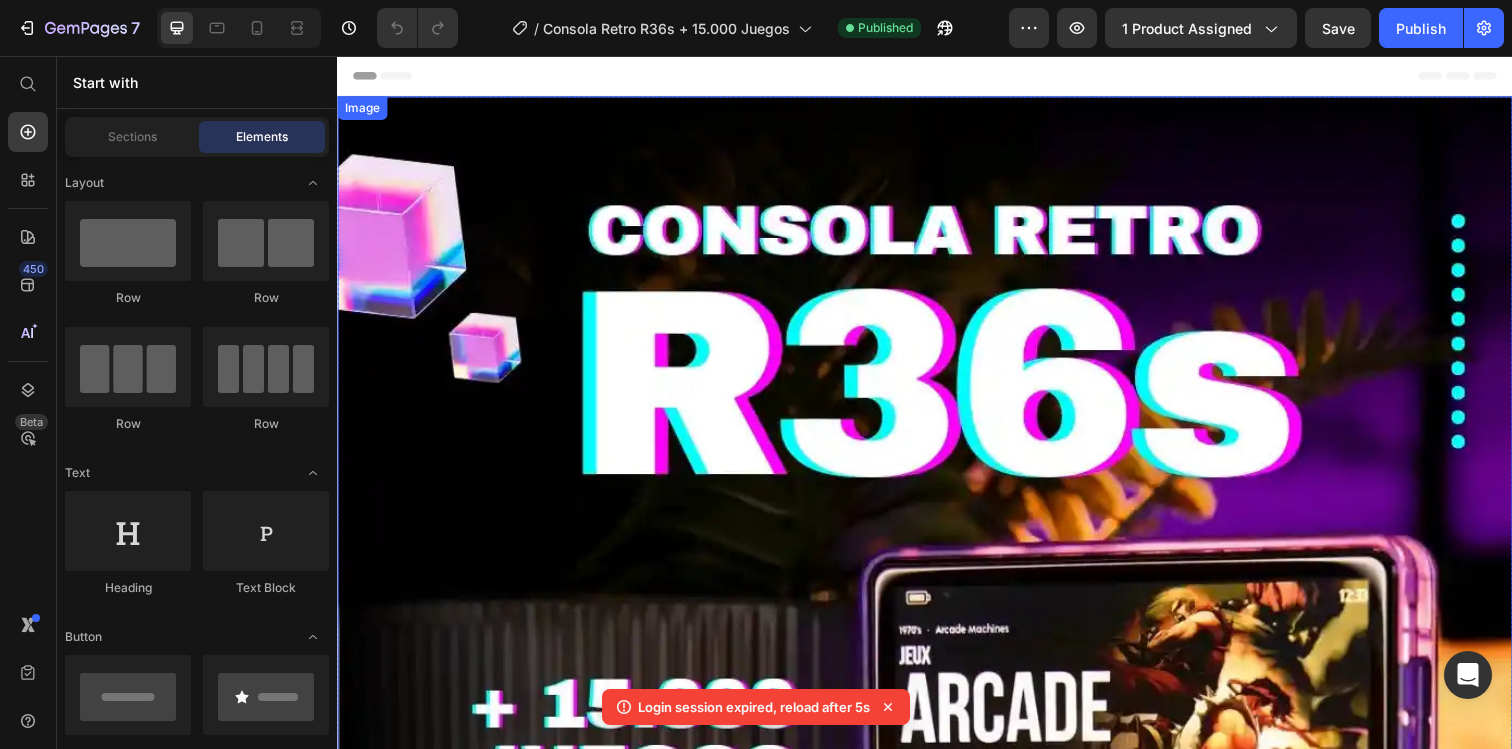 scroll, scrollTop: 415, scrollLeft: 0, axis: vertical 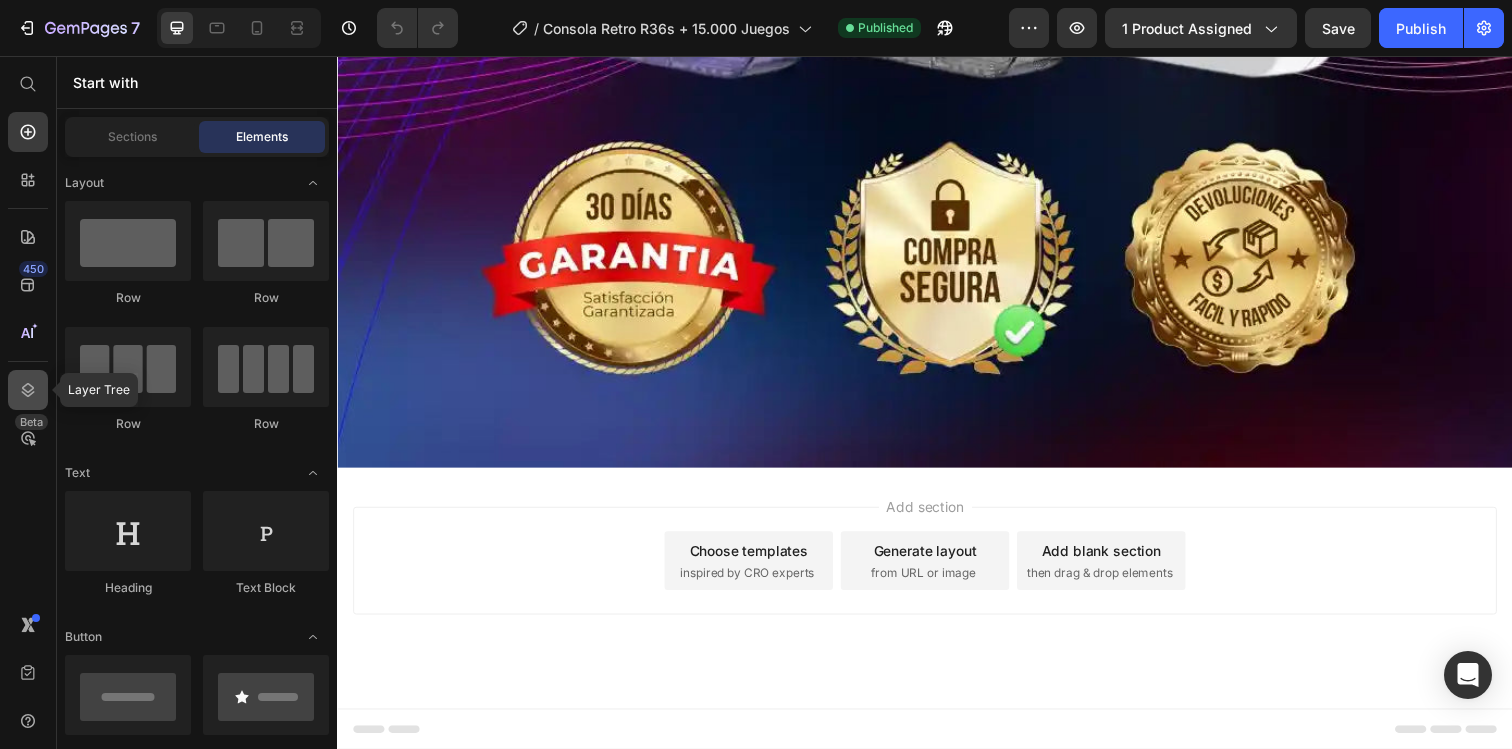 click 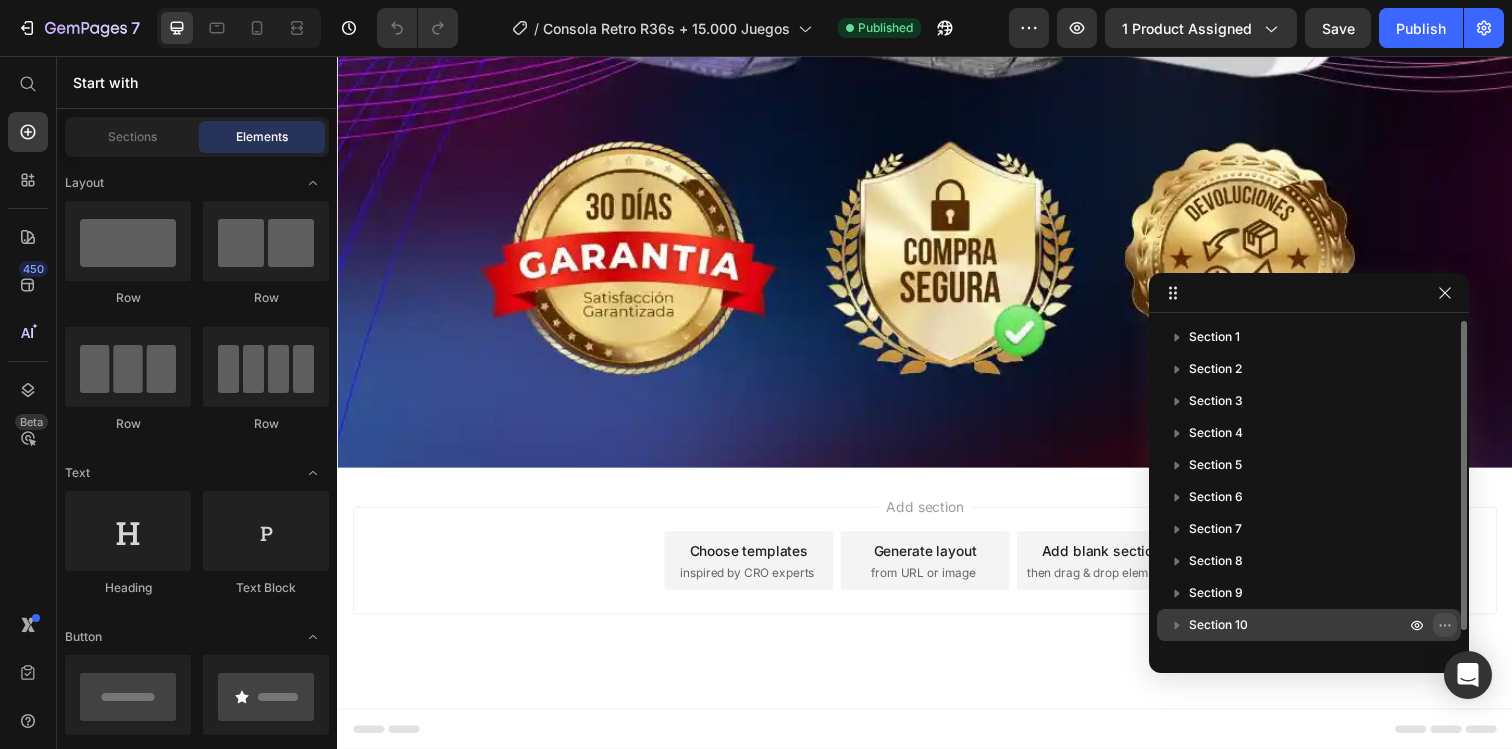 click at bounding box center (1445, 625) 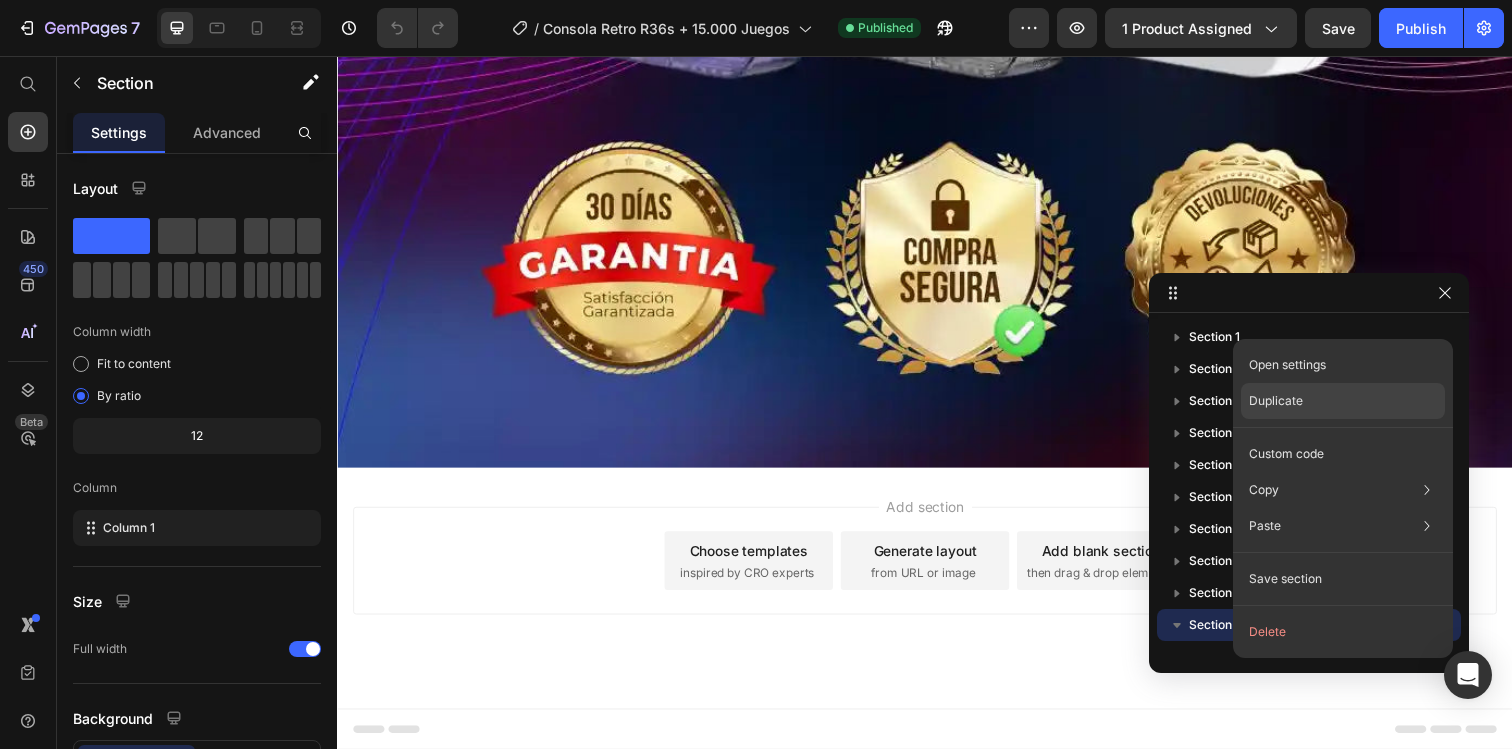 click on "Duplicate" at bounding box center [1276, 401] 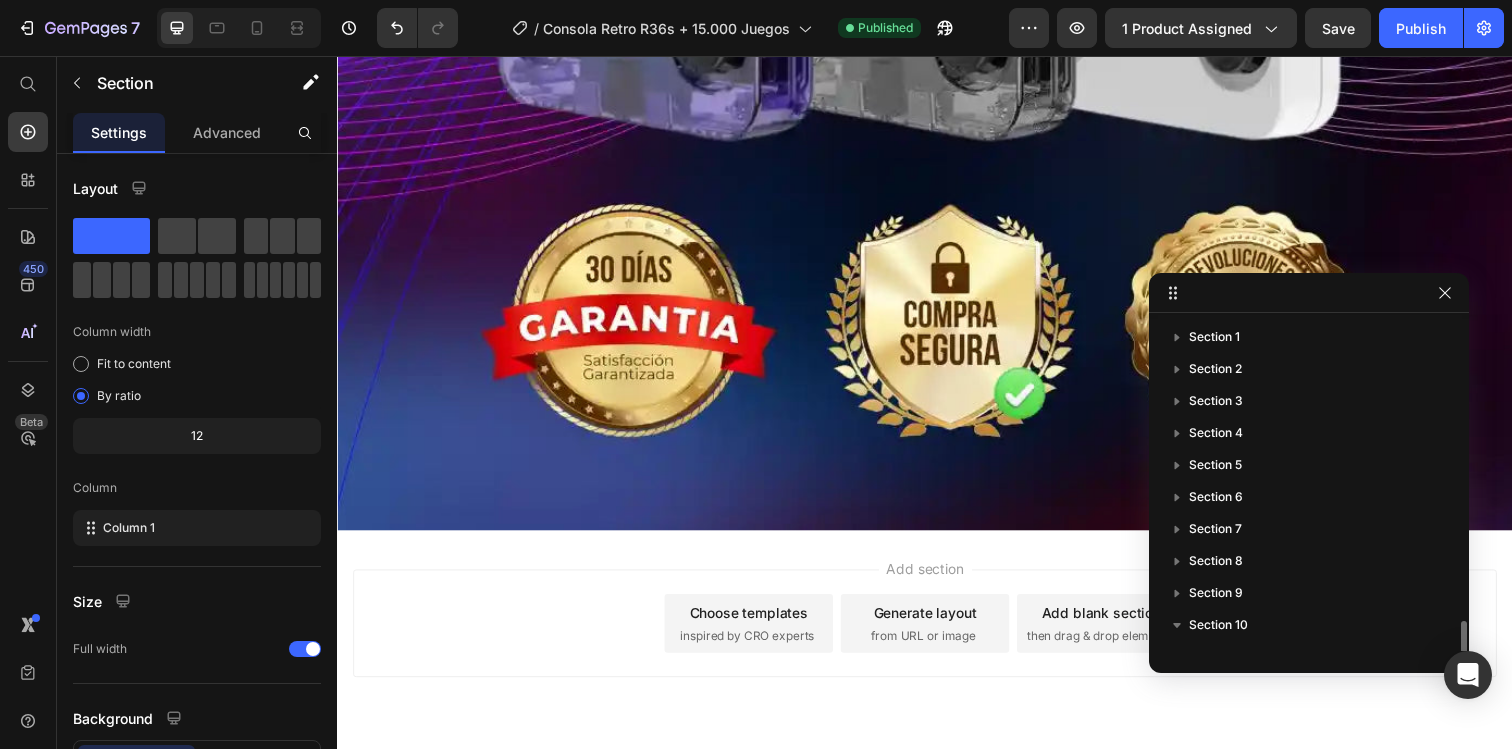 scroll, scrollTop: 11584, scrollLeft: 0, axis: vertical 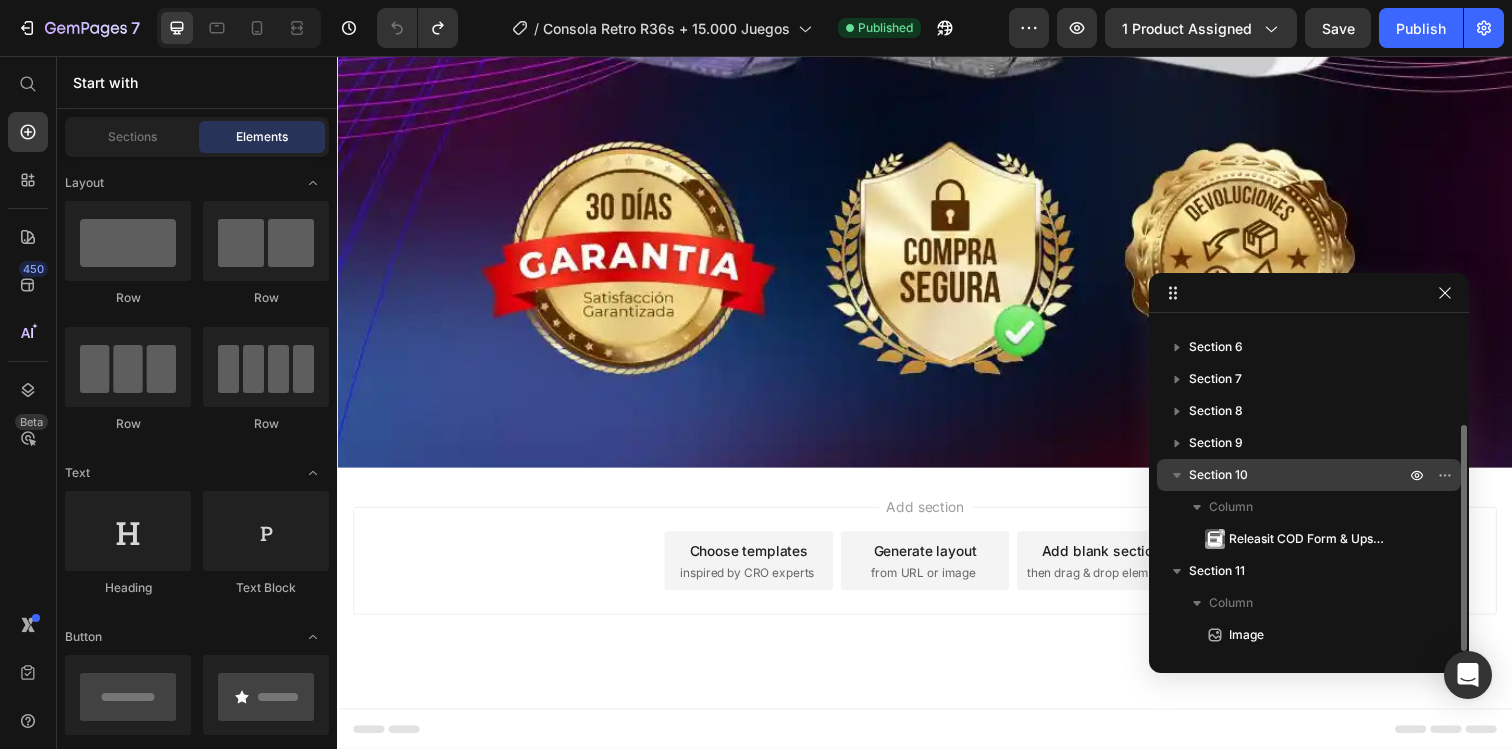 click 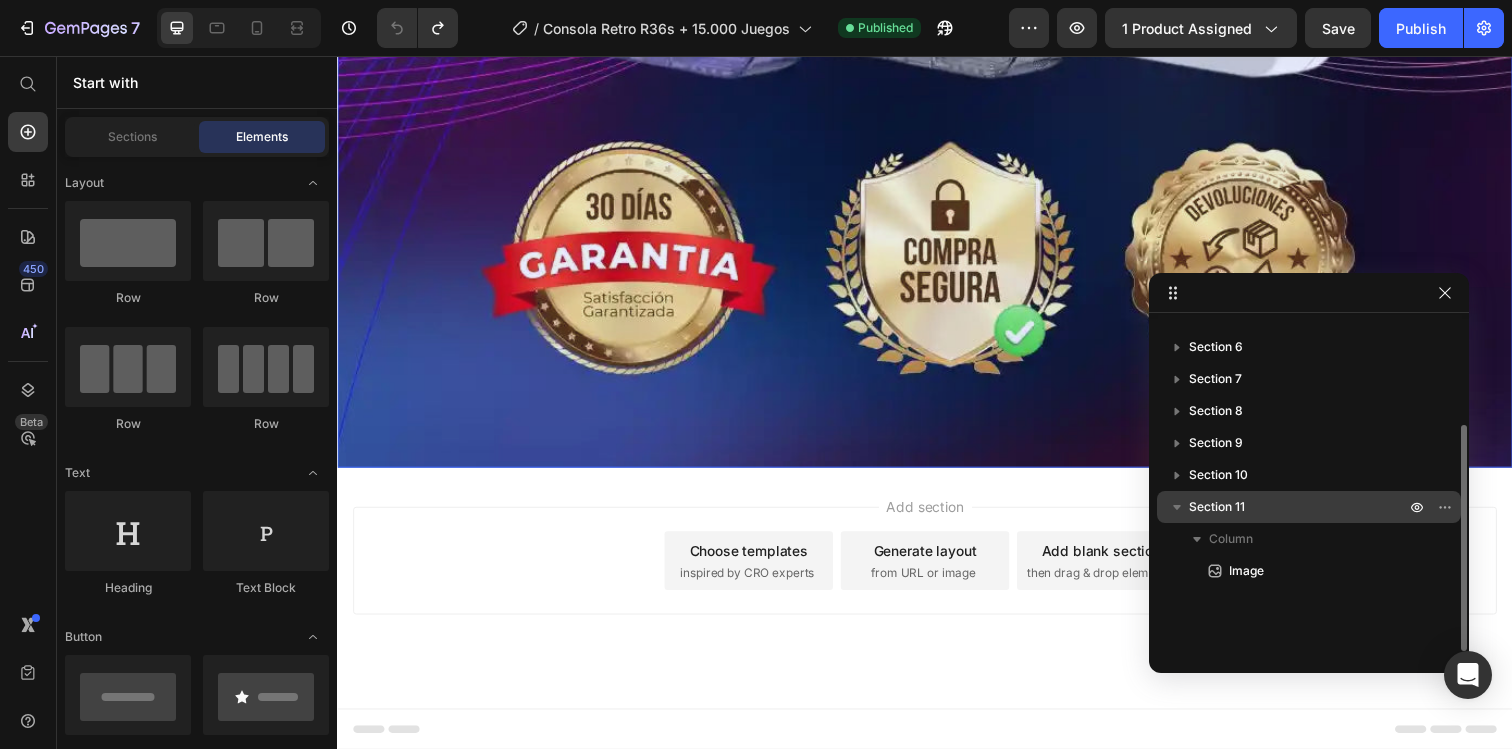 click 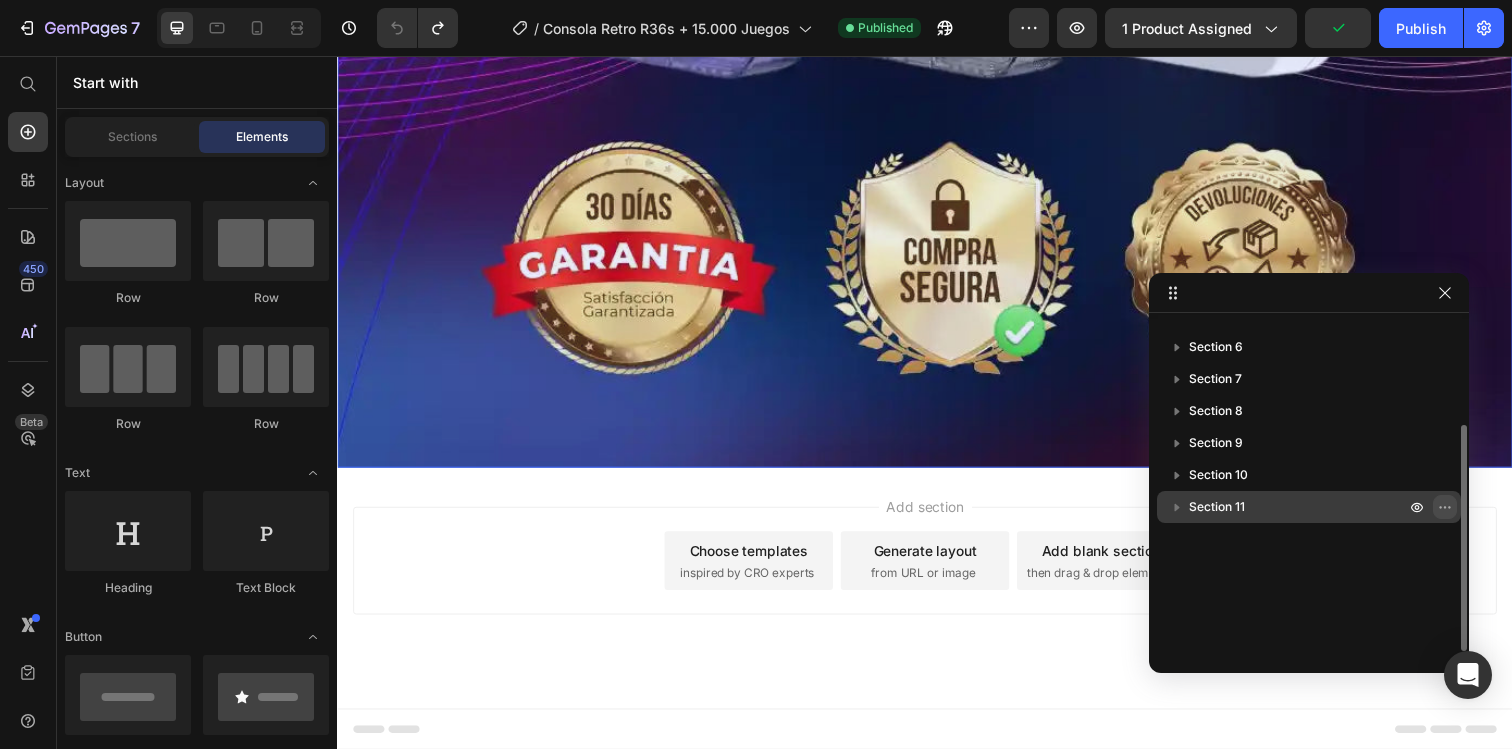 click 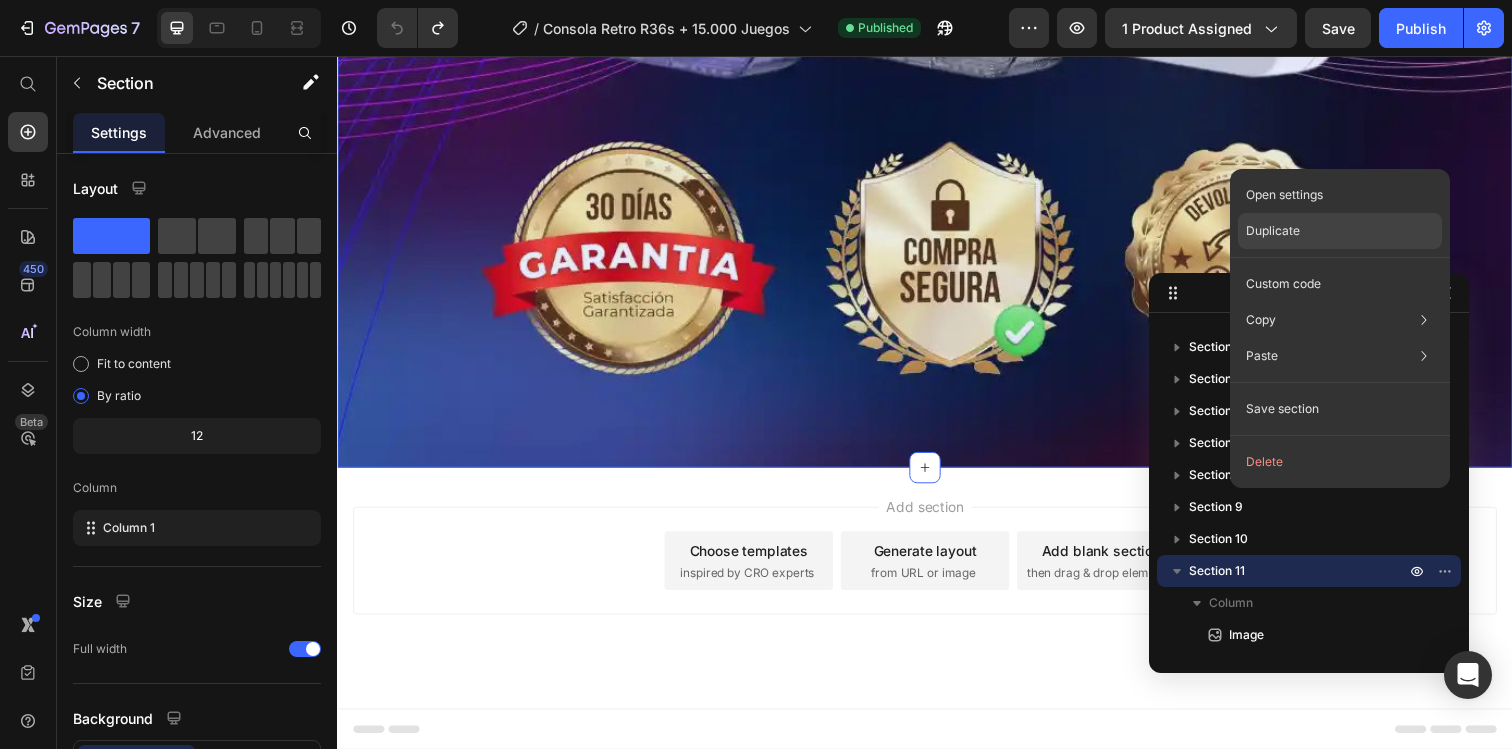 click on "Duplicate" 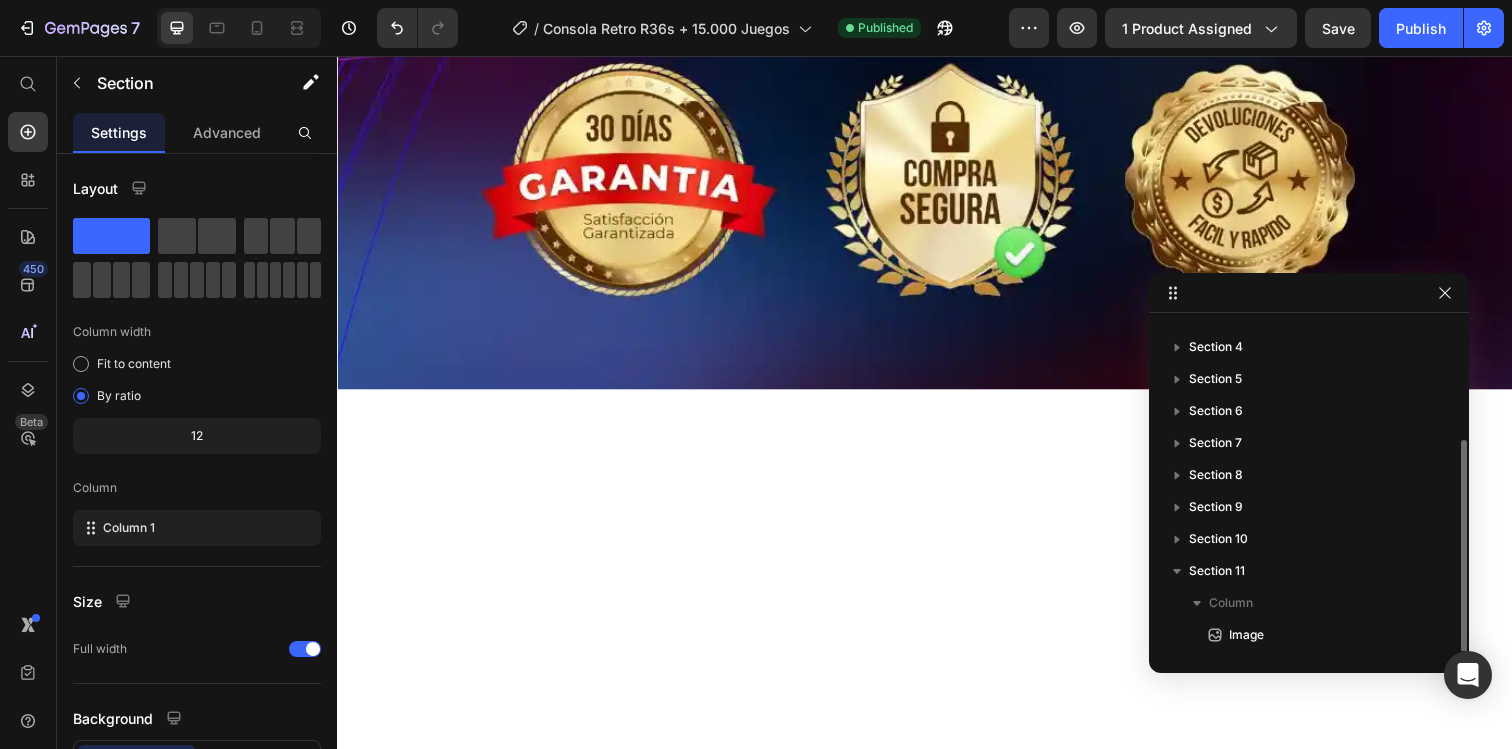 scroll, scrollTop: 10220, scrollLeft: 0, axis: vertical 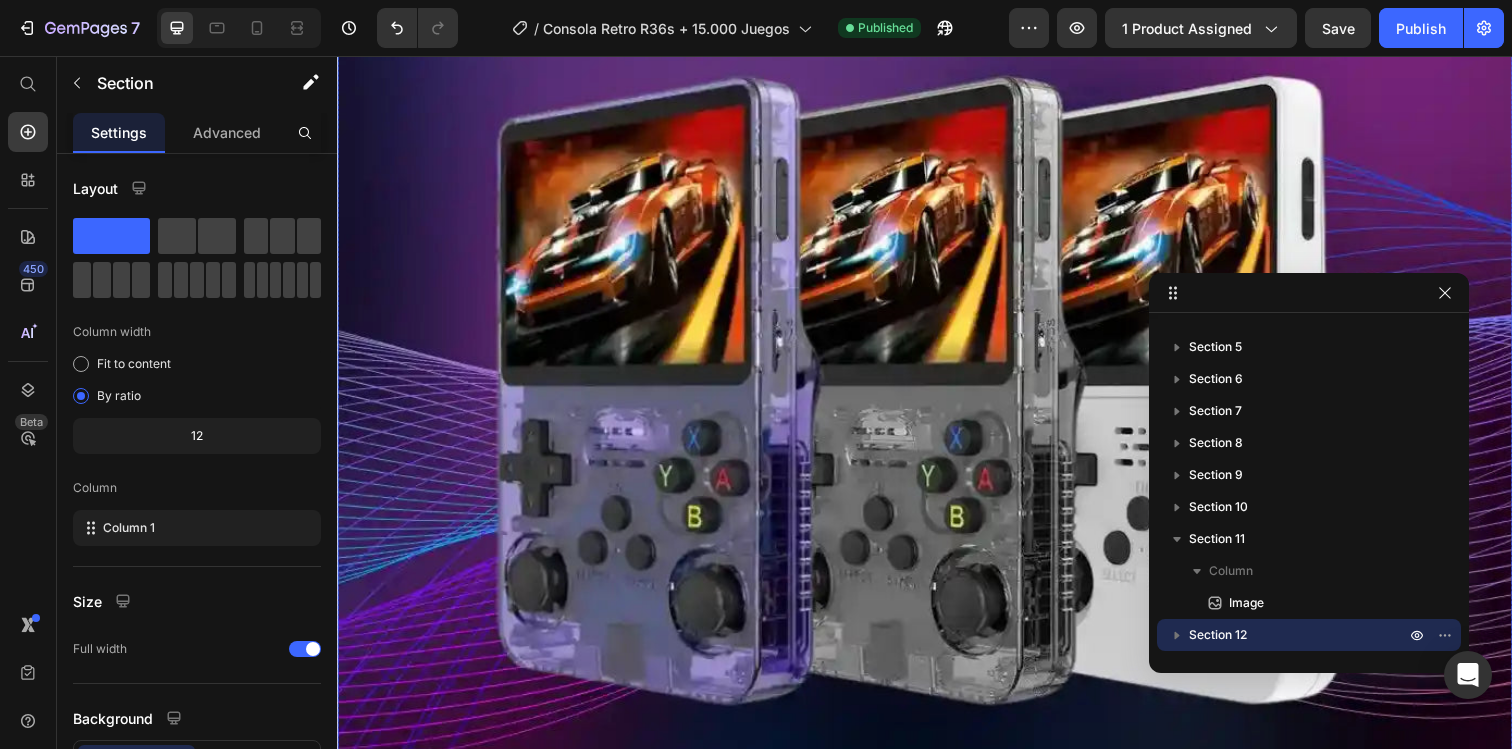 click at bounding box center [937, 366] 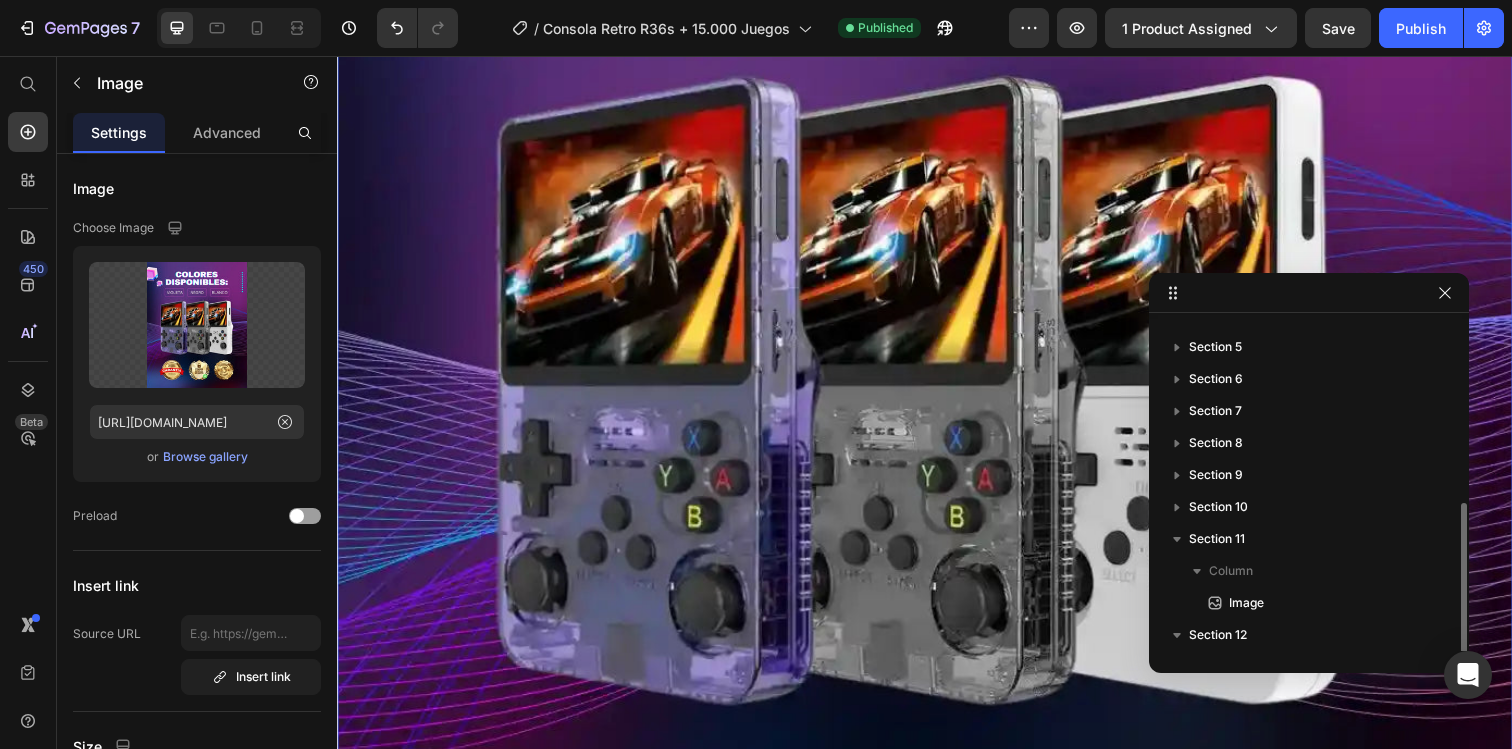 scroll, scrollTop: 182, scrollLeft: 0, axis: vertical 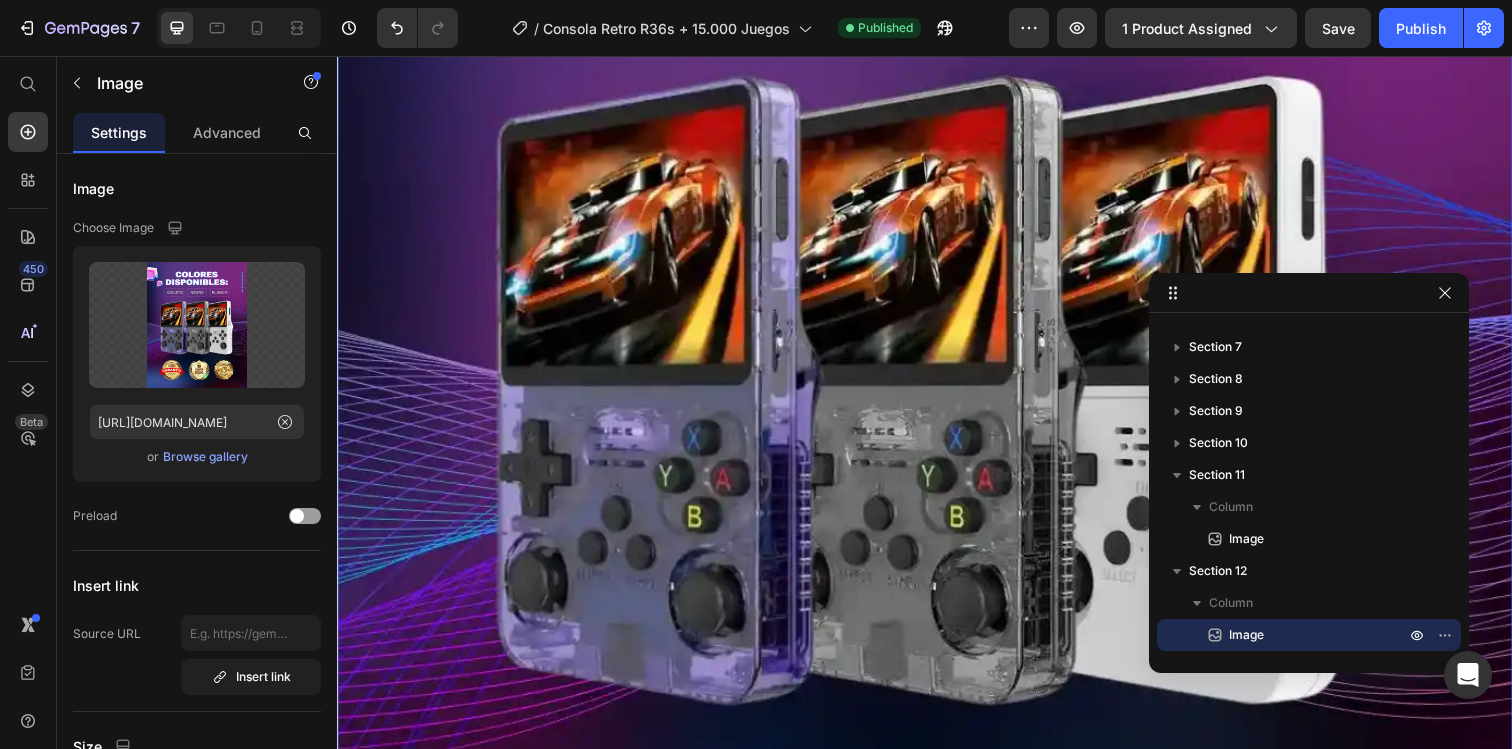 click at bounding box center [937, 366] 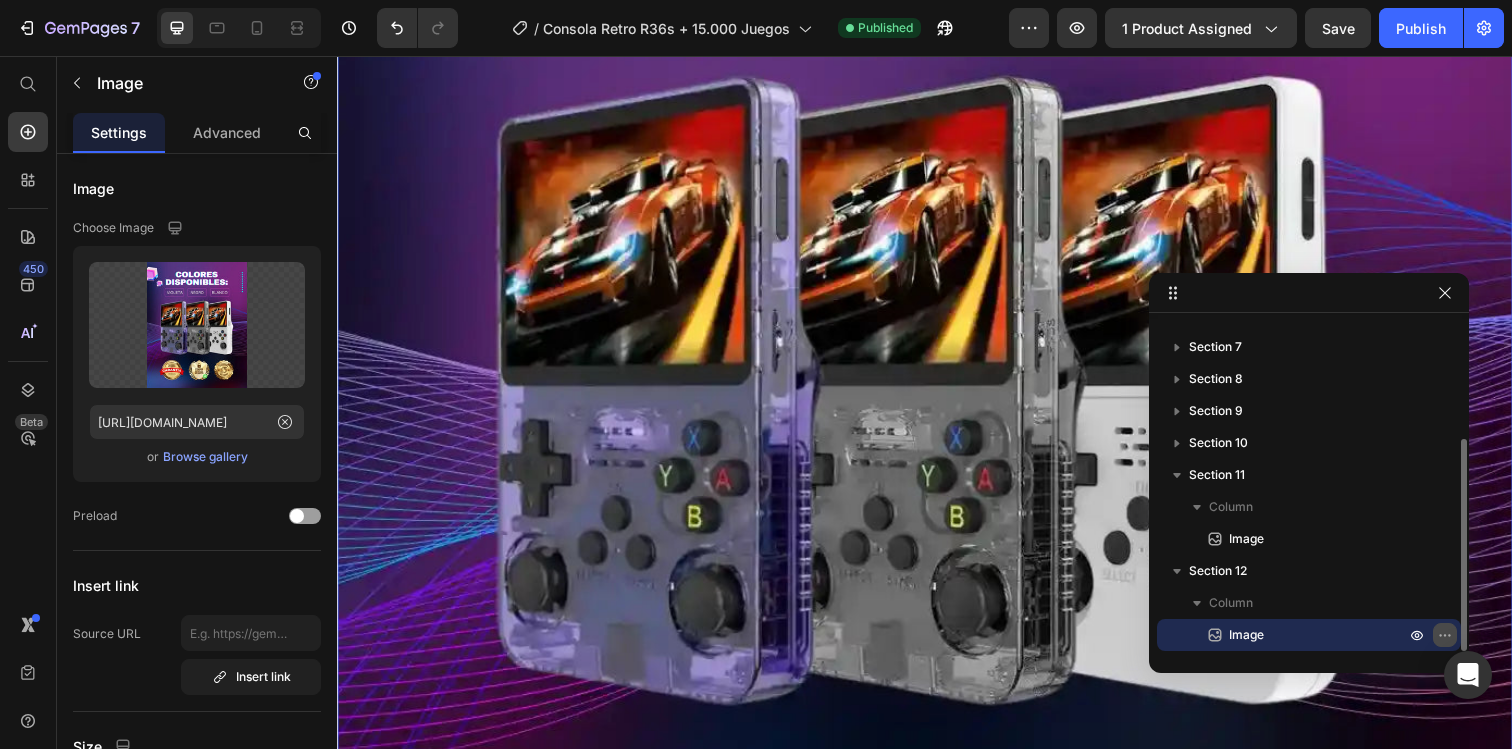 click at bounding box center [1445, 635] 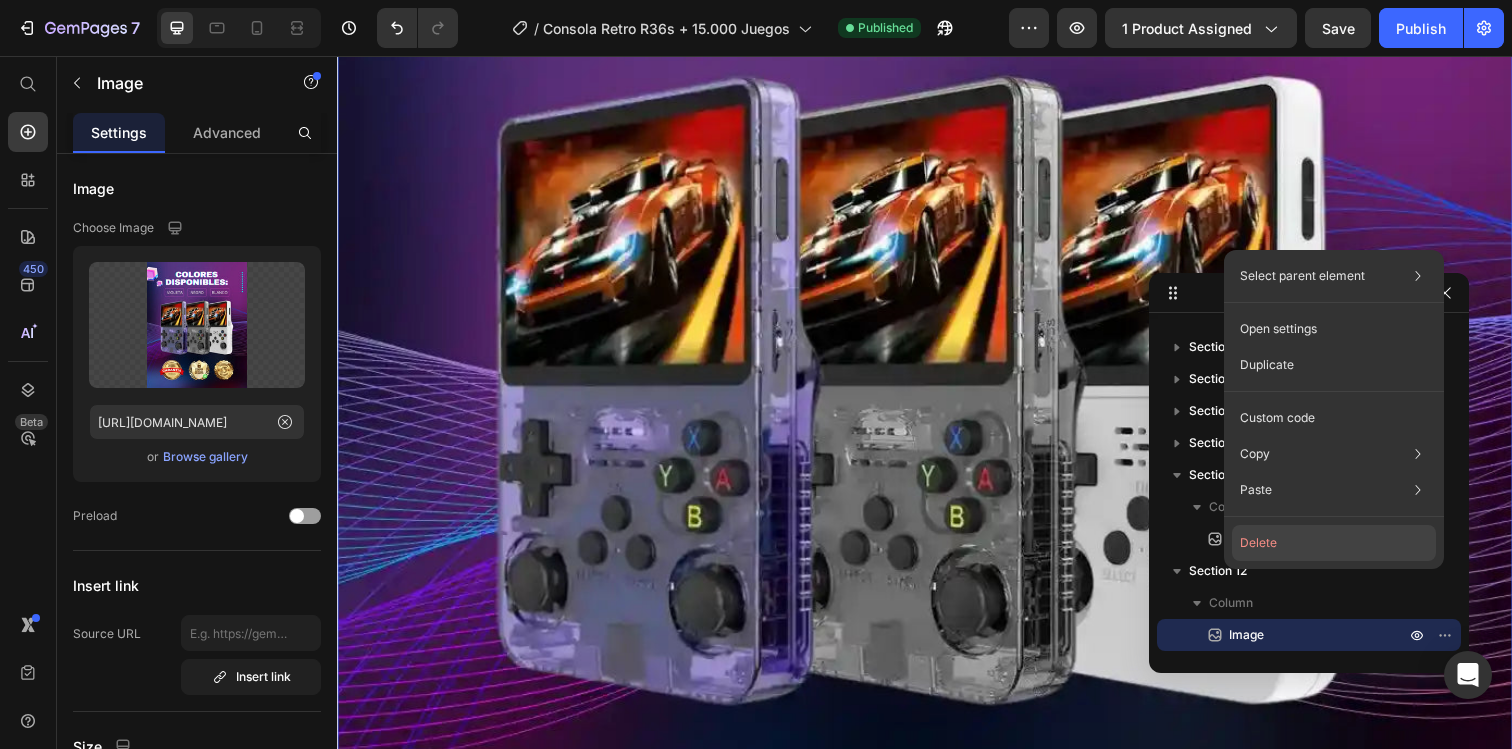 click on "Delete" 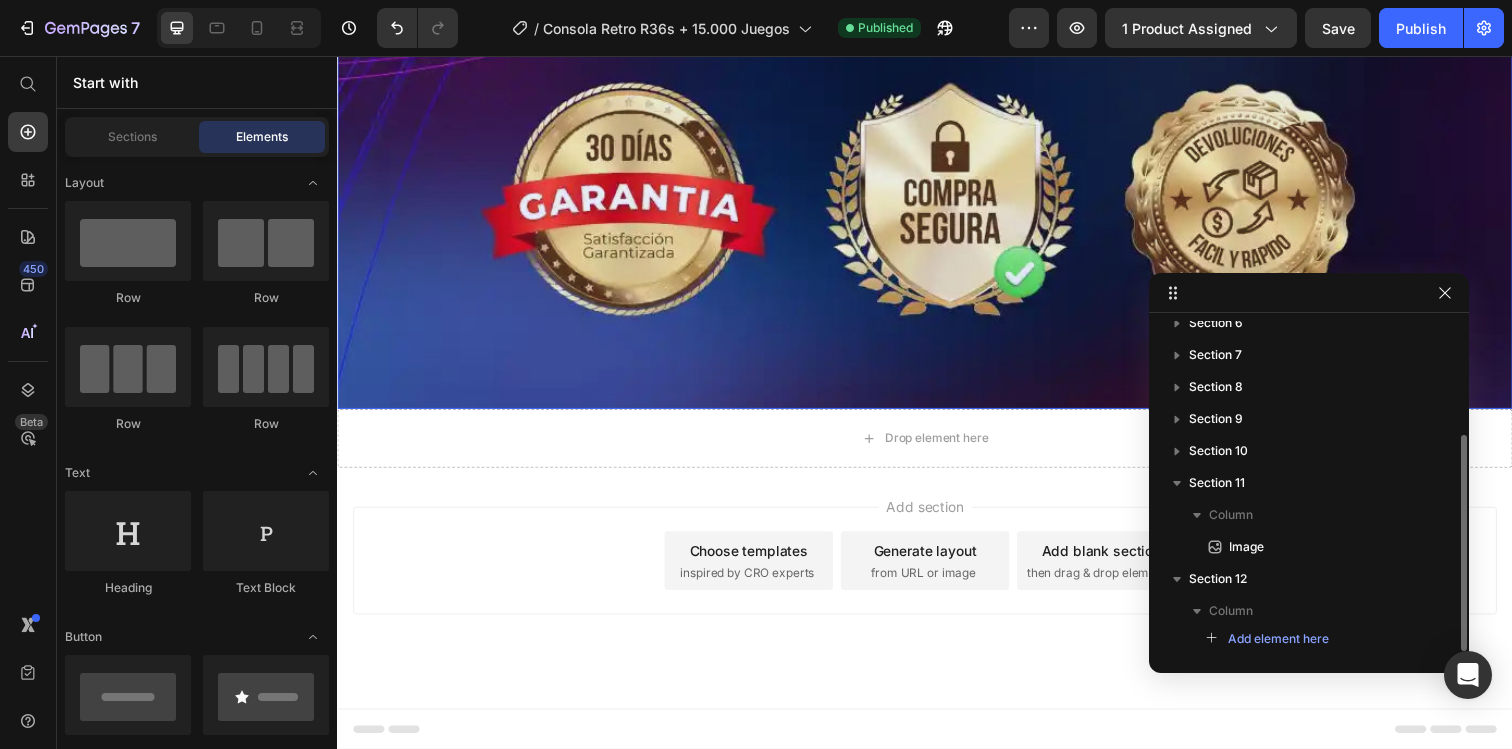 scroll, scrollTop: 11629, scrollLeft: 0, axis: vertical 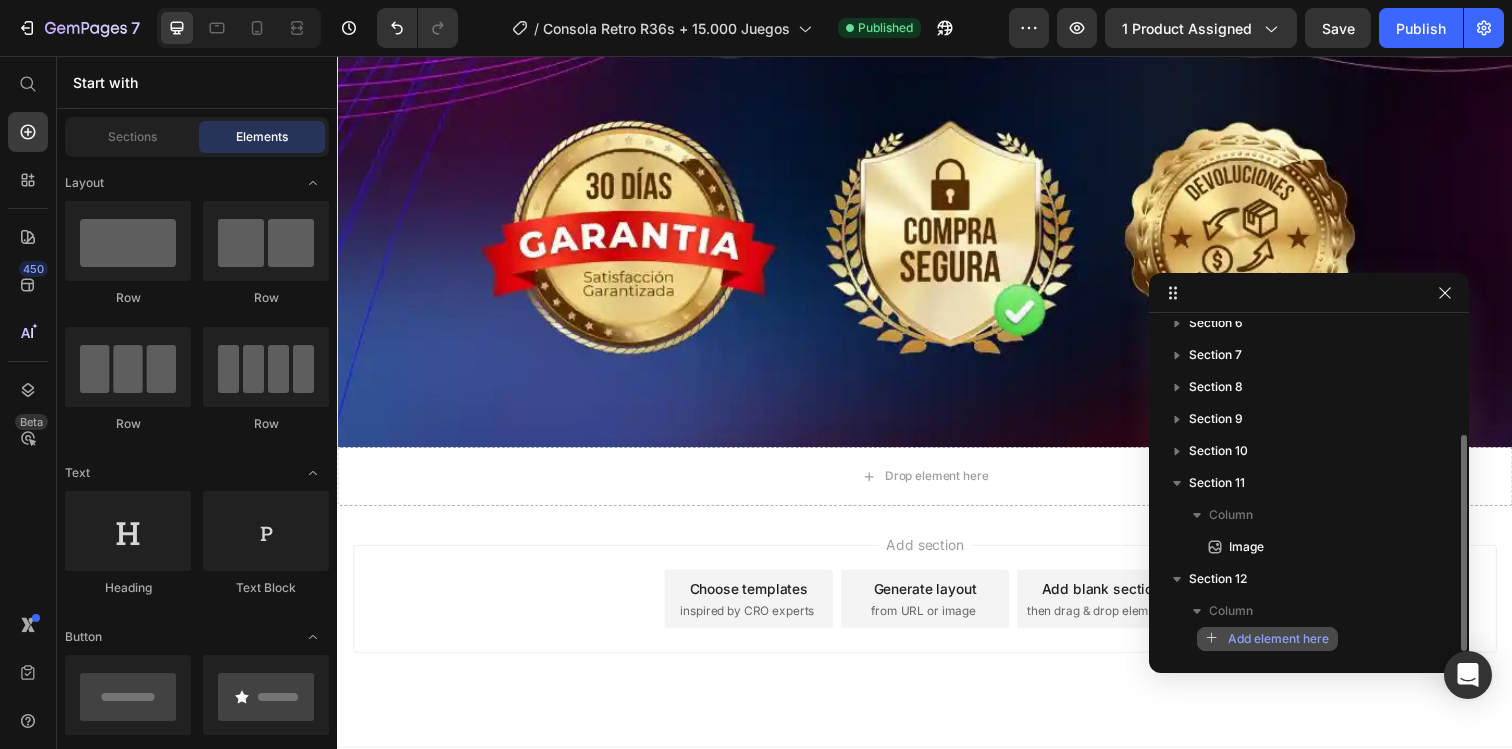click on "Add element here" 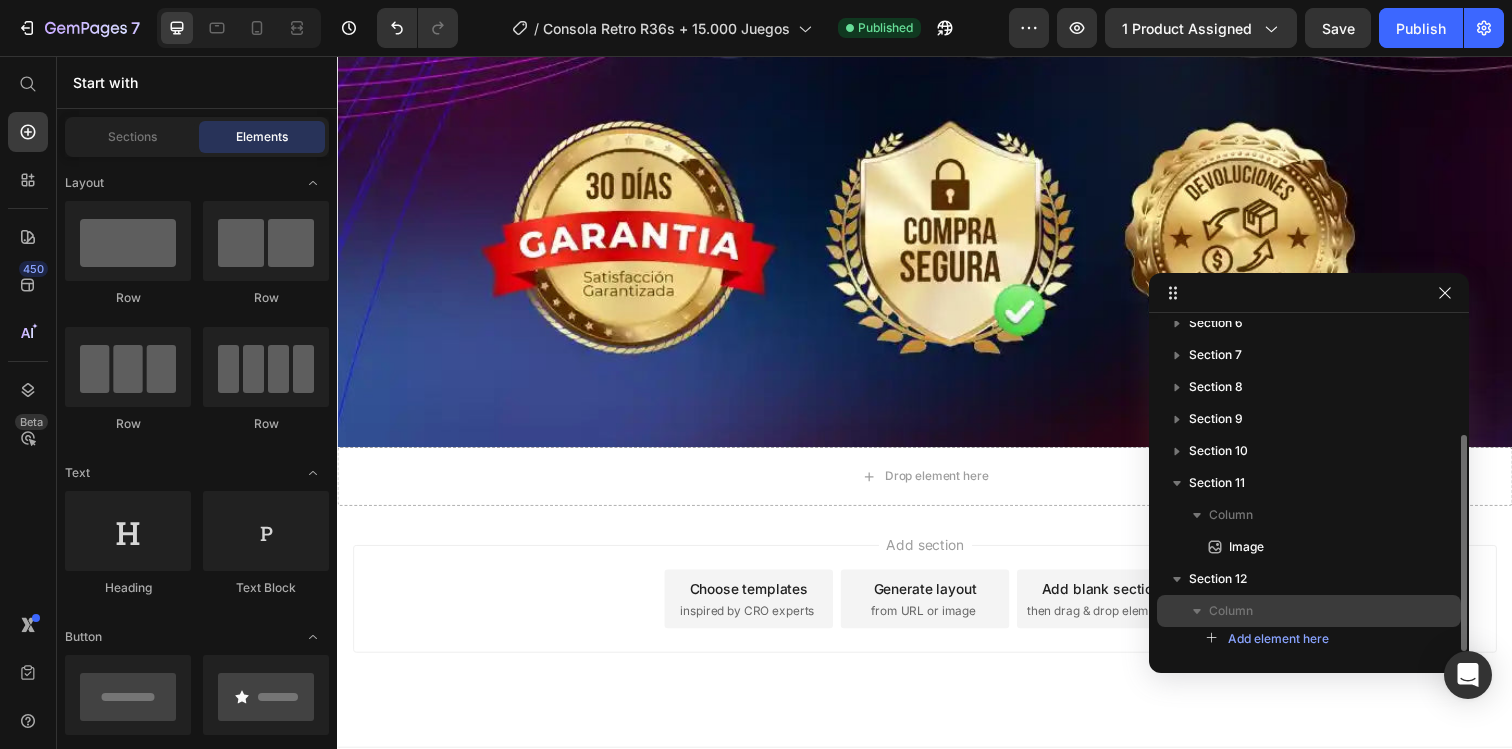 click 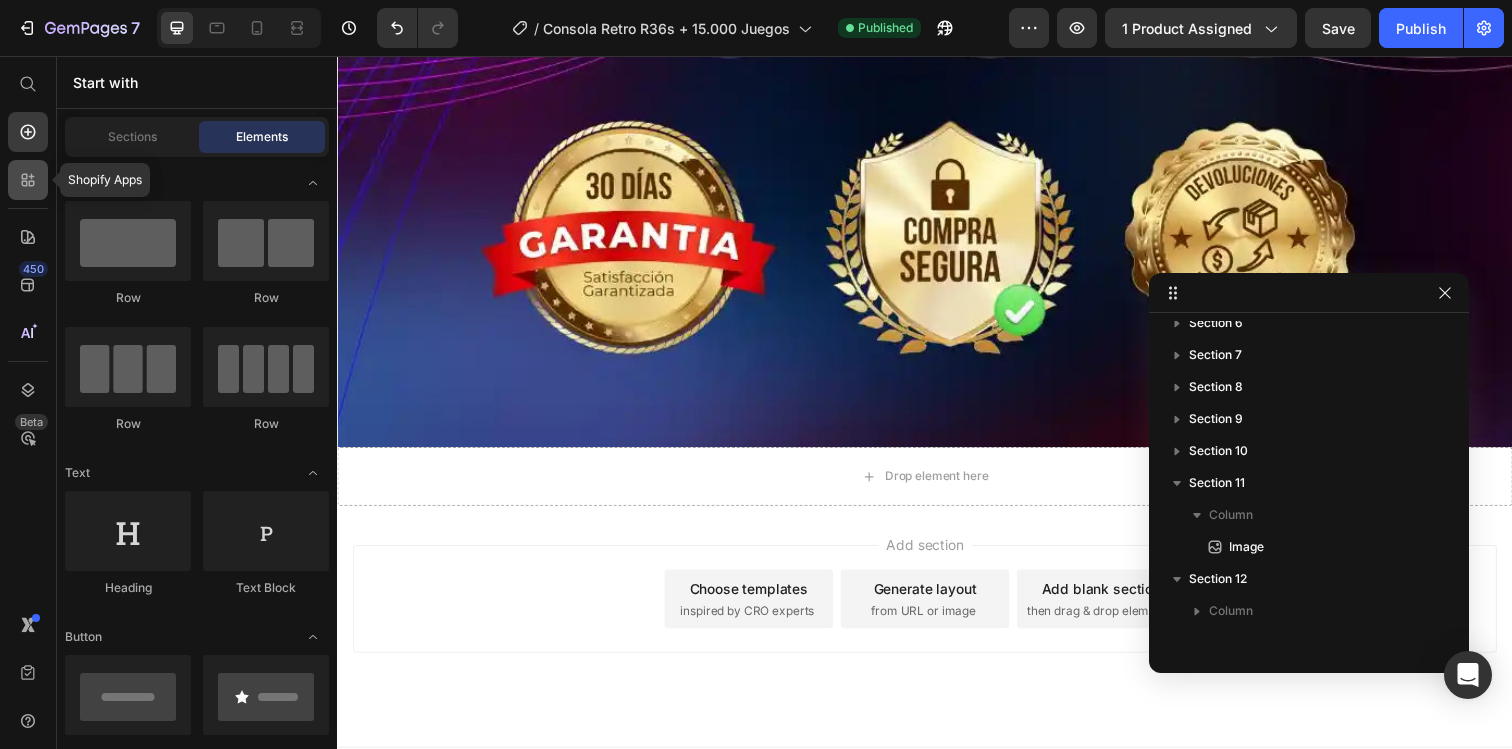click 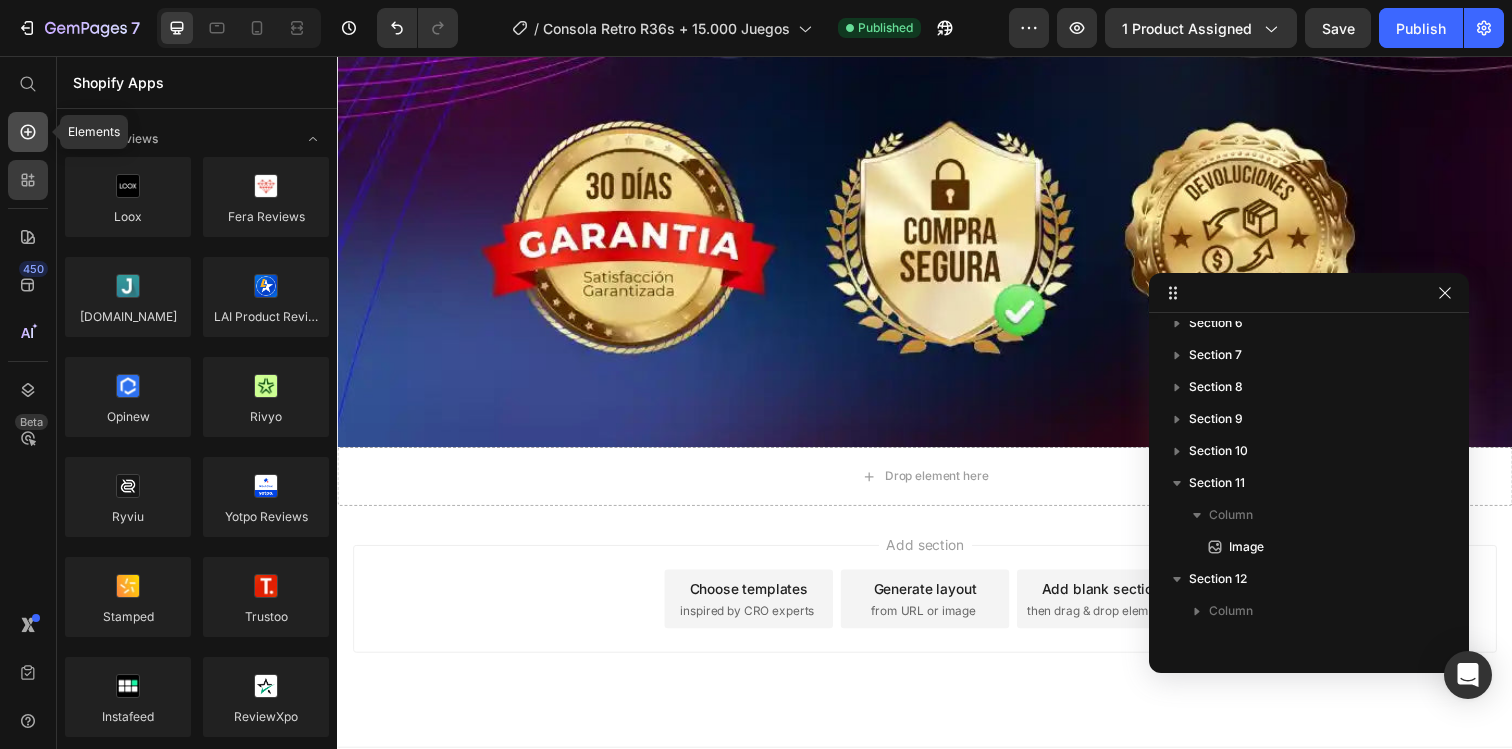 click 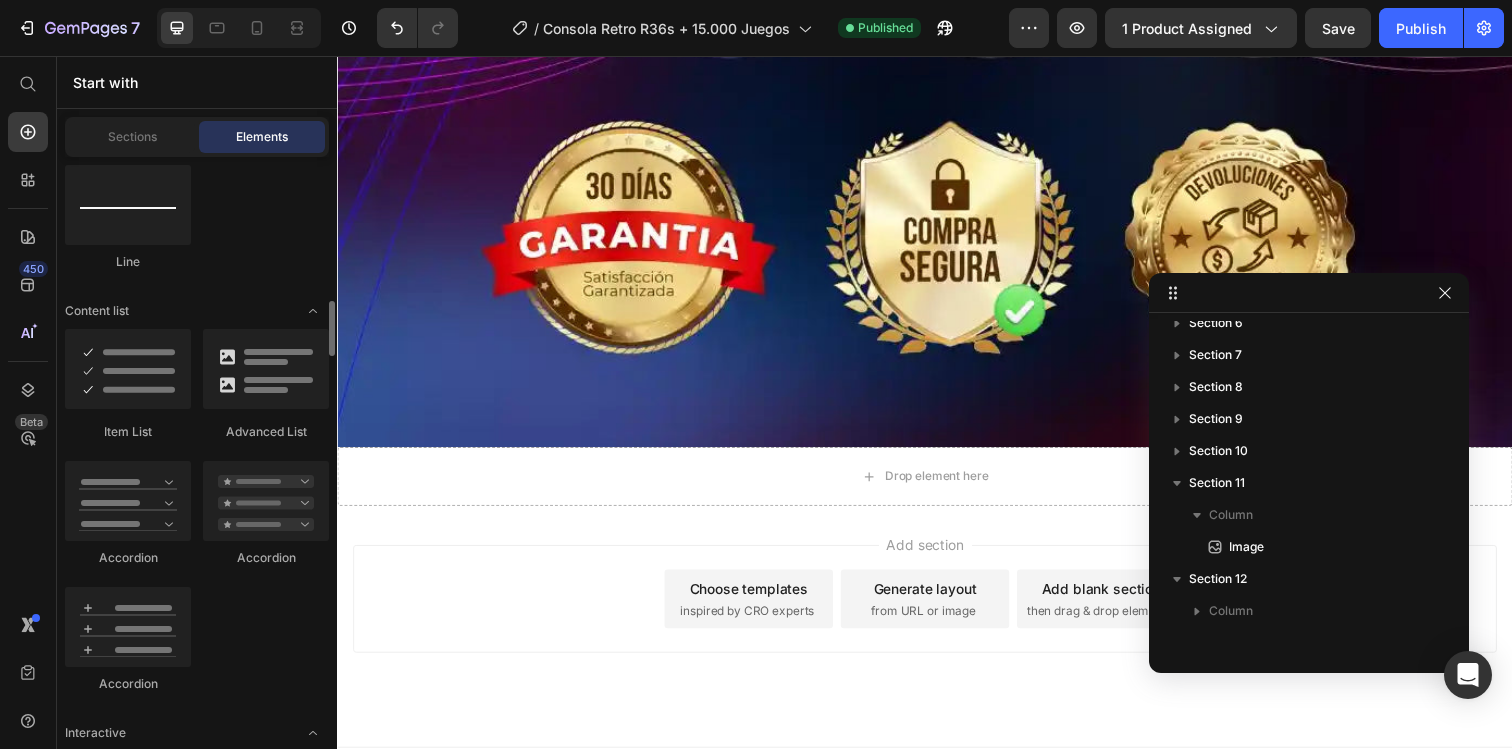 scroll, scrollTop: 1586, scrollLeft: 0, axis: vertical 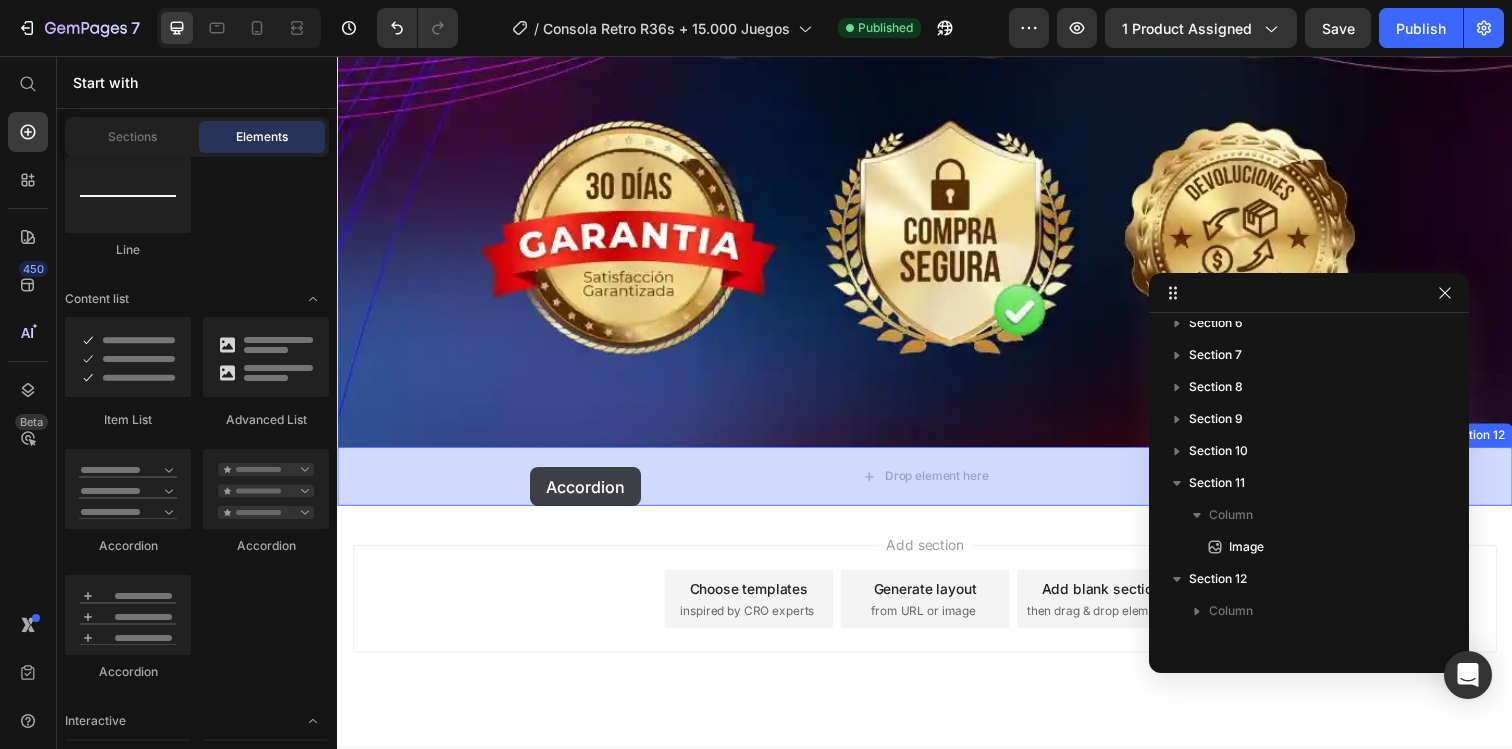 drag, startPoint x: 581, startPoint y: 540, endPoint x: 534, endPoint y: 476, distance: 79.40403 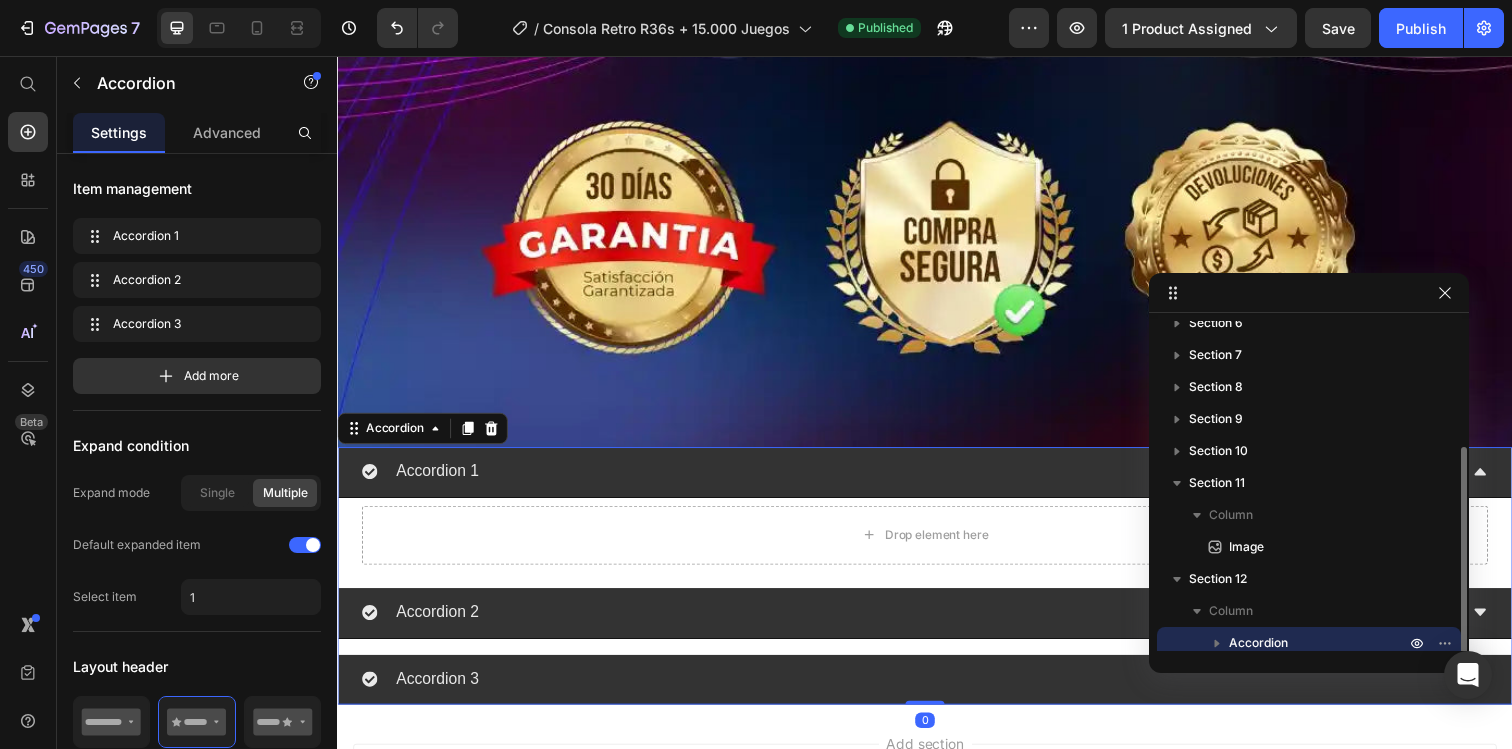 scroll, scrollTop: 182, scrollLeft: 0, axis: vertical 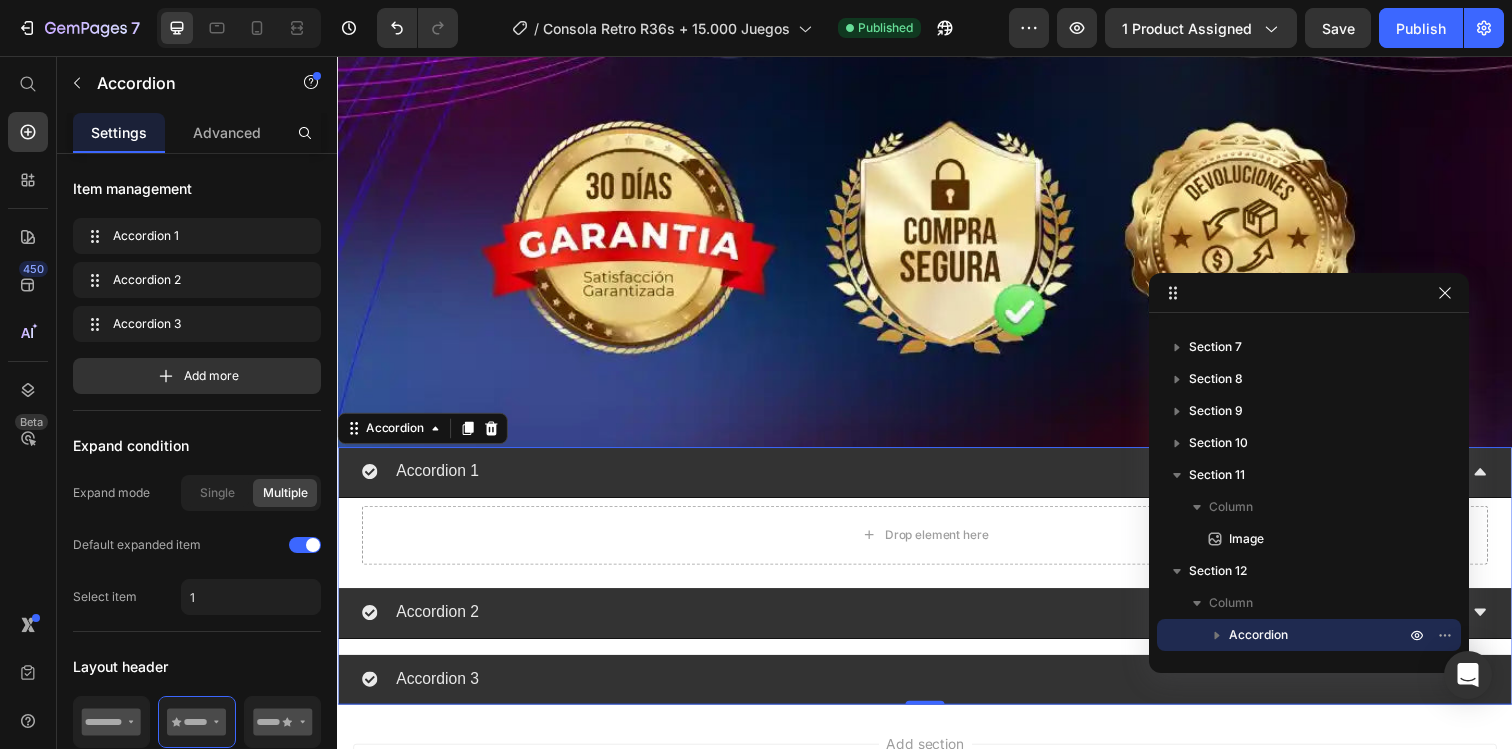 click on "Accordion 1" at bounding box center [921, 480] 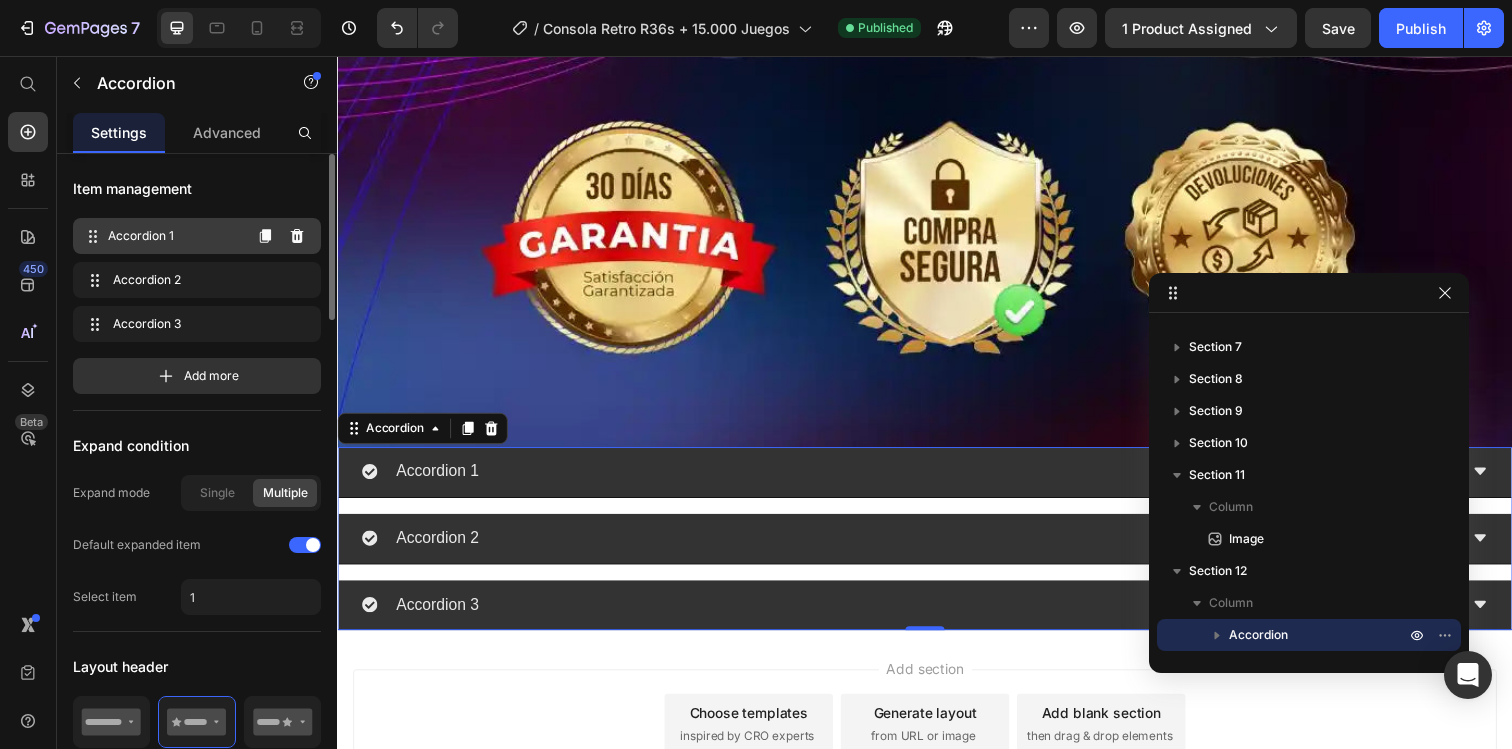 click on "Accordion 1" at bounding box center [174, 236] 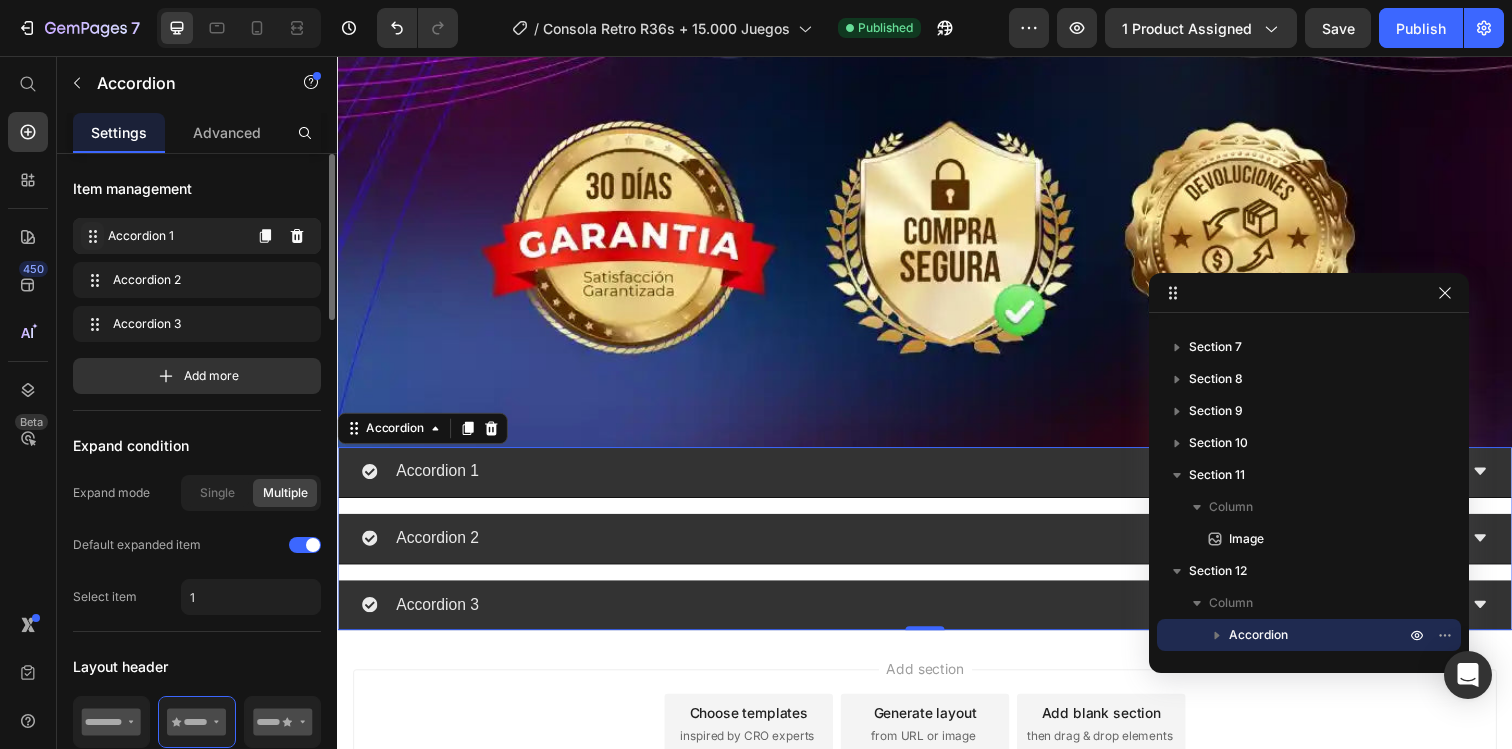 click 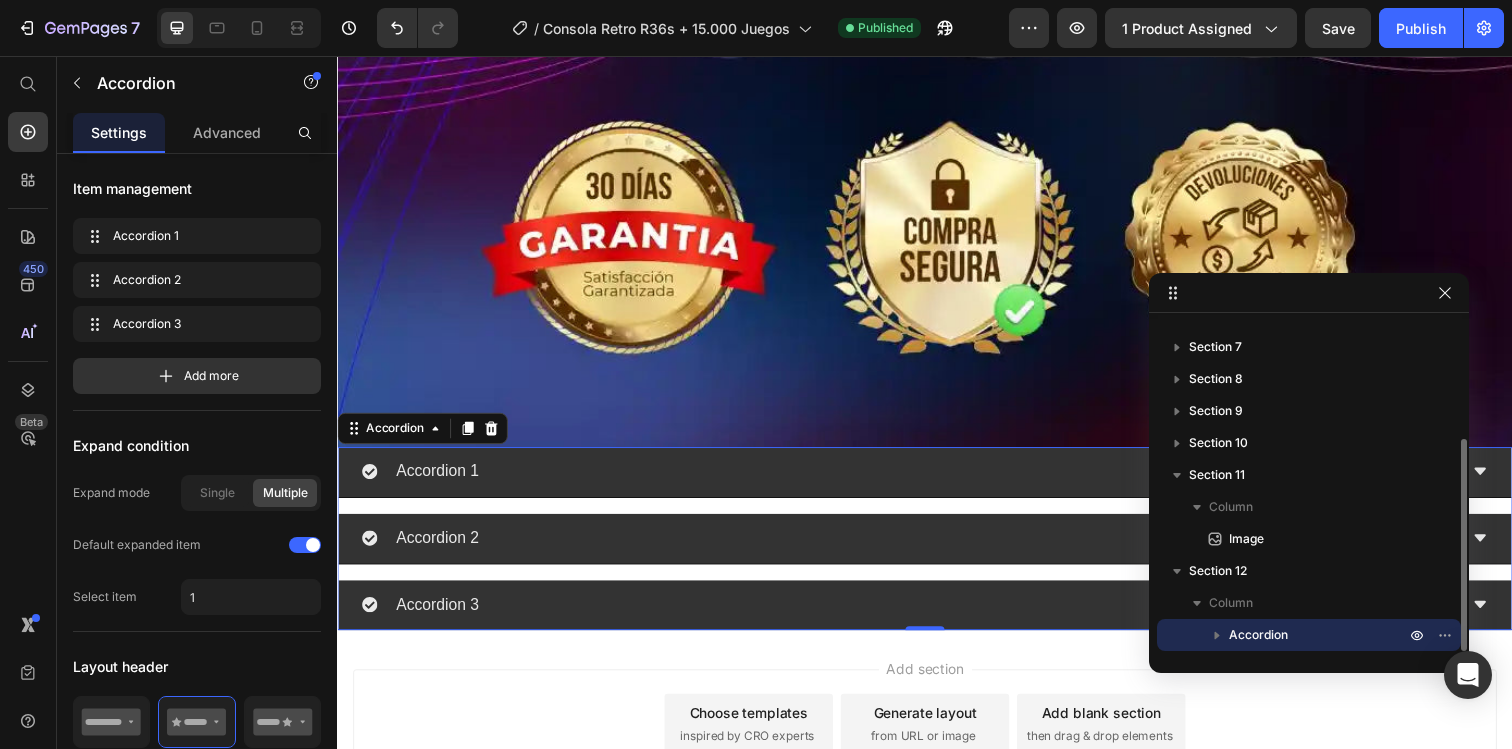 click 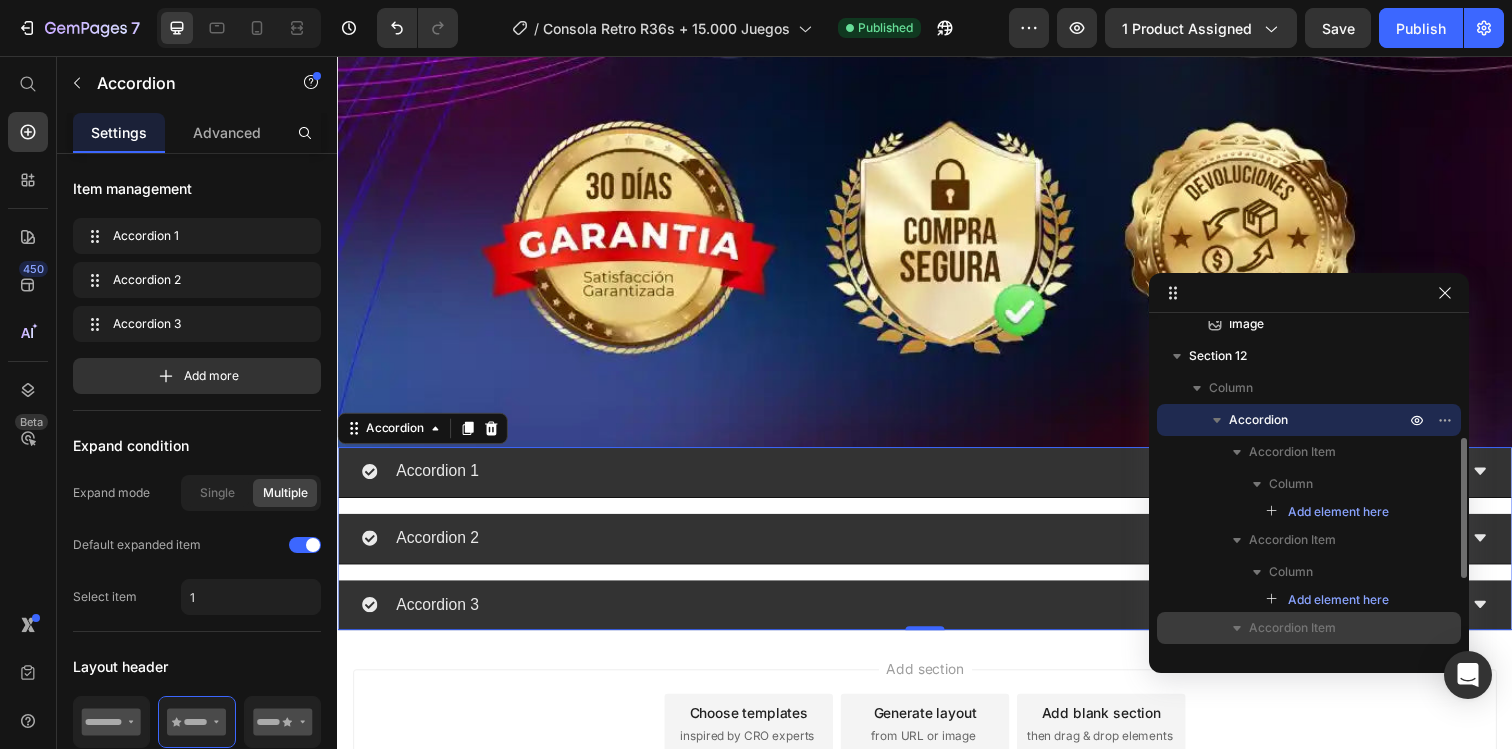scroll, scrollTop: 428, scrollLeft: 0, axis: vertical 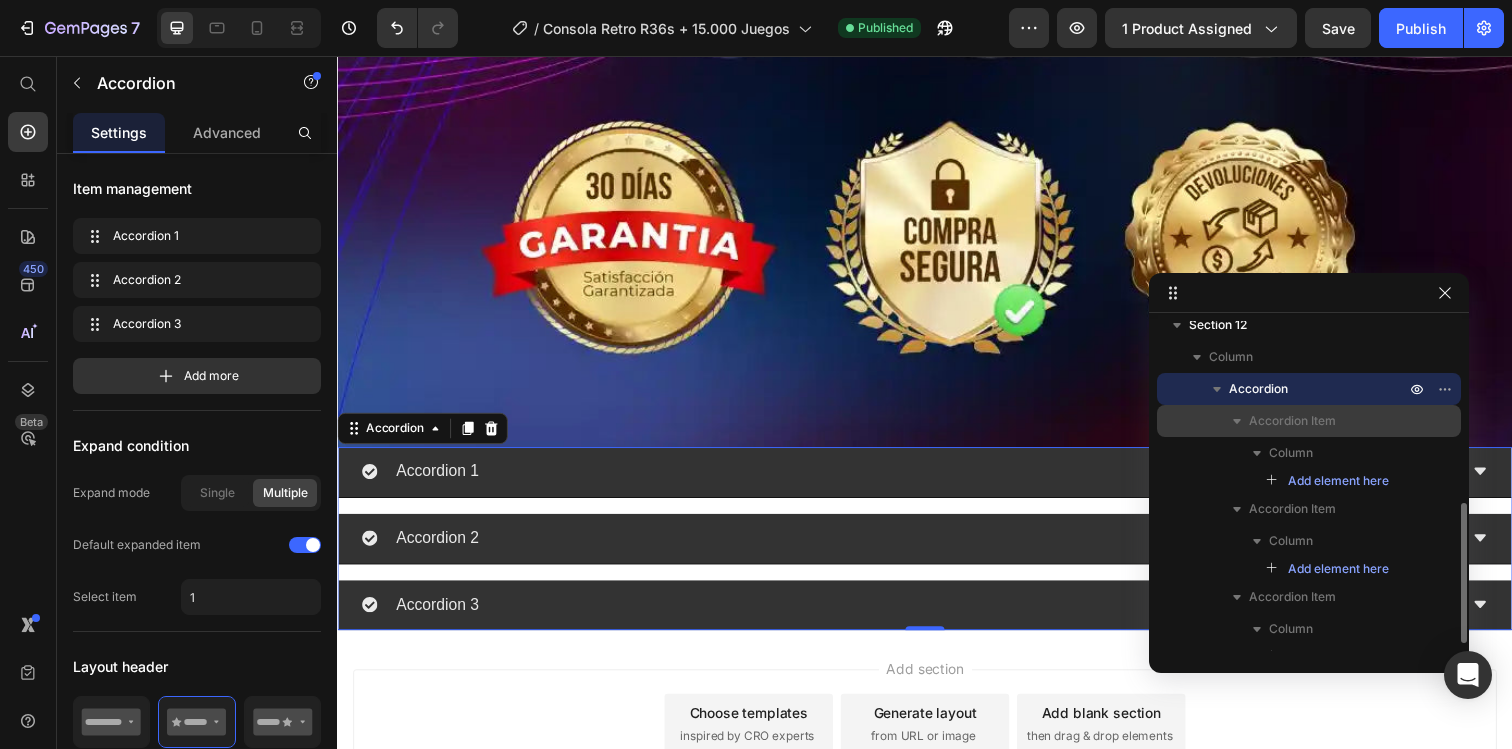 click on "Accordion Item" at bounding box center (1292, 421) 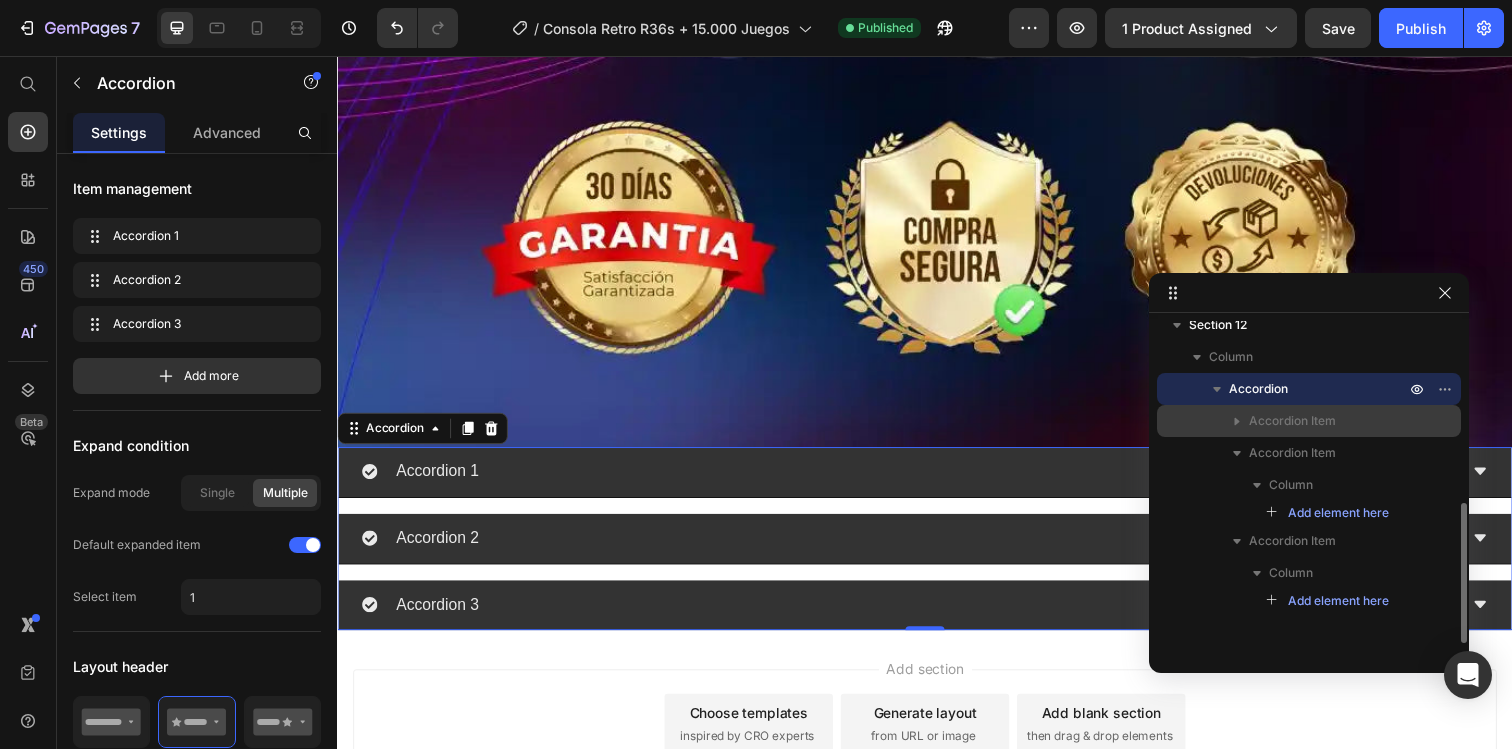 click 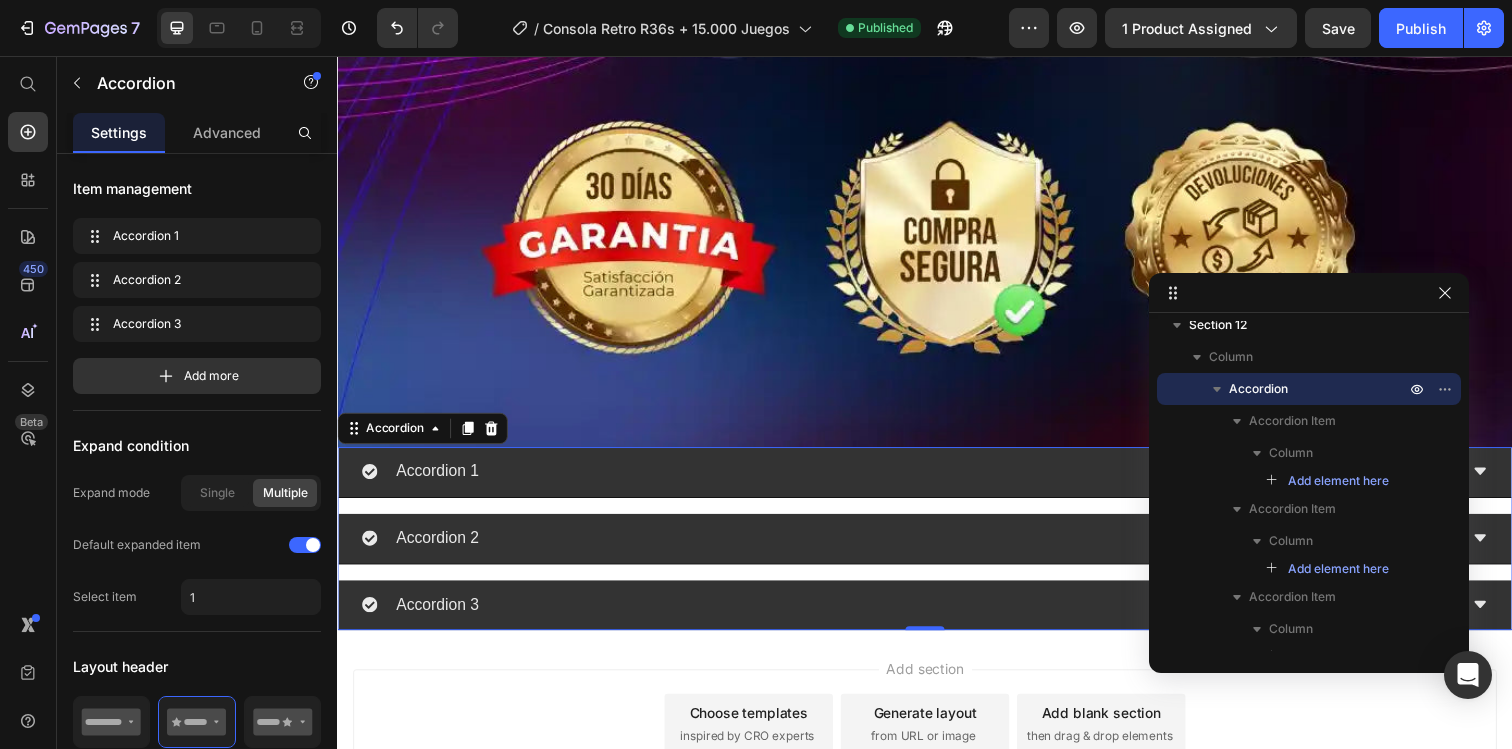 click on "Accordion 2" at bounding box center (937, 549) 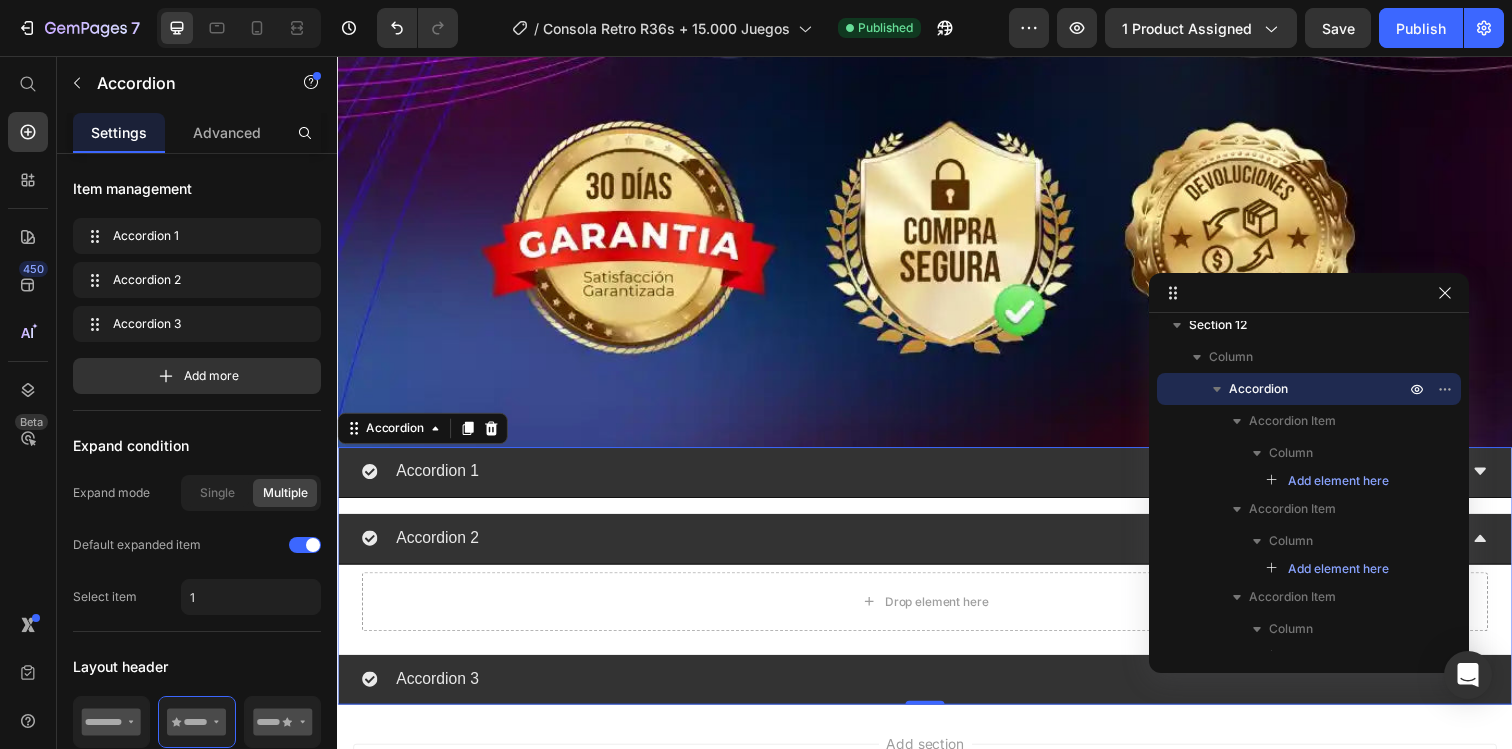 scroll, scrollTop: 174, scrollLeft: 0, axis: vertical 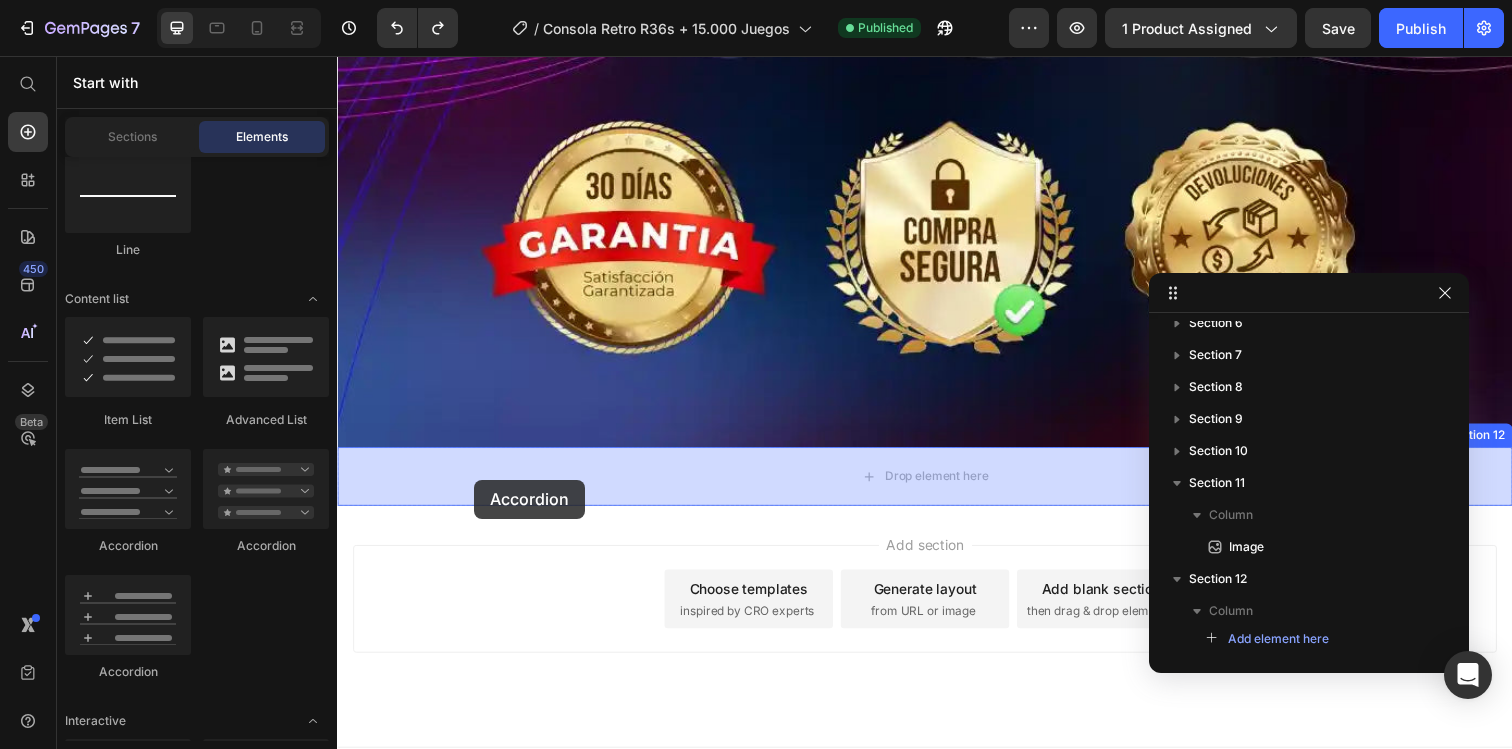 drag, startPoint x: 452, startPoint y: 544, endPoint x: 477, endPoint y: 489, distance: 60.41523 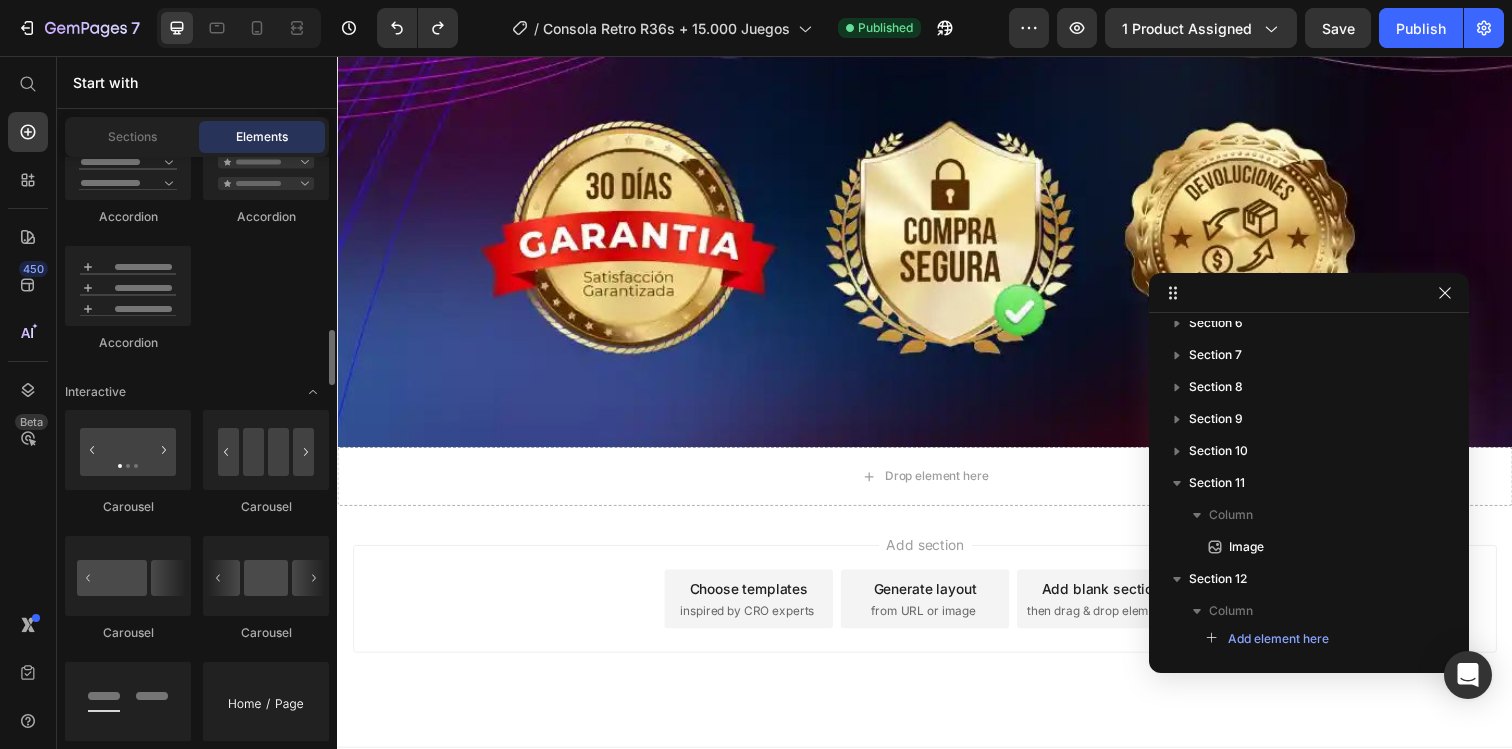 scroll, scrollTop: 1769, scrollLeft: 0, axis: vertical 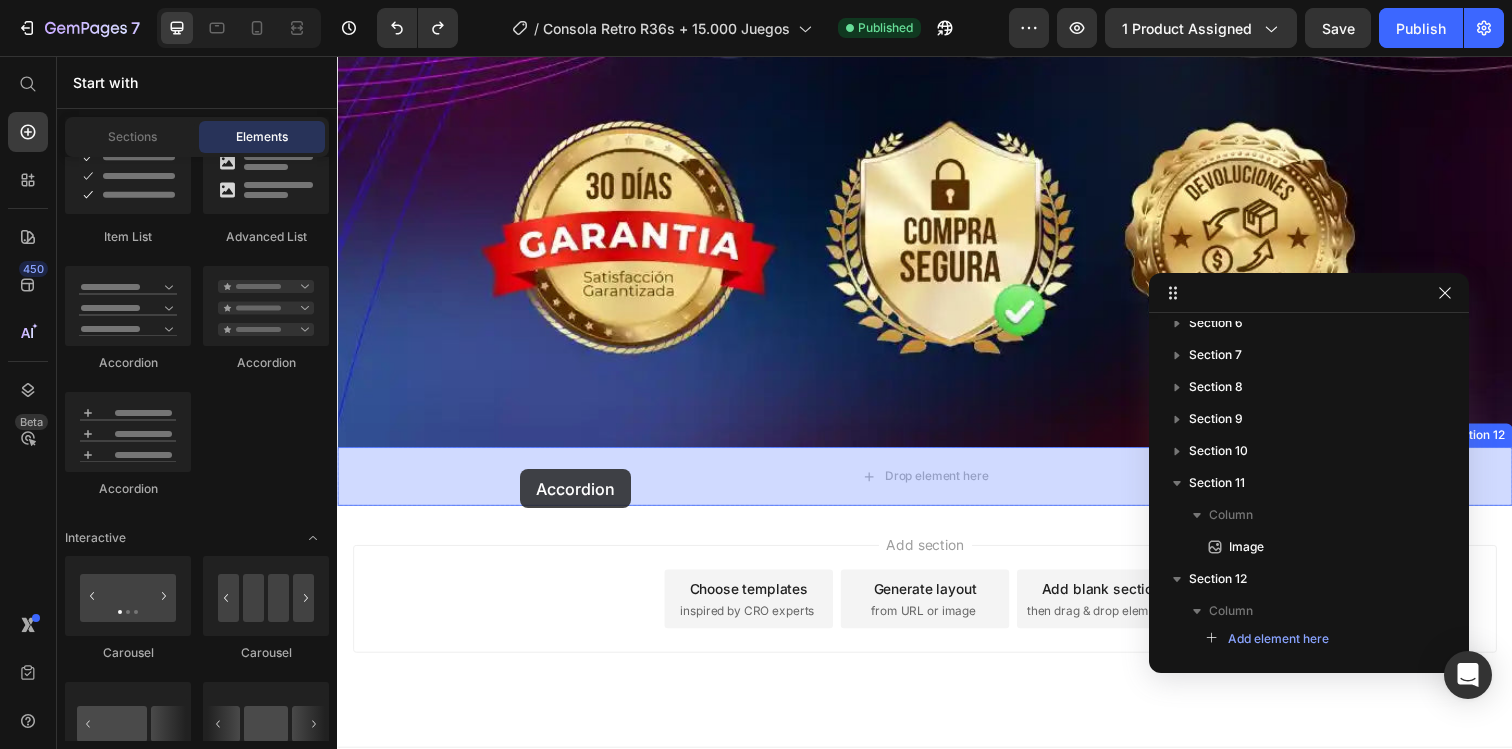 drag, startPoint x: 470, startPoint y: 475, endPoint x: 524, endPoint y: 478, distance: 54.08327 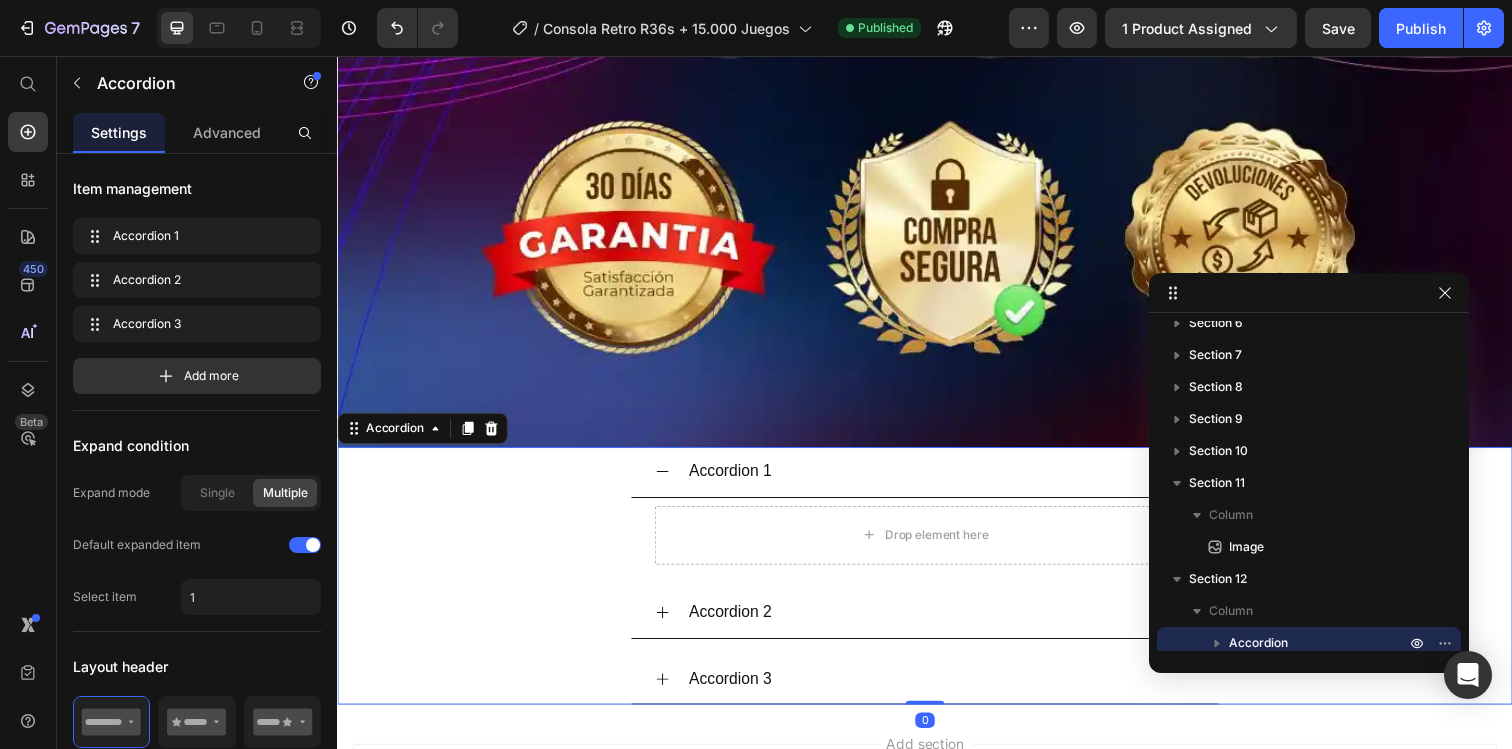 scroll, scrollTop: 11564, scrollLeft: 0, axis: vertical 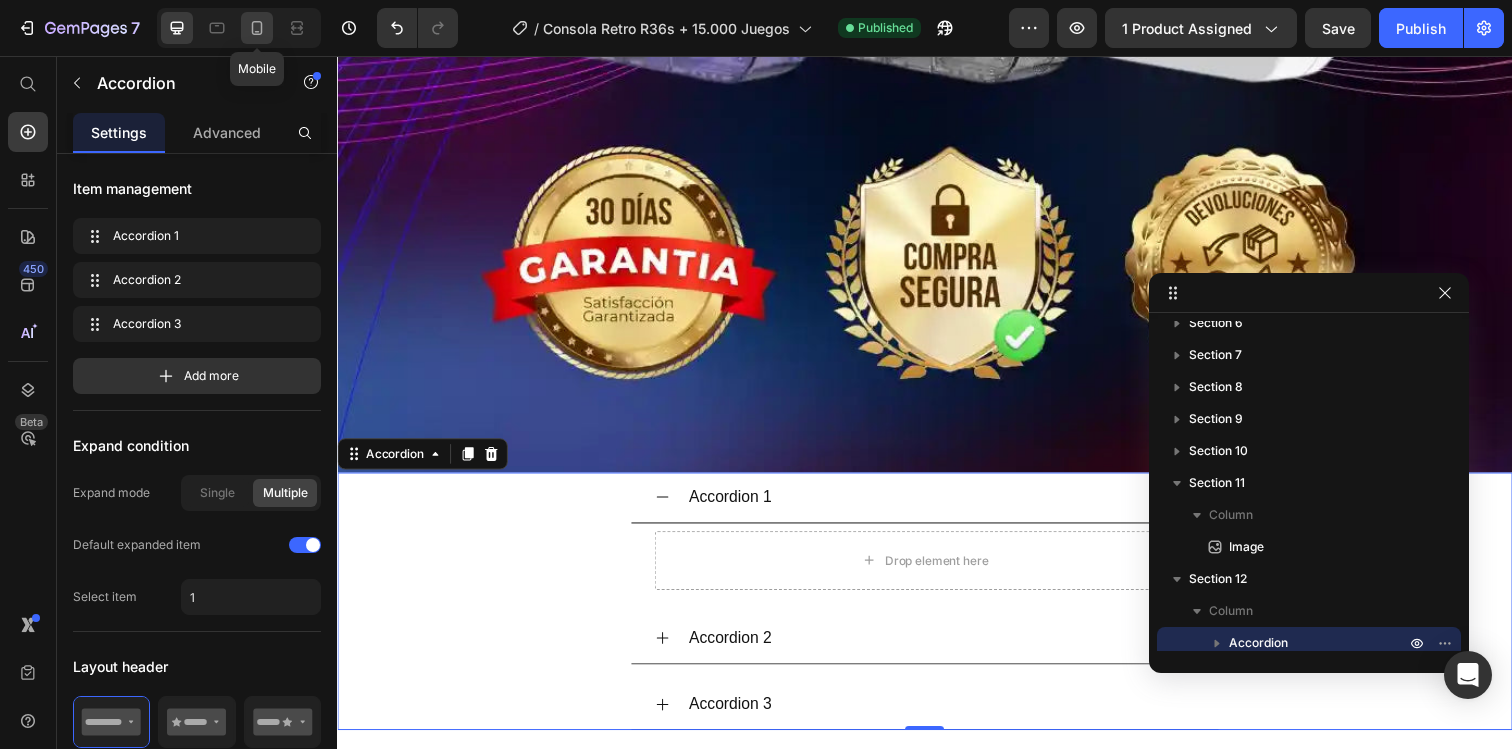 click 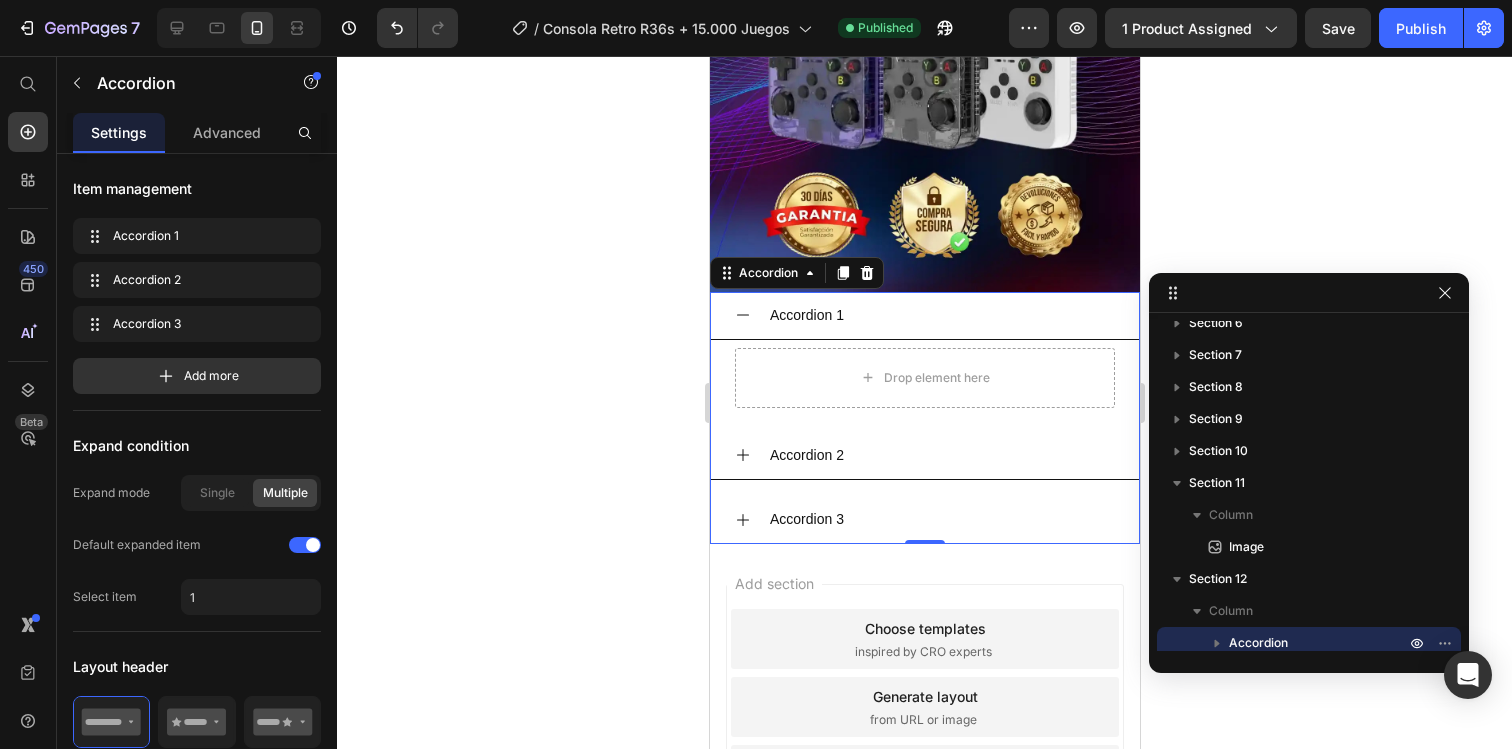 scroll, scrollTop: 10849, scrollLeft: 0, axis: vertical 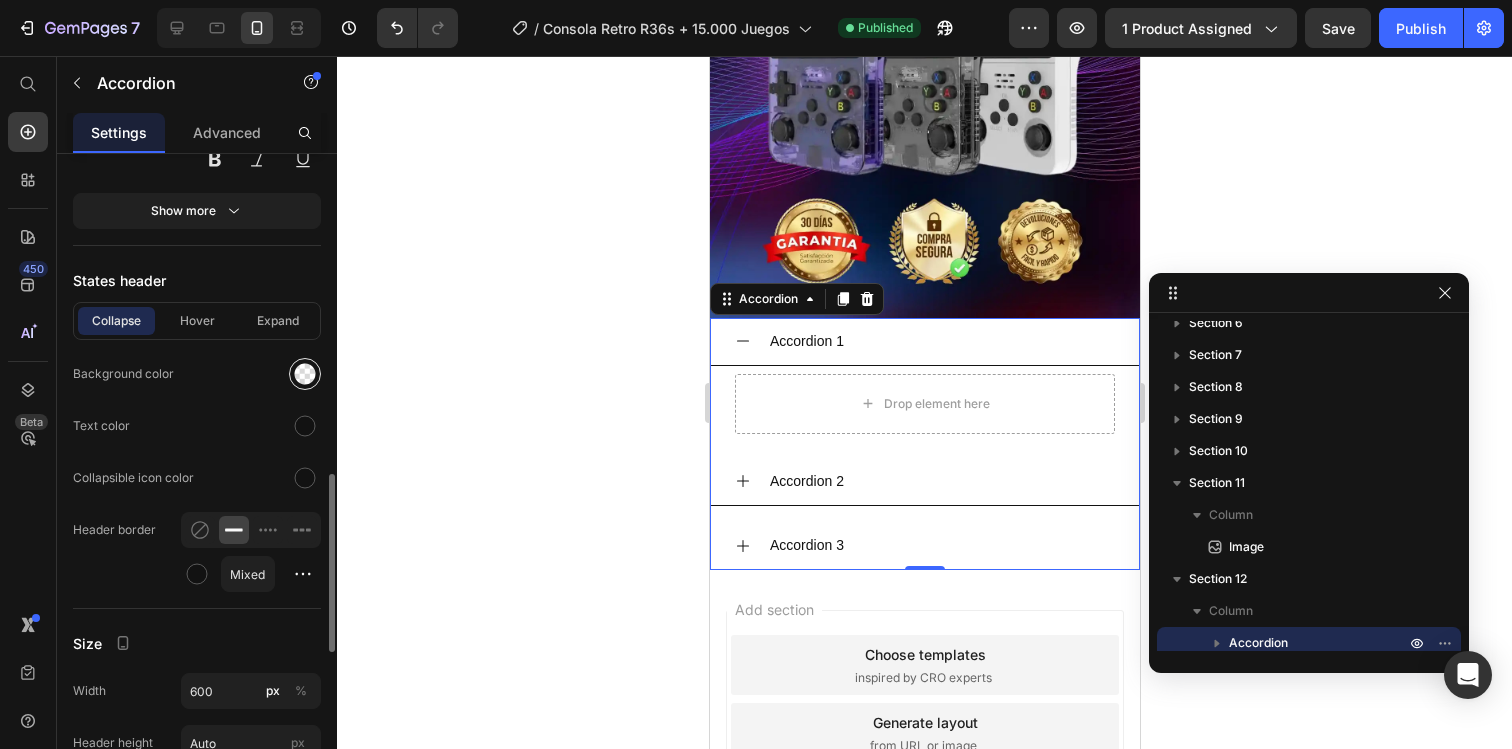click at bounding box center [305, 374] 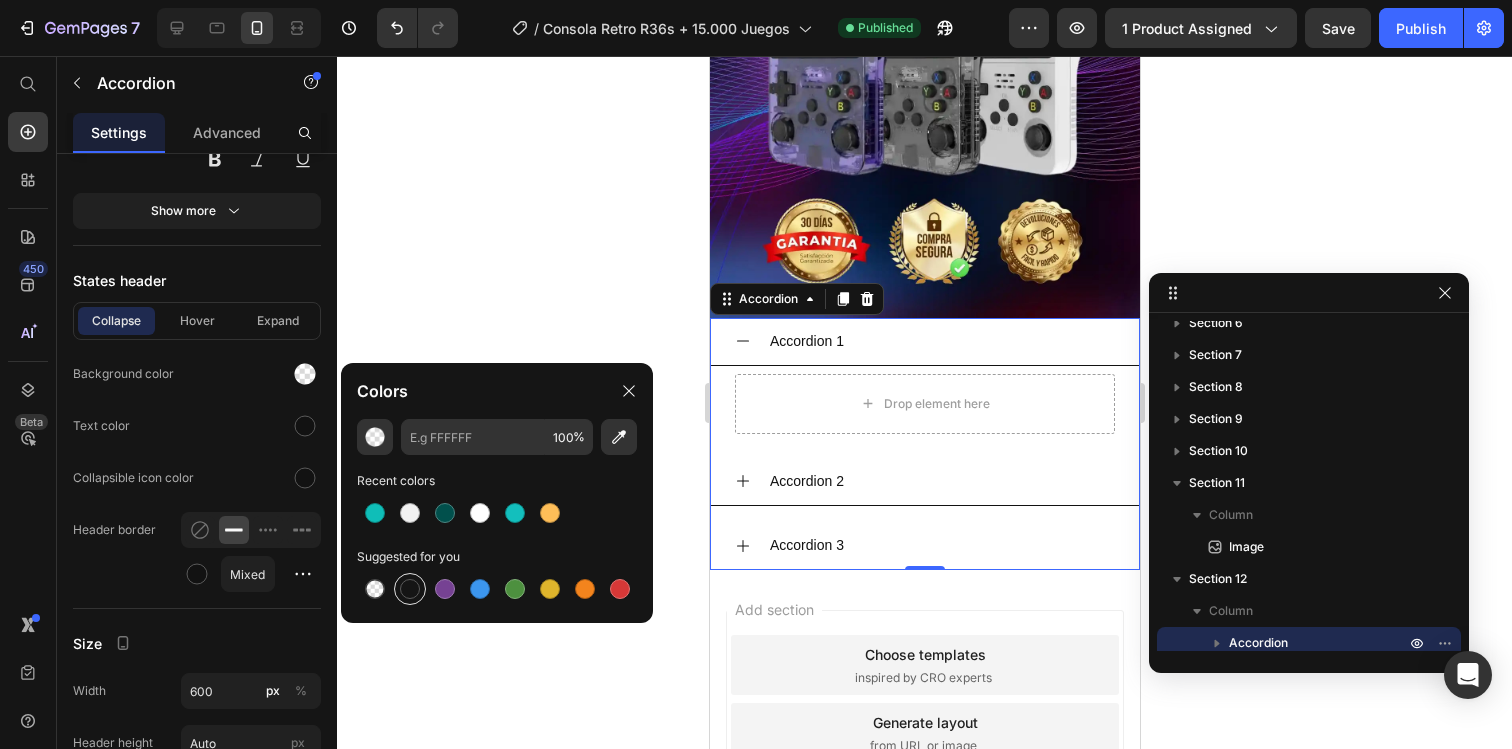 click at bounding box center [410, 589] 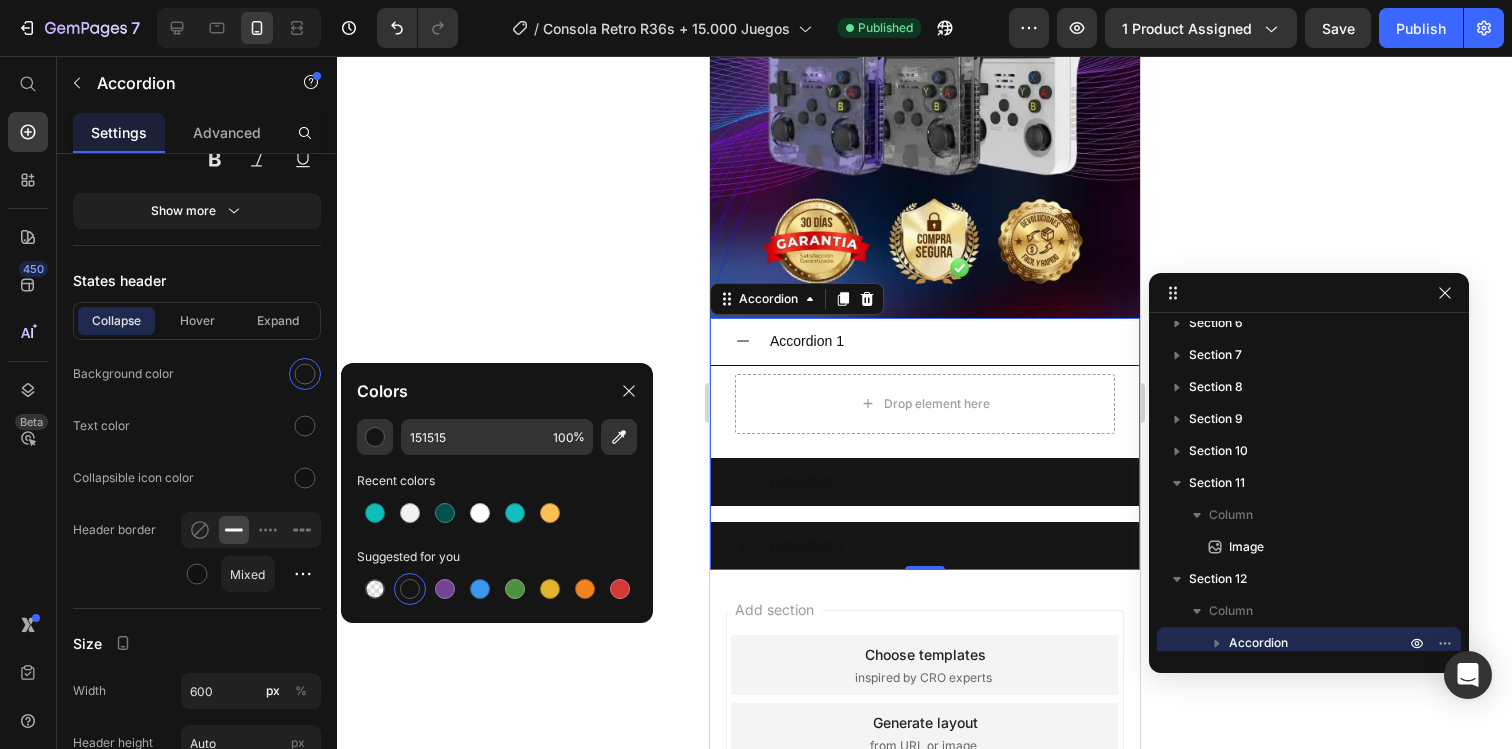 type on "000000" 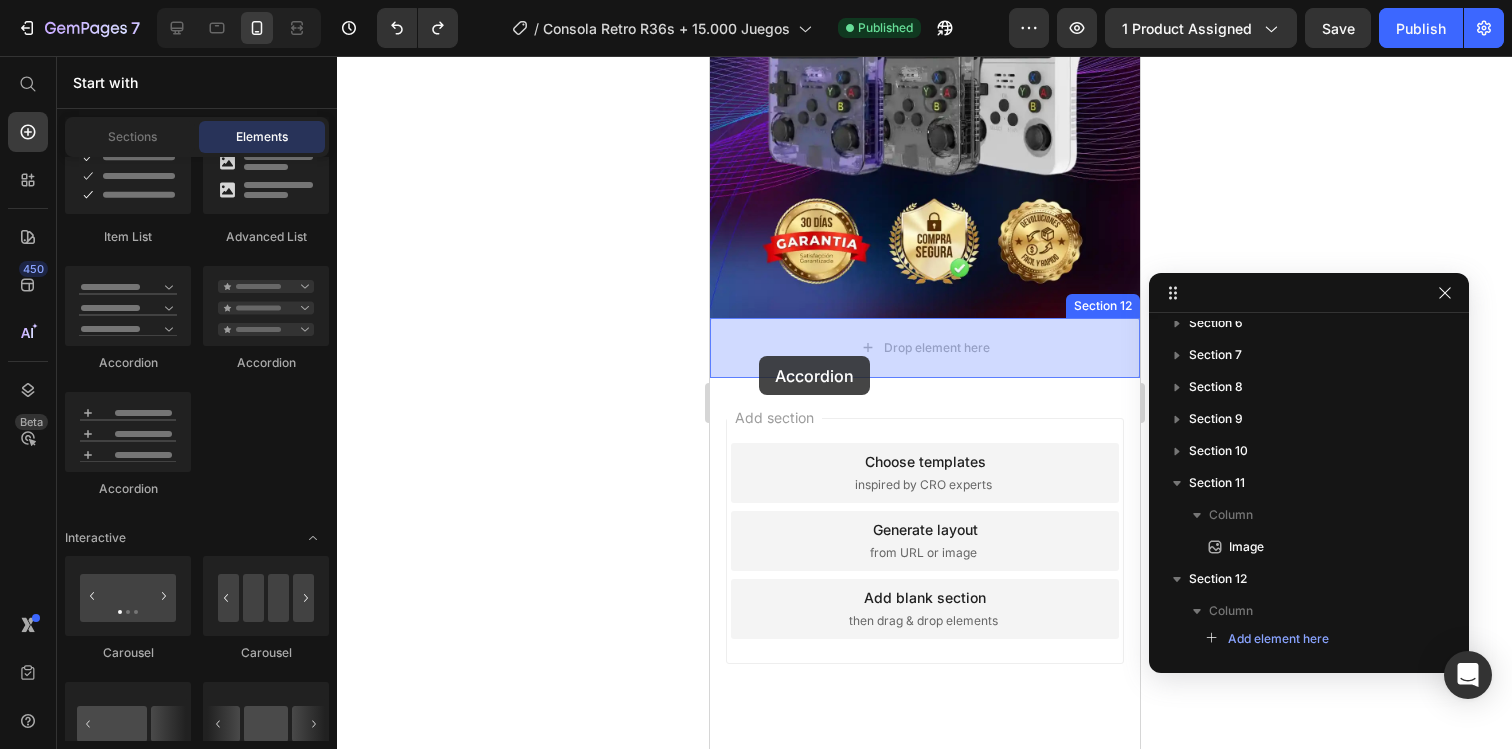 drag, startPoint x: 800, startPoint y: 355, endPoint x: 758, endPoint y: 356, distance: 42.0119 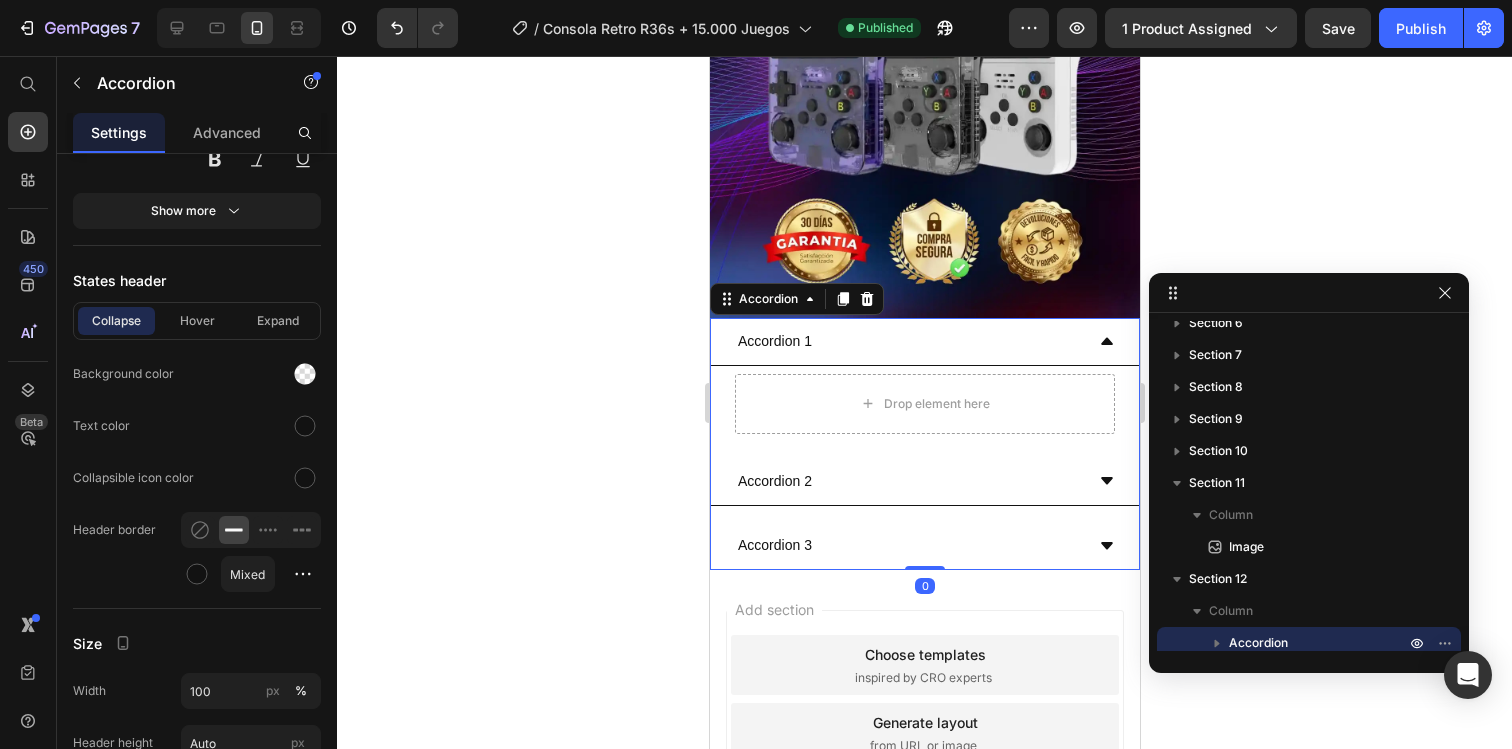 click on "Accordion 1" at bounding box center (908, 341) 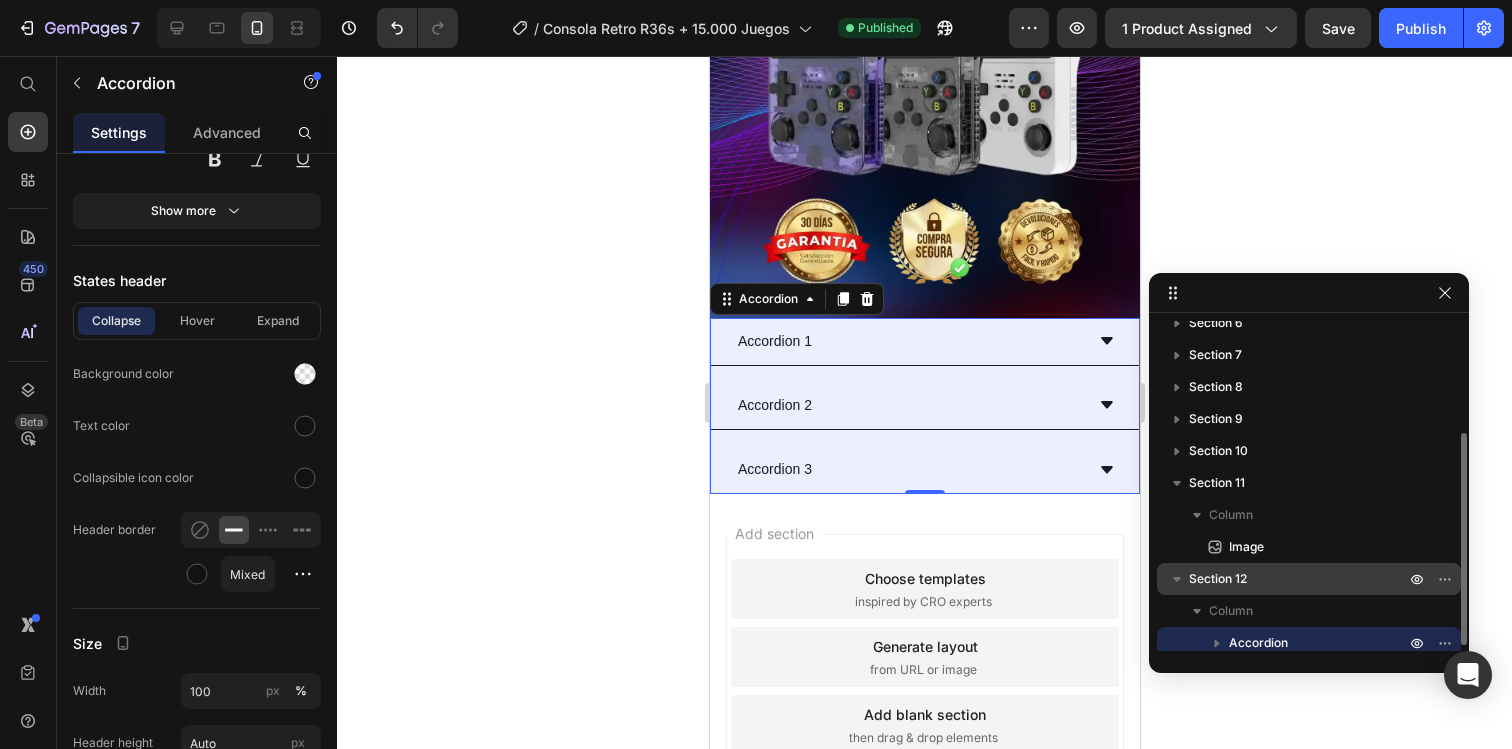 click on "Section 12" at bounding box center (1218, 579) 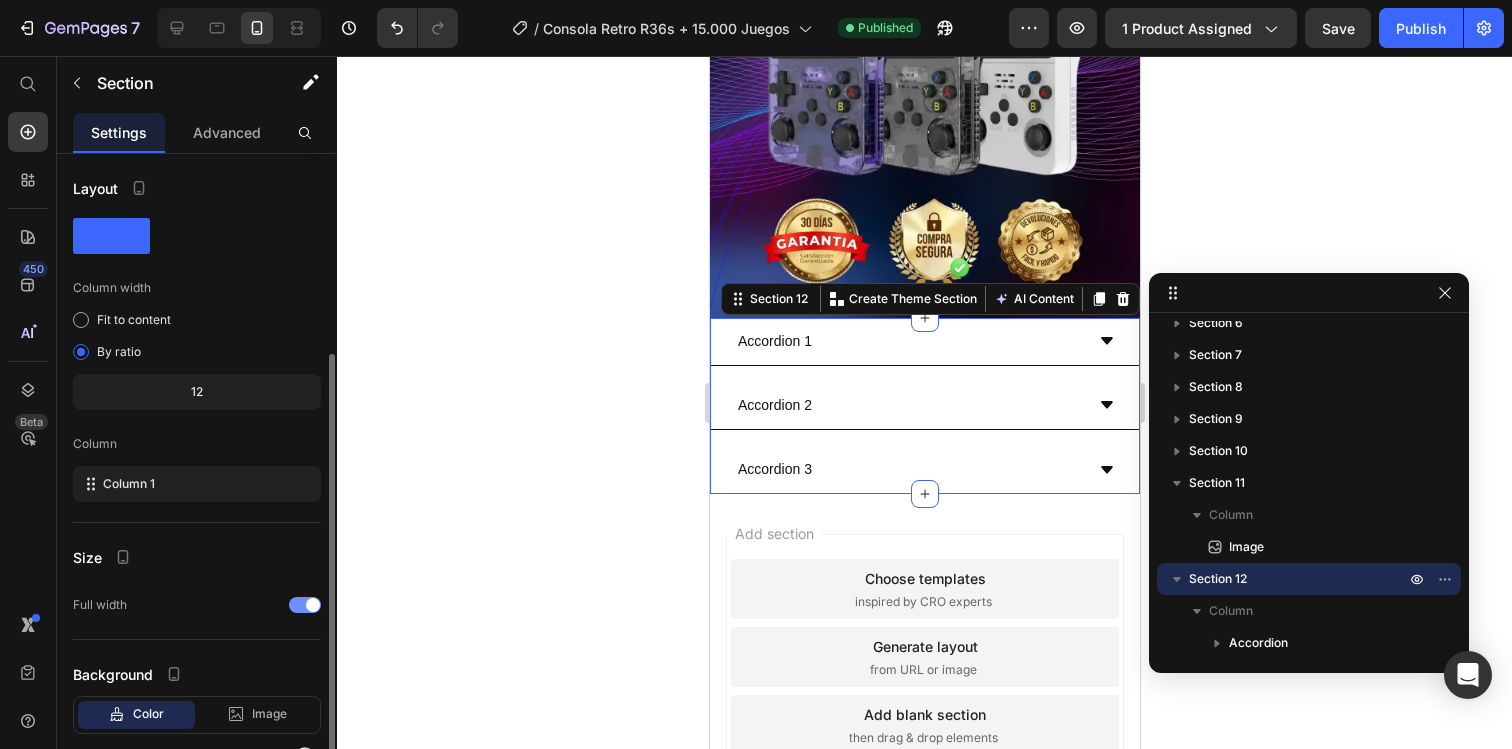 scroll, scrollTop: 112, scrollLeft: 0, axis: vertical 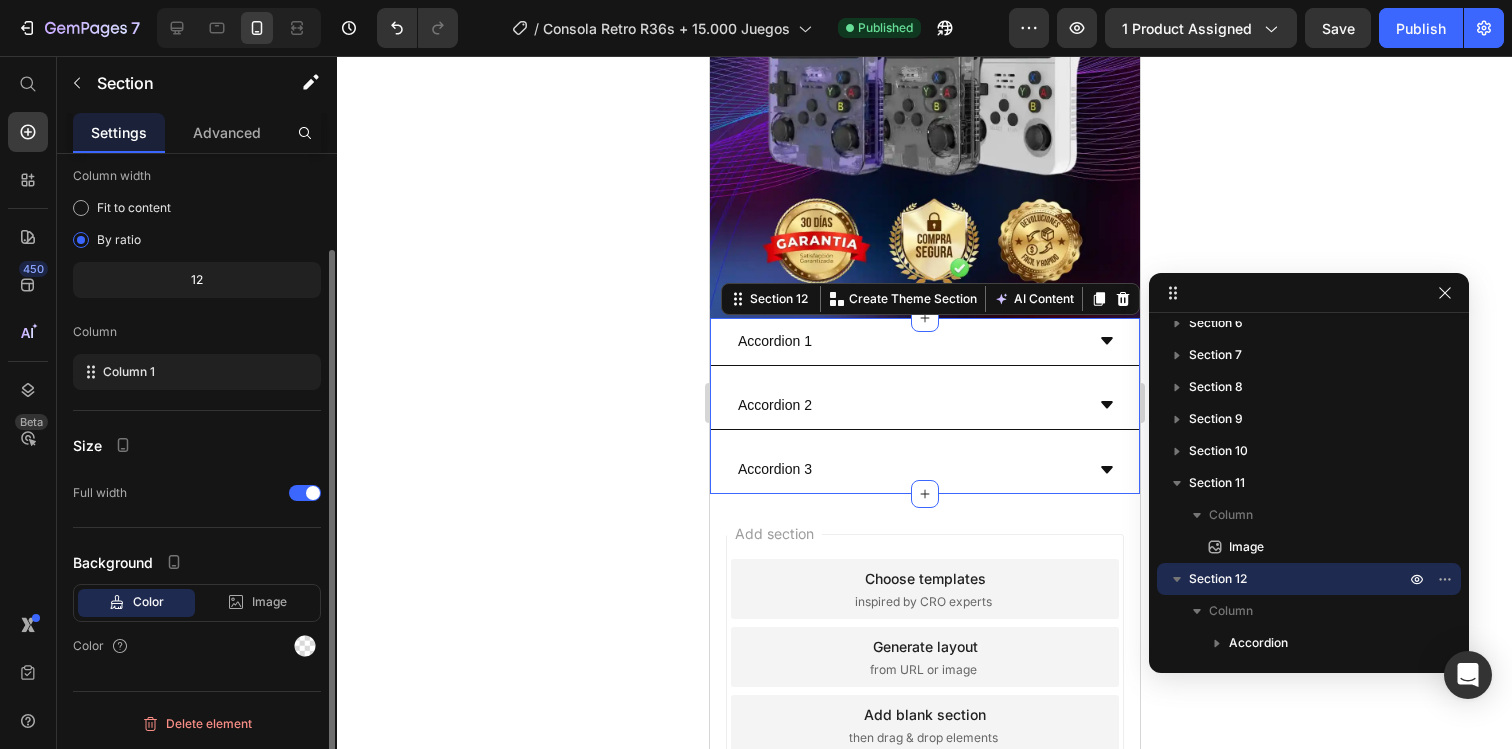 click on "Background Color Image Video  Color" 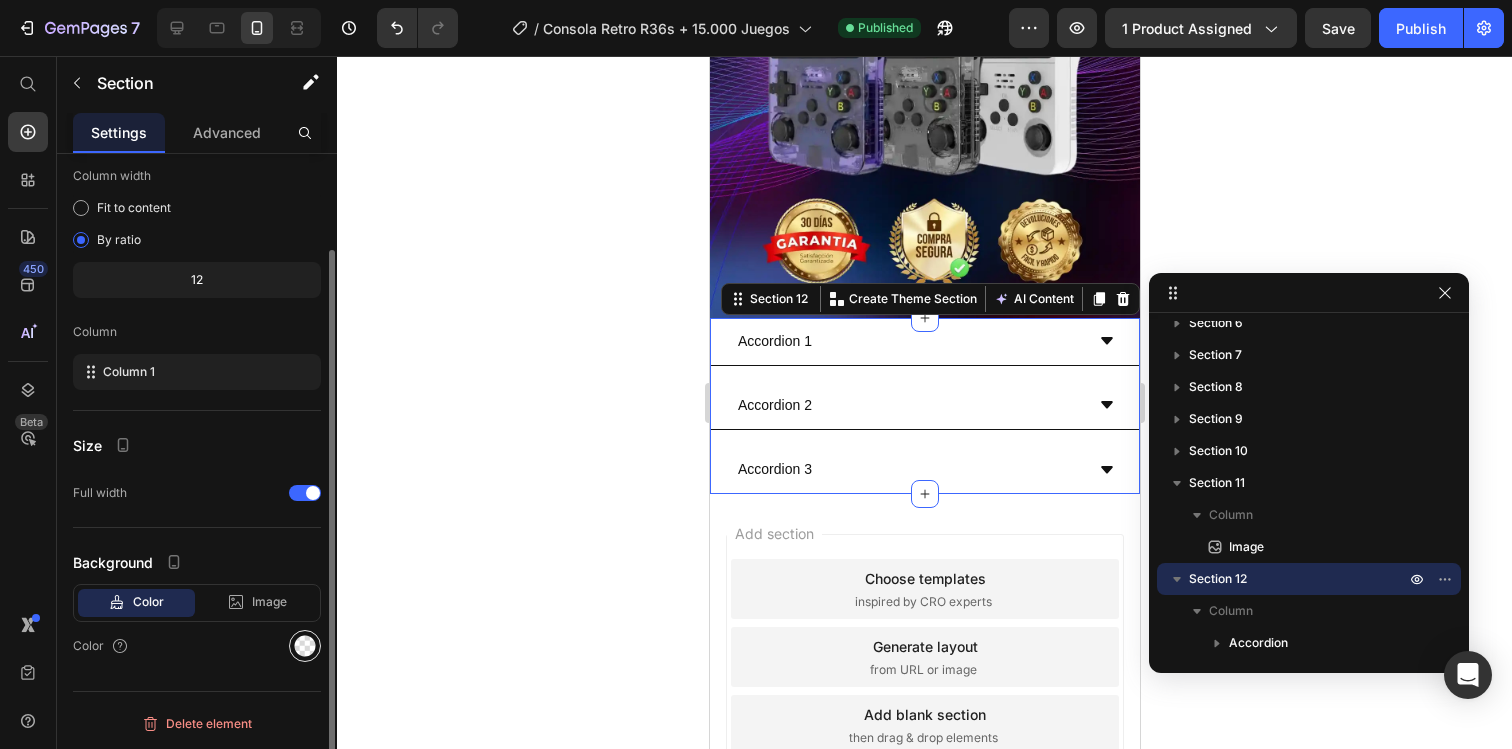 click at bounding box center [305, 646] 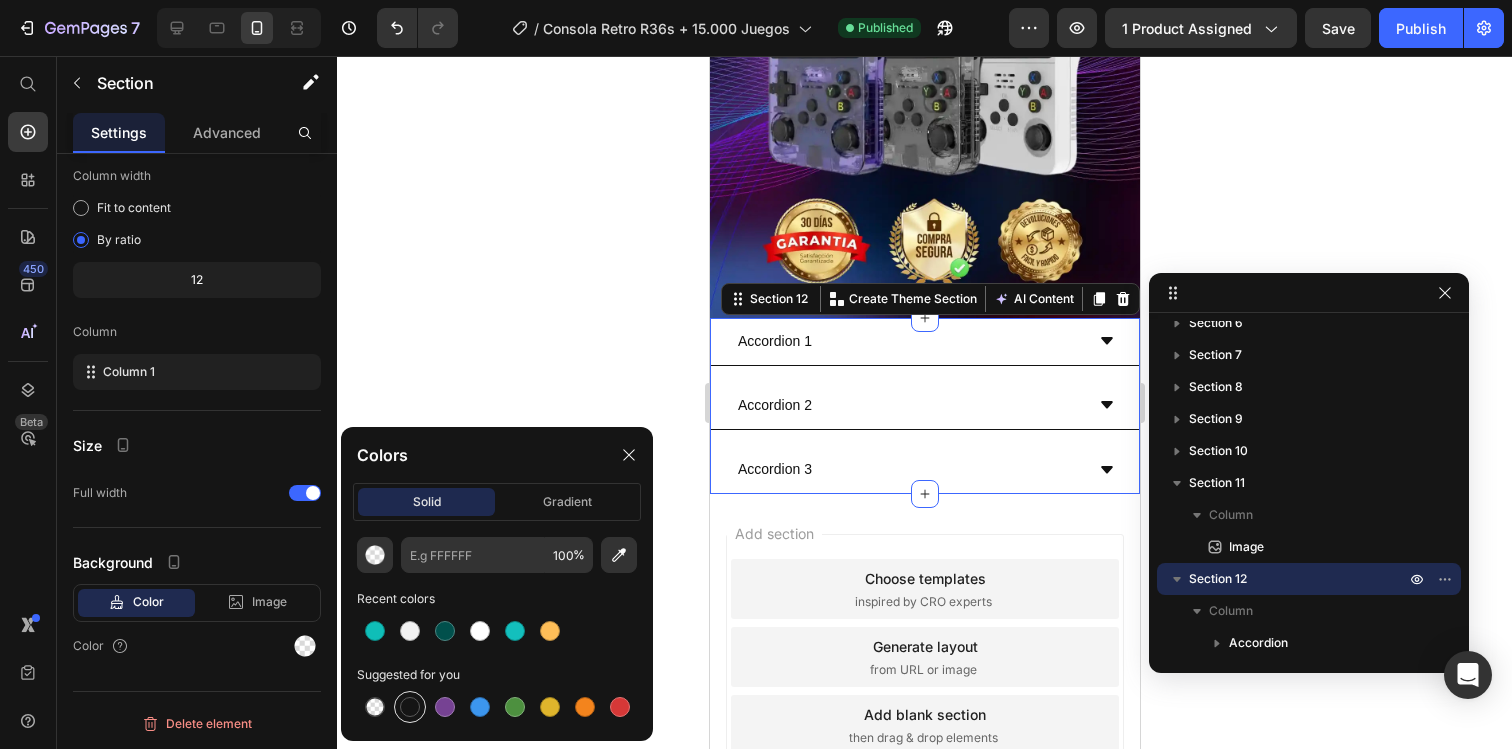 click at bounding box center [410, 707] 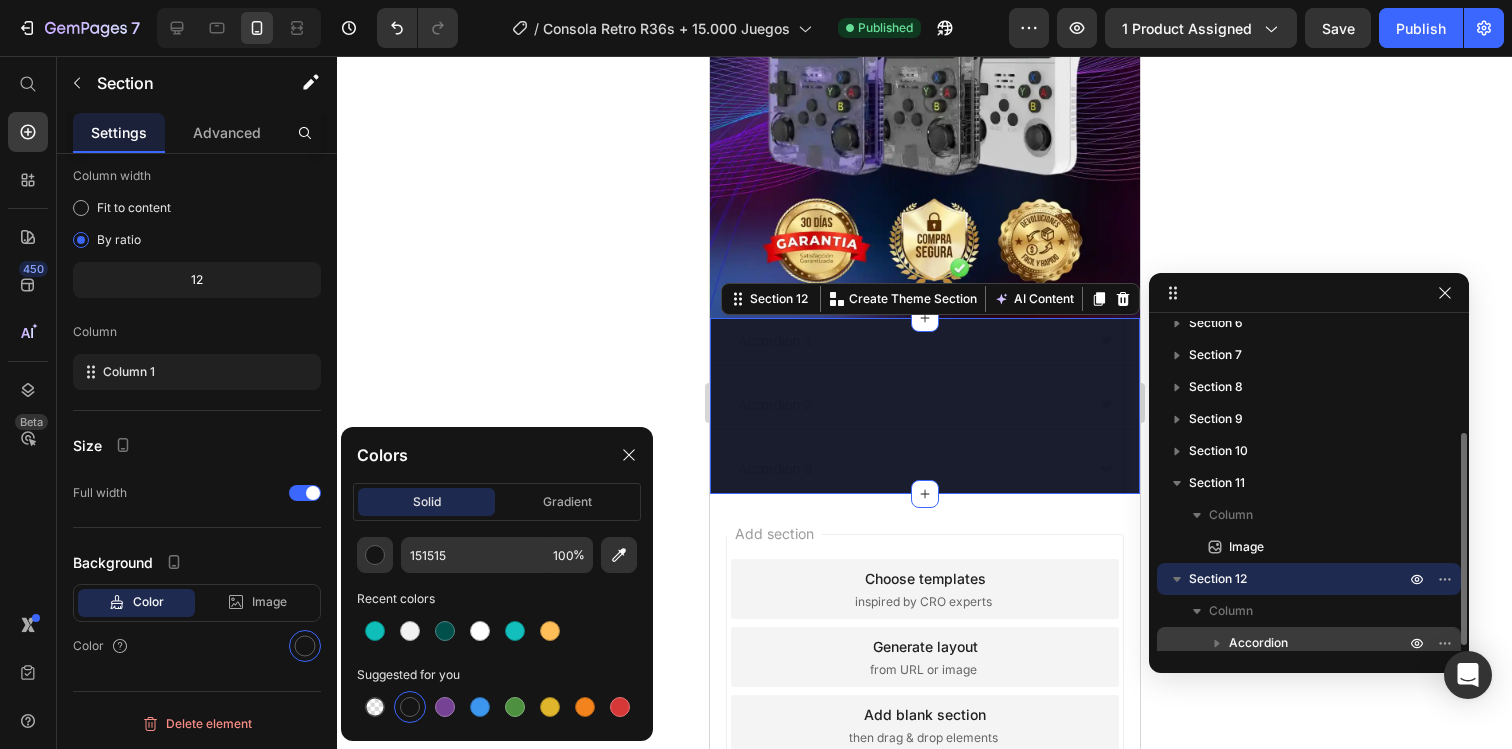 click on "Accordion" at bounding box center [1309, 643] 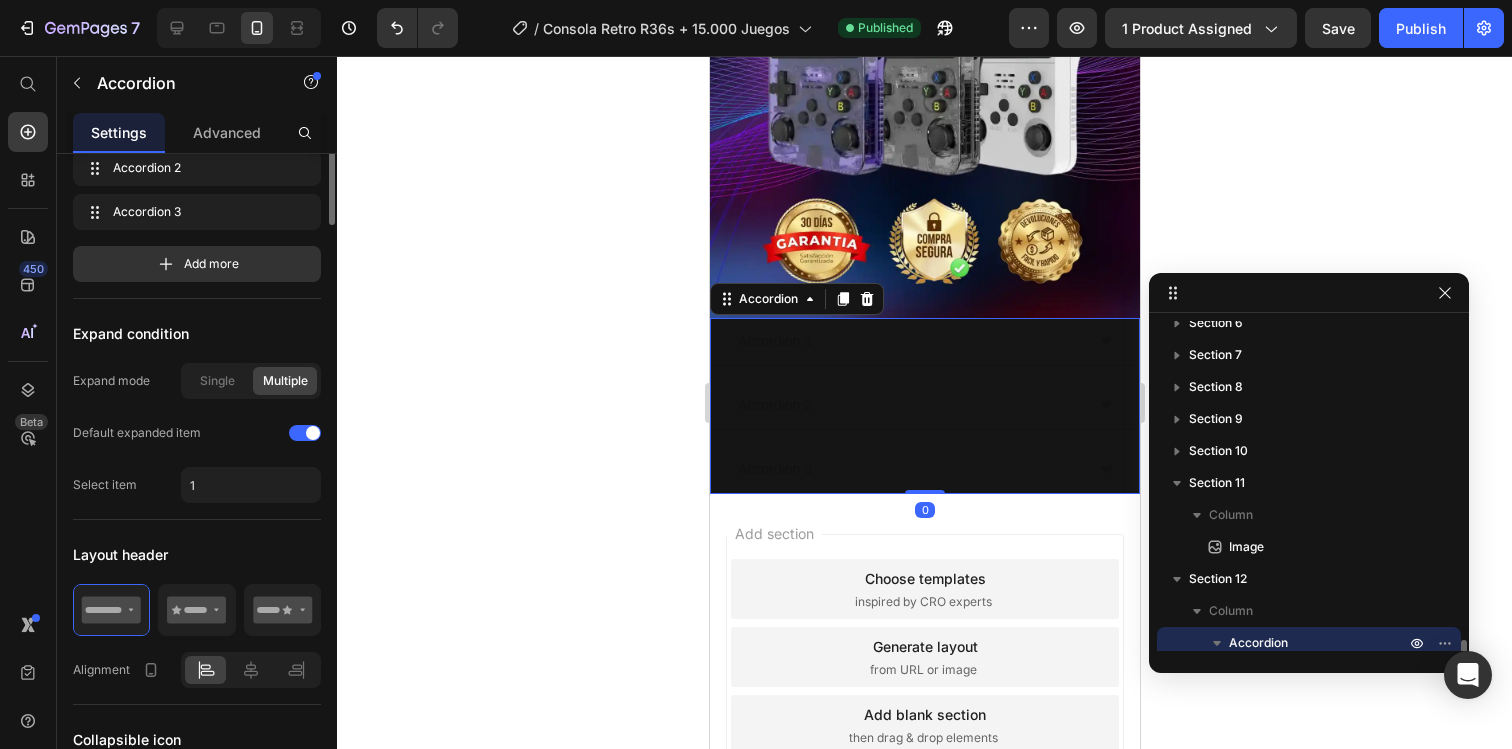 scroll, scrollTop: 346, scrollLeft: 0, axis: vertical 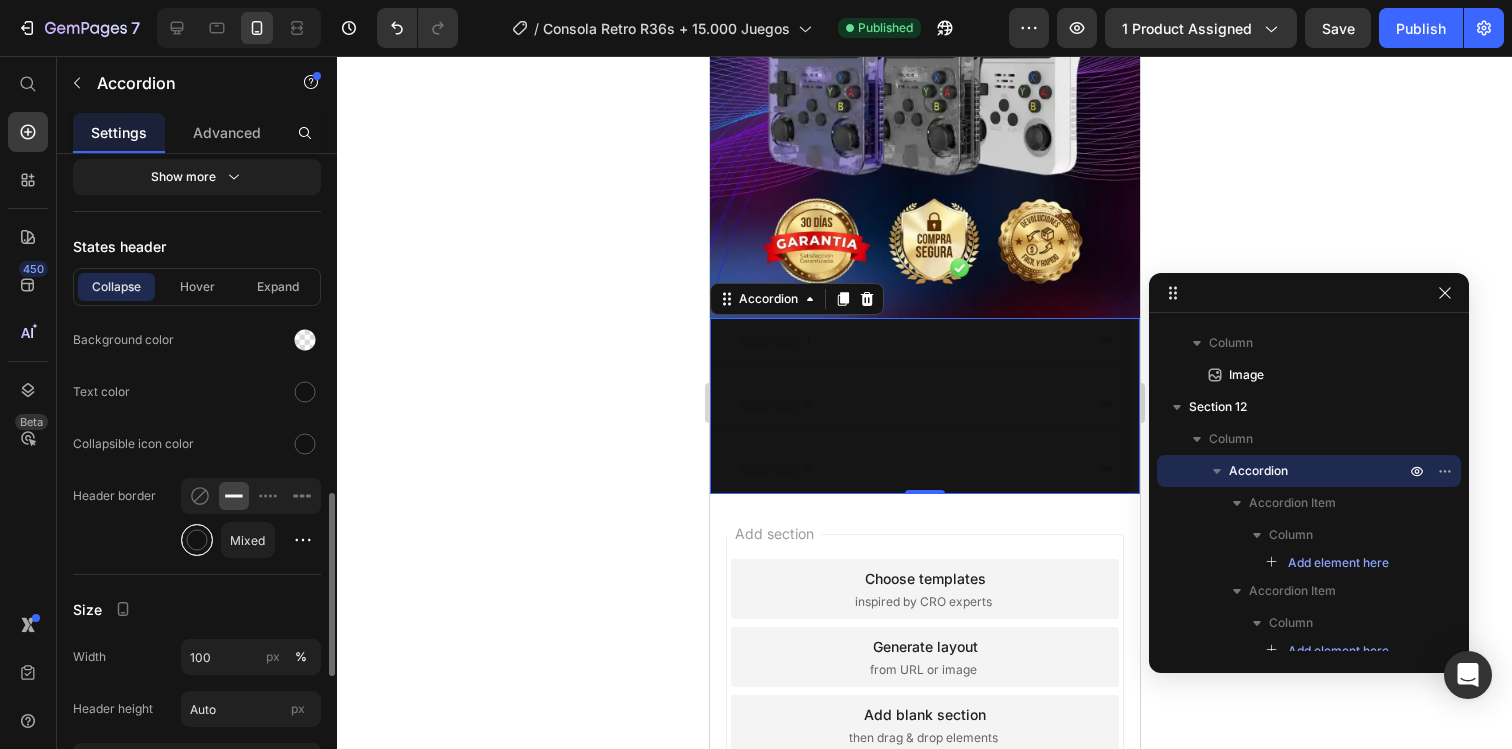 click at bounding box center [197, 540] 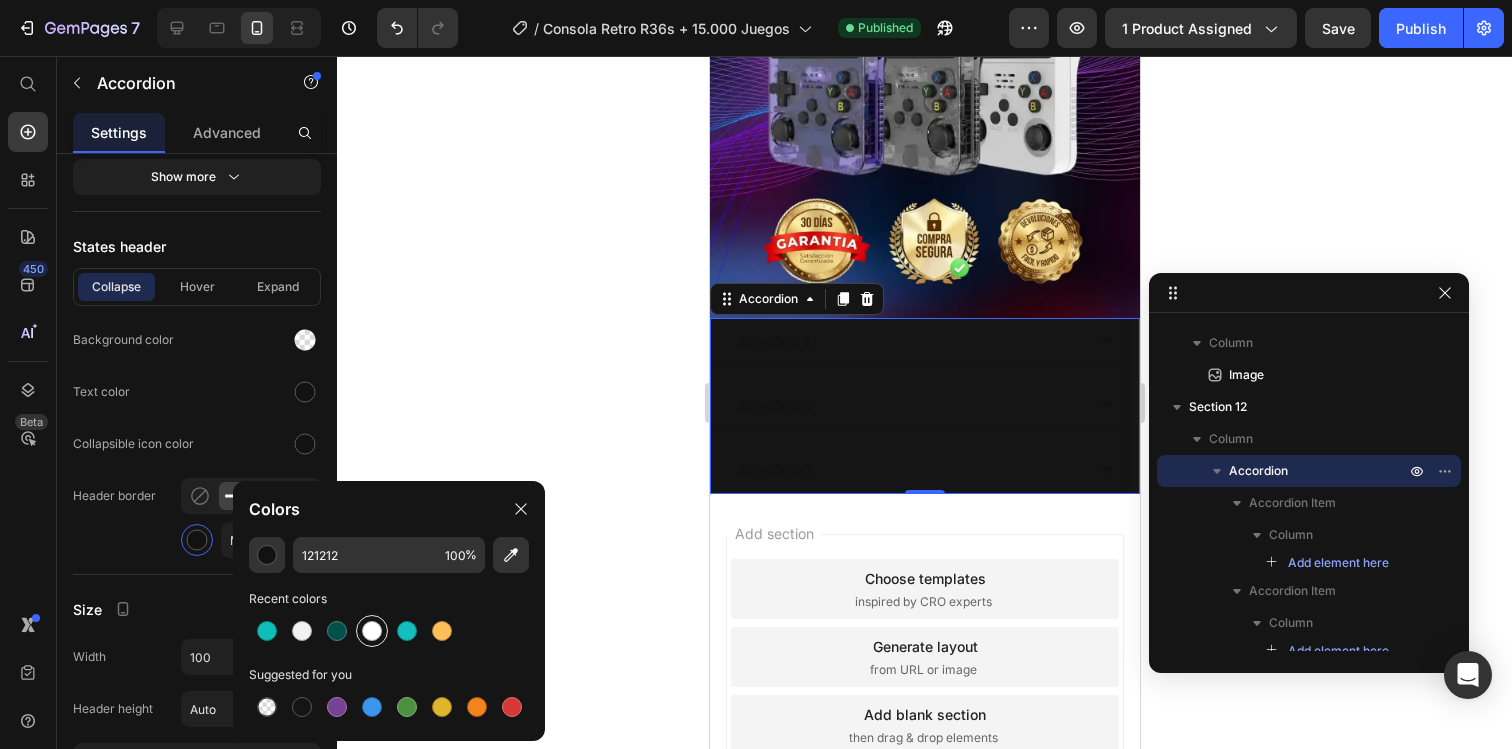 click at bounding box center [372, 631] 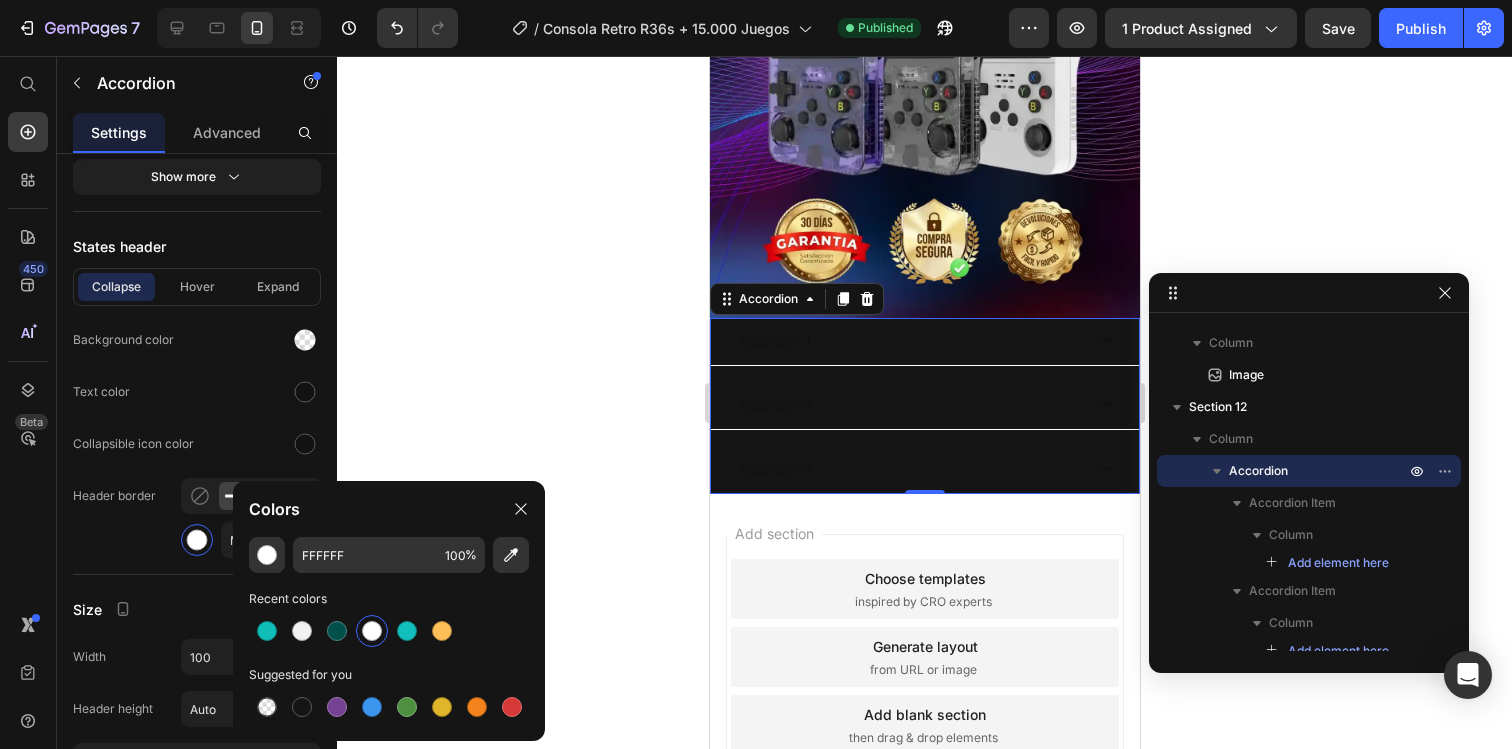 click on "States header Collapse Hover Expand Background color Text color Collapsible icon color Header border Mixed" 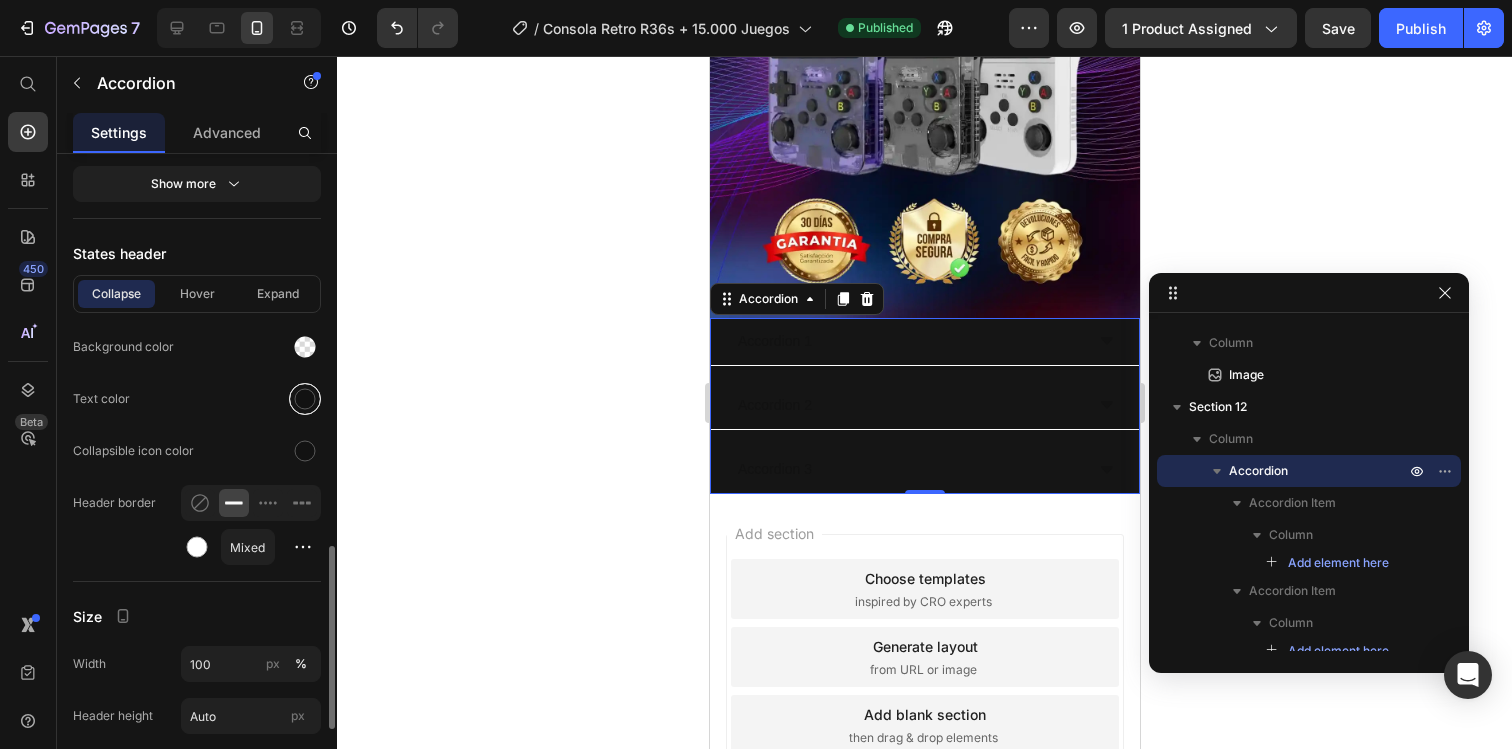scroll, scrollTop: 1241, scrollLeft: 0, axis: vertical 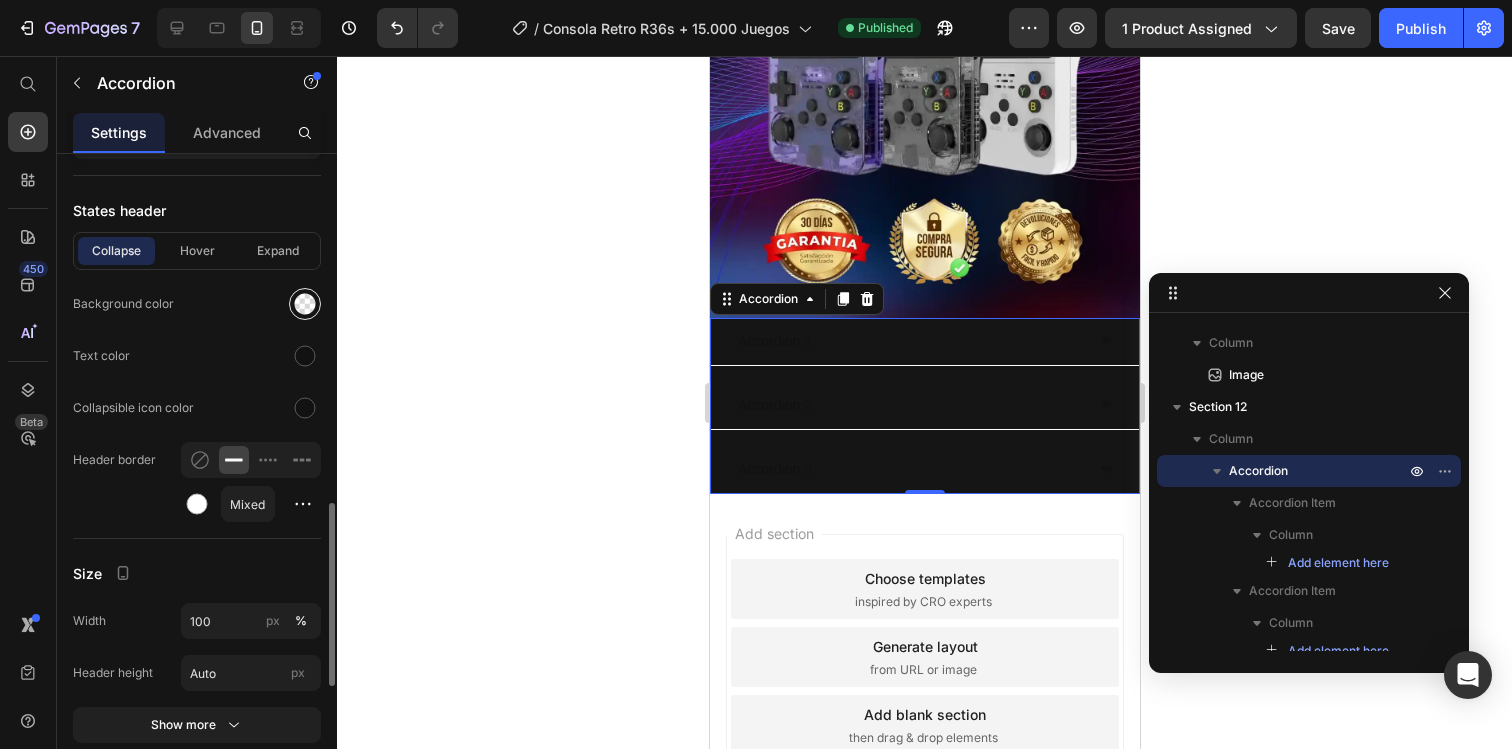 click at bounding box center [305, 304] 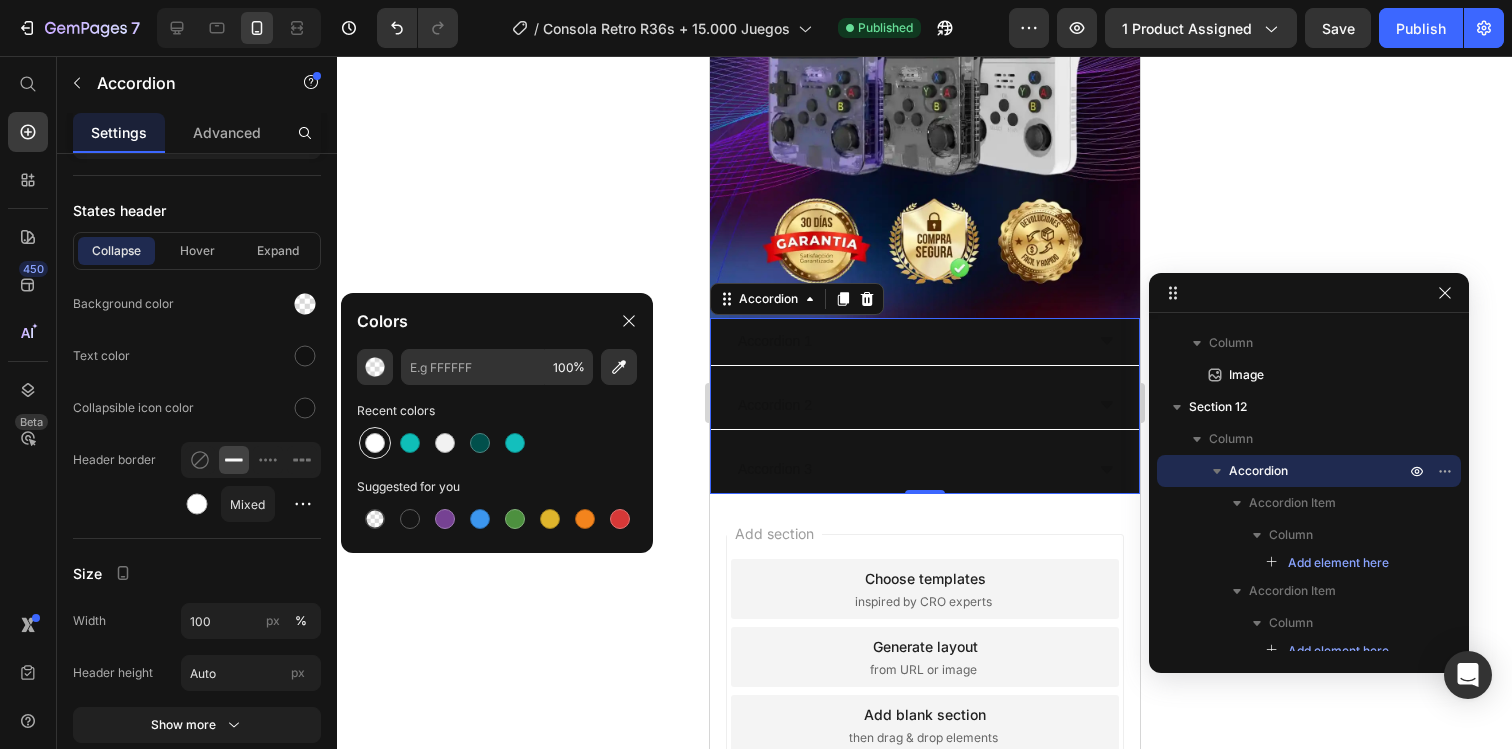 click at bounding box center [375, 443] 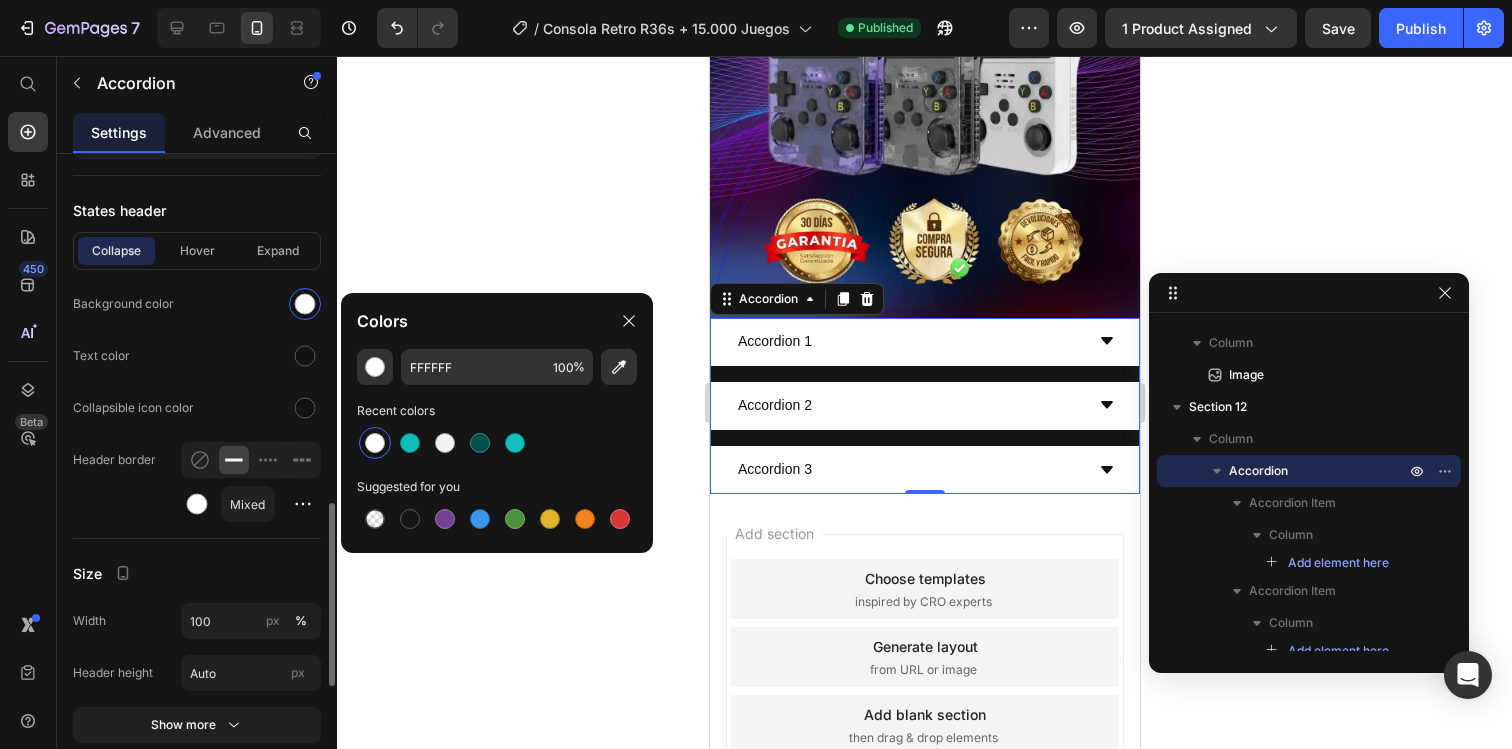 click on "Collapse Hover Expand Background color Text color Collapsible icon color Header border Mixed" 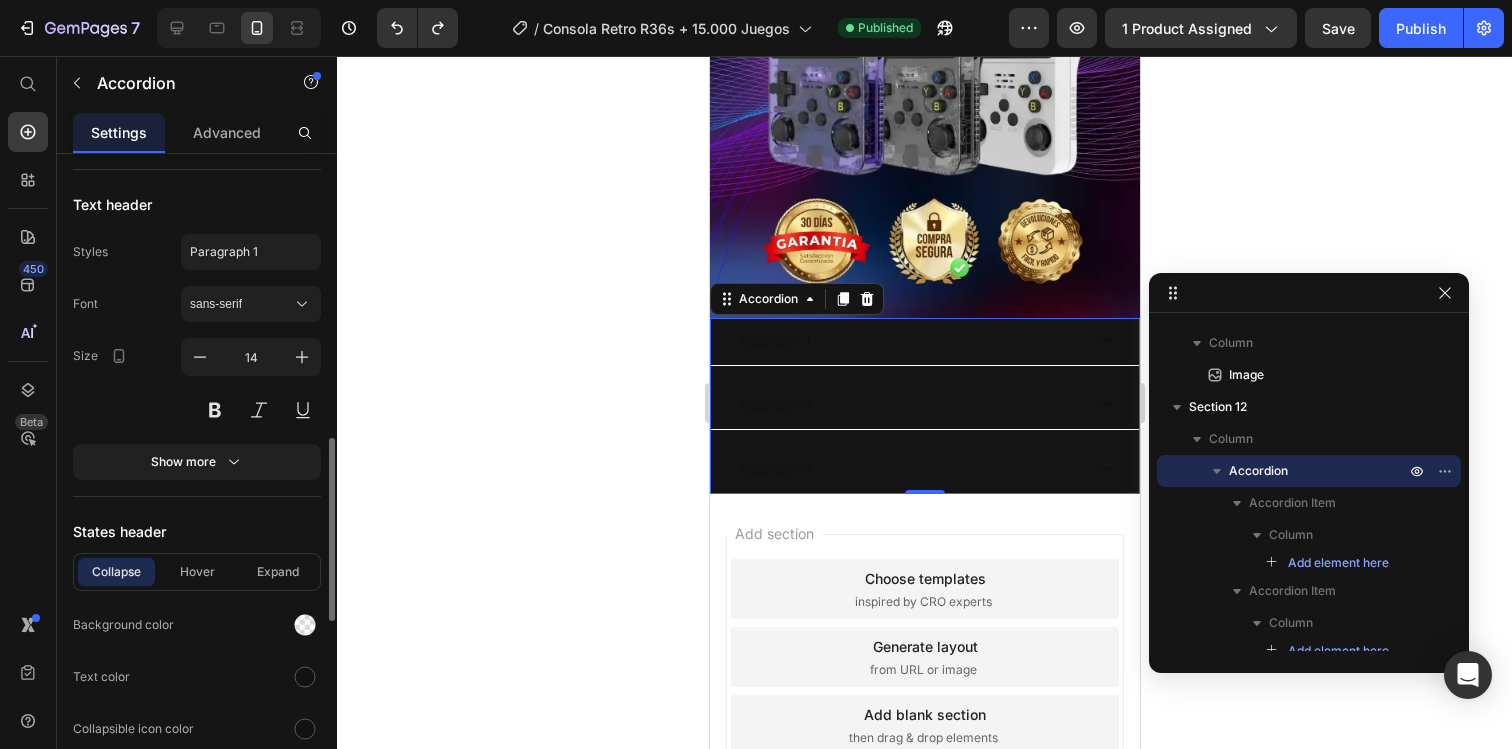 scroll, scrollTop: 915, scrollLeft: 0, axis: vertical 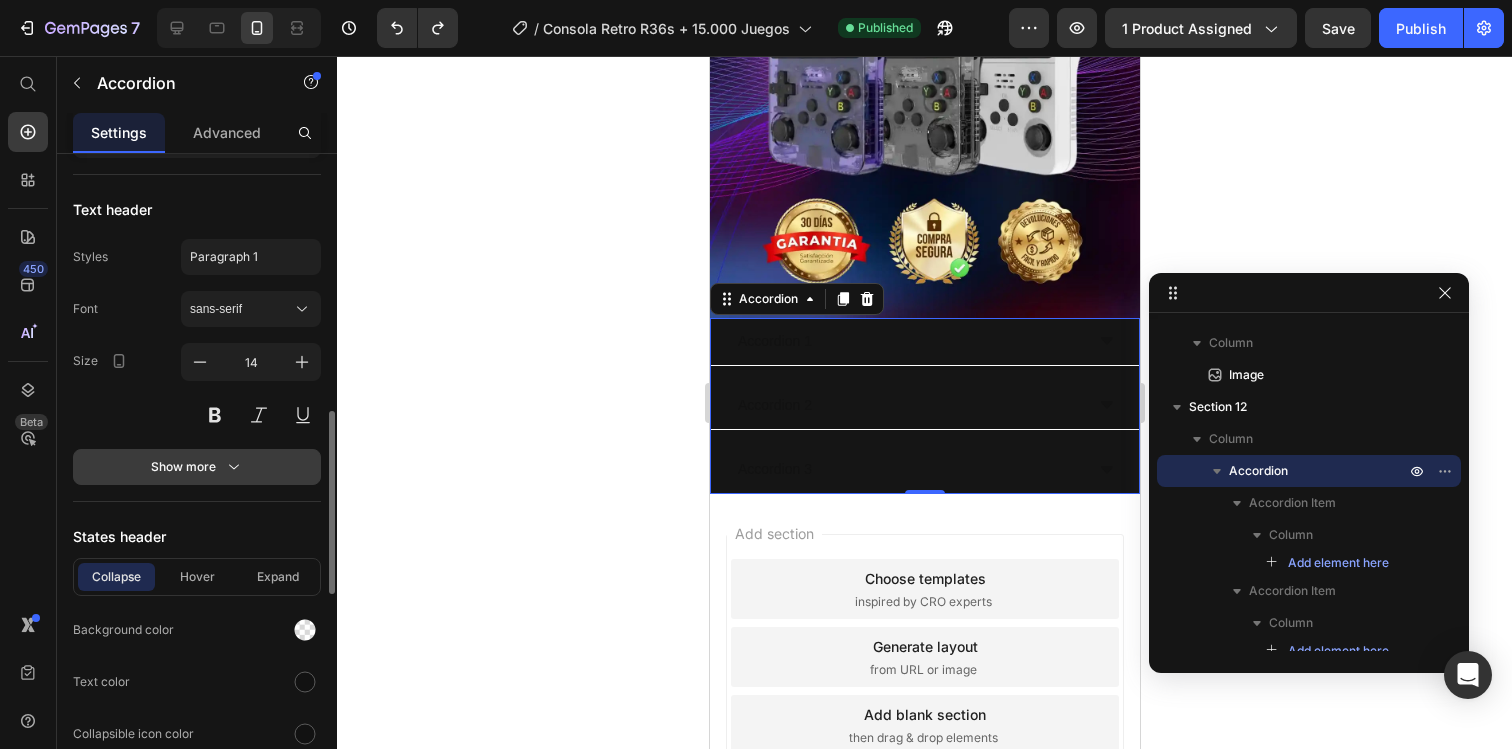 click on "Show more" at bounding box center (197, 467) 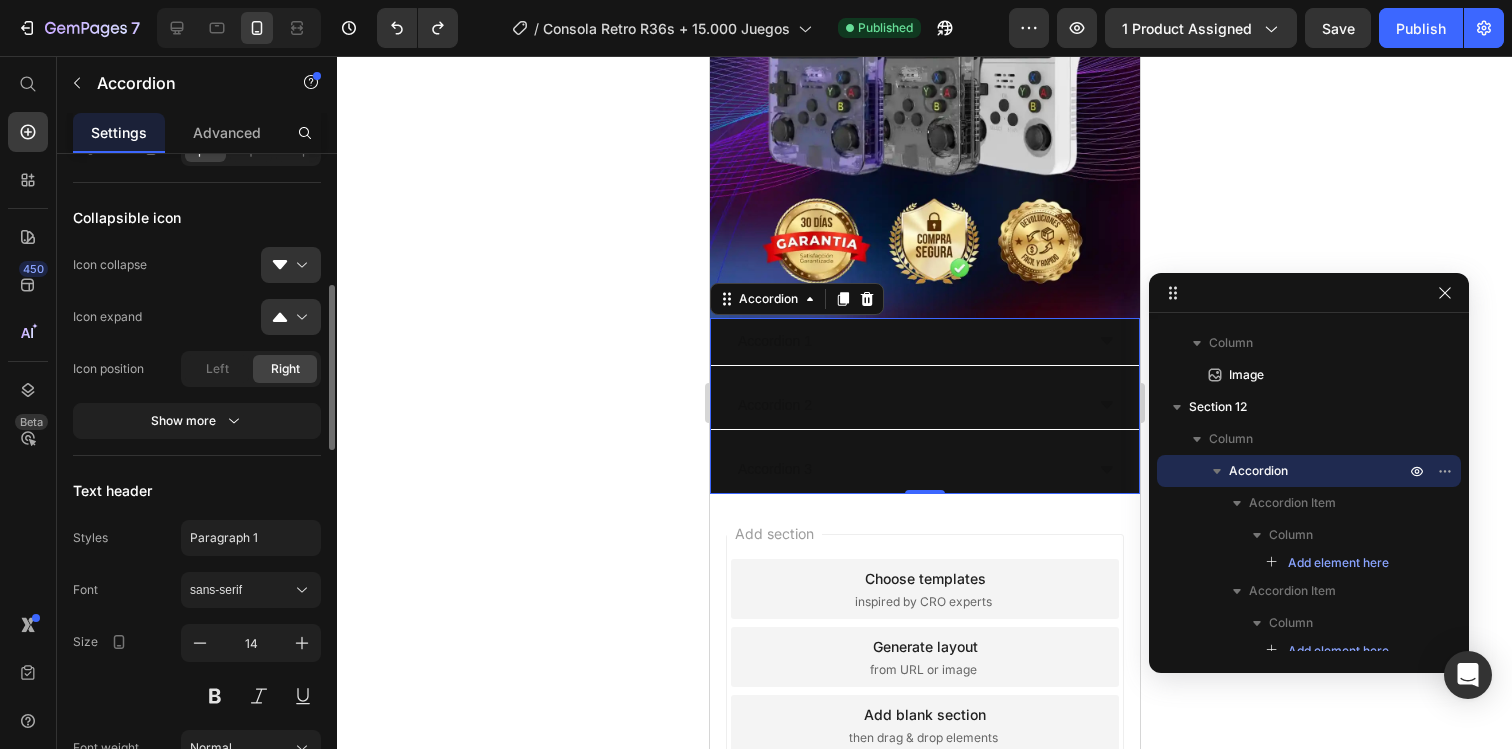 scroll, scrollTop: 611, scrollLeft: 0, axis: vertical 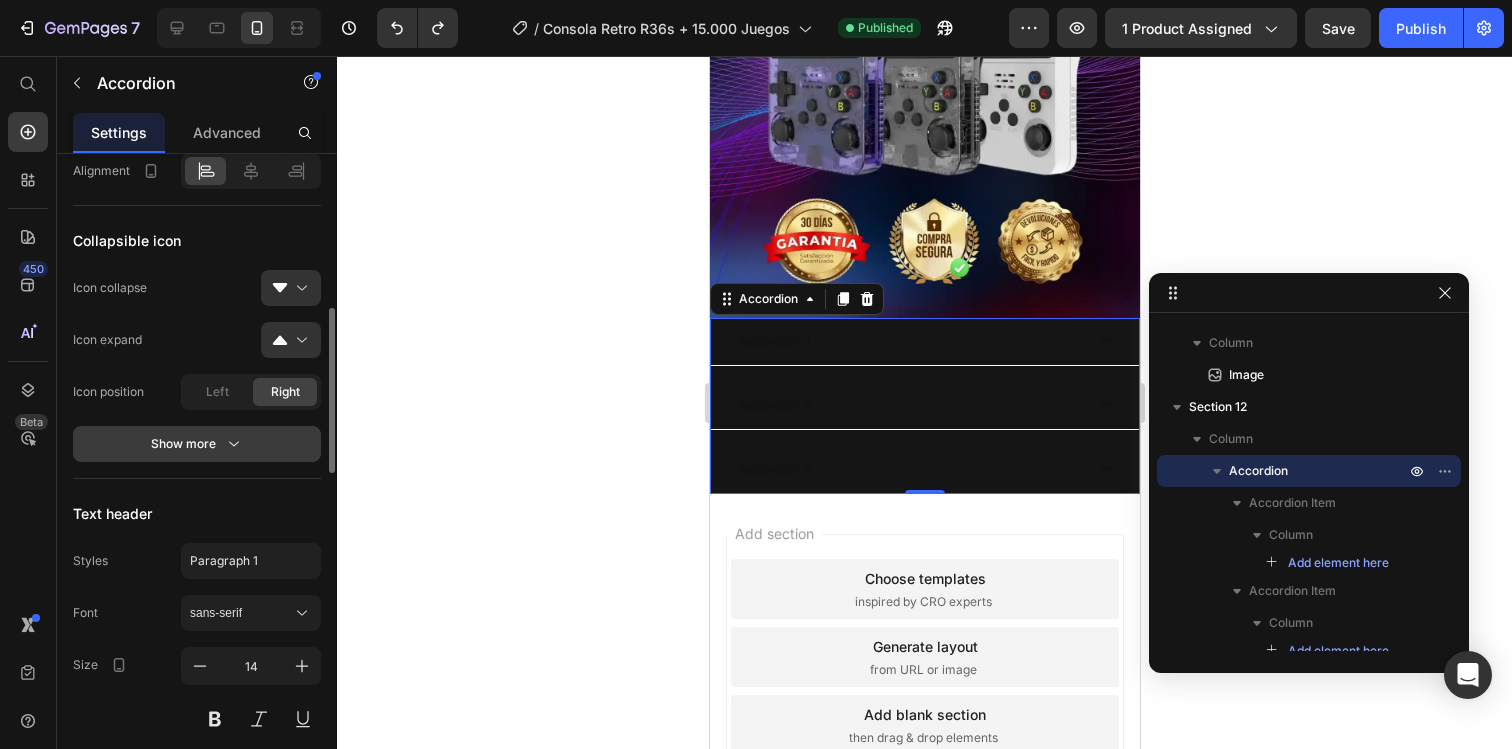 click on "Show more" at bounding box center [197, 444] 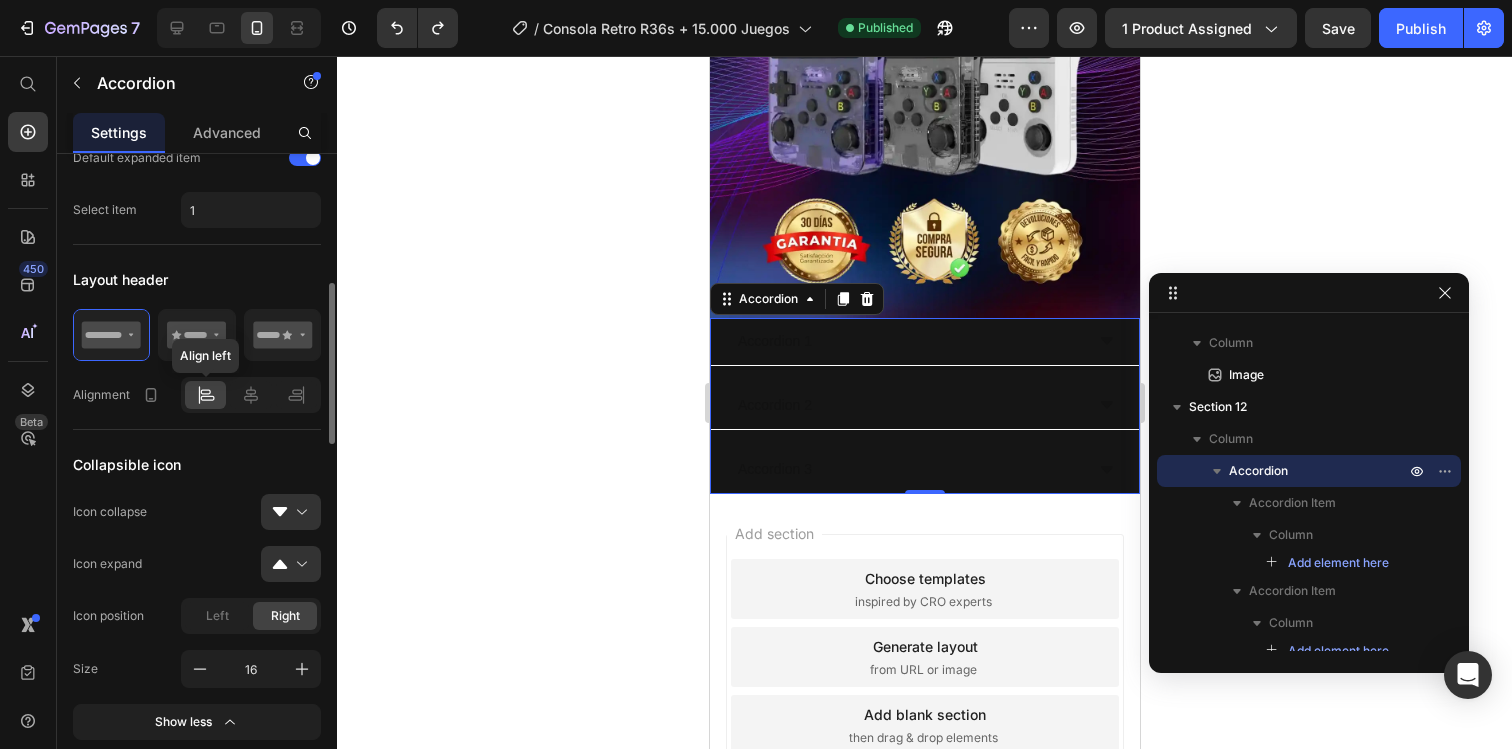 scroll, scrollTop: 366, scrollLeft: 0, axis: vertical 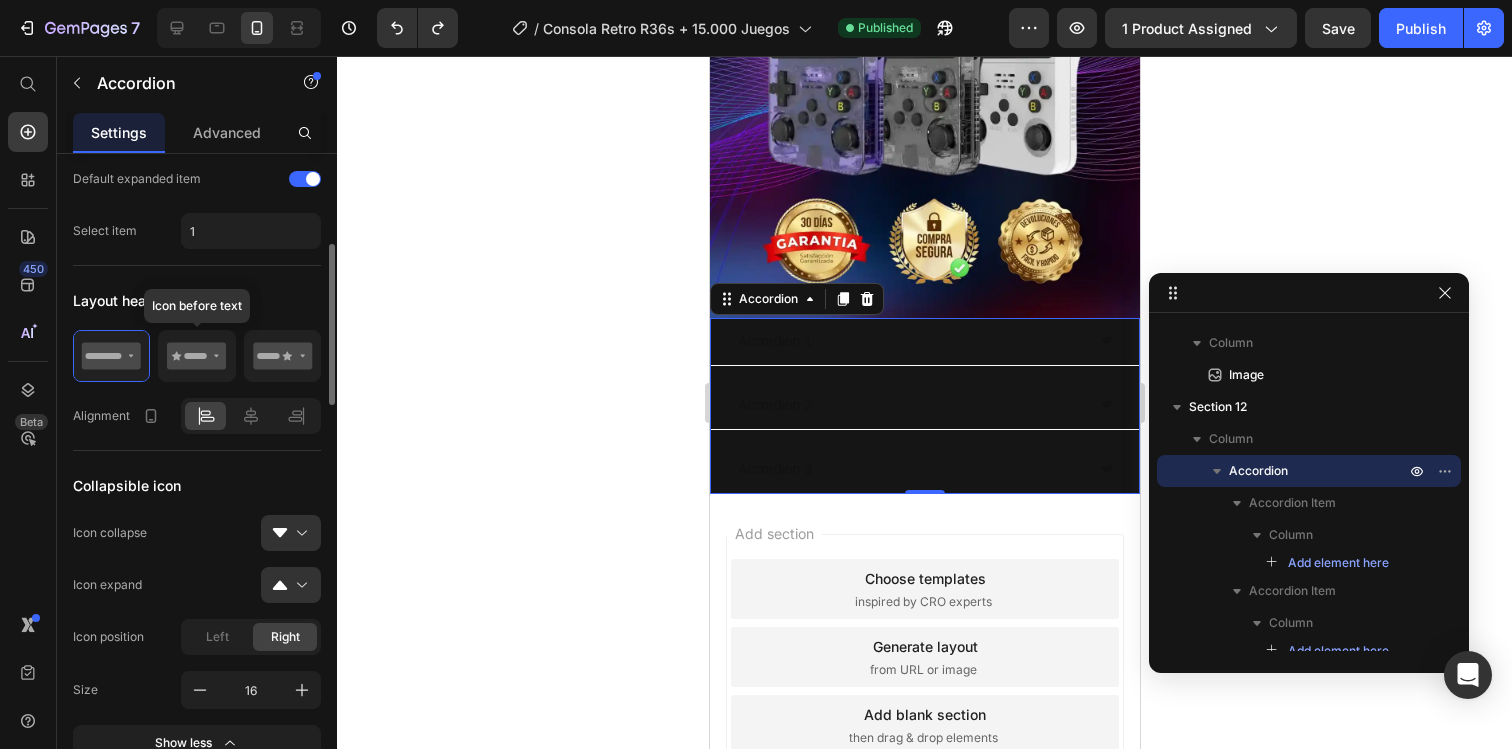 click 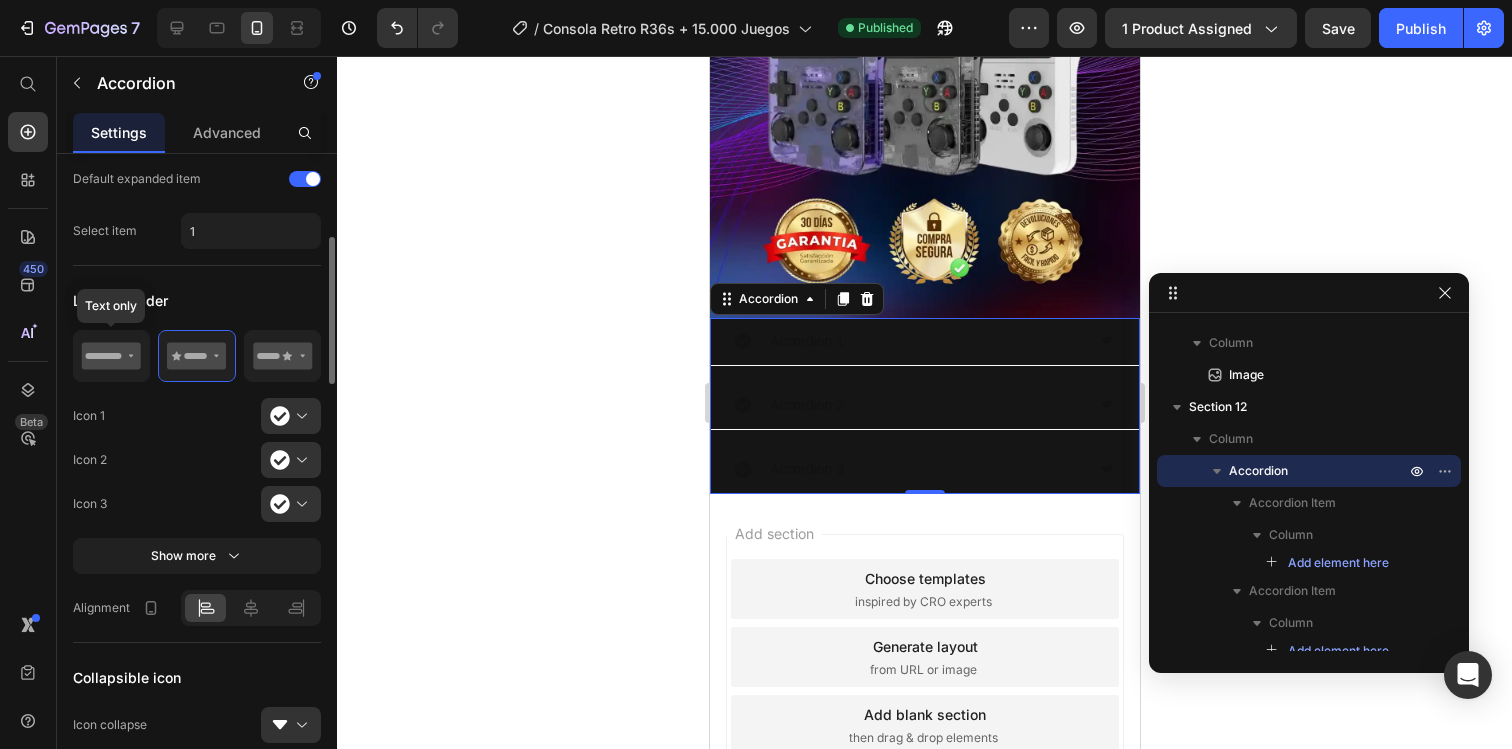 click 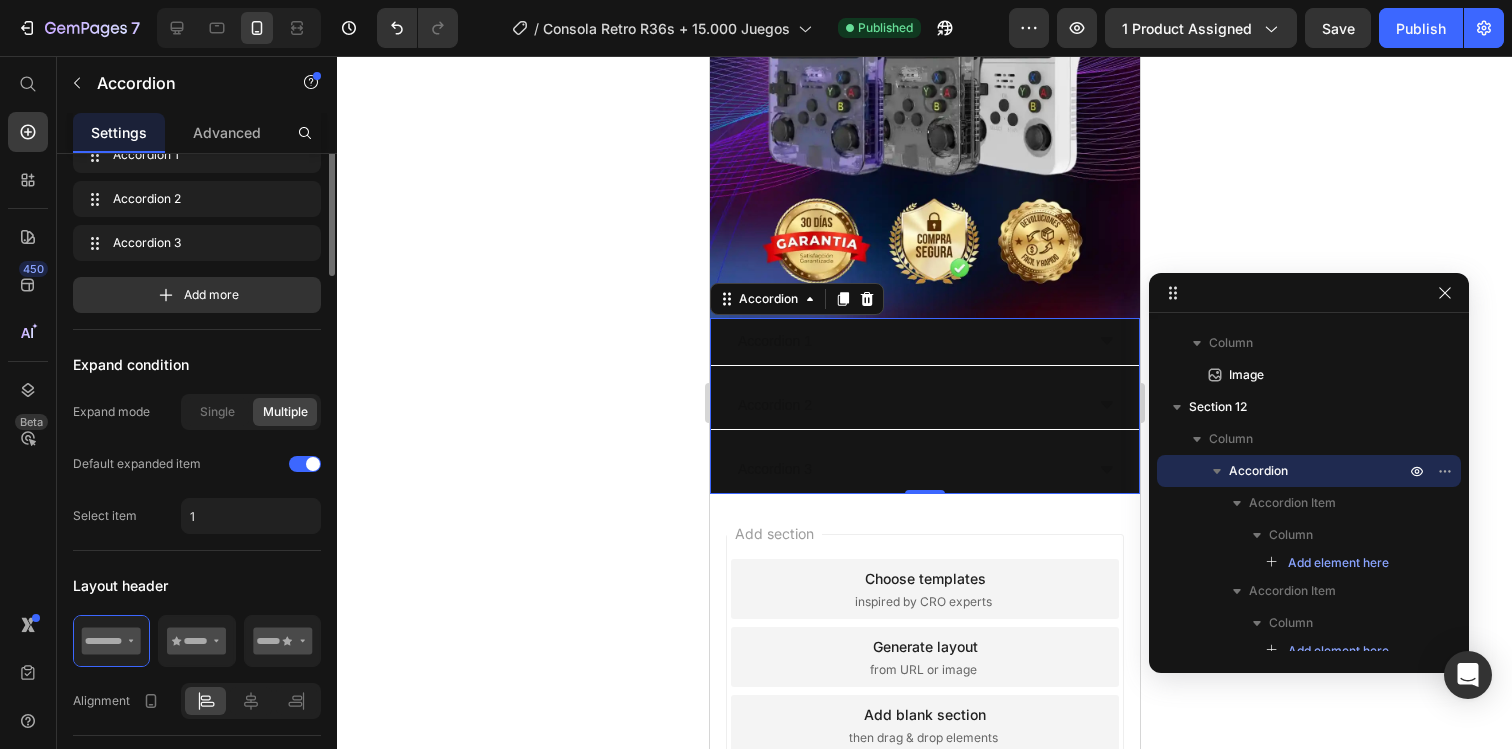 scroll, scrollTop: 0, scrollLeft: 0, axis: both 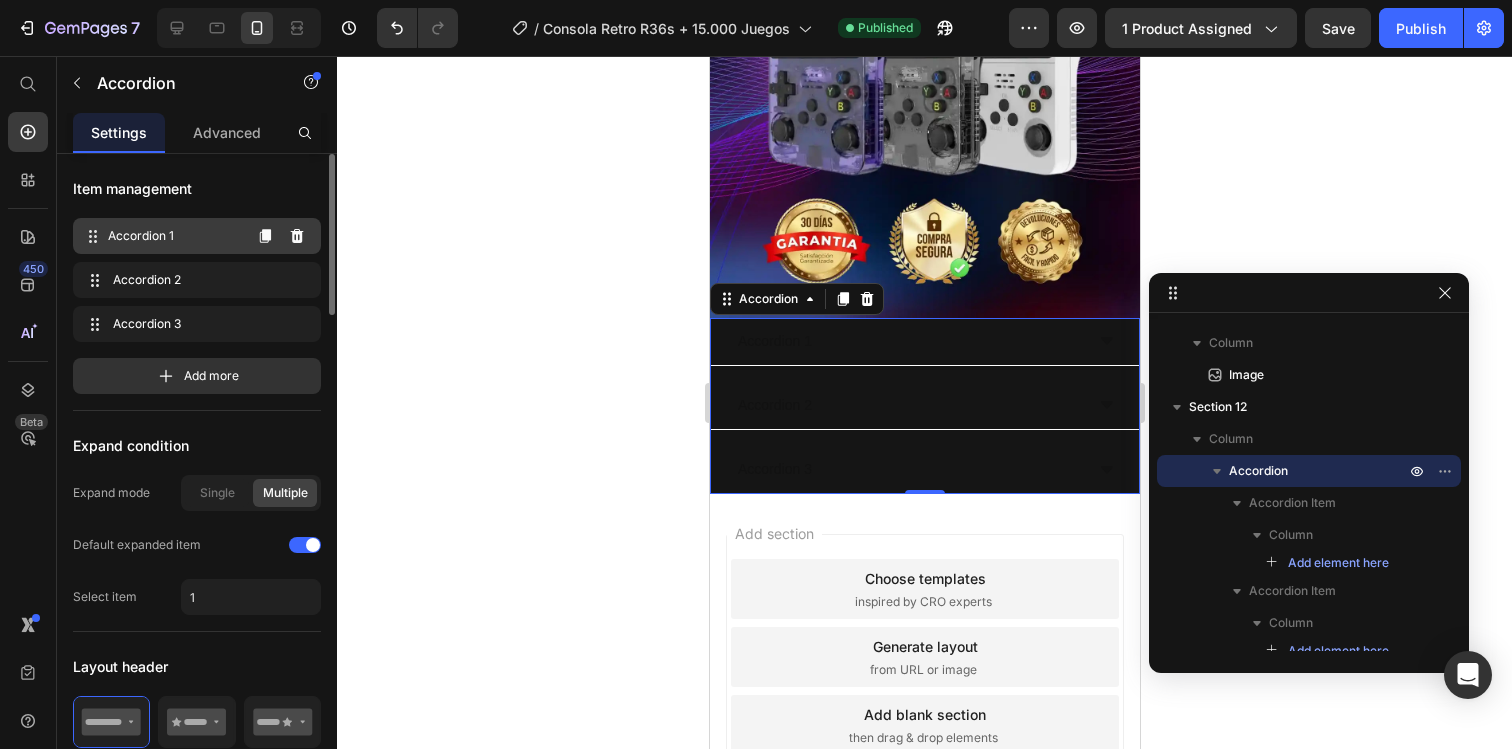 click on "Accordion 1 Accordion 1" at bounding box center (161, 236) 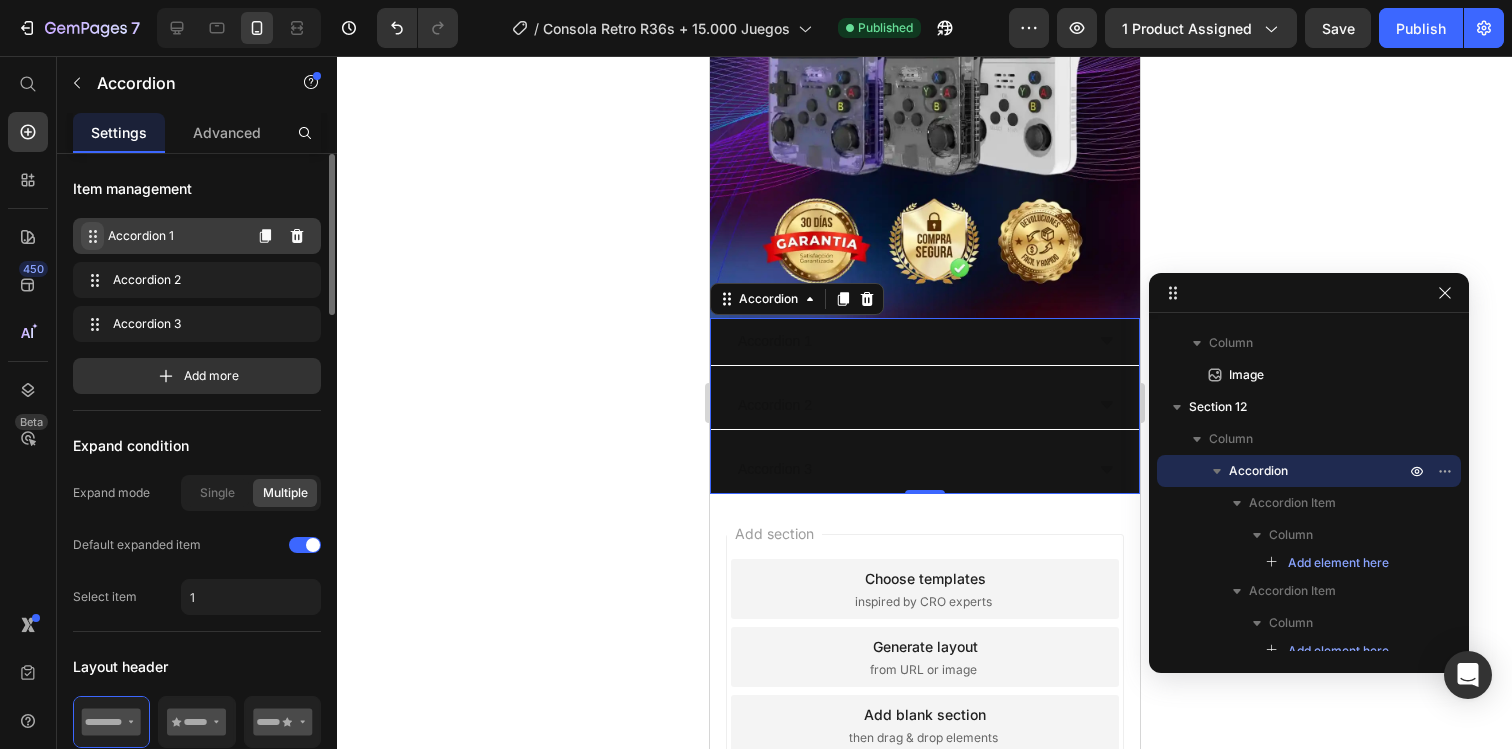 click 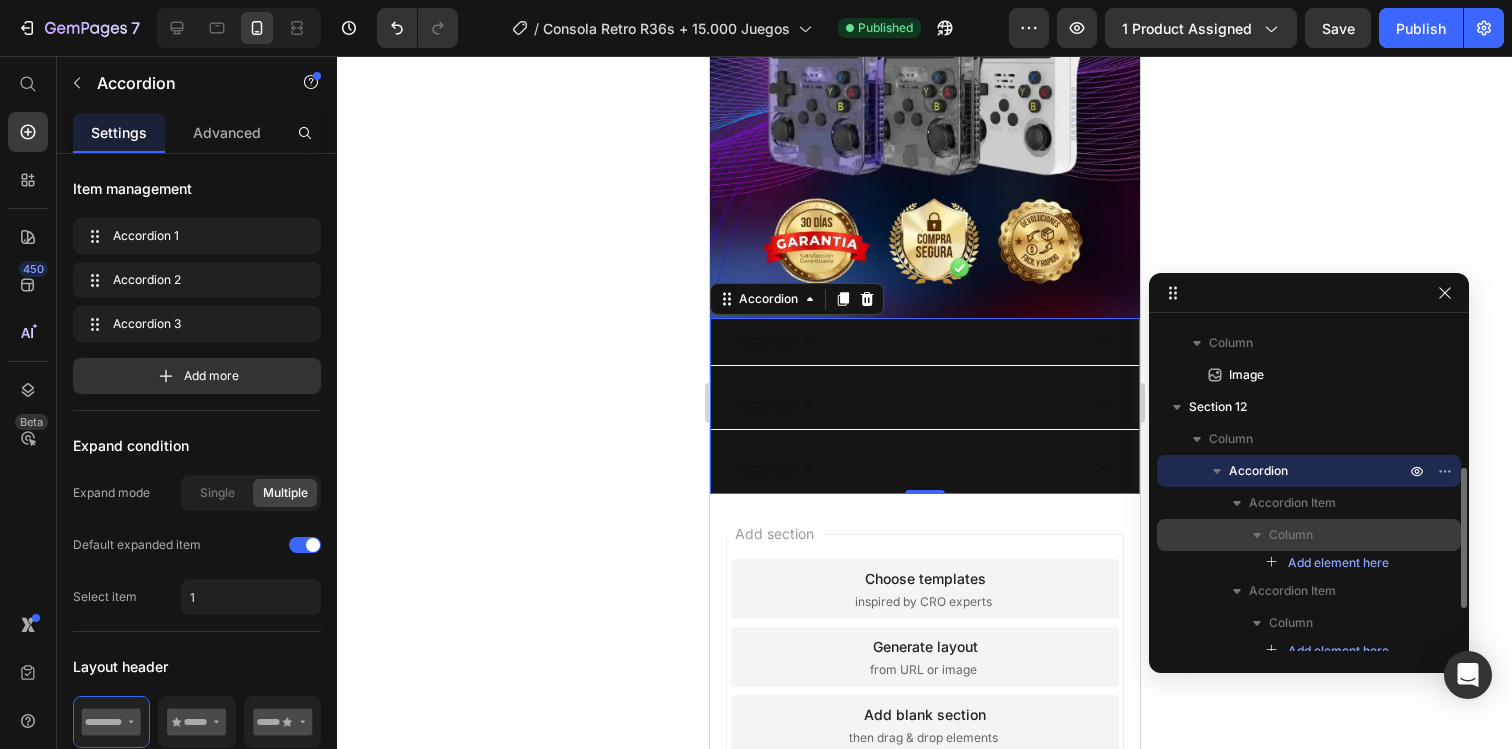 click on "Column" at bounding box center (1309, 535) 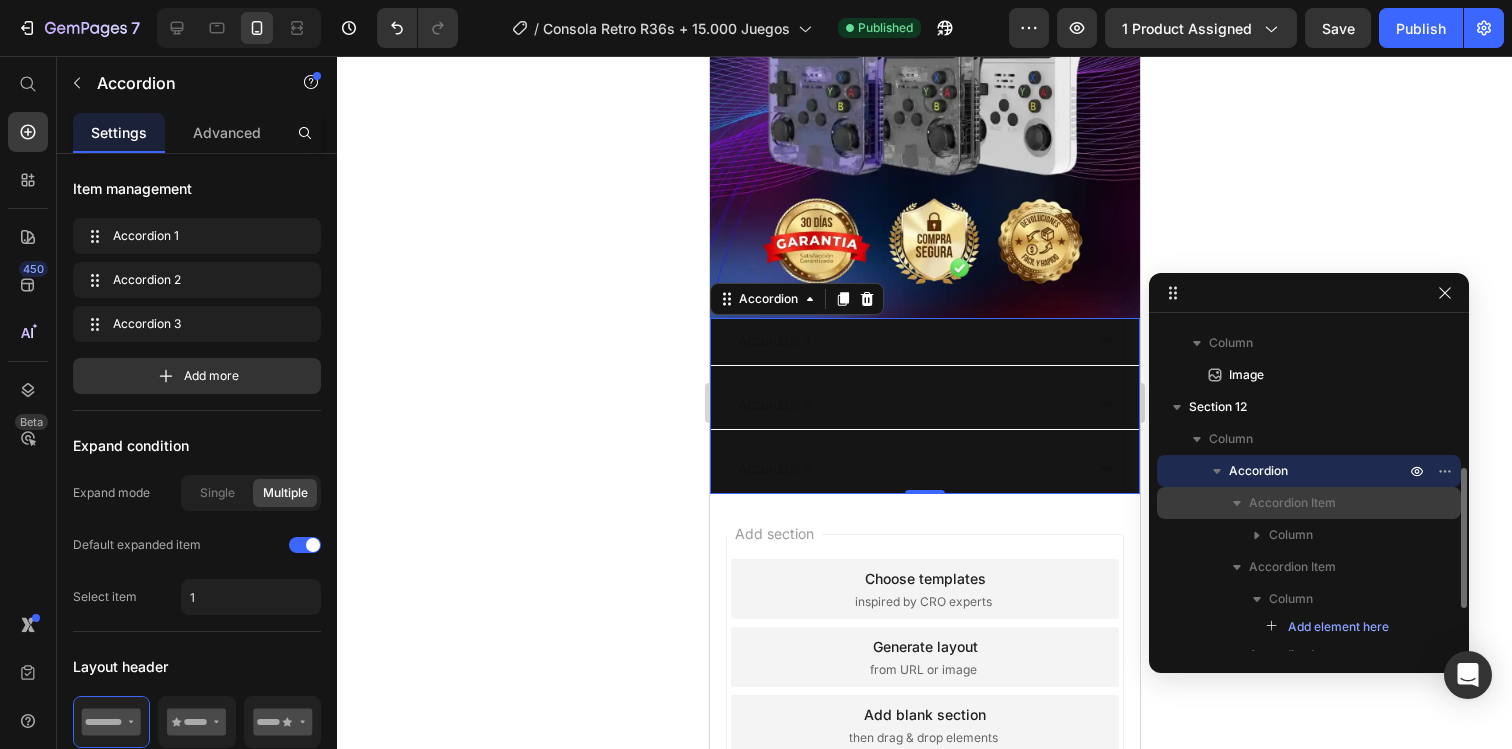 click on "Accordion Item" at bounding box center (1292, 503) 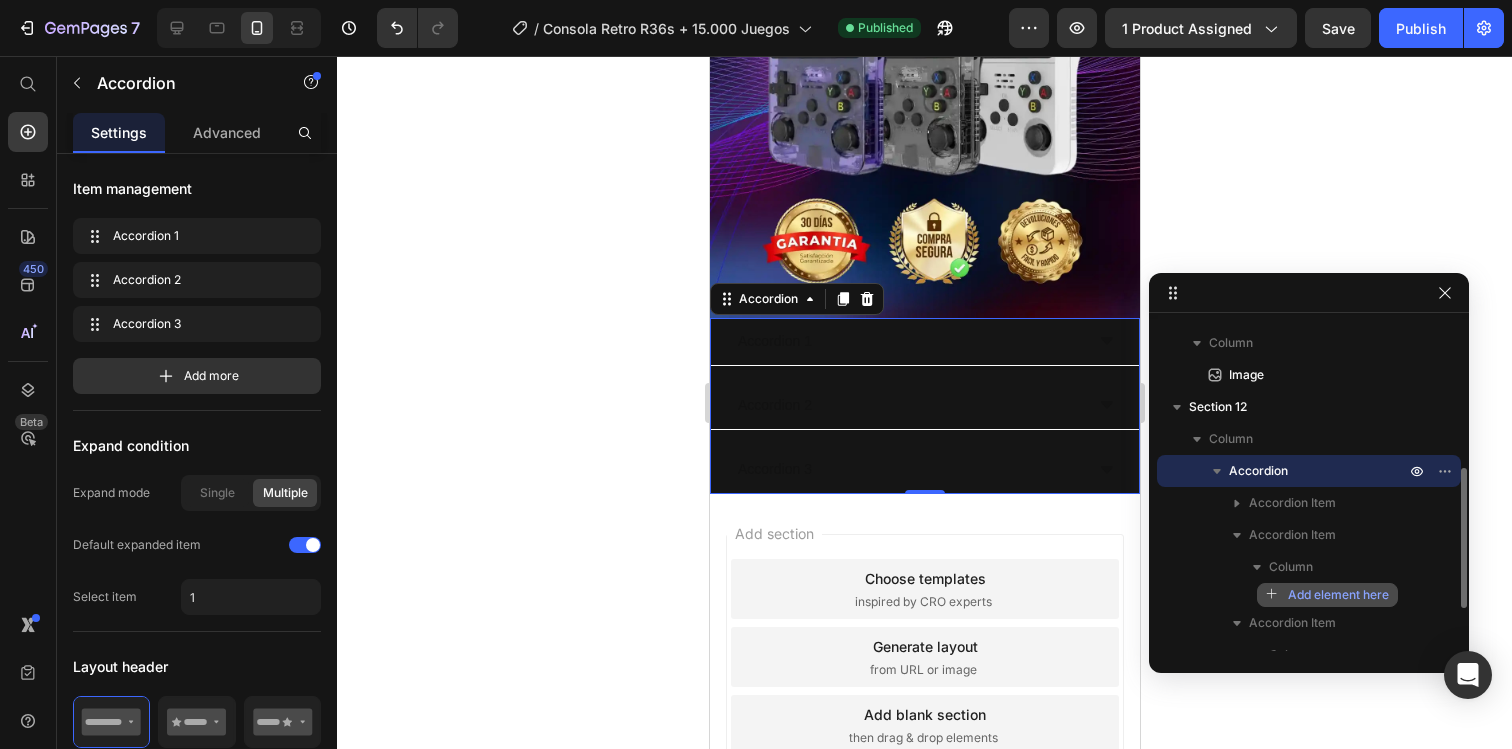 click on "Add element here" 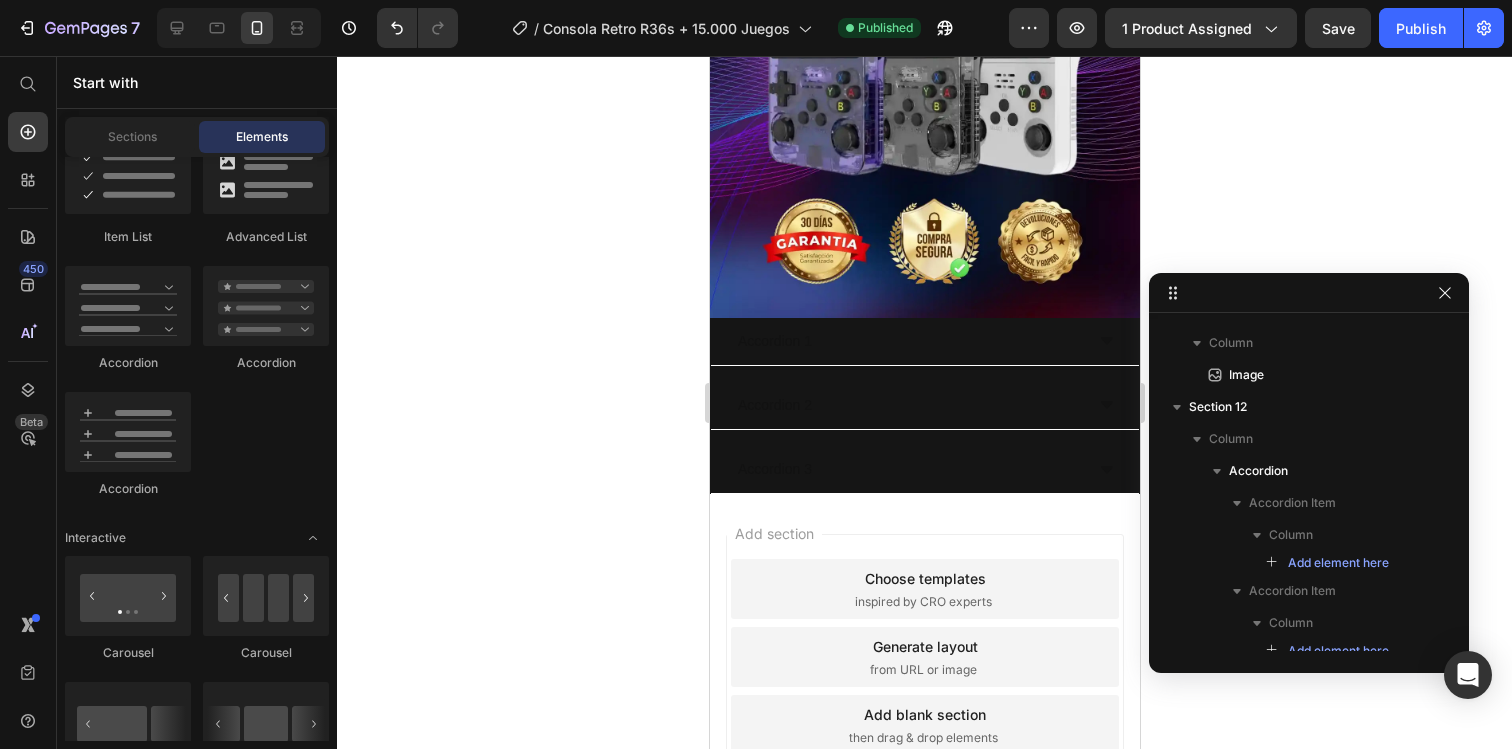 click 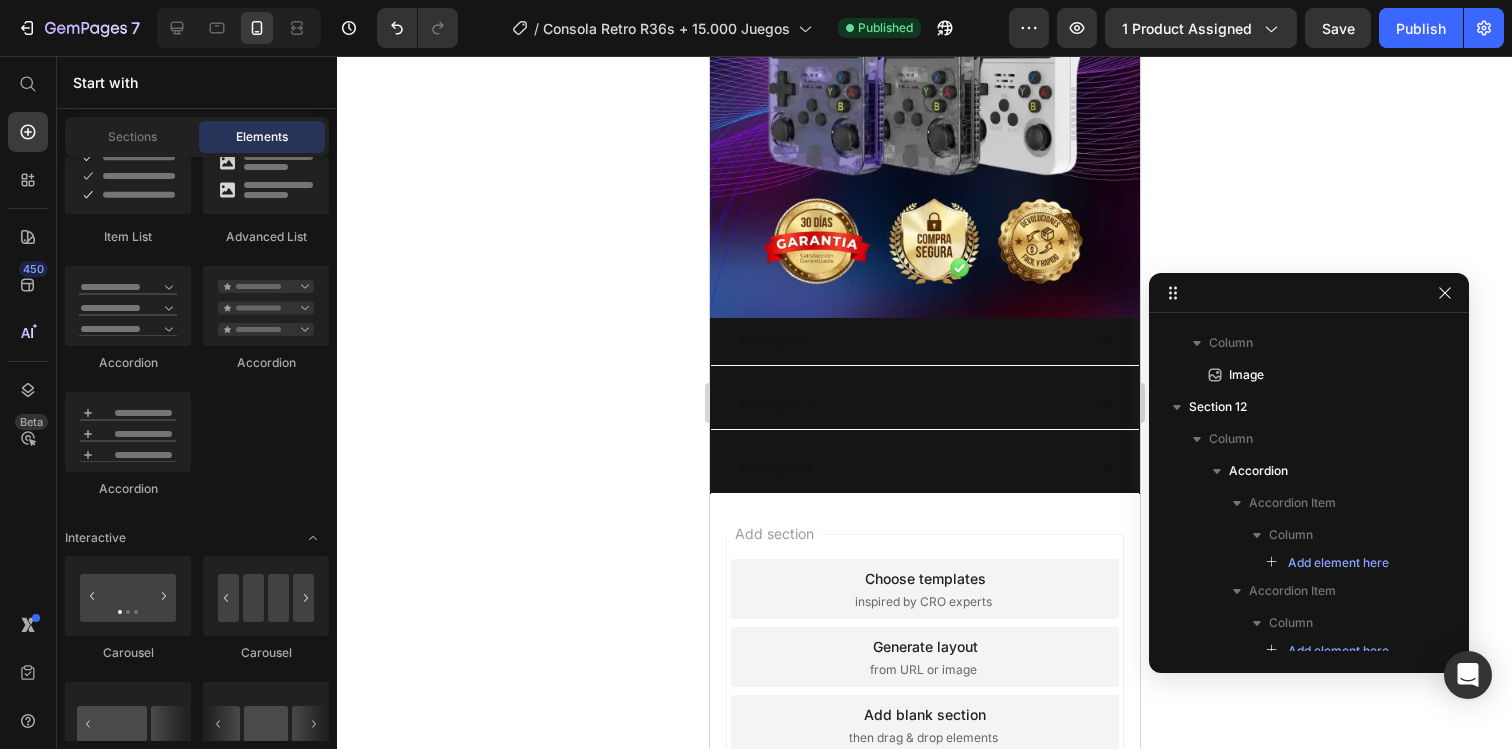click on "Item List
Advanced List
Accordion
Accordion
Accordion" 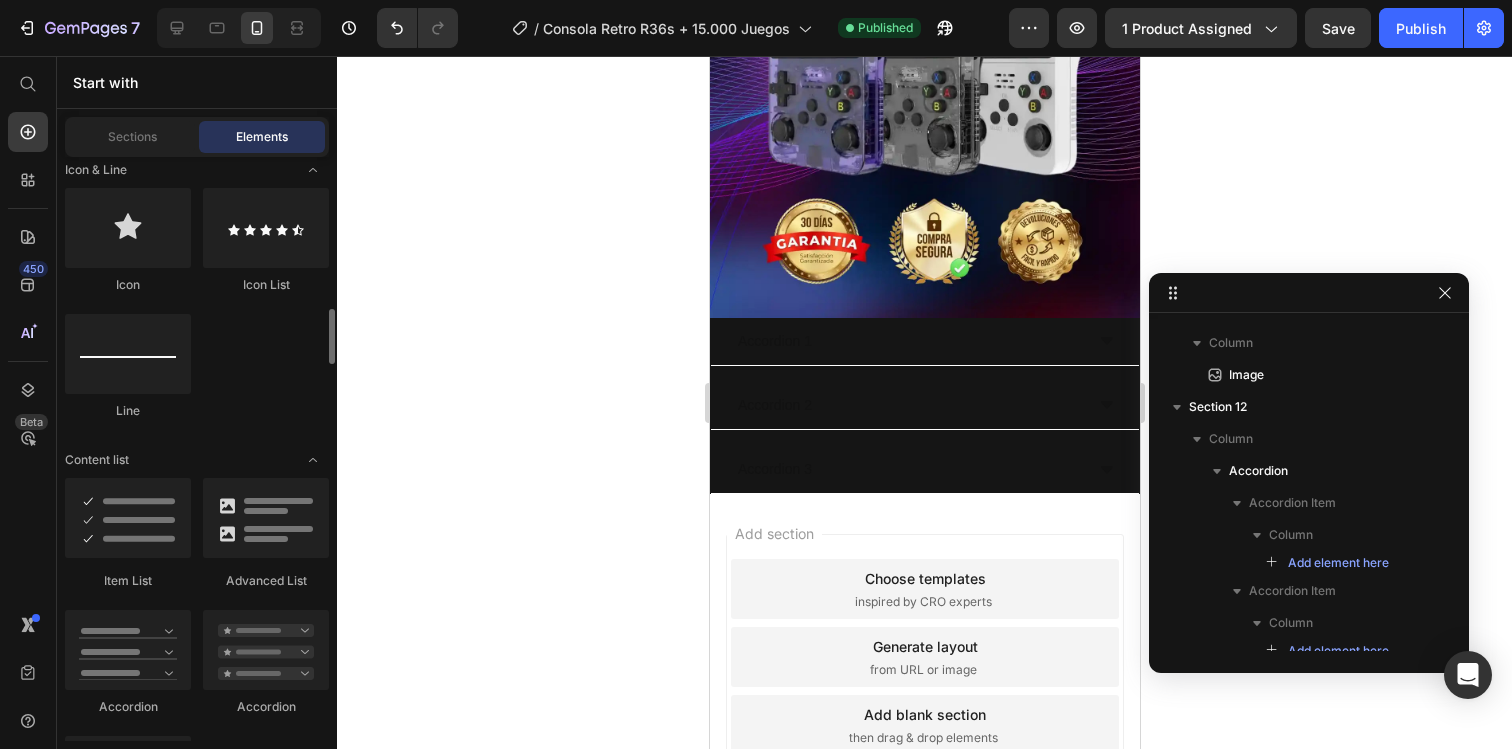 scroll, scrollTop: 1379, scrollLeft: 0, axis: vertical 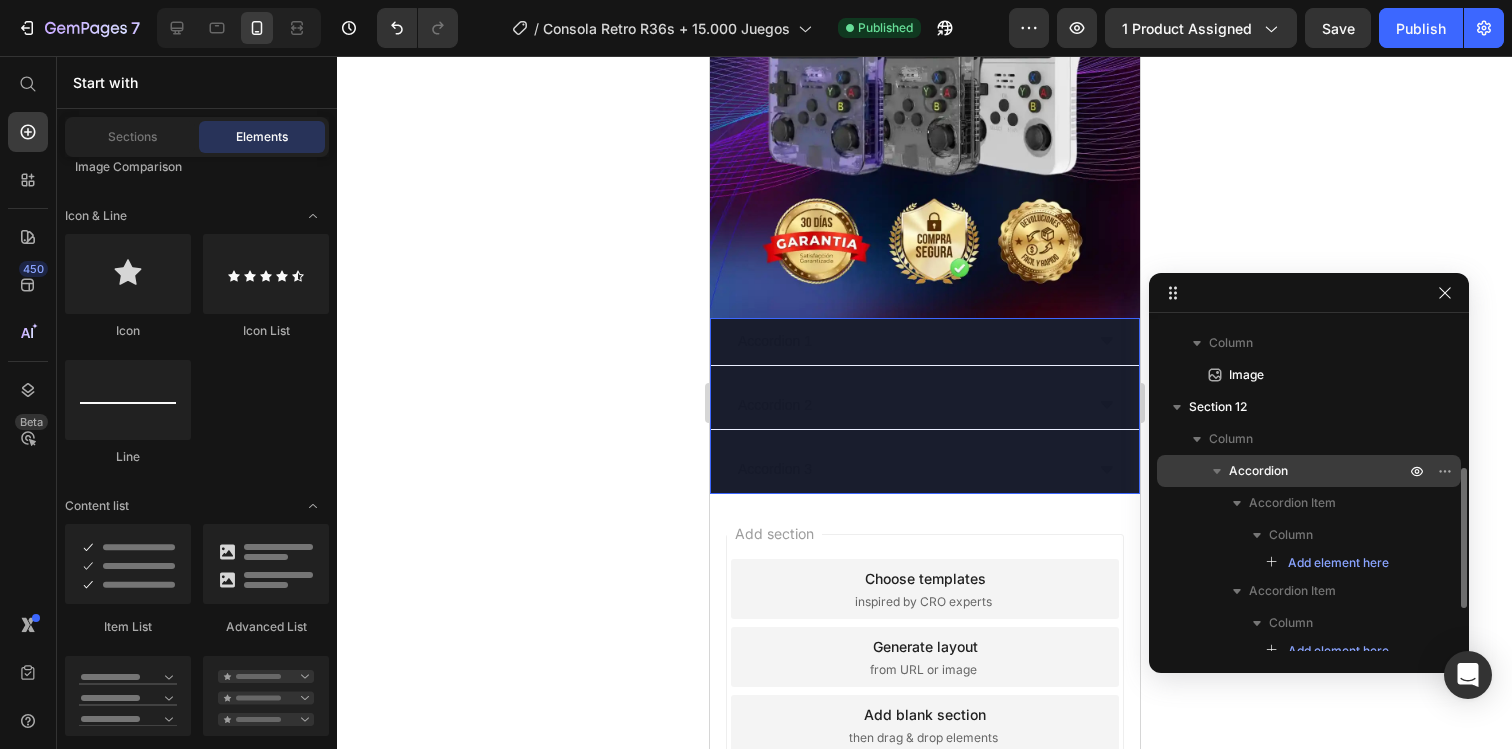 click on "Accordion" at bounding box center [1319, 471] 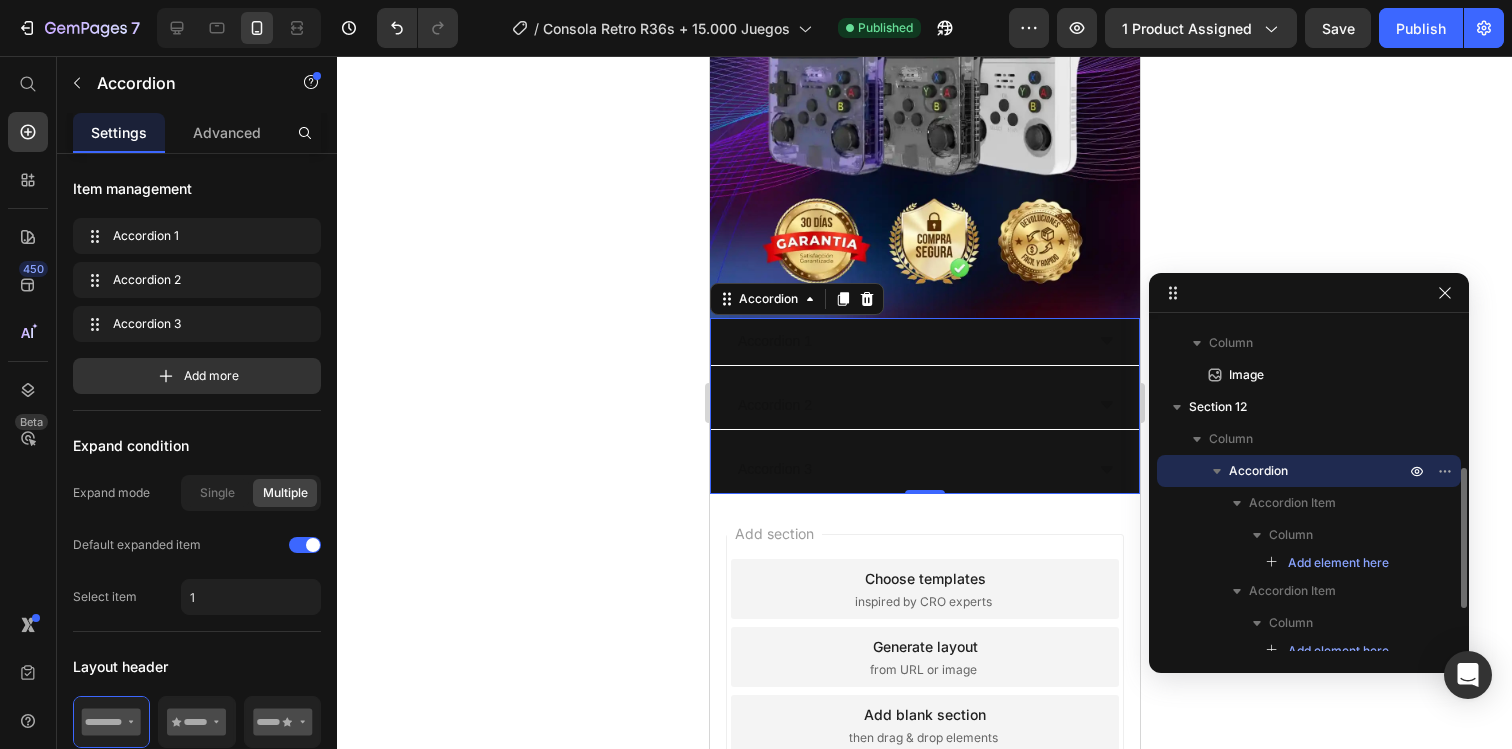 click 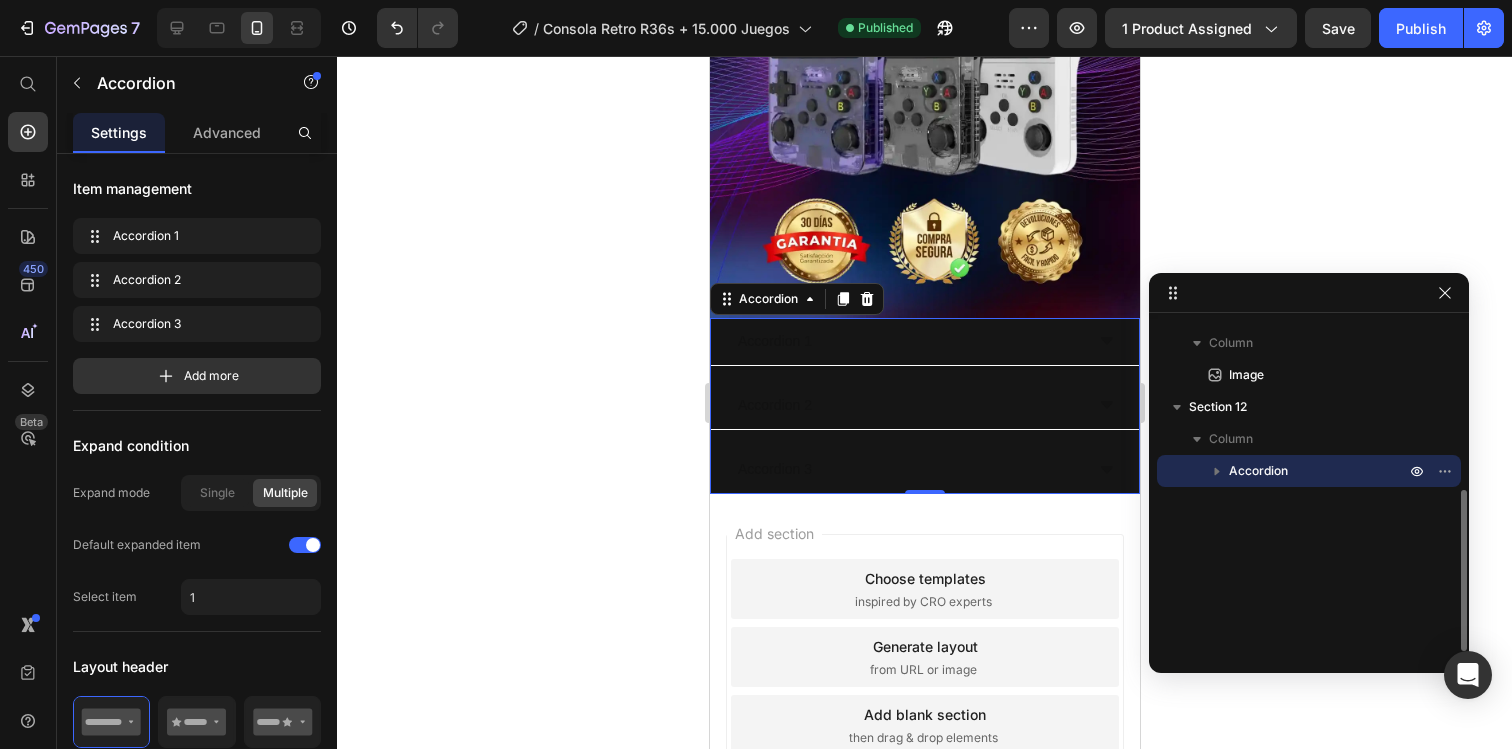 scroll, scrollTop: 346, scrollLeft: 0, axis: vertical 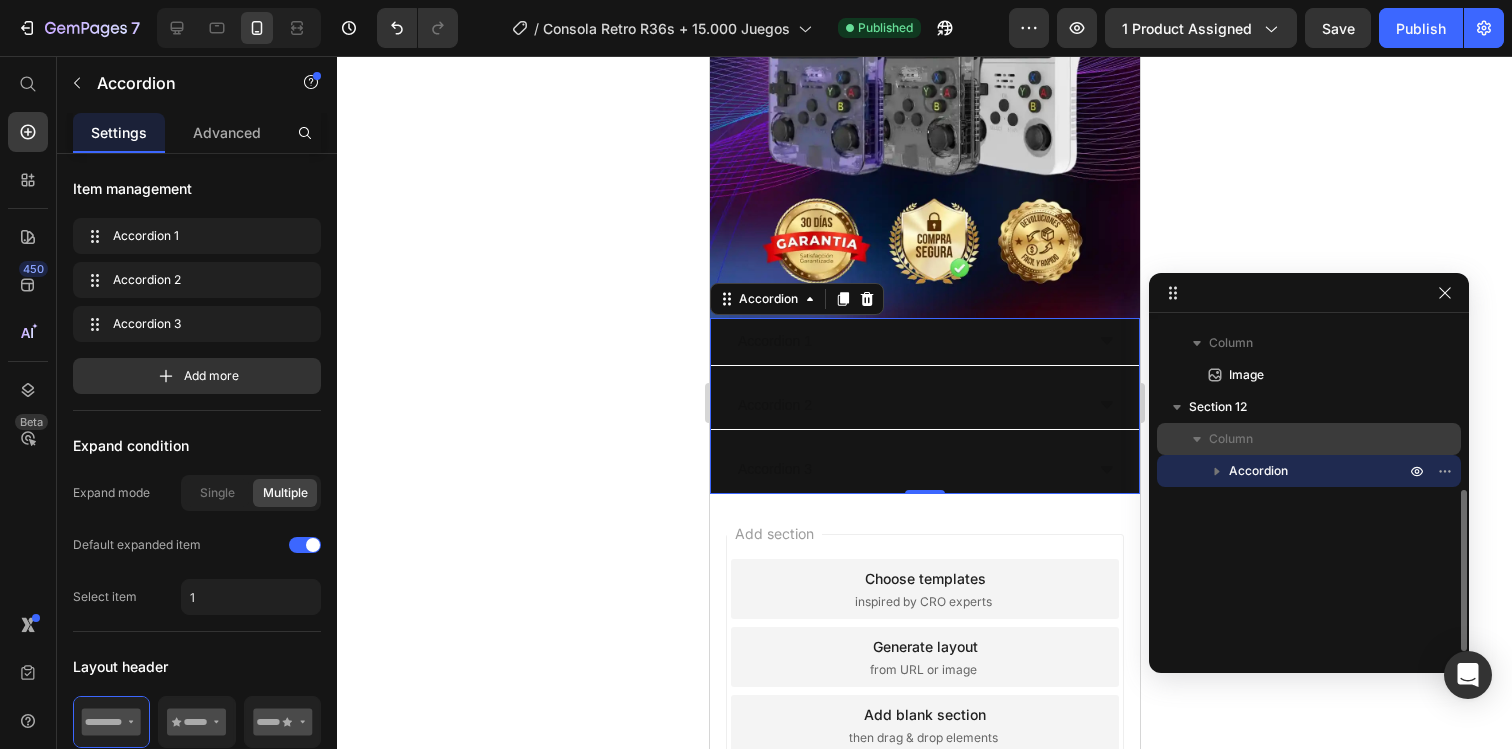 click 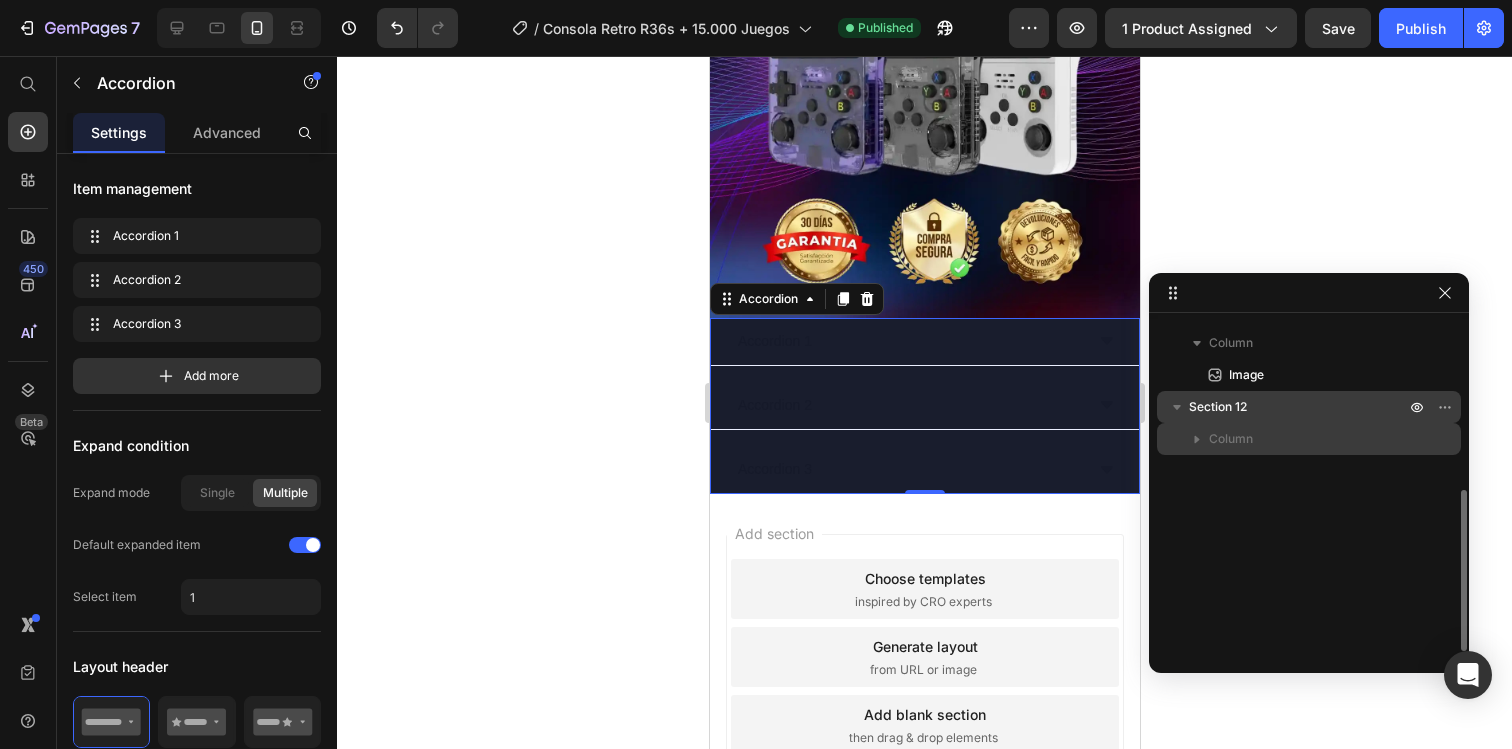 click 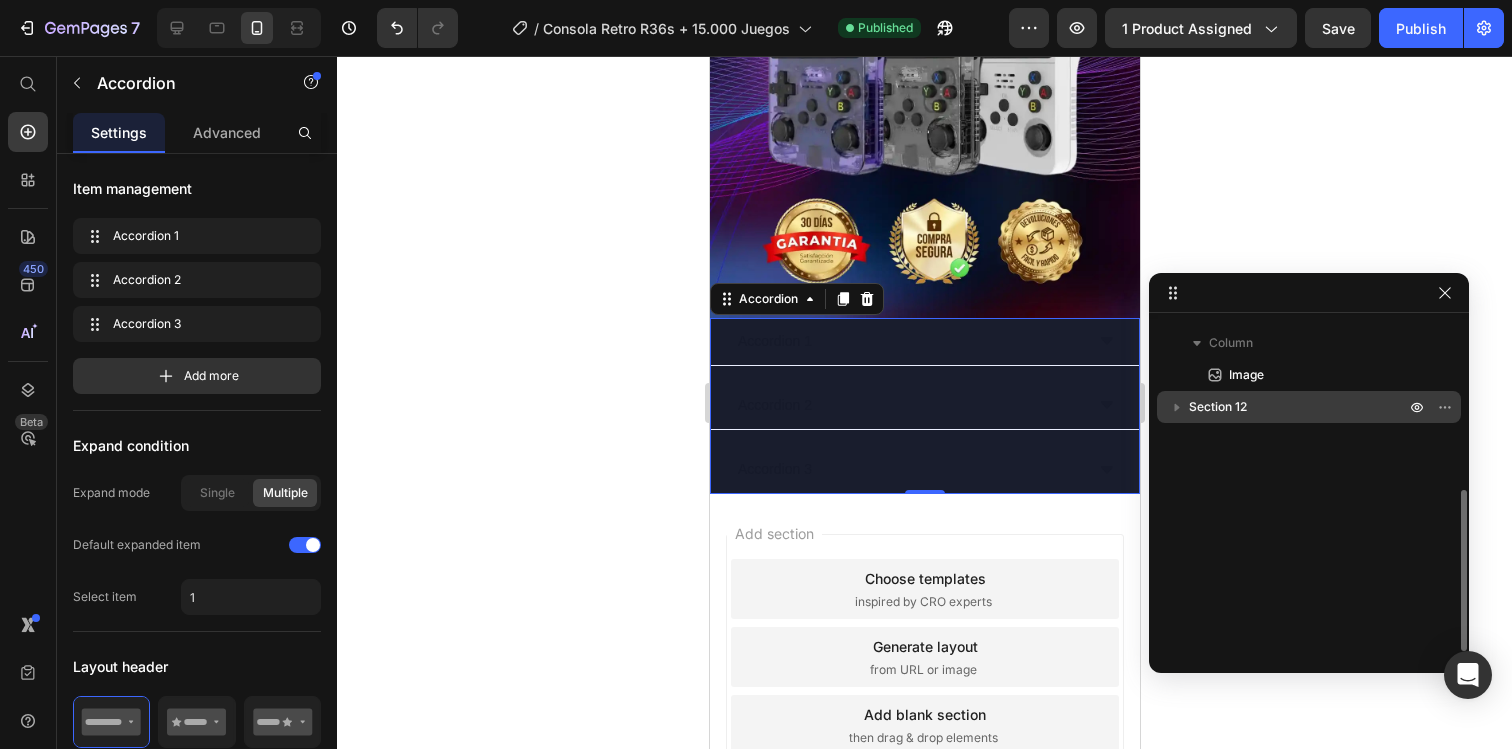 click 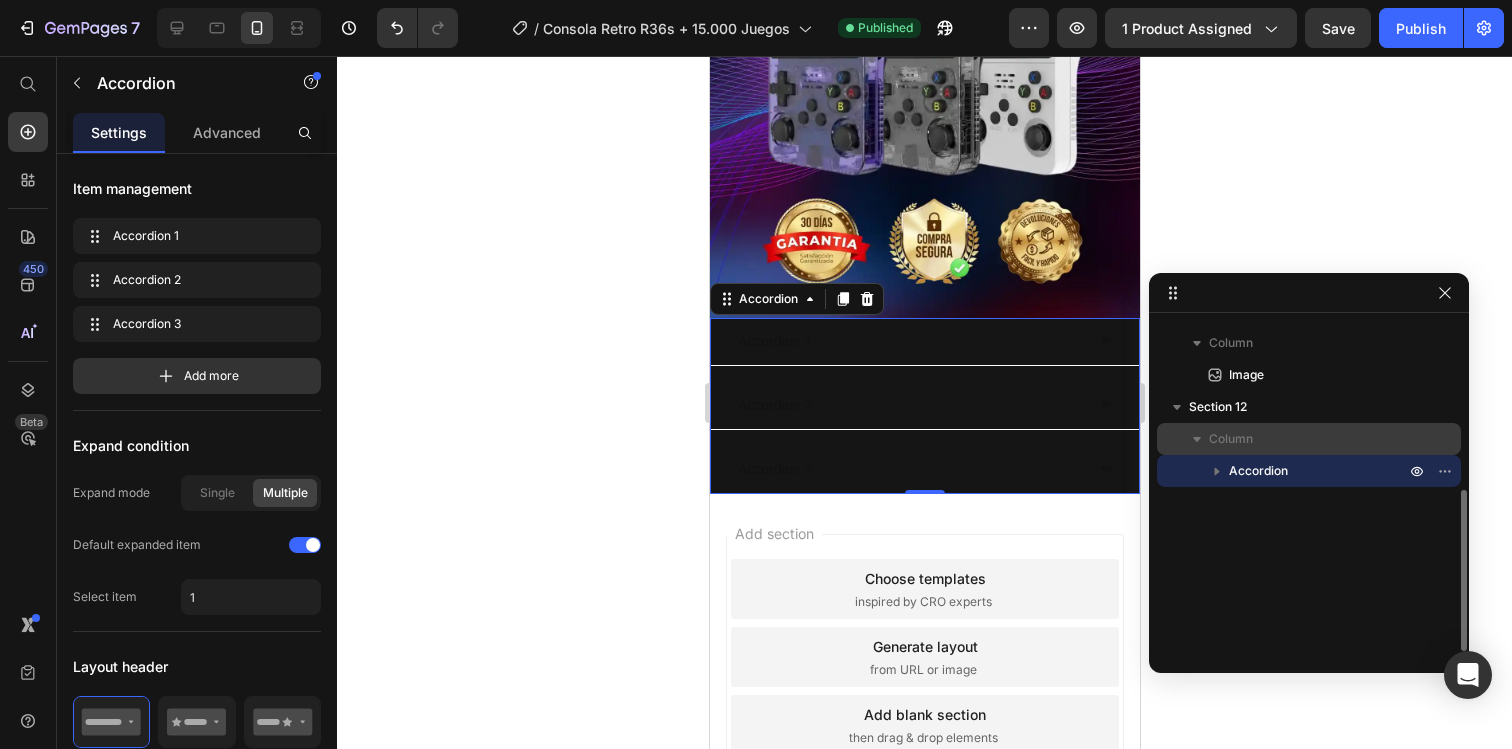 click 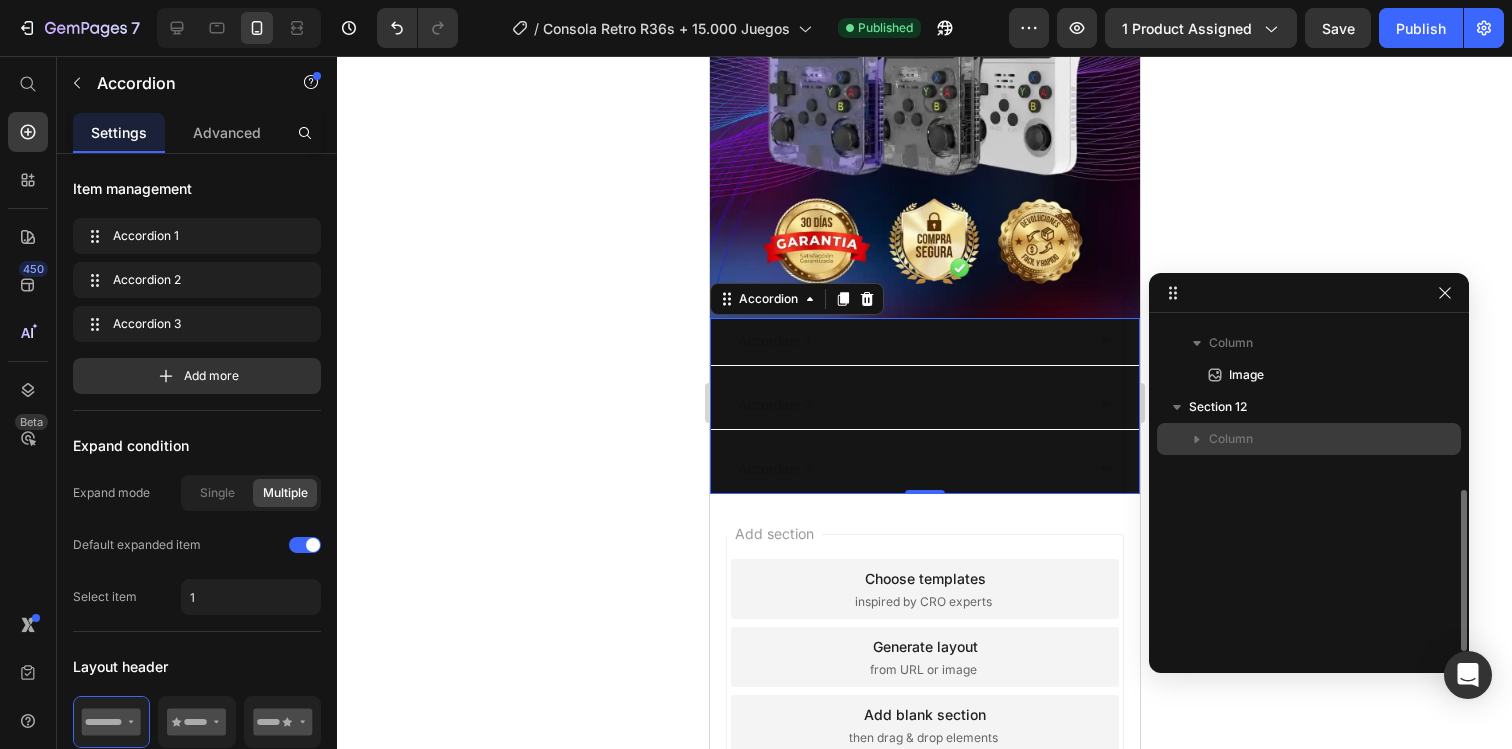 click 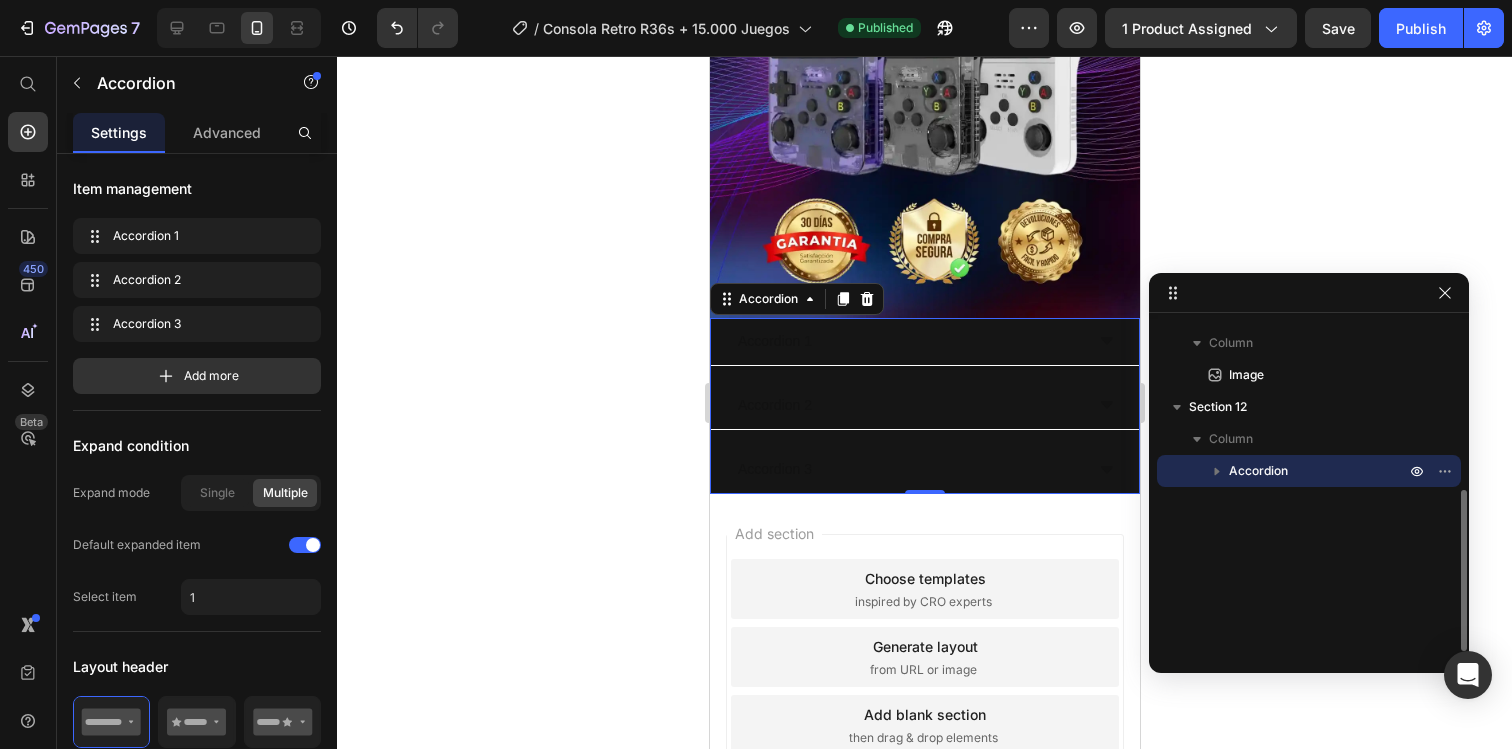 click 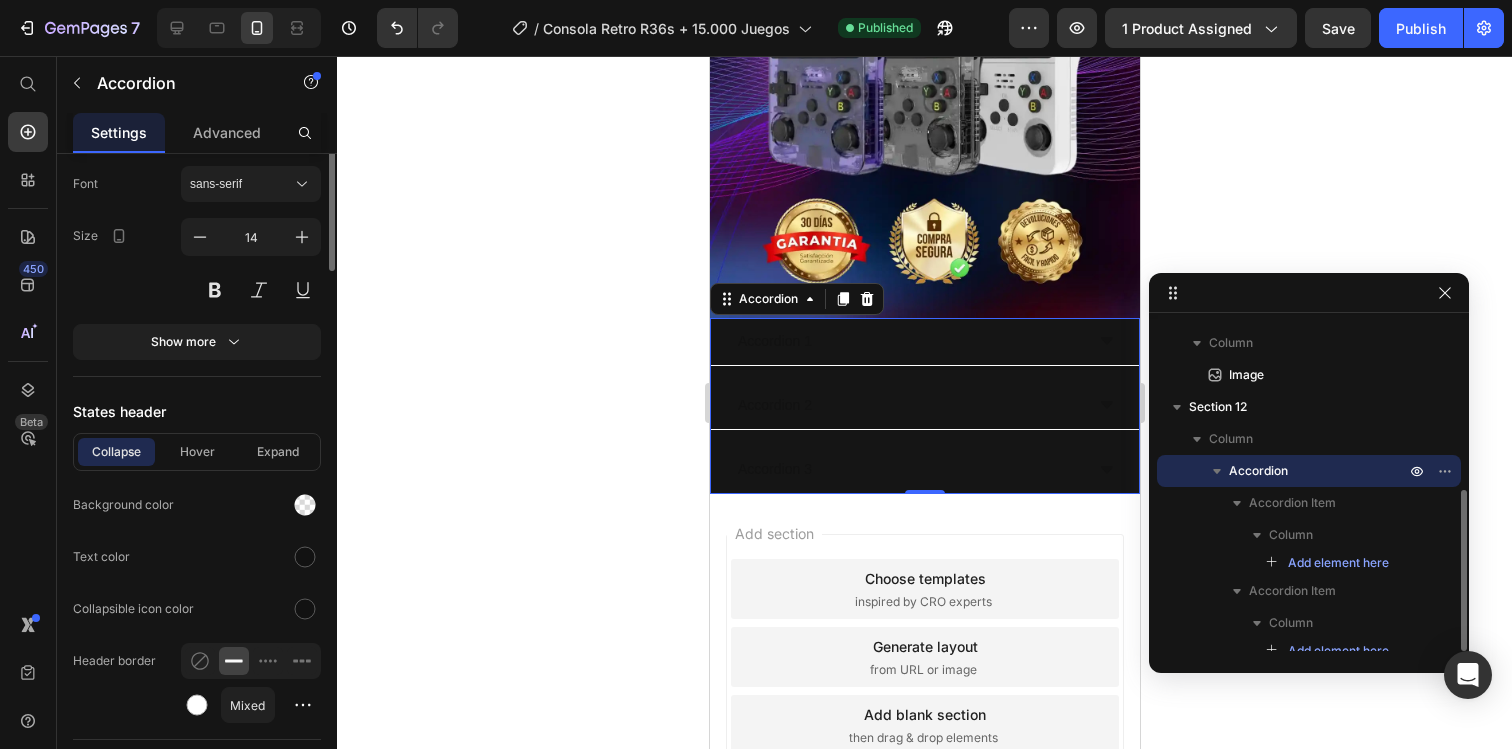 scroll, scrollTop: 1238, scrollLeft: 0, axis: vertical 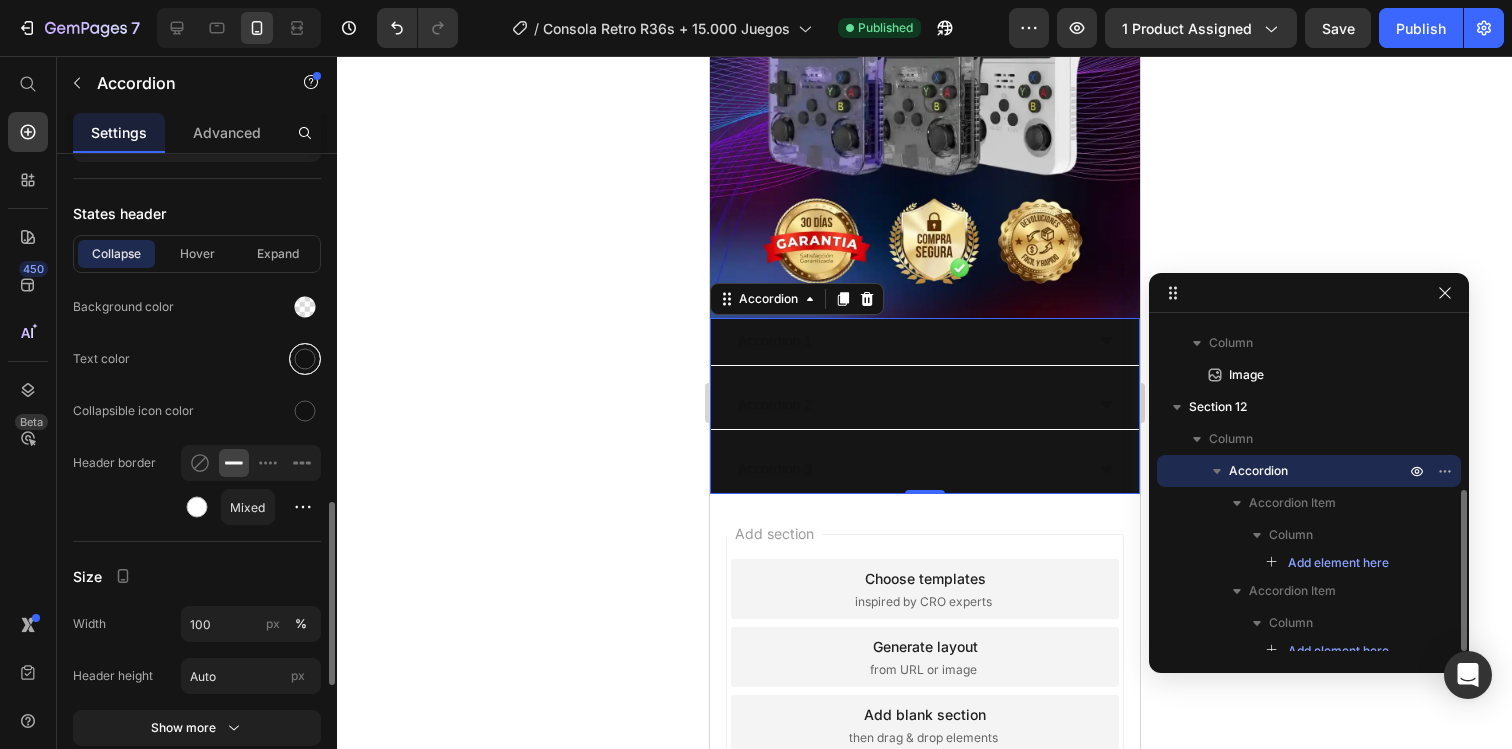 click at bounding box center (305, 359) 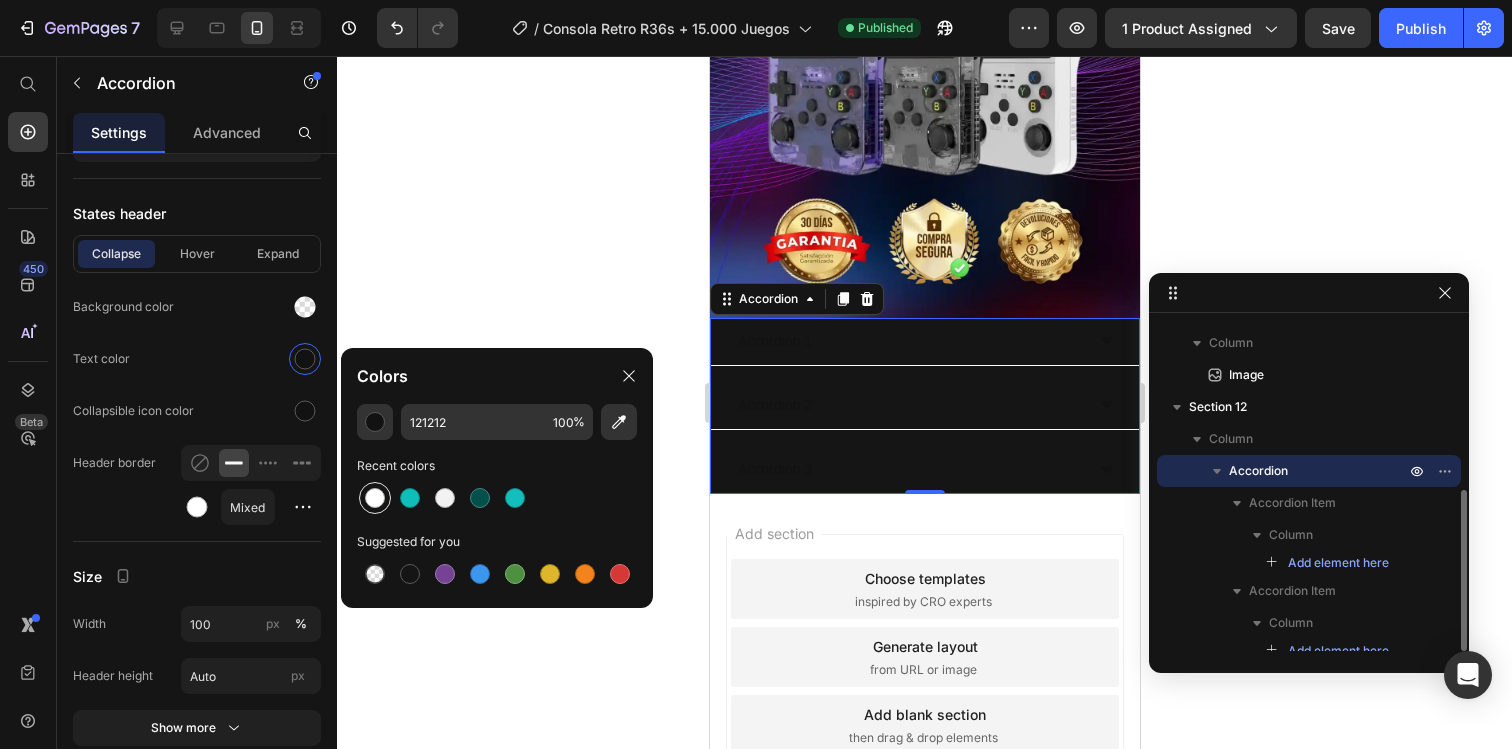 click at bounding box center (375, 498) 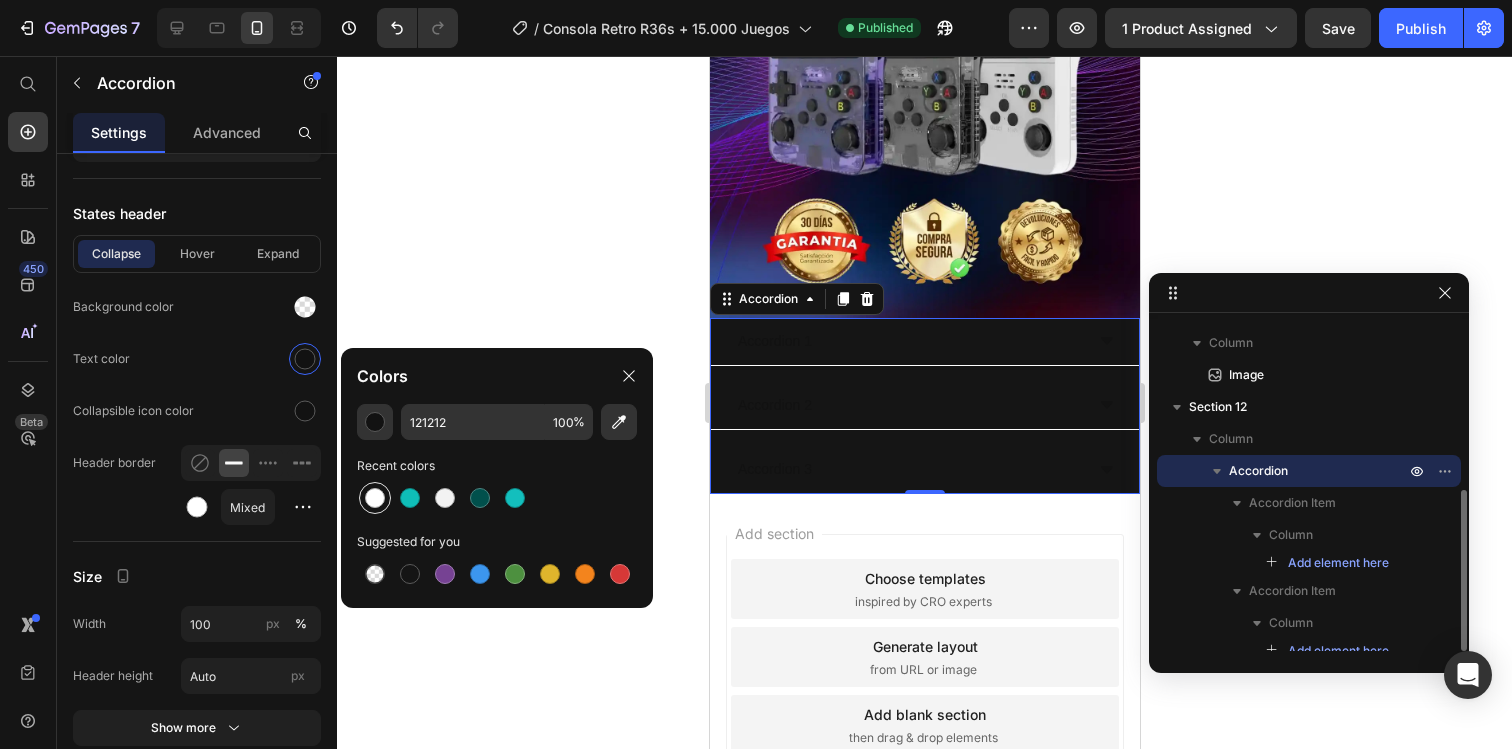 type on "FFFFFF" 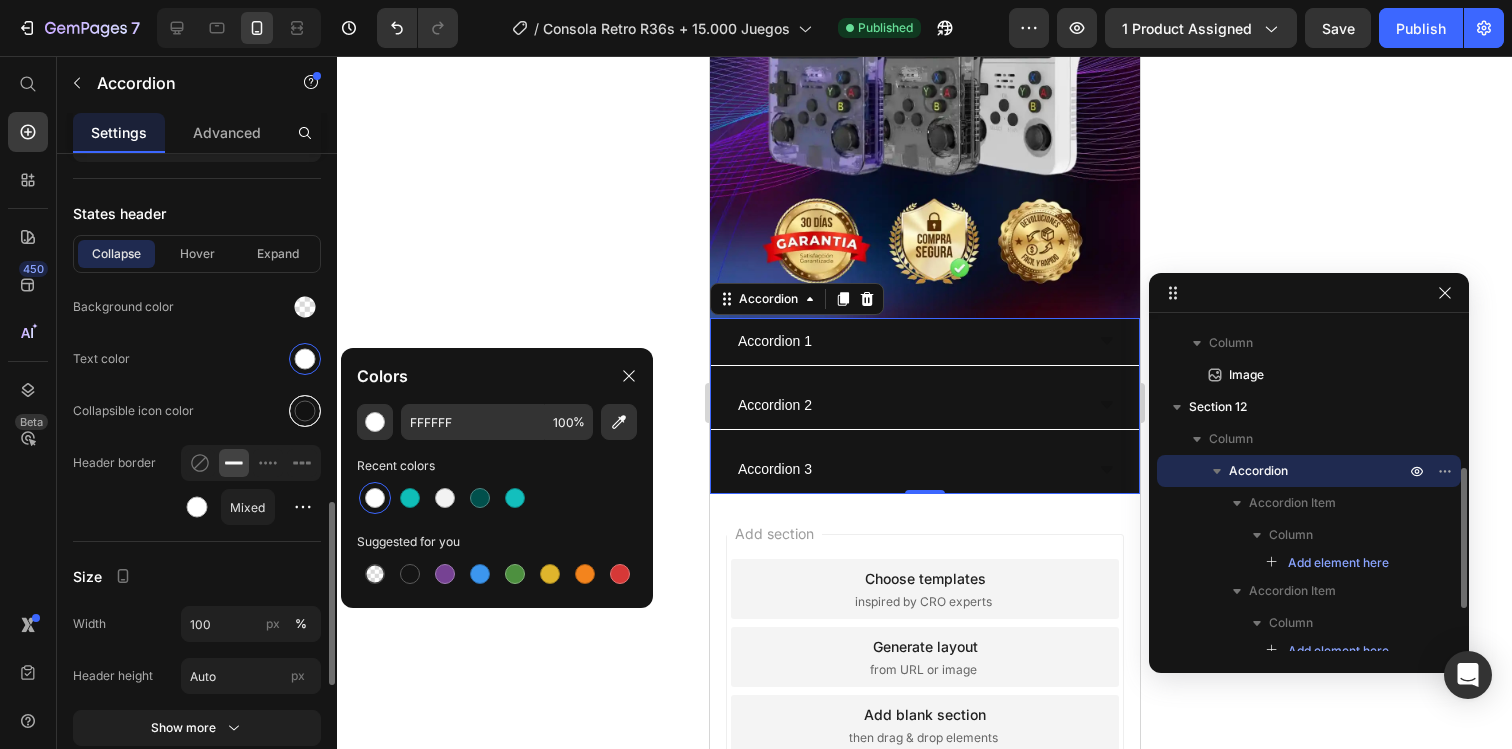 click at bounding box center [305, 411] 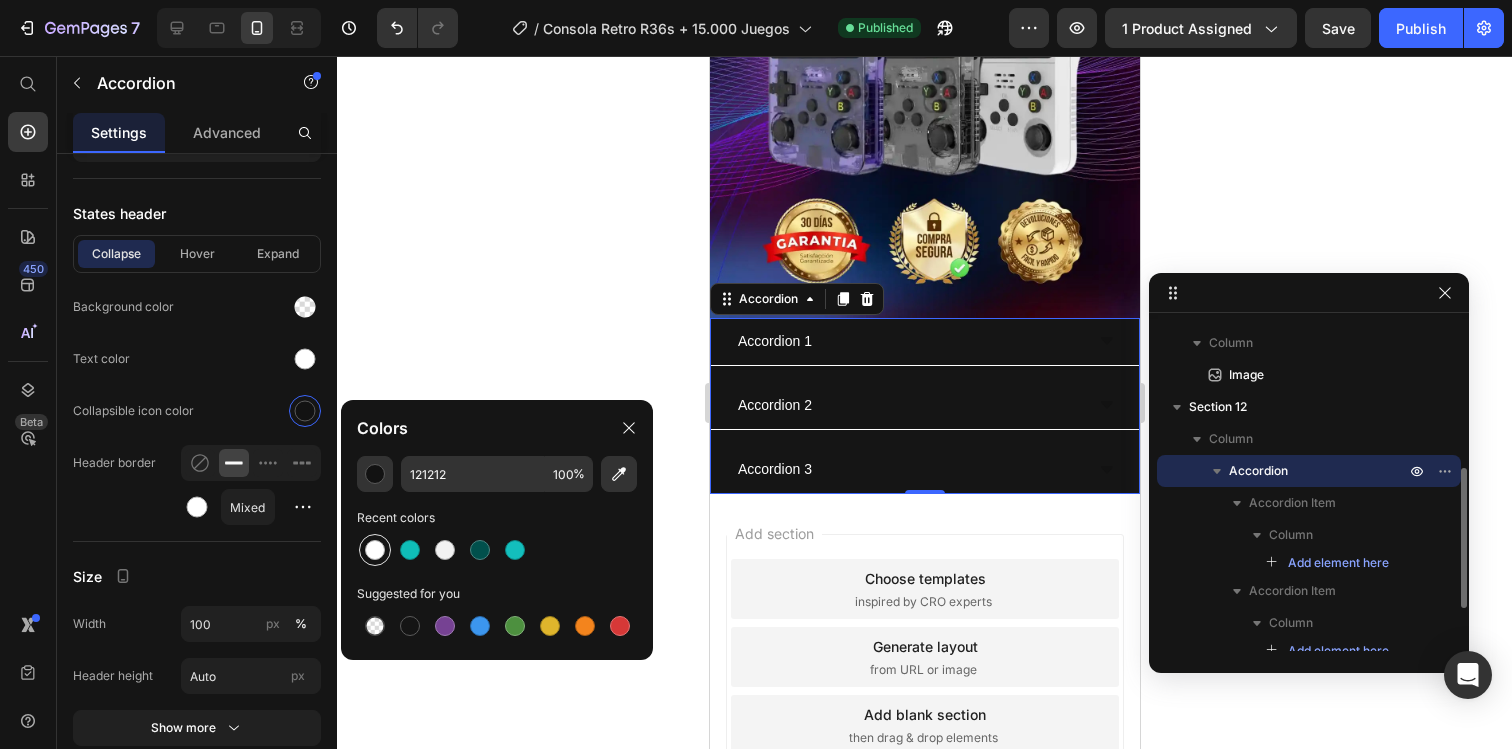 click at bounding box center (375, 550) 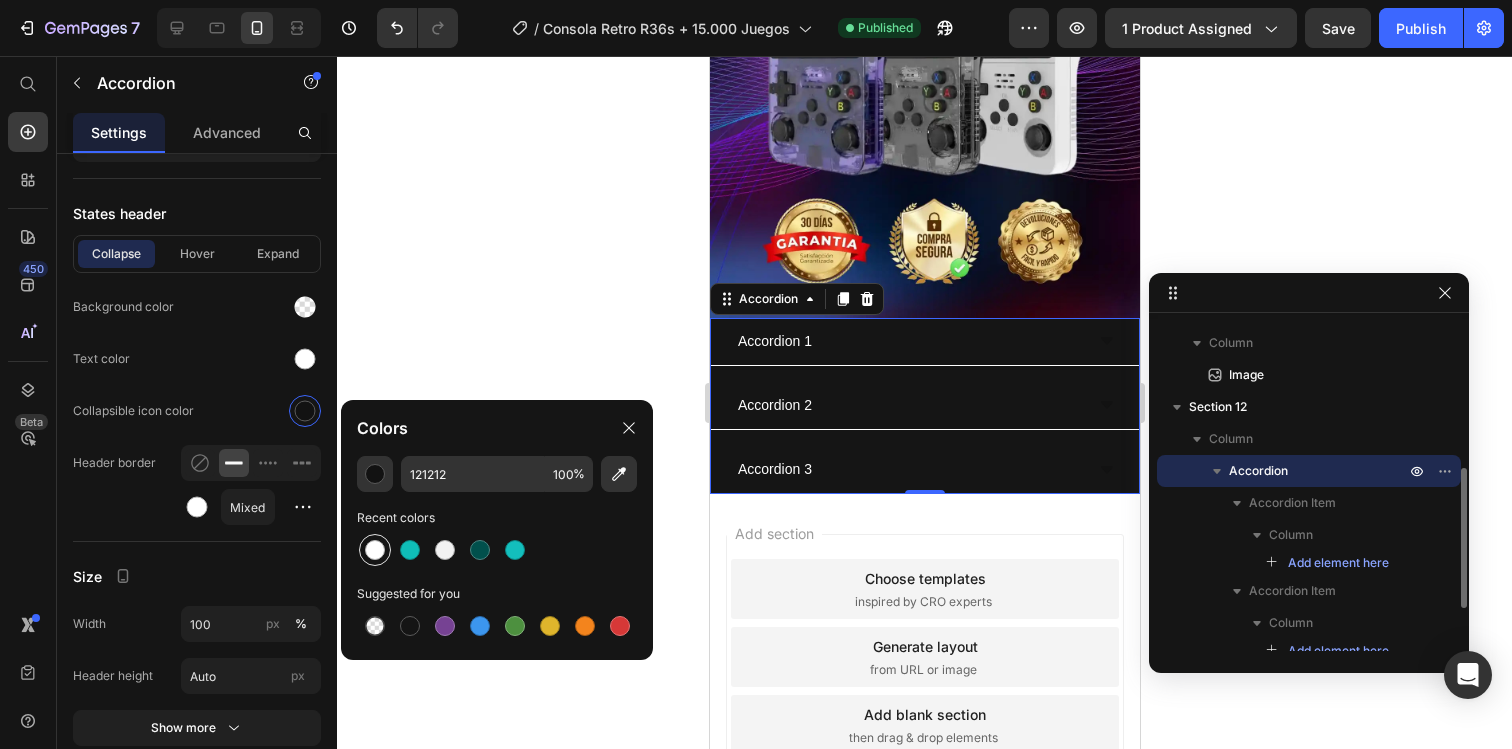 type on "FFFFFF" 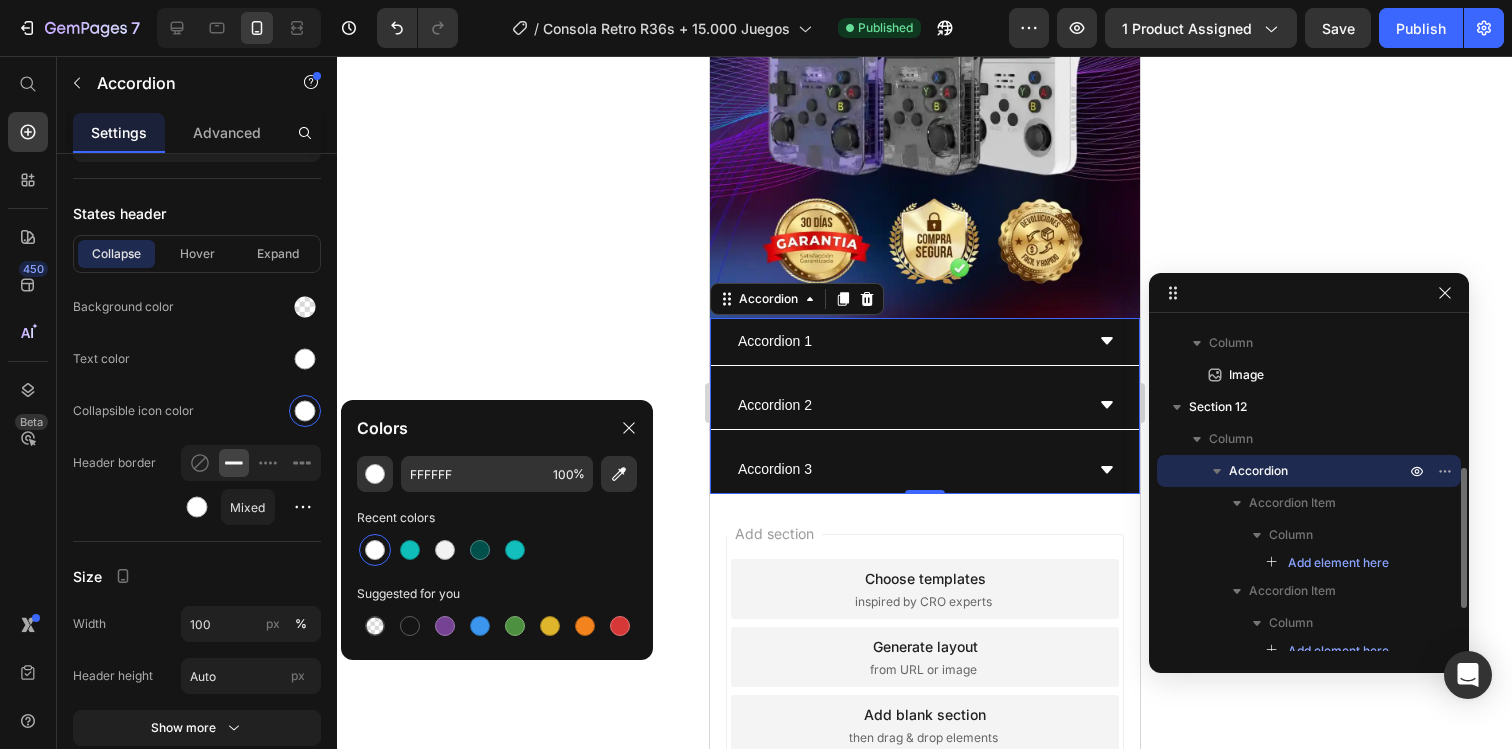 click 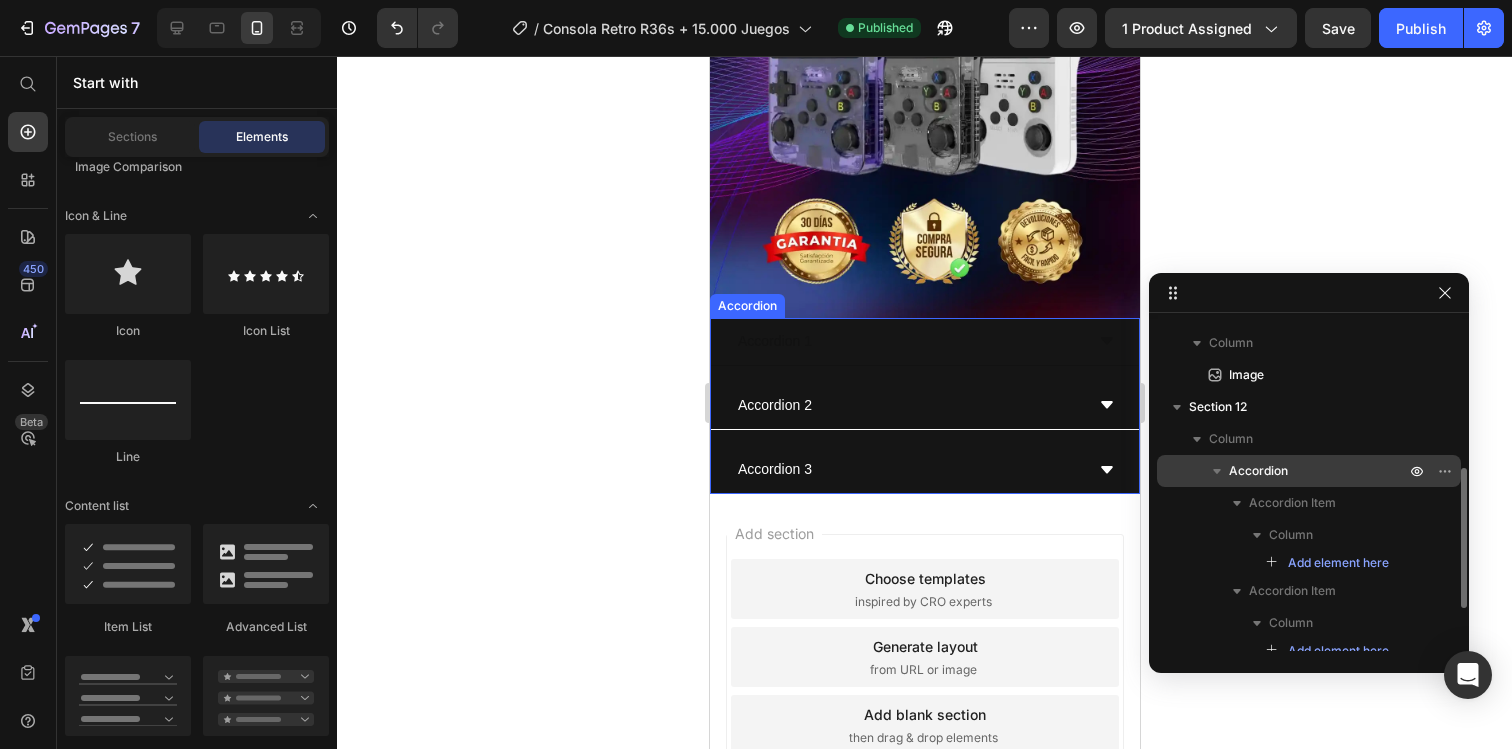 click 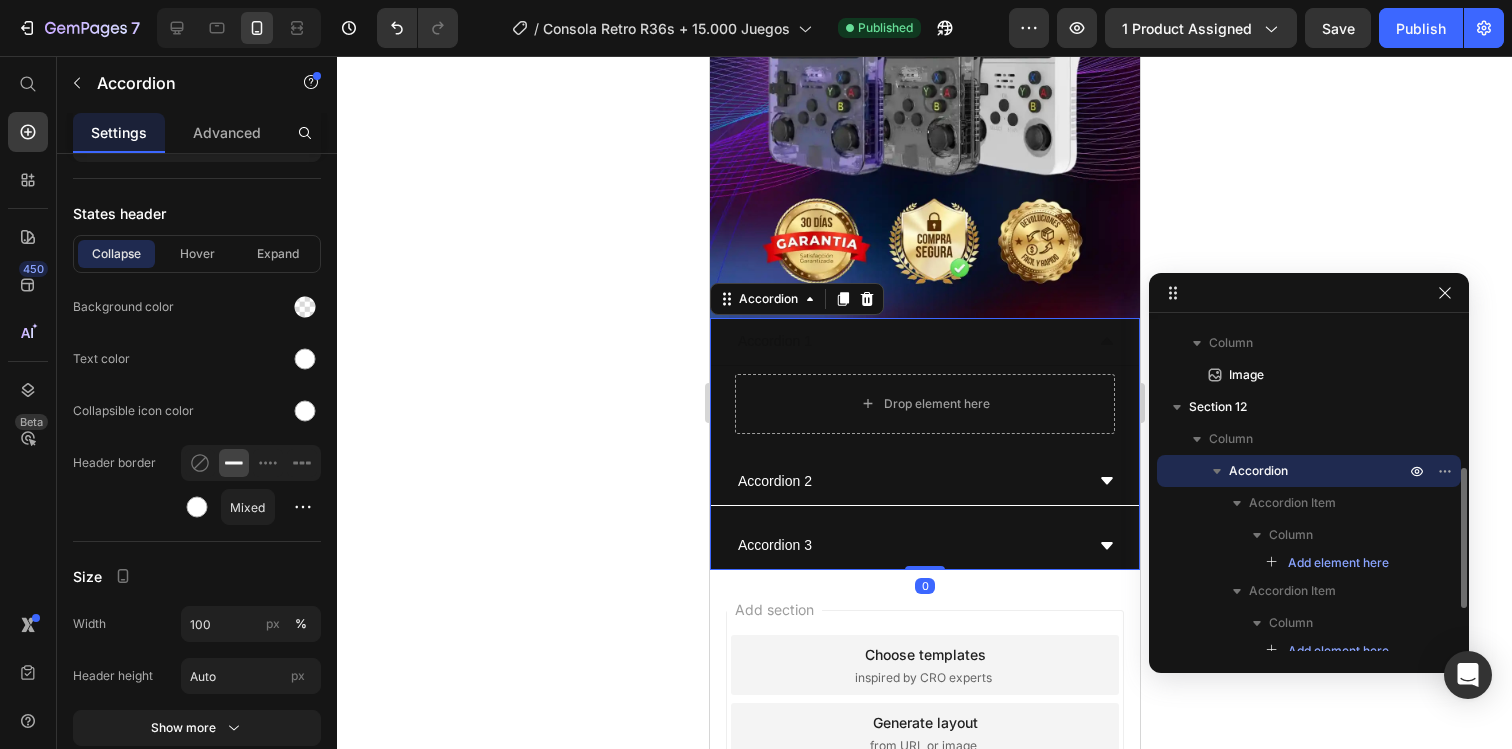 click 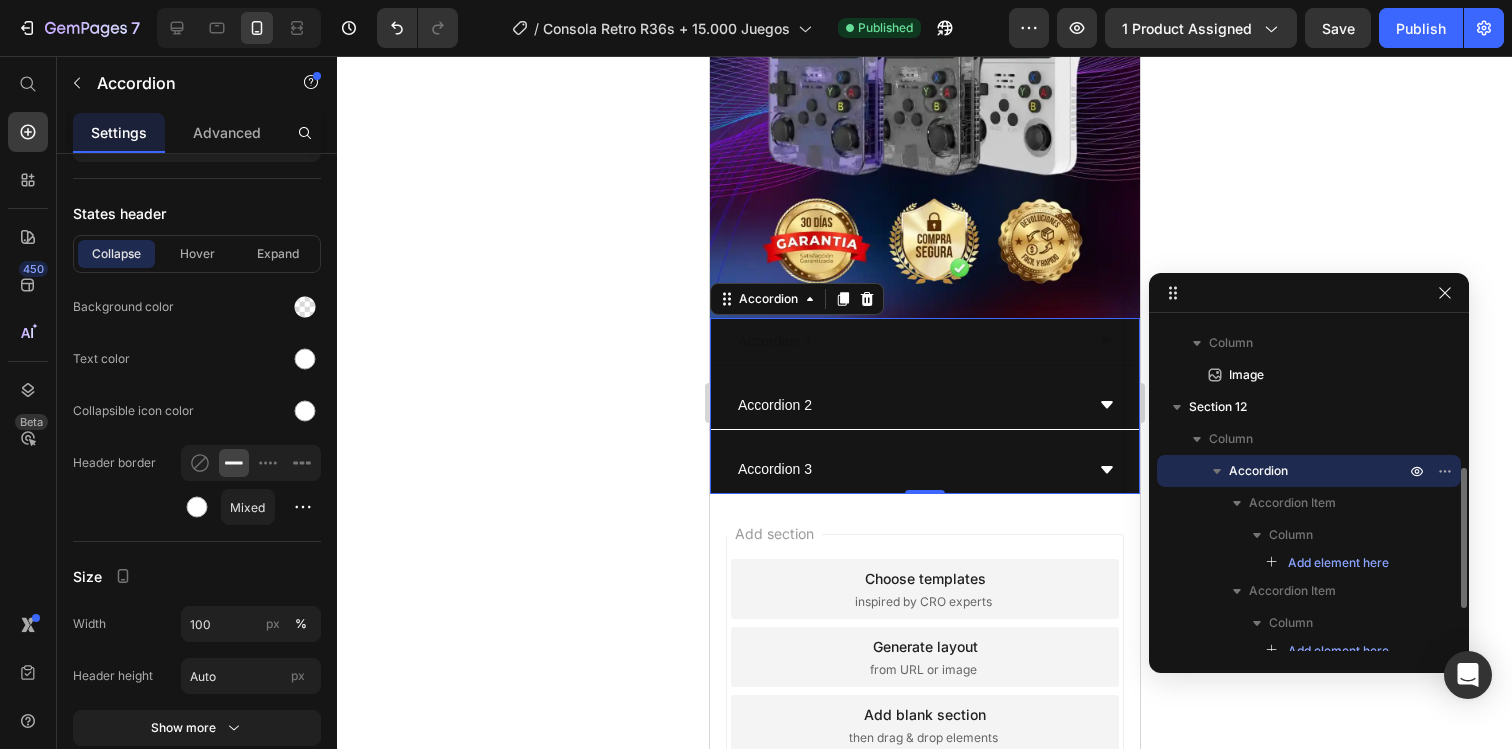 click 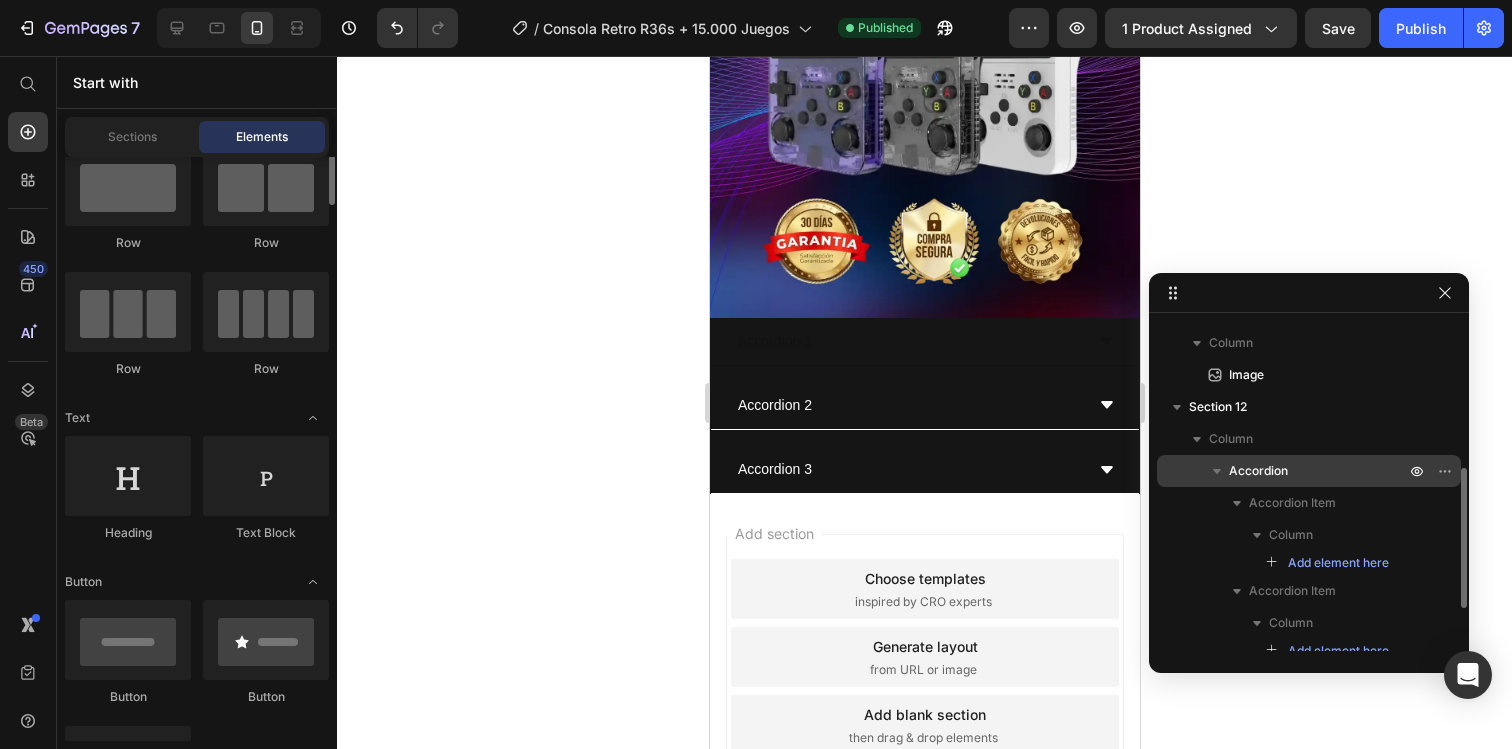 scroll, scrollTop: 183, scrollLeft: 0, axis: vertical 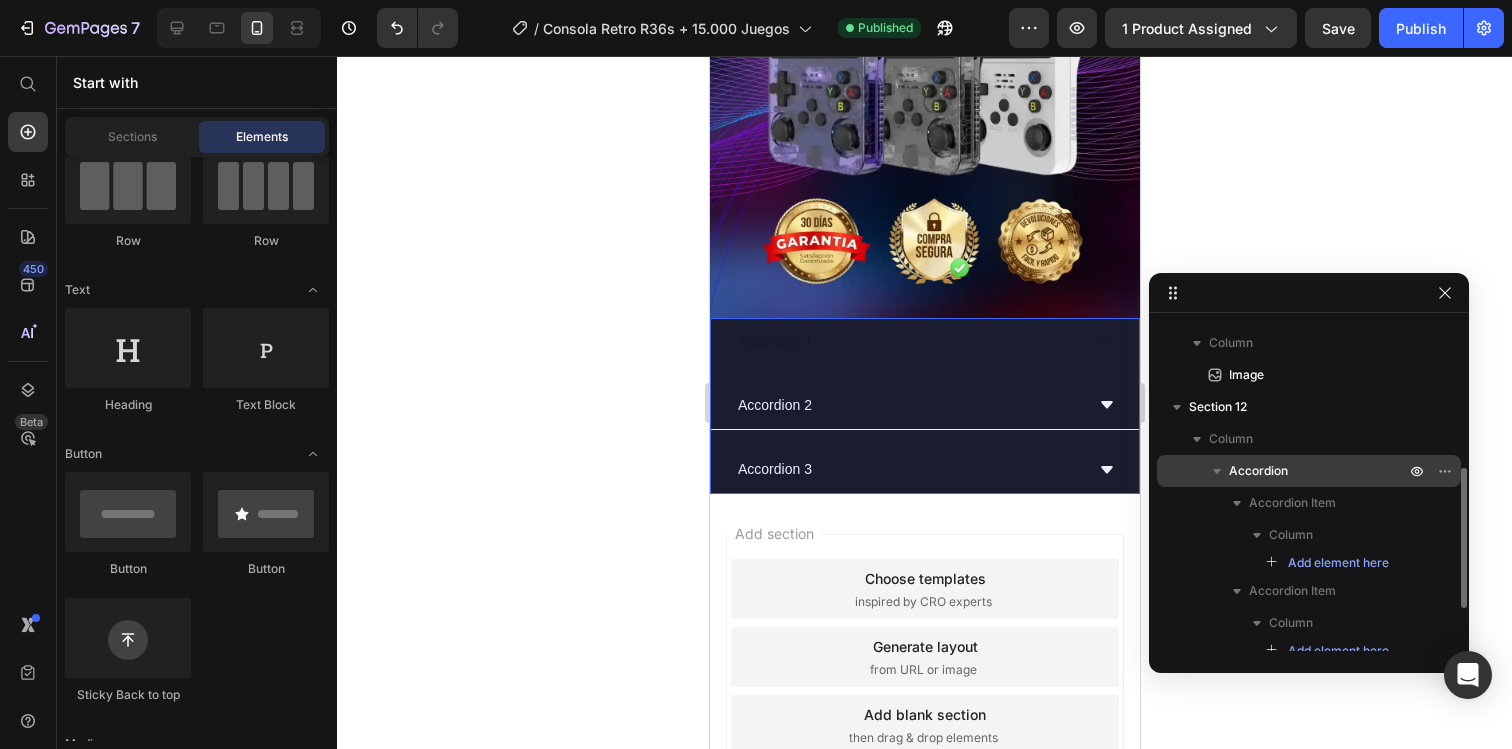 click on "Accordion" at bounding box center [1258, 471] 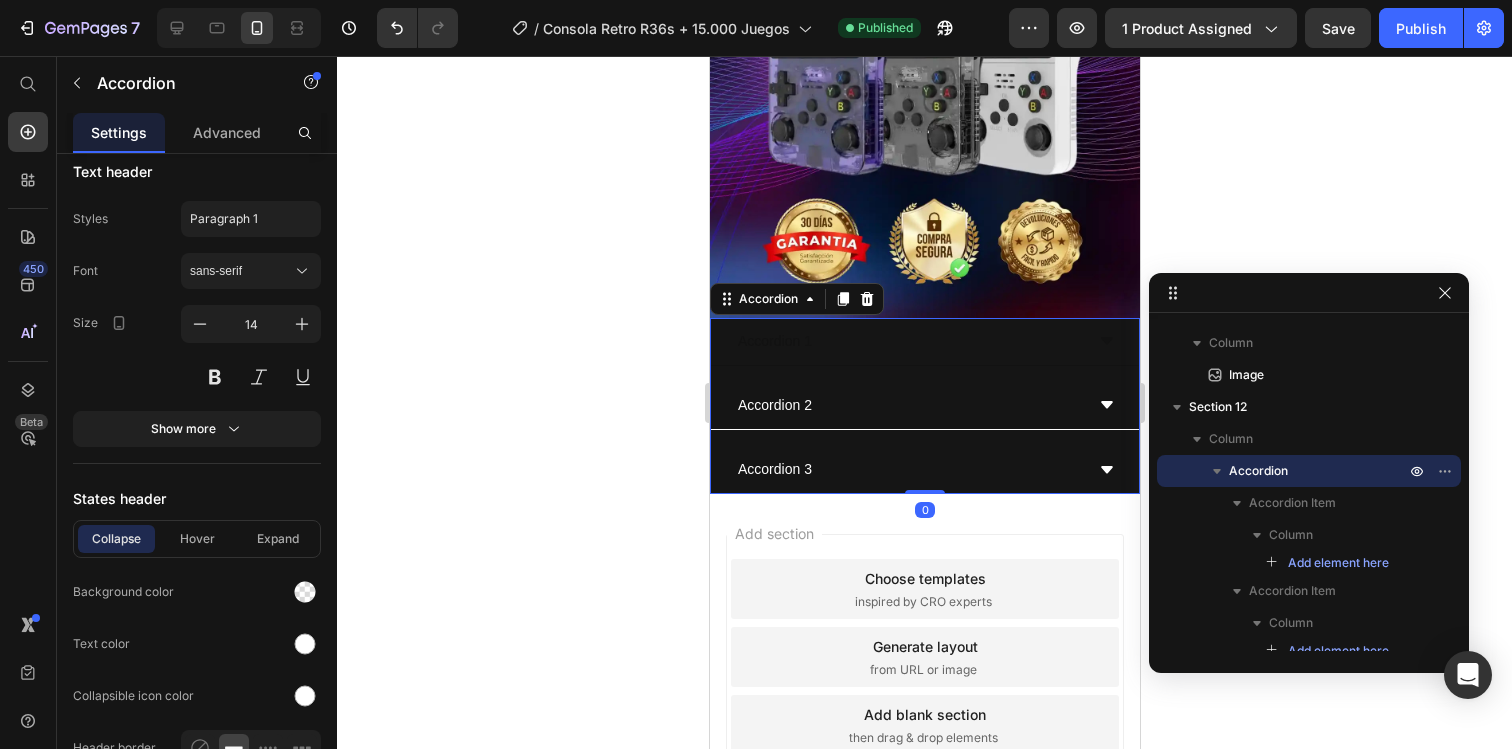 scroll, scrollTop: 0, scrollLeft: 0, axis: both 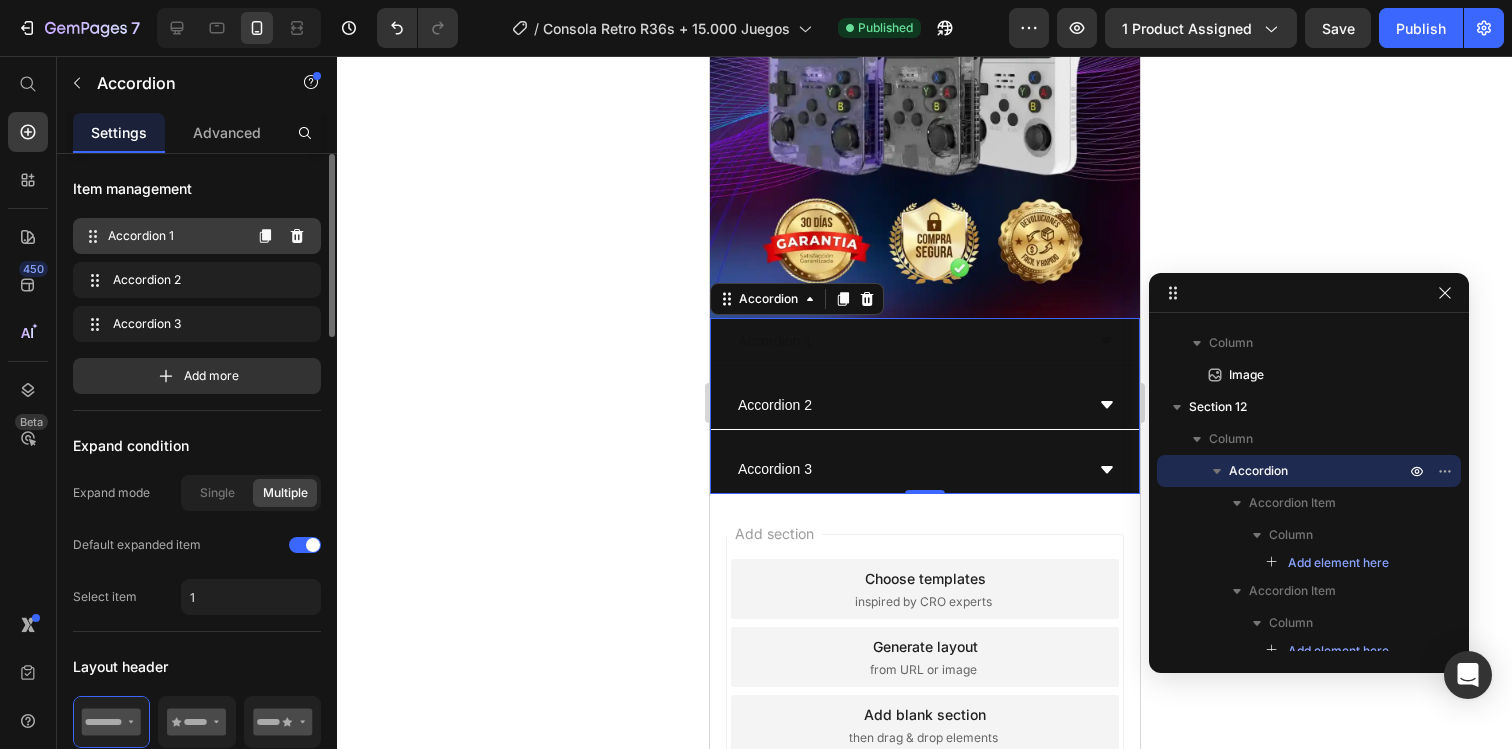 click on "Accordion 1" at bounding box center (174, 236) 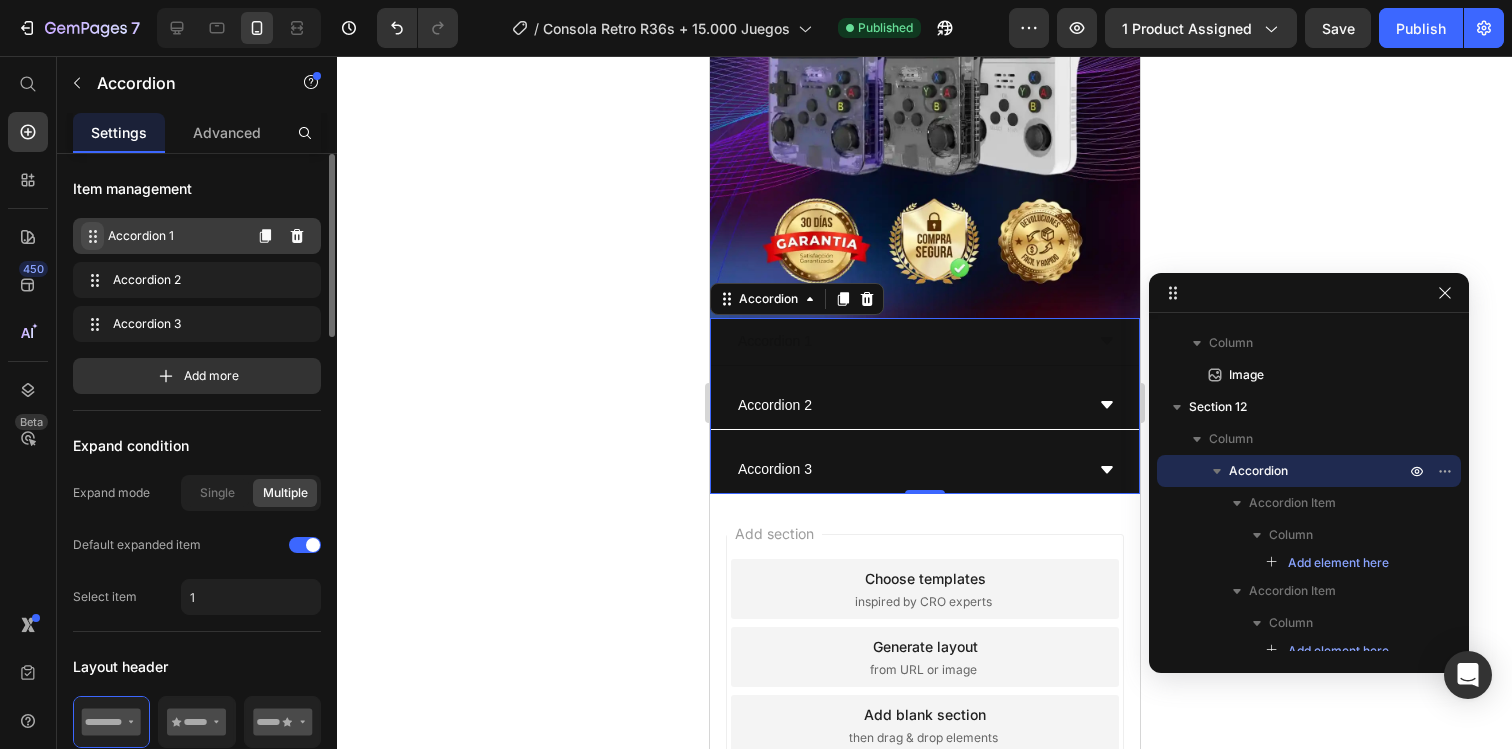click 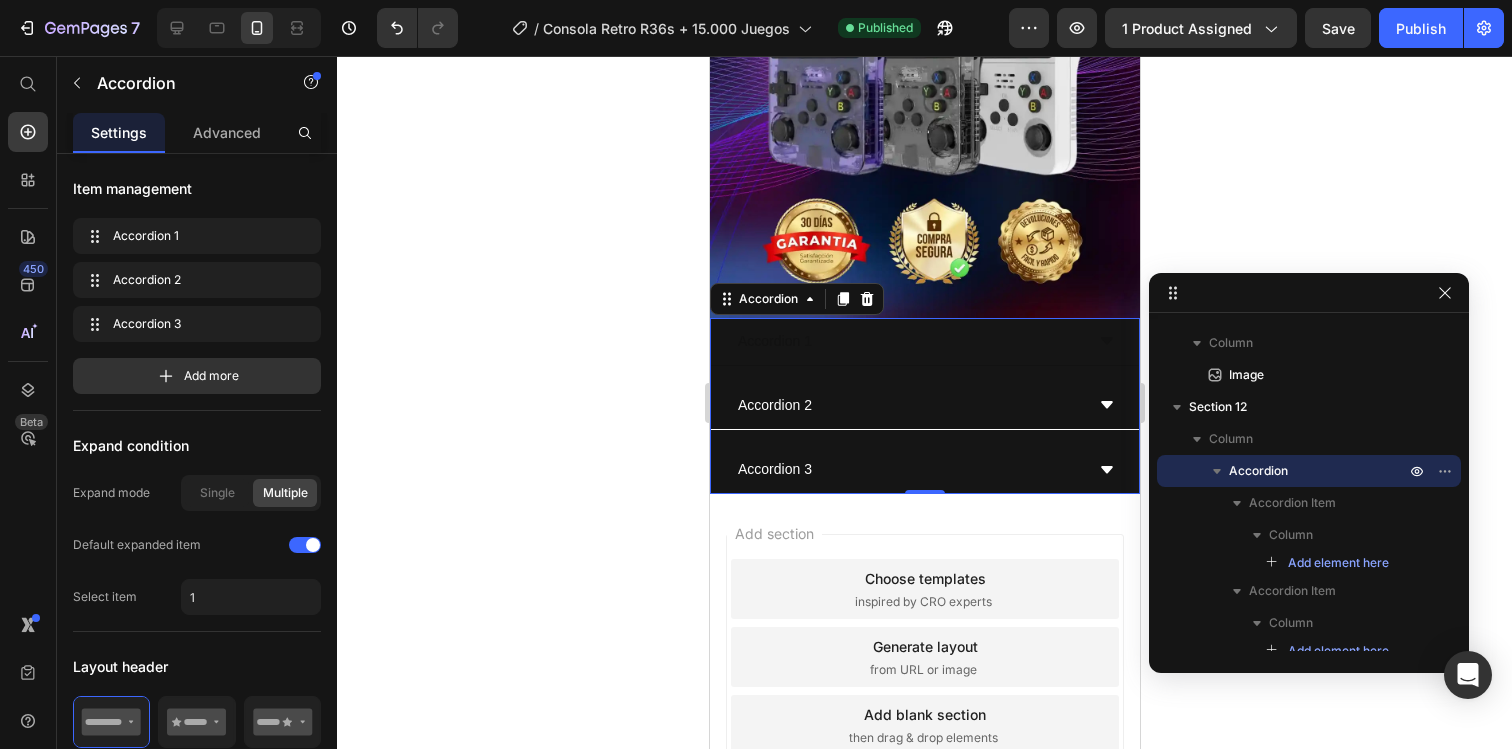 click 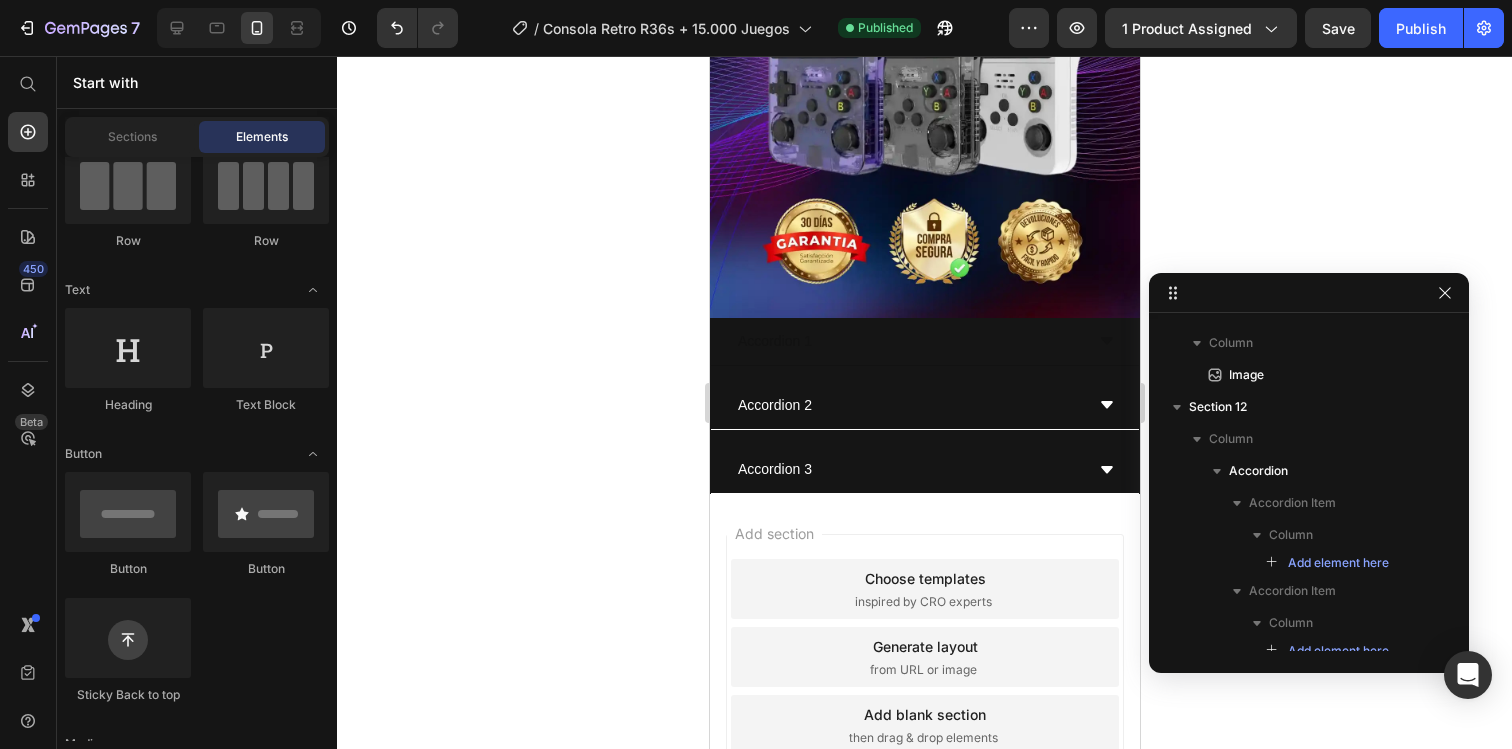 click 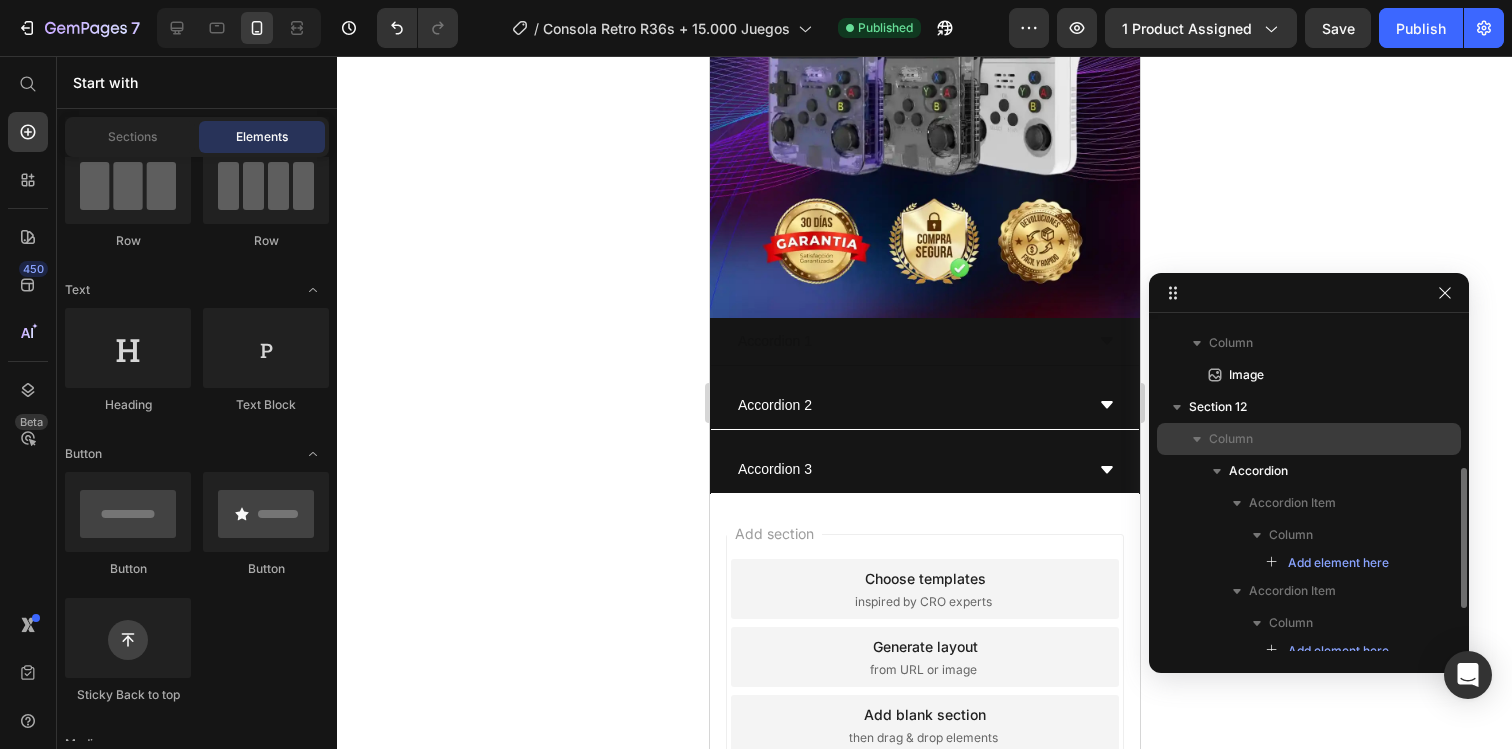 click 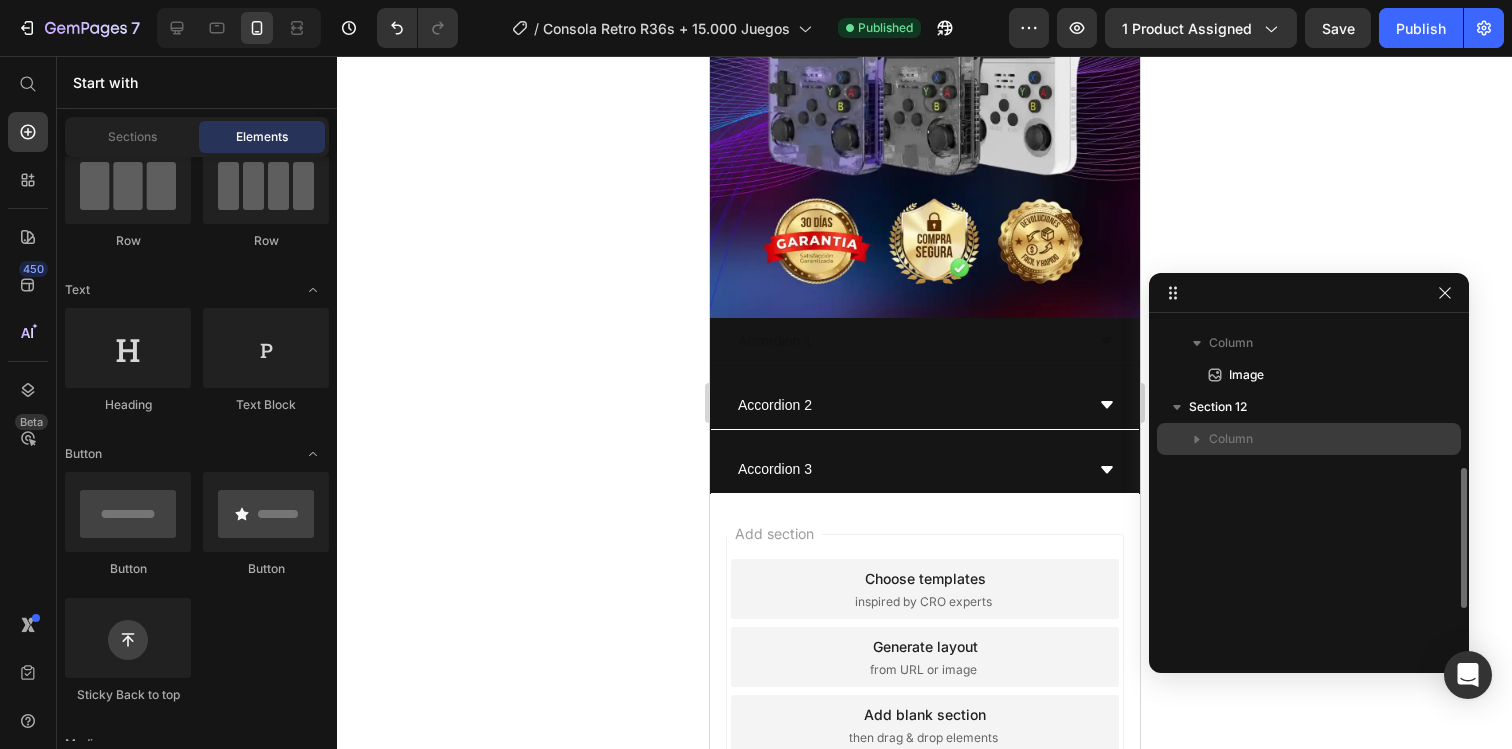 click 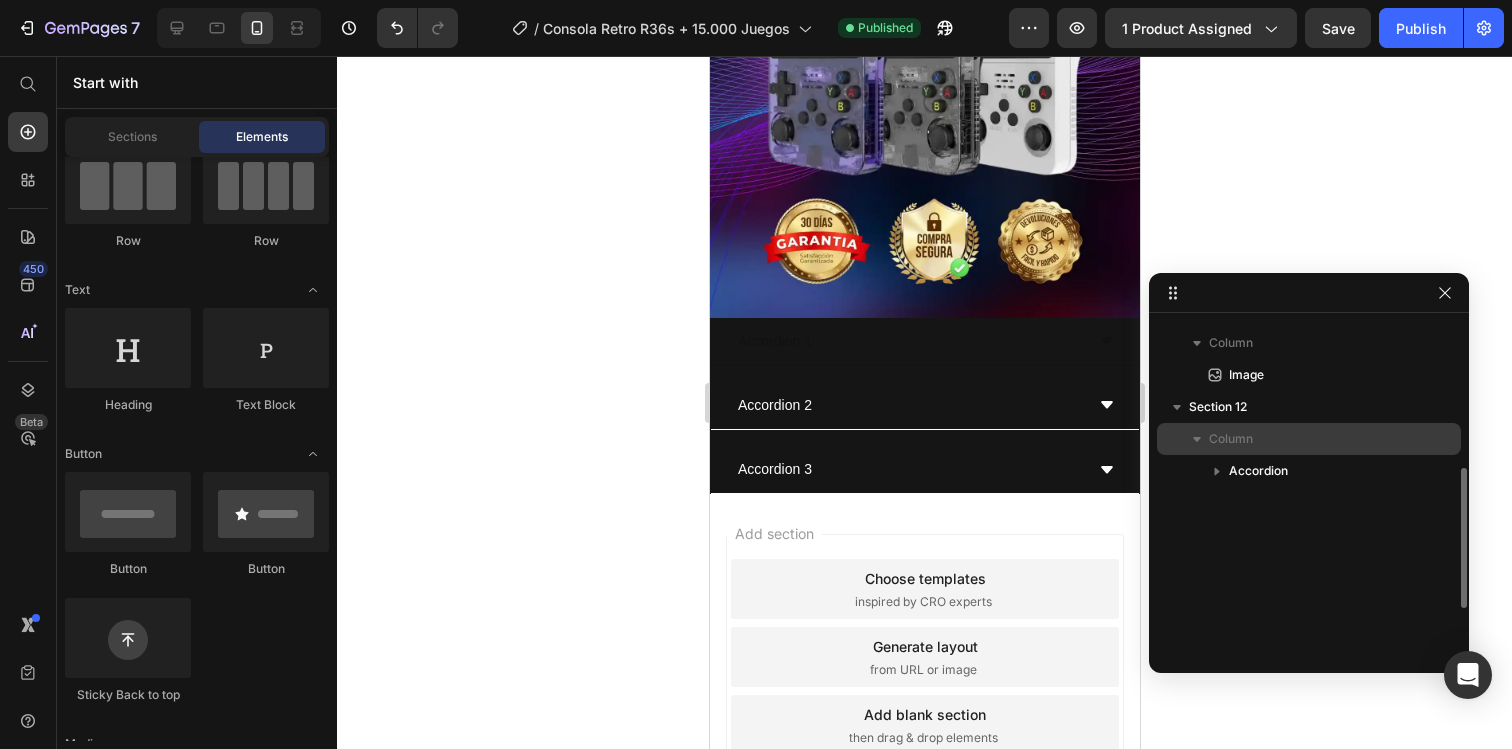 click 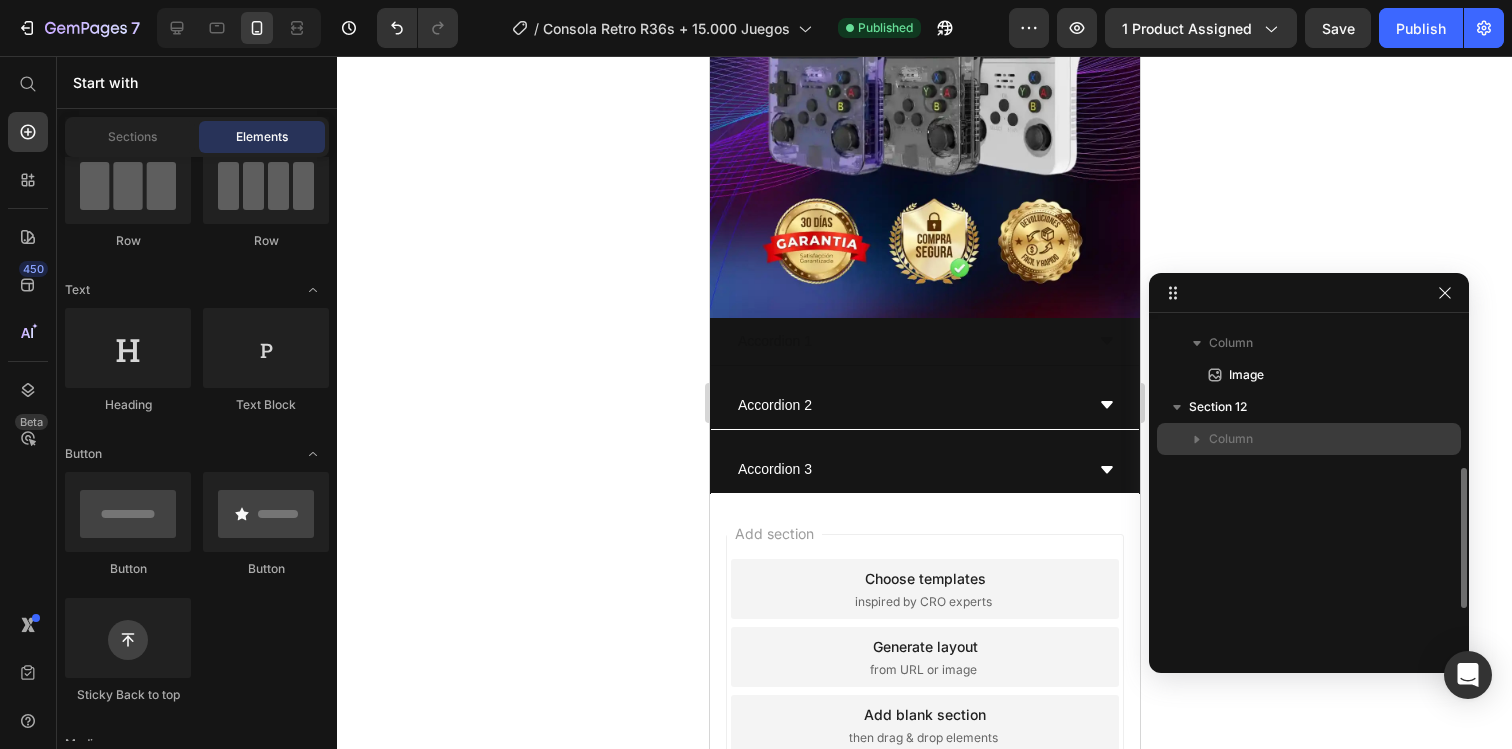 click 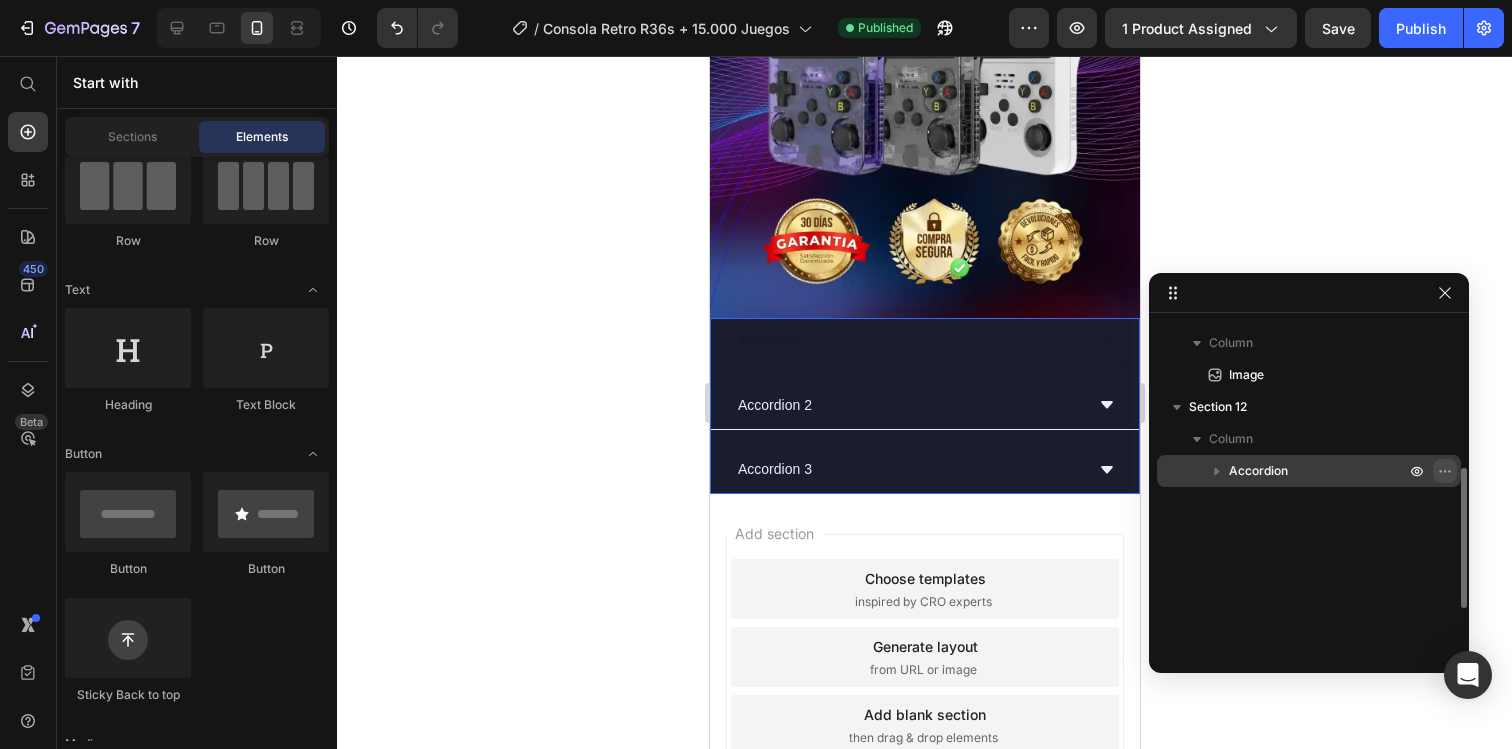 click 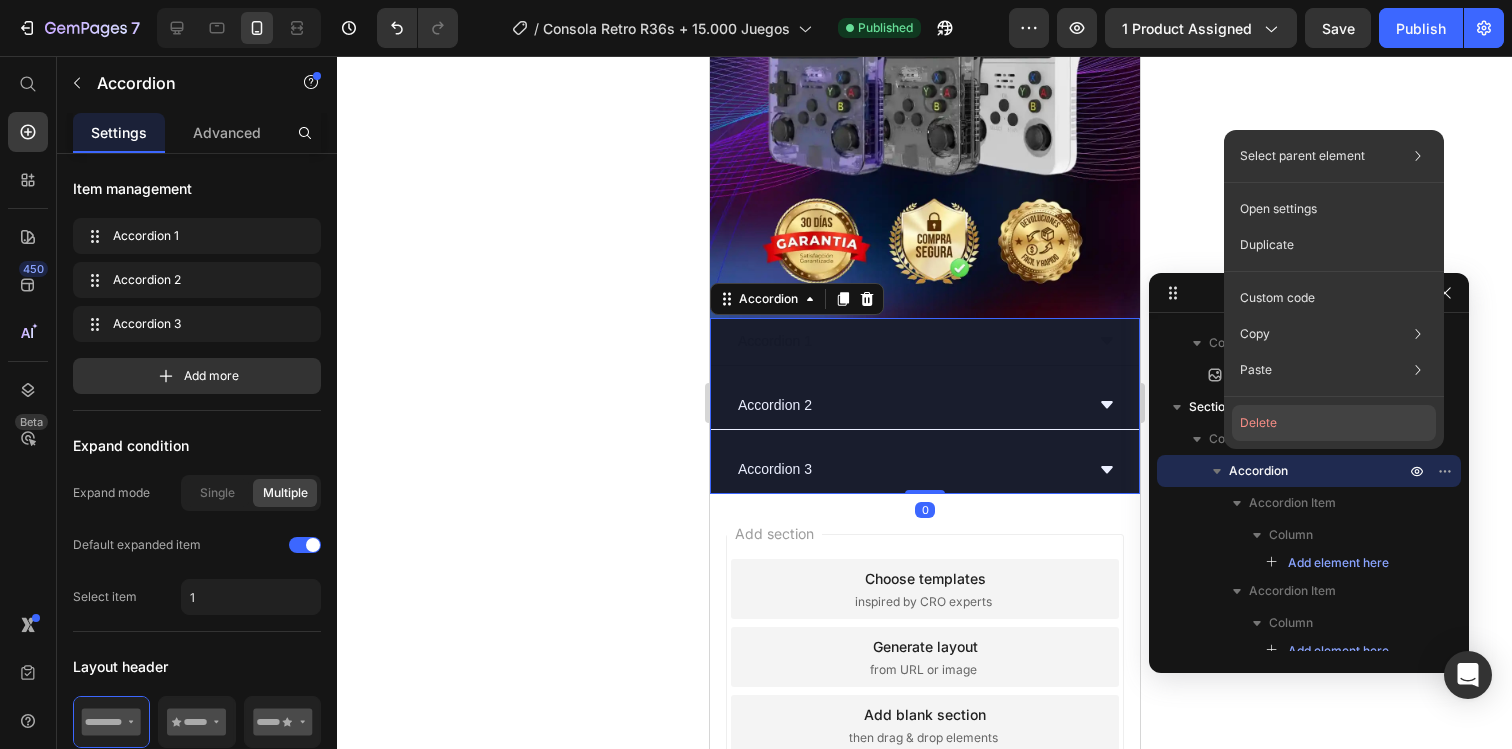 click on "Delete" 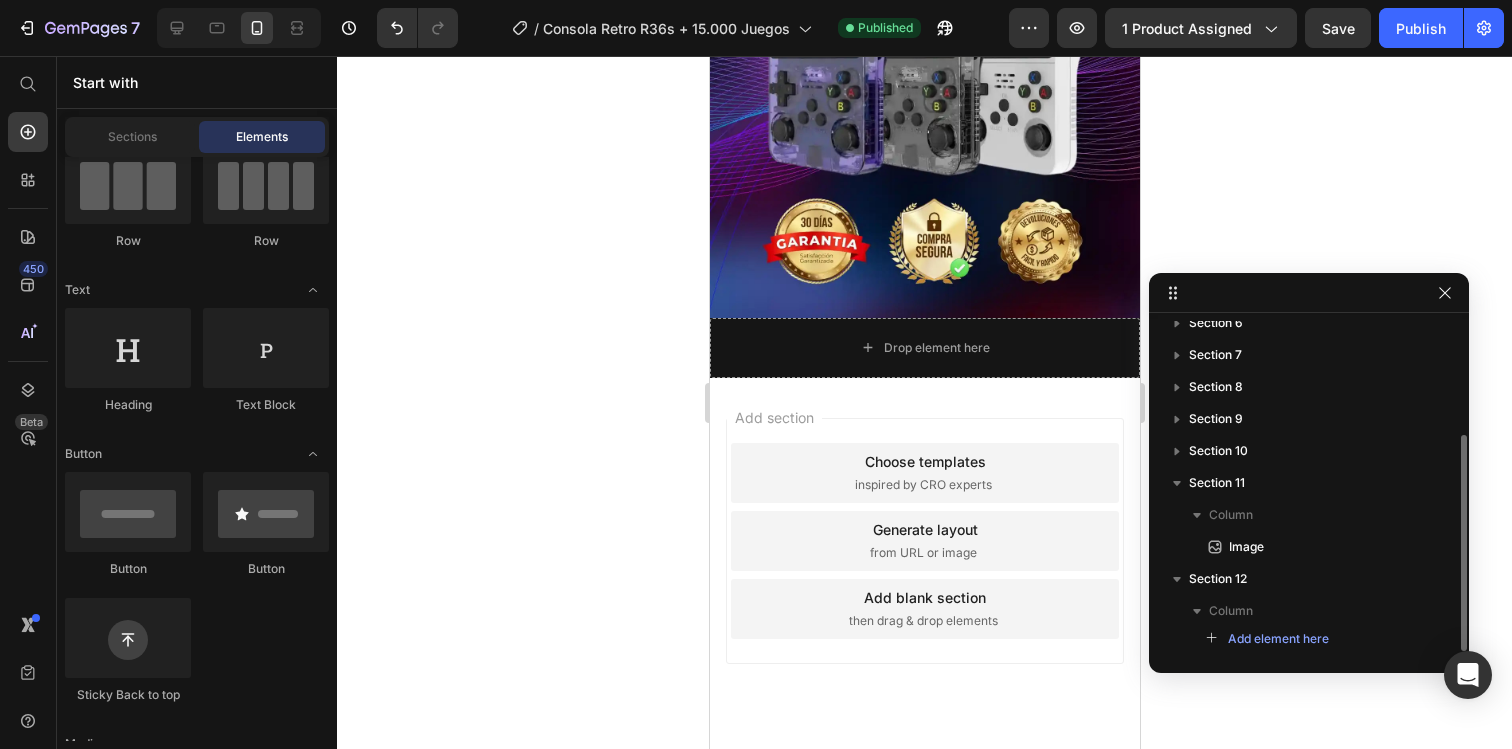 scroll, scrollTop: 174, scrollLeft: 0, axis: vertical 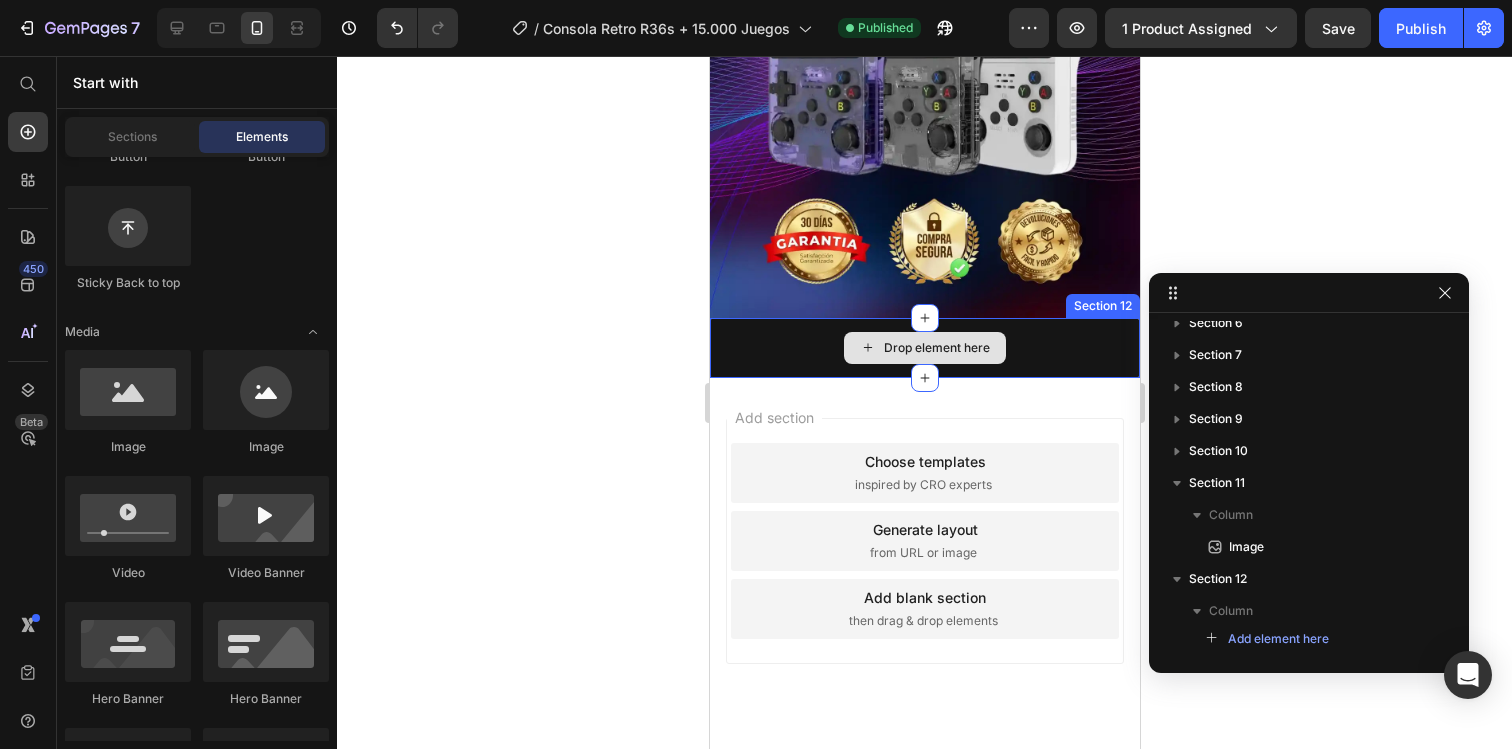 click 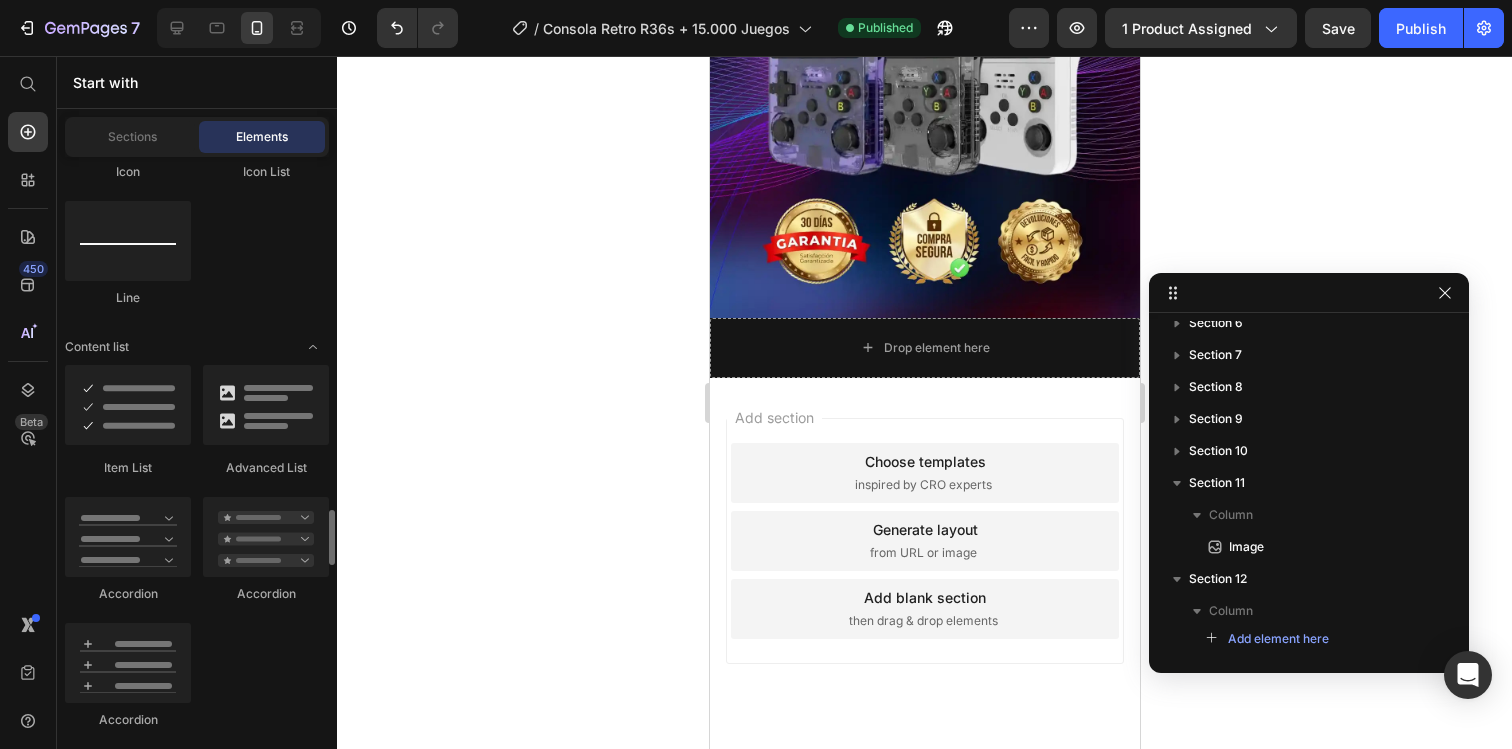 scroll, scrollTop: 1735, scrollLeft: 0, axis: vertical 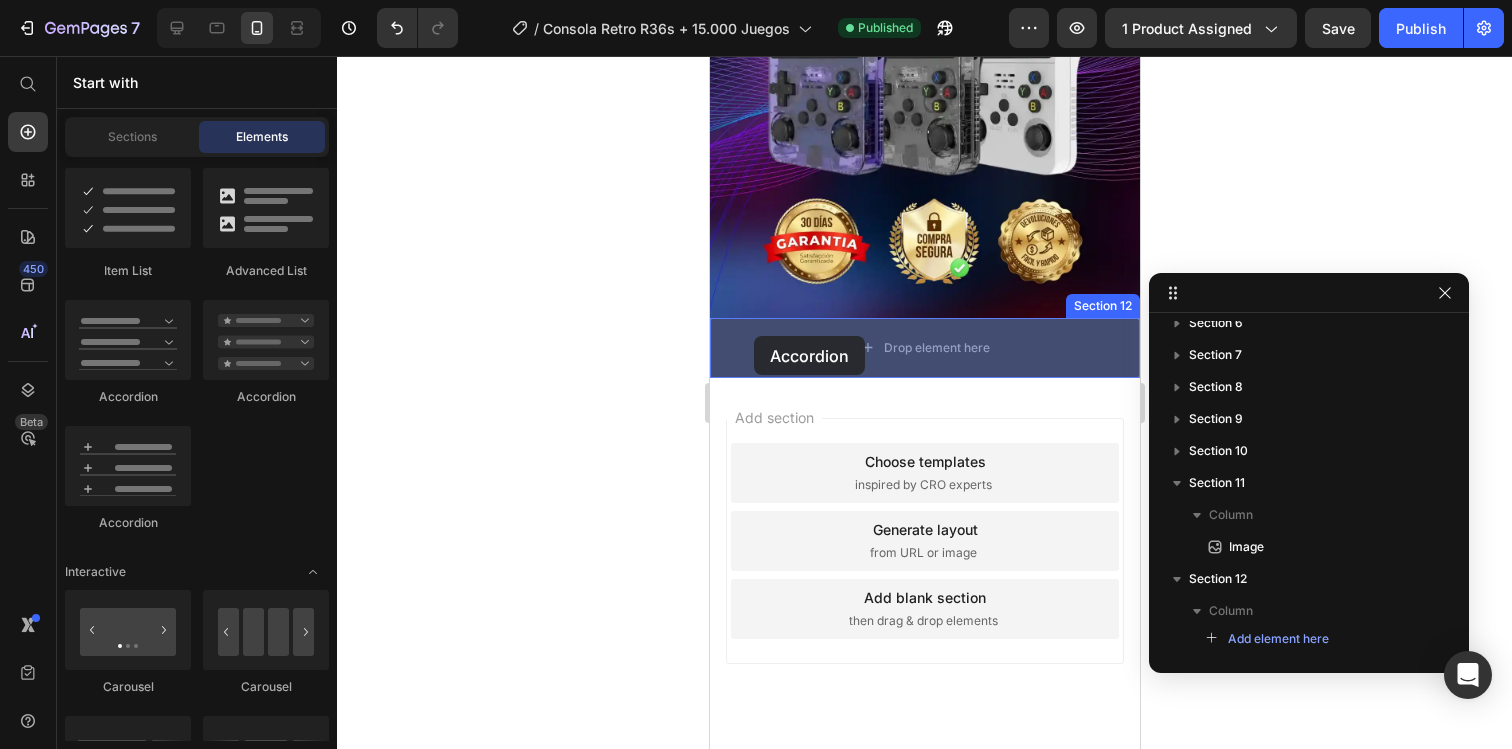 drag, startPoint x: 939, startPoint y: 404, endPoint x: 753, endPoint y: 337, distance: 197.69926 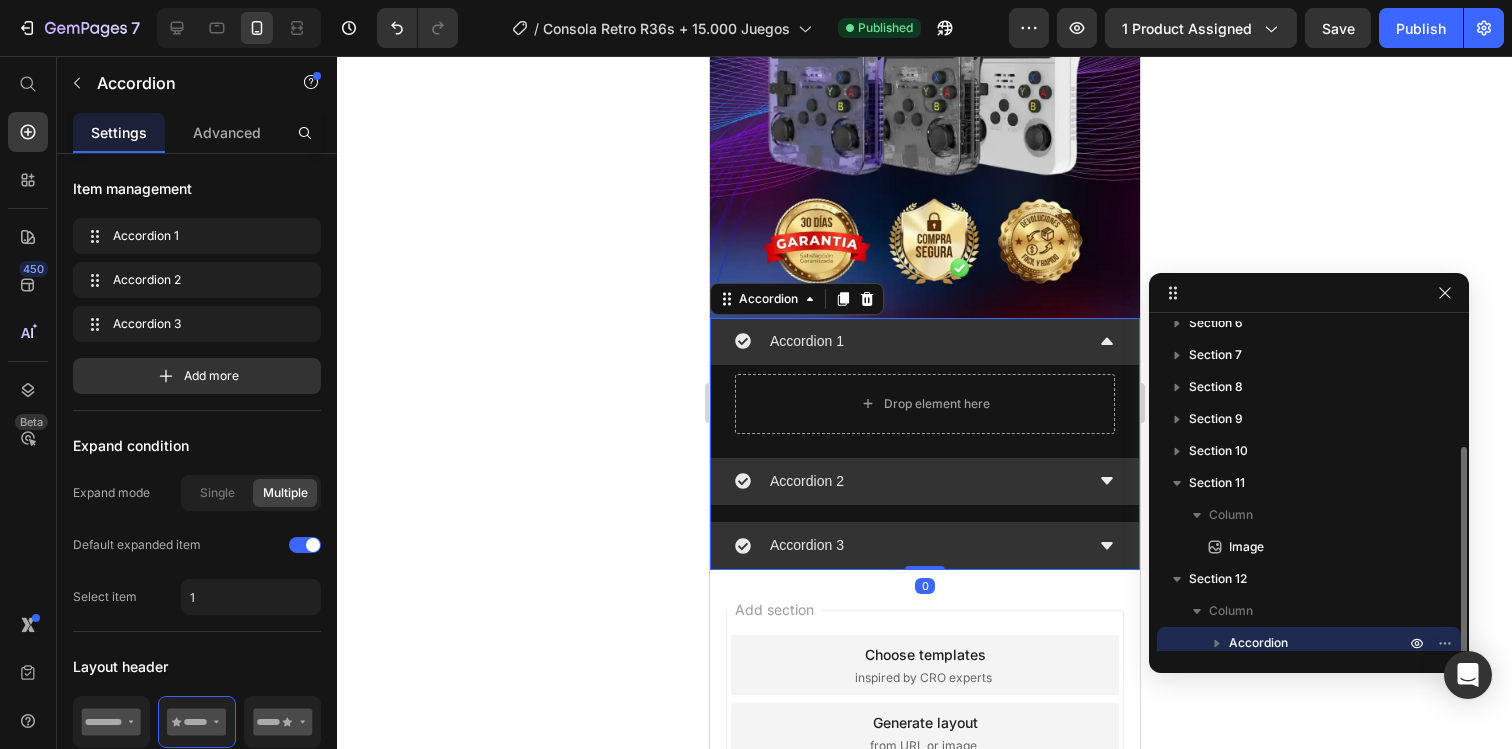 scroll, scrollTop: 182, scrollLeft: 0, axis: vertical 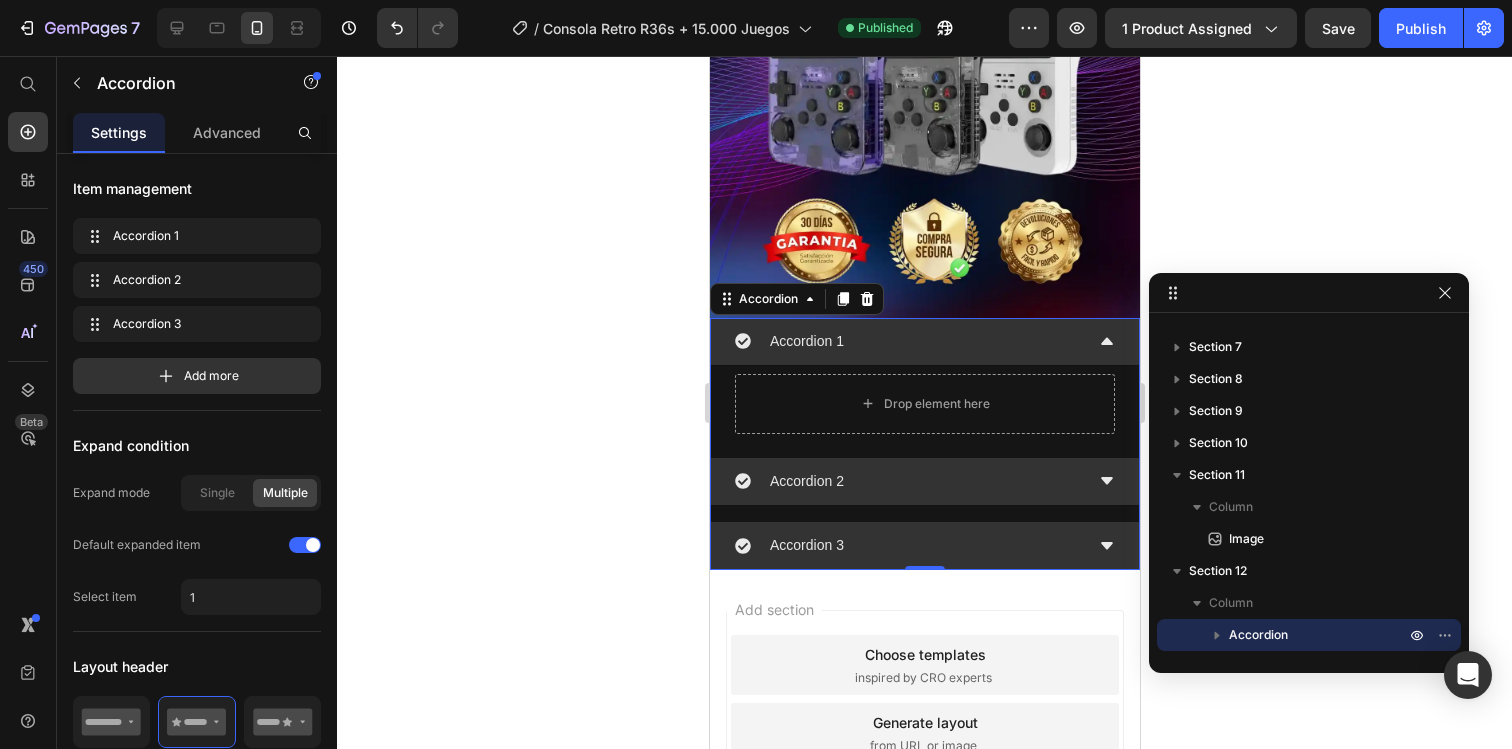 click 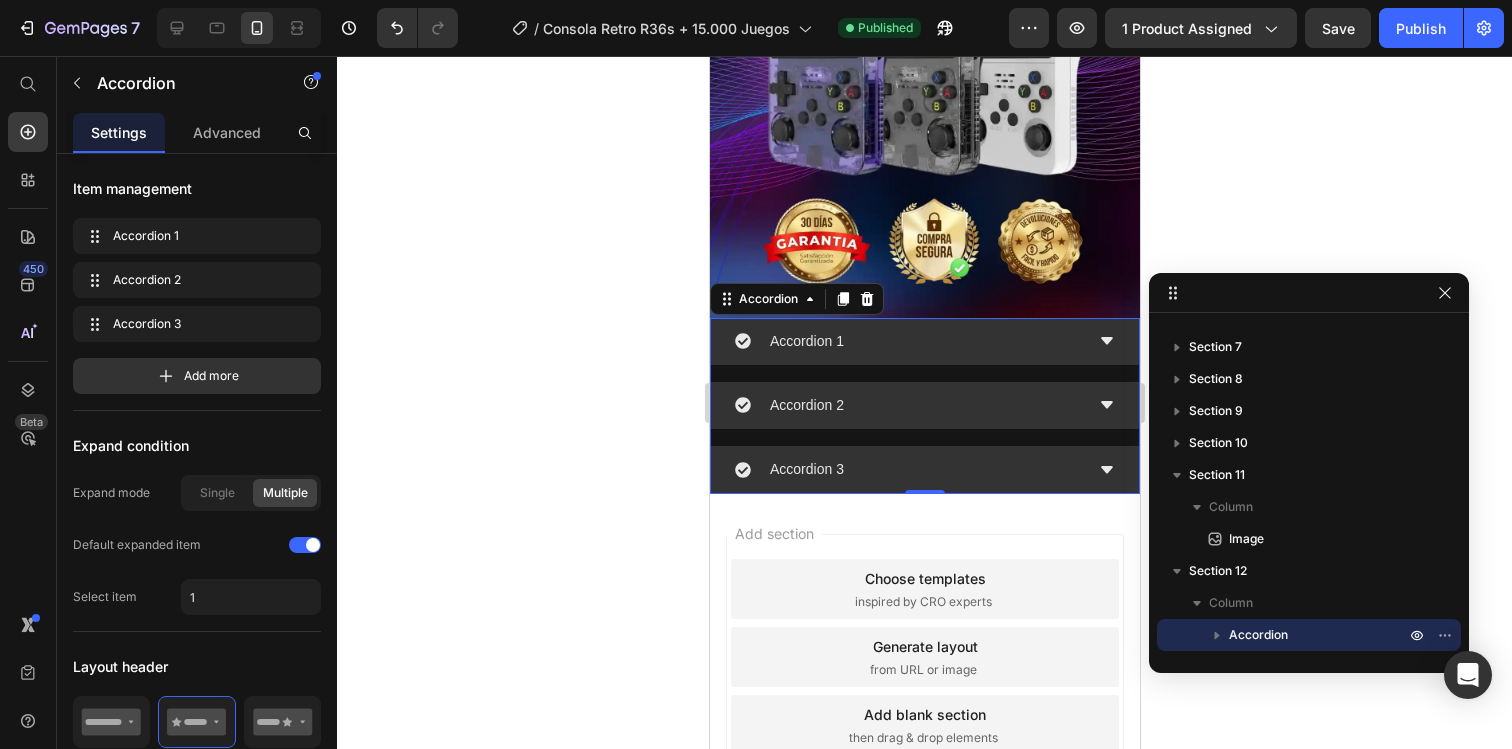 click 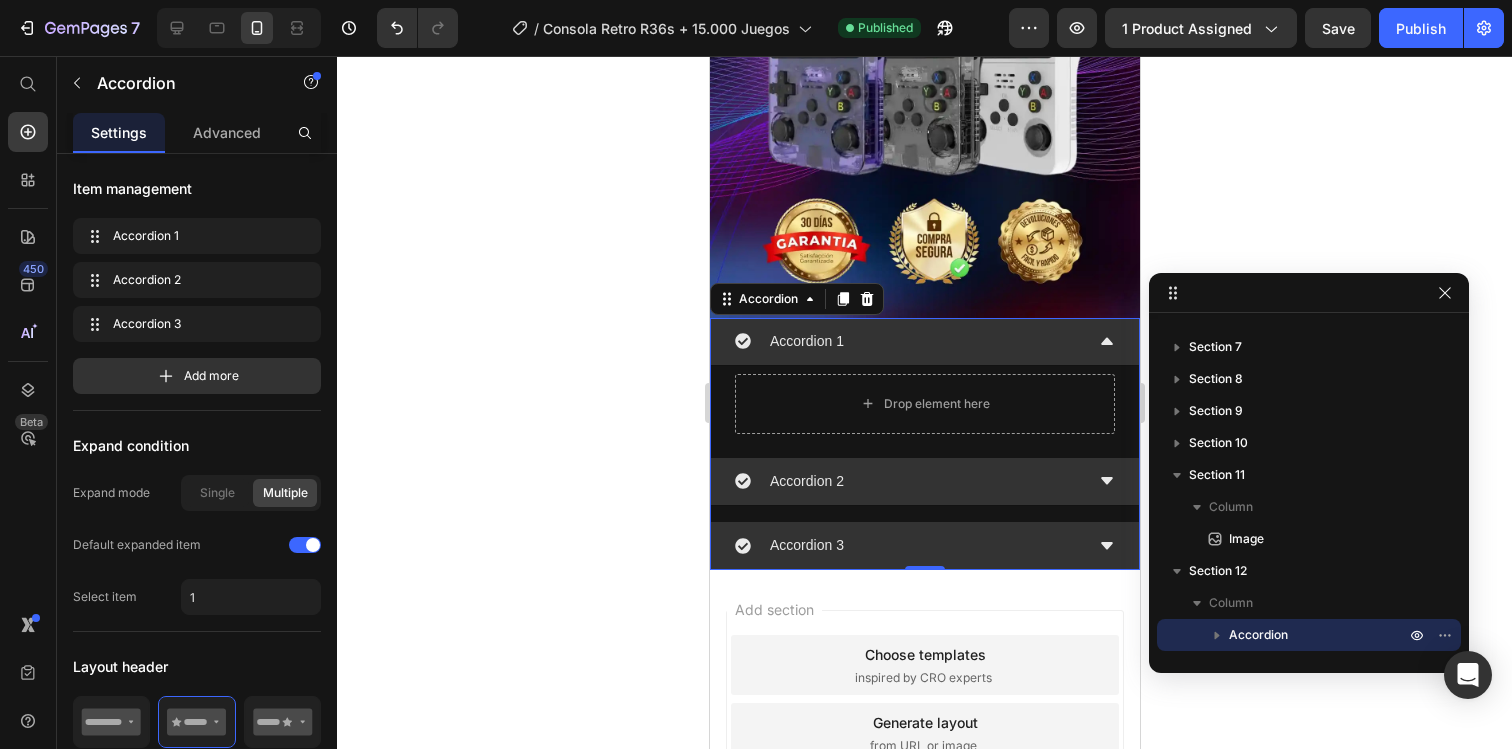 click 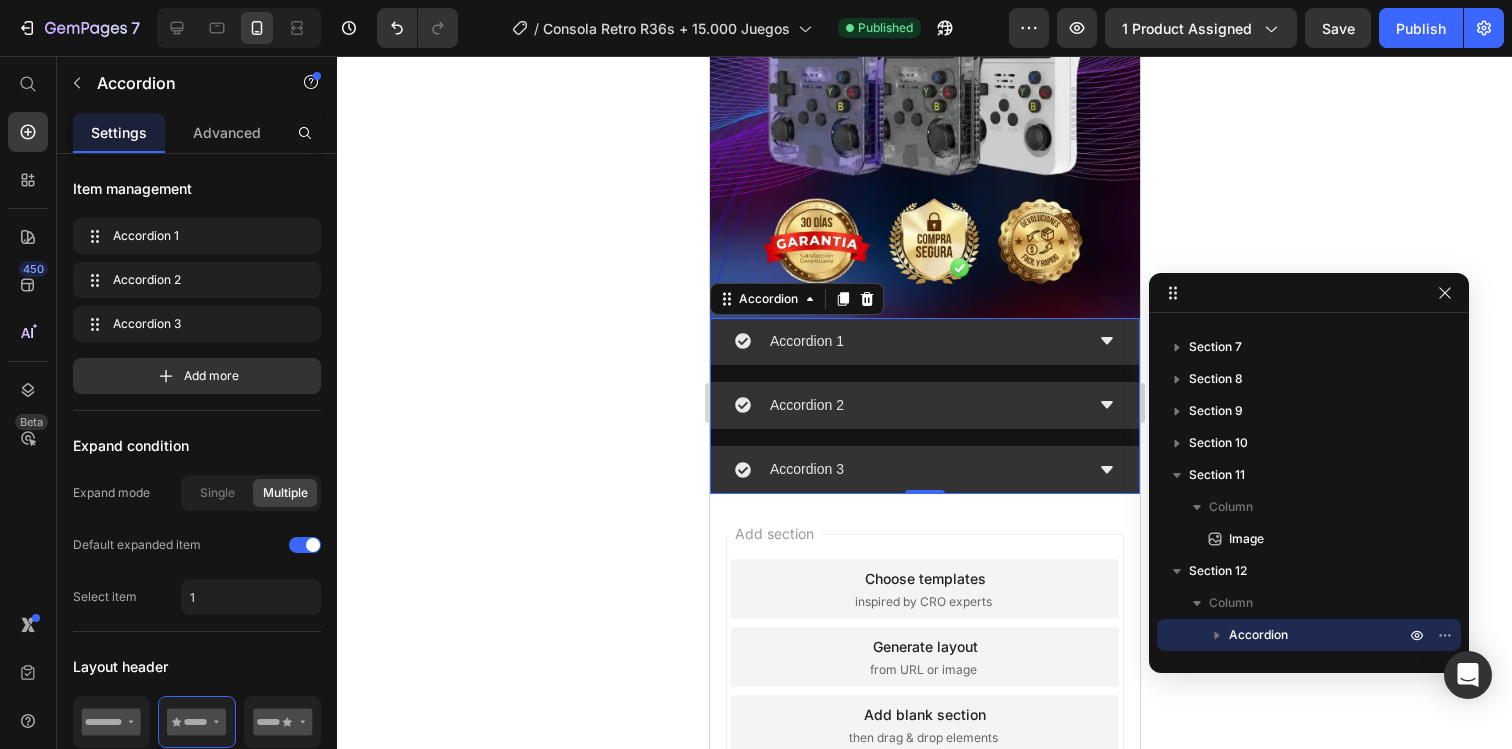 click on "Accordion 1" at bounding box center [806, 341] 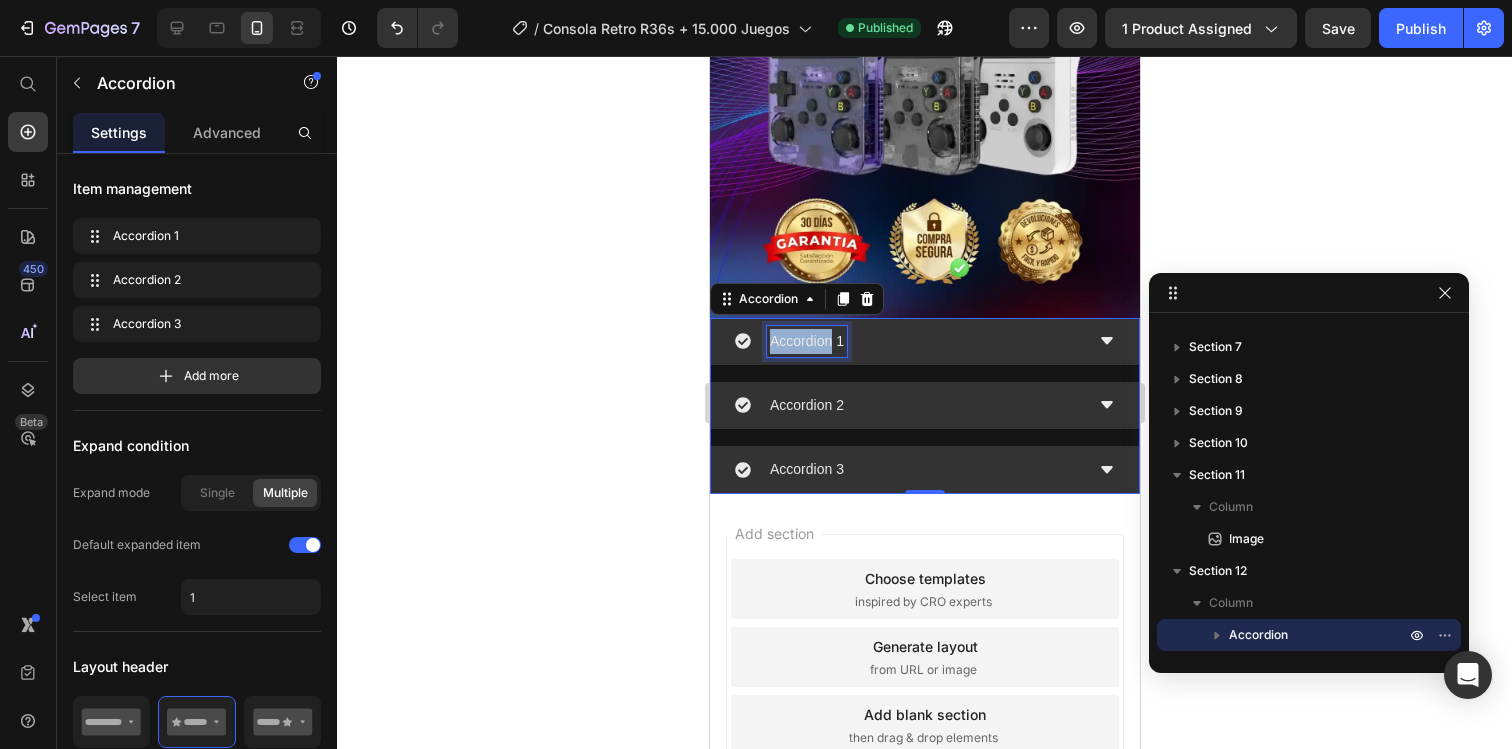 click on "Accordion 1" at bounding box center [806, 341] 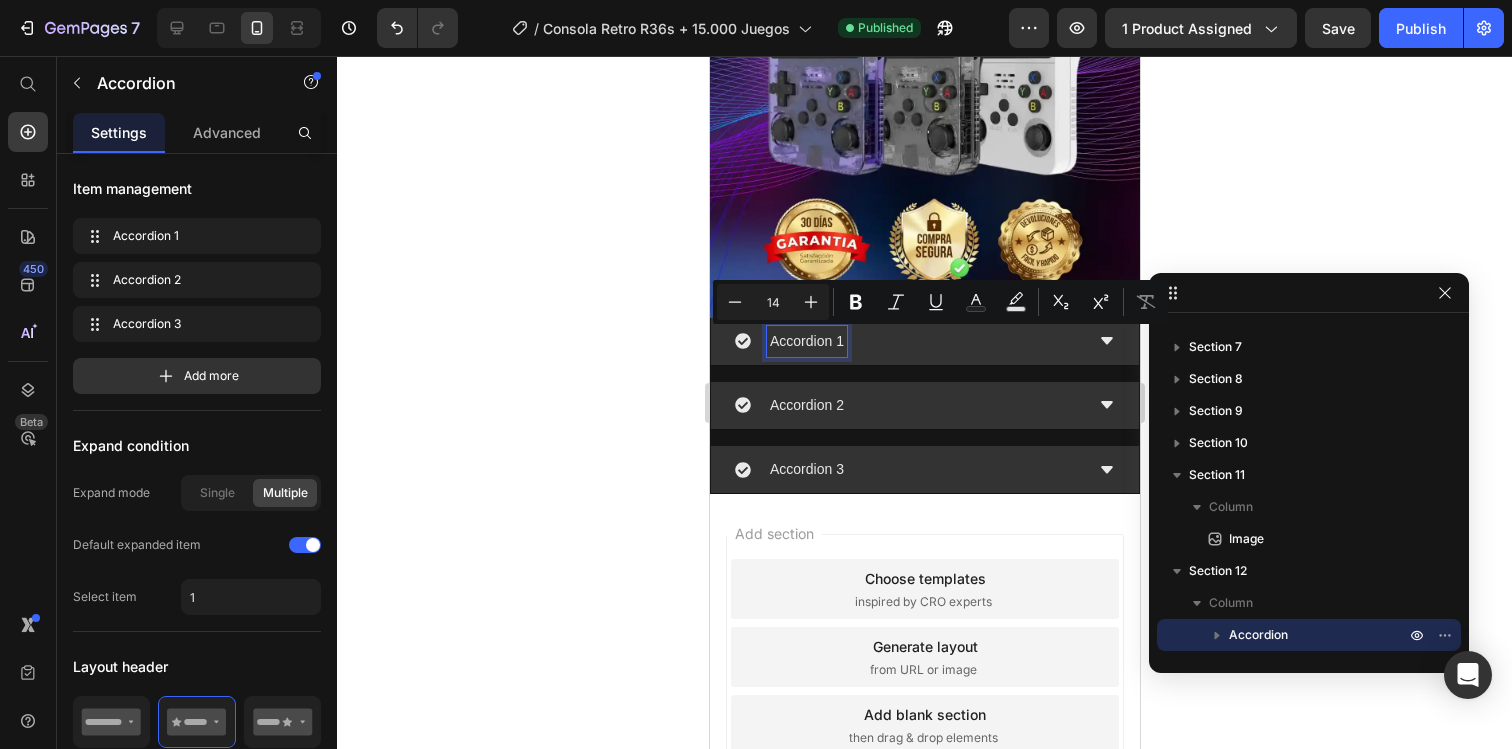 click on "Accordion 1" at bounding box center [806, 341] 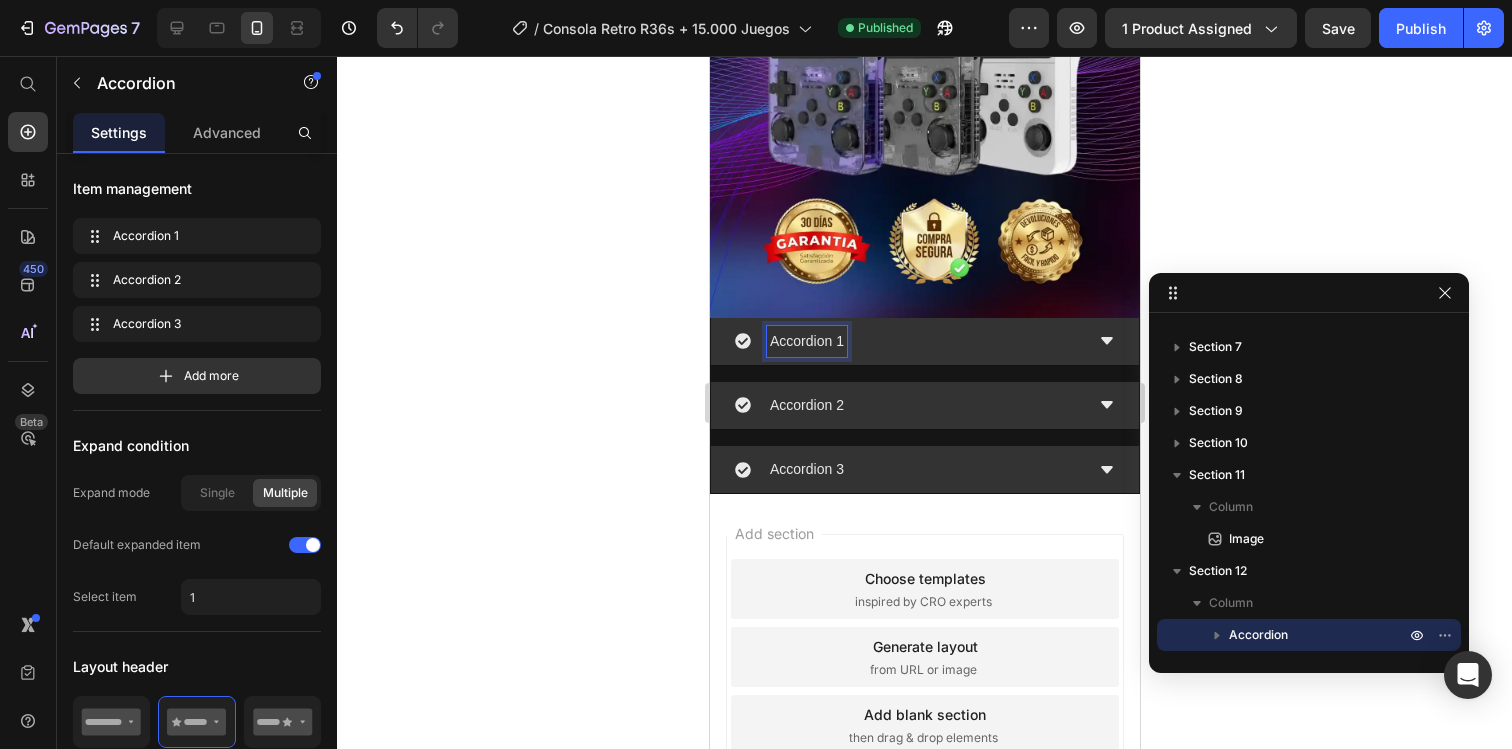 click 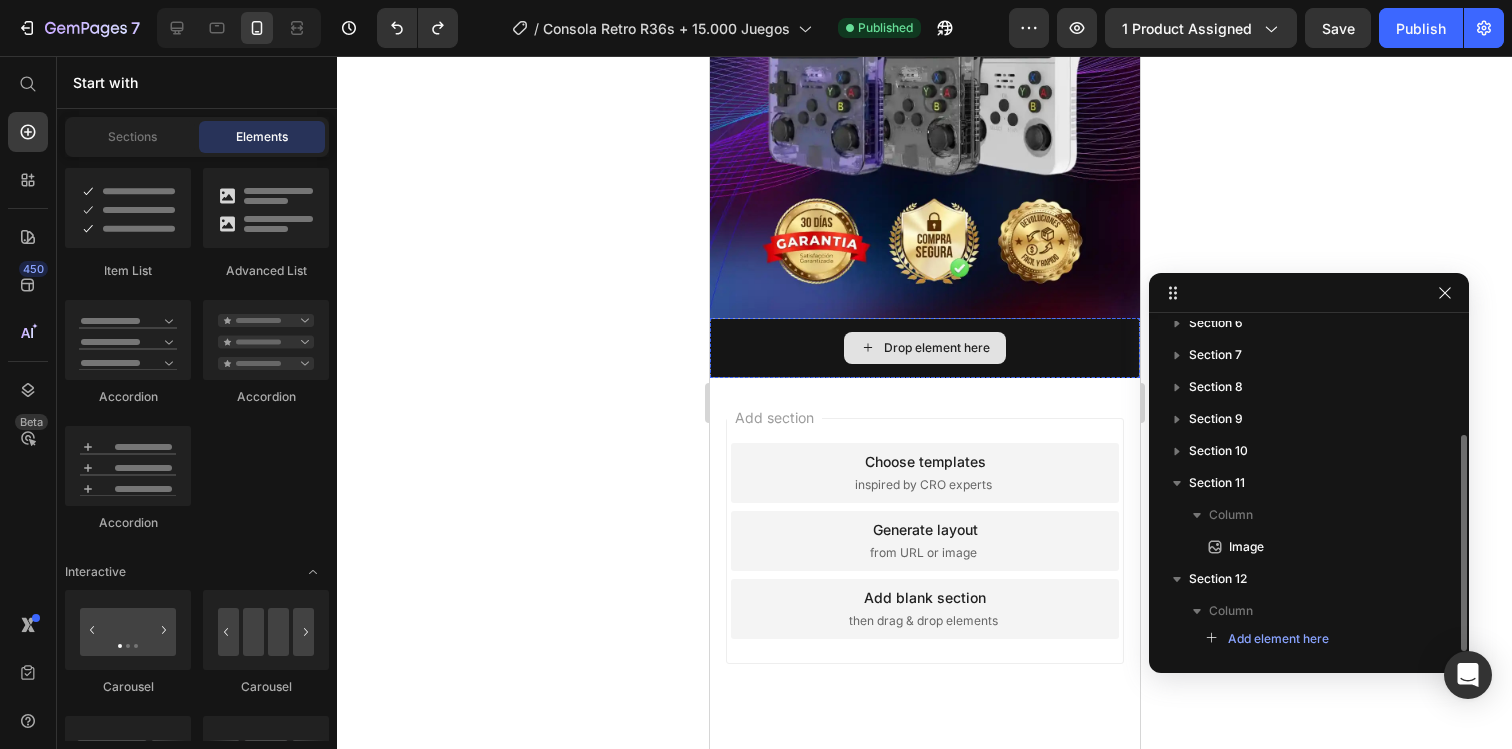 scroll, scrollTop: 174, scrollLeft: 0, axis: vertical 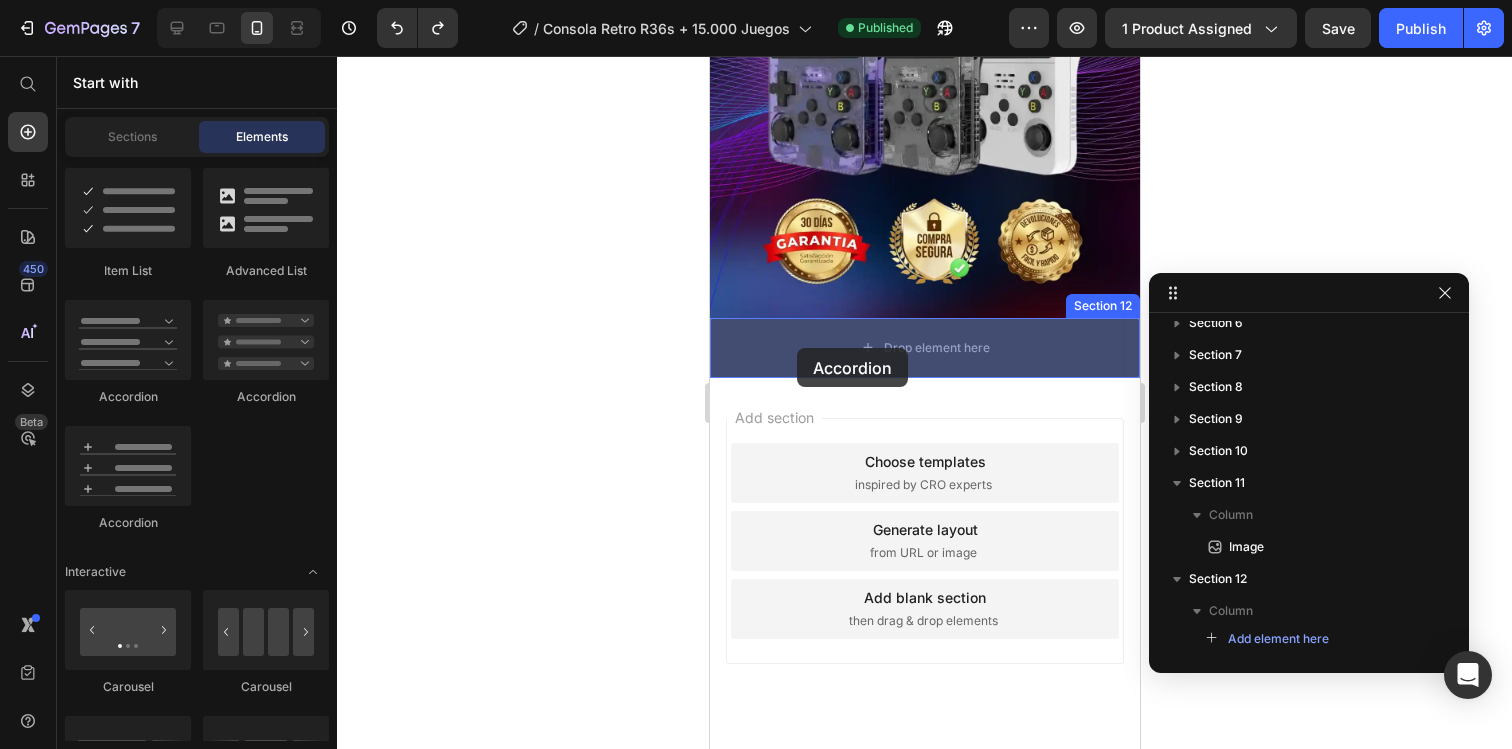 drag, startPoint x: 812, startPoint y: 502, endPoint x: 796, endPoint y: 348, distance: 154.82893 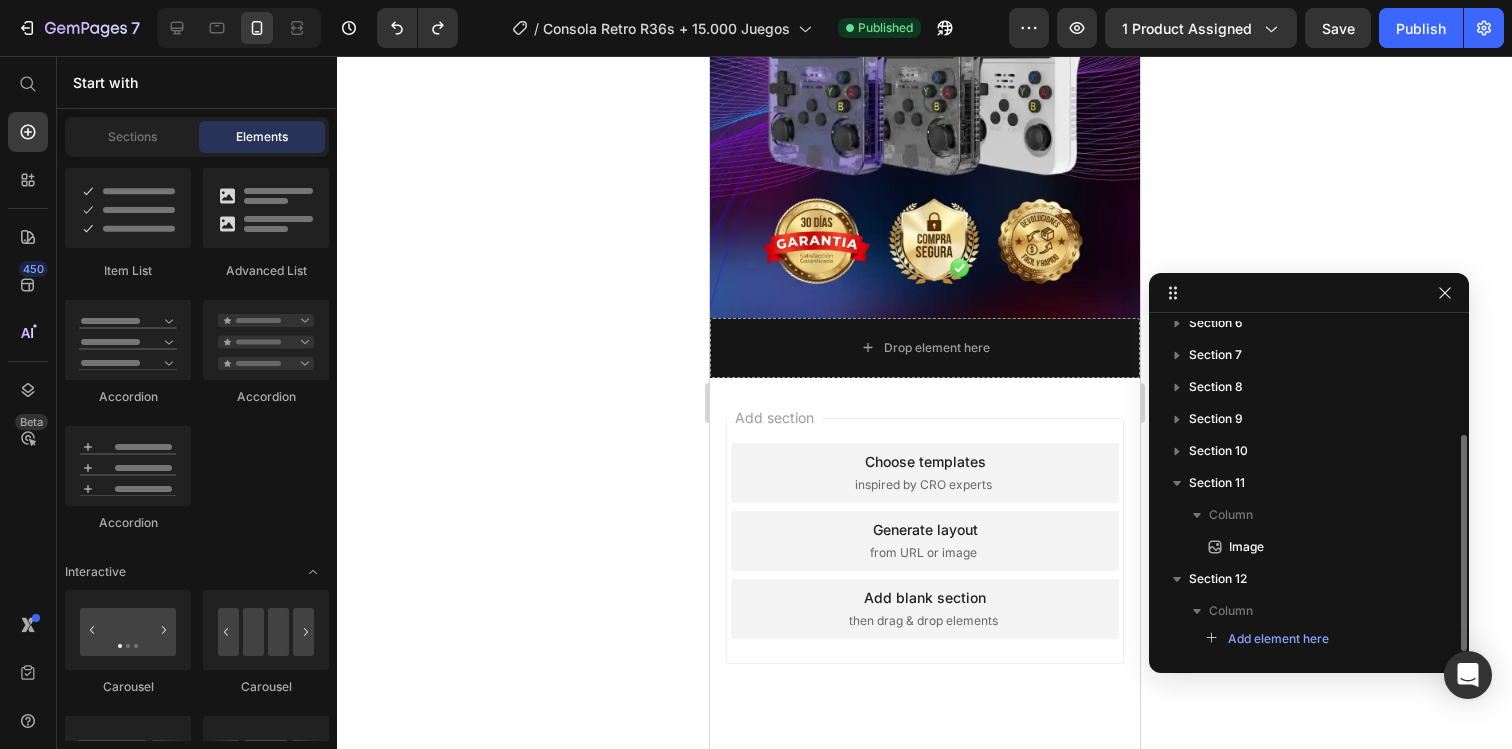 scroll, scrollTop: 174, scrollLeft: 0, axis: vertical 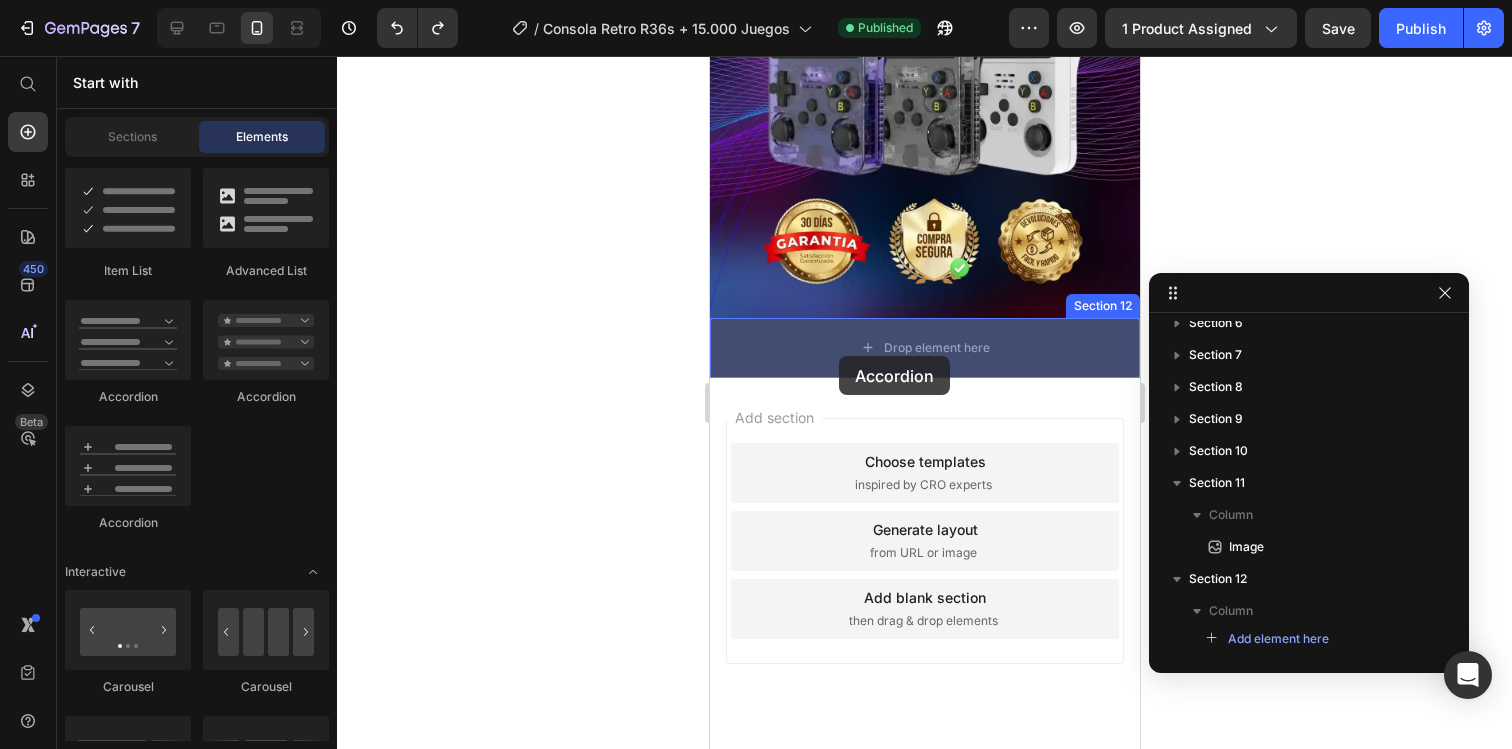 drag, startPoint x: 797, startPoint y: 416, endPoint x: 836, endPoint y: 356, distance: 71.561165 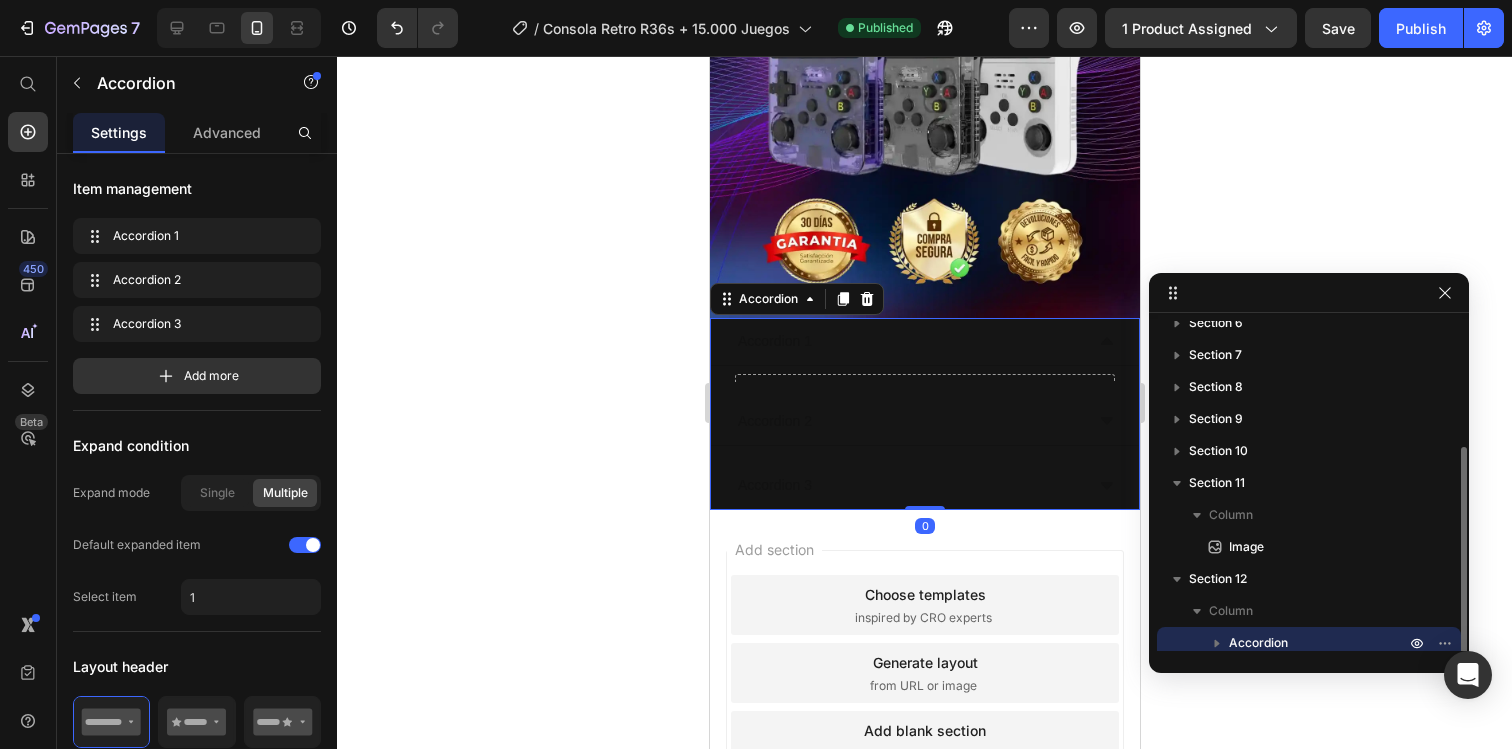 scroll, scrollTop: 182, scrollLeft: 0, axis: vertical 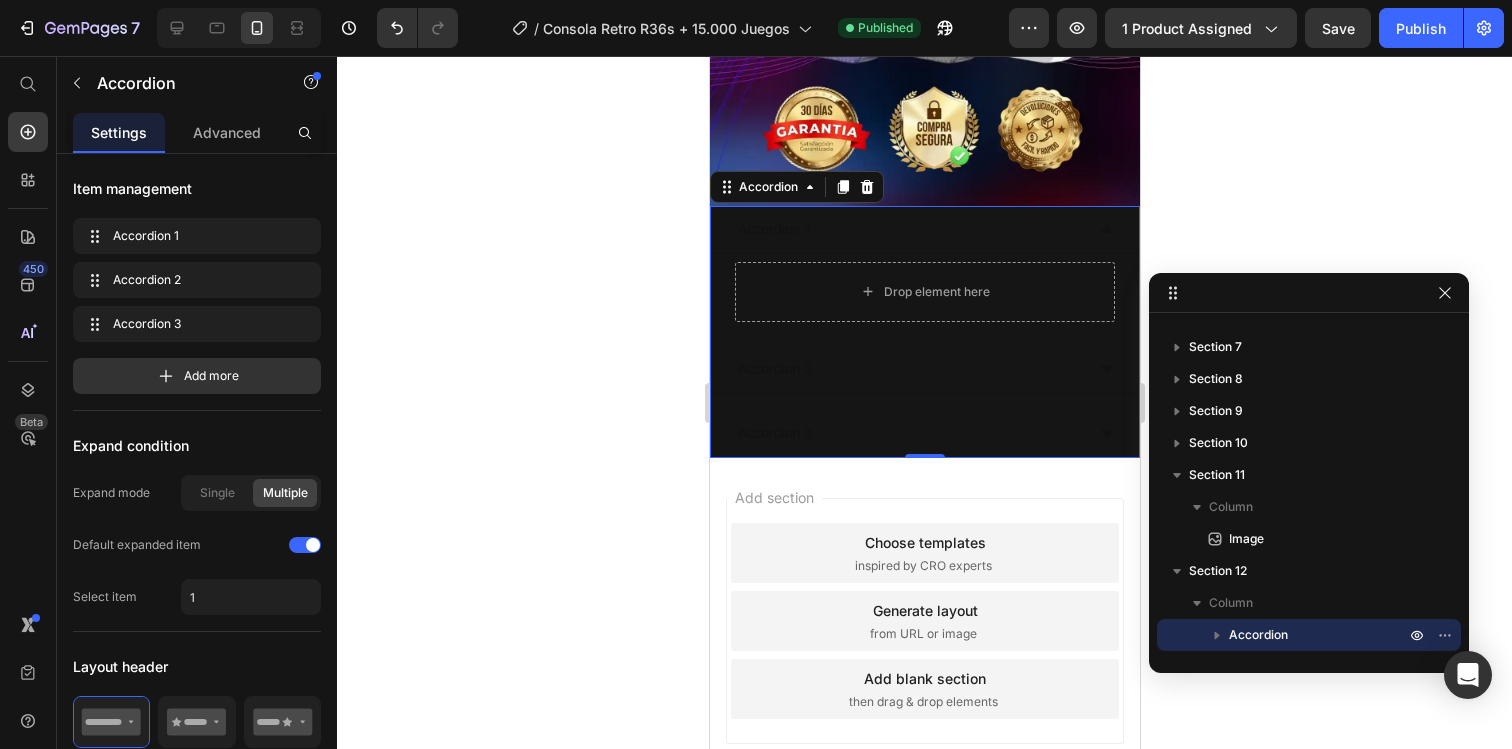 click 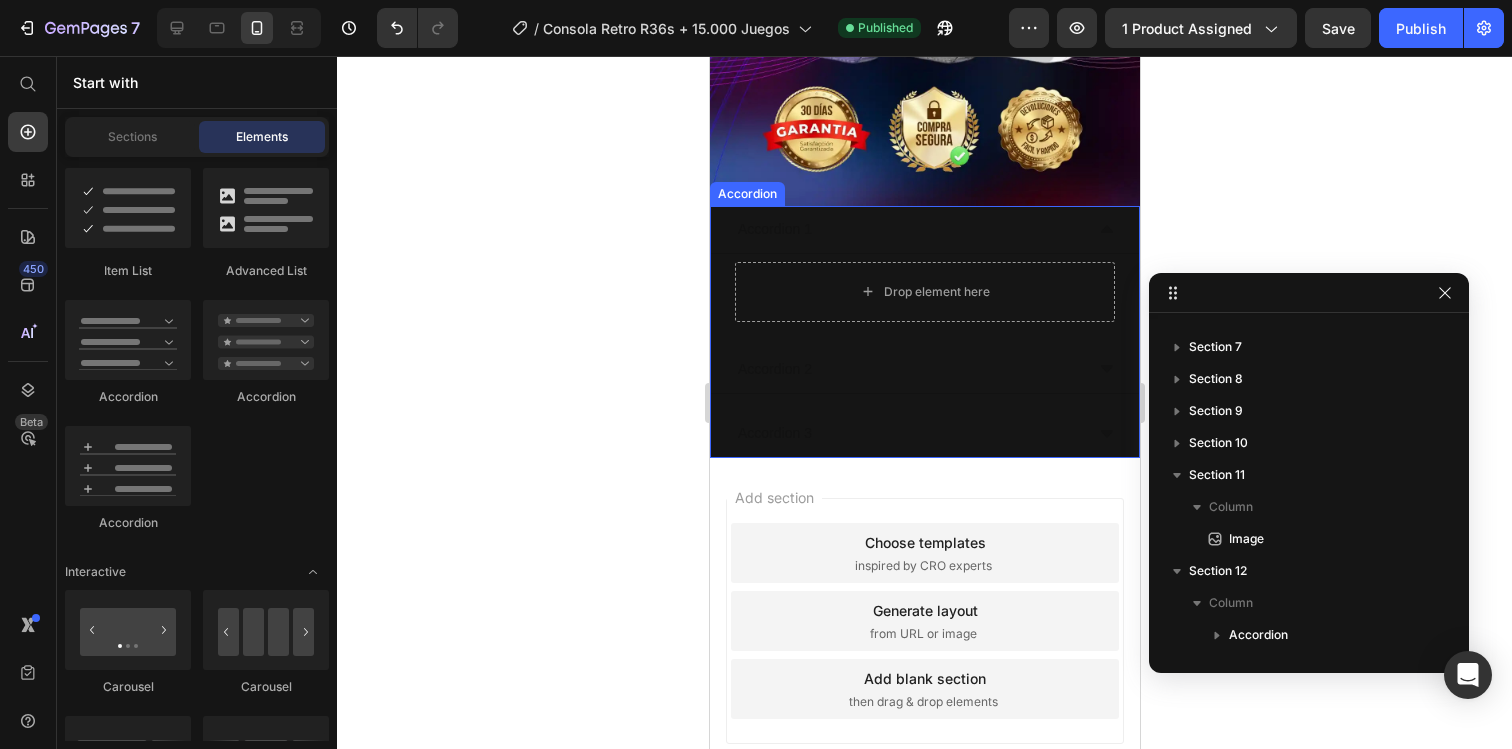 click on "Accordion 1" at bounding box center [774, 229] 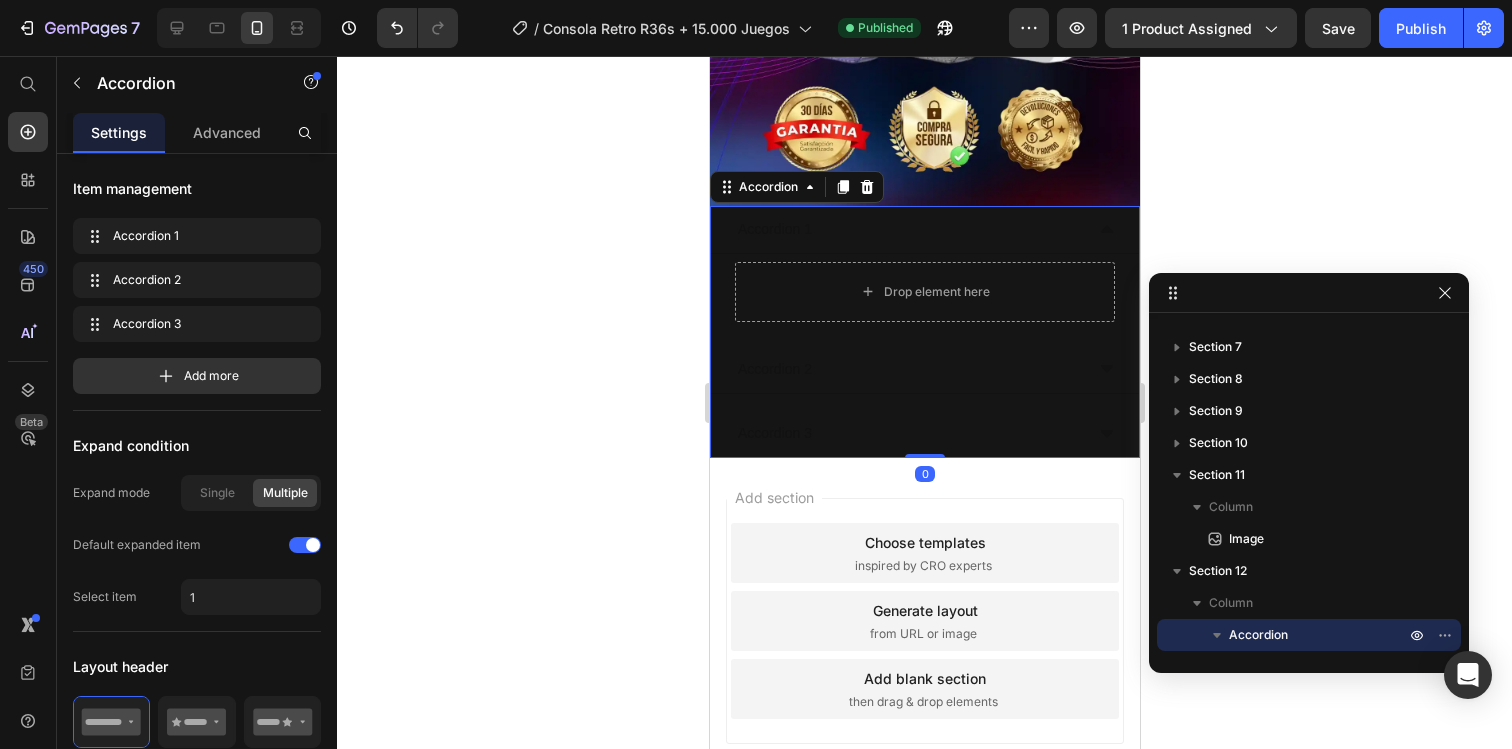 click on "Accordion 1" at bounding box center (908, 229) 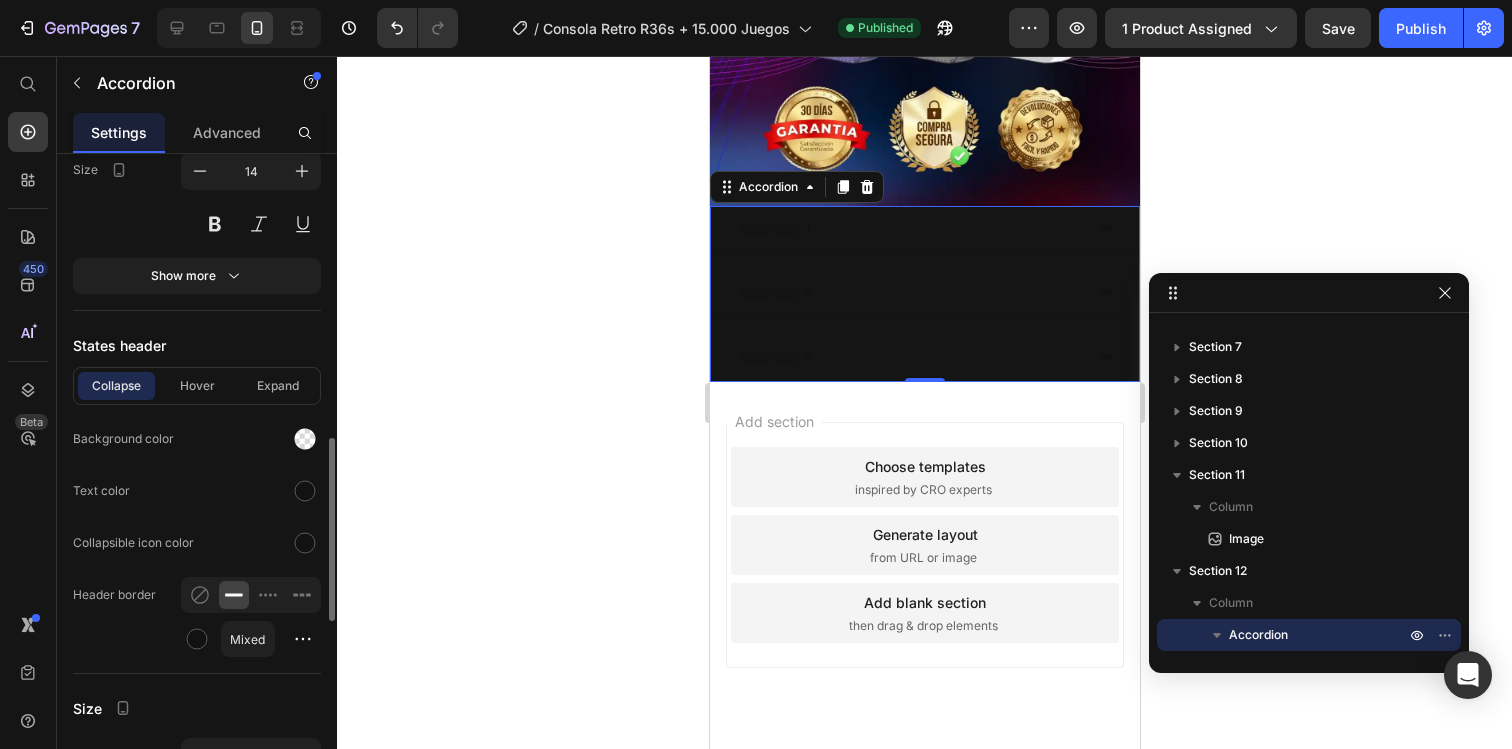 scroll, scrollTop: 1149, scrollLeft: 0, axis: vertical 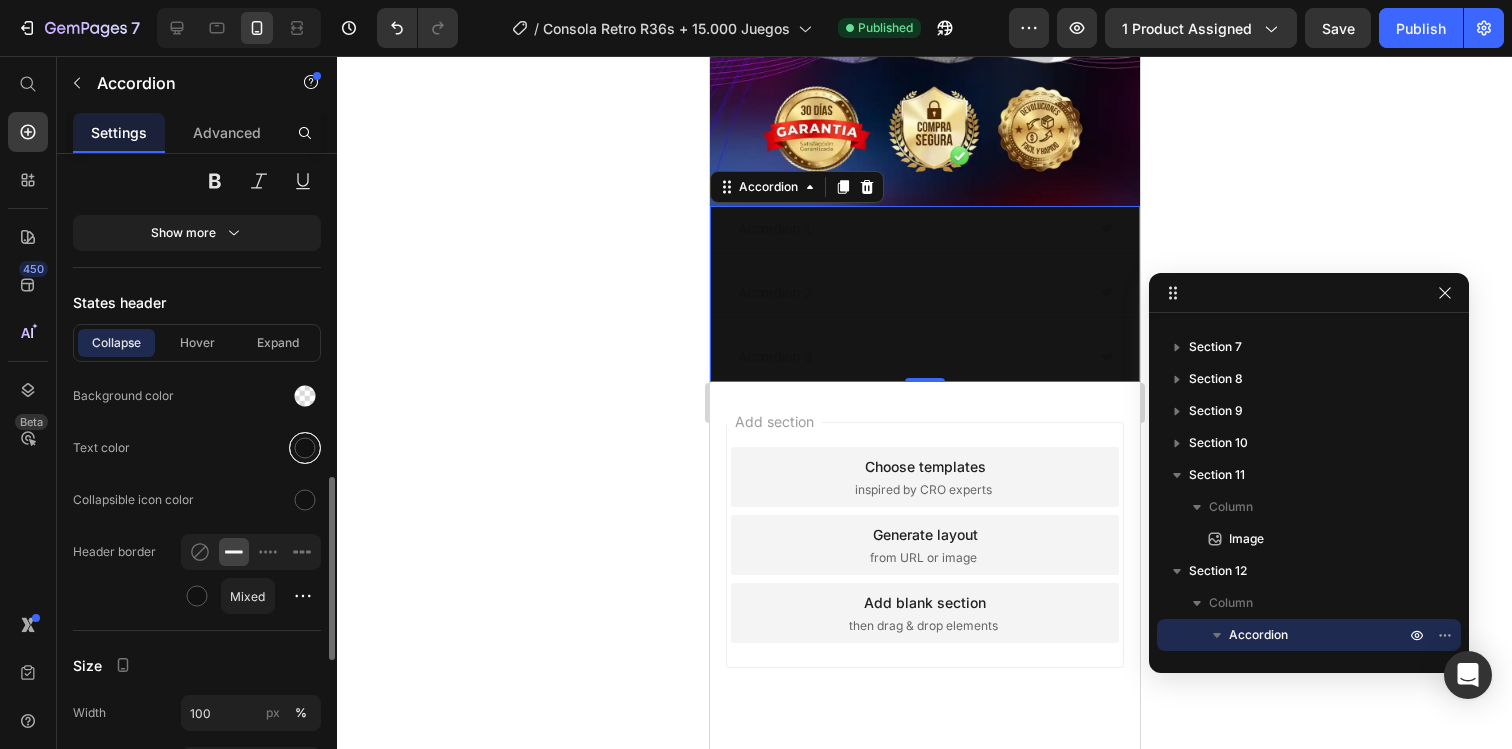 click at bounding box center (305, 448) 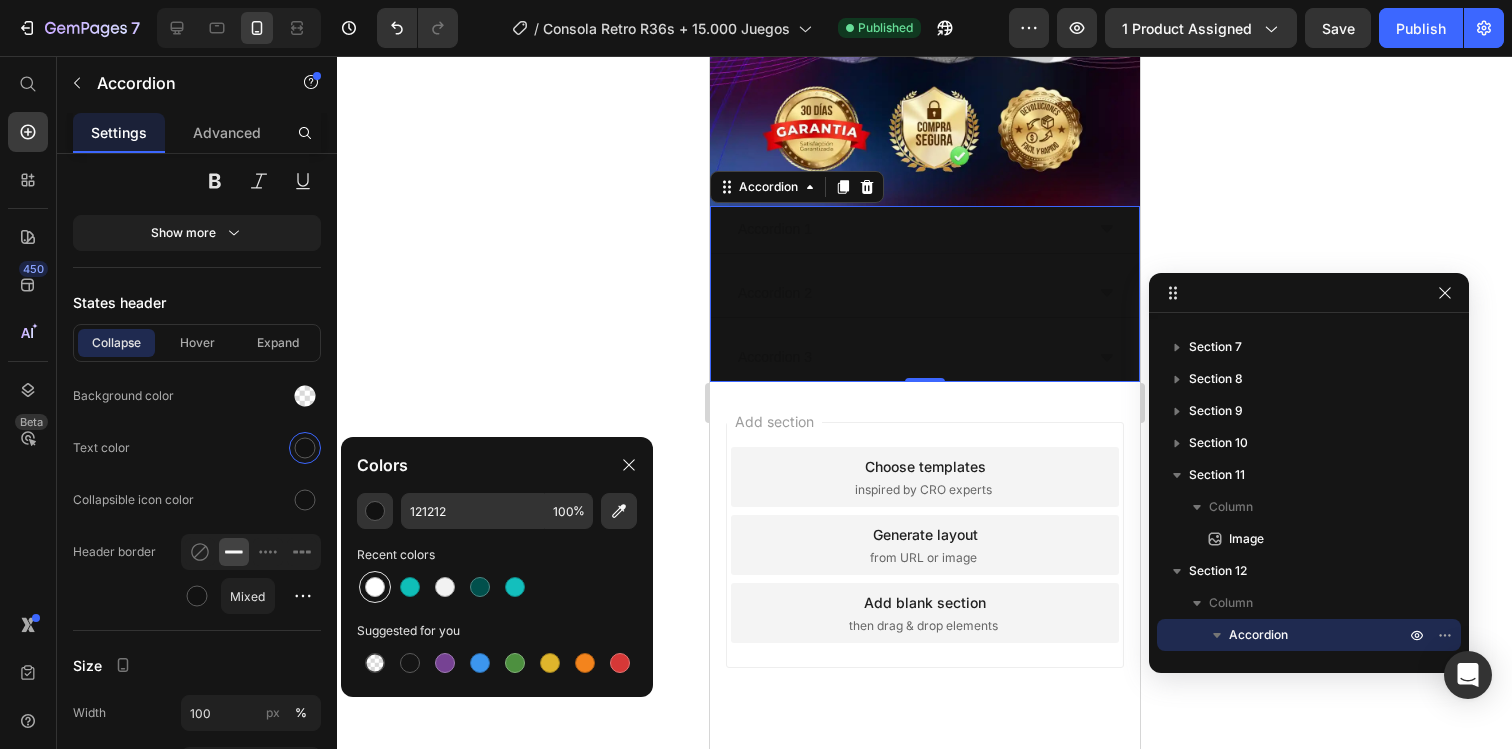 click at bounding box center [375, 587] 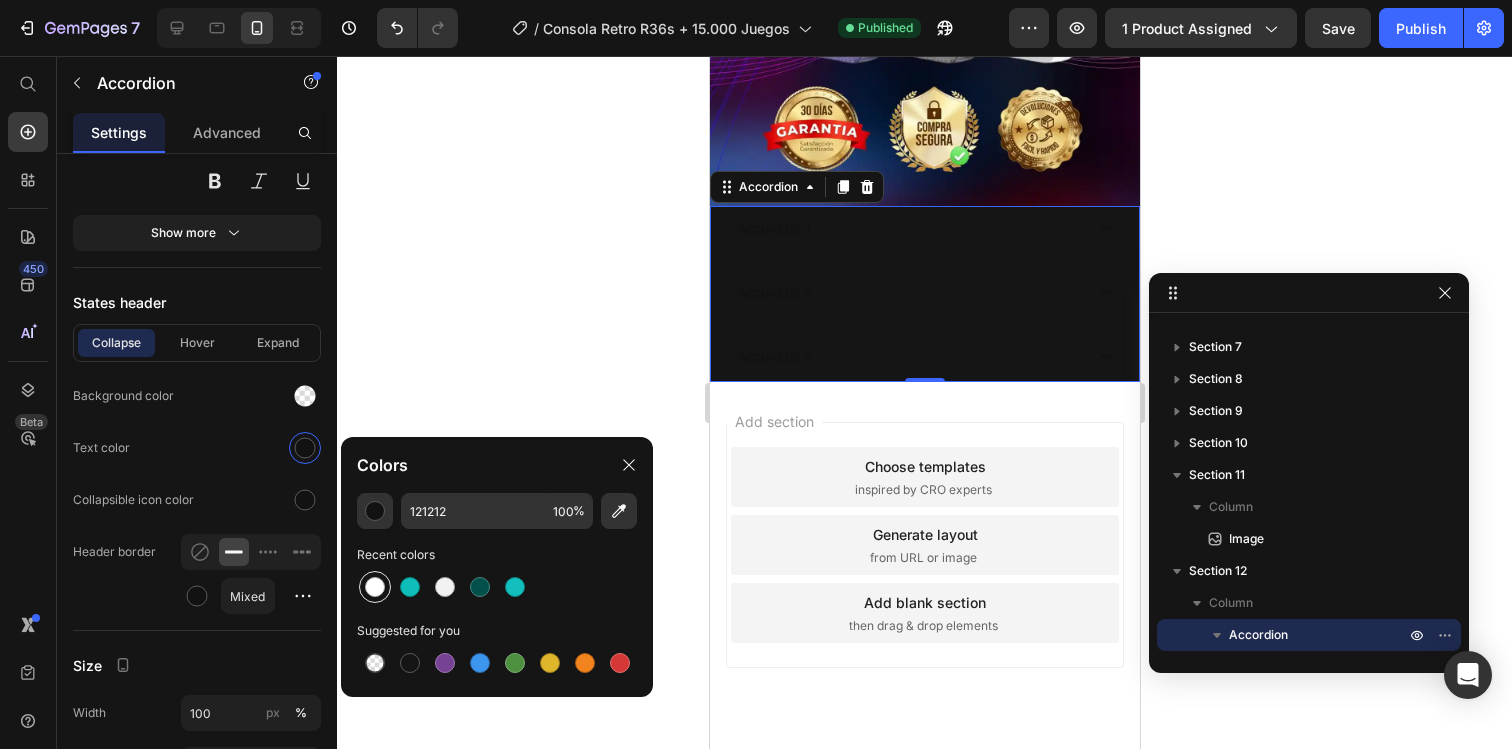 type on "FFFFFF" 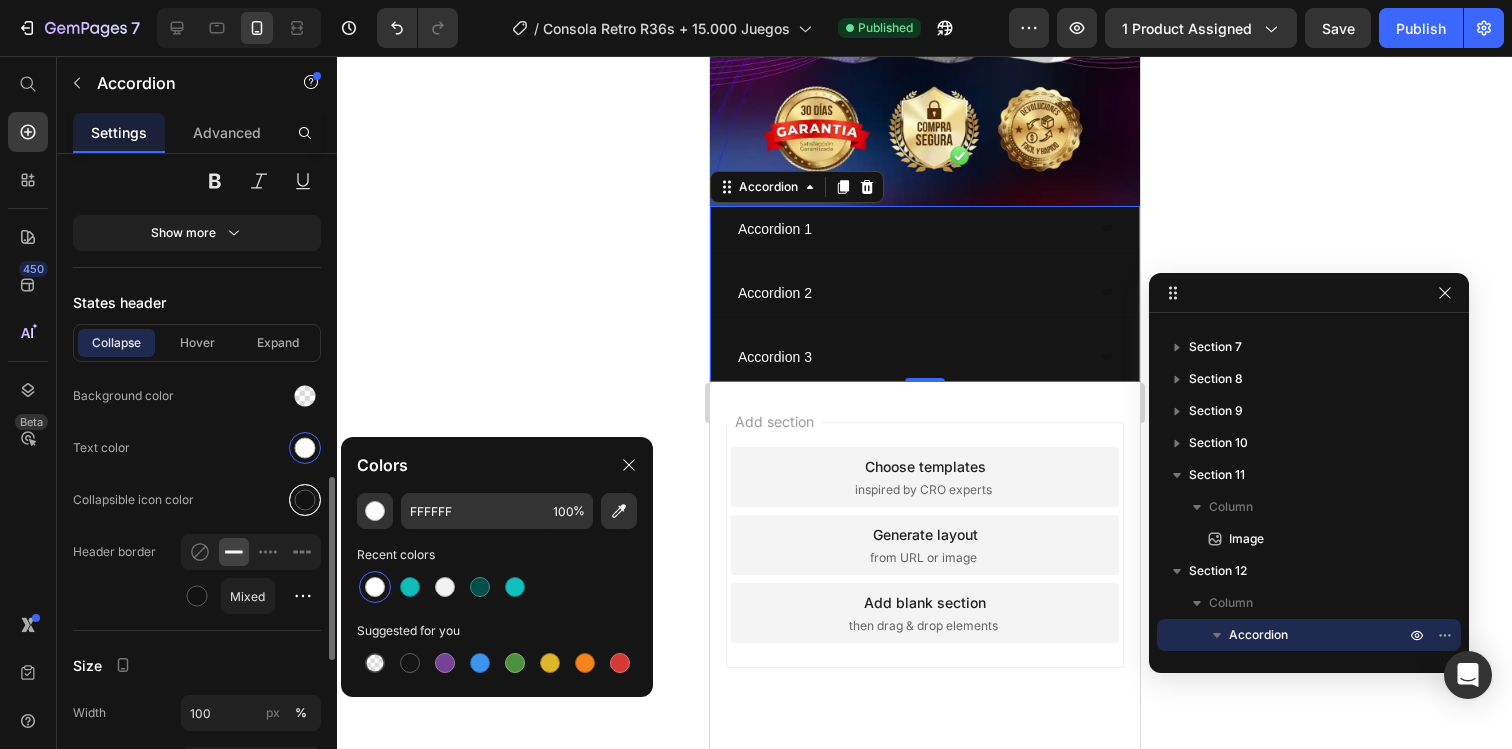 click at bounding box center (305, 500) 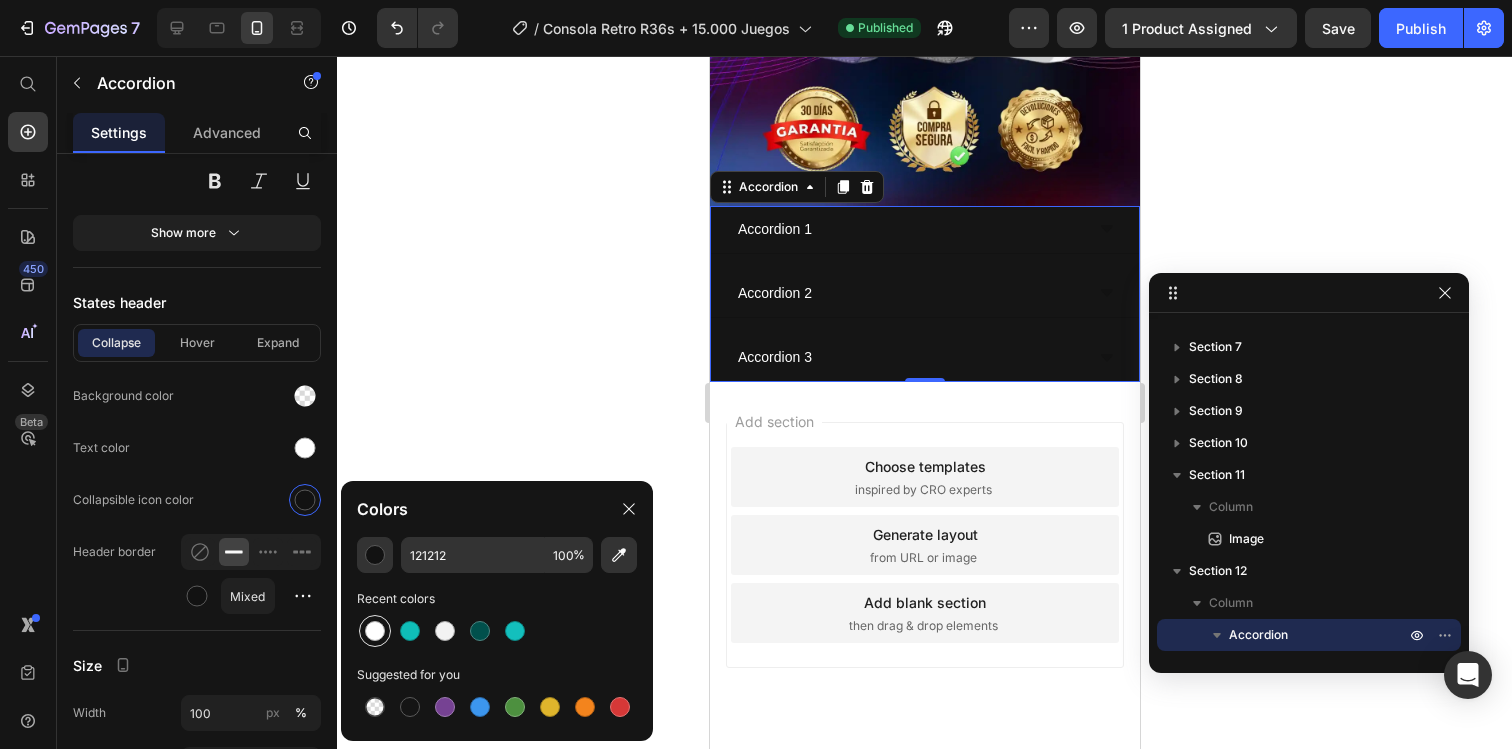 click at bounding box center [375, 631] 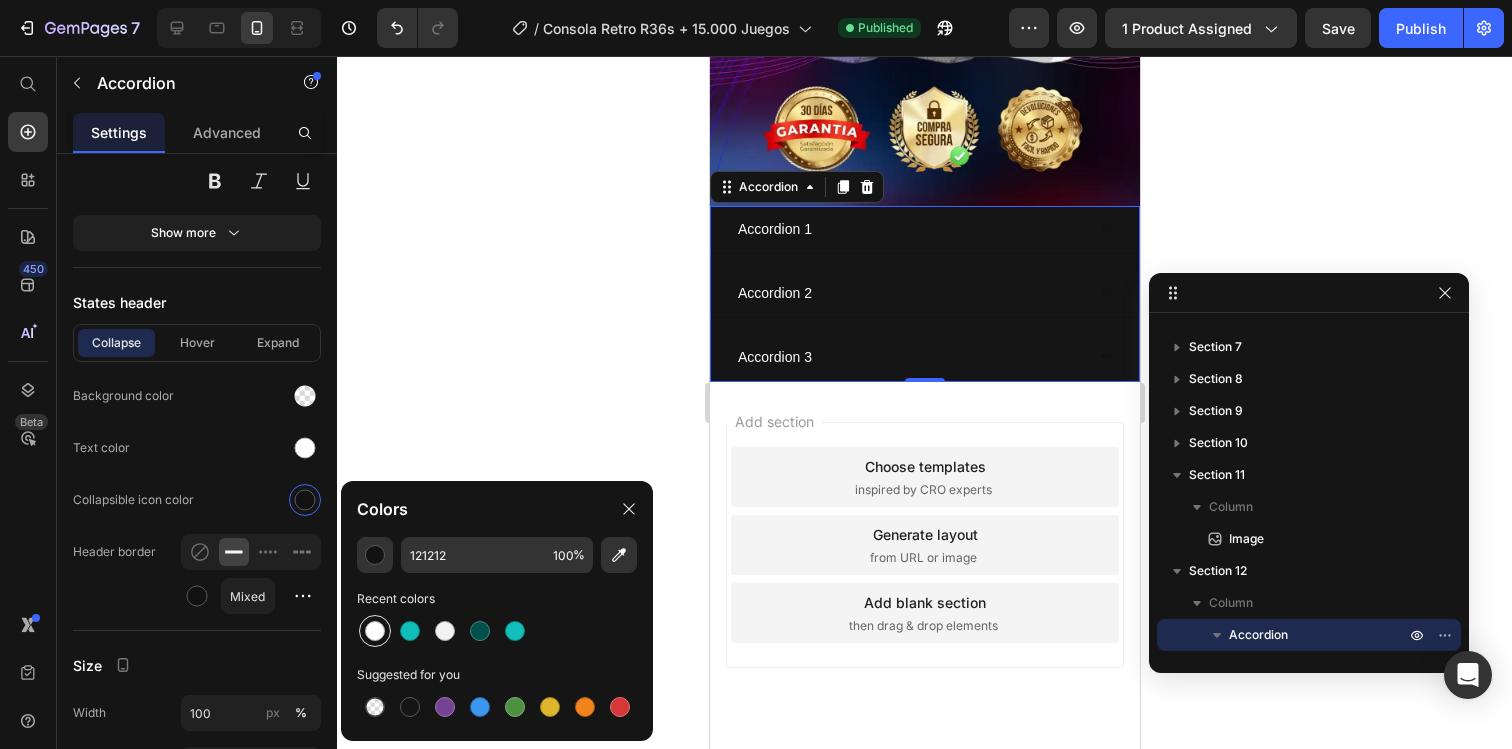 type on "FFFFFF" 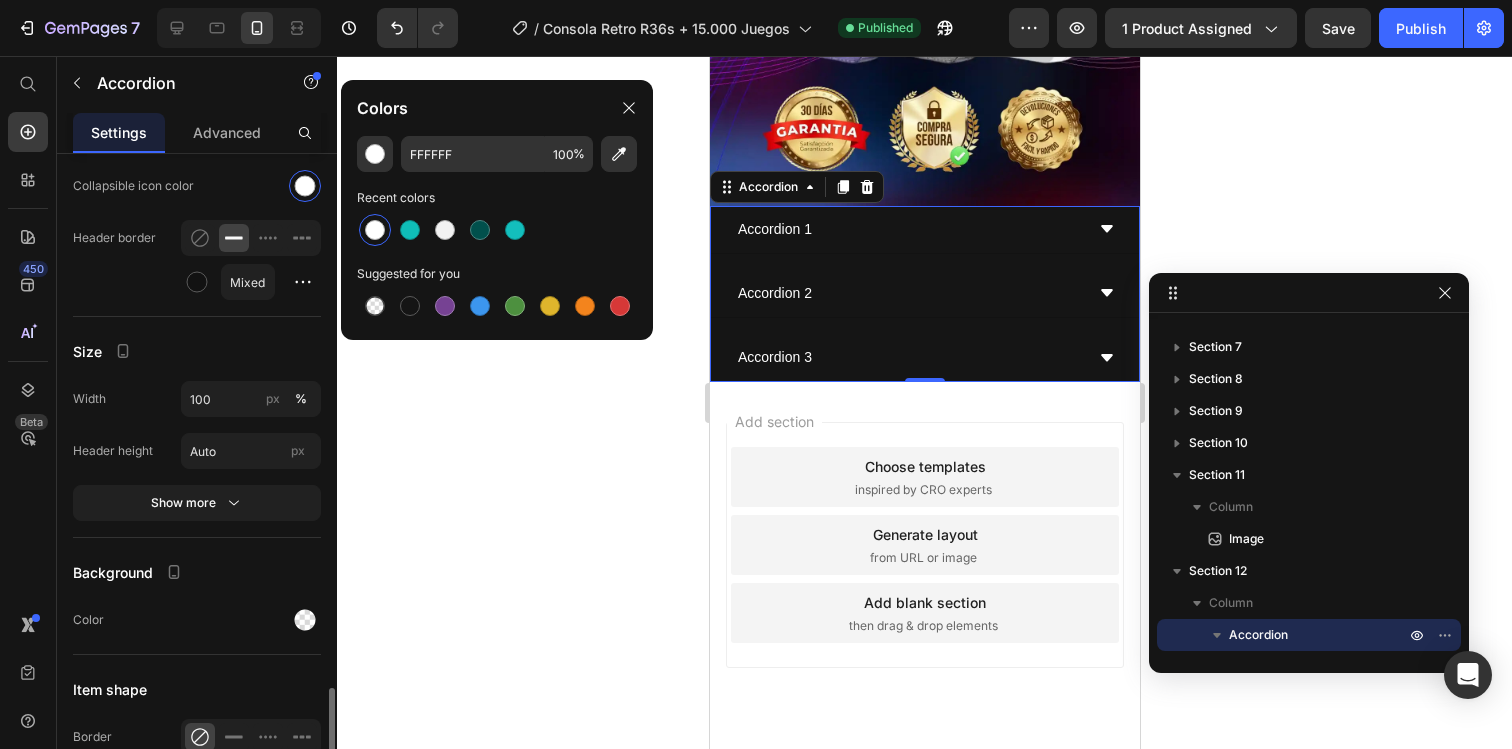 scroll, scrollTop: 1558, scrollLeft: 0, axis: vertical 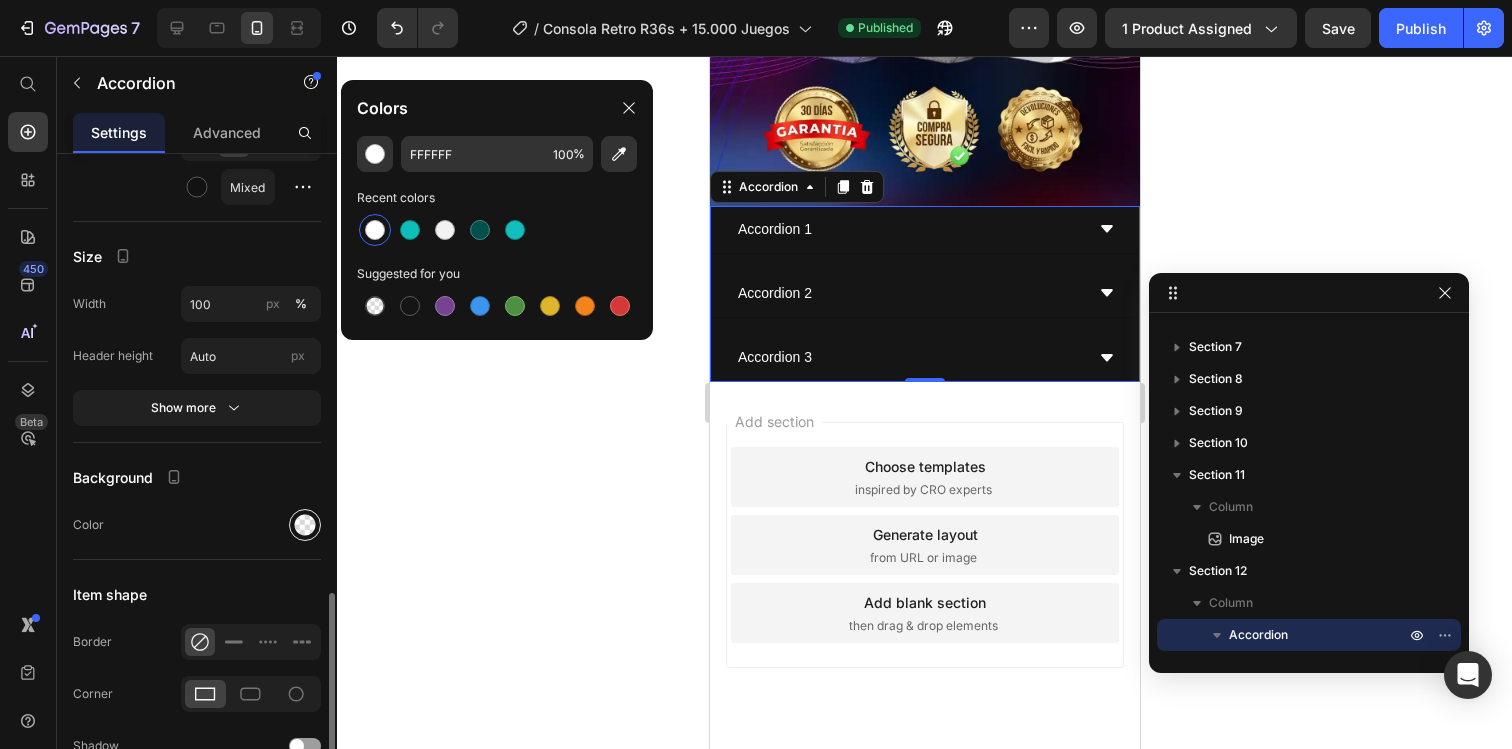 click at bounding box center [305, 525] 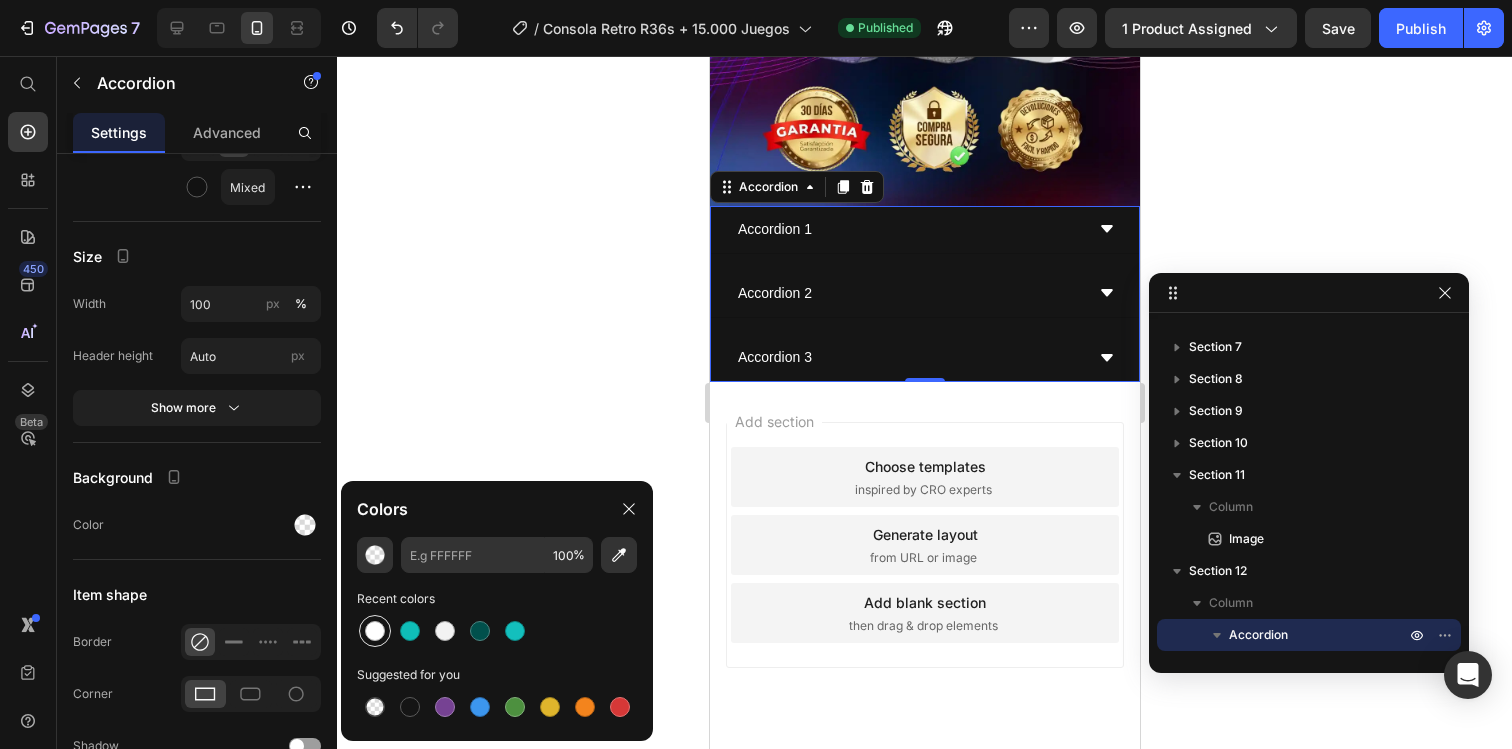 click at bounding box center (375, 631) 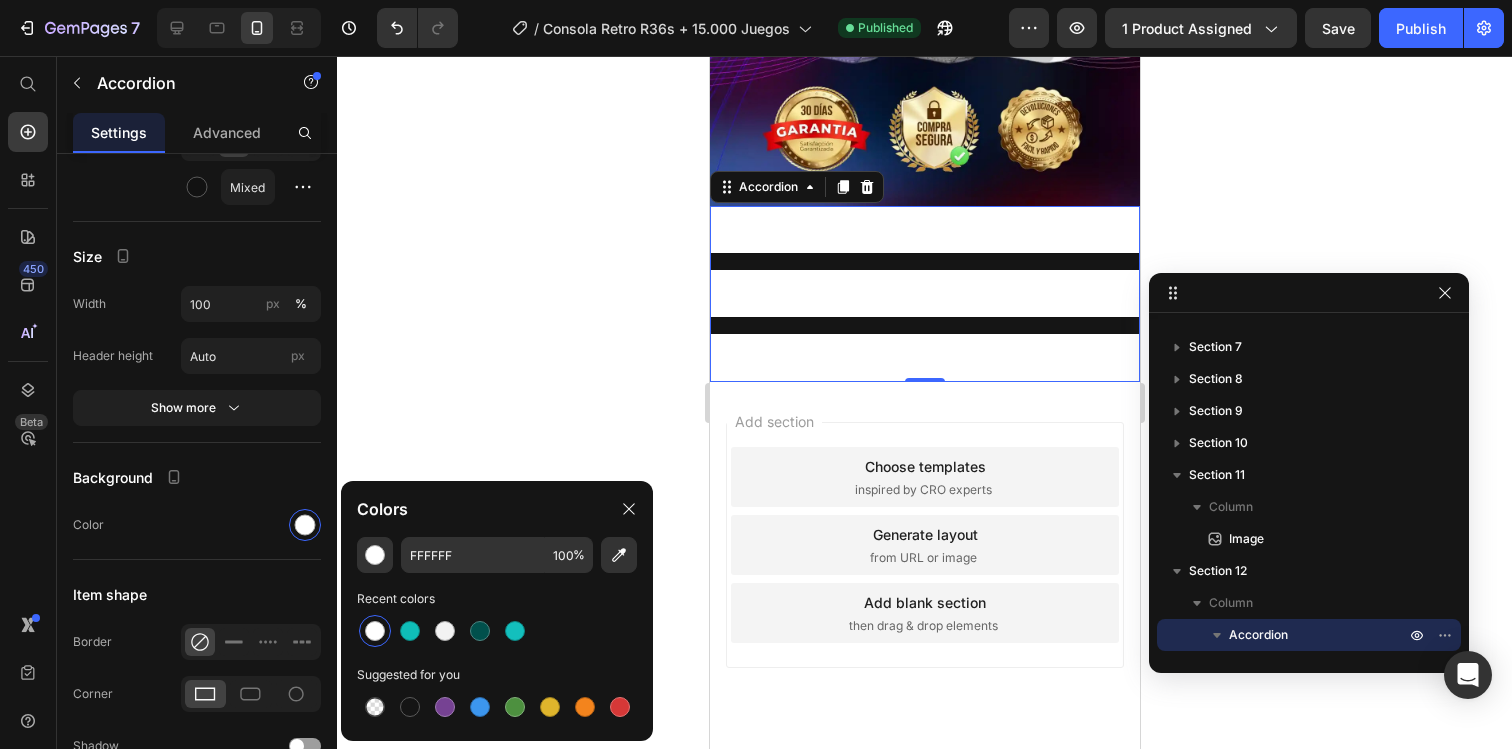 type on "000000" 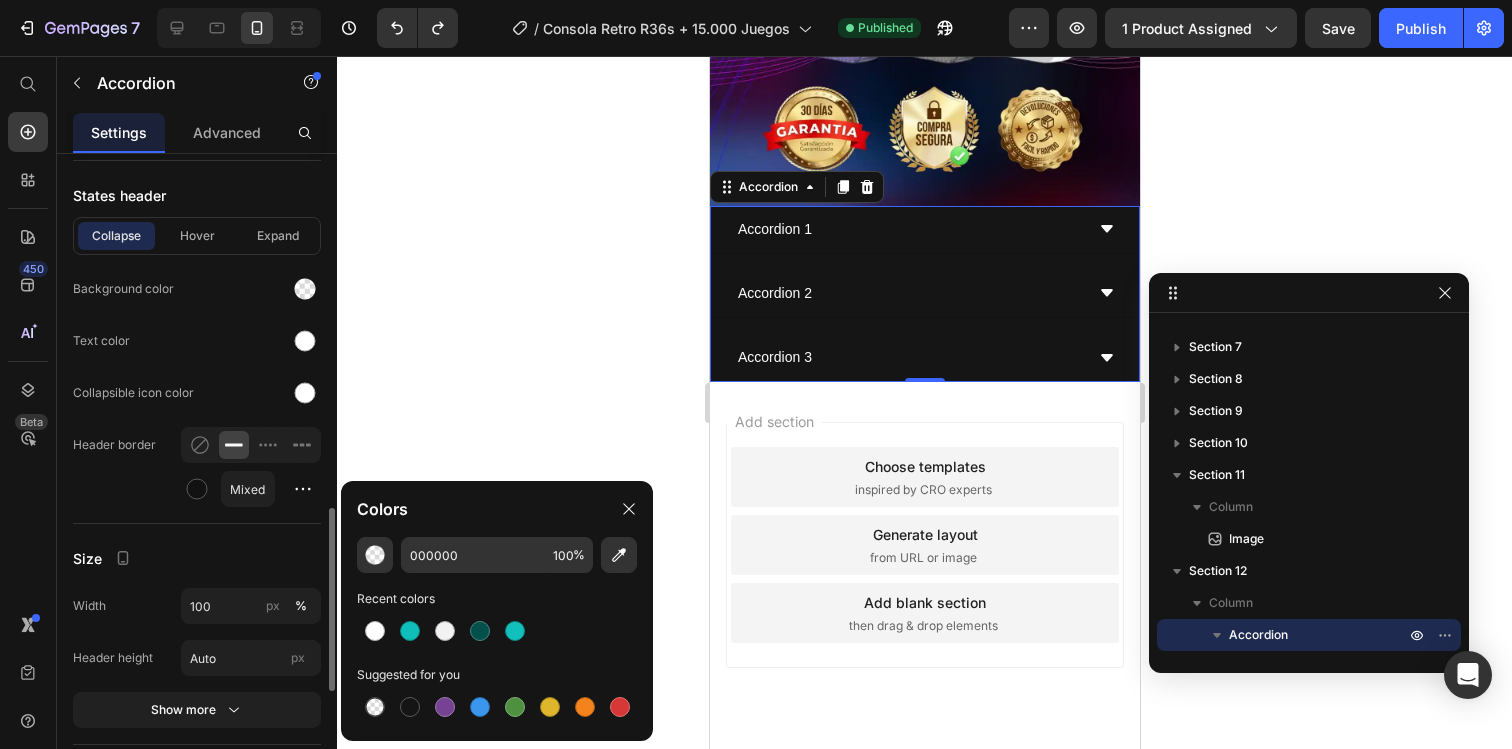 scroll, scrollTop: 1255, scrollLeft: 0, axis: vertical 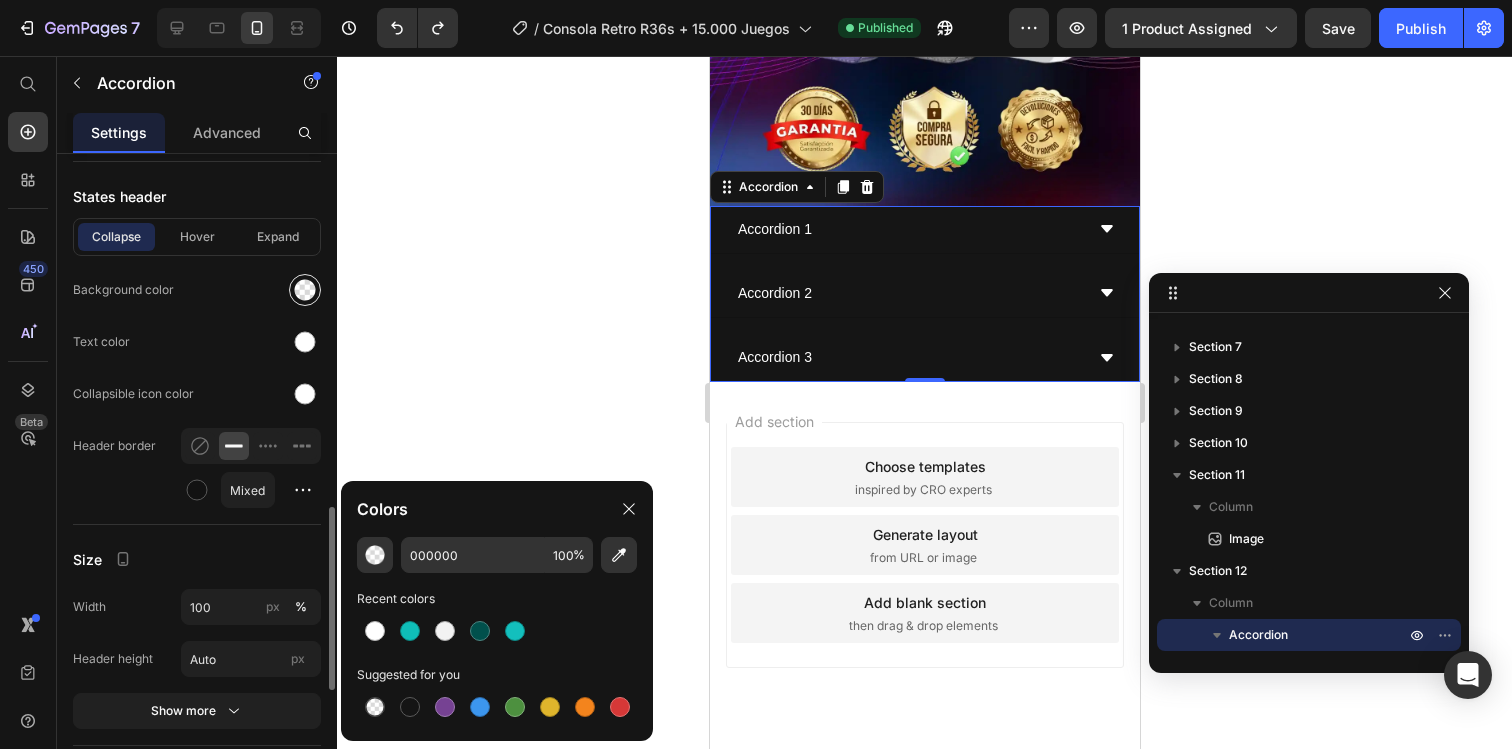 click 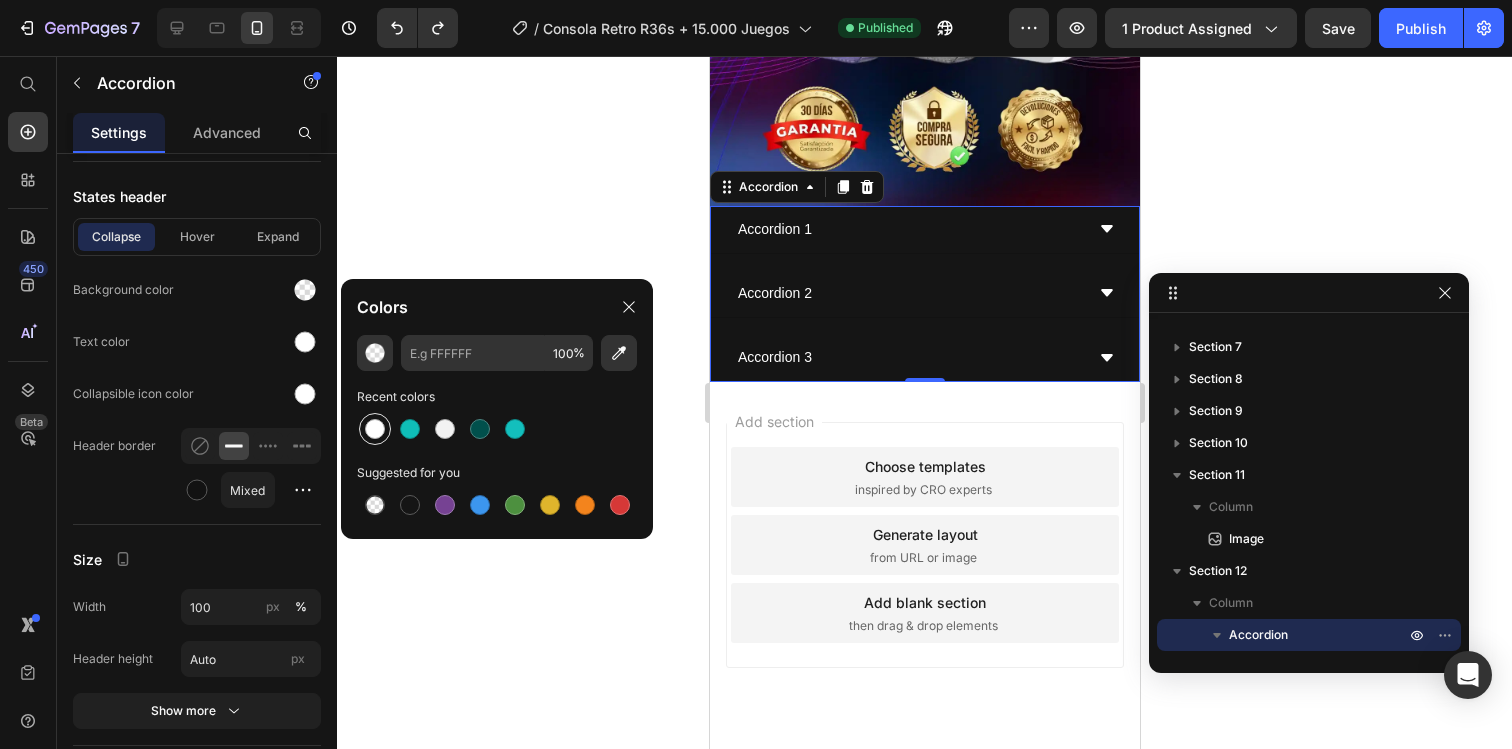 click at bounding box center (375, 429) 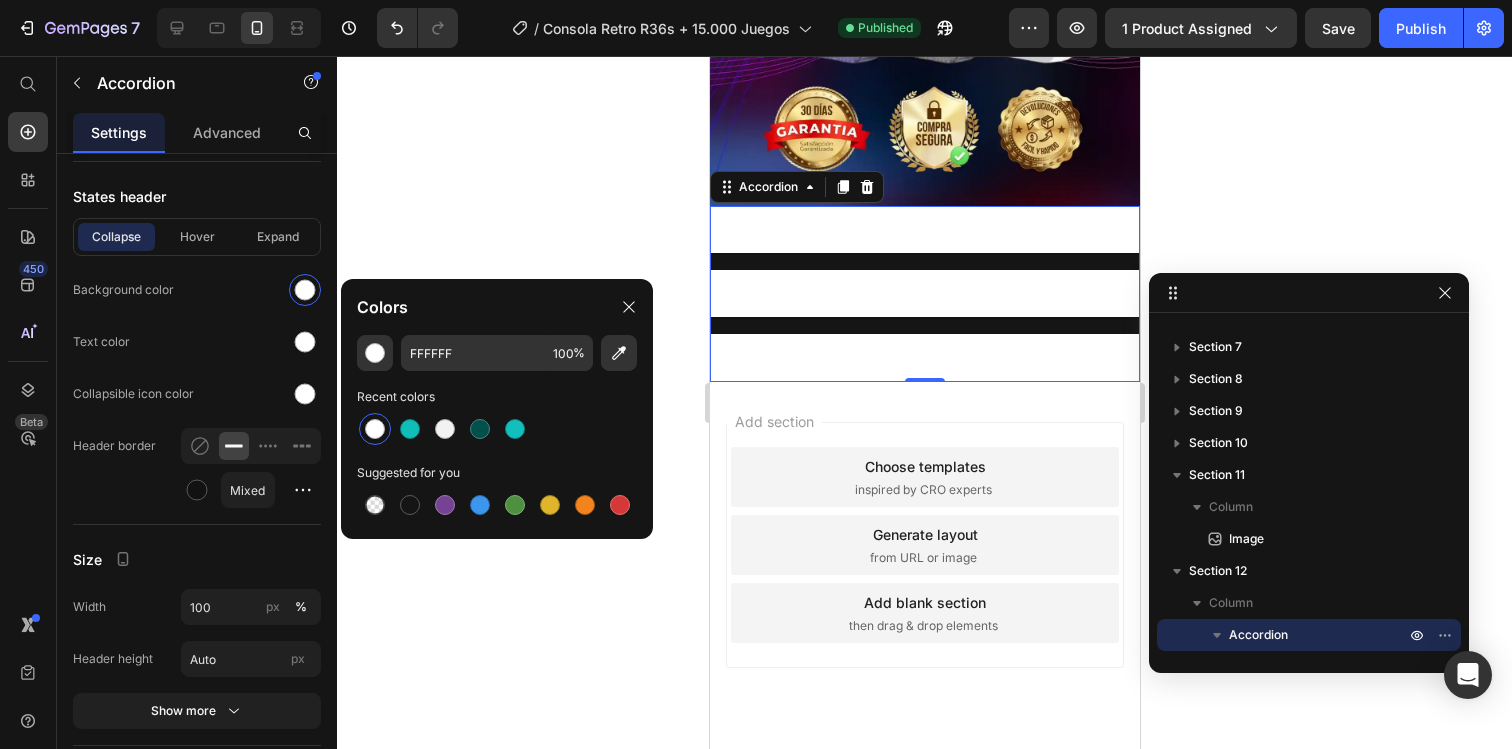type on "000000" 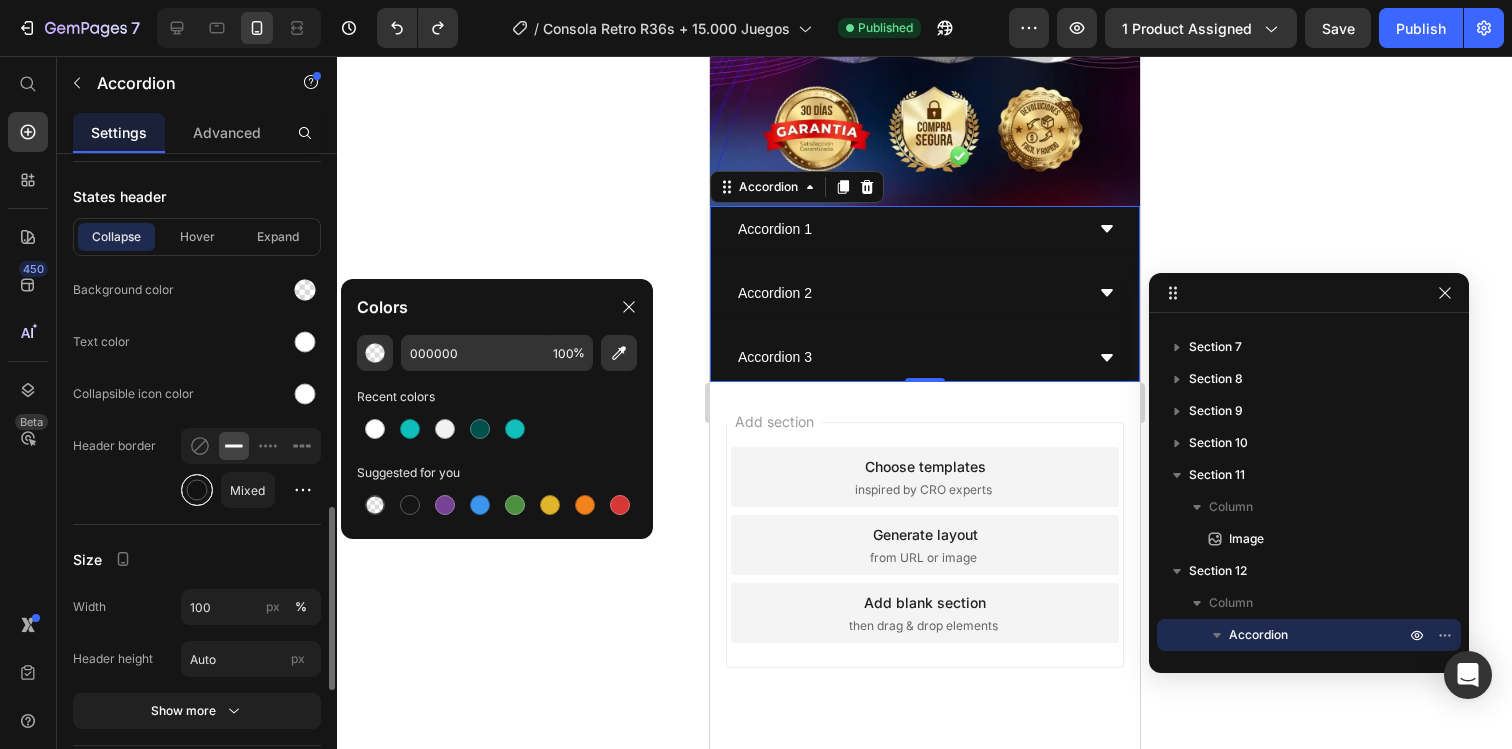 click at bounding box center (197, 490) 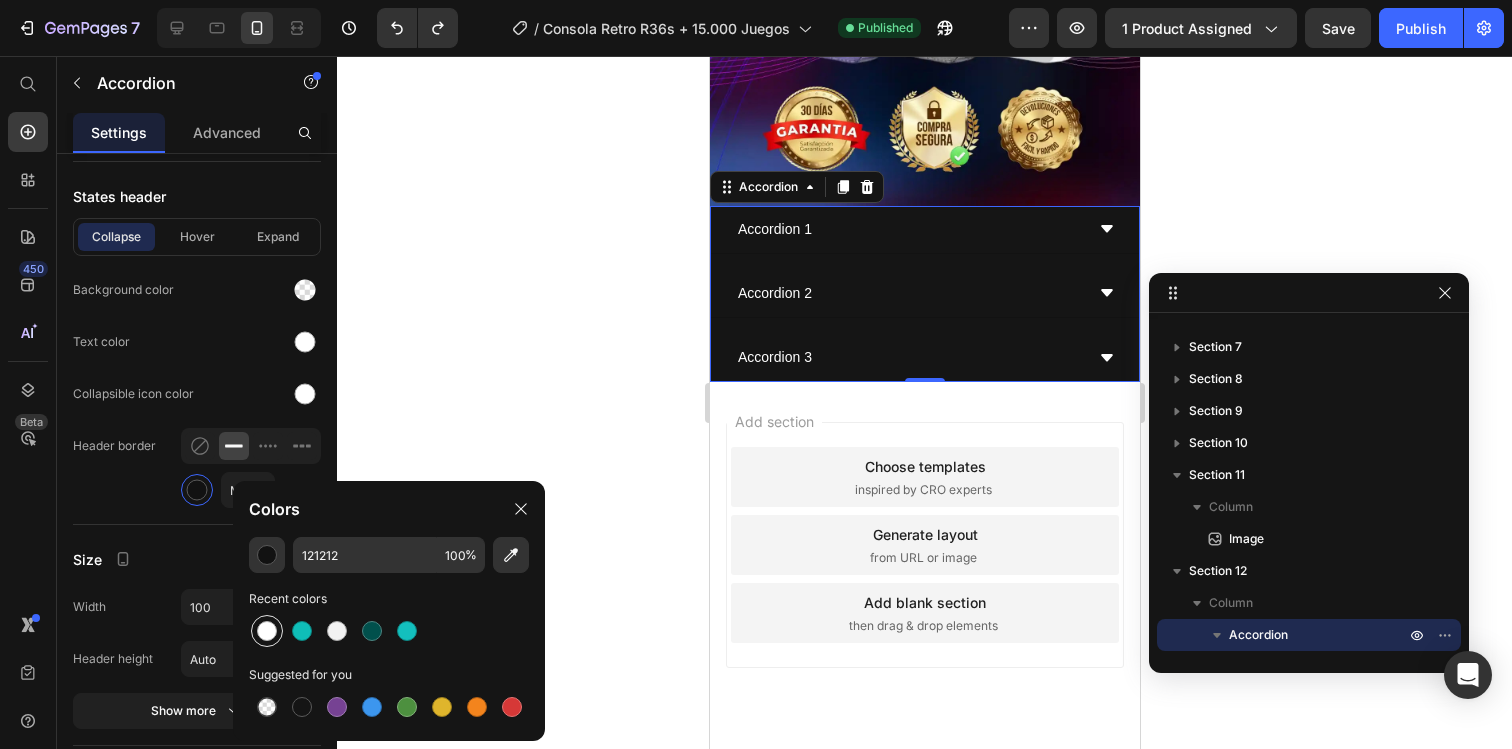 click at bounding box center [267, 631] 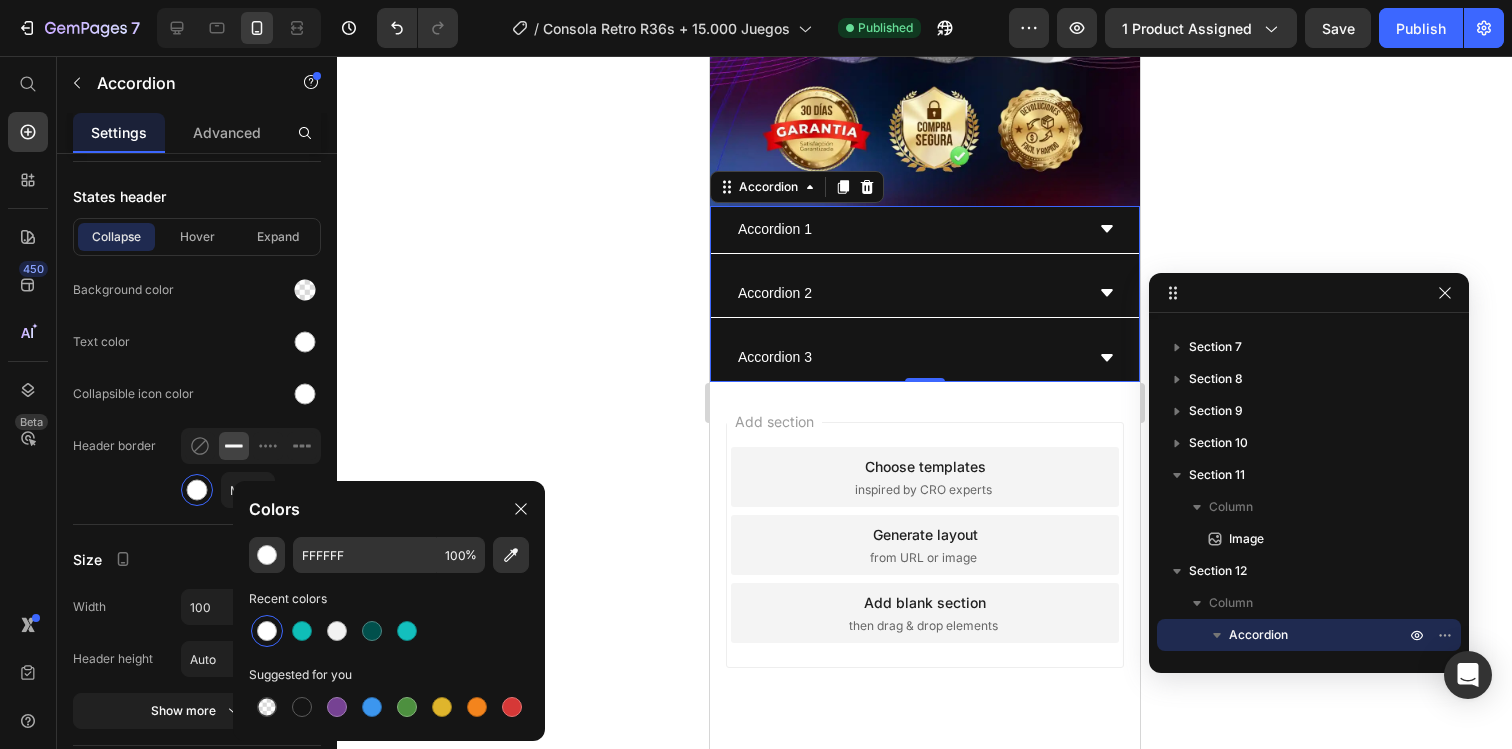 click 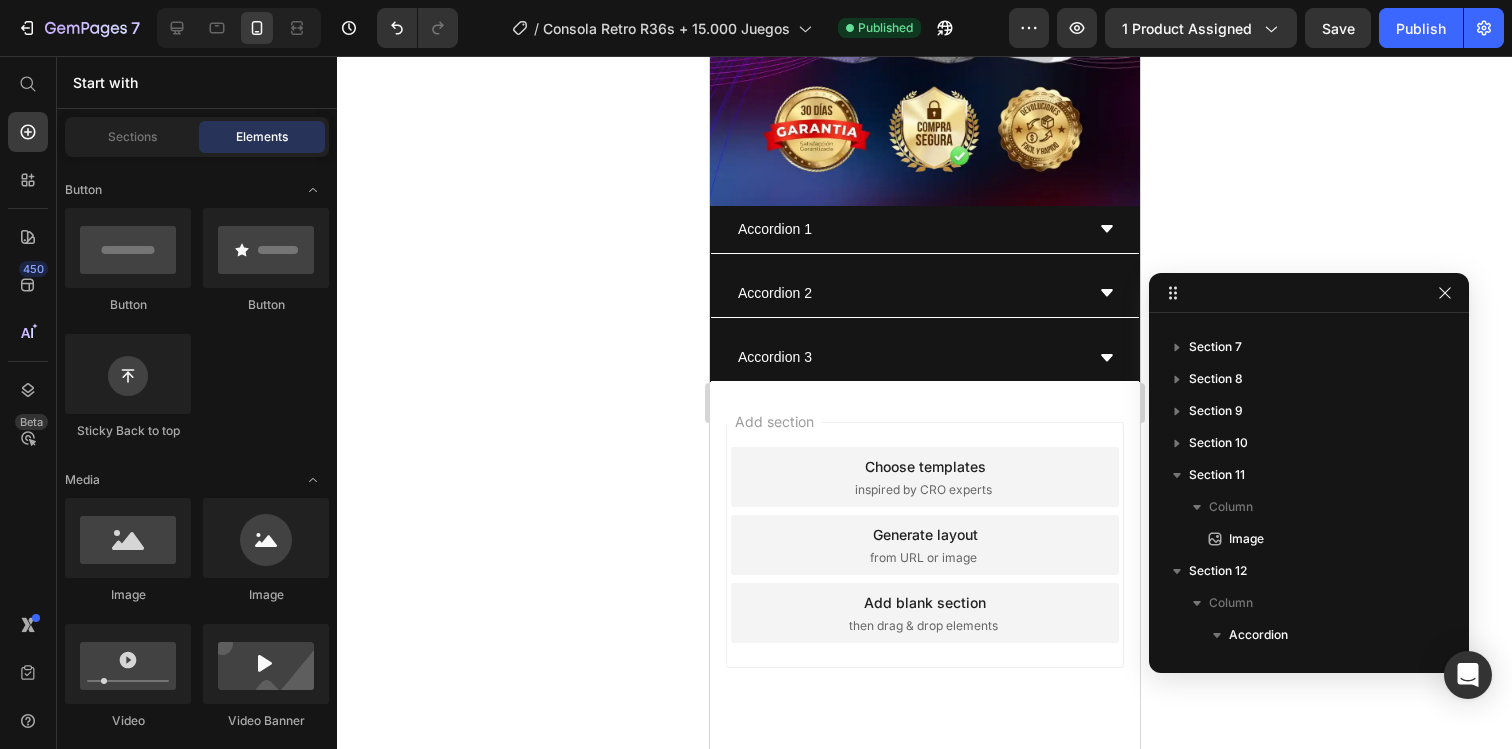 scroll, scrollTop: 0, scrollLeft: 0, axis: both 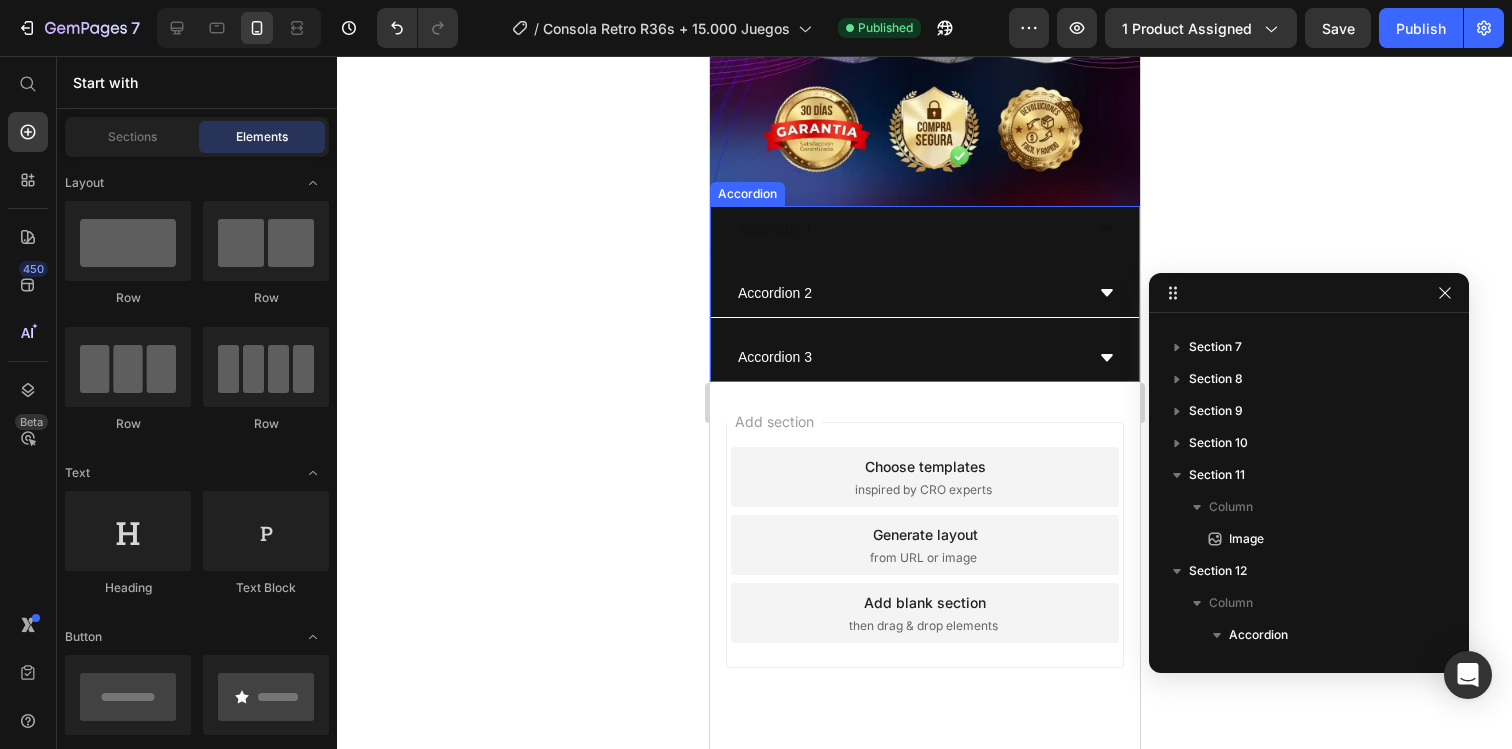 click on "Accordion 1" at bounding box center [774, 229] 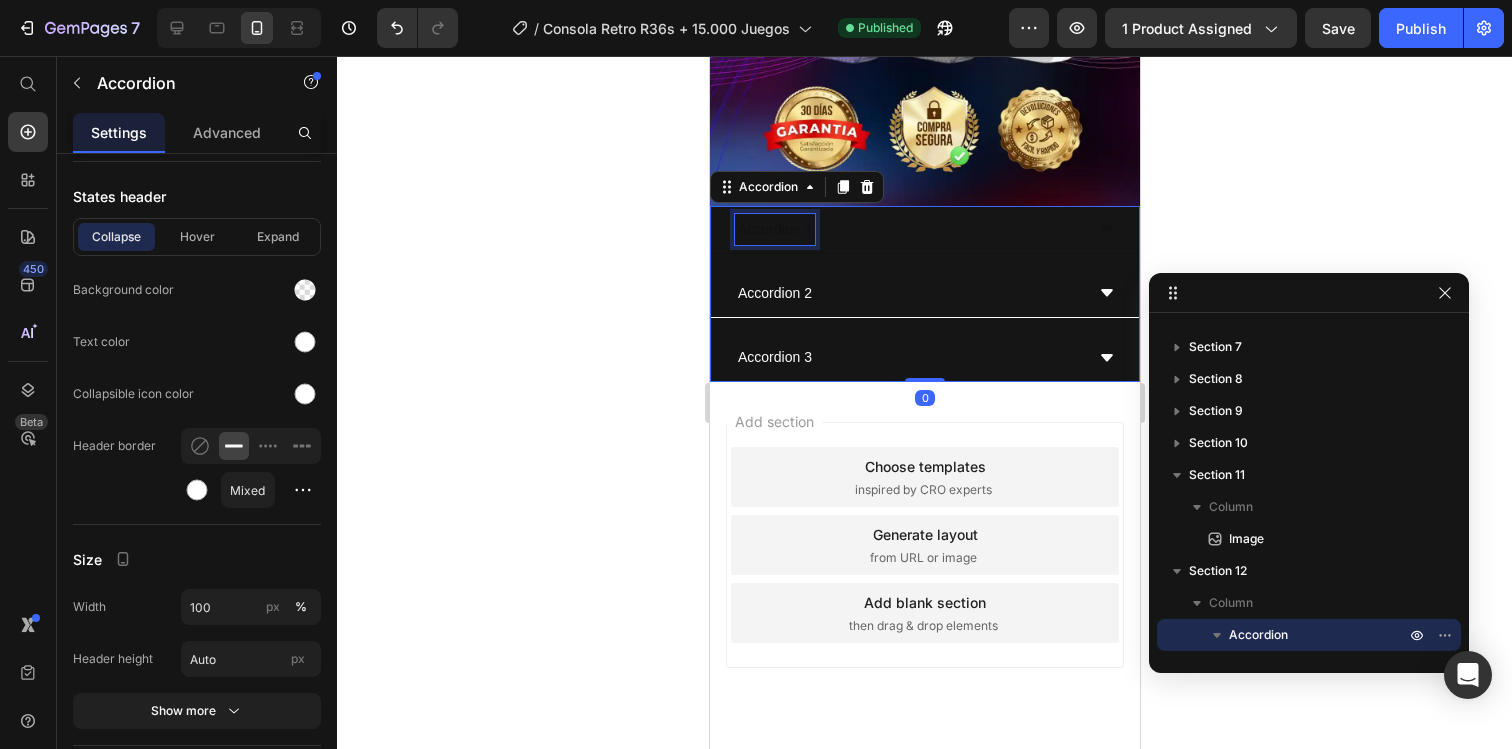 click on "Accordion 1" at bounding box center (774, 229) 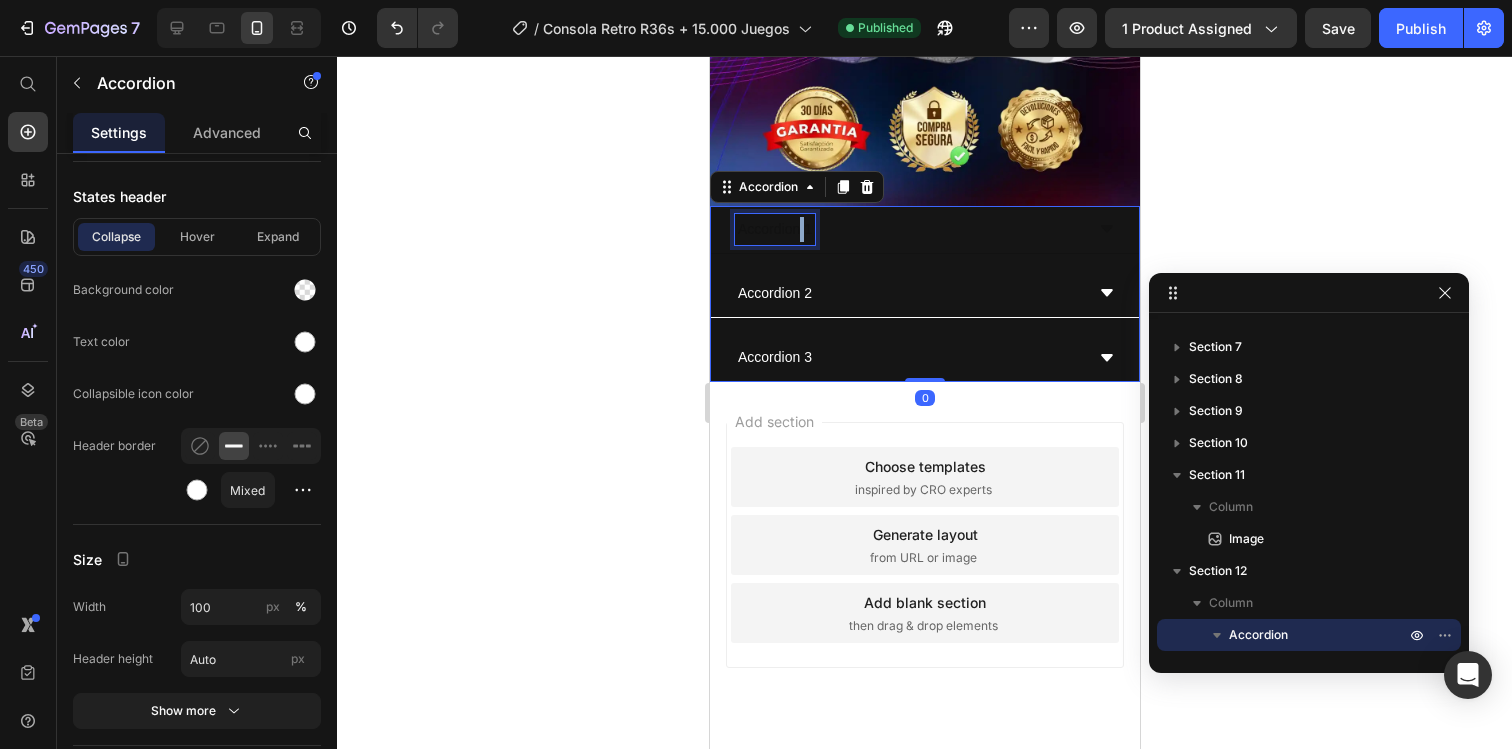 click on "Accordion 1" at bounding box center (774, 229) 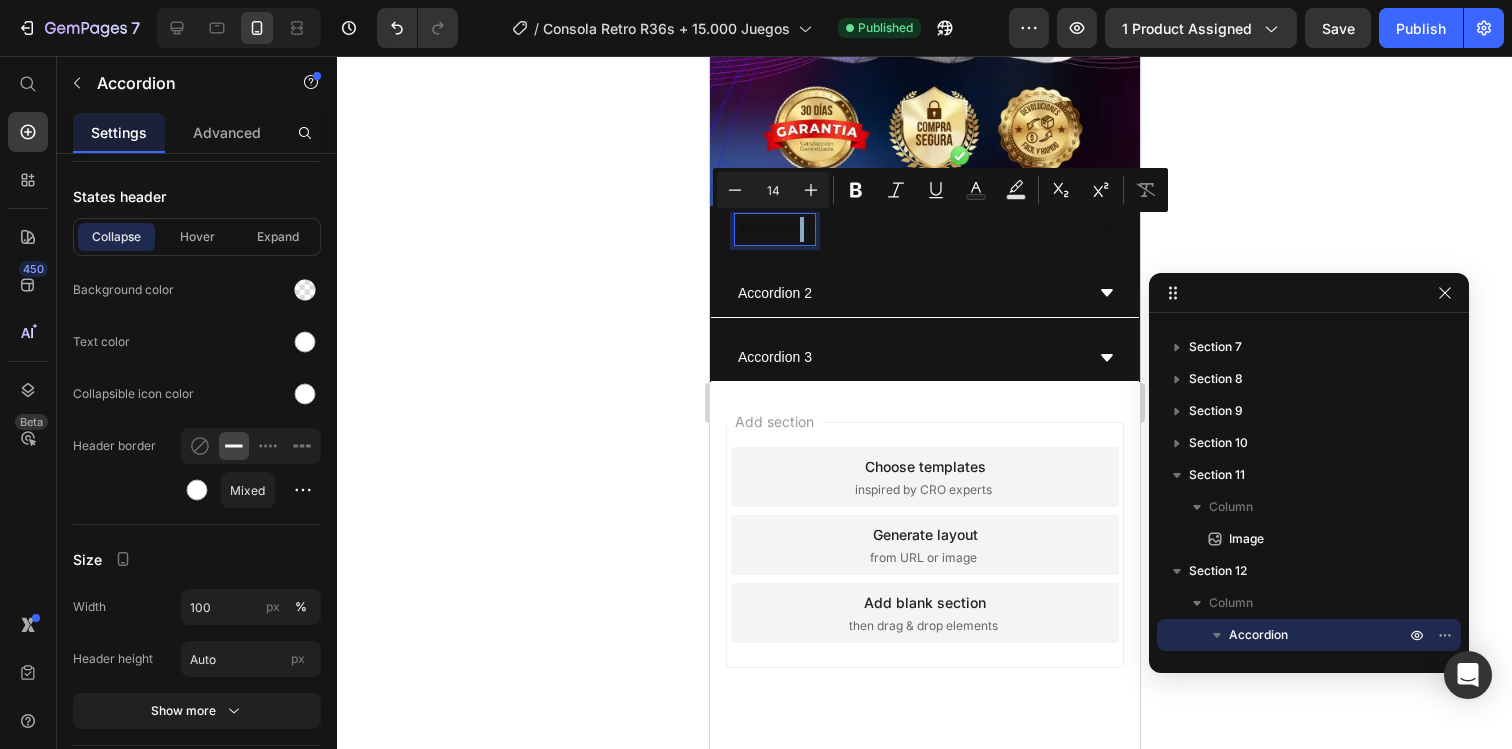 click on "Accordion 1" at bounding box center (774, 229) 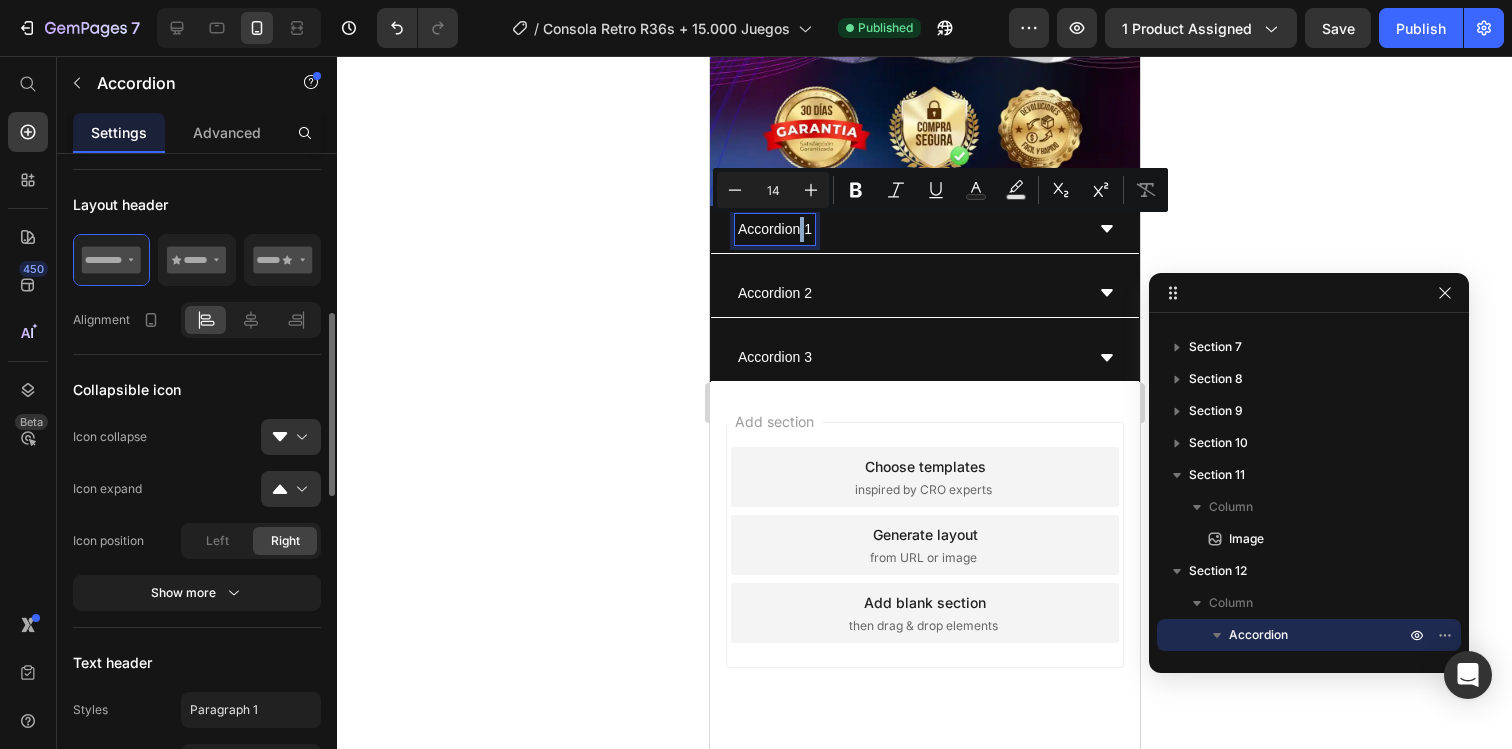 scroll, scrollTop: 0, scrollLeft: 0, axis: both 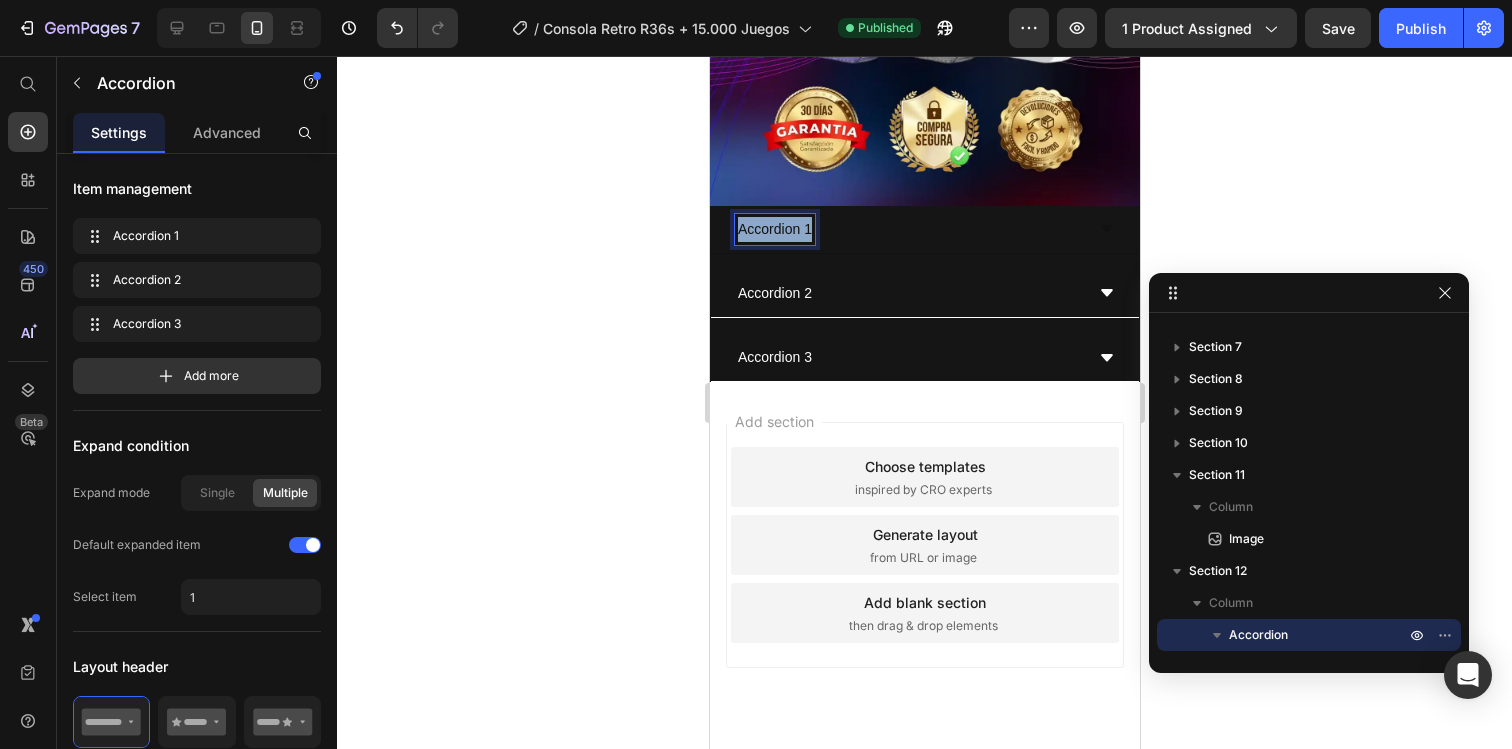 drag, startPoint x: 810, startPoint y: 231, endPoint x: 734, endPoint y: 229, distance: 76.02631 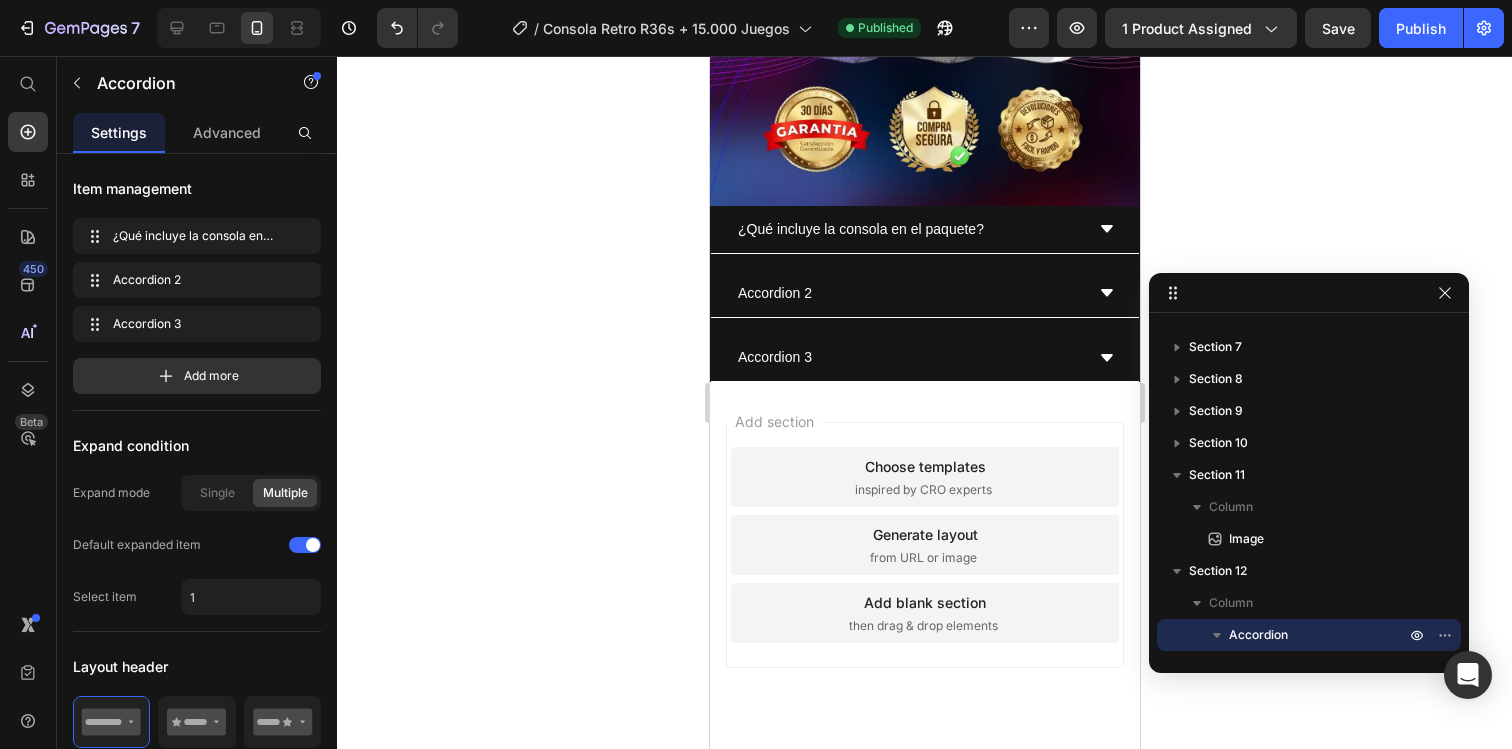 click 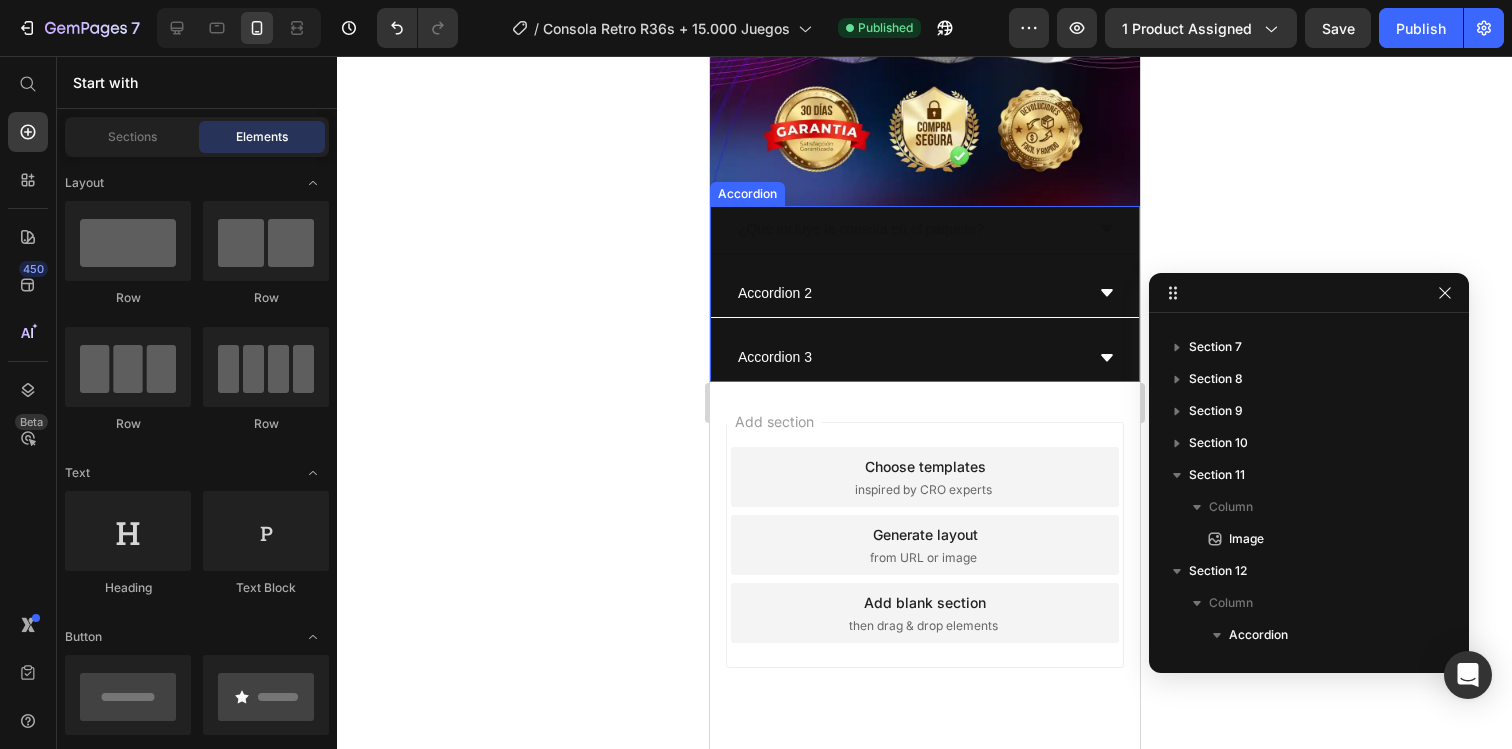 click on "¿Qué incluye la consola en el paquete?" at bounding box center (924, 230) 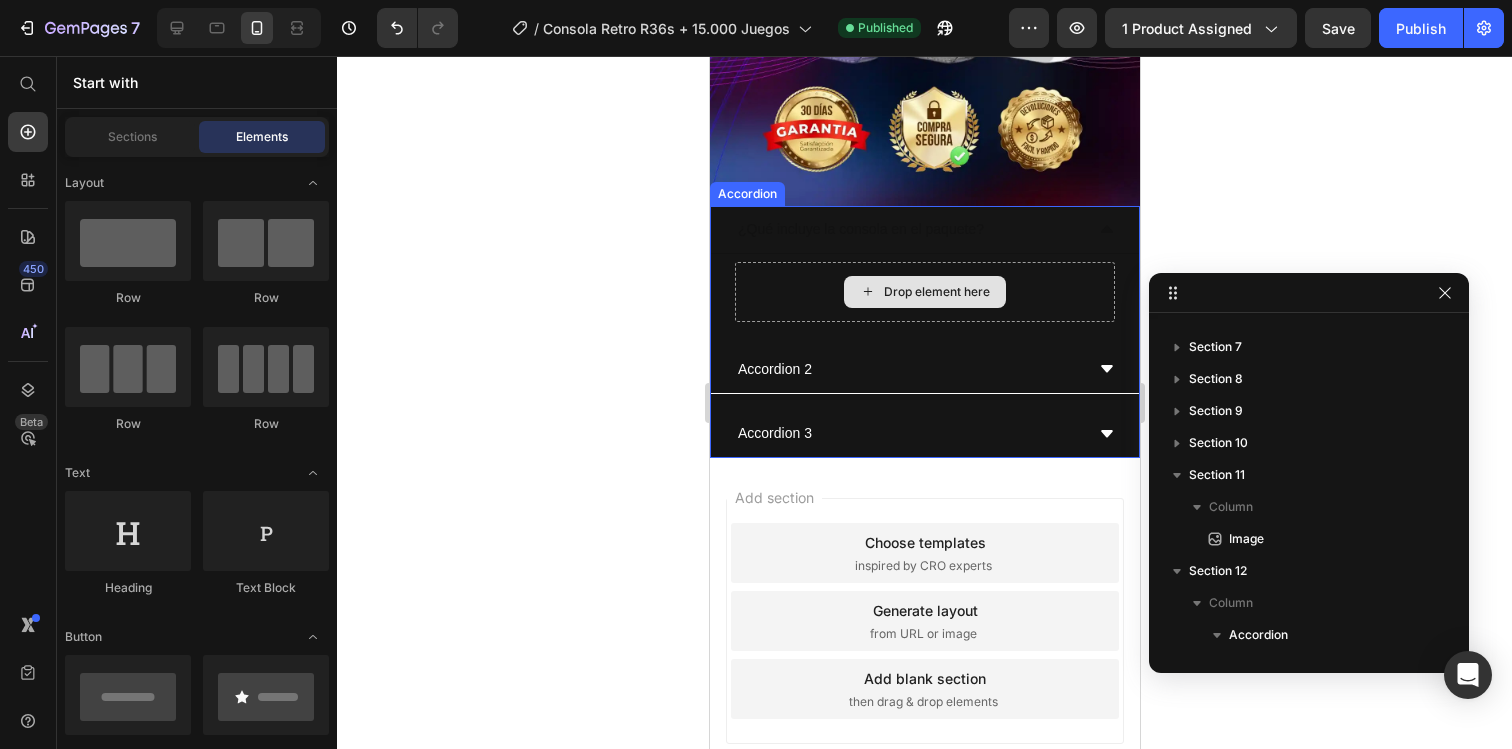 click on "Drop element here" at bounding box center [924, 292] 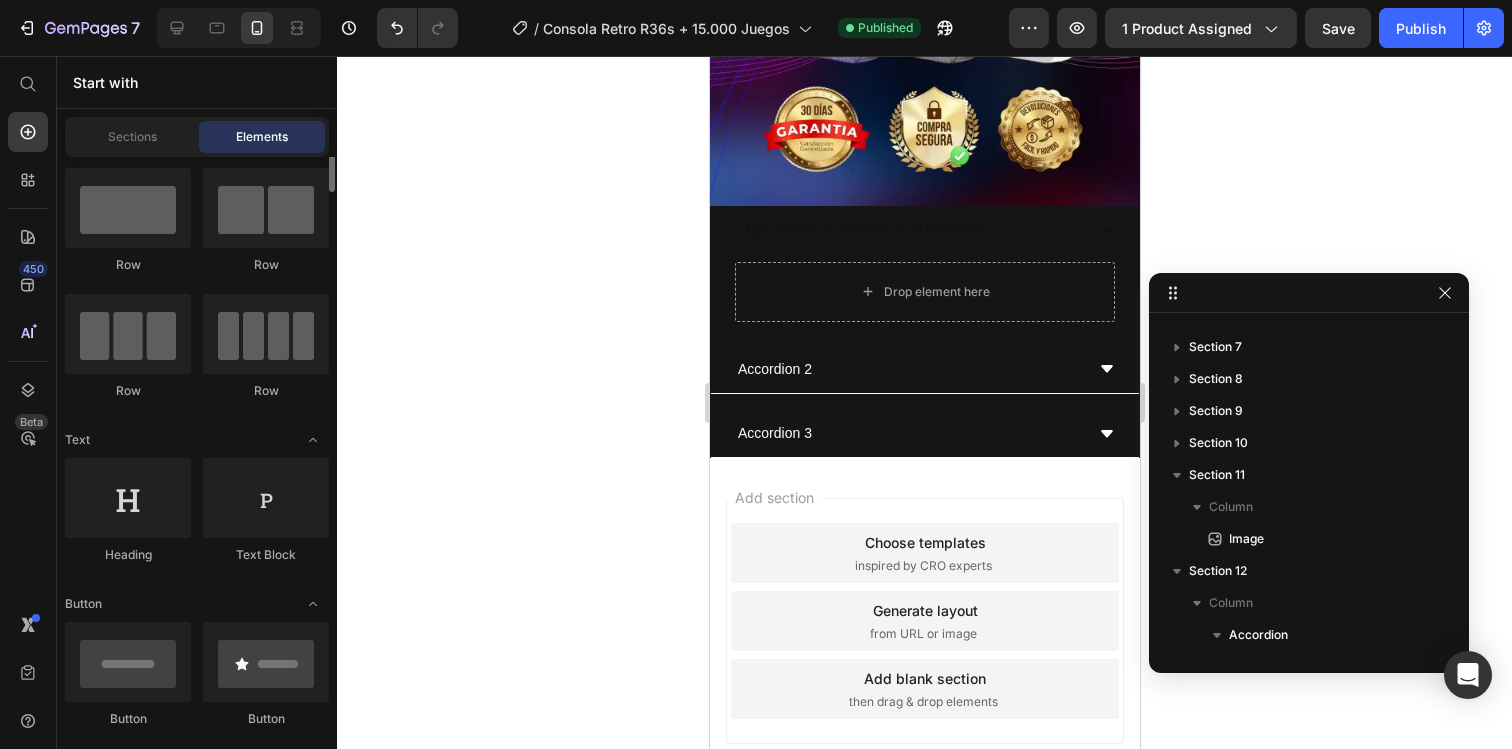 scroll, scrollTop: 50, scrollLeft: 0, axis: vertical 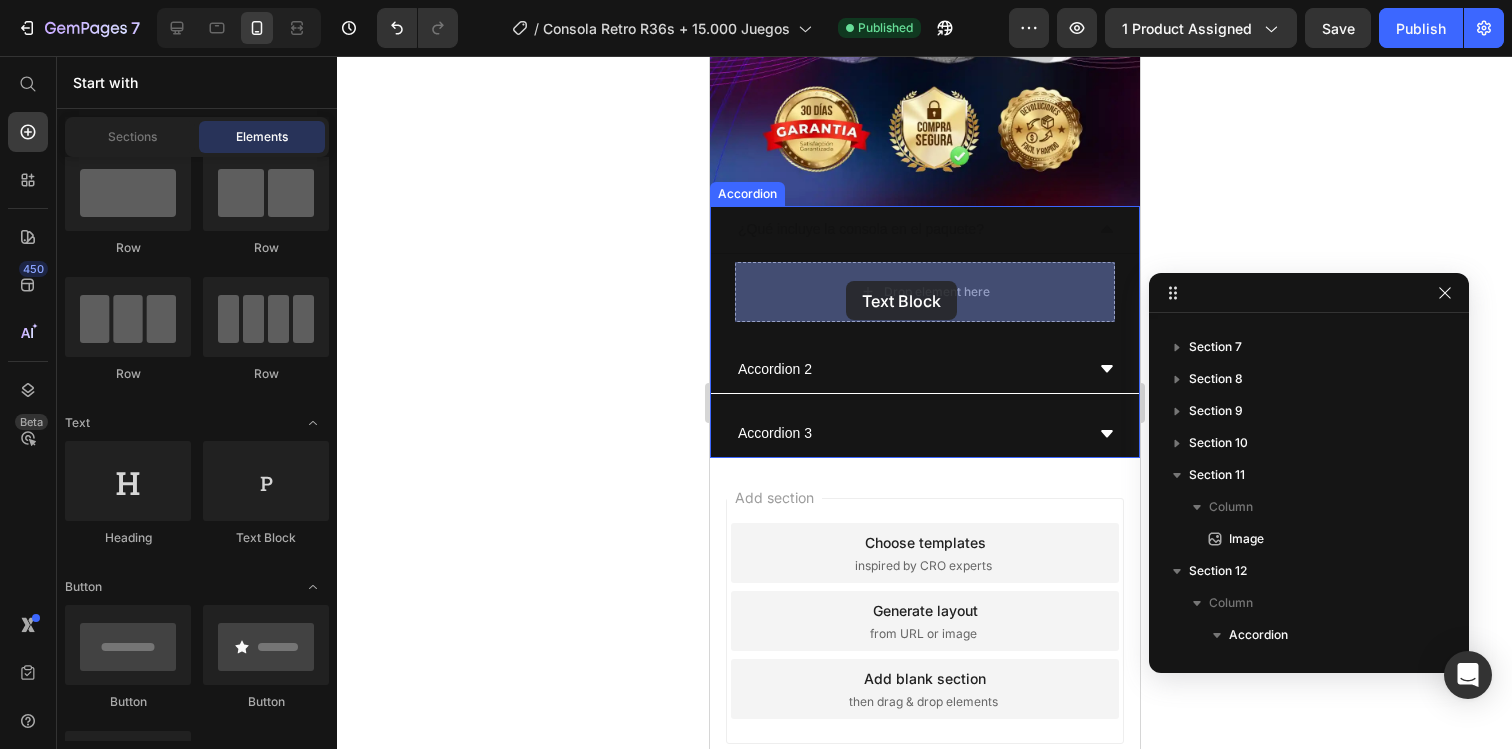 drag, startPoint x: 972, startPoint y: 520, endPoint x: 845, endPoint y: 281, distance: 270.64737 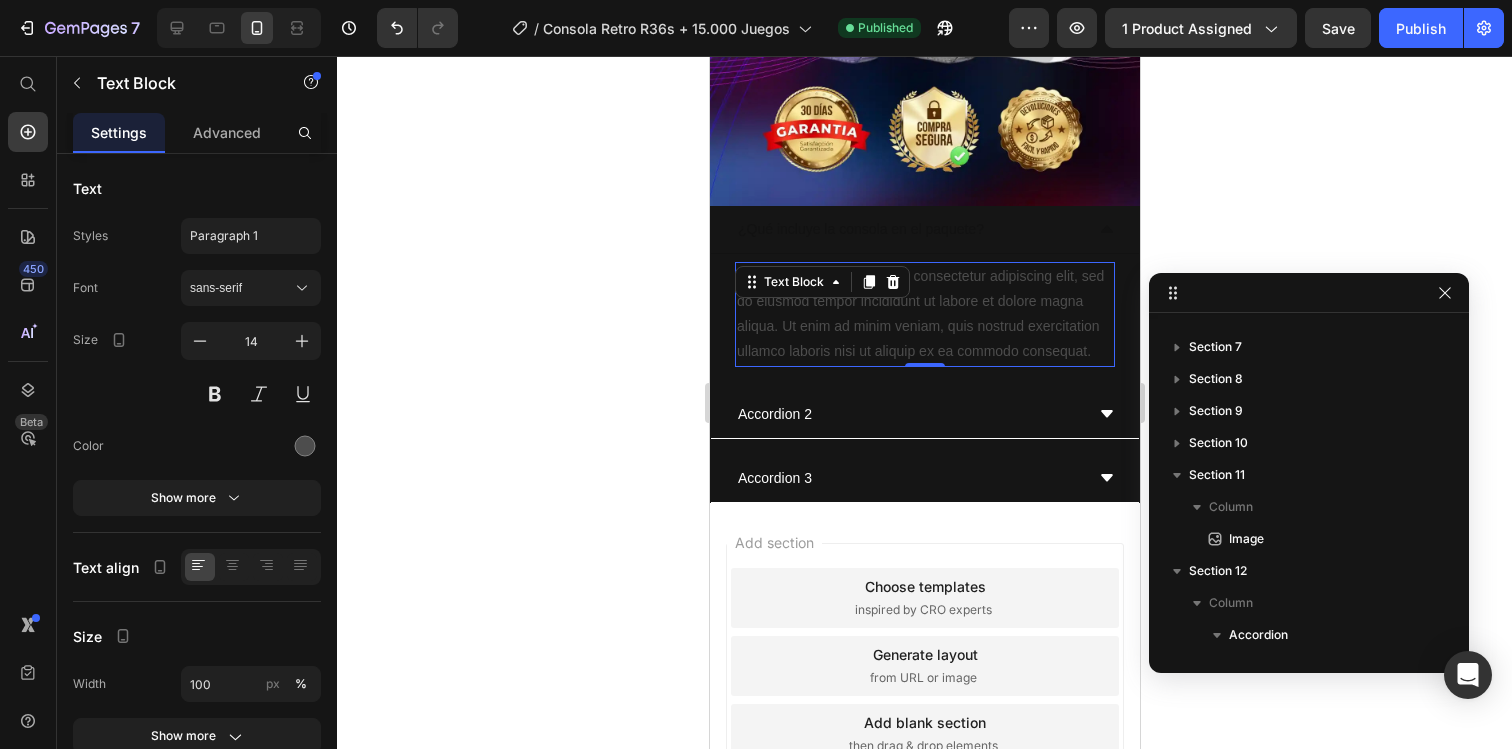 scroll, scrollTop: 442, scrollLeft: 0, axis: vertical 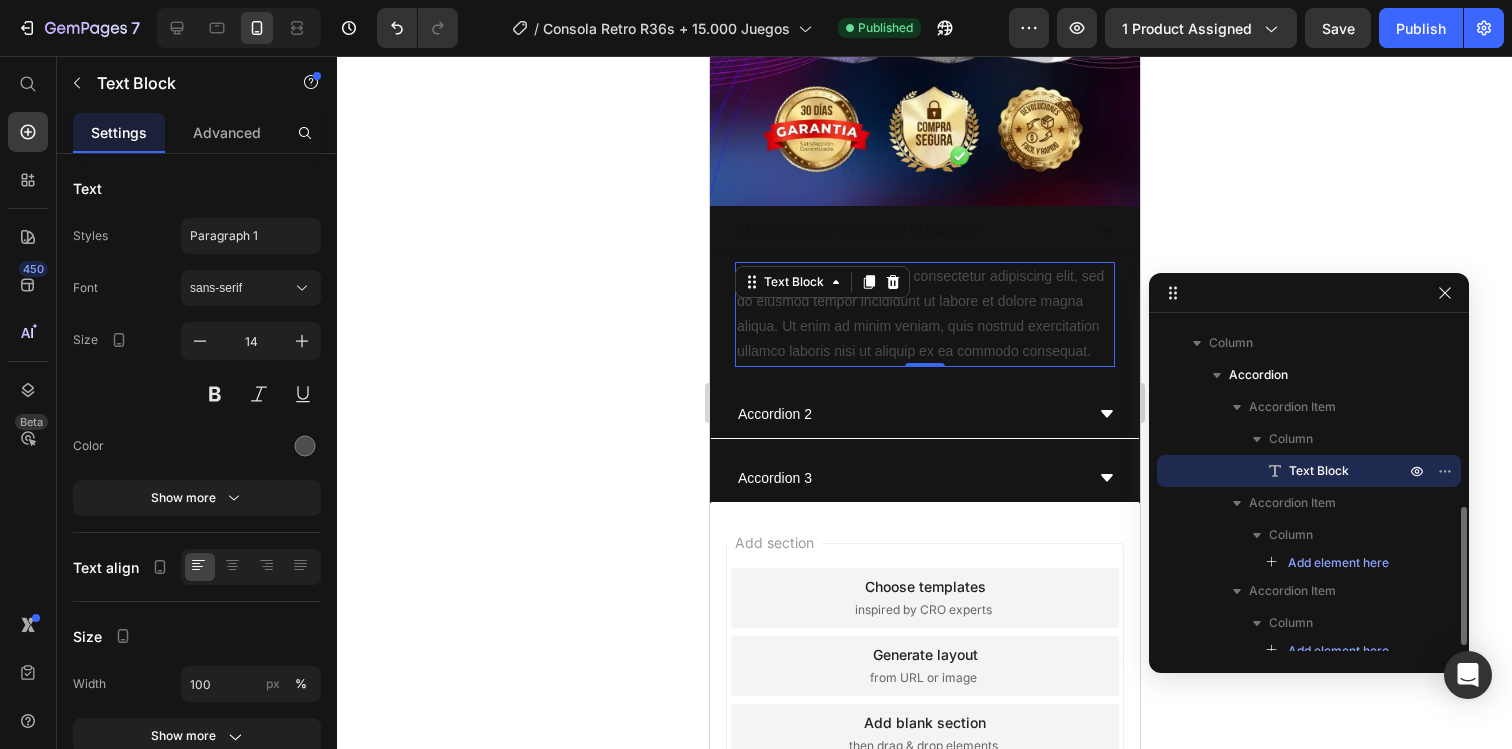 click 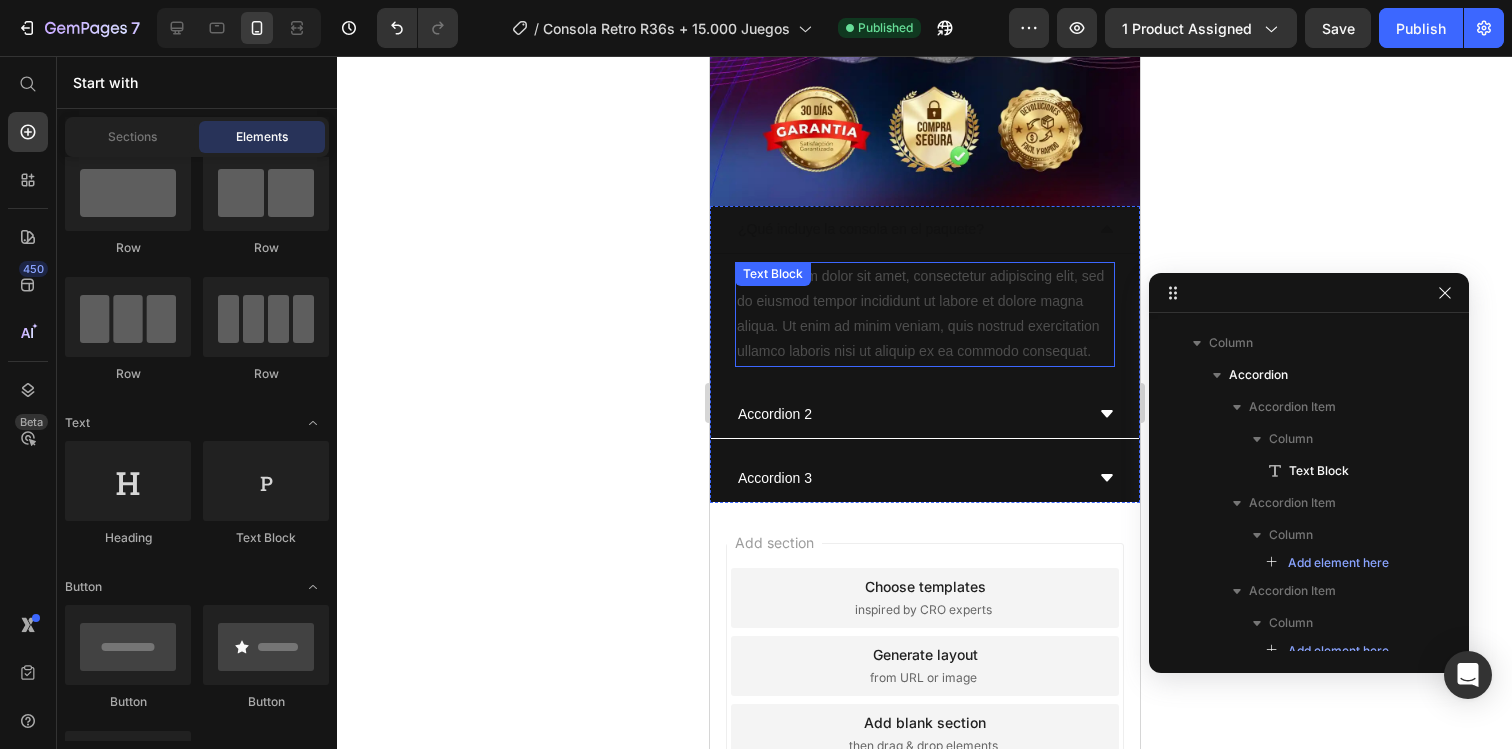 click on "Lorem ipsum dolor sit amet, consectetur adipiscing elit, sed do eiusmod tempor incididunt ut labore et dolore magna aliqua. Ut enim ad minim veniam, quis nostrud exercitation ullamco laboris nisi ut aliquip ex ea commodo consequat." at bounding box center [924, 314] 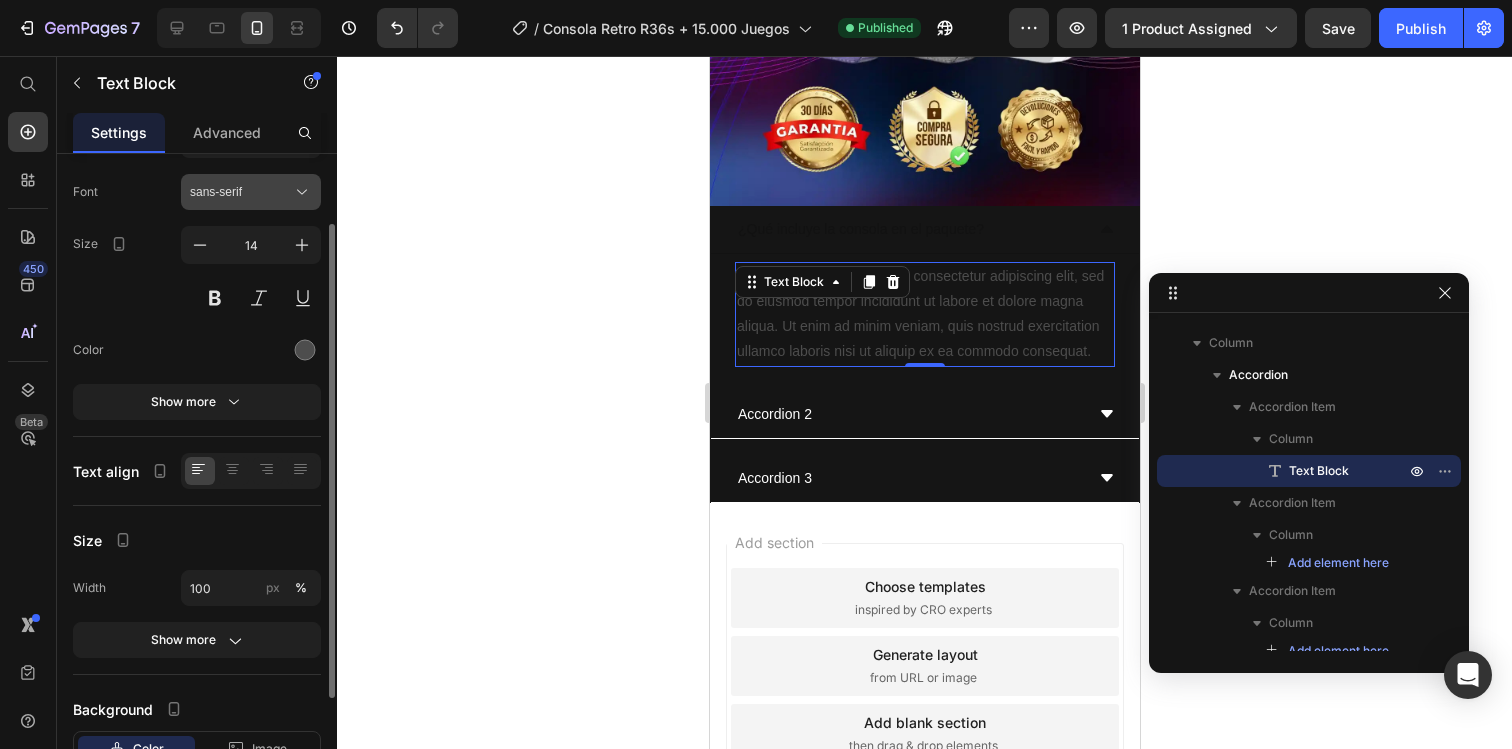 scroll, scrollTop: 0, scrollLeft: 0, axis: both 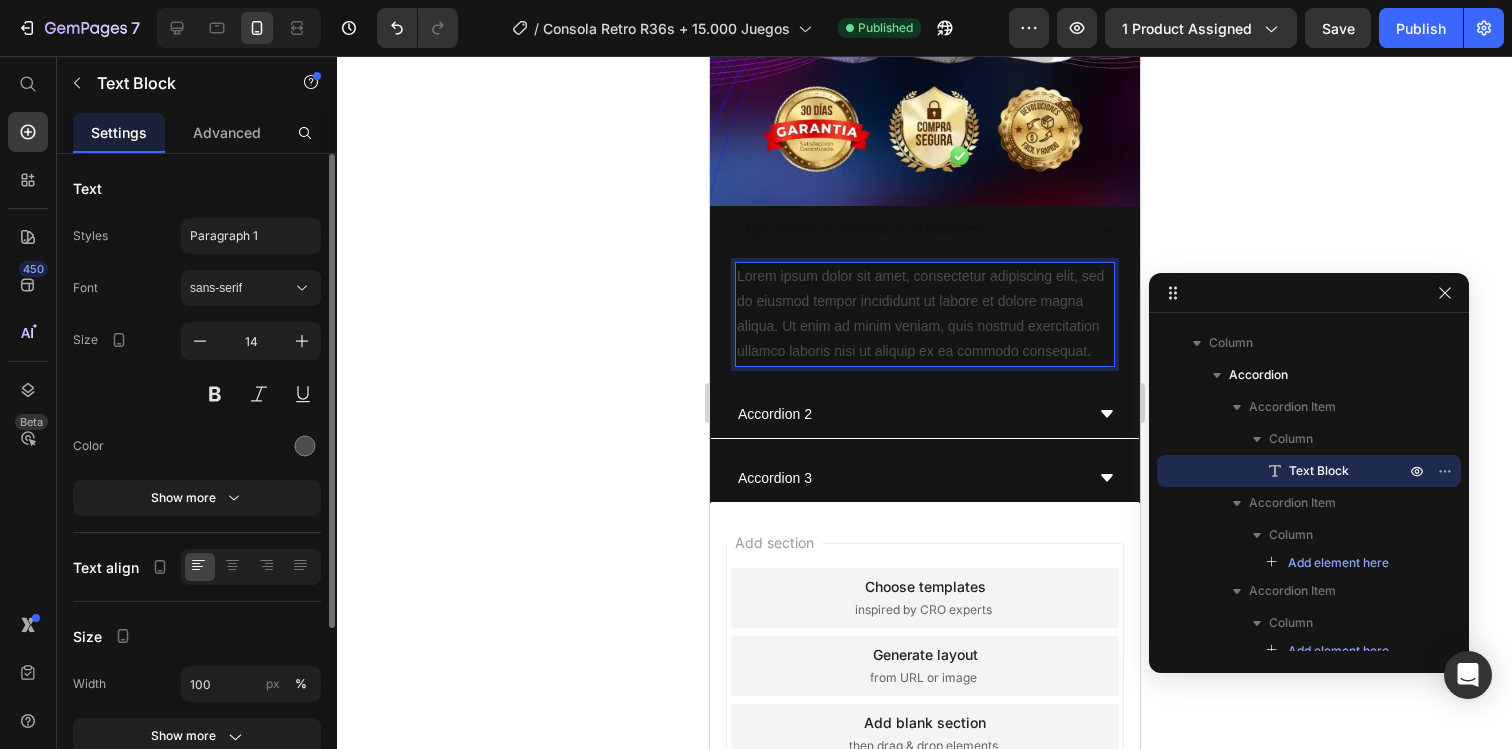 click on "Lorem ipsum dolor sit amet, consectetur adipiscing elit, sed do eiusmod tempor incididunt ut labore et dolore magna aliqua. Ut enim ad minim veniam, quis nostrud exercitation ullamco laboris nisi ut aliquip ex ea commodo consequat." at bounding box center (924, 314) 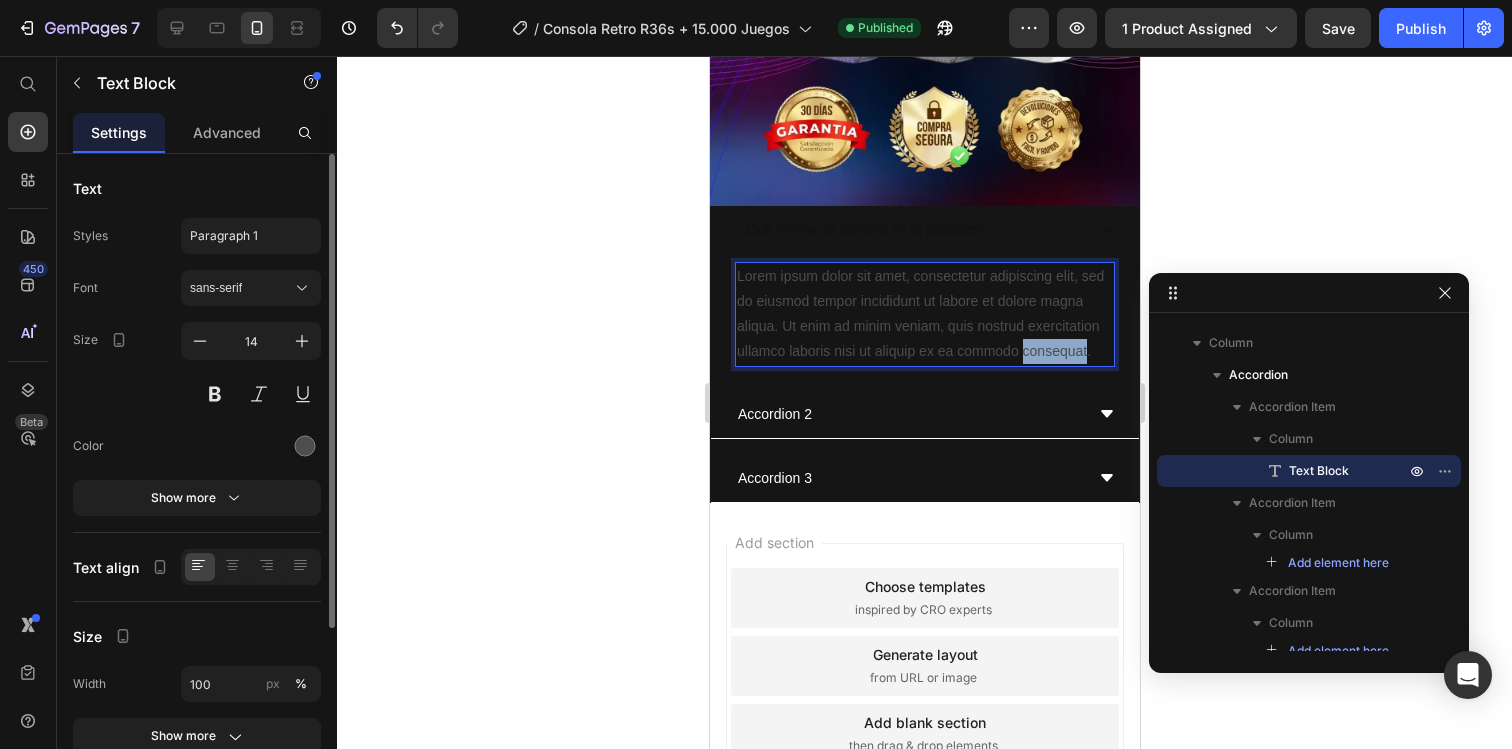 click on "Lorem ipsum dolor sit amet, consectetur adipiscing elit, sed do eiusmod tempor incididunt ut labore et dolore magna aliqua. Ut enim ad minim veniam, quis nostrud exercitation ullamco laboris nisi ut aliquip ex ea commodo consequat." at bounding box center (924, 314) 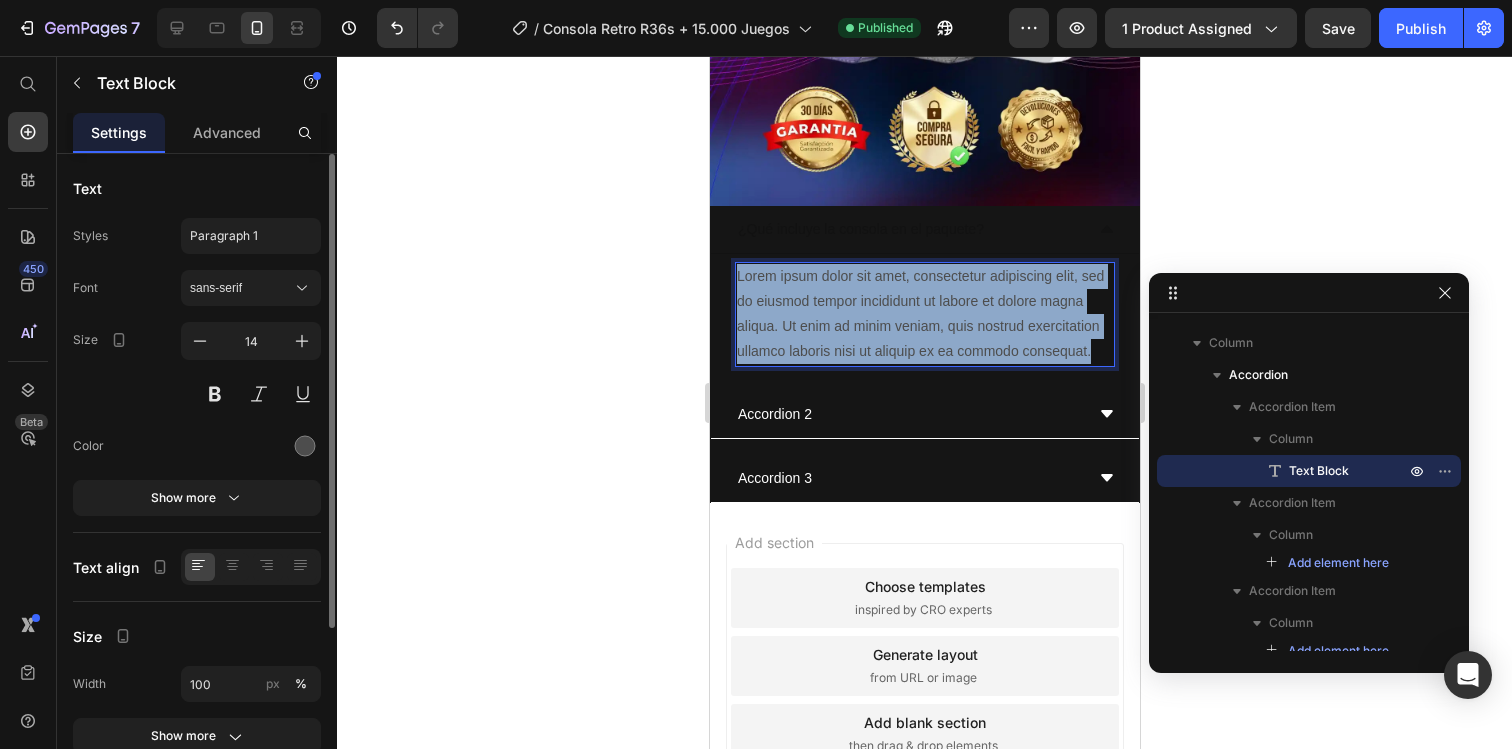 click on "Lorem ipsum dolor sit amet, consectetur adipiscing elit, sed do eiusmod tempor incididunt ut labore et dolore magna aliqua. Ut enim ad minim veniam, quis nostrud exercitation ullamco laboris nisi ut aliquip ex ea commodo consequat." at bounding box center [924, 314] 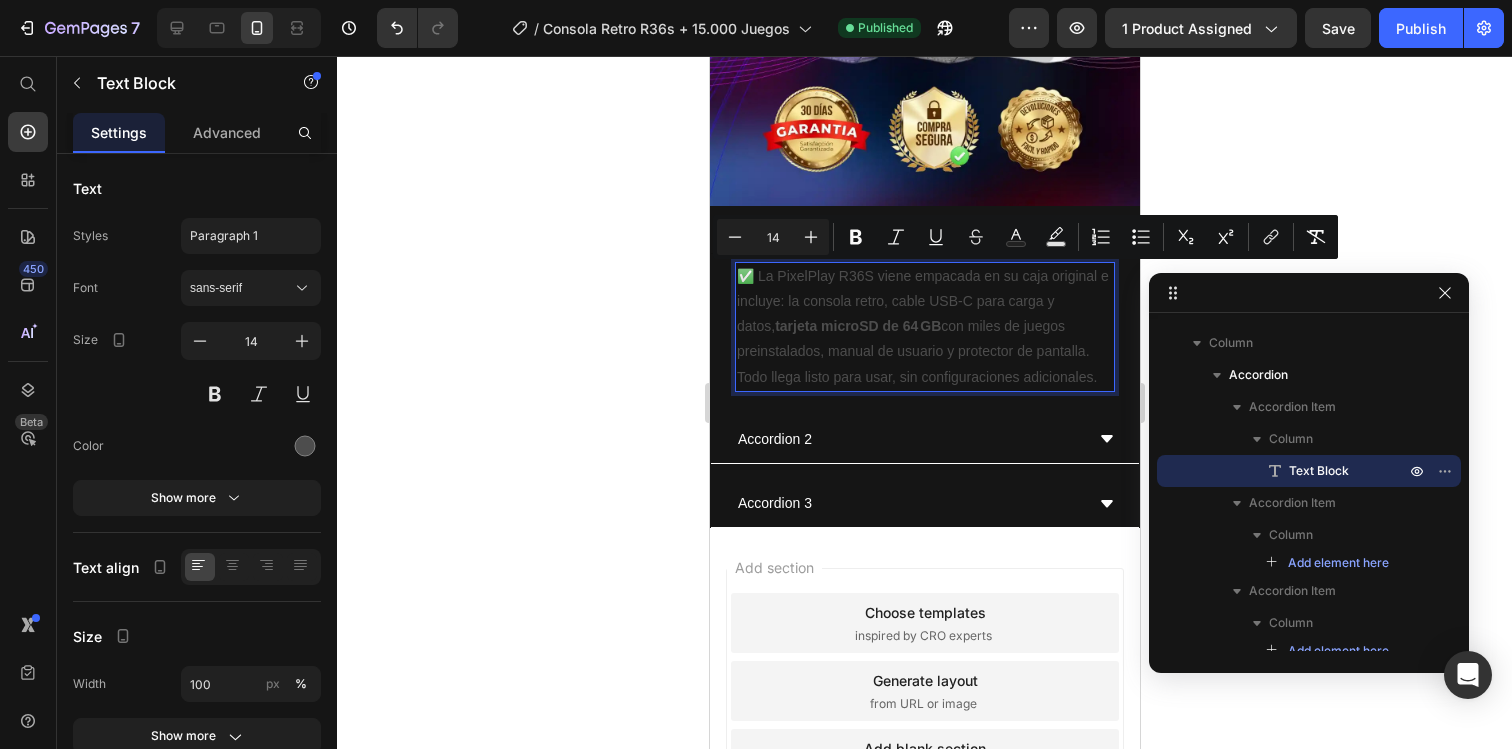 drag, startPoint x: 1101, startPoint y: 375, endPoint x: 741, endPoint y: 263, distance: 377.0199 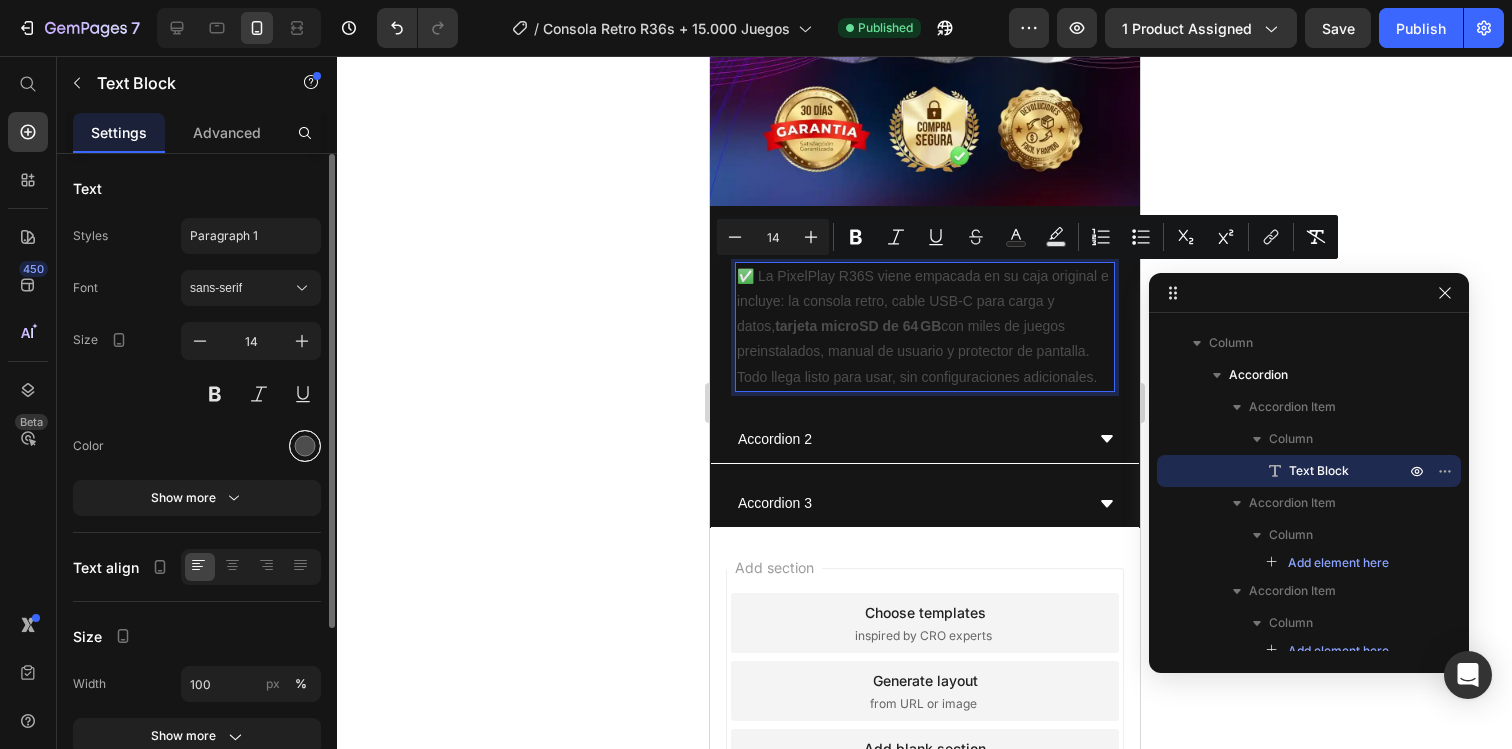 click at bounding box center [305, 446] 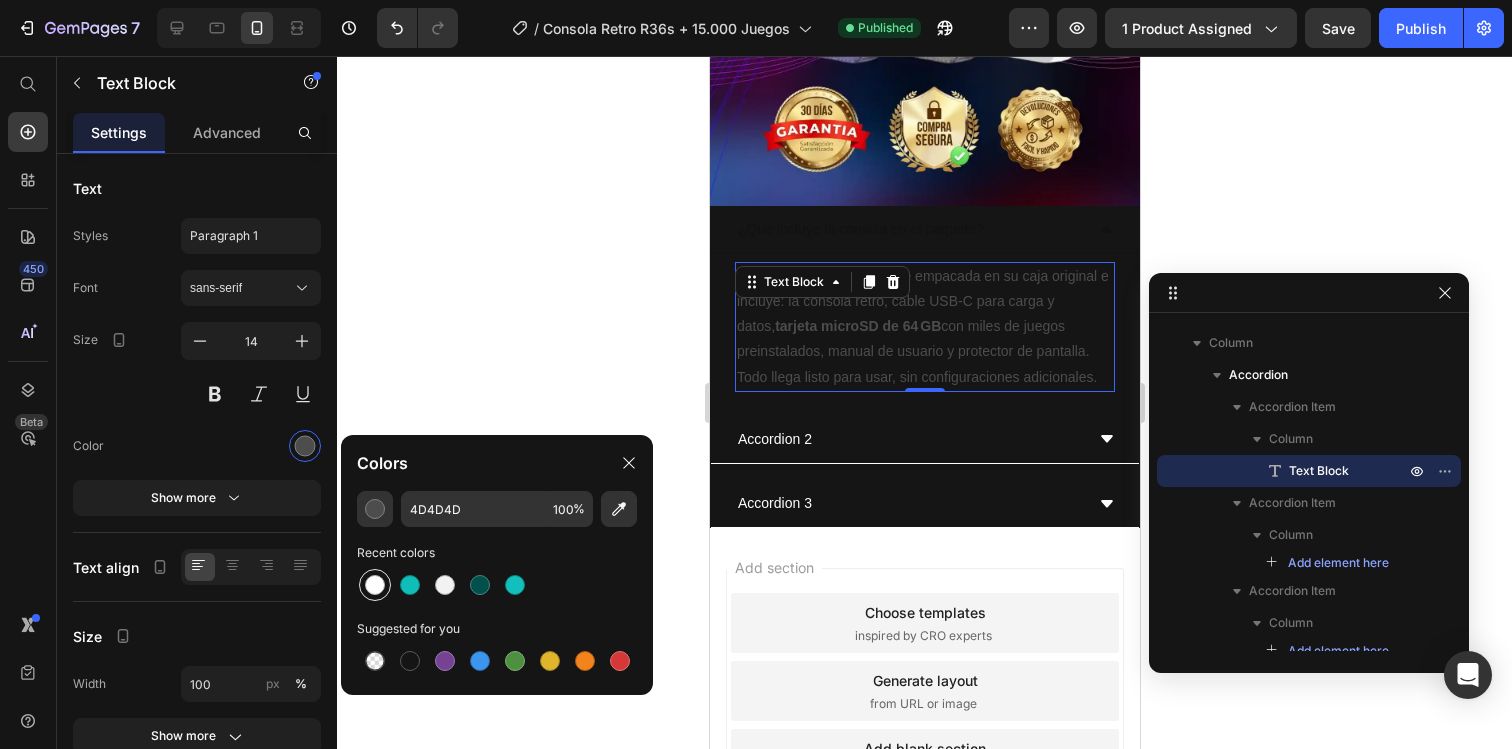 click at bounding box center (375, 585) 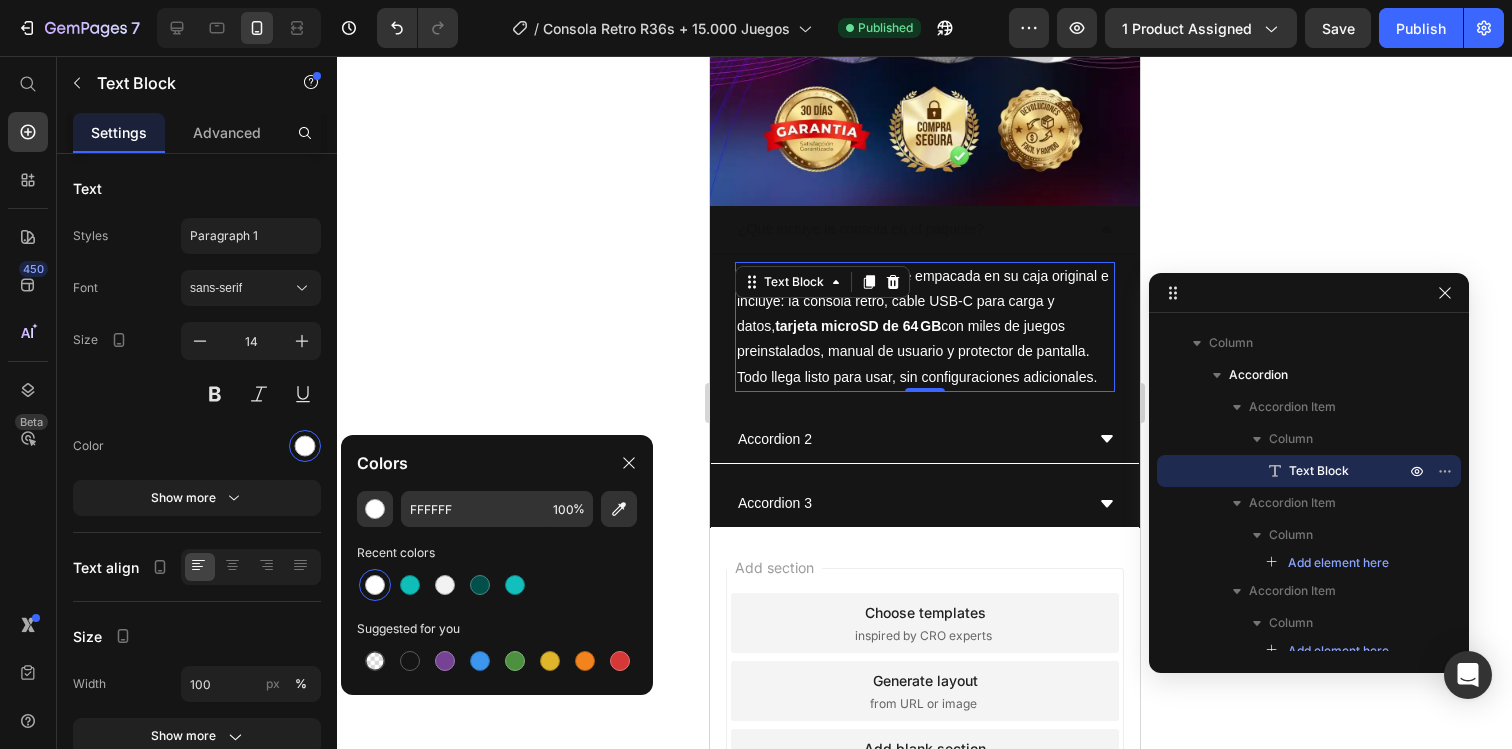 click 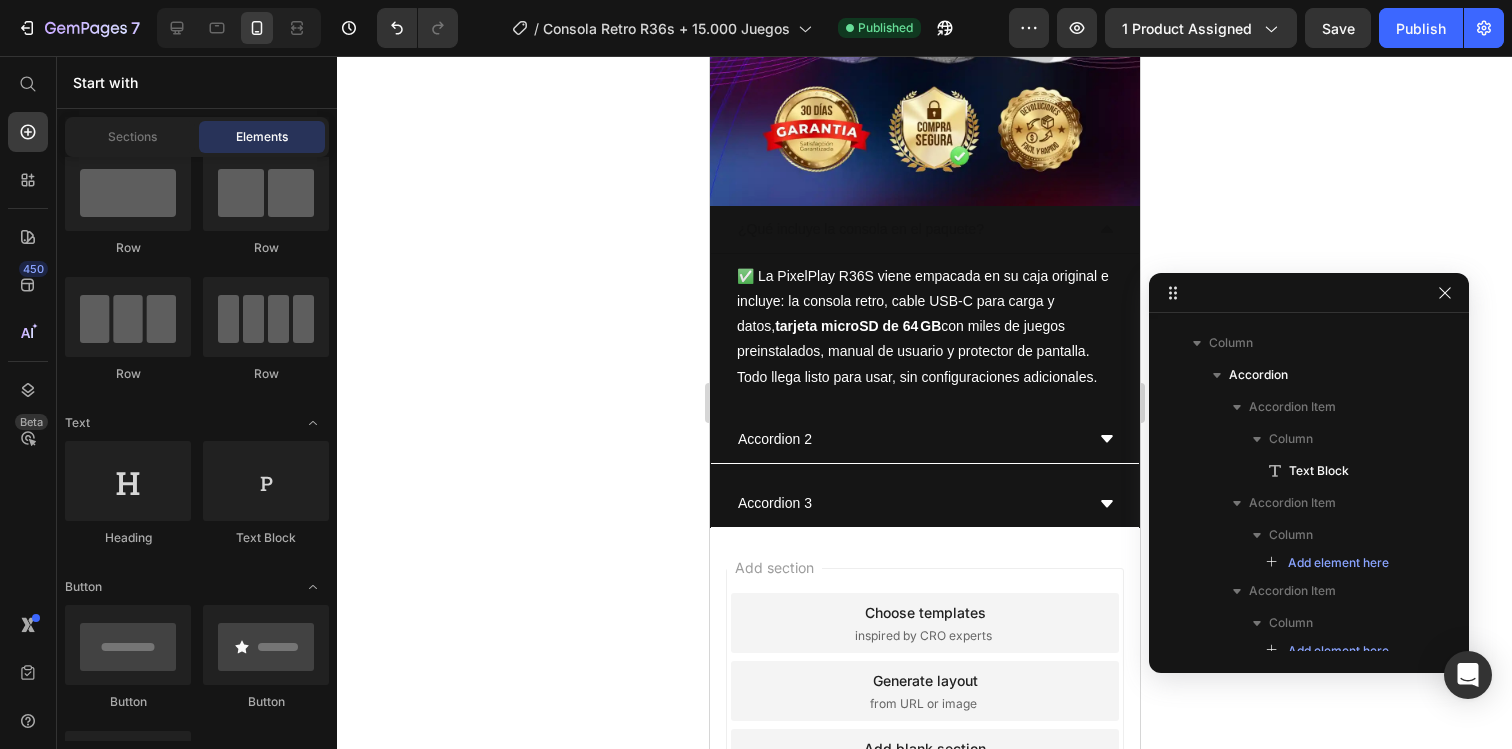 click 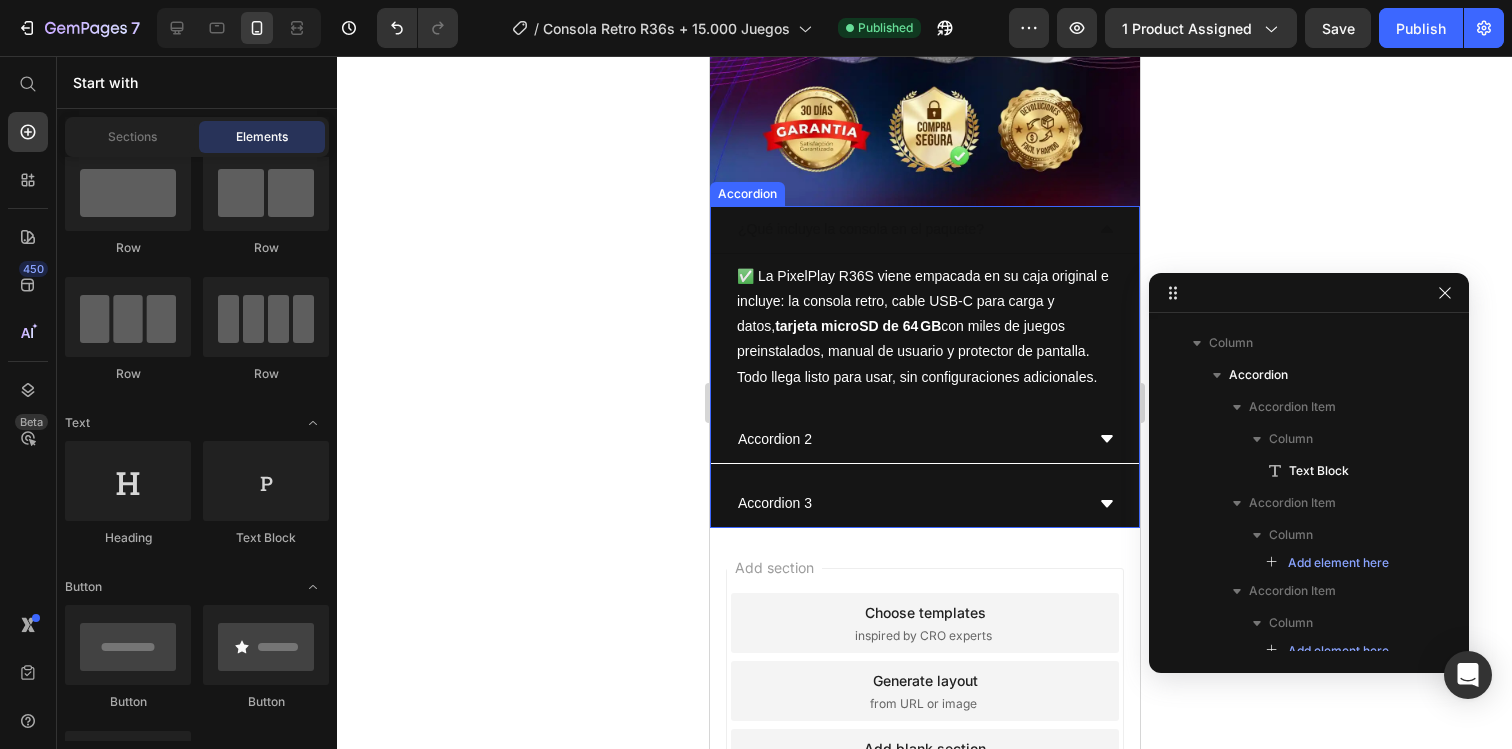 click on "¿Qué incluye la consola en el paquete?" at bounding box center [908, 229] 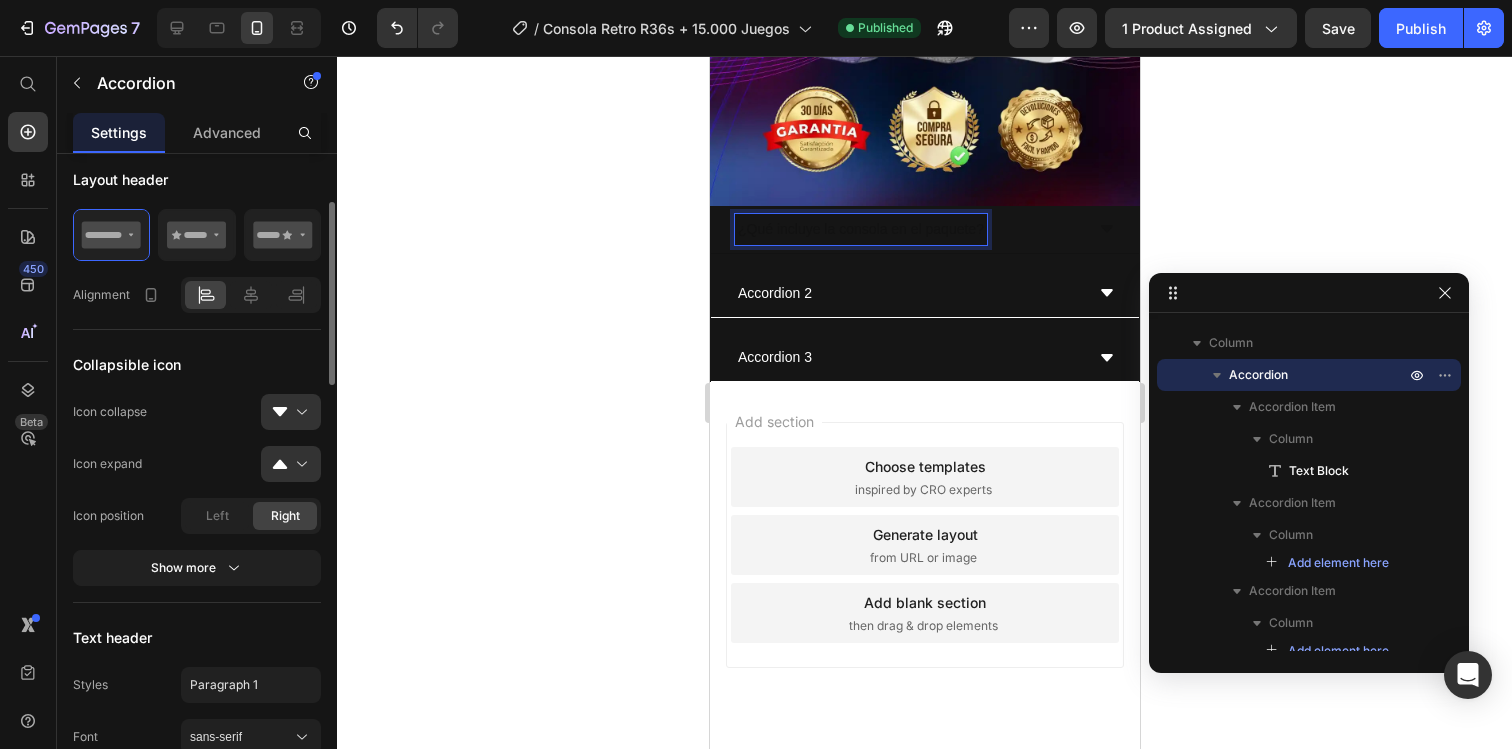scroll, scrollTop: 691, scrollLeft: 0, axis: vertical 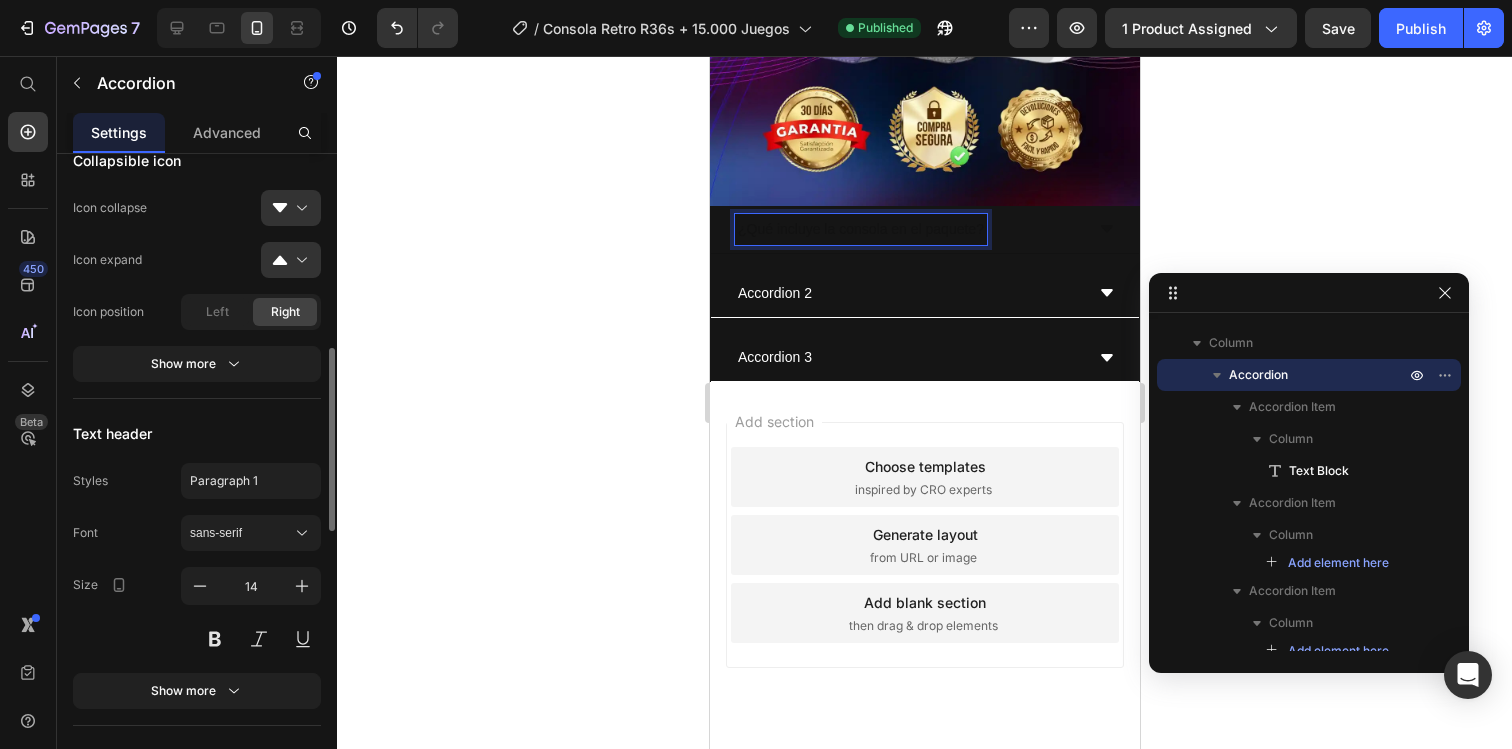 click 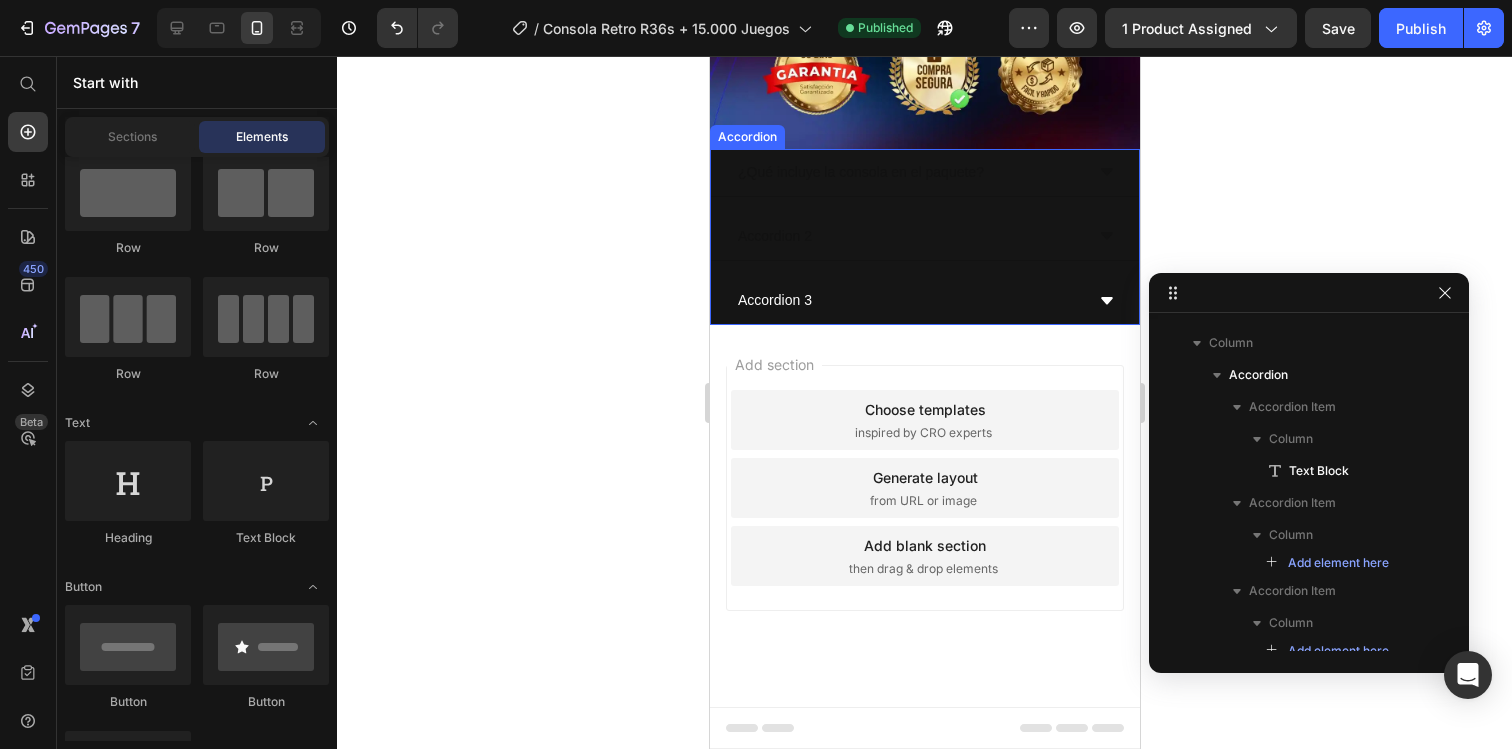 scroll, scrollTop: 8315, scrollLeft: 0, axis: vertical 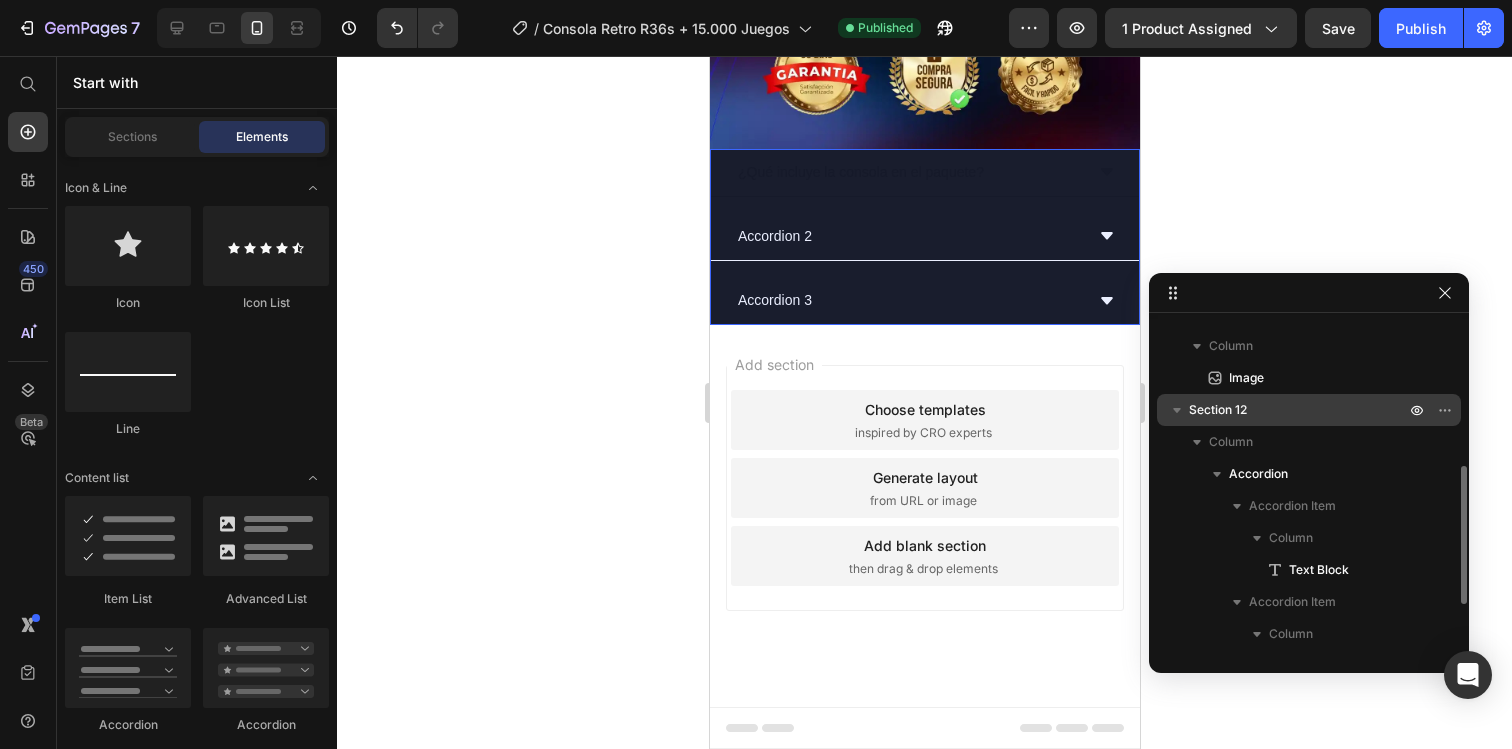 click on "Section 12" at bounding box center (1299, 410) 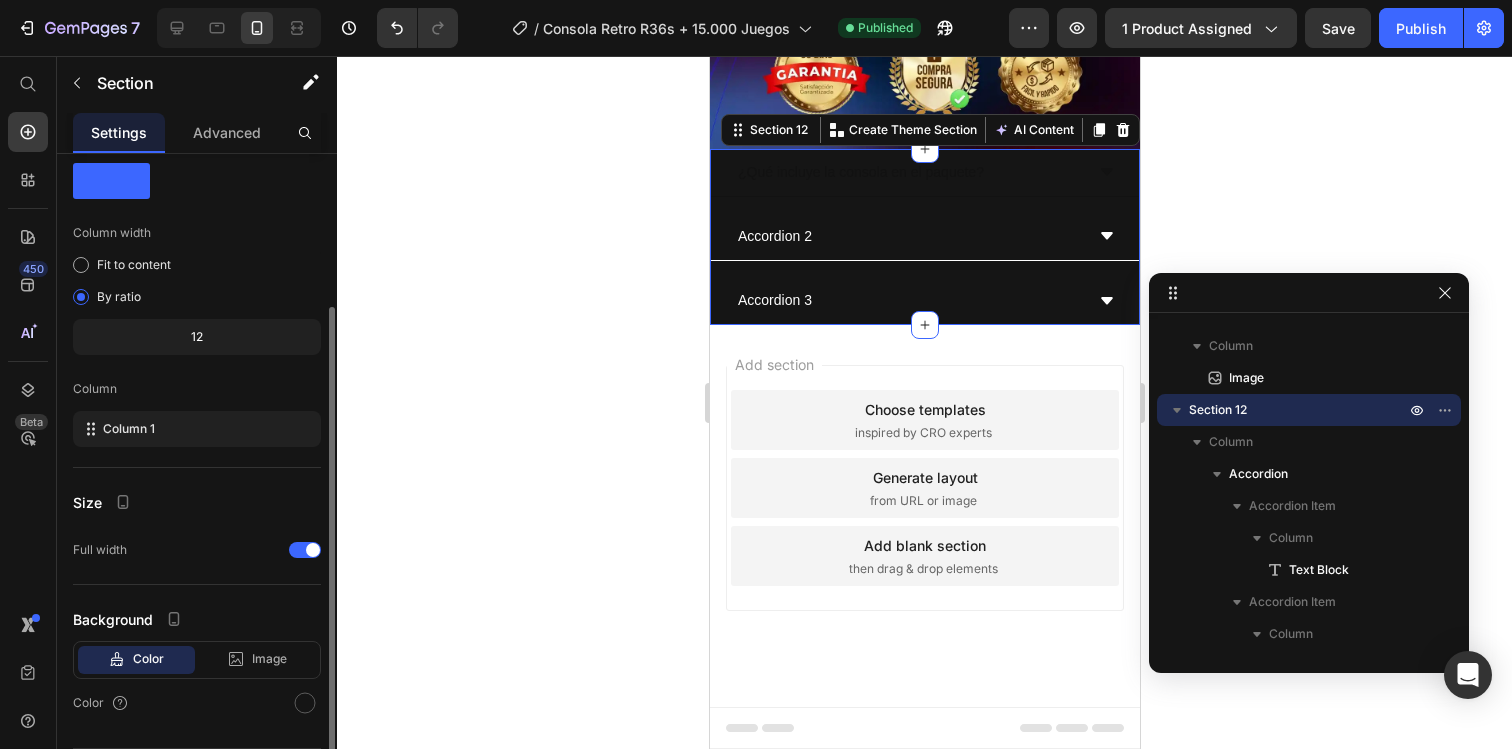 scroll, scrollTop: 112, scrollLeft: 0, axis: vertical 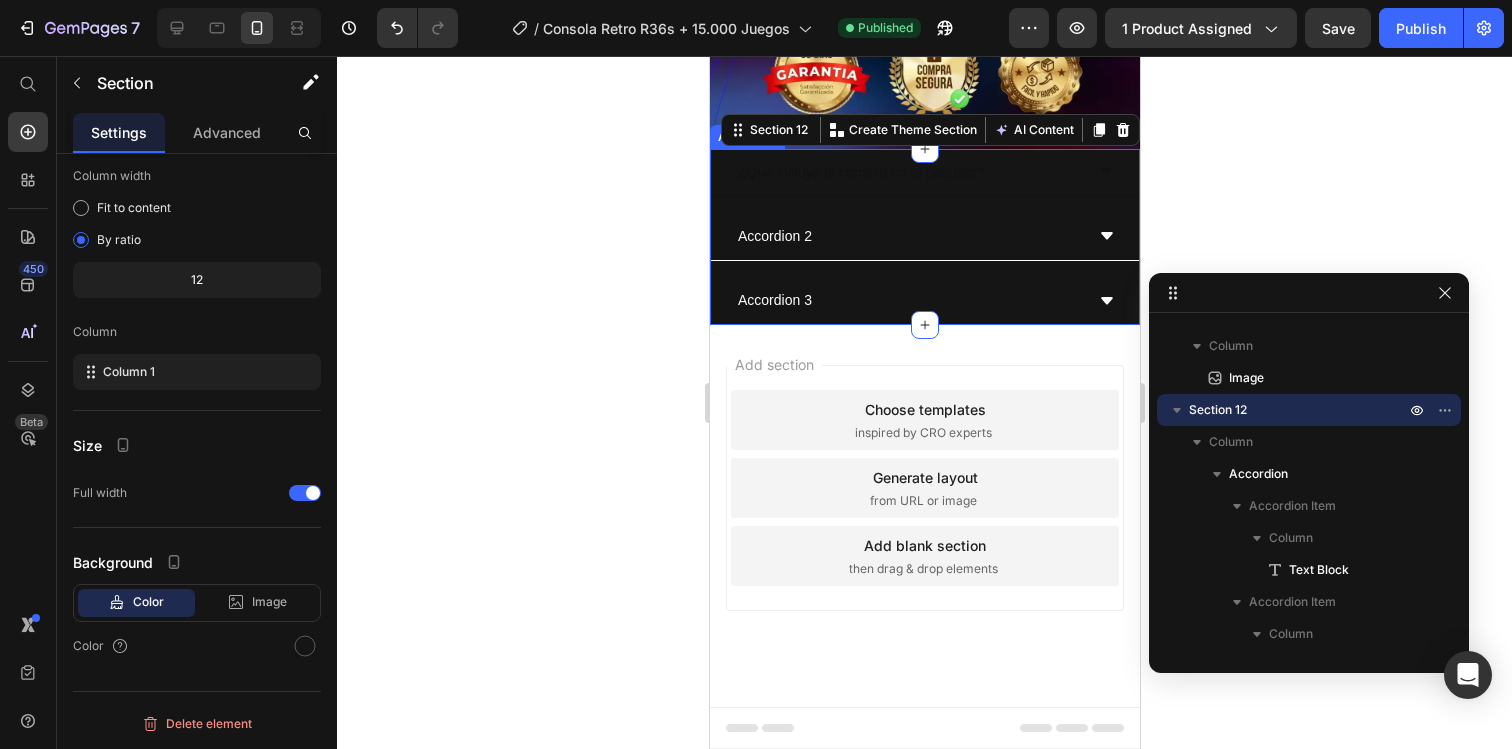 click on "¿Qué incluye la consola en el paquete?" at bounding box center [860, 172] 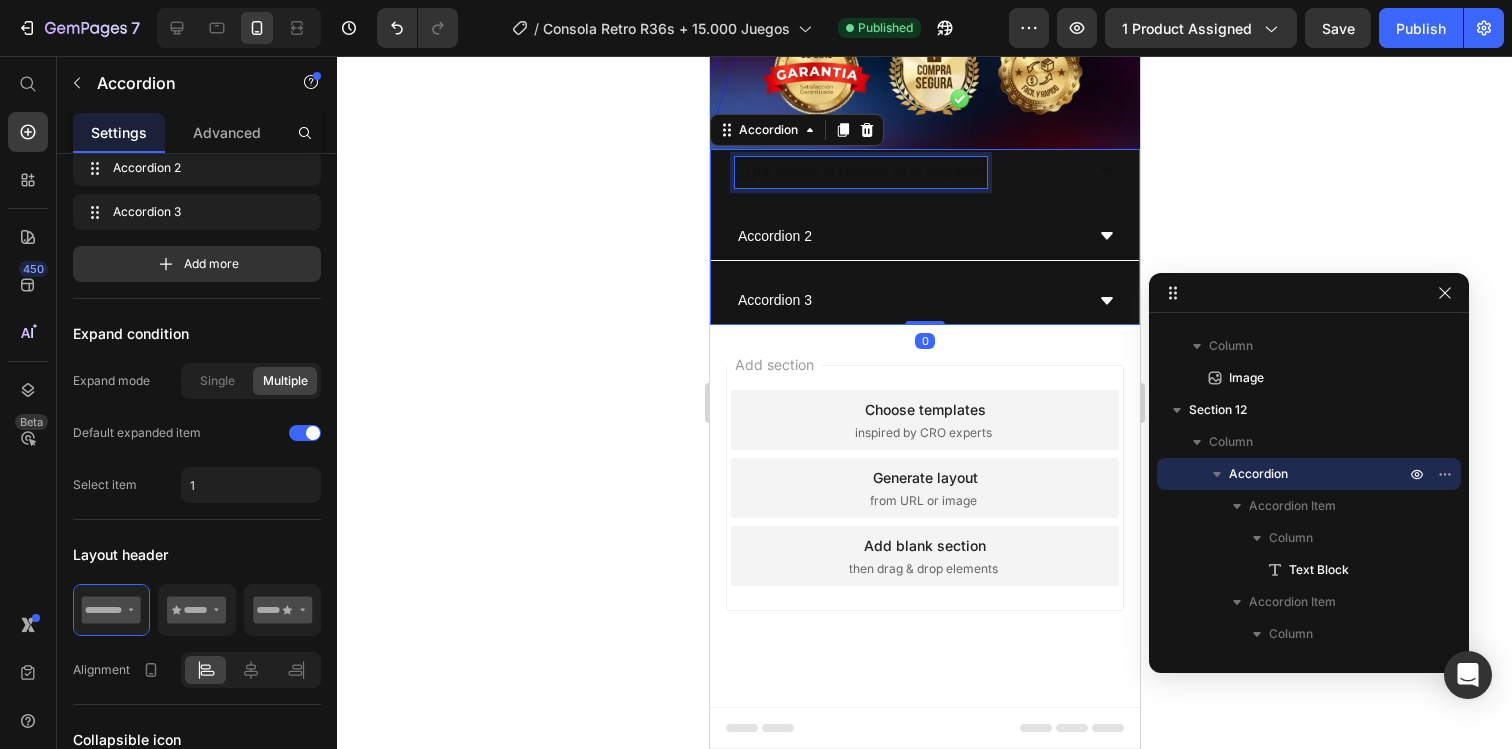 scroll, scrollTop: 0, scrollLeft: 0, axis: both 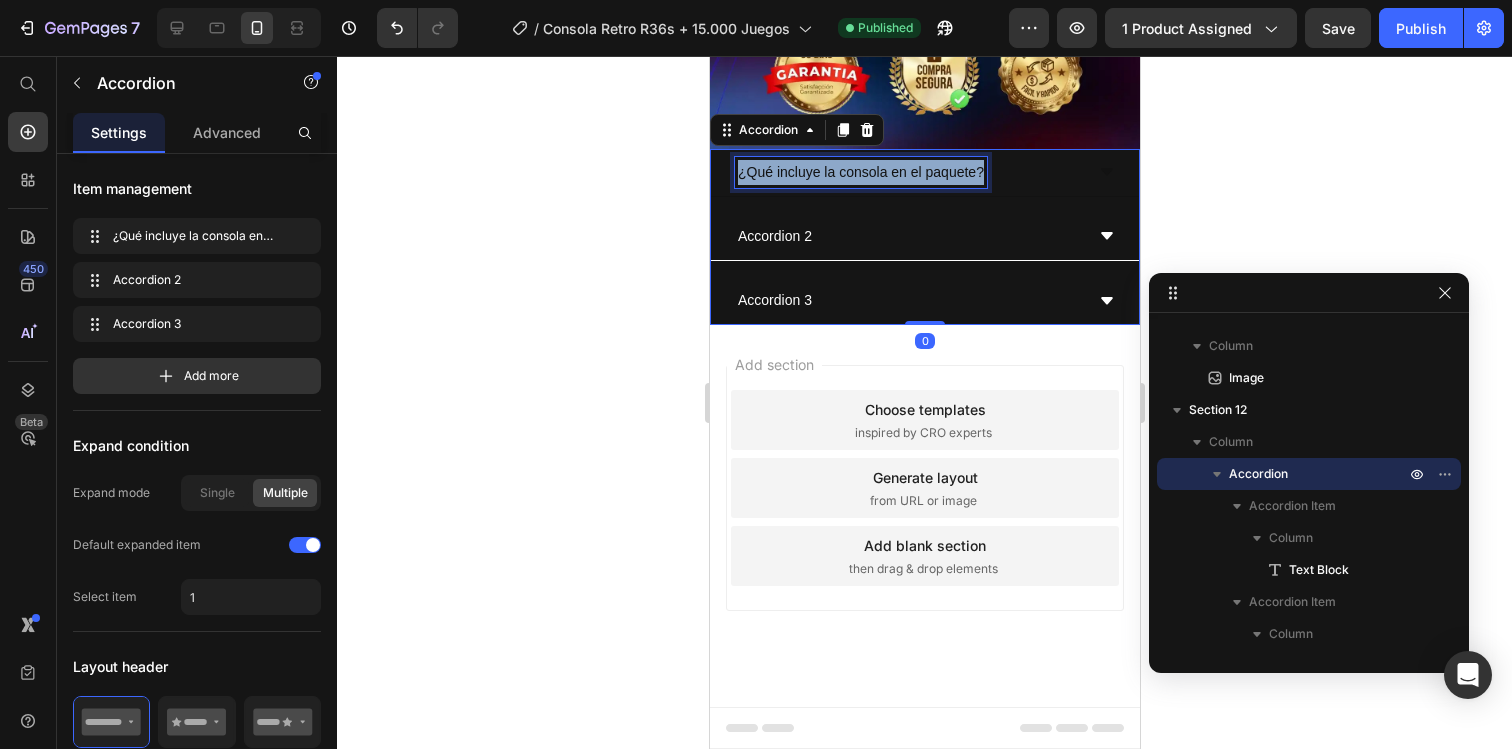 click on "¿Qué incluye la consola en el paquete?" at bounding box center (860, 172) 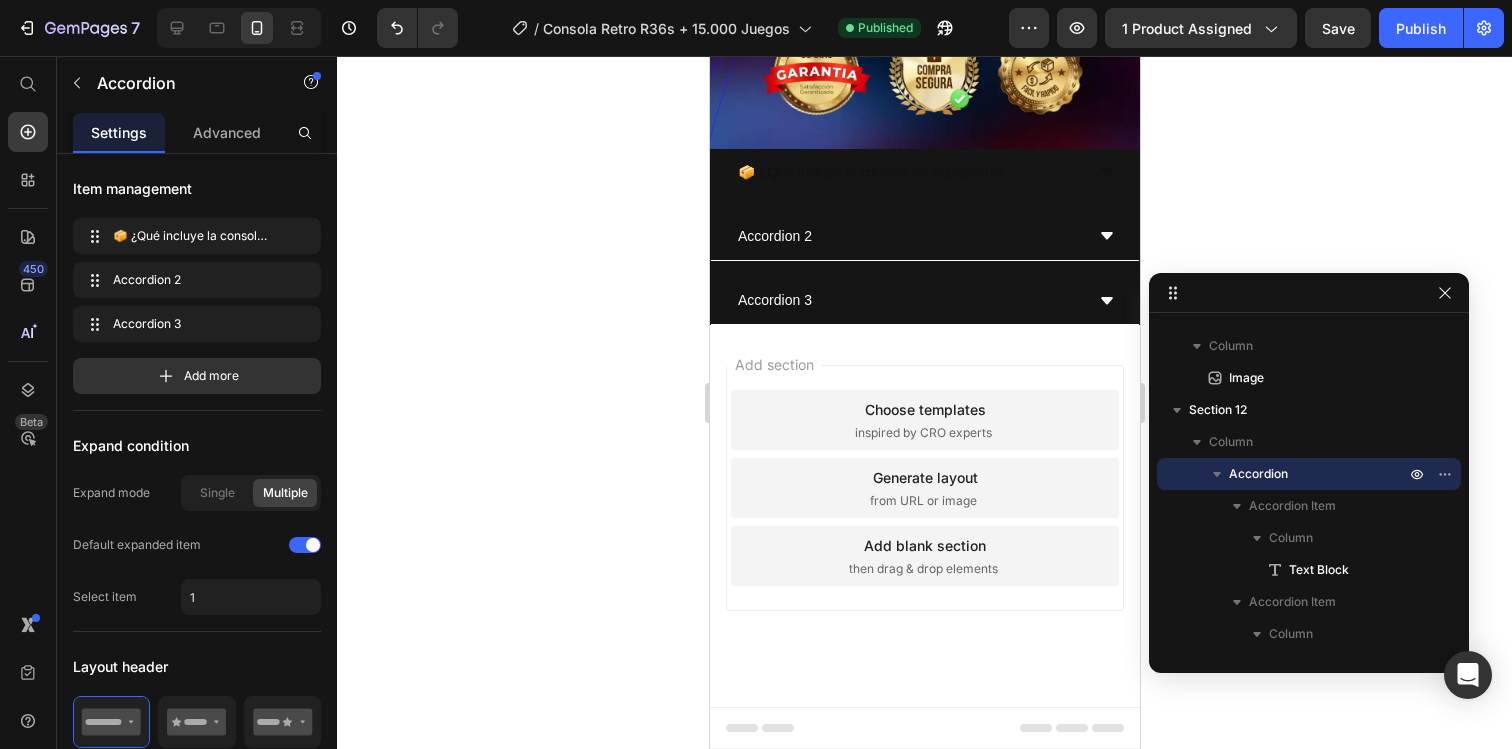 click 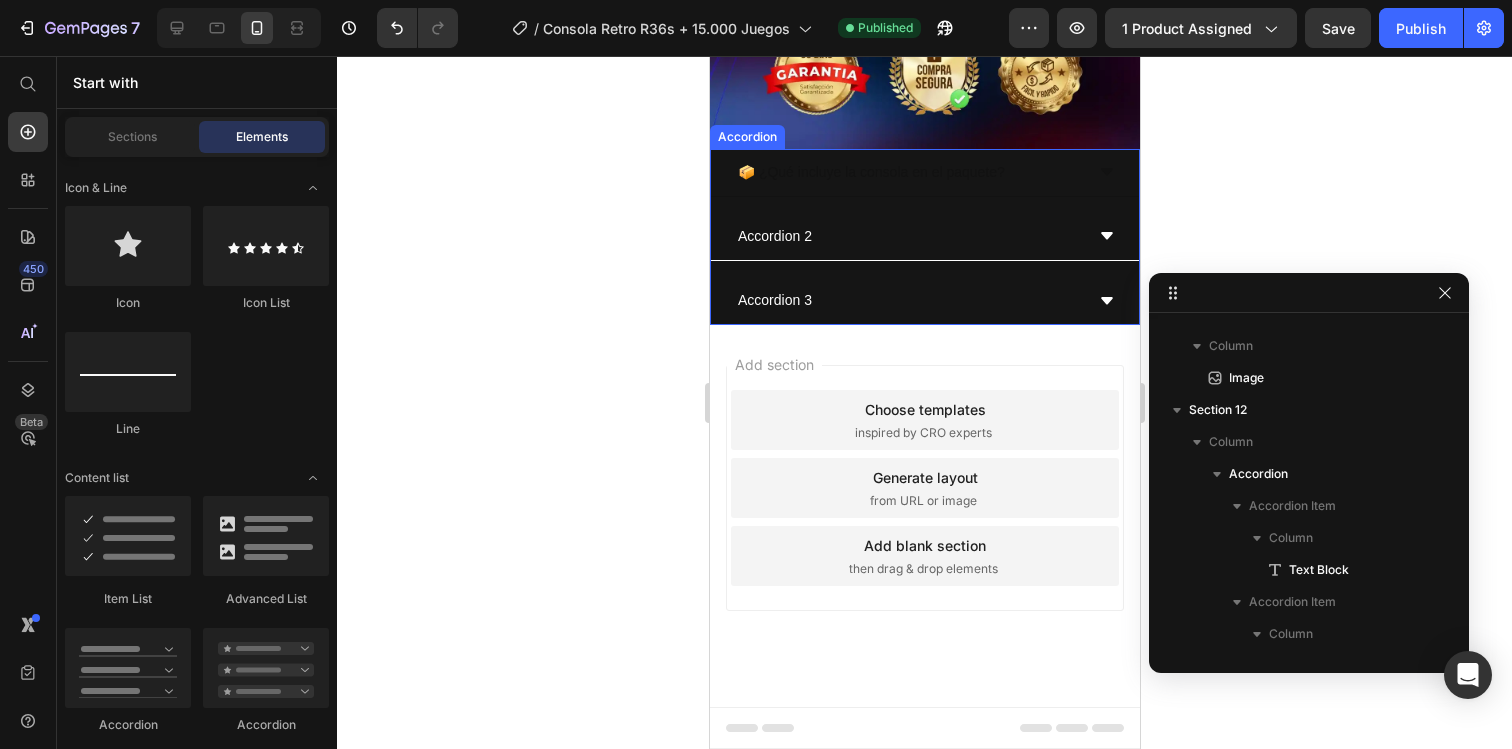click on "📦 ¿Qué incluye la consola en el paquete?" at bounding box center (870, 172) 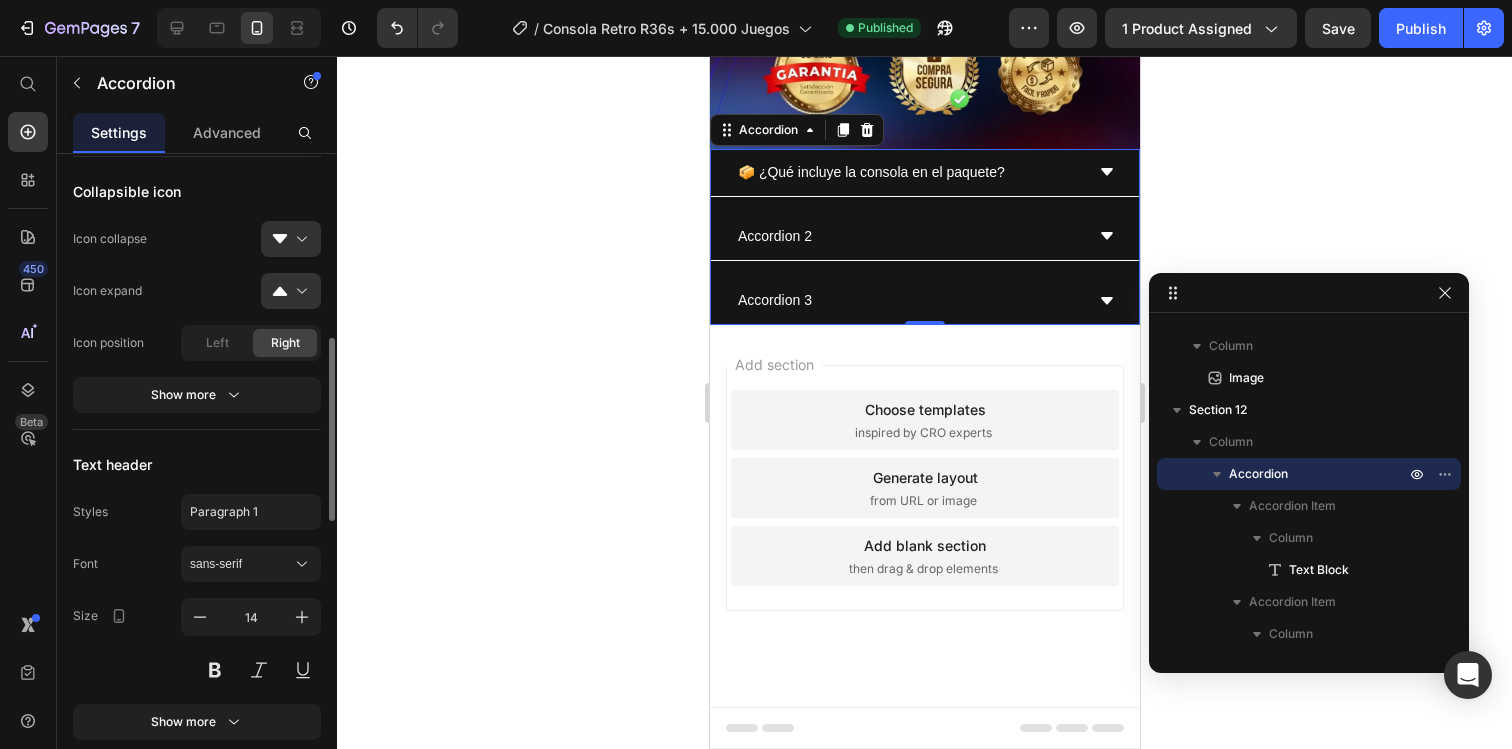 scroll, scrollTop: 664, scrollLeft: 0, axis: vertical 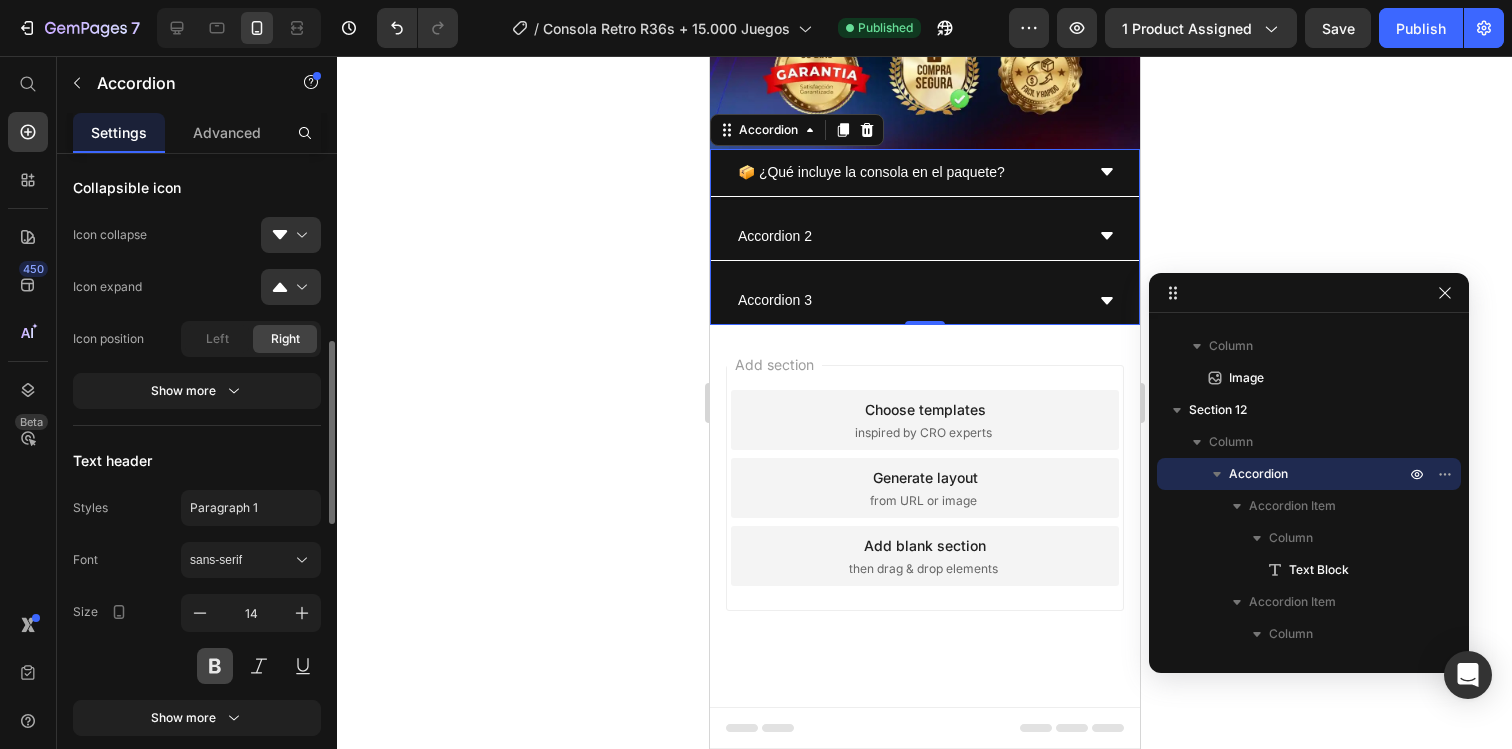 click at bounding box center (215, 666) 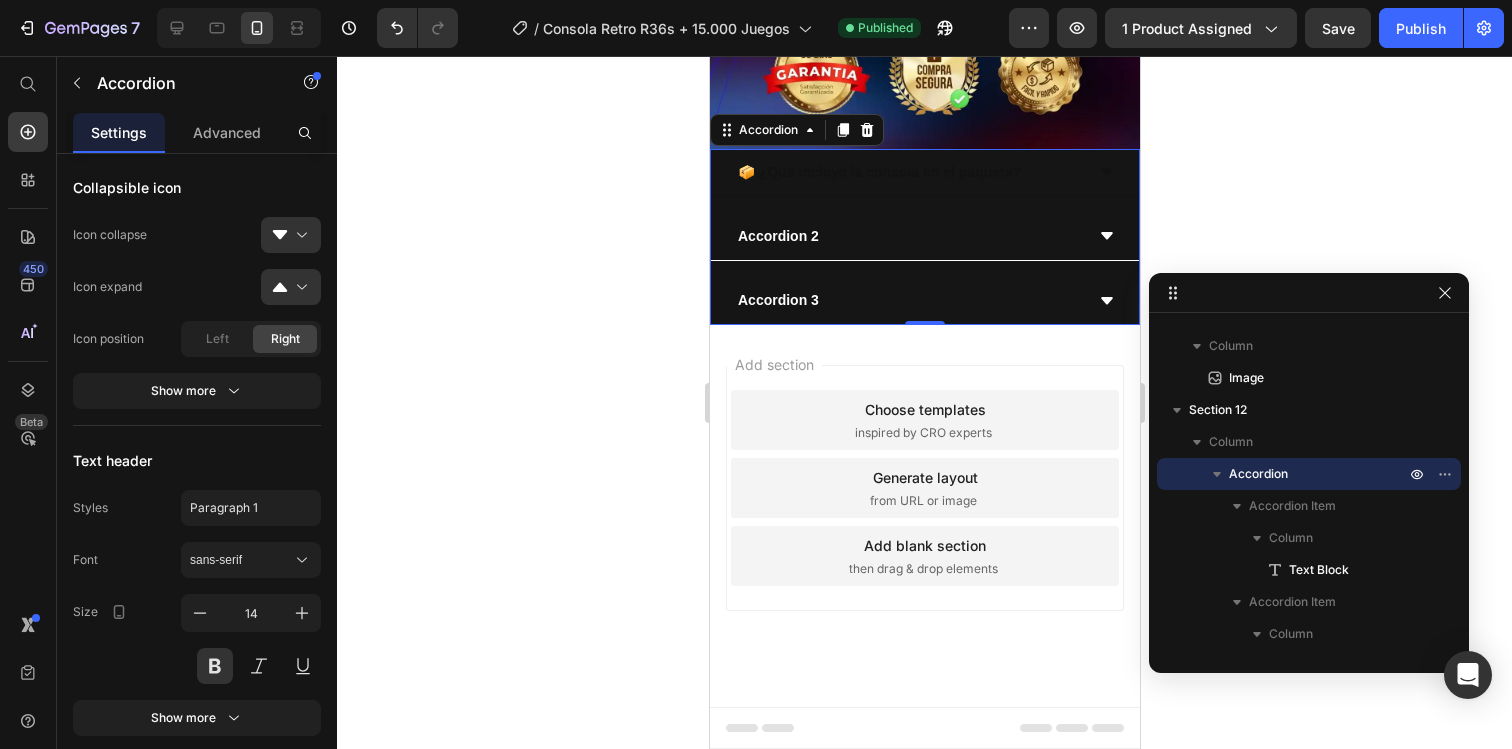 click on "📦 ¿Qué incluye la consola en el paquete?" at bounding box center (908, 172) 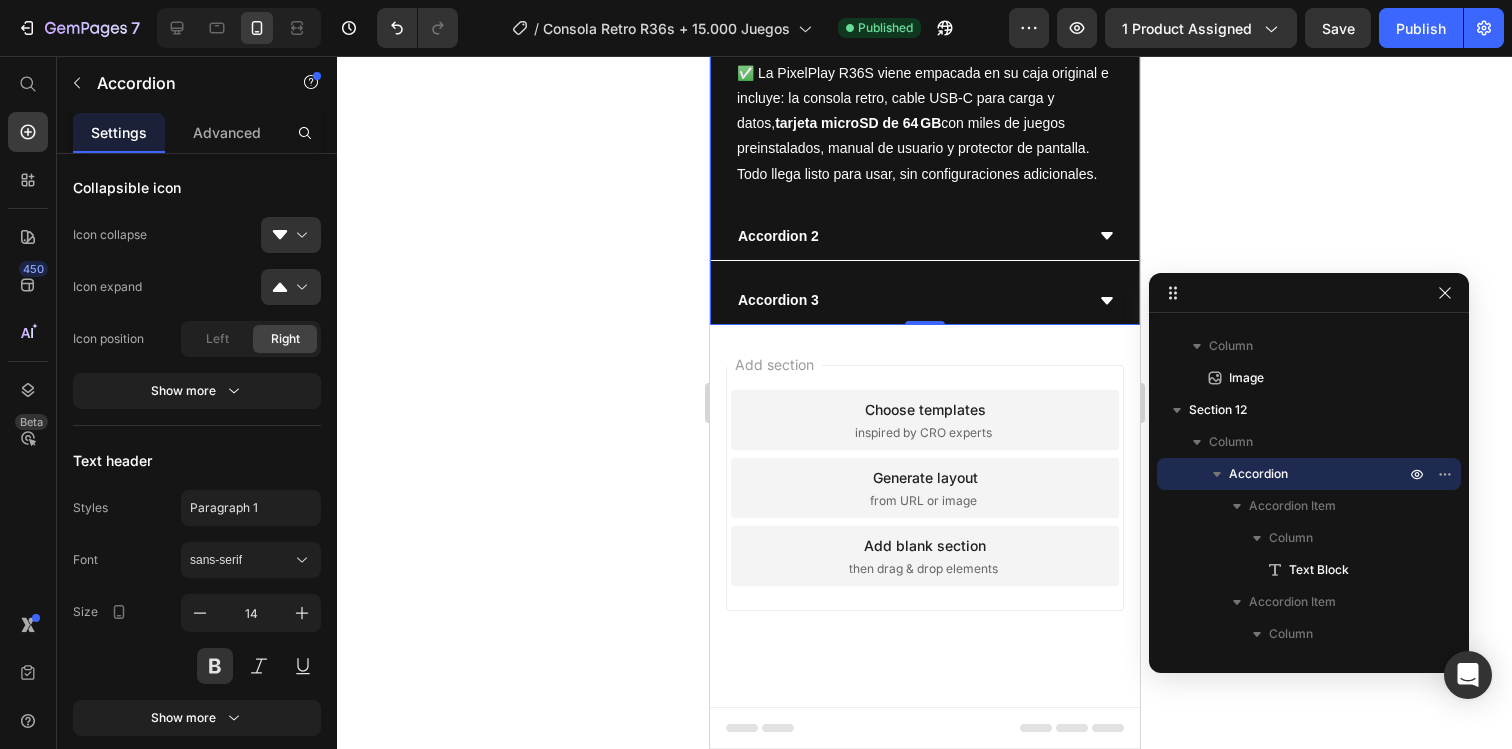 click on "📦 ¿Qué incluye la consola en el paquete?" at bounding box center [908, 26] 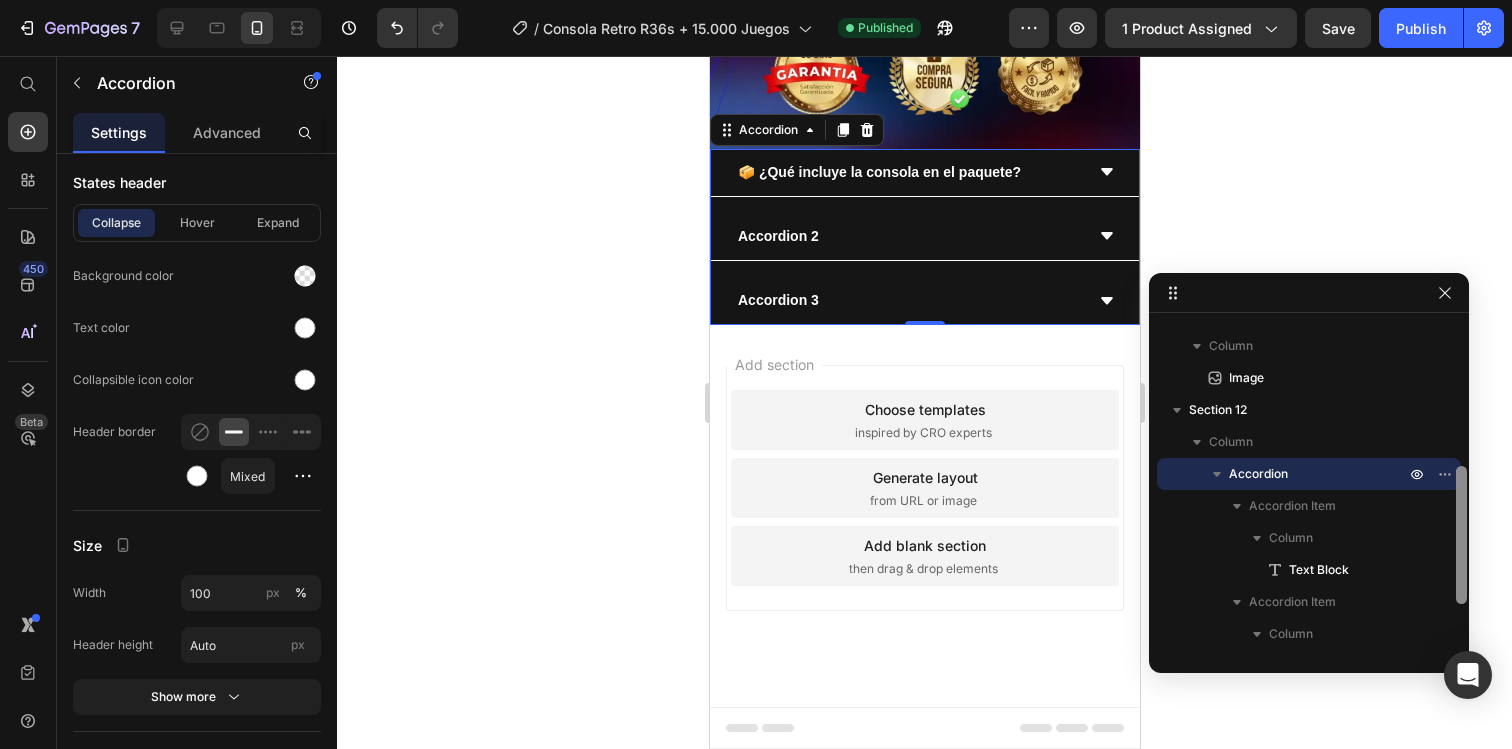 scroll, scrollTop: 1328, scrollLeft: 0, axis: vertical 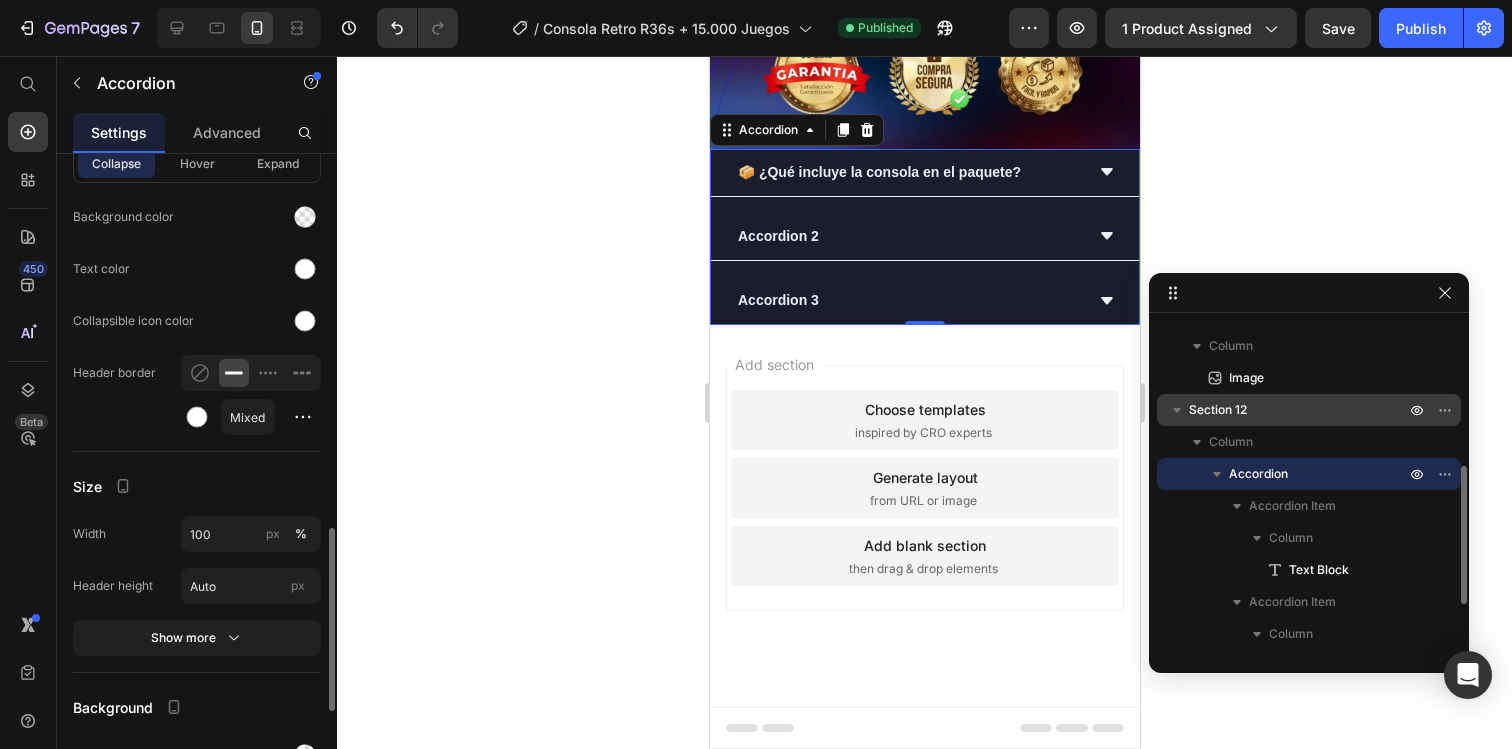 click on "Section 12" at bounding box center (1299, 410) 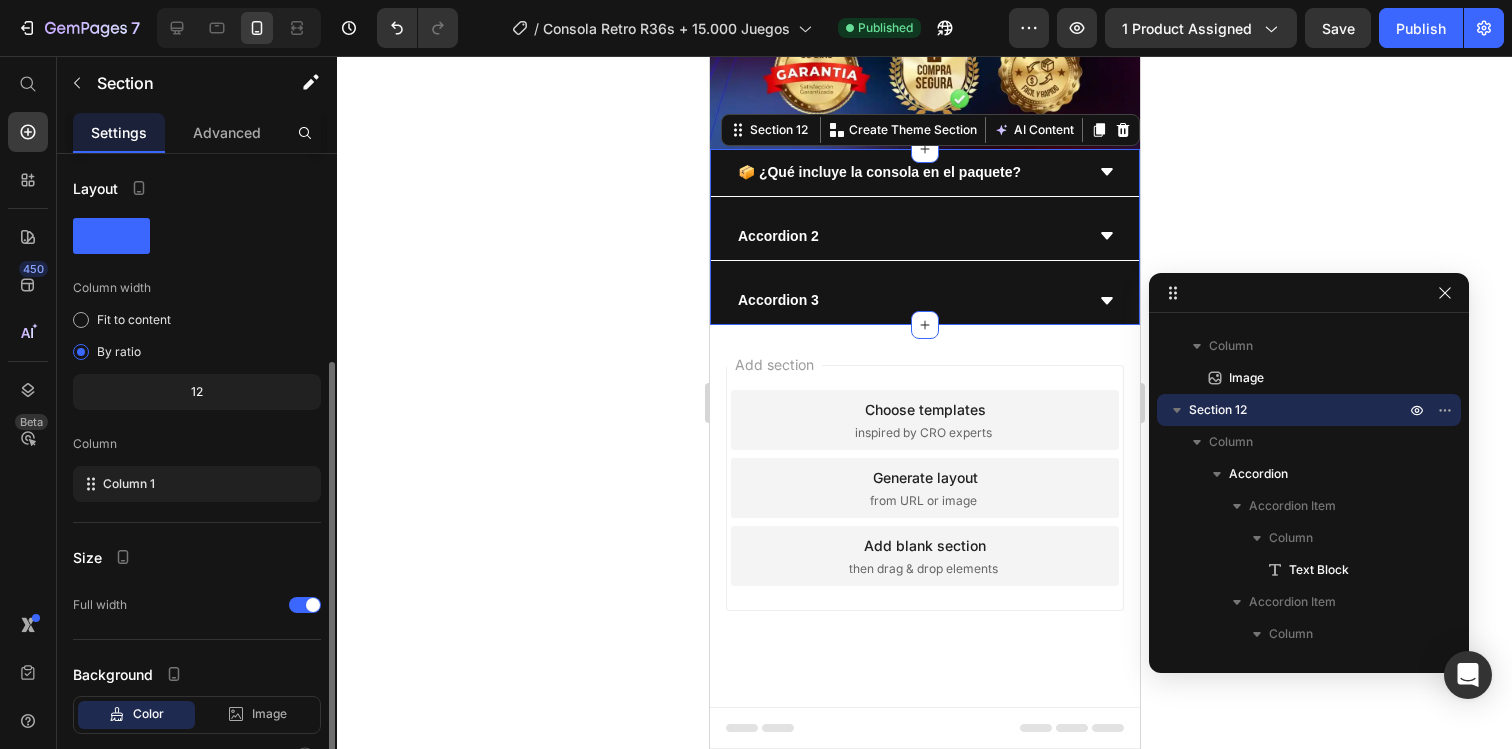 scroll, scrollTop: 112, scrollLeft: 0, axis: vertical 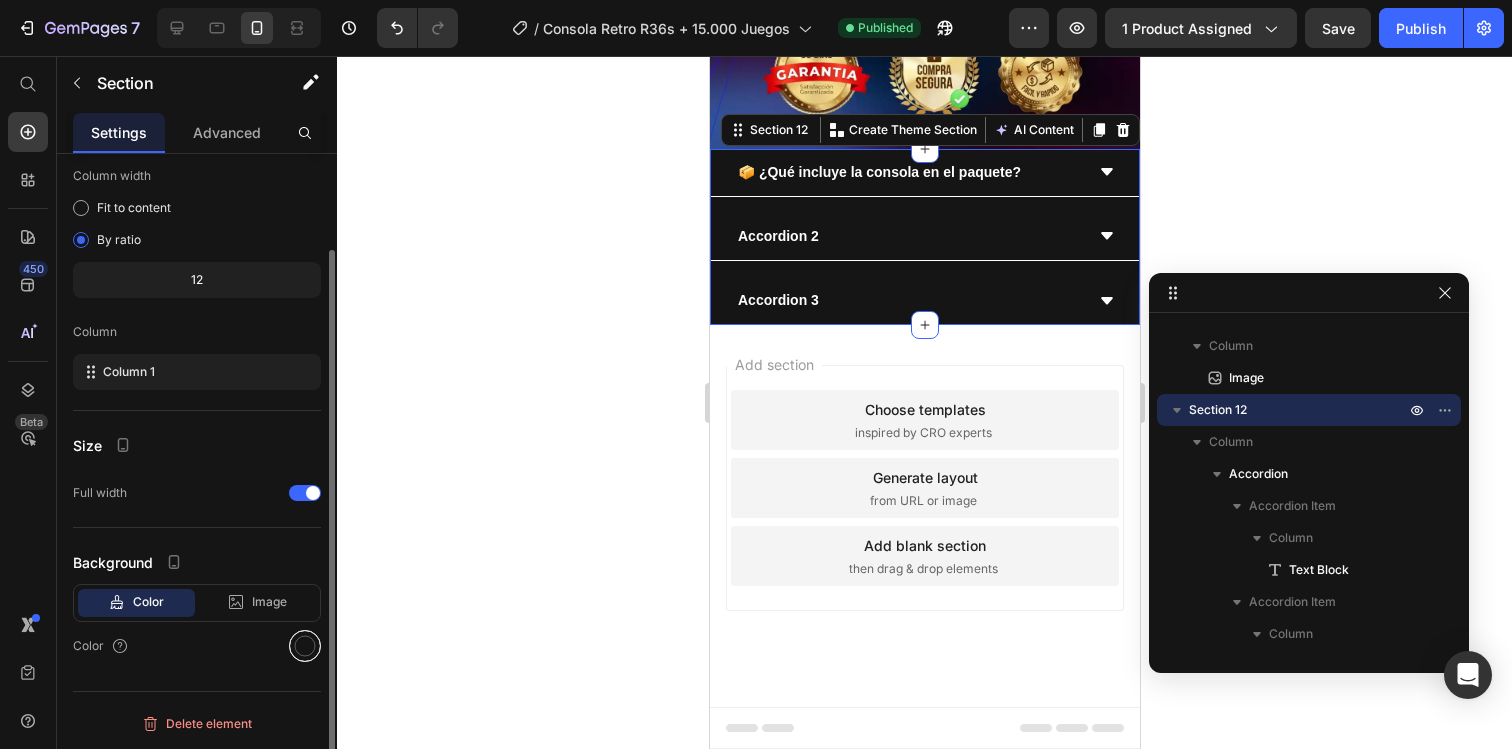 click at bounding box center (305, 646) 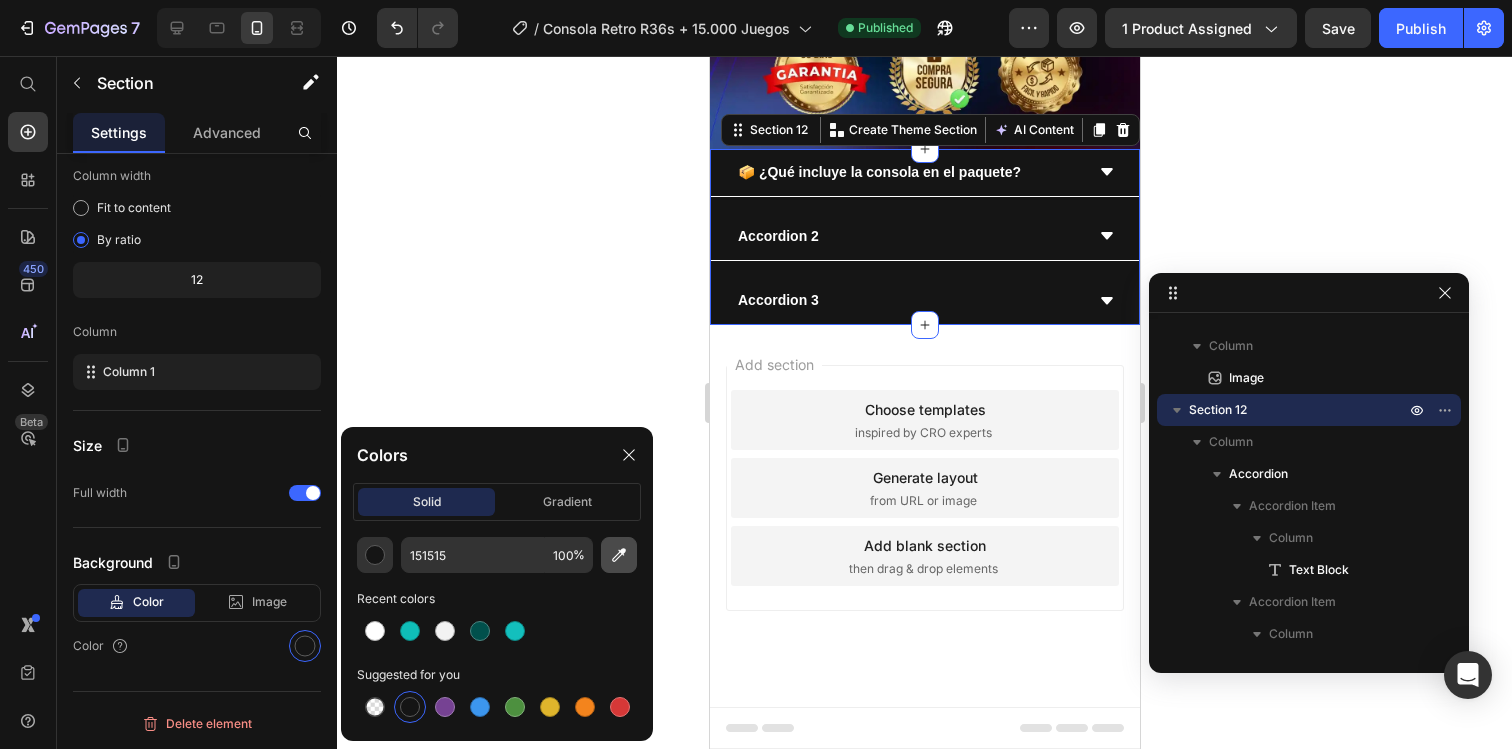 click 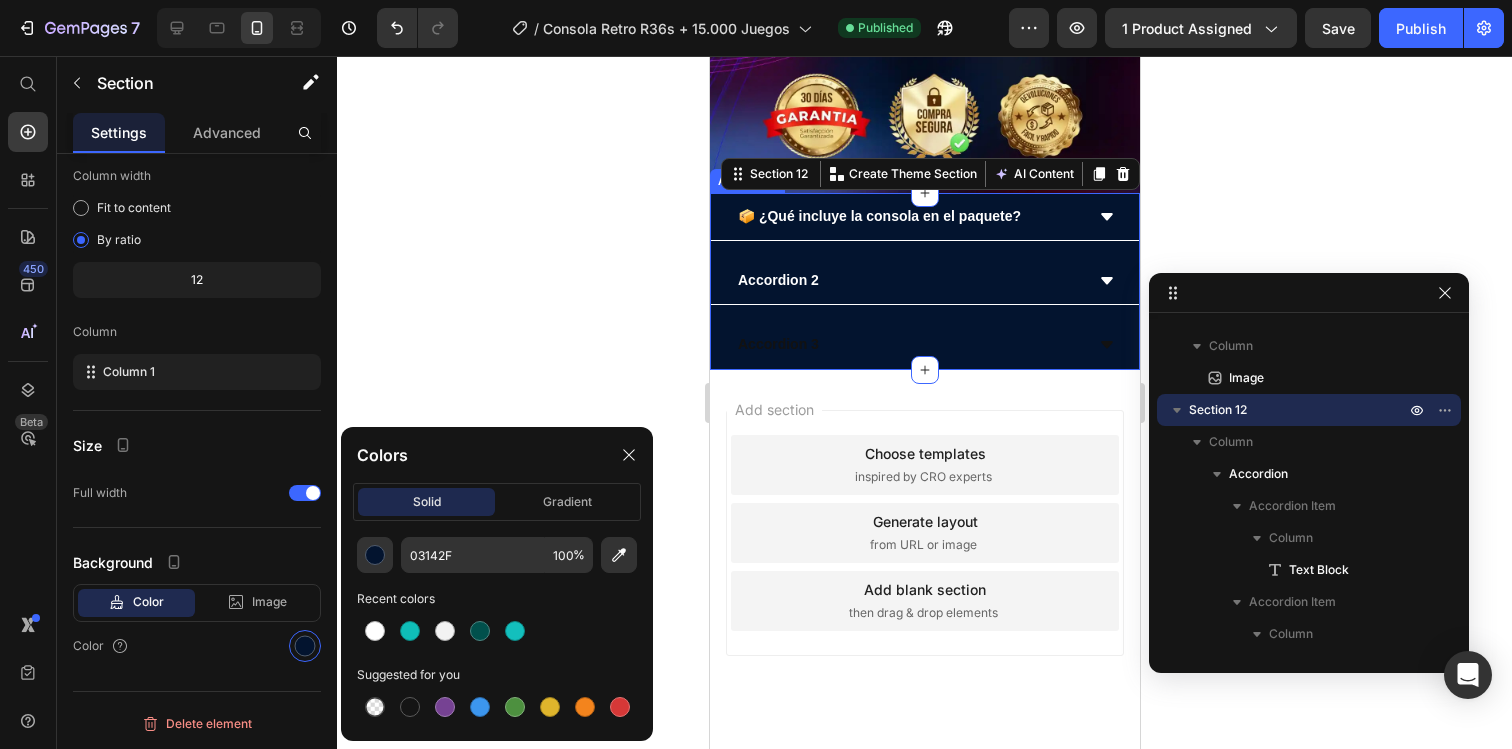 scroll, scrollTop: 5989, scrollLeft: 0, axis: vertical 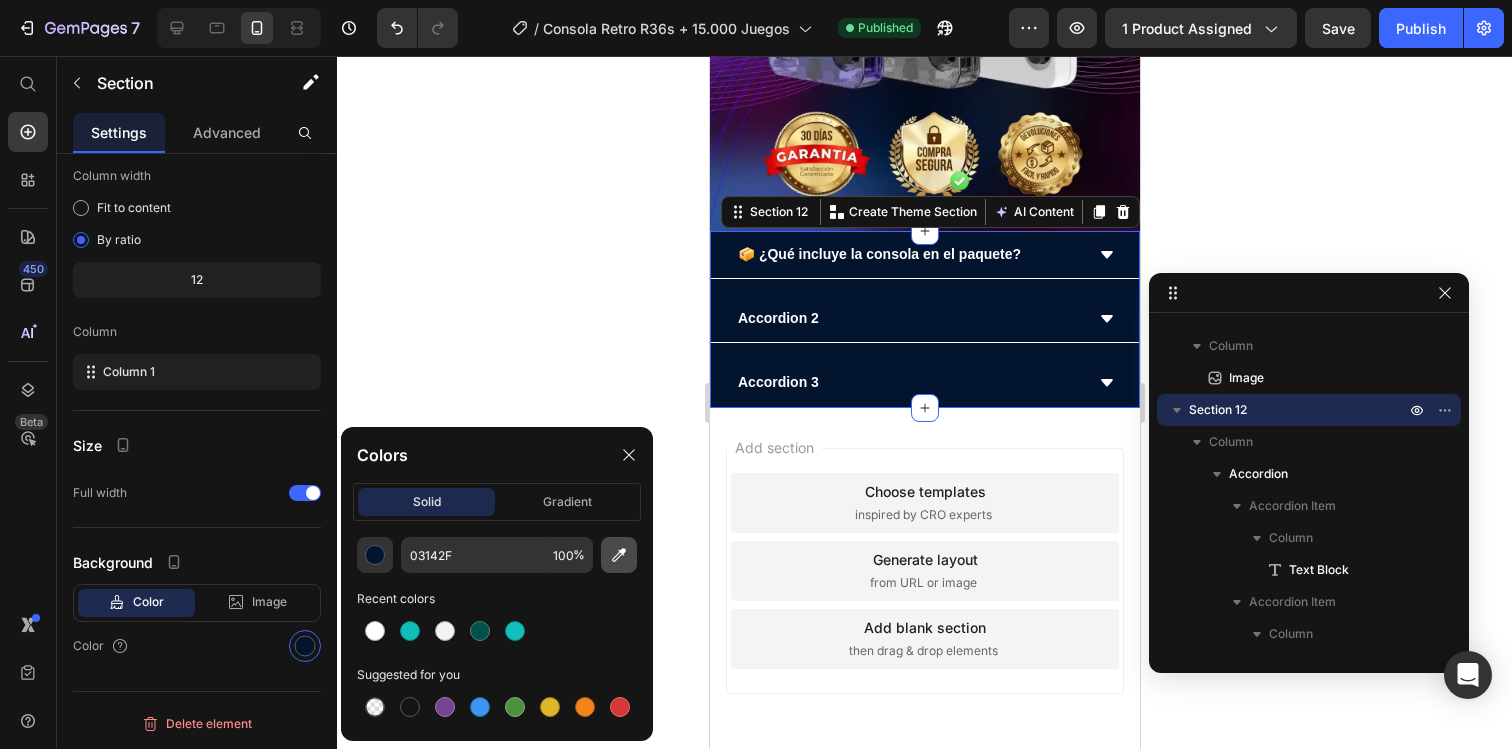 click 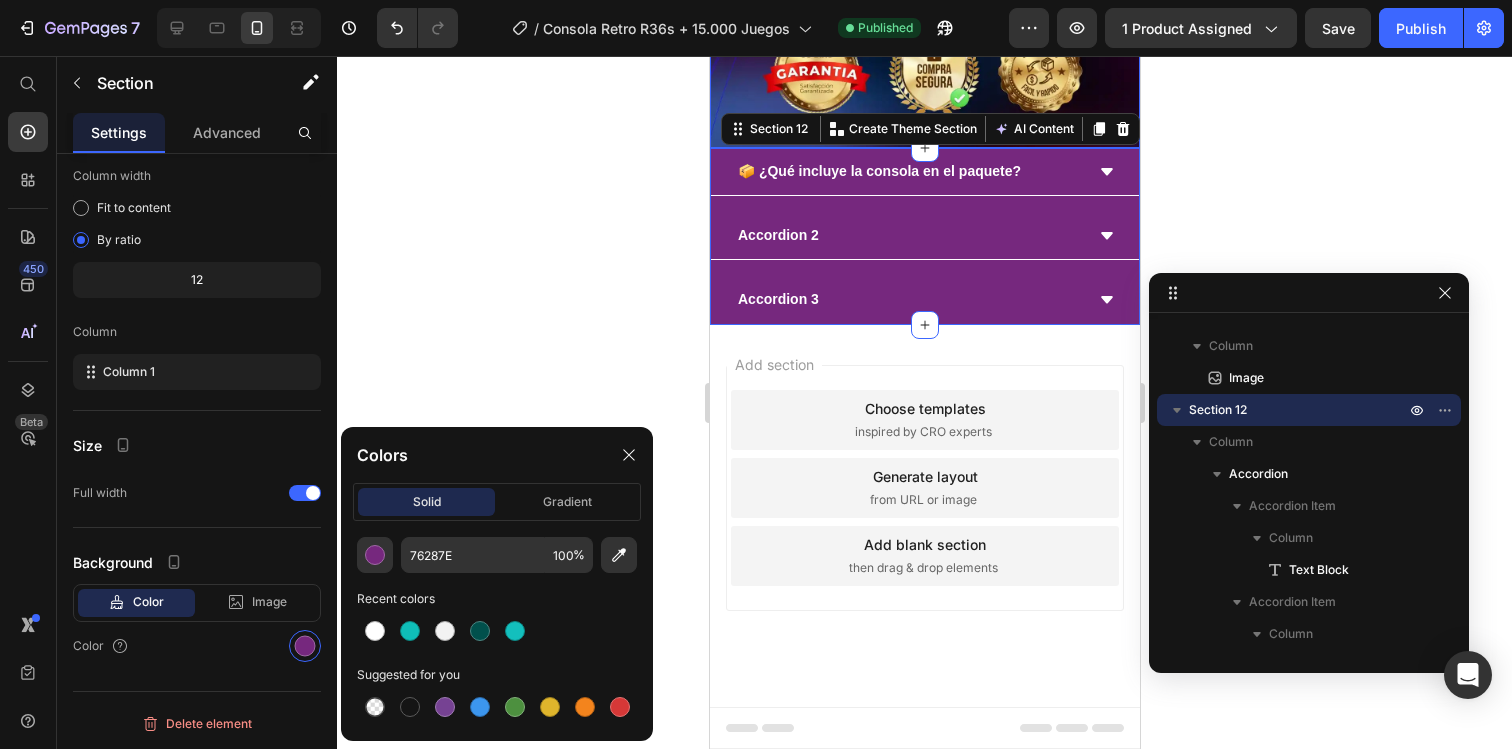 scroll, scrollTop: 6270, scrollLeft: 0, axis: vertical 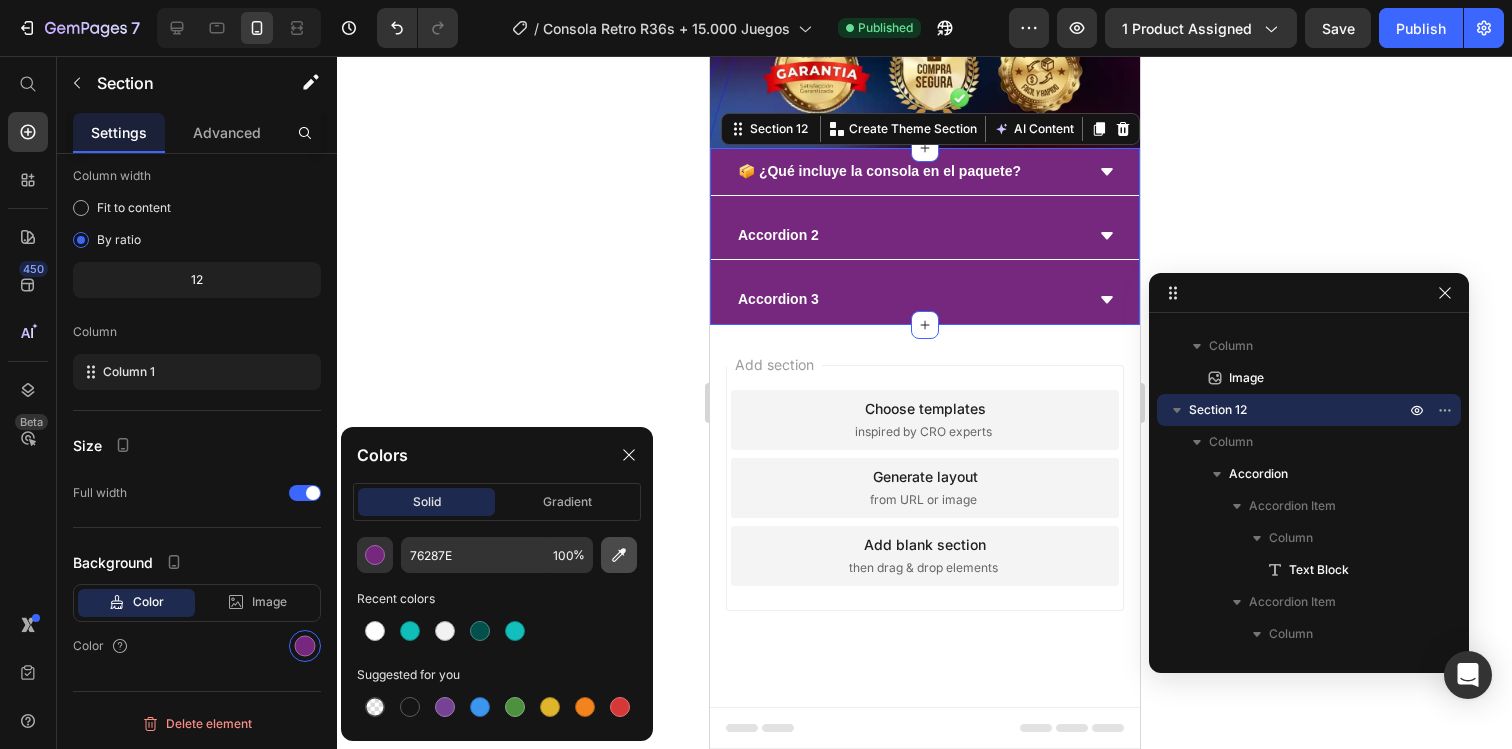 click 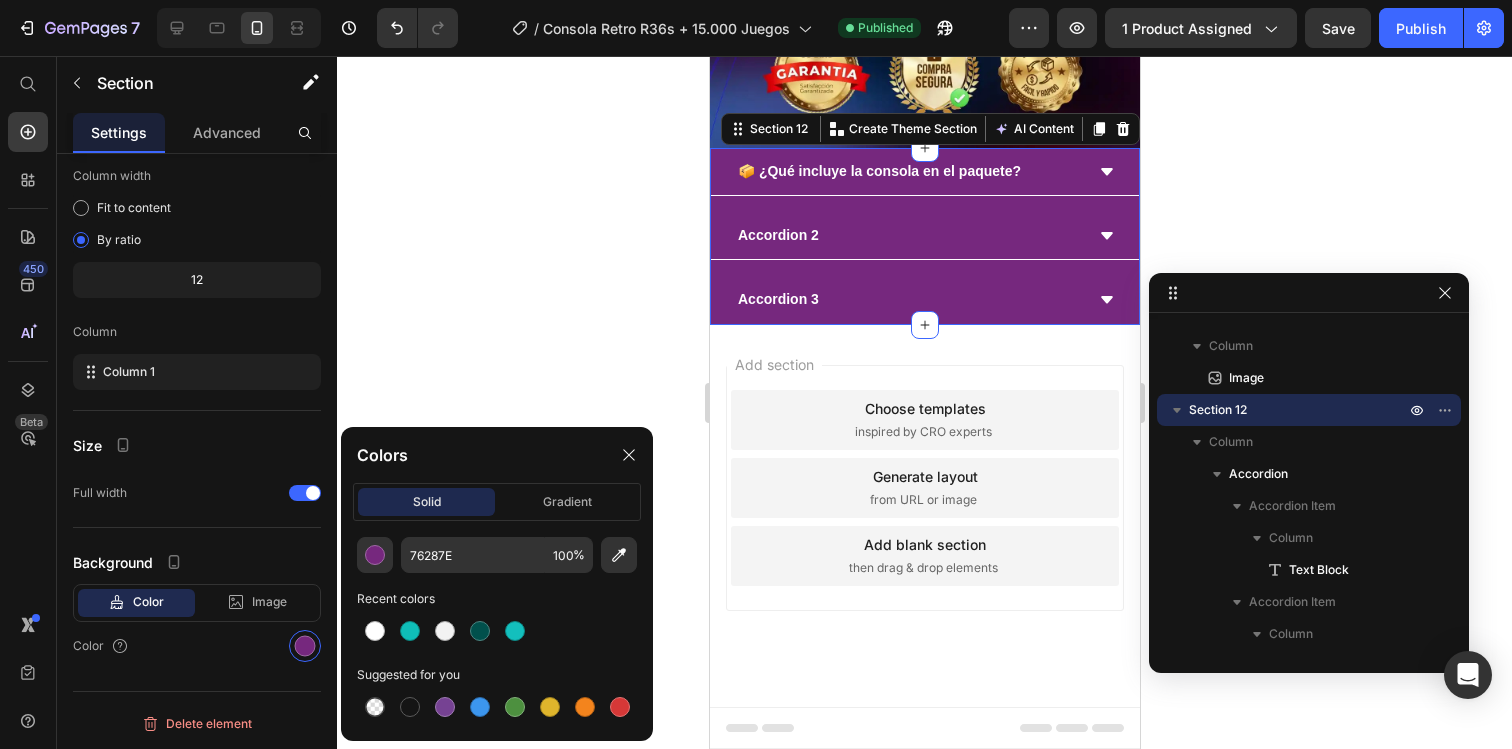 type on "021B39" 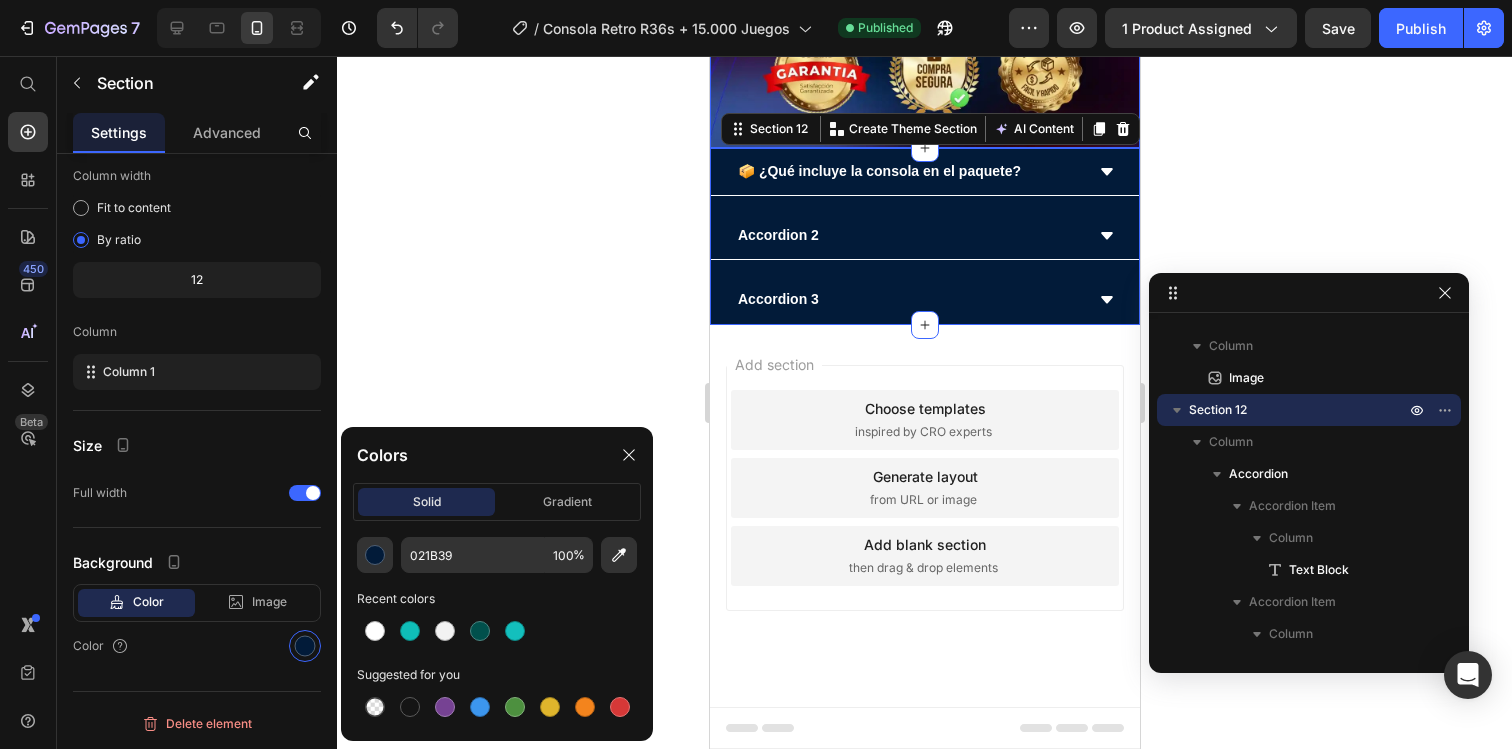 scroll, scrollTop: 6235, scrollLeft: 0, axis: vertical 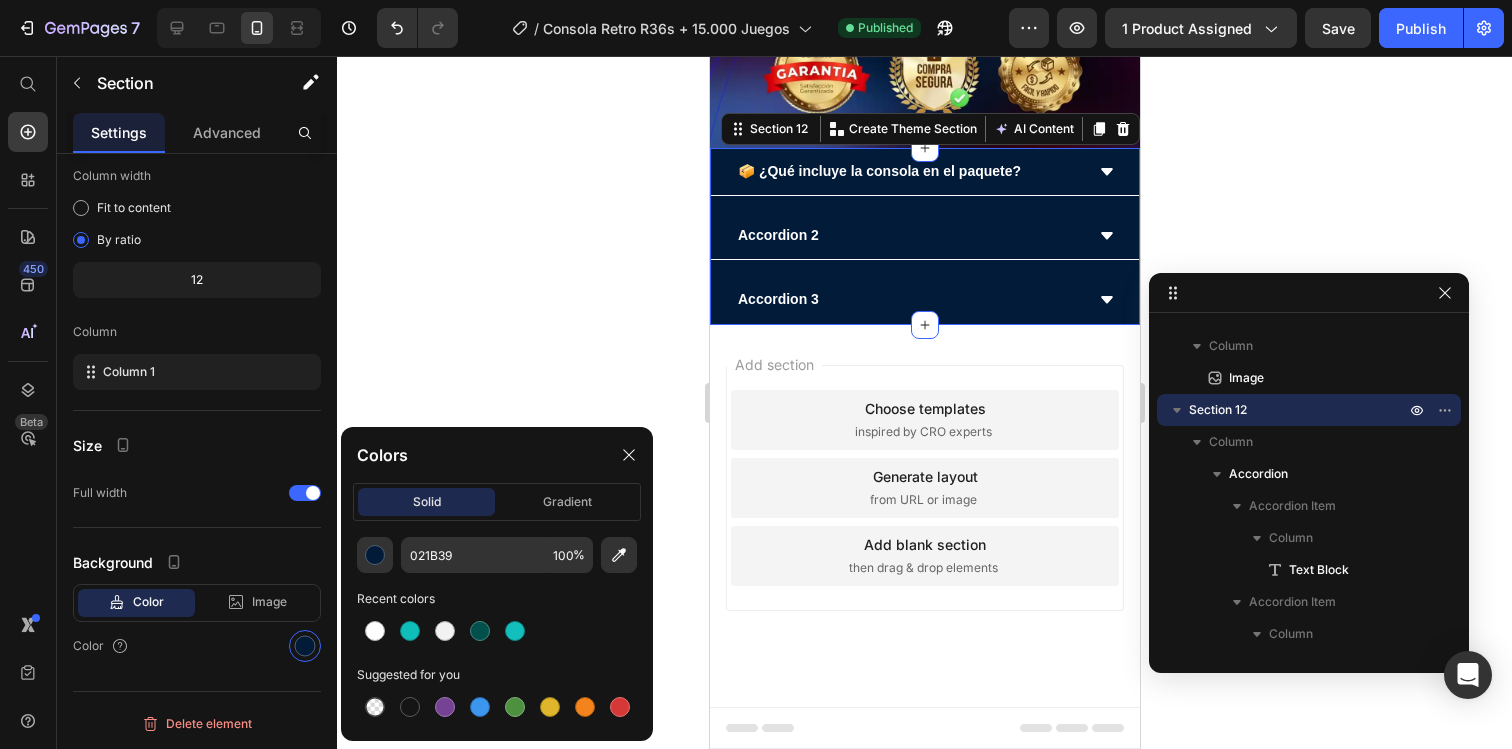 click 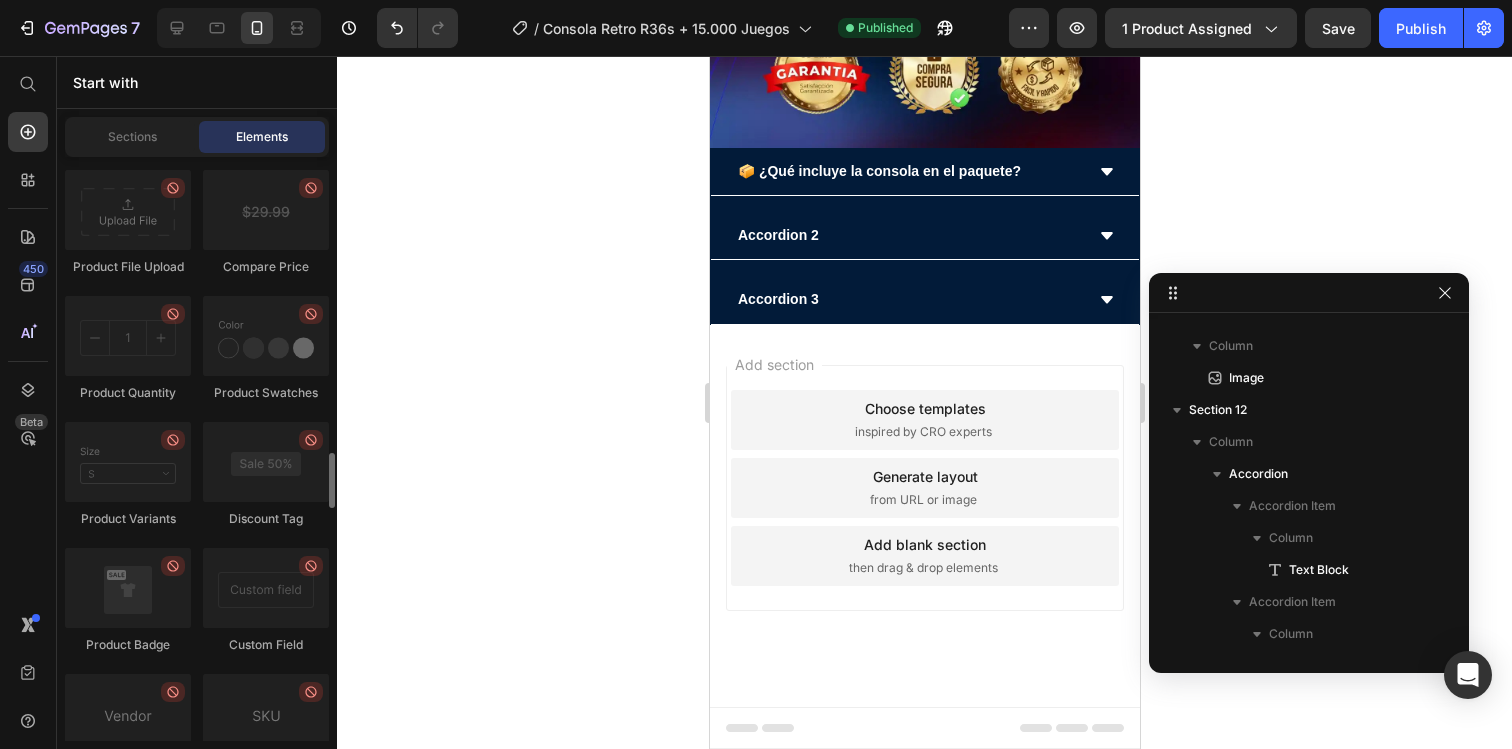 scroll, scrollTop: 3528, scrollLeft: 0, axis: vertical 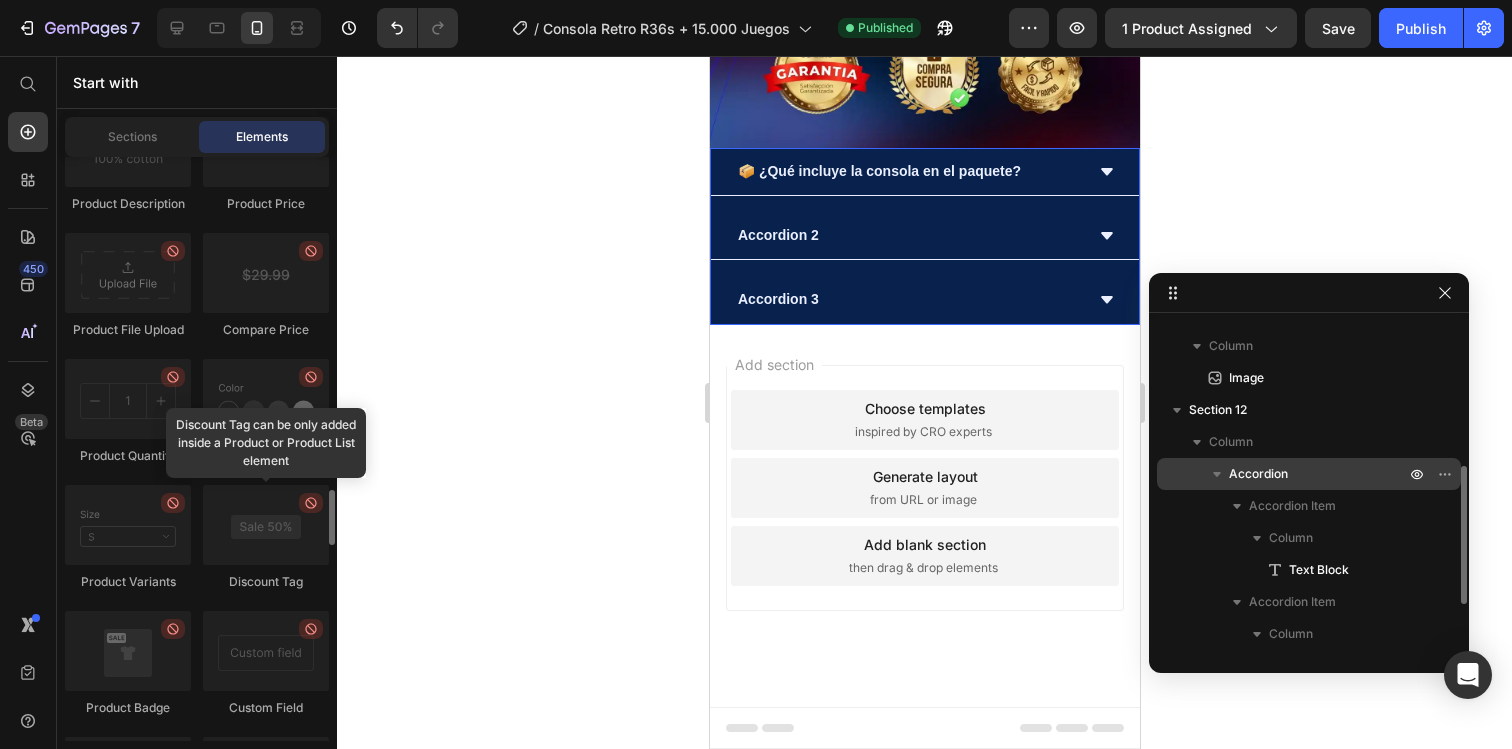 click on "Accordion" at bounding box center (1258, 474) 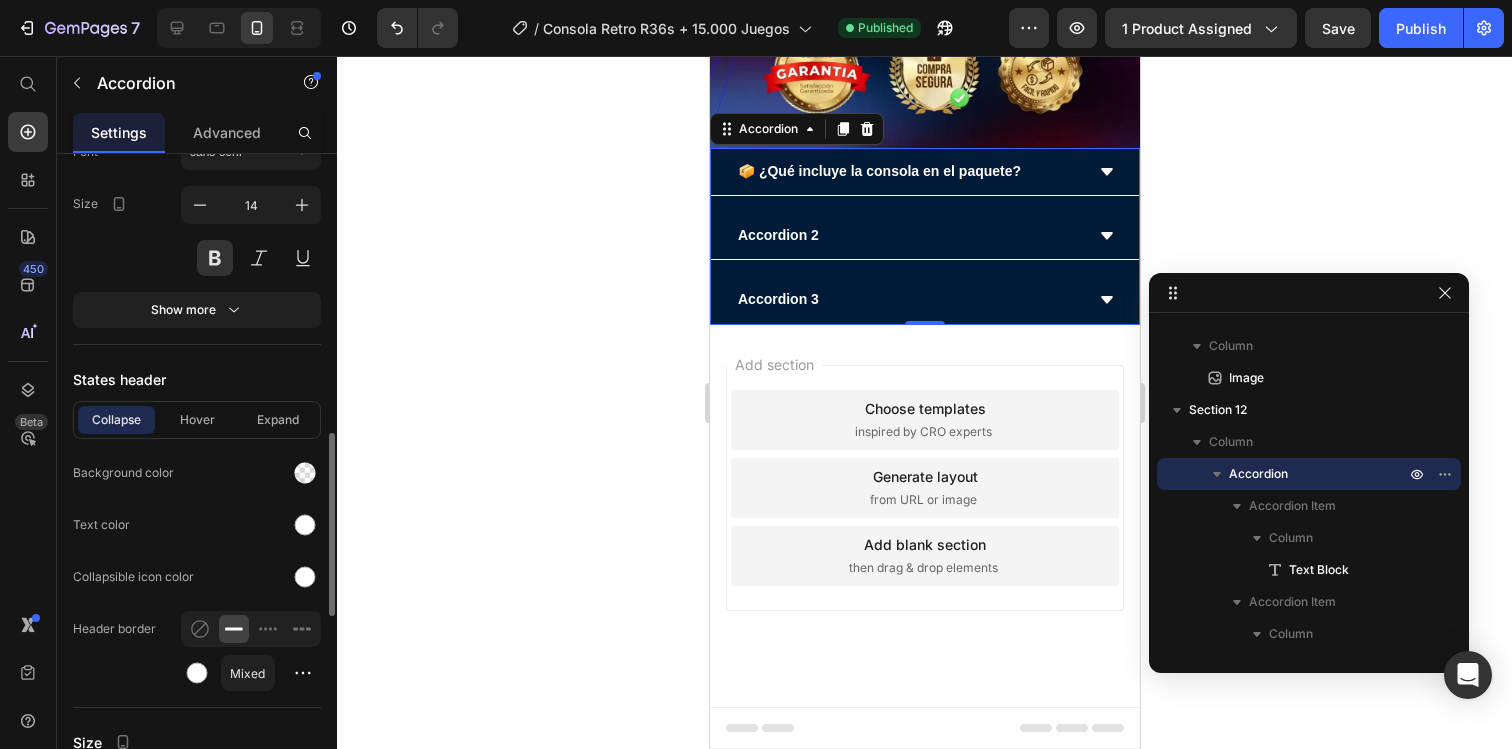 scroll, scrollTop: 1082, scrollLeft: 0, axis: vertical 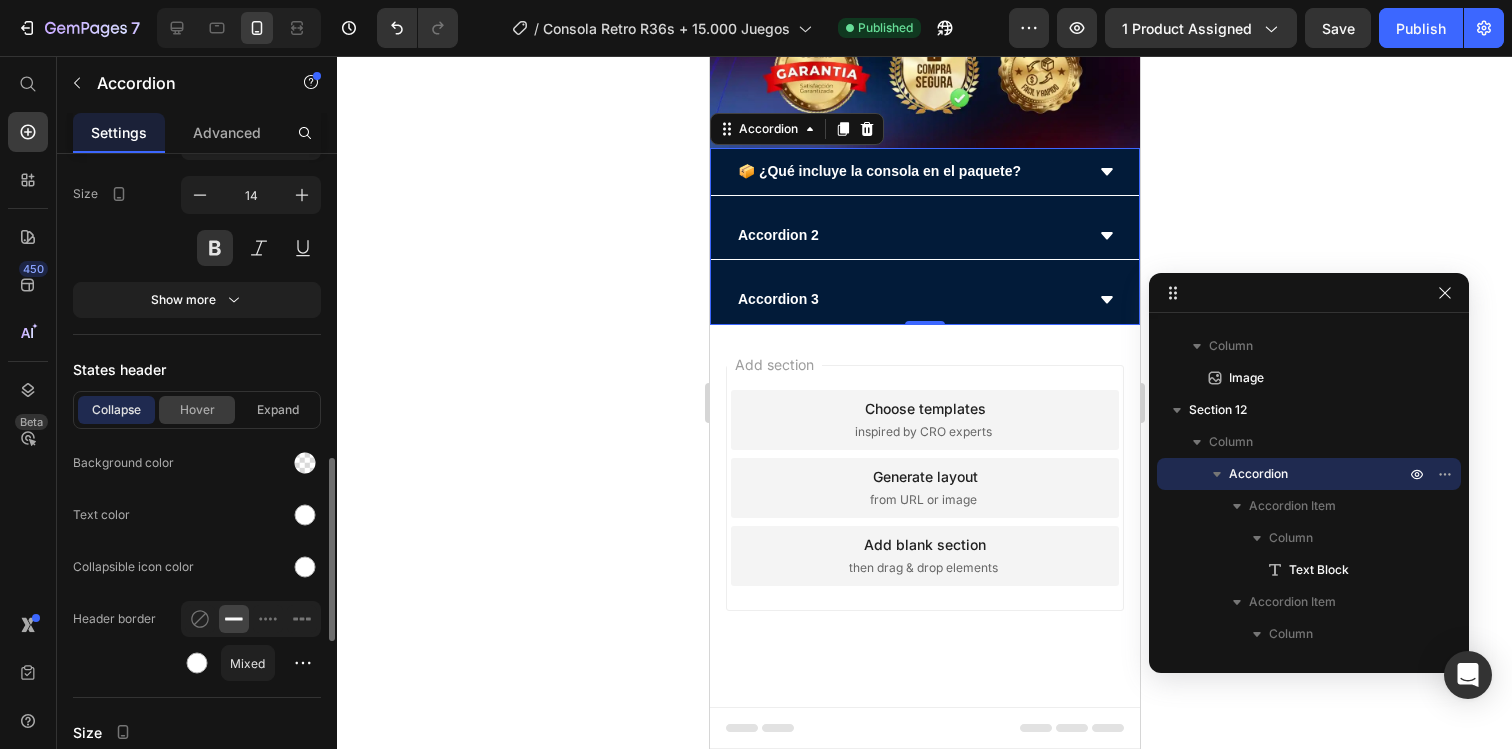 click on "Hover" at bounding box center [197, 410] 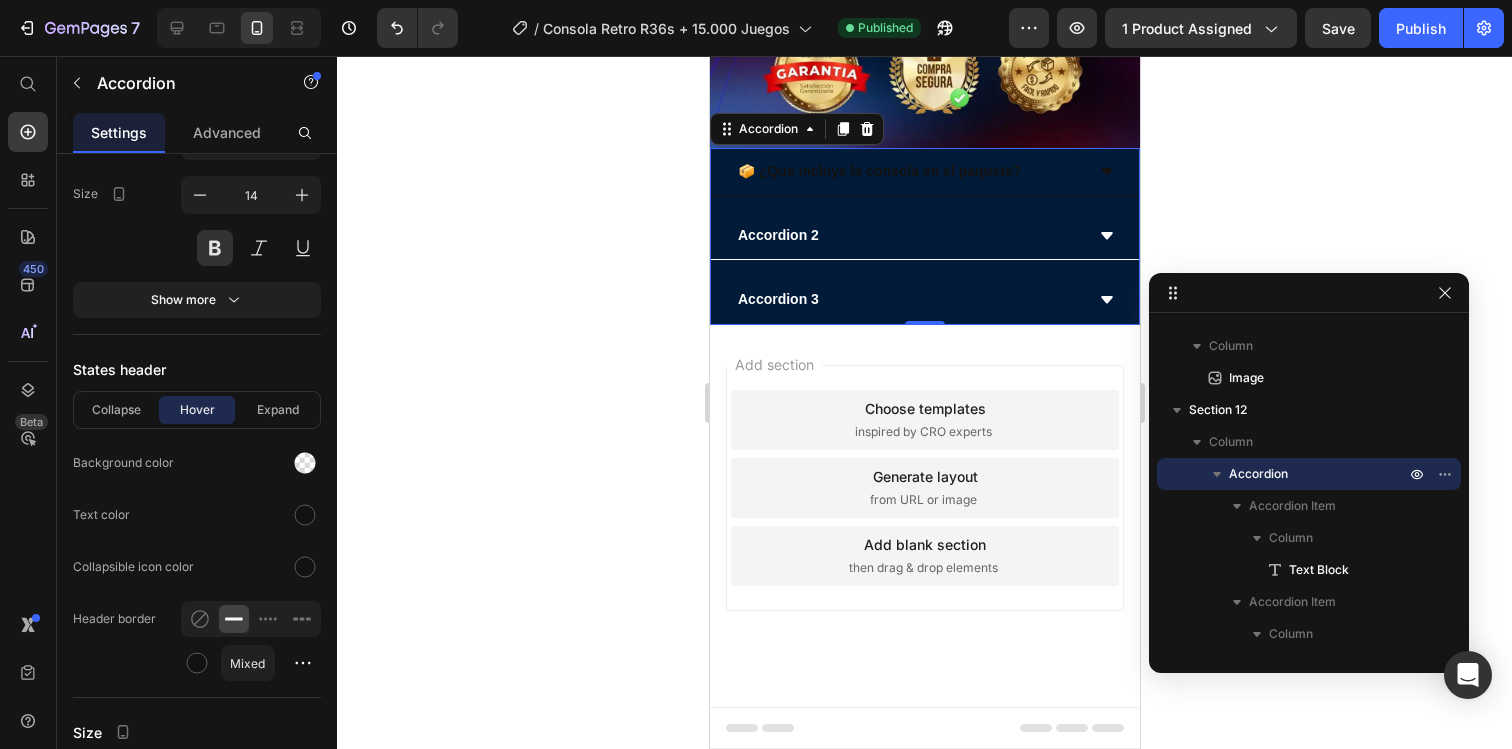 click on "📦 ¿Qué incluye la consola en el paquete?" at bounding box center [908, 171] 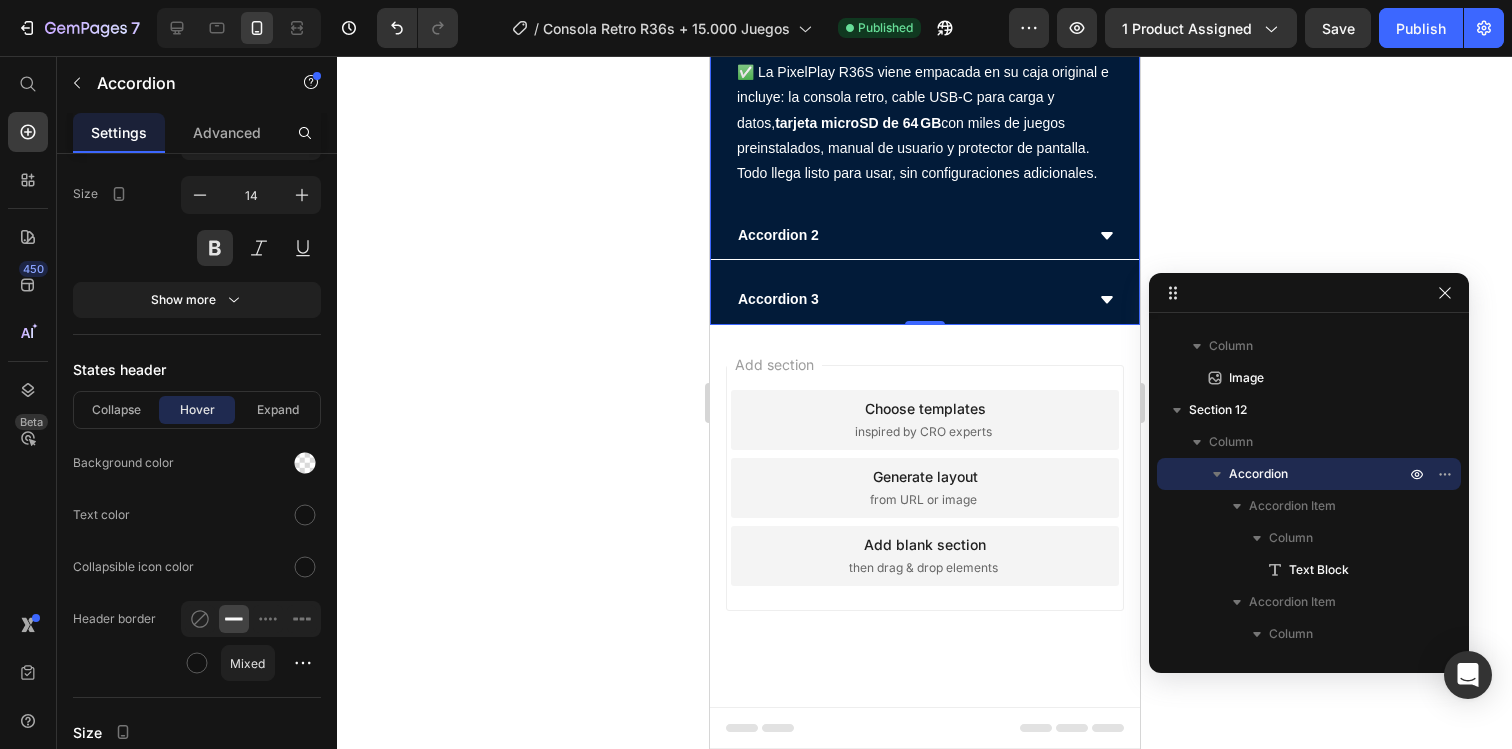 click on "📦 ¿Qué incluye la consola en el paquete?" at bounding box center [908, 25] 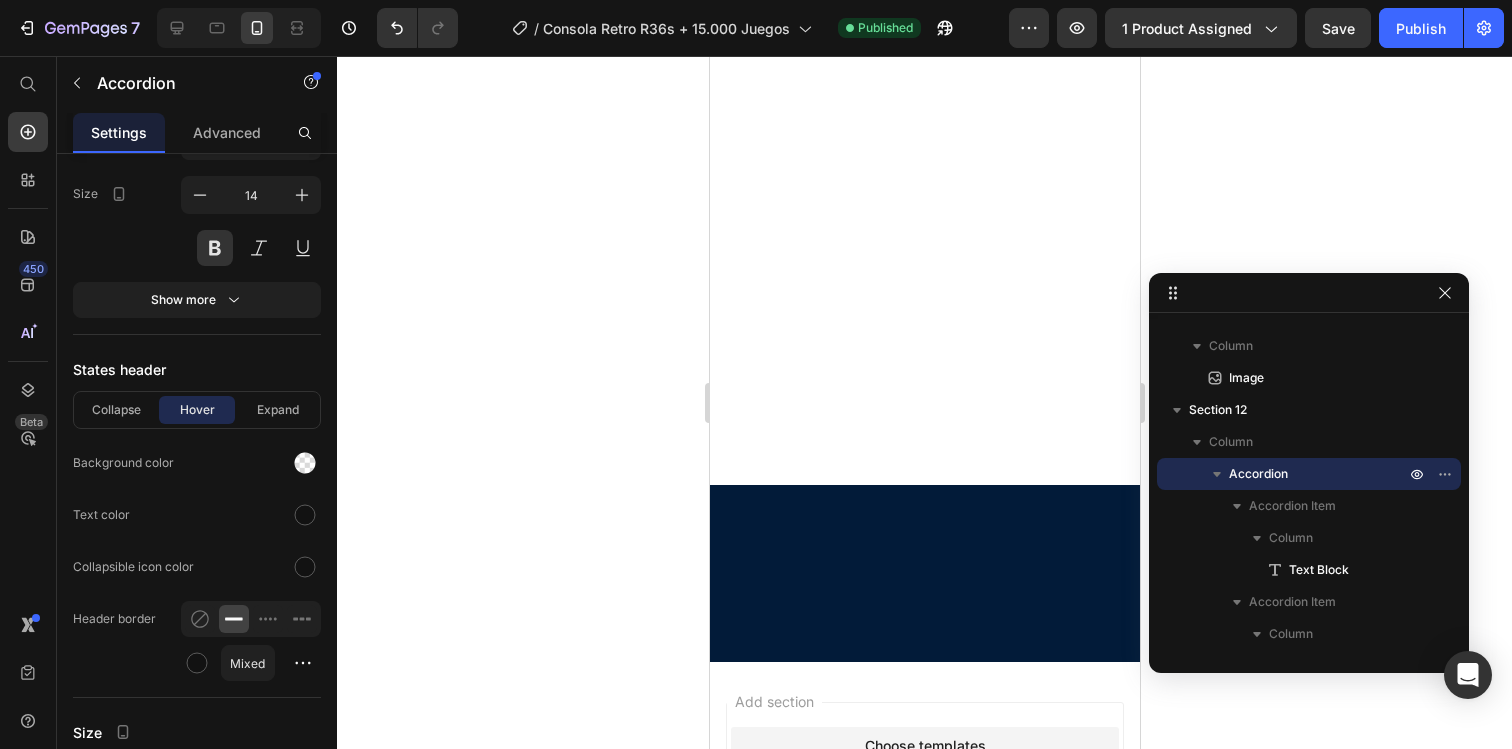 scroll, scrollTop: 3008, scrollLeft: 0, axis: vertical 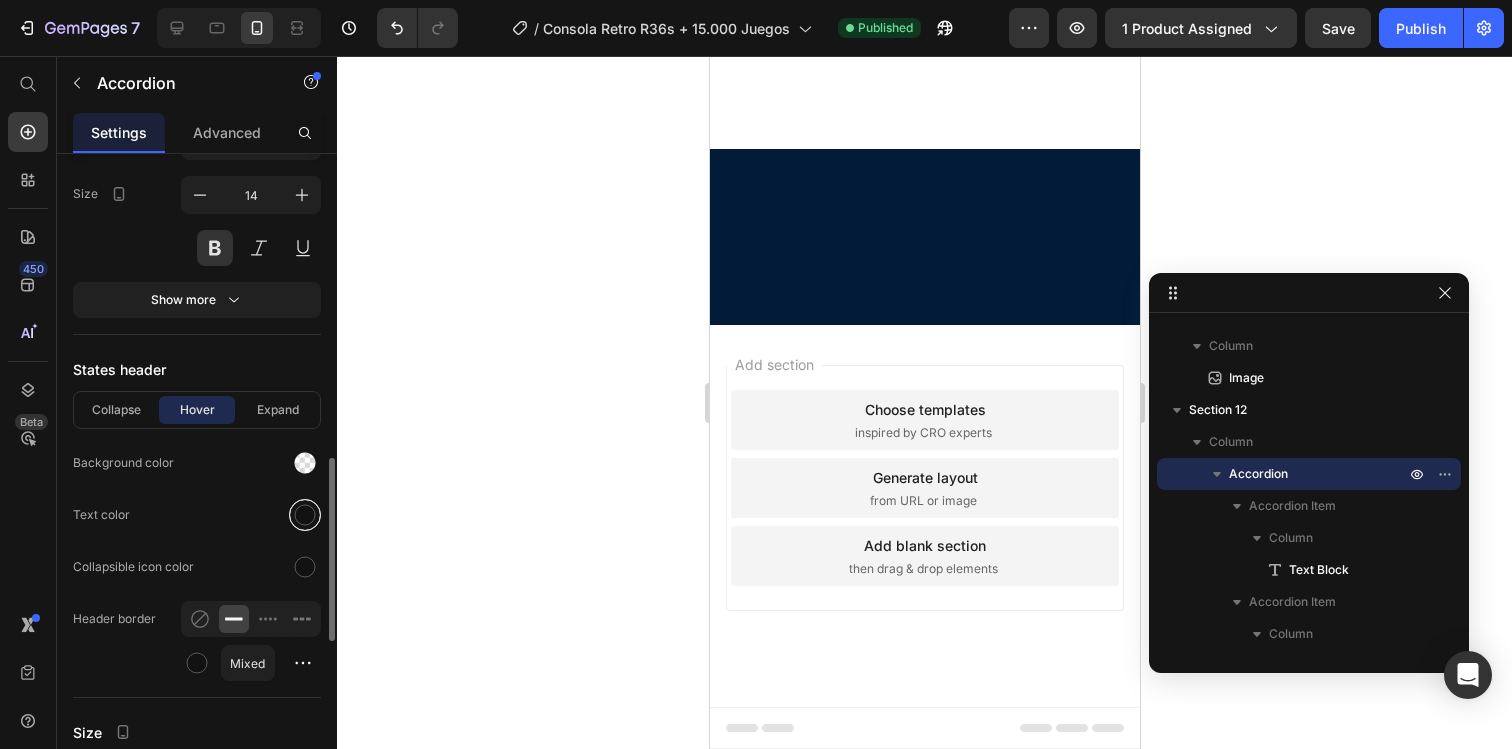 click at bounding box center [305, 515] 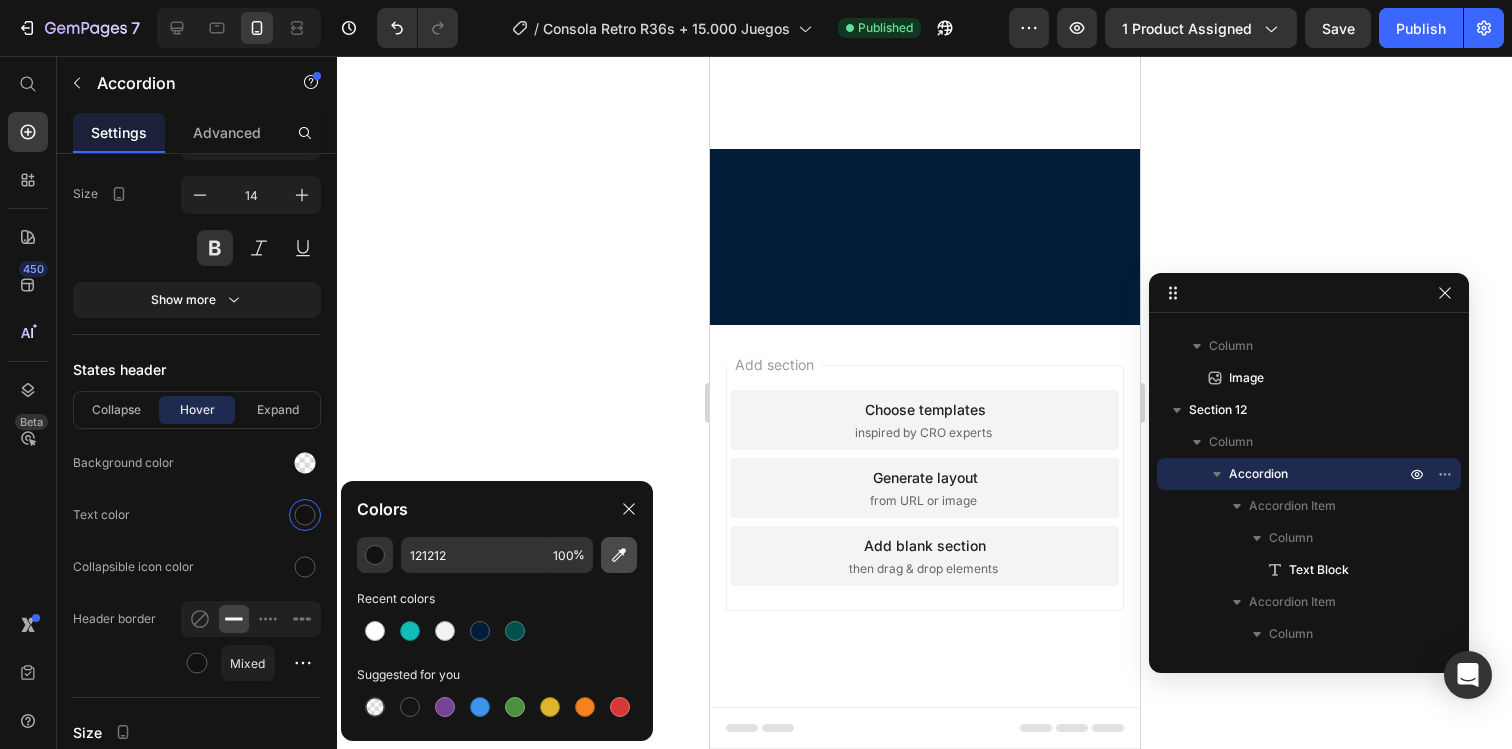 click 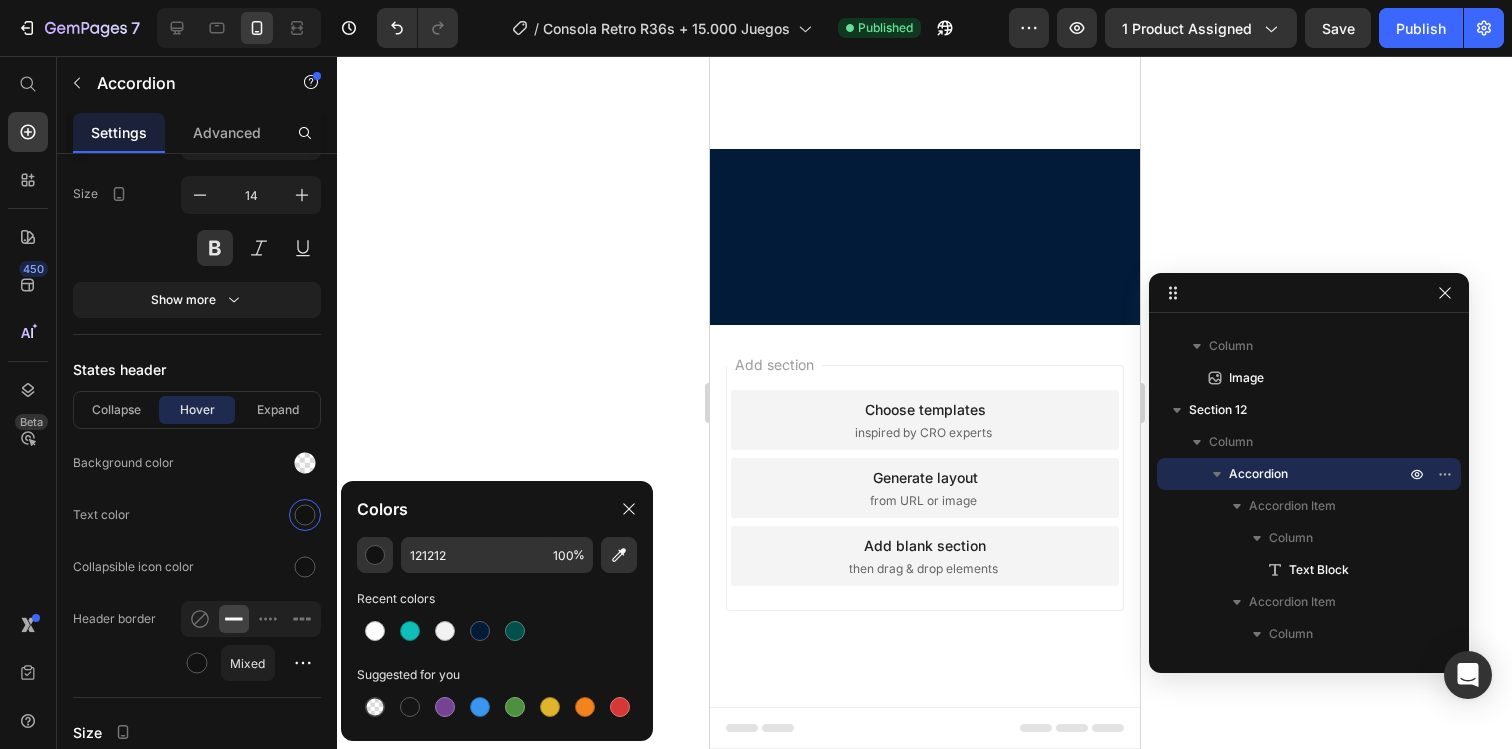 type on "EB4DDE" 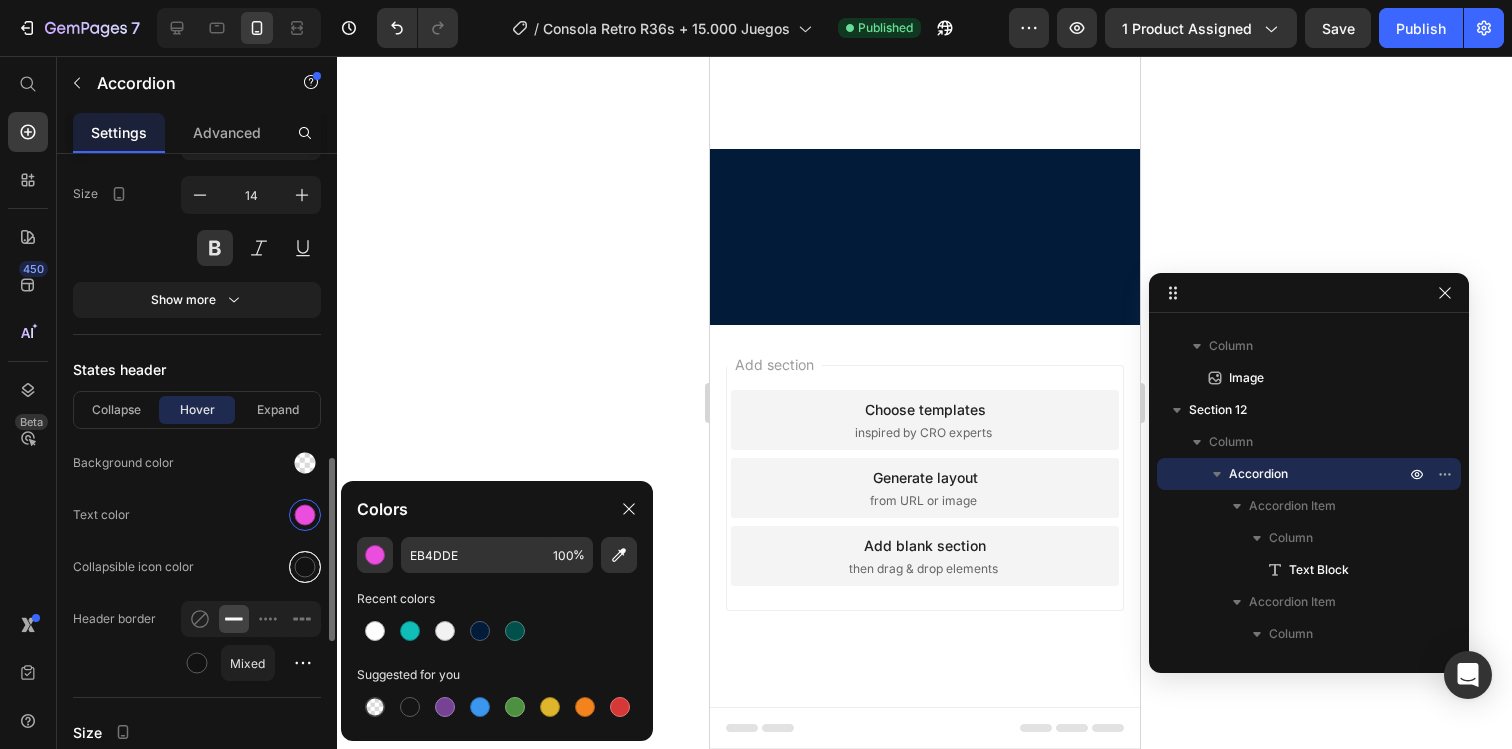 click at bounding box center (305, 567) 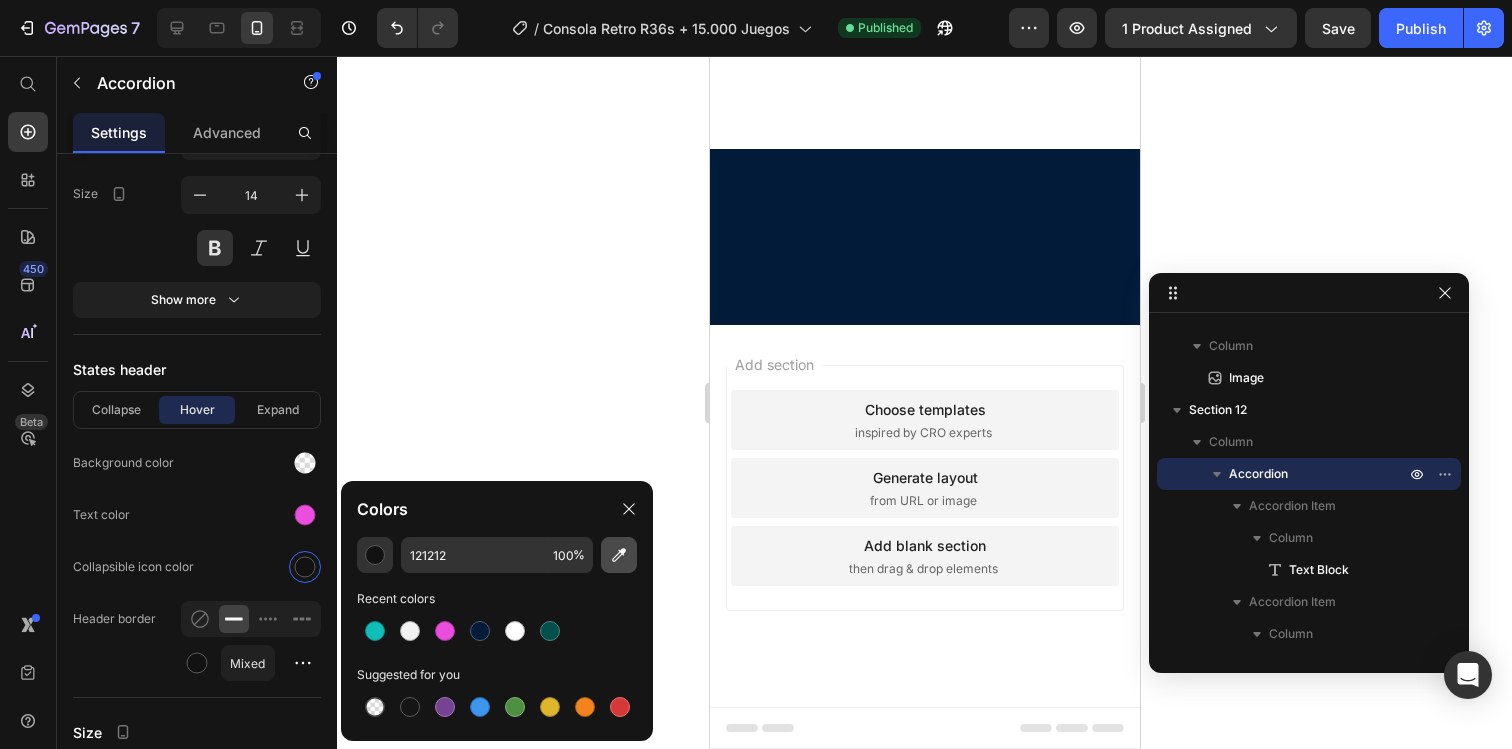 click 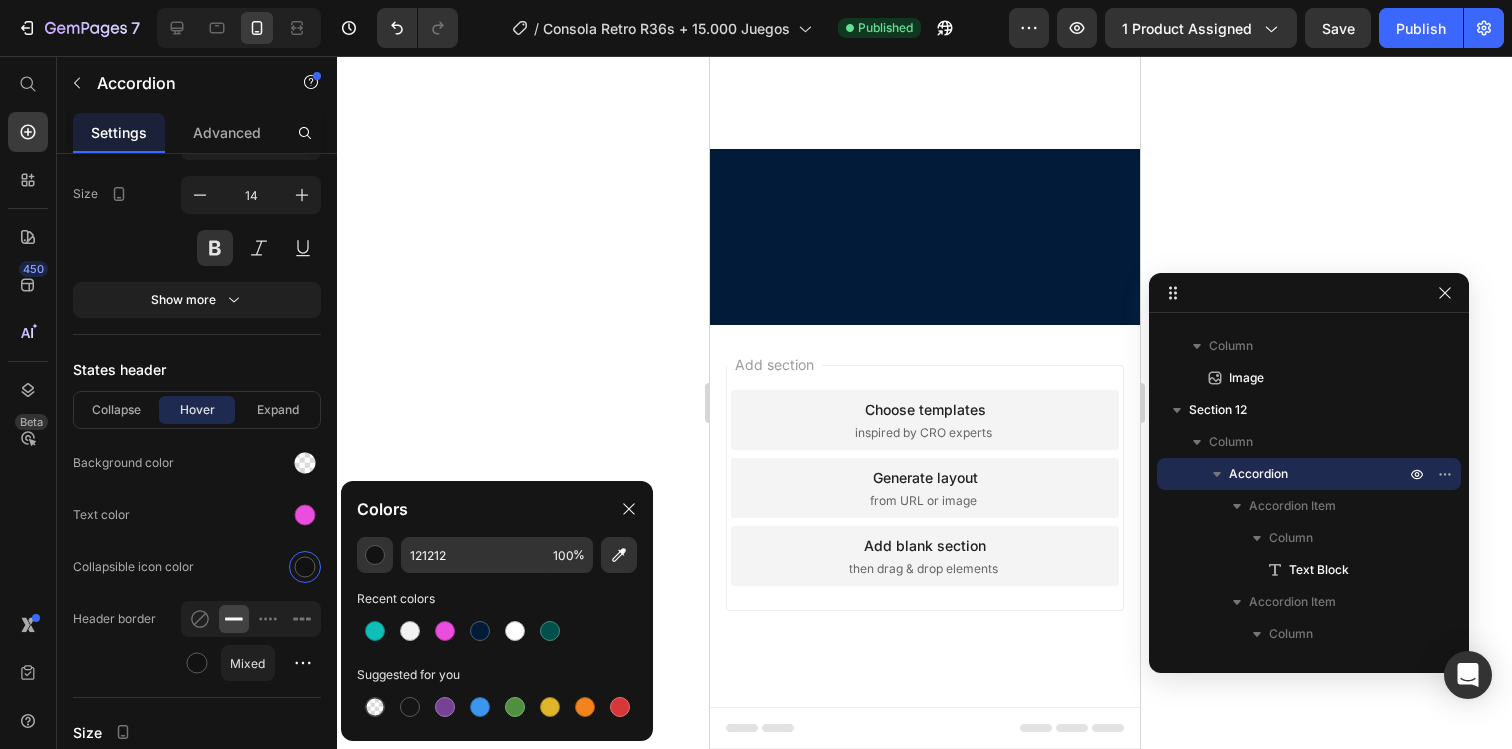 type on "EB4DDE" 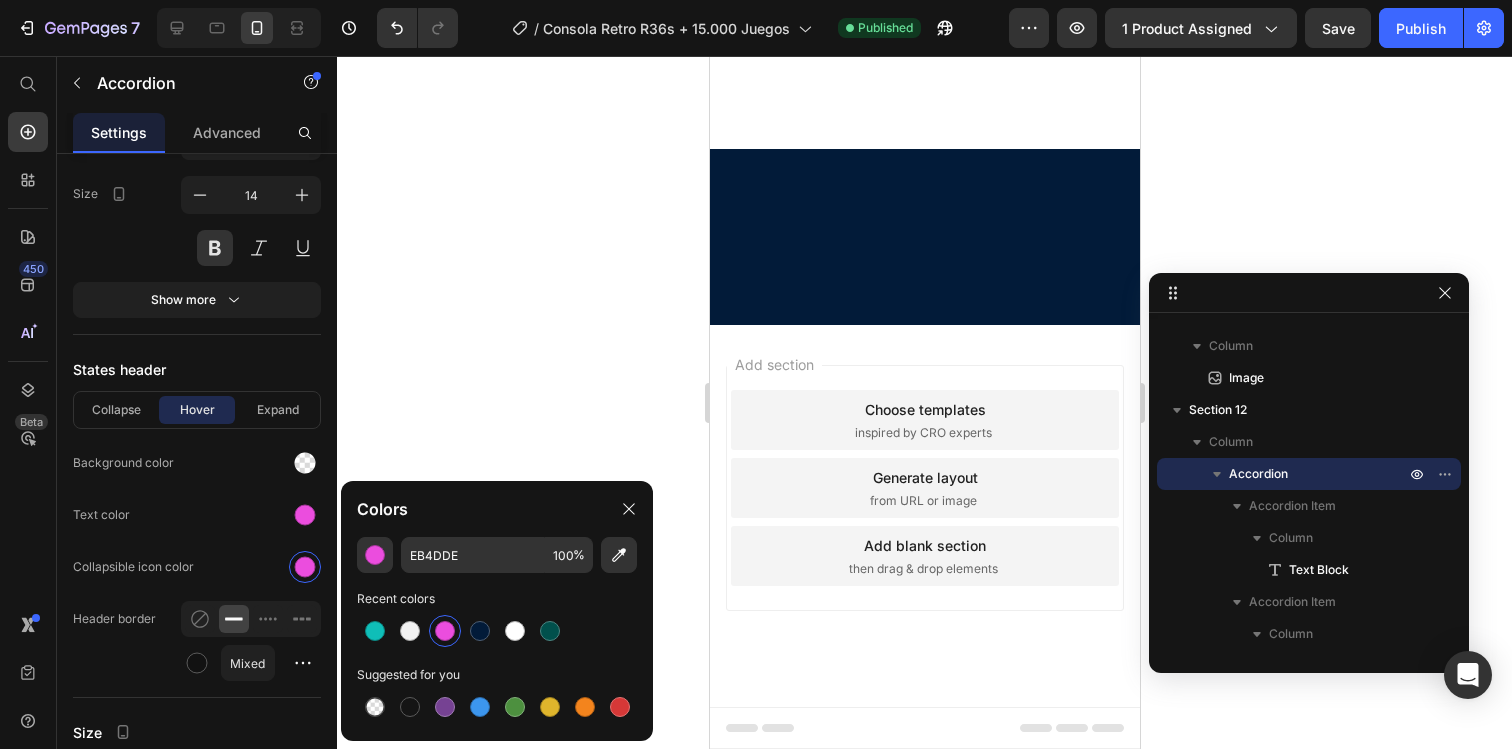 click 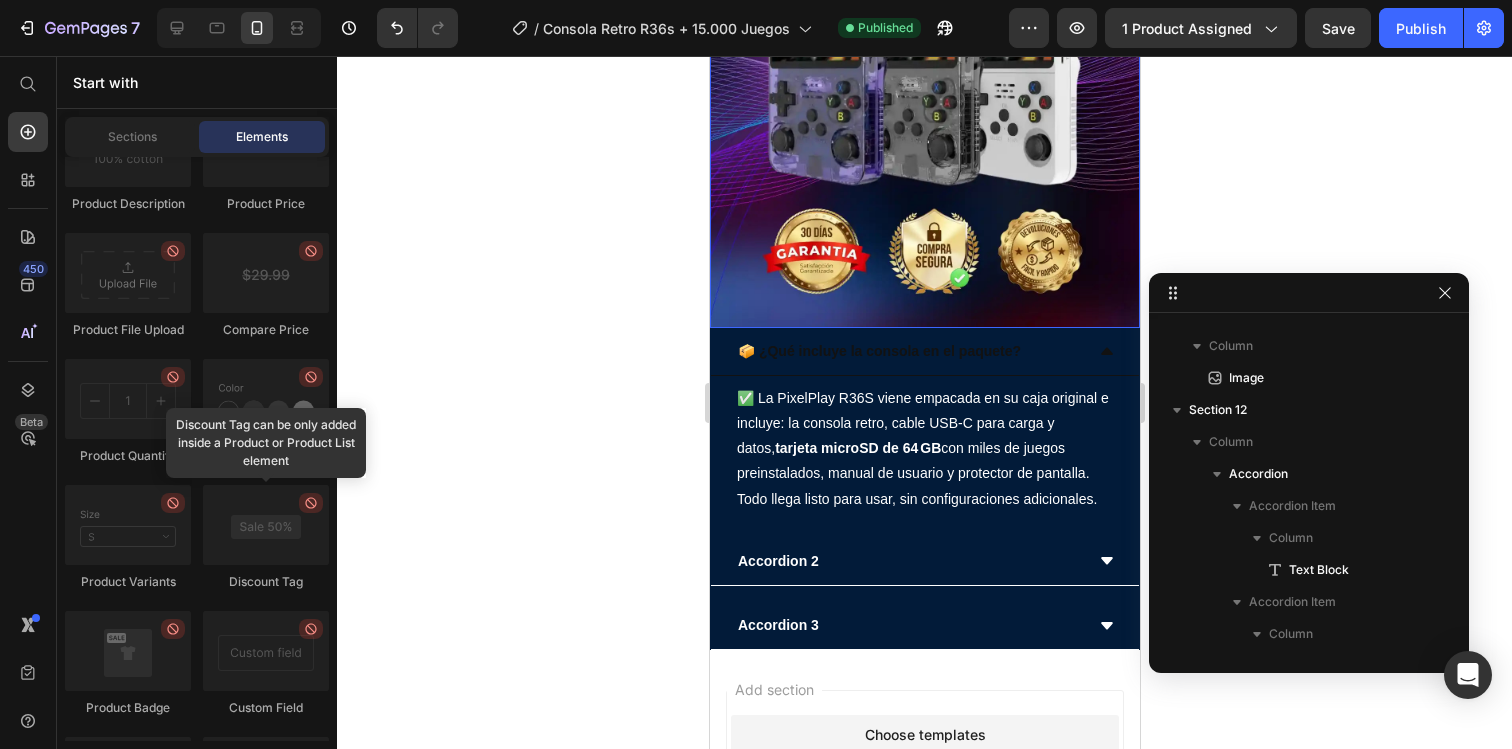 scroll, scrollTop: 5316, scrollLeft: 0, axis: vertical 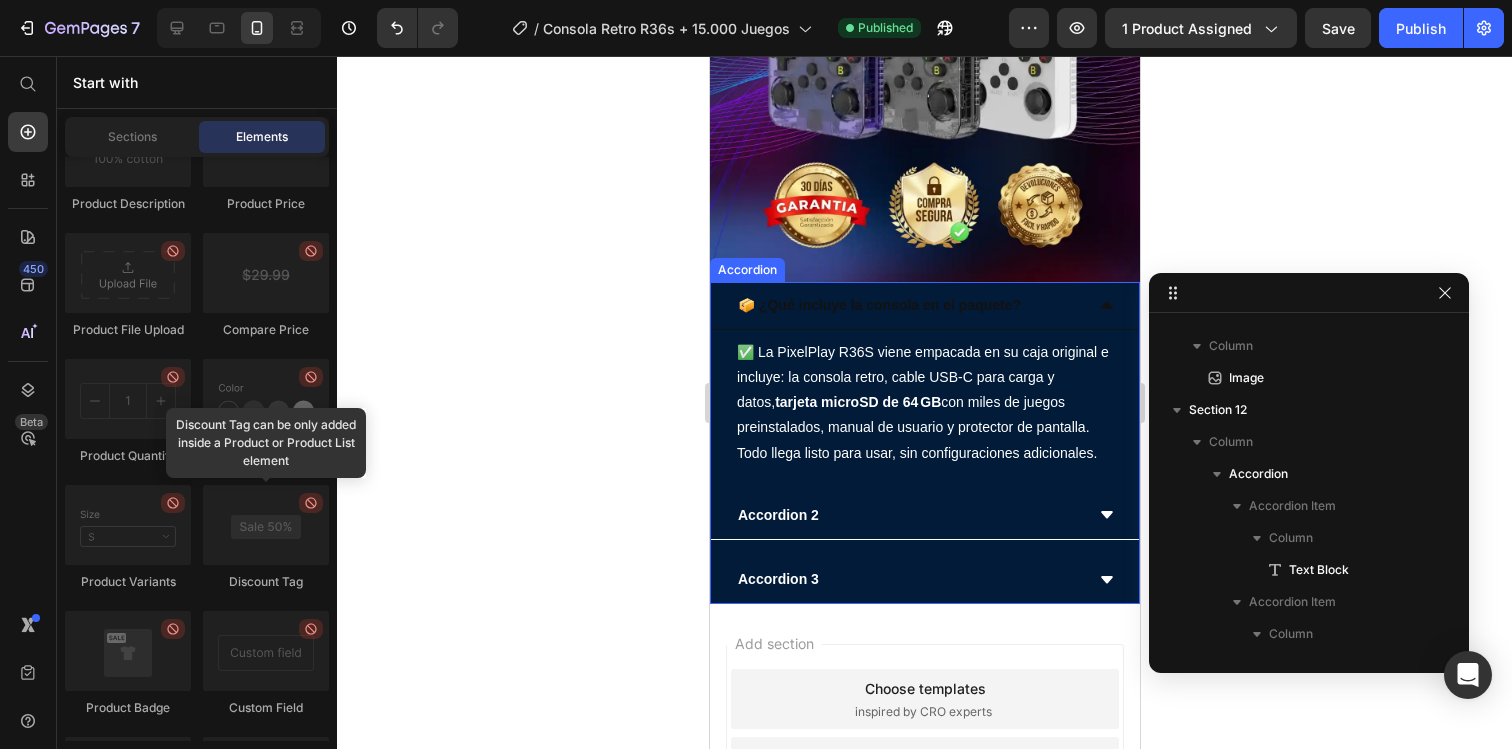 click on "📦 ¿Qué incluye la consola en el paquete?" at bounding box center (878, 305) 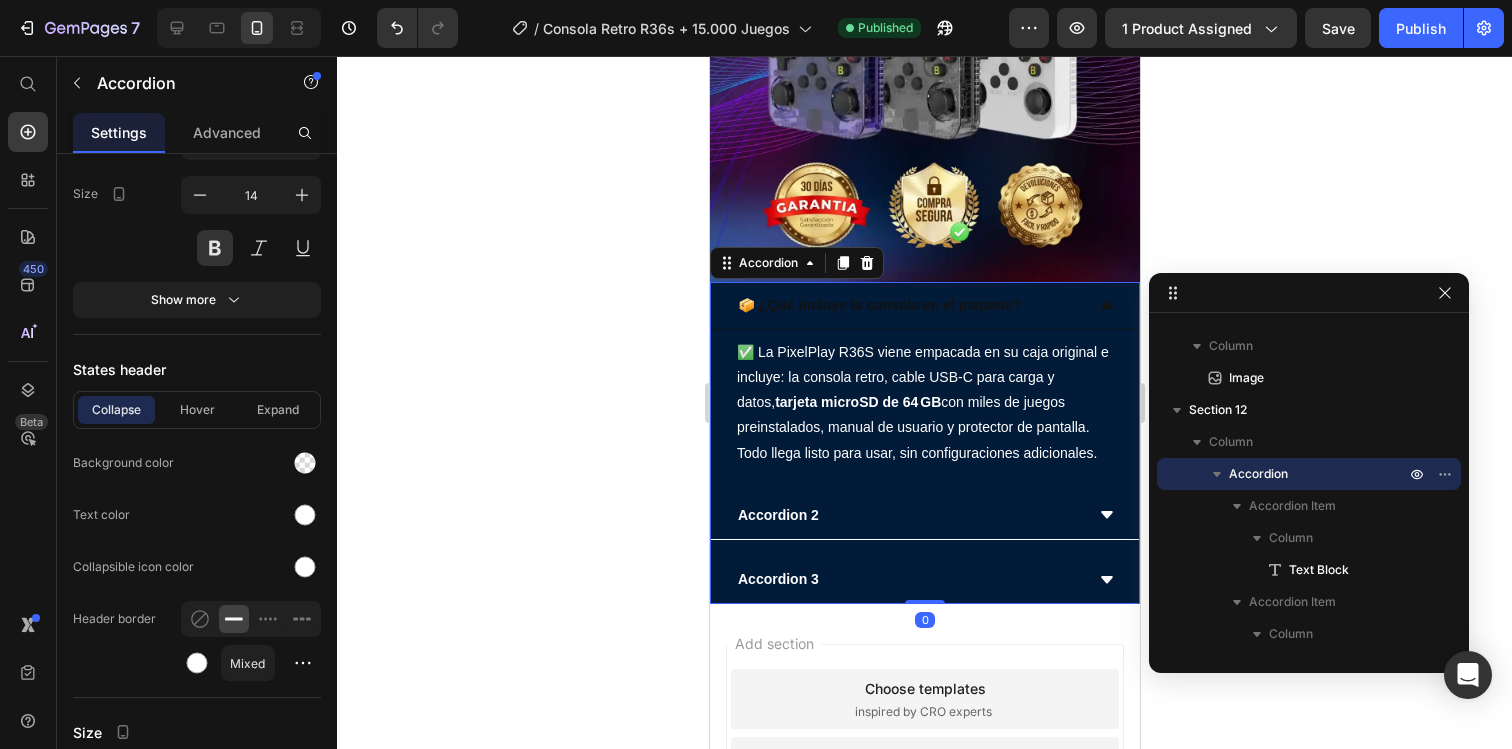 click 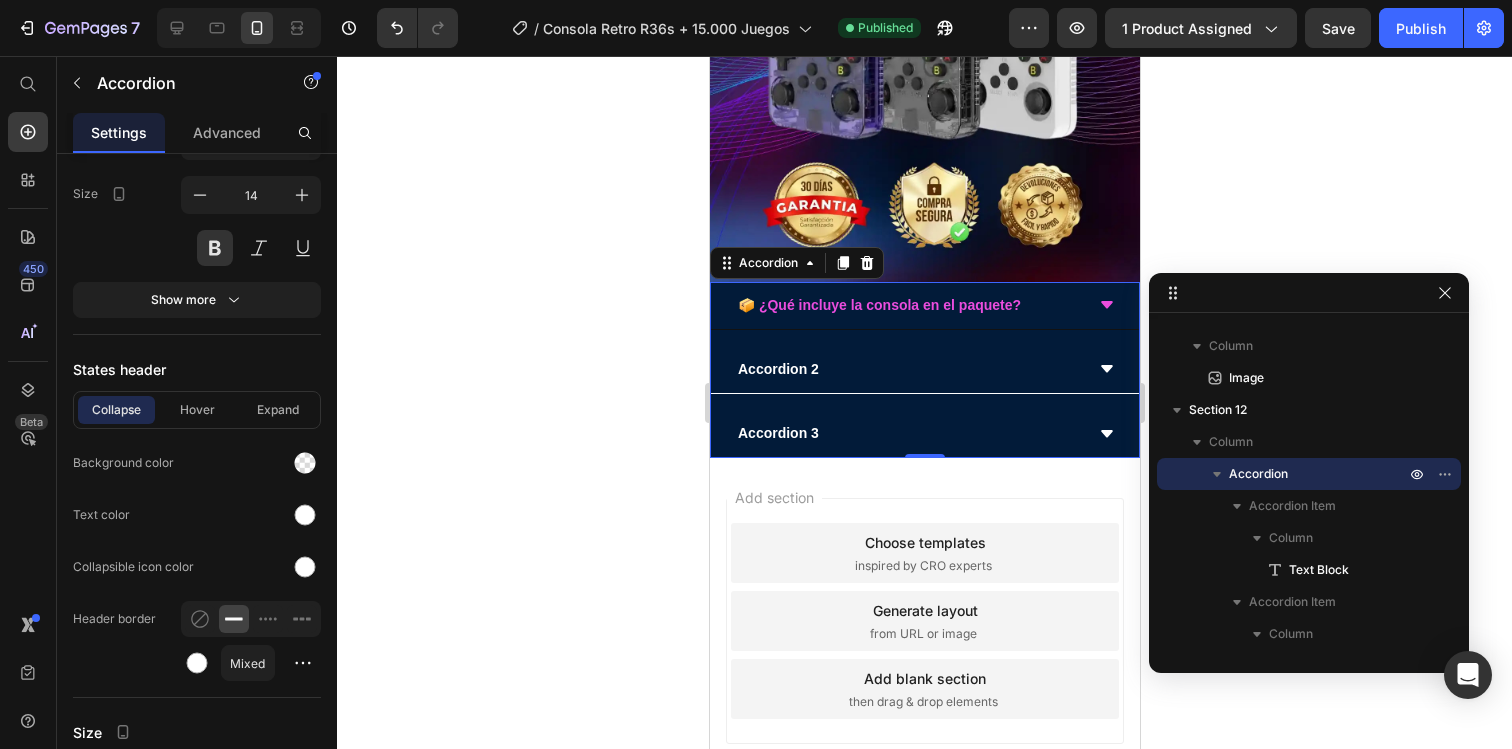 click on "📦 ¿Qué incluye la consola en el paquete?" at bounding box center (908, 305) 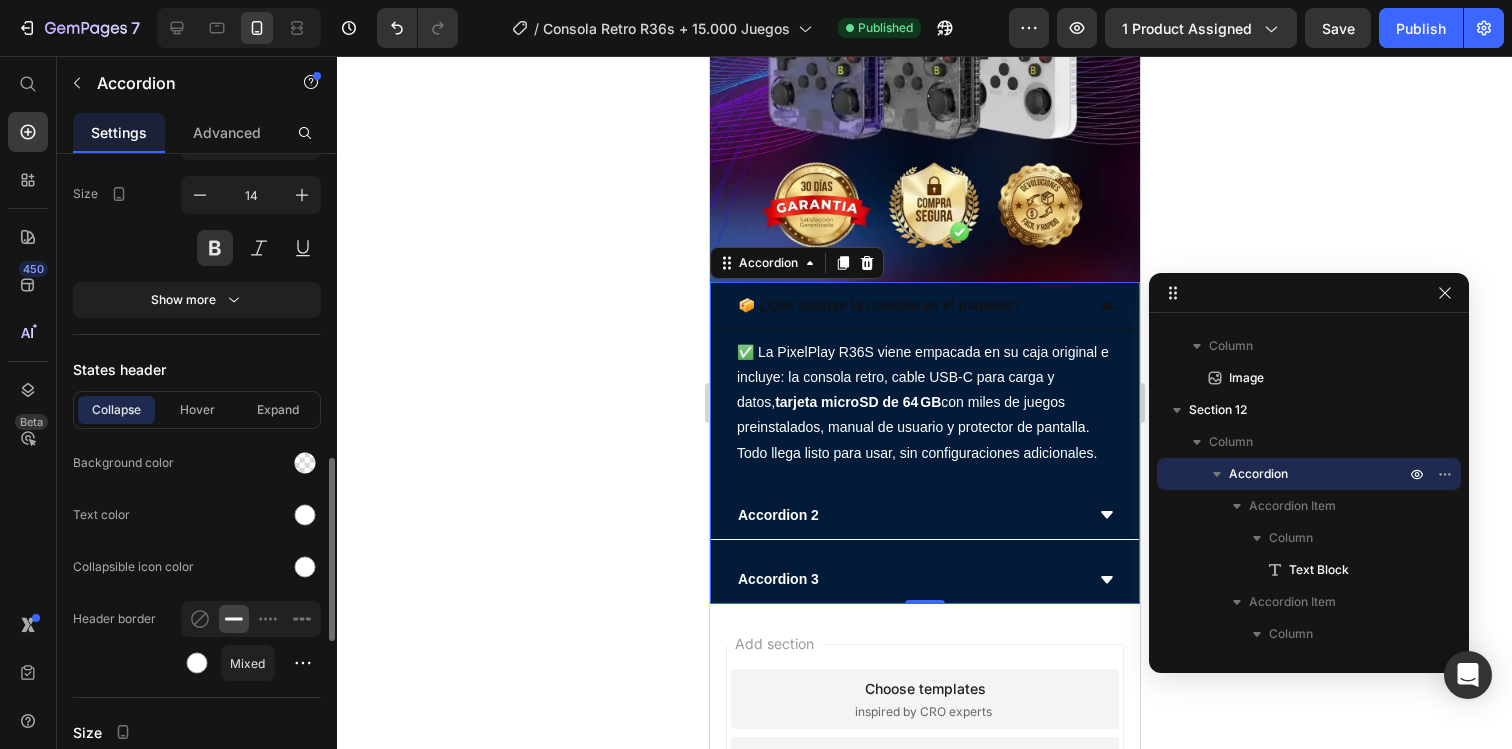 click on "States header" at bounding box center (197, 369) 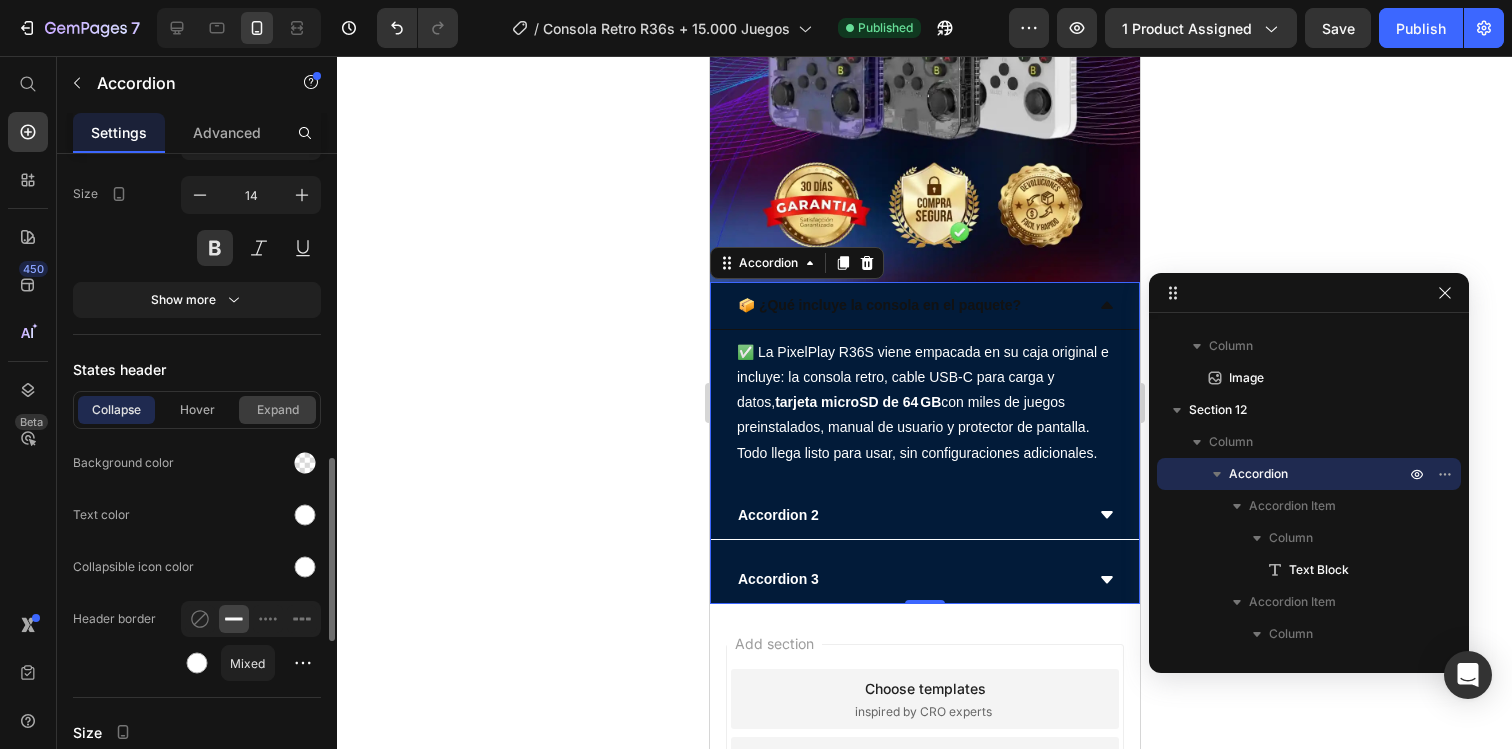 click on "Expand" at bounding box center (277, 410) 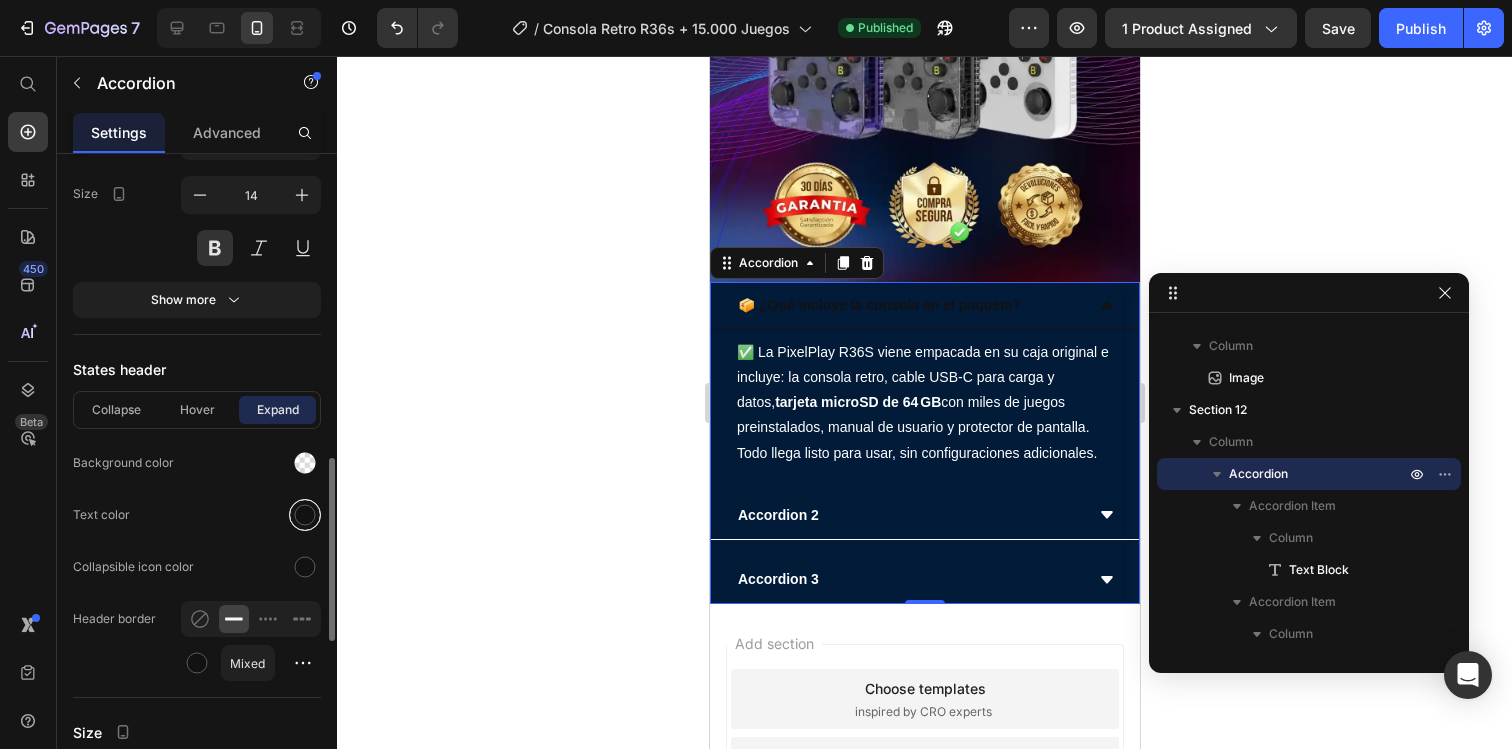 click at bounding box center [305, 515] 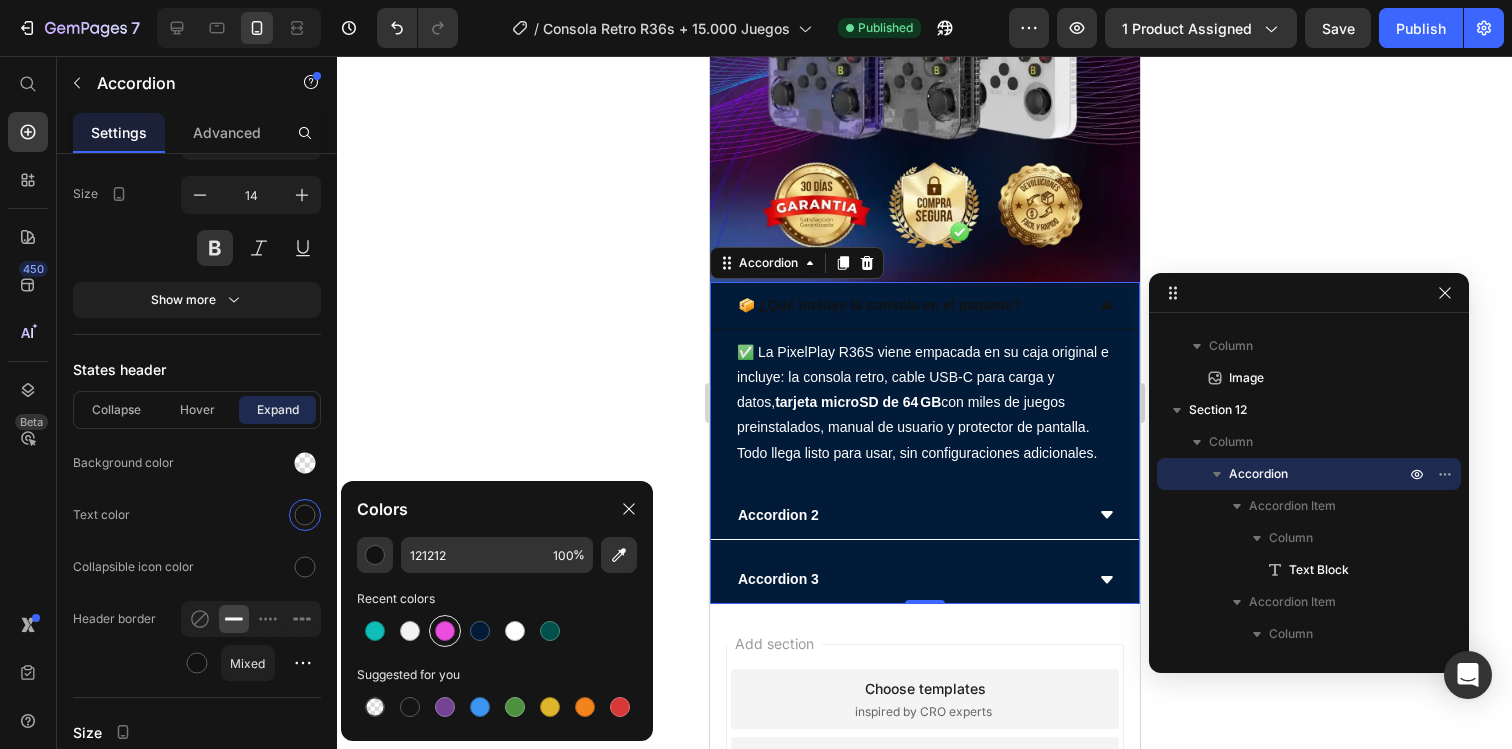 click at bounding box center [445, 631] 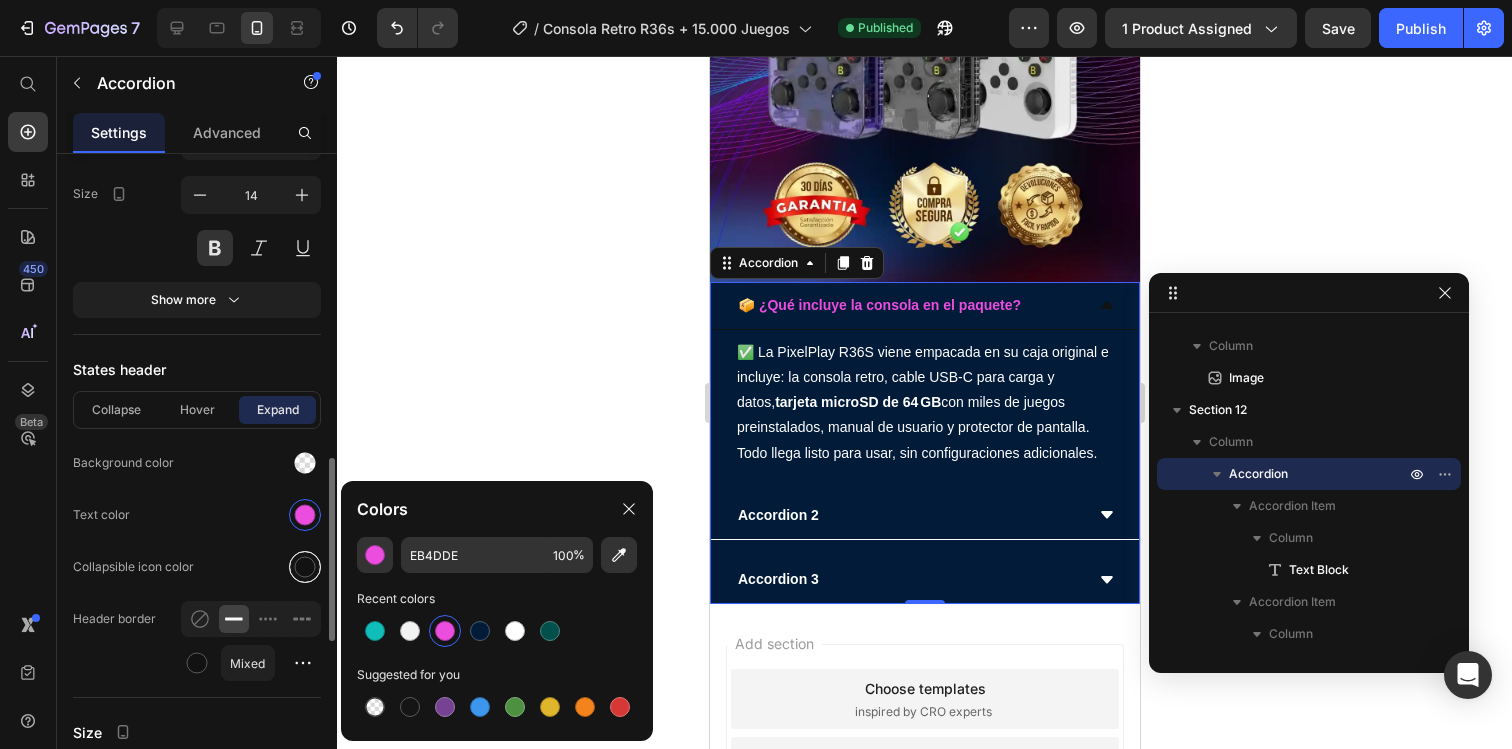 click at bounding box center (305, 567) 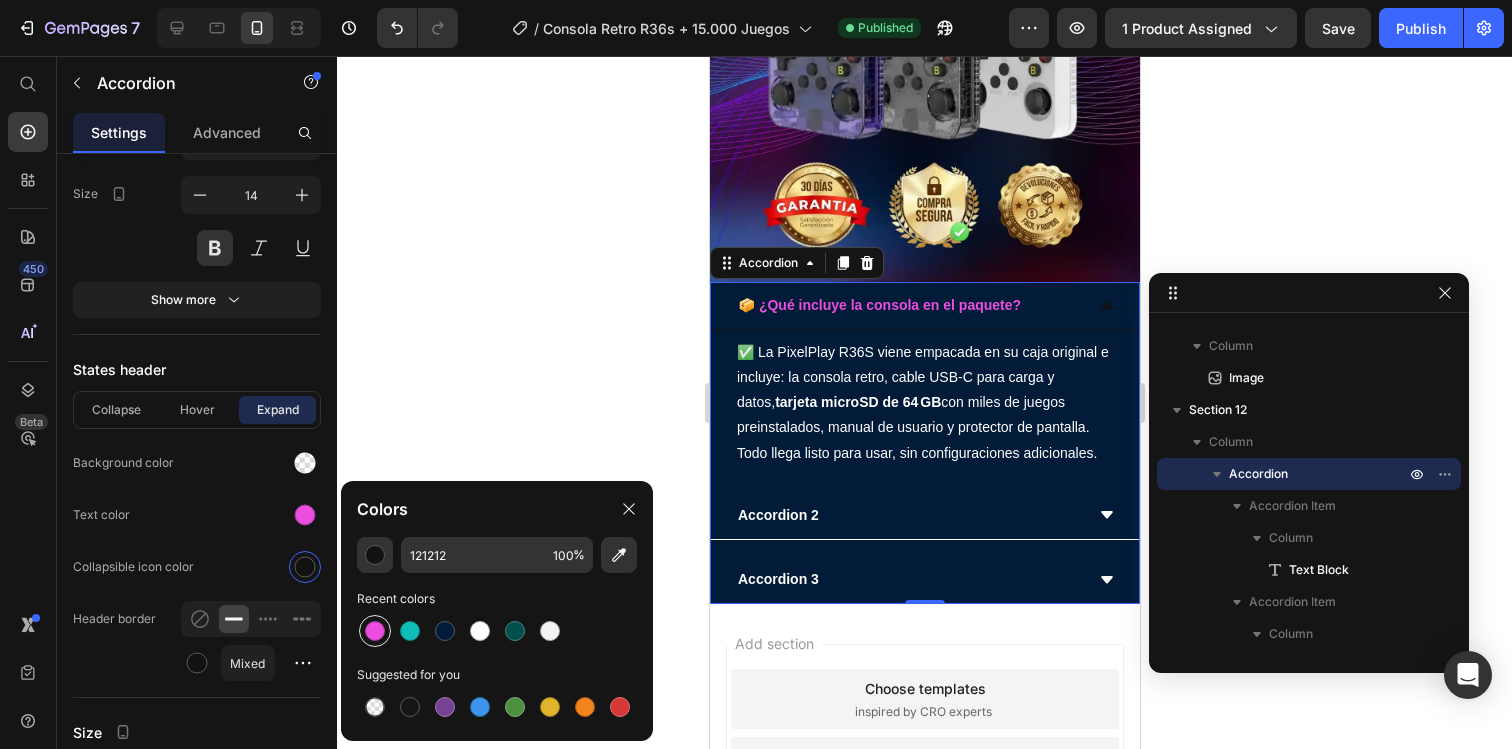 click at bounding box center (375, 631) 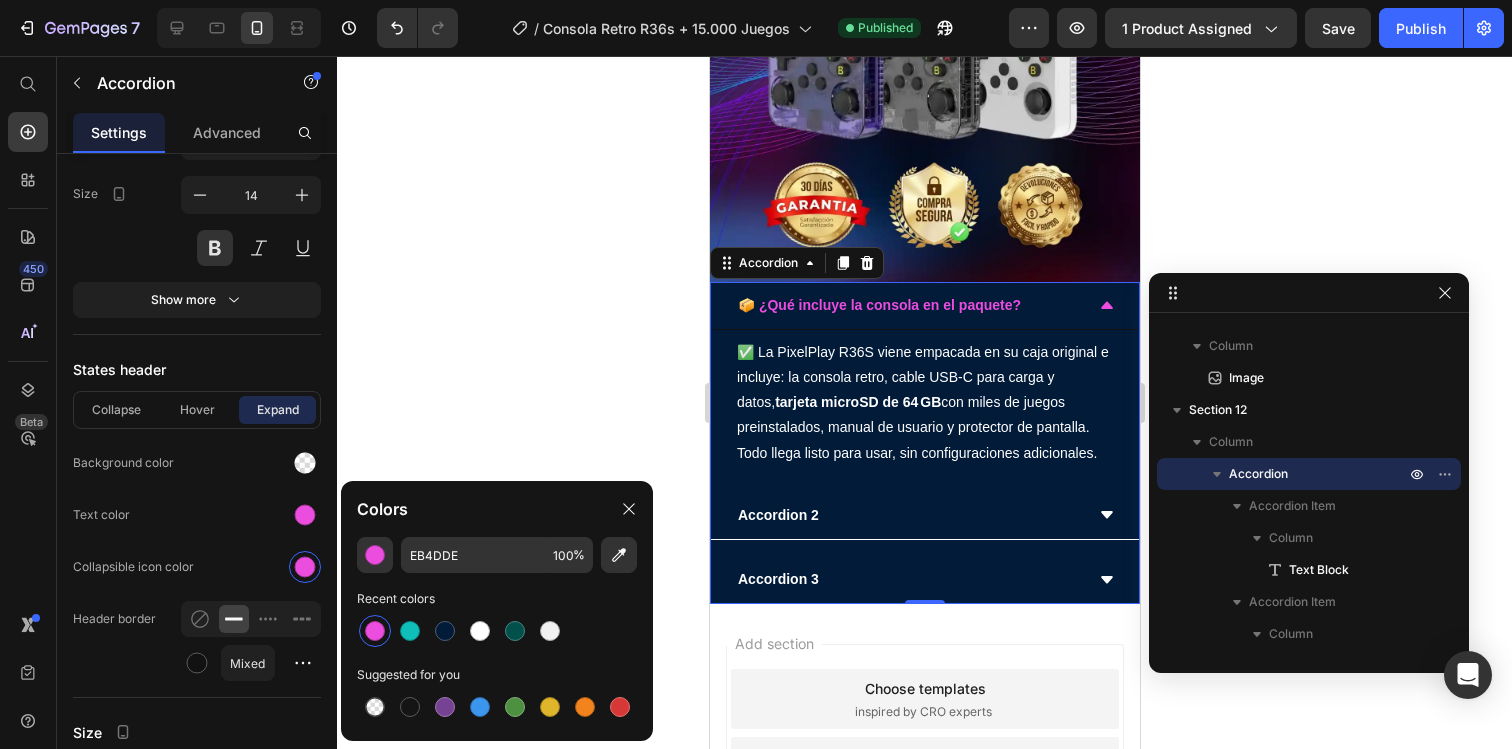 click 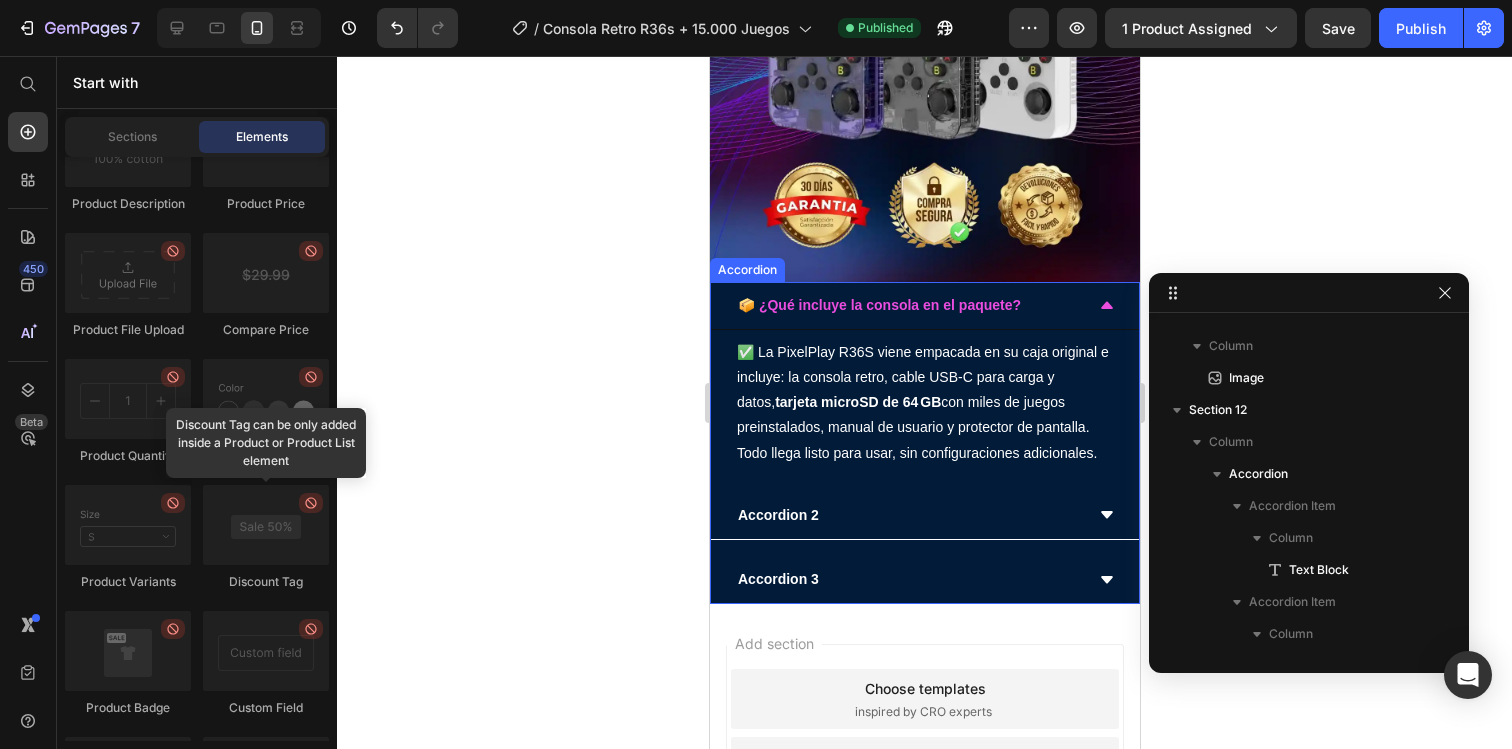click on "📦 ¿Qué incluye la consola en el paquete?" at bounding box center (908, 305) 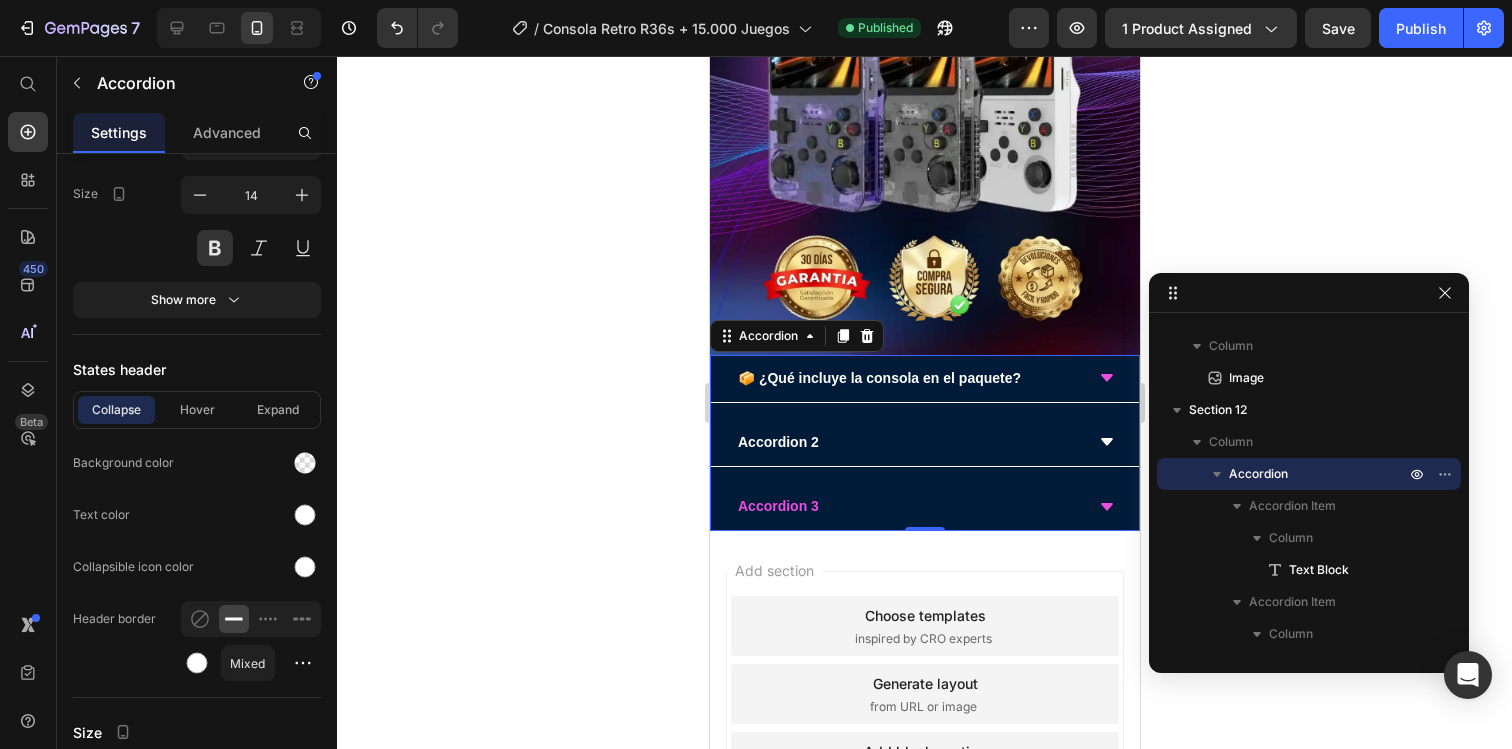scroll, scrollTop: 4759, scrollLeft: 0, axis: vertical 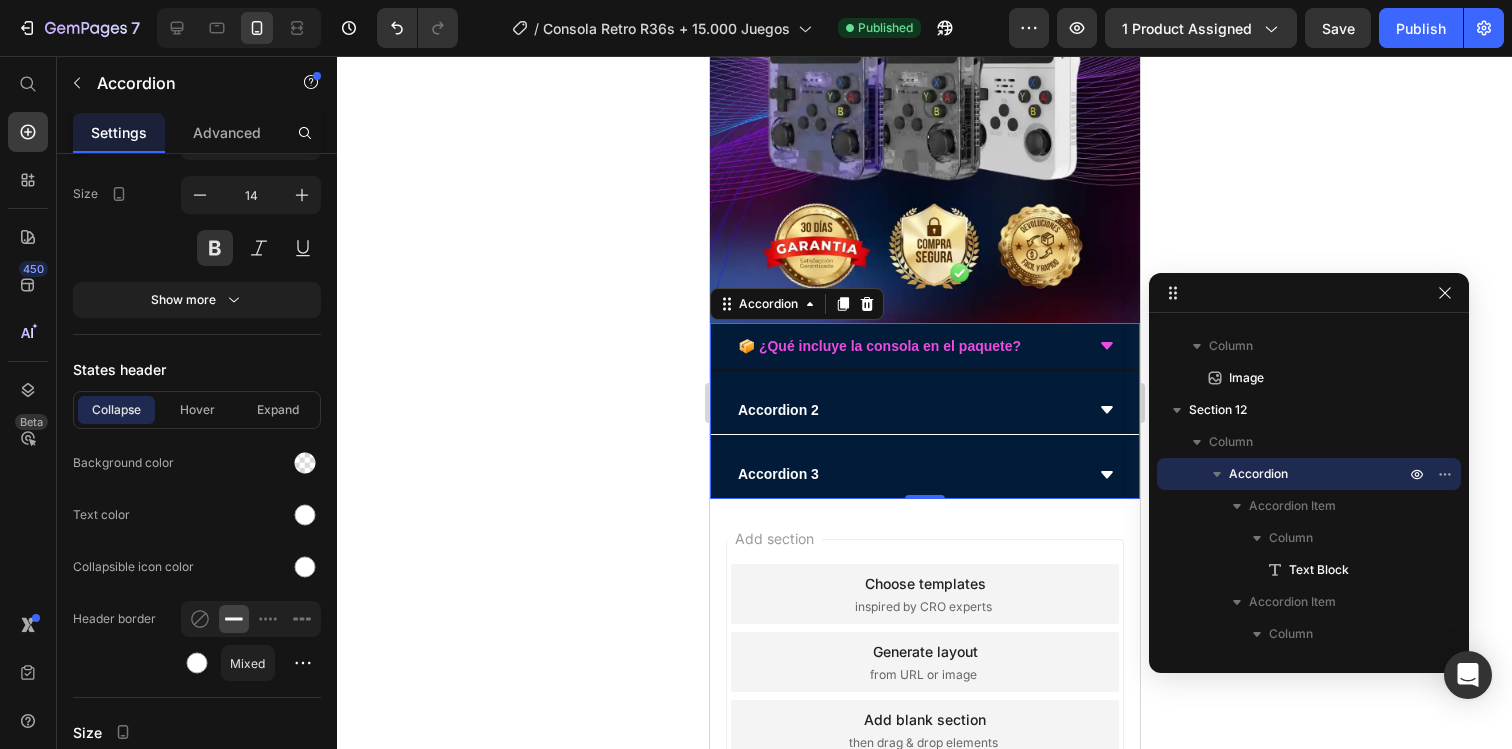 click on "📦 ¿Qué incluye la consola en el paquete?" at bounding box center [878, 346] 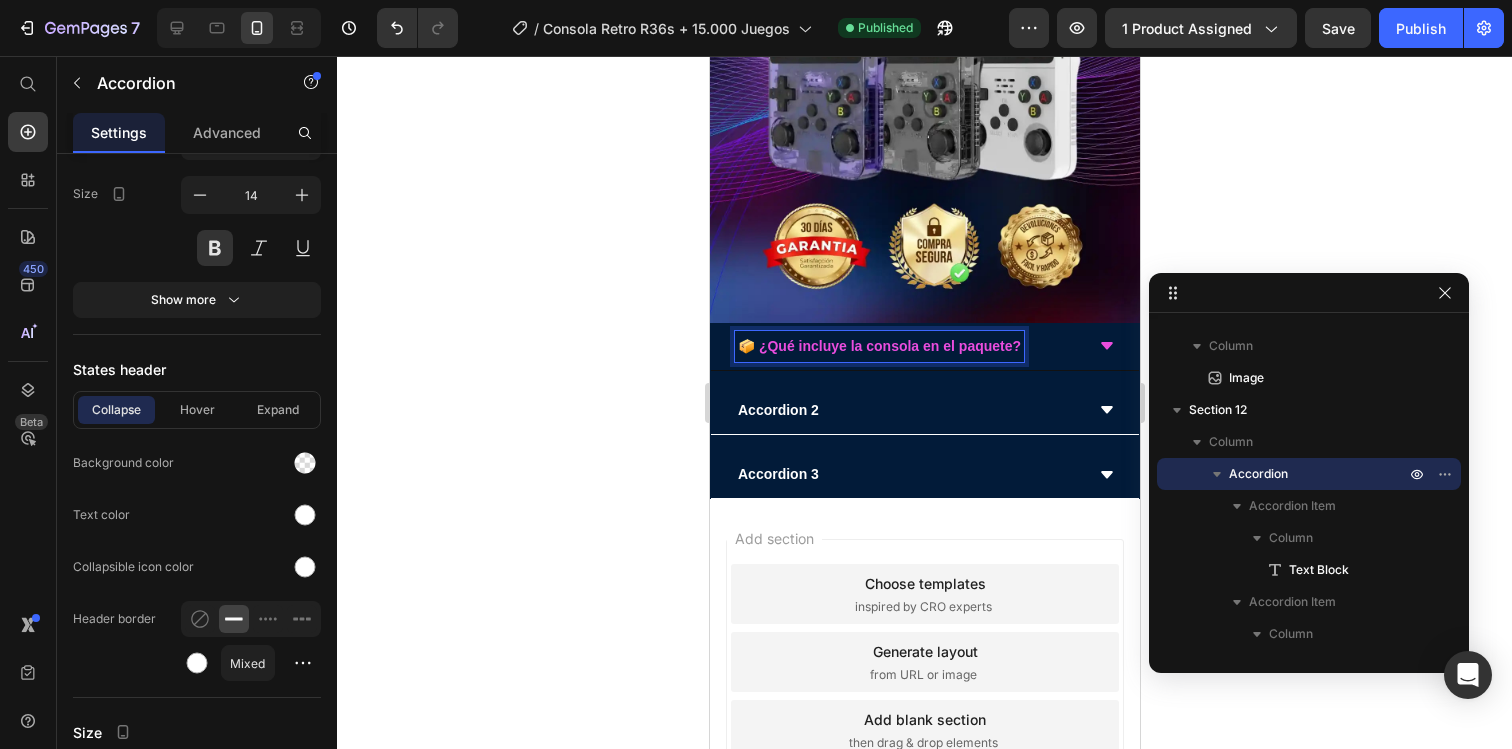 click on "📦 ¿Qué incluye la consola en el paquete?" at bounding box center [924, 347] 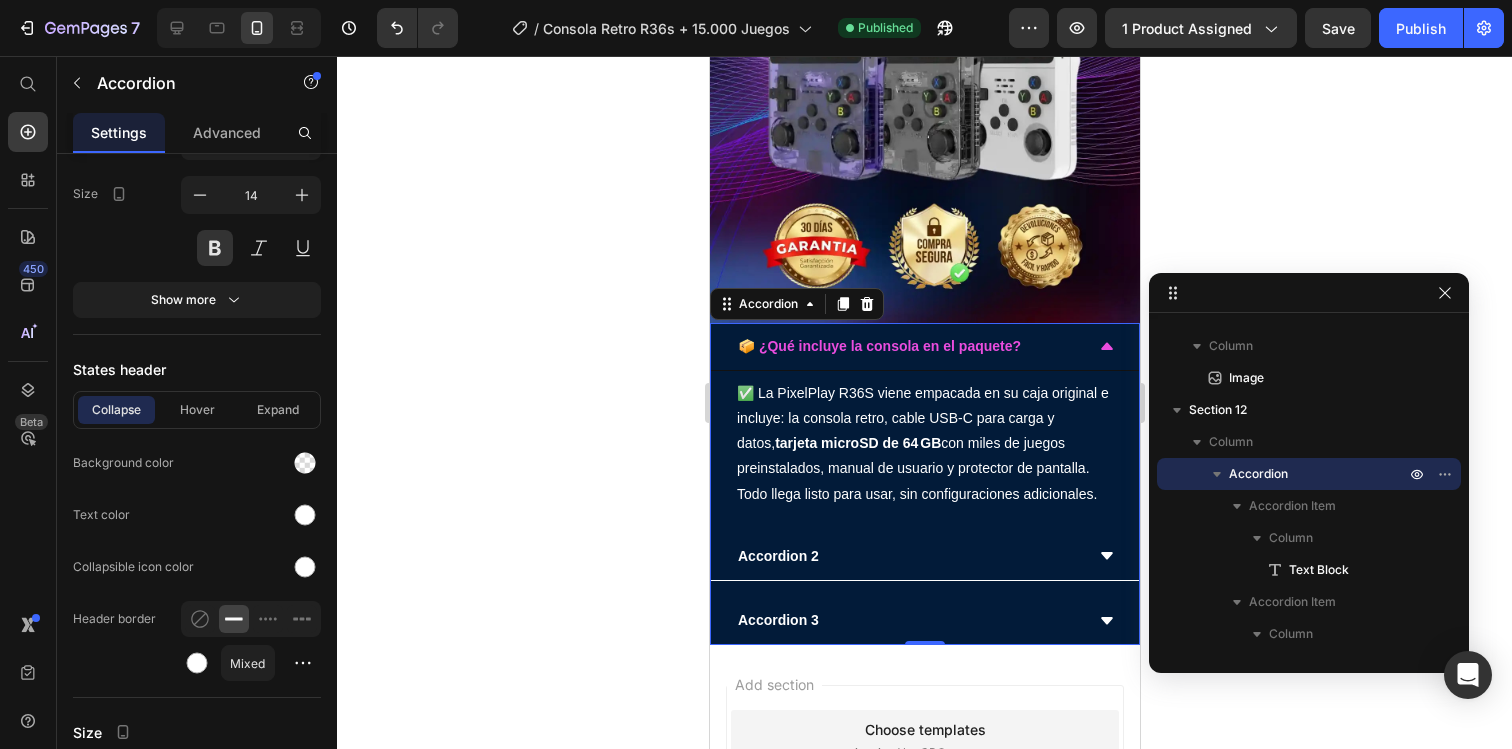 click on "📦 ¿Qué incluye la consola en el paquete?" at bounding box center (924, 347) 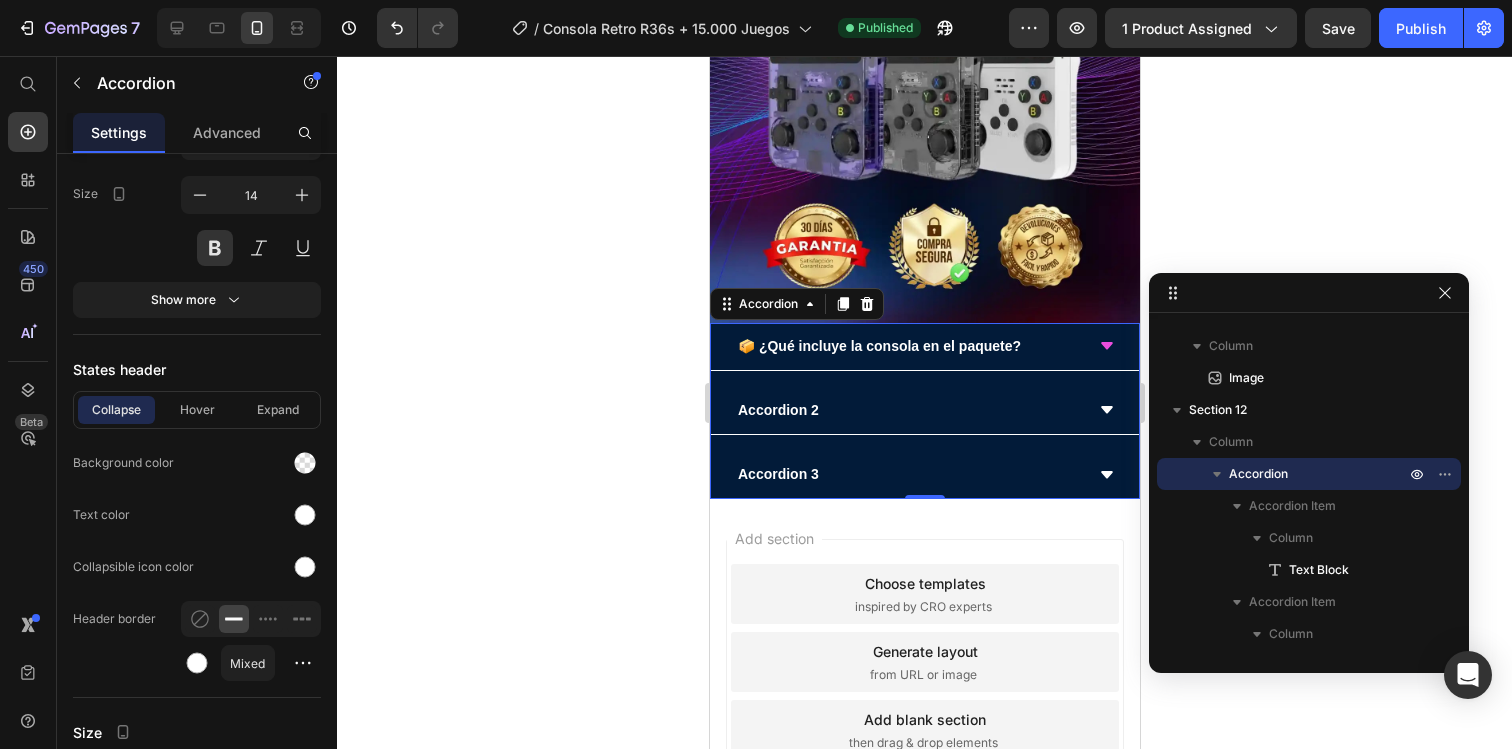 click 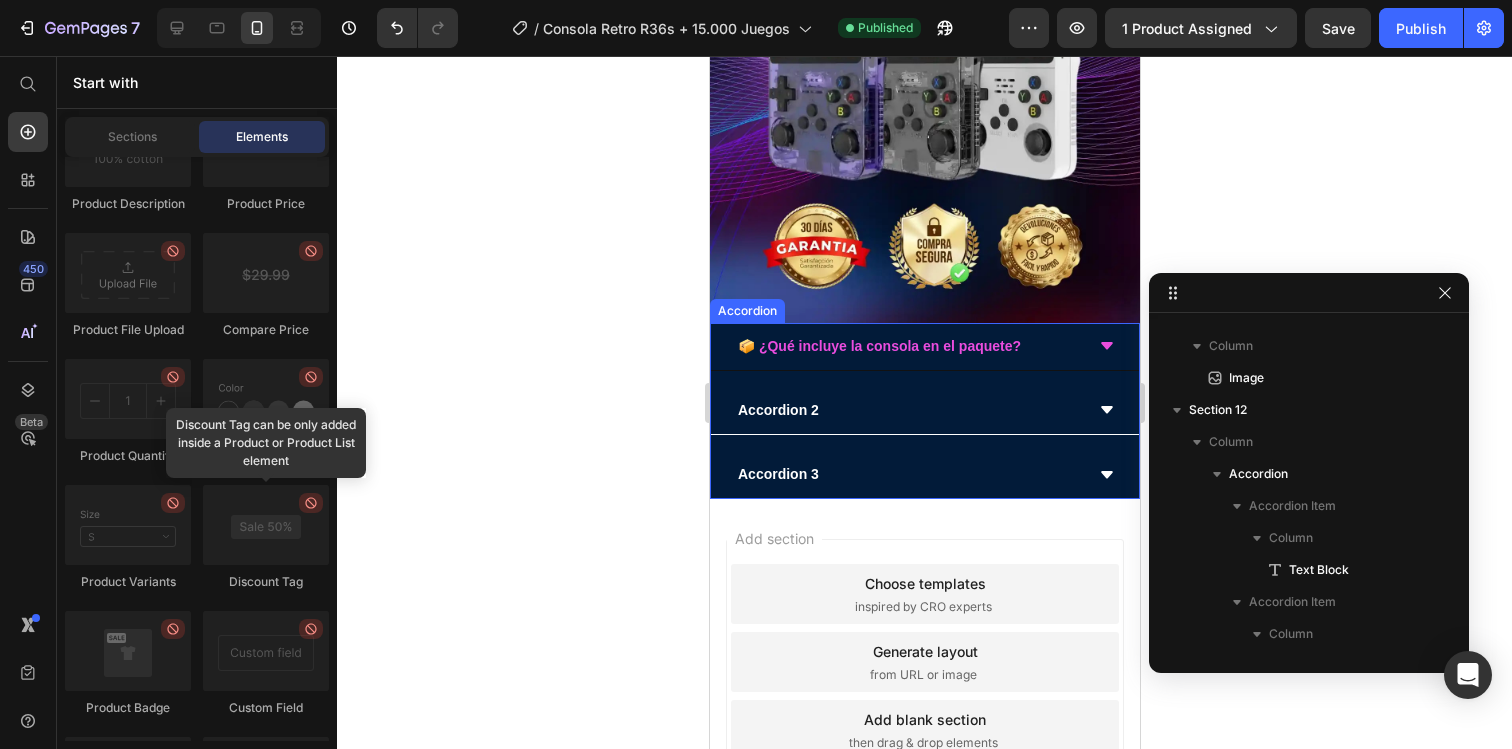 click on "📦 ¿Qué incluye la consola en el paquete?" at bounding box center (878, 346) 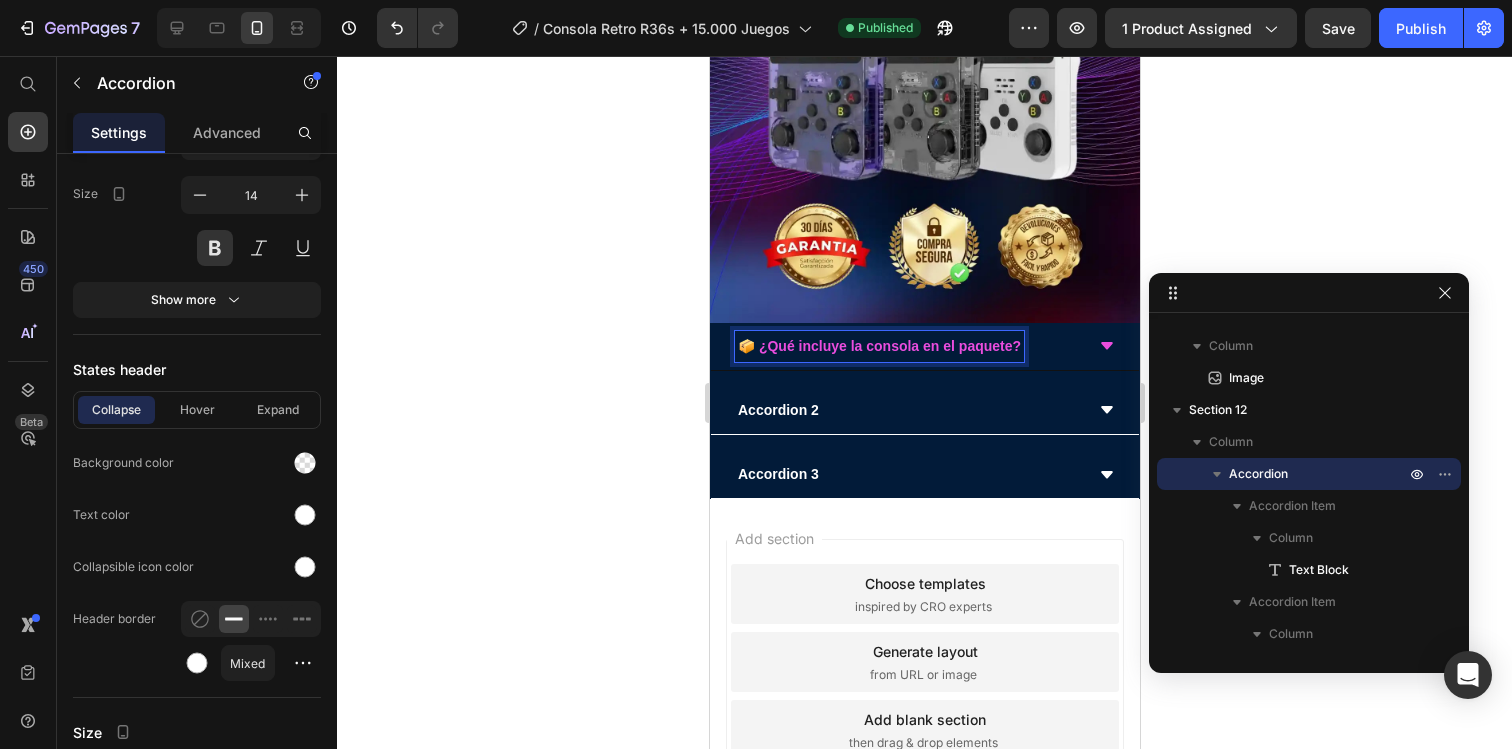 click on "📦 ¿Qué incluye la consola en el paquete?" at bounding box center (878, 346) 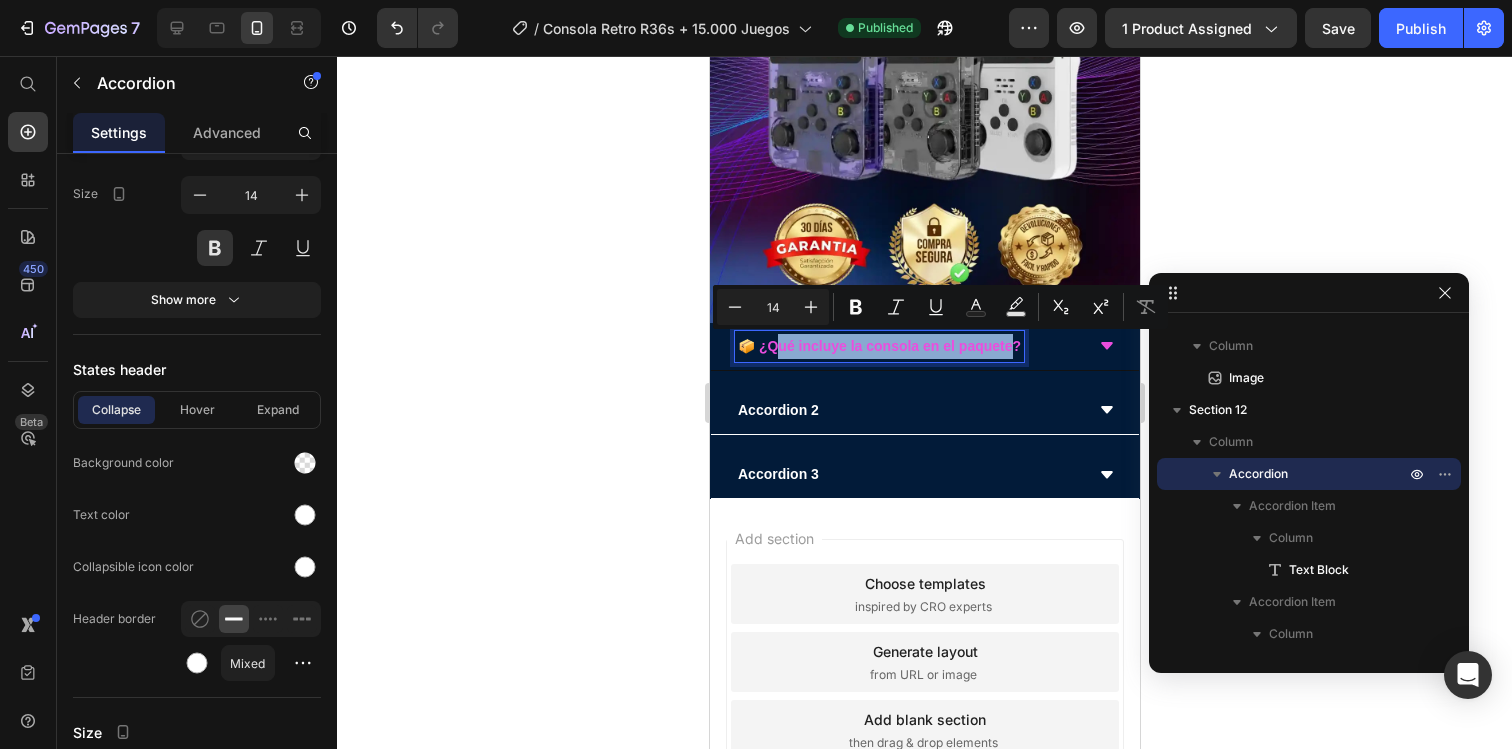 drag, startPoint x: 1009, startPoint y: 348, endPoint x: 770, endPoint y: 353, distance: 239.05229 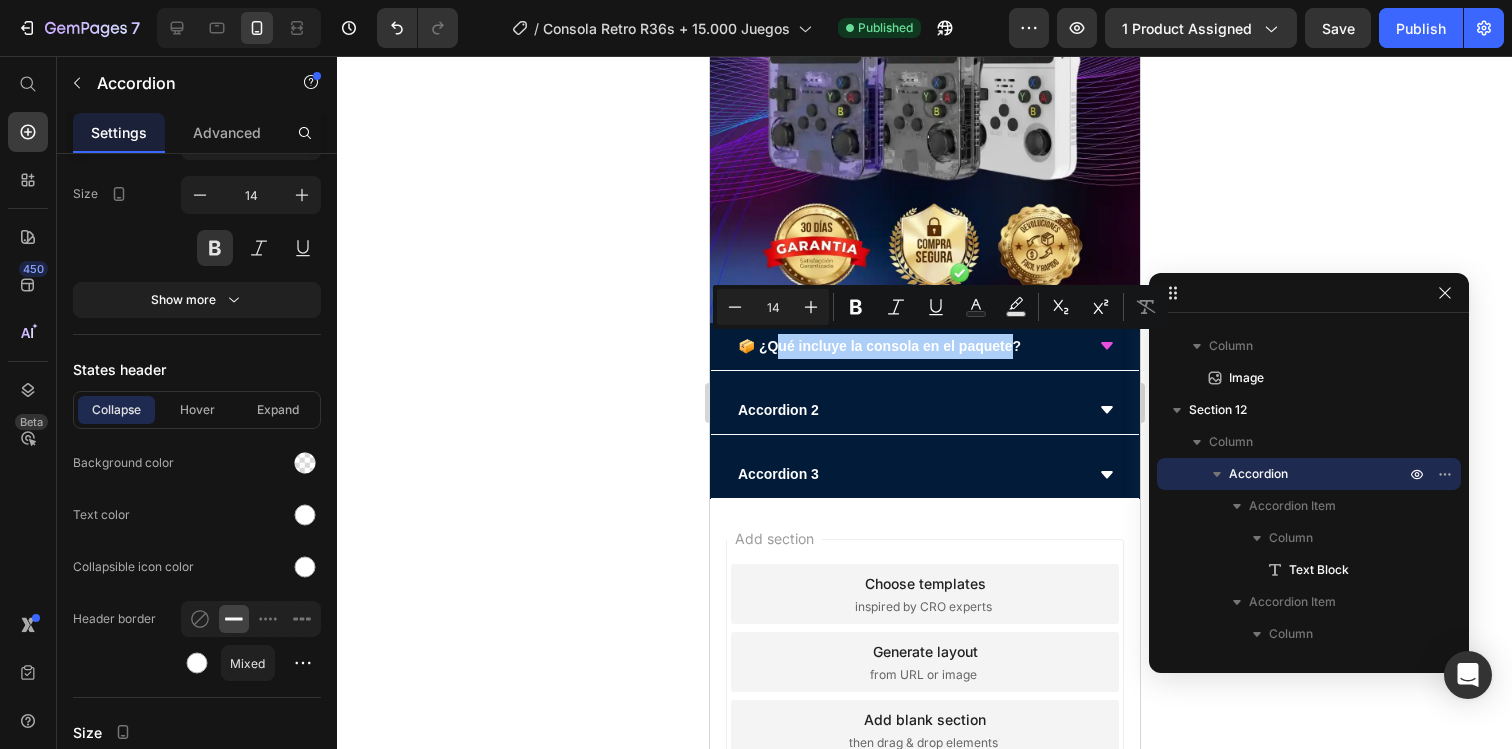 click 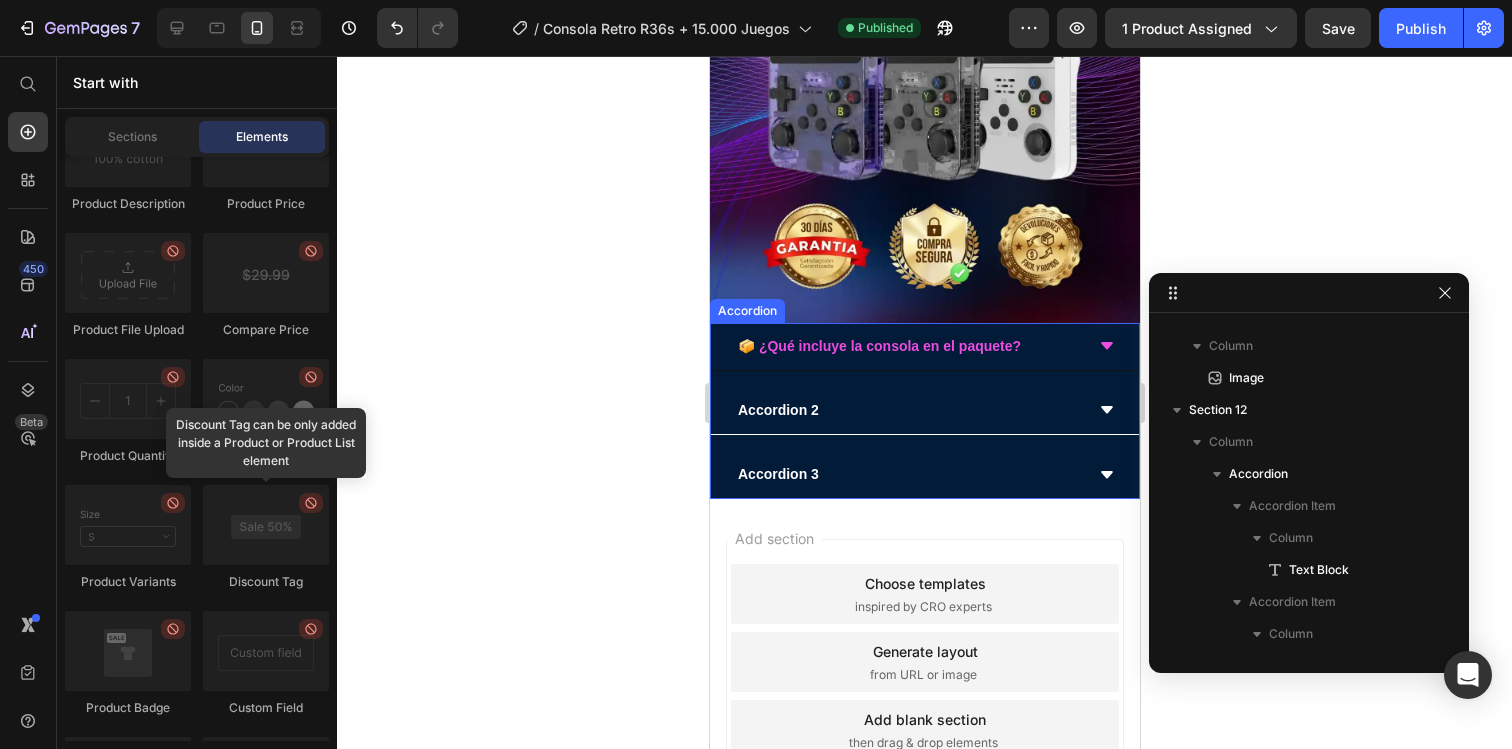 click on "📦 ¿Qué incluye la consola en el paquete?" at bounding box center (878, 346) 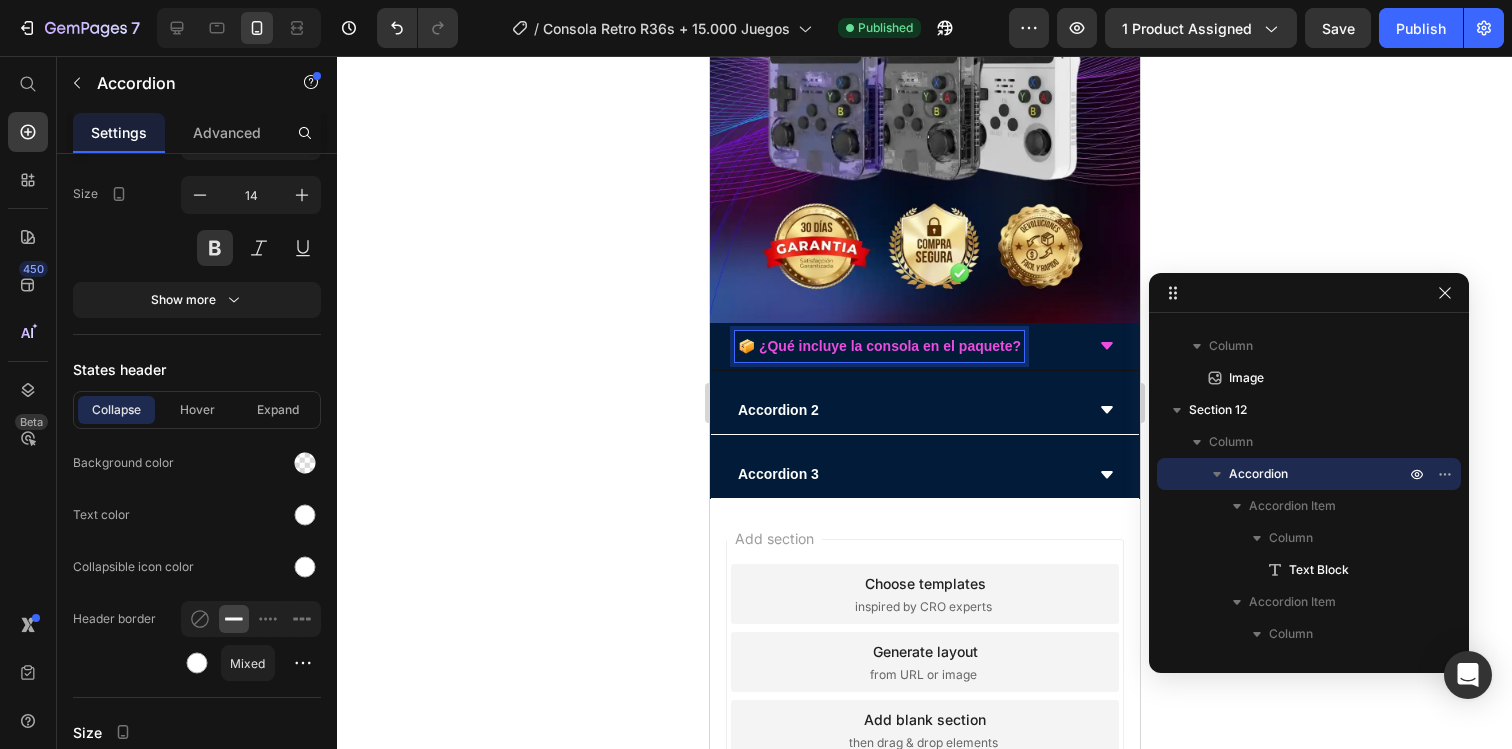 click on "📦 ¿Qué incluye la consola en el paquete?" at bounding box center (878, 346) 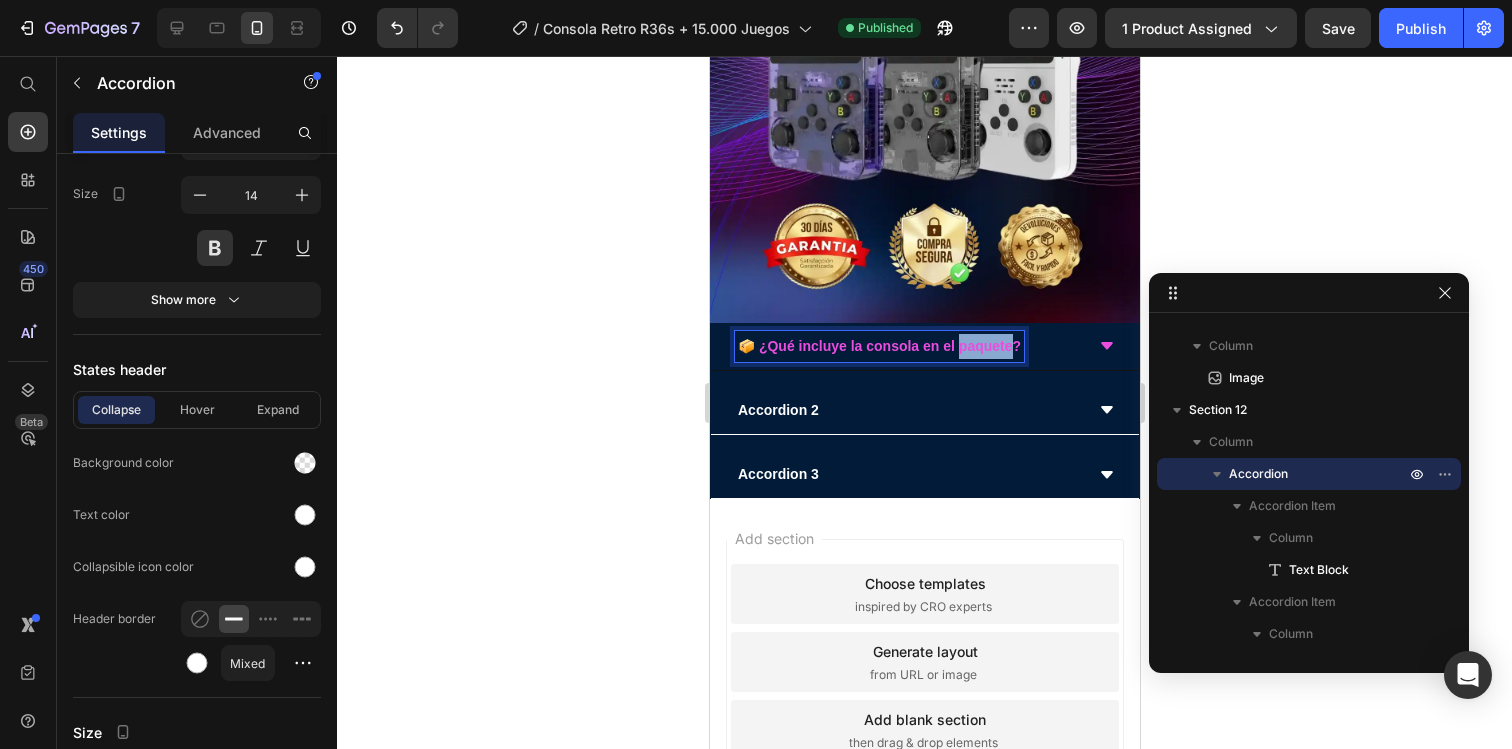 click on "📦 ¿Qué incluye la consola en el paquete?" at bounding box center (878, 346) 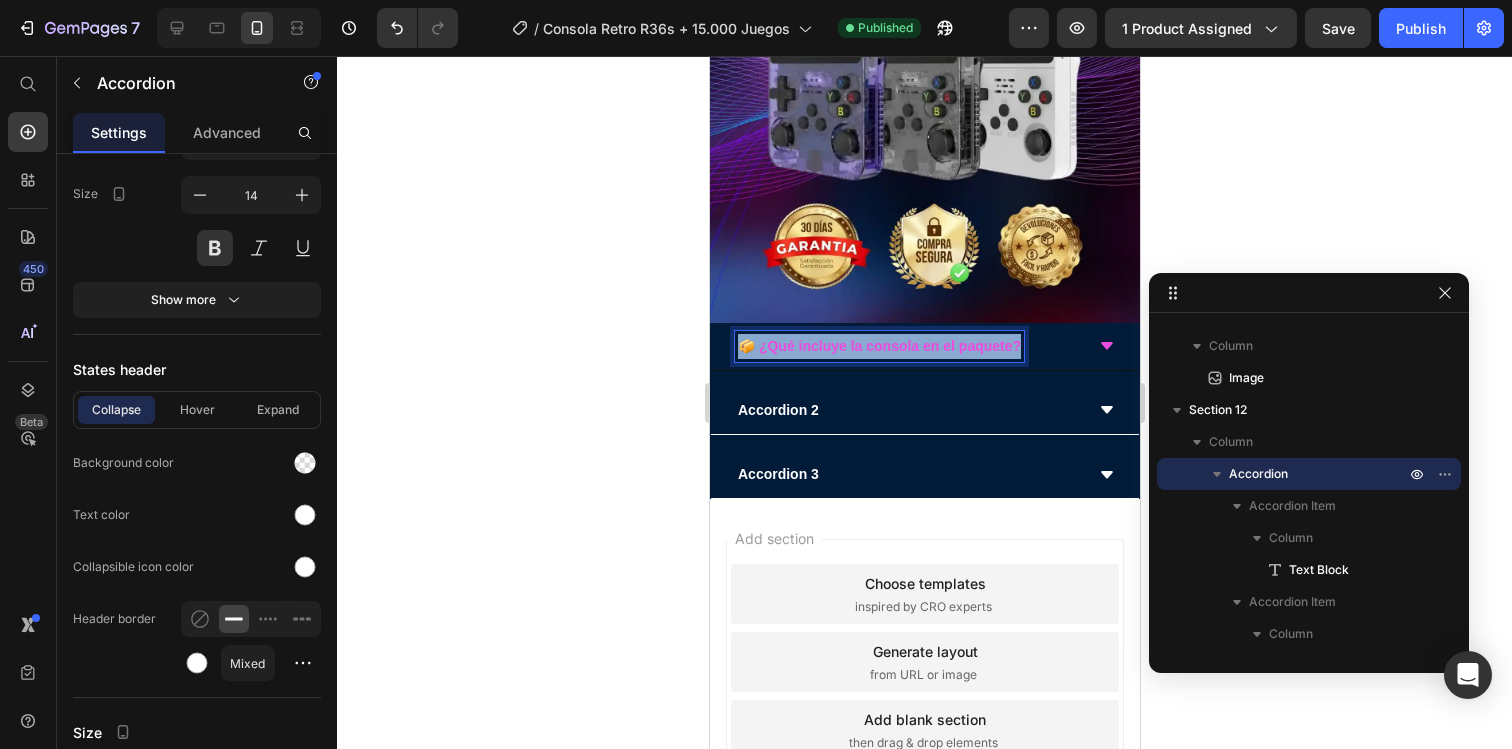 click on "📦 ¿Qué incluye la consola en el paquete?" at bounding box center (878, 346) 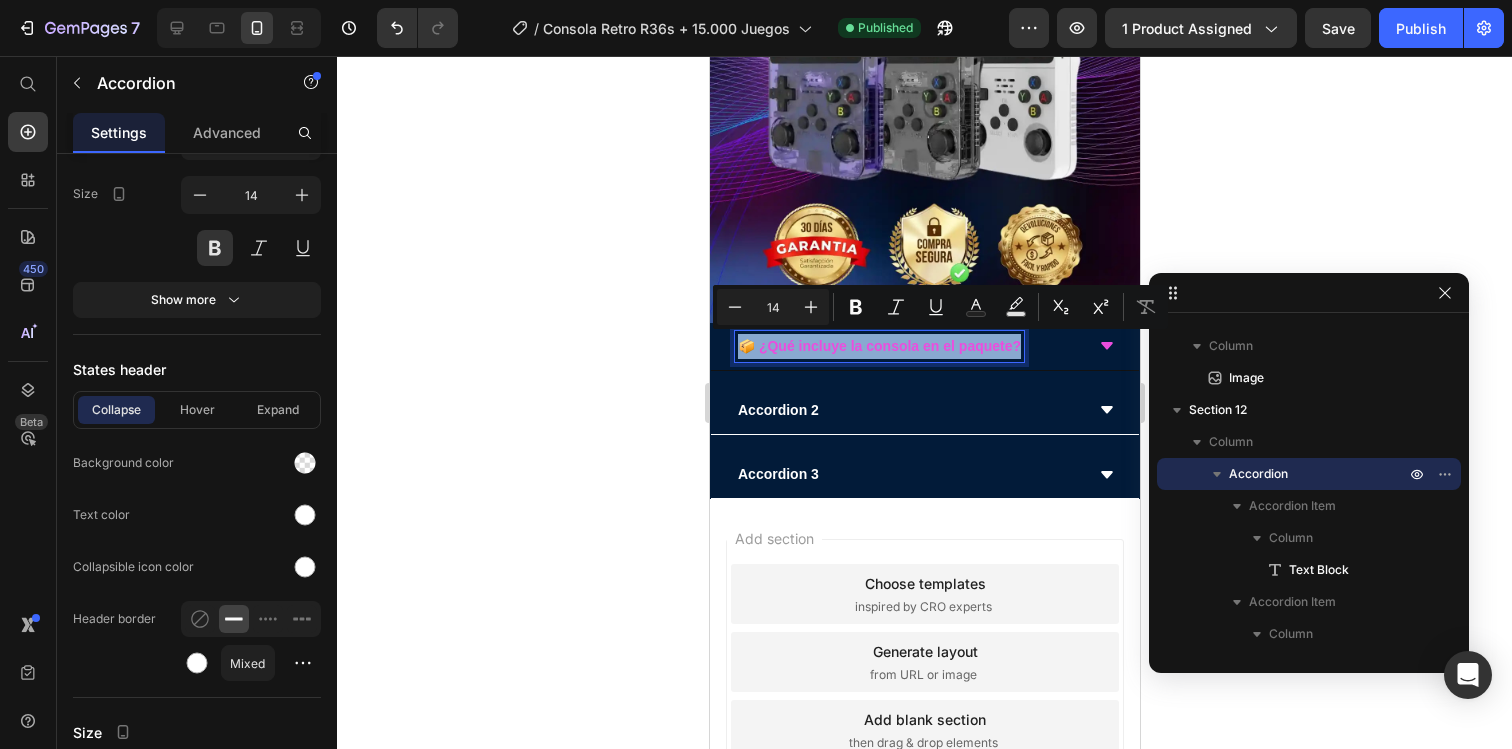 click on "📦 ¿Qué incluye la consola en el paquete?" at bounding box center [878, 346] 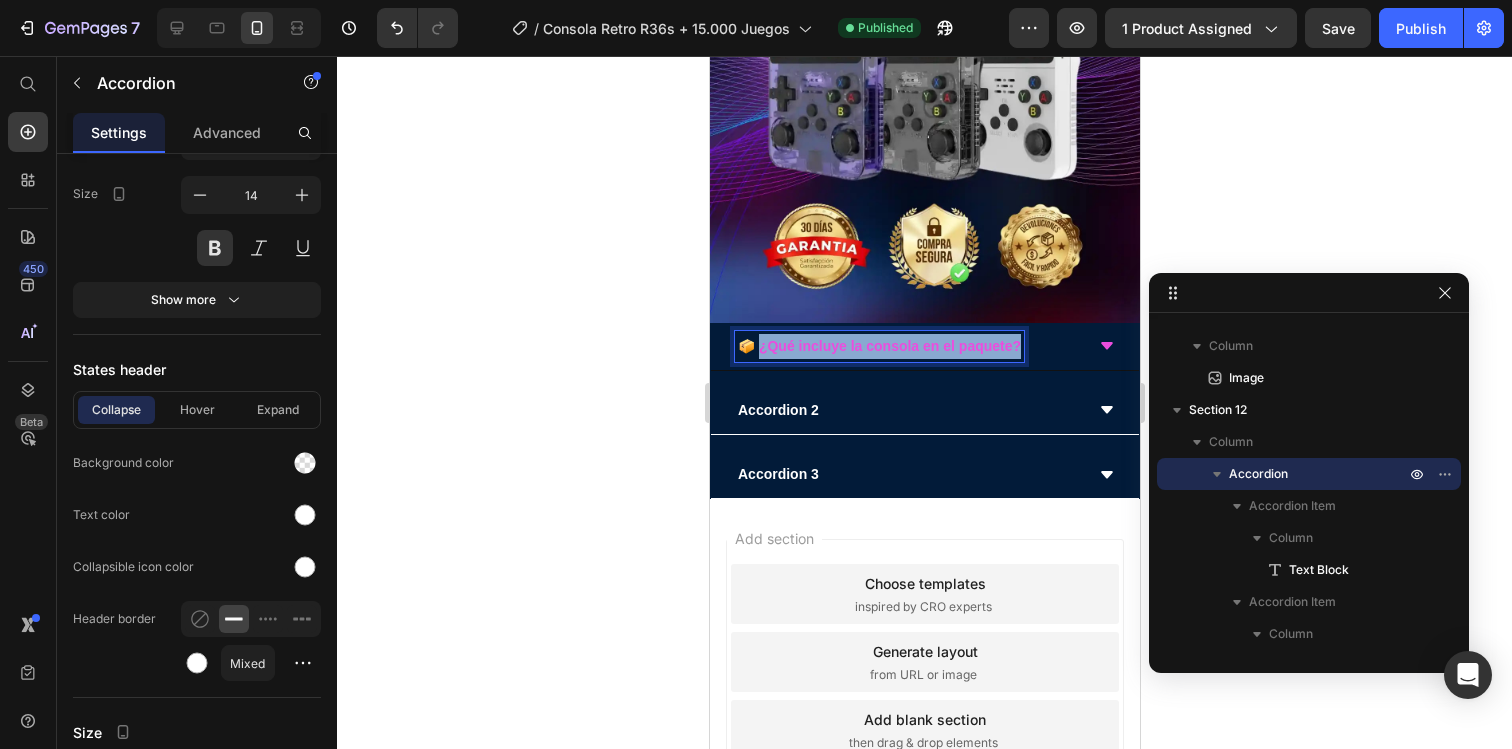 drag, startPoint x: 1016, startPoint y: 344, endPoint x: 757, endPoint y: 353, distance: 259.1563 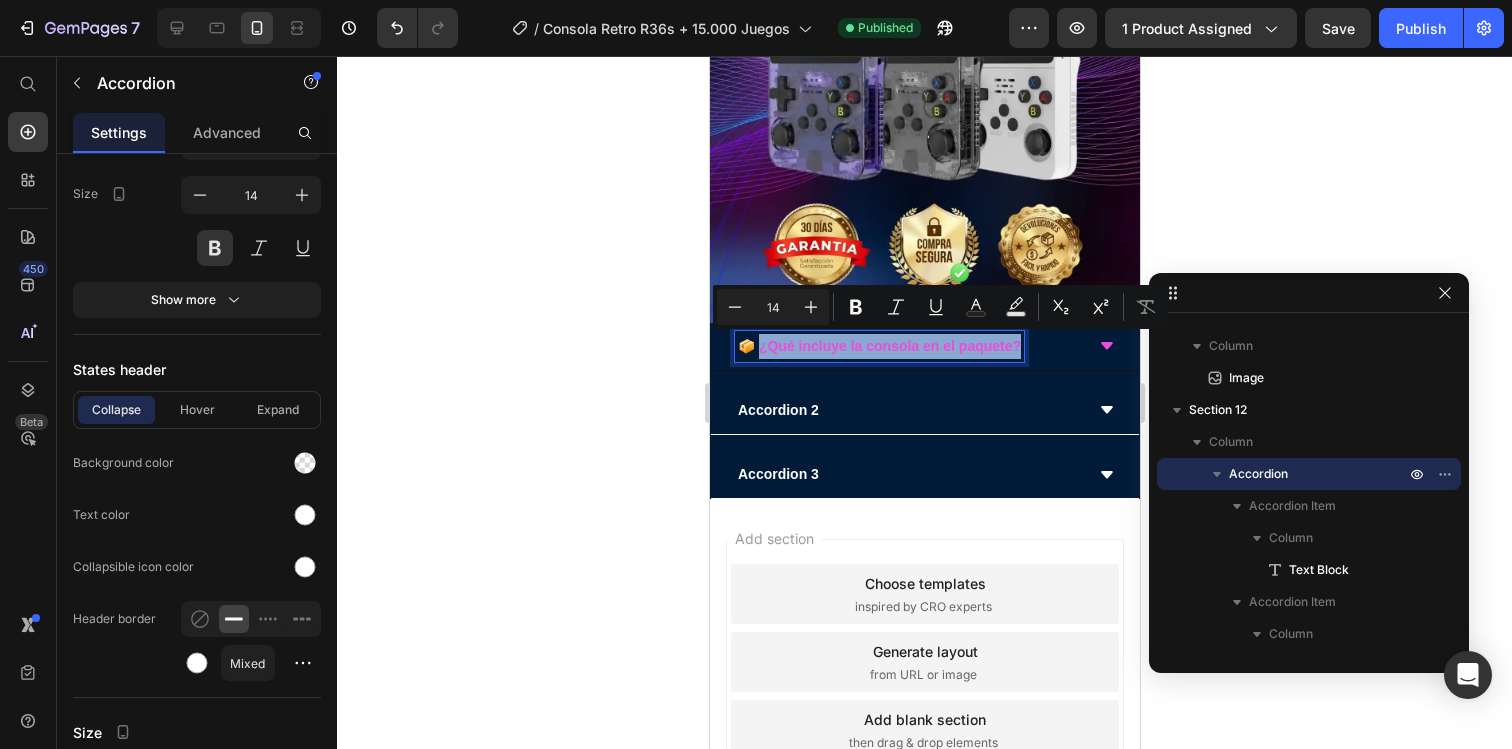 click on "📦 ¿Qué incluye la consola en el paquete?" at bounding box center (878, 346) 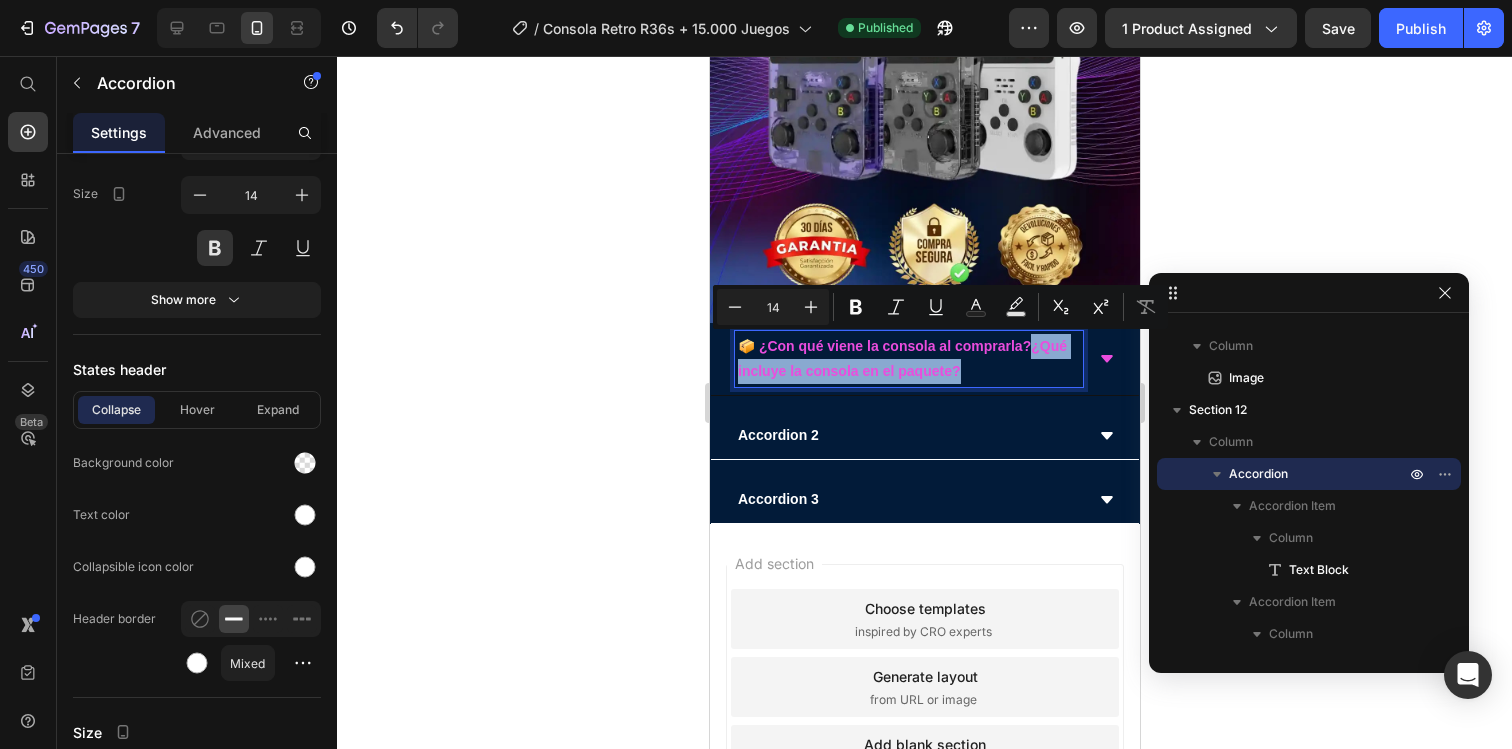 drag, startPoint x: 1029, startPoint y: 349, endPoint x: 1040, endPoint y: 364, distance: 18.601076 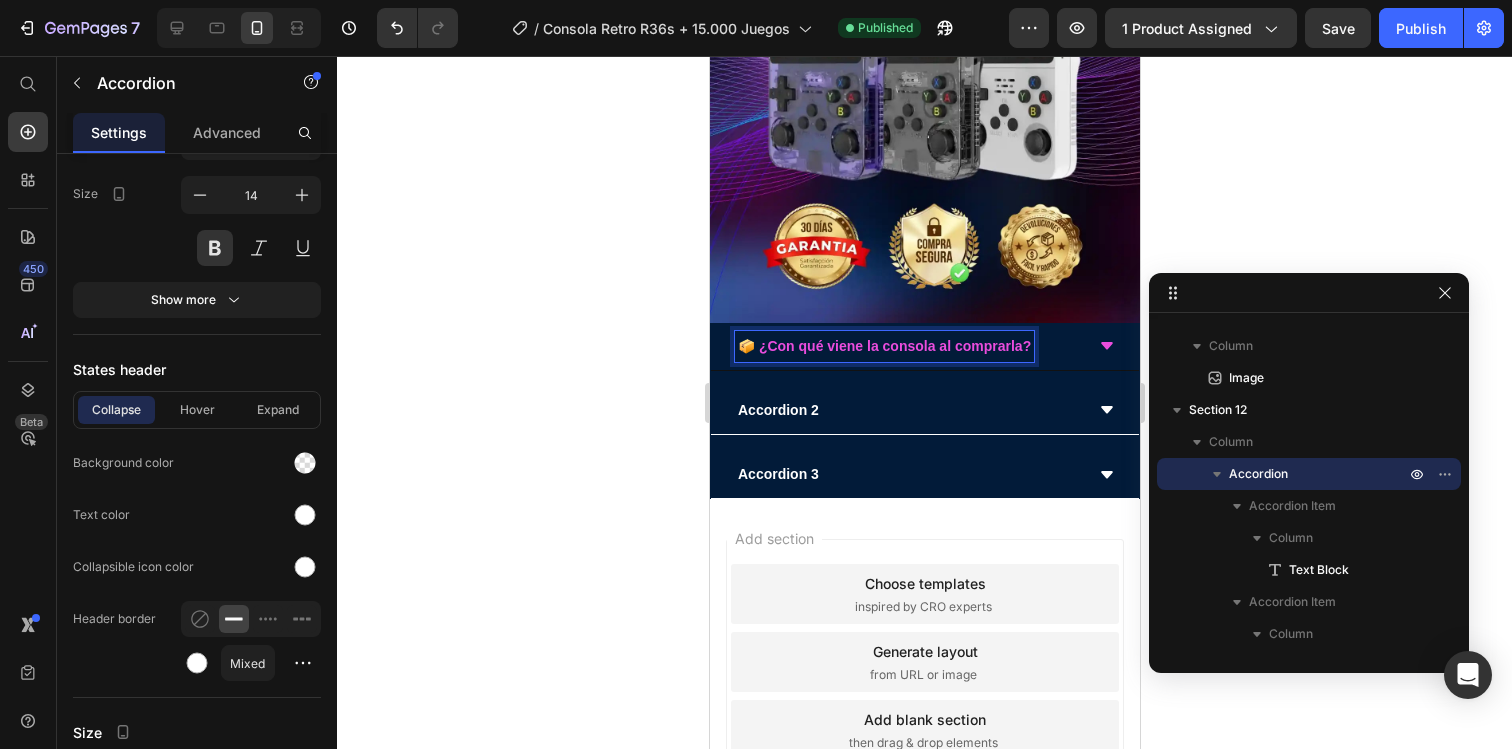 click 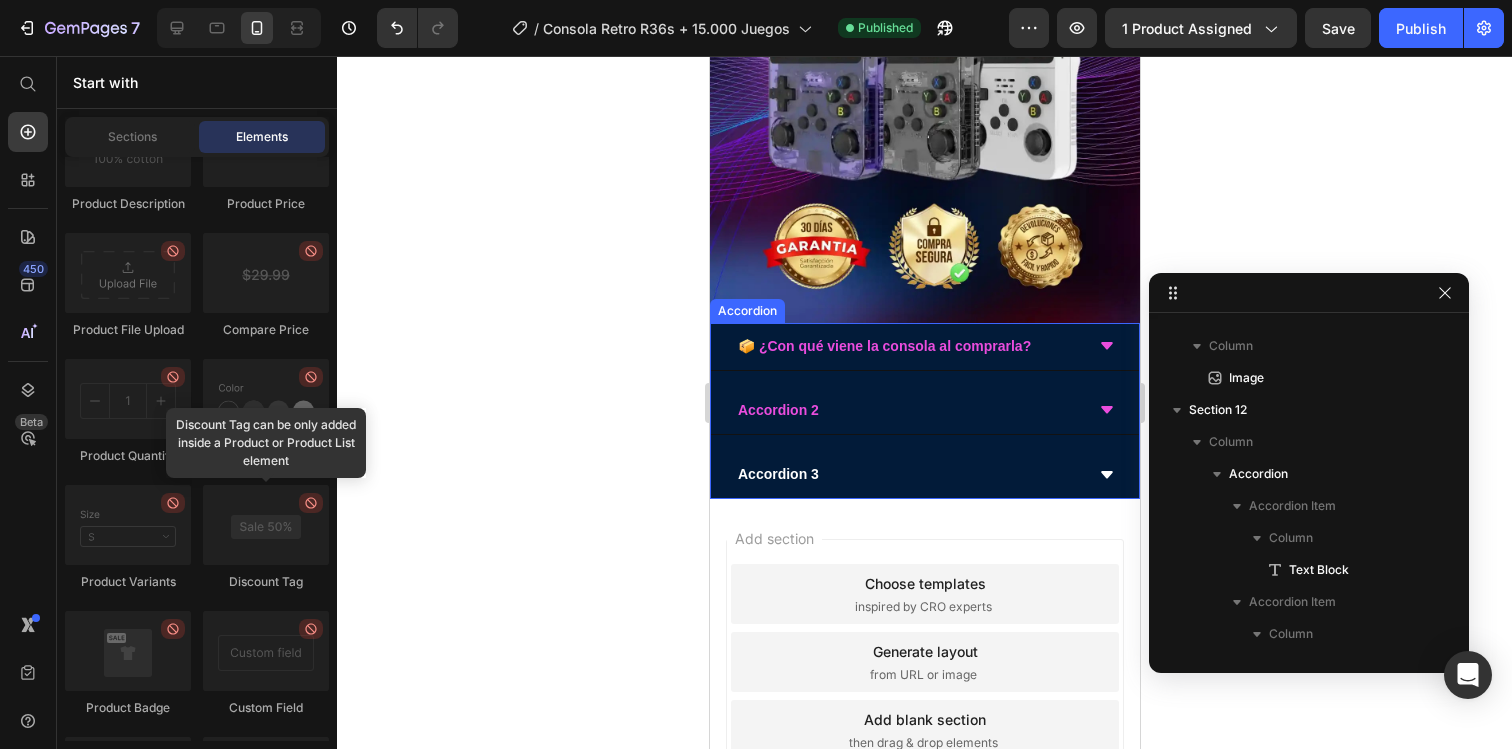 click on "Accordion 2" at bounding box center [777, 410] 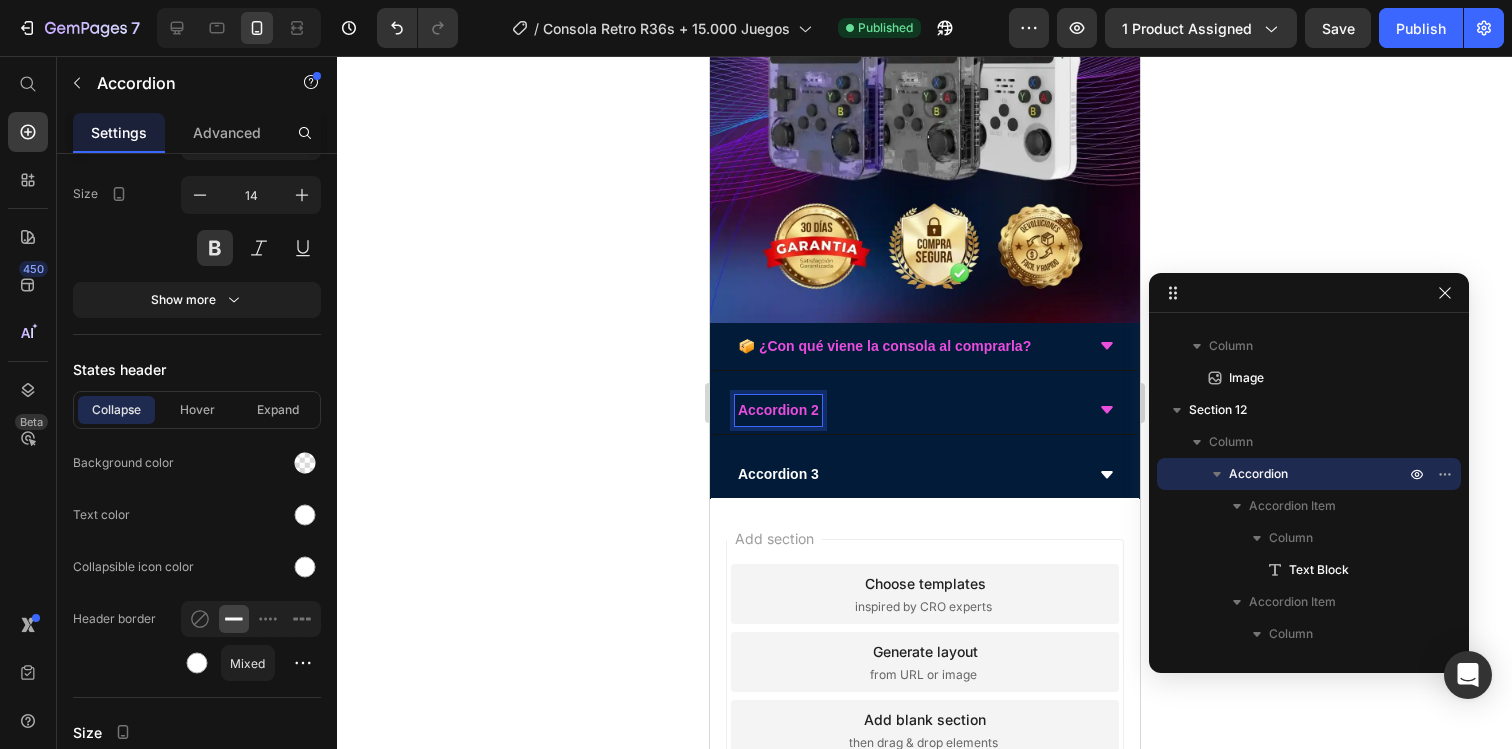 click on "Accordion 2" at bounding box center (777, 410) 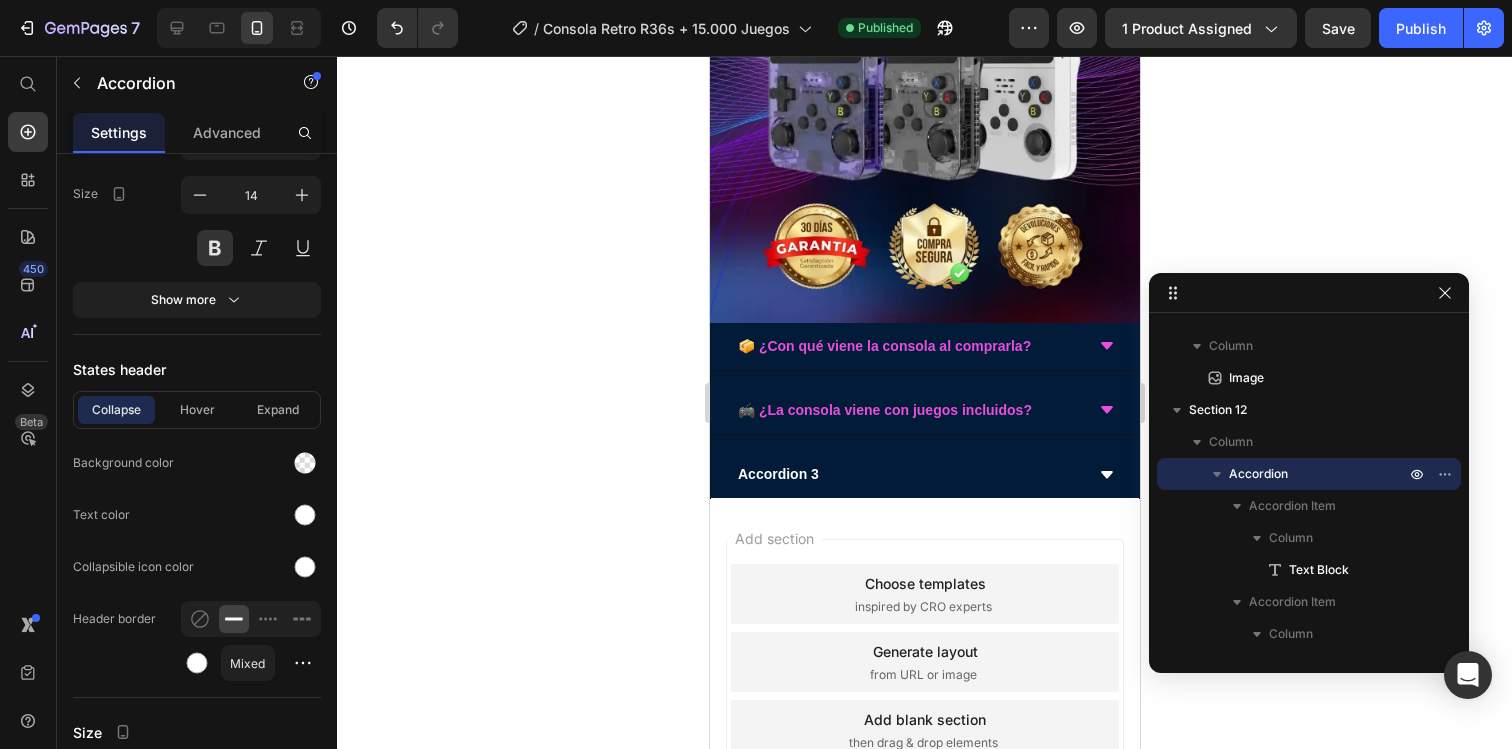 click 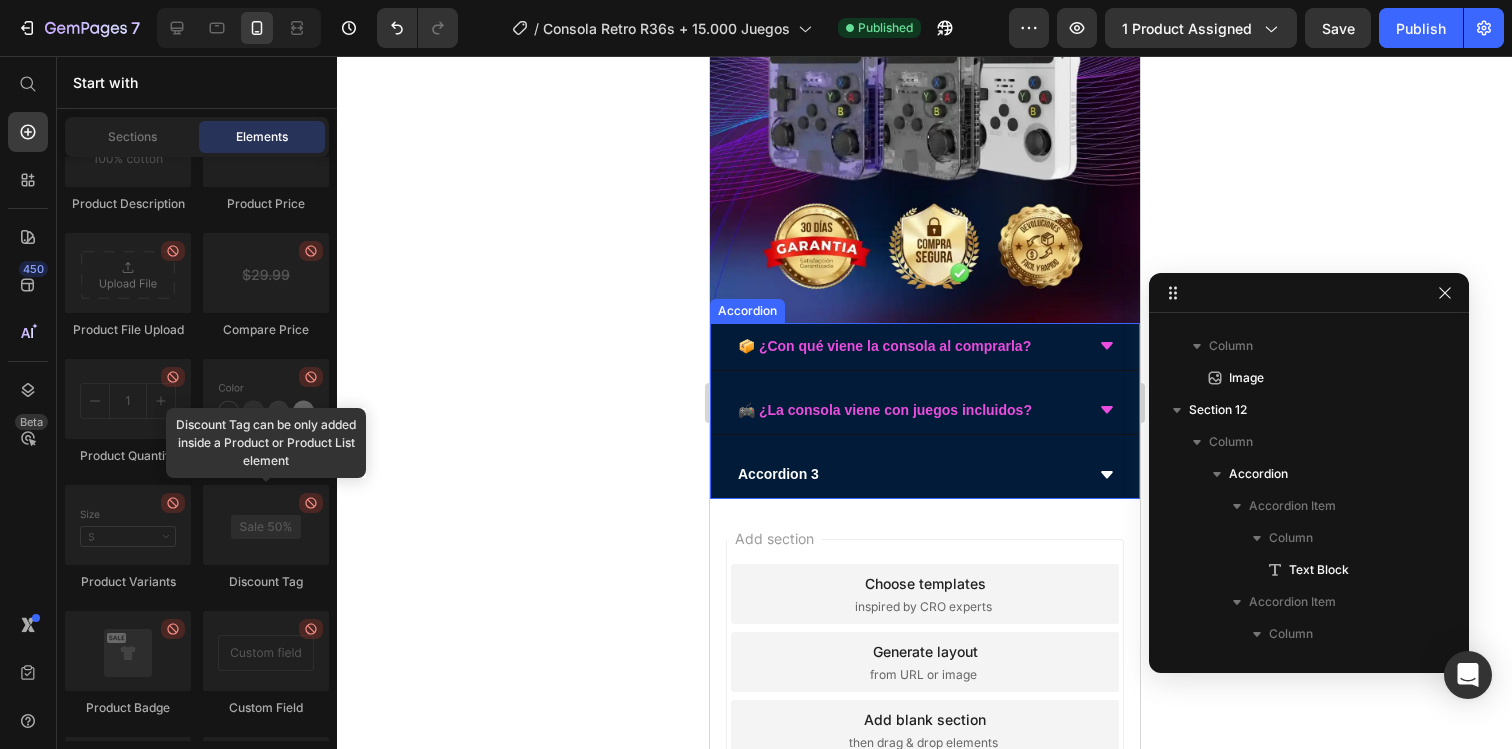 click on "🎮 ¿La consola viene con juegos incluidos?" at bounding box center (924, 411) 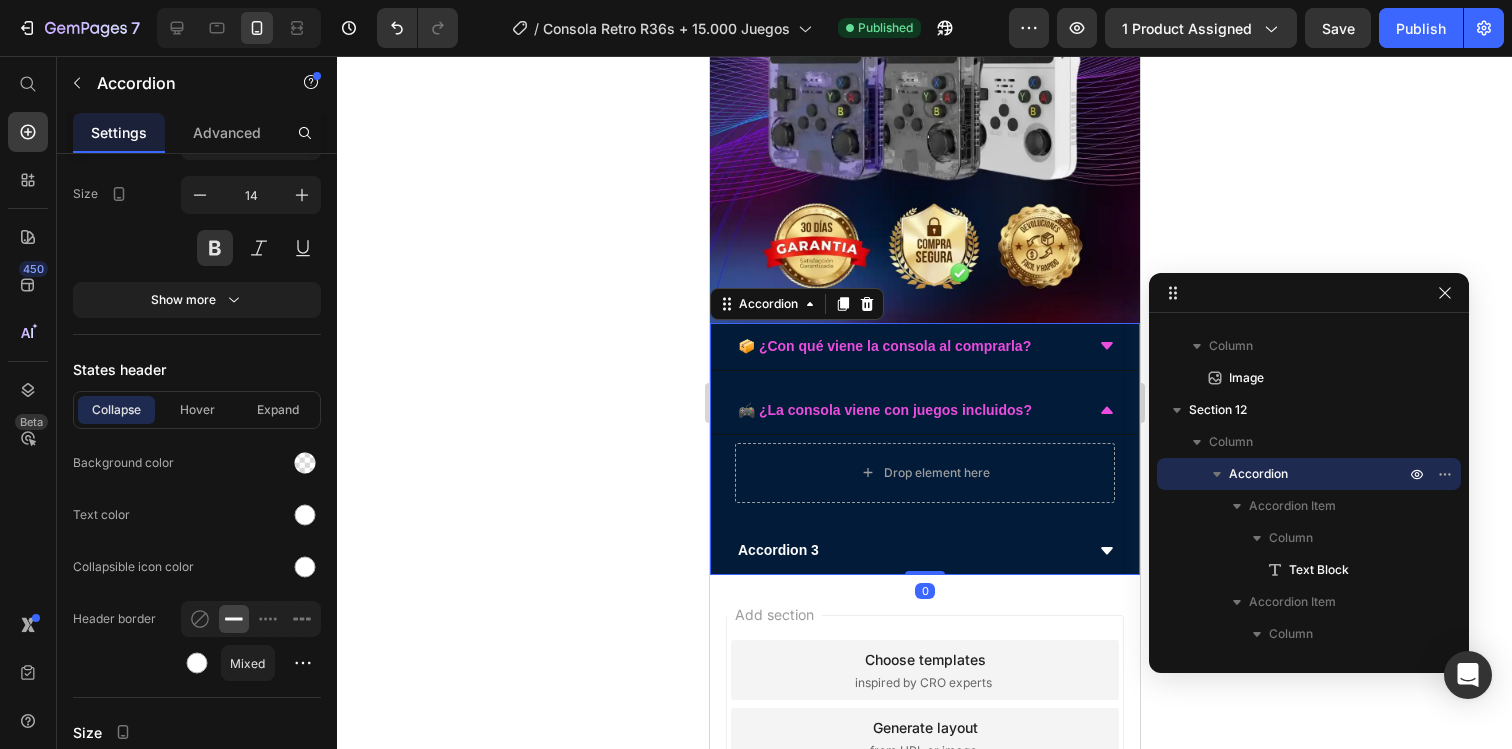 click on "📦 ¿Con qué viene la consola al comprarla?" at bounding box center [908, 346] 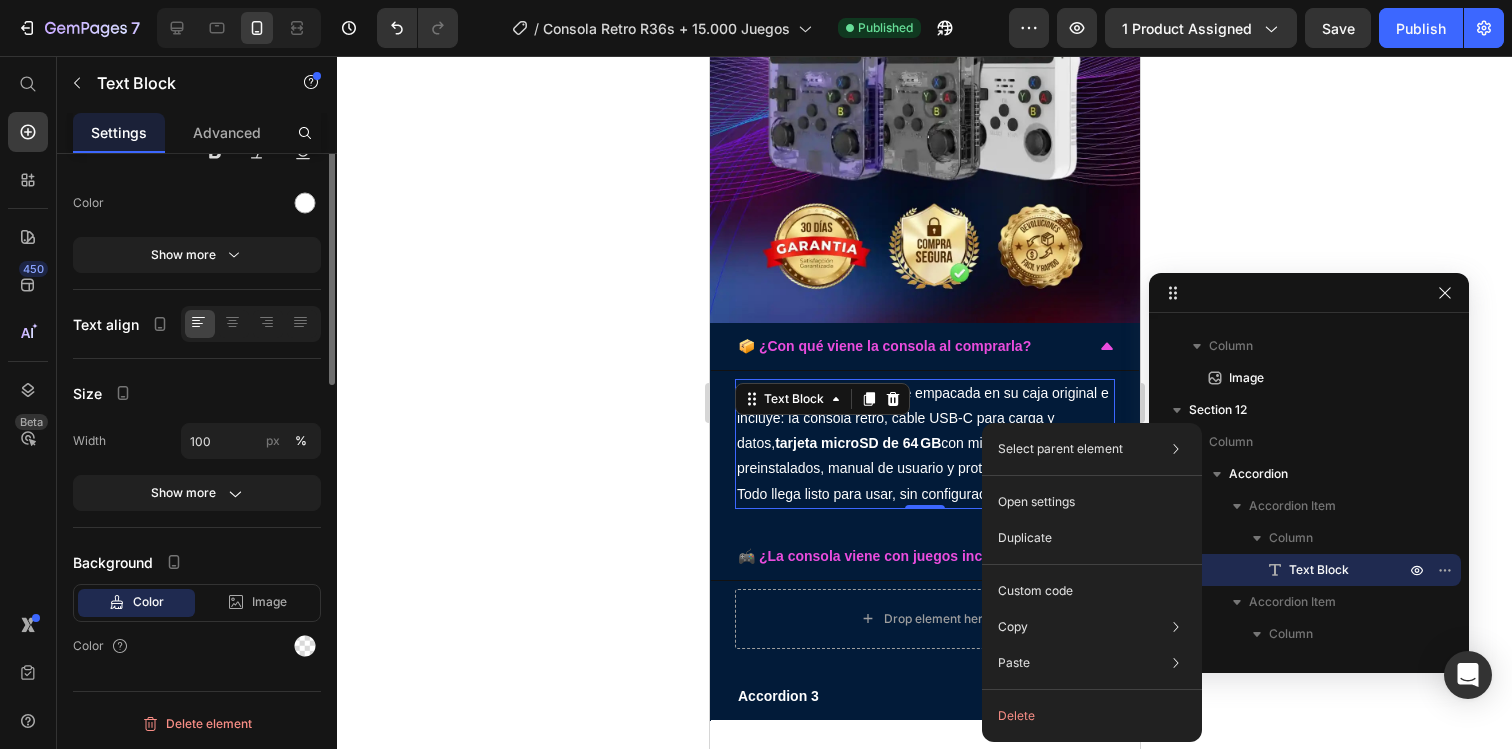 scroll, scrollTop: 0, scrollLeft: 0, axis: both 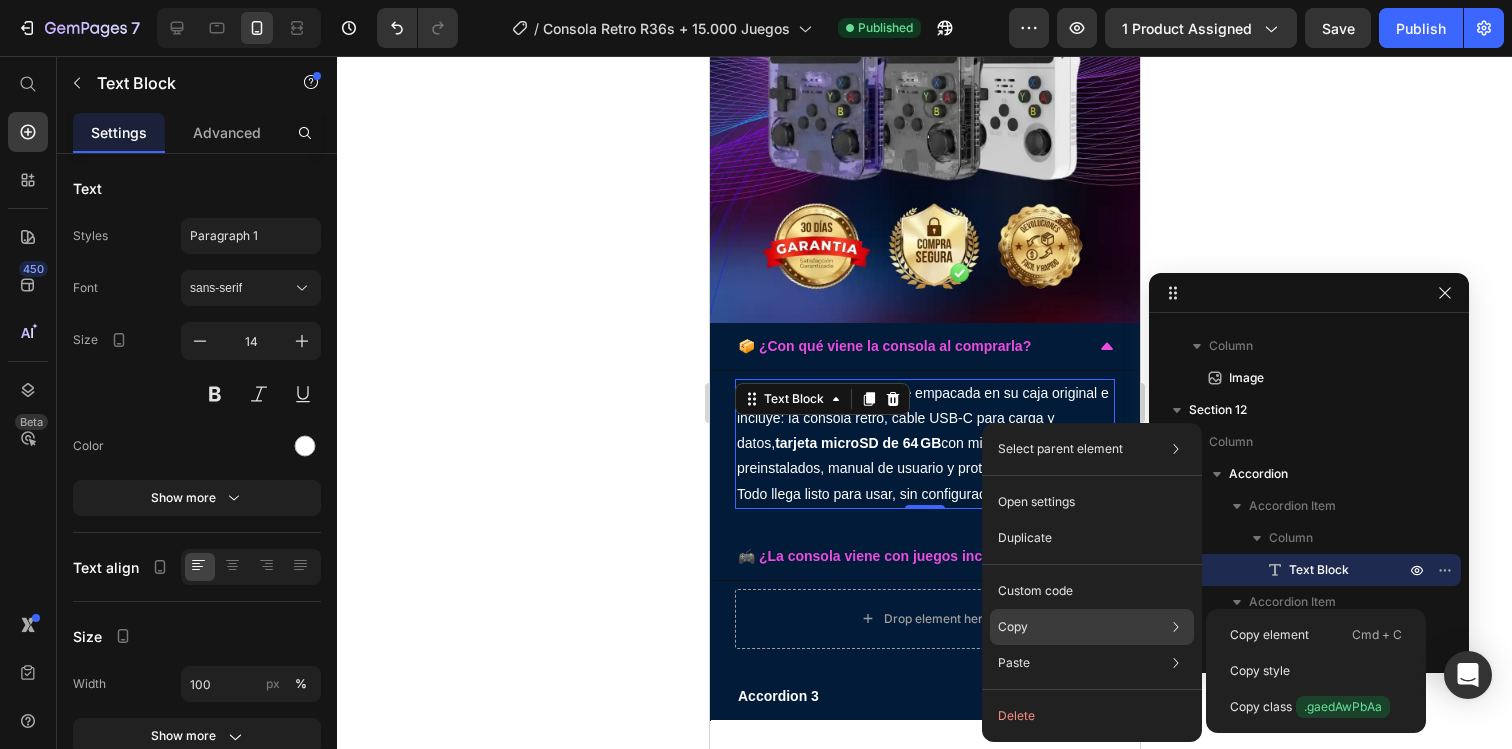 click on "Copy" at bounding box center (1013, 627) 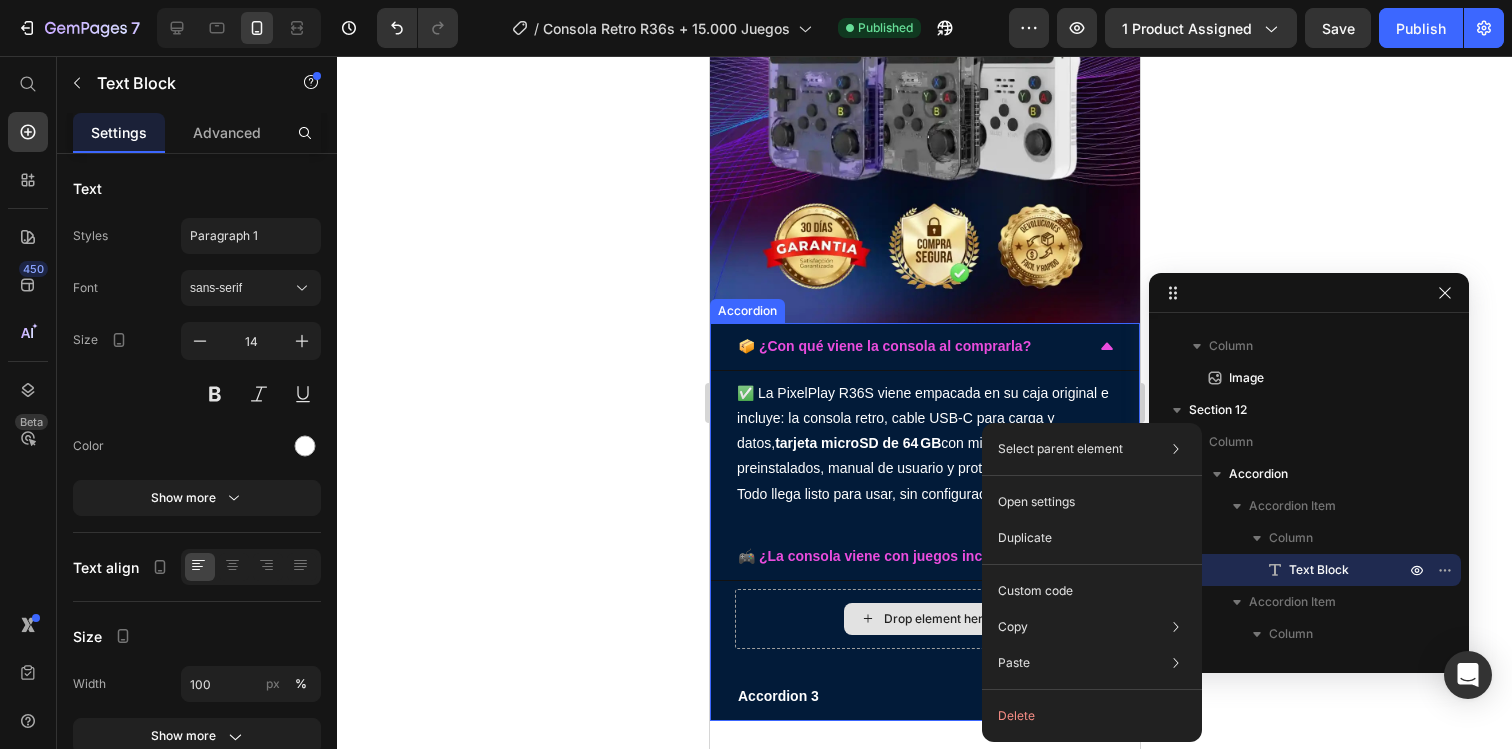 click on "Drop element here" at bounding box center (936, 619) 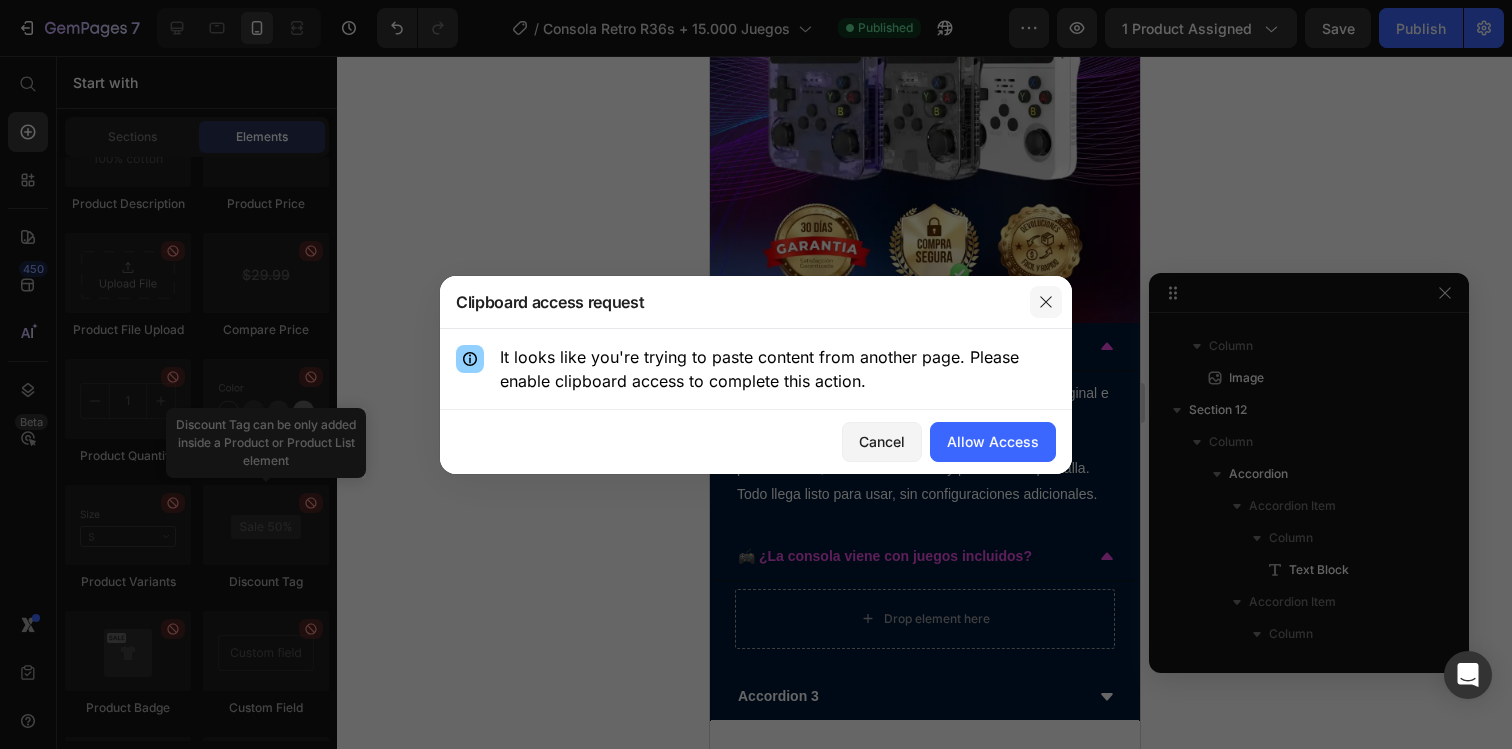 click 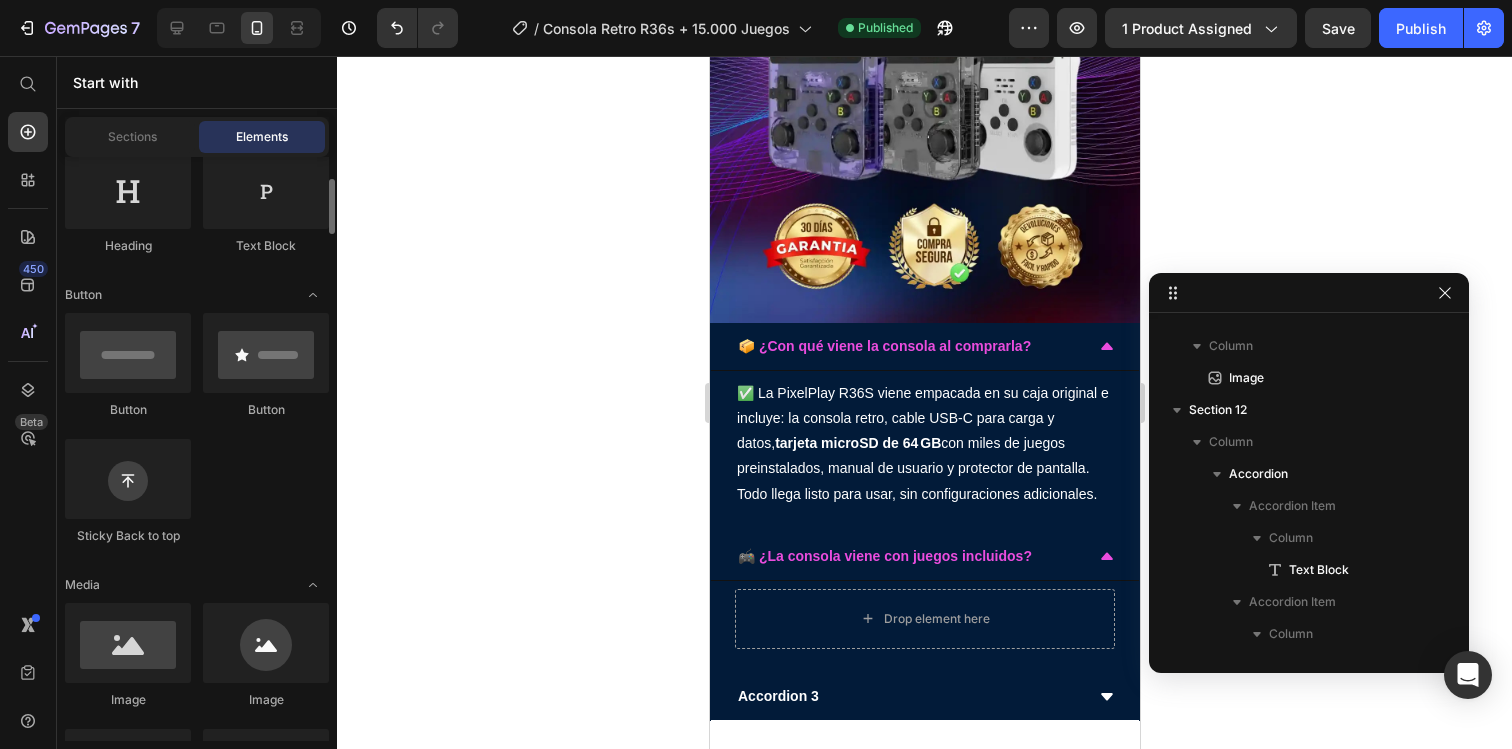 scroll, scrollTop: 0, scrollLeft: 0, axis: both 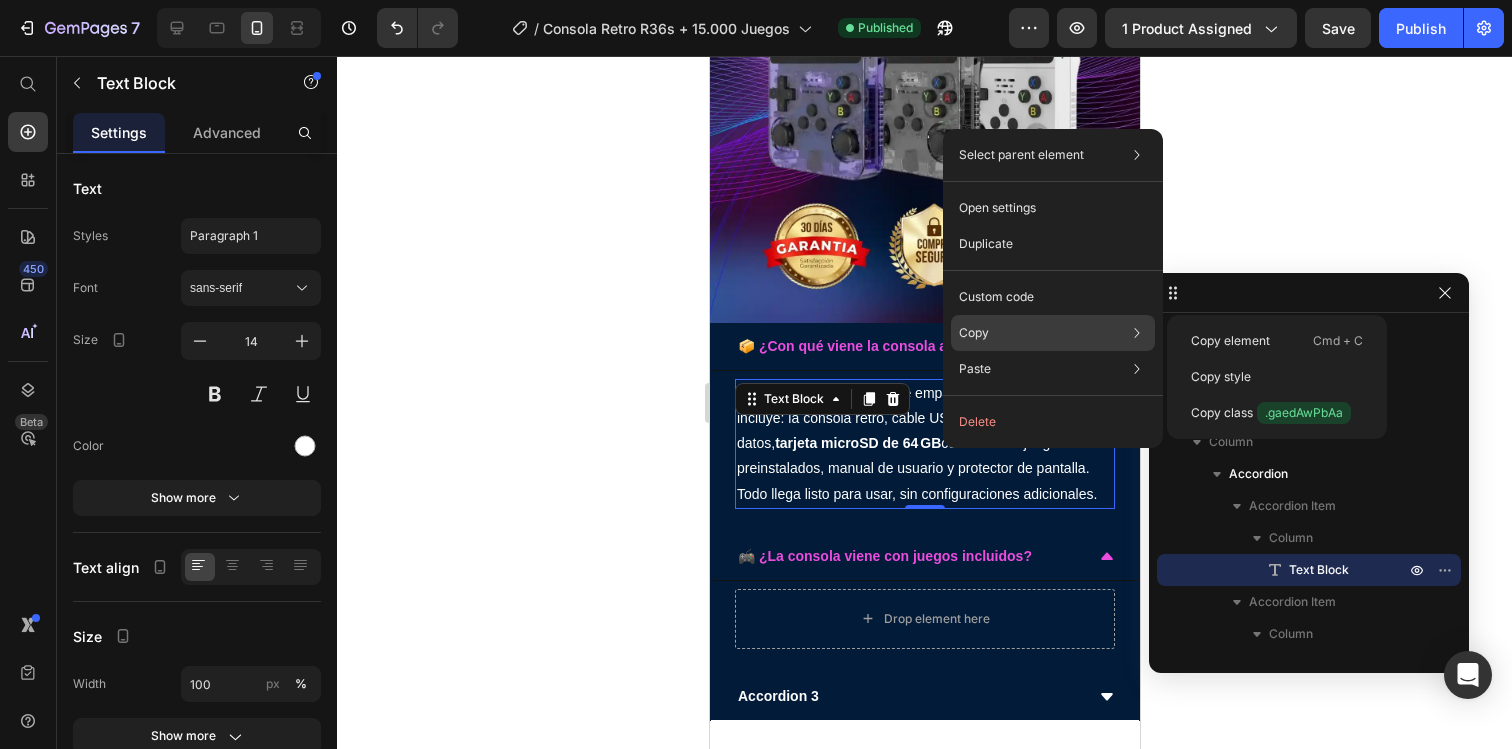 click on "Copy Copy element  Cmd + C Copy style  Copy class  .gaedAwPbAa" 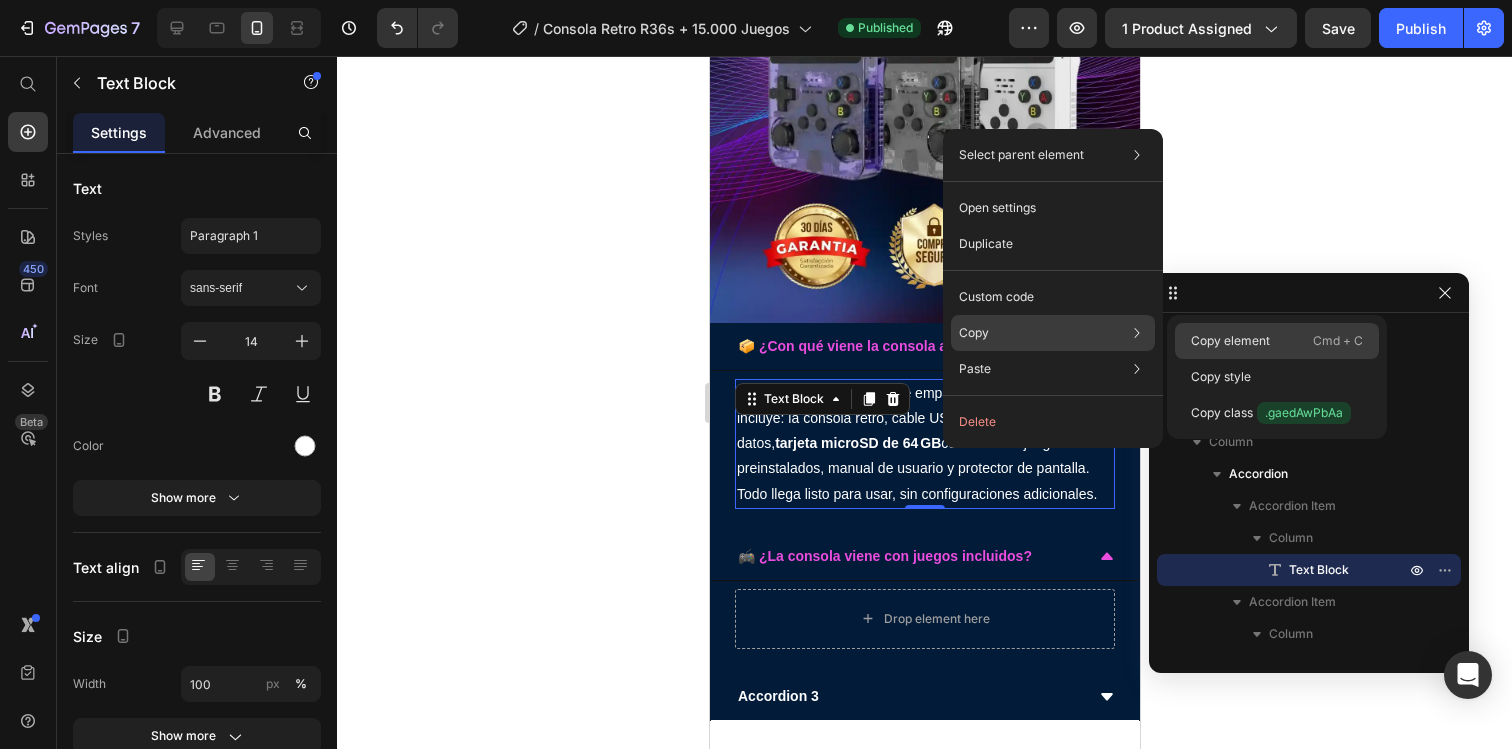 click on "Copy element" at bounding box center [1230, 341] 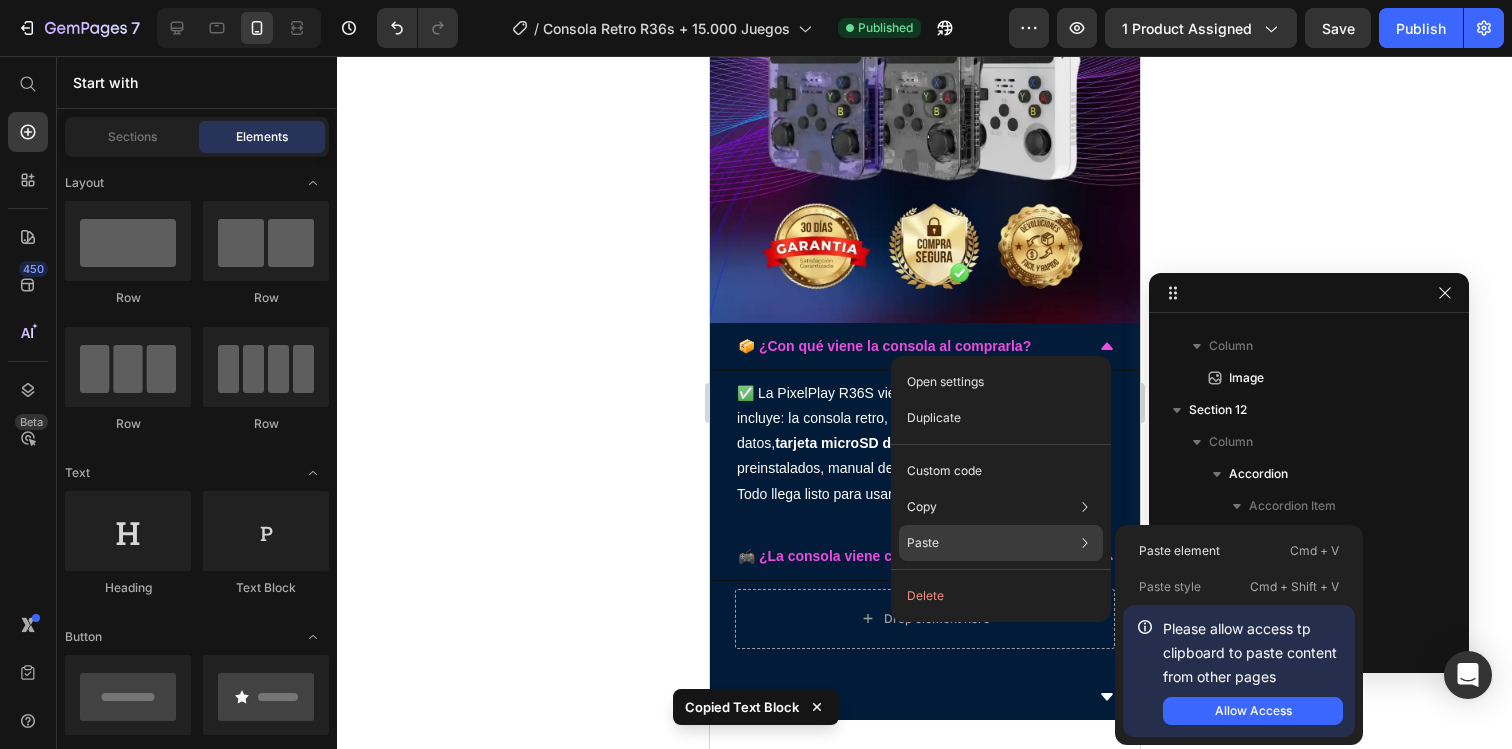click on "Paste Paste element  Cmd + V Paste style  Cmd + Shift + V  Please allow access tp clipboard to paste content from other pages  Allow Access" 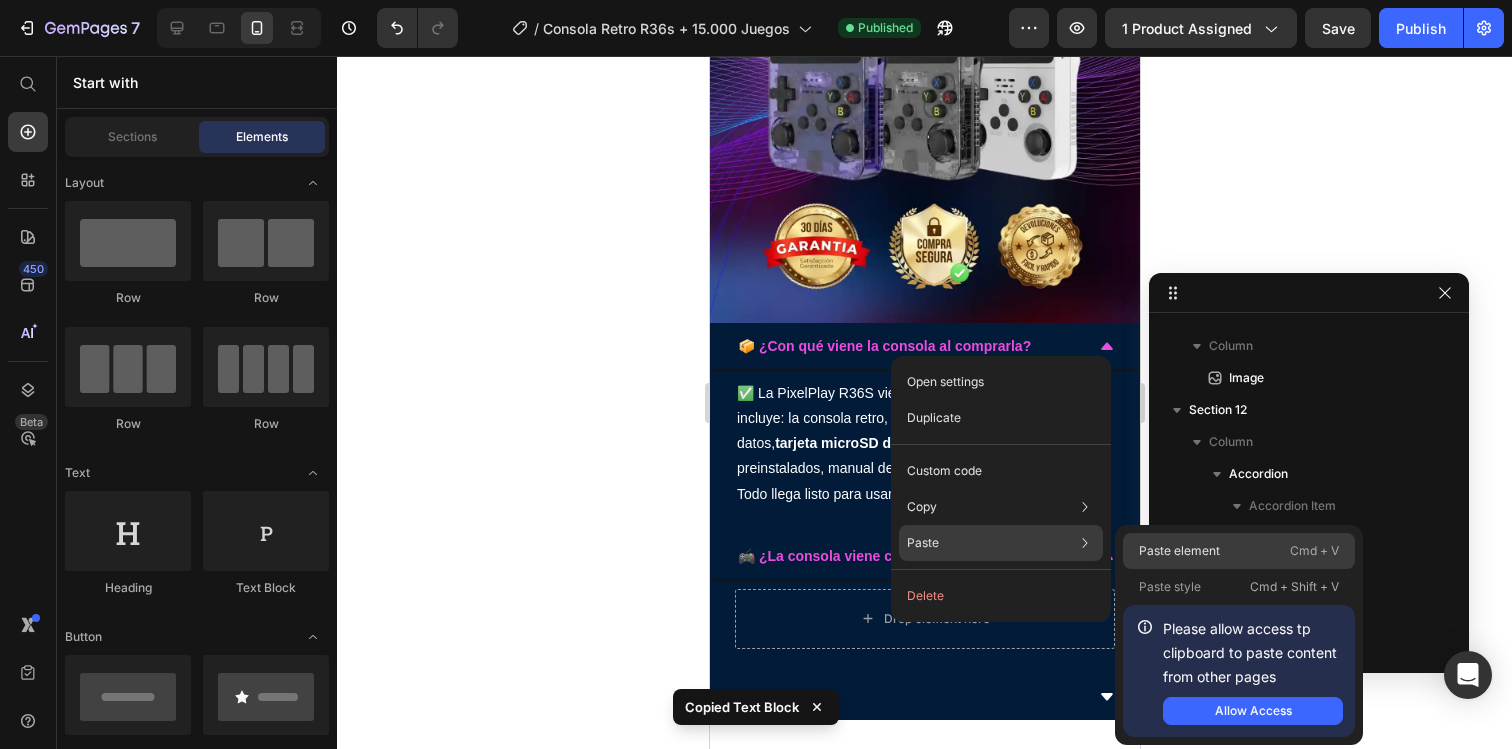 click on "Paste element" at bounding box center [1179, 551] 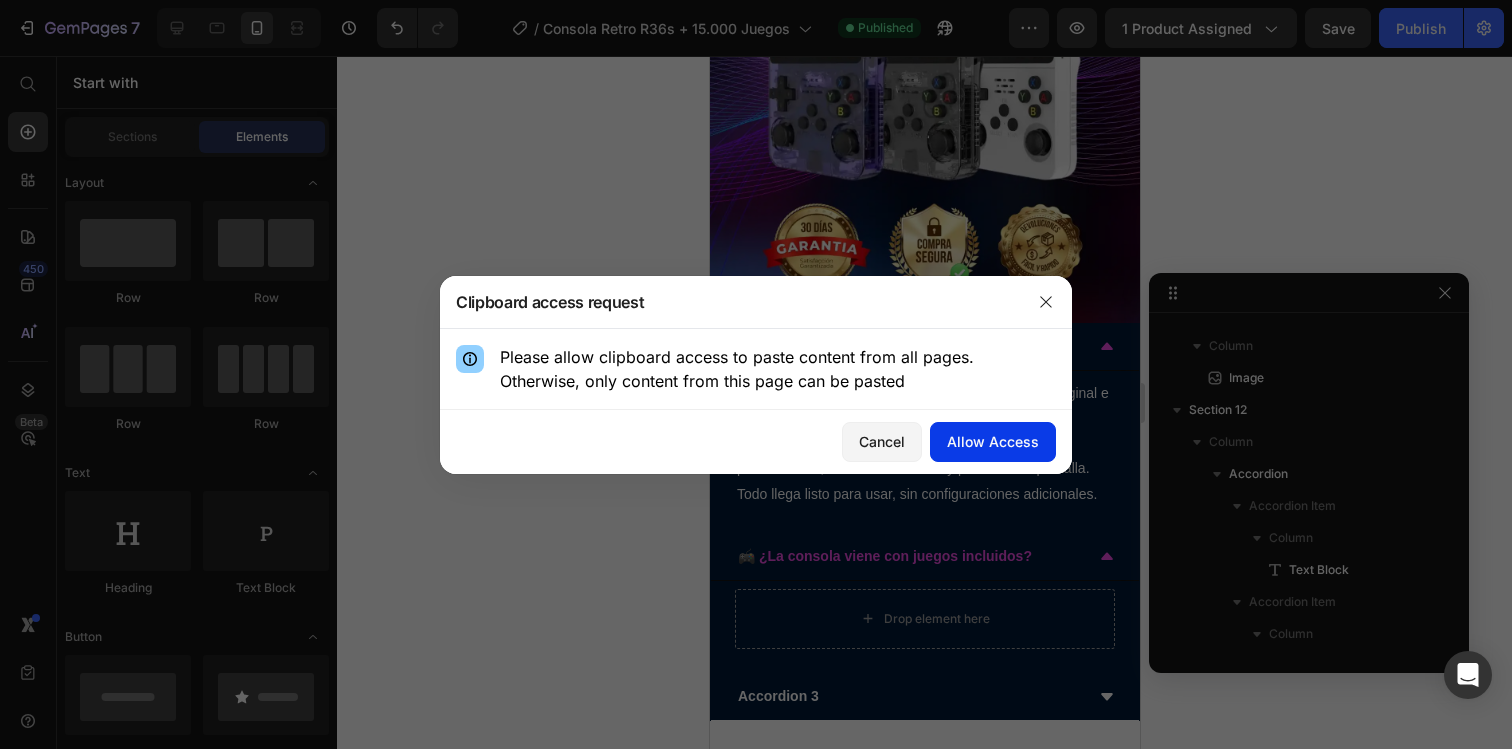 click on "Allow Access" 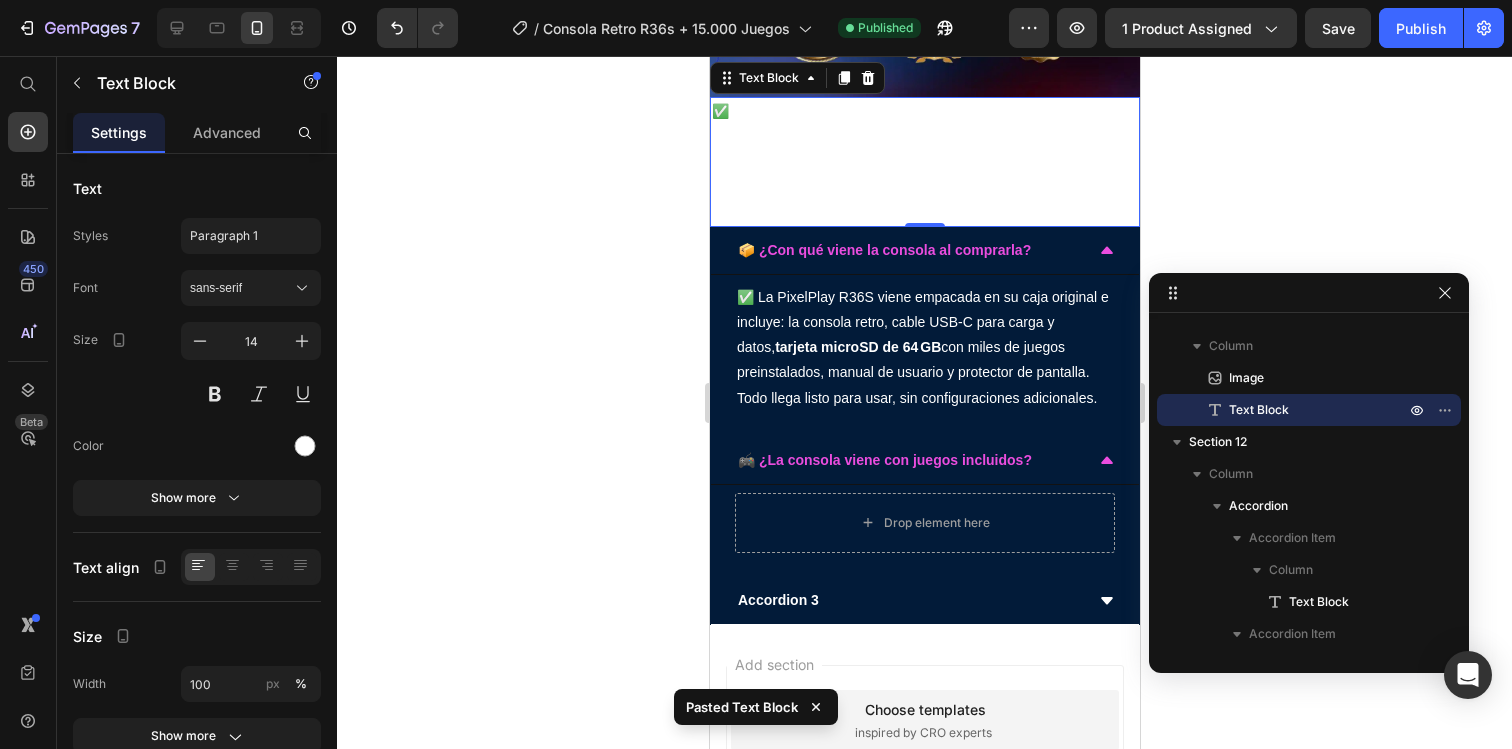 scroll, scrollTop: 4970, scrollLeft: 0, axis: vertical 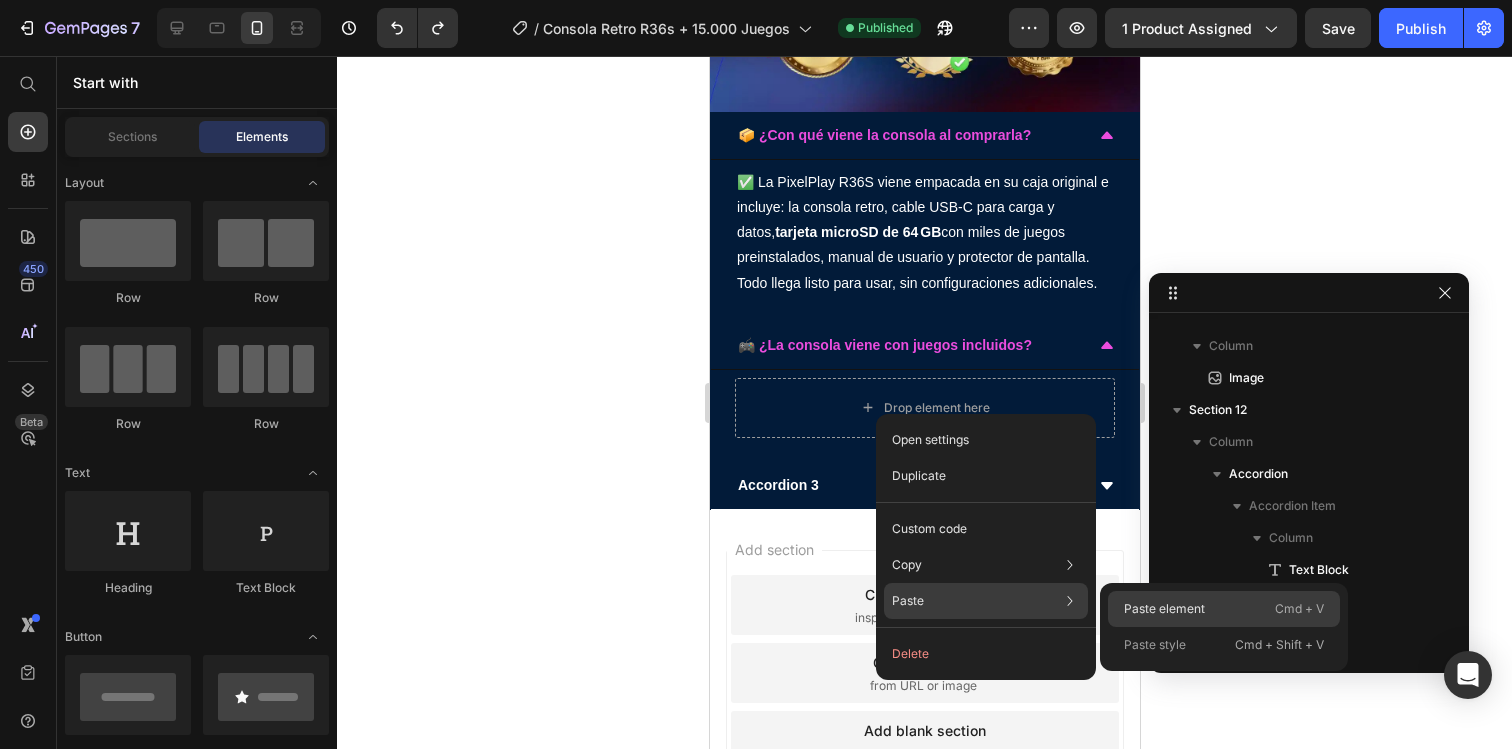 click on "Paste element  Cmd + V" 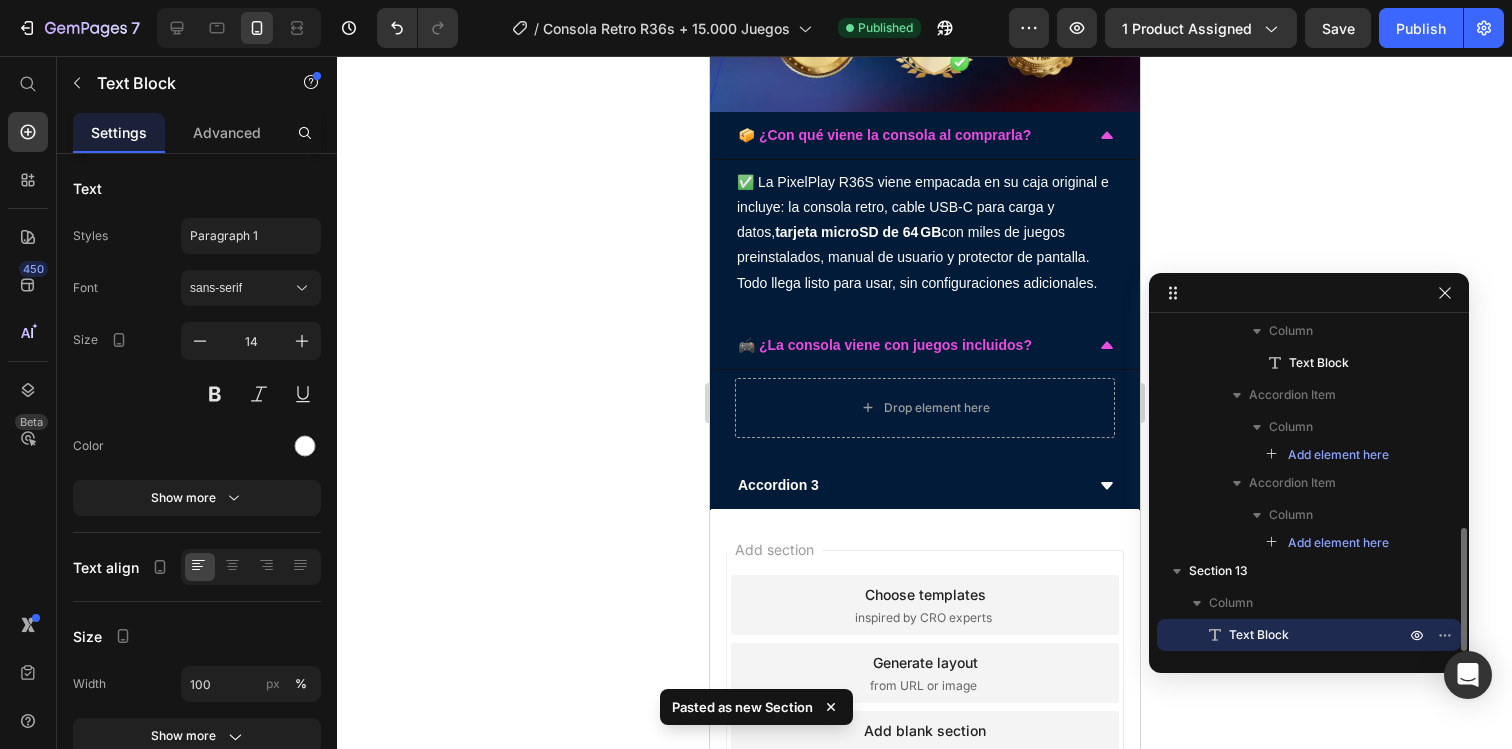 scroll, scrollTop: 454, scrollLeft: 0, axis: vertical 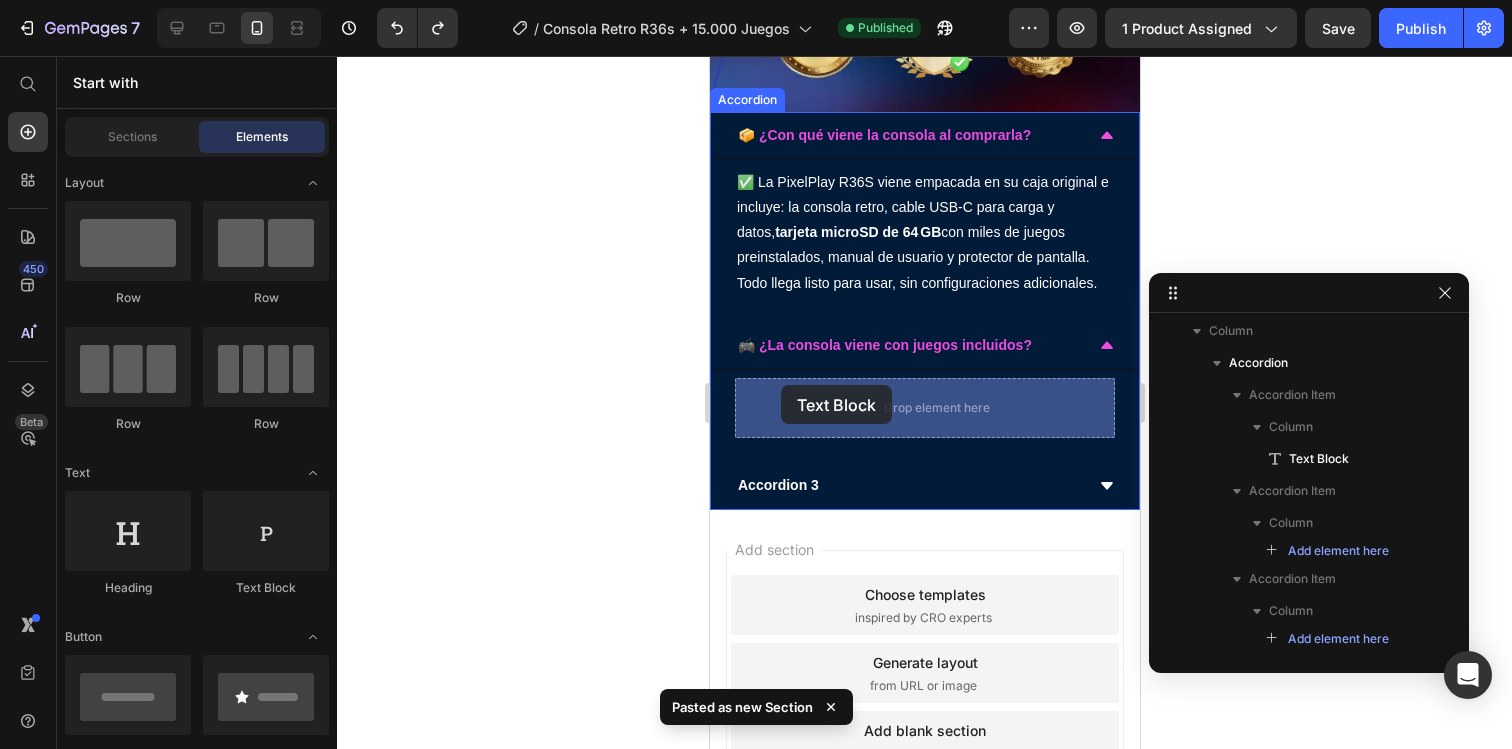drag, startPoint x: 982, startPoint y: 592, endPoint x: 787, endPoint y: 390, distance: 280.765 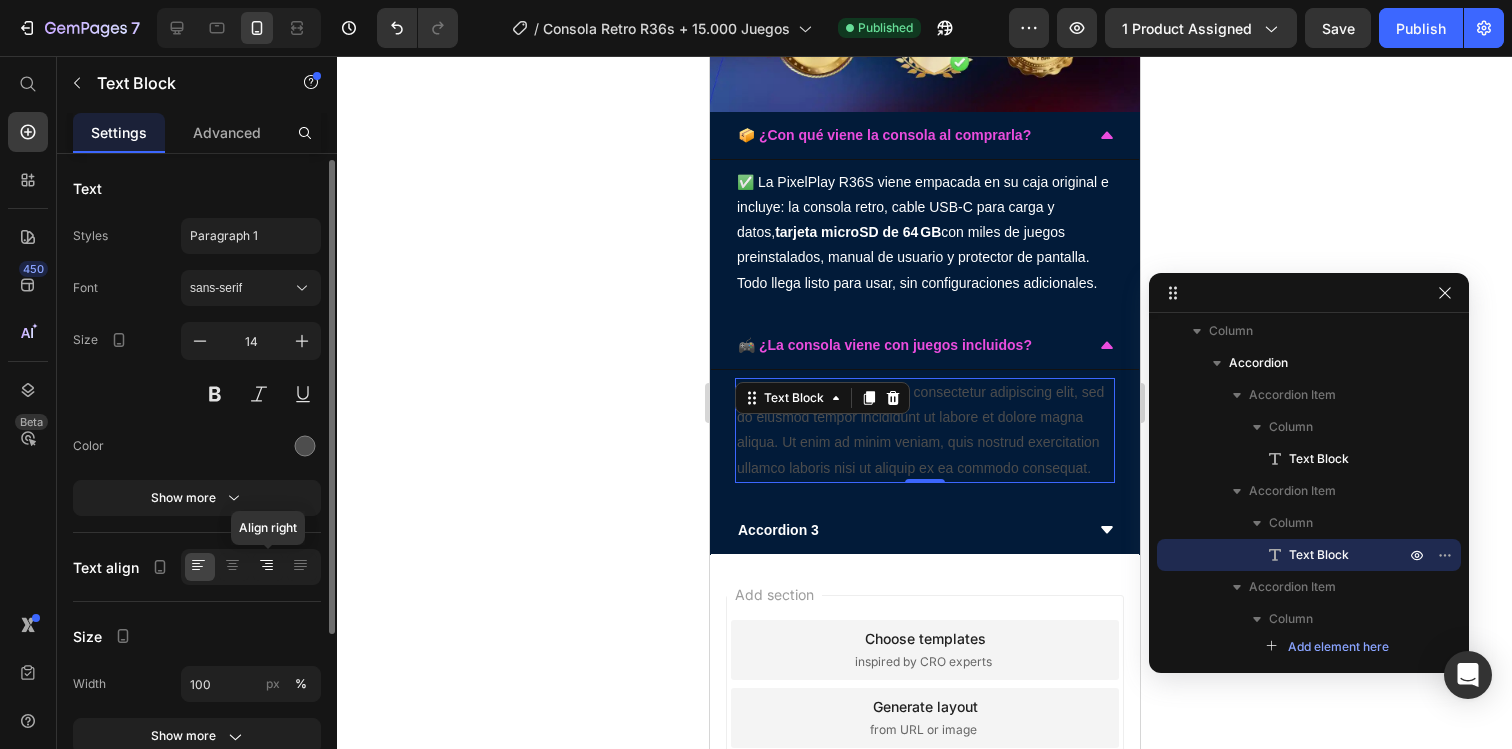 scroll, scrollTop: 12, scrollLeft: 0, axis: vertical 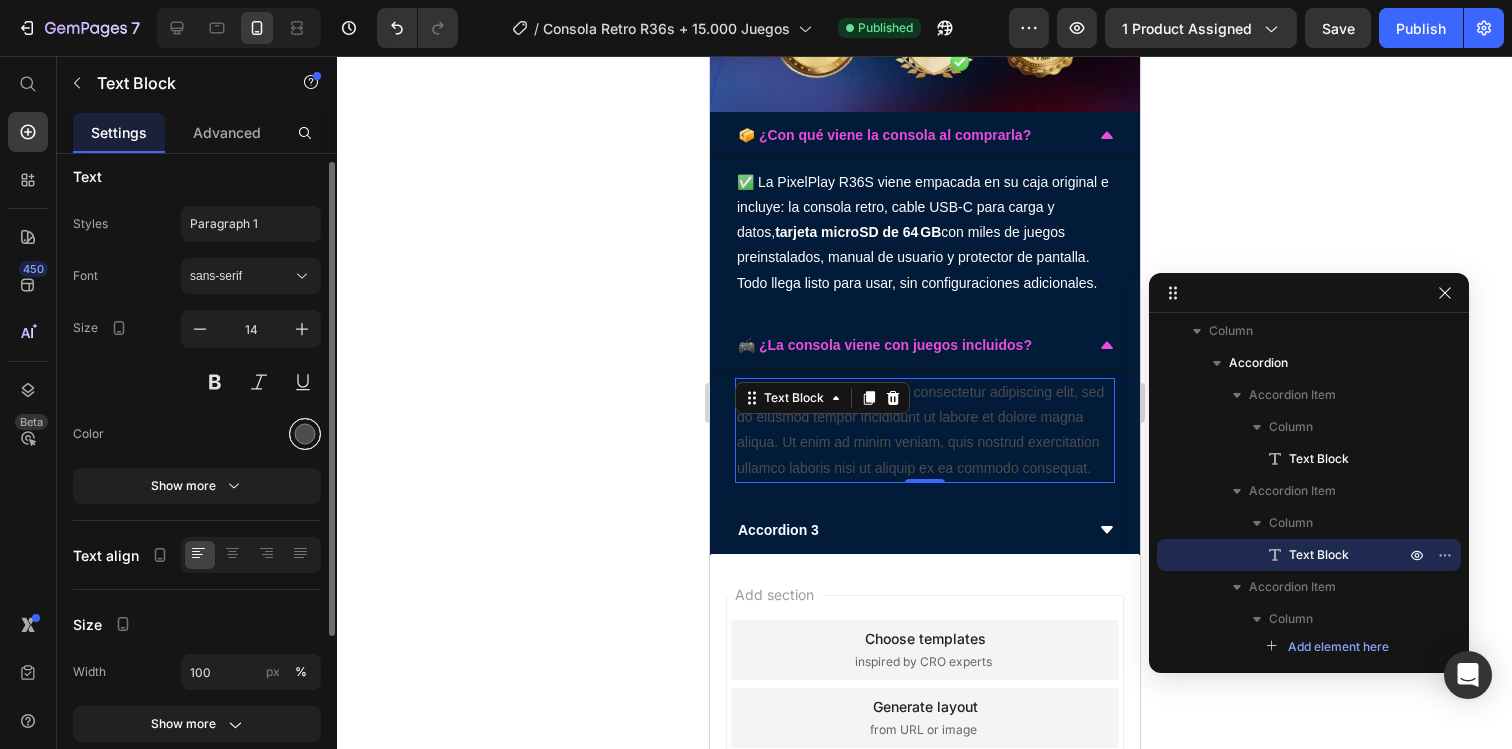 click at bounding box center (305, 434) 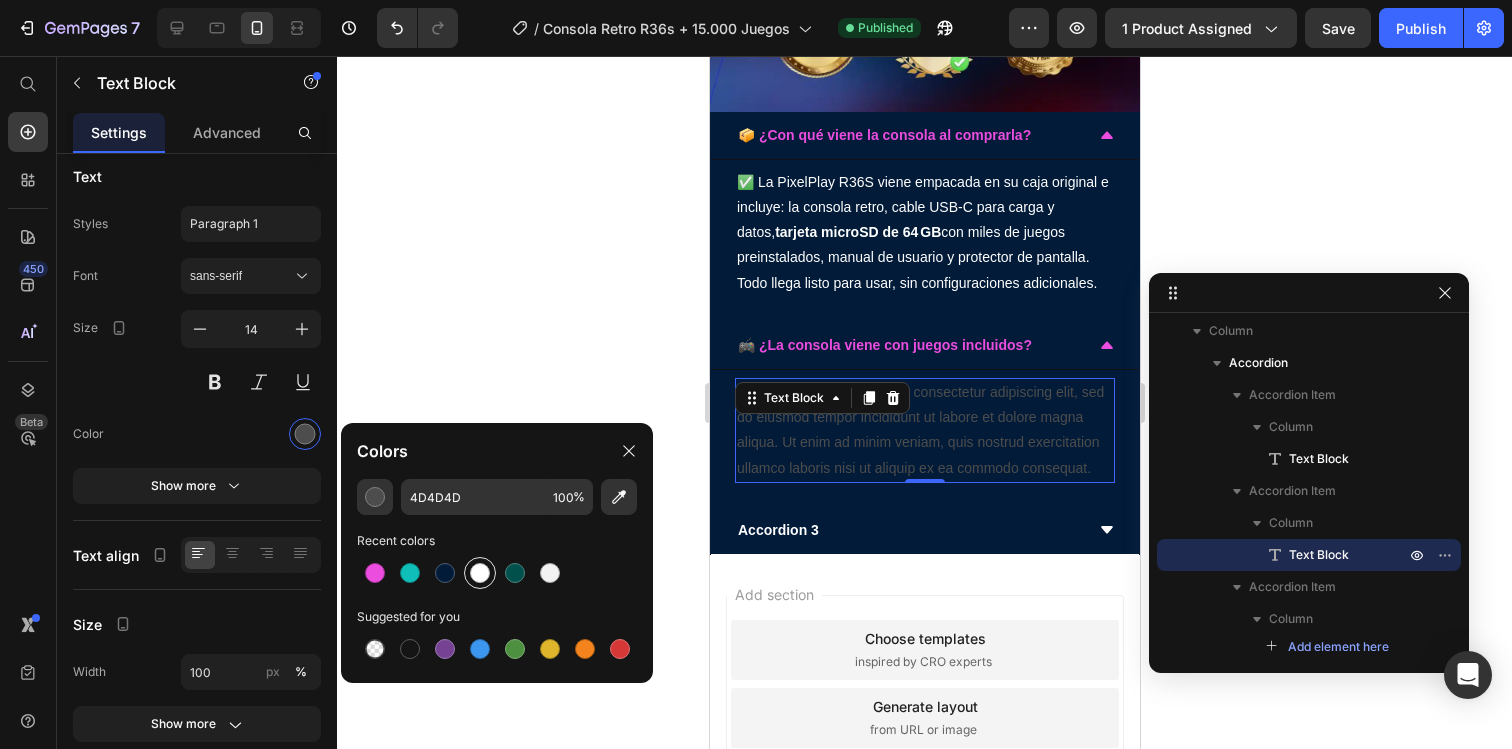 click at bounding box center [480, 573] 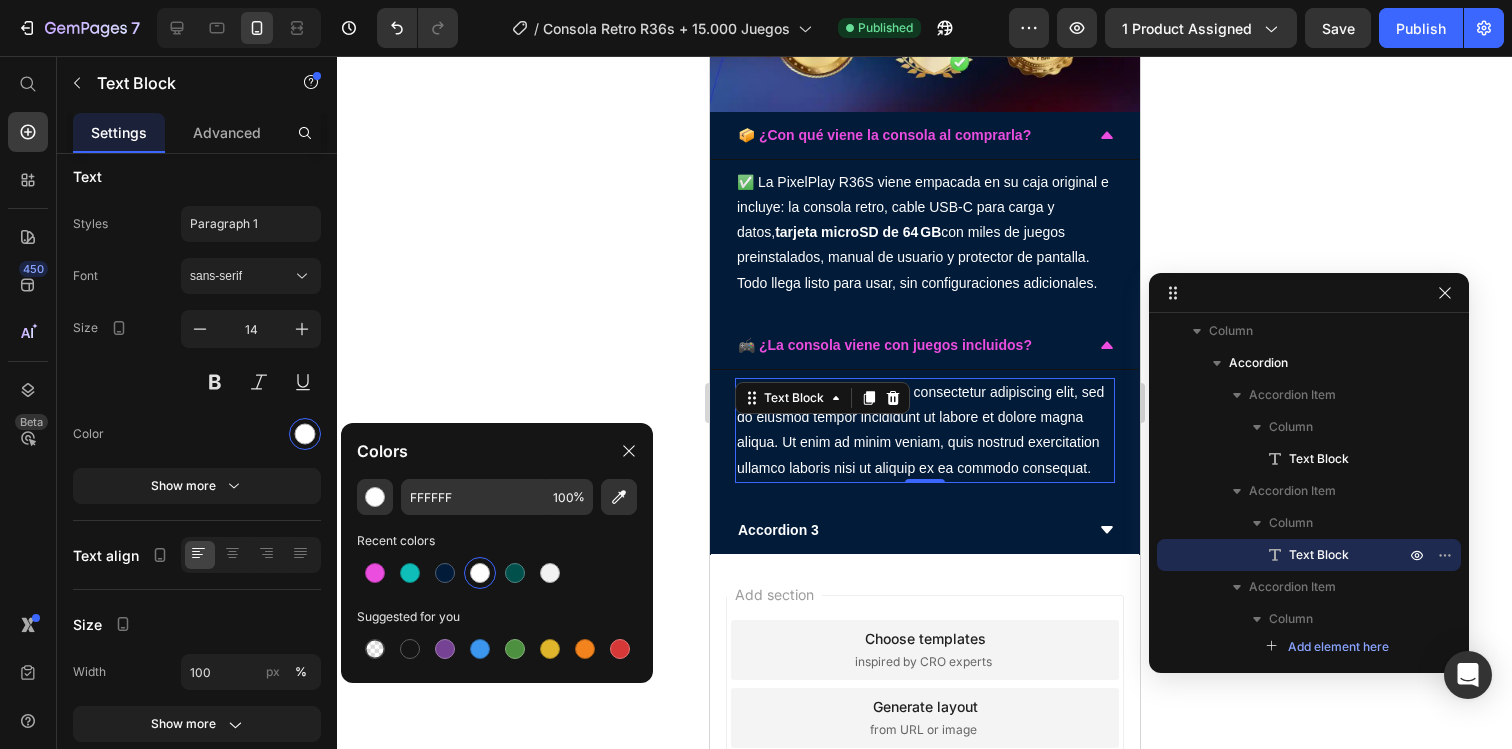 click 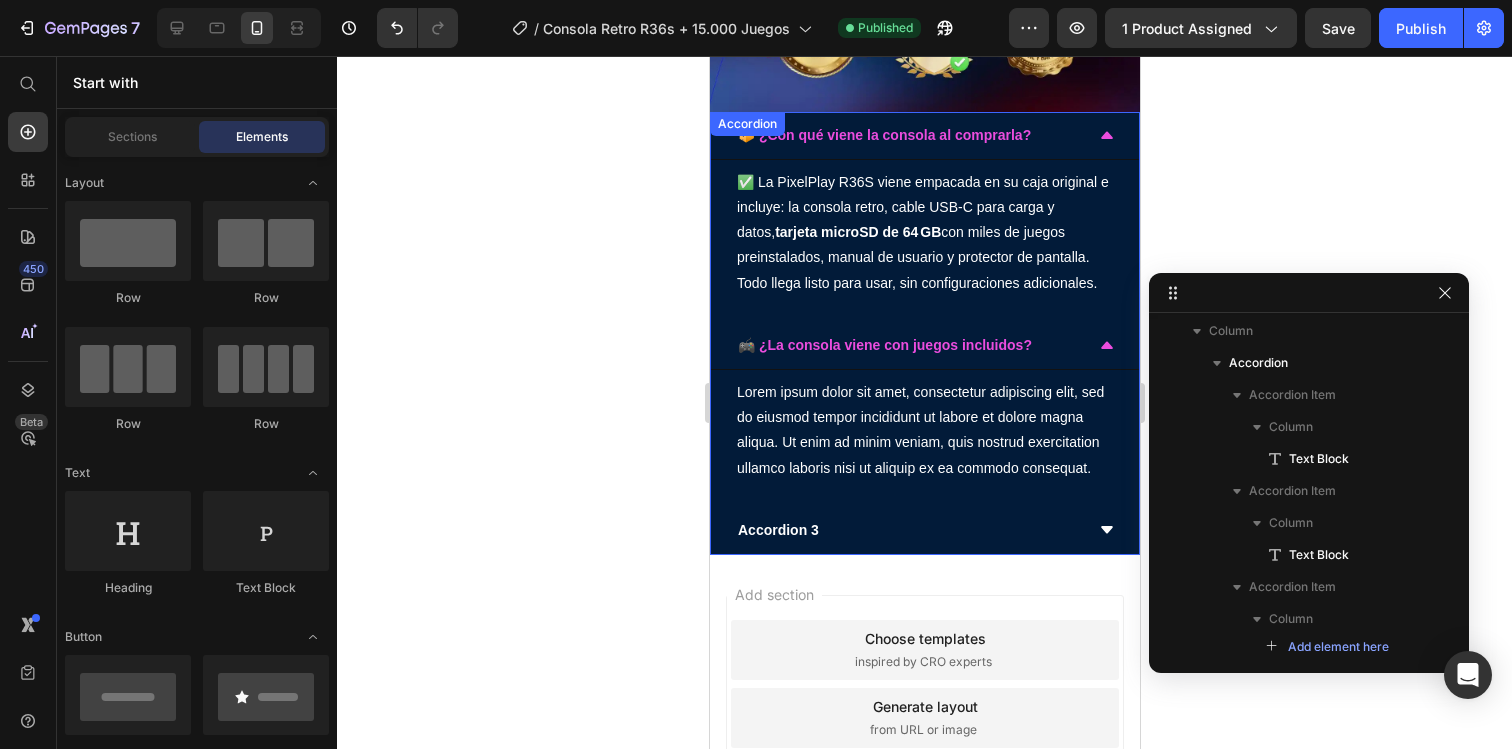 click on "📦 ¿Con qué viene la consola al comprarla?" at bounding box center [908, 135] 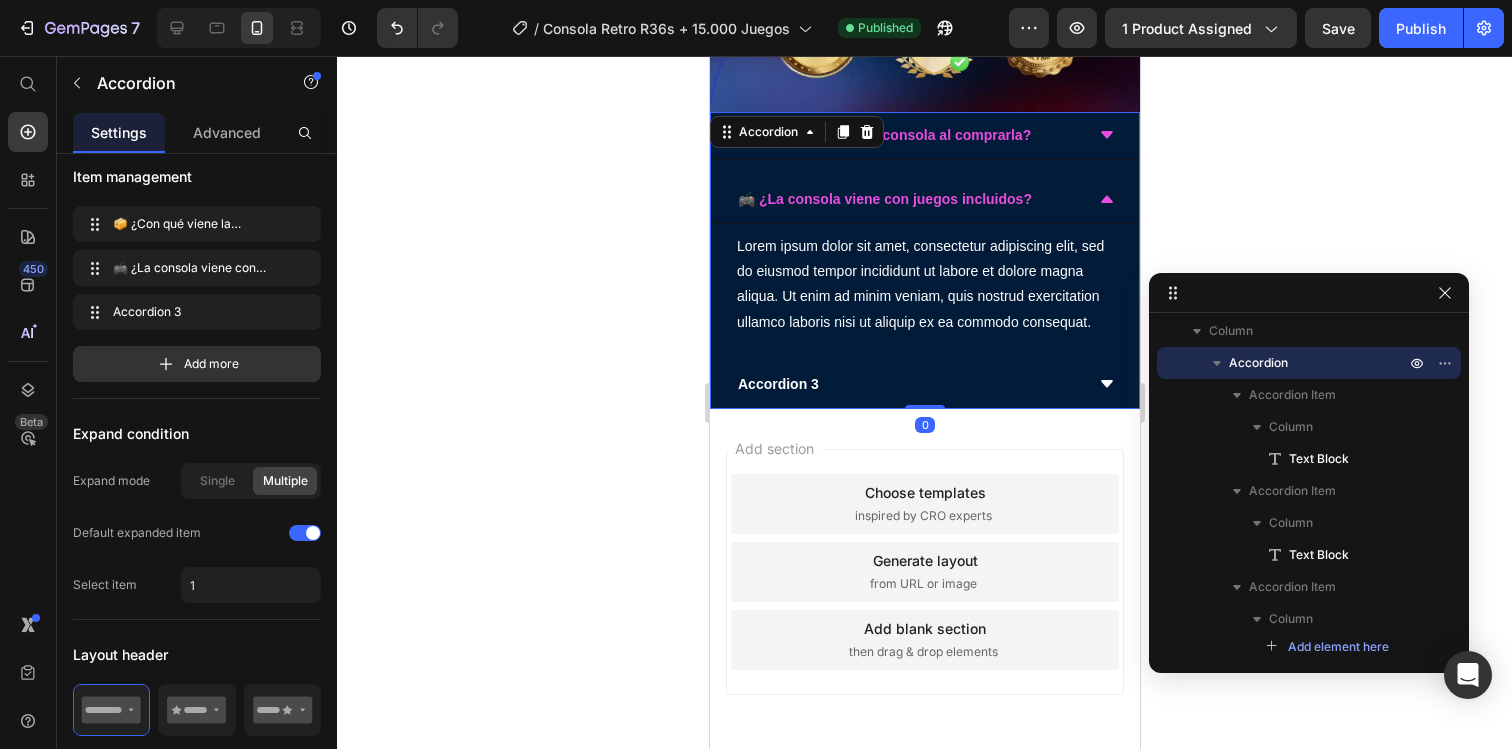 scroll, scrollTop: 0, scrollLeft: 0, axis: both 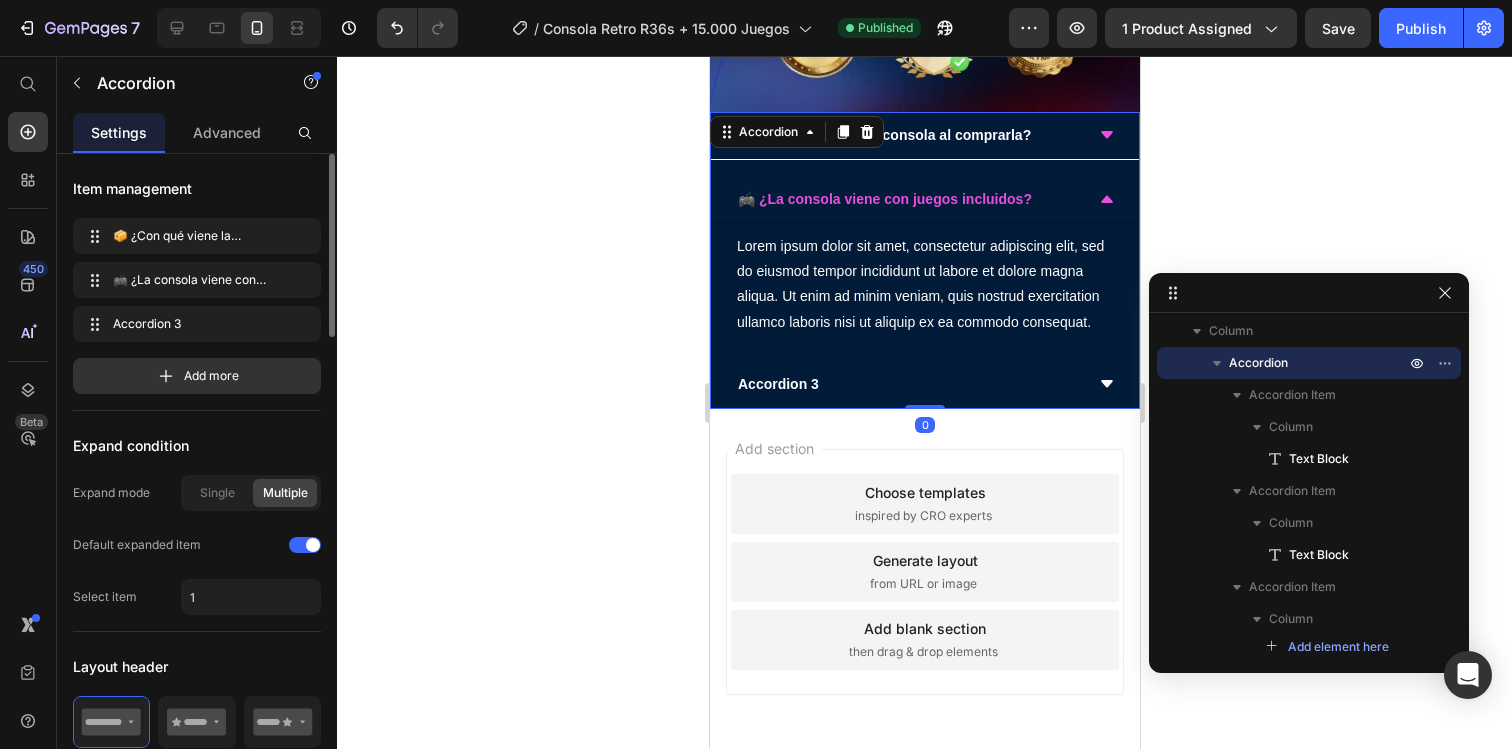 click on "🎮 ¿La consola viene con juegos incluidos?" at bounding box center [908, 199] 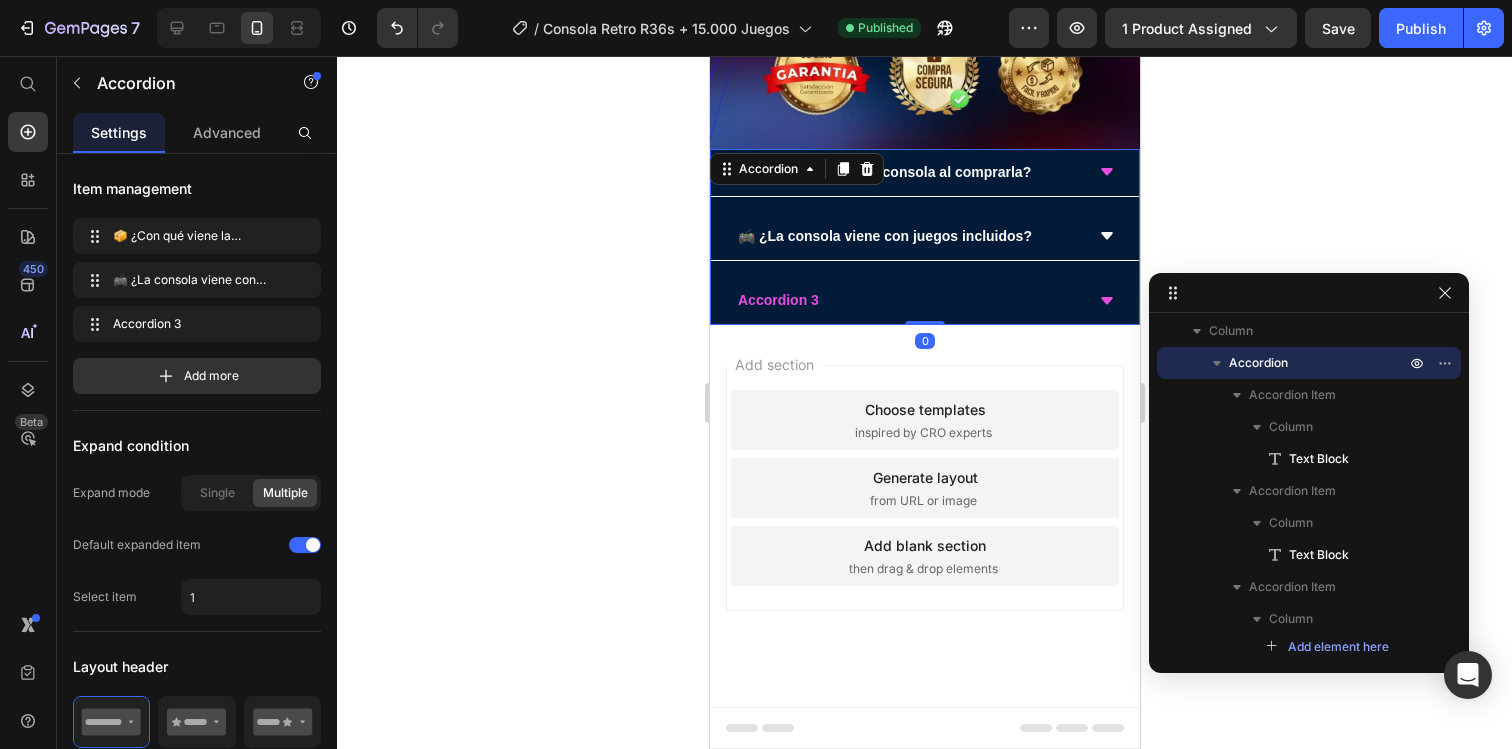 scroll, scrollTop: 4933, scrollLeft: 0, axis: vertical 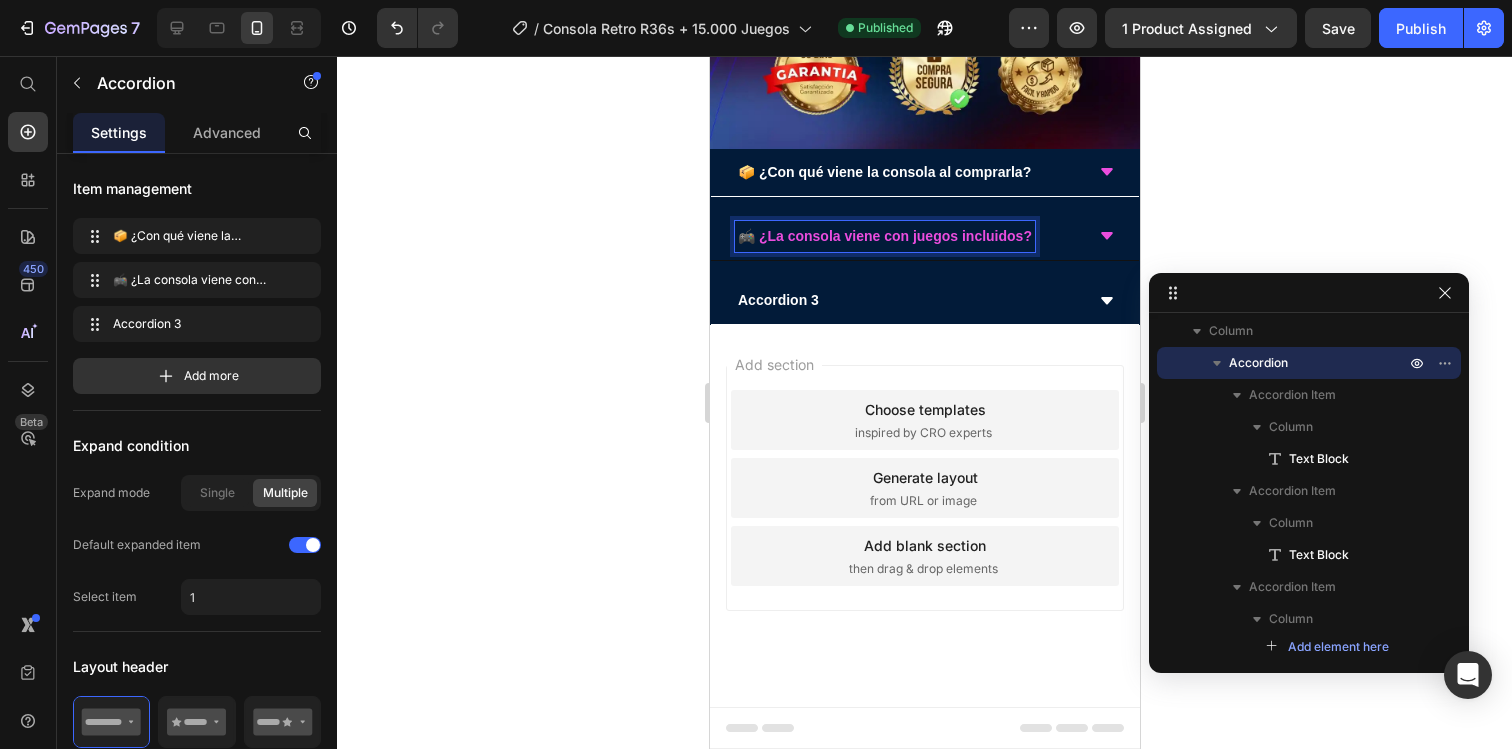 click on "🎮 ¿La consola viene con juegos incluidos?" at bounding box center [924, 237] 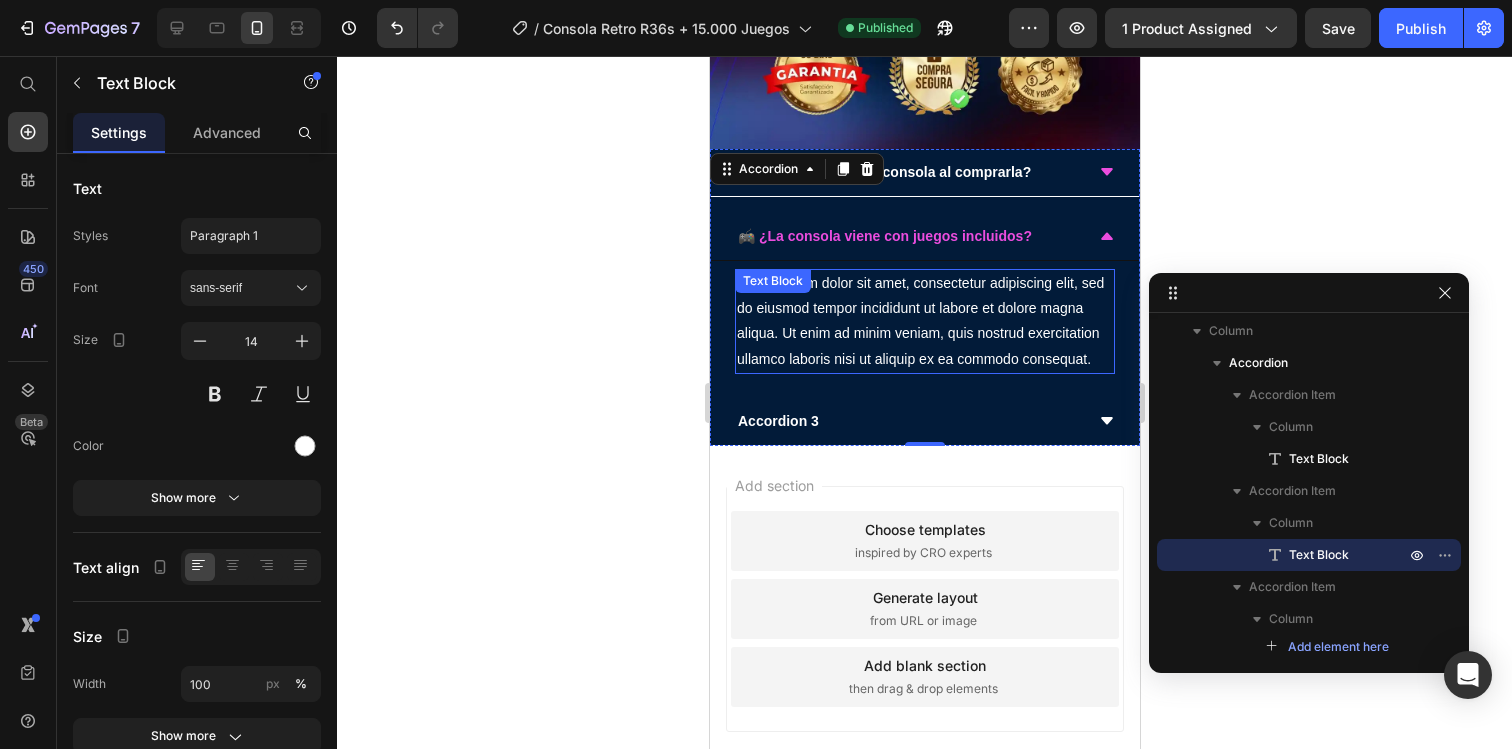 click on "Lorem ipsum dolor sit amet, consectetur adipiscing elit, sed do eiusmod tempor incididunt ut labore et dolore magna aliqua. Ut enim ad minim veniam, quis nostrud exercitation ullamco laboris nisi ut aliquip ex ea commodo consequat." at bounding box center [924, 321] 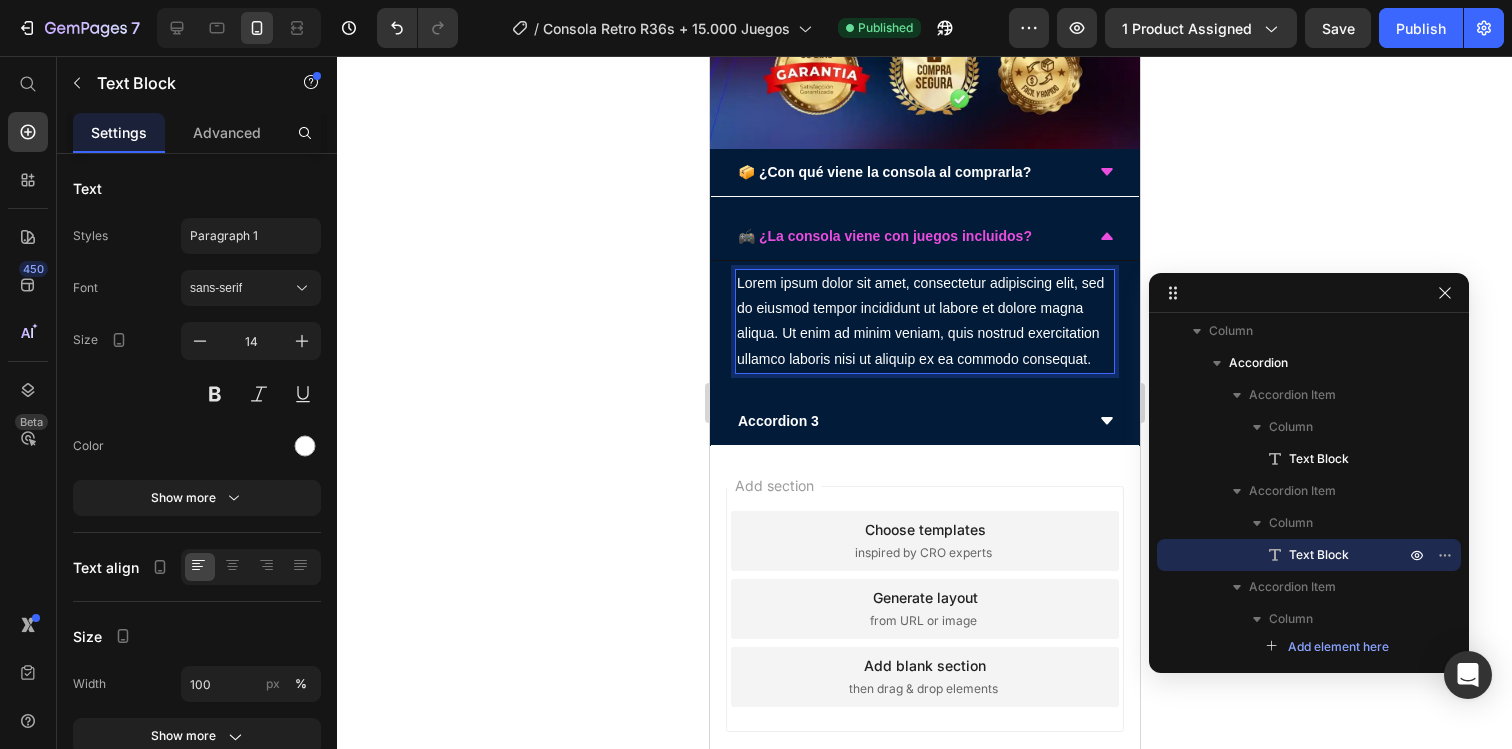 click on "Lorem ipsum dolor sit amet, consectetur adipiscing elit, sed do eiusmod tempor incididunt ut labore et dolore magna aliqua. Ut enim ad minim veniam, quis nostrud exercitation ullamco laboris nisi ut aliquip ex ea commodo consequat." at bounding box center (924, 321) 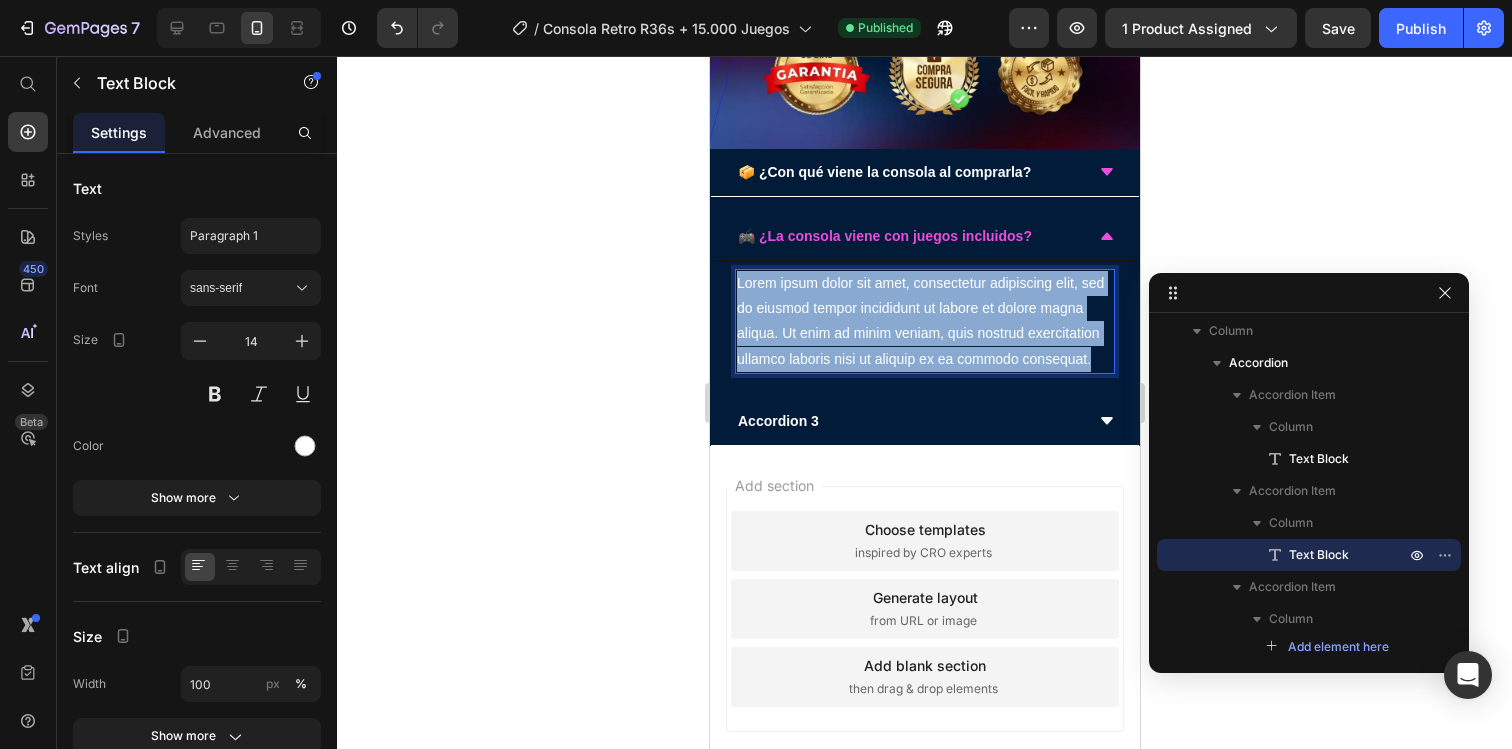 click on "Lorem ipsum dolor sit amet, consectetur adipiscing elit, sed do eiusmod tempor incididunt ut labore et dolore magna aliqua. Ut enim ad minim veniam, quis nostrud exercitation ullamco laboris nisi ut aliquip ex ea commodo consequat." at bounding box center [924, 321] 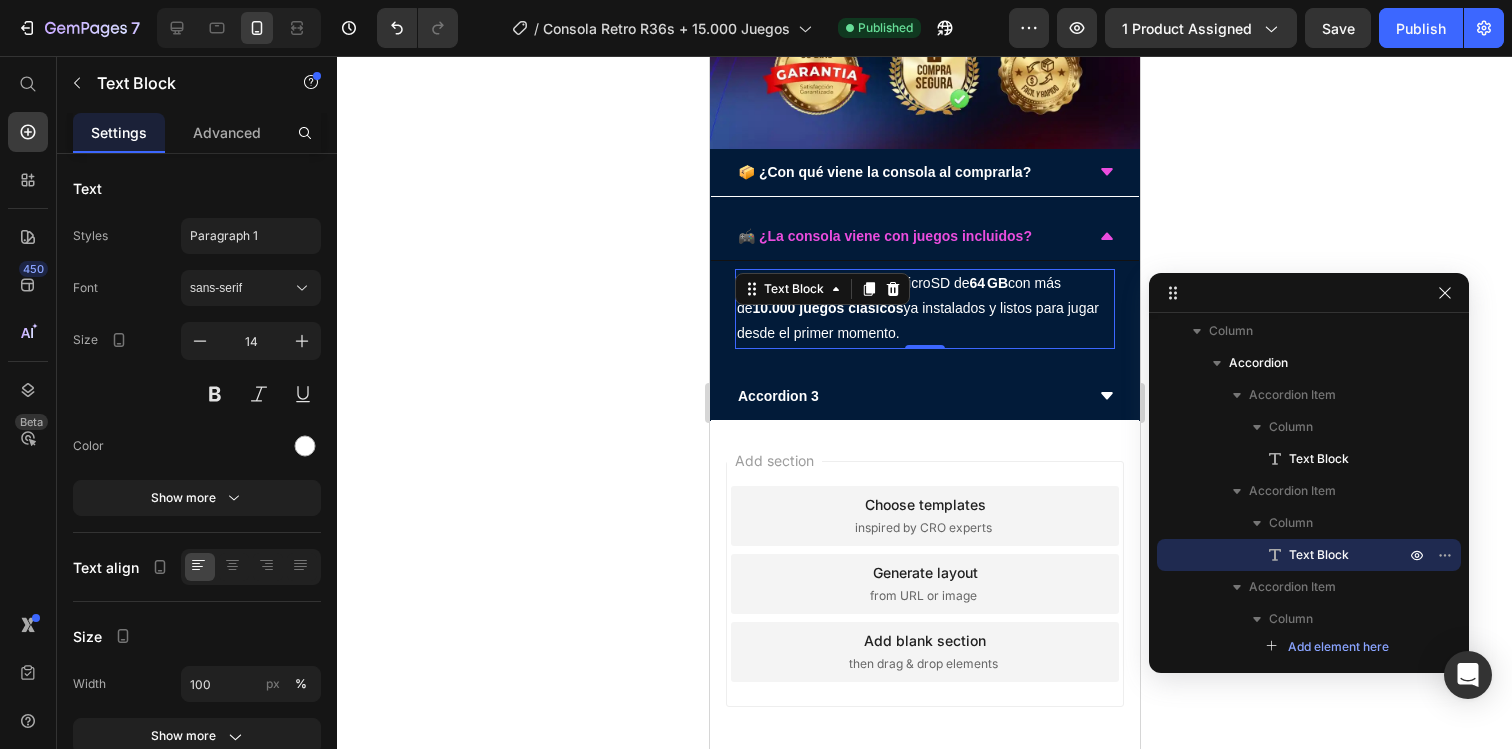 click 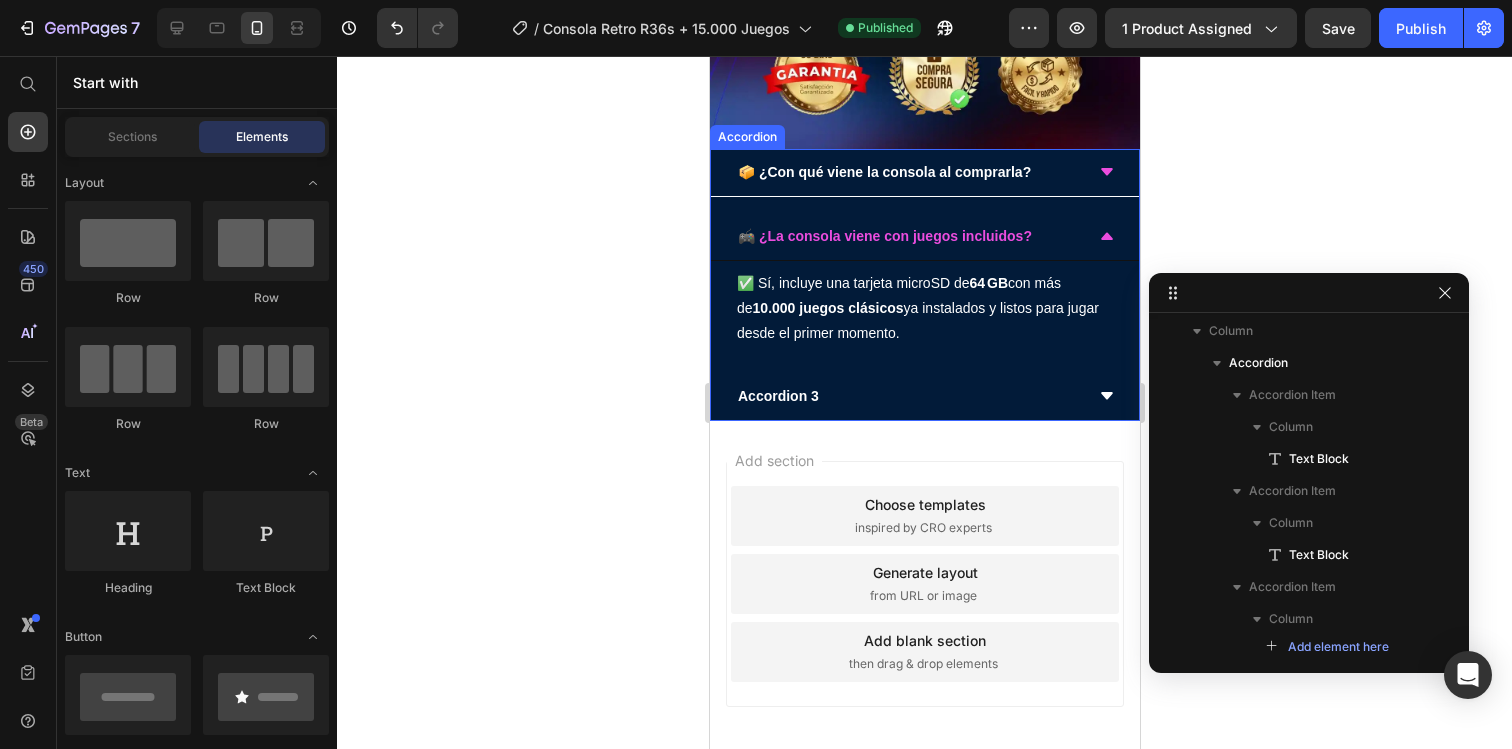 click on "📦 ¿Con qué viene la consola al comprarla?" at bounding box center [883, 172] 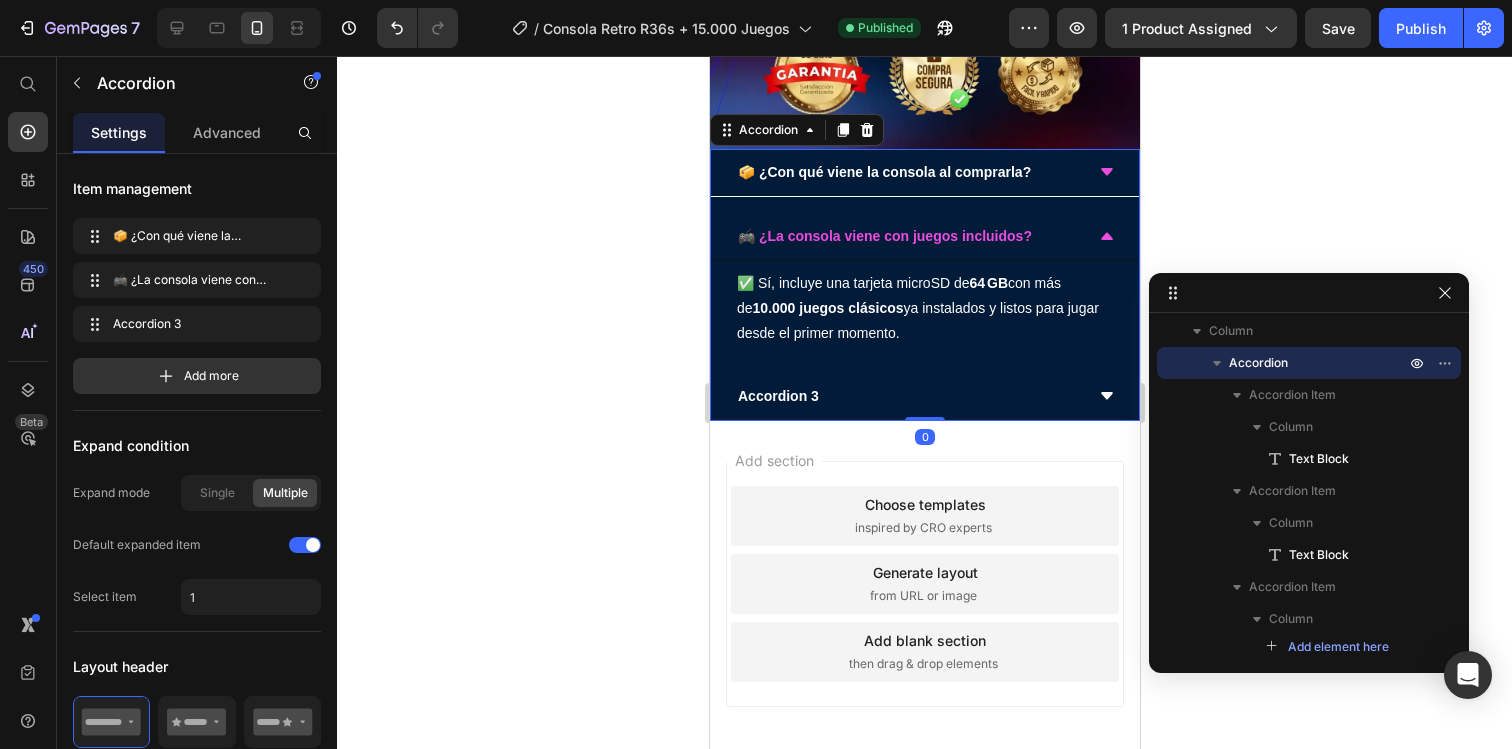 click on "📦 ¿Con qué viene la consola al comprarla?" at bounding box center [908, 172] 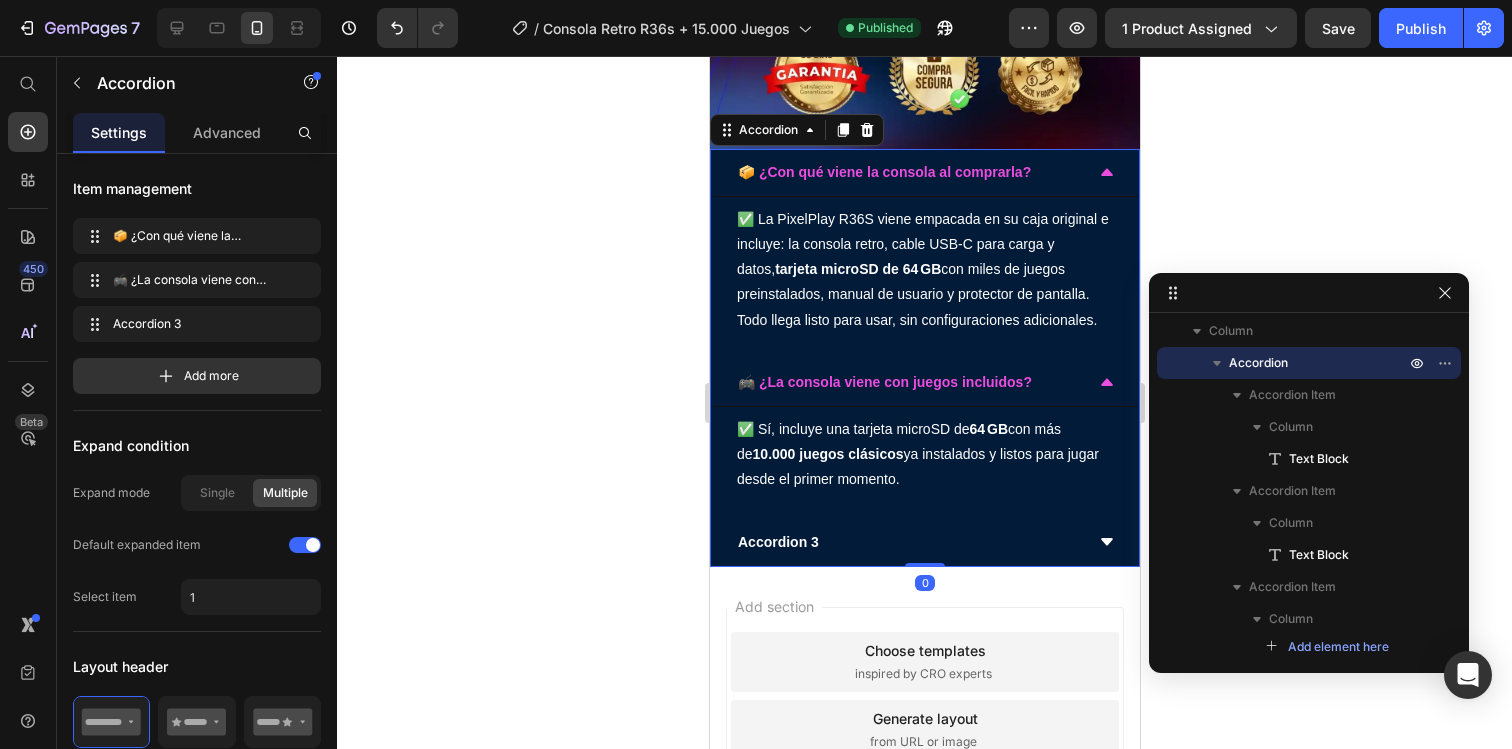 click on "📦 ¿Con qué viene la consola al comprarla?" at bounding box center (908, 172) 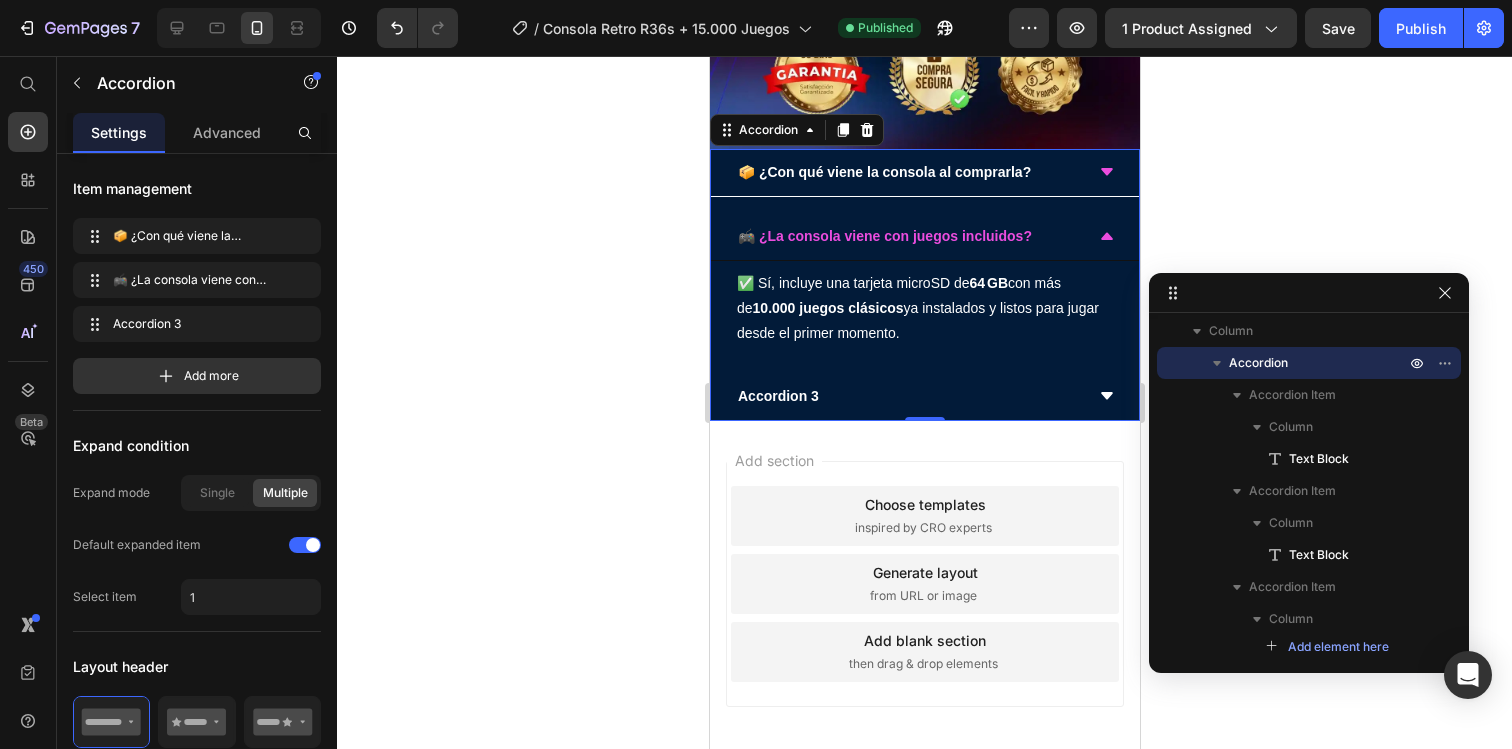 click on "🎮 ¿La consola viene con juegos incluidos?" at bounding box center (908, 236) 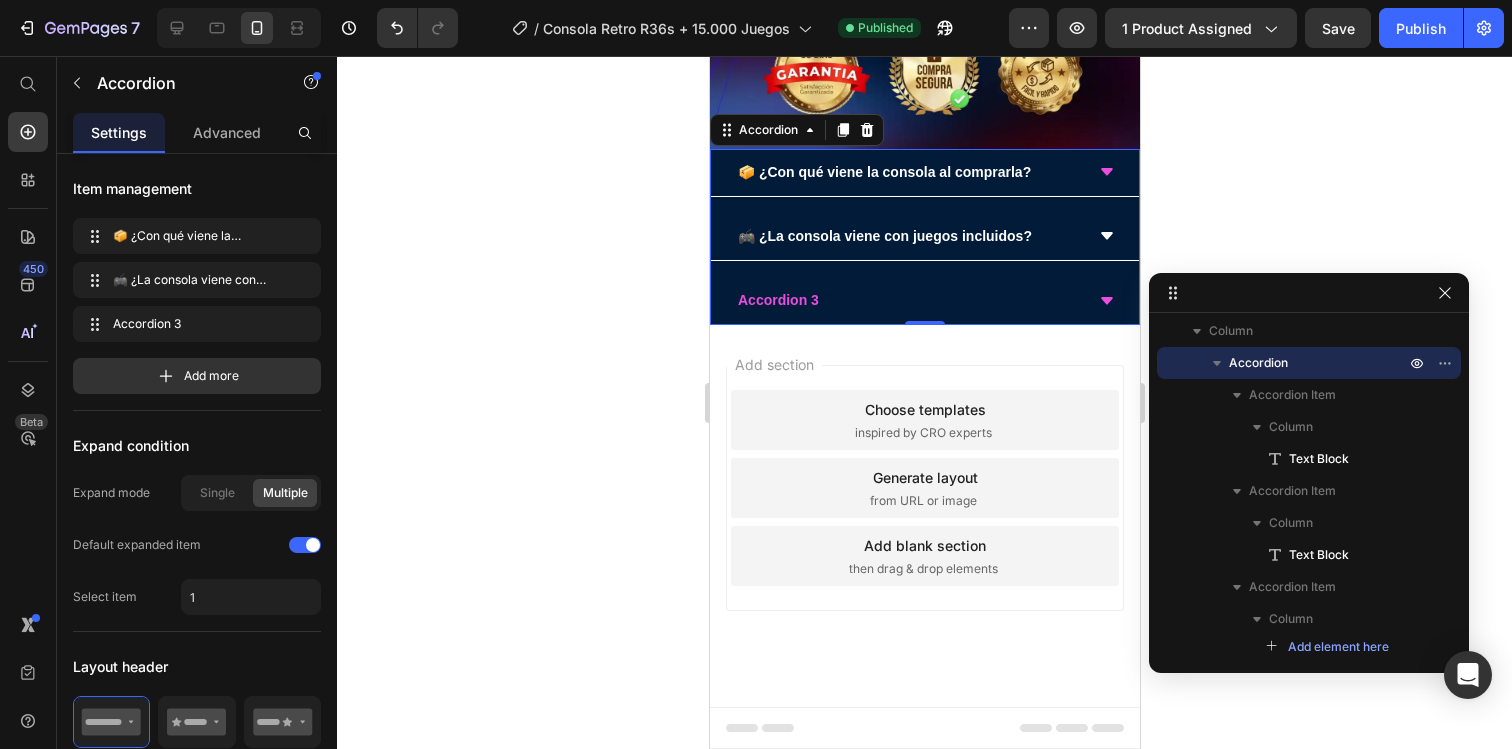 click on "Accordion 3" at bounding box center (924, 301) 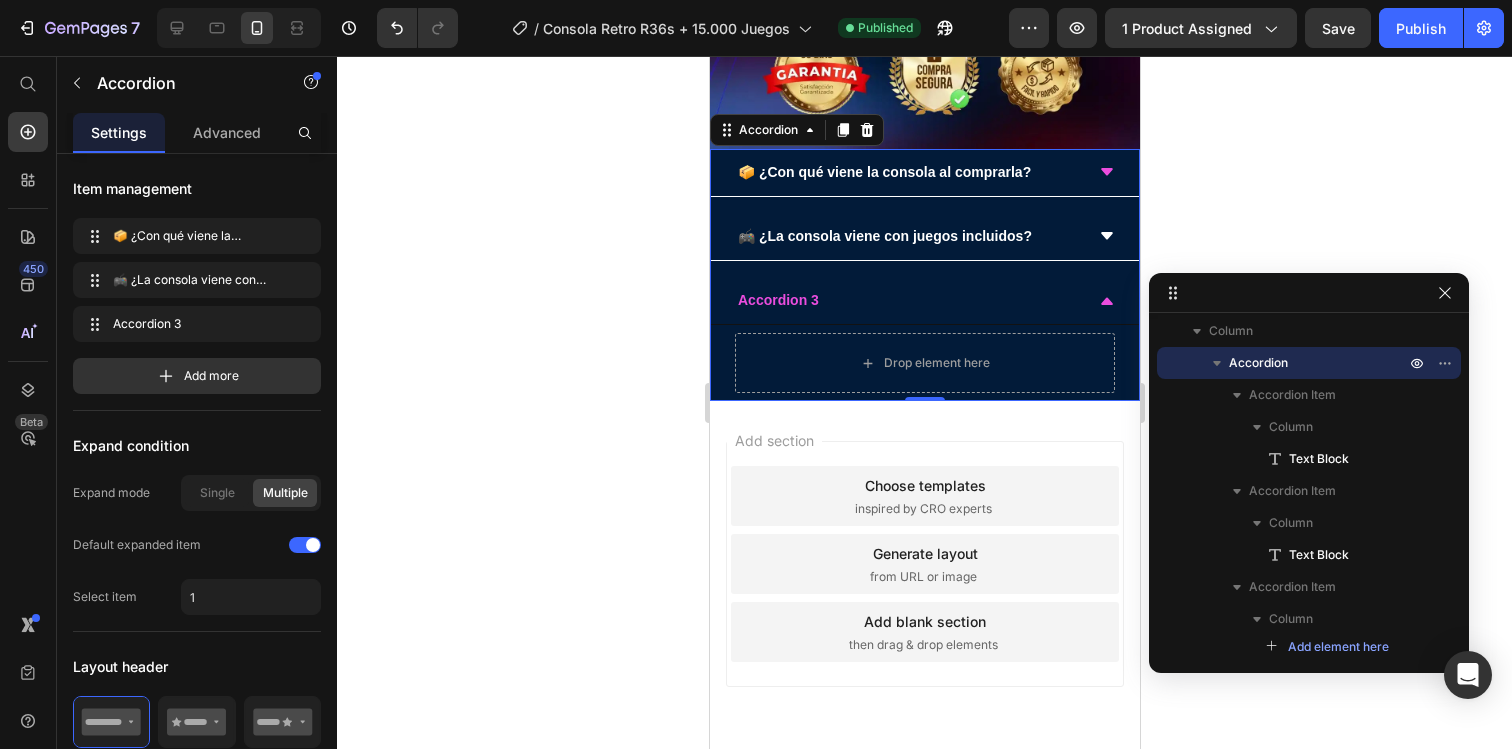 click on "Accordion 3" at bounding box center (908, 300) 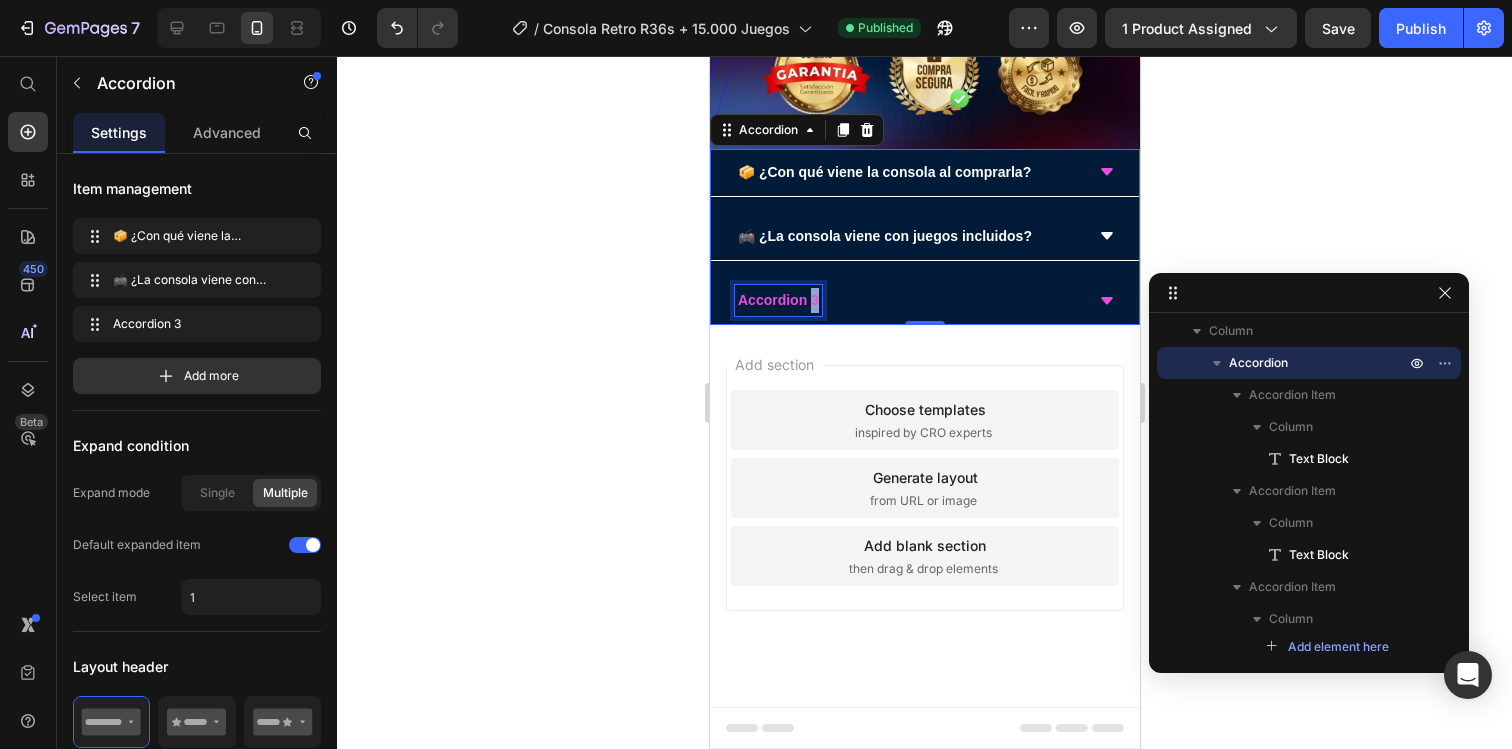 click on "Accordion 3" at bounding box center (777, 300) 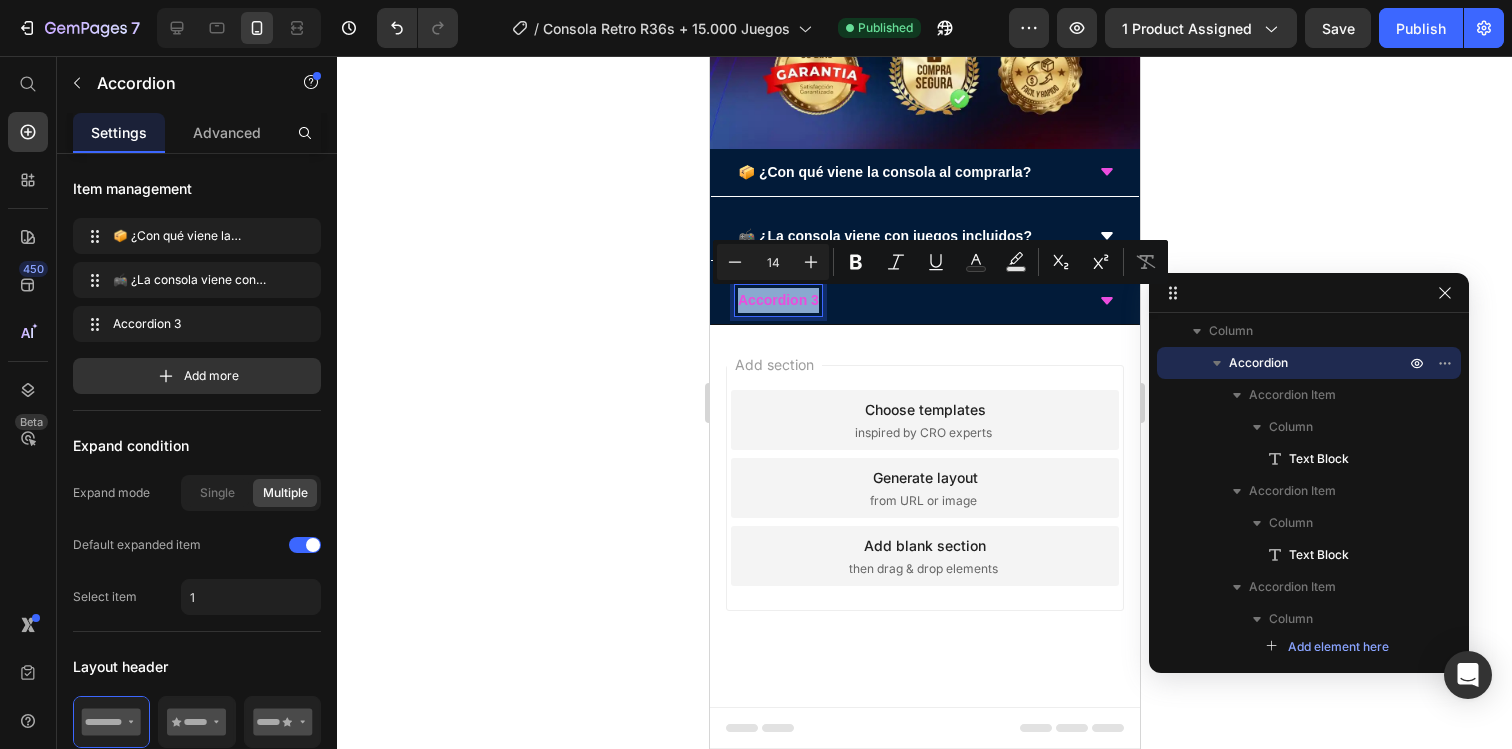 click on "Accordion 3" at bounding box center [777, 300] 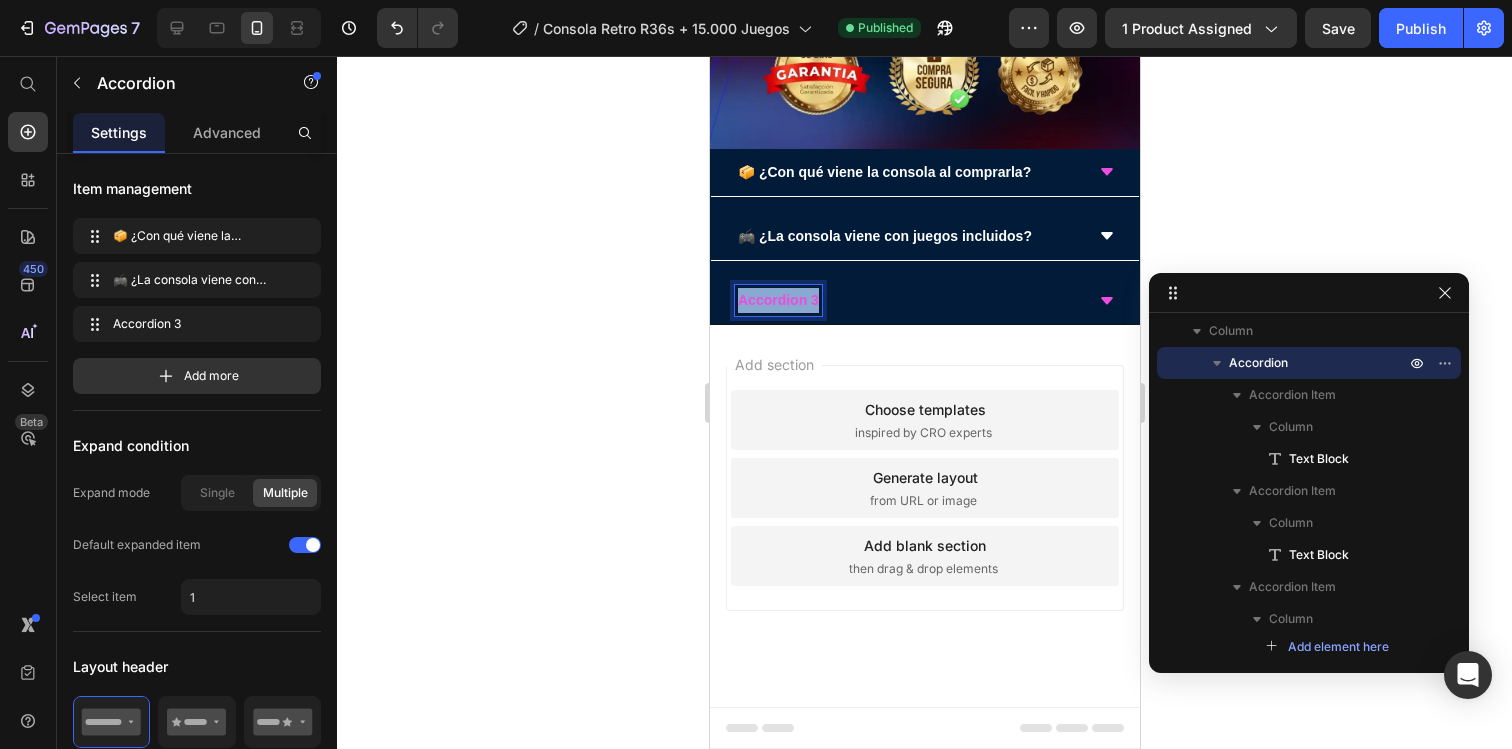 click on "Accordion 3" at bounding box center [777, 300] 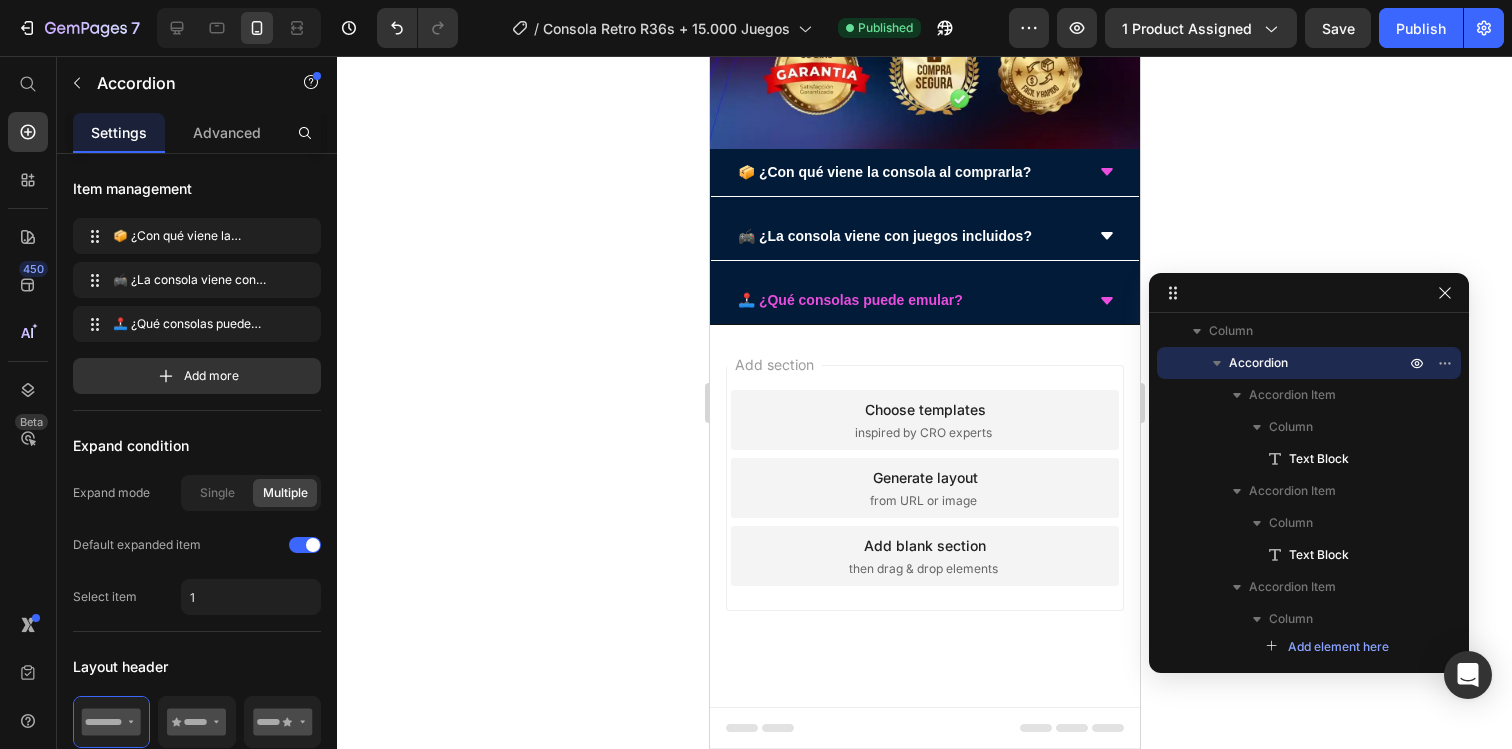 click 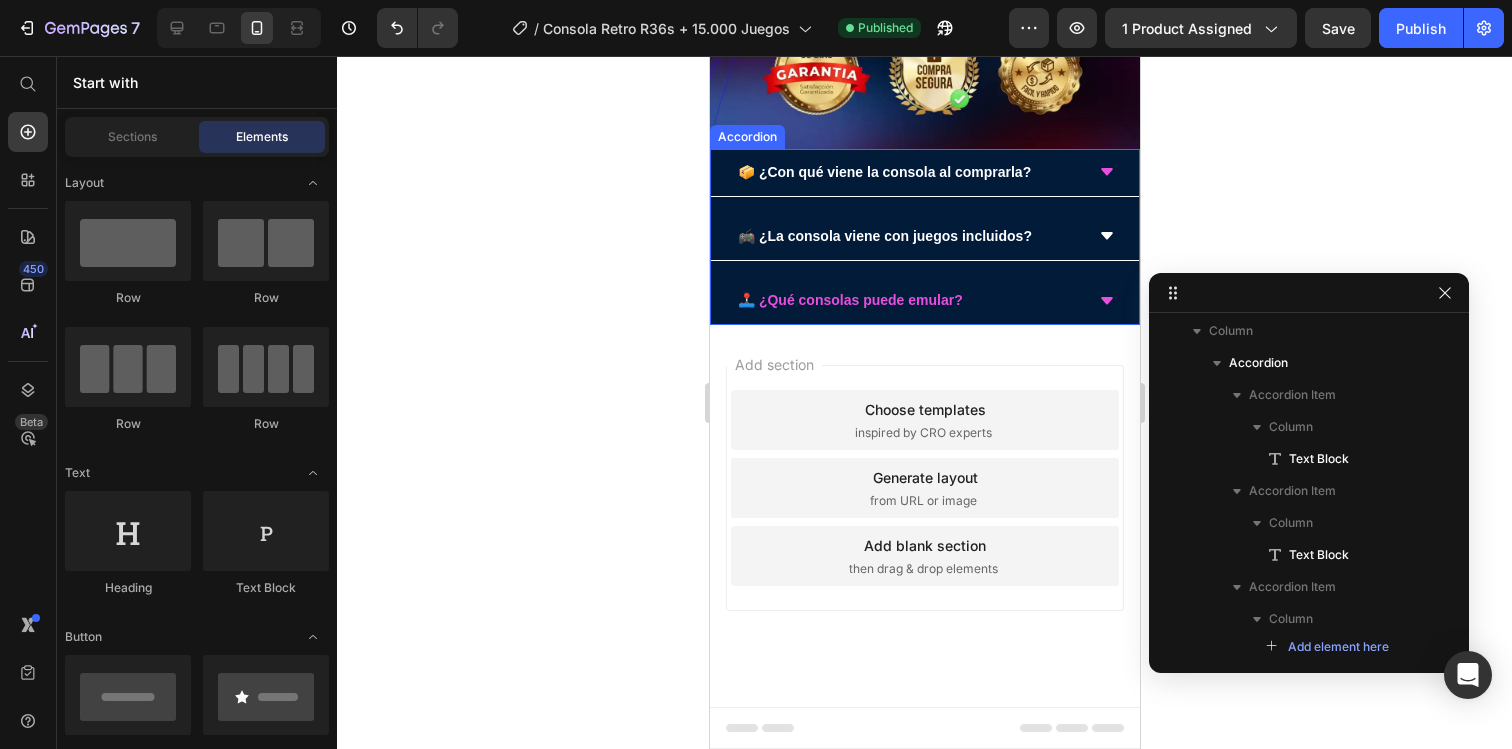 click on "🕹️ ¿Qué consolas puede emular?" at bounding box center (908, 300) 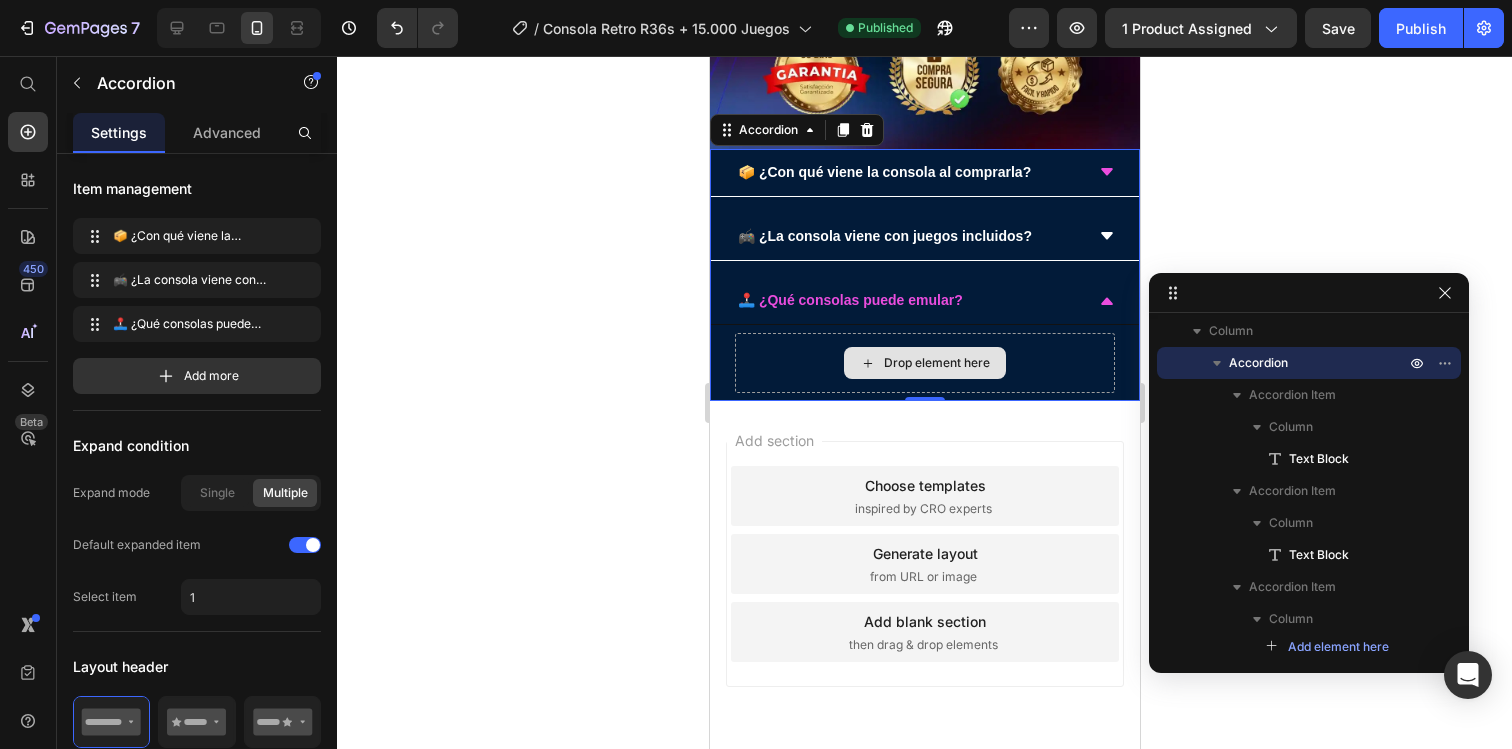 click on "Drop element here" at bounding box center (924, 363) 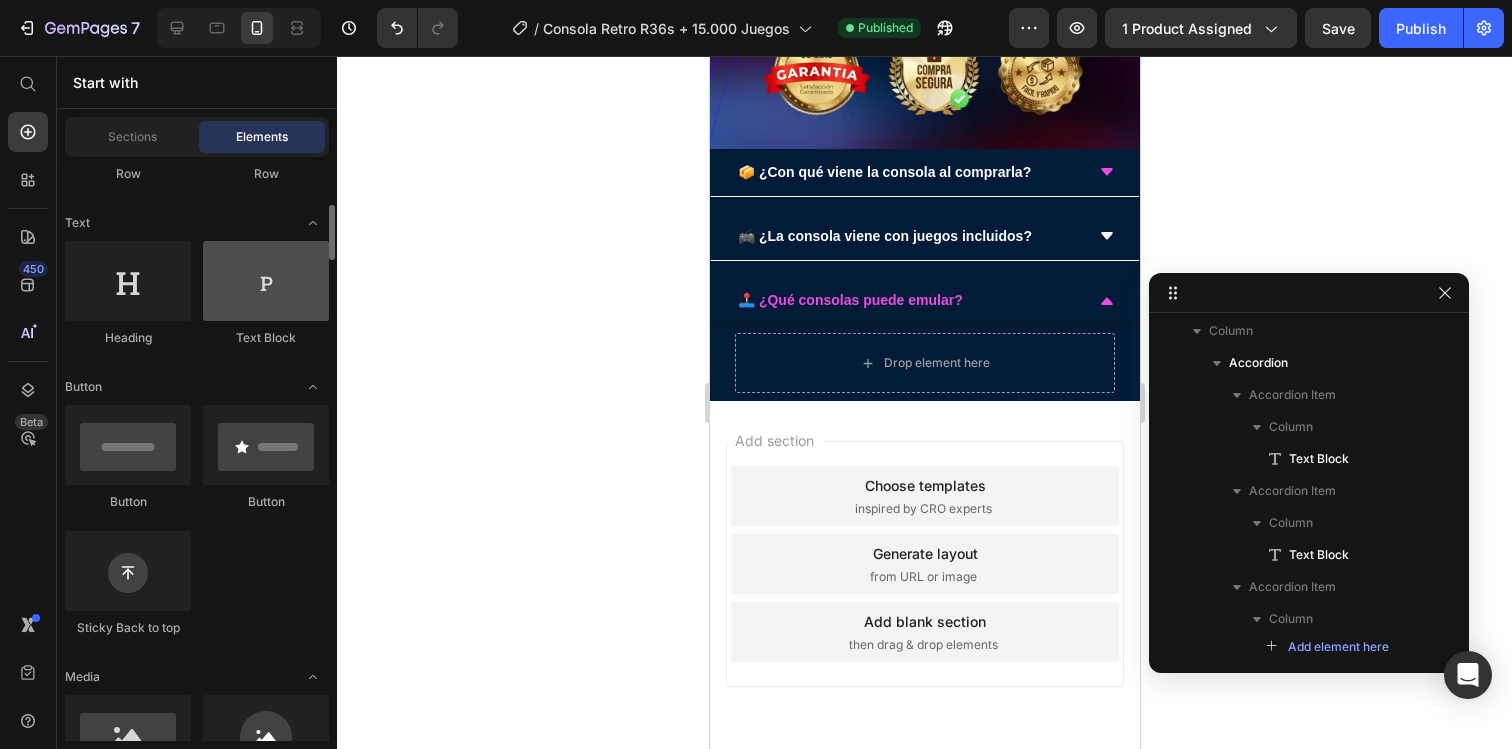 scroll, scrollTop: 214, scrollLeft: 0, axis: vertical 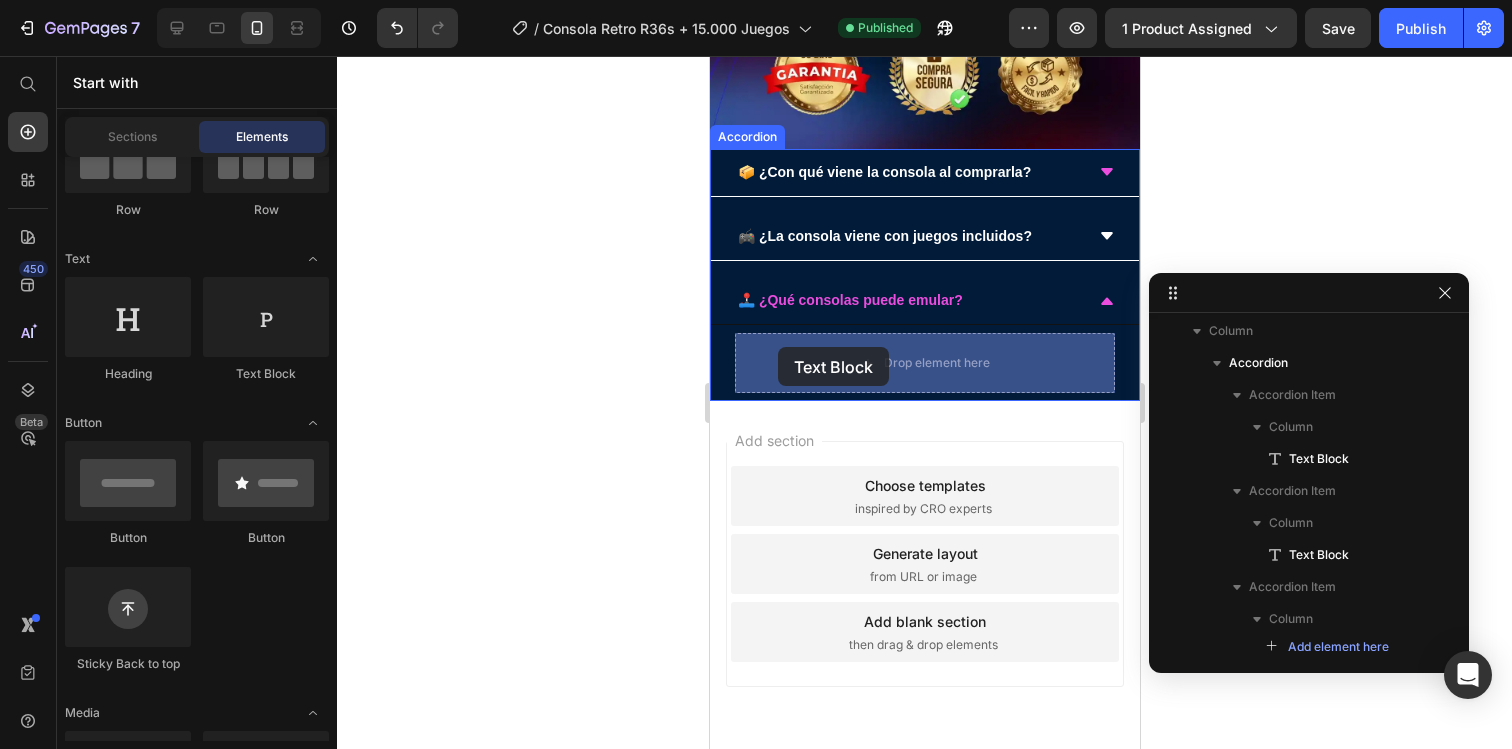 drag, startPoint x: 968, startPoint y: 373, endPoint x: 777, endPoint y: 347, distance: 192.7615 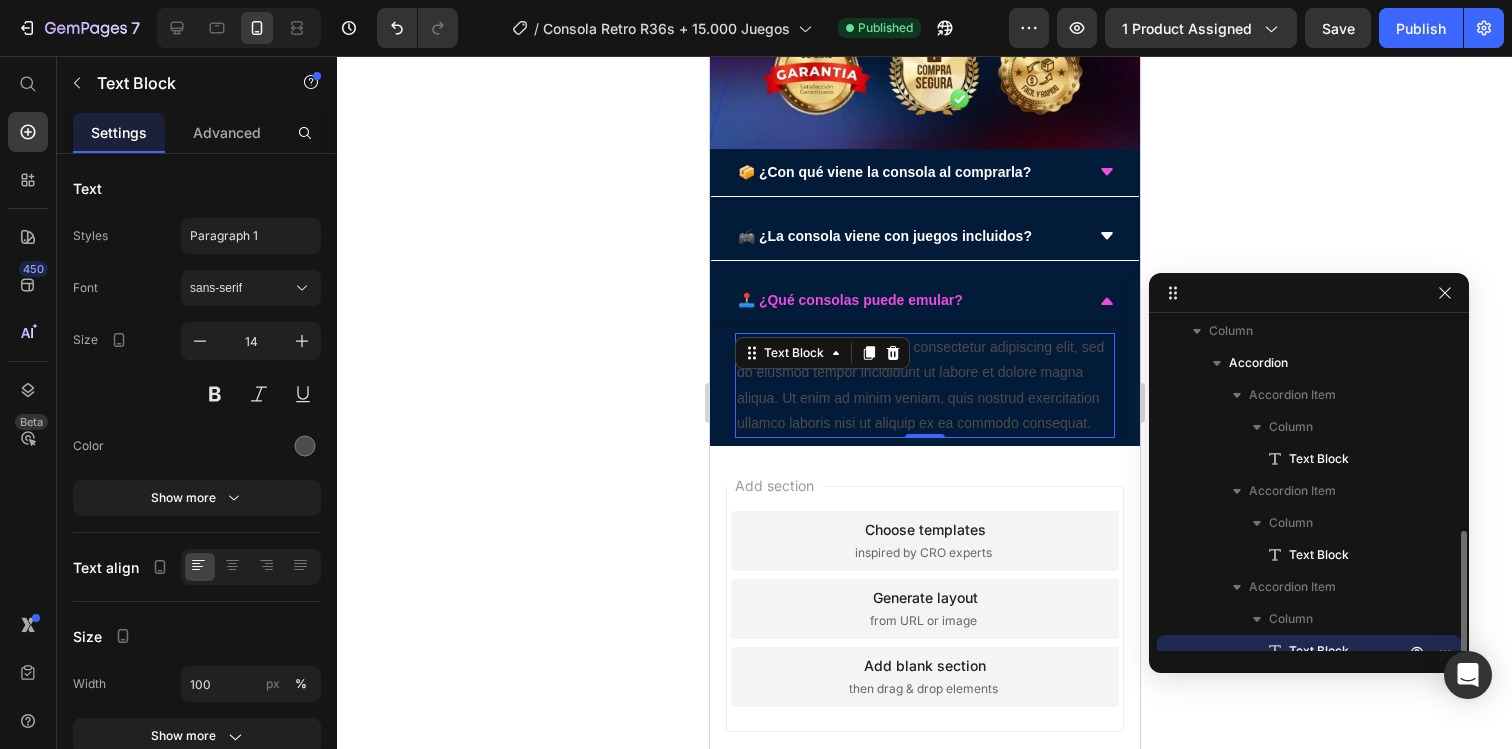 scroll, scrollTop: 470, scrollLeft: 0, axis: vertical 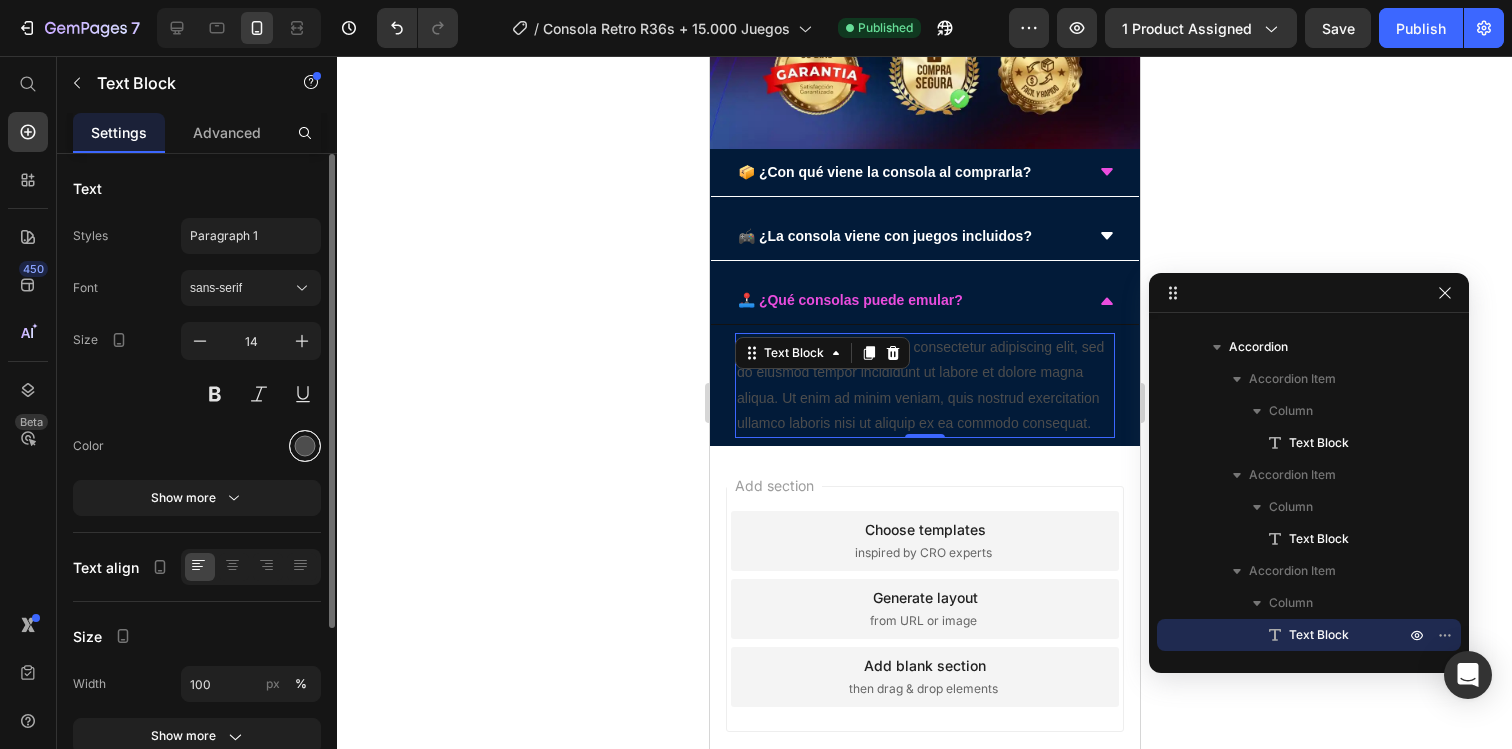 click at bounding box center [305, 446] 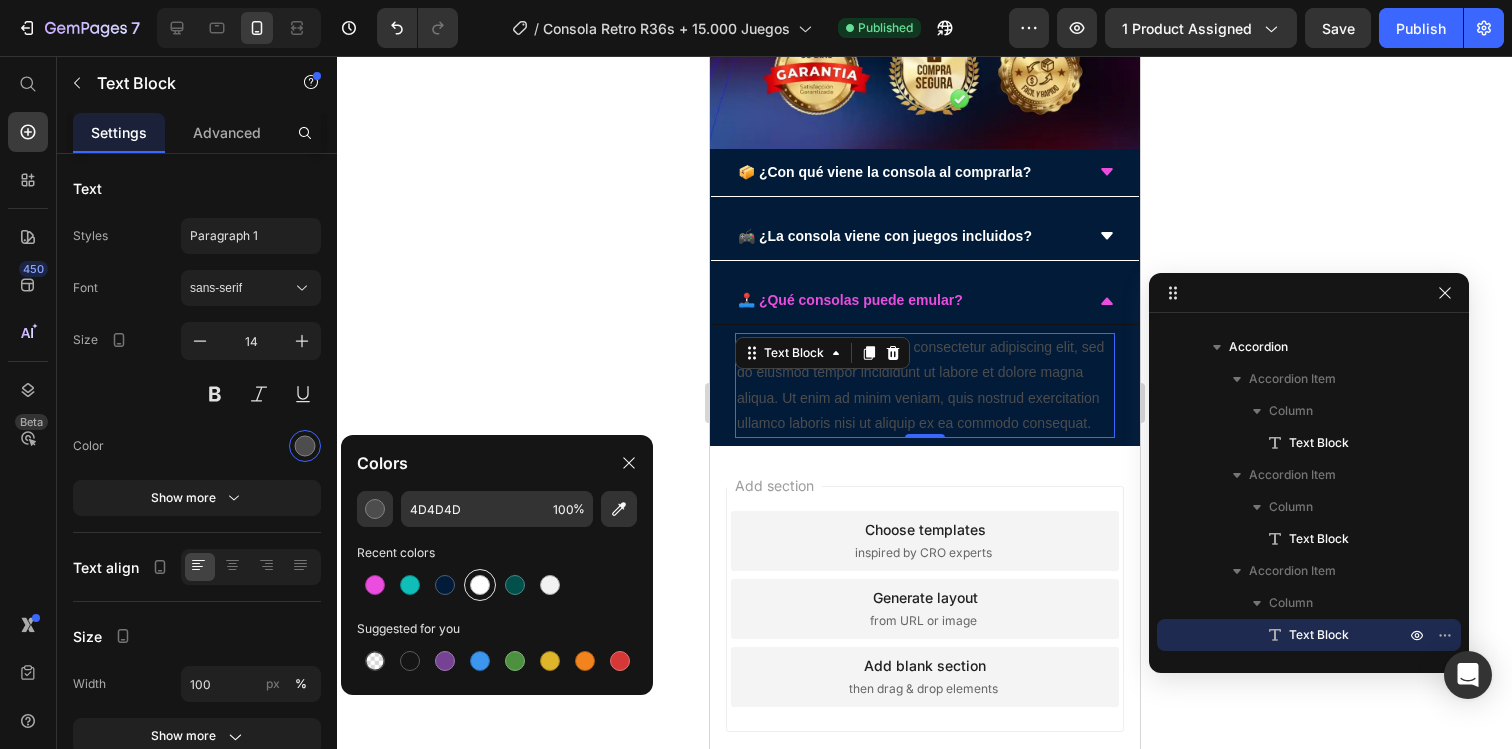 click at bounding box center [480, 585] 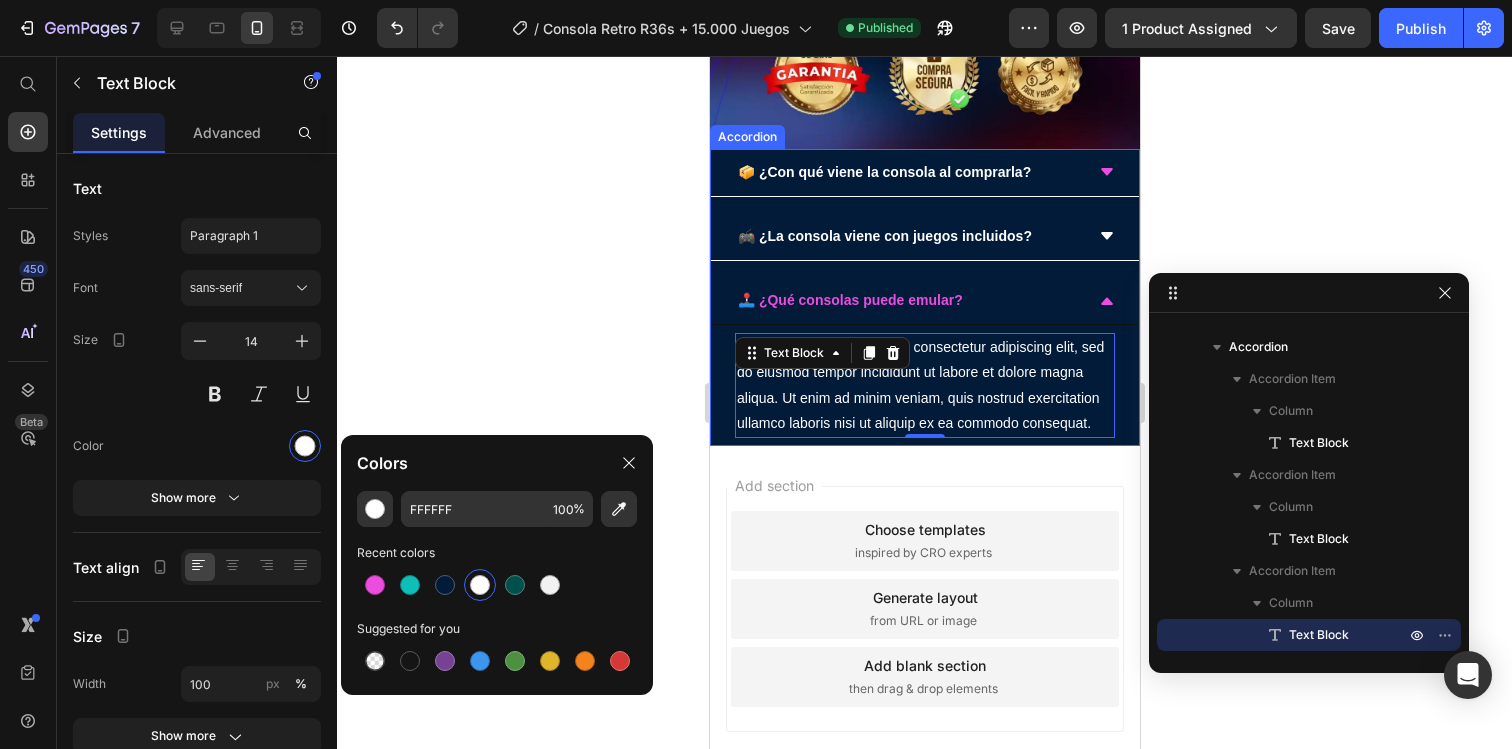 click on "Lorem ipsum dolor sit amet, consectetur adipiscing elit, sed do eiusmod tempor incididunt ut labore et dolore magna aliqua. Ut enim ad minim veniam, quis nostrud exercitation ullamco laboris nisi ut aliquip ex ea commodo consequat." at bounding box center (924, 385) 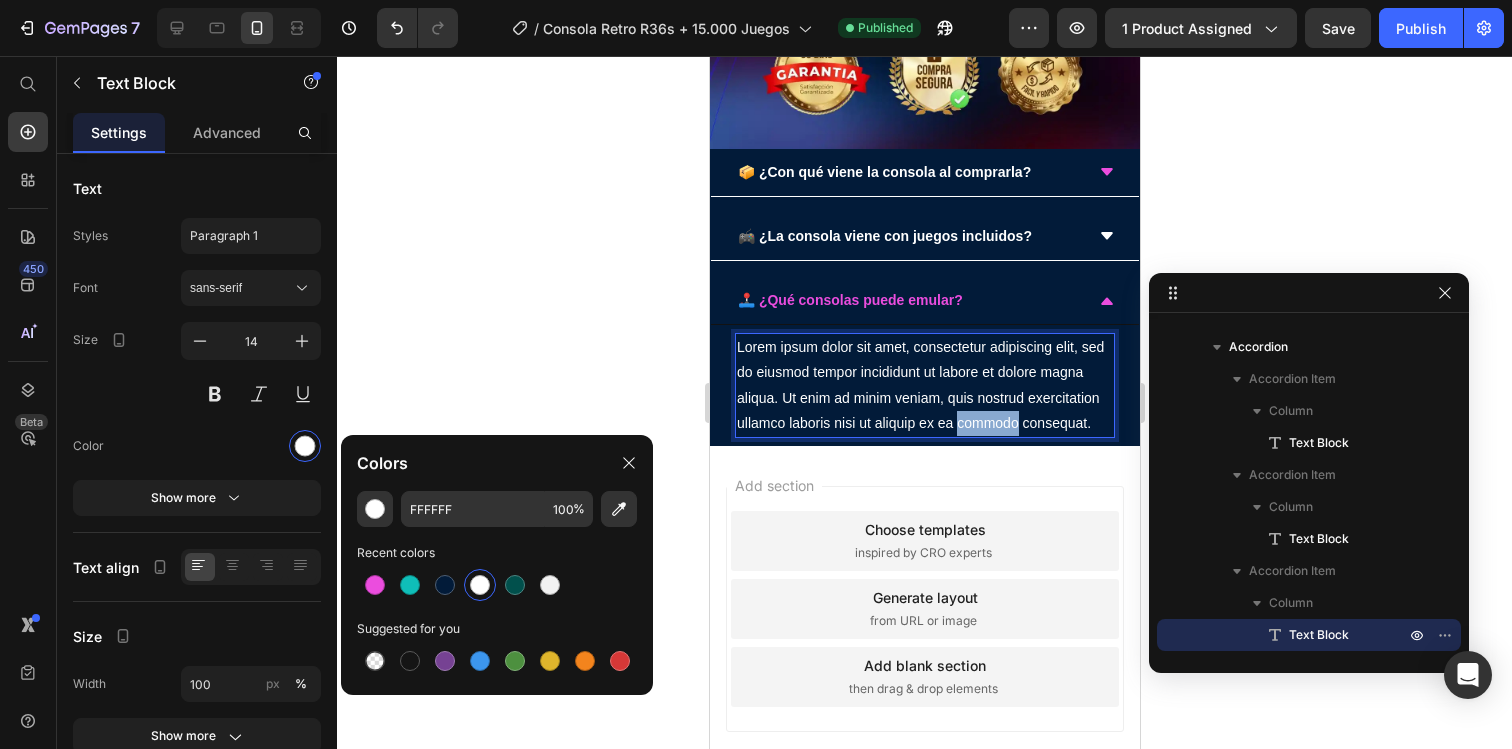 click on "Lorem ipsum dolor sit amet, consectetur adipiscing elit, sed do eiusmod tempor incididunt ut labore et dolore magna aliqua. Ut enim ad minim veniam, quis nostrud exercitation ullamco laboris nisi ut aliquip ex ea commodo consequat." at bounding box center [924, 385] 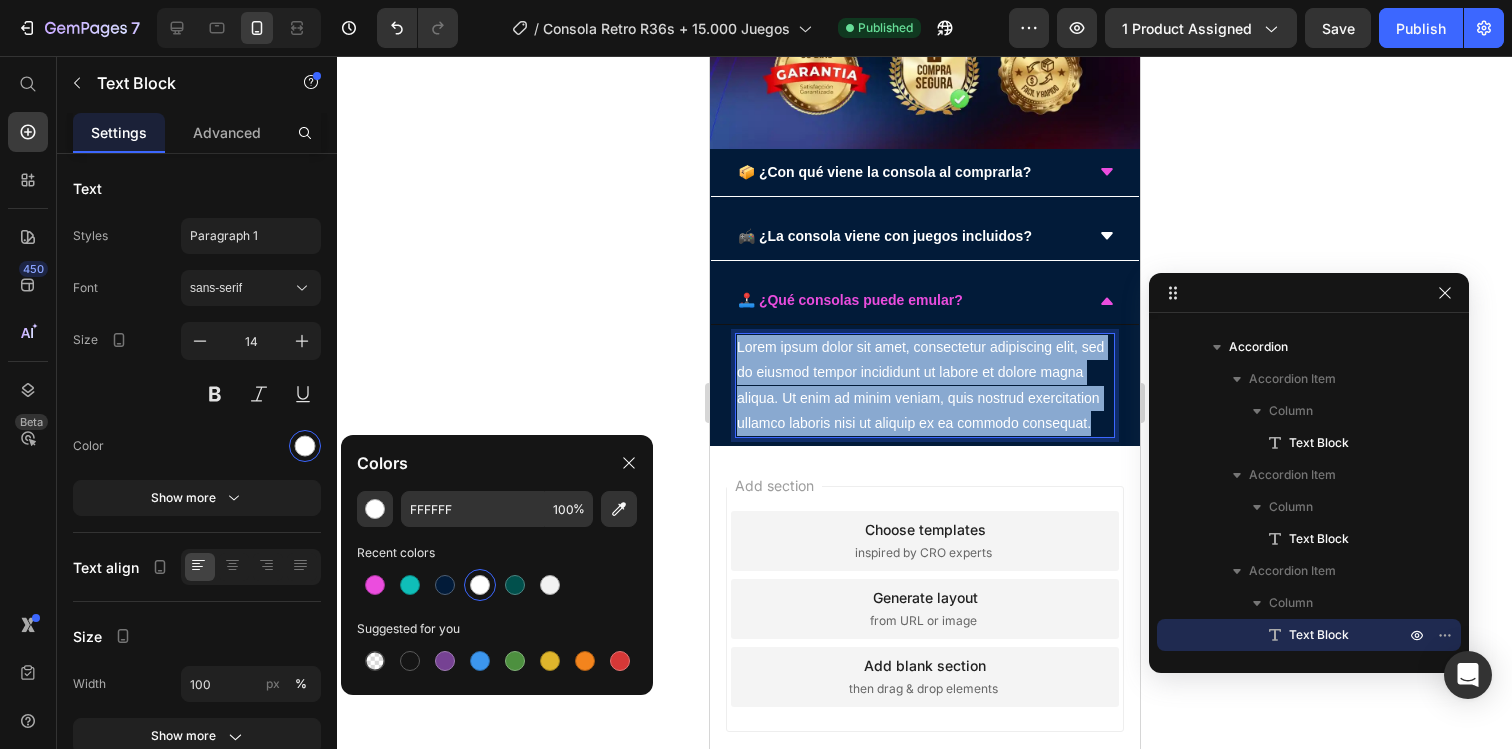 click on "Lorem ipsum dolor sit amet, consectetur adipiscing elit, sed do eiusmod tempor incididunt ut labore et dolore magna aliqua. Ut enim ad minim veniam, quis nostrud exercitation ullamco laboris nisi ut aliquip ex ea commodo consequat." at bounding box center [924, 385] 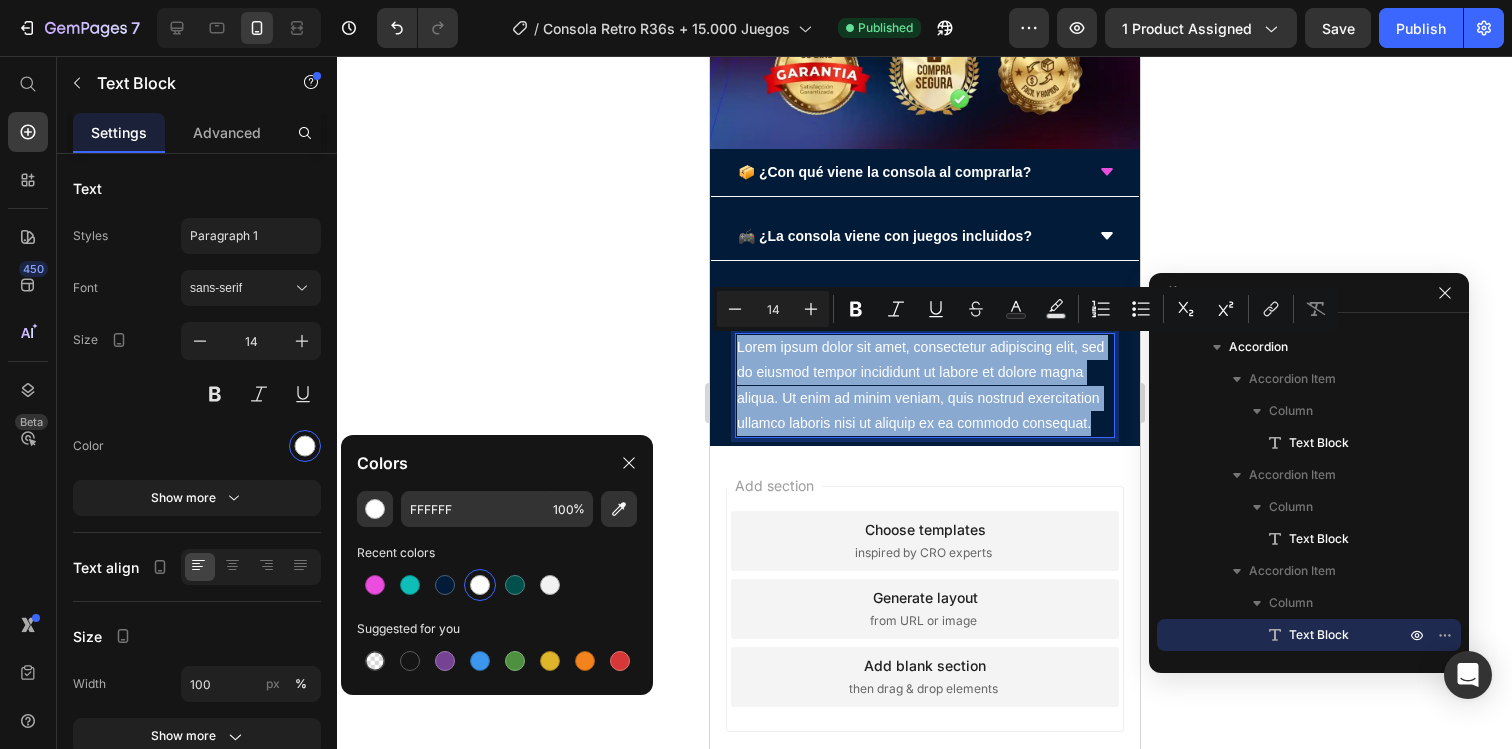 type on "16" 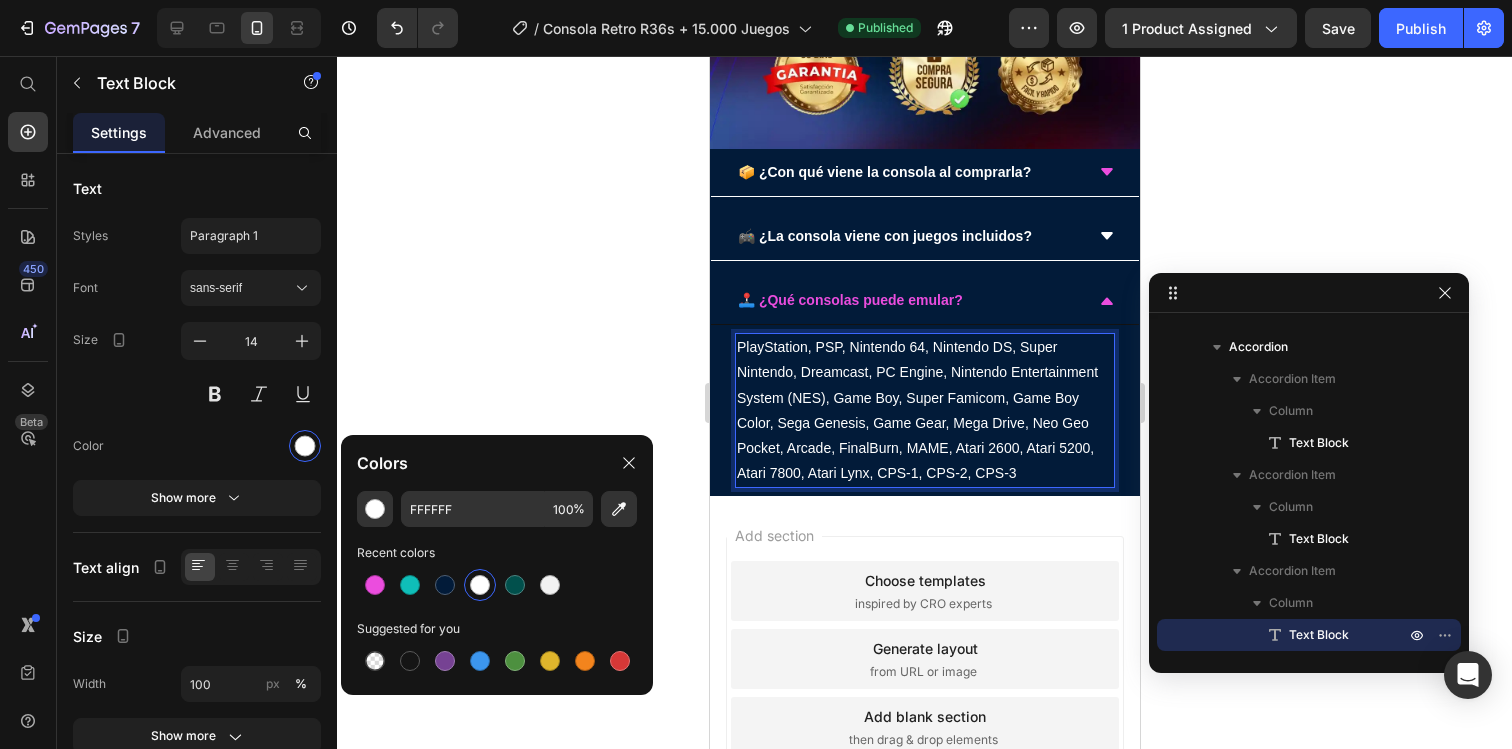 click 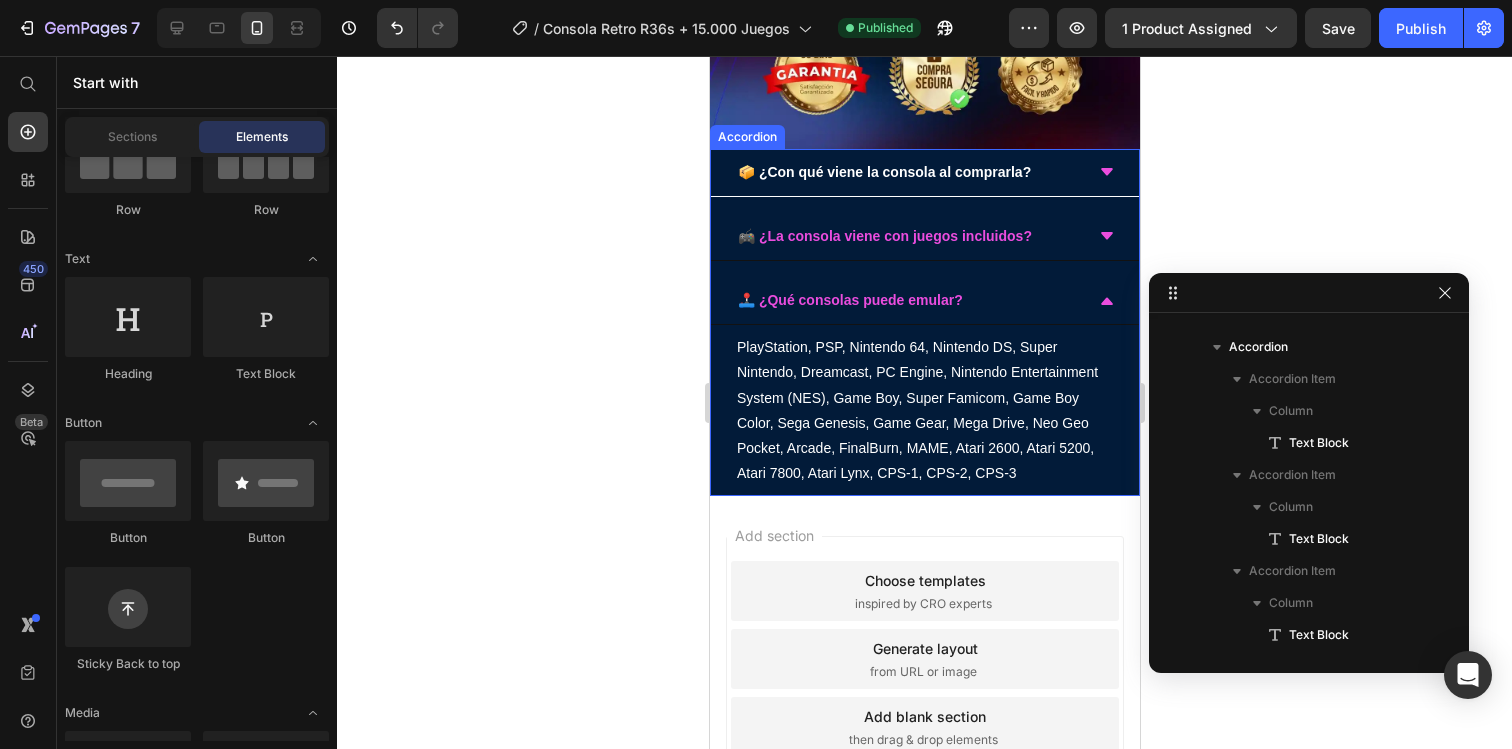 click on "🎮 ¿La consola viene con juegos incluidos?" at bounding box center (924, 237) 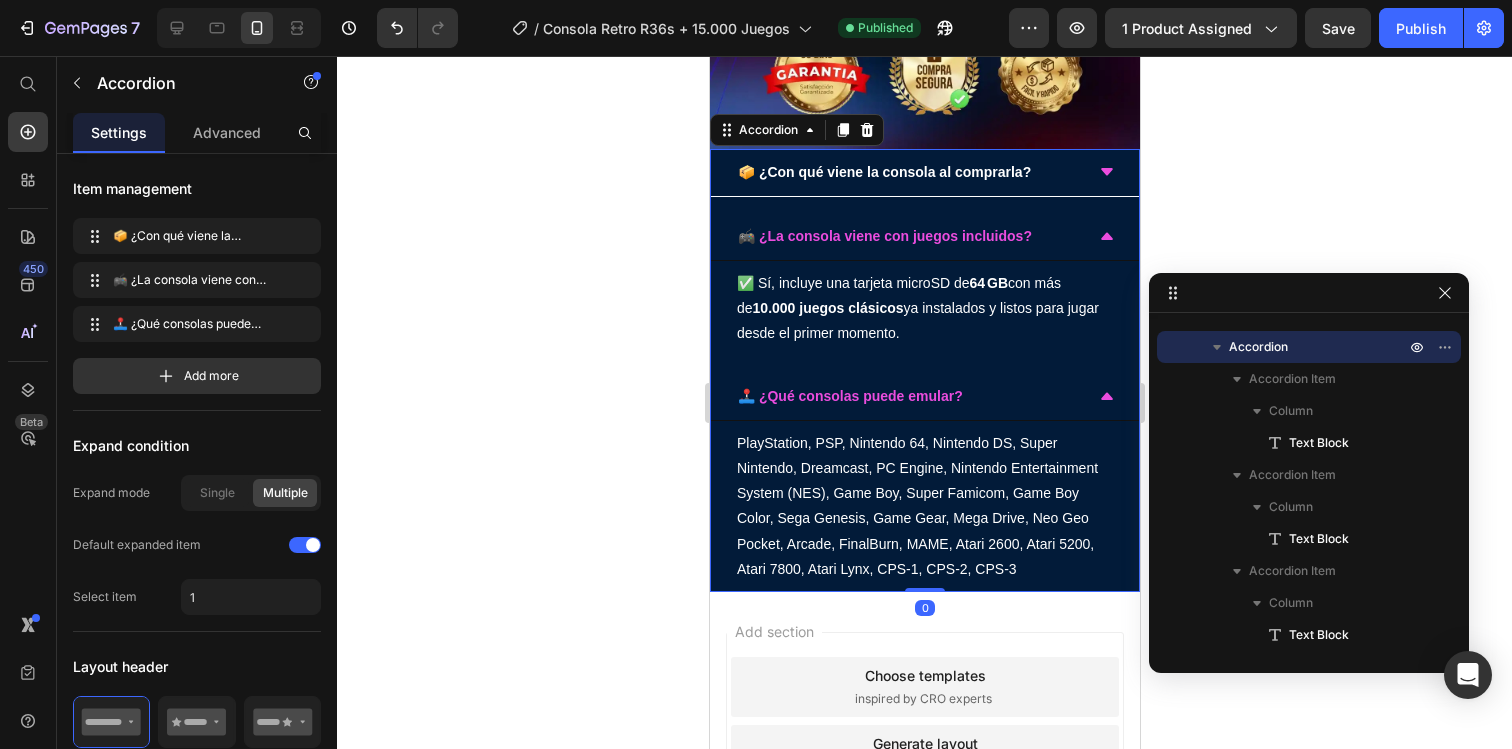 click on "🎮 ¿La consola viene con juegos incluidos?" at bounding box center [924, 237] 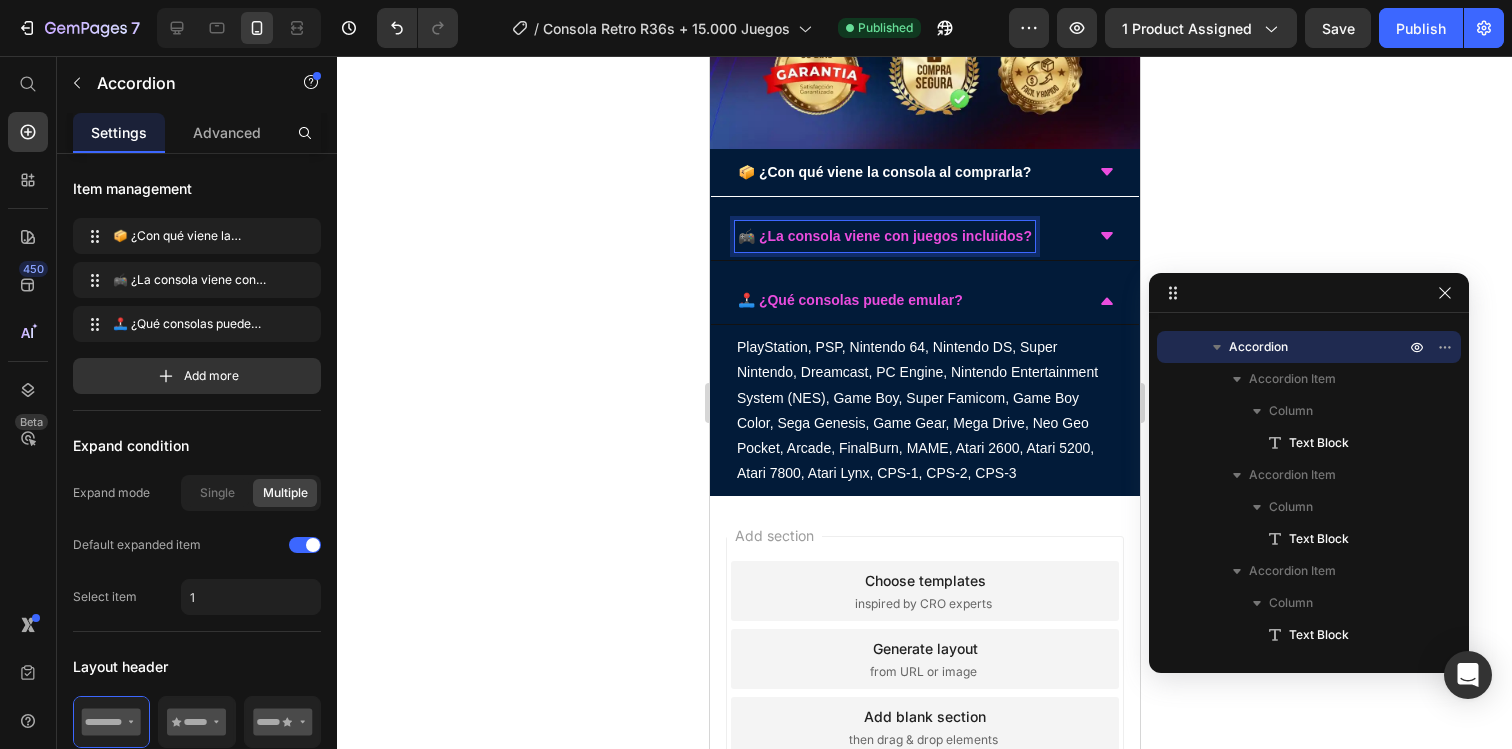 click on "🎮 ¿La consola viene con juegos incluidos?" at bounding box center [908, 236] 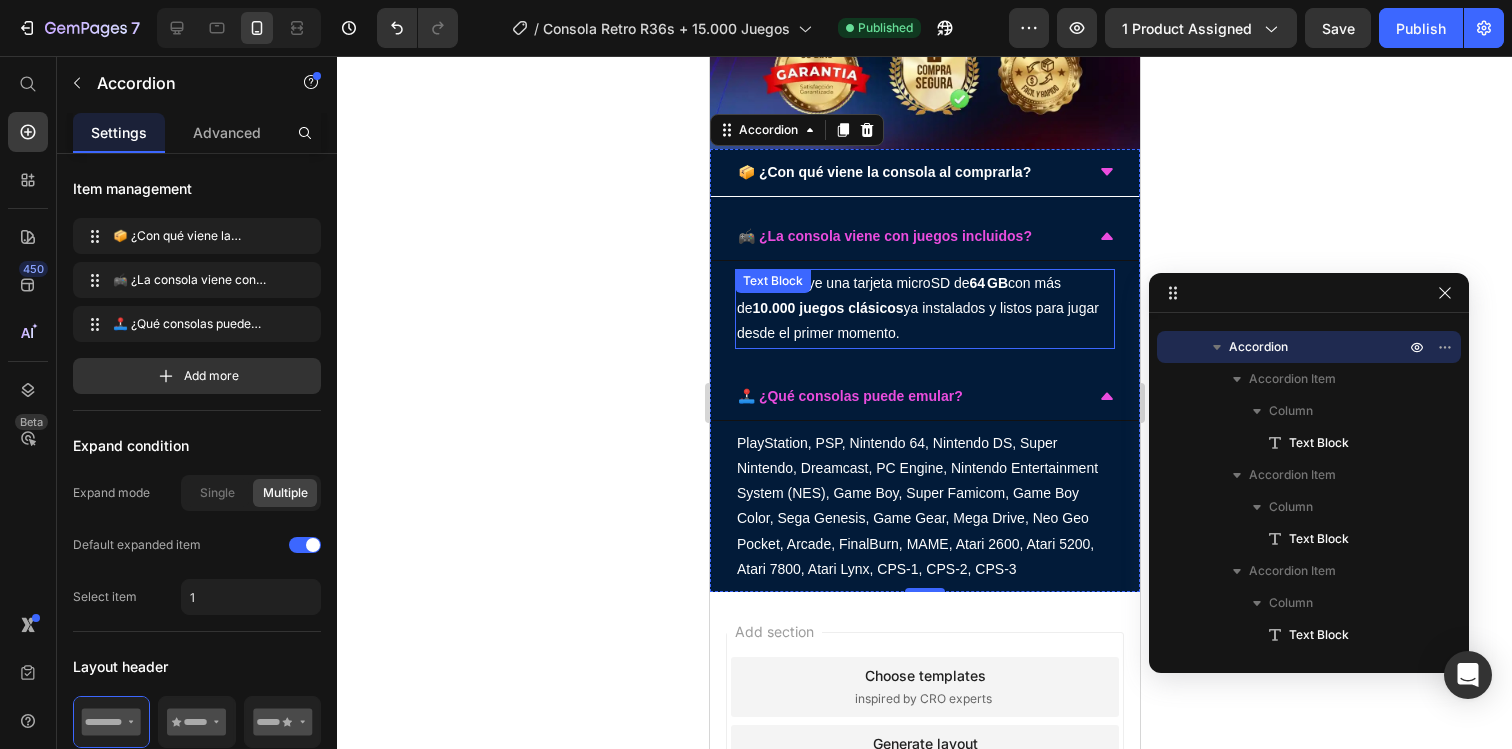 click on "✅ Sí, incluye una tarjeta microSD de  64 GB  con más de  10.000 juegos clásicos  ya instalados y listos para jugar desde el primer momento. Text Block" at bounding box center (924, 309) 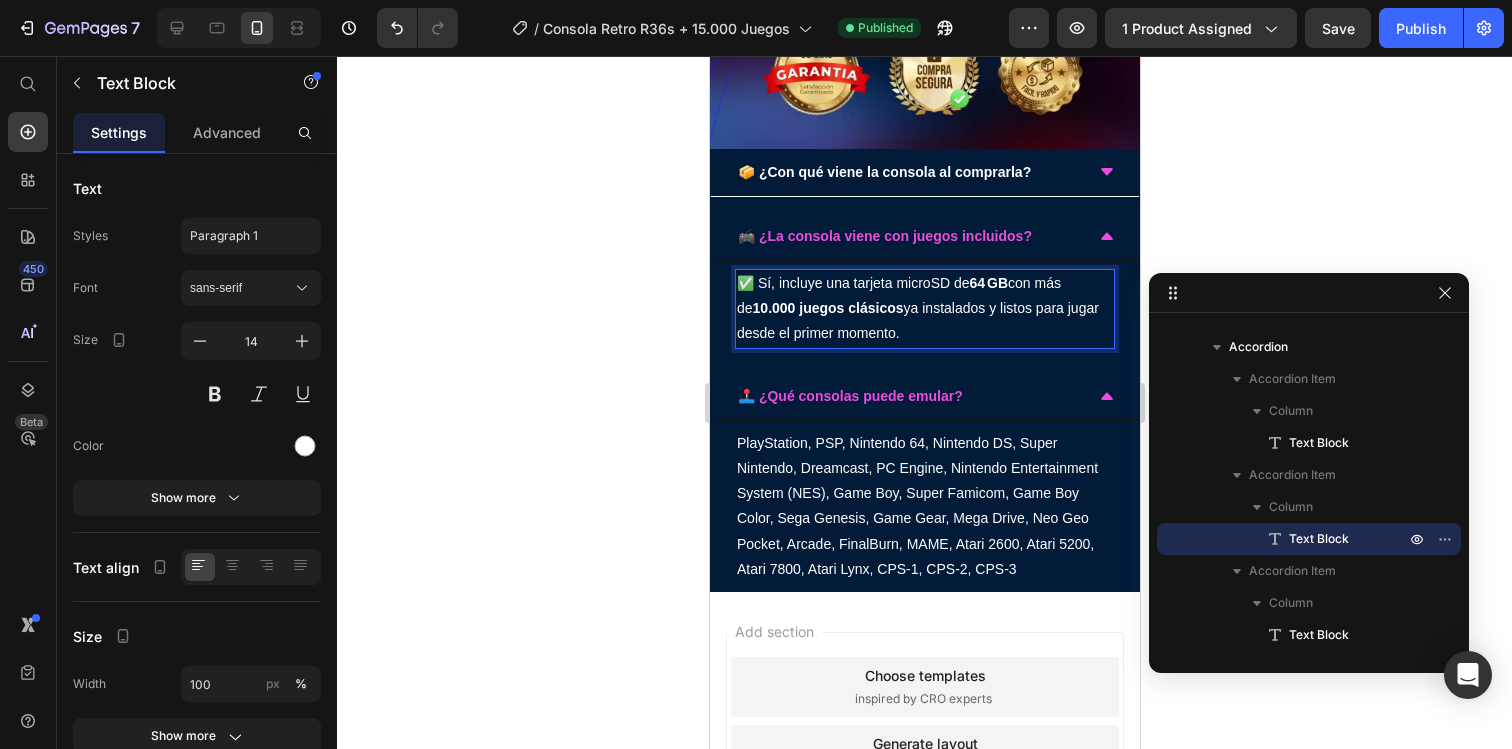 click on "✅ Sí, incluye una tarjeta microSD de  64 GB  con más de  10.000 juegos clásicos  ya instalados y listos para jugar desde el primer momento." at bounding box center [924, 309] 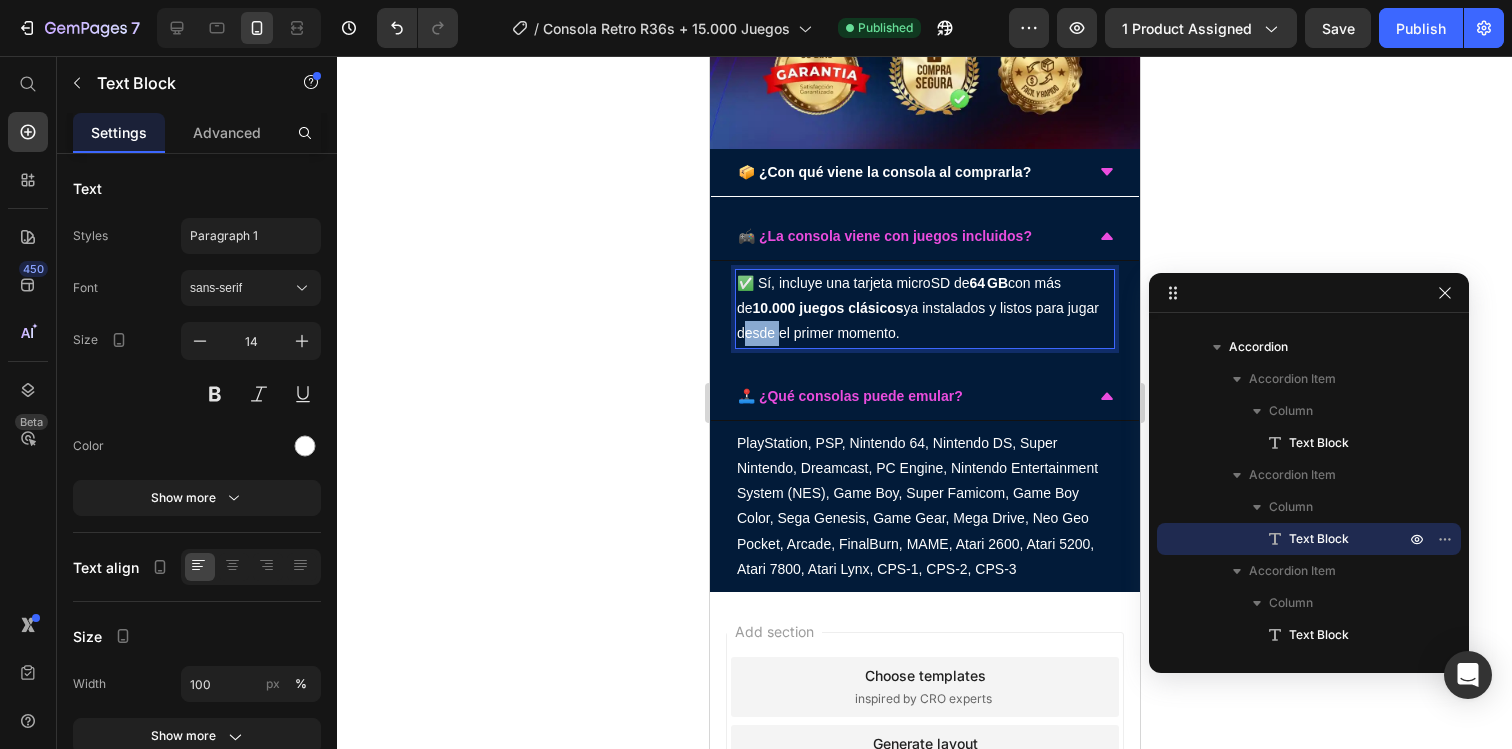 click on "✅ Sí, incluye una tarjeta microSD de  64 GB  con más de  10.000 juegos clásicos  ya instalados y listos para jugar desde el primer momento." at bounding box center (924, 309) 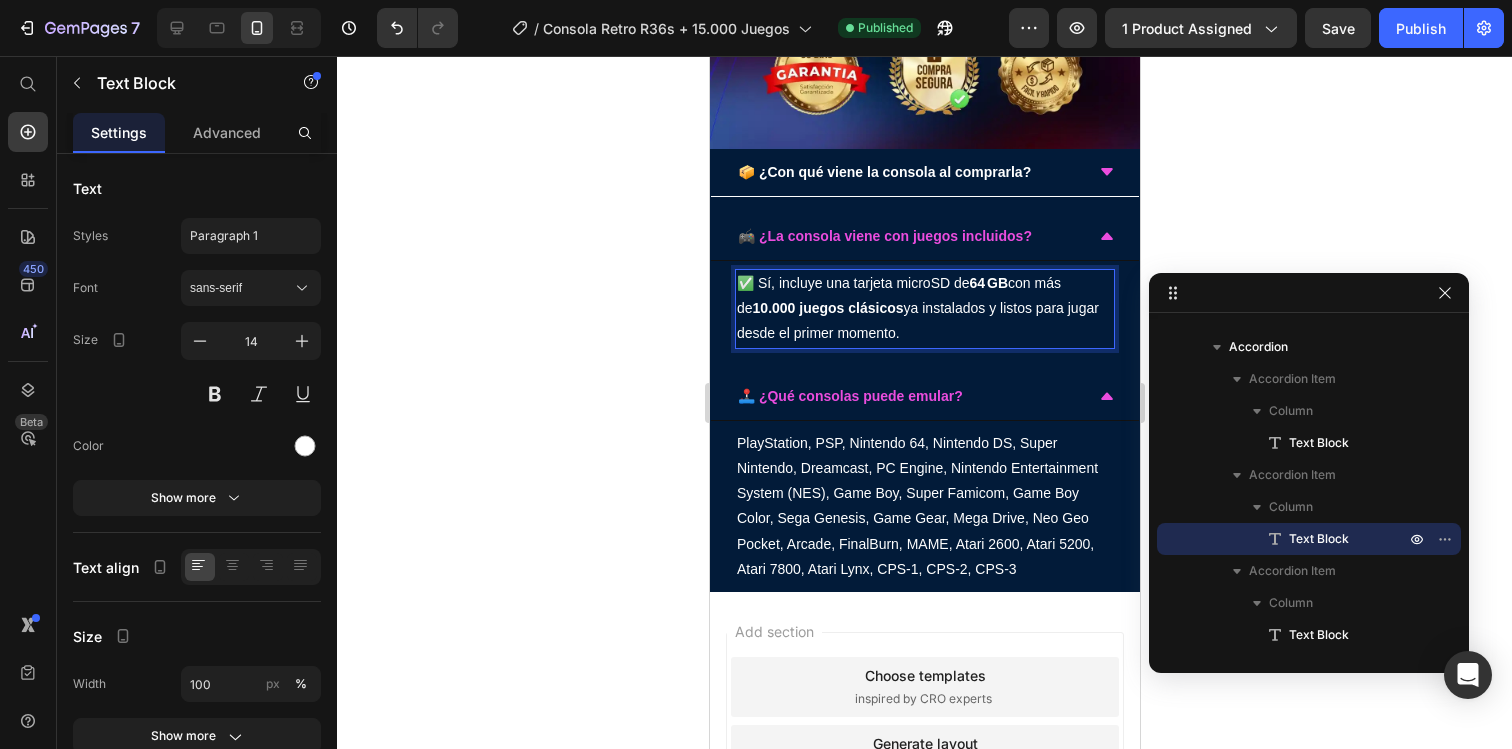 click on "✅ Sí, incluye una tarjeta microSD de  64 GB  con más de  10.000 juegos clásicos  ya instalados y listos para jugar desde el primer momento." at bounding box center (924, 309) 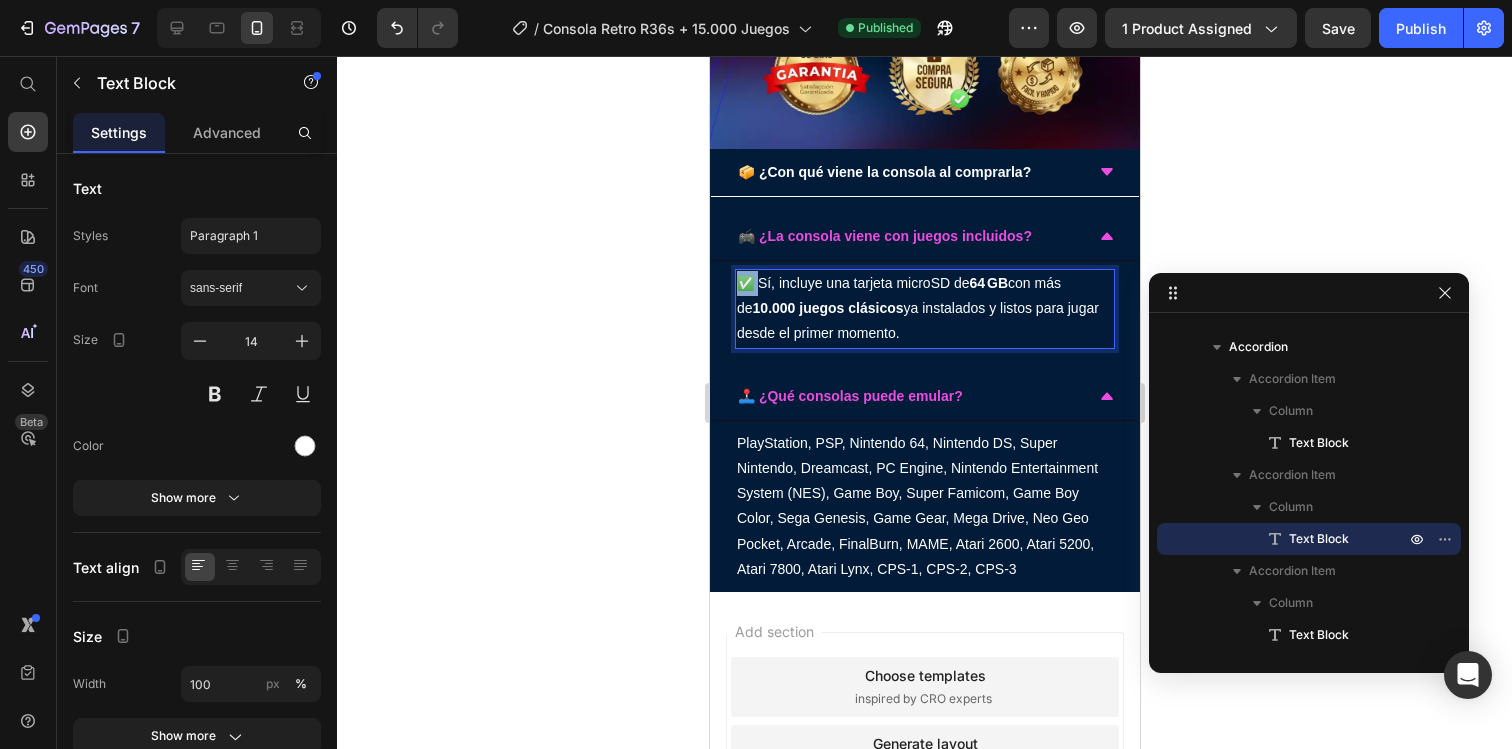 drag, startPoint x: 752, startPoint y: 282, endPoint x: 737, endPoint y: 282, distance: 15 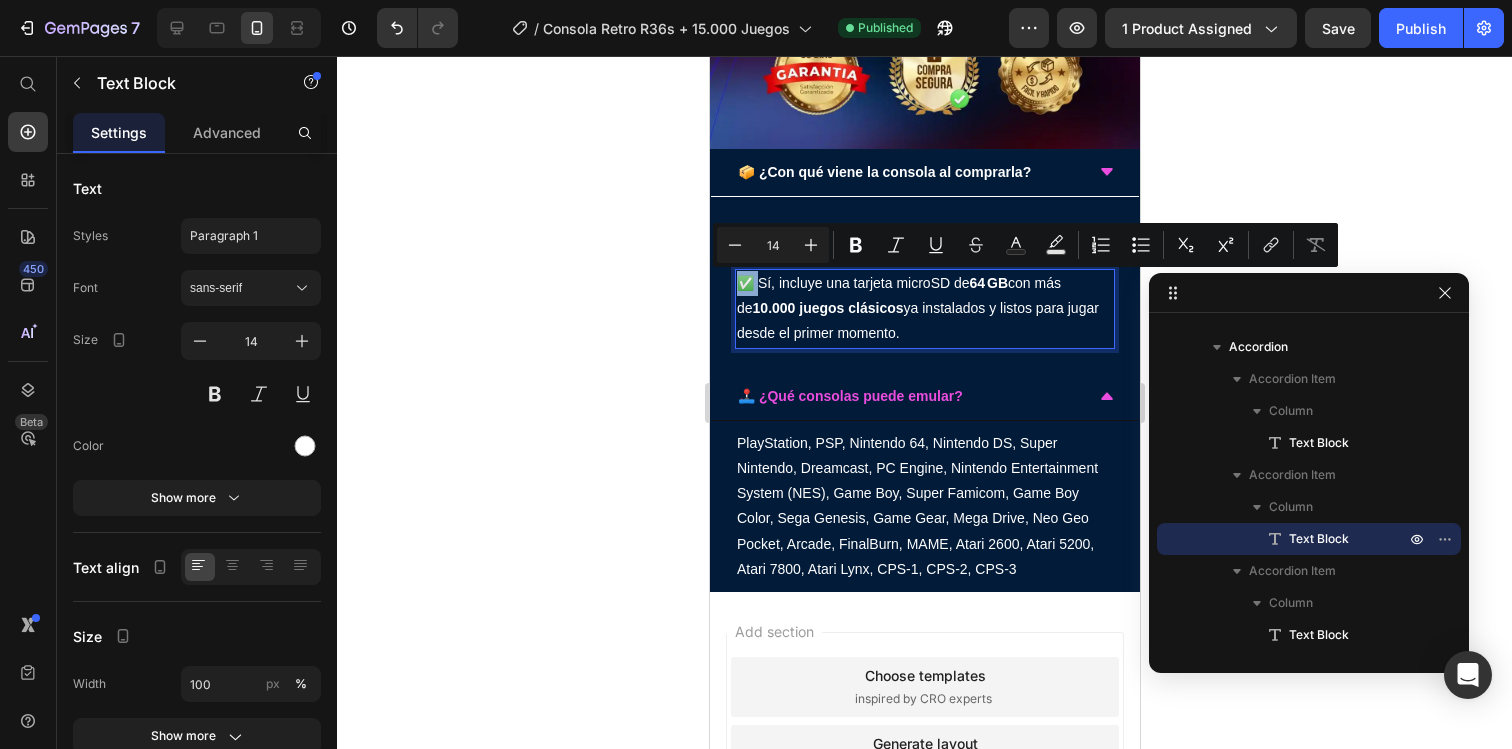 copy on "✅" 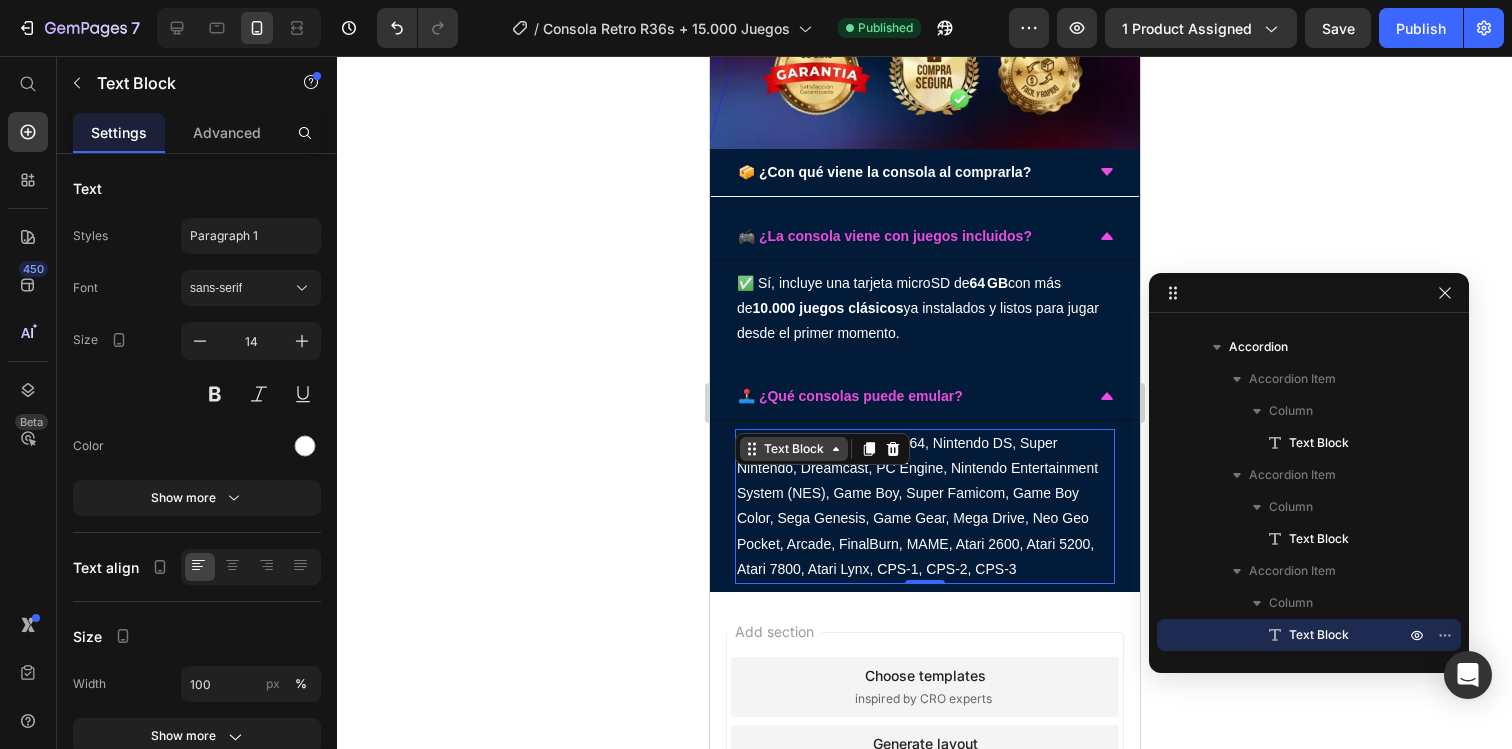 click on "Text Block" at bounding box center (793, 449) 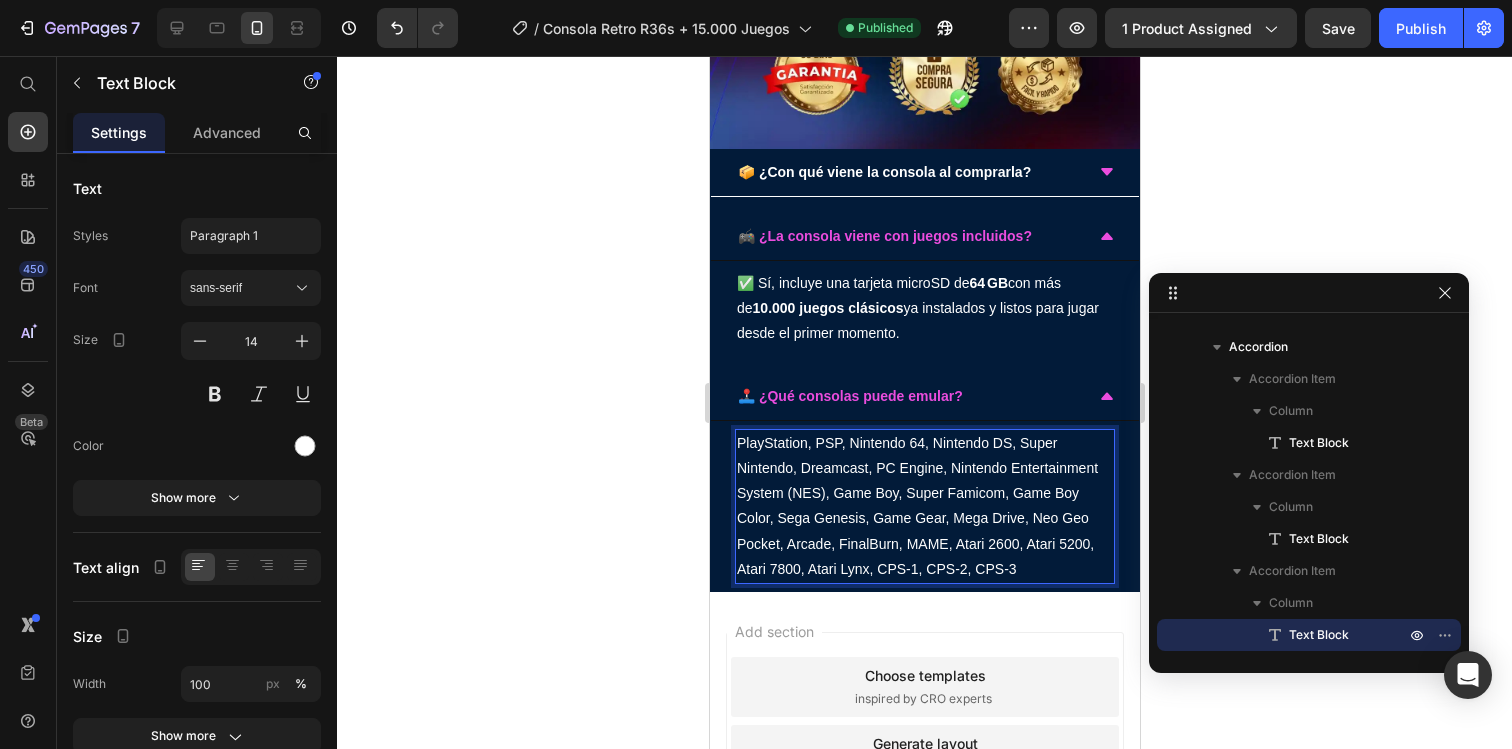 click on "PlayStation, PSP, Nintendo 64, Nintendo DS, Super Nintendo, Dreamcast, PC Engine, Nintendo Entertainment System (NES), Game Boy, Super Famicom, Game Boy Color, Sega Genesis, Game Gear, Mega Drive, Neo Geo Pocket, Arcade, FinalBurn, MAME, Atari 2600, Atari 5200, Atari 7800, Atari Lynx, CPS-1, CPS-2, CPS-3" at bounding box center (924, 506) 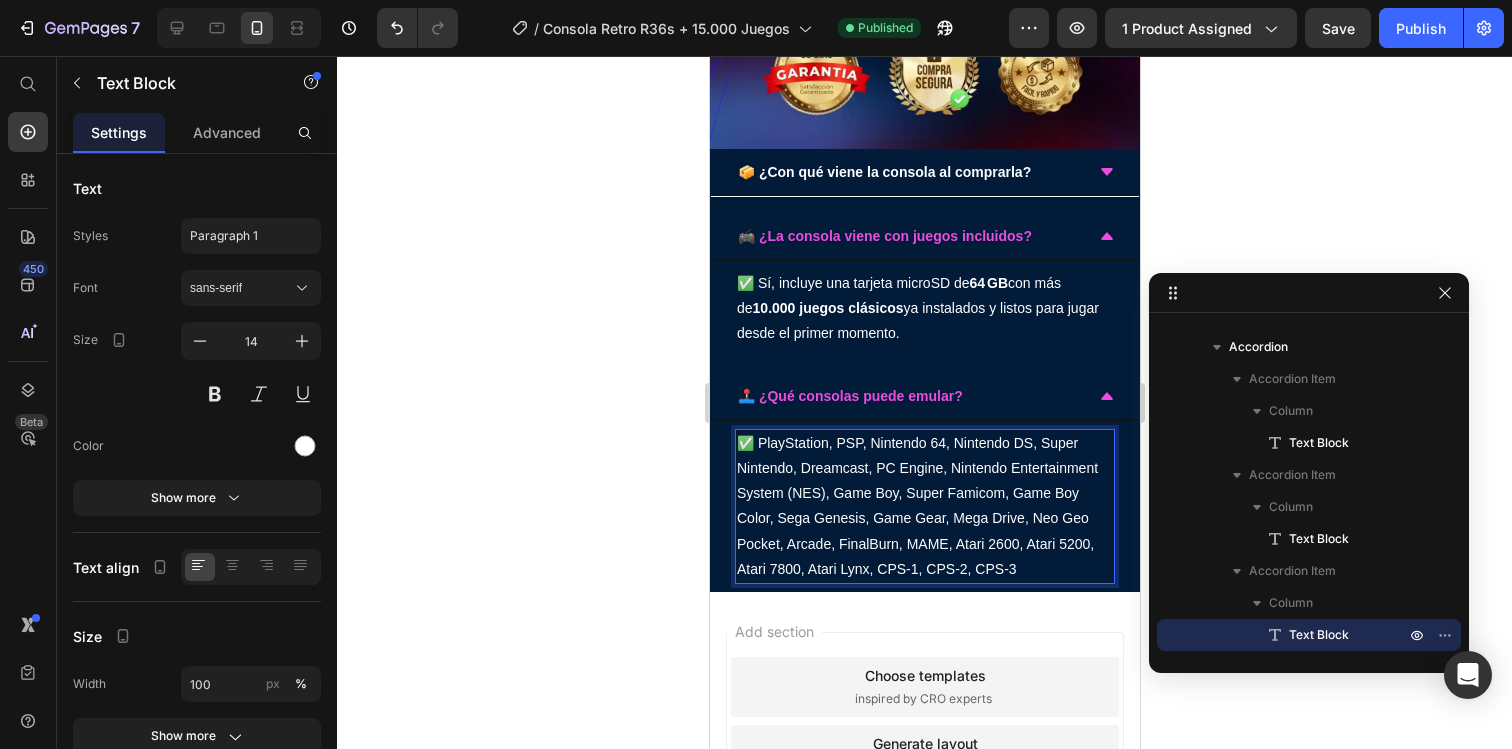 click 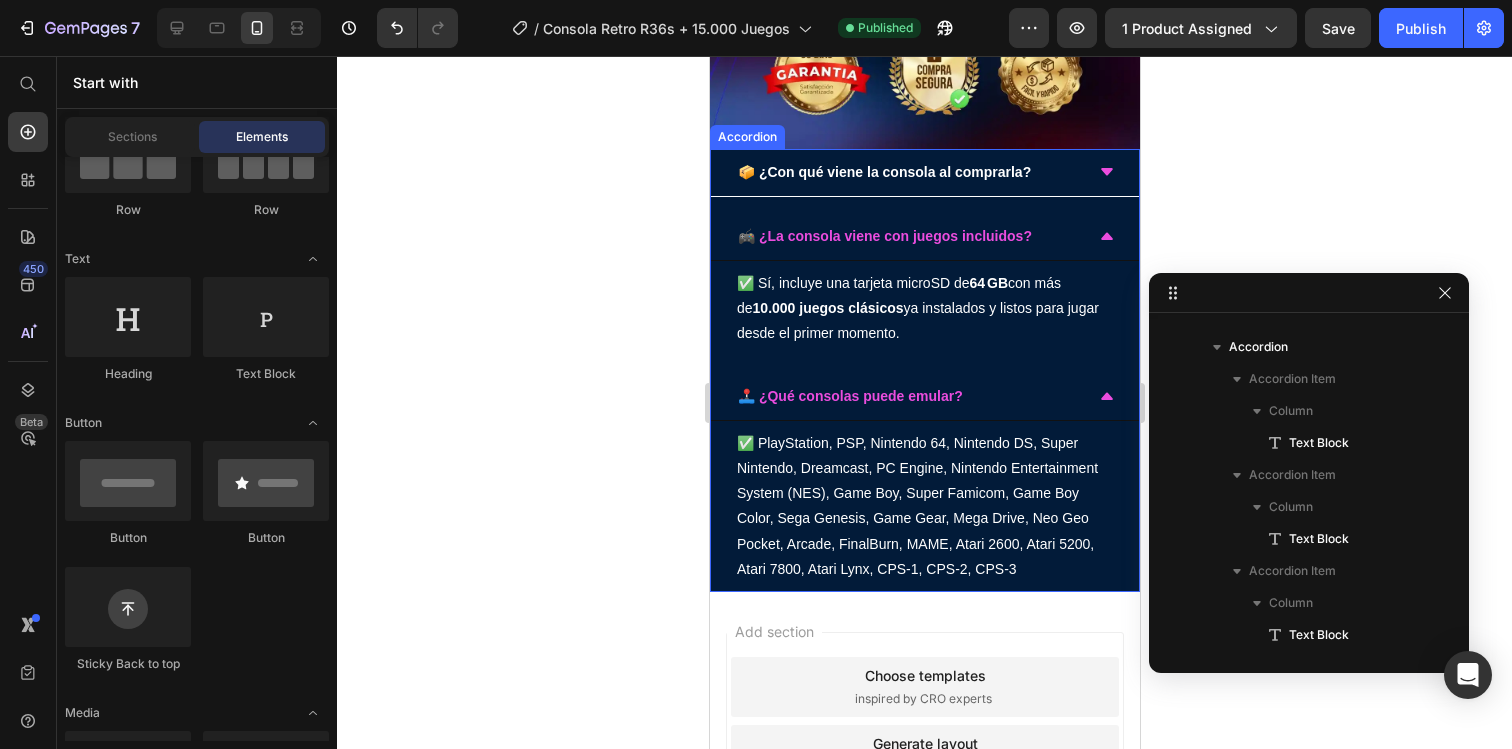 click on "🕹️ ¿Qué consolas puede emular?" at bounding box center [908, 396] 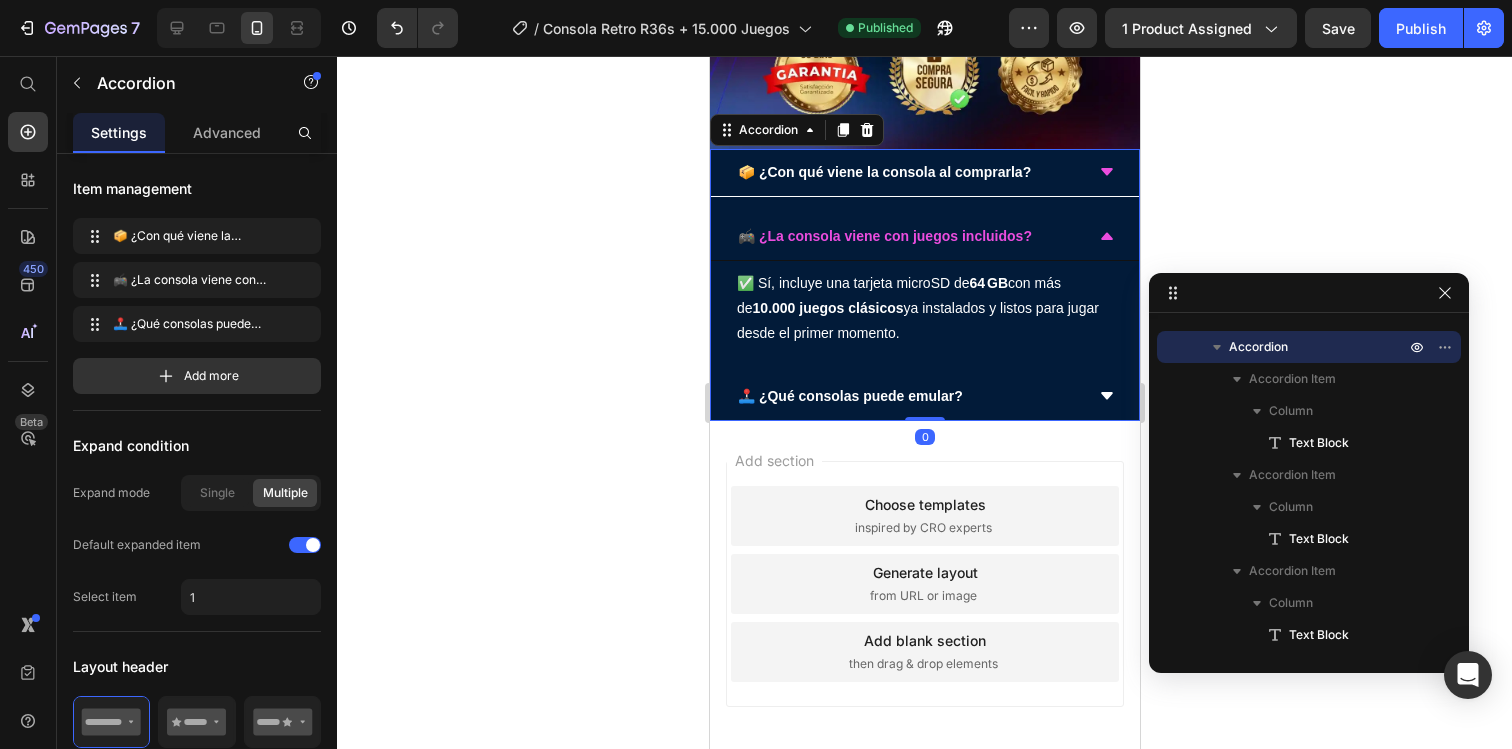 click on "🎮 ¿La consola viene con juegos incluidos?" at bounding box center [908, 236] 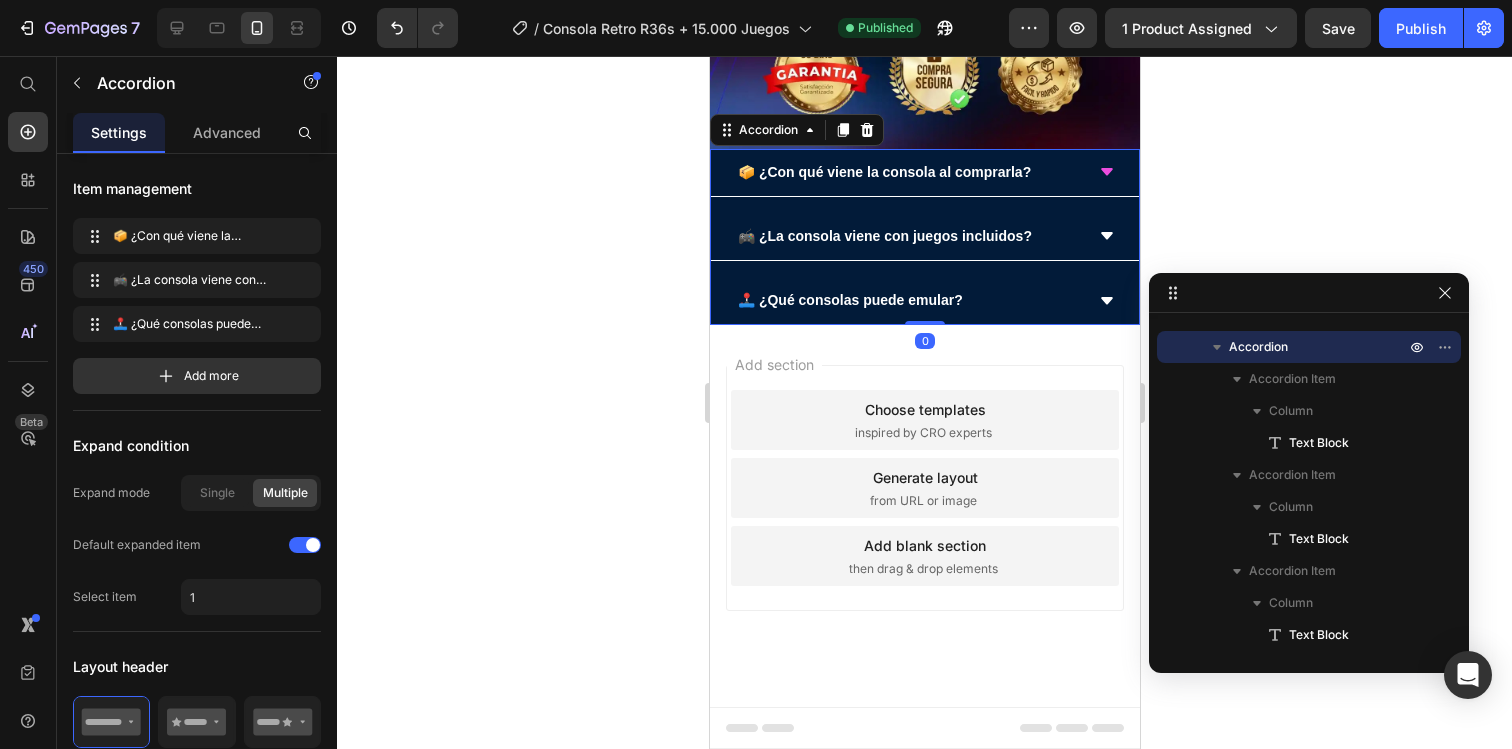 click 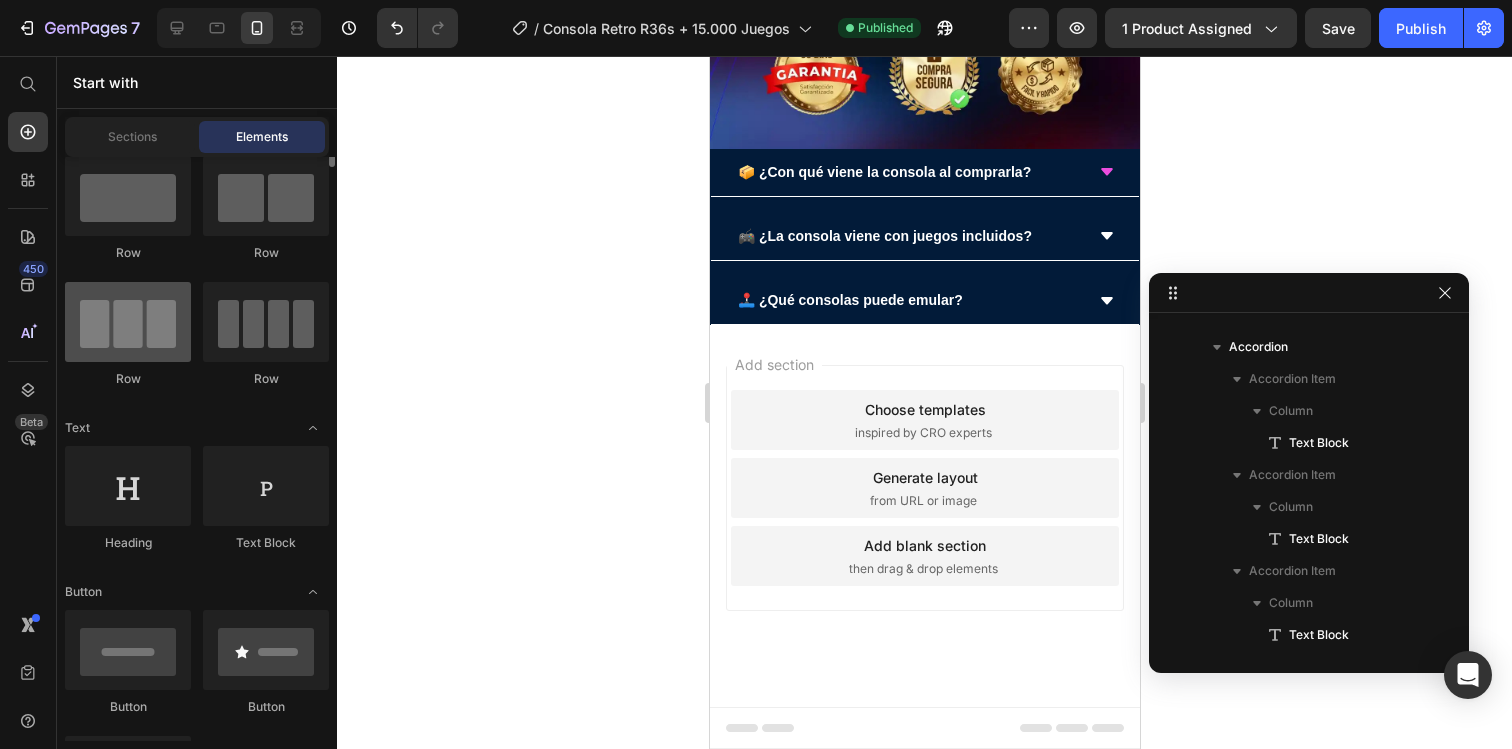 scroll, scrollTop: 0, scrollLeft: 0, axis: both 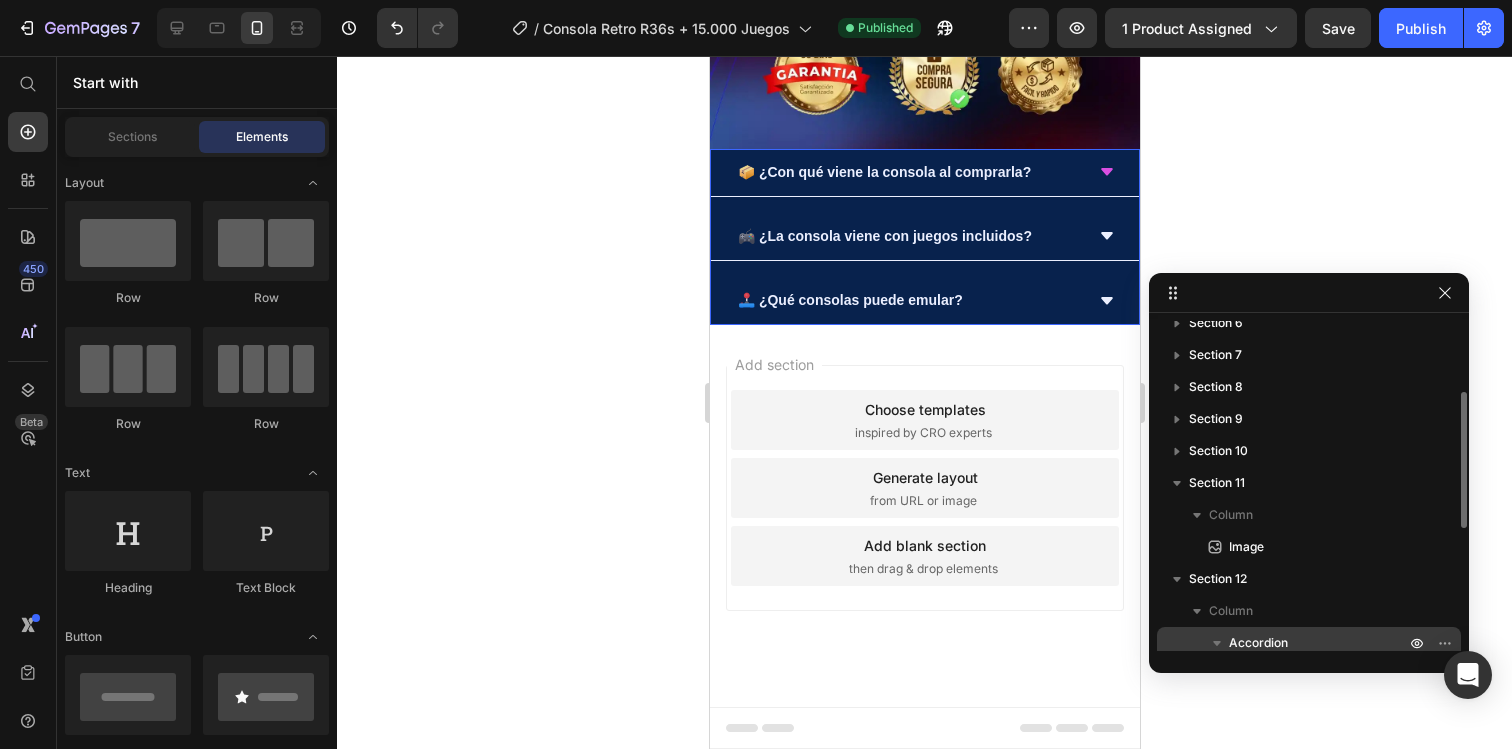 click on "Accordion" at bounding box center (1258, 643) 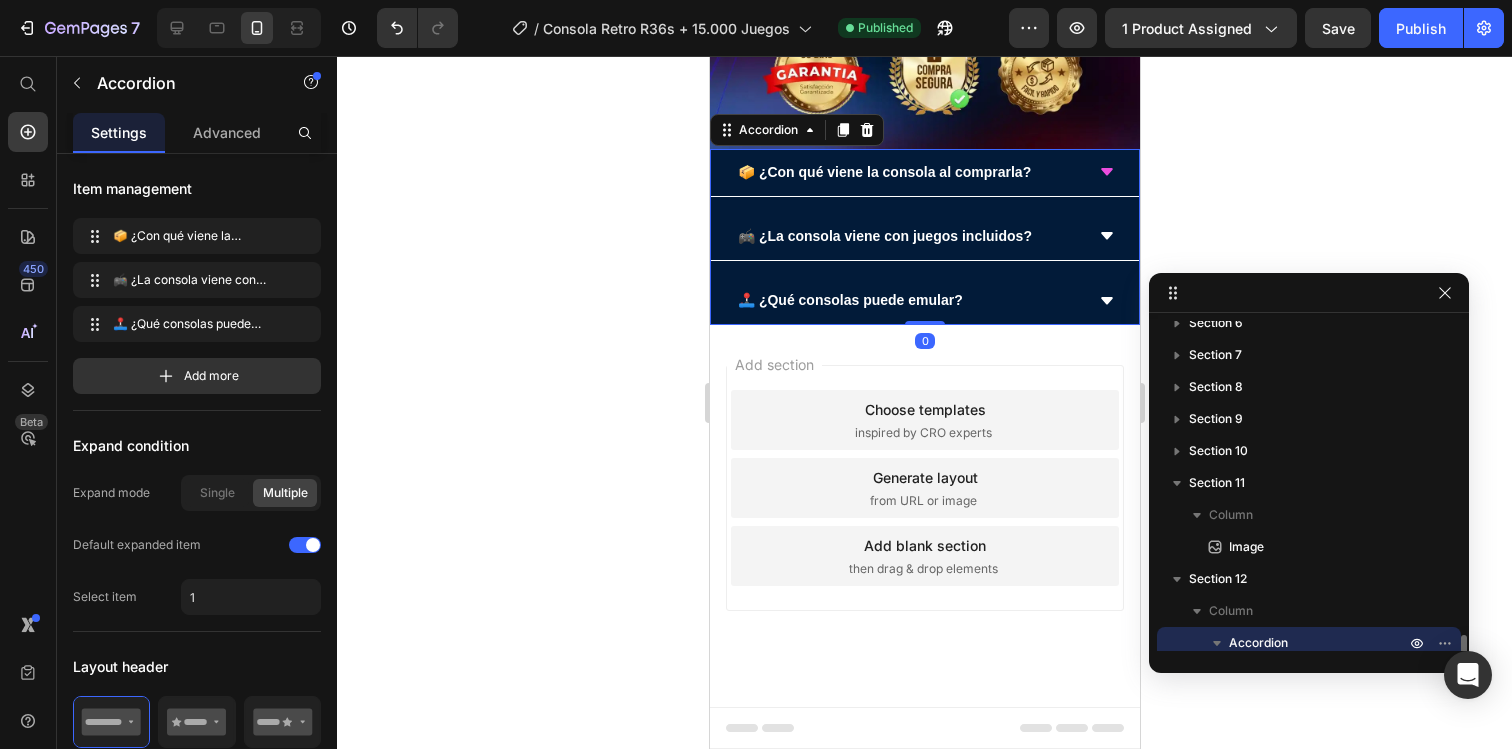 scroll, scrollTop: 346, scrollLeft: 0, axis: vertical 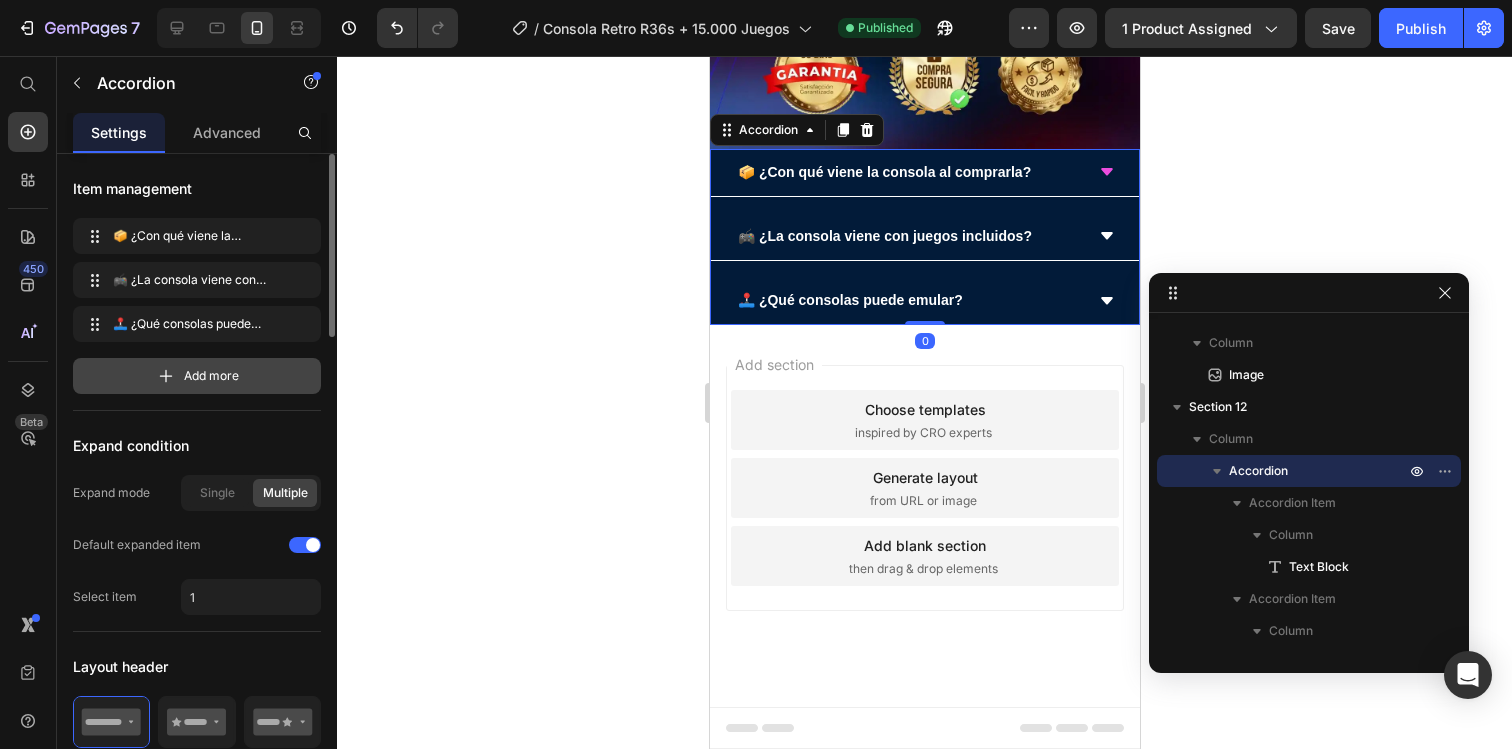 click on "Add more" at bounding box center (211, 376) 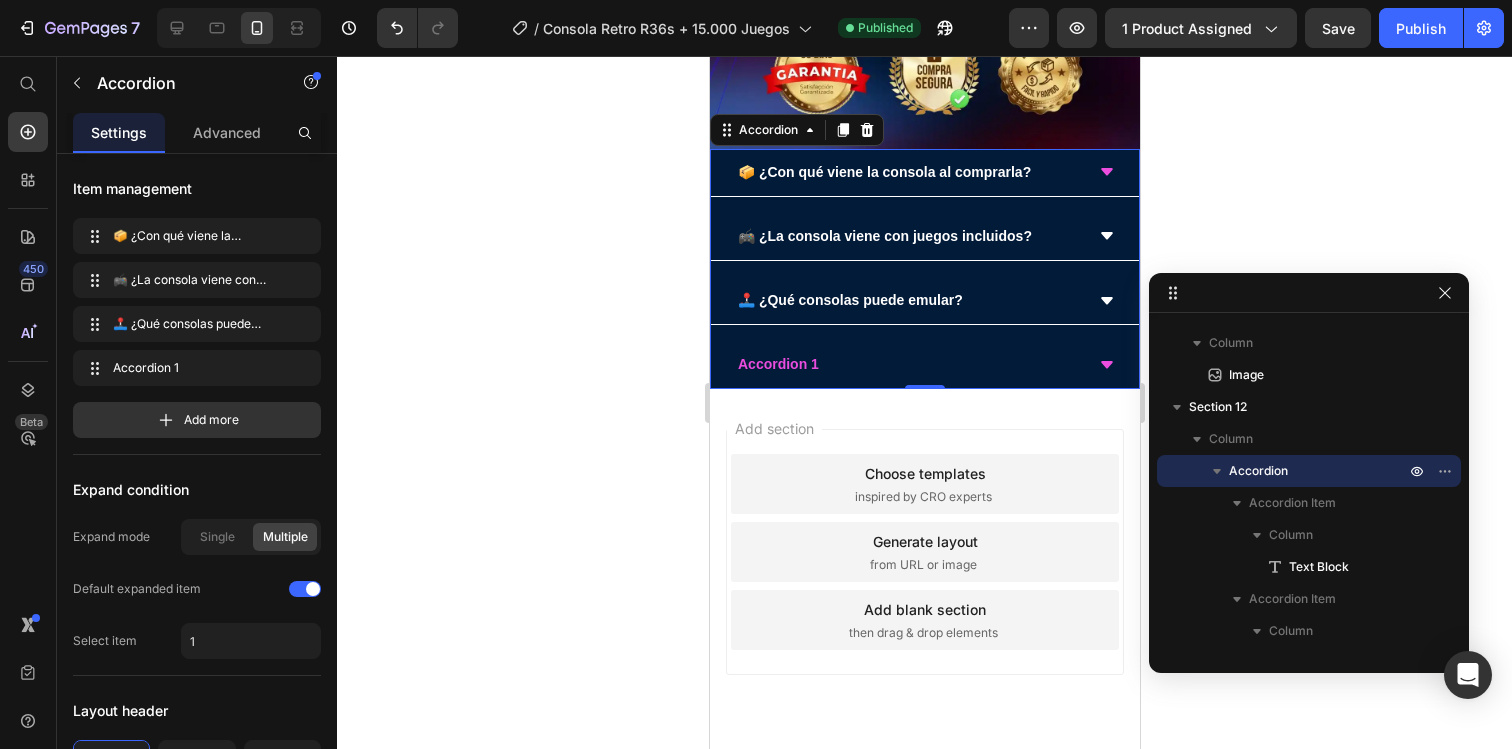 click on "Accordion 1" at bounding box center [777, 364] 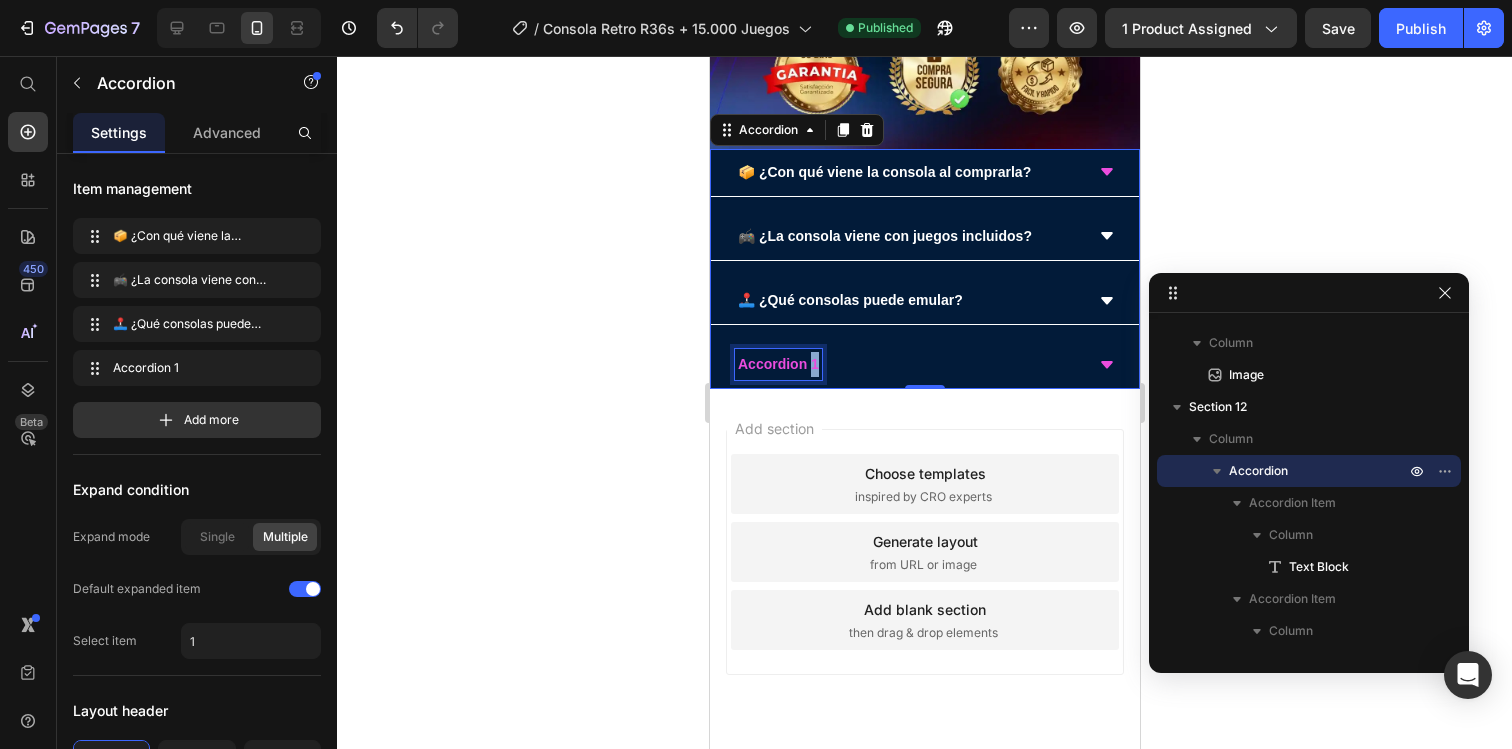 click on "Accordion 1" at bounding box center (777, 364) 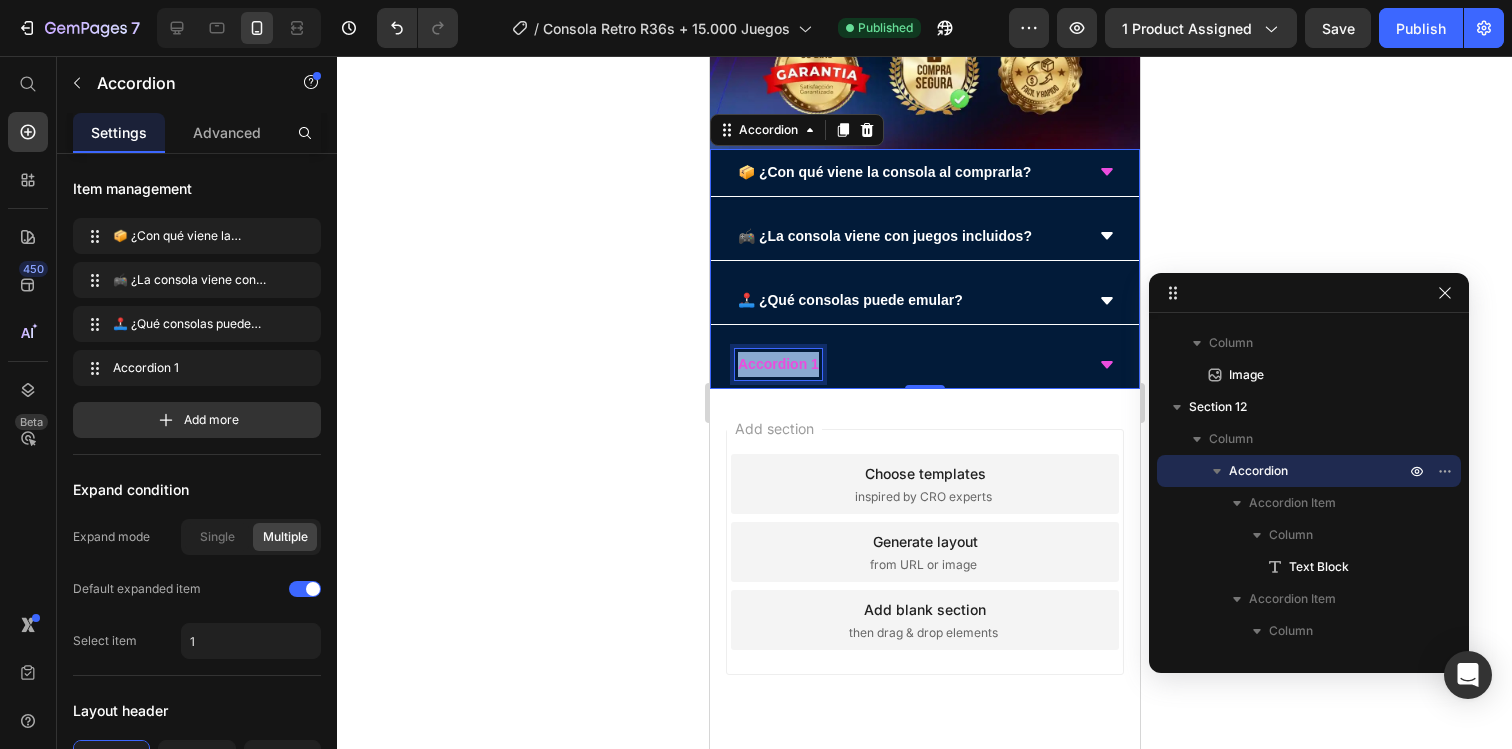 click on "Accordion 1" at bounding box center [777, 364] 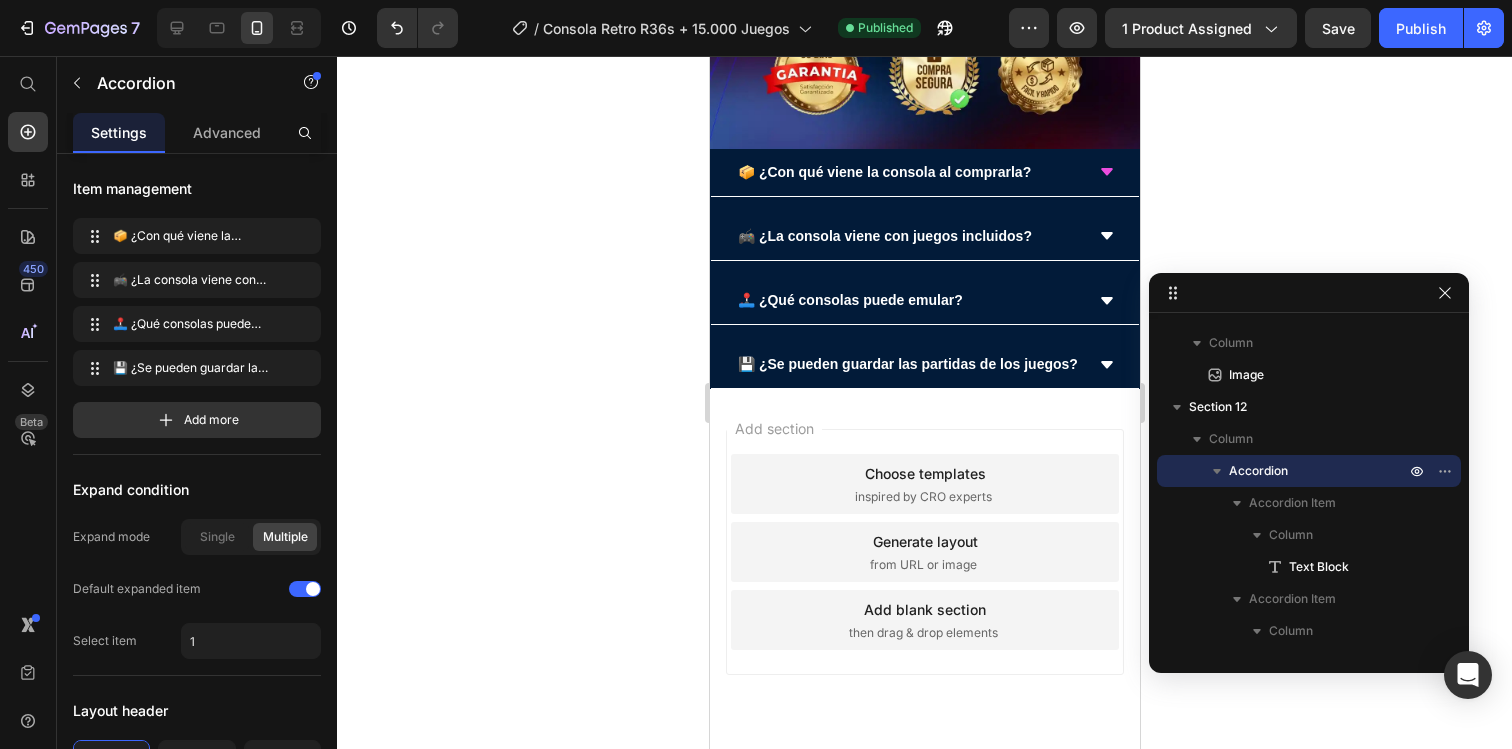 click 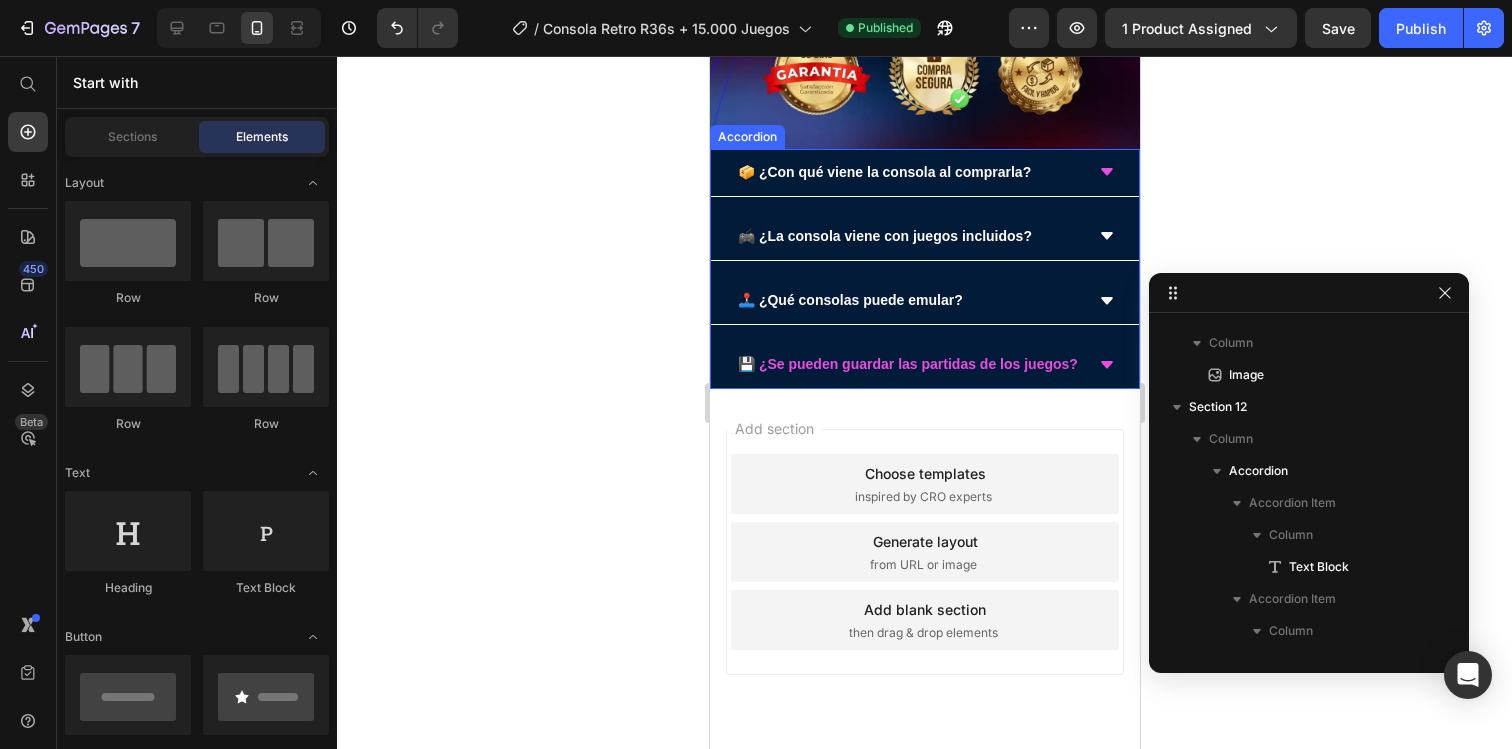 click 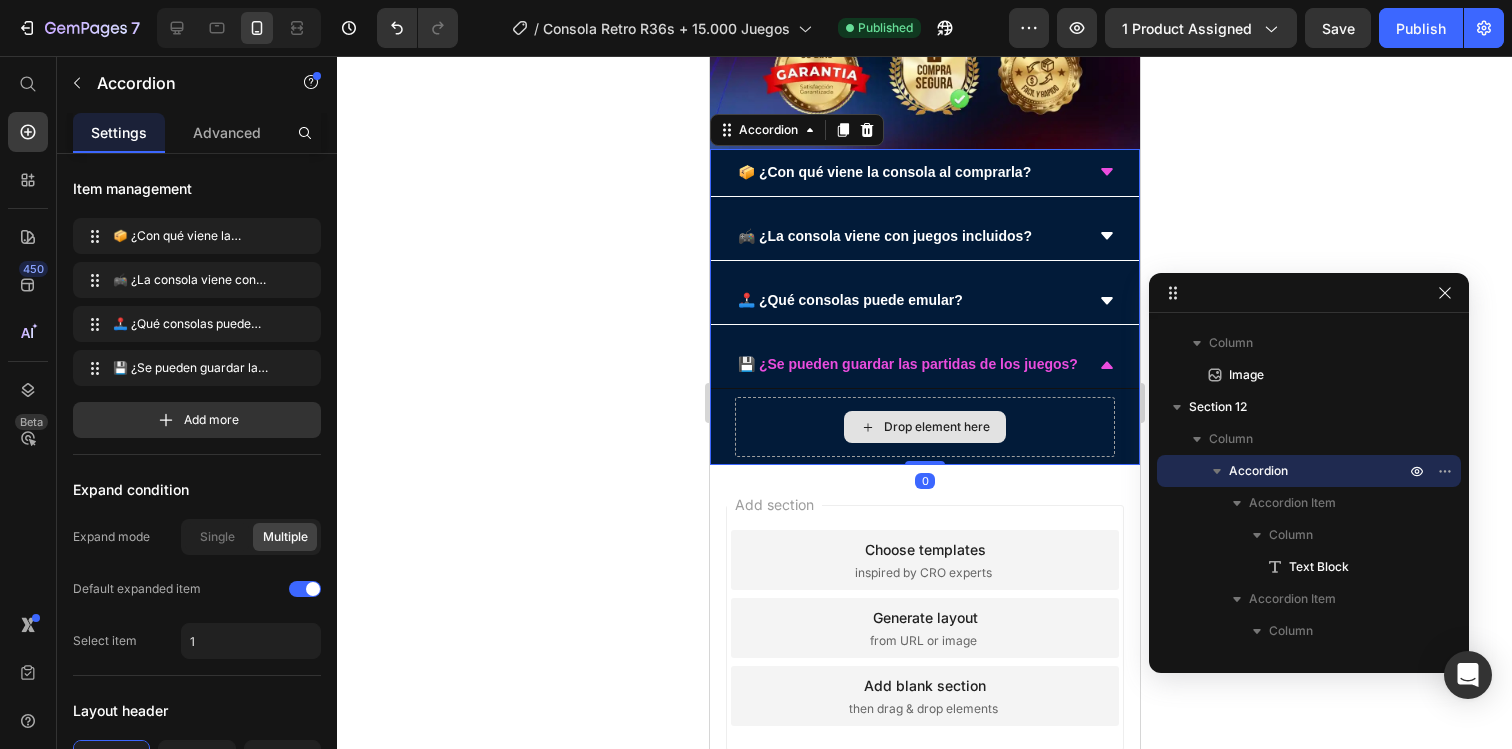 click on "Drop element here" at bounding box center (924, 427) 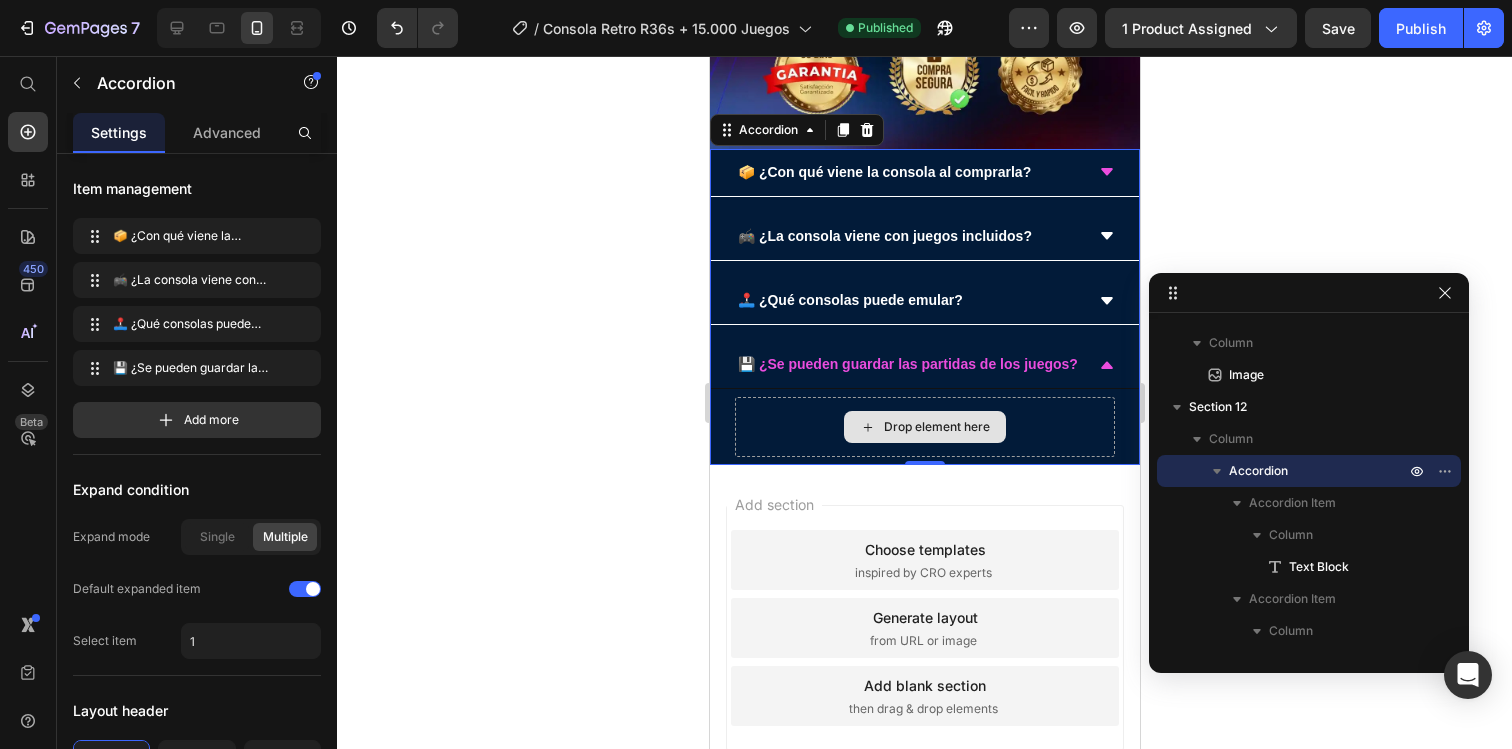 click 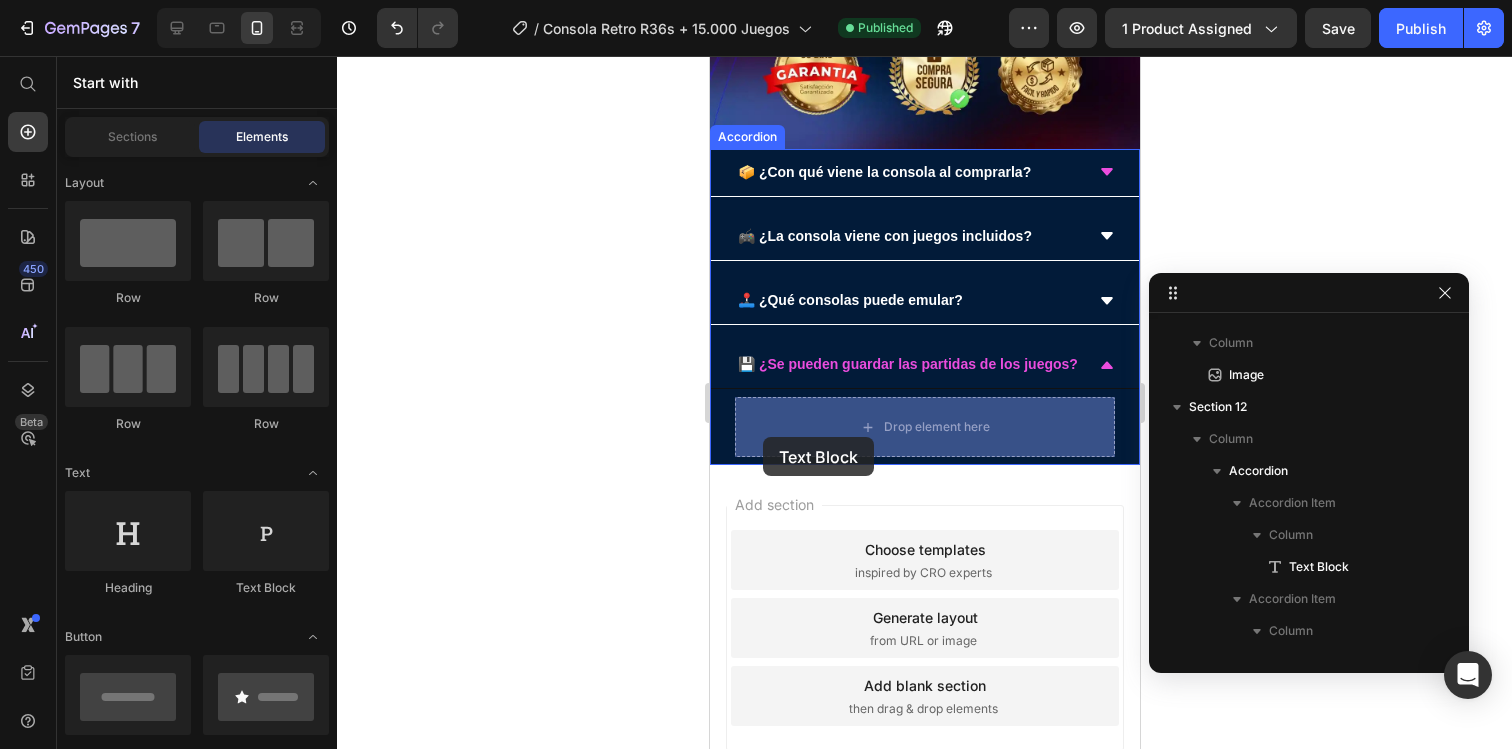 drag, startPoint x: 969, startPoint y: 583, endPoint x: 763, endPoint y: 436, distance: 253.07114 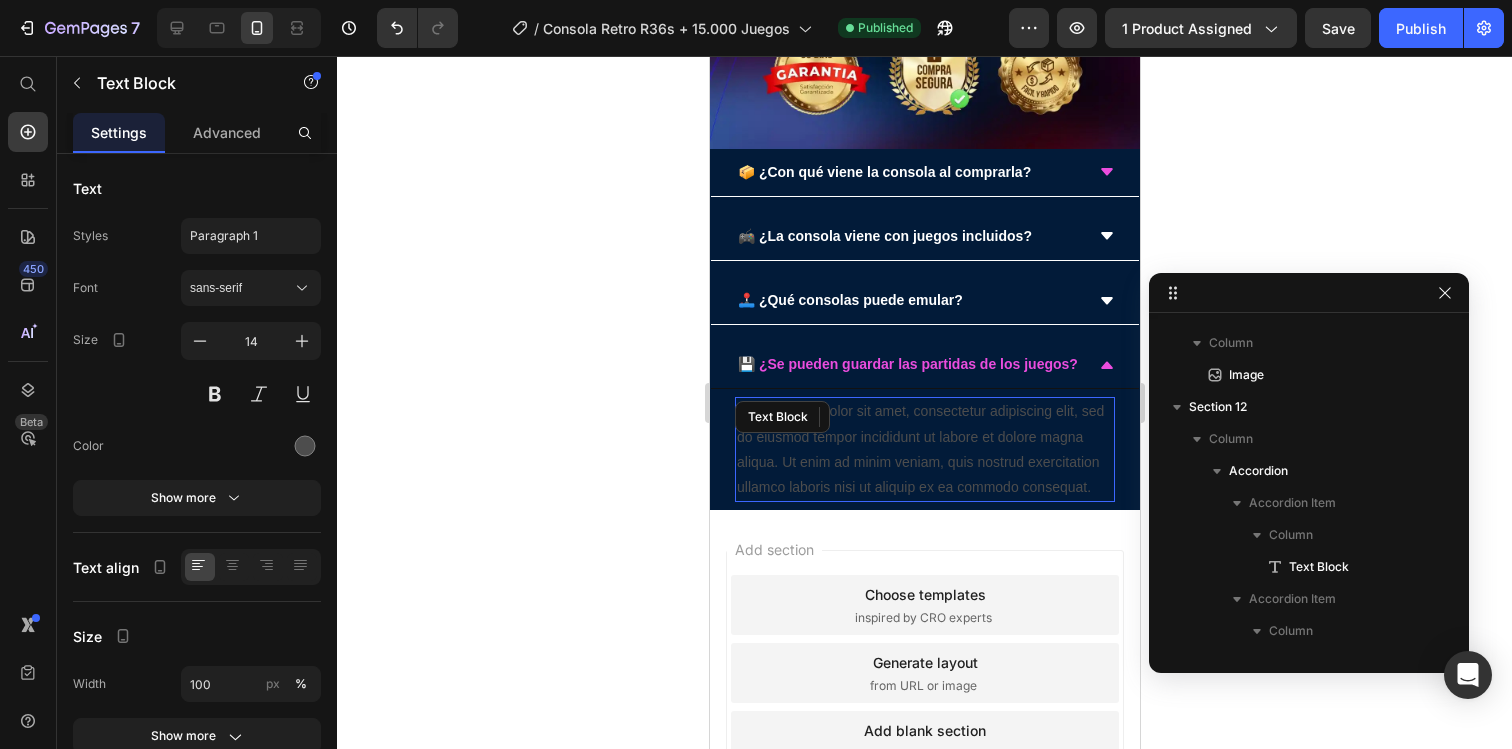 scroll, scrollTop: 566, scrollLeft: 0, axis: vertical 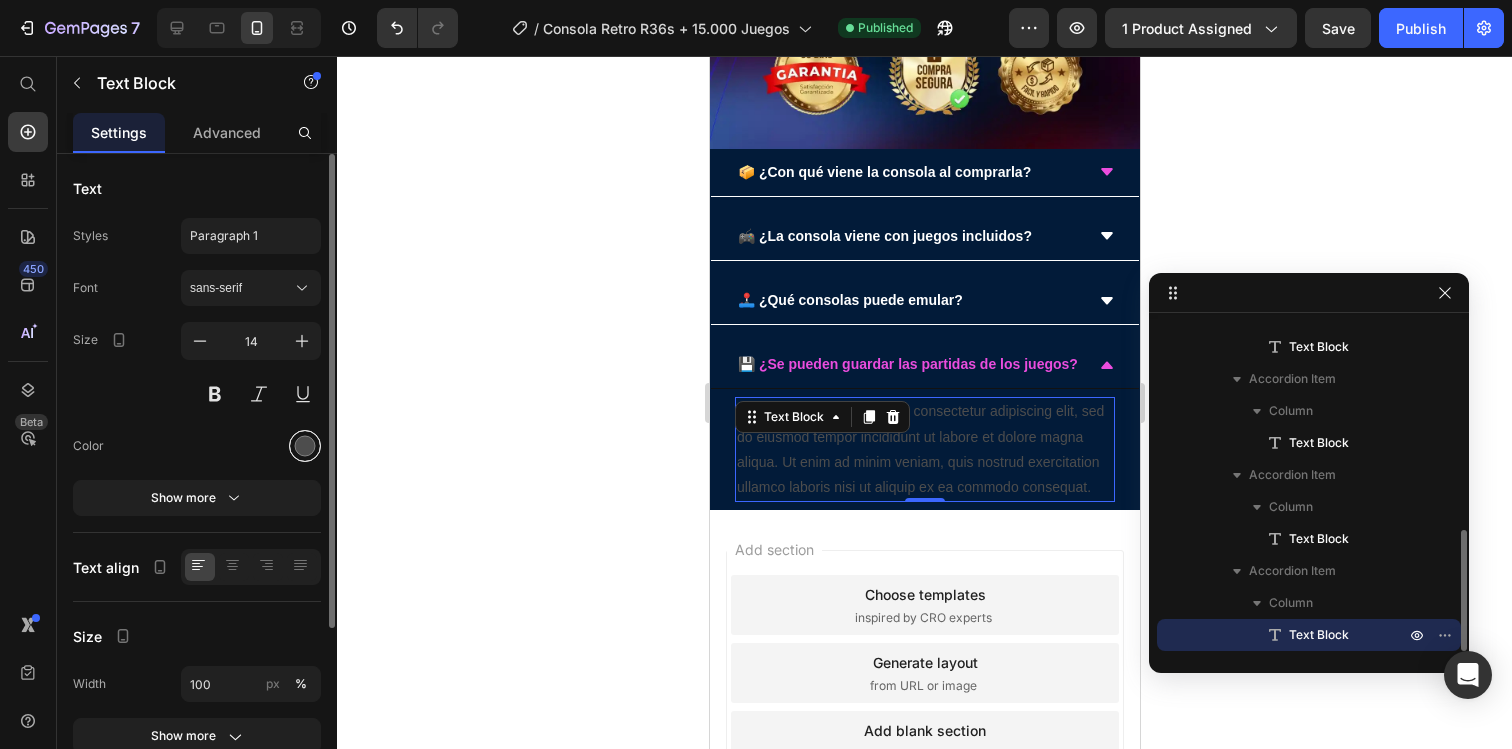 click at bounding box center (305, 446) 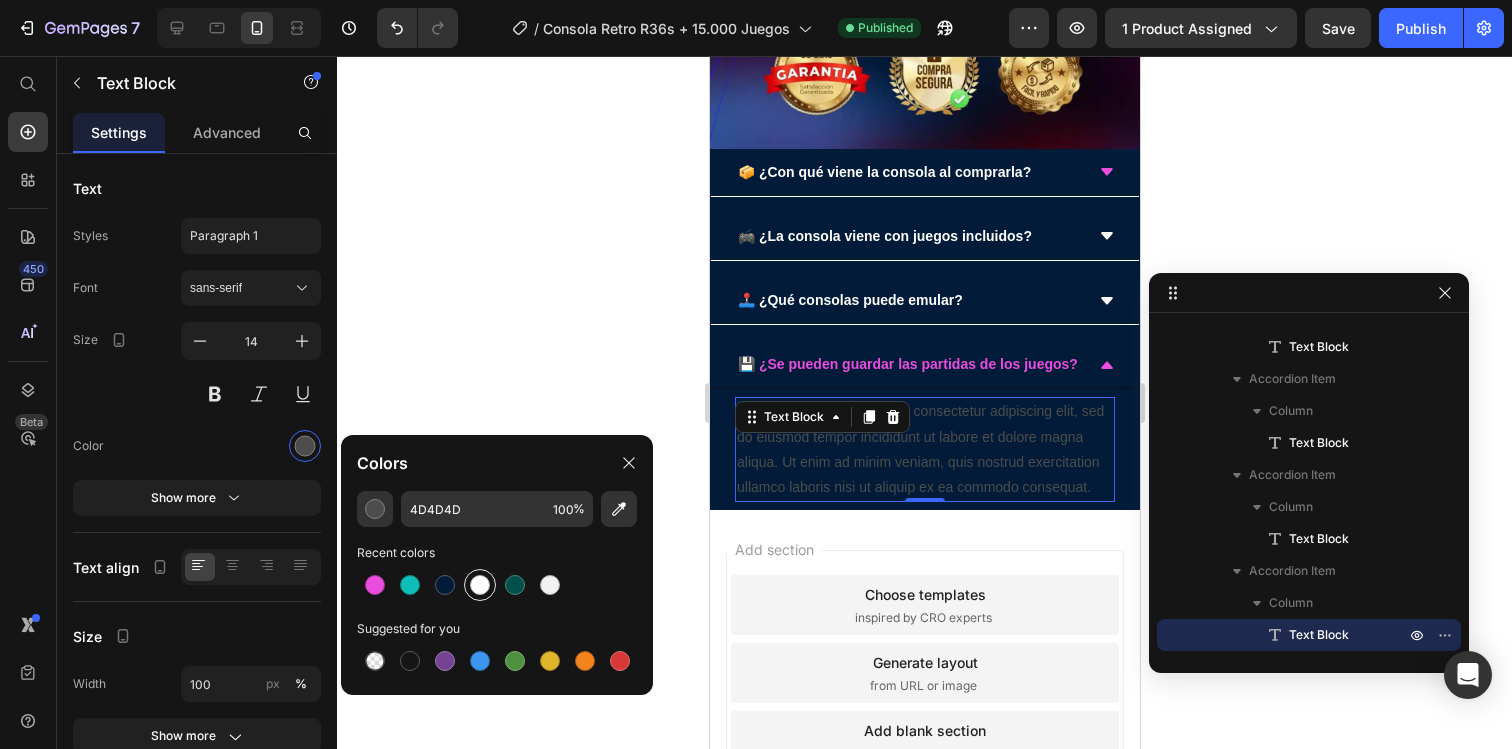 click at bounding box center [480, 585] 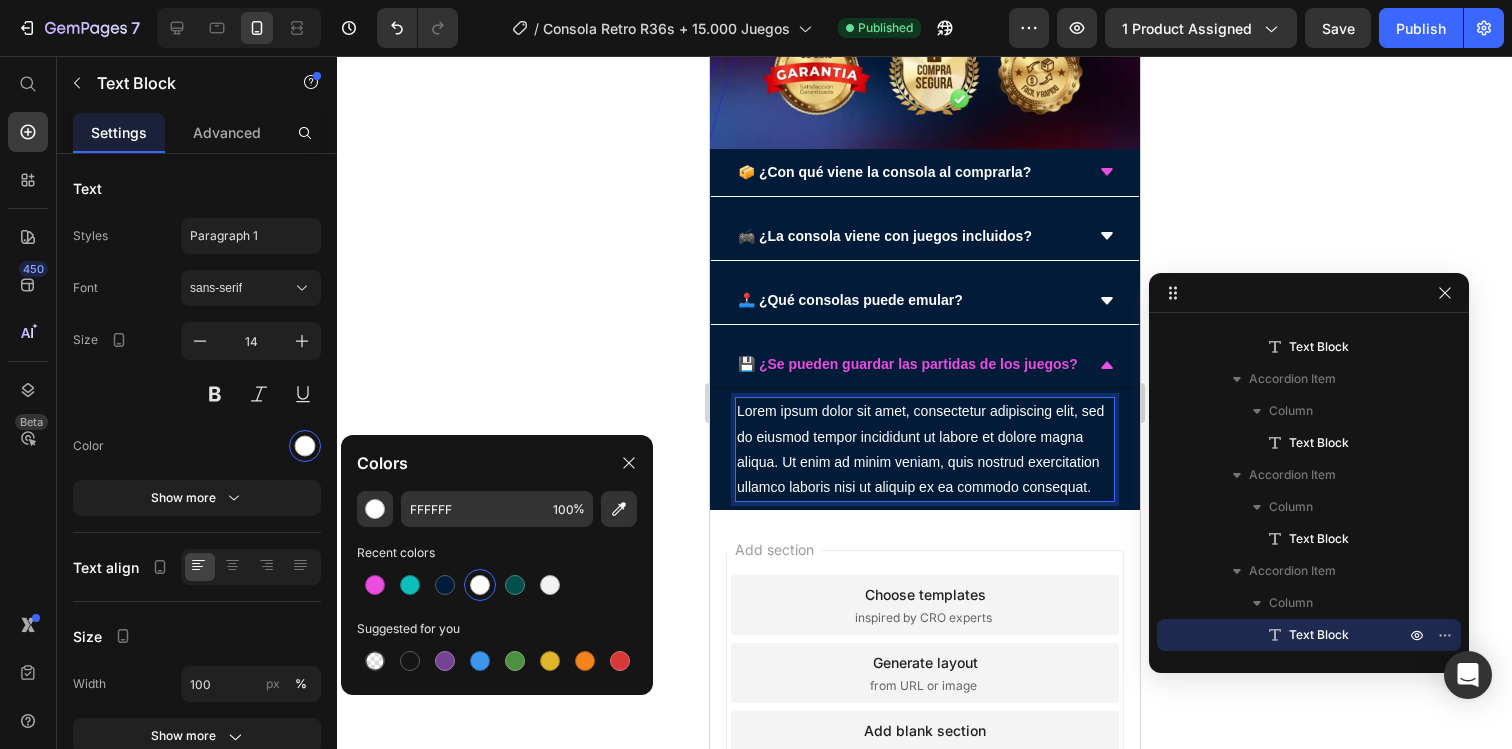 click on "Lorem ipsum dolor sit amet, consectetur adipiscing elit, sed do eiusmod tempor incididunt ut labore et dolore magna aliqua. Ut enim ad minim veniam, quis nostrud exercitation ullamco laboris nisi ut aliquip ex ea commodo consequat." at bounding box center (924, 449) 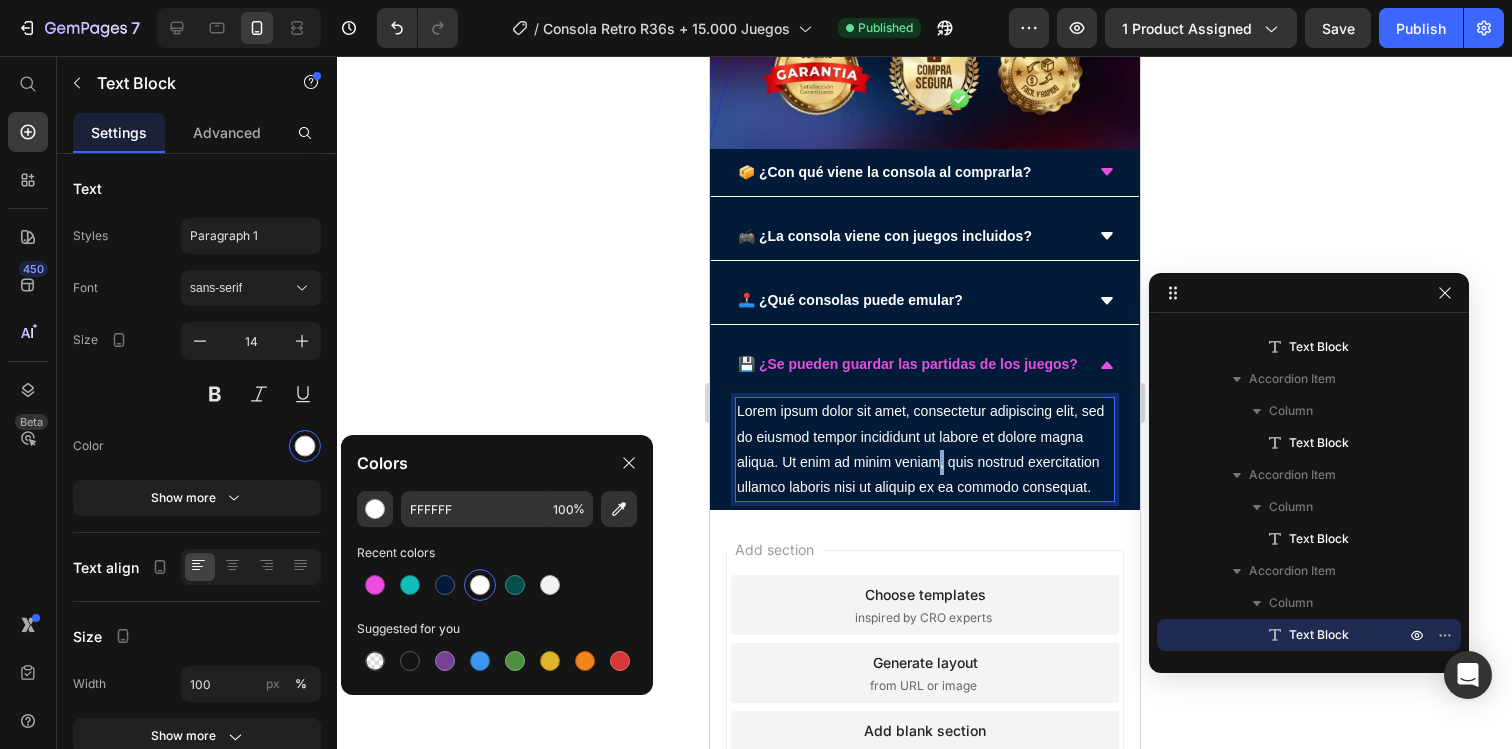 click on "Lorem ipsum dolor sit amet, consectetur adipiscing elit, sed do eiusmod tempor incididunt ut labore et dolore magna aliqua. Ut enim ad minim veniam, quis nostrud exercitation ullamco laboris nisi ut aliquip ex ea commodo consequat." at bounding box center (924, 449) 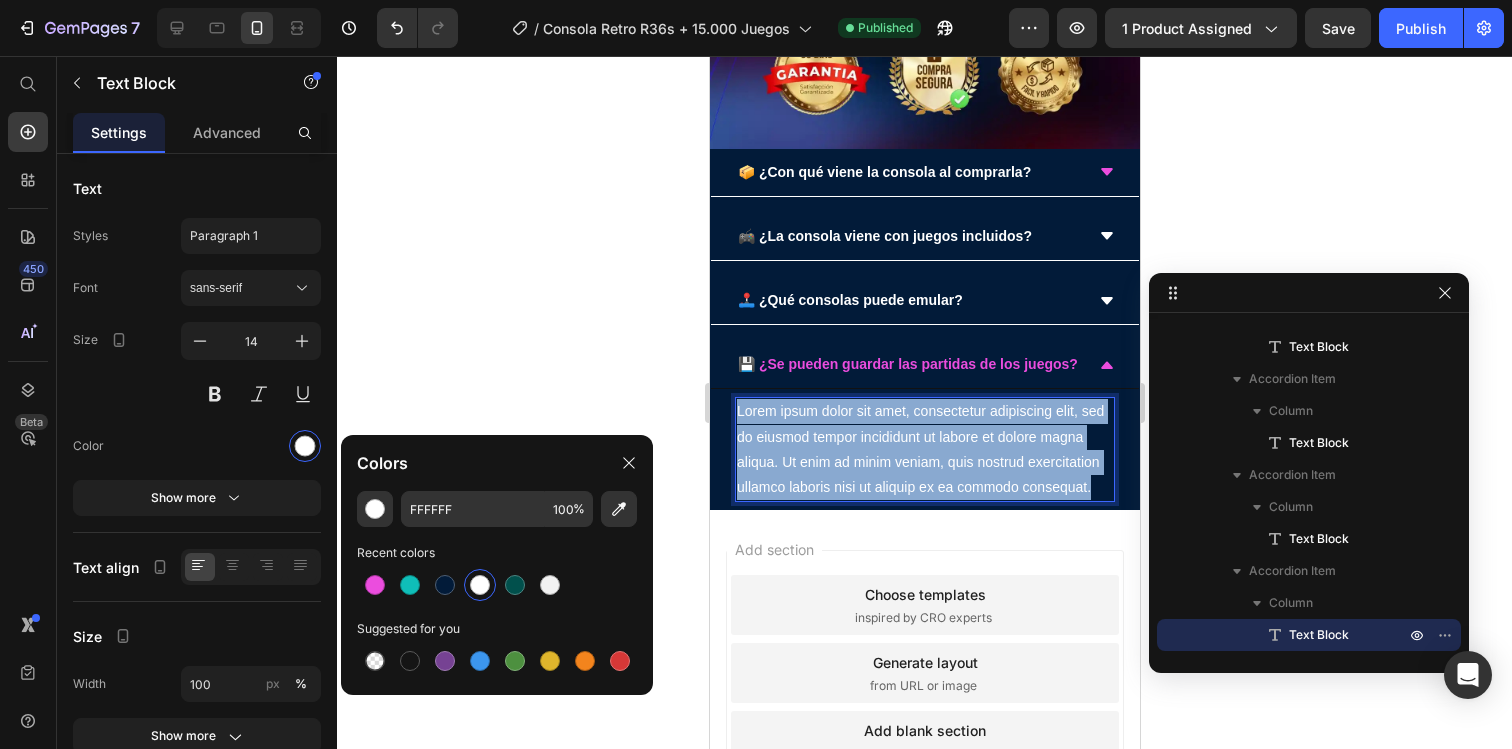 click on "Lorem ipsum dolor sit amet, consectetur adipiscing elit, sed do eiusmod tempor incididunt ut labore et dolore magna aliqua. Ut enim ad minim veniam, quis nostrud exercitation ullamco laboris nisi ut aliquip ex ea commodo consequat." at bounding box center [924, 449] 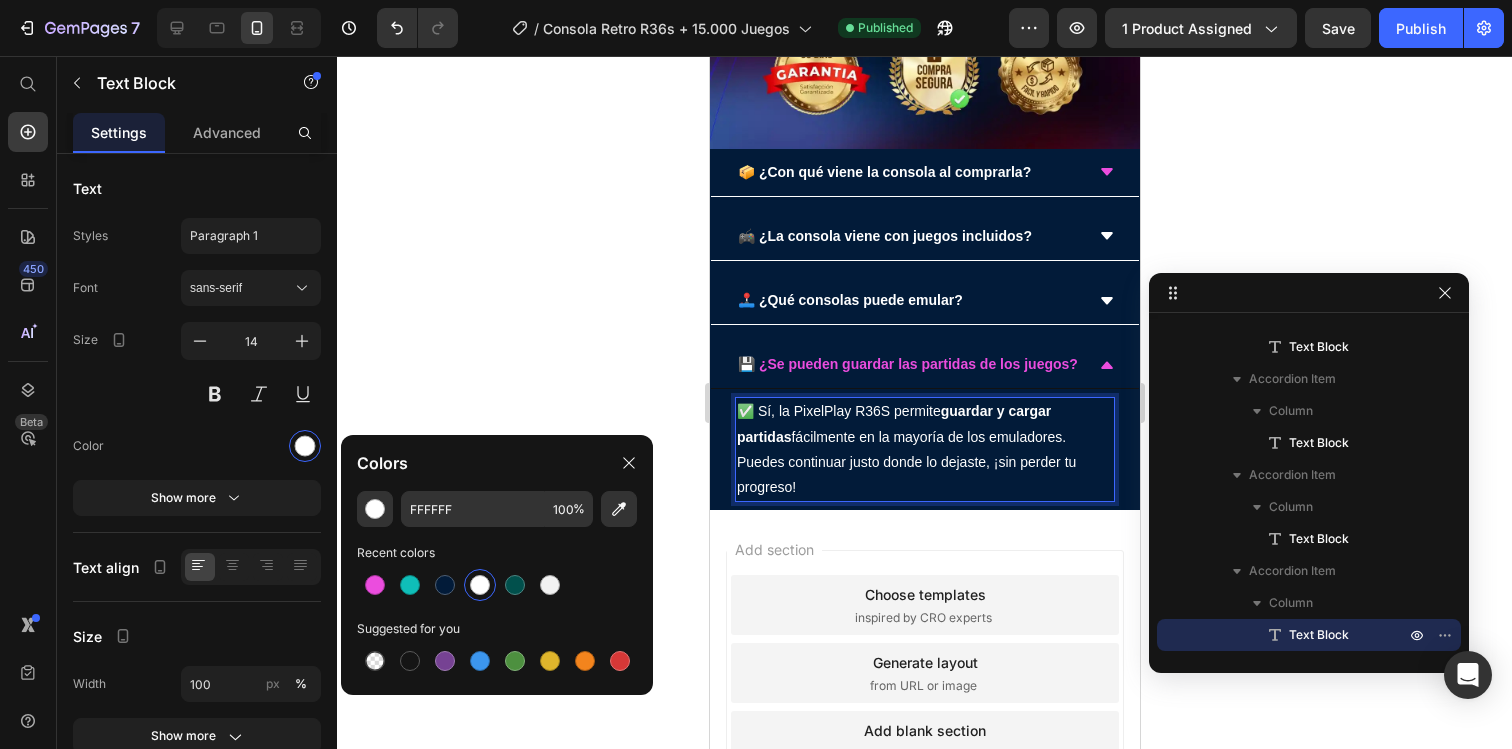 click 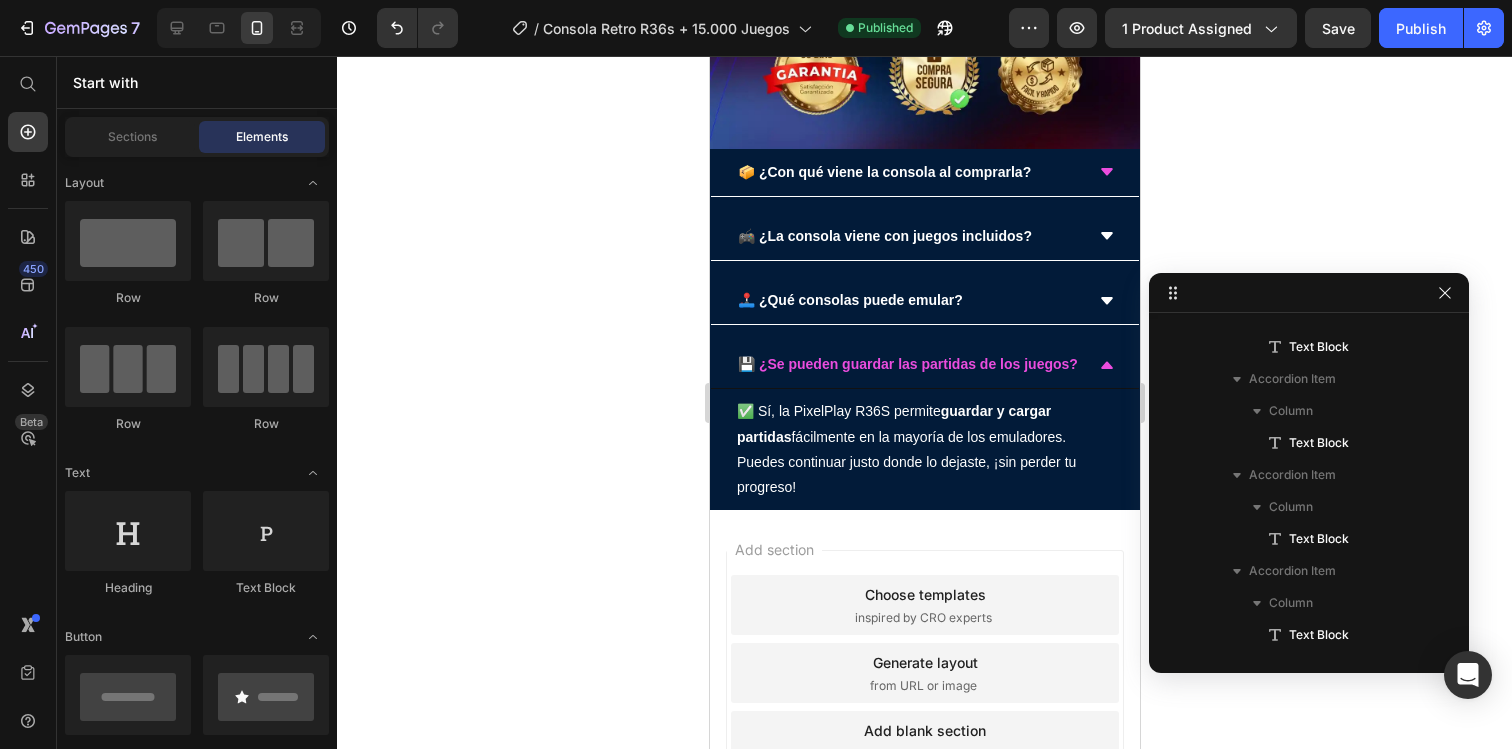 click 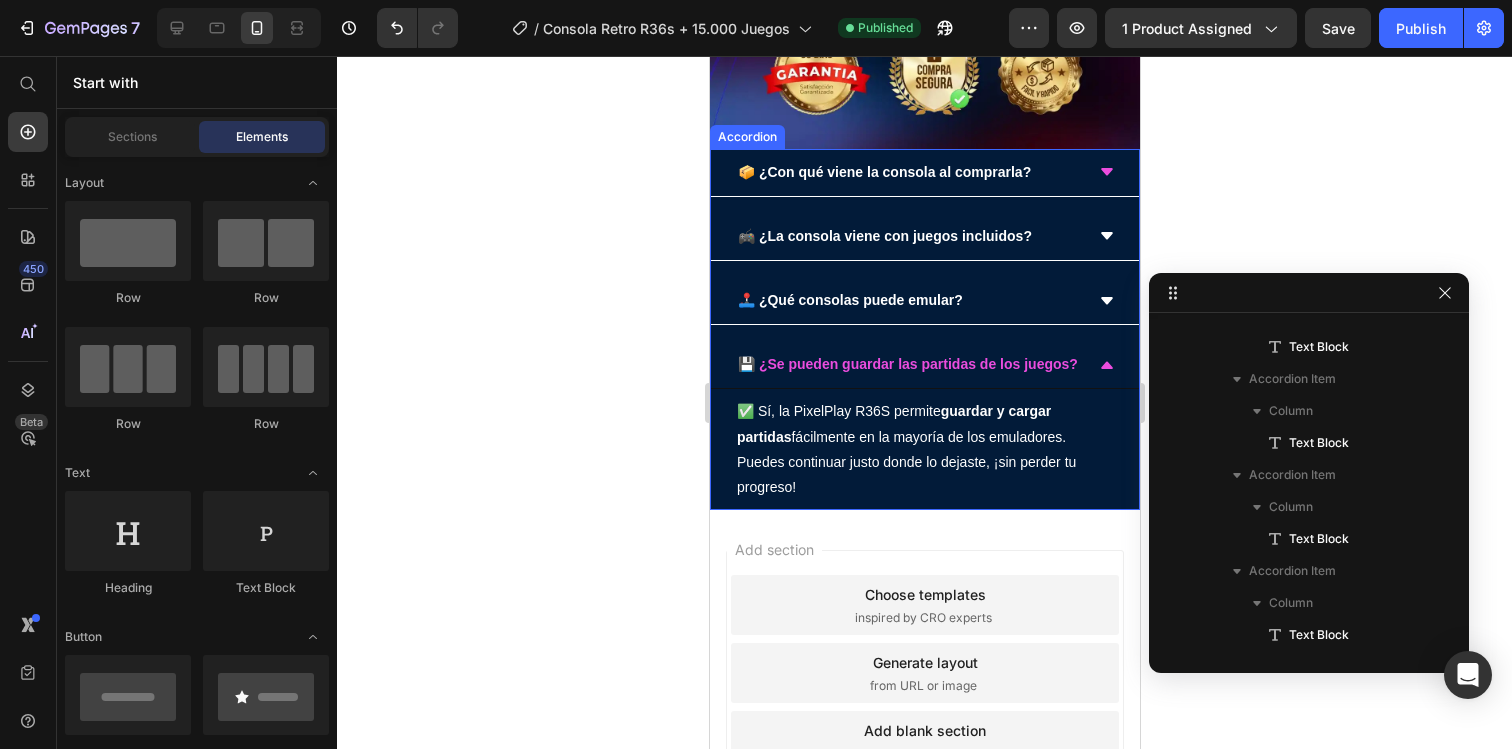 click on "💾 ¿Se pueden guardar las partidas de los juegos?" at bounding box center (907, 364) 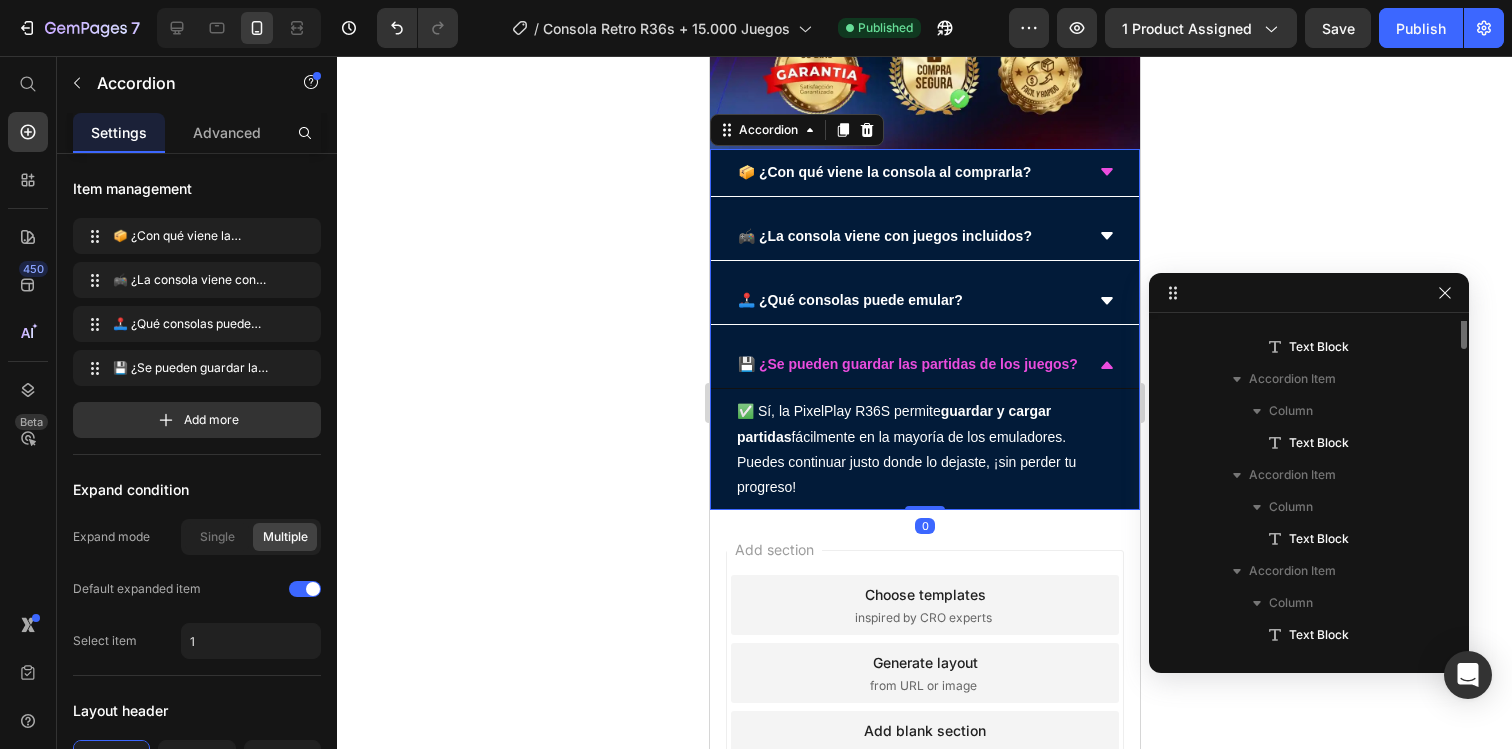 scroll, scrollTop: 346, scrollLeft: 0, axis: vertical 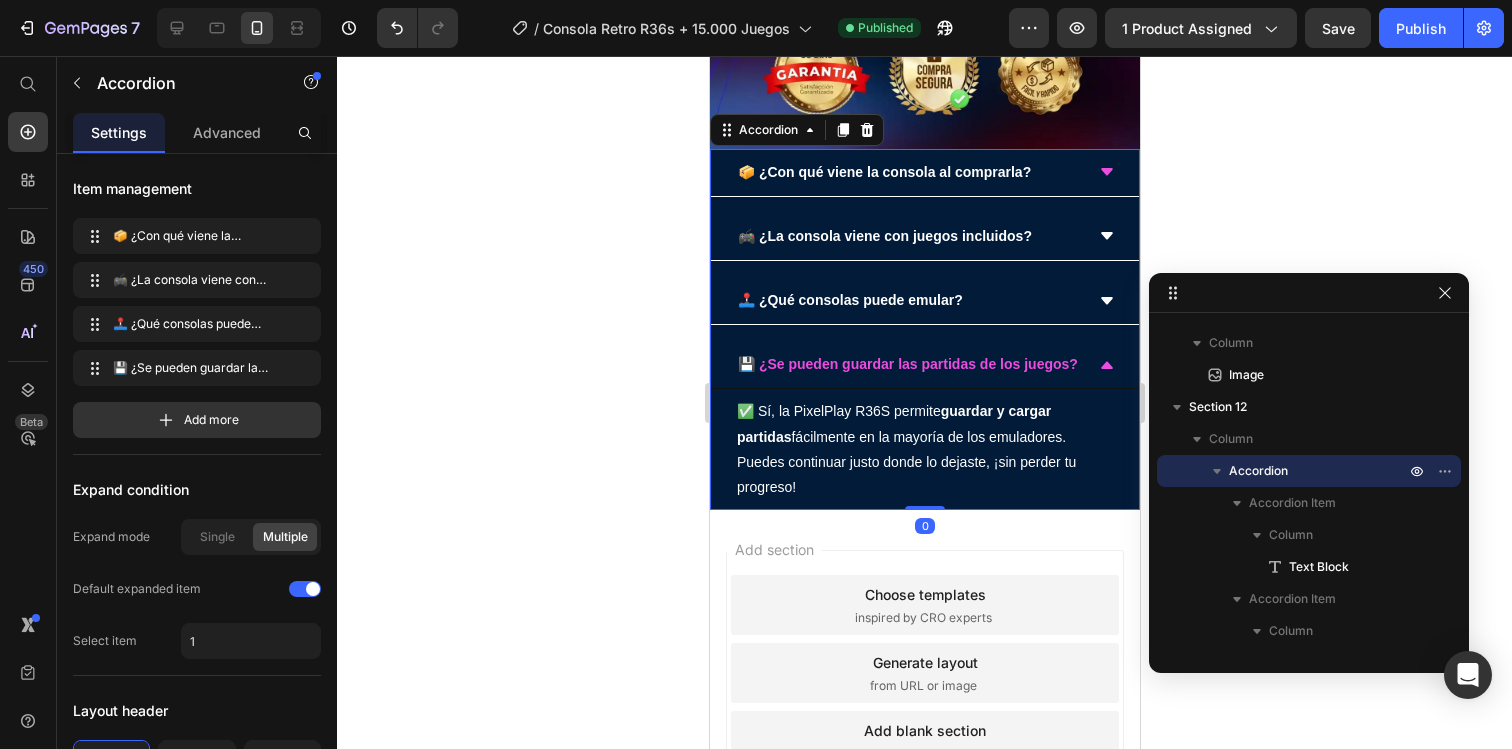 click 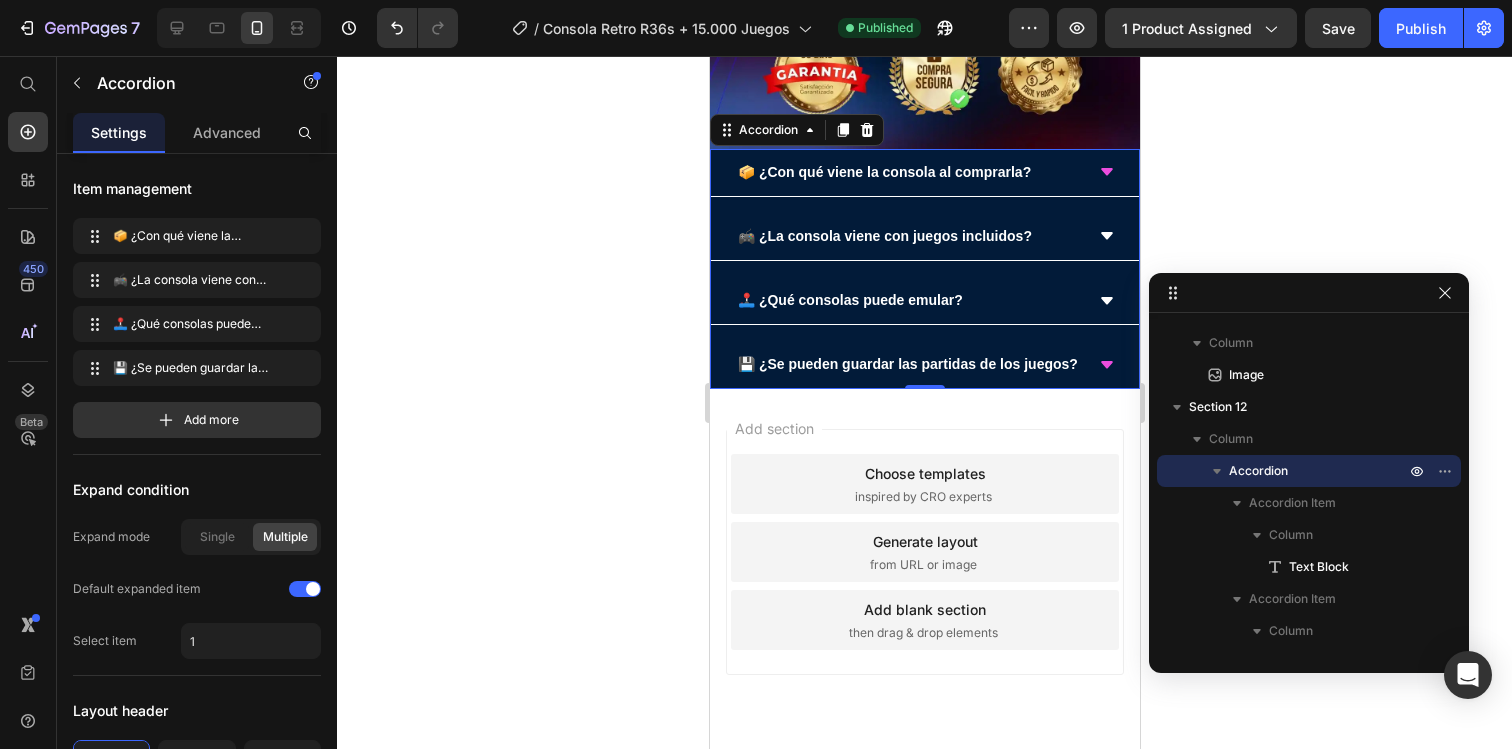 click 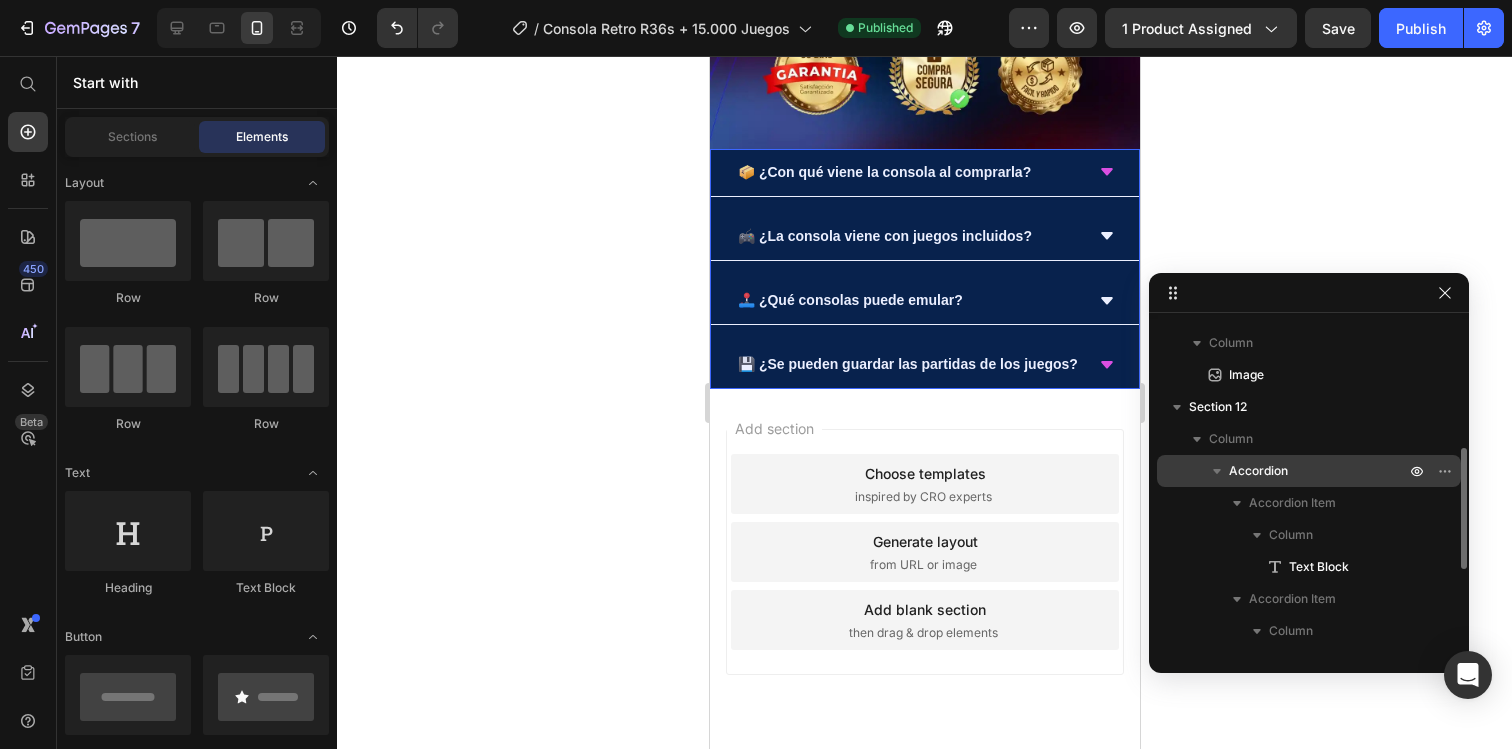 click on "Accordion" at bounding box center (1258, 471) 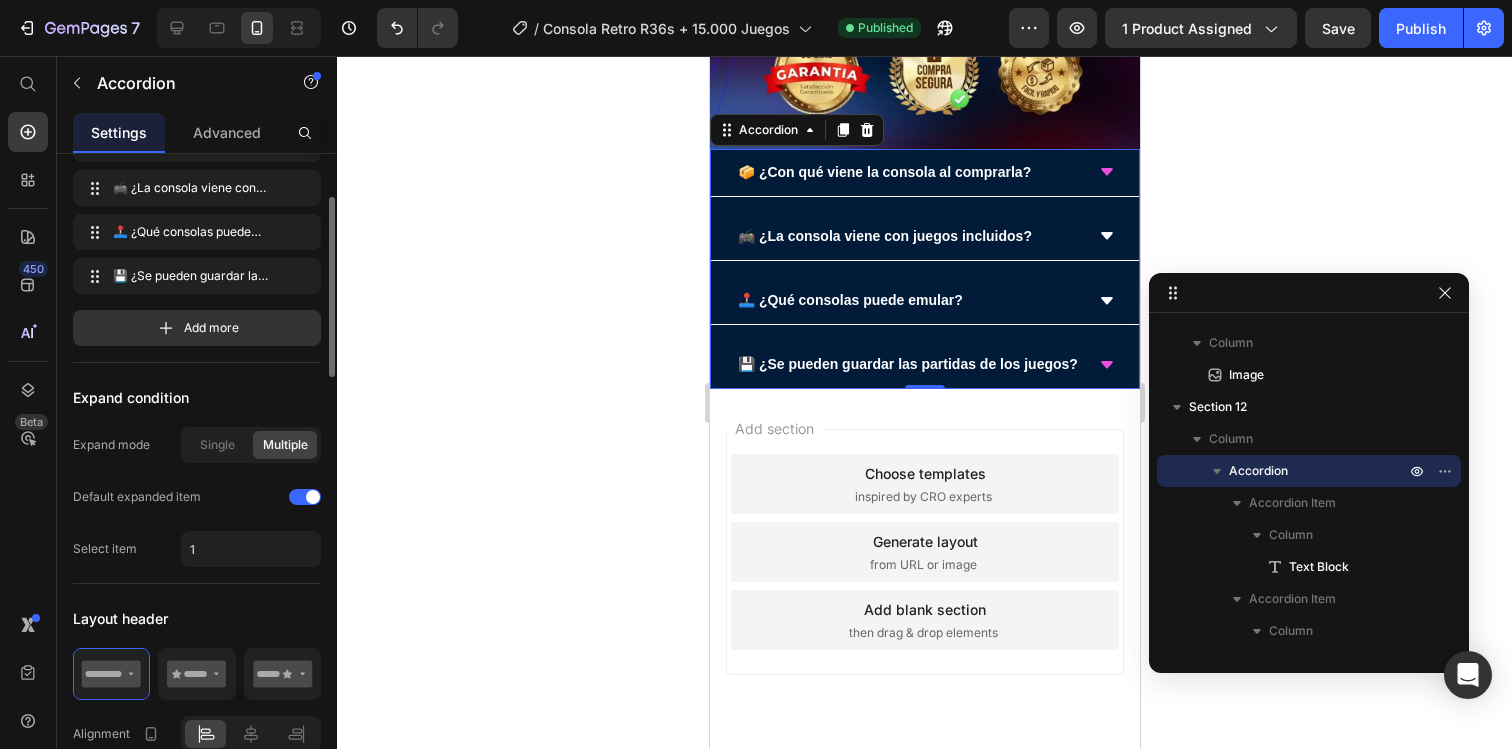 scroll, scrollTop: 107, scrollLeft: 0, axis: vertical 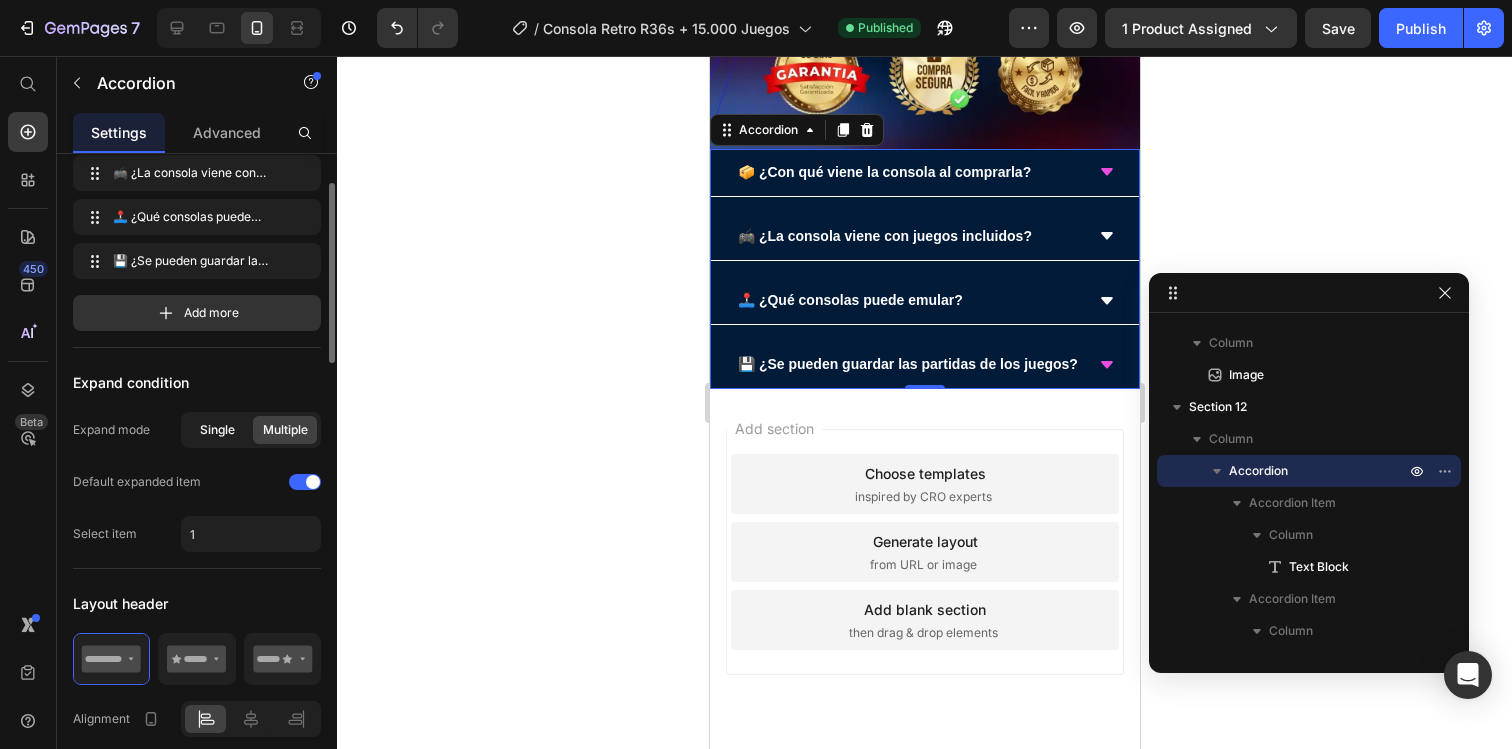click on "Single" 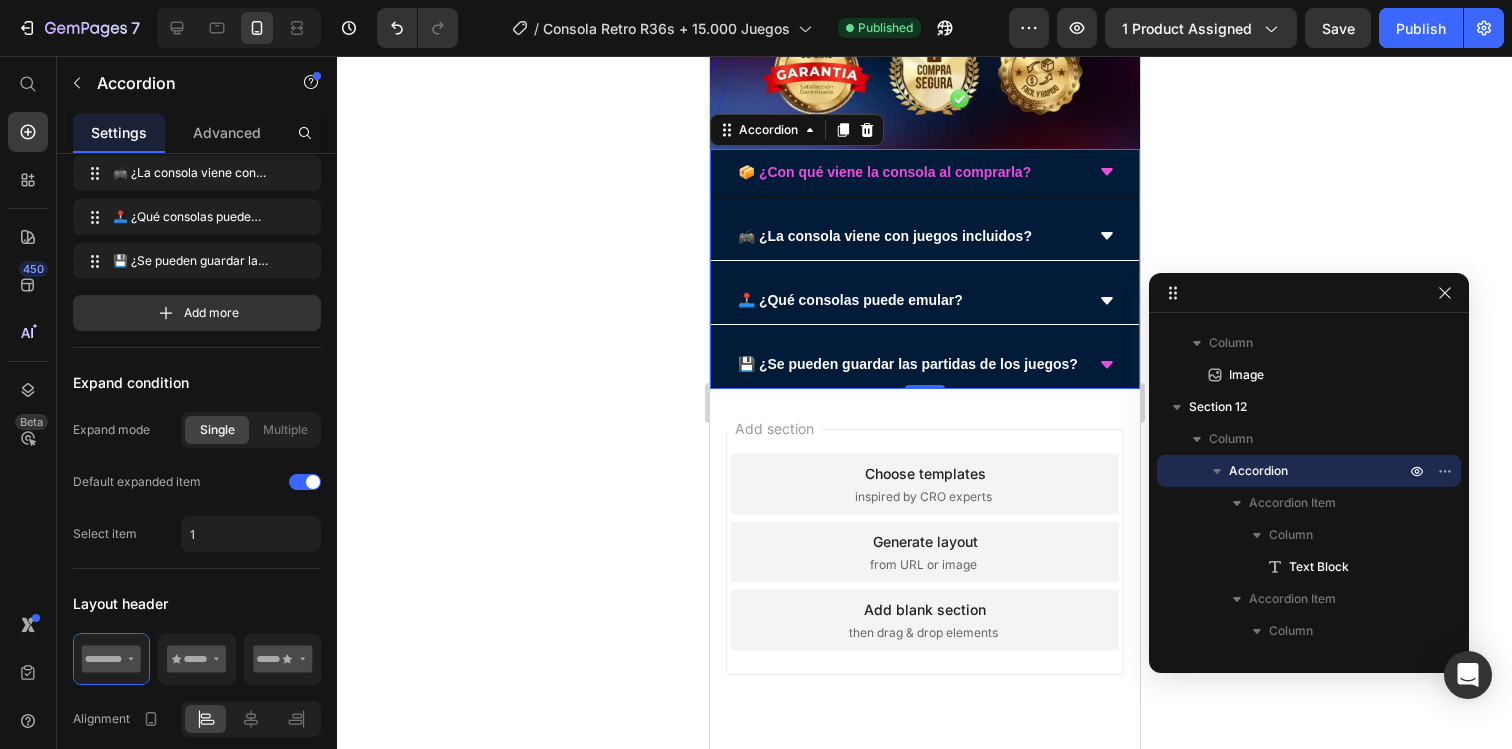 click on "📦 ¿Con qué viene la consola al comprarla?" at bounding box center [908, 172] 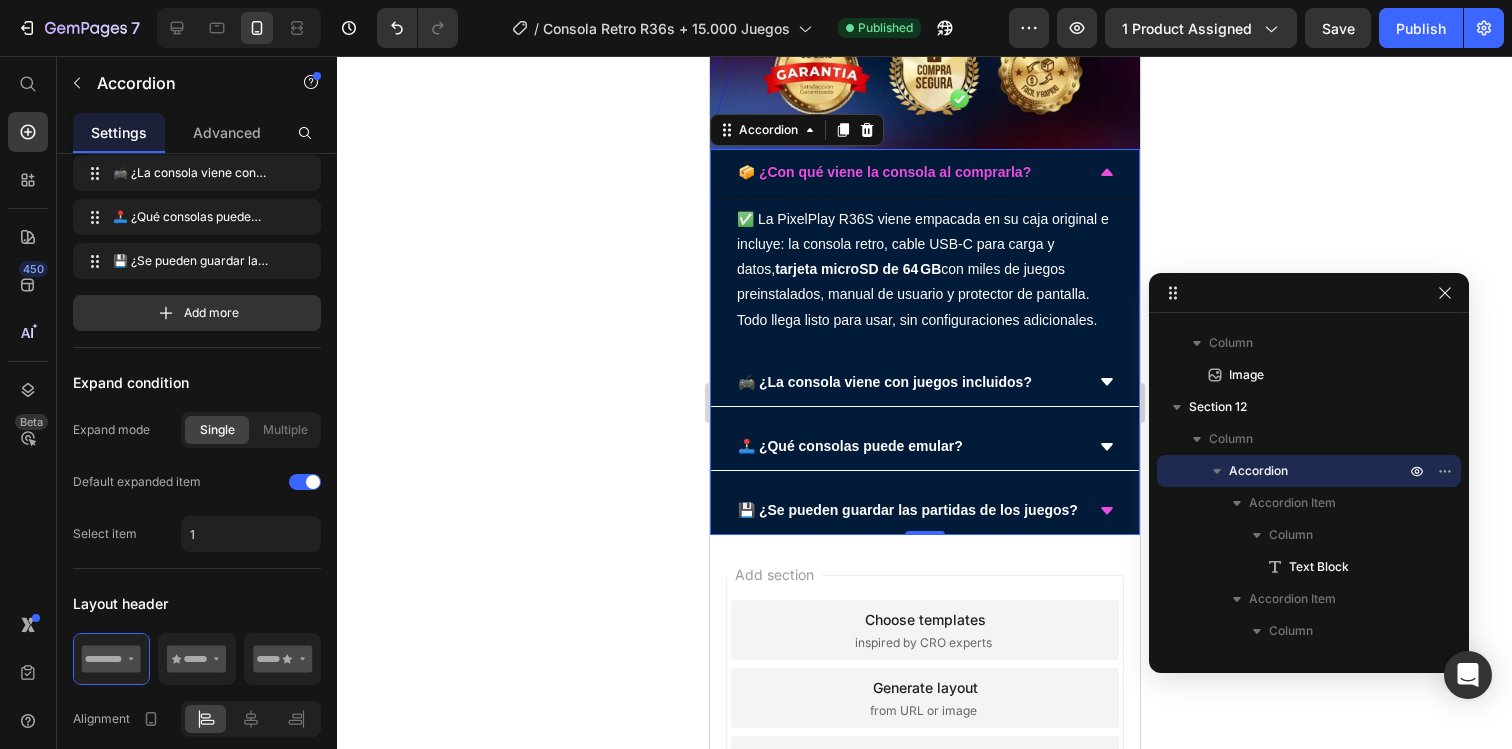 click on "📦 ¿Con qué viene la consola al comprarla?" at bounding box center (908, 172) 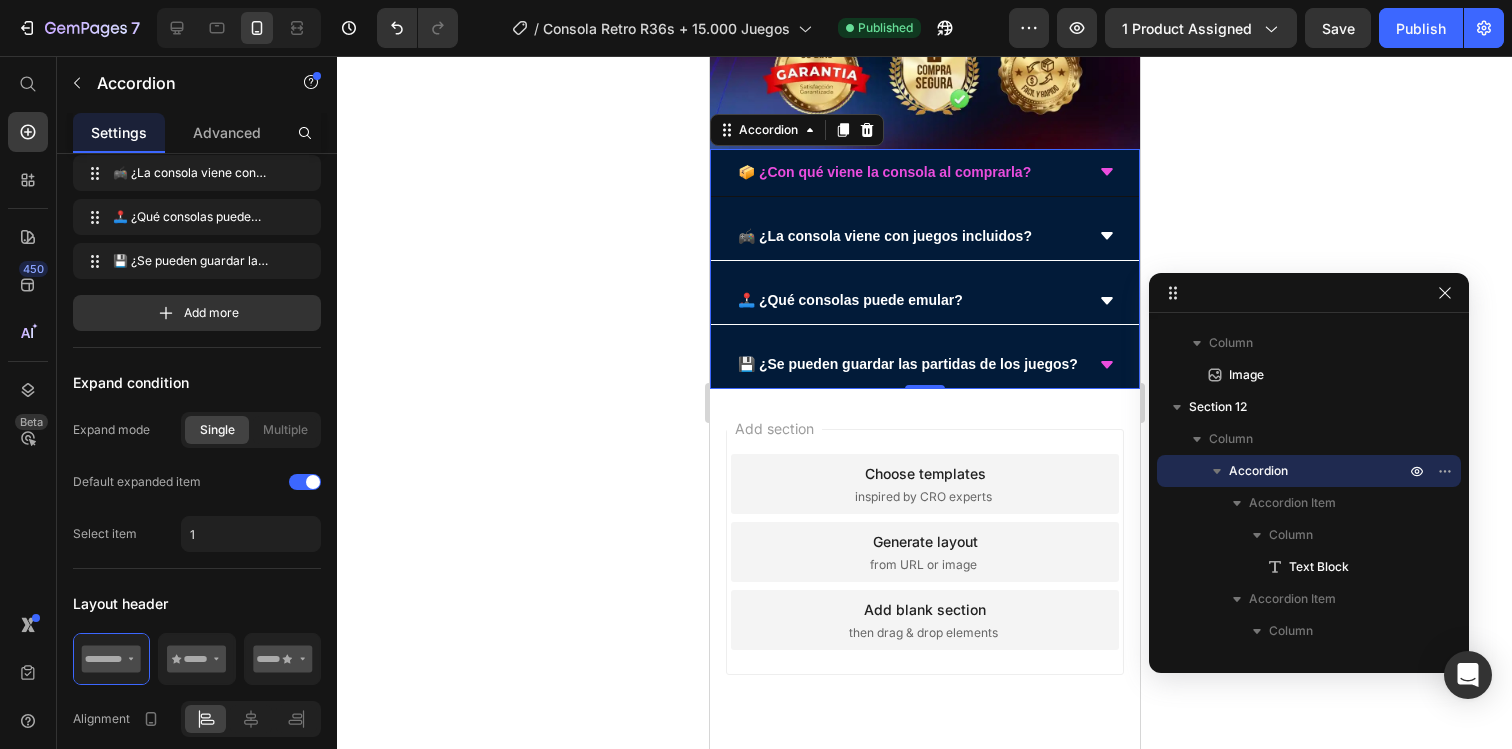 click on "📦 ¿Con qué viene la consola al comprarla?" at bounding box center [908, 172] 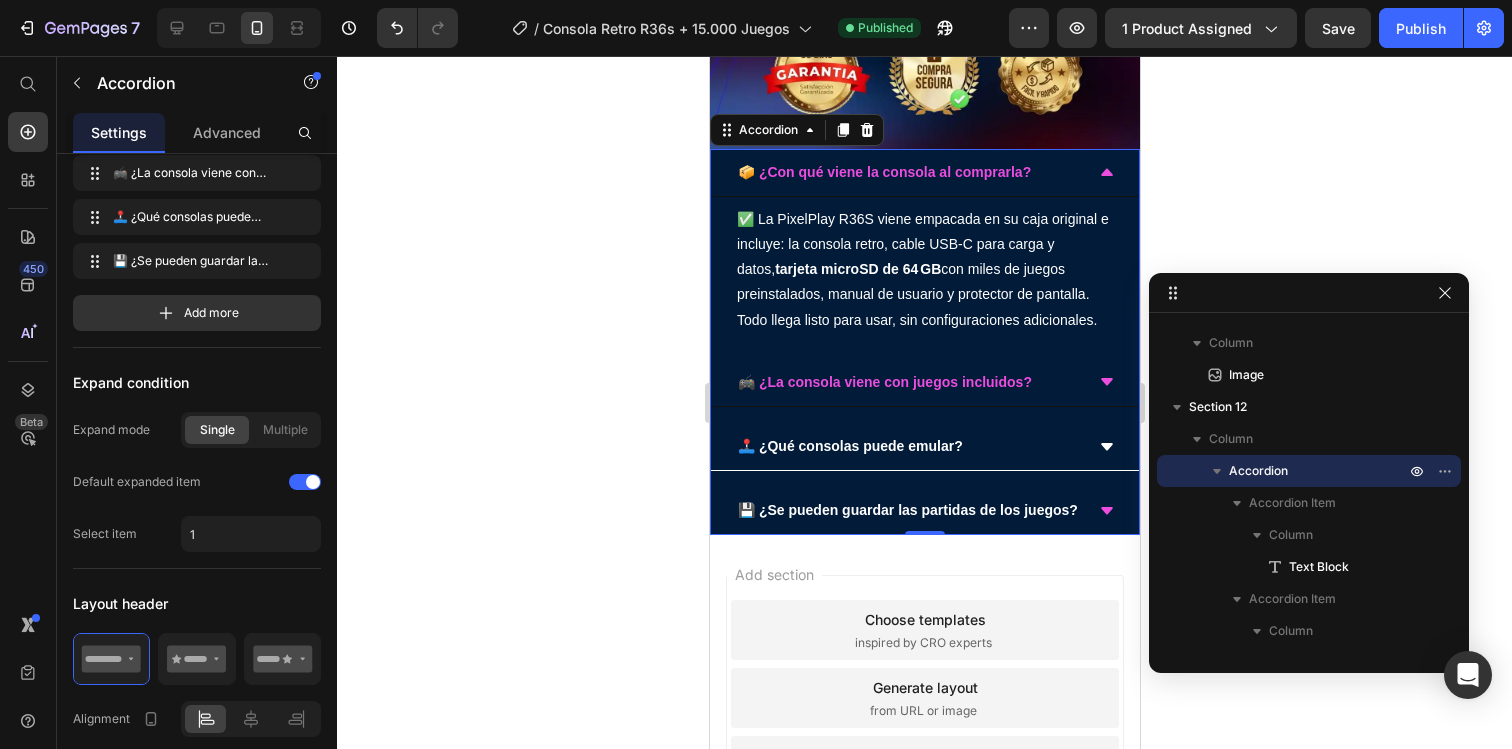 click on "🎮 ¿La consola viene con juegos incluidos?" at bounding box center (908, 382) 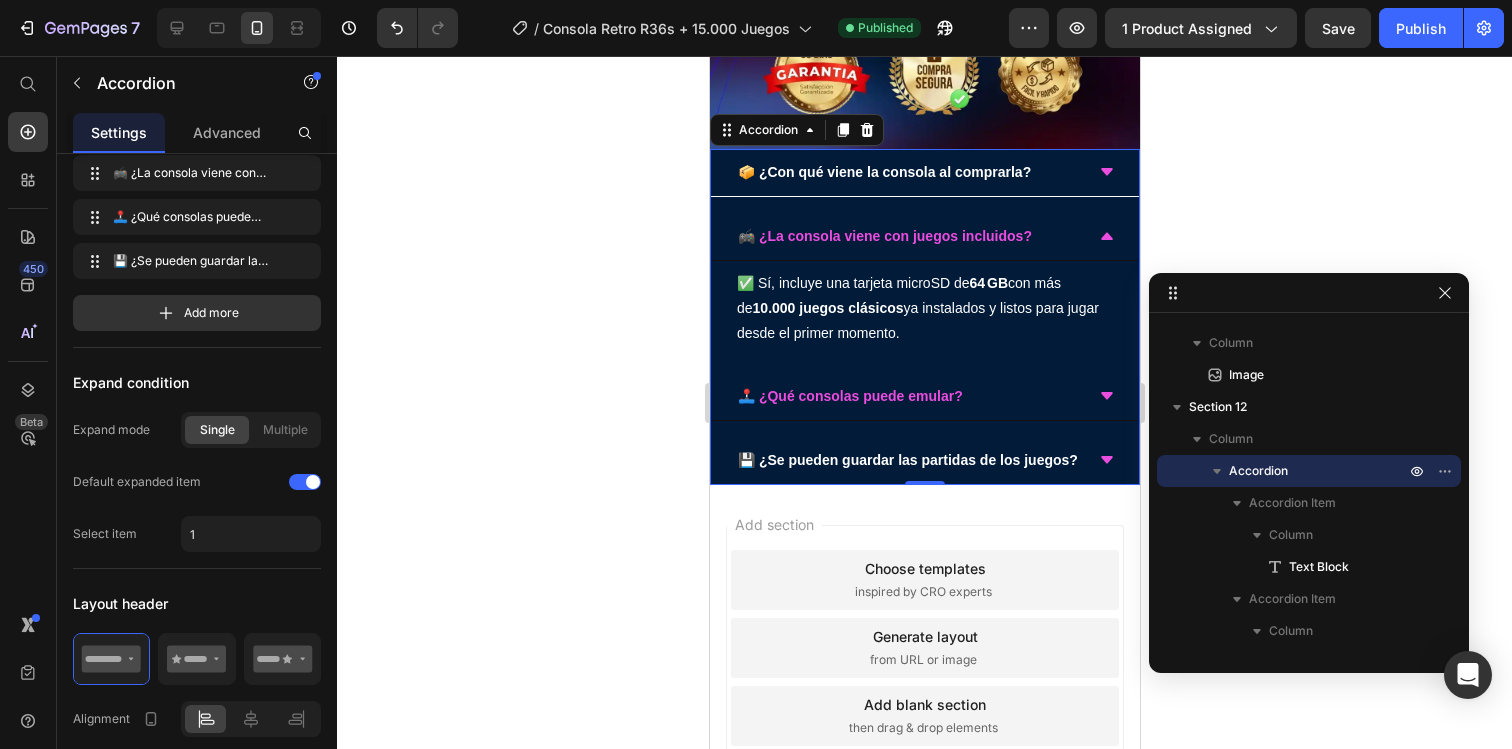 click on "🕹️ ¿Qué consolas puede emular?" at bounding box center [908, 396] 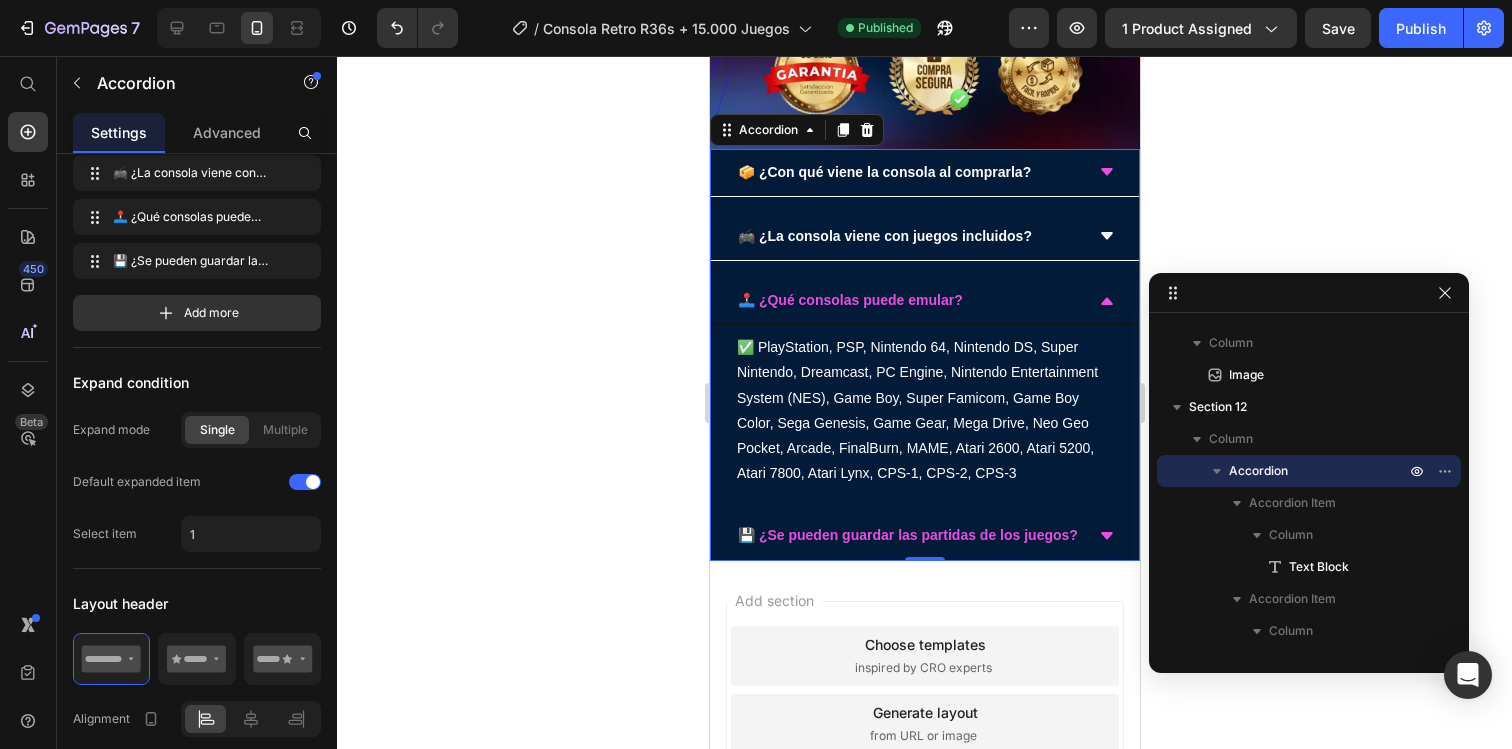 click on "💾 ¿Se pueden guardar las partidas de los juegos?" at bounding box center (924, 536) 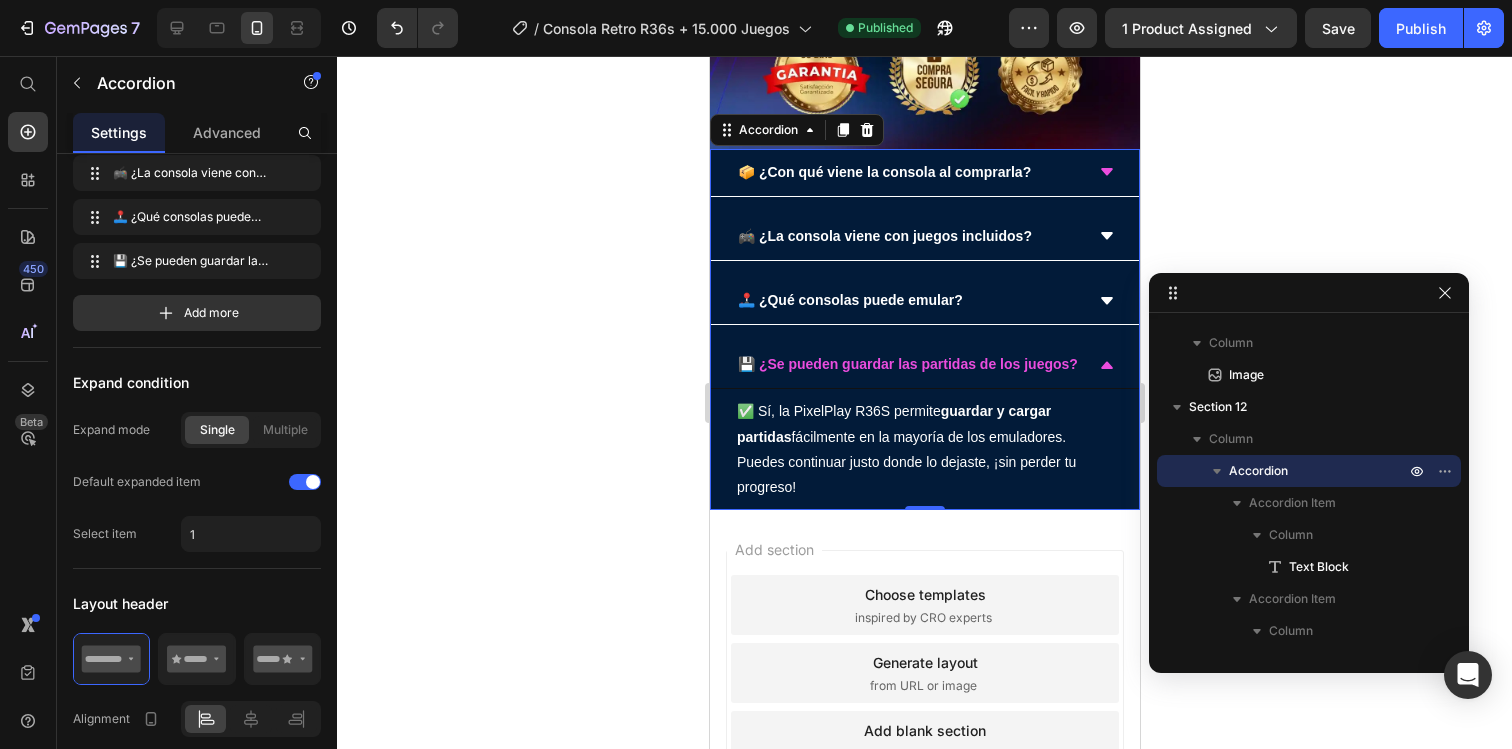 click 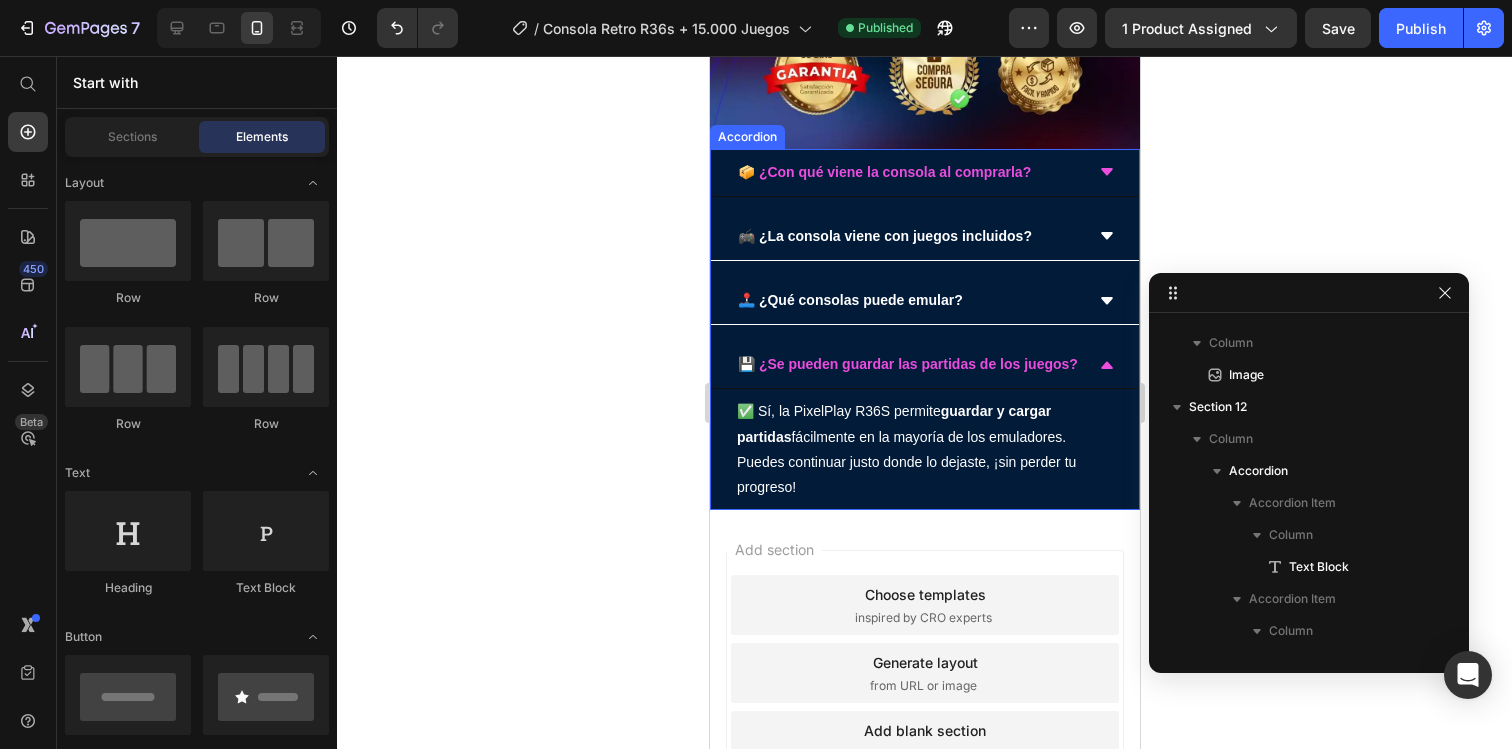 click on "📦 ¿Con qué viene la consola al comprarla?" at bounding box center [908, 172] 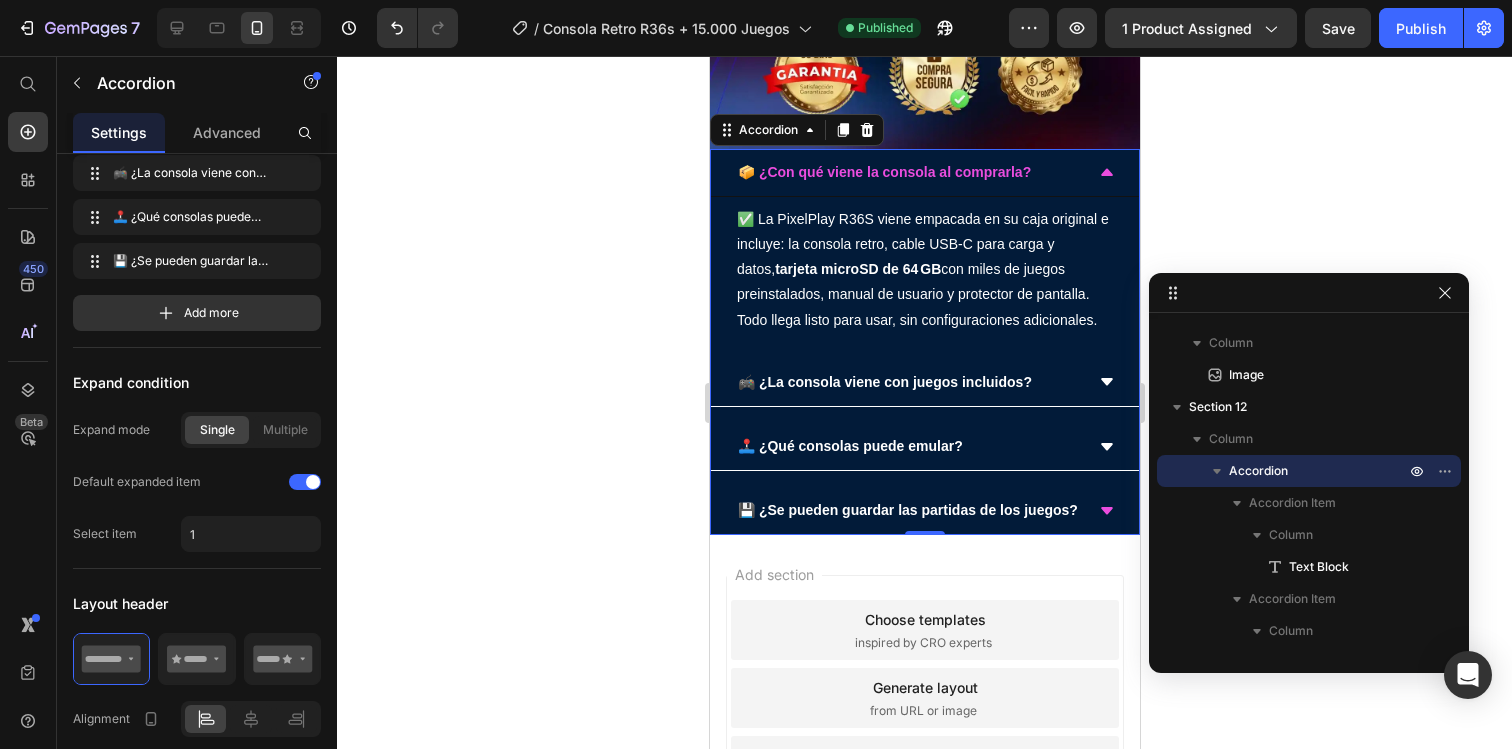 click on "📦 ¿Con qué viene la consola al comprarla?" at bounding box center [908, 172] 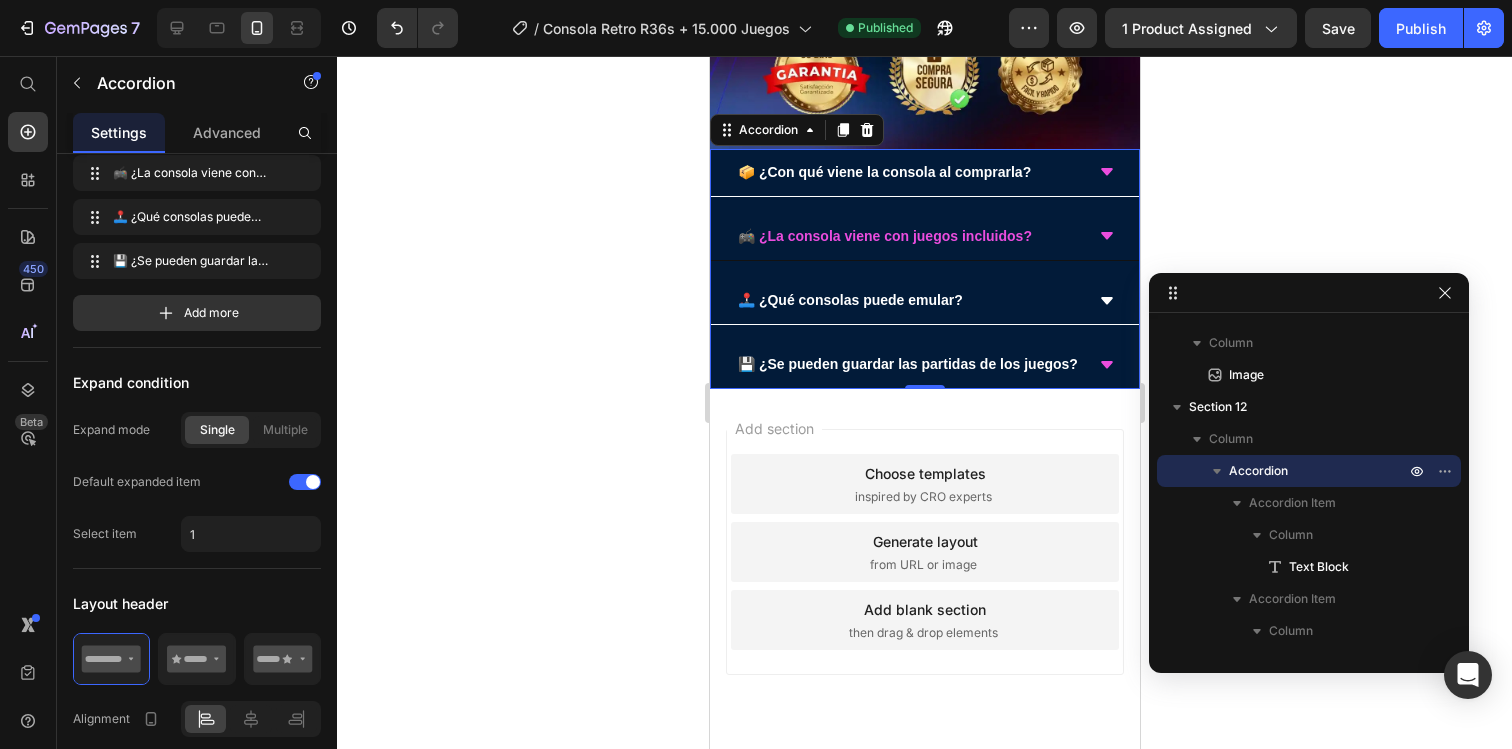click on "🎮 ¿La consola viene con juegos incluidos?" at bounding box center (908, 236) 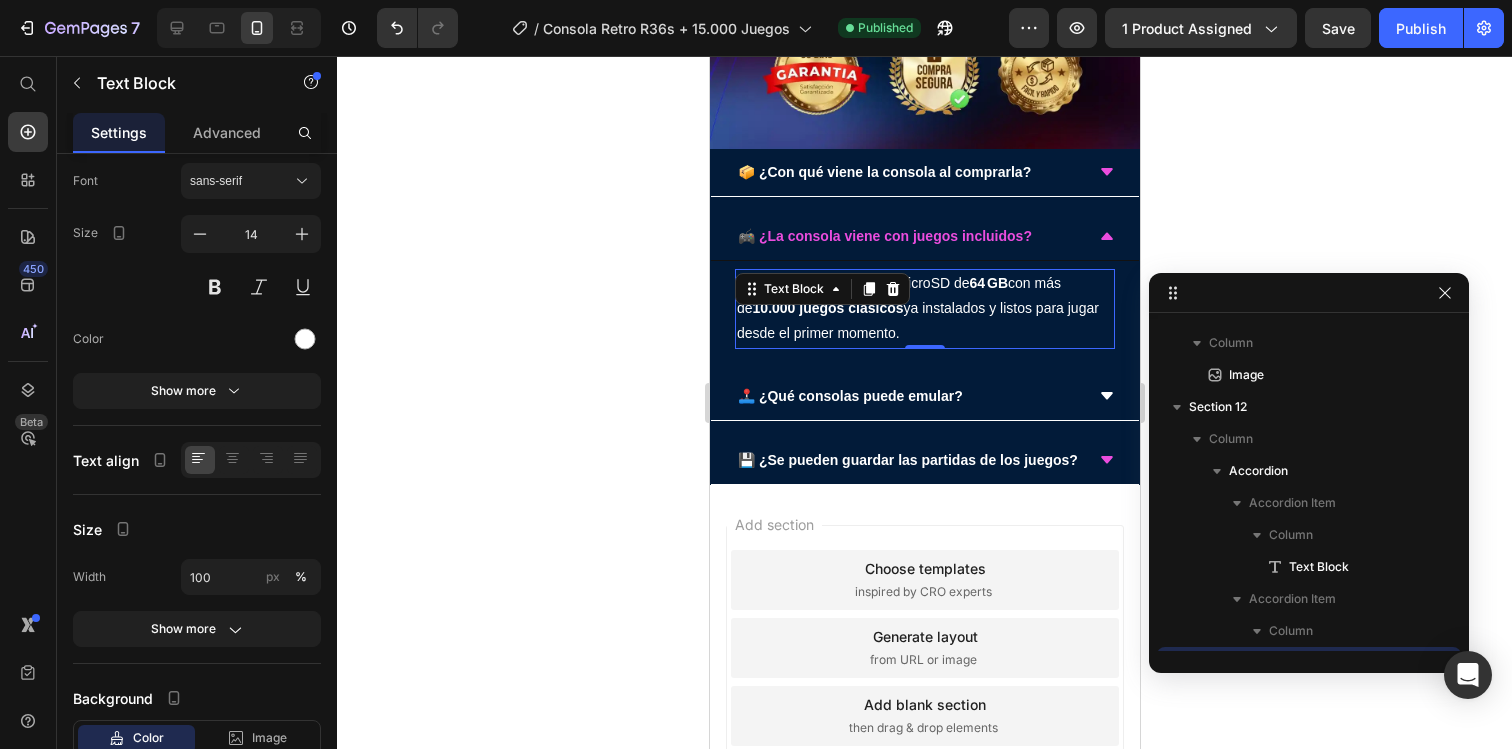 click on "10.000 juegos clásicos" at bounding box center [827, 308] 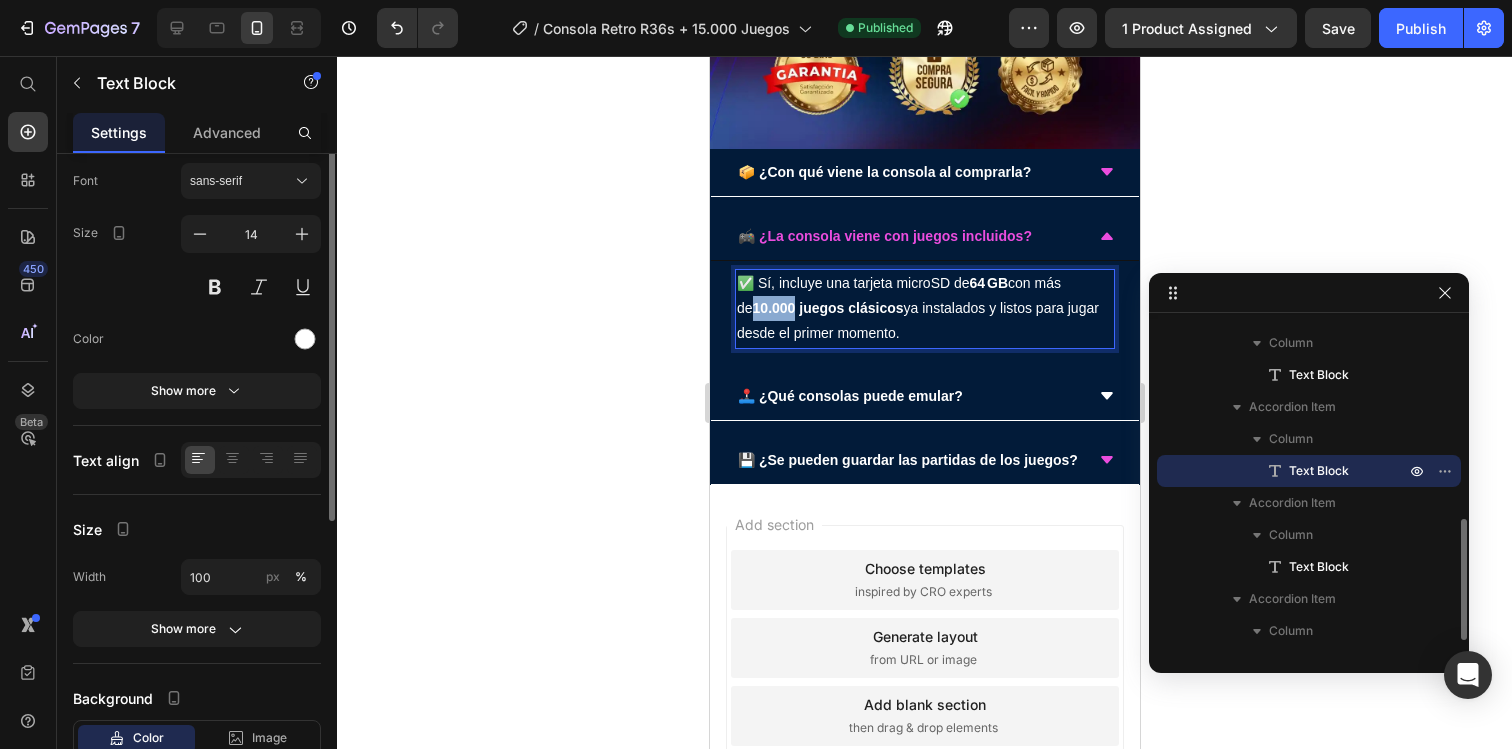 click on "10.000 juegos clásicos" at bounding box center [827, 308] 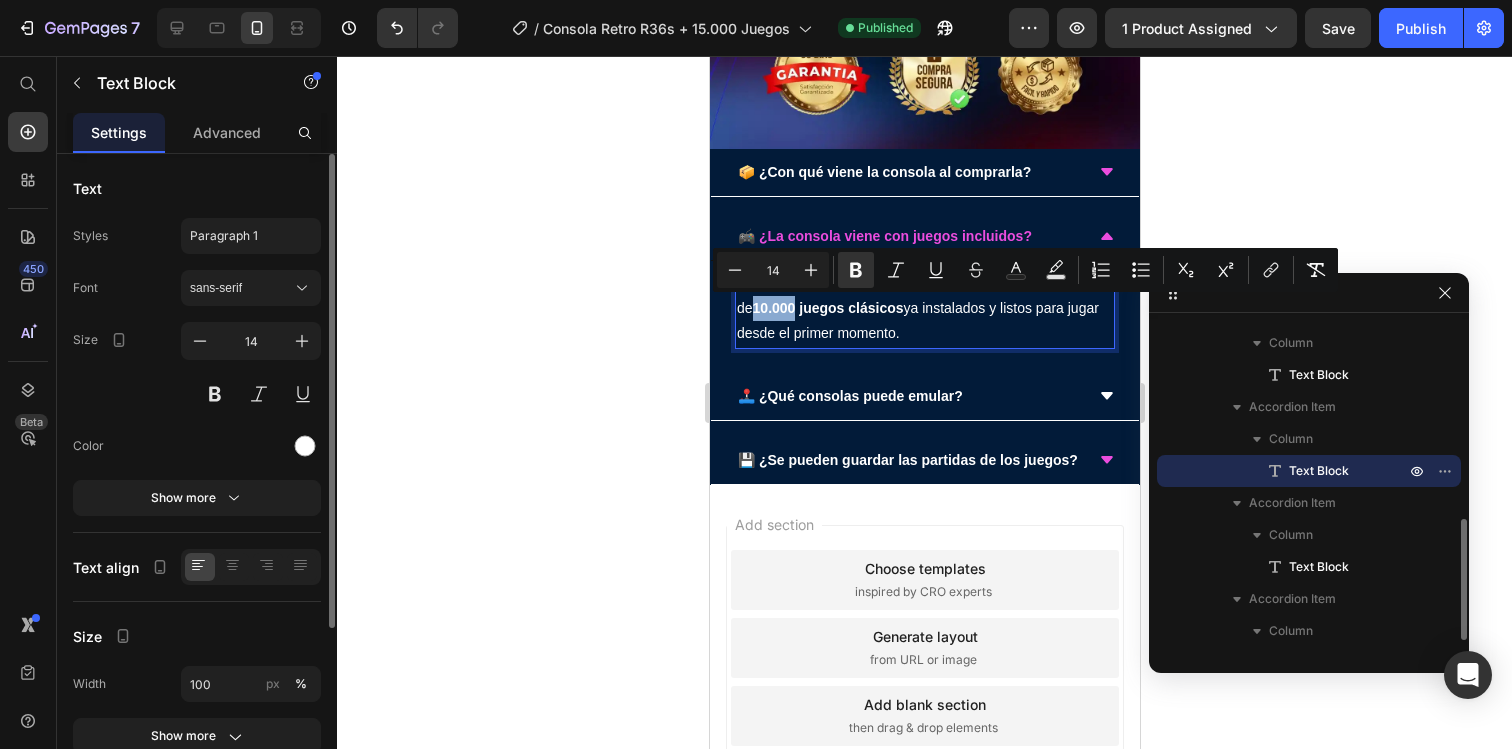 click on "10.000 juegos clásicos" at bounding box center (827, 308) 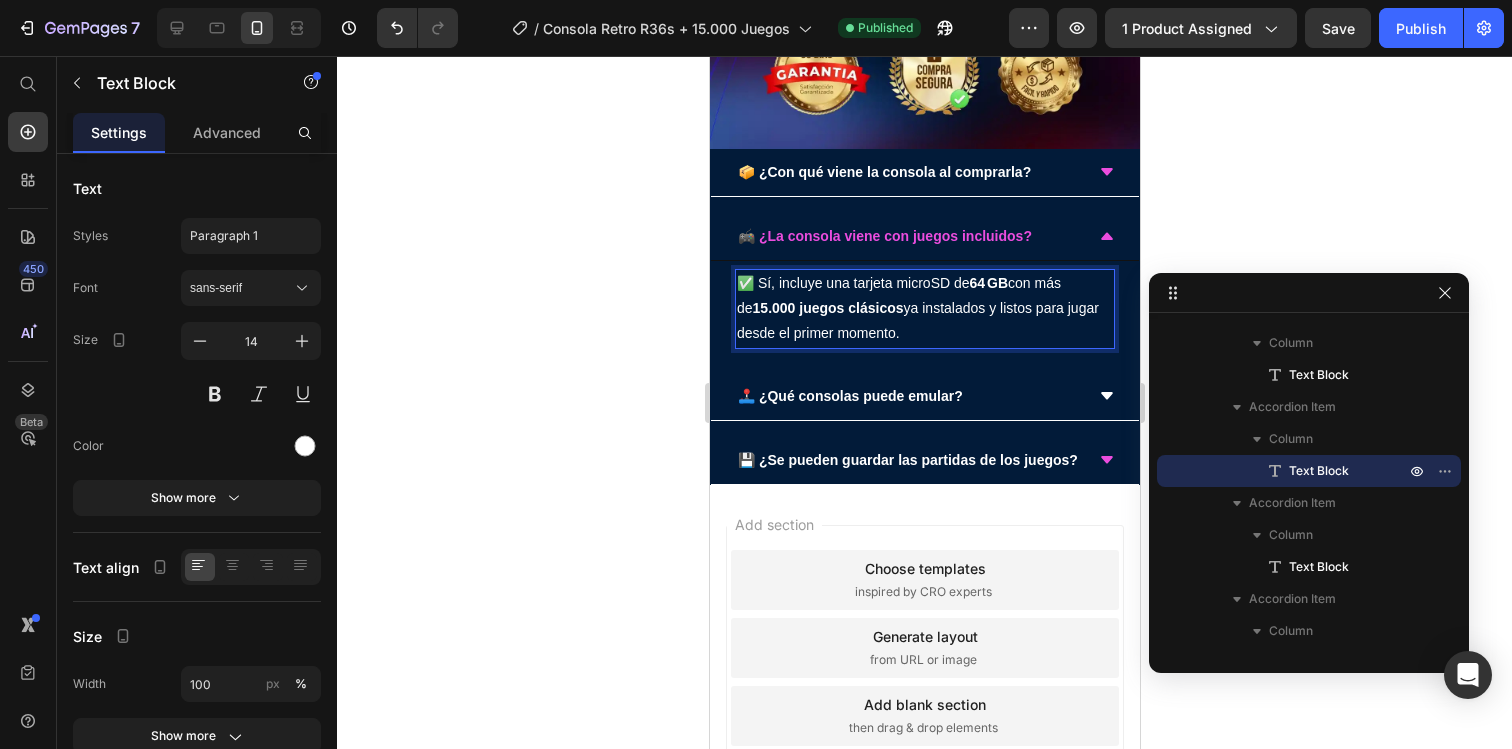 click 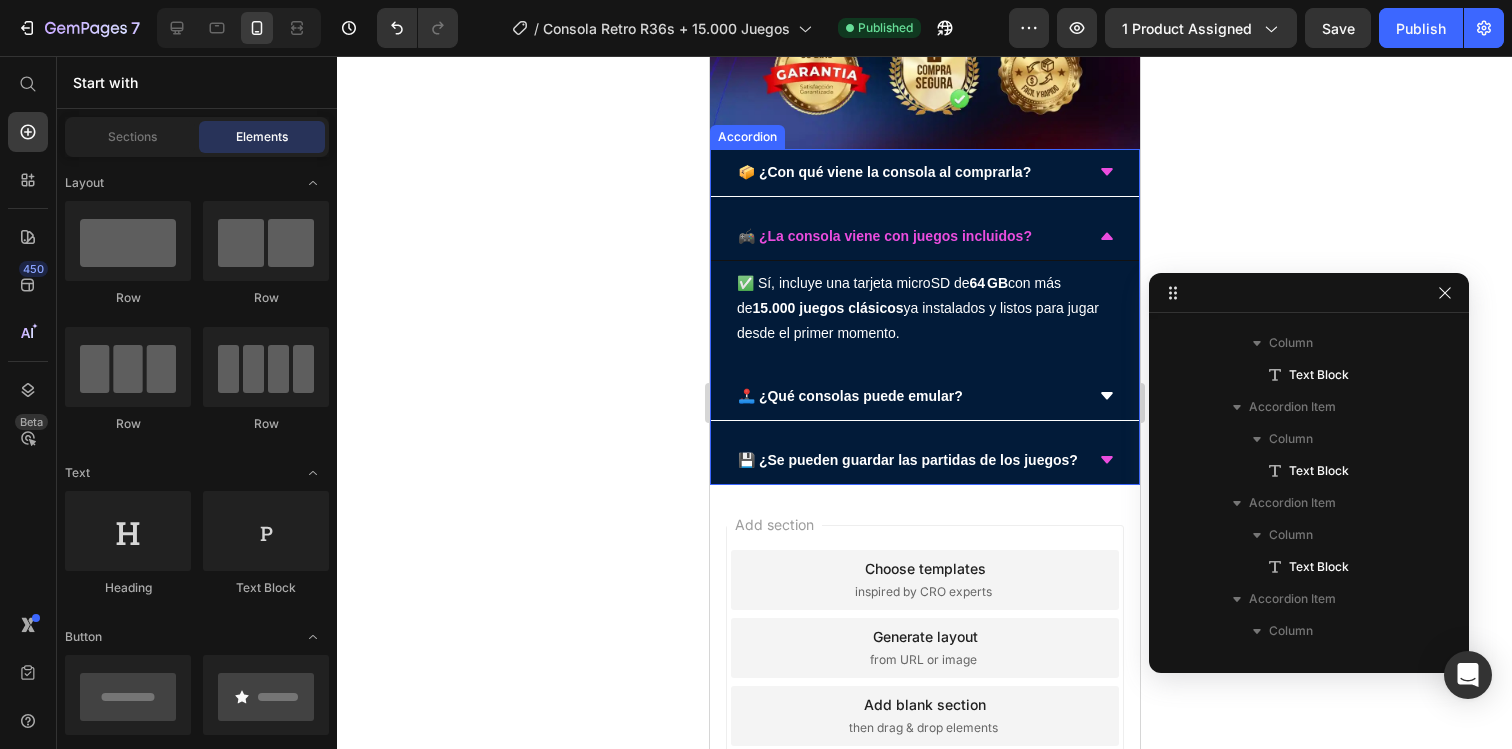 click on "🎮 ¿La consola viene con juegos incluidos?" at bounding box center (908, 236) 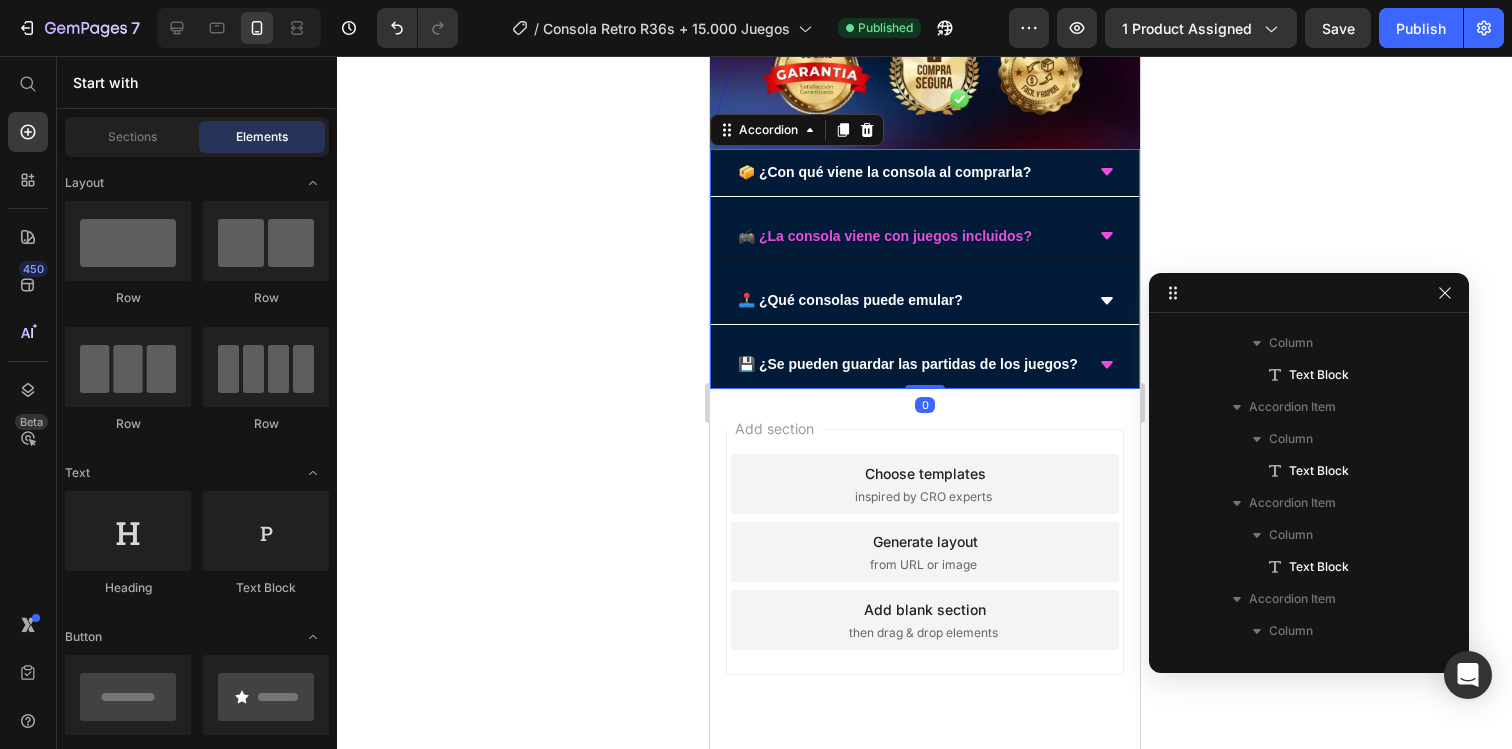 scroll, scrollTop: 346, scrollLeft: 0, axis: vertical 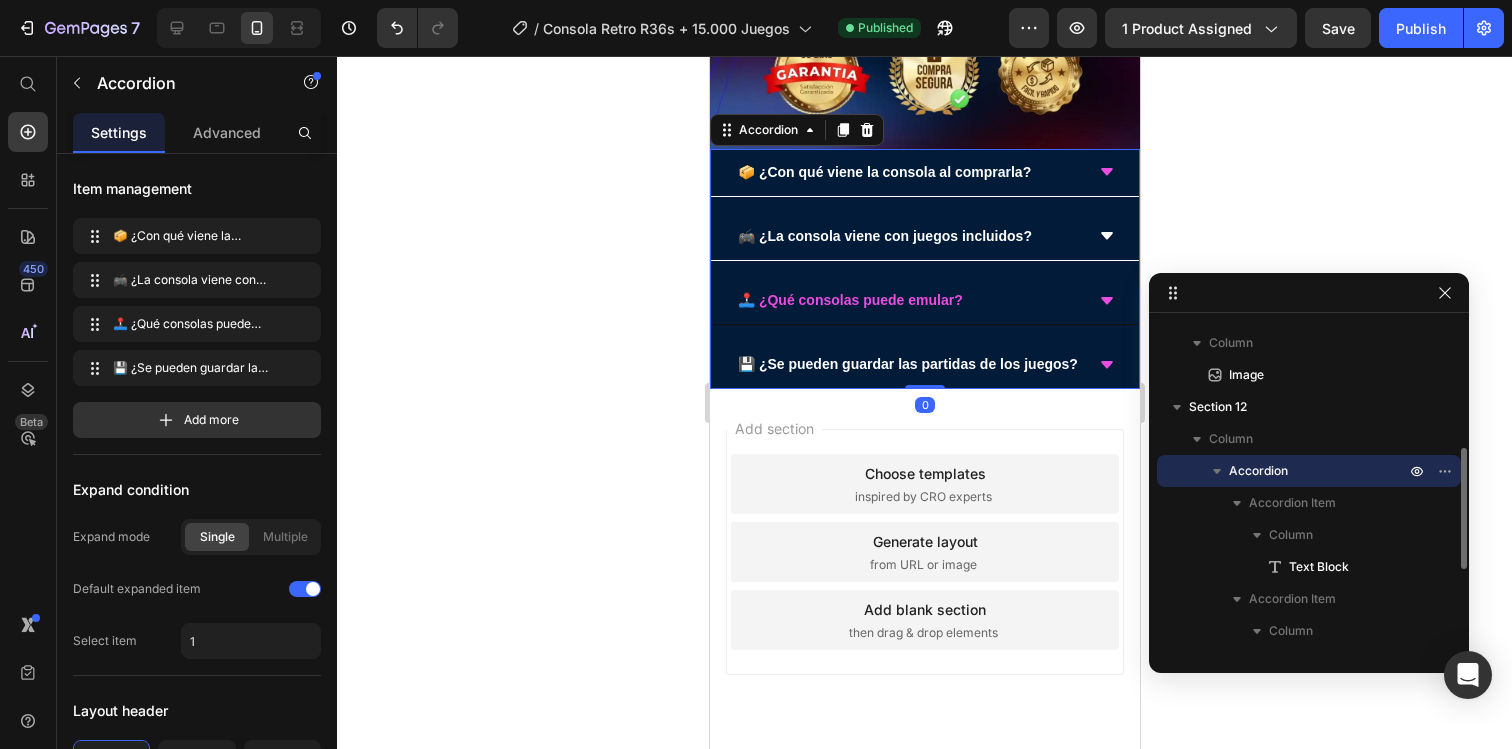 click on "🕹️ ¿Qué consolas puede emular?" at bounding box center (908, 300) 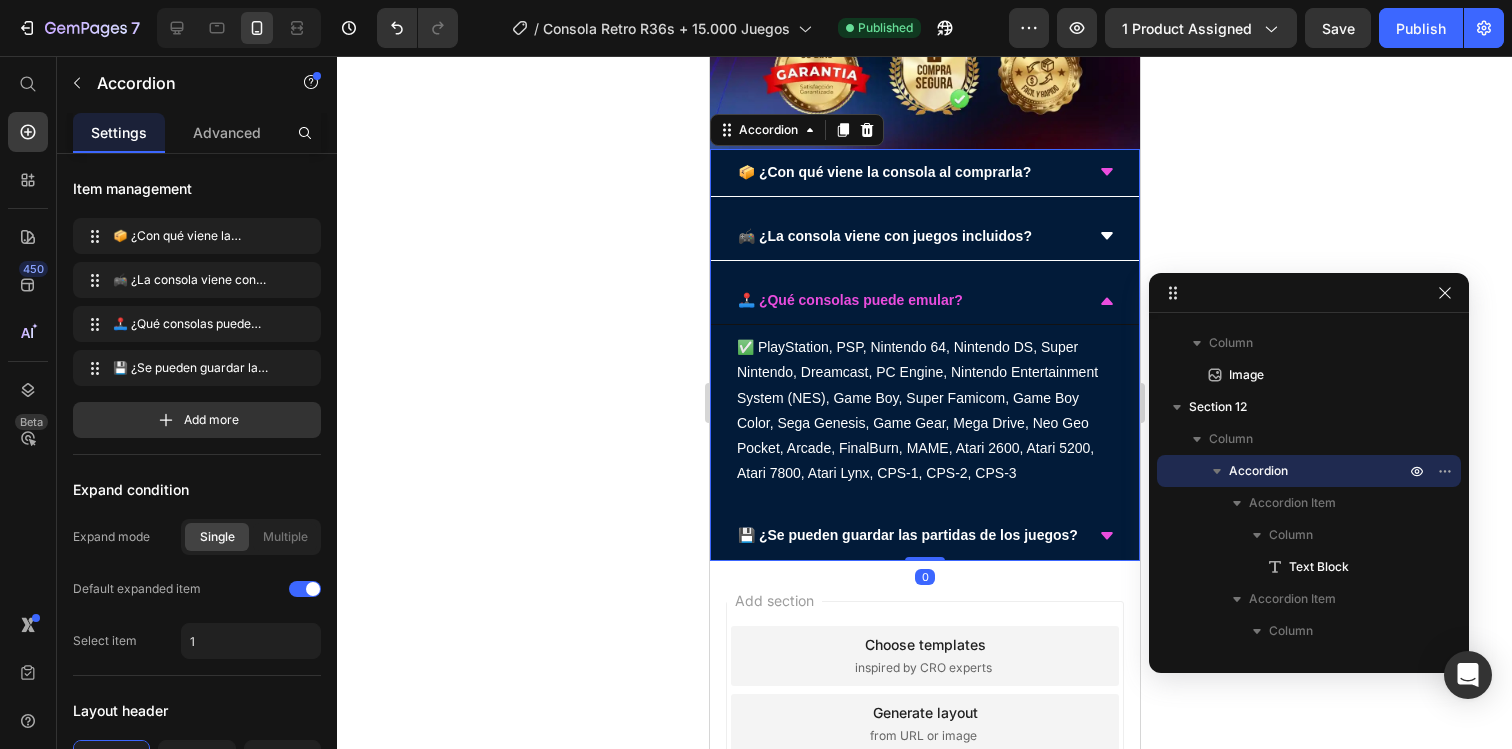 click on "🕹️ ¿Qué consolas puede emular?" at bounding box center (908, 300) 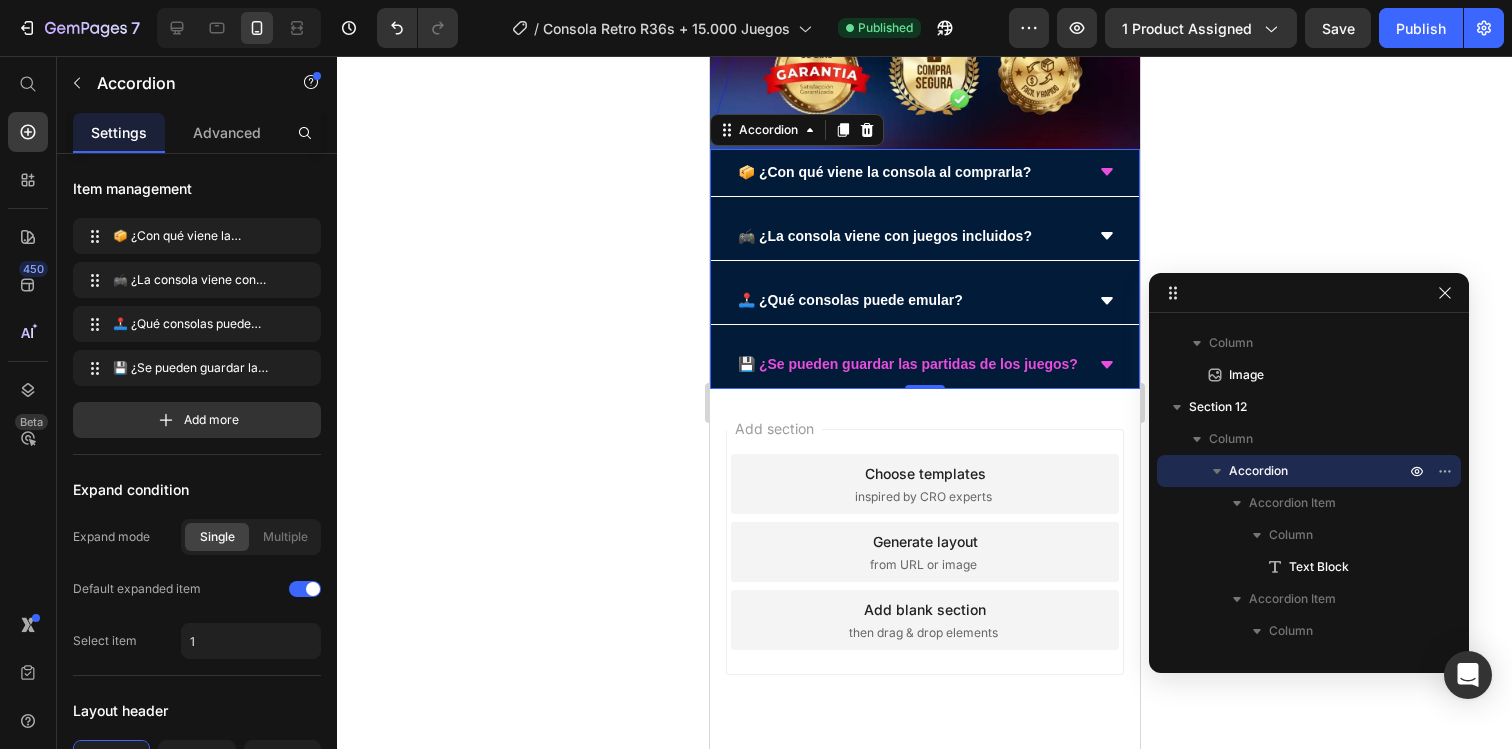 click on "💾 ¿Se pueden guardar las partidas de los juegos?" at bounding box center [924, 365] 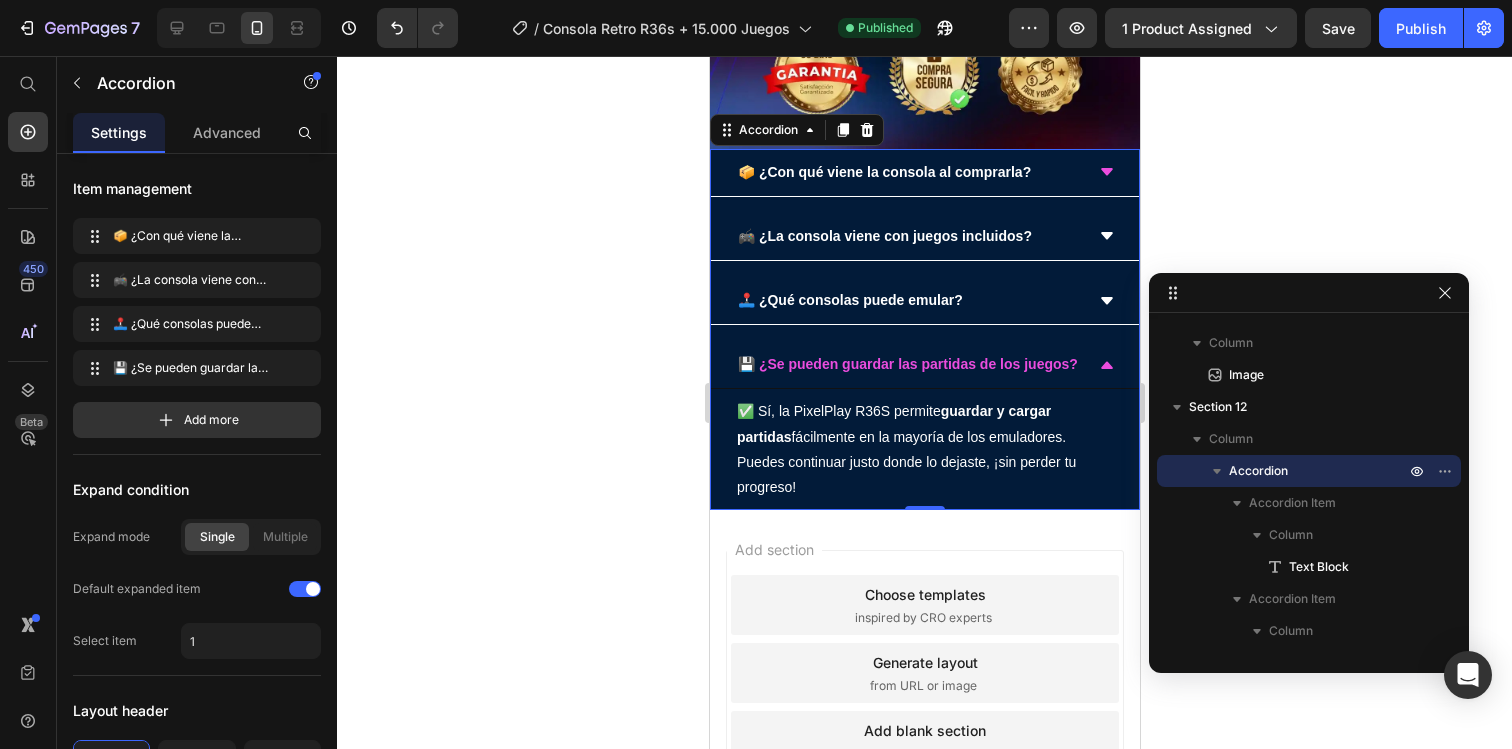 click on "💾 ¿Se pueden guardar las partidas de los juegos?" at bounding box center (924, 365) 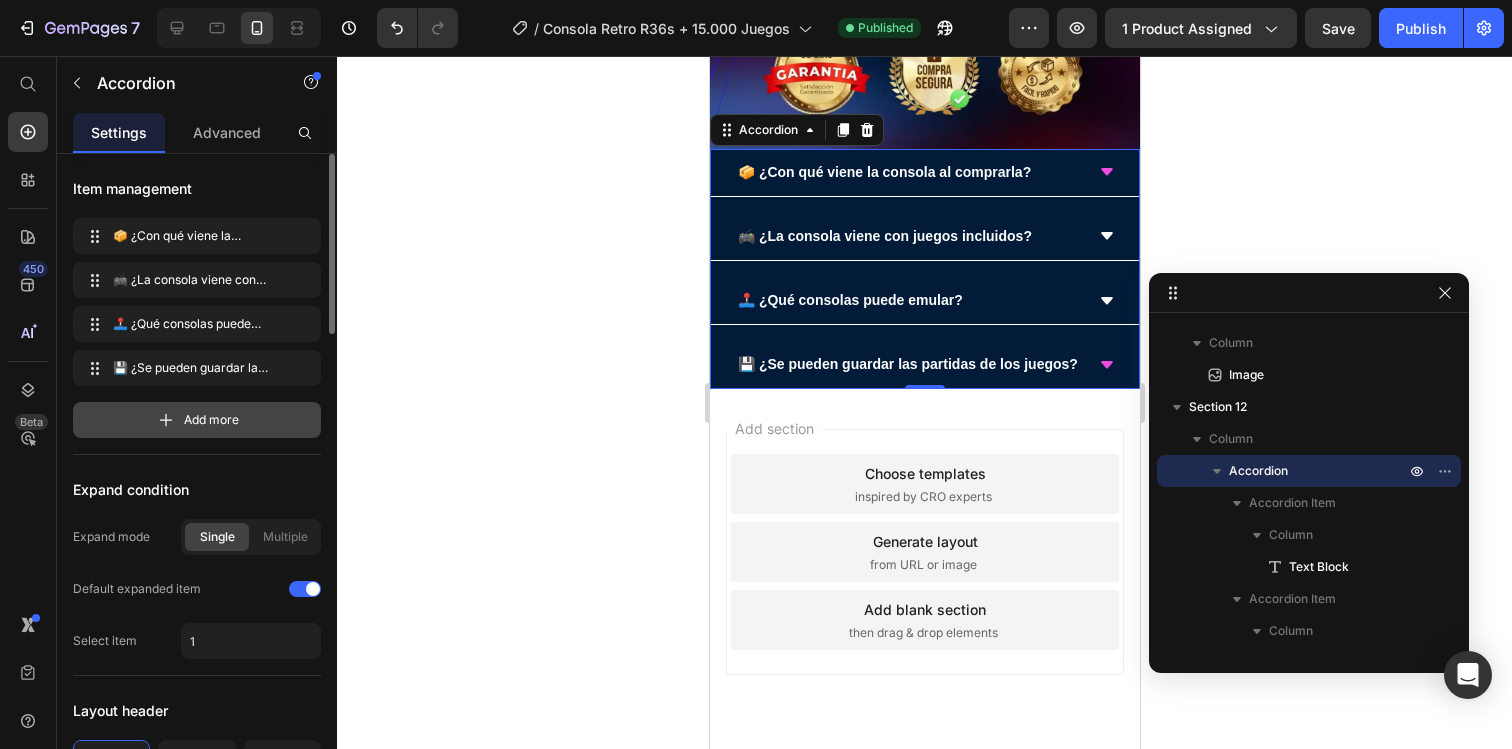 click on "Add more" at bounding box center (211, 420) 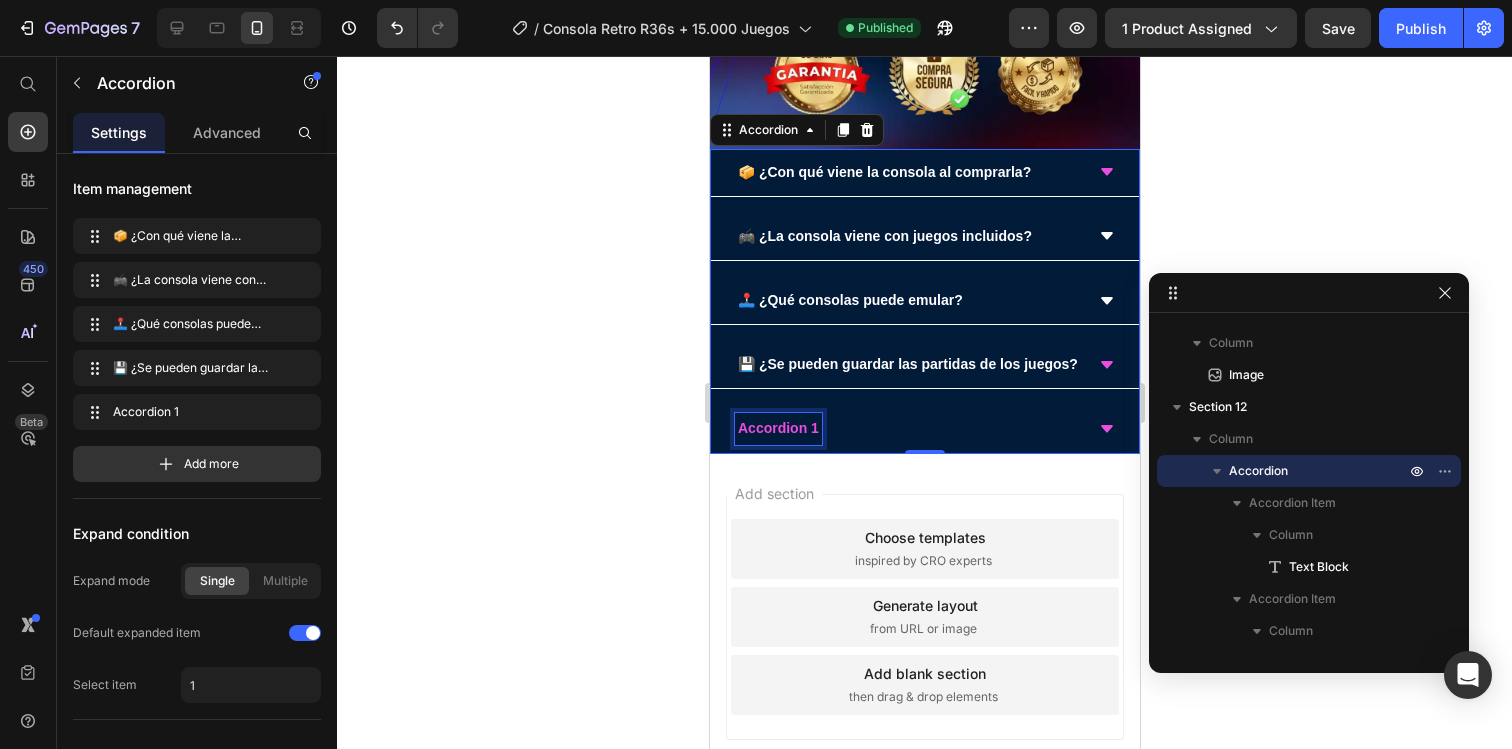 click on "Accordion 1" at bounding box center (777, 428) 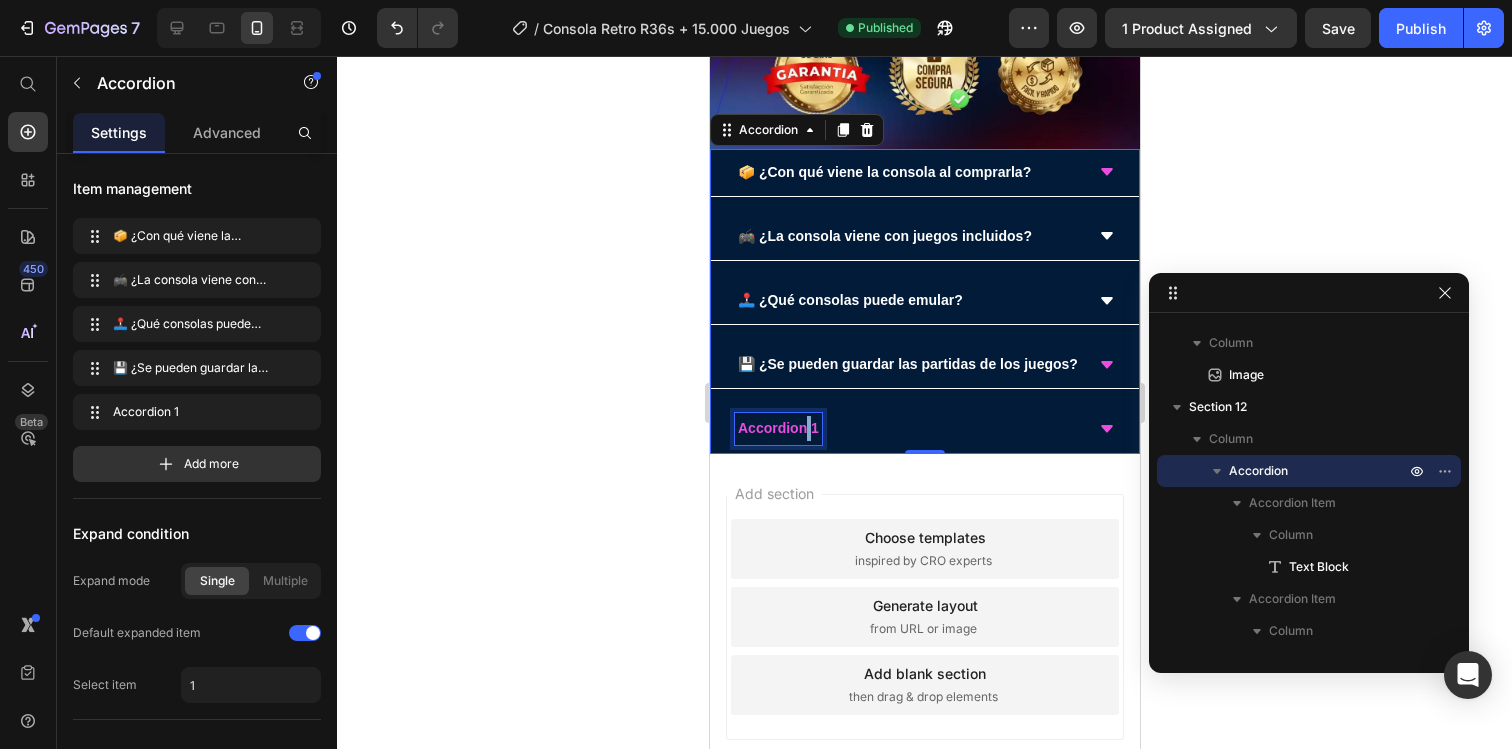 click on "Accordion 1" at bounding box center [777, 428] 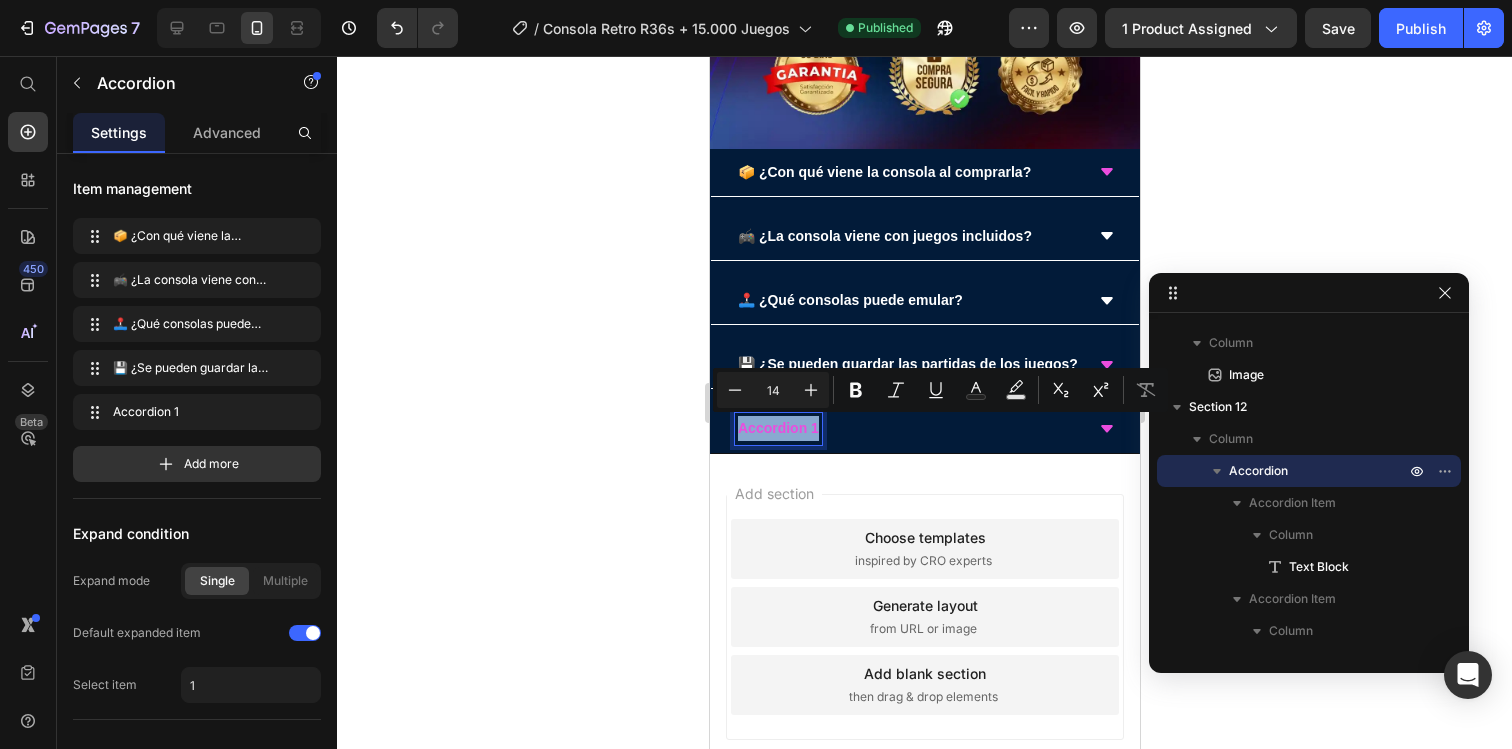 click on "Accordion 1" at bounding box center [777, 428] 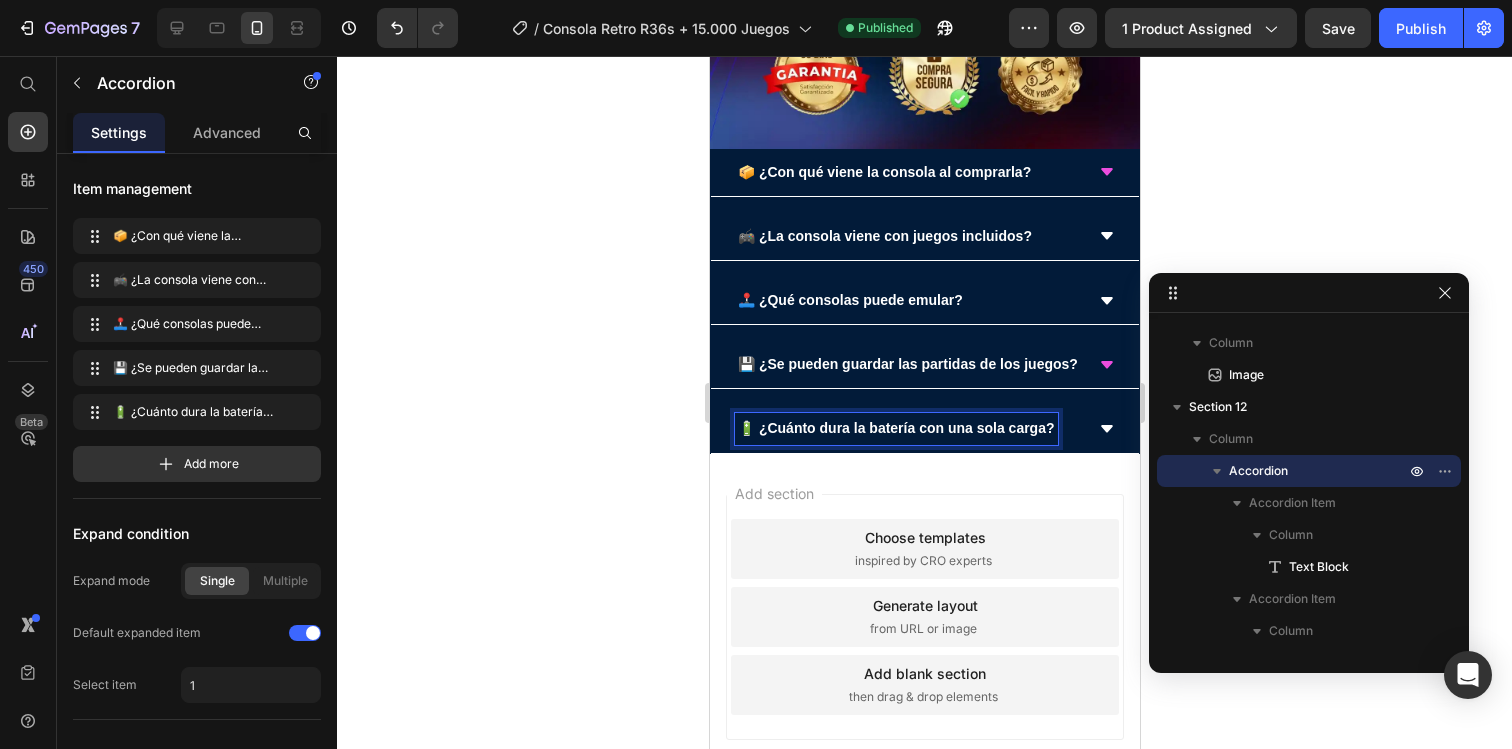 click 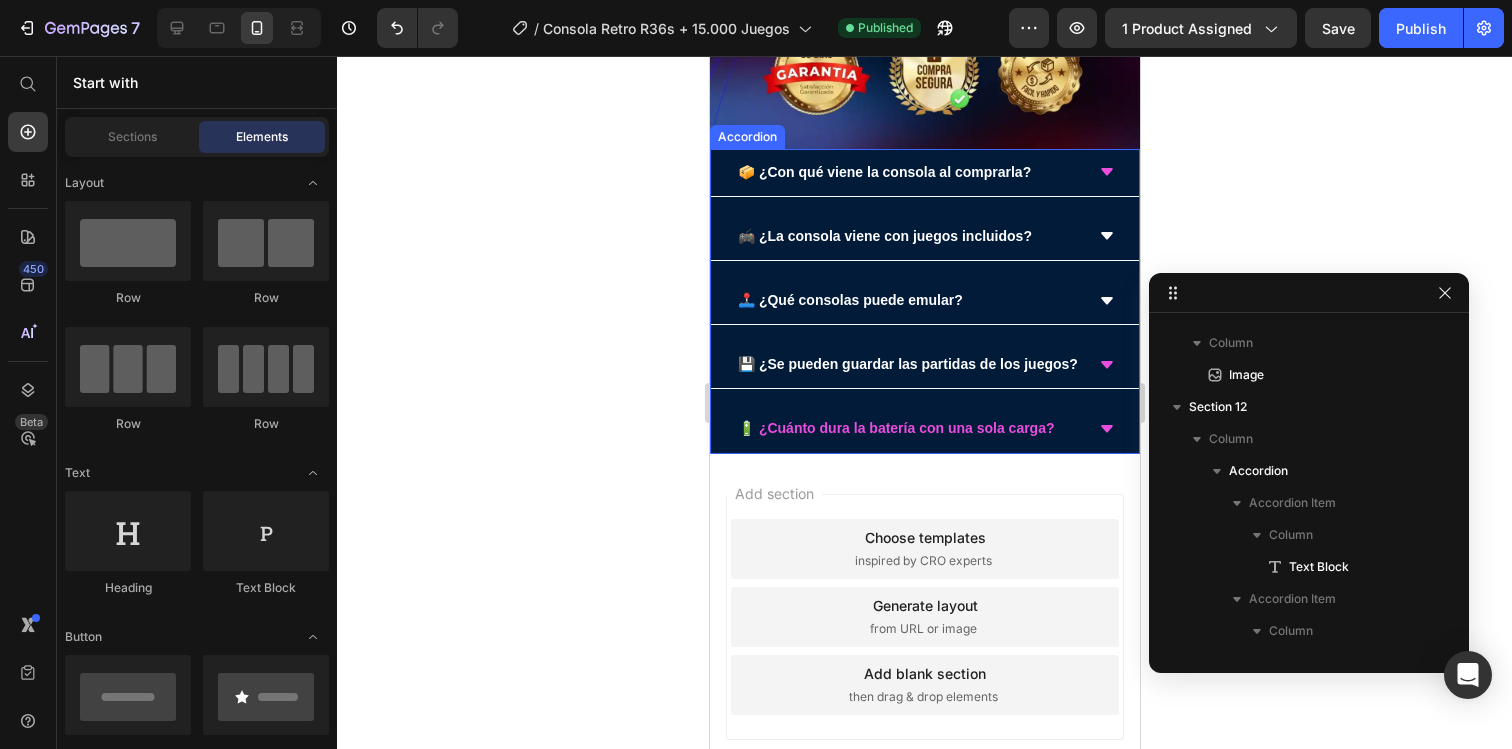 click 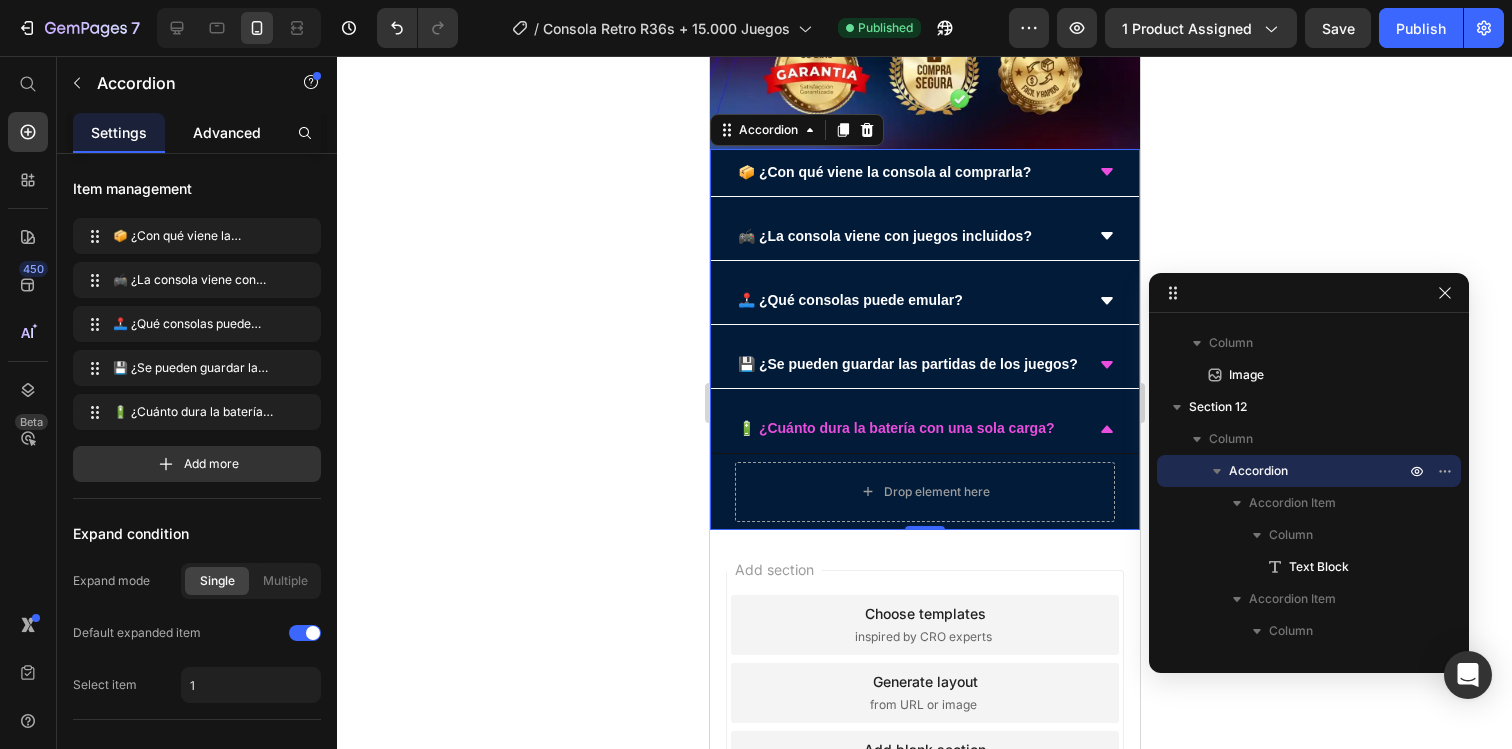 click on "Advanced" at bounding box center [227, 132] 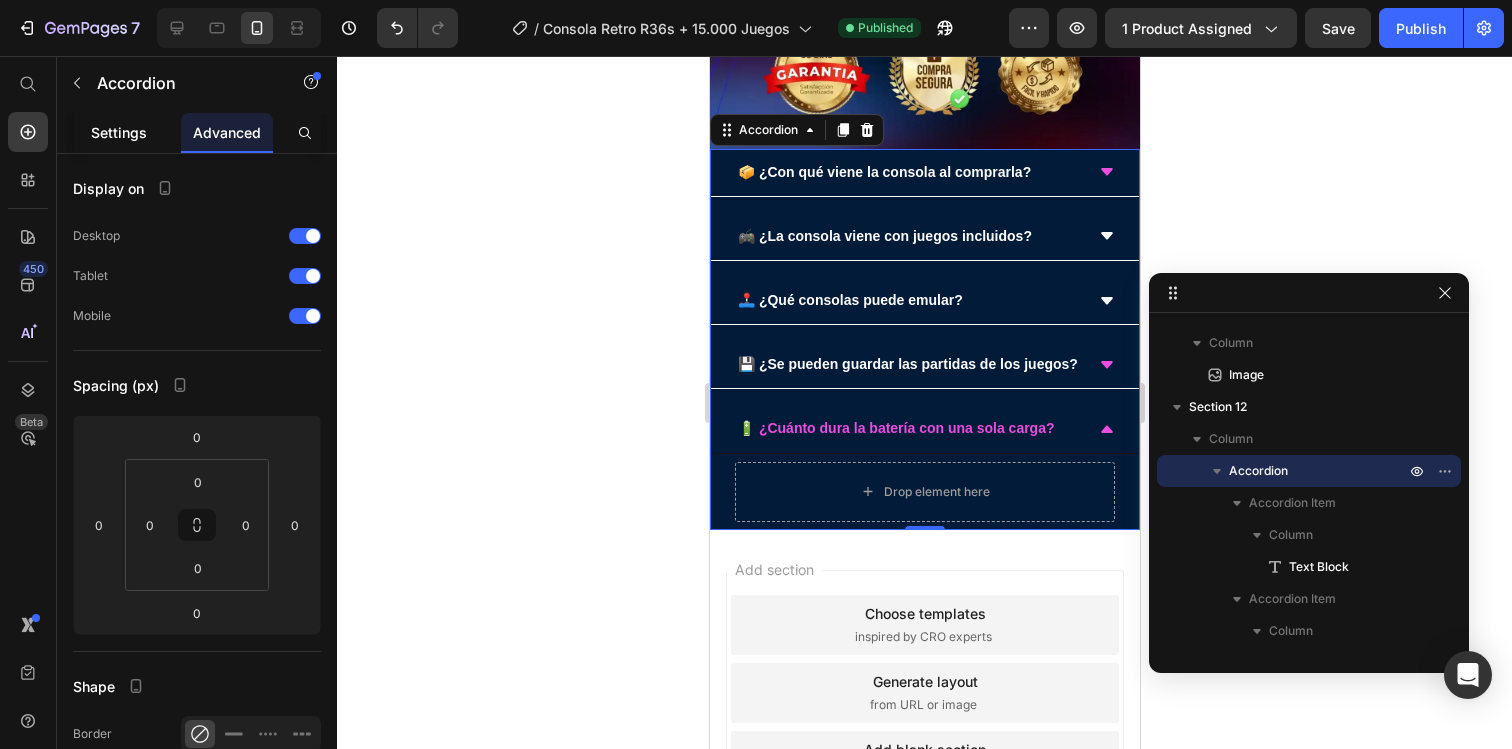 click on "Settings" at bounding box center (119, 132) 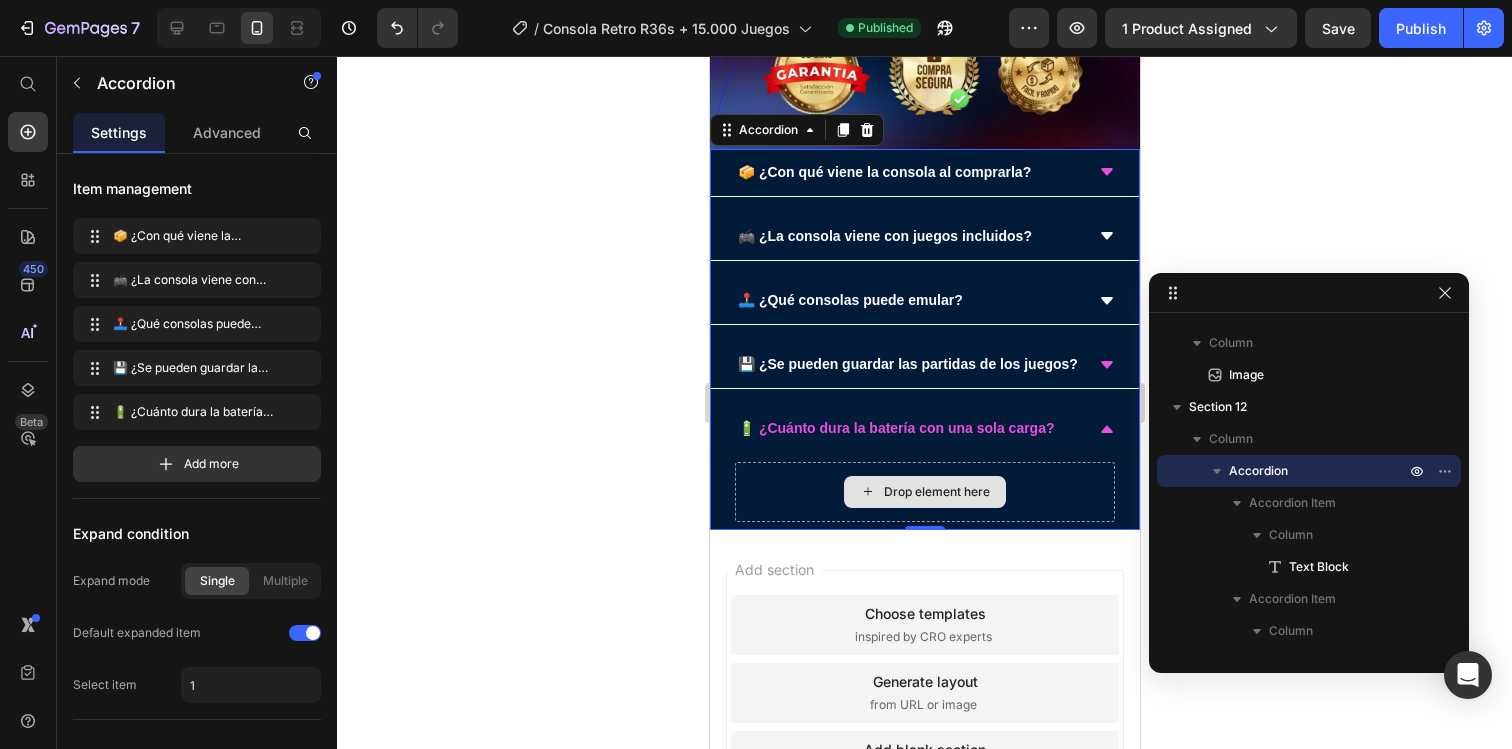 click on "Drop element here" at bounding box center (924, 492) 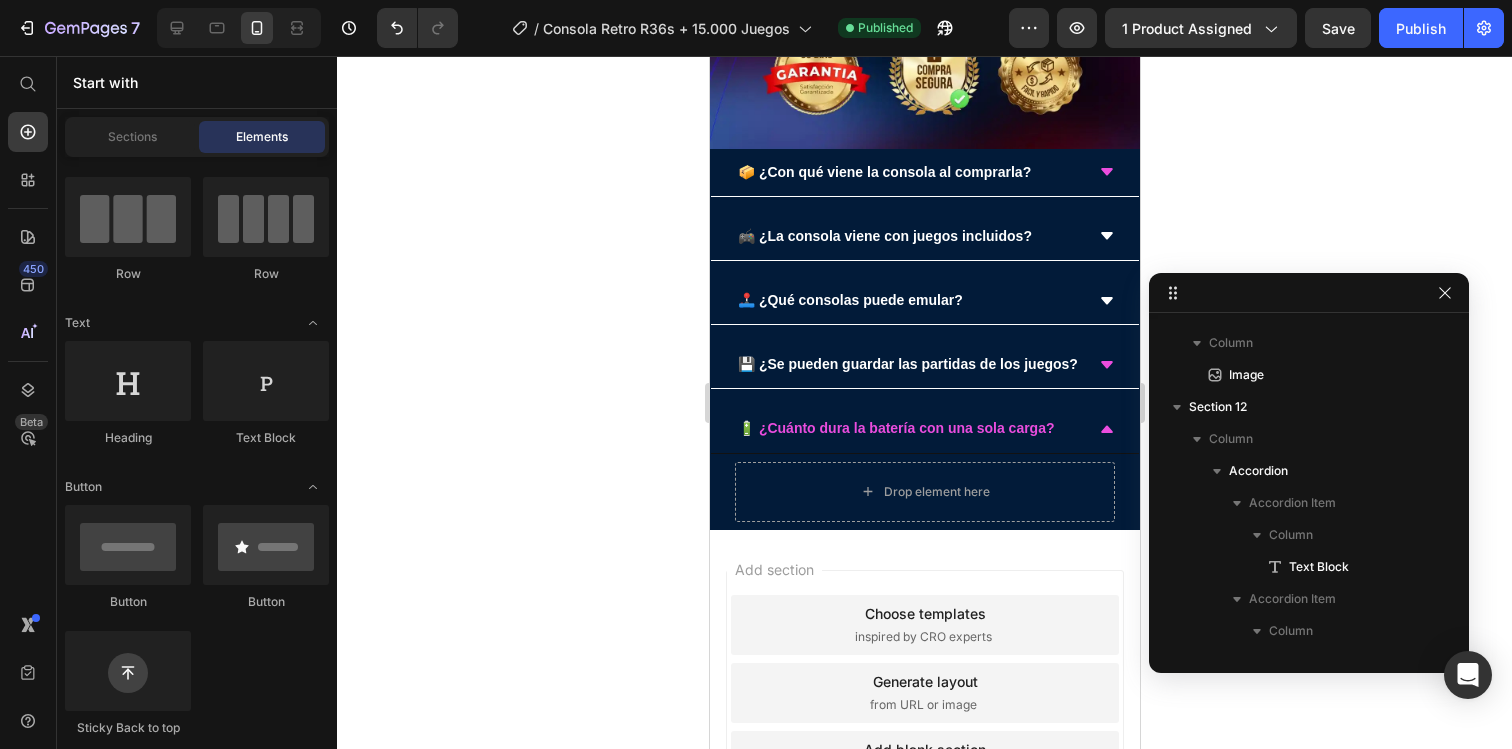 scroll, scrollTop: 0, scrollLeft: 0, axis: both 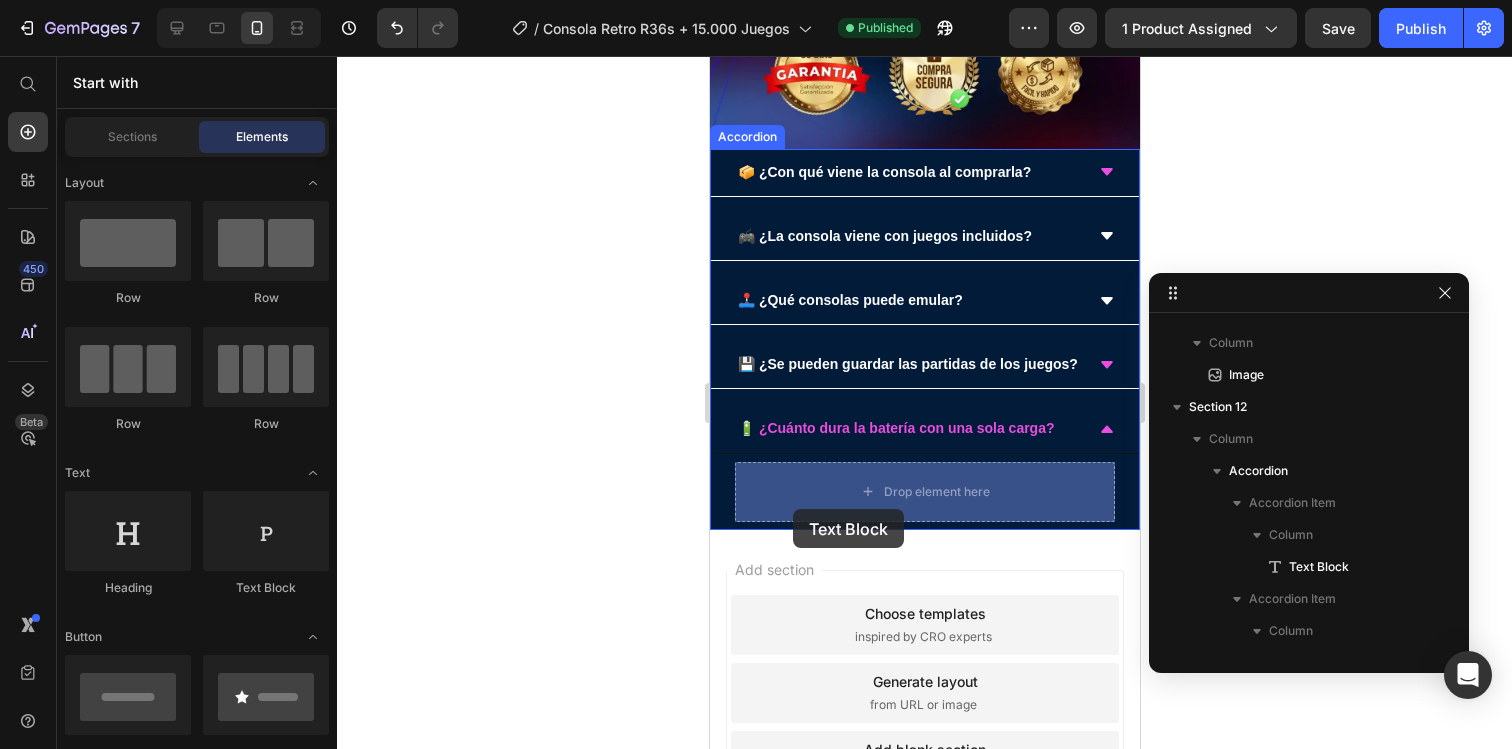 drag, startPoint x: 960, startPoint y: 591, endPoint x: 792, endPoint y: 505, distance: 188.73262 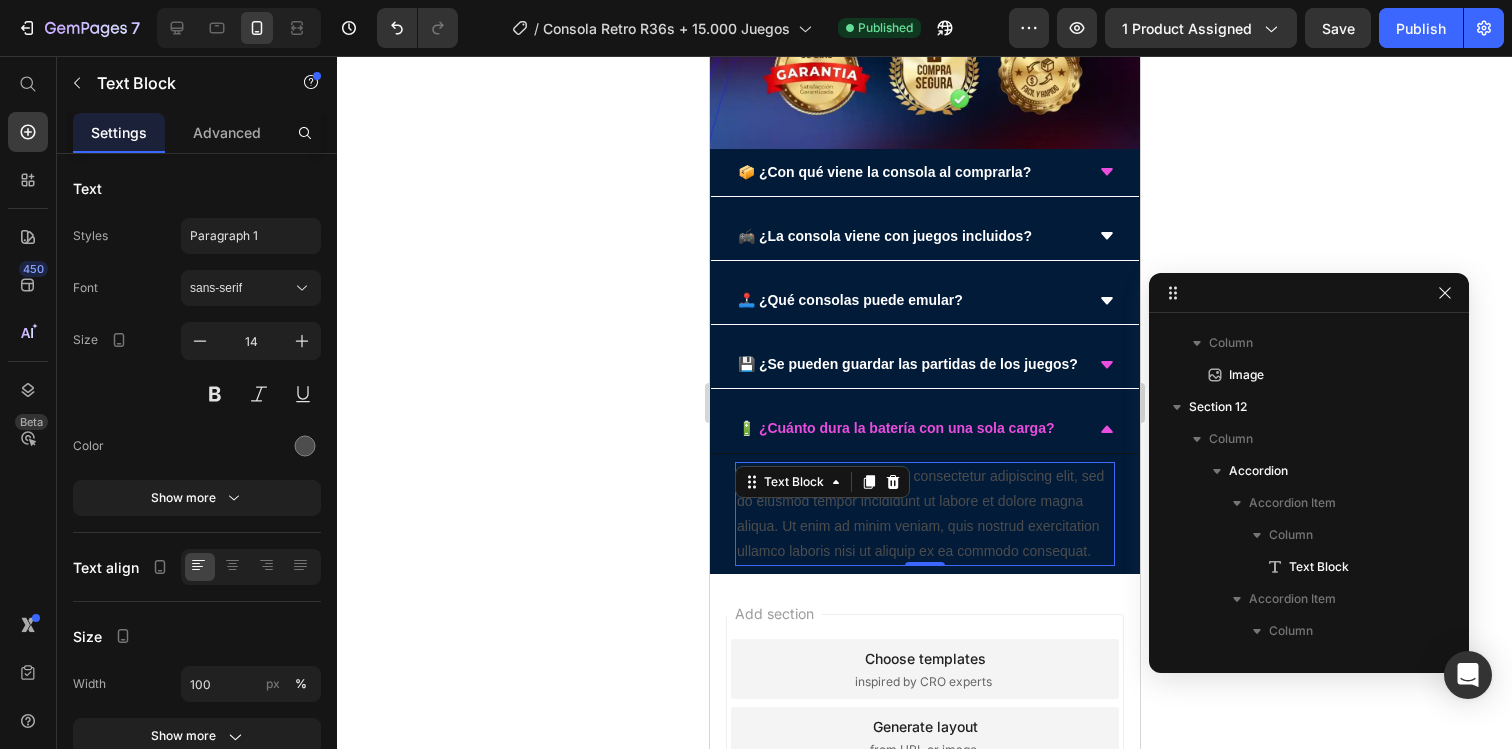 scroll, scrollTop: 662, scrollLeft: 0, axis: vertical 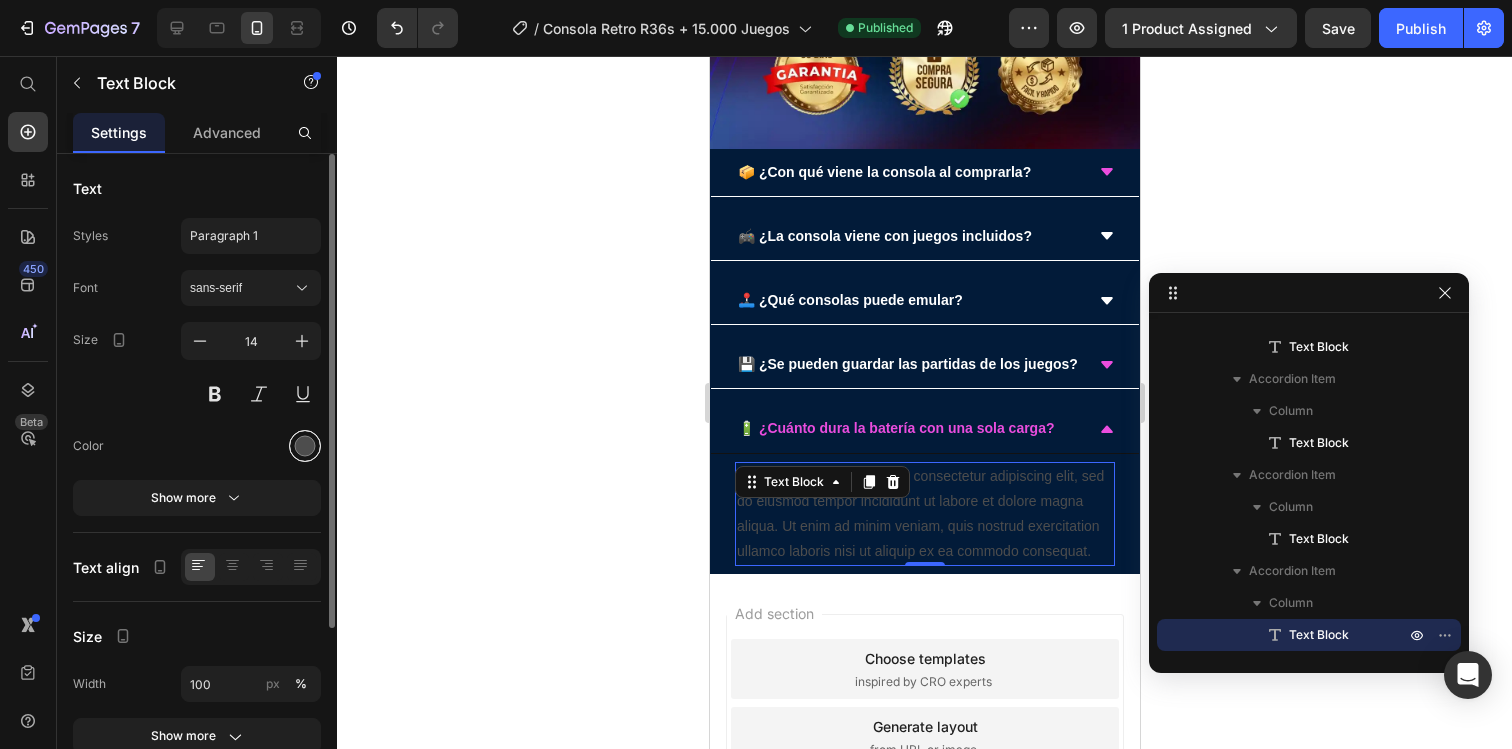click at bounding box center (305, 446) 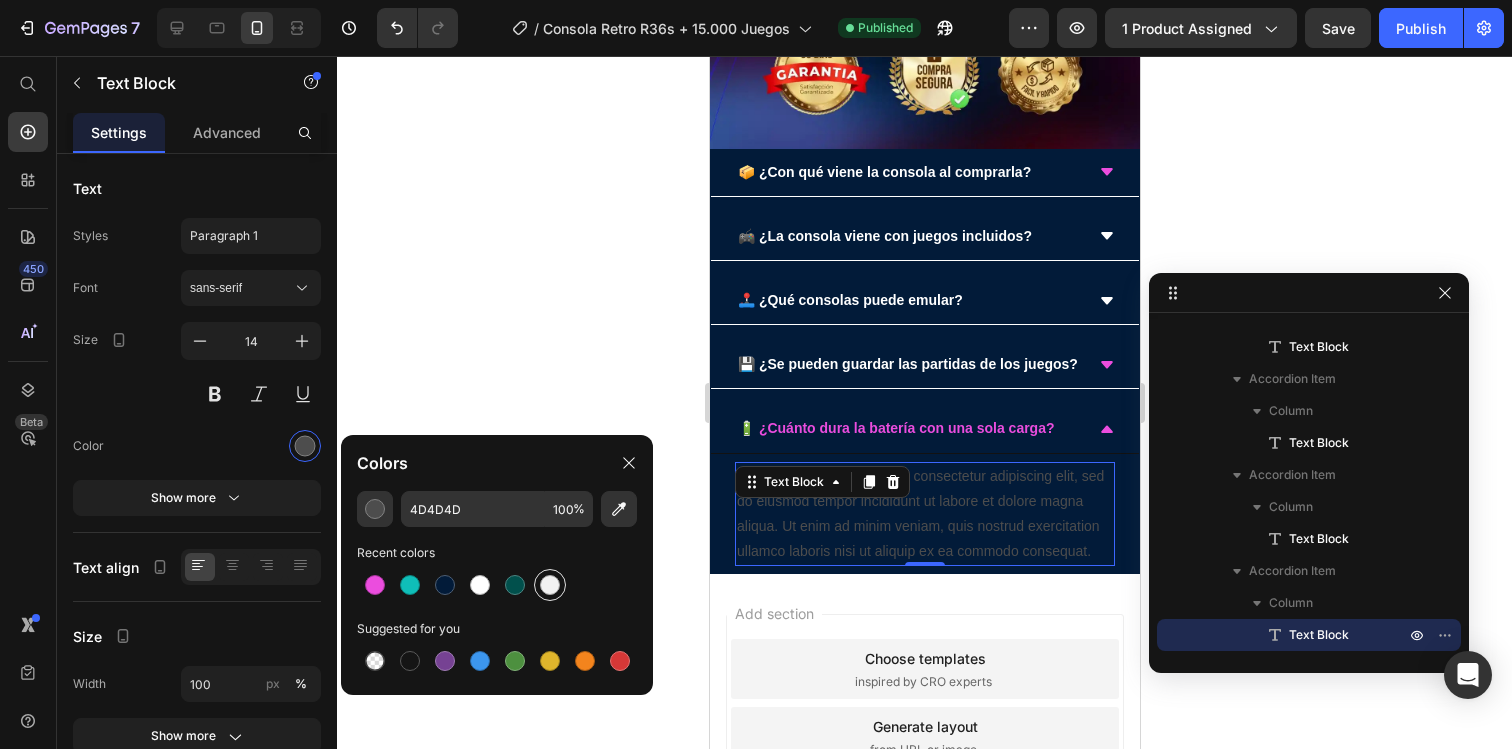 click at bounding box center (550, 585) 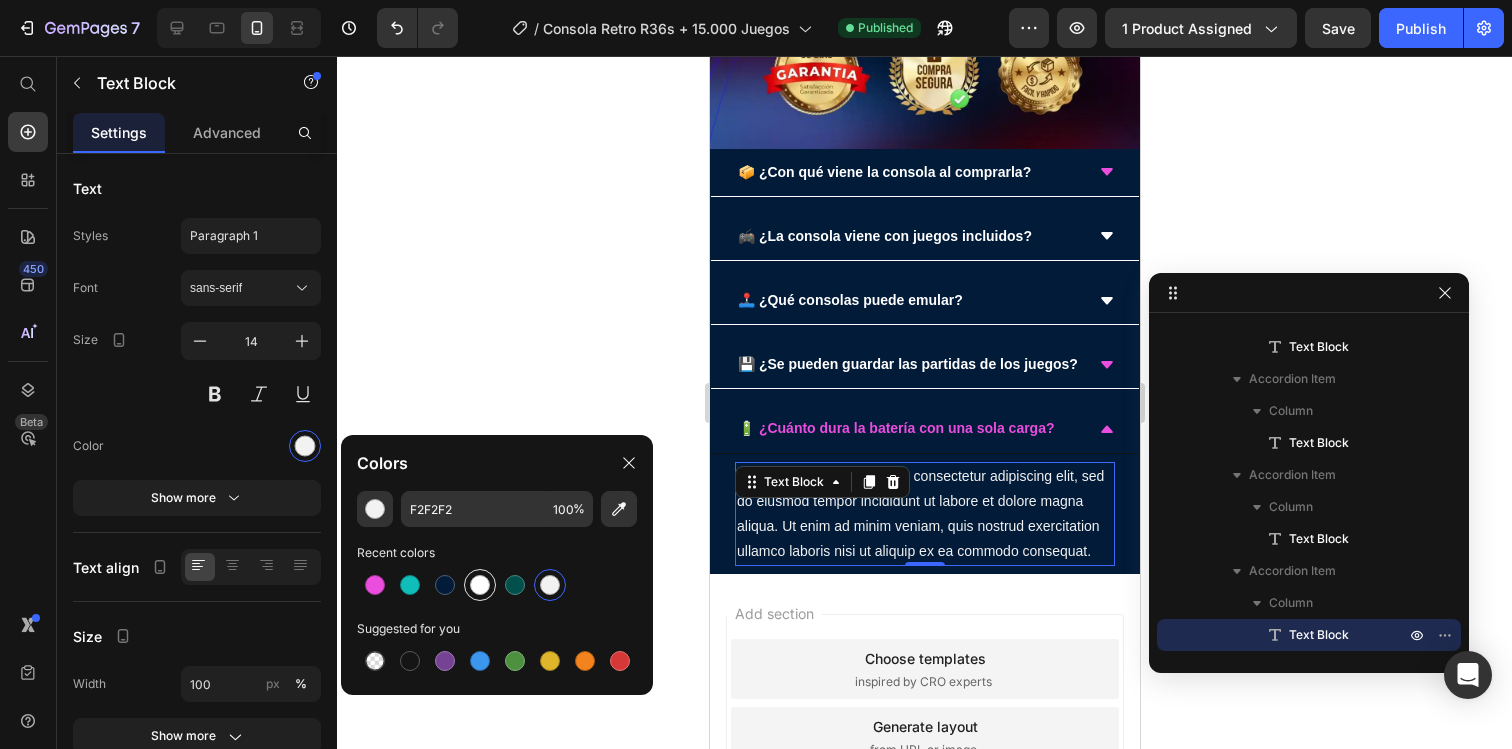 click at bounding box center [480, 585] 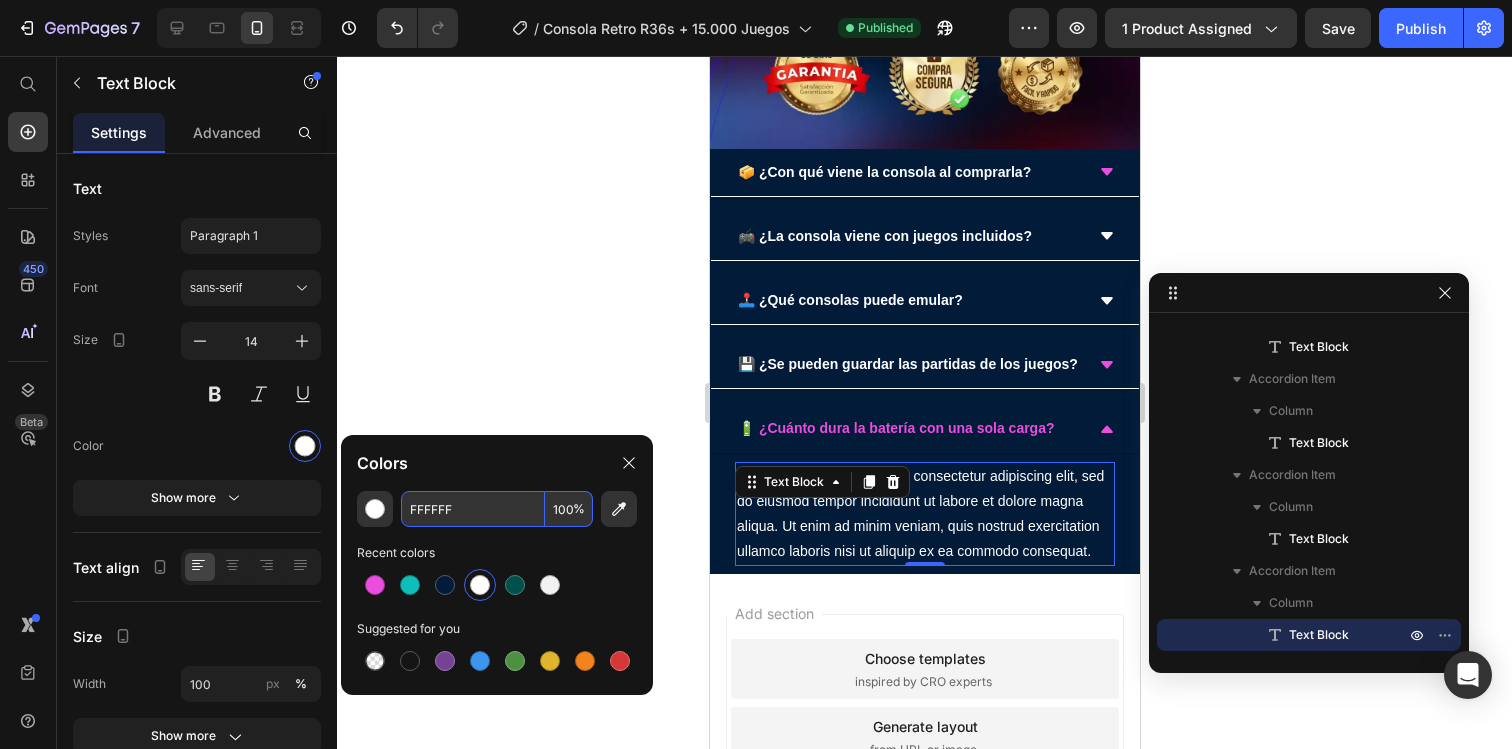 click 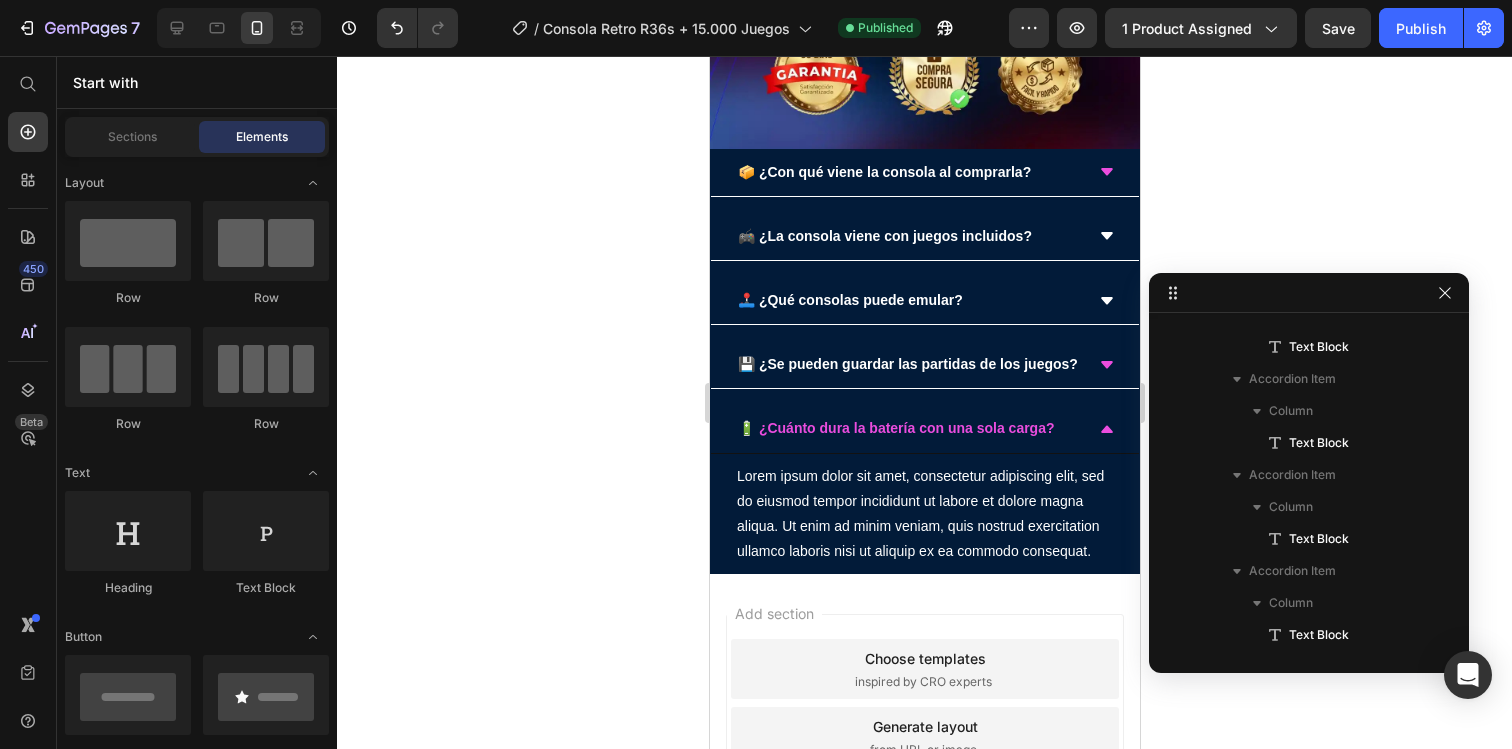 click 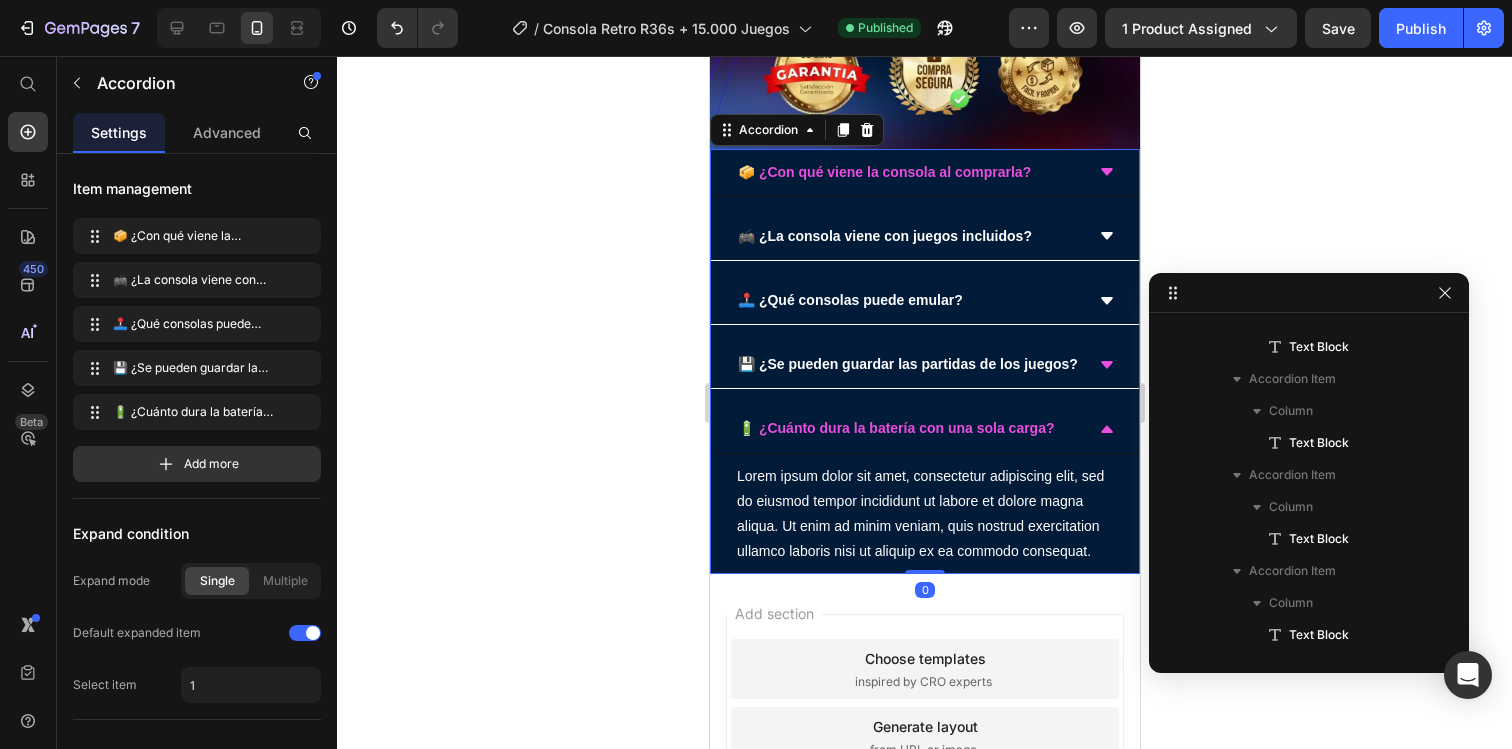 click on "📦 ¿Con qué viene la consola al comprarla?" at bounding box center [883, 172] 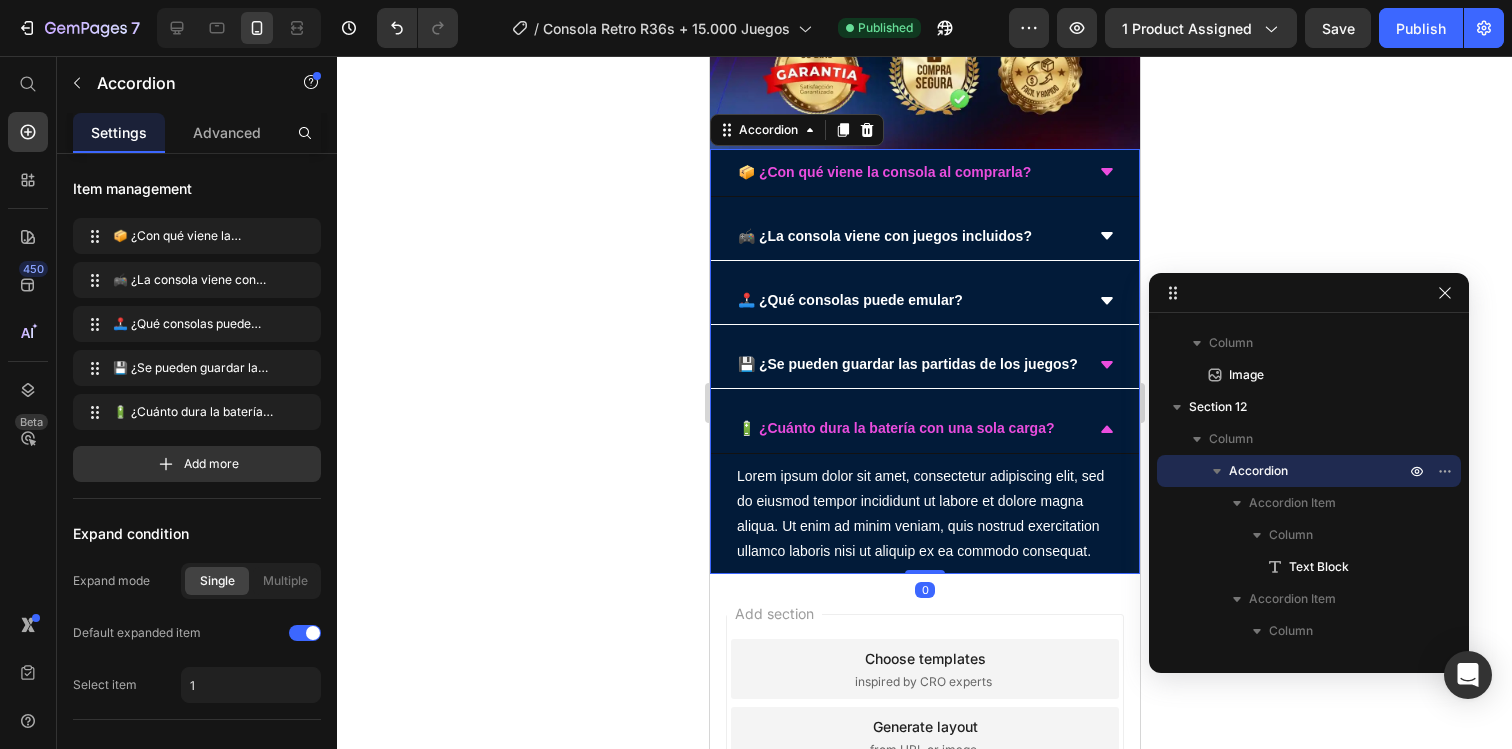 click on "📦 ¿Con qué viene la consola al comprarla?" at bounding box center (908, 172) 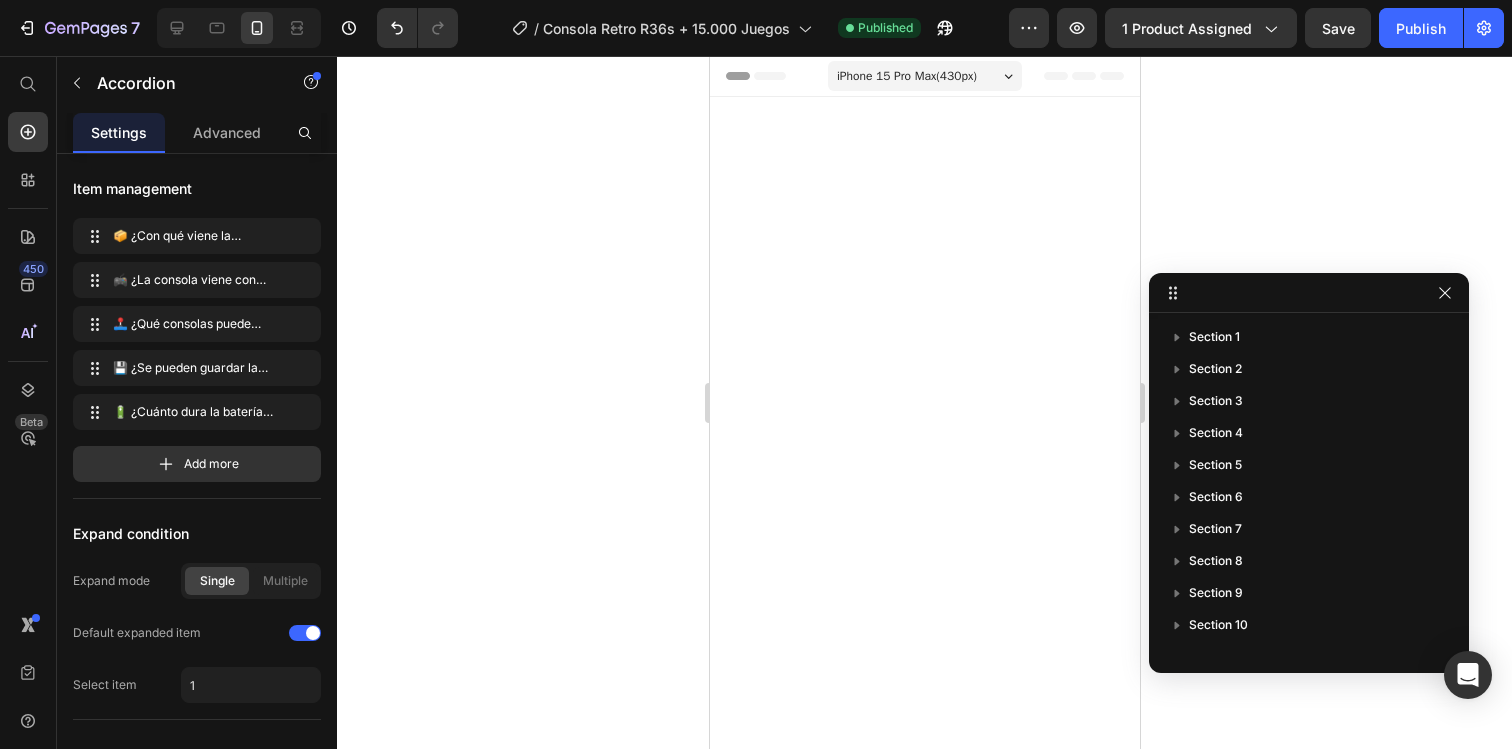 scroll, scrollTop: 4933, scrollLeft: 0, axis: vertical 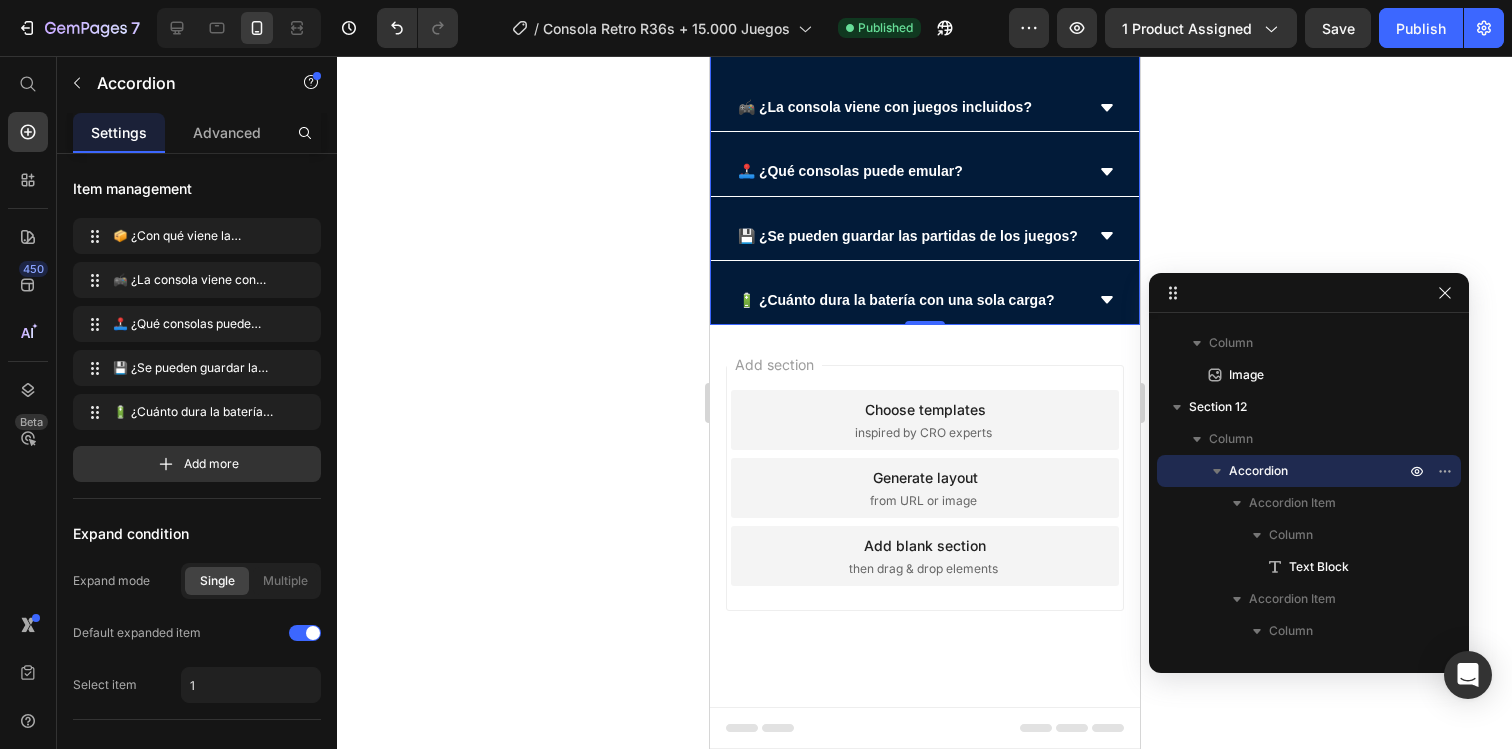 click on "📦 ¿Con qué viene la consola al comprarla?" at bounding box center (908, -103) 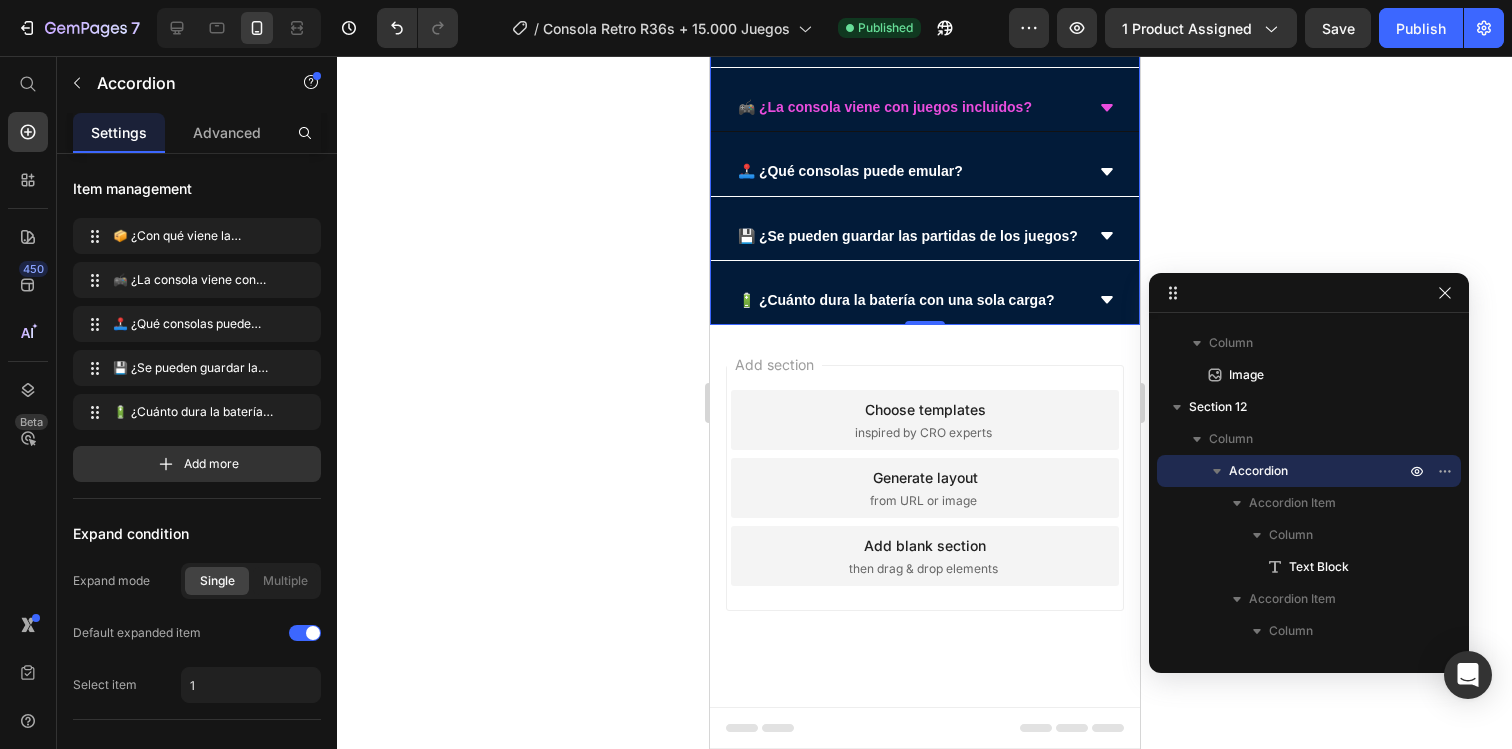 click on "🎮 ¿La consola viene con juegos incluidos?" at bounding box center (908, 107) 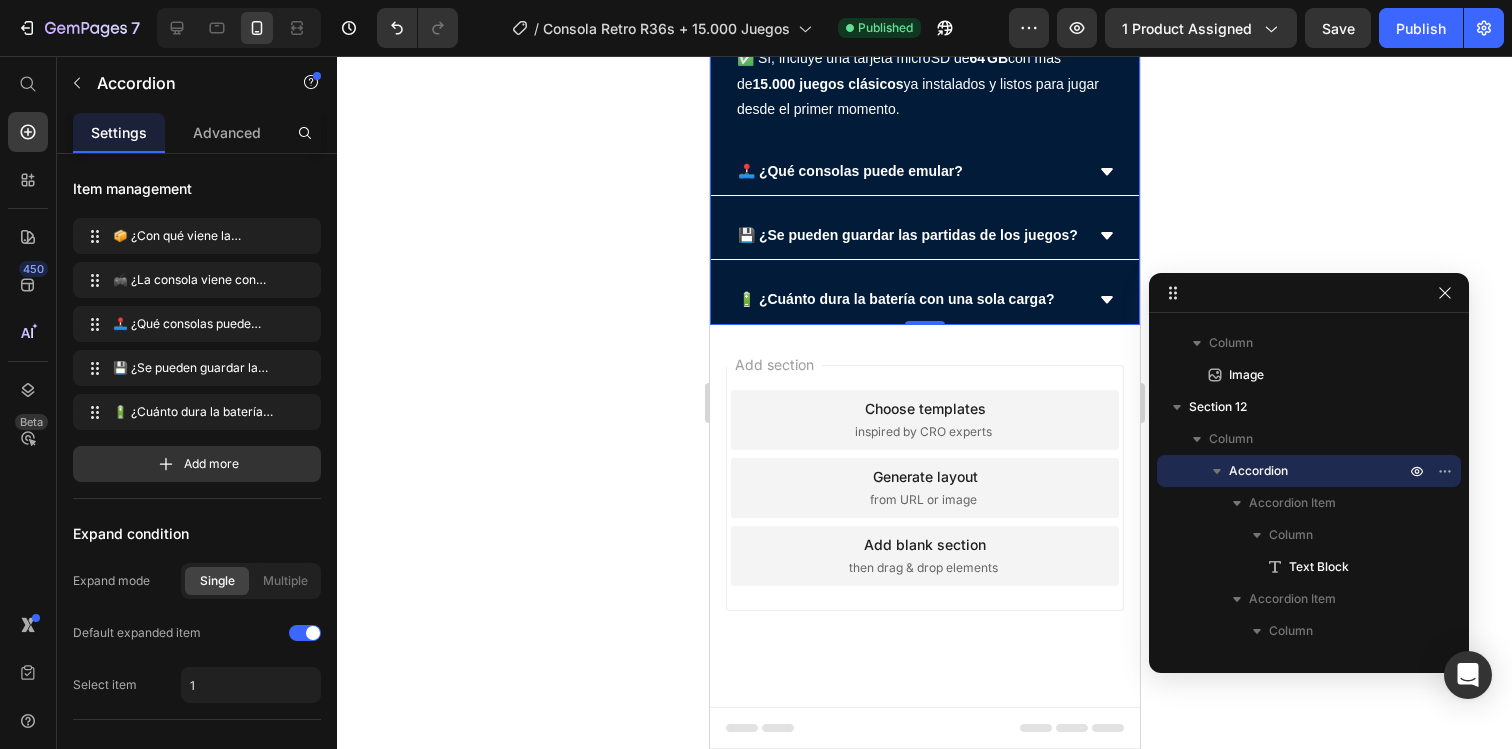 click on "🎮 ¿La consola viene con juegos incluidos?" at bounding box center [908, 11] 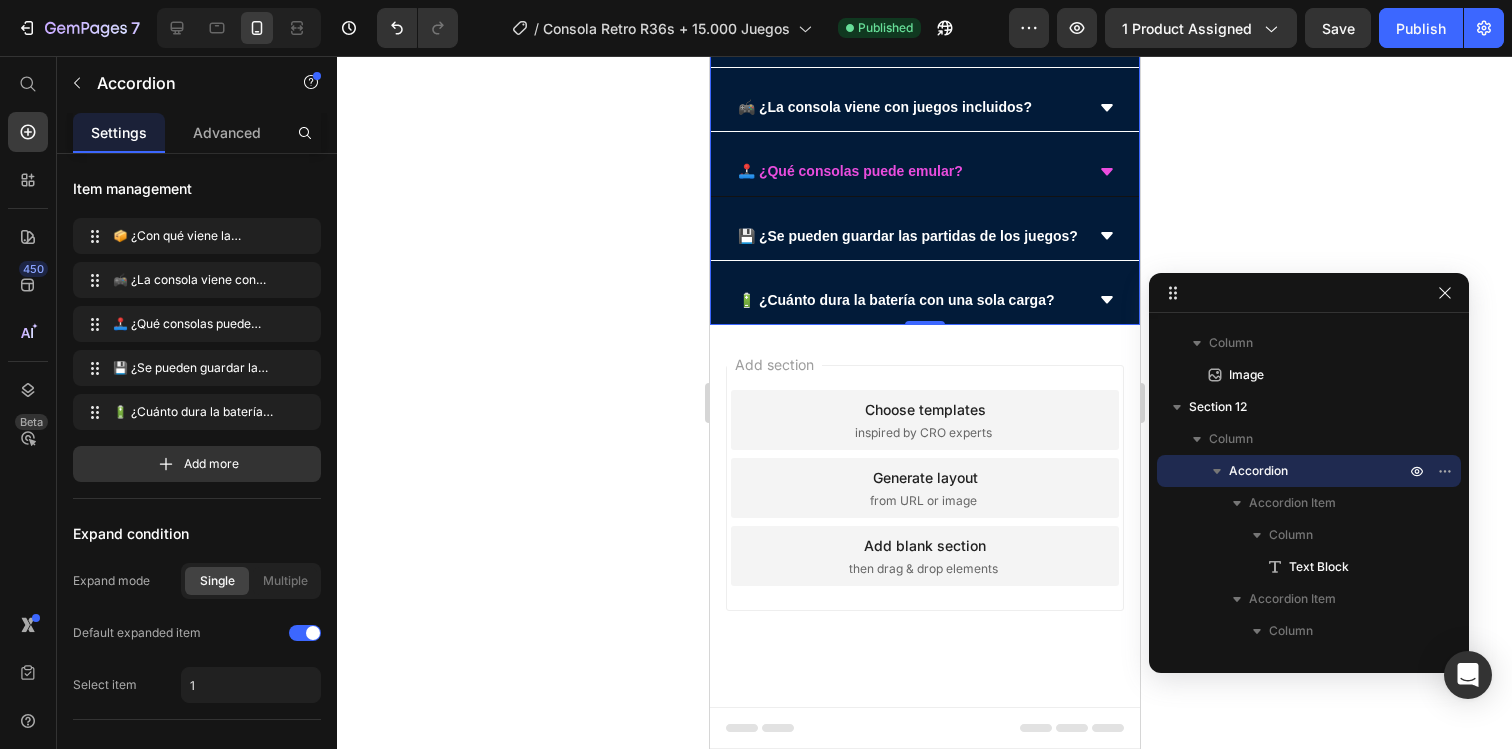 click on "🕹️ ¿Qué consolas puede emular?" at bounding box center [908, 171] 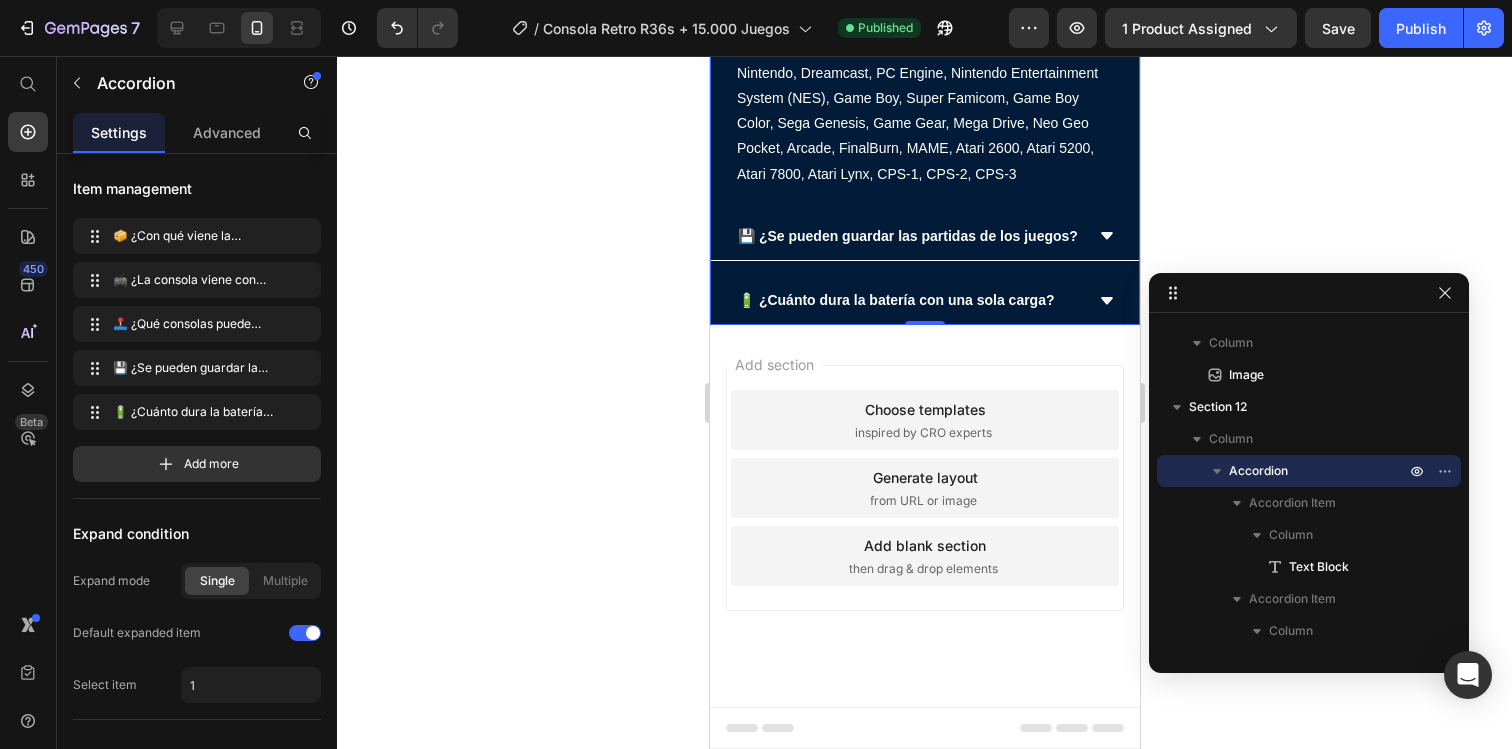 click on "📦 ¿Con qué viene la consola al comprarla?" at bounding box center [908, -128] 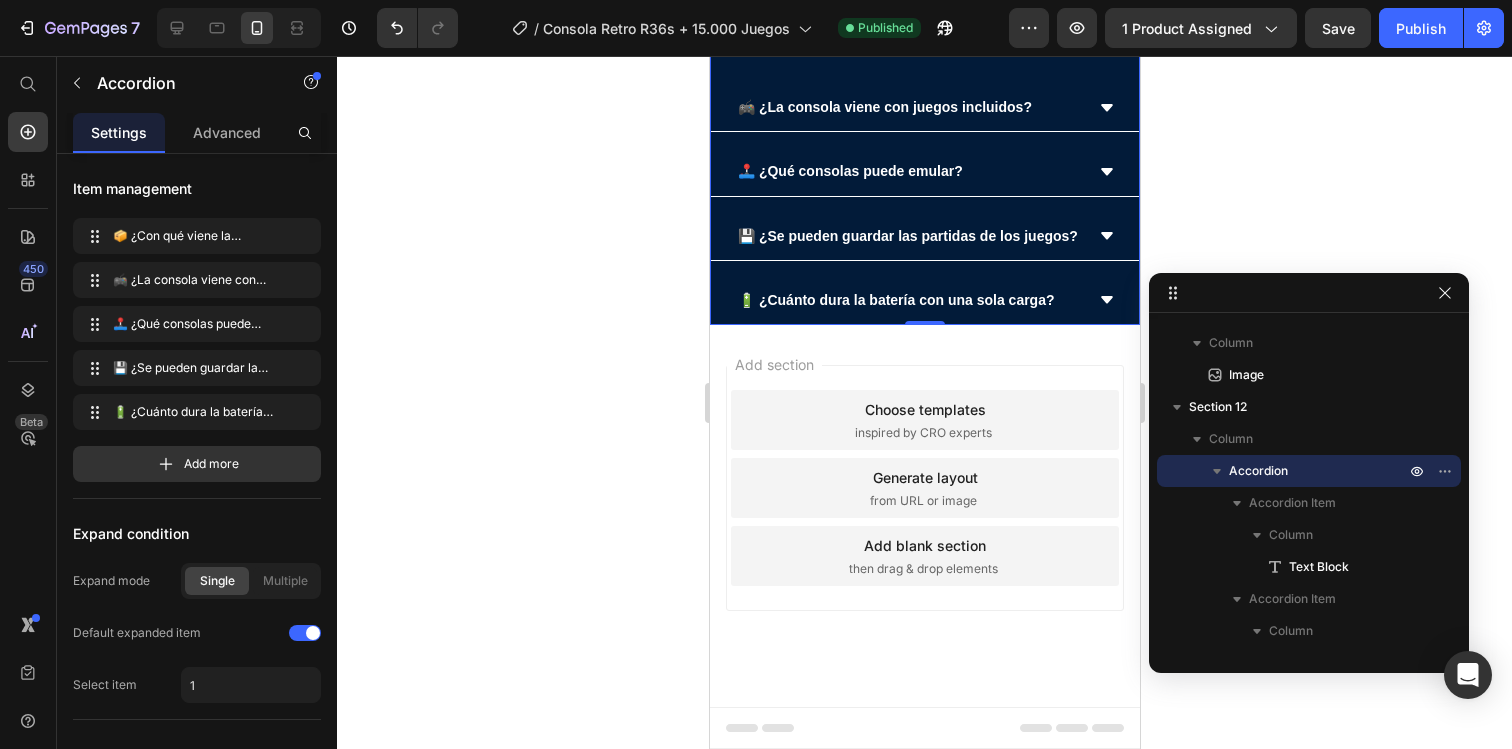 click on "📦 ¿Con qué viene la consola al comprarla?" at bounding box center [908, -103] 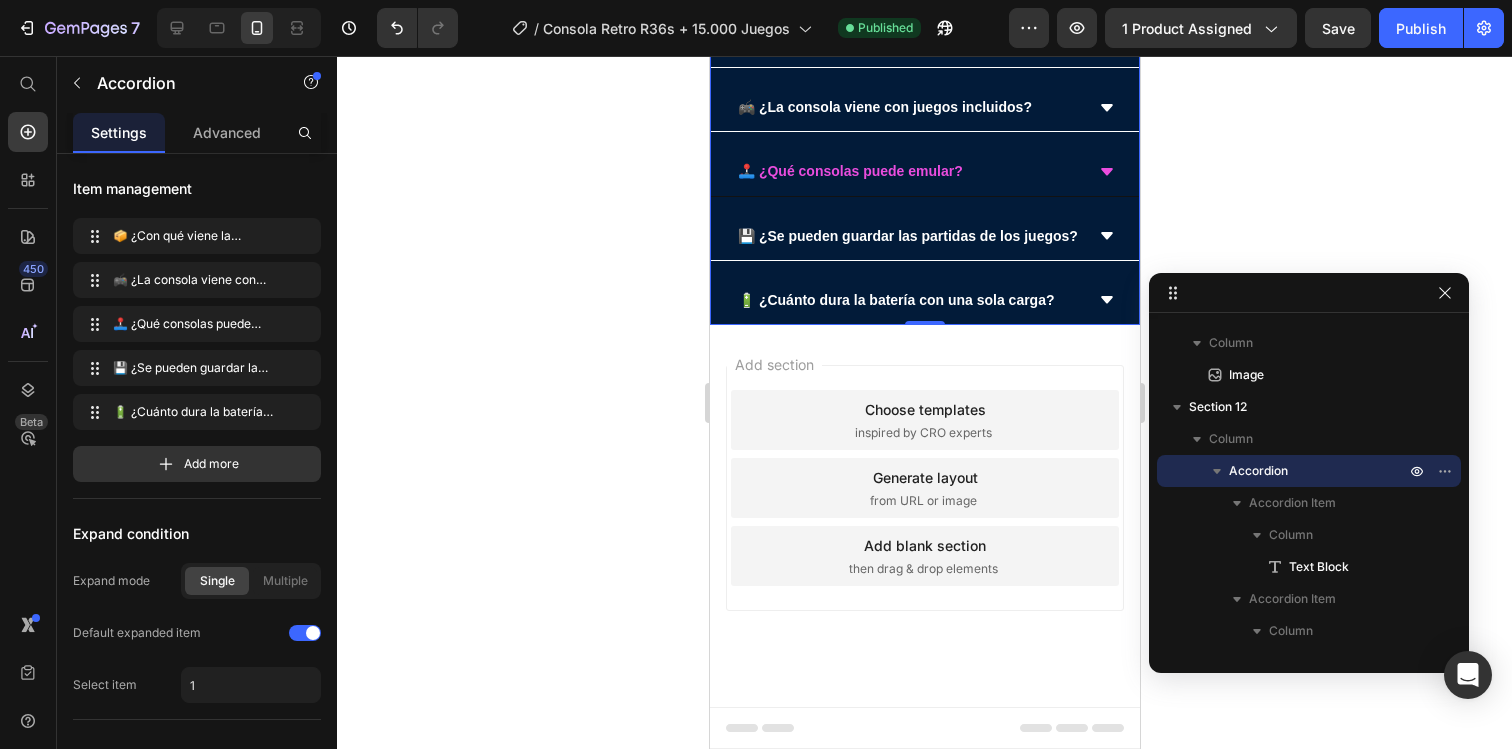 click on "🕹️ ¿Qué consolas puede emular?" at bounding box center [908, 171] 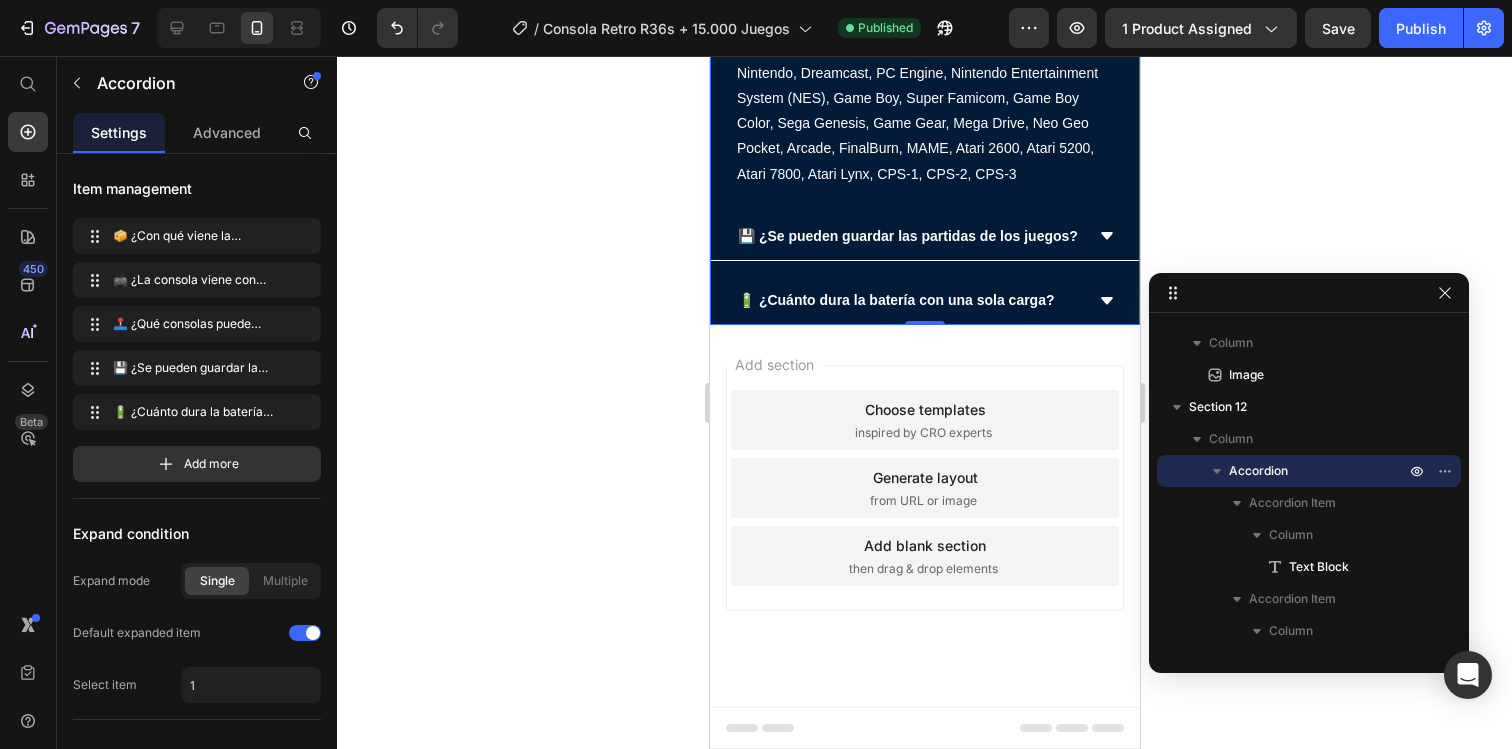 click on "🕹️ ¿Qué consolas puede emular?" at bounding box center [908, 0] 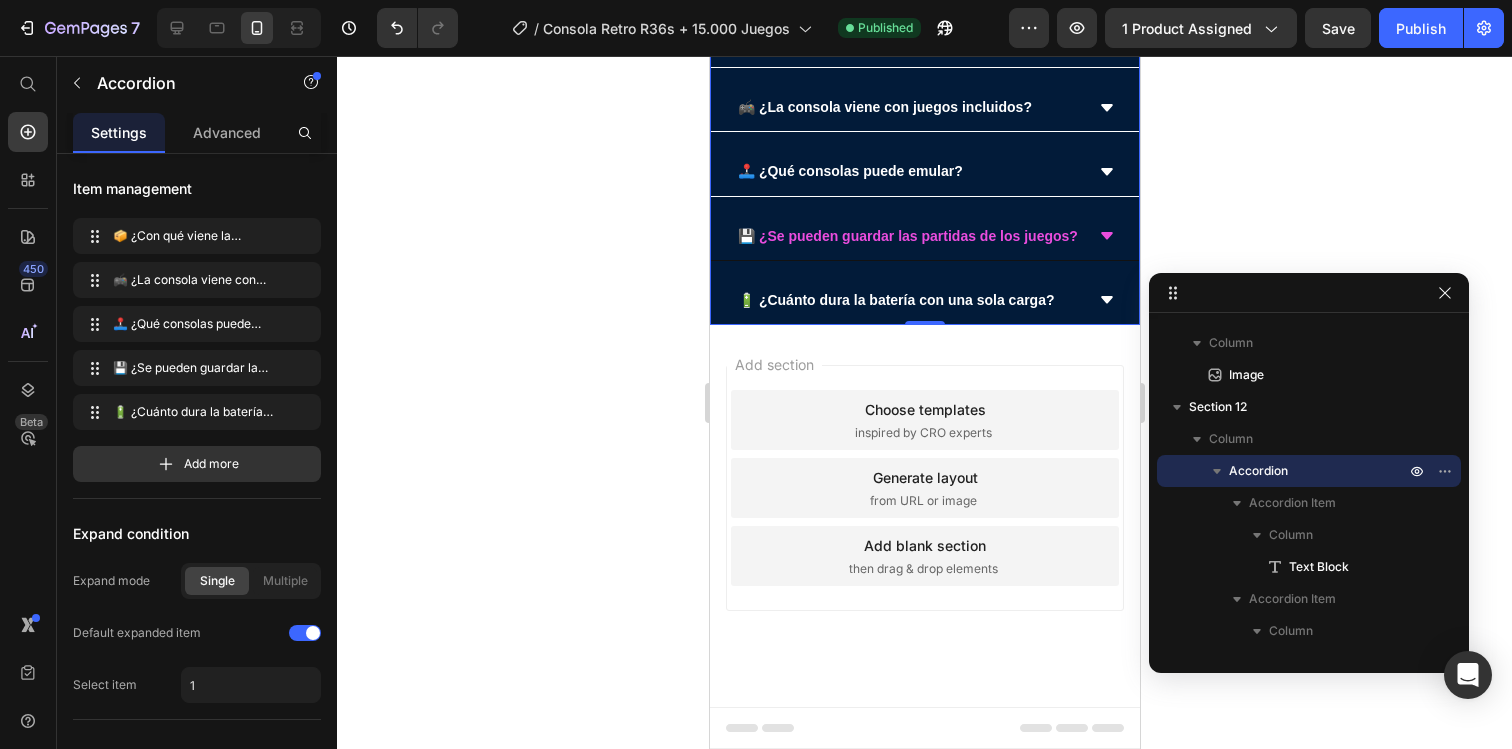 click 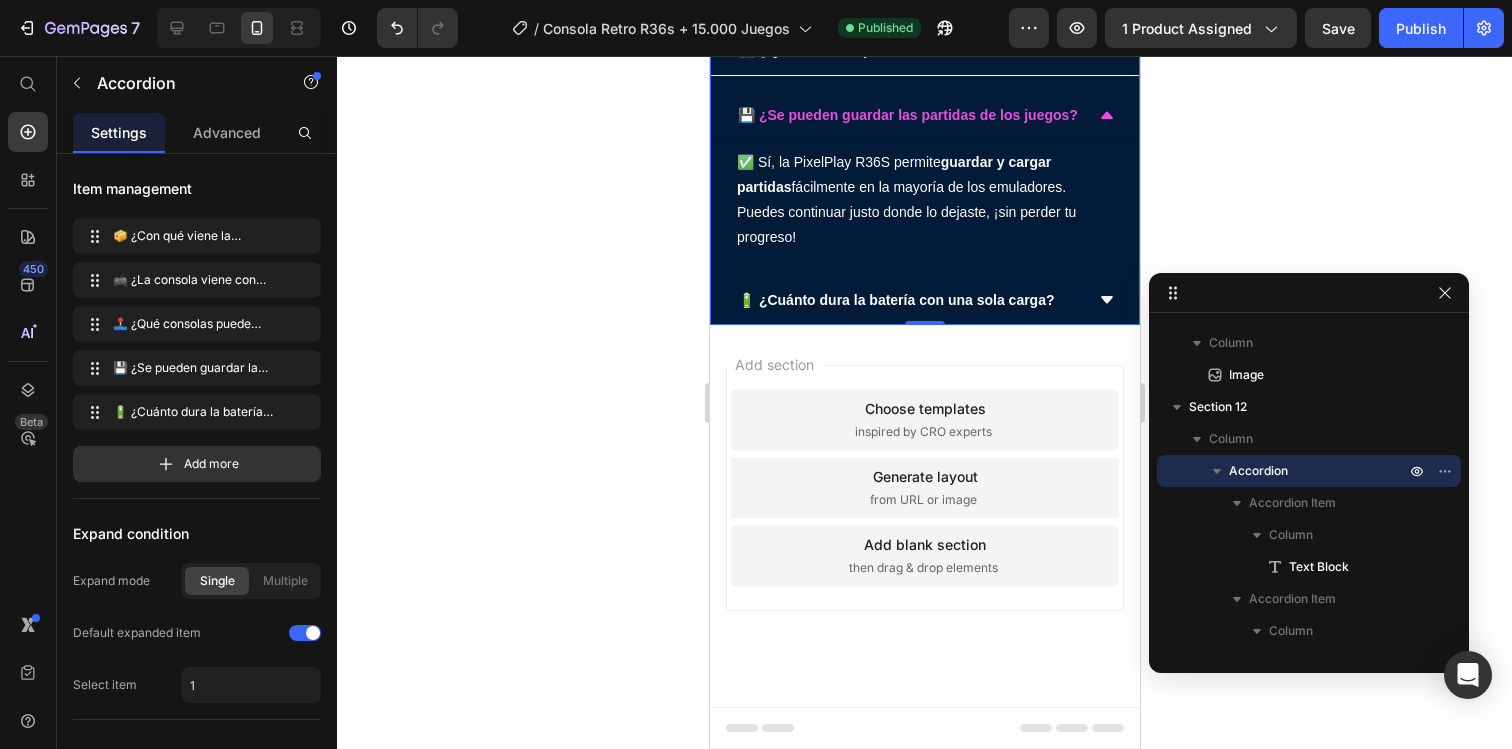 click on "💾 ¿Se pueden guardar las partidas de los juegos?" at bounding box center [924, 116] 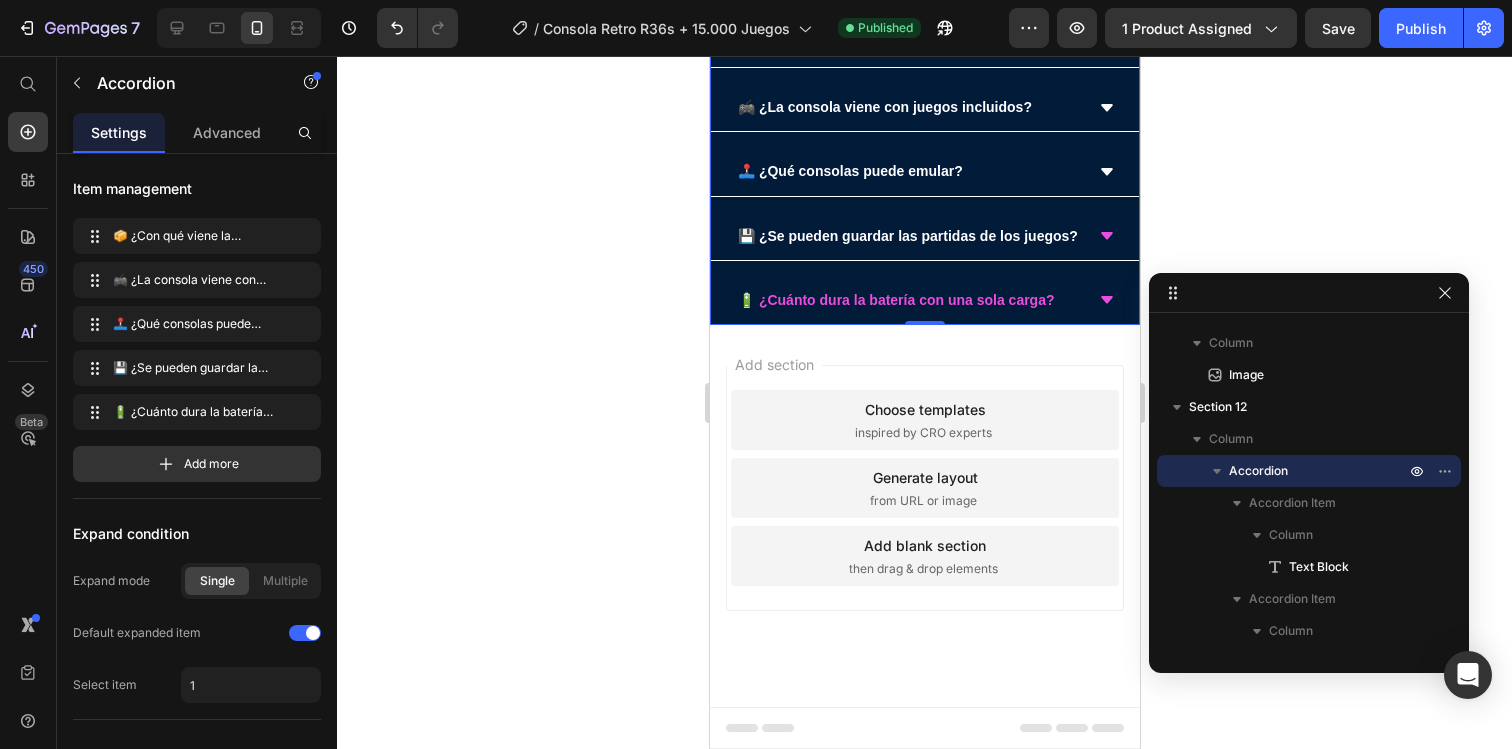 click on "🔋 ¿Cuánto dura la batería con una sola carga?" at bounding box center [908, 300] 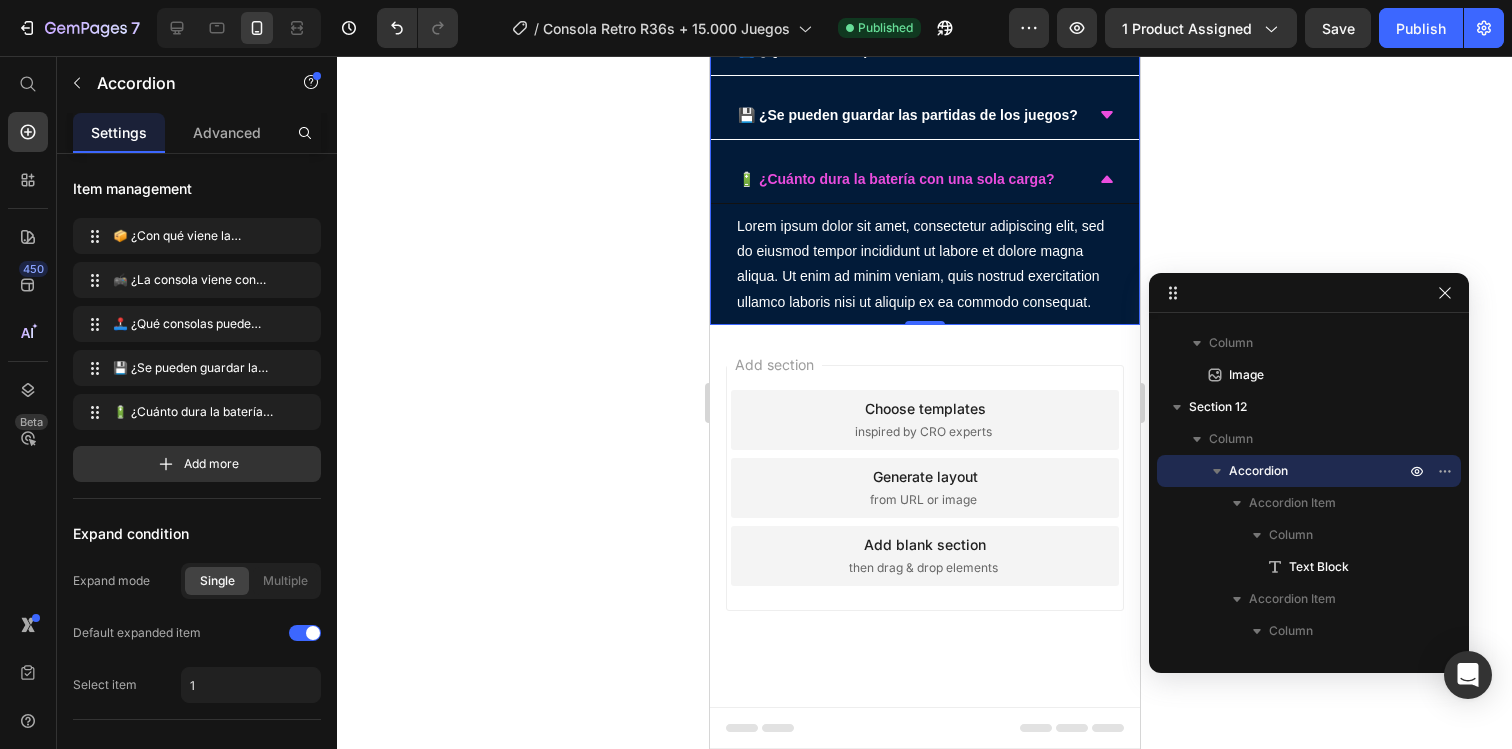 click on "🔋 ¿Cuánto dura la batería con una sola carga?" at bounding box center [908, 179] 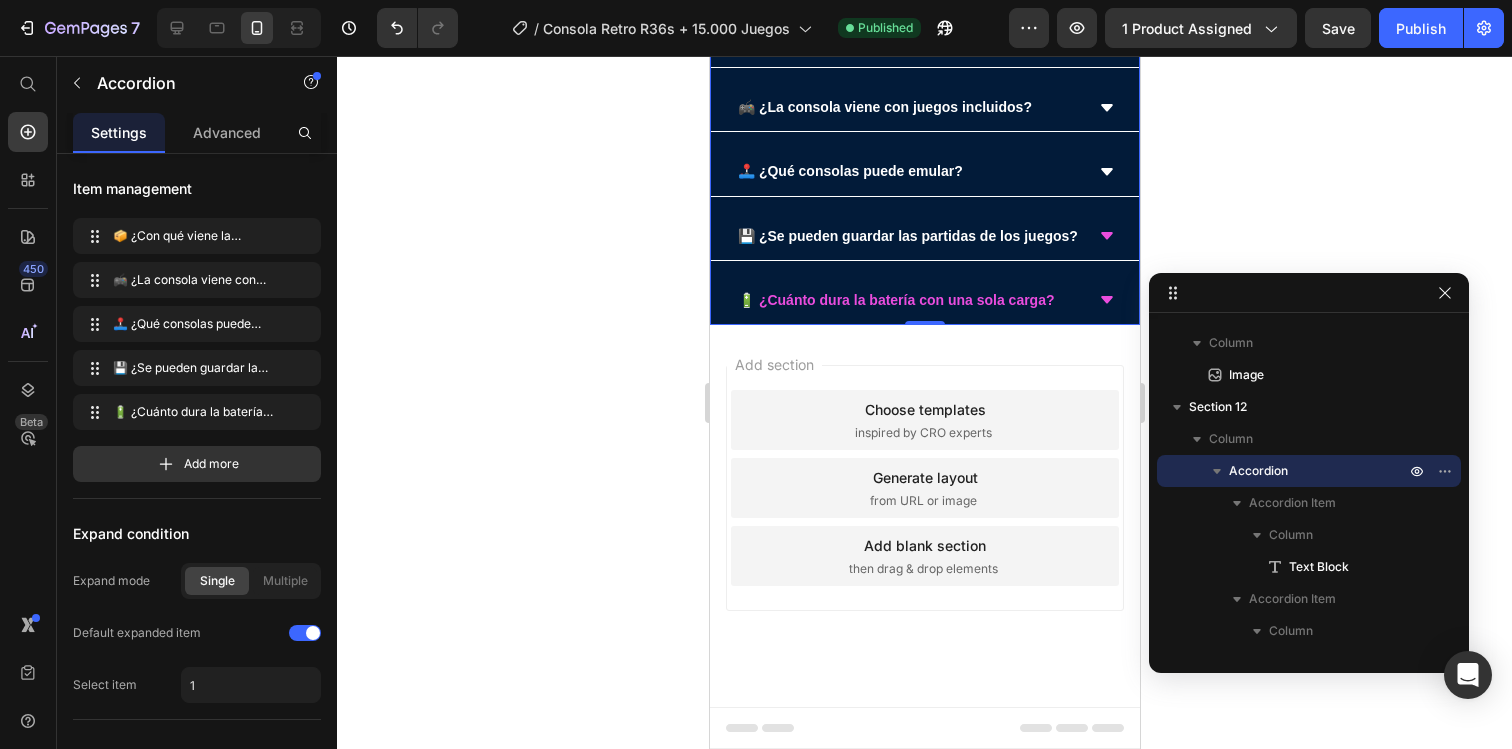 click on "🔋 ¿Cuánto dura la batería con una sola carga?" at bounding box center (924, 301) 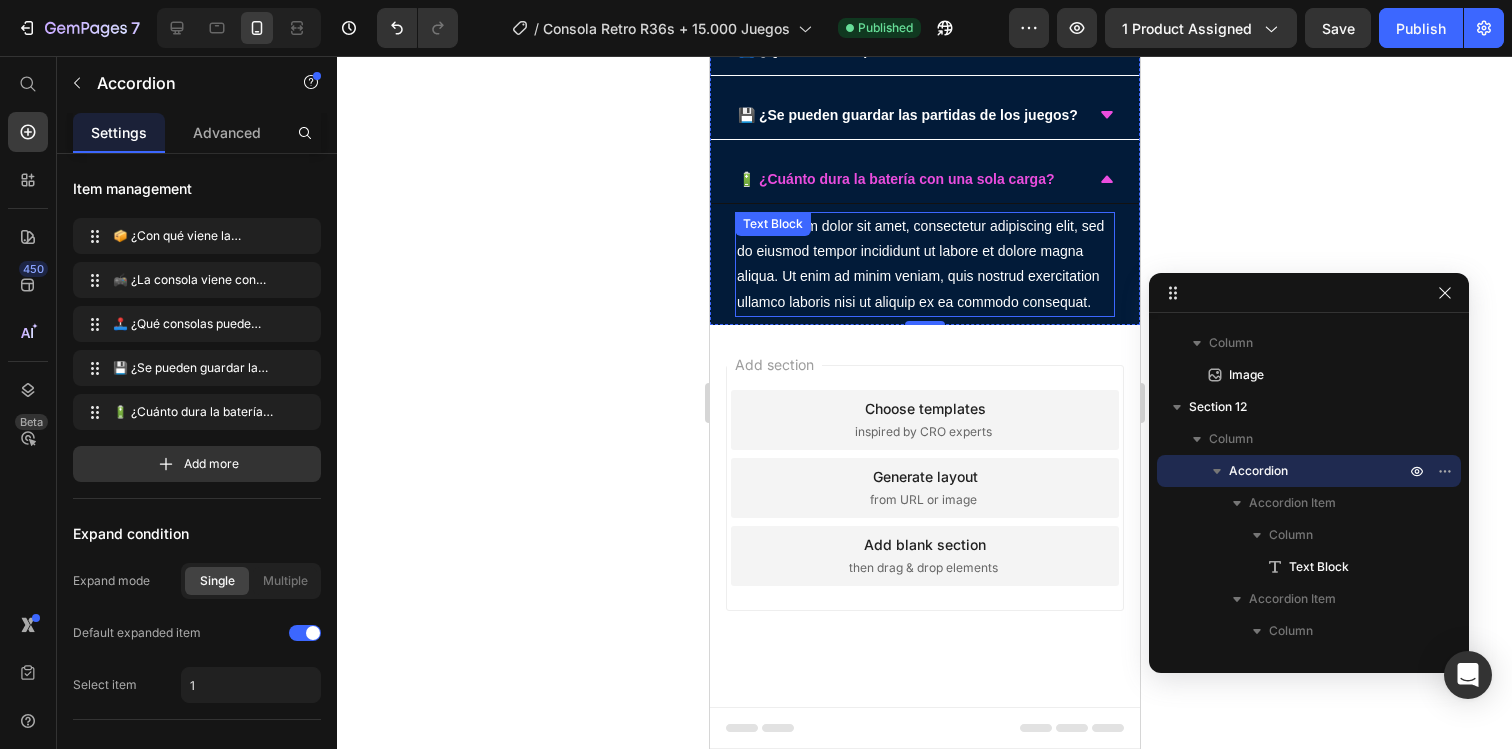 click on "Lorem ipsum dolor sit amet, consectetur adipiscing elit, sed do eiusmod tempor incididunt ut labore et dolore magna aliqua. Ut enim ad minim veniam, quis nostrud exercitation ullamco laboris nisi ut aliquip ex ea commodo consequat." at bounding box center (924, 264) 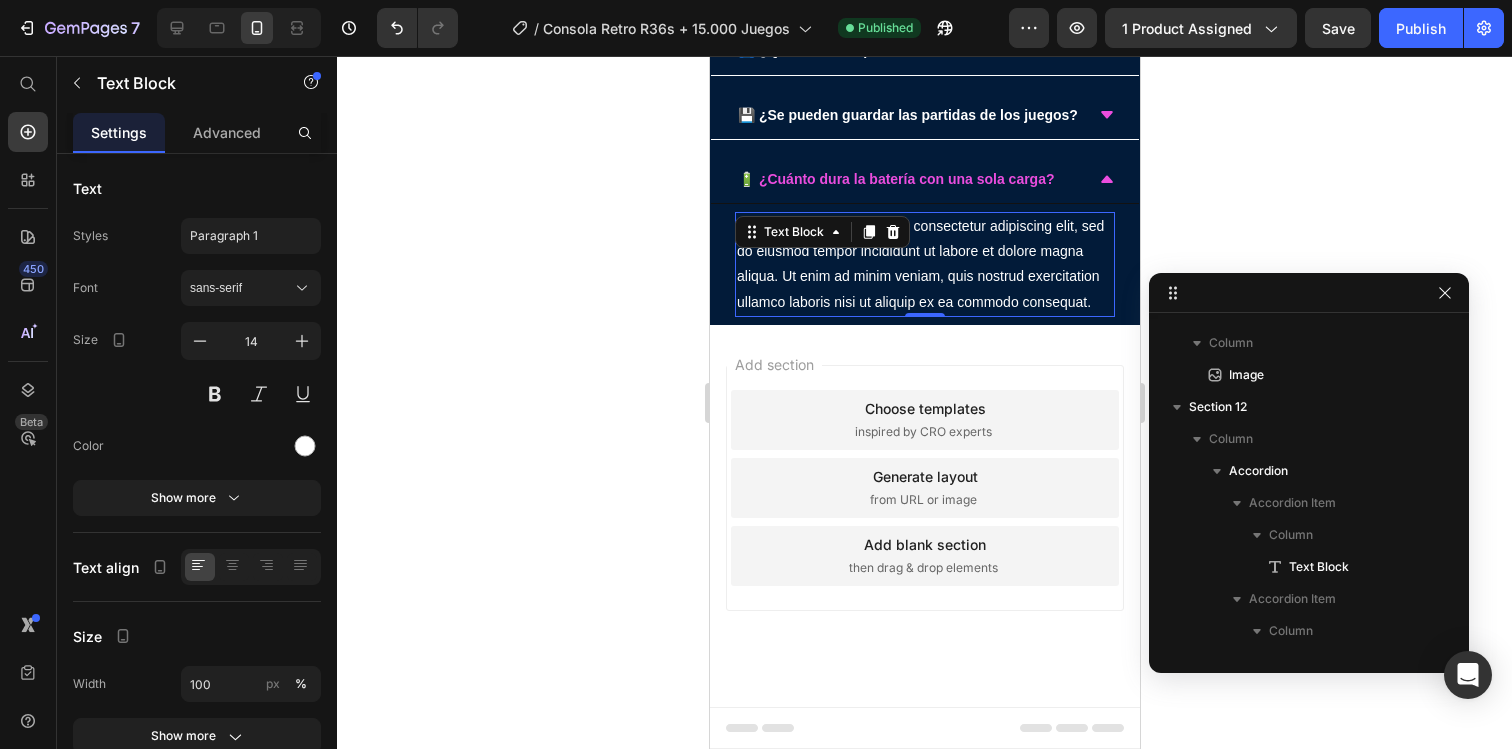 scroll, scrollTop: 662, scrollLeft: 0, axis: vertical 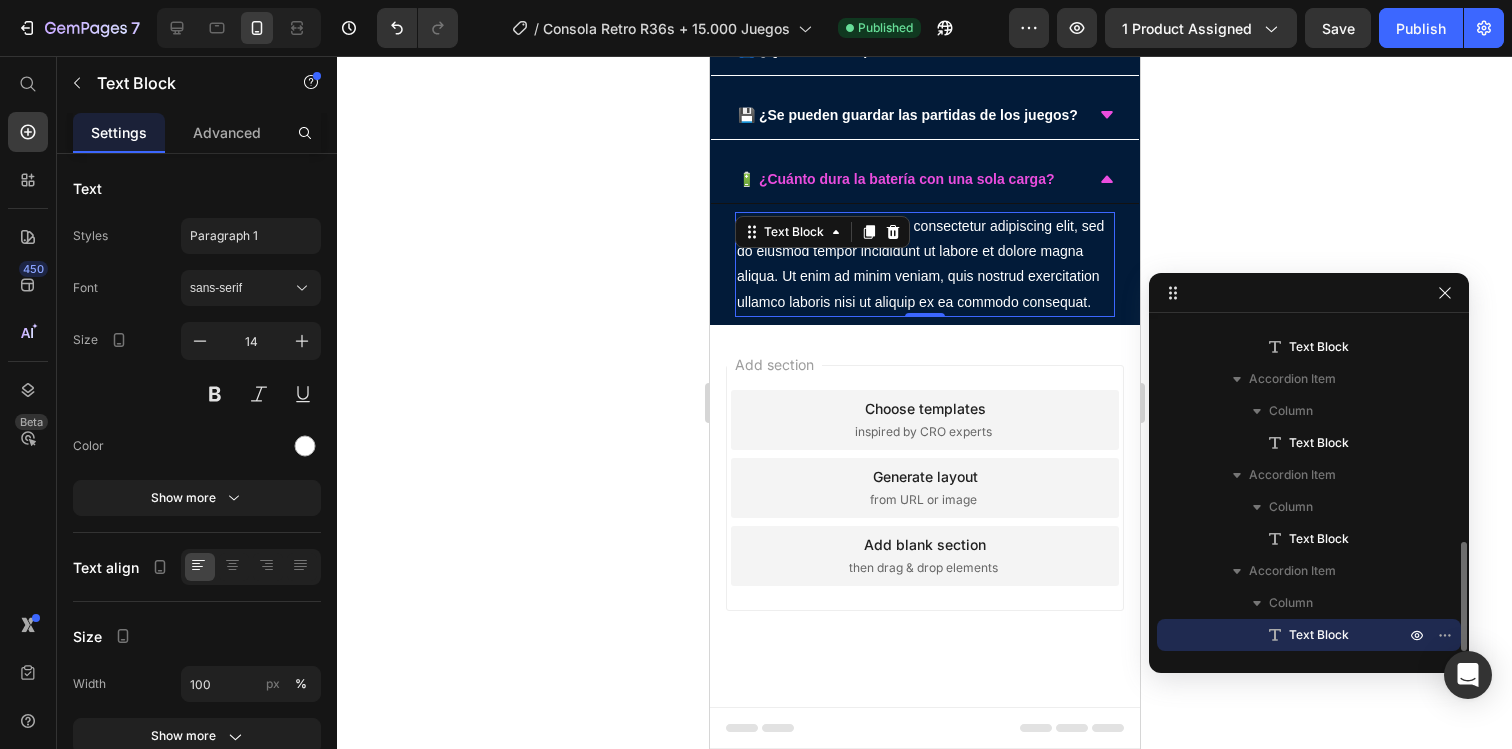click on "Lorem ipsum dolor sit amet, consectetur adipiscing elit, sed do eiusmod tempor incididunt ut labore et dolore magna aliqua. Ut enim ad minim veniam, quis nostrud exercitation ullamco laboris nisi ut aliquip ex ea commodo consequat." at bounding box center (924, 264) 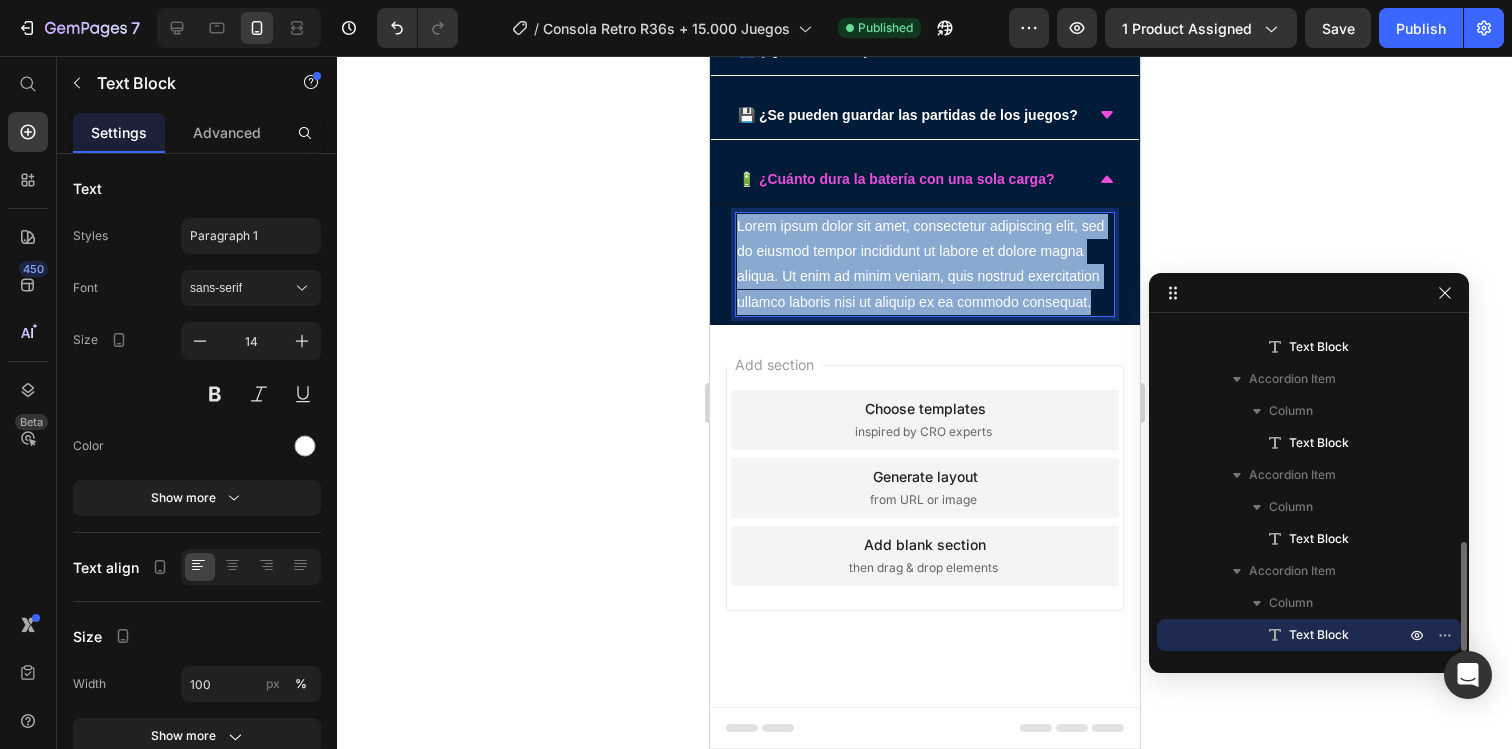 click on "Lorem ipsum dolor sit amet, consectetur adipiscing elit, sed do eiusmod tempor incididunt ut labore et dolore magna aliqua. Ut enim ad minim veniam, quis nostrud exercitation ullamco laboris nisi ut aliquip ex ea commodo consequat." at bounding box center [924, 264] 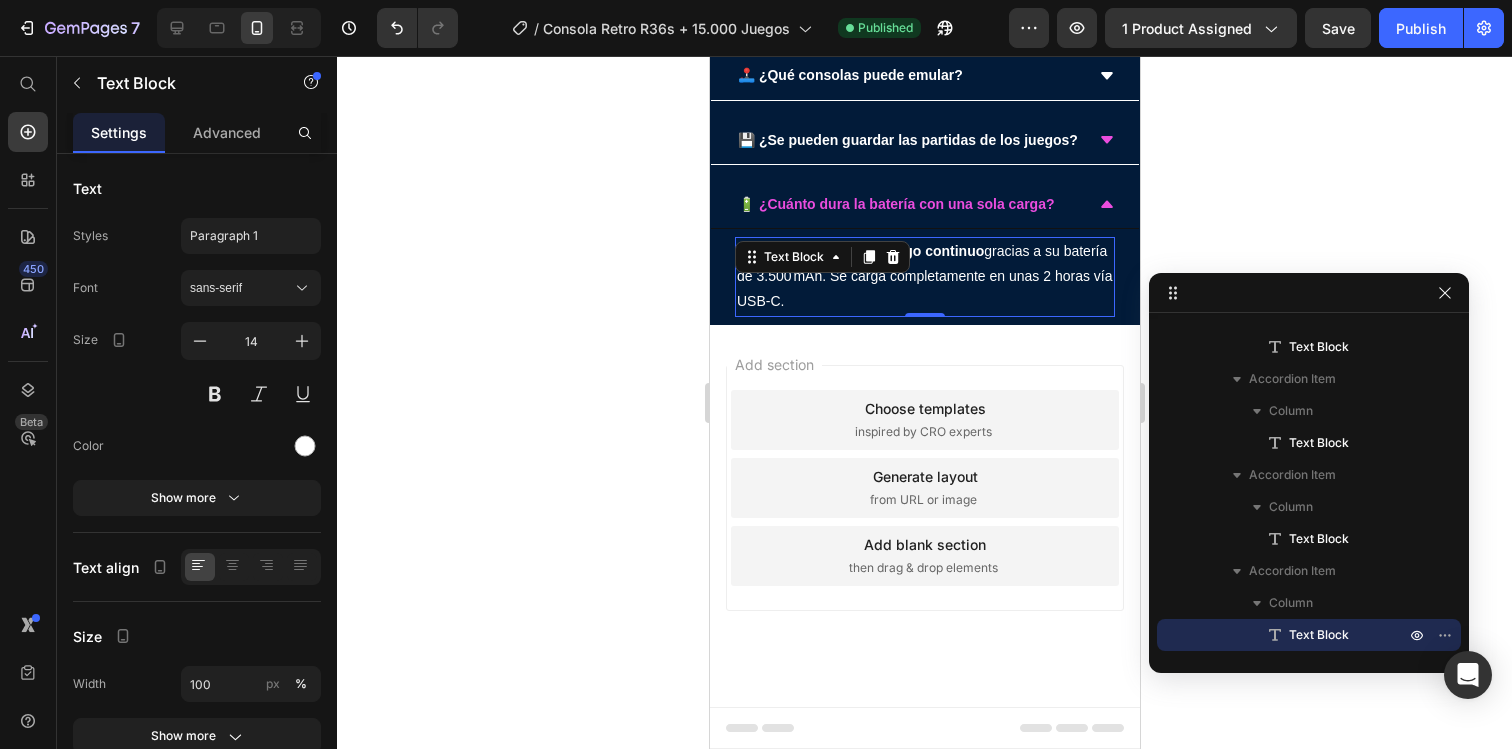 click 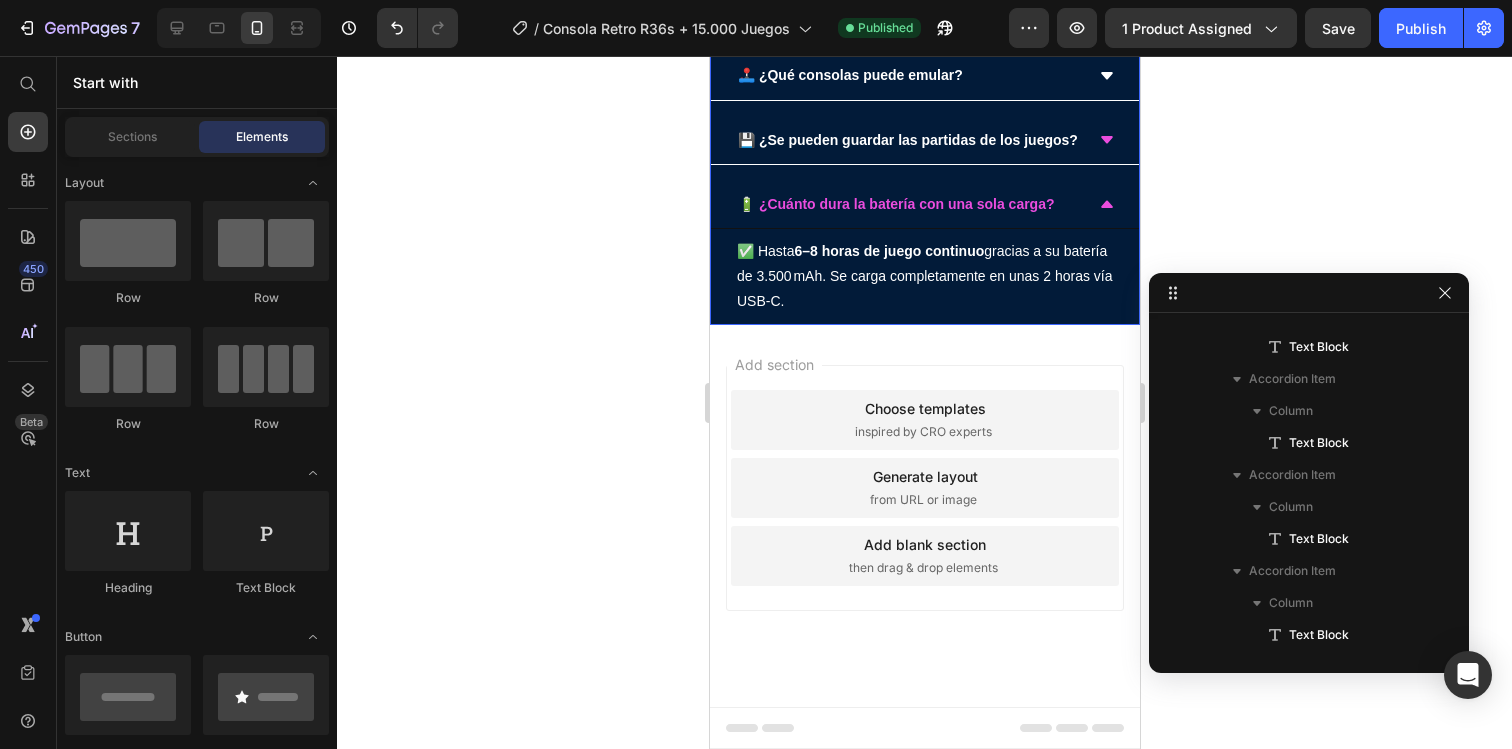 click on "🔋 ¿Cuánto dura la batería con una sola carga?" at bounding box center (924, 205) 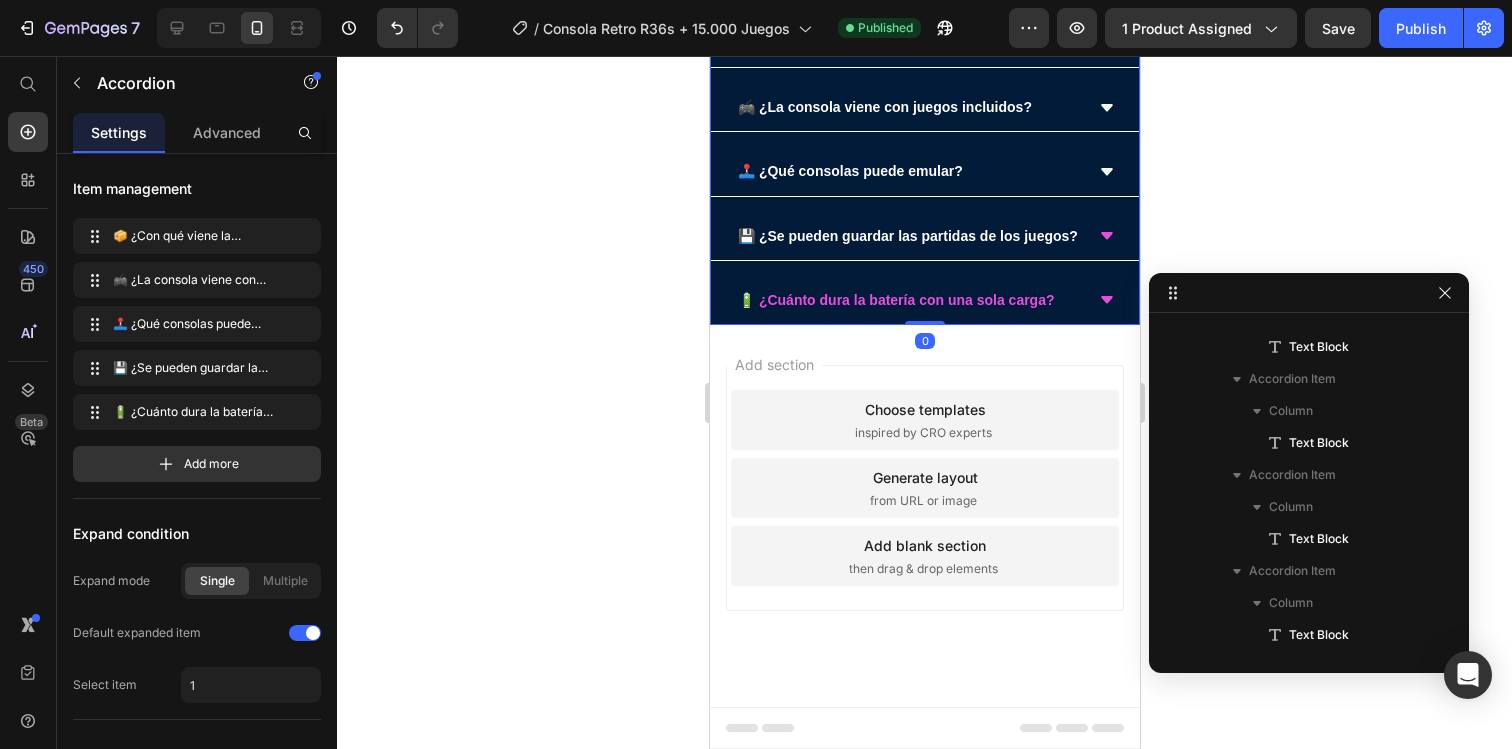 scroll, scrollTop: 346, scrollLeft: 0, axis: vertical 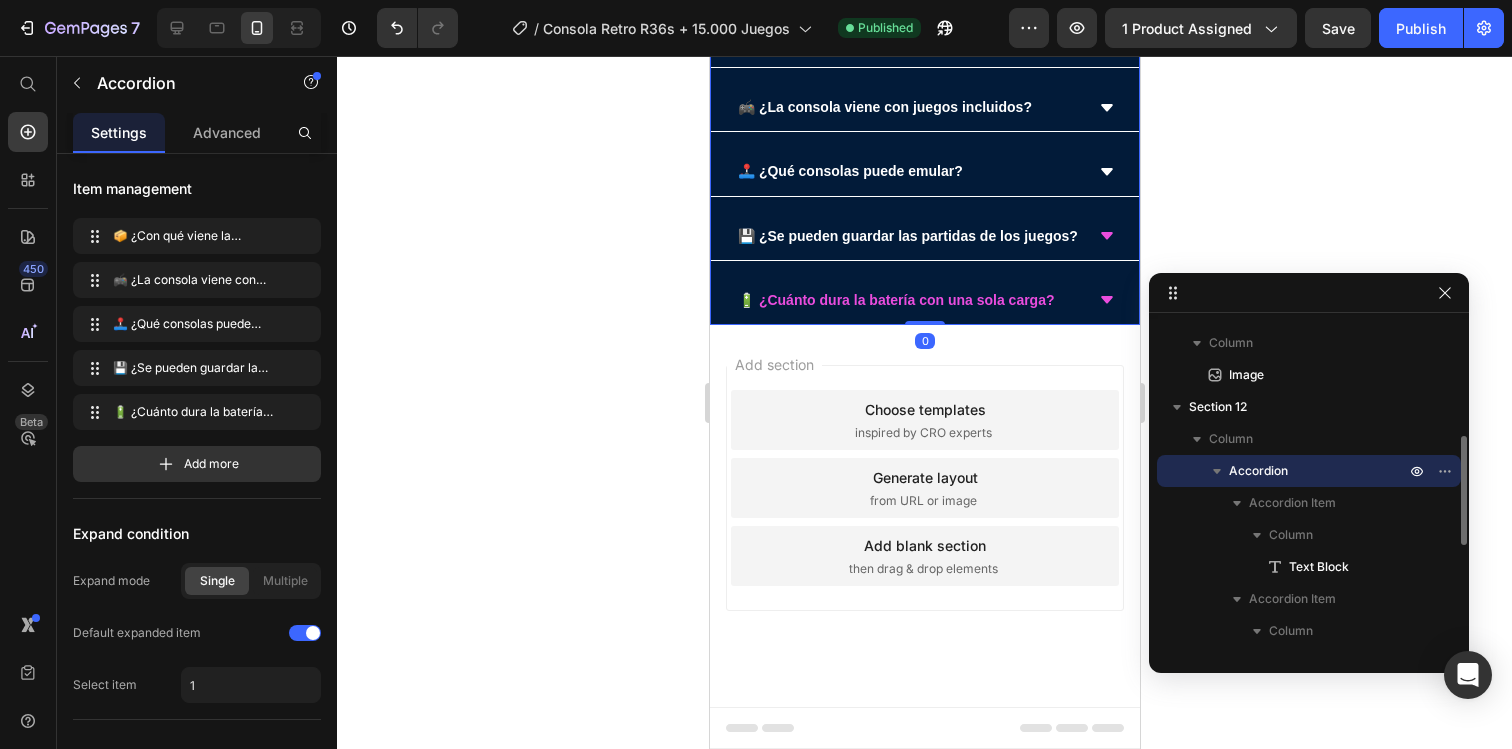 click on "🔋 ¿Cuánto dura la batería con una sola carga?" at bounding box center (924, 301) 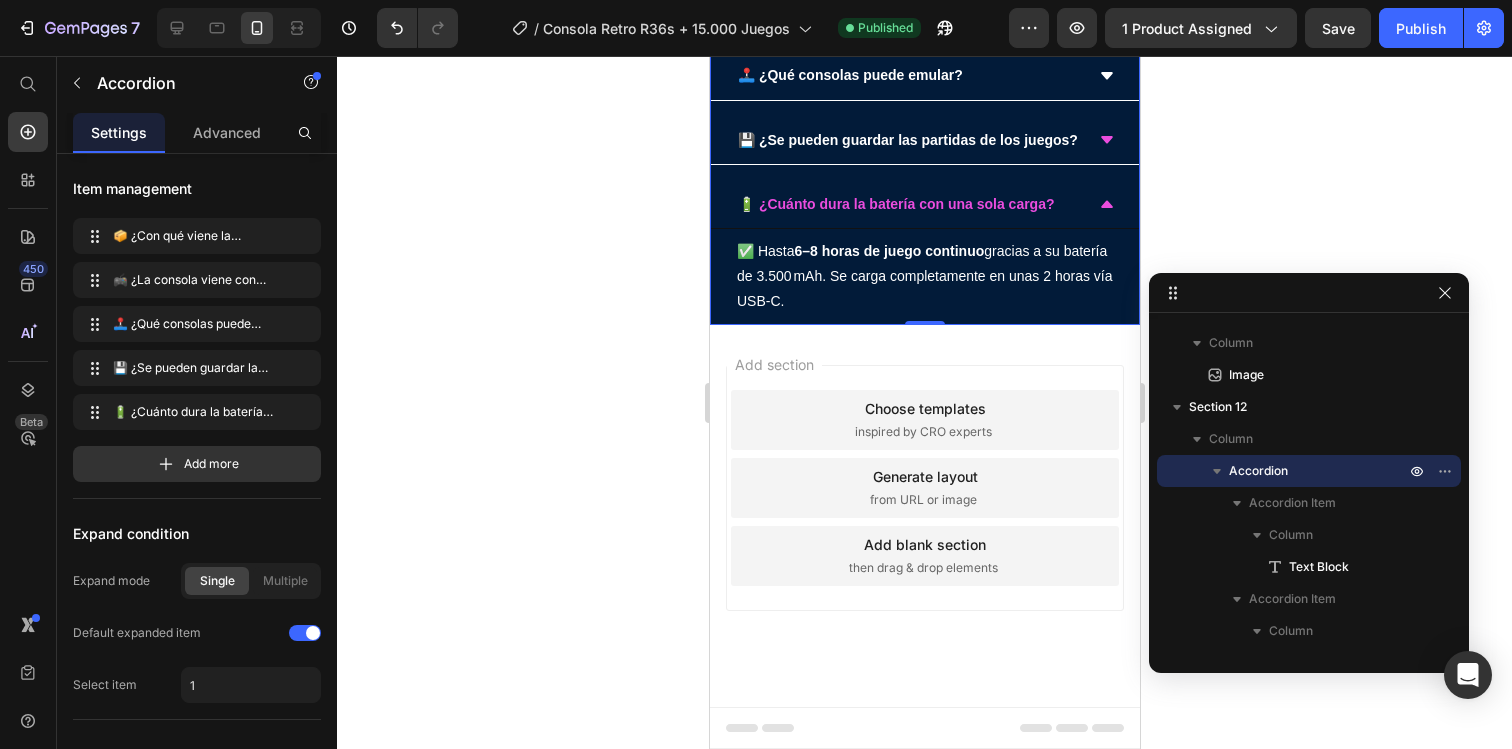 click 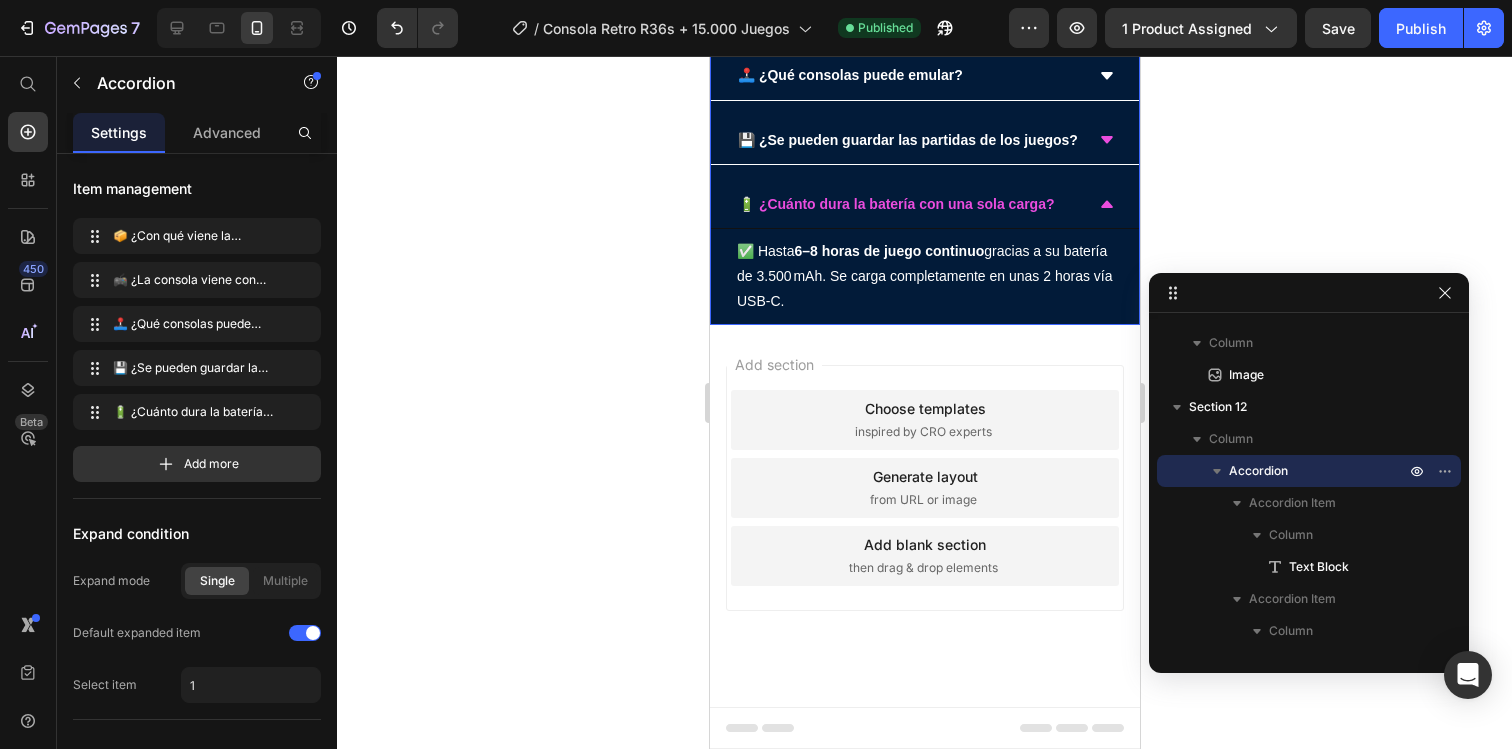 click on "🔋 ¿Cuánto dura la batería con una sola carga?" at bounding box center [908, 204] 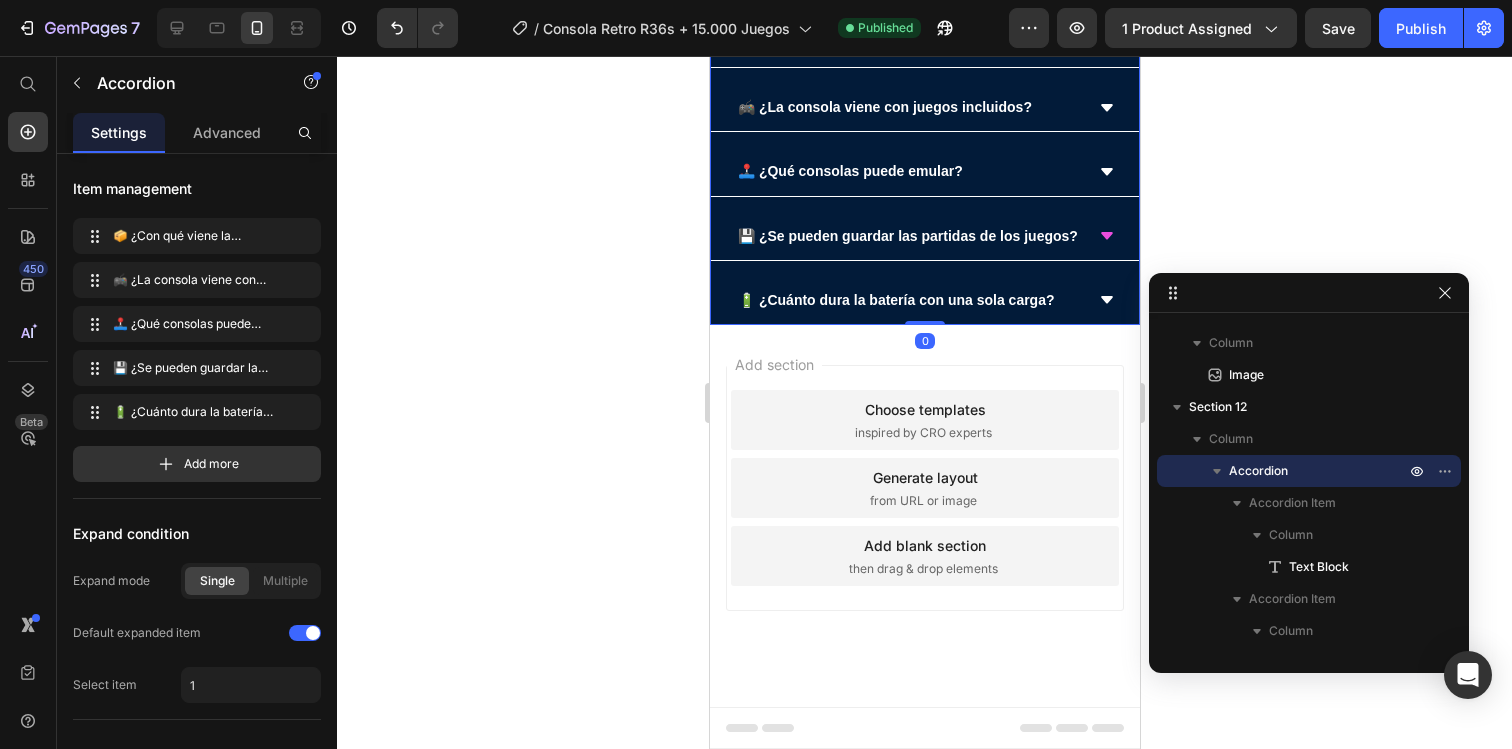 click 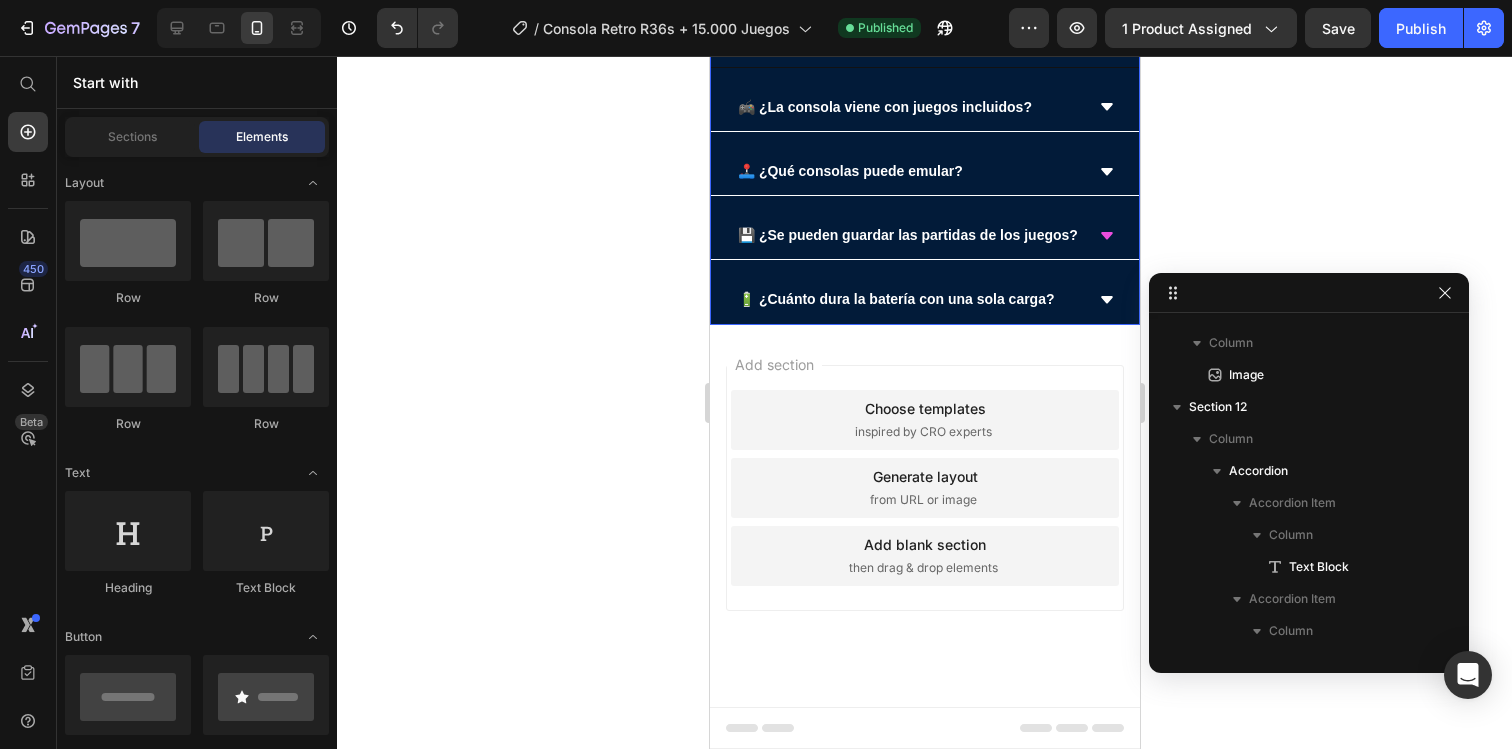 scroll, scrollTop: 4791, scrollLeft: 0, axis: vertical 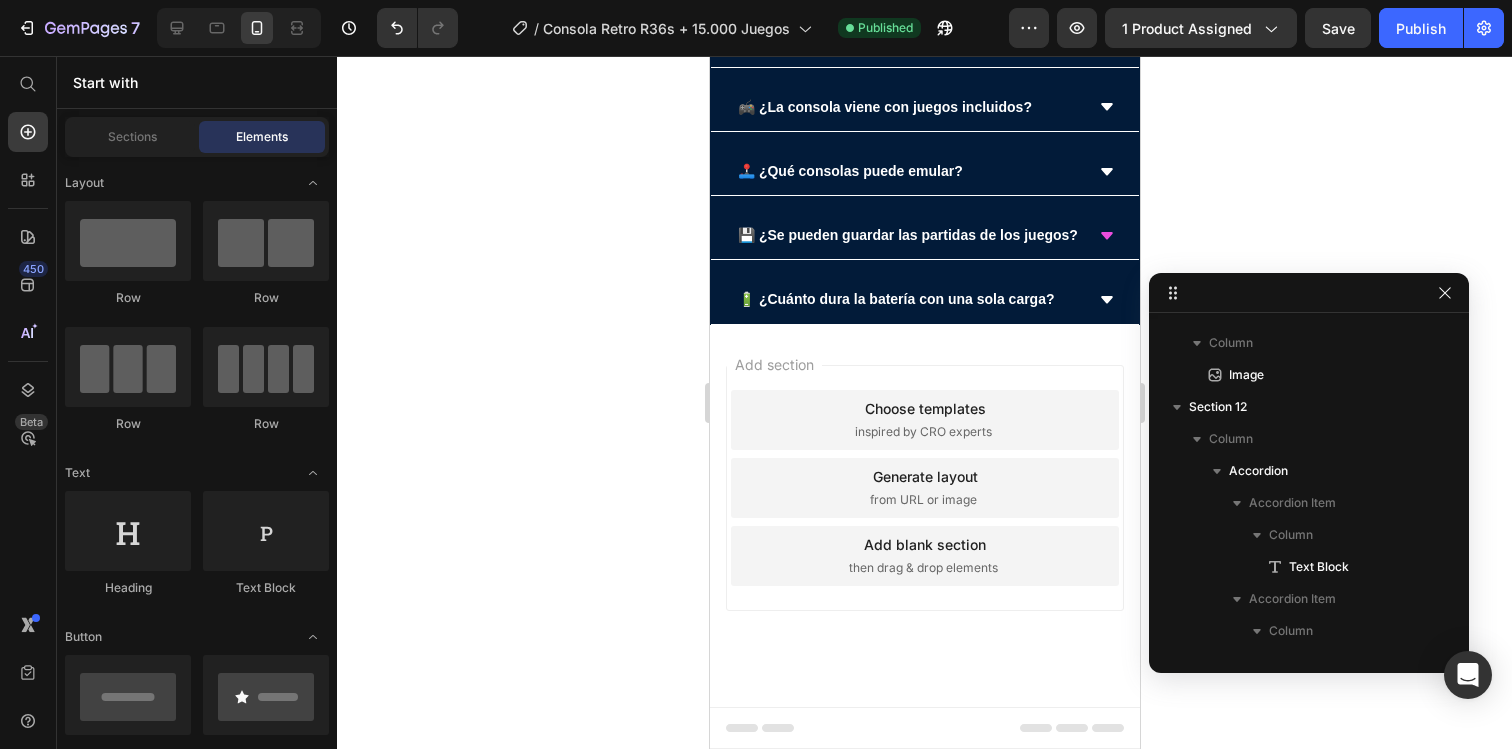 click 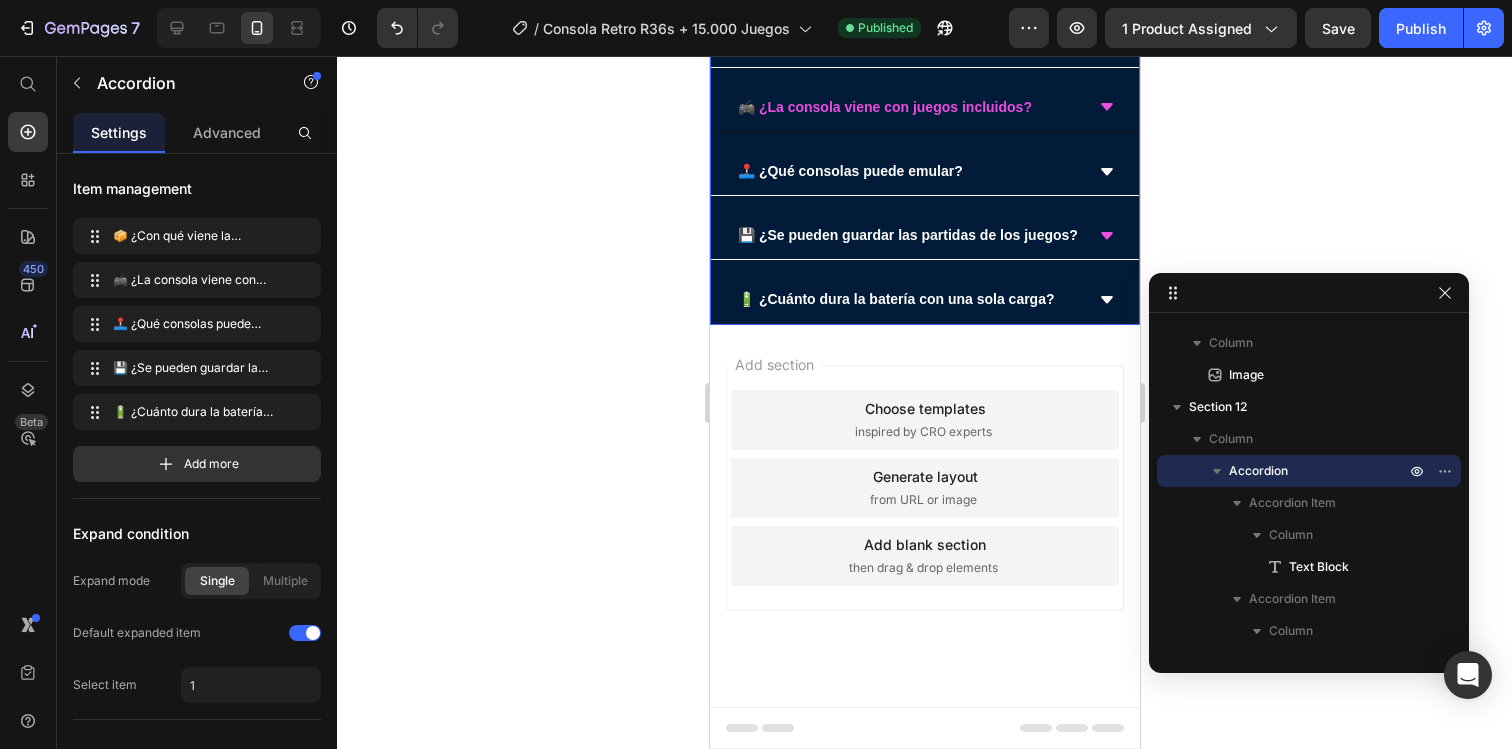 click on "🎮 ¿La consola viene con juegos incluidos?" at bounding box center [908, 107] 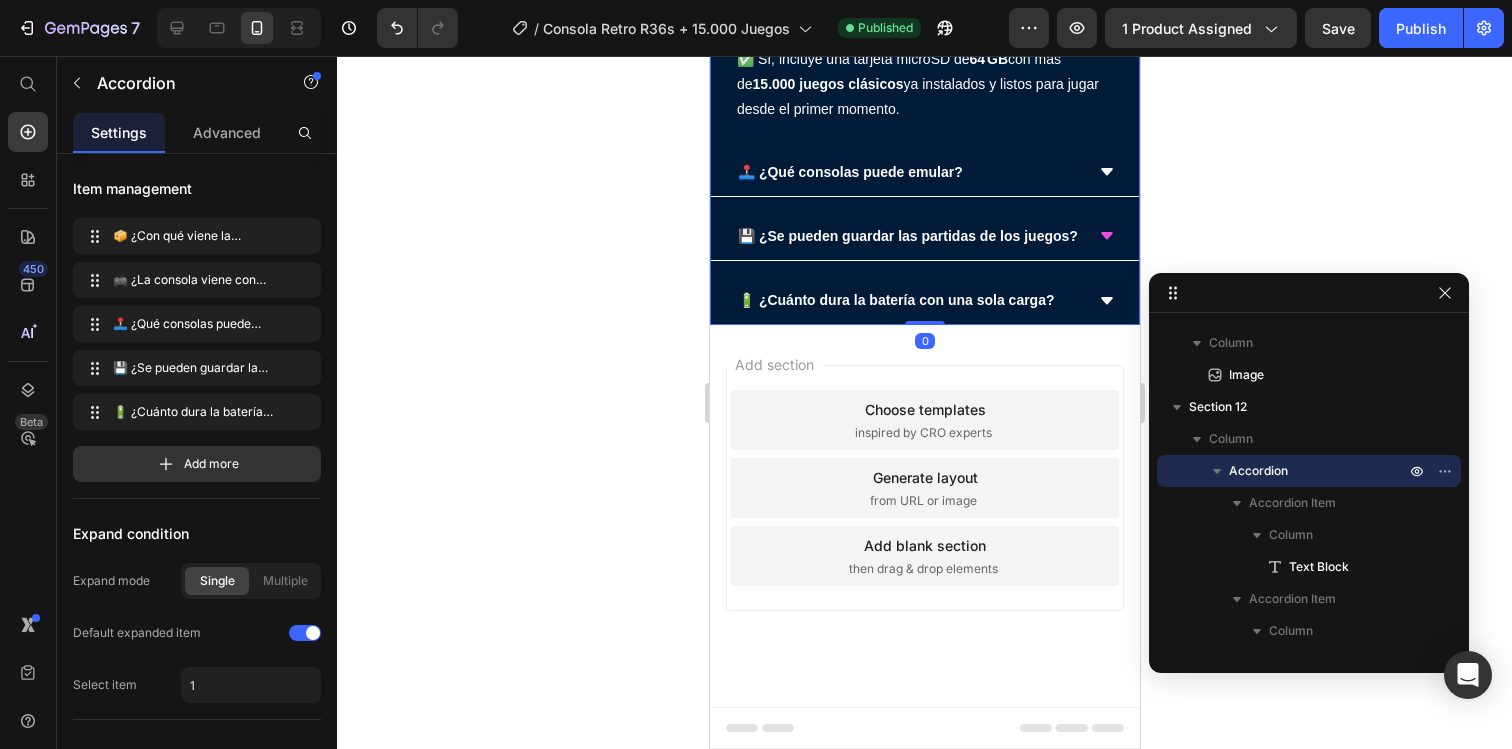 click on "🎮 ¿La consola viene con juegos incluidos?" at bounding box center [908, 12] 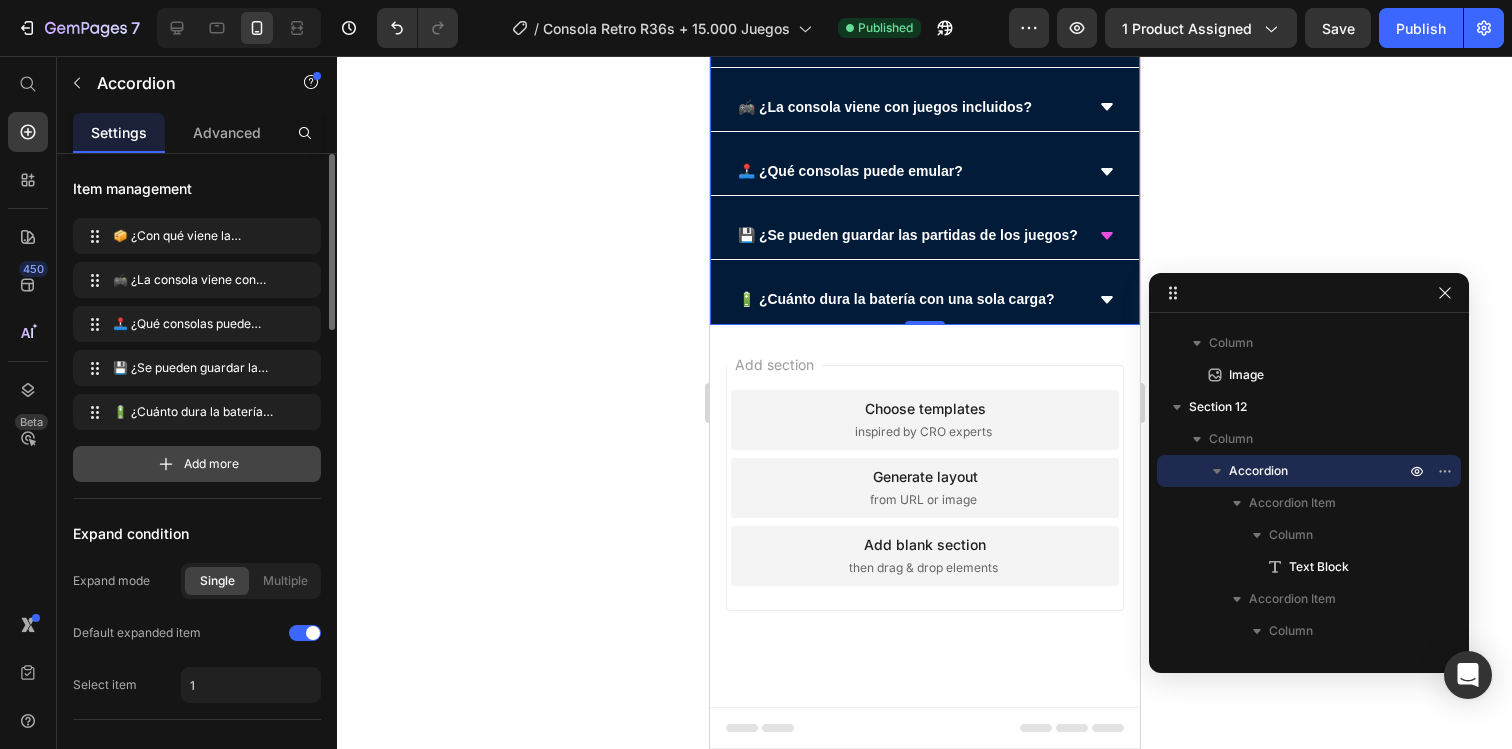 click on "Add more" at bounding box center [197, 464] 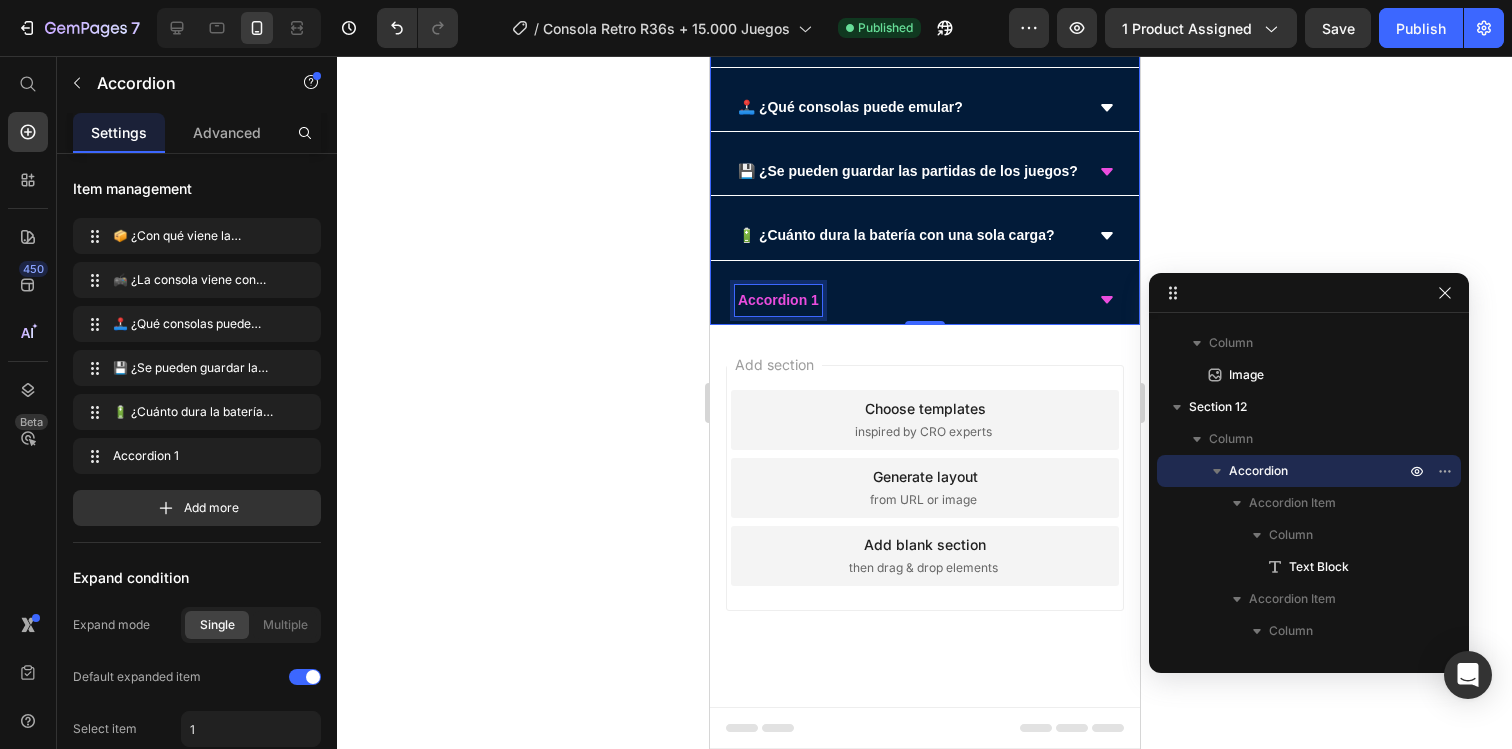 click on "Accordion 1" at bounding box center [777, 300] 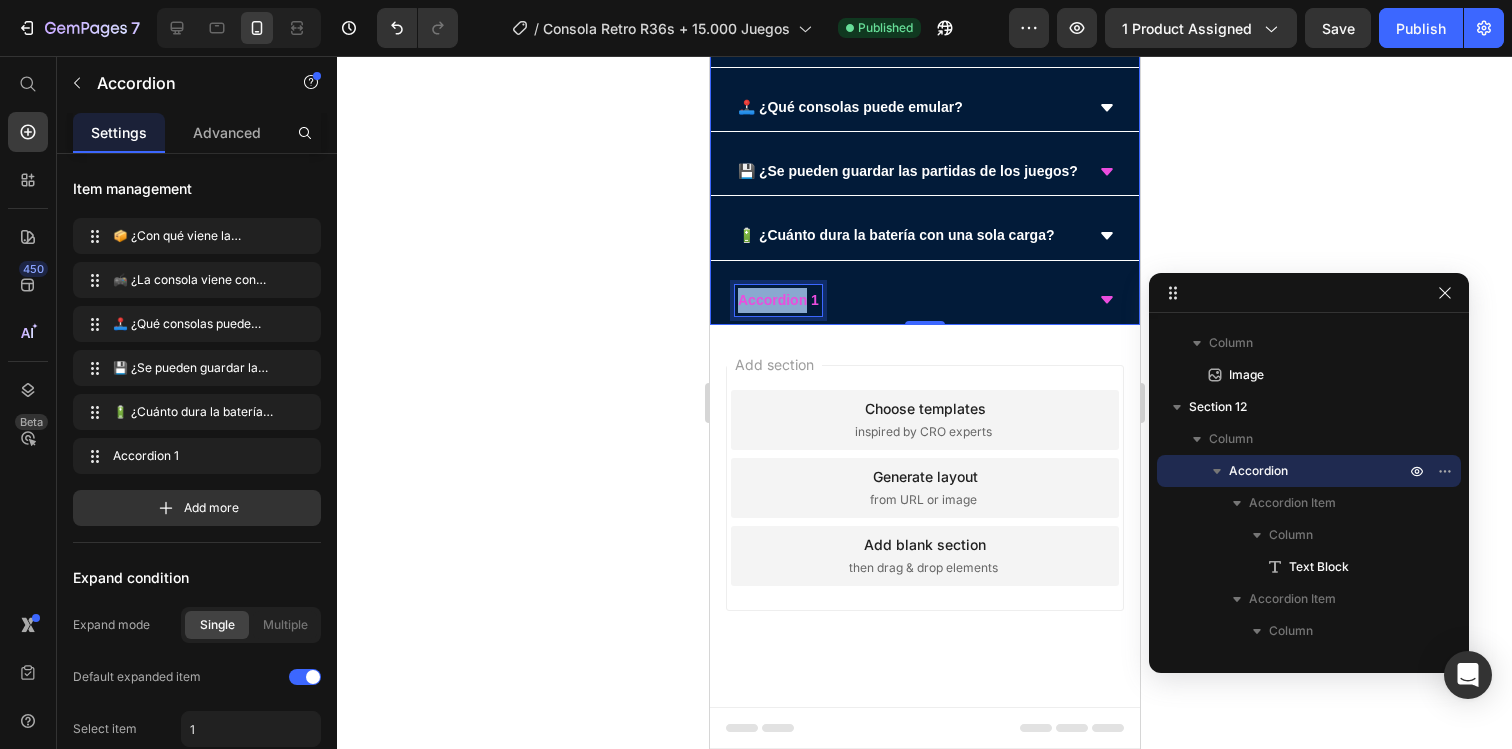 click on "Accordion 1" at bounding box center [777, 300] 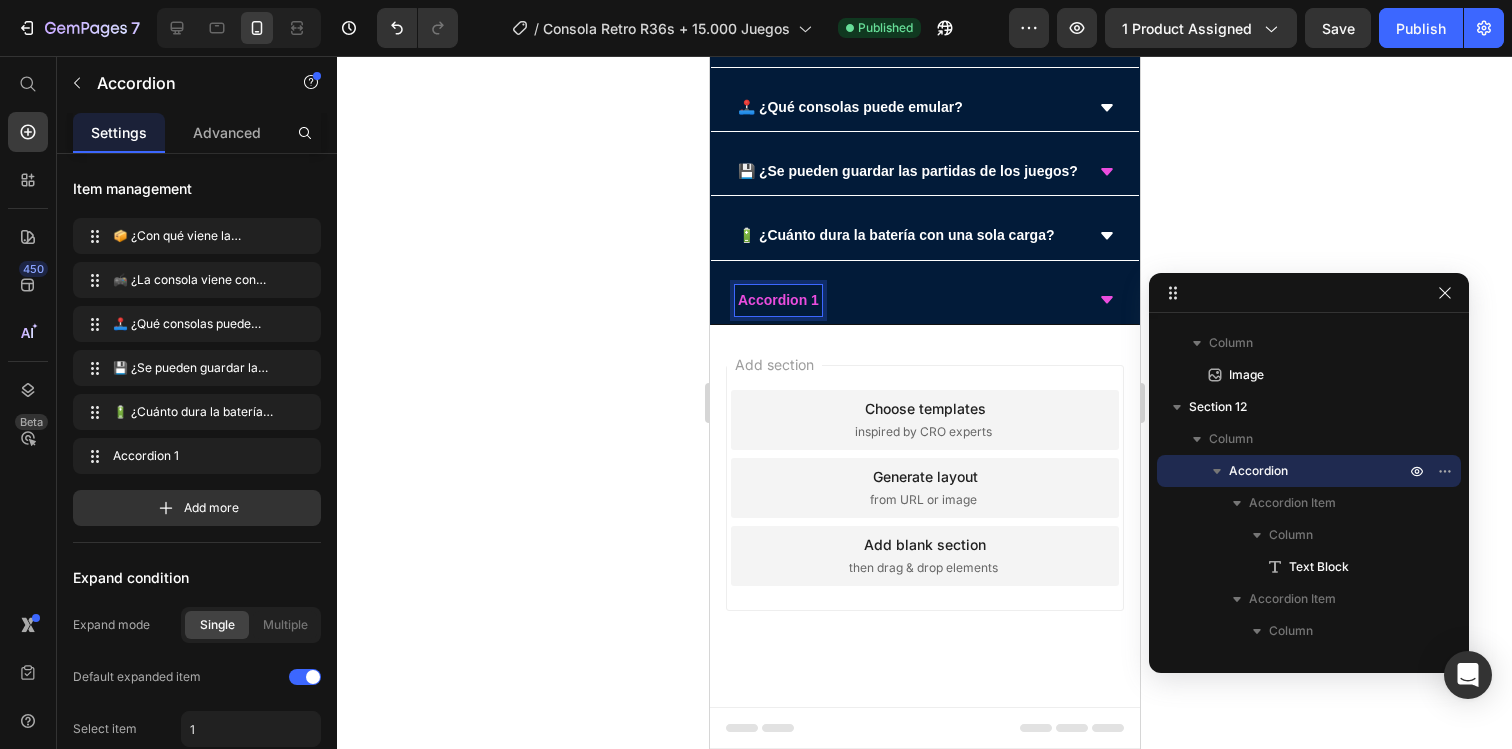 click on "Accordion 1" at bounding box center (777, 300) 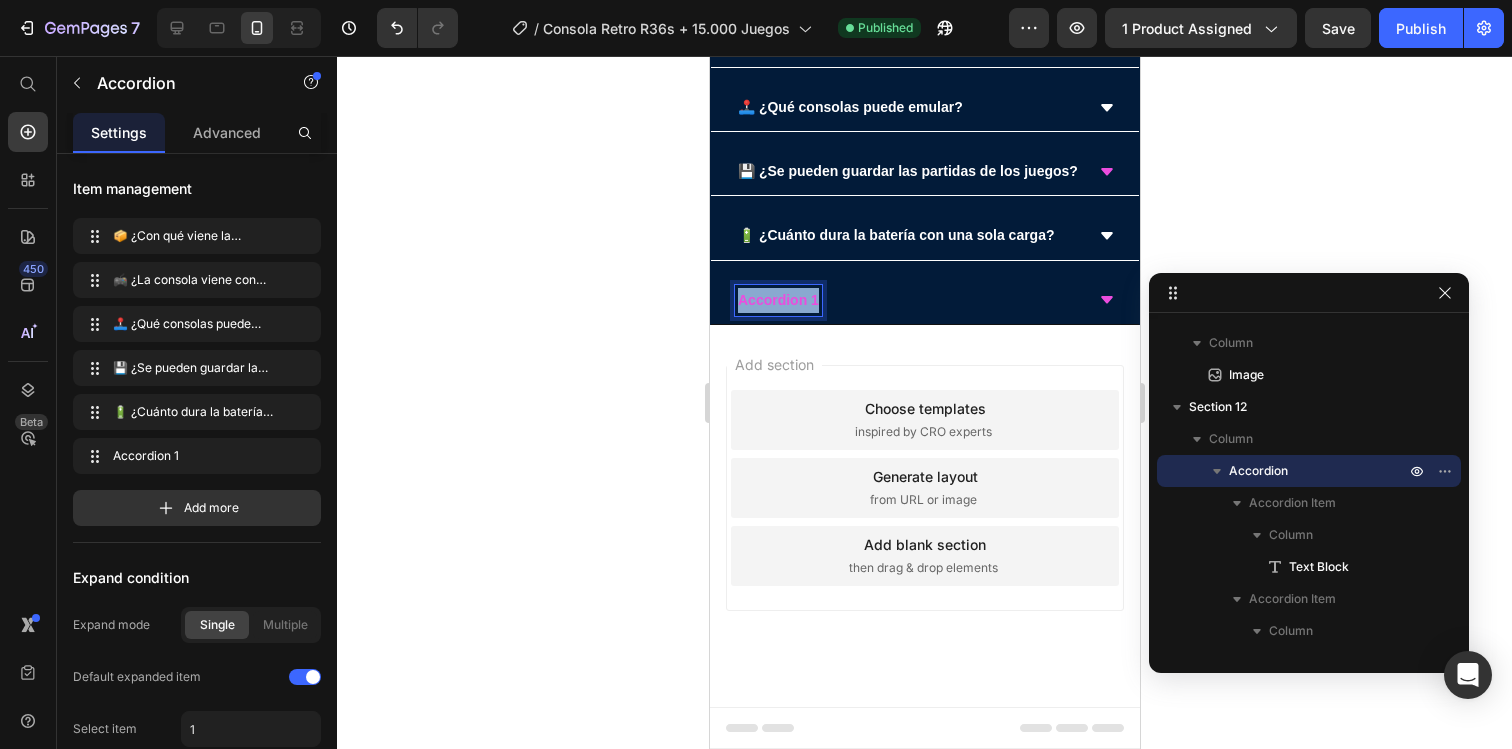 drag, startPoint x: 815, startPoint y: 611, endPoint x: 721, endPoint y: 611, distance: 94 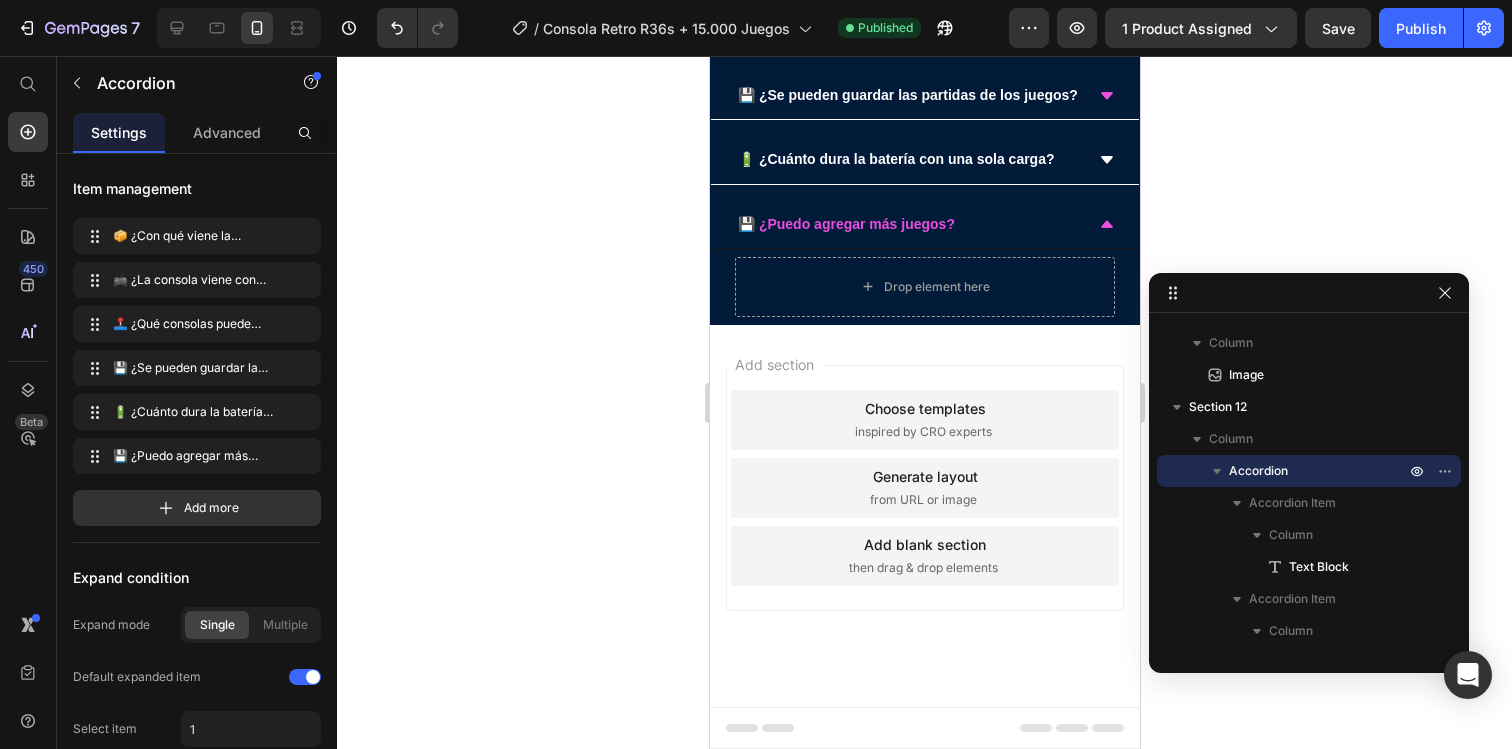 click 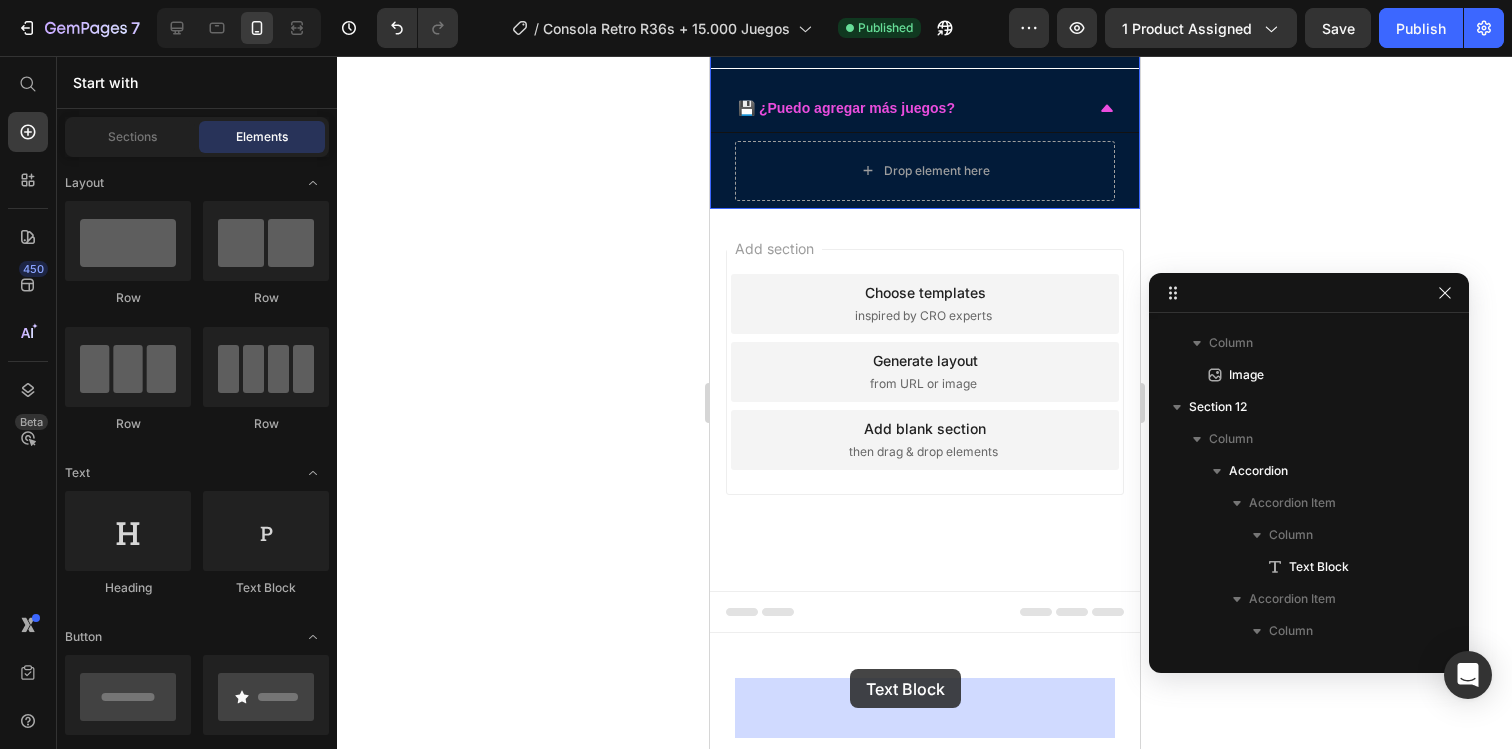 drag, startPoint x: 970, startPoint y: 616, endPoint x: 849, endPoint y: 670, distance: 132.50282 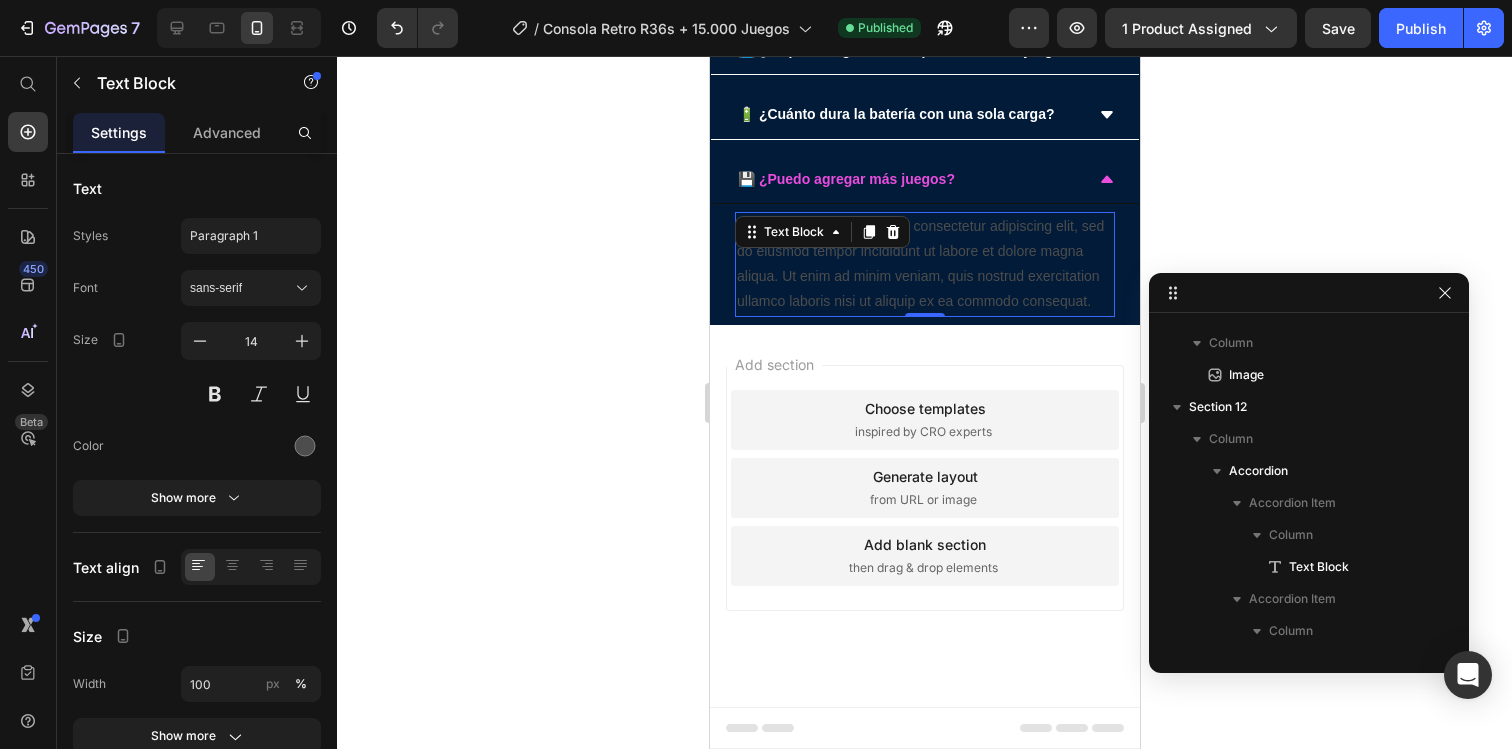 scroll, scrollTop: 758, scrollLeft: 0, axis: vertical 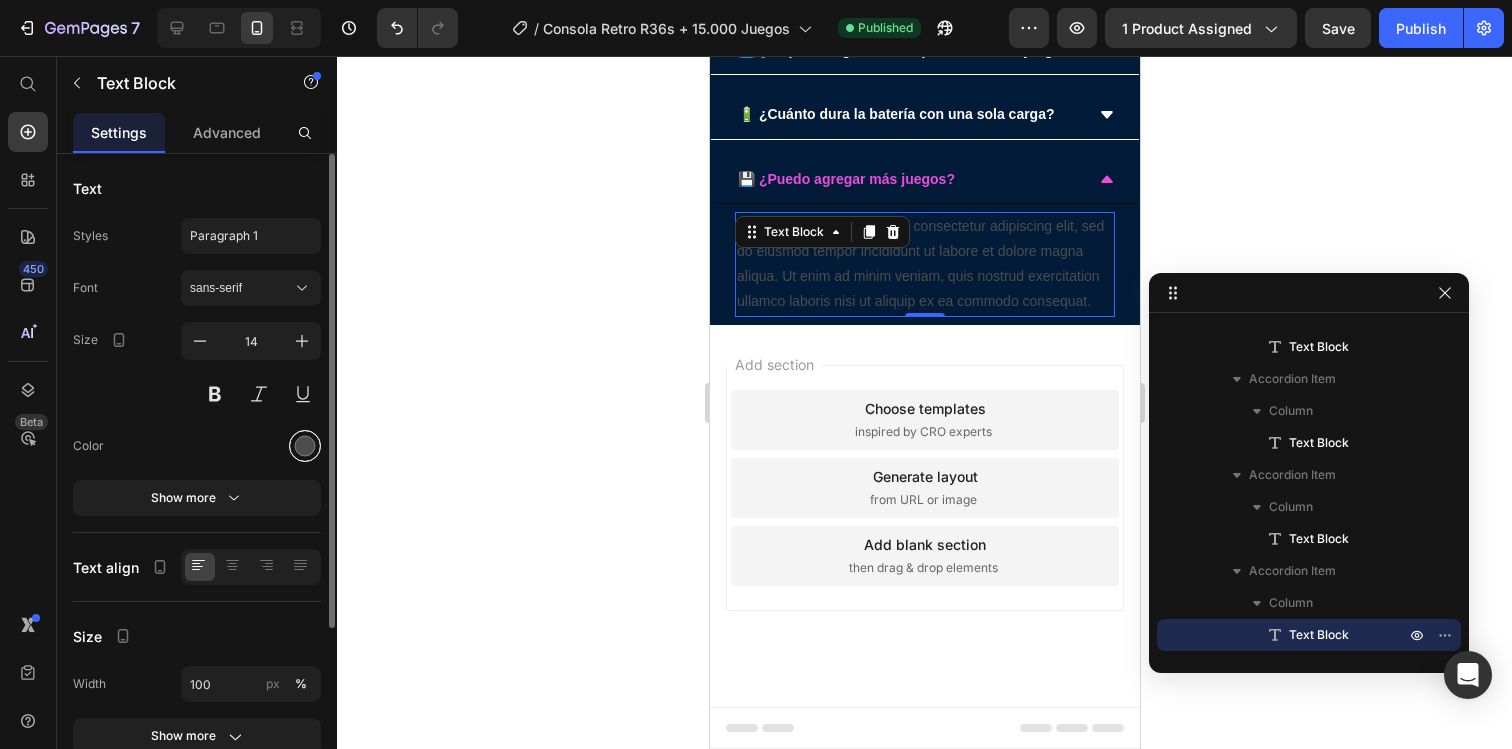 click at bounding box center (305, 446) 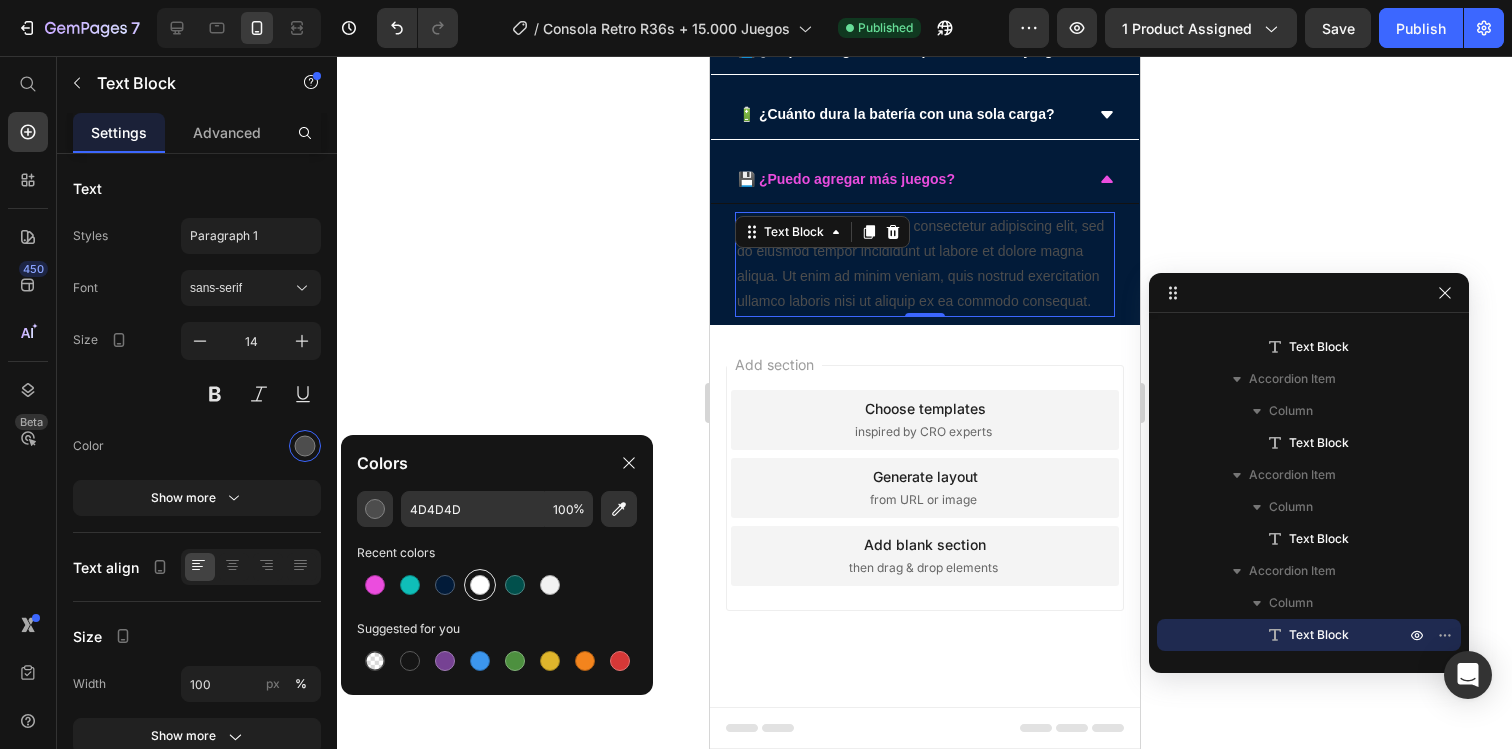 click at bounding box center [480, 585] 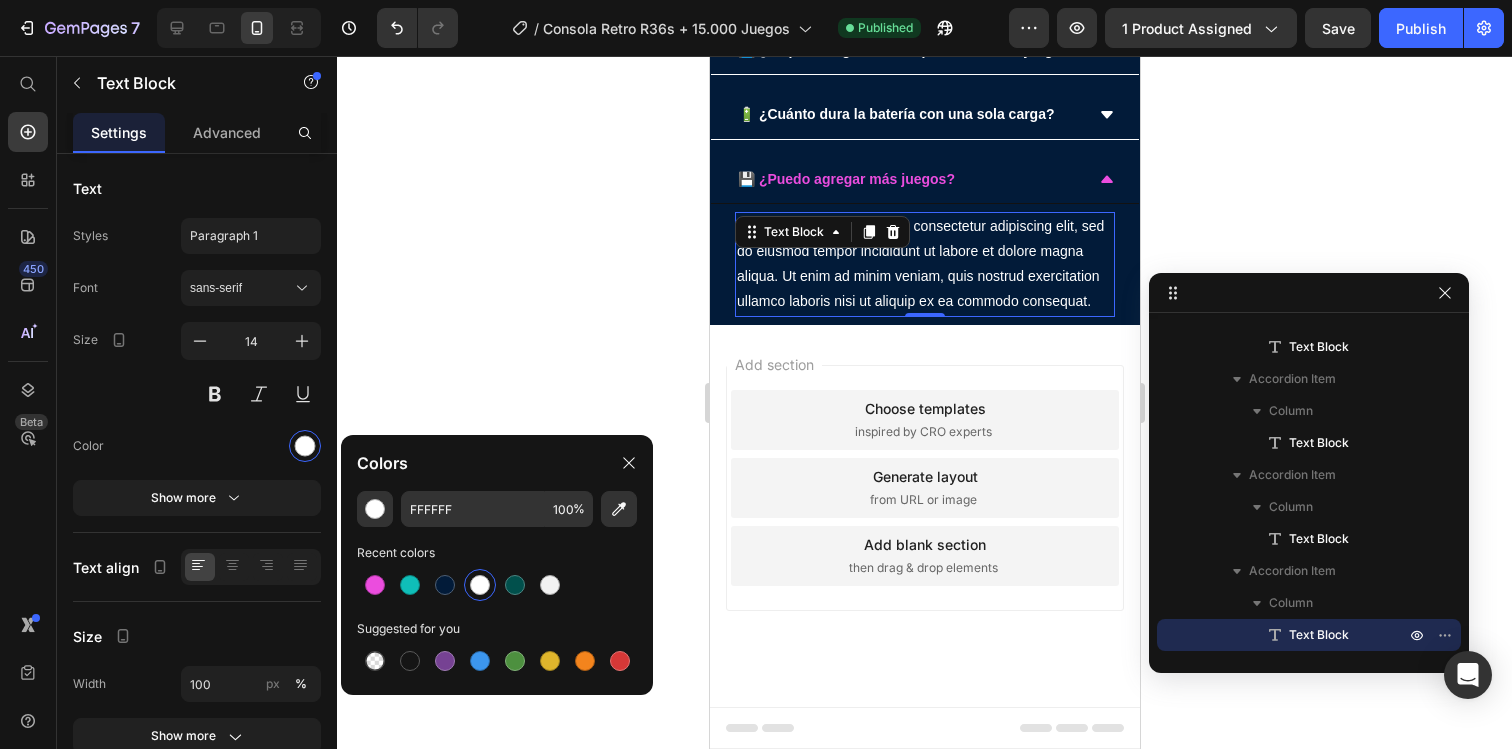 click 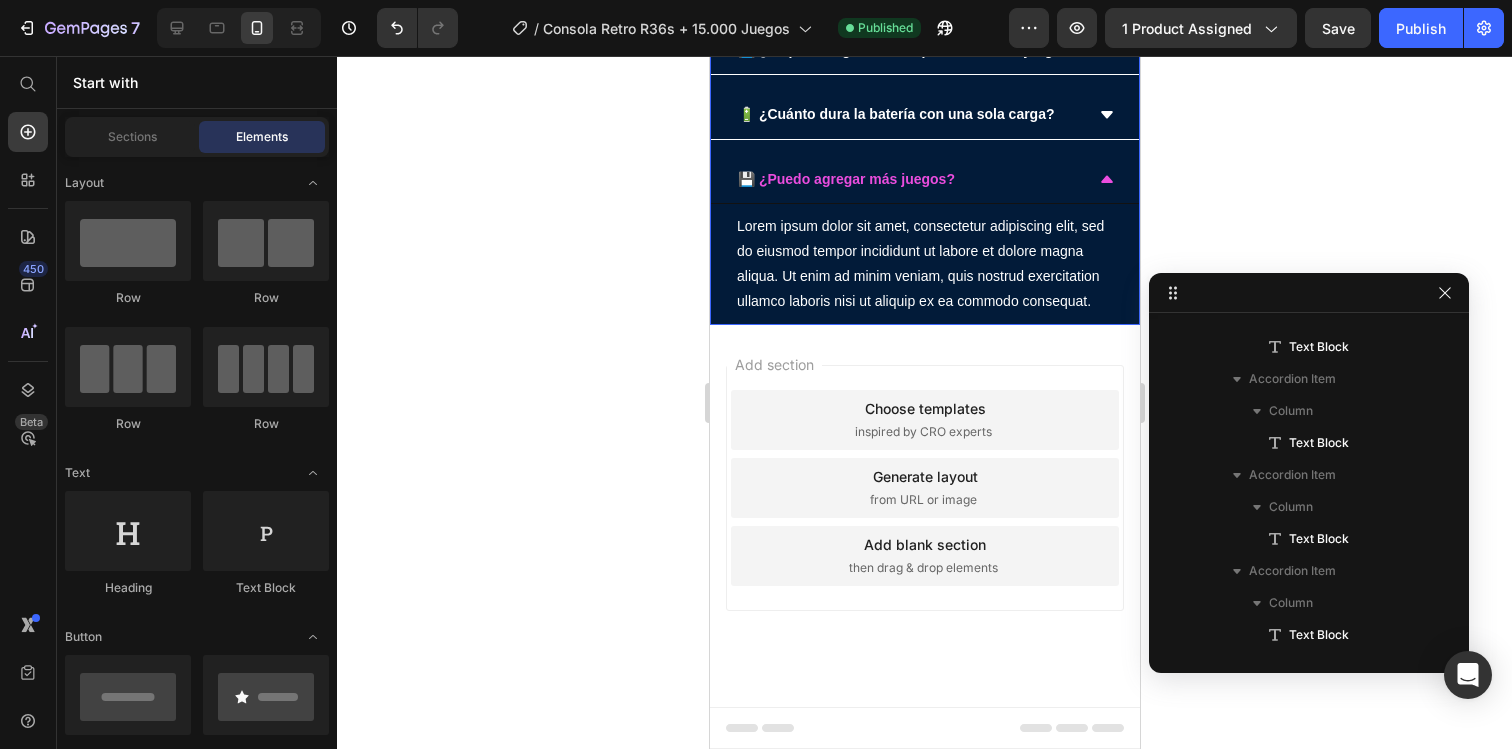 scroll, scrollTop: 4932, scrollLeft: 0, axis: vertical 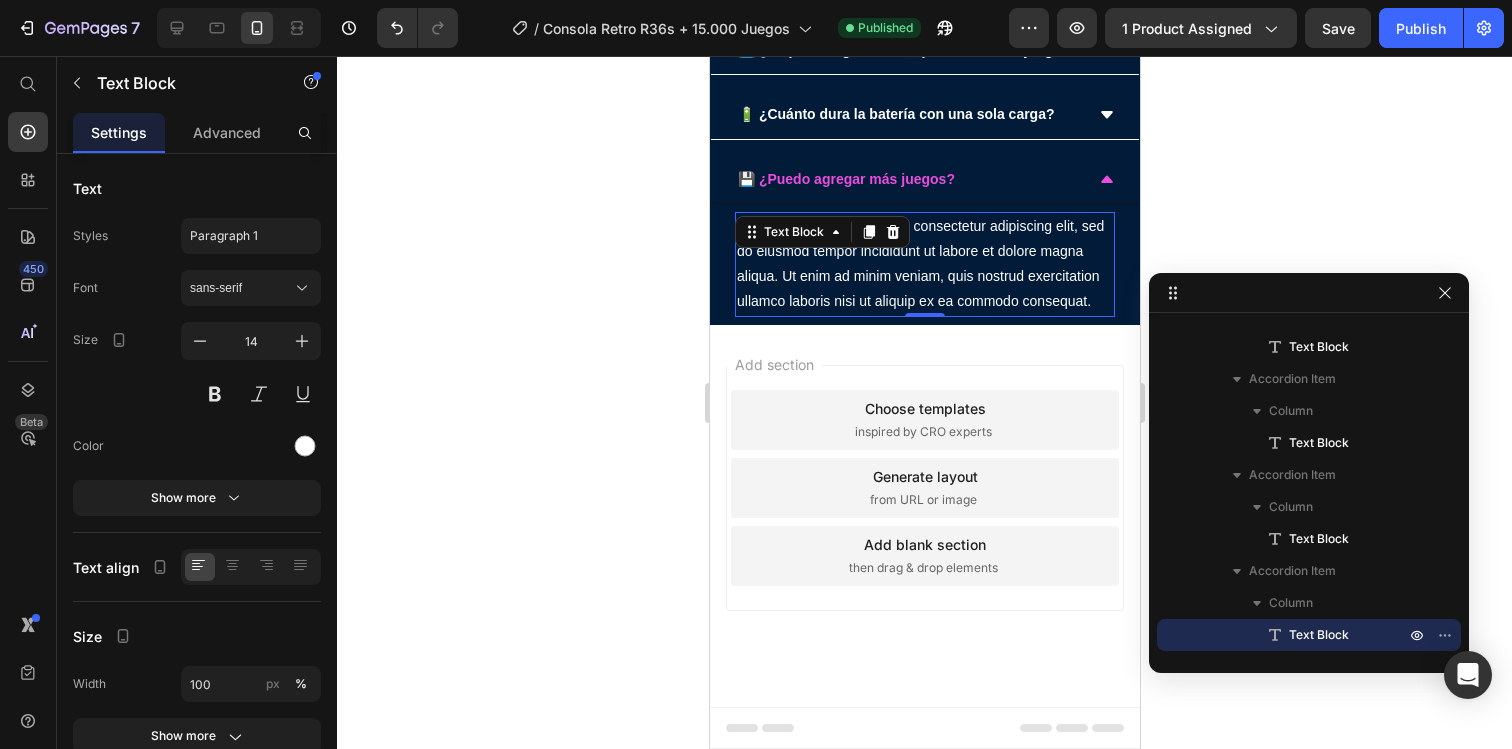 click on "Lorem ipsum dolor sit amet, consectetur adipiscing elit, sed do eiusmod tempor incididunt ut labore et dolore magna aliqua. Ut enim ad minim veniam, quis nostrud exercitation ullamco laboris nisi ut aliquip ex ea commodo consequat." at bounding box center [924, 264] 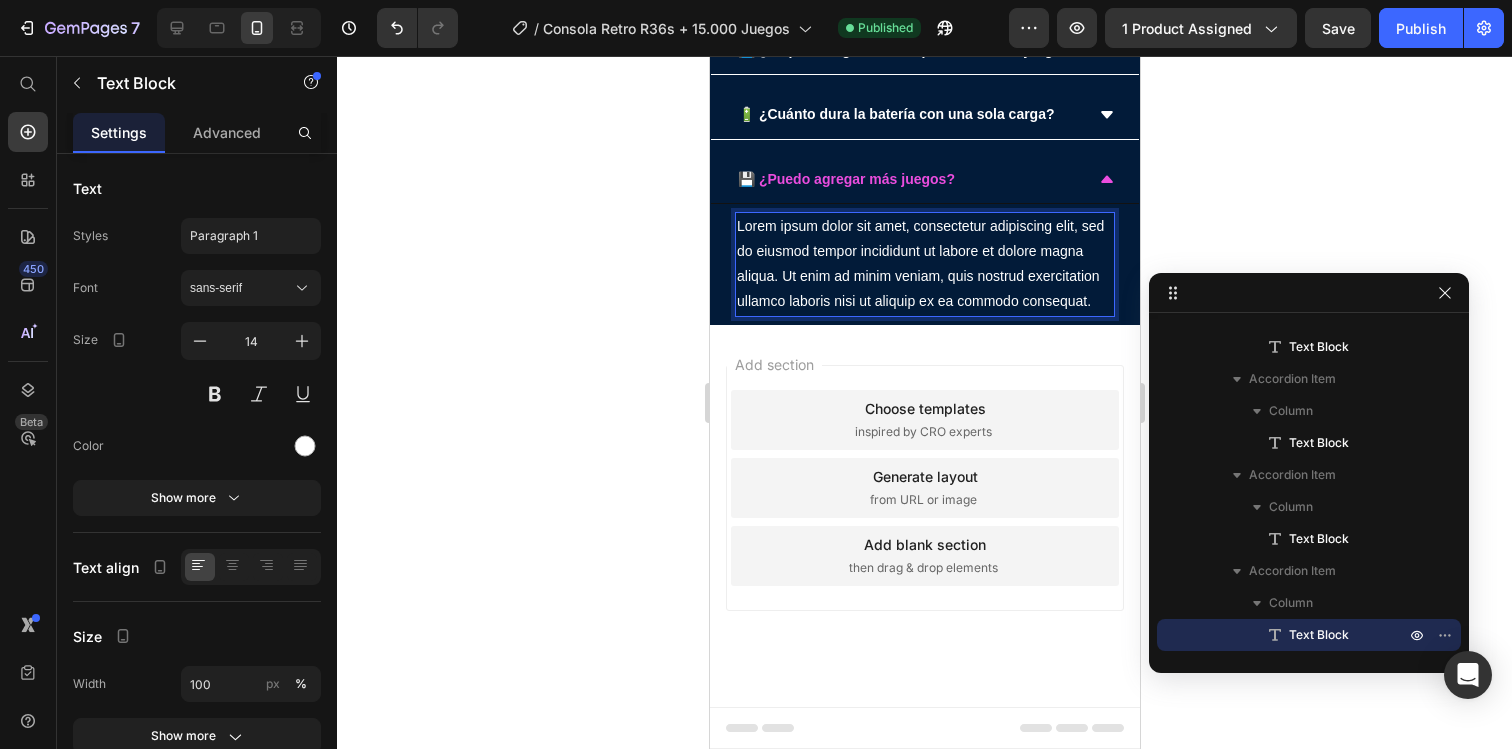 click on "Lorem ipsum dolor sit amet, consectetur adipiscing elit, sed do eiusmod tempor incididunt ut labore et dolore magna aliqua. Ut enim ad minim veniam, quis nostrud exercitation ullamco laboris nisi ut aliquip ex ea commodo consequat." at bounding box center [924, 264] 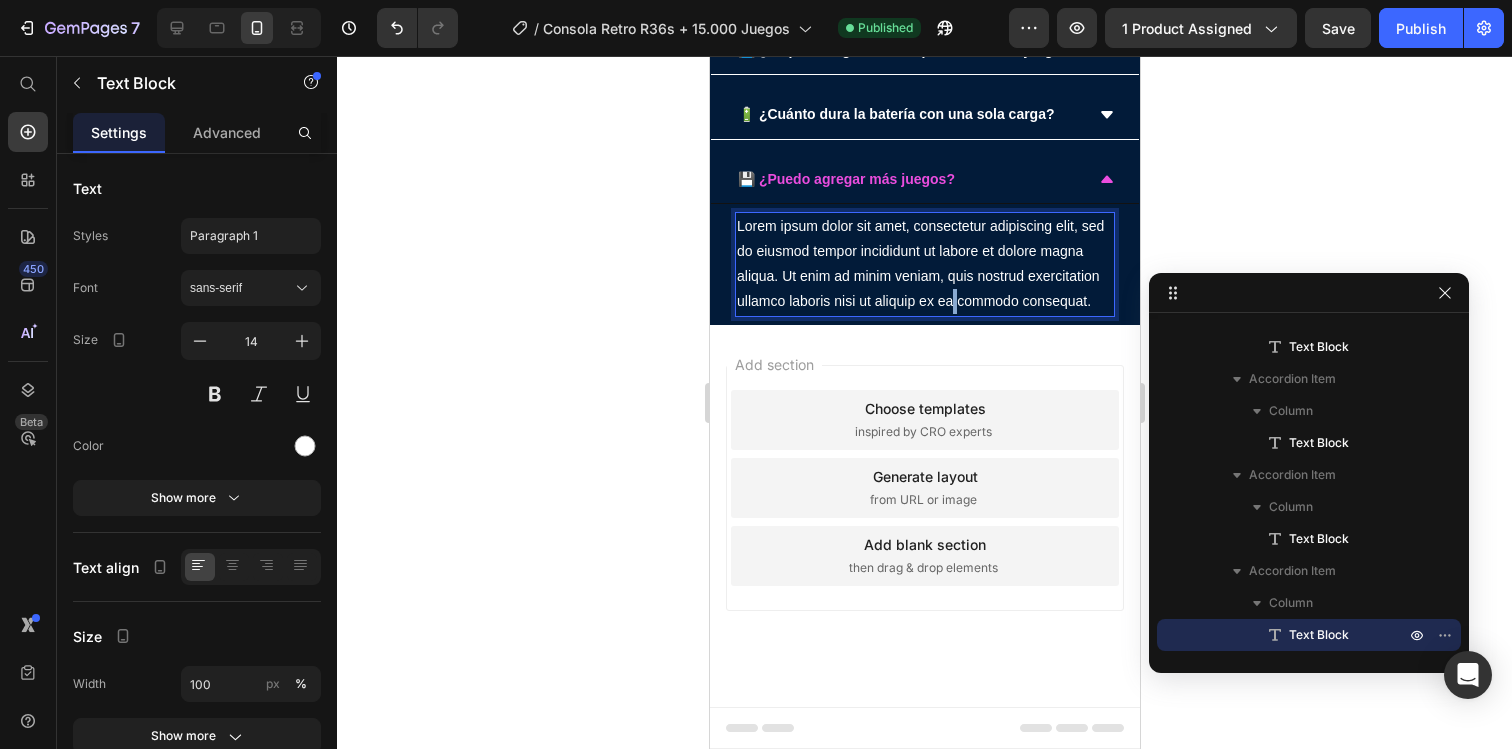 click on "Lorem ipsum dolor sit amet, consectetur adipiscing elit, sed do eiusmod tempor incididunt ut labore et dolore magna aliqua. Ut enim ad minim veniam, quis nostrud exercitation ullamco laboris nisi ut aliquip ex ea commodo consequat." at bounding box center [924, 264] 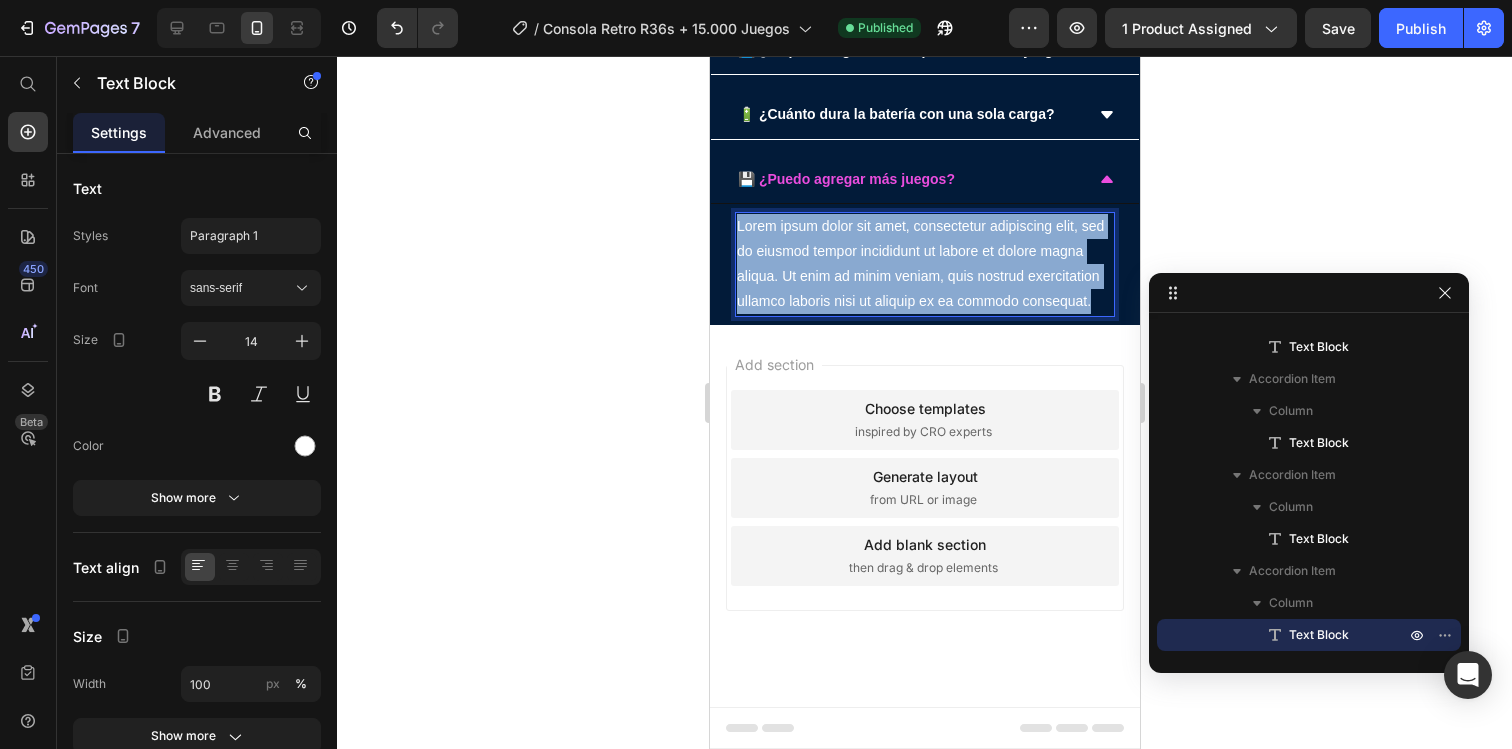 click on "Lorem ipsum dolor sit amet, consectetur adipiscing elit, sed do eiusmod tempor incididunt ut labore et dolore magna aliqua. Ut enim ad minim veniam, quis nostrud exercitation ullamco laboris nisi ut aliquip ex ea commodo consequat." at bounding box center (924, 264) 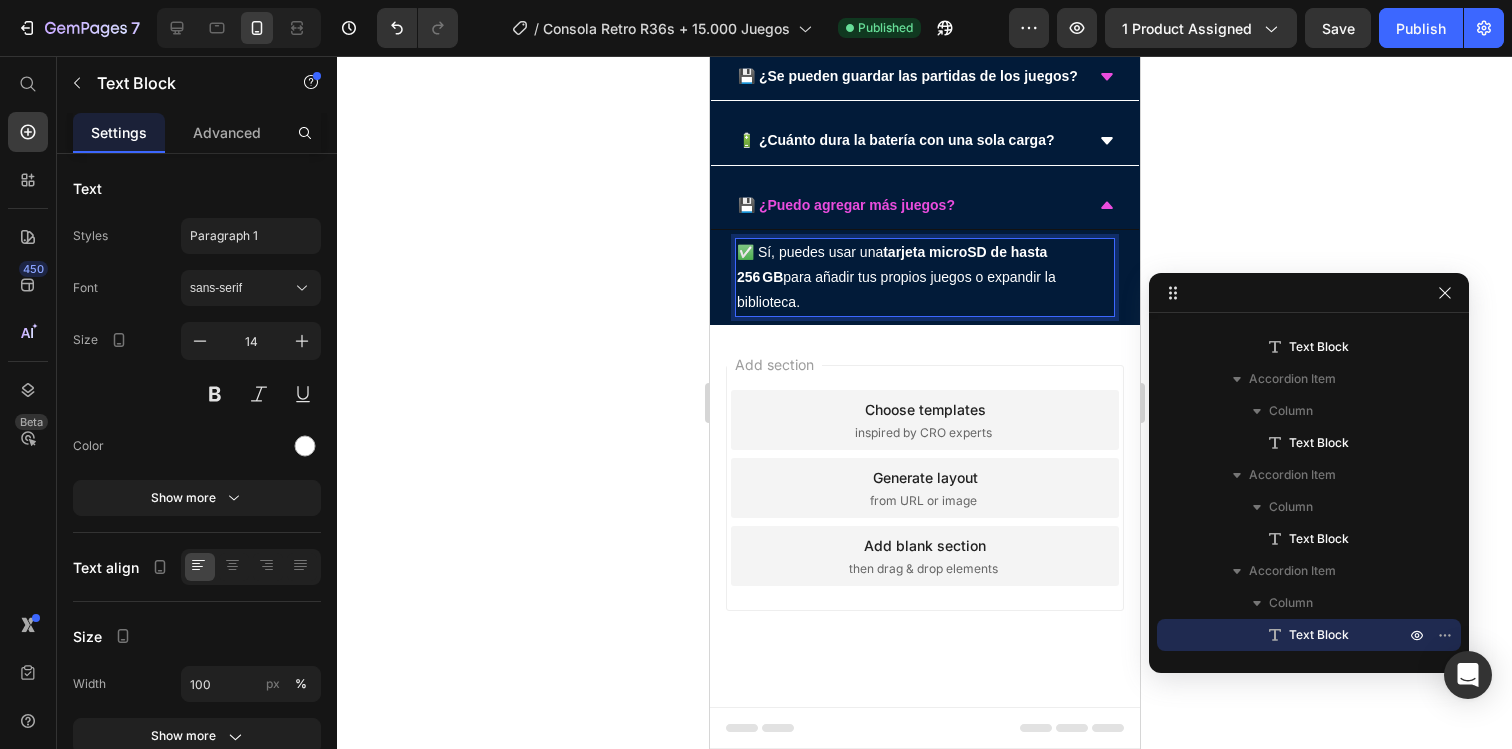 click 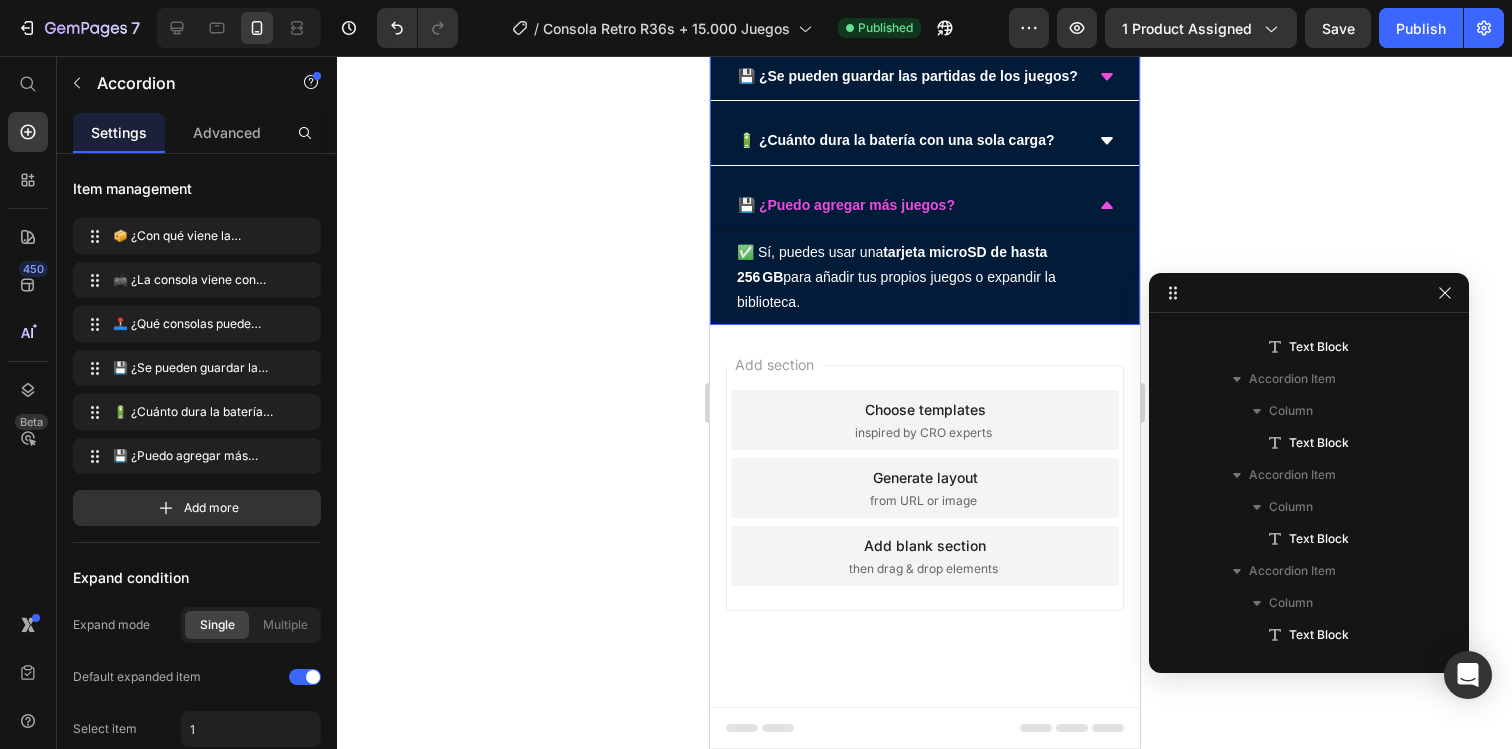 click on "💾 ¿Puedo agregar más juegos?" at bounding box center (845, 205) 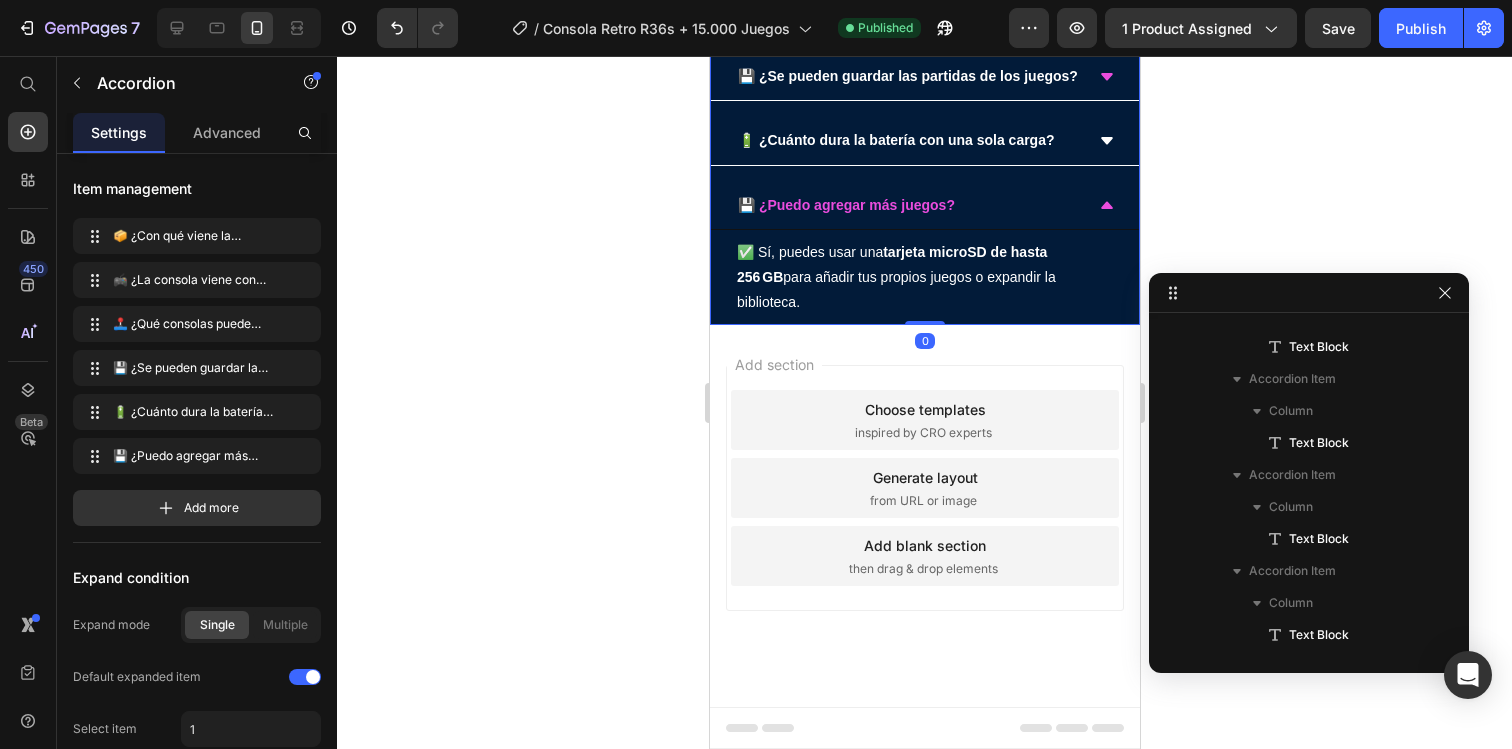 scroll, scrollTop: 346, scrollLeft: 0, axis: vertical 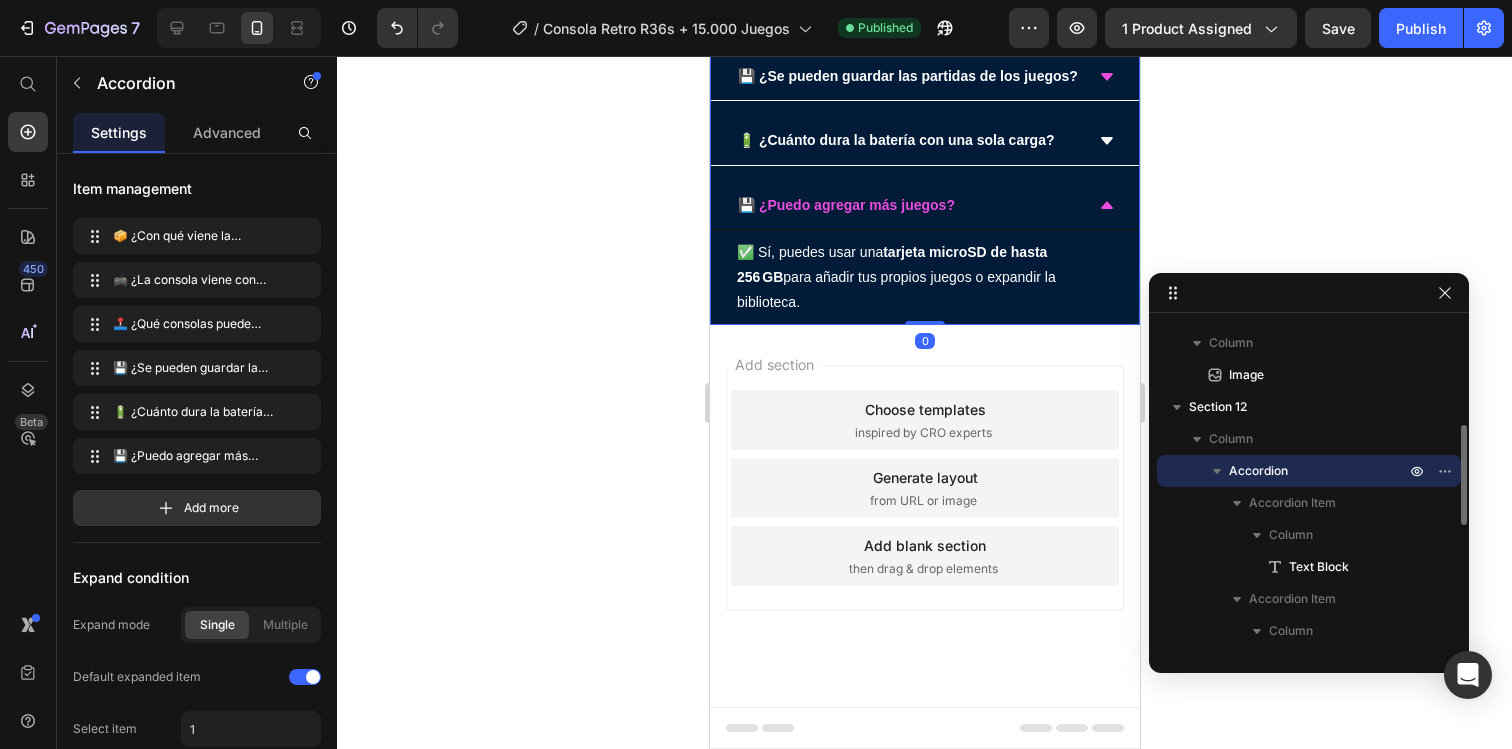 click on "💾 ¿Puedo agregar más juegos?" at bounding box center [908, 205] 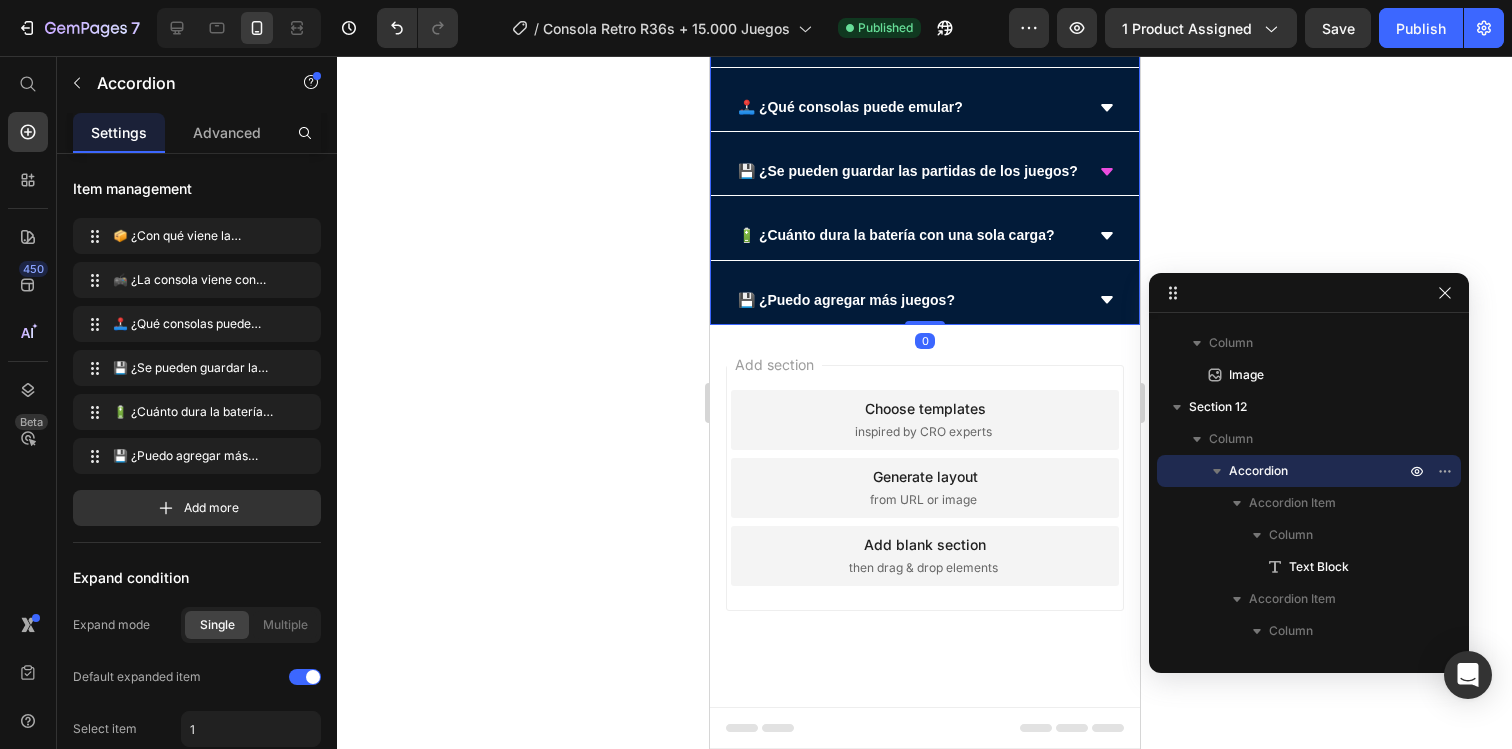 drag, startPoint x: 23, startPoint y: 429, endPoint x: 643, endPoint y: 487, distance: 622.707 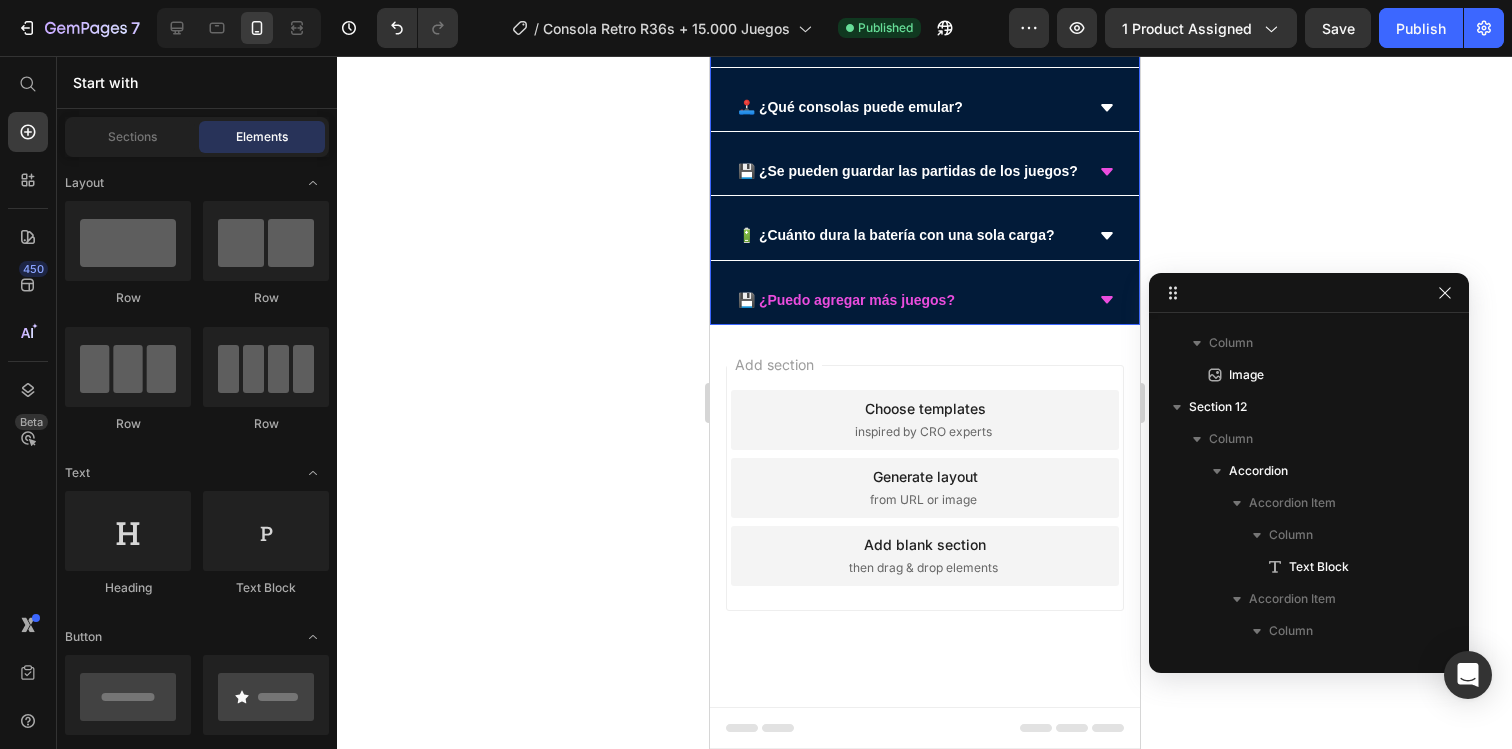 scroll, scrollTop: 4895, scrollLeft: 0, axis: vertical 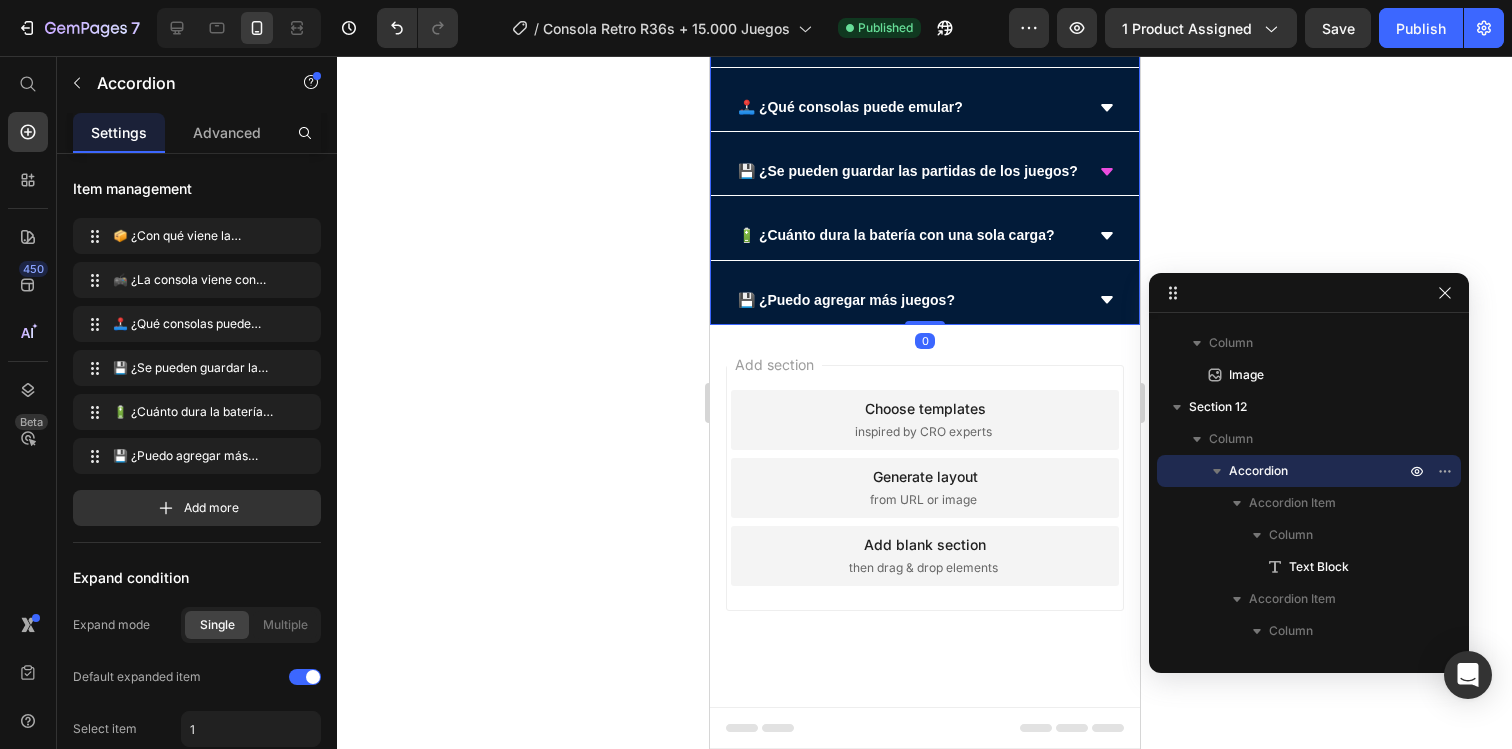 click on "📦 ¿Con qué viene la consola al comprarla?" at bounding box center (908, -21) 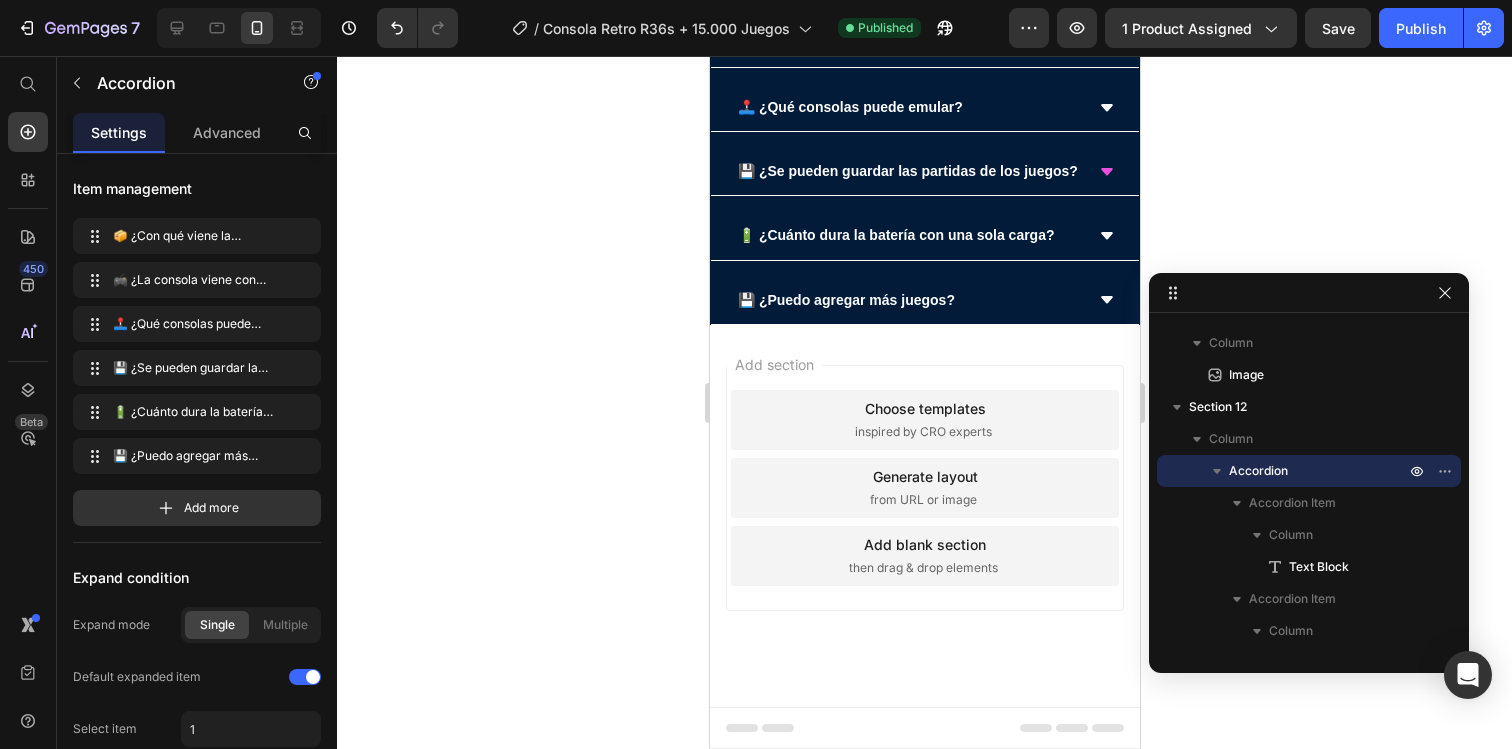 click on "✅ La PixelPlay R36S viene empacada en su caja original e incluye: la consola retro, cable USB-C para carga y datos,  tarjeta microSD de 64 GB  con miles de juegos preinstalados, manual de usuario y protector de pantalla. Todo llega listo para usar, sin configuraciones adicionales." at bounding box center [924, -69] 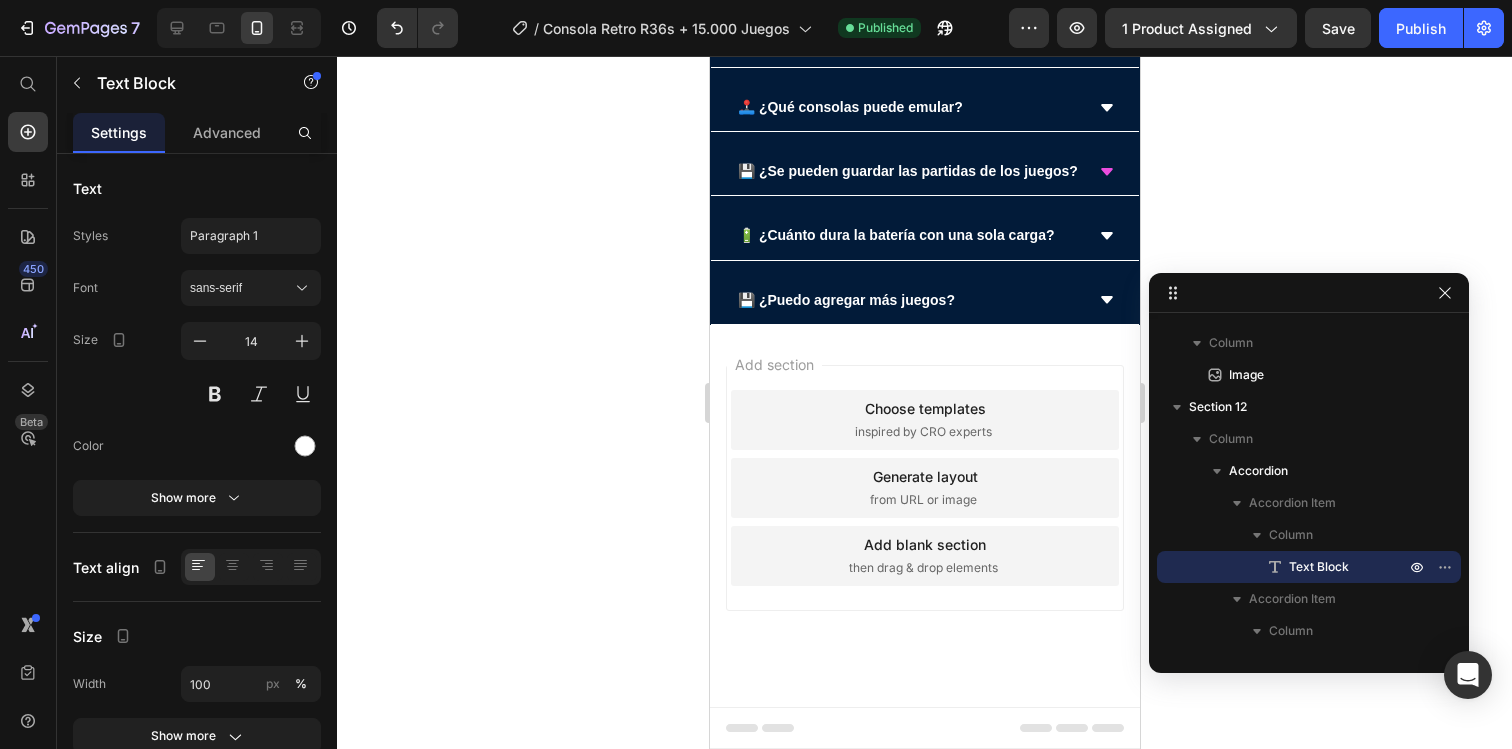 click on "✅ La PixelPlay R36S viene empacada en su caja original e incluye: la consola retro, cable USB-C para carga y datos,  tarjeta microSD de 64 GB  con miles de juegos preinstalados, manual de usuario y protector de pantalla. Todo llega listo para usar, sin configuraciones adicionales." at bounding box center [924, -69] 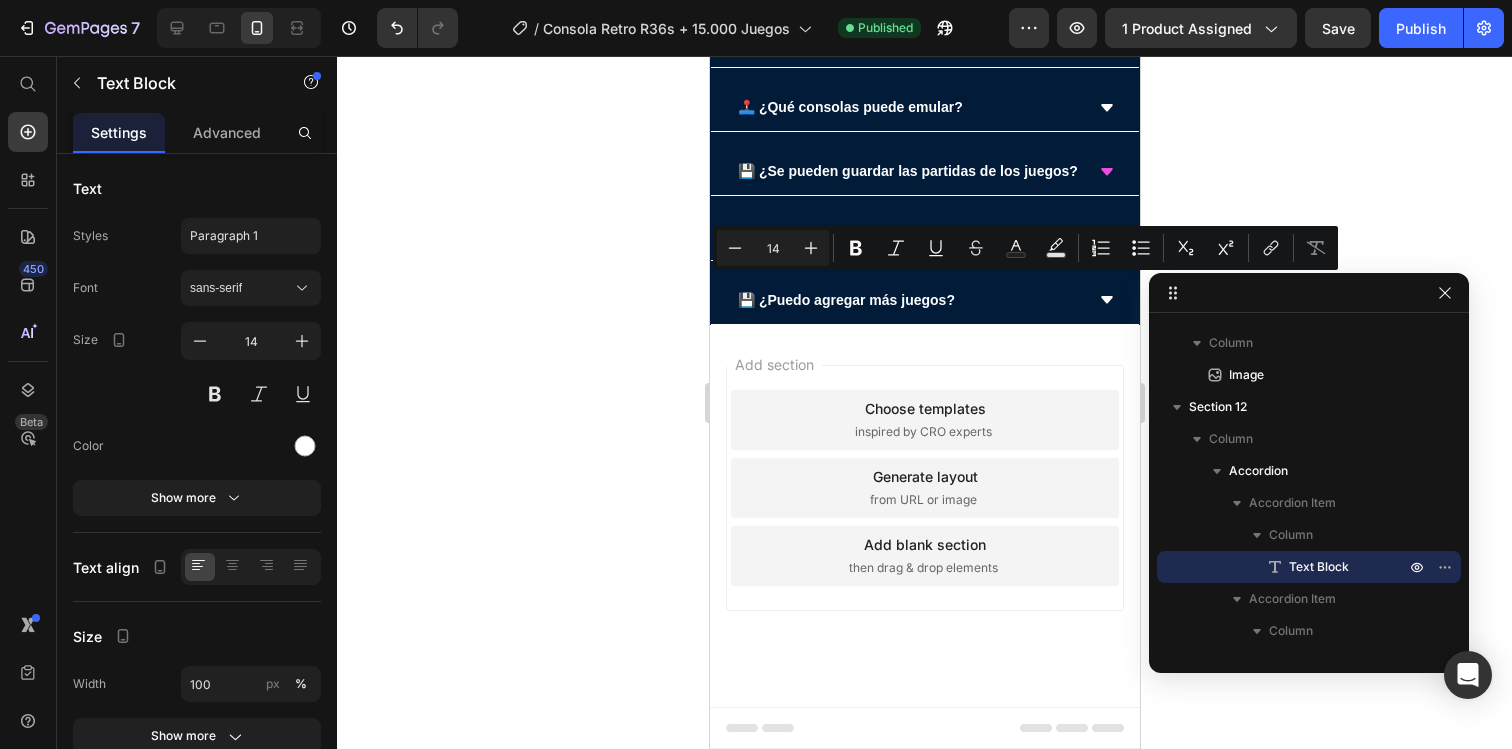 click on "✅ La PixelPlay R36S viene empacada en su caja original e incluye: la consola retro, cable USB-C para carga y datos,  tarjeta microSD de 64 GB  con miles de juegos preinstalados, manual de usuario y protector de pantalla. Todo llega listo para usar, sin configuraciones adicionales." at bounding box center (924, -69) 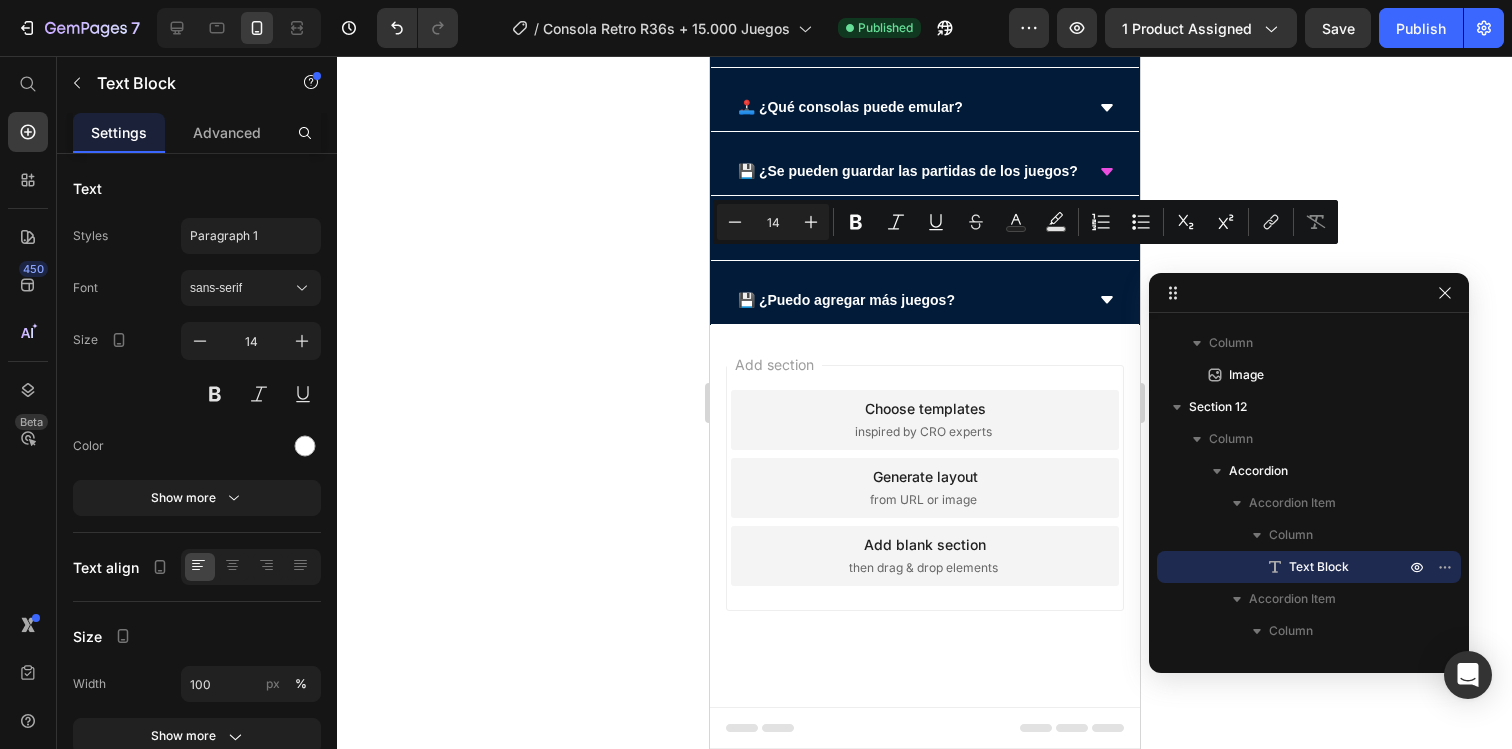 drag, startPoint x: 974, startPoint y: 264, endPoint x: 1093, endPoint y: 272, distance: 119.26861 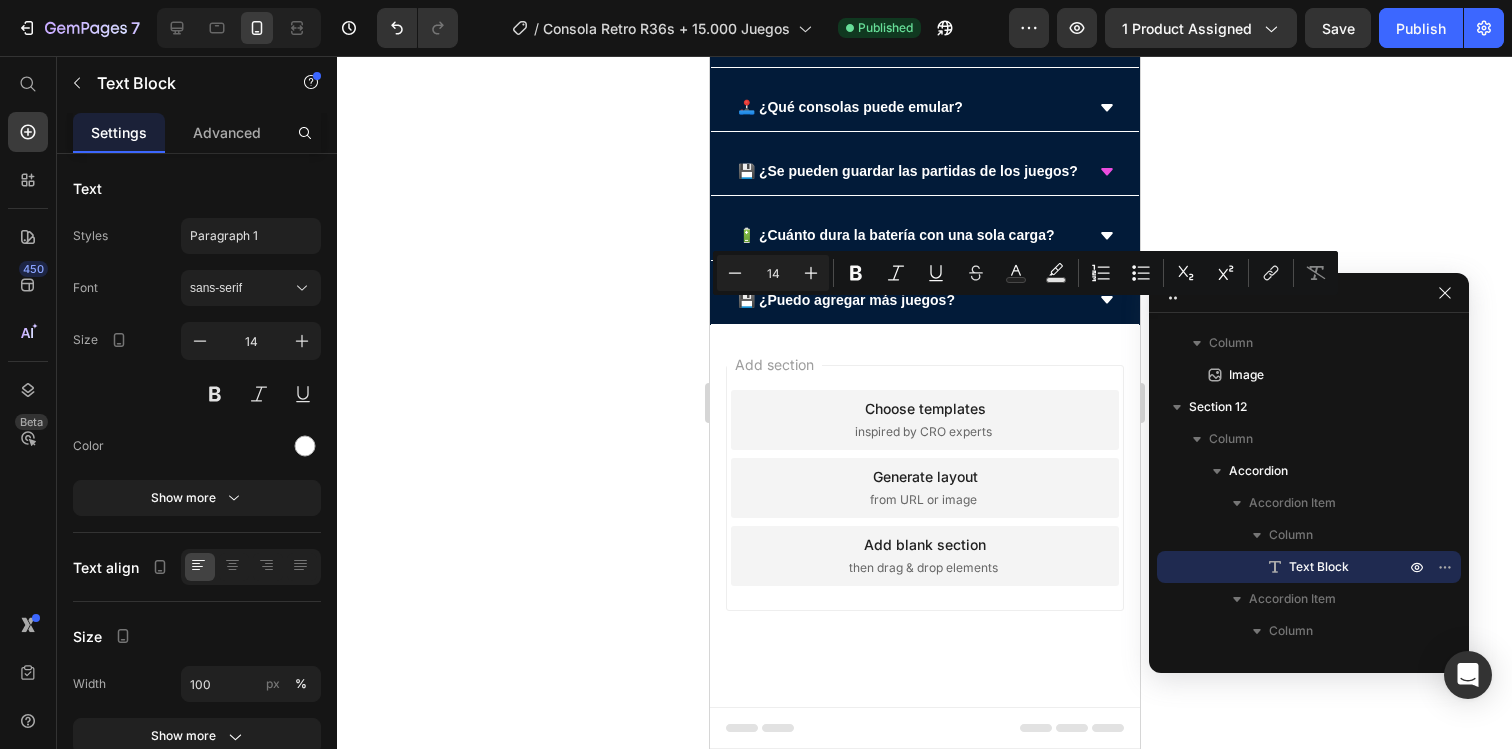drag, startPoint x: 932, startPoint y: 309, endPoint x: 949, endPoint y: 342, distance: 37.12142 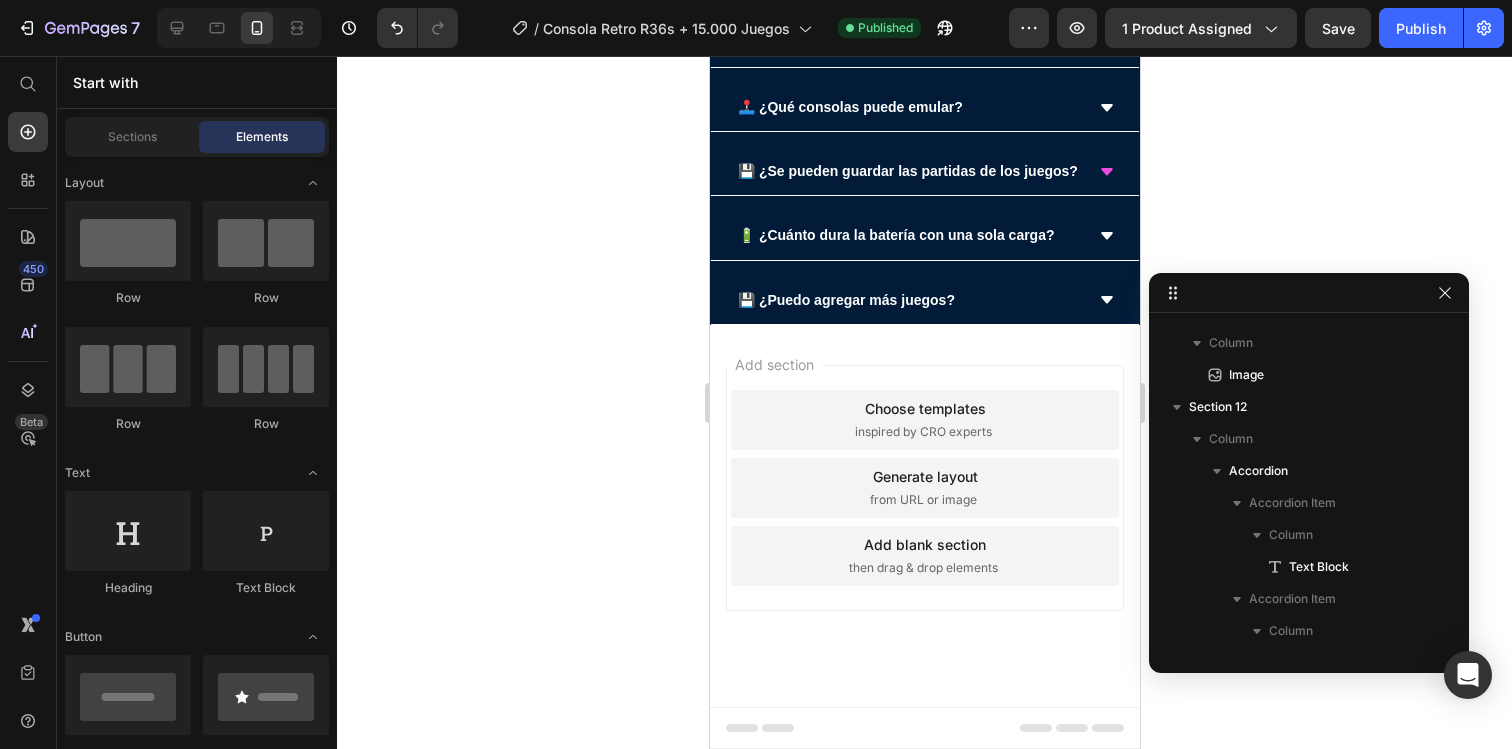 click 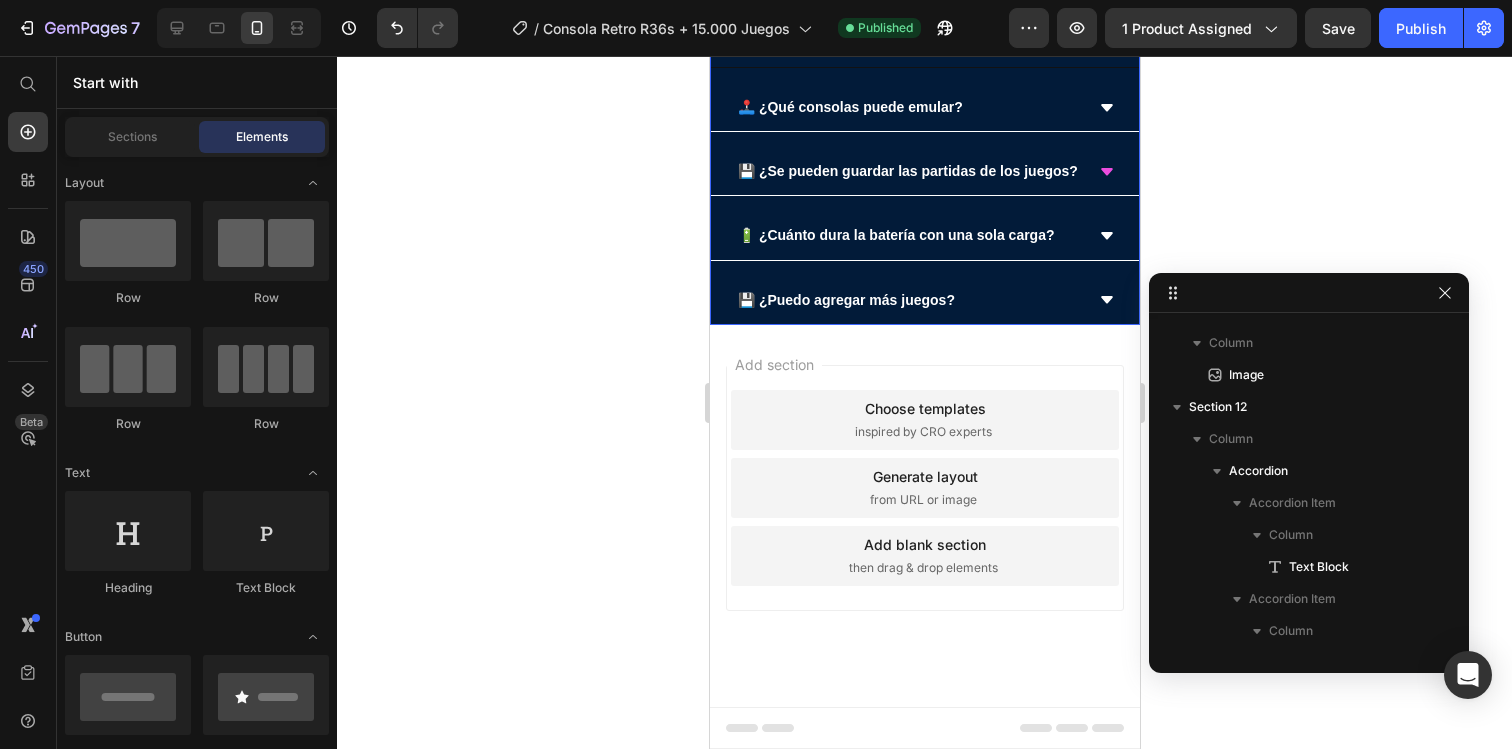 click on "🎮 ¿La consola viene con juegos incluidos?" at bounding box center (908, 43) 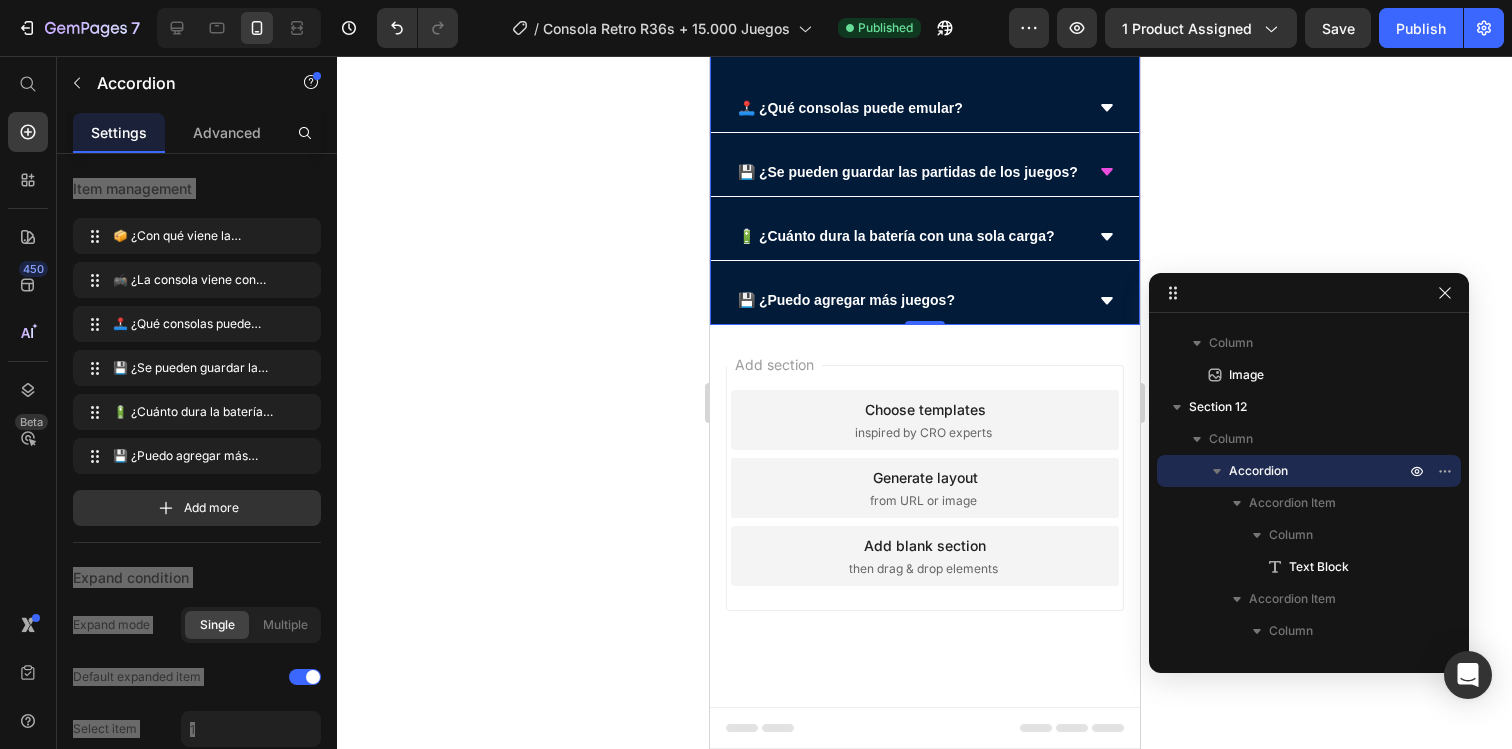 click on "🎮 ¿La consola viene con juegos incluidos?" at bounding box center (908, -52) 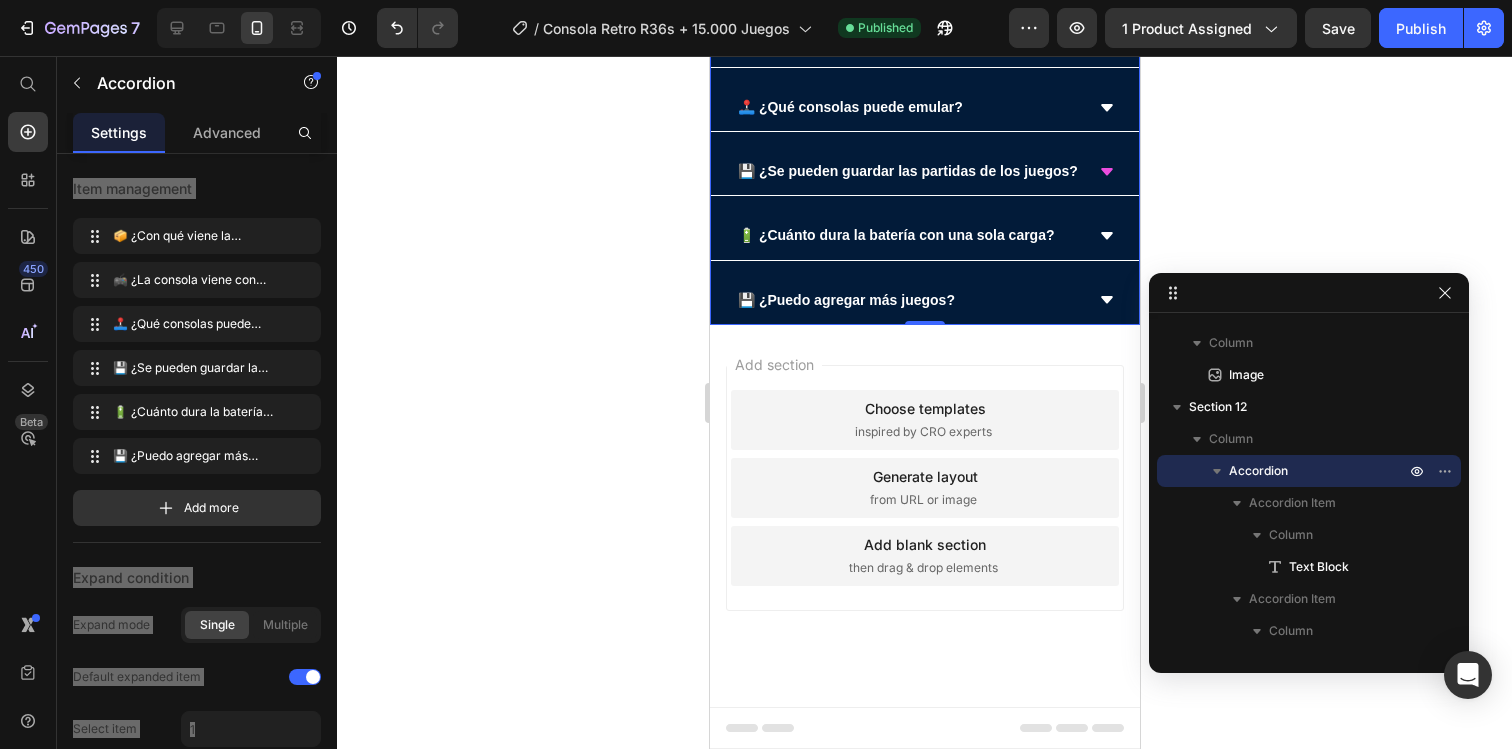 click on "📦 ¿Con qué viene la consola al comprarla?" at bounding box center [924, -20] 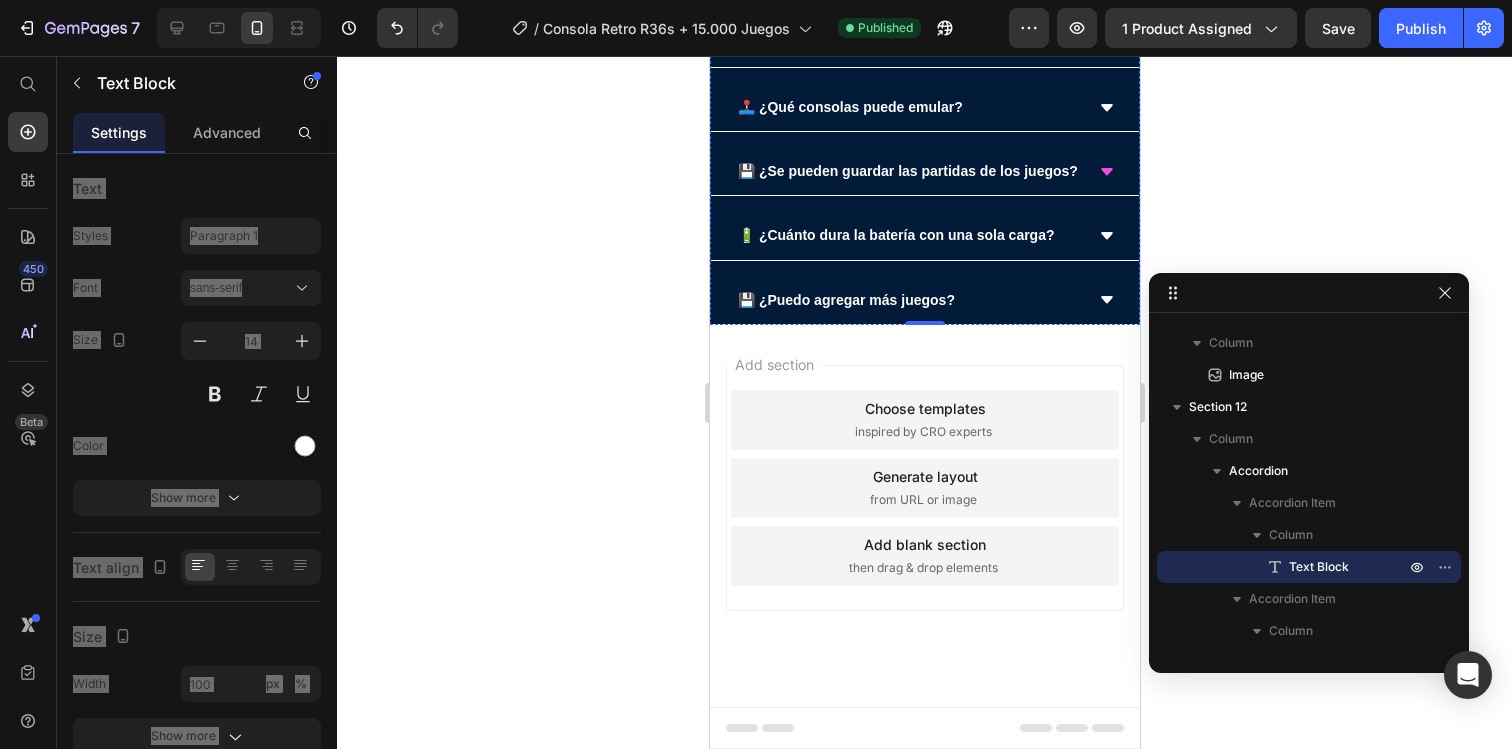click on "✅ La PixelPlay R36S viene empacada en su caja original e incluye: la consola retro, cable USB-C,  tarjeta microSD de 64 GB  con miles de juegos preinstalados, manual de usuario y protector de pantalla. Todo llega listo para usar, sin configuraciones adicionales." at bounding box center (924, -69) 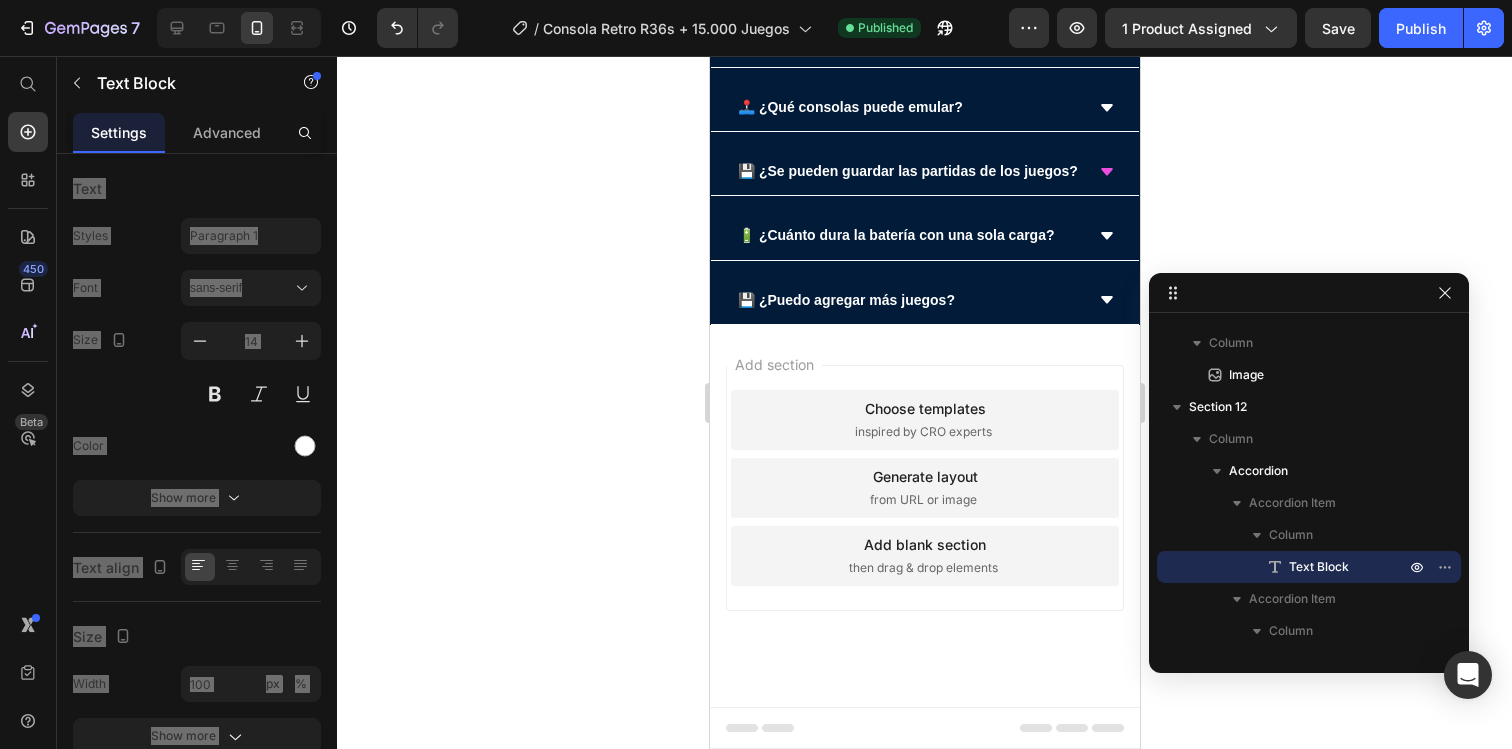 click on "✅ La PixelPlay R36S viene empacada en su caja original e incluye: la consola retro, cable USB-C,  tarjeta microSD de 64 GB  con miles de juegos preinstalados, manual de usuario y protector de pantalla. Todo llega listo para usar, sin configuraciones adicionales." at bounding box center [924, -69] 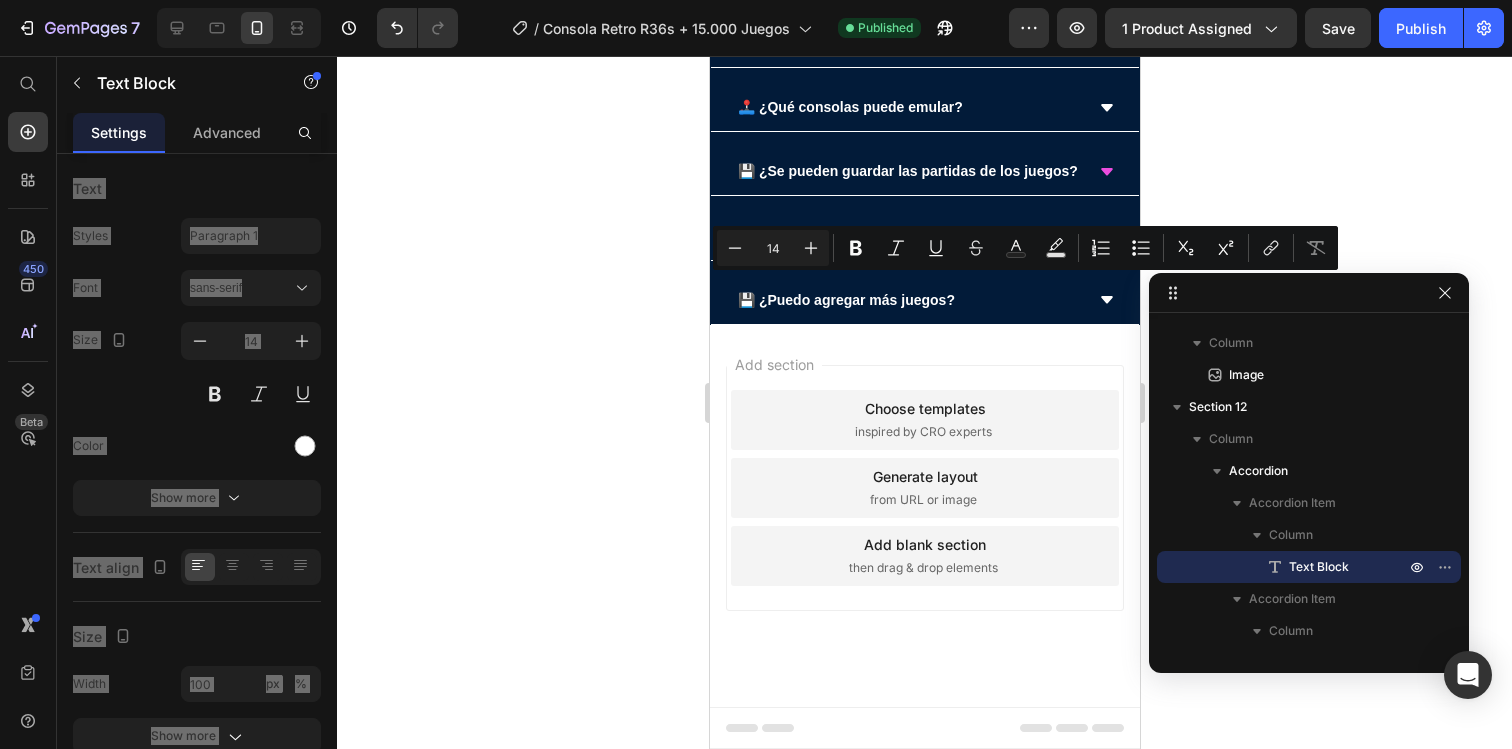 click on "✅ La PixelPlay R36S viene empacada en su caja original e incluye: la consola retro, cable USB-C,  tarjeta microSD de 64 GB  con miles de juegos preinstalados, manual de usuario y protector de pantalla. Todo llega listo para usar, sin configuraciones adicionales." at bounding box center (924, -69) 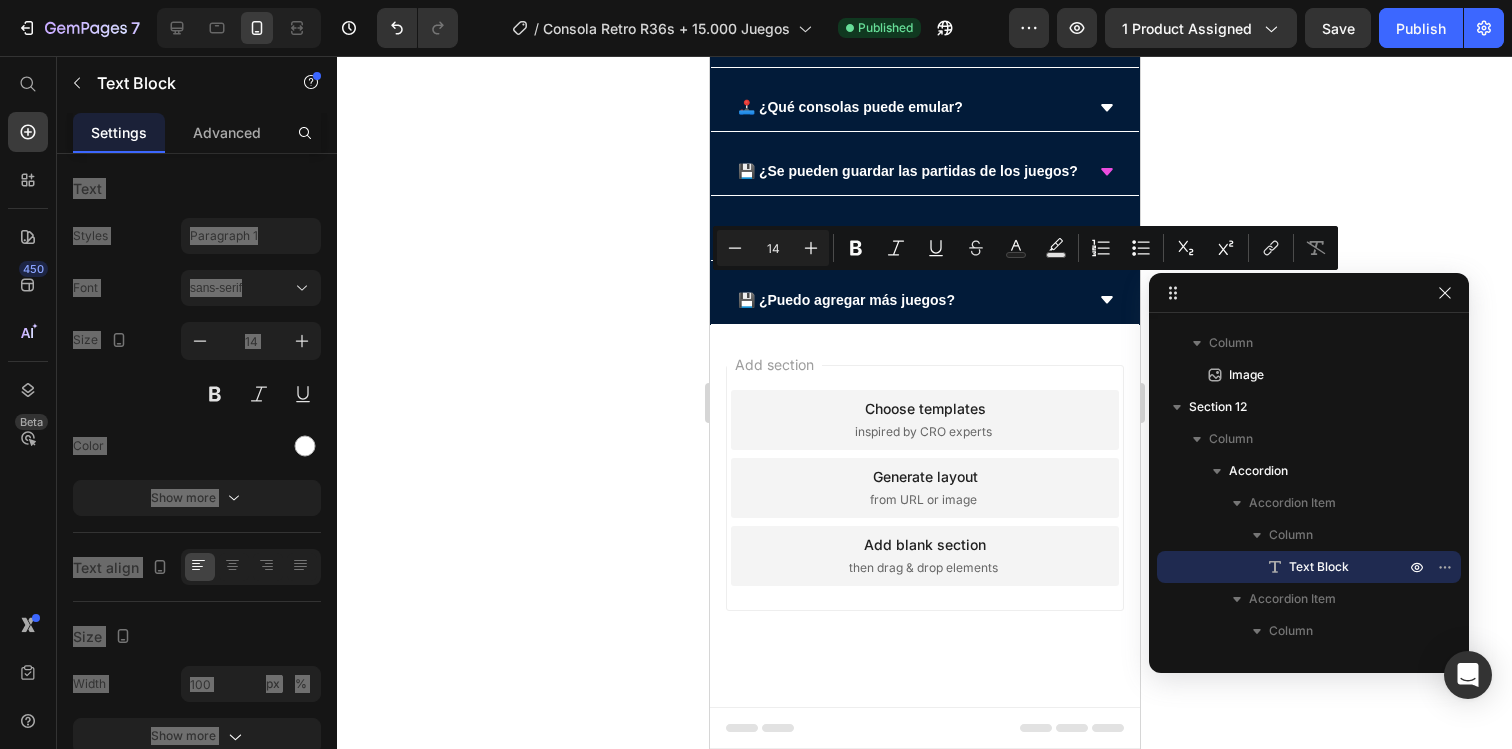 drag, startPoint x: 989, startPoint y: 291, endPoint x: 785, endPoint y: 293, distance: 204.0098 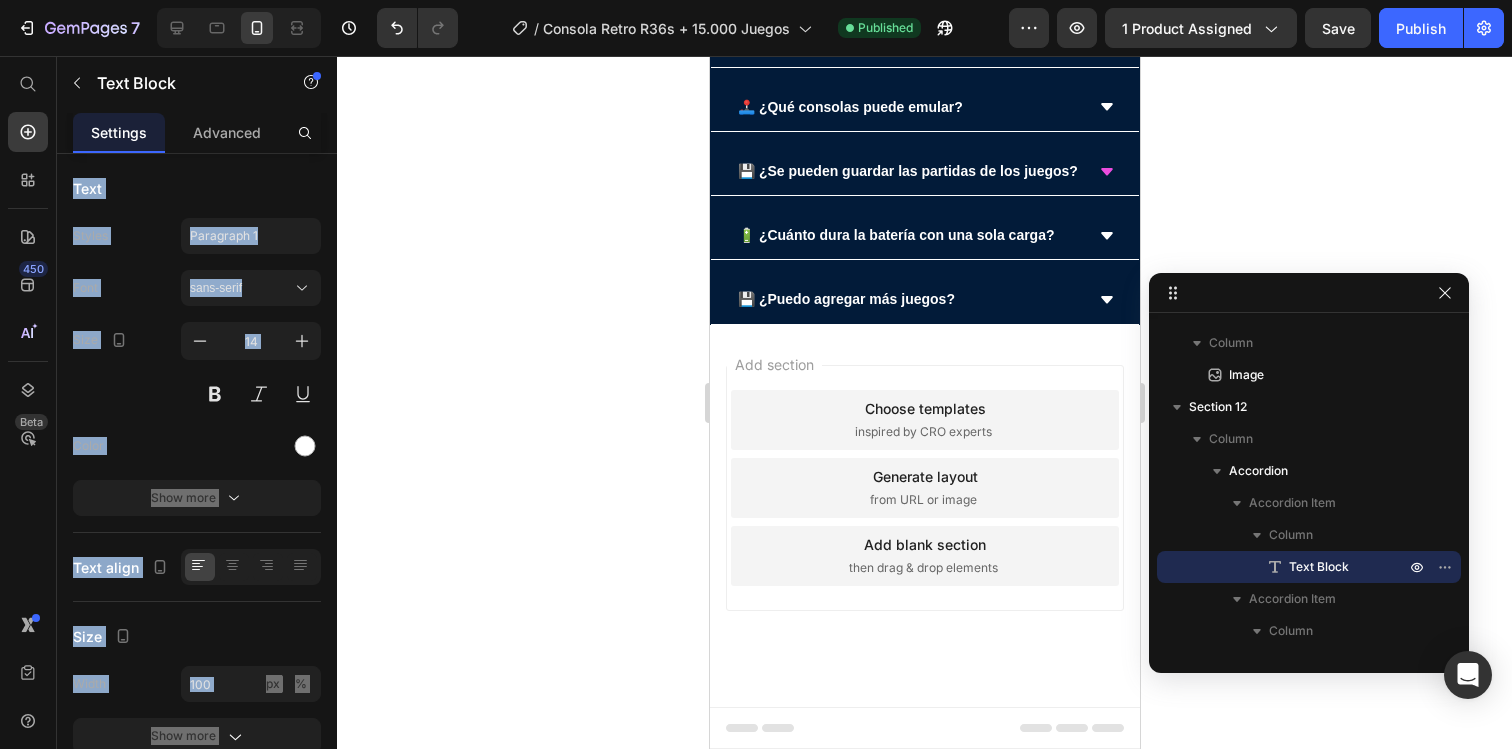 click 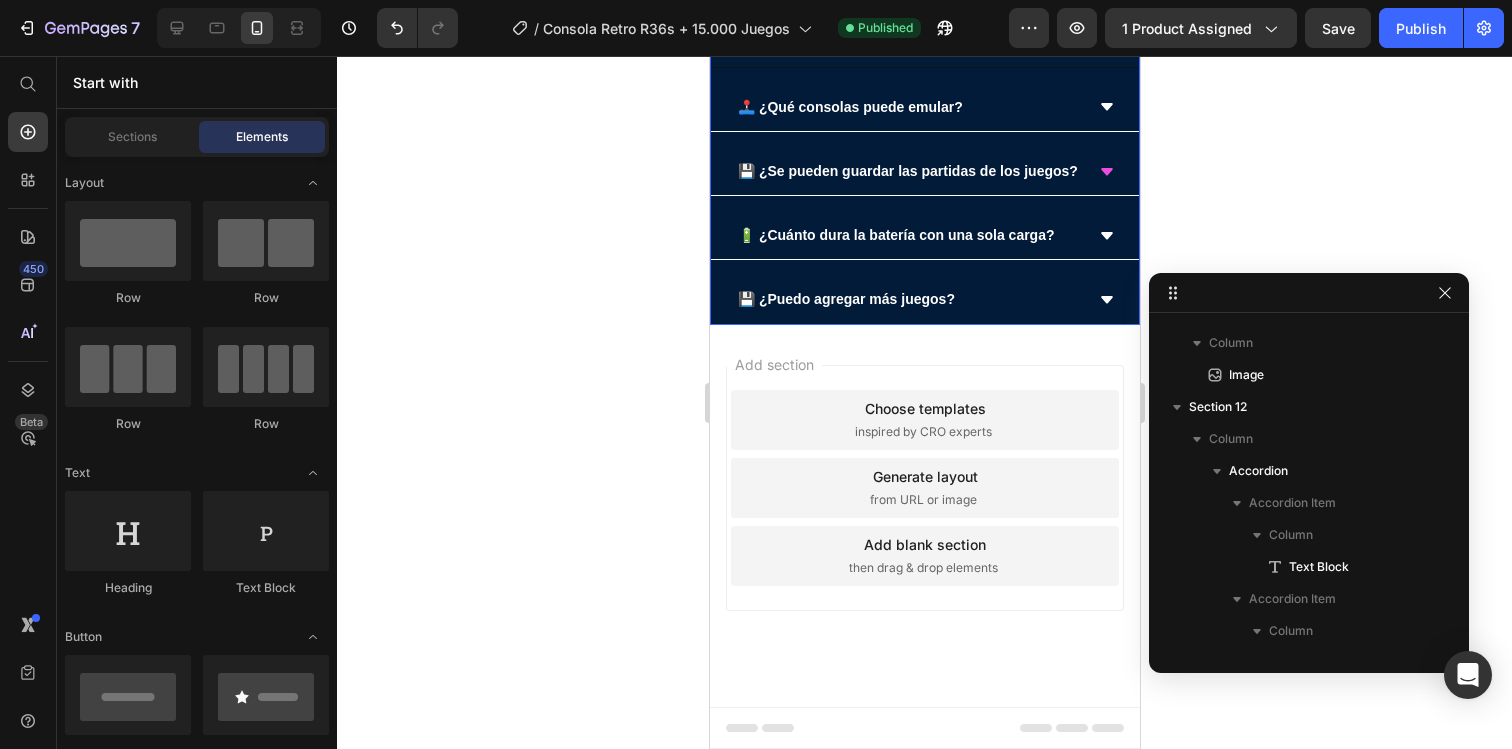 click on "🎮 ¿La consola viene con juegos incluidos?" at bounding box center (908, 43) 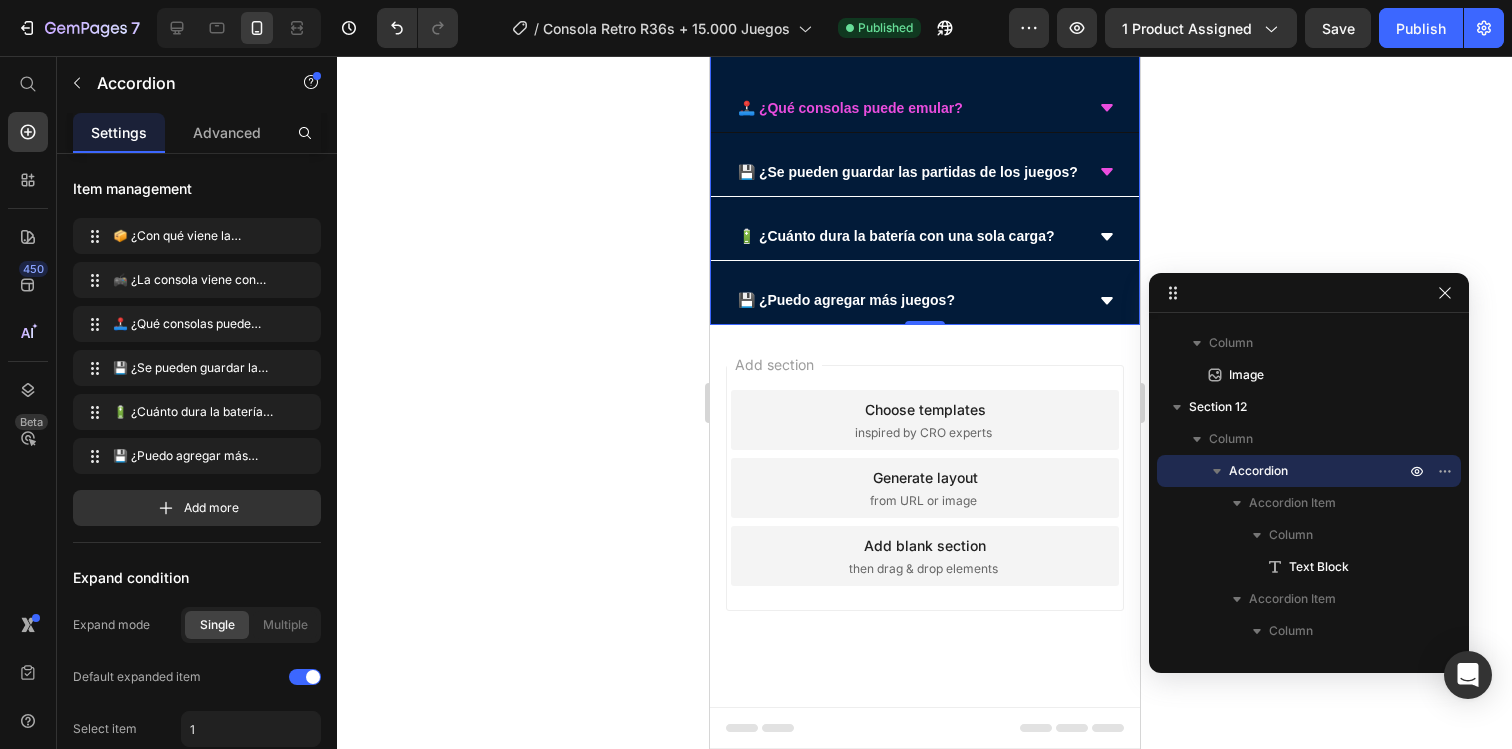 click on "🕹️ ¿Qué consolas puede emular?" at bounding box center (908, 108) 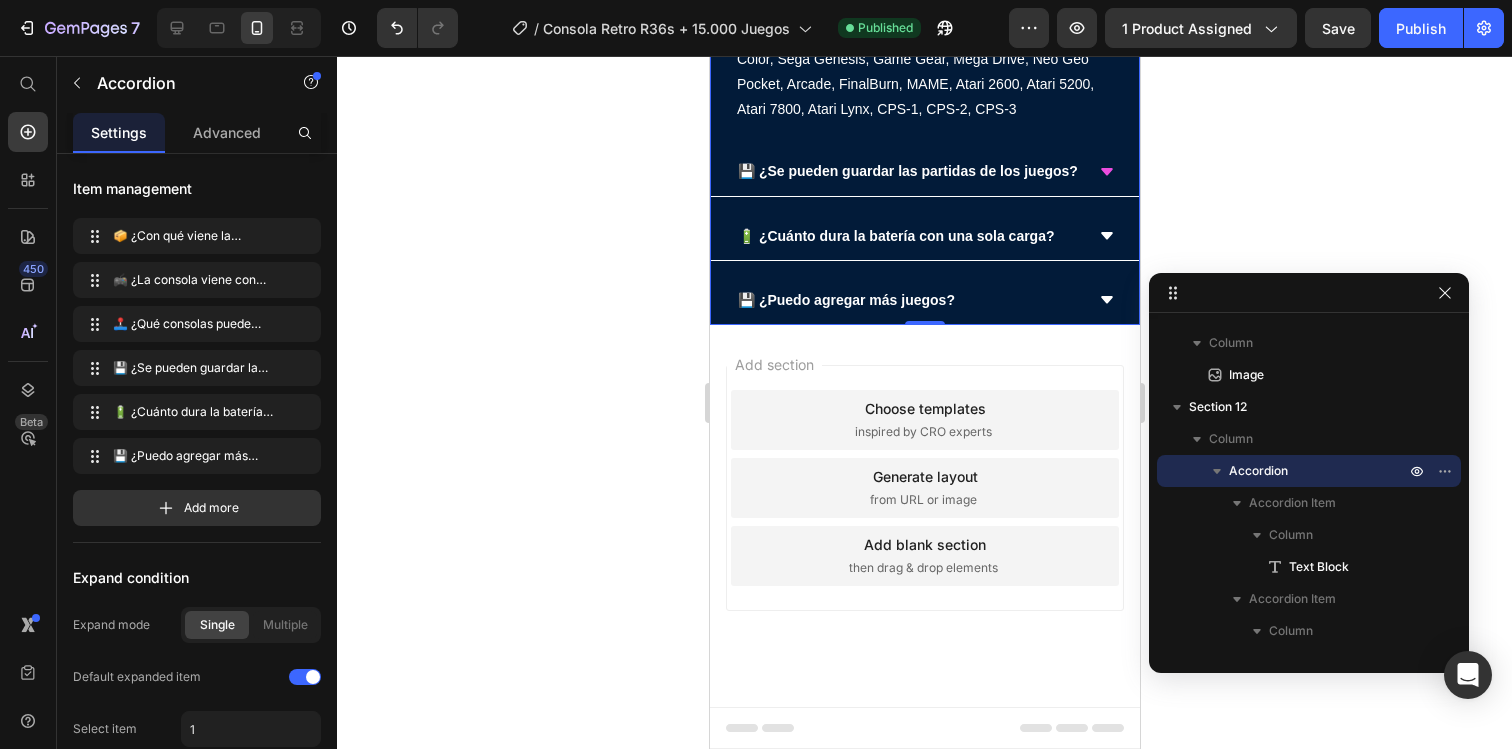 click on "🕹️ ¿Qué consolas puede emular?" at bounding box center (908, -64) 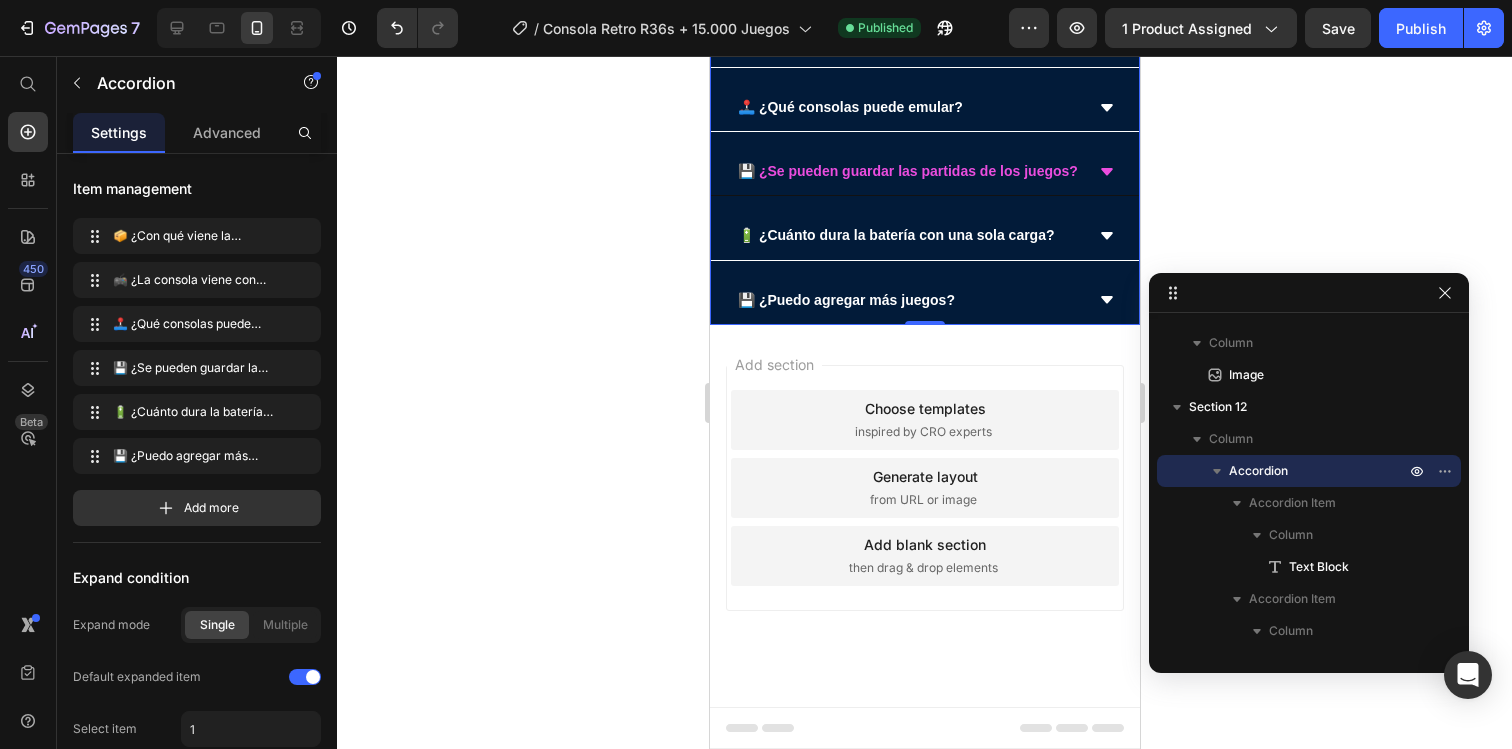 click on "💾 ¿Se pueden guardar las partidas de los juegos?" at bounding box center [924, 172] 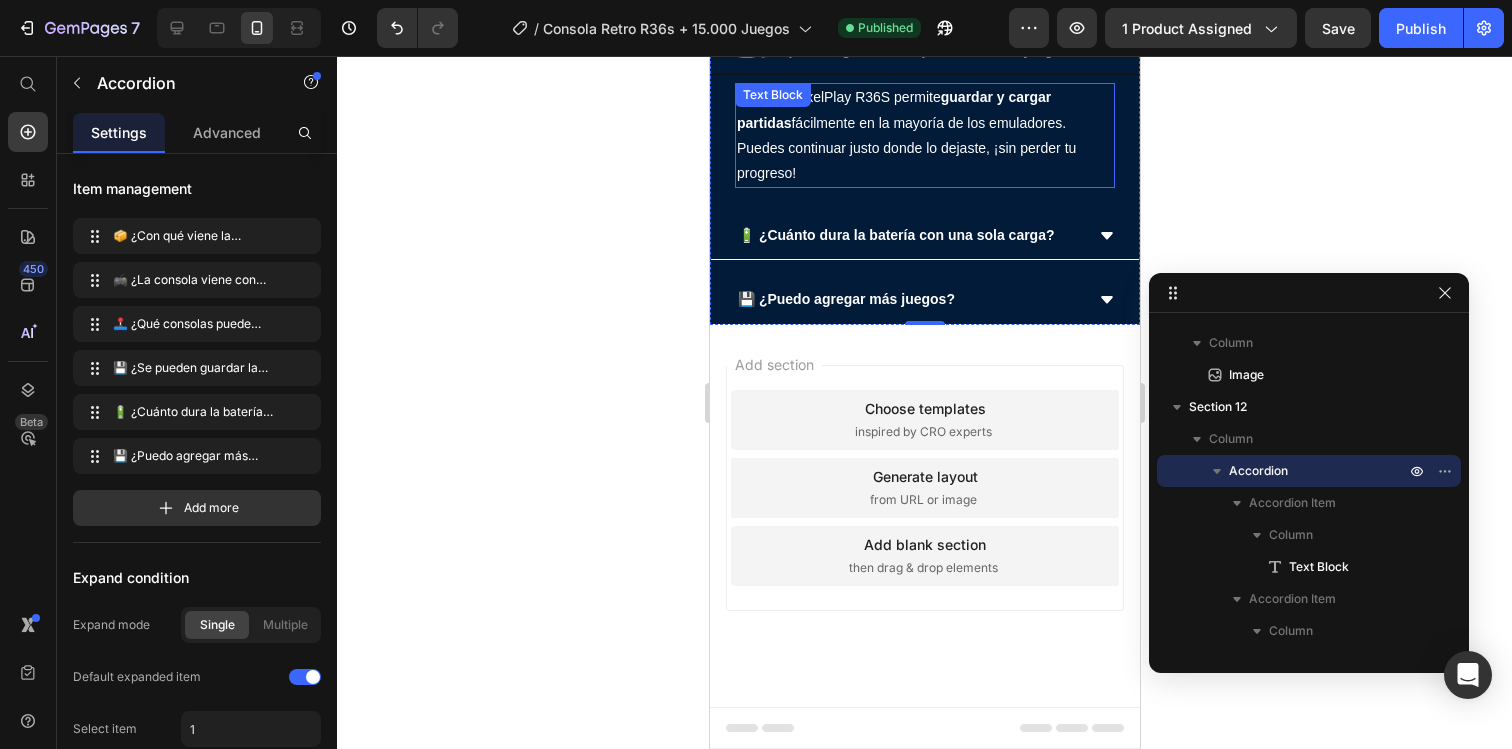 click on "✅ Sí, la PixelPlay R36S permite  guardar y cargar partidas  fácilmente en la mayoría de los emuladores. Puedes continuar [PERSON_NAME] donde lo dejaste, ¡sin perder tu progreso!" at bounding box center [924, 135] 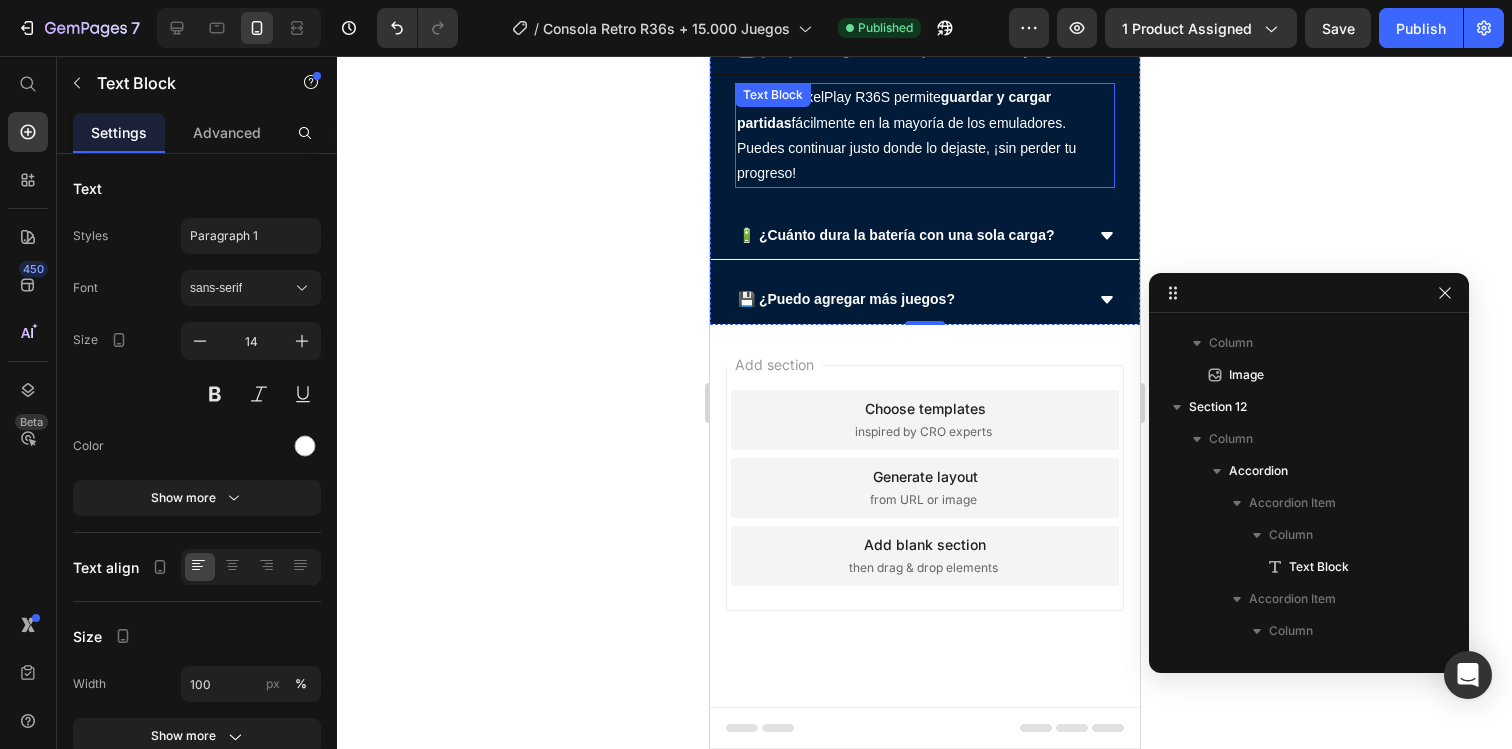 scroll, scrollTop: 730, scrollLeft: 0, axis: vertical 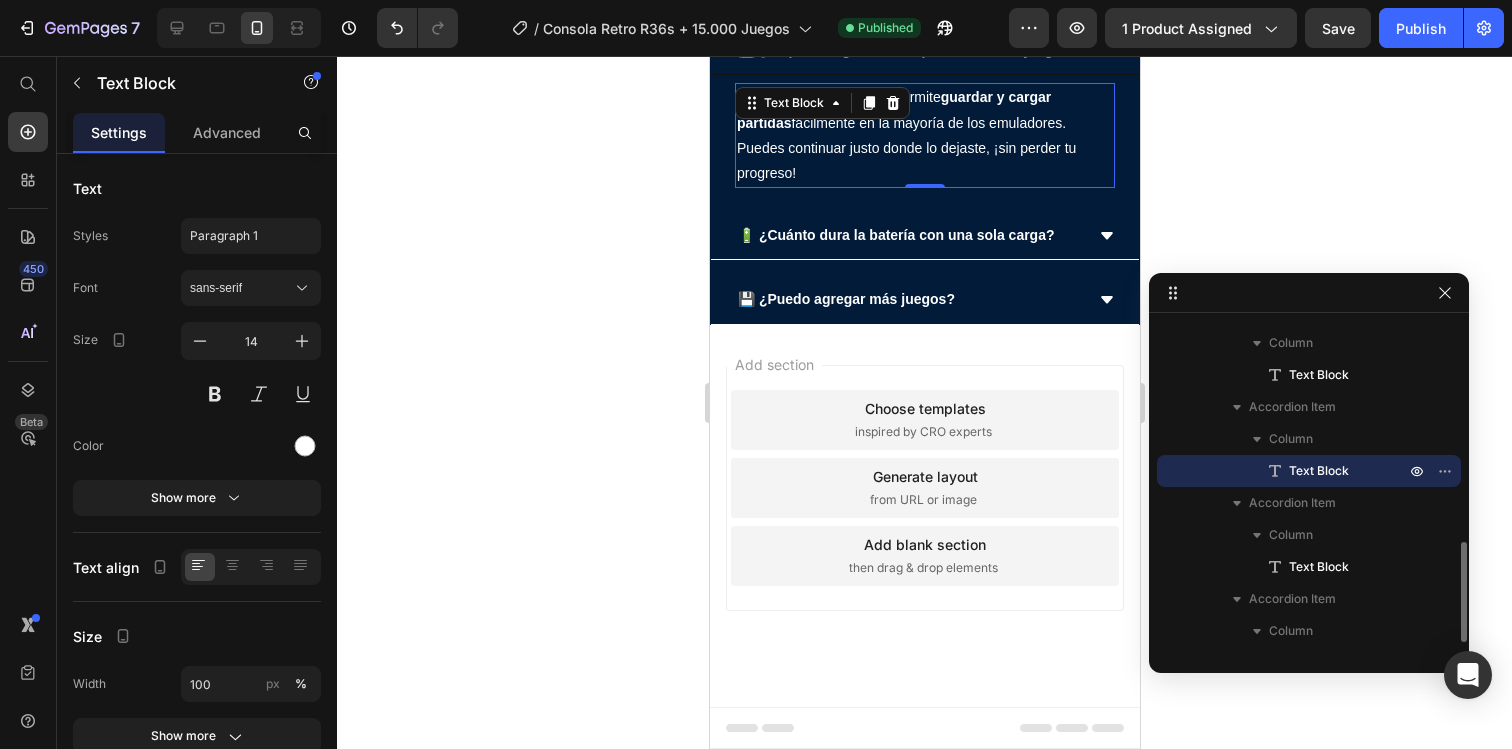 click on "✅ Sí, la PixelPlay R36S permite  guardar y cargar partidas  fácilmente en la mayoría de los emuladores. Puedes continuar [PERSON_NAME] donde lo dejaste, ¡sin perder tu progreso!" at bounding box center (924, 135) 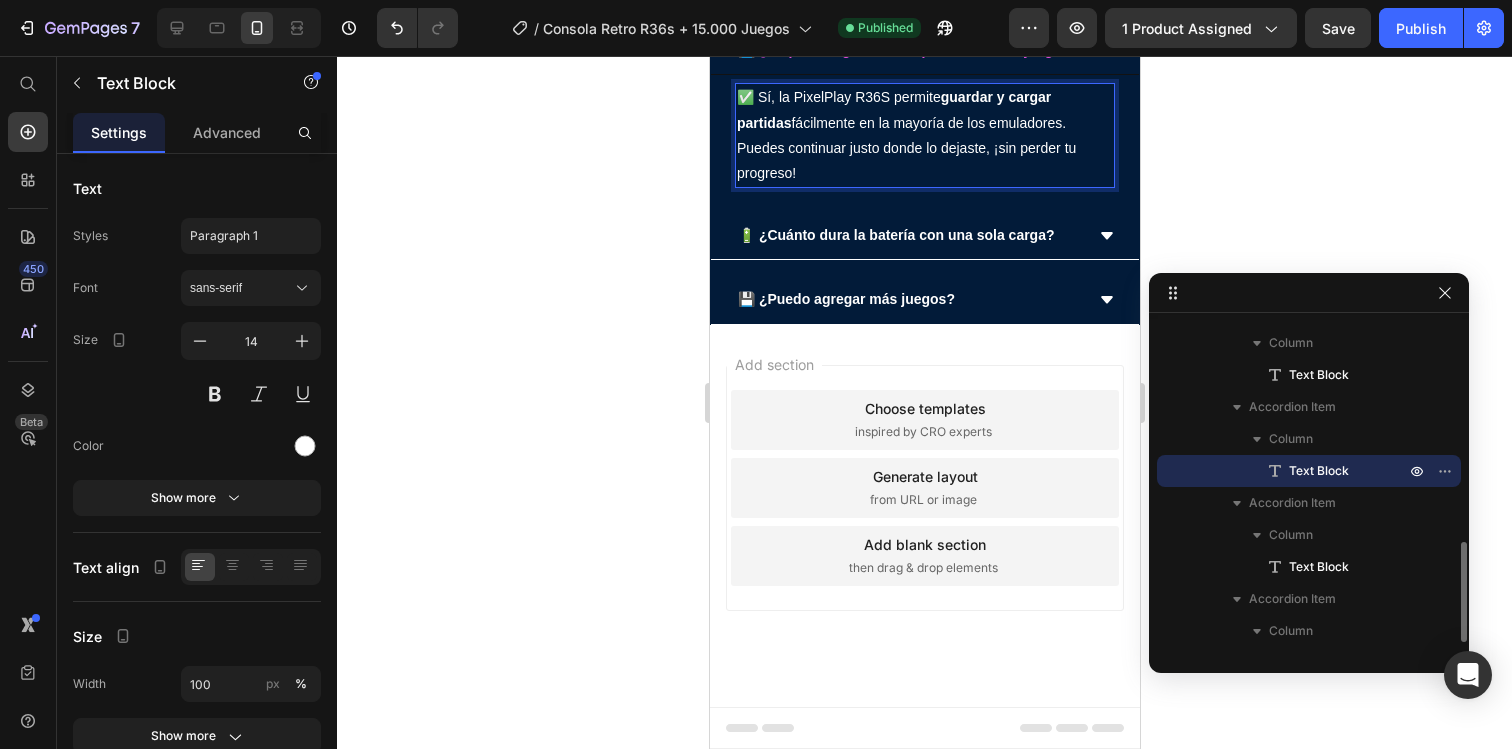 click on "✅ Sí, la PixelPlay R36S permite  guardar y cargar partidas  fácilmente en la mayoría de los emuladores. Puedes continuar [PERSON_NAME] donde lo dejaste, ¡sin perder tu progreso!" at bounding box center [924, 135] 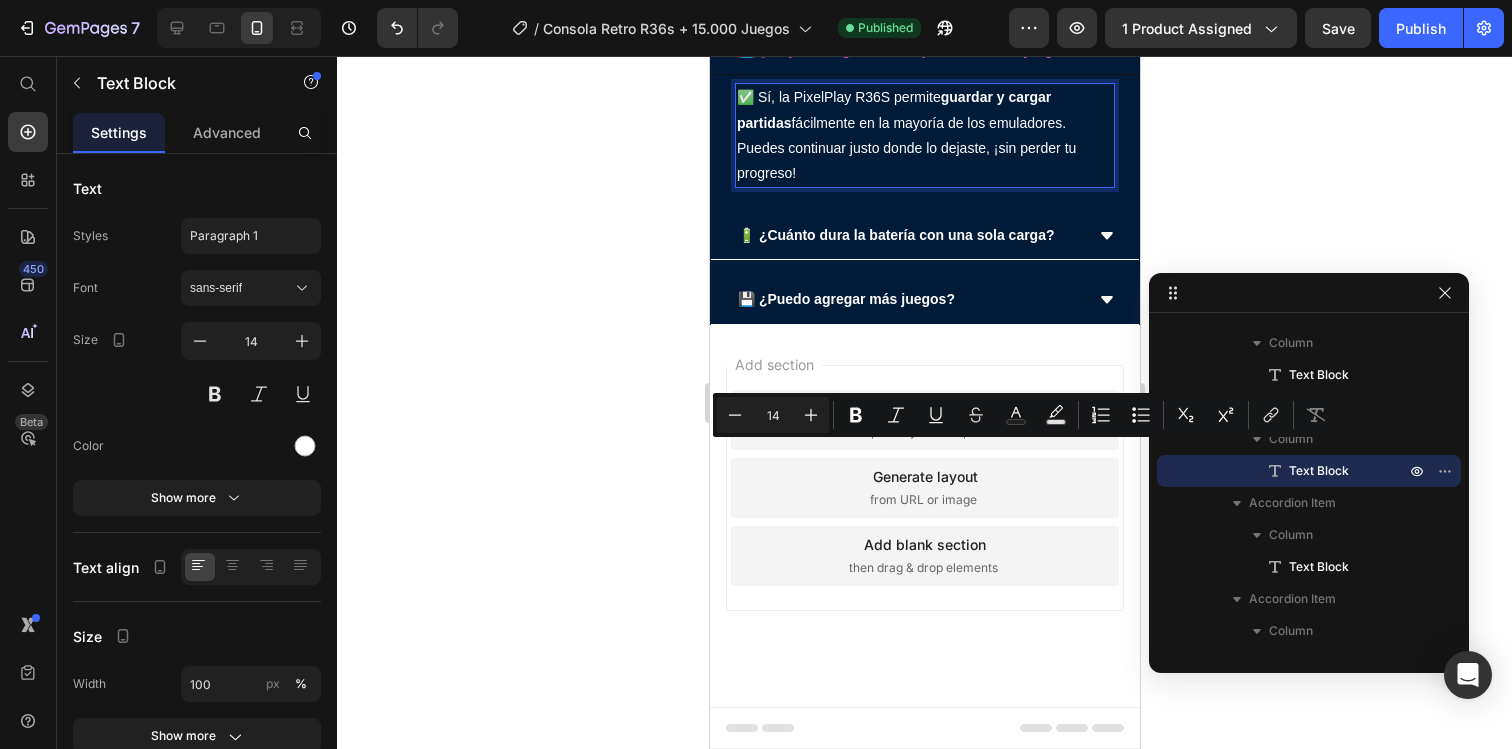 click on "✅ Sí, la PixelPlay R36S permite  guardar y cargar partidas  fácilmente en la mayoría de los emuladores. Puedes continuar [PERSON_NAME] donde lo dejaste, ¡sin perder tu progreso!" at bounding box center [924, 135] 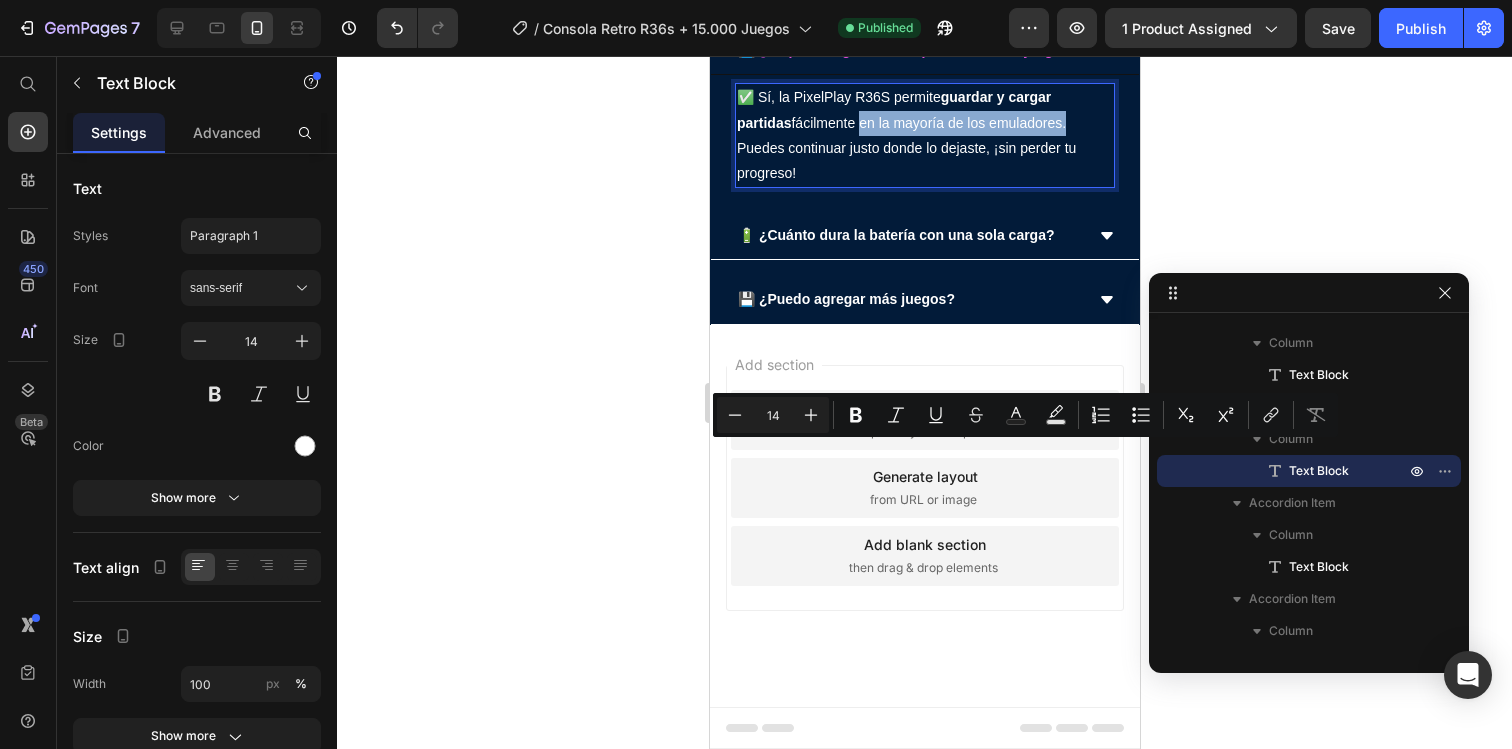 drag, startPoint x: 1005, startPoint y: 457, endPoint x: 801, endPoint y: 455, distance: 204.0098 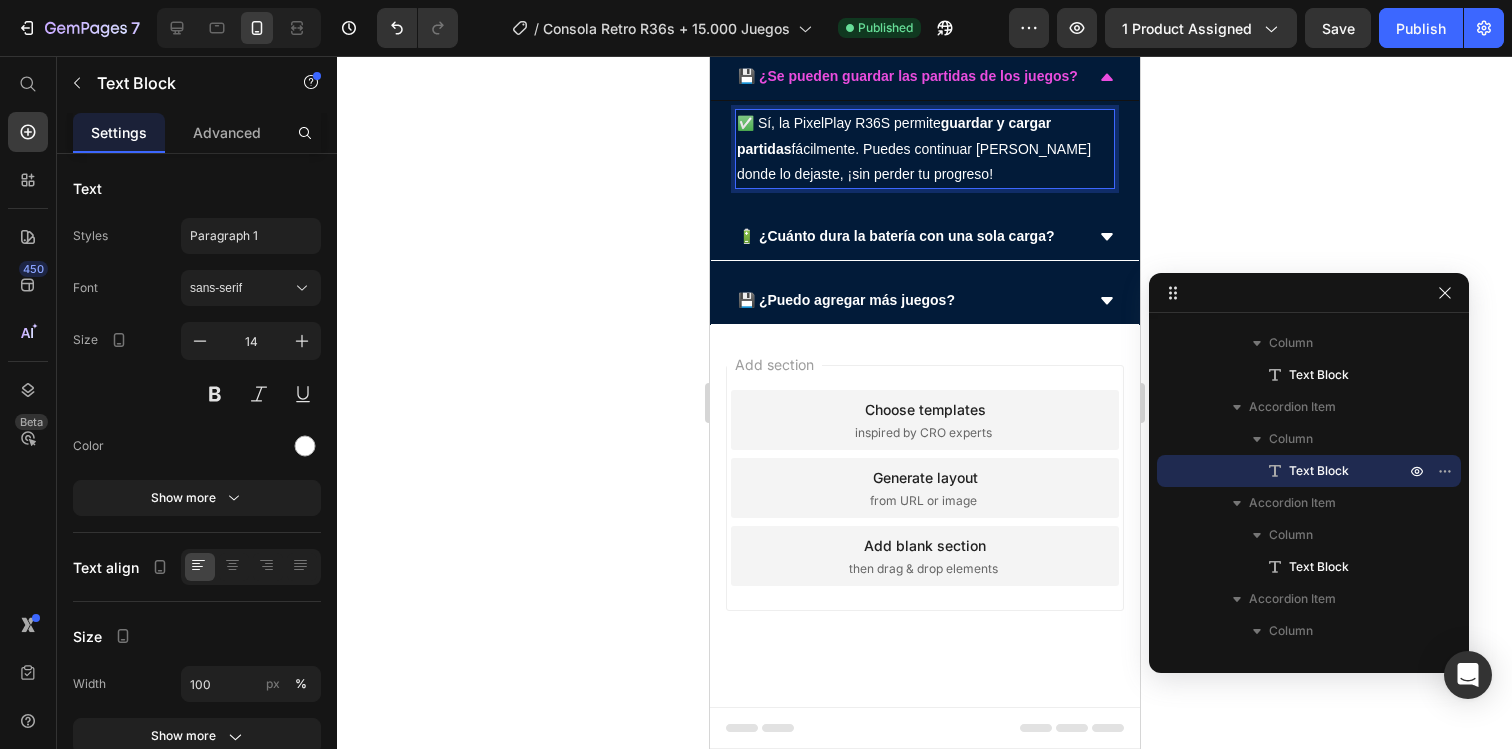 click 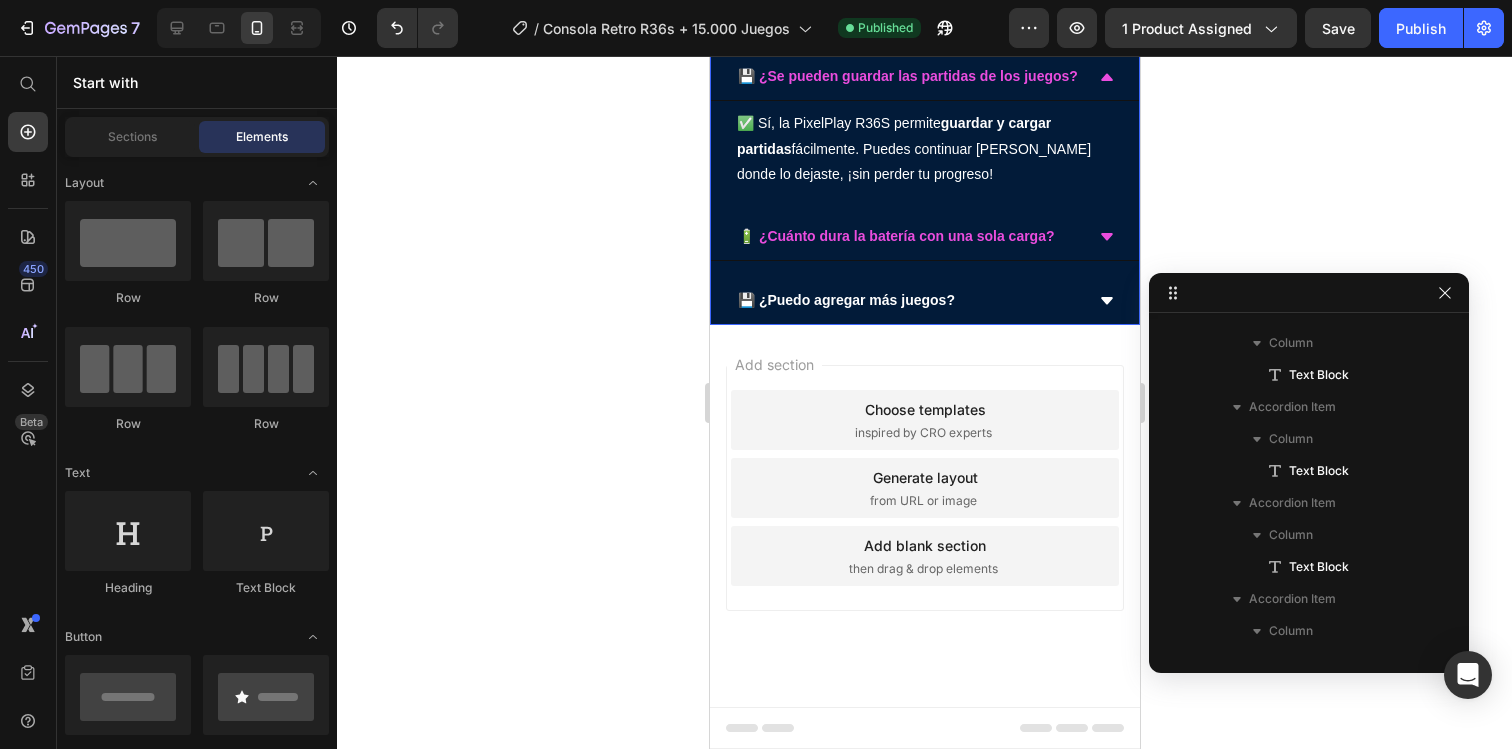 click on "🔋 ¿Cuánto dura la batería con una sola carga?" at bounding box center (908, 236) 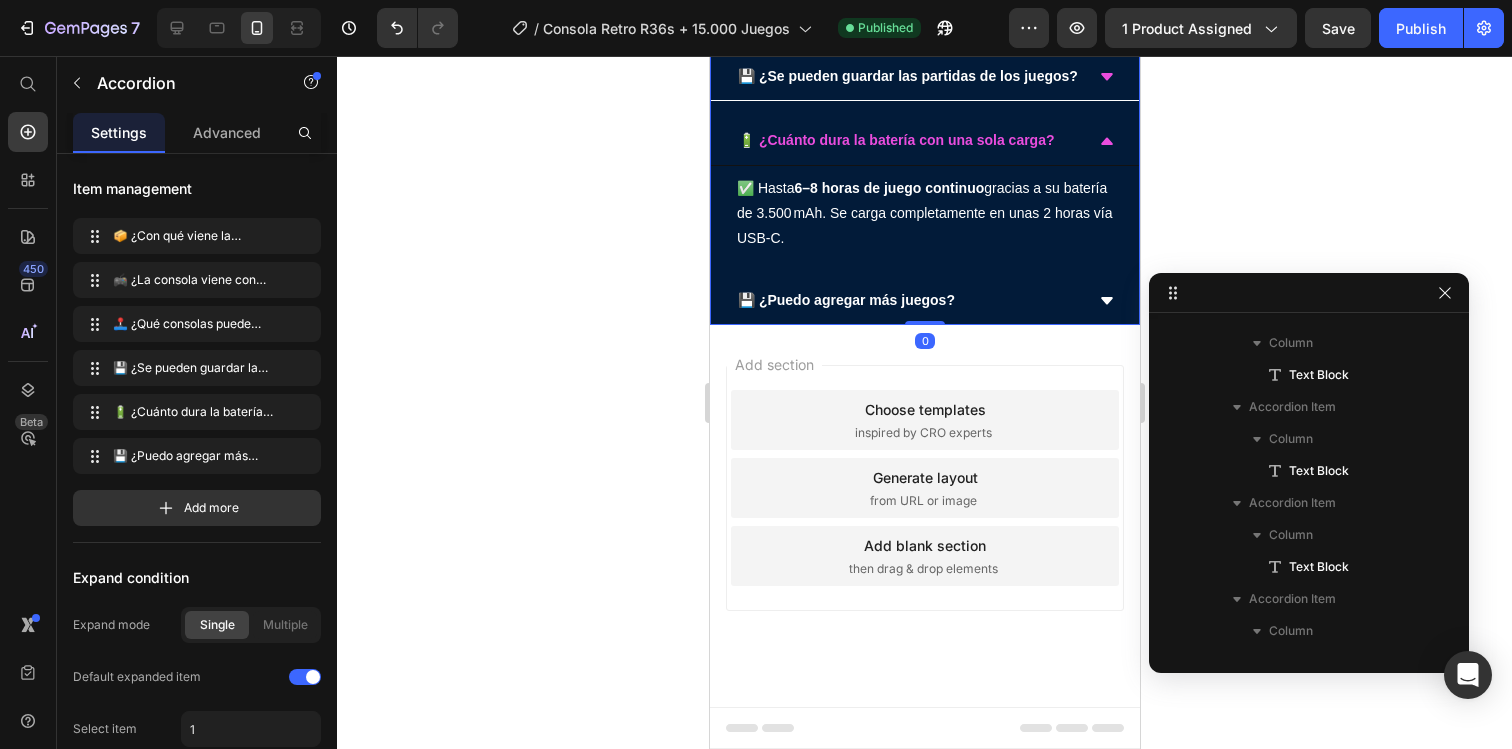 scroll, scrollTop: 346, scrollLeft: 0, axis: vertical 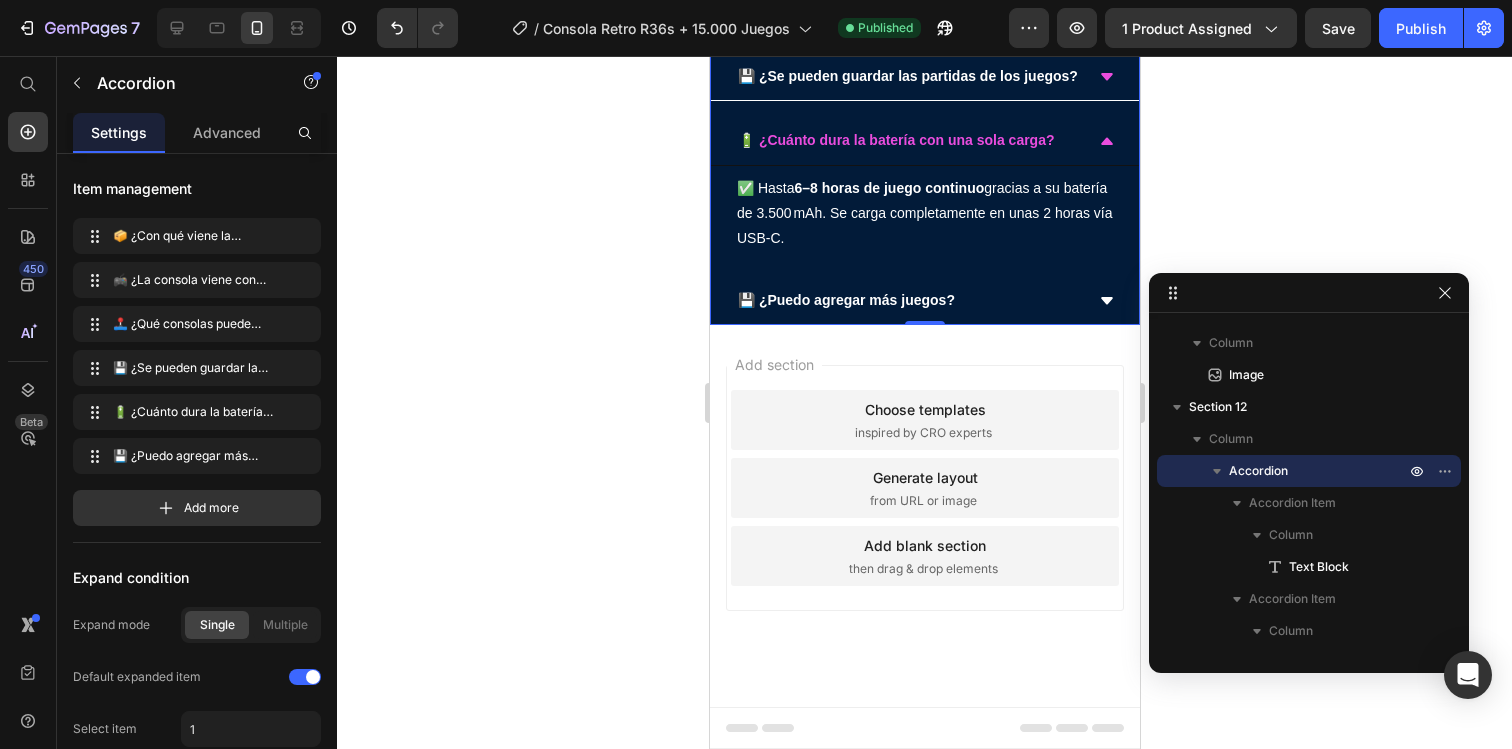 click 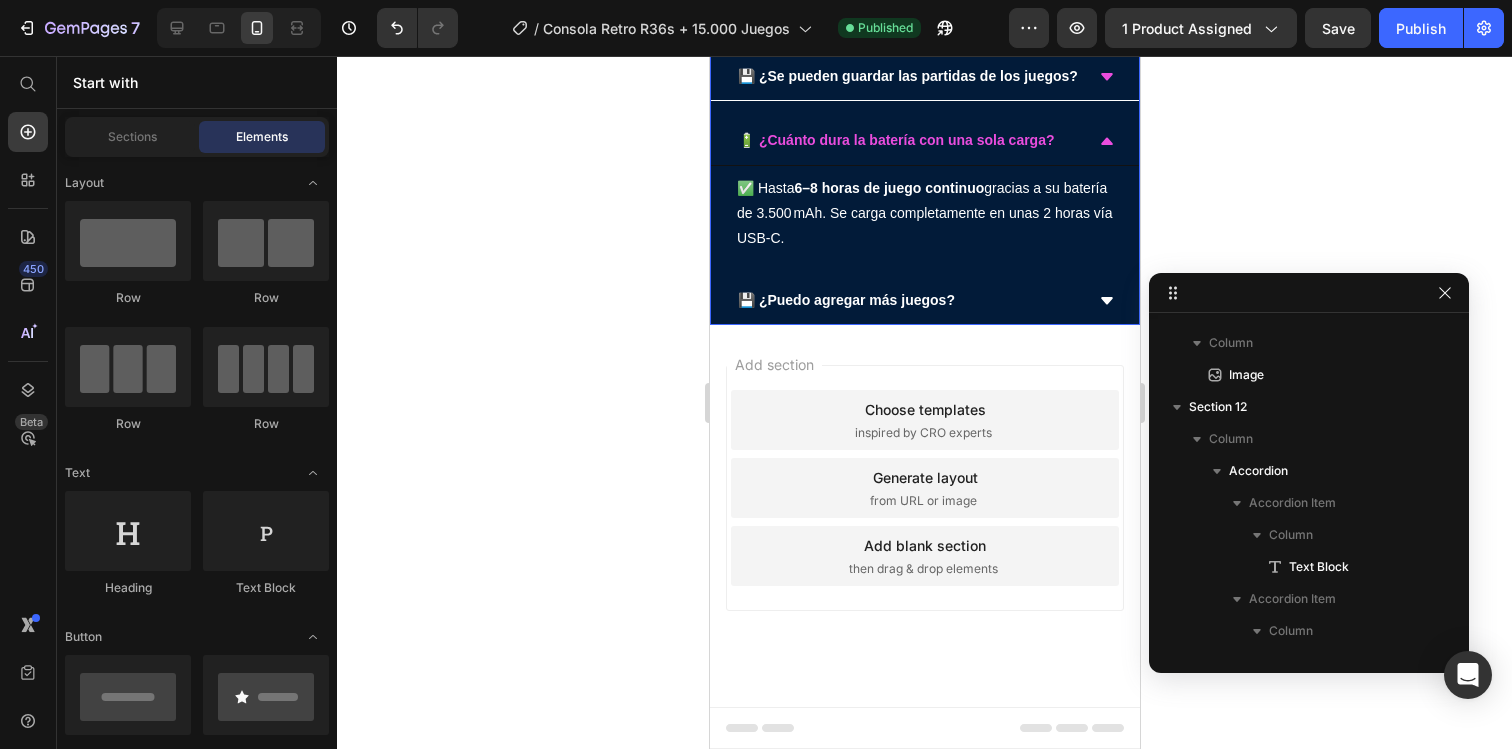 click on "🔋 ¿Cuánto dura la batería con una sola carga?" at bounding box center [924, 141] 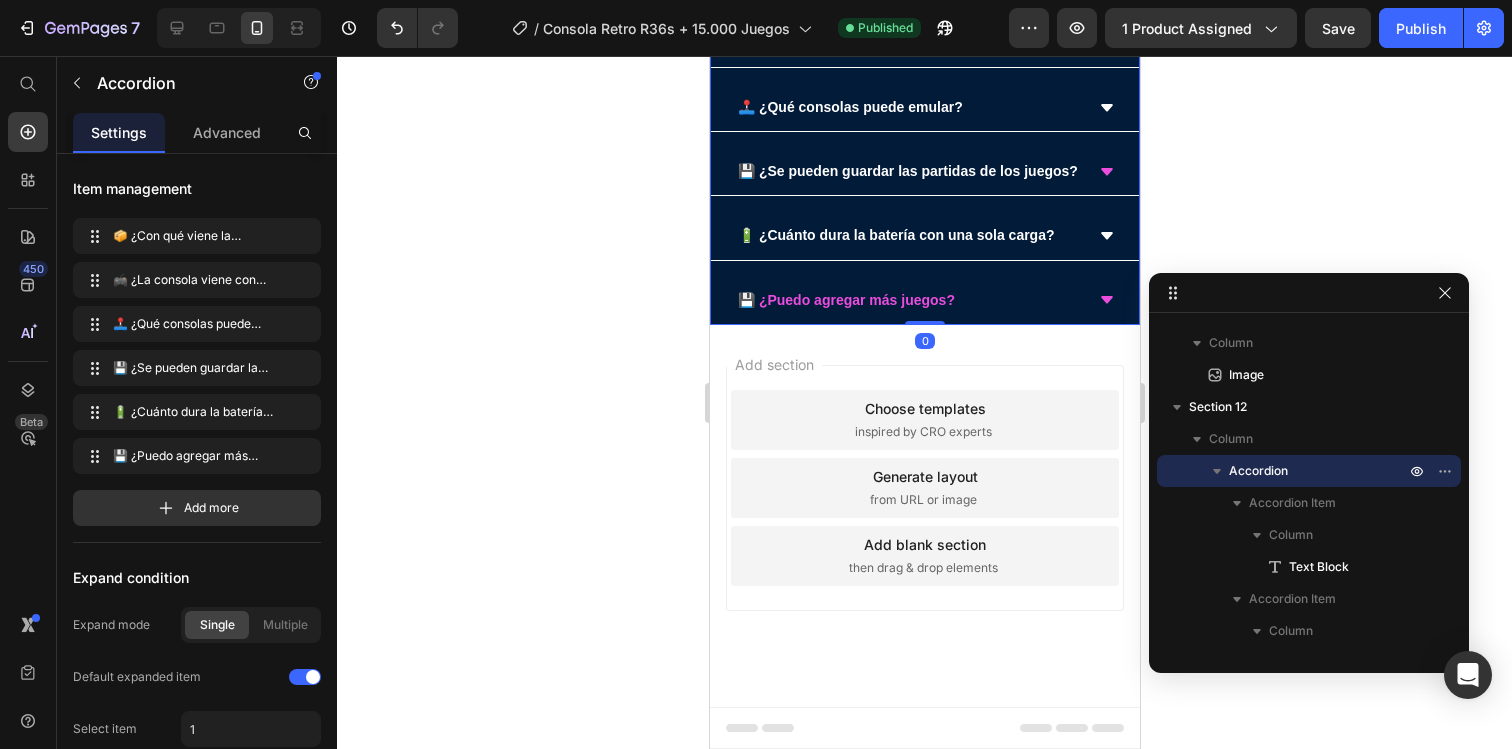 click on "💾 ¿Puedo agregar más juegos?" at bounding box center [908, 300] 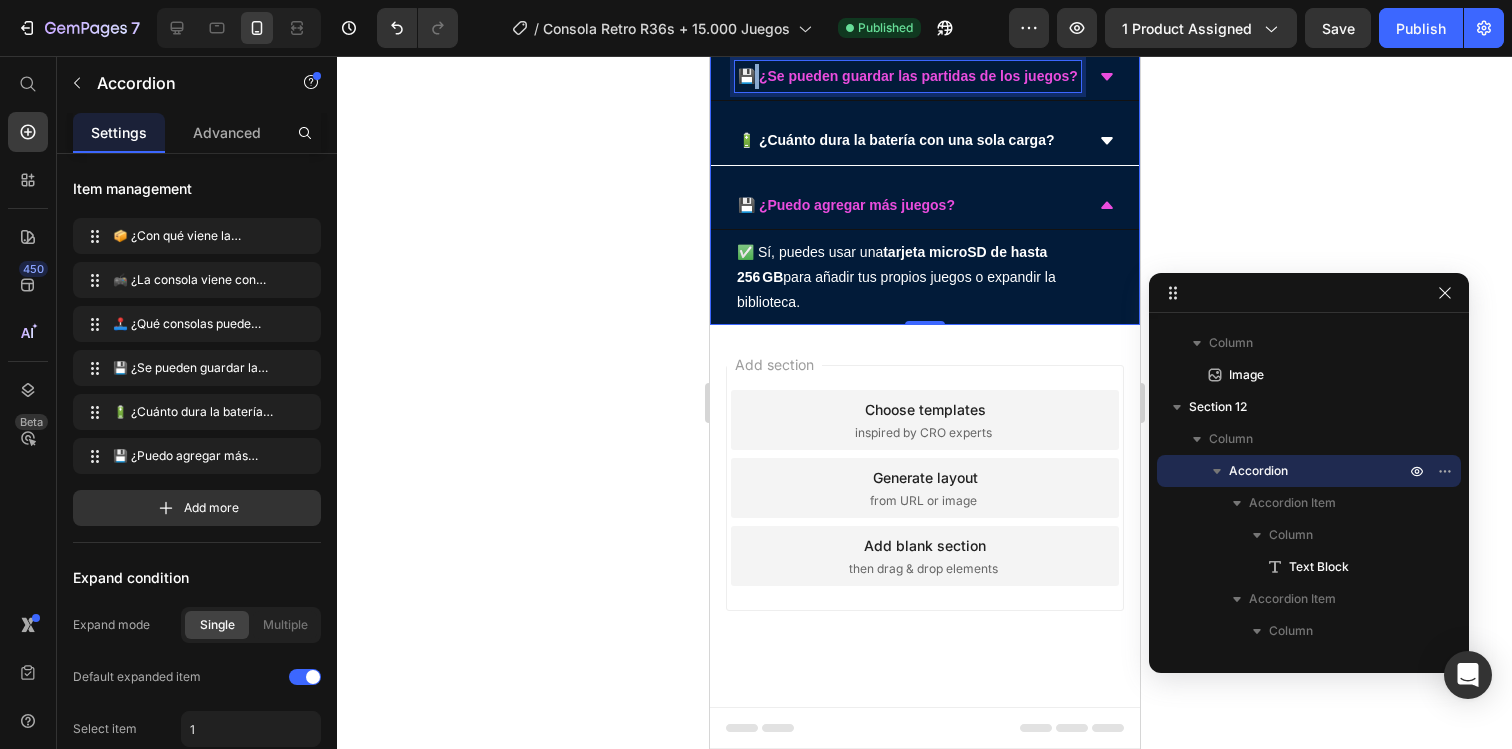 click on "💾 ¿Se pueden guardar las partidas de los juegos?" at bounding box center (907, 76) 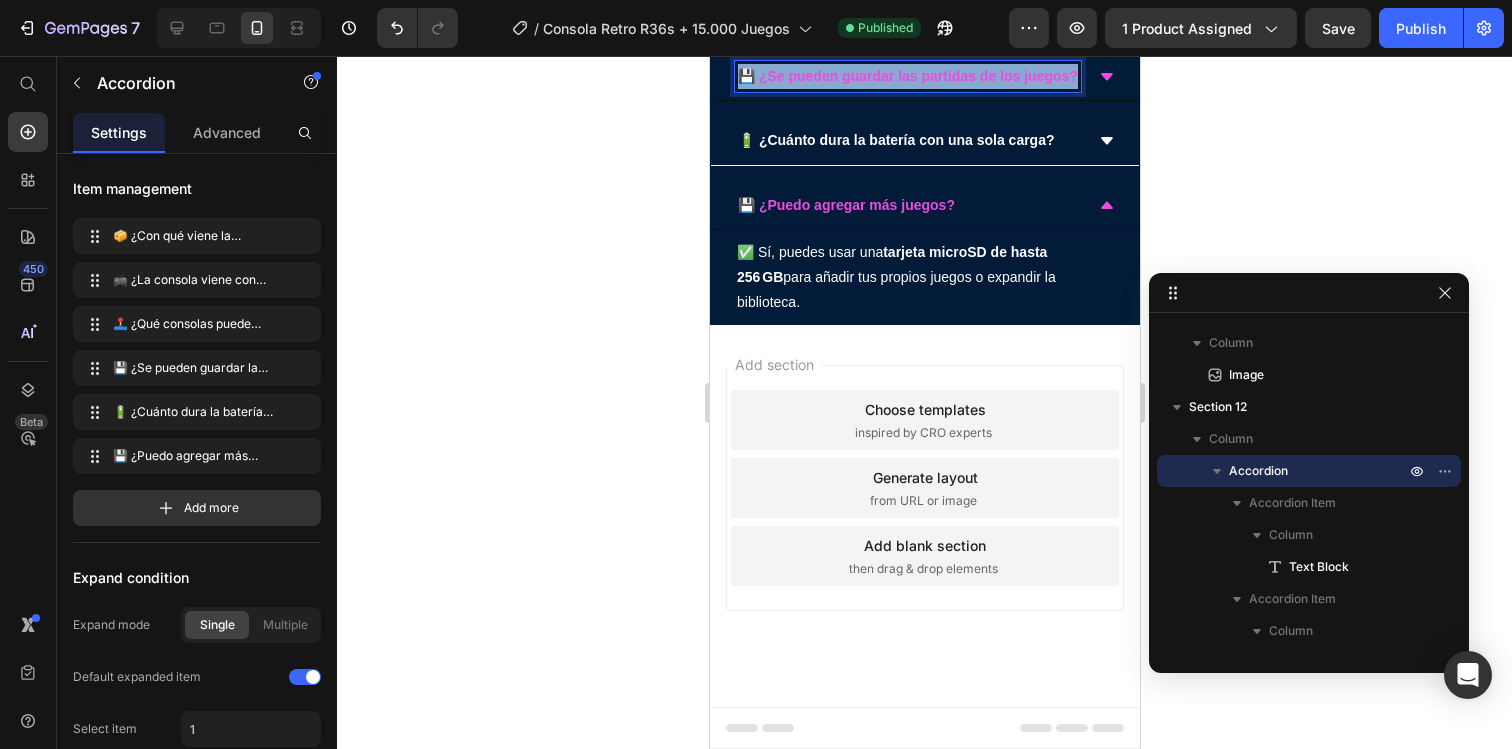 click on "💾 ¿Se pueden guardar las partidas de los juegos?" at bounding box center (907, 76) 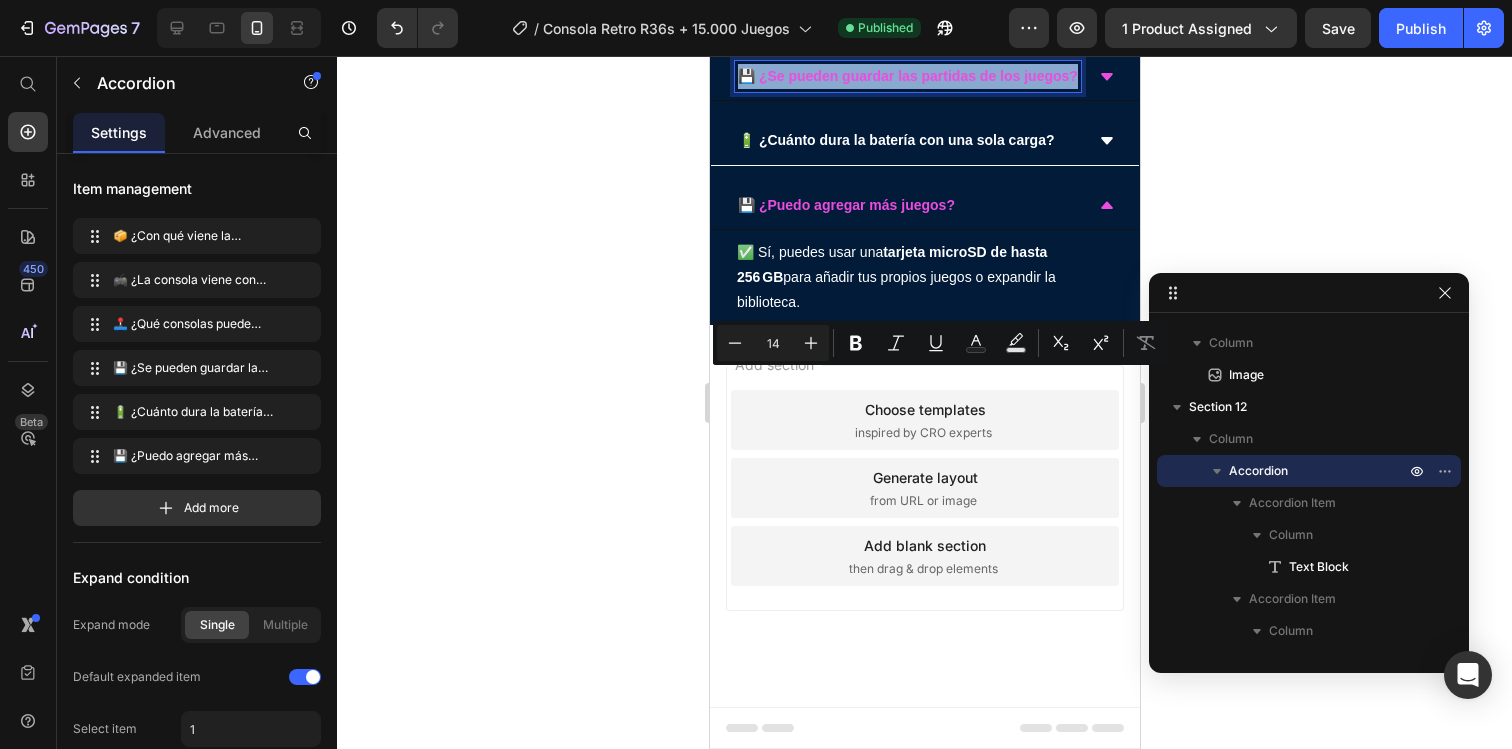 click on "💾 ¿Se pueden guardar las partidas de los juegos?" at bounding box center [907, 76] 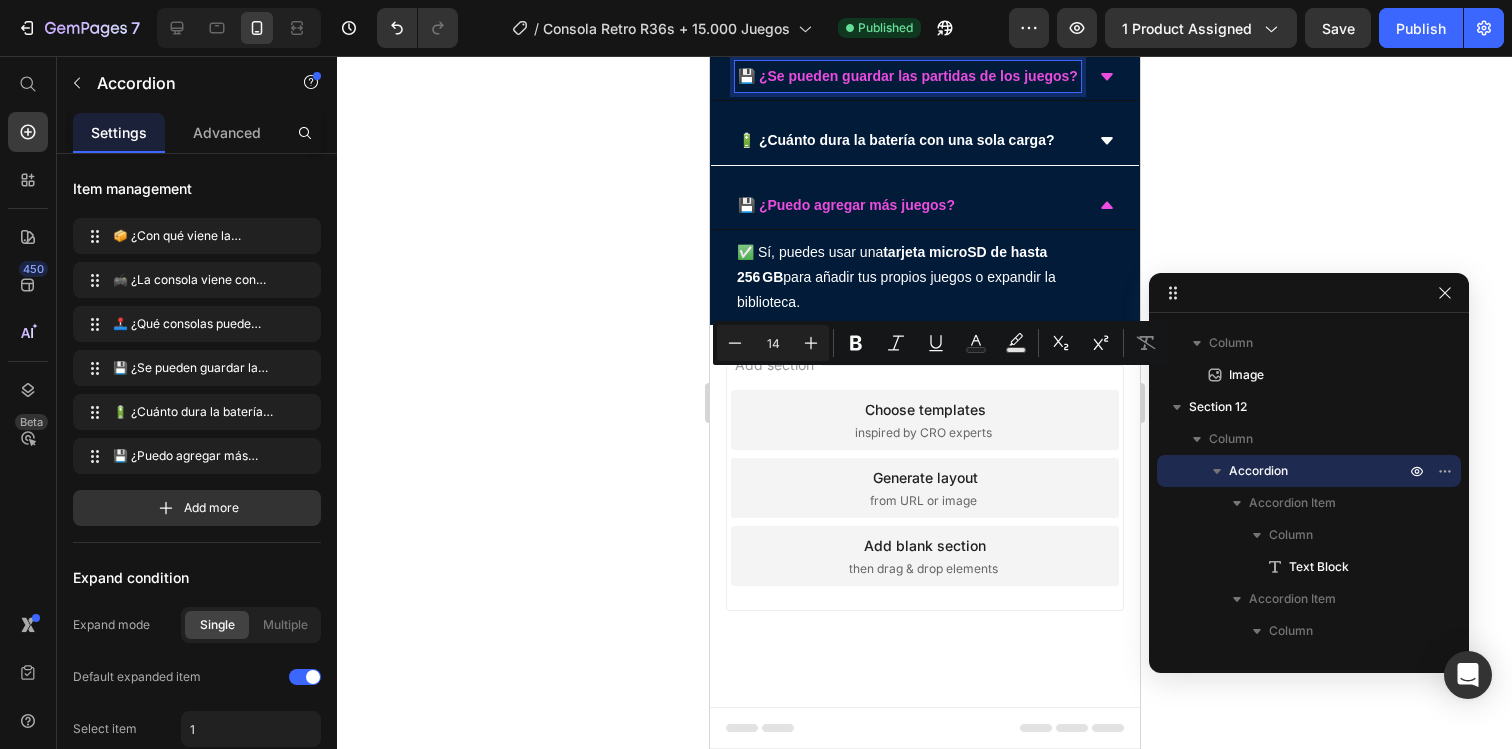 click on "💾 ¿Puedo agregar más juegos?" at bounding box center (845, 205) 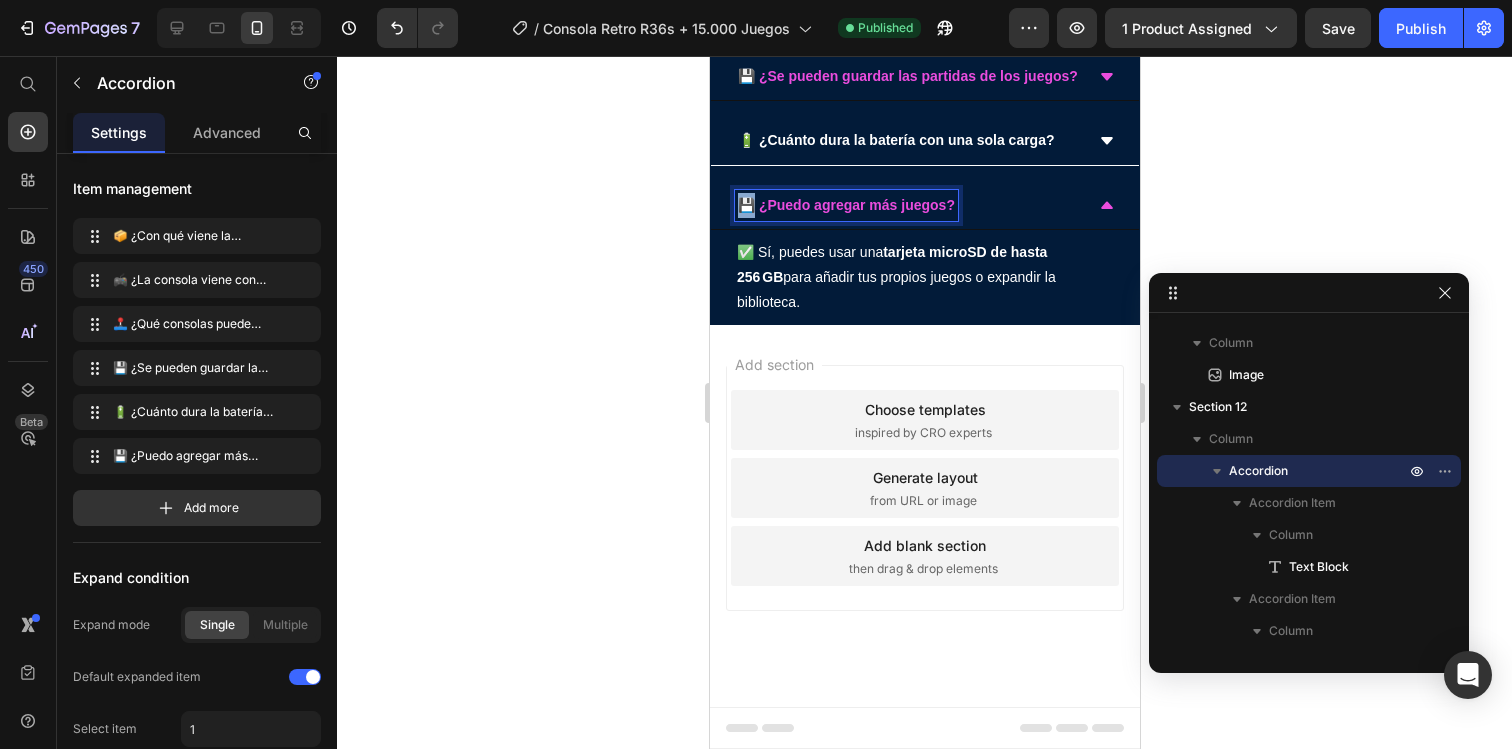 click on "💾 ¿Puedo agregar más juegos?" at bounding box center (845, 205) 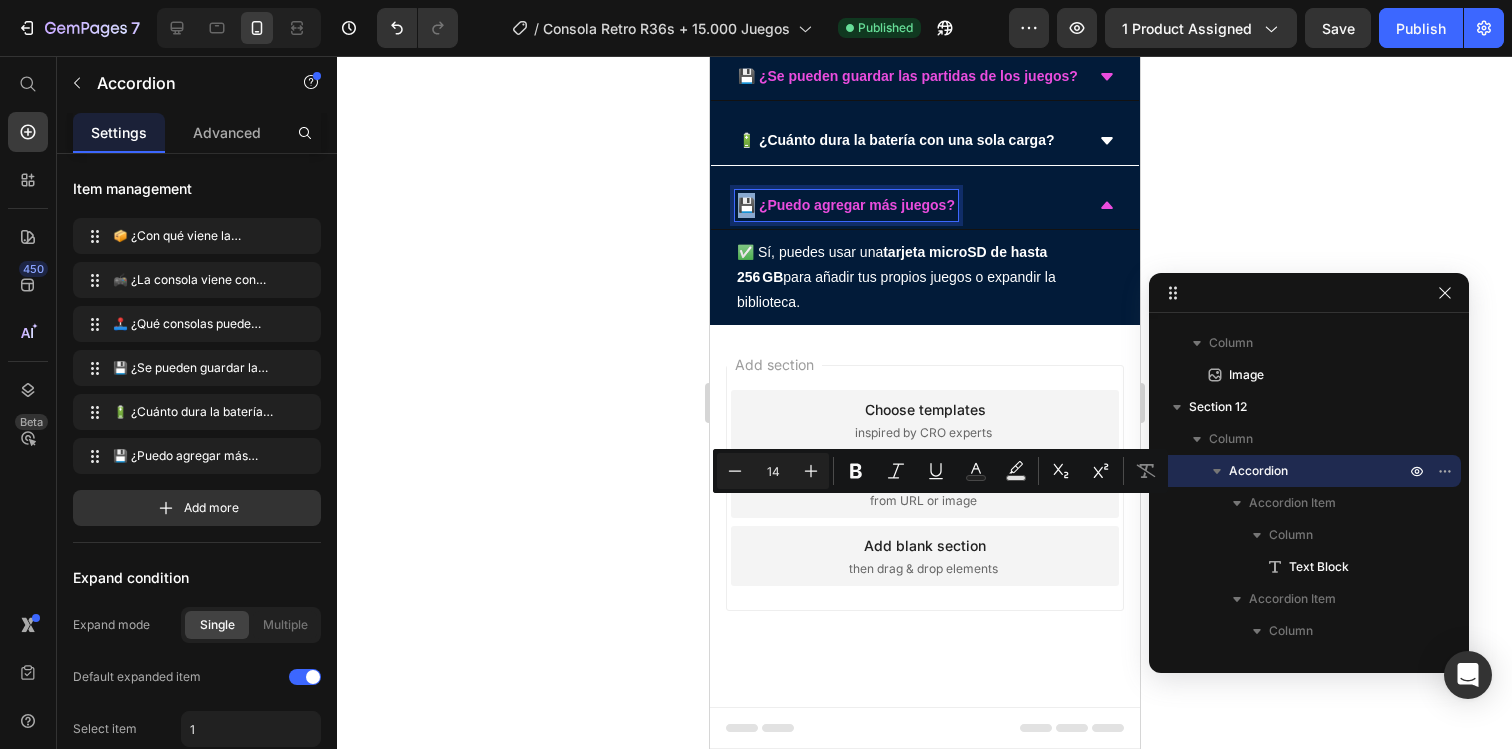 click on "💾 ¿Puedo agregar más juegos?" at bounding box center (845, 205) 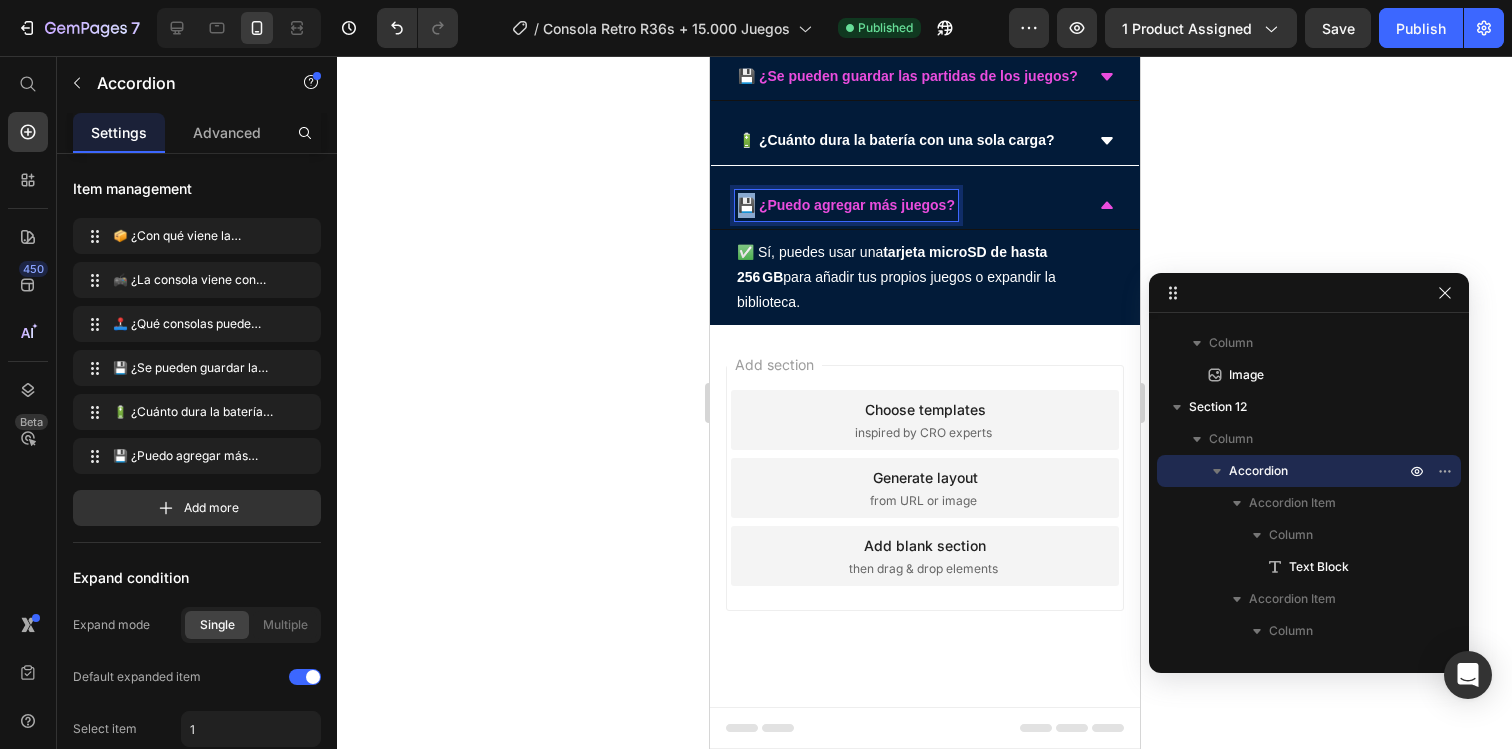 drag, startPoint x: 749, startPoint y: 509, endPoint x: 734, endPoint y: 509, distance: 15 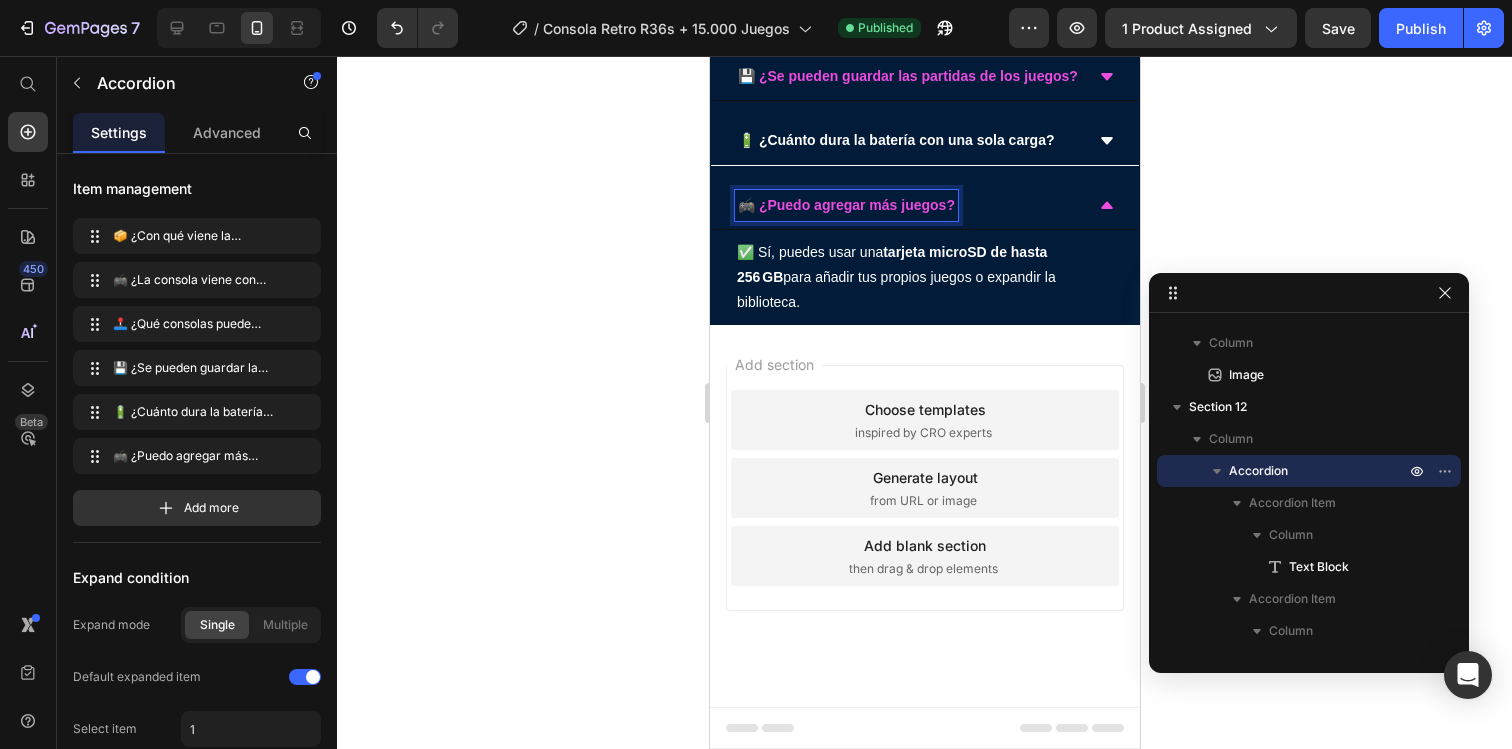 click 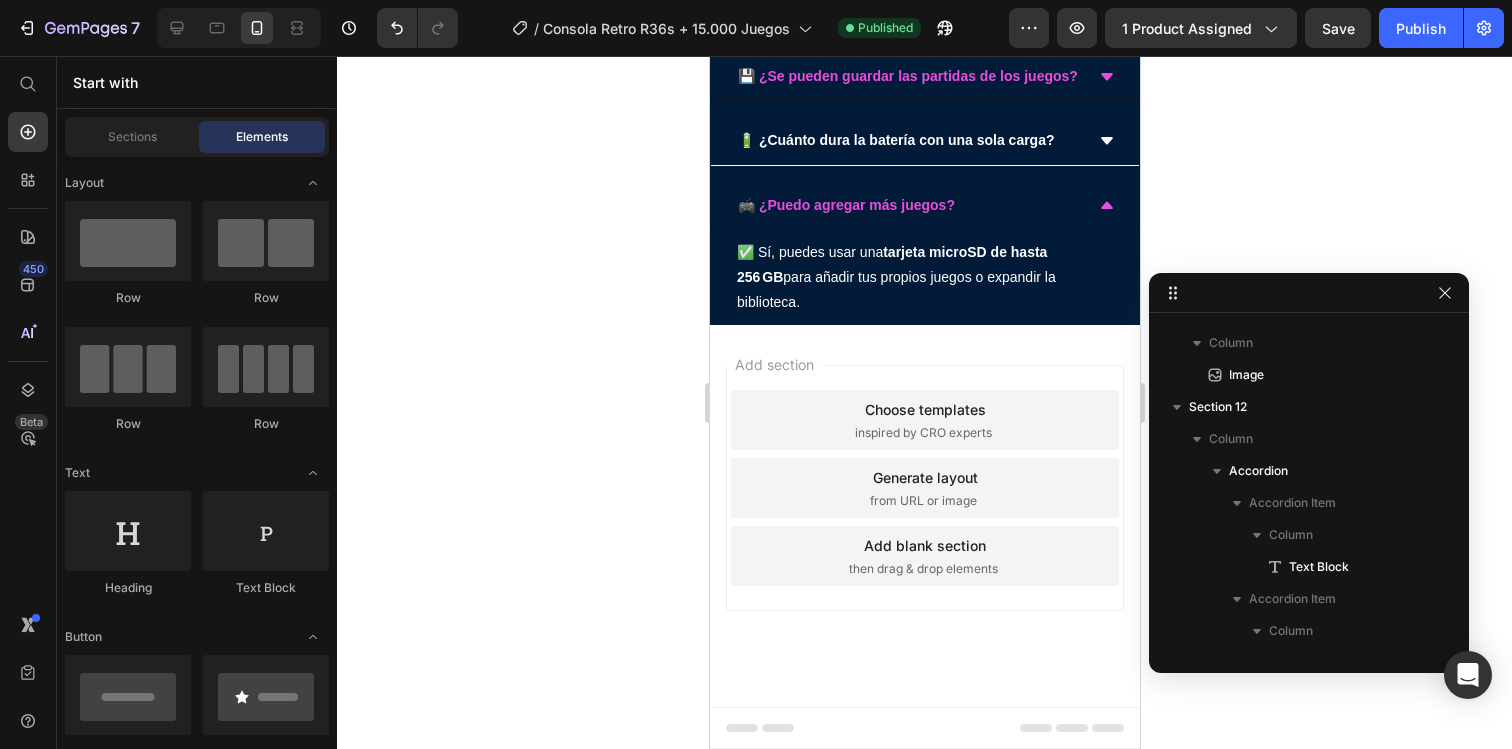 click 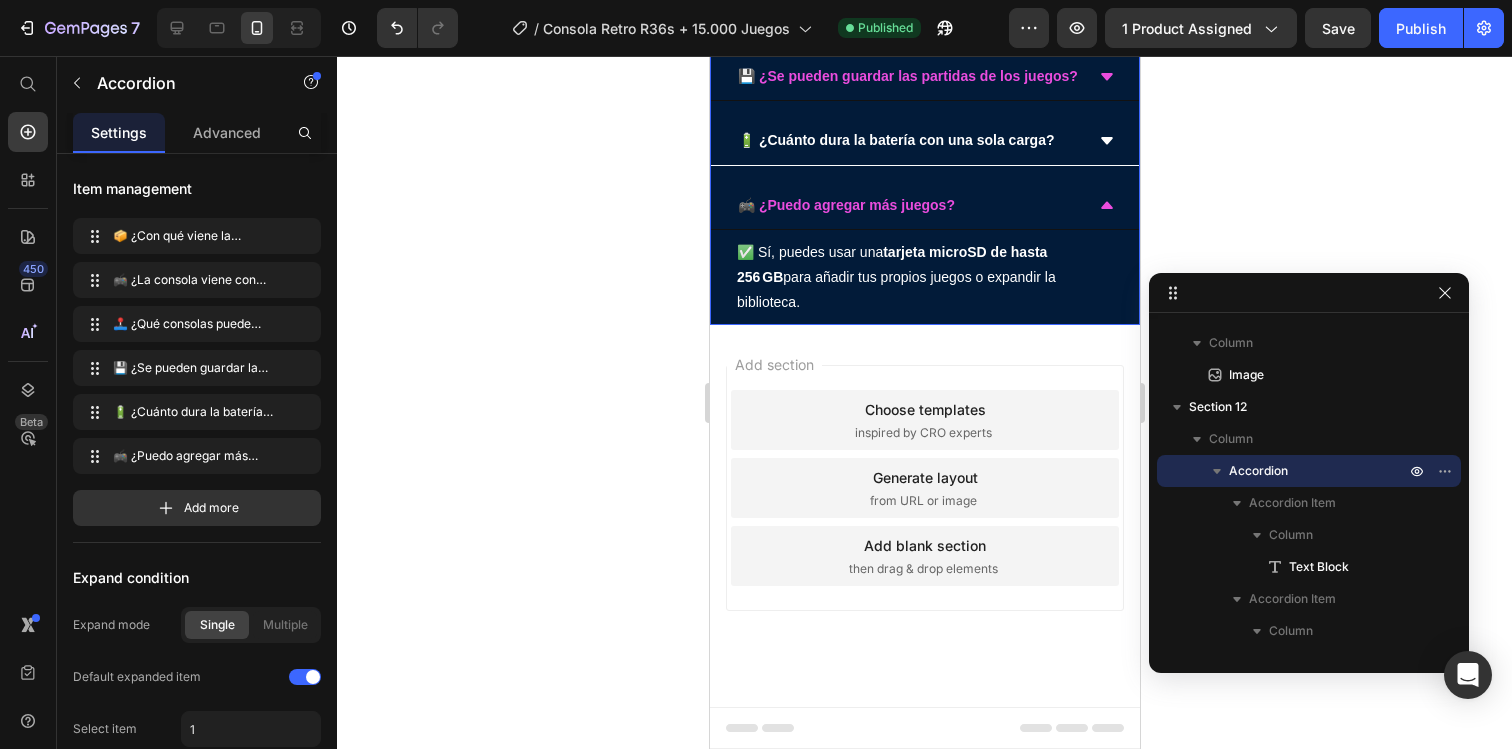 click on "🎮 ¿Puedo agregar más juegos?" at bounding box center (908, 205) 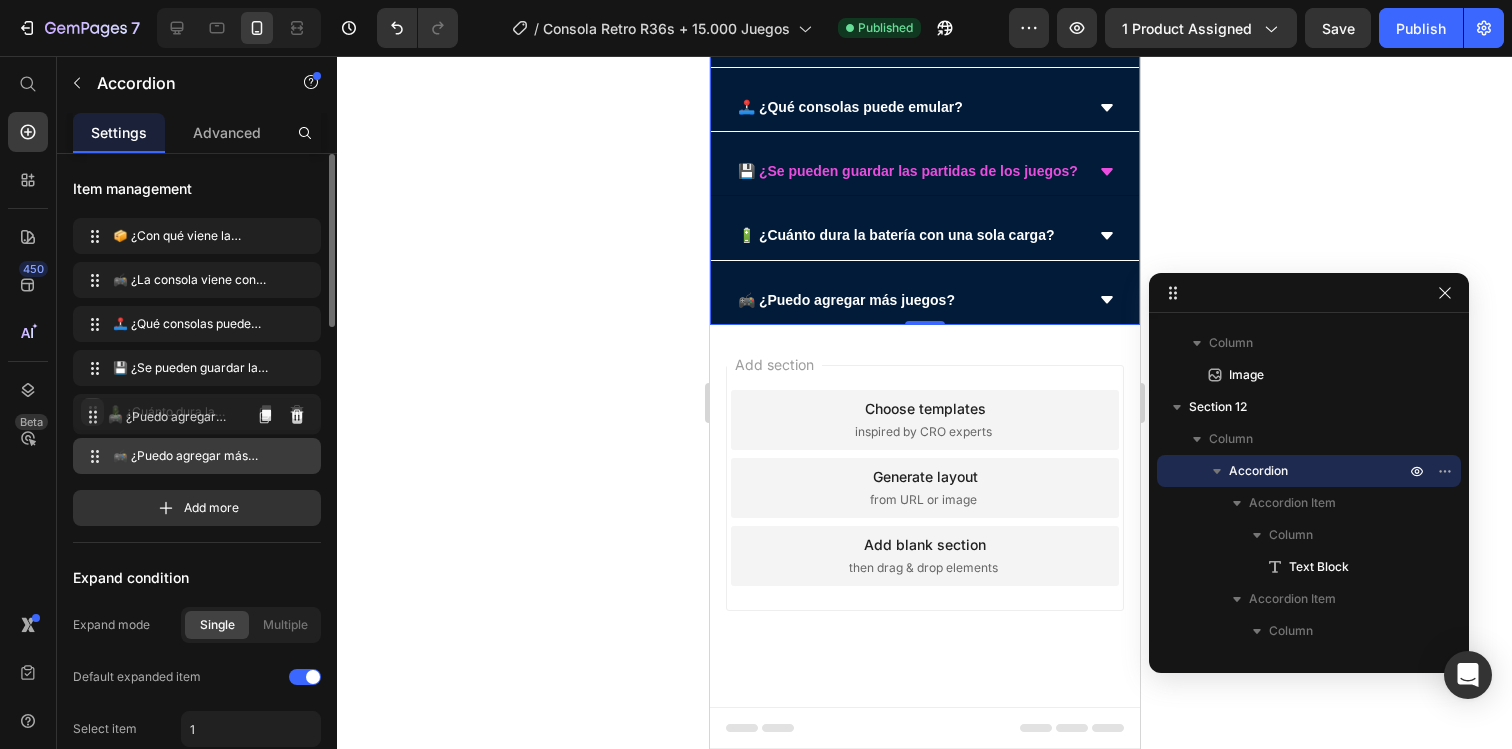 type 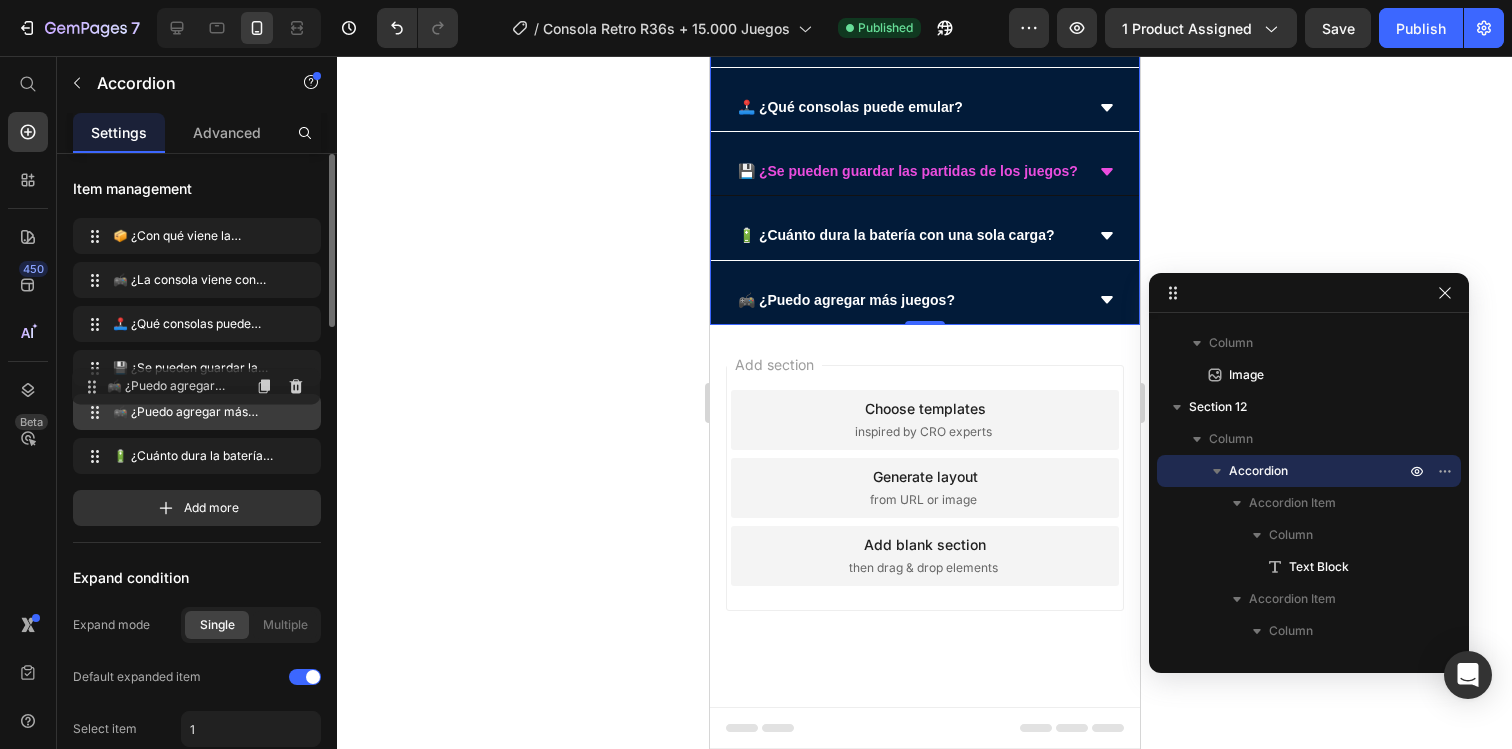 drag, startPoint x: 87, startPoint y: 457, endPoint x: 86, endPoint y: 387, distance: 70.00714 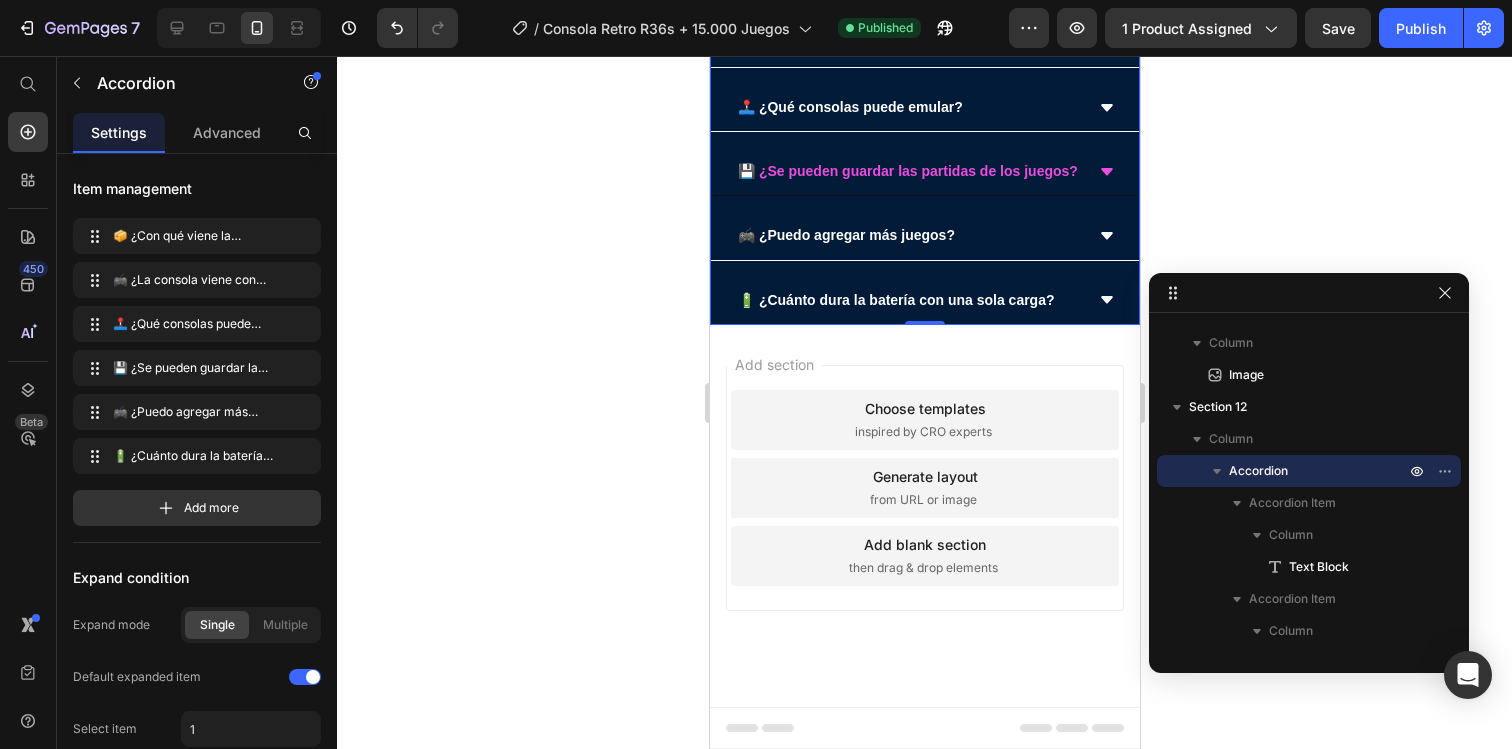 click 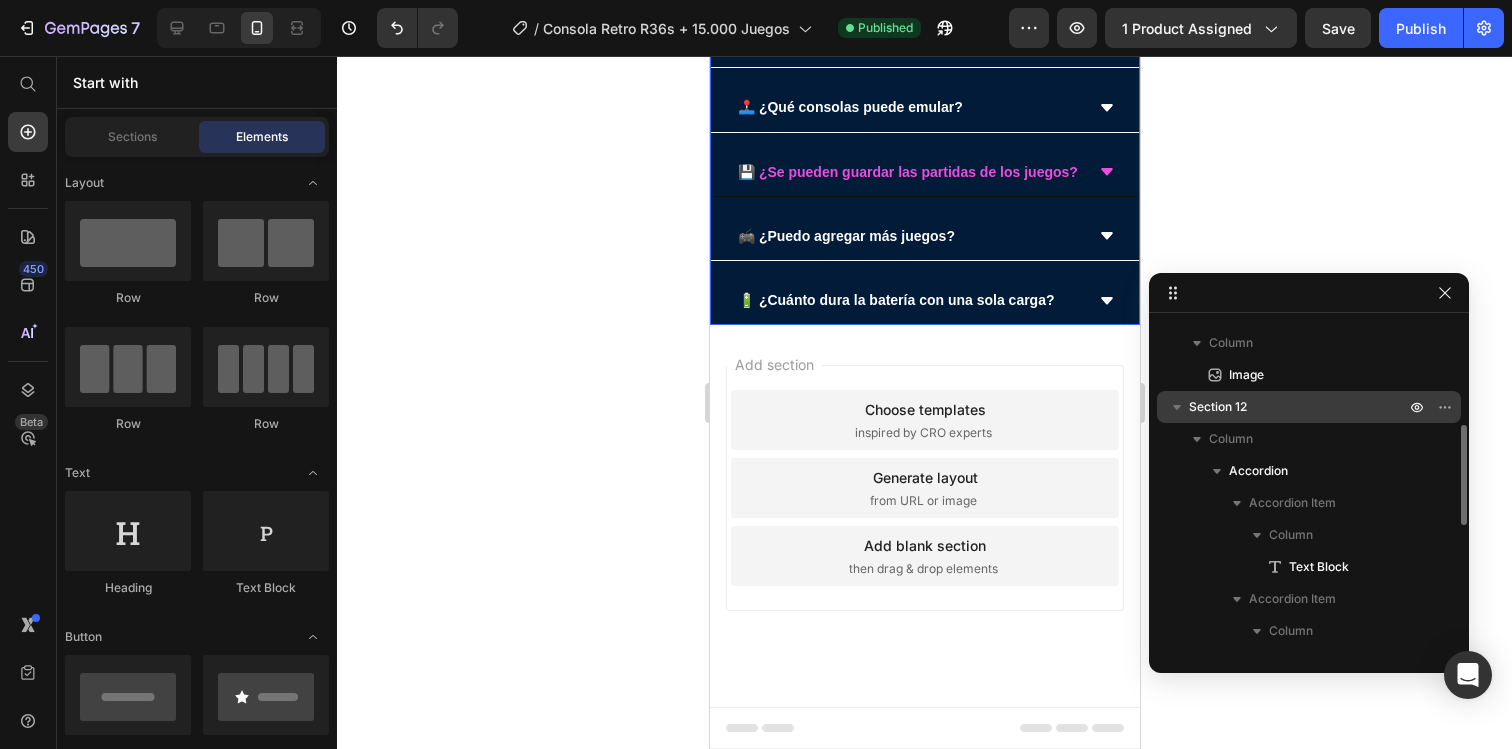scroll, scrollTop: 4111, scrollLeft: 0, axis: vertical 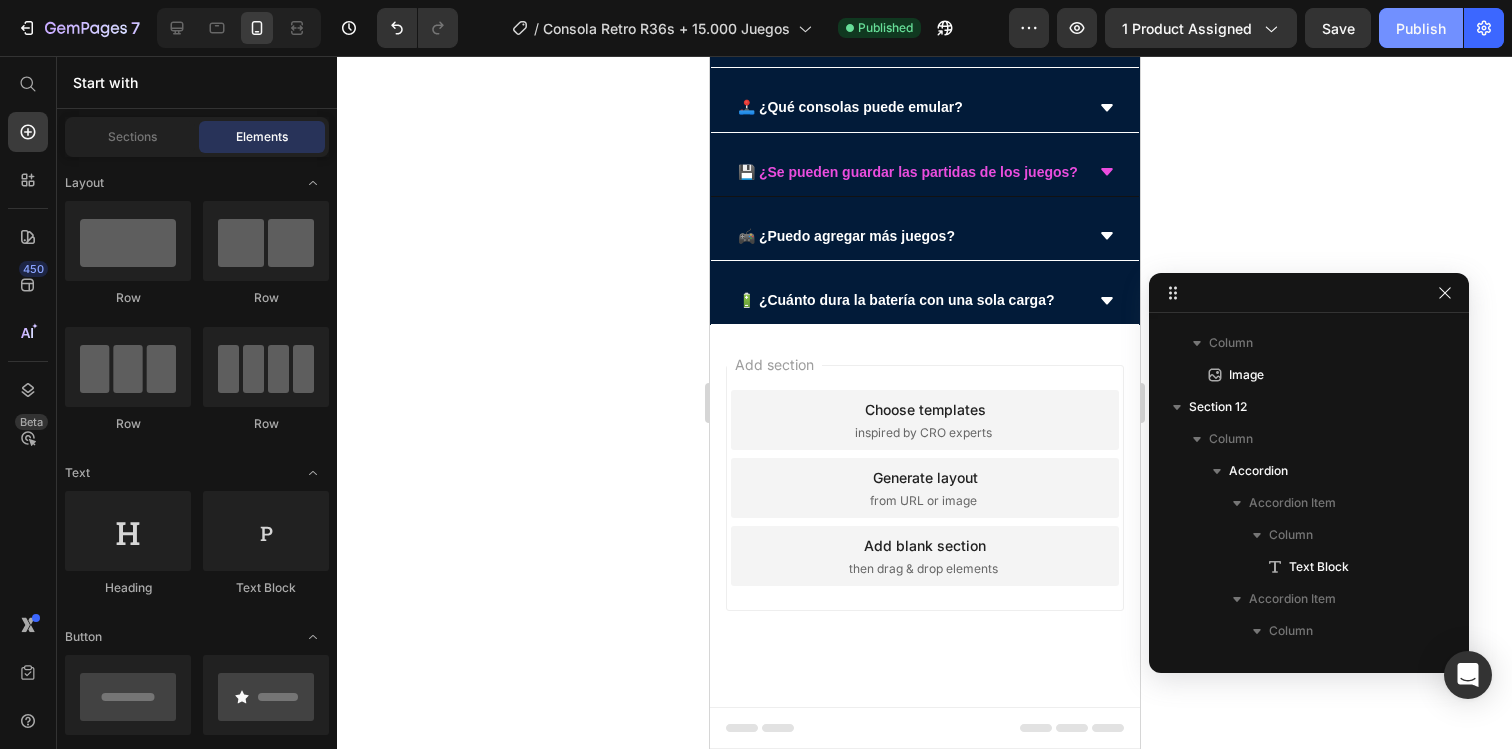 click on "Publish" at bounding box center [1421, 28] 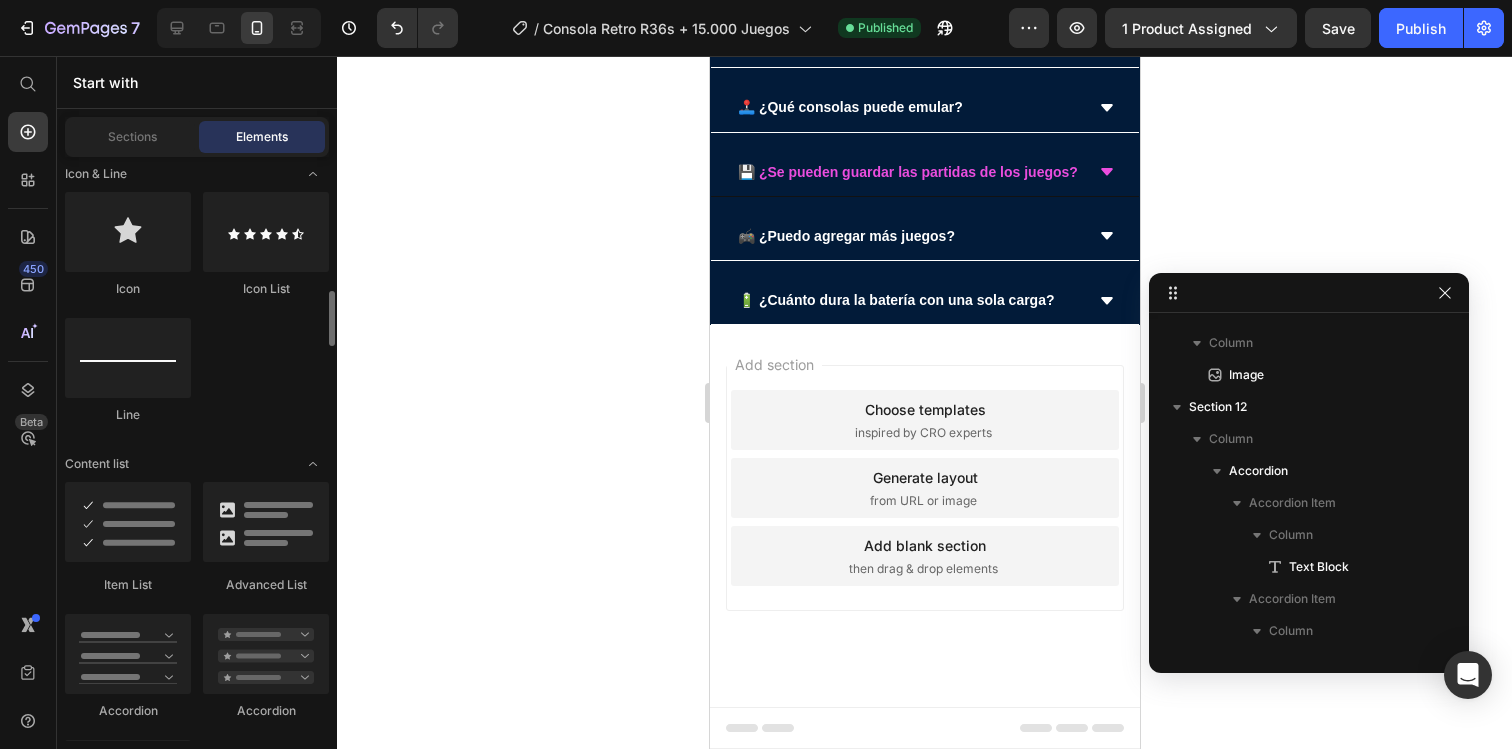 scroll, scrollTop: 1466, scrollLeft: 0, axis: vertical 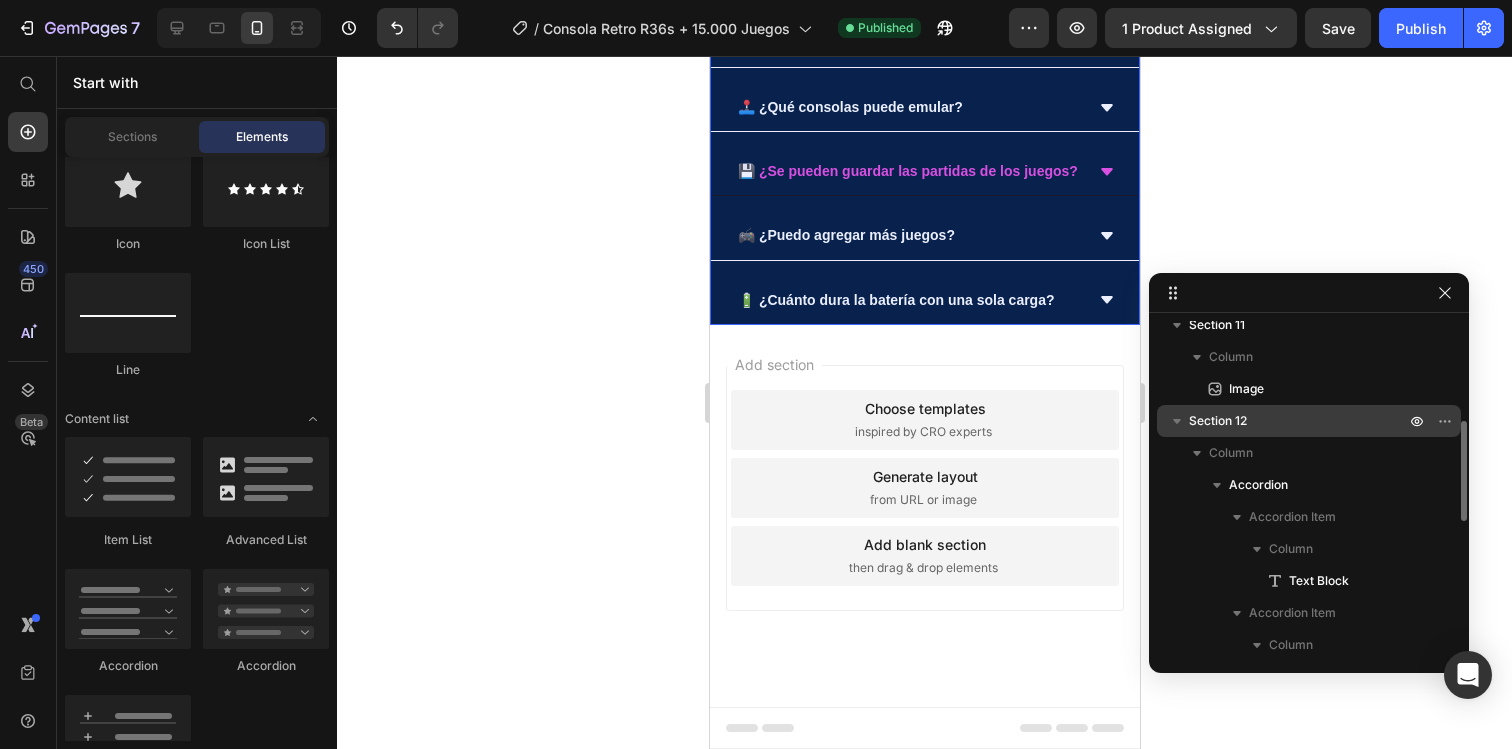 click 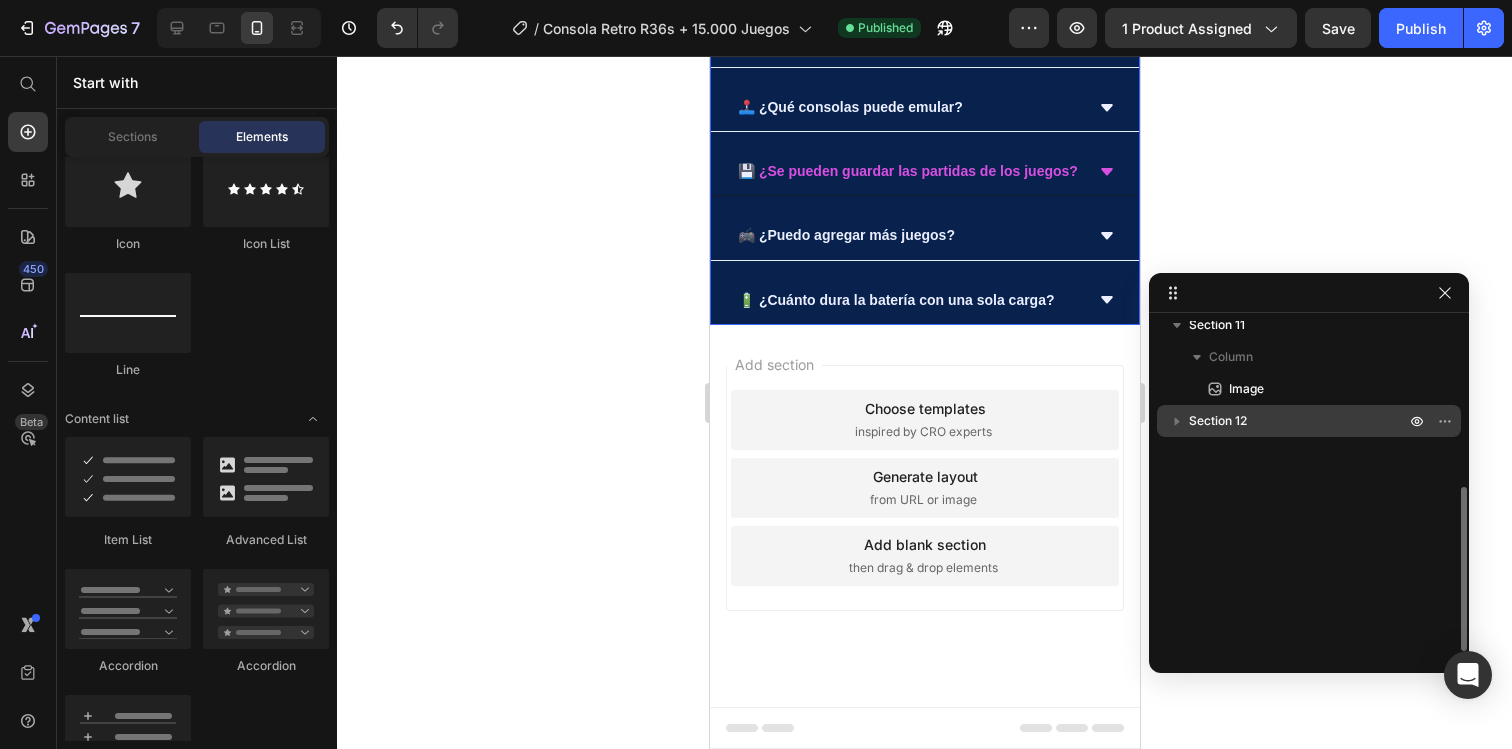 scroll, scrollTop: 332, scrollLeft: 0, axis: vertical 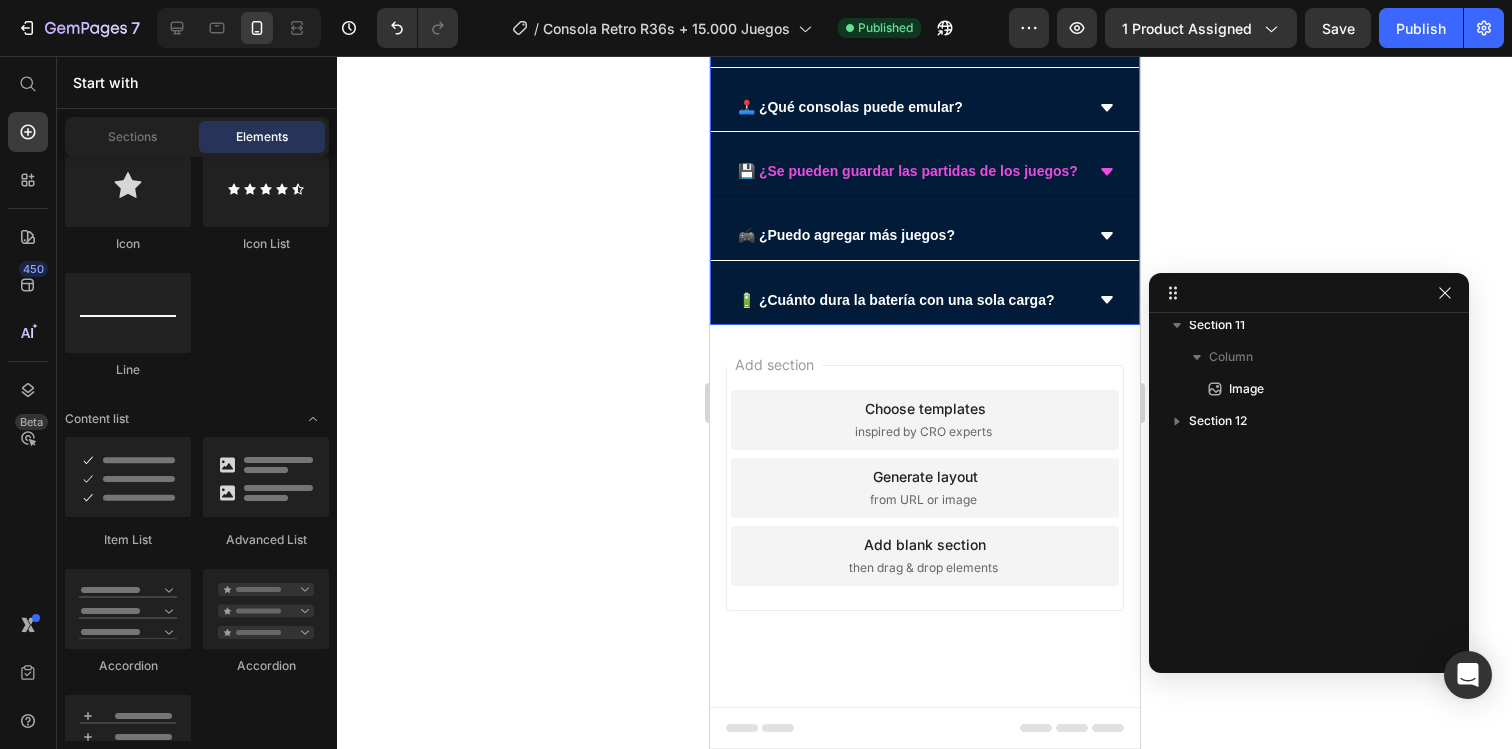 click 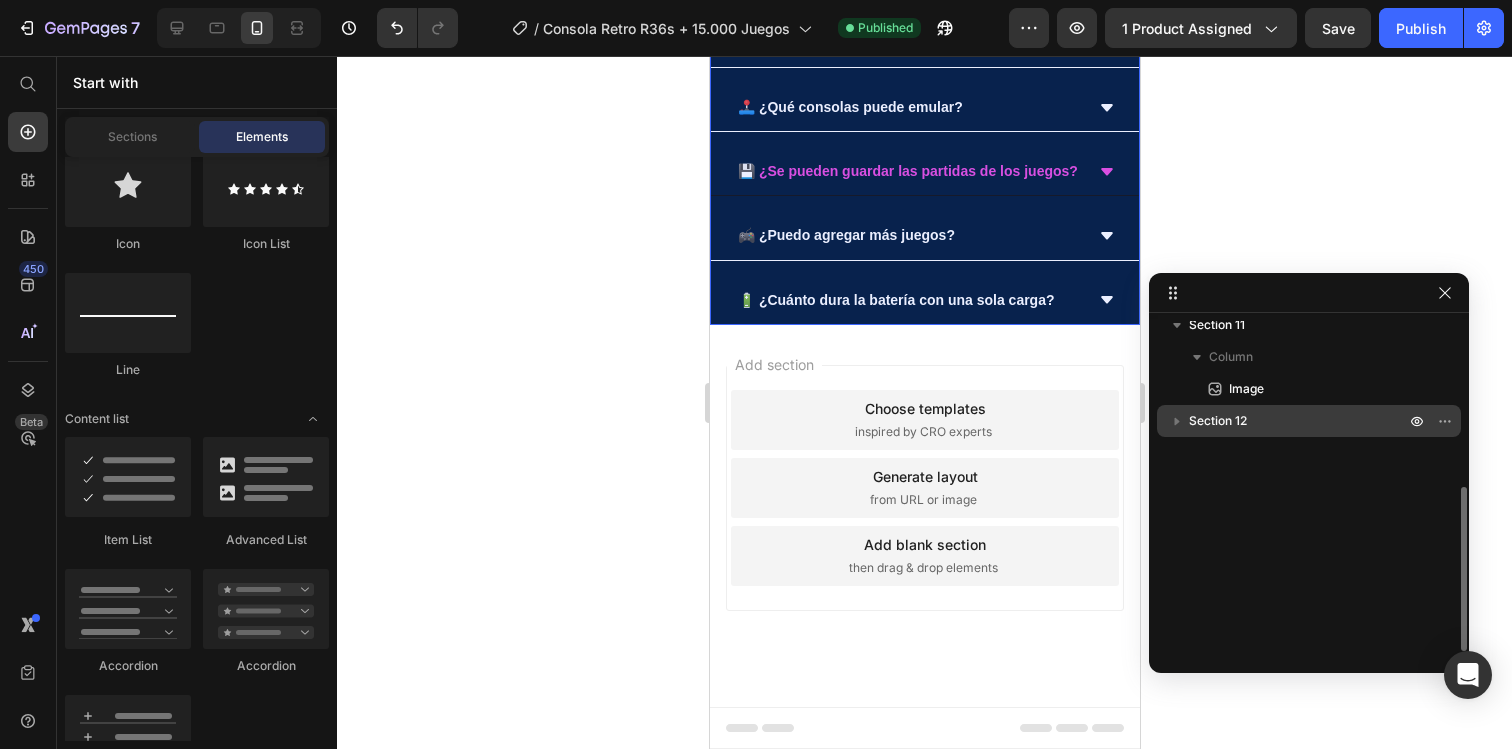 click on "Section 12" at bounding box center (1299, 421) 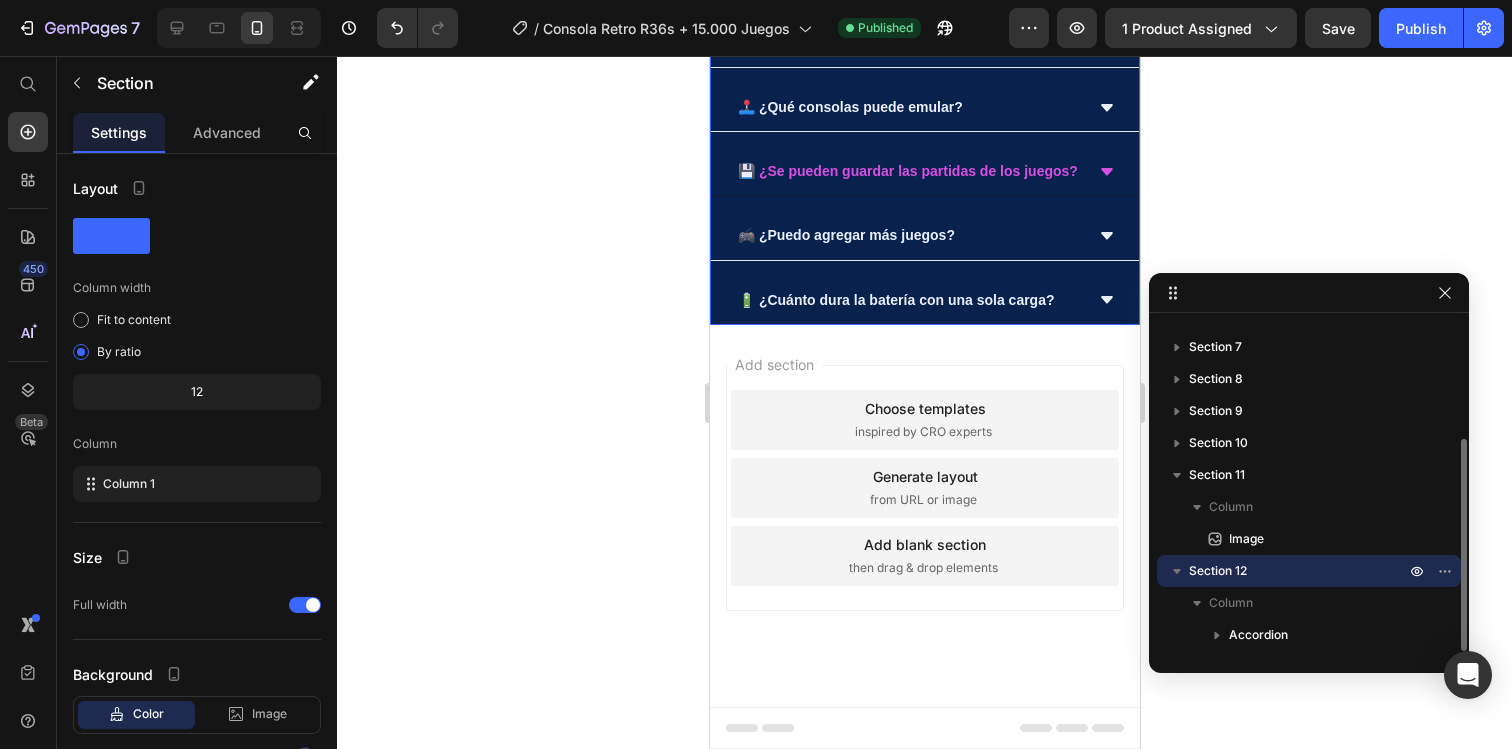 scroll, scrollTop: 182, scrollLeft: 0, axis: vertical 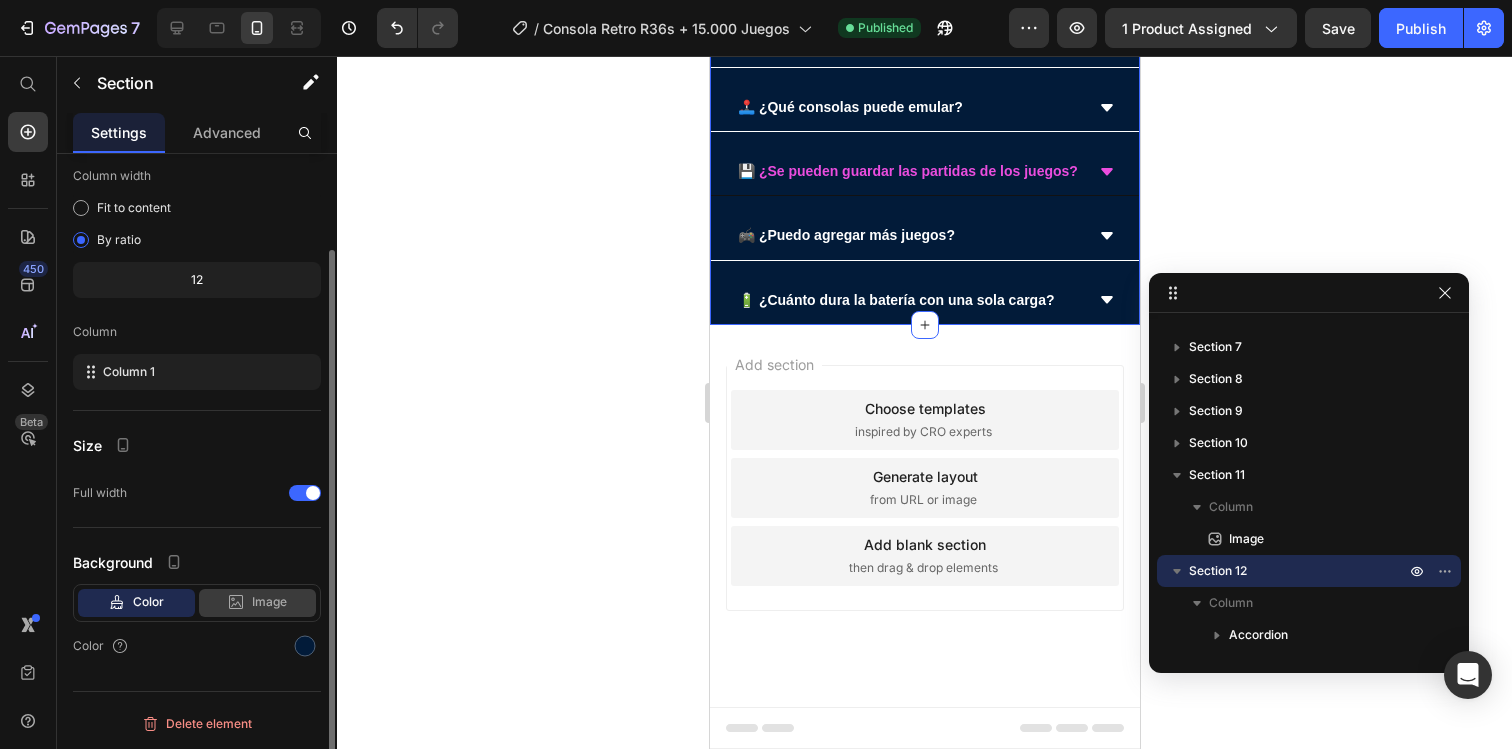 click on "Image" at bounding box center (269, 602) 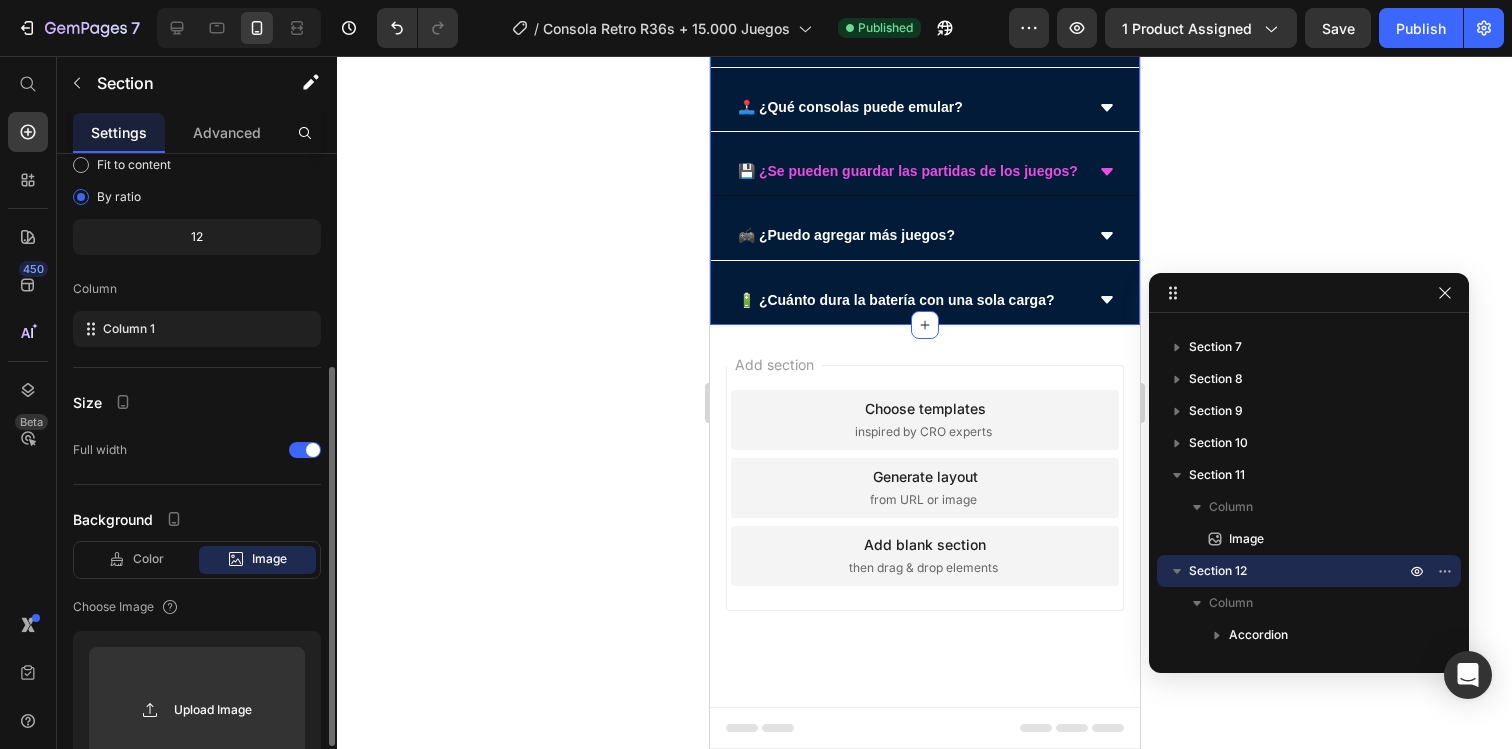 scroll, scrollTop: 306, scrollLeft: 0, axis: vertical 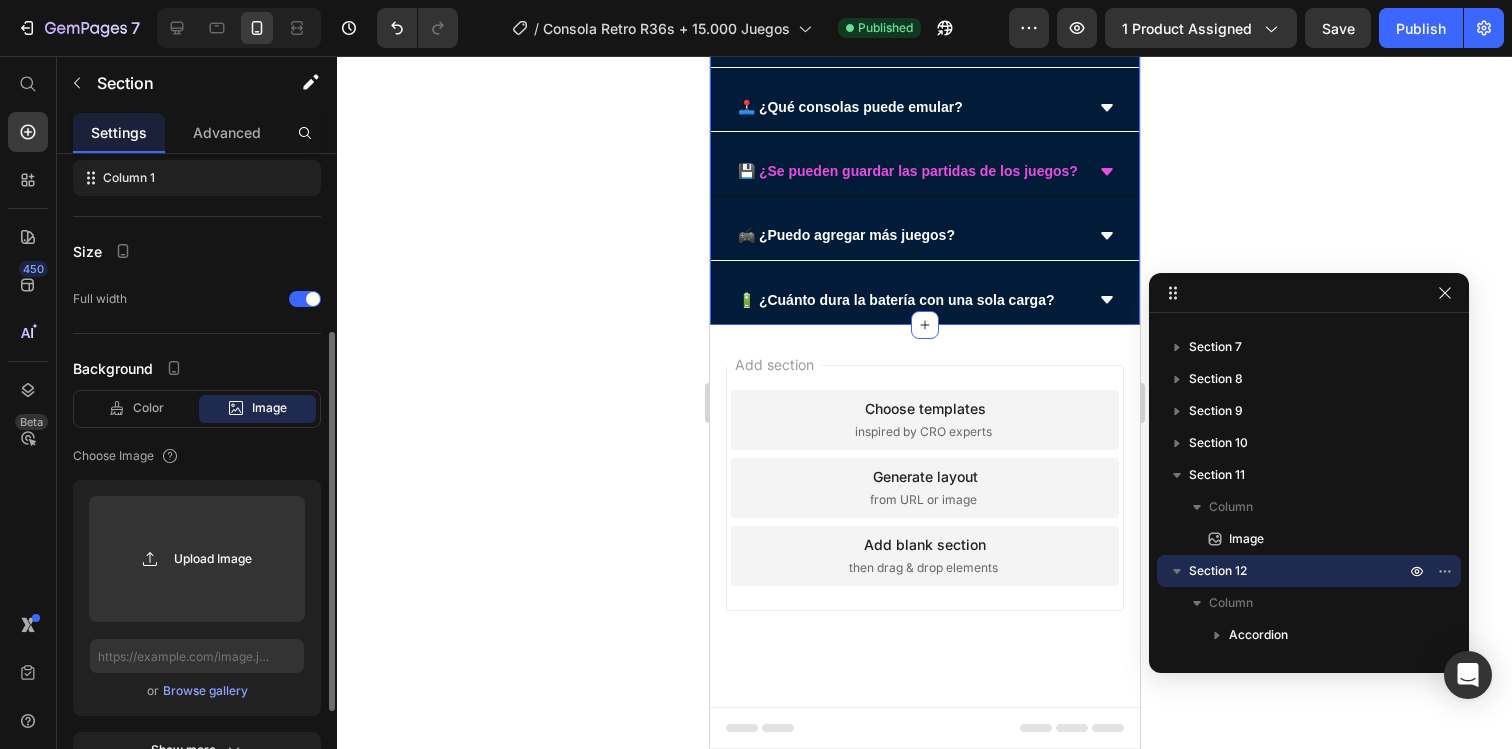 click on "Browse gallery" at bounding box center (205, 691) 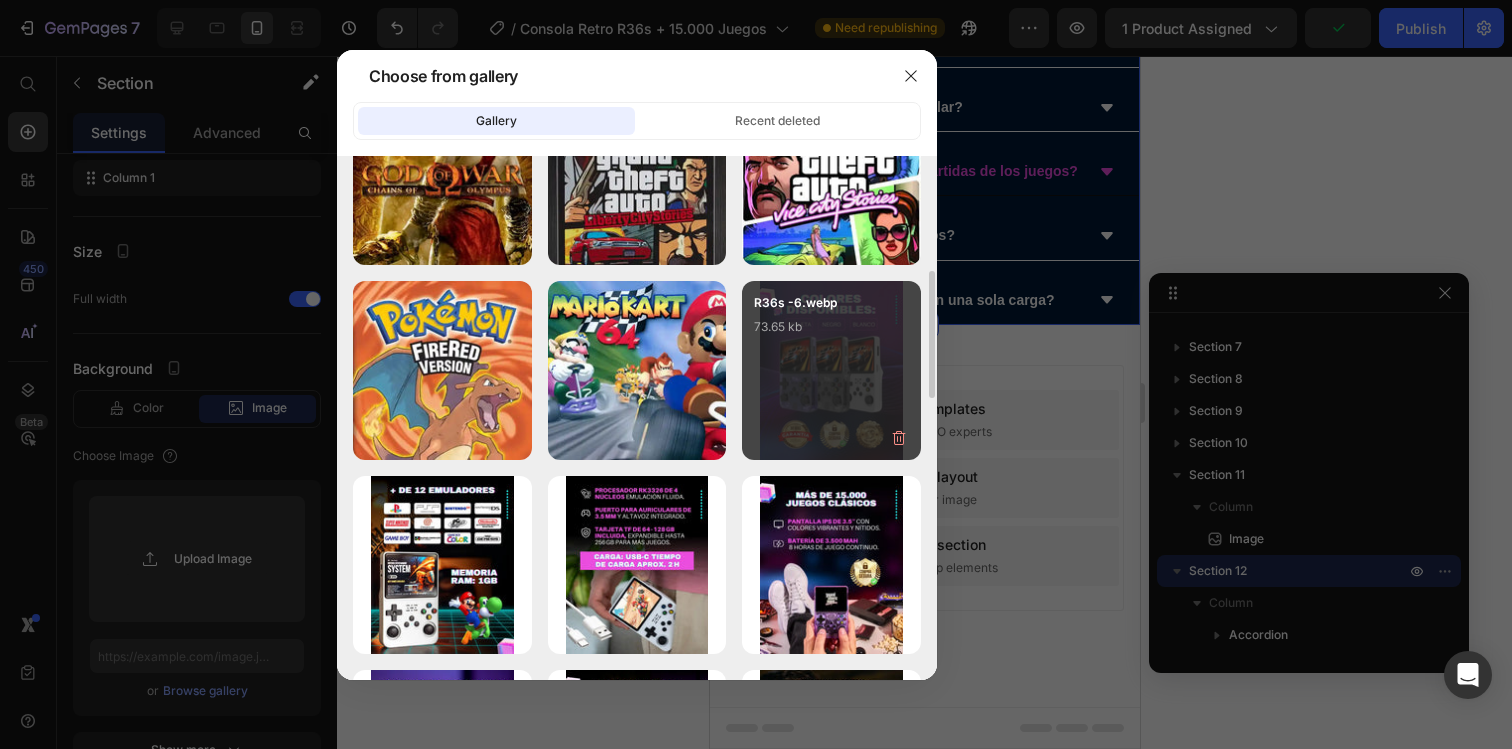 scroll, scrollTop: 484, scrollLeft: 0, axis: vertical 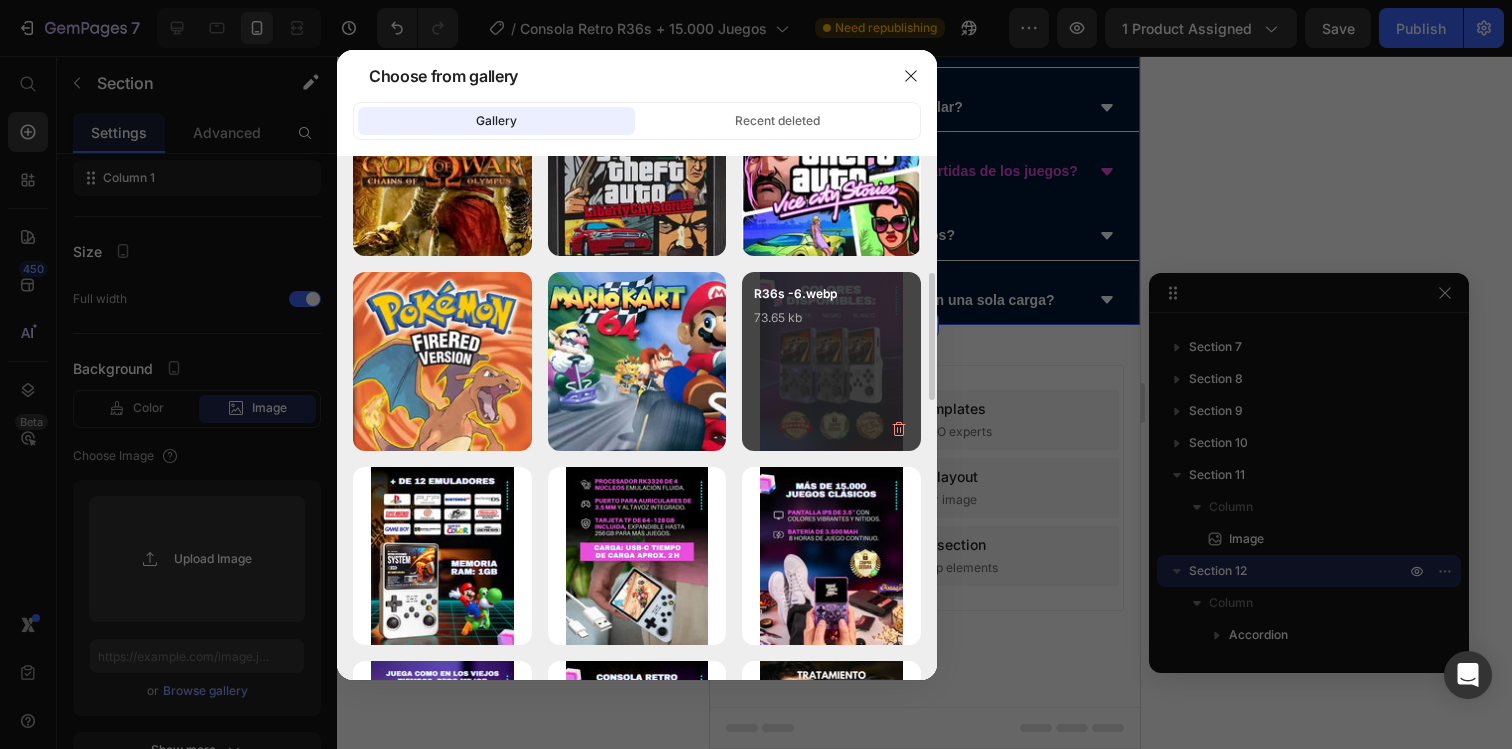 click on "R36s -6.webp 73.65 kb" at bounding box center [831, 361] 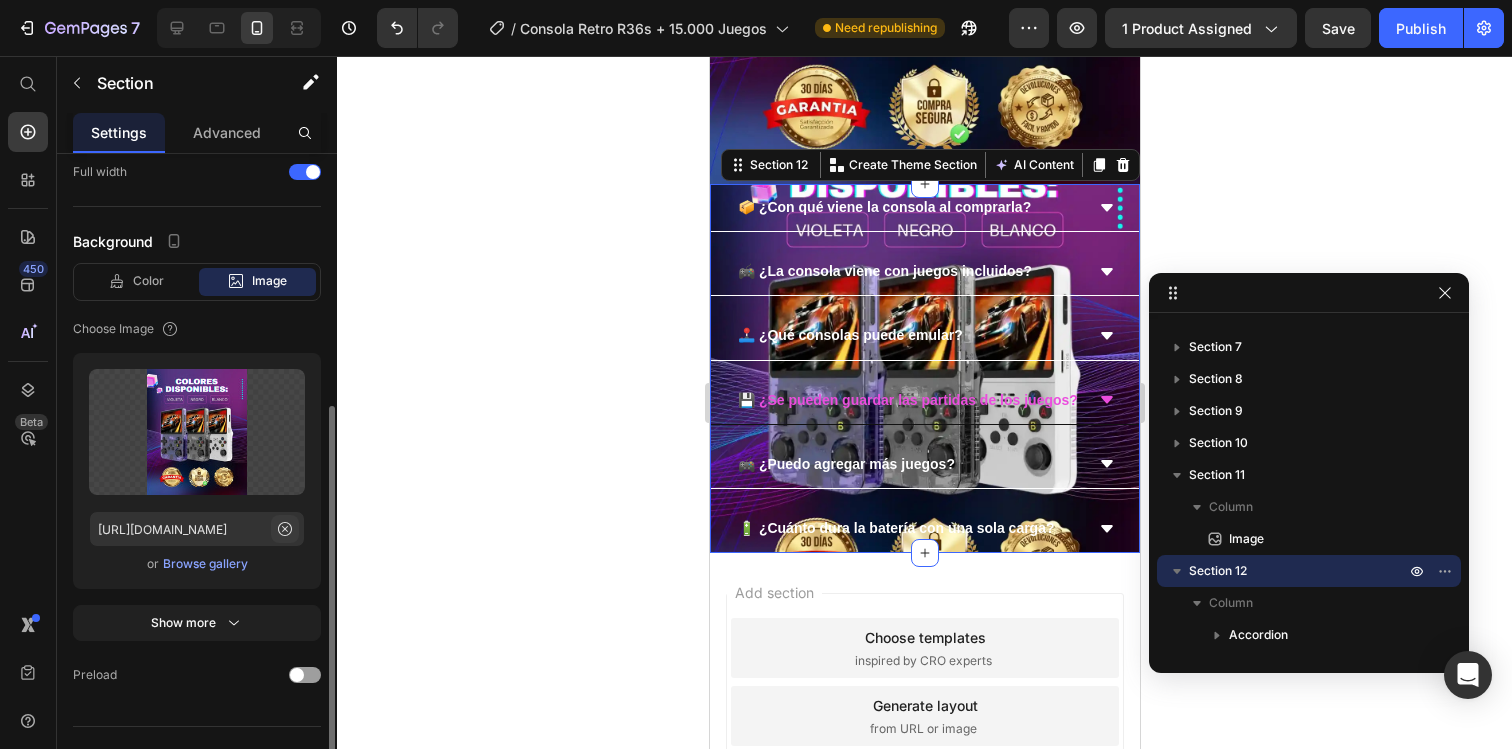 scroll, scrollTop: 468, scrollLeft: 0, axis: vertical 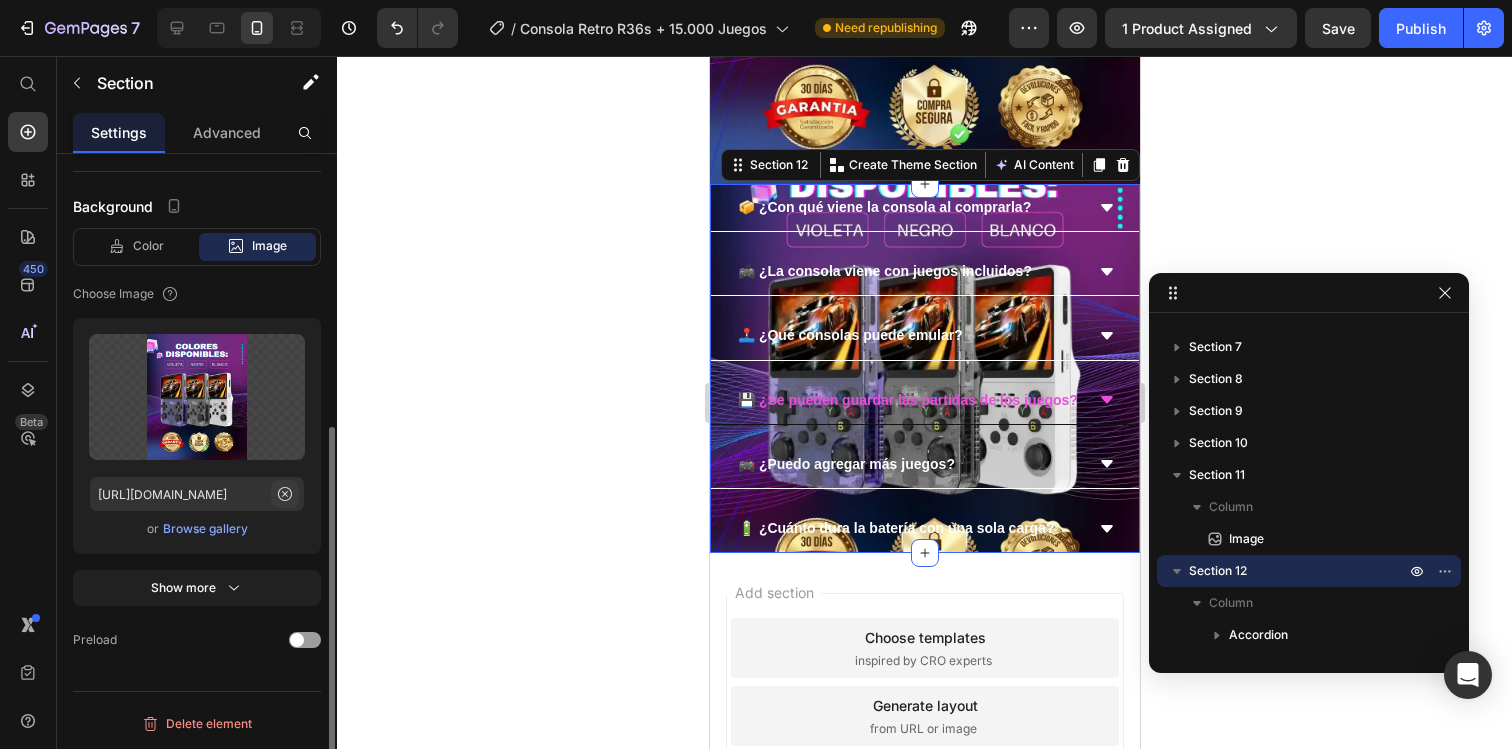 click 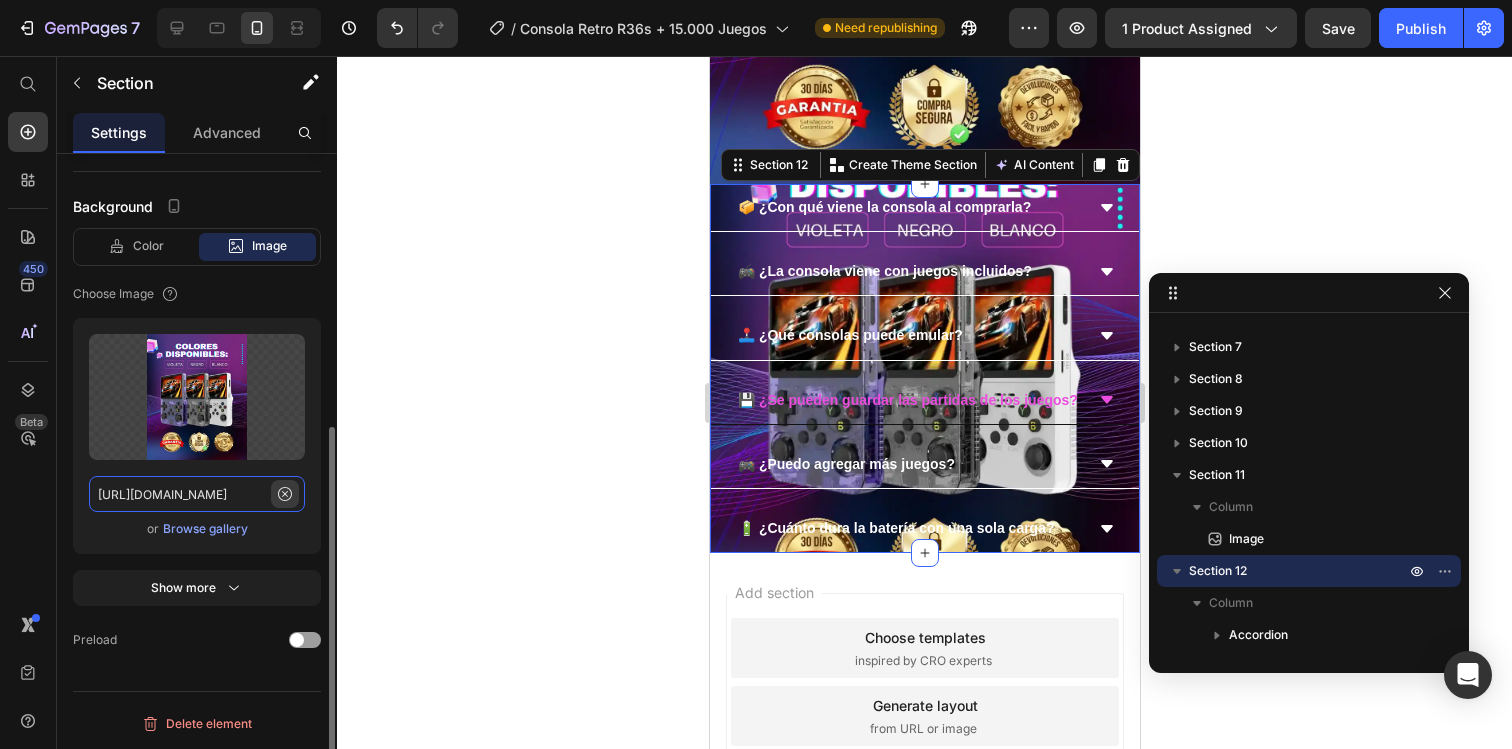 type 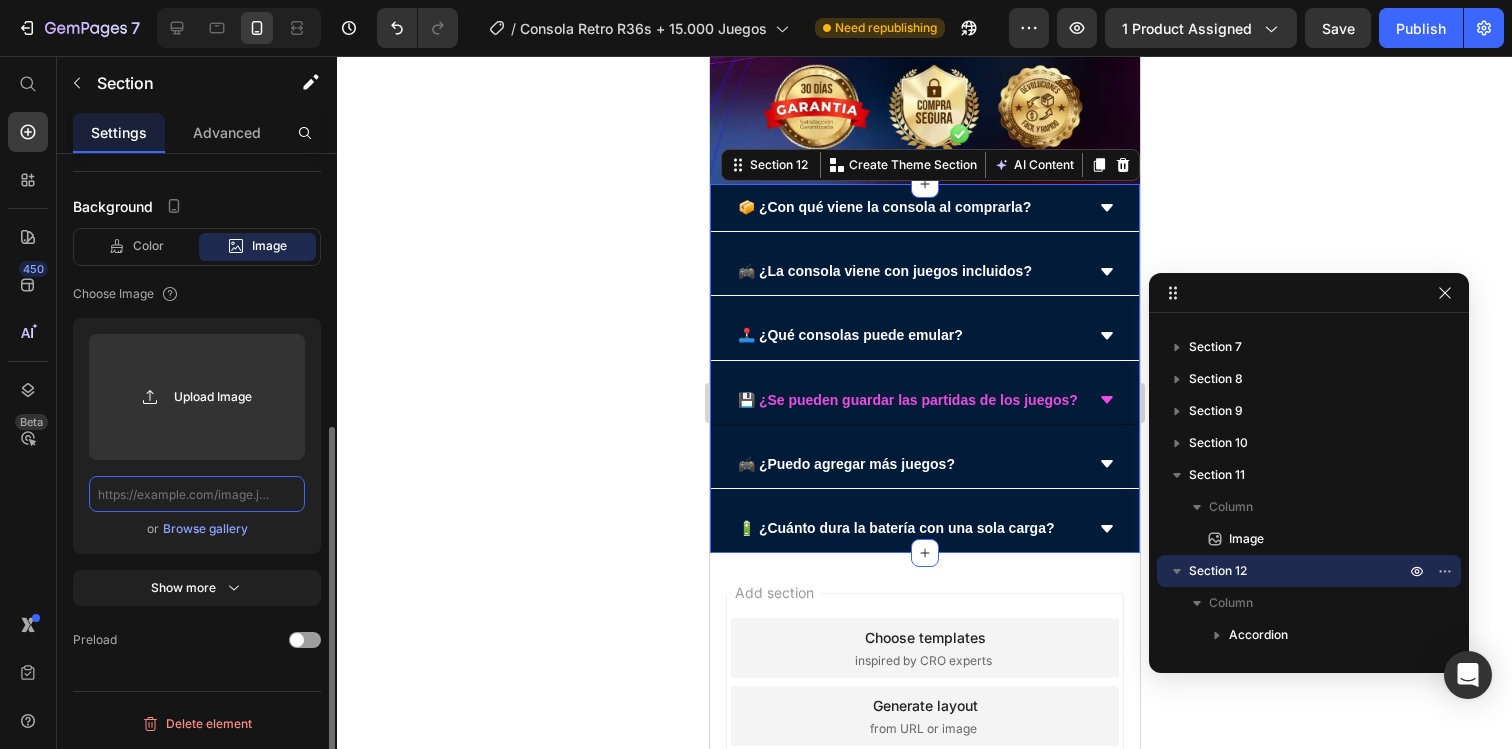 scroll, scrollTop: 0, scrollLeft: 0, axis: both 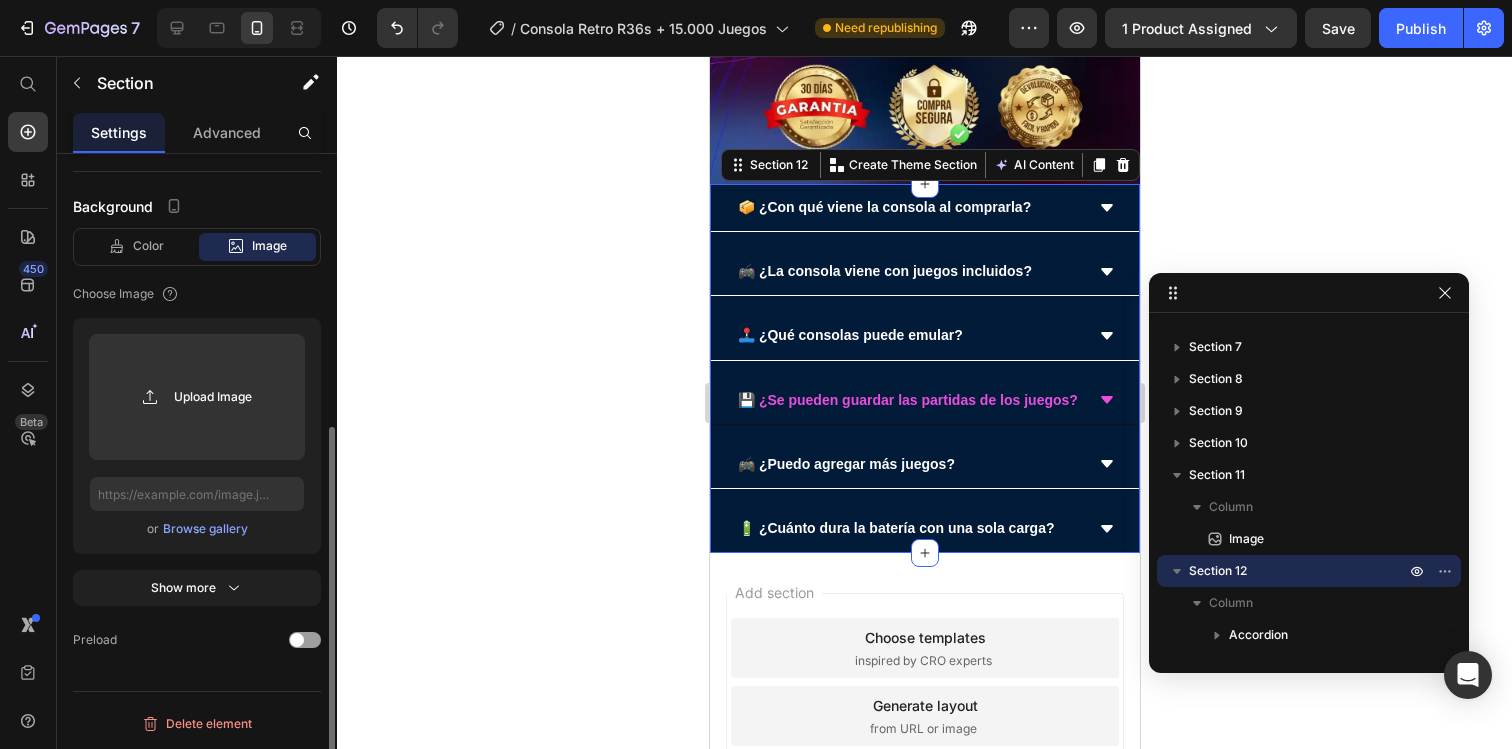 click 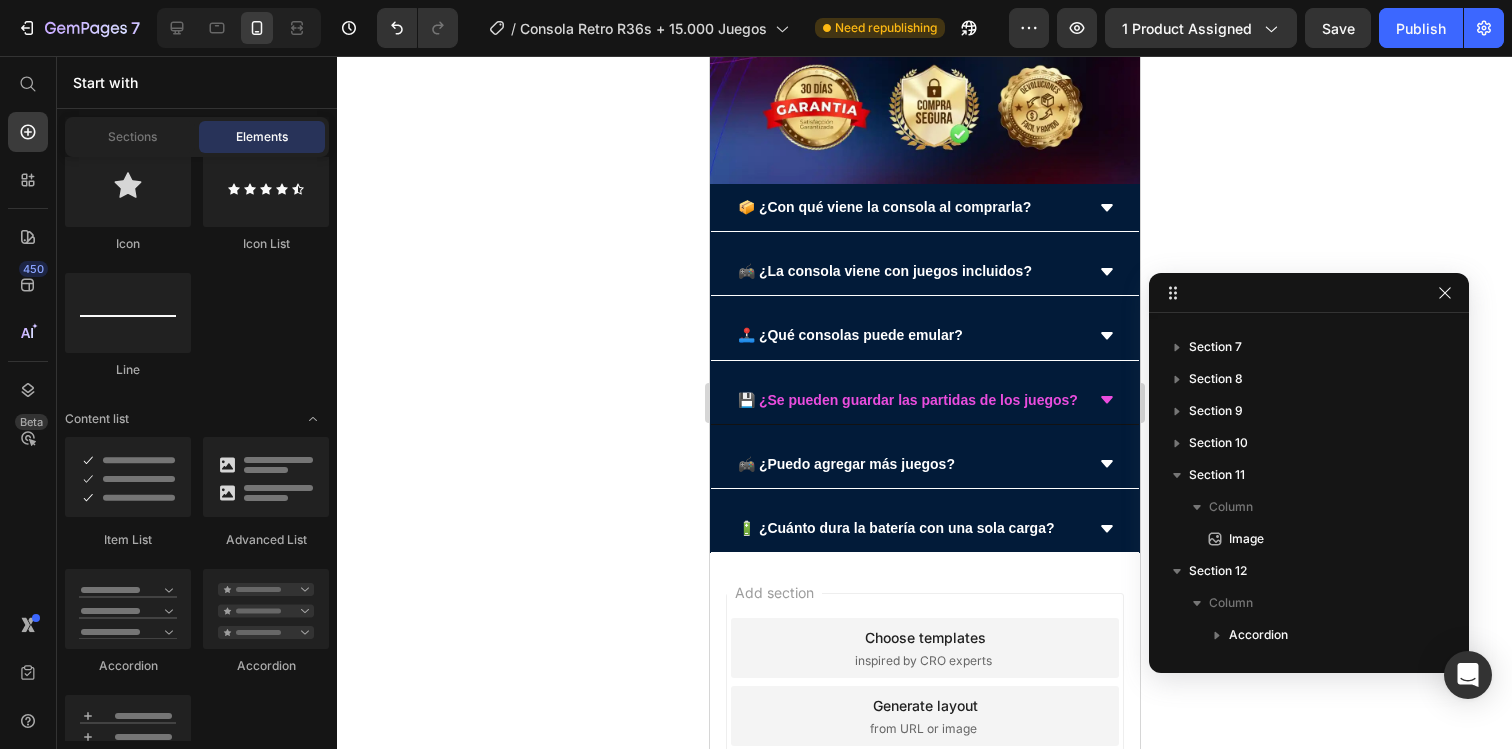 click 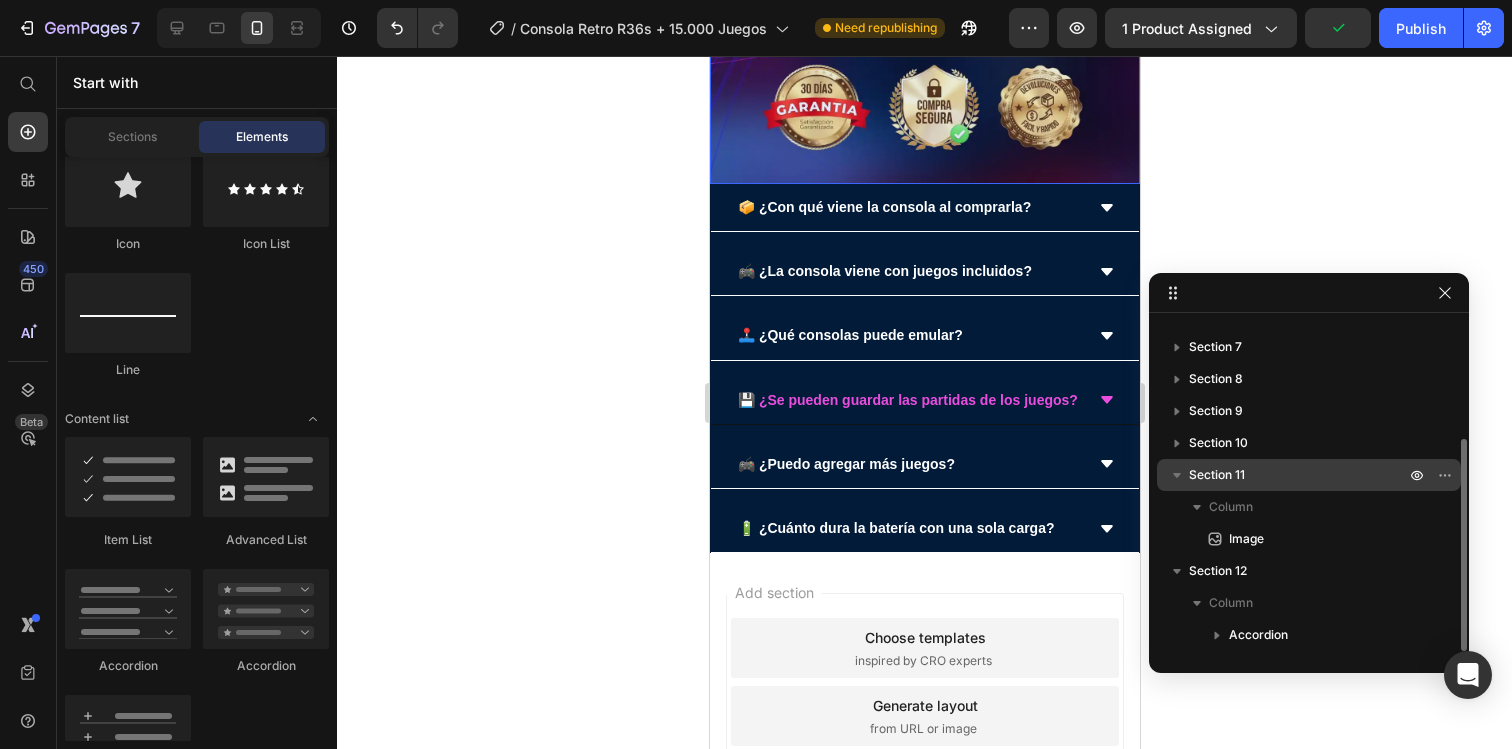 click 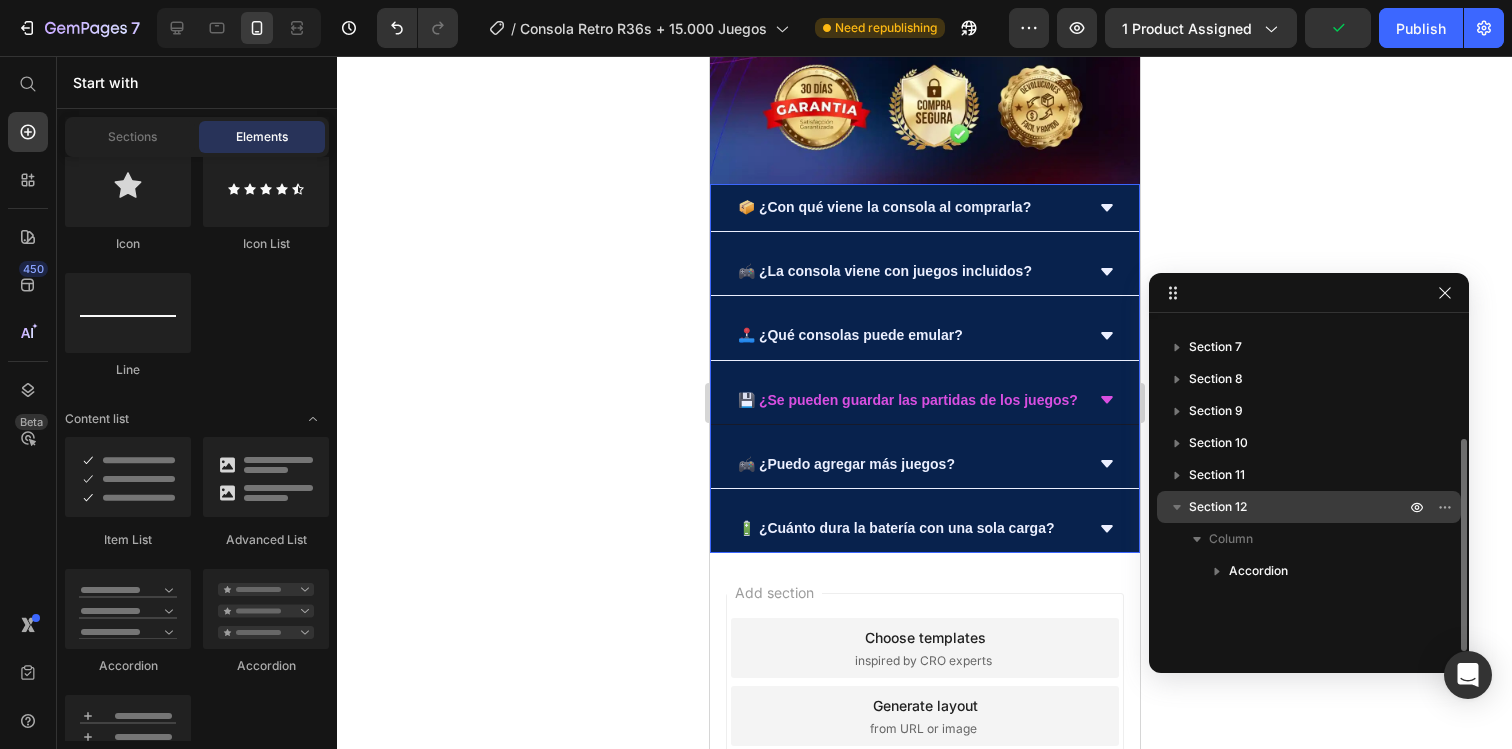 click 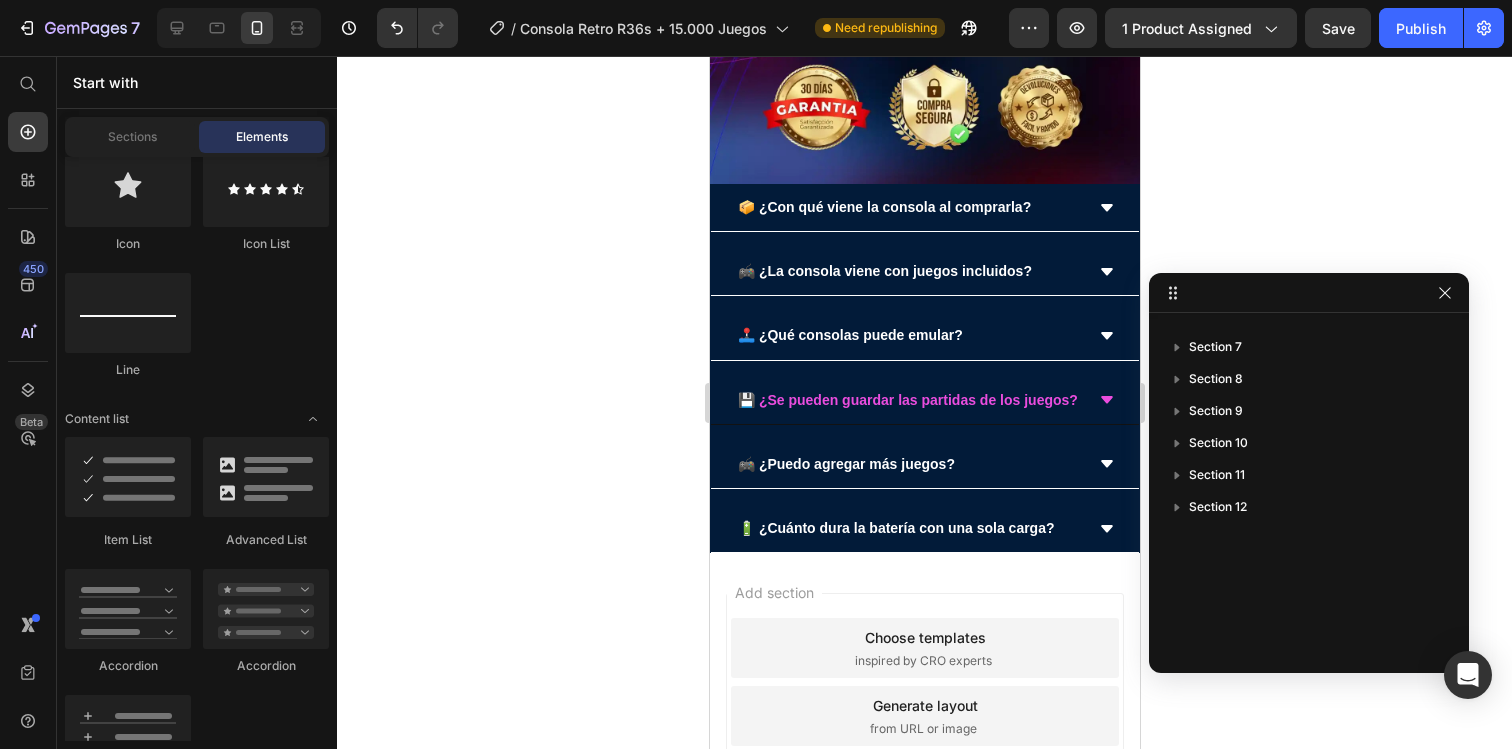 click 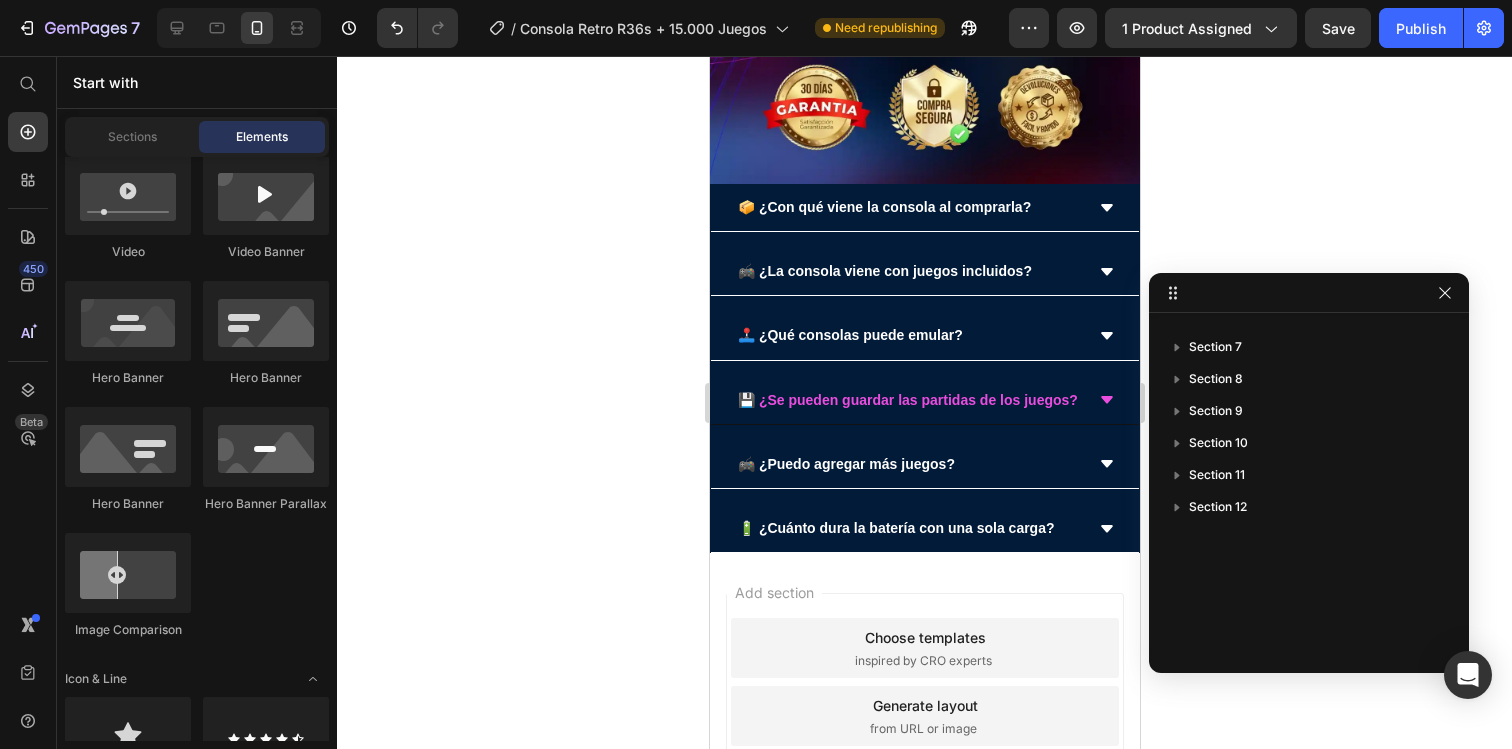scroll, scrollTop: 784, scrollLeft: 0, axis: vertical 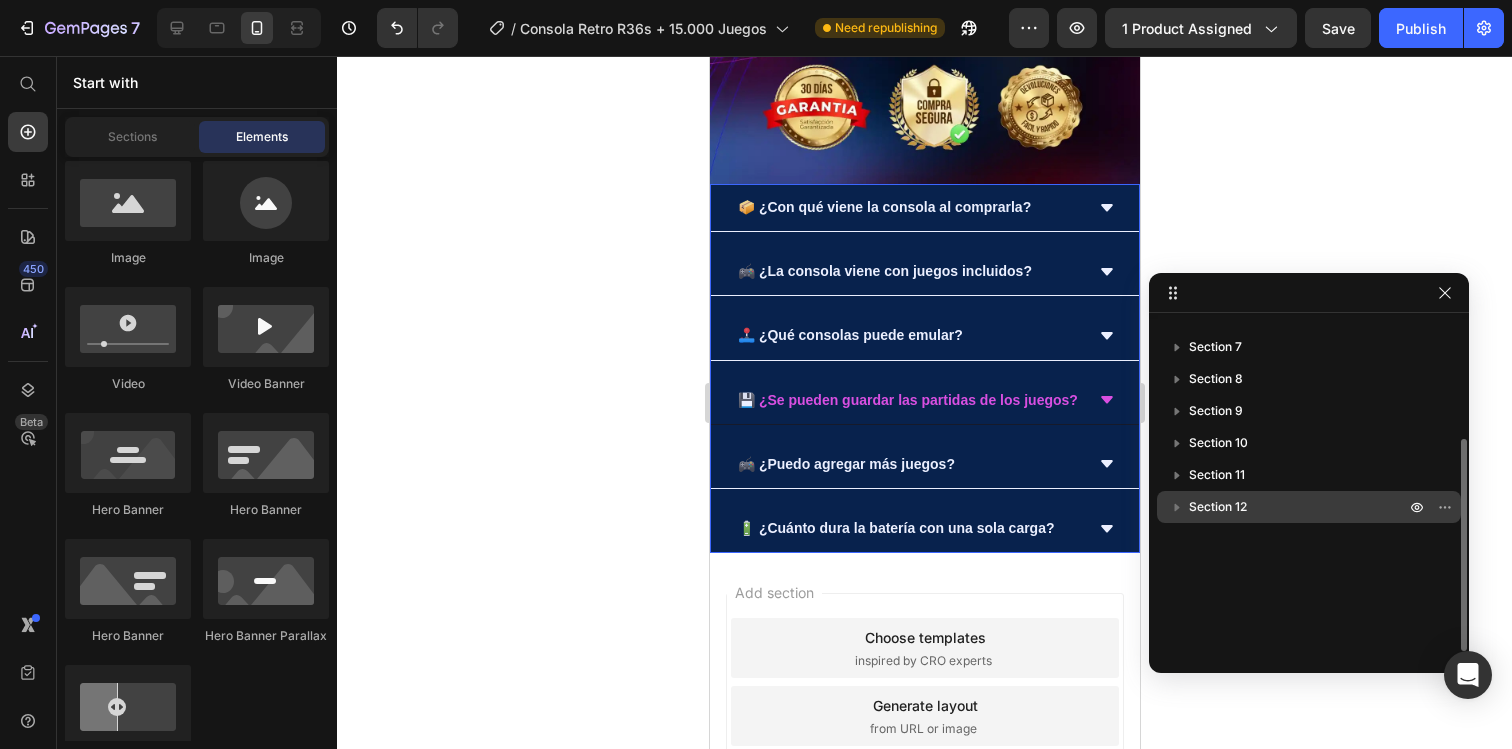 click 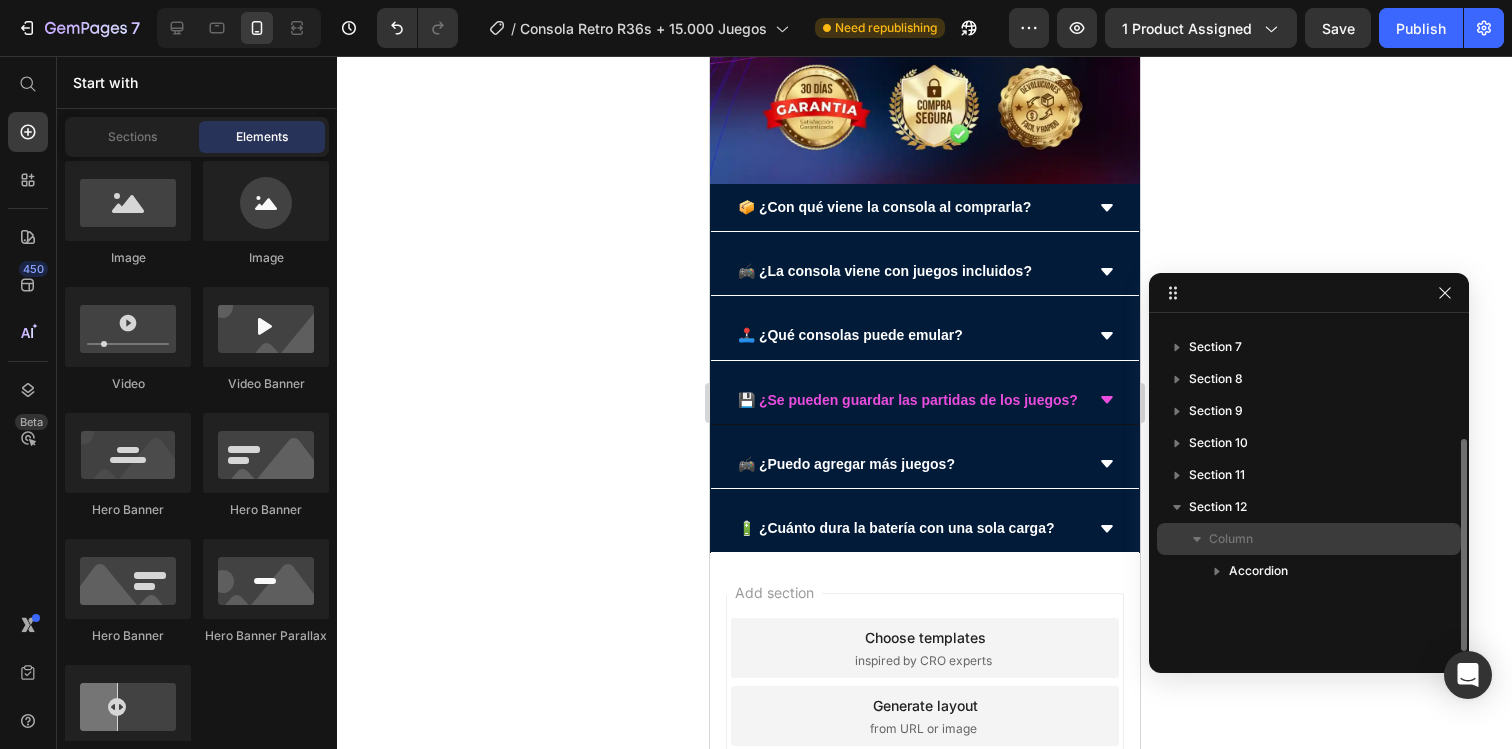 click 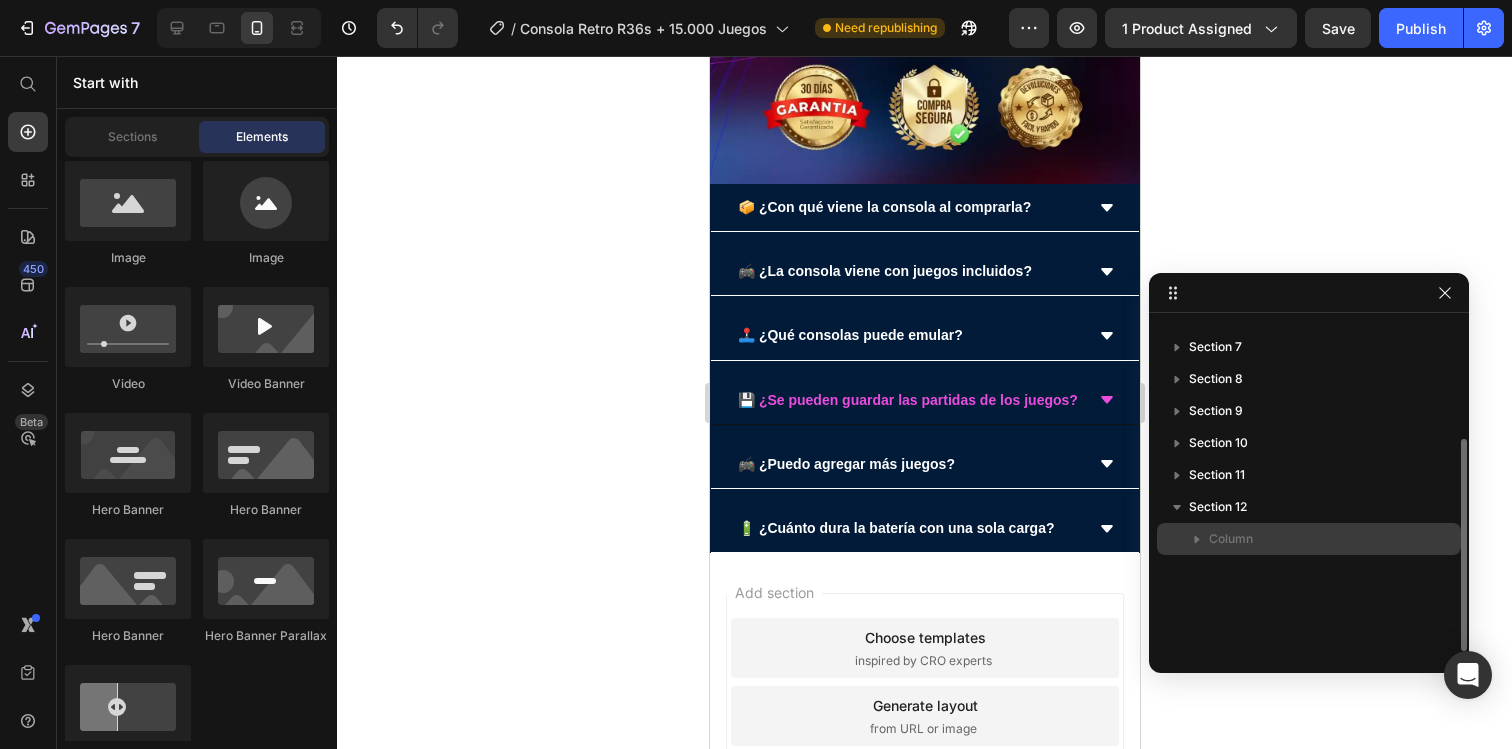 click on "Column" at bounding box center [1309, 539] 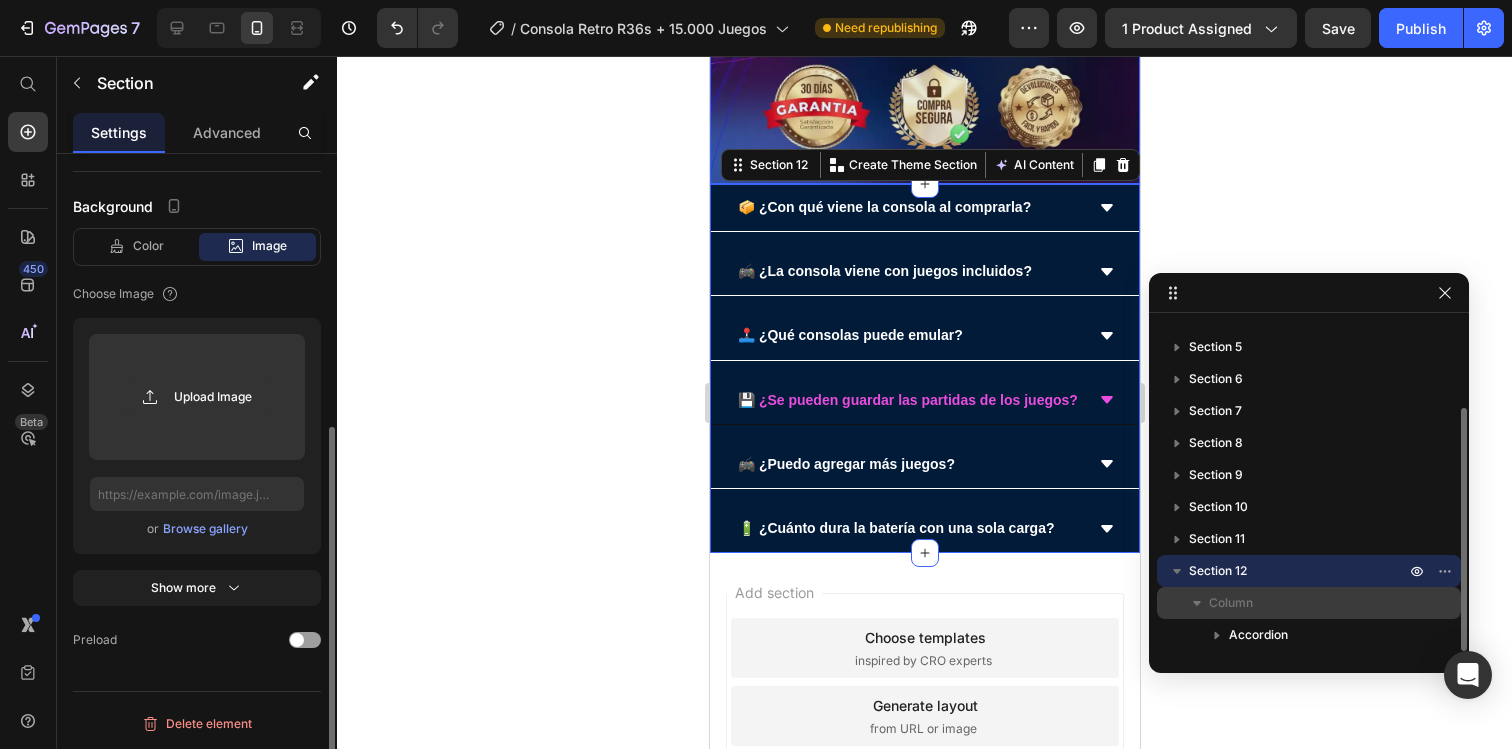scroll, scrollTop: 118, scrollLeft: 0, axis: vertical 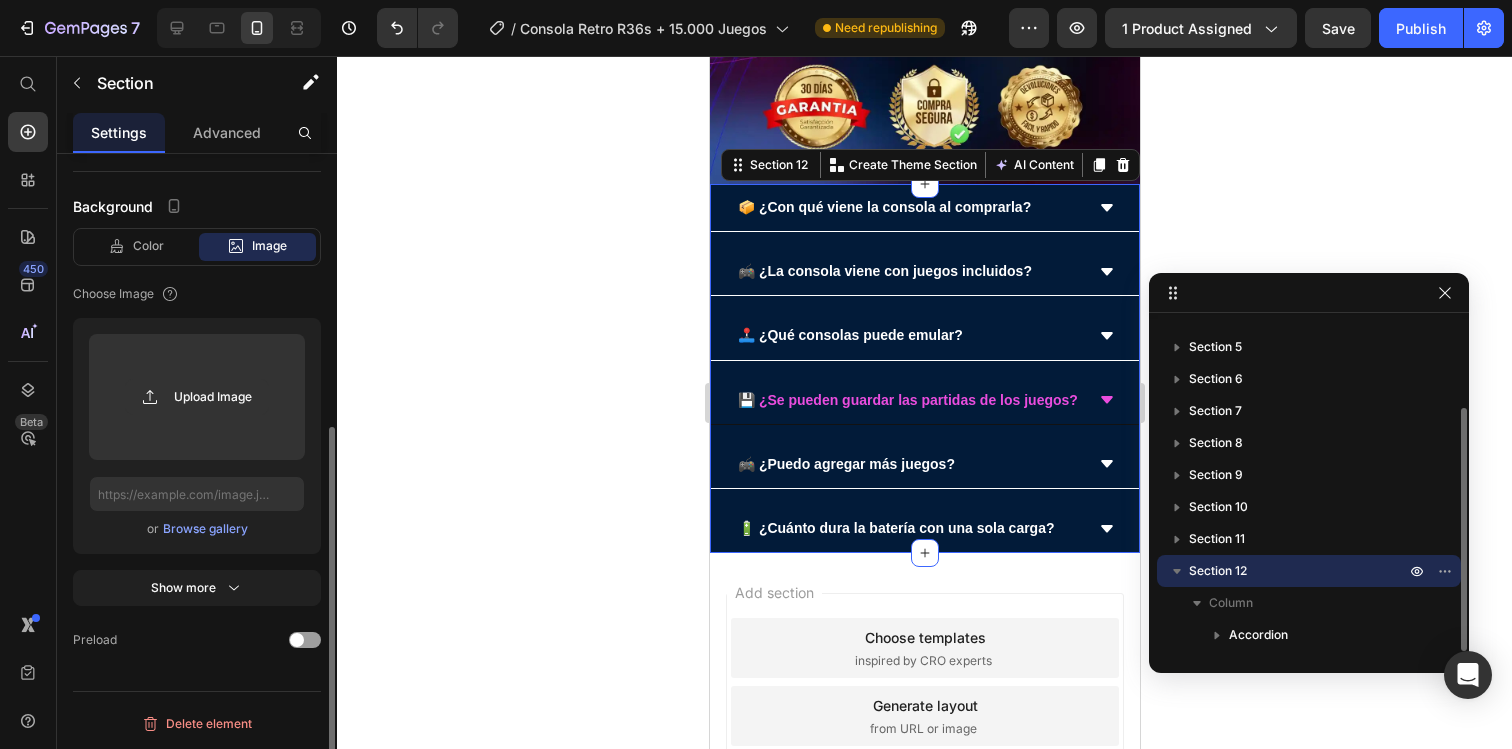 click 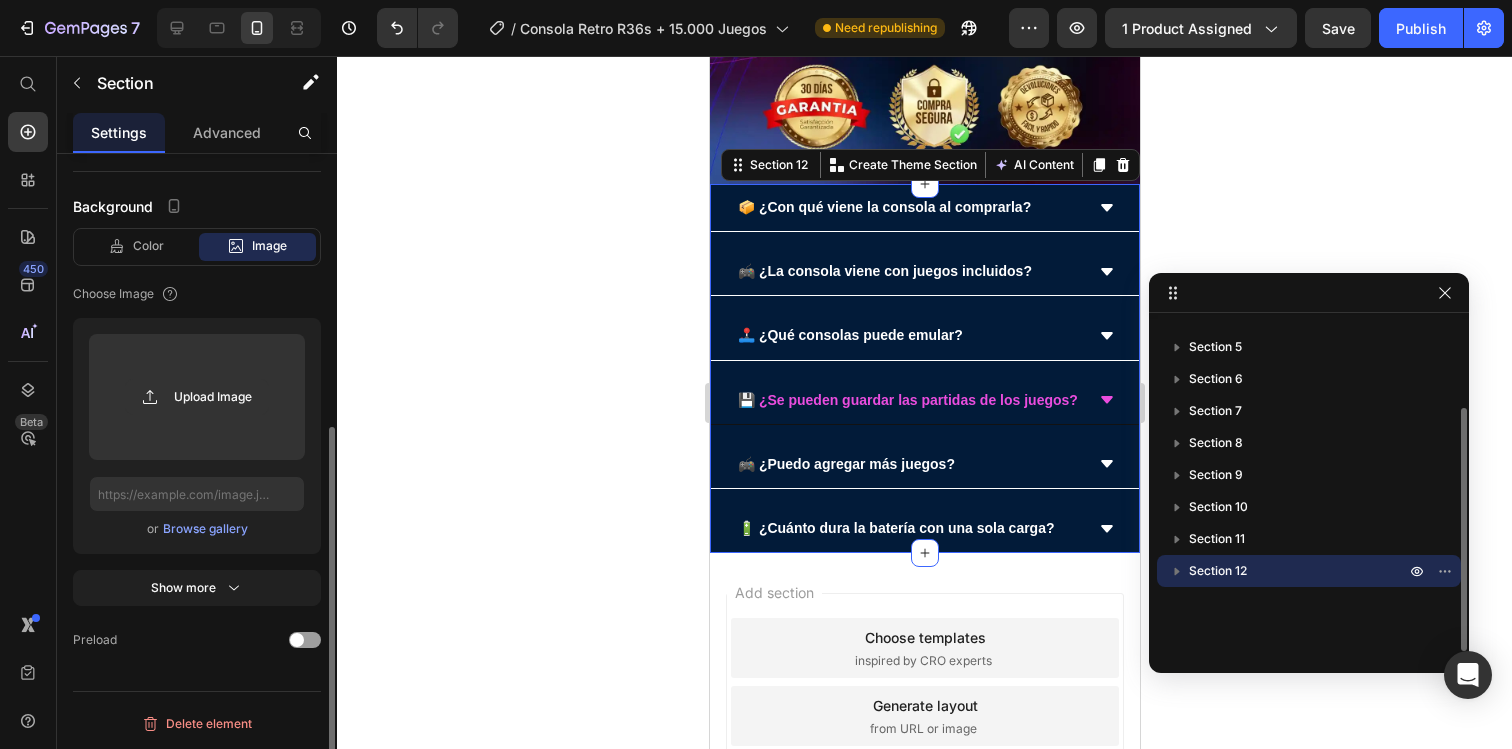 click on "Section 1 Section 2 Section 3 Section 4 Section 5 Section 6 Section 7 Section 8 Section 9 Section 10 Section 11 Section 12" at bounding box center [1309, 486] 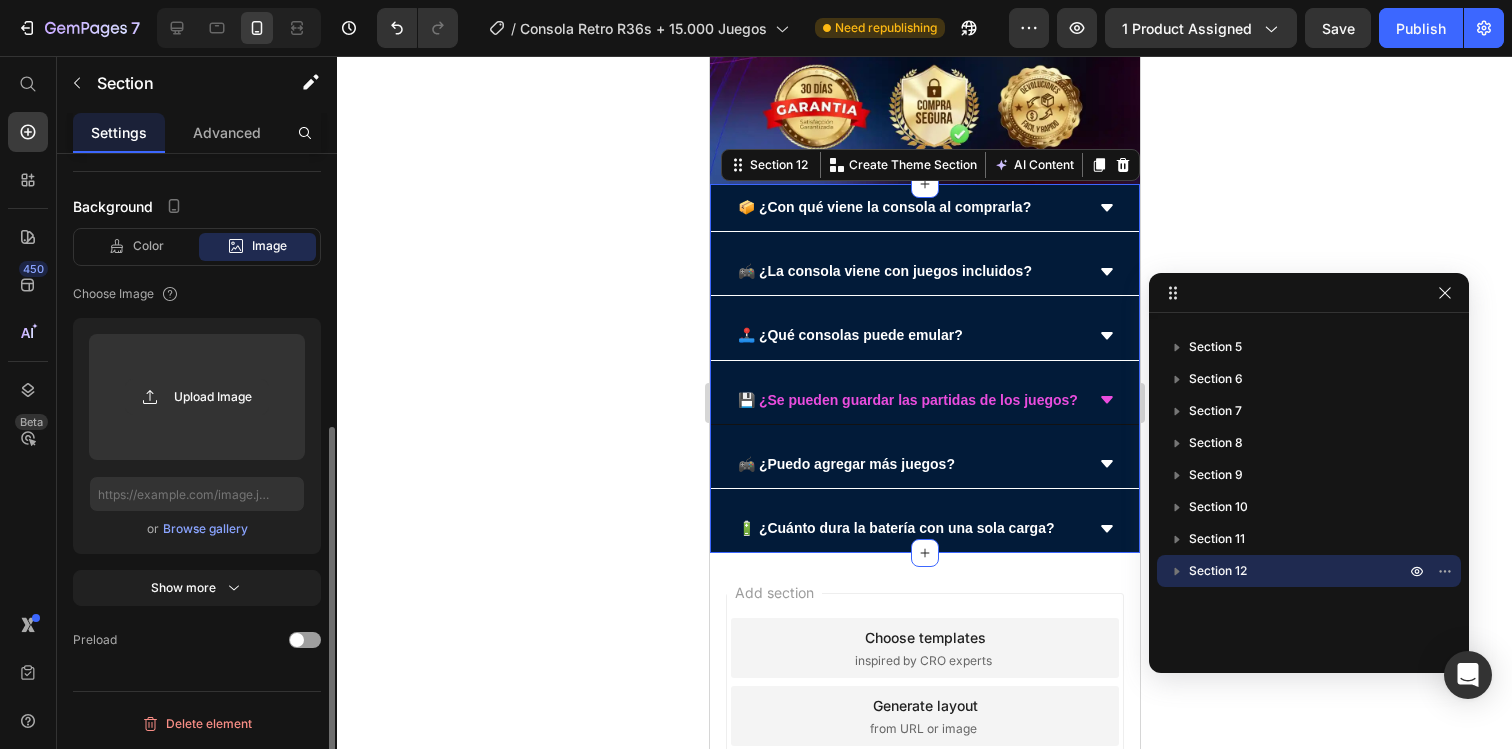 click 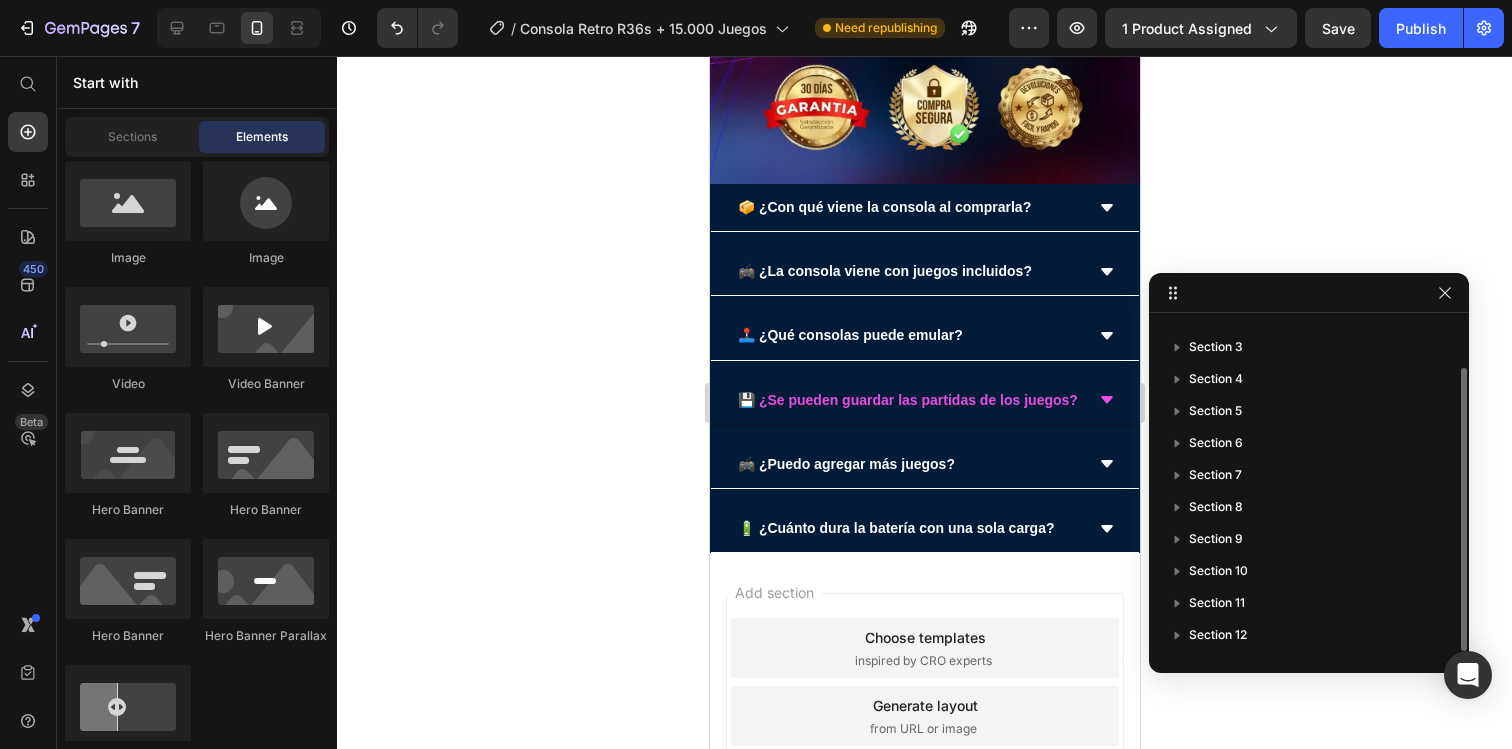 scroll, scrollTop: 54, scrollLeft: 0, axis: vertical 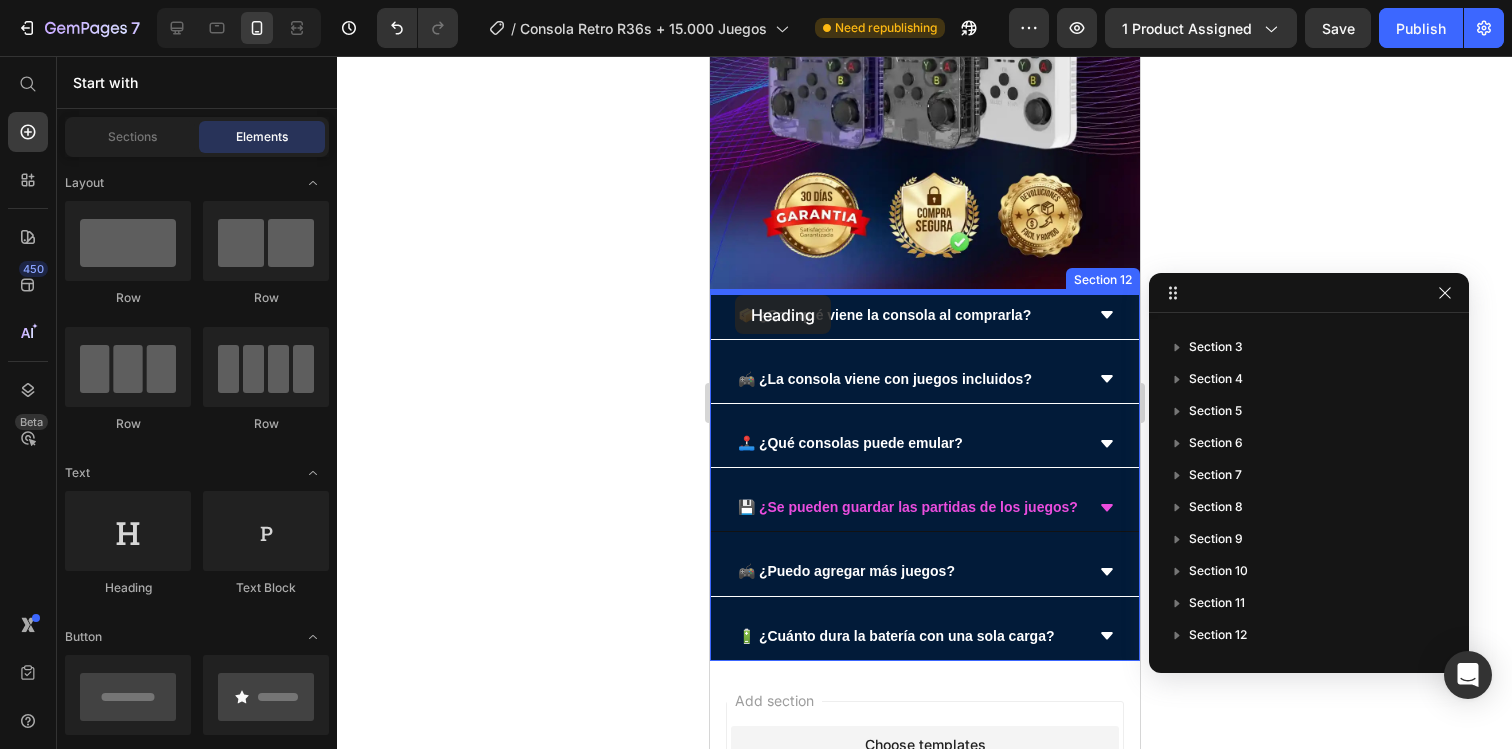drag, startPoint x: 831, startPoint y: 592, endPoint x: 734, endPoint y: 295, distance: 312.43878 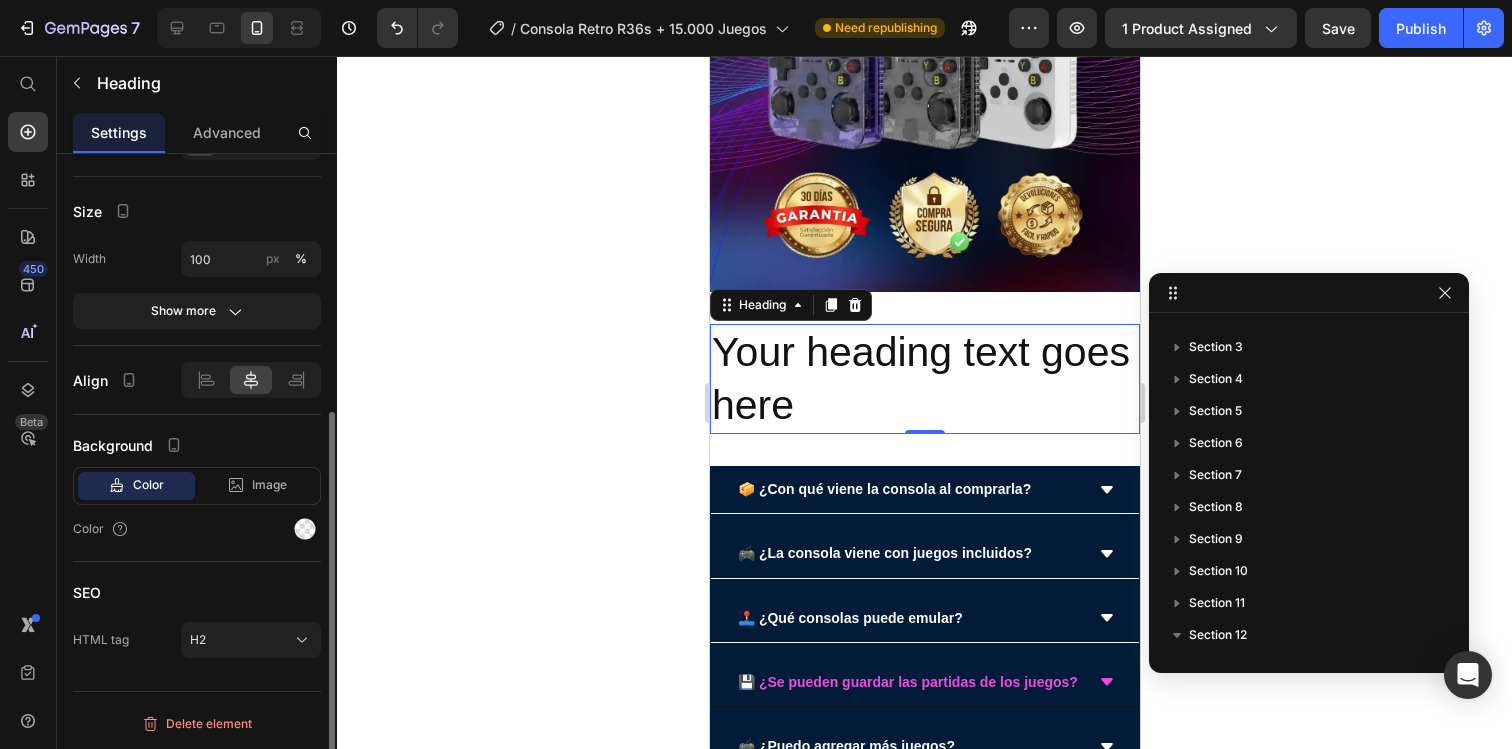 scroll, scrollTop: 0, scrollLeft: 0, axis: both 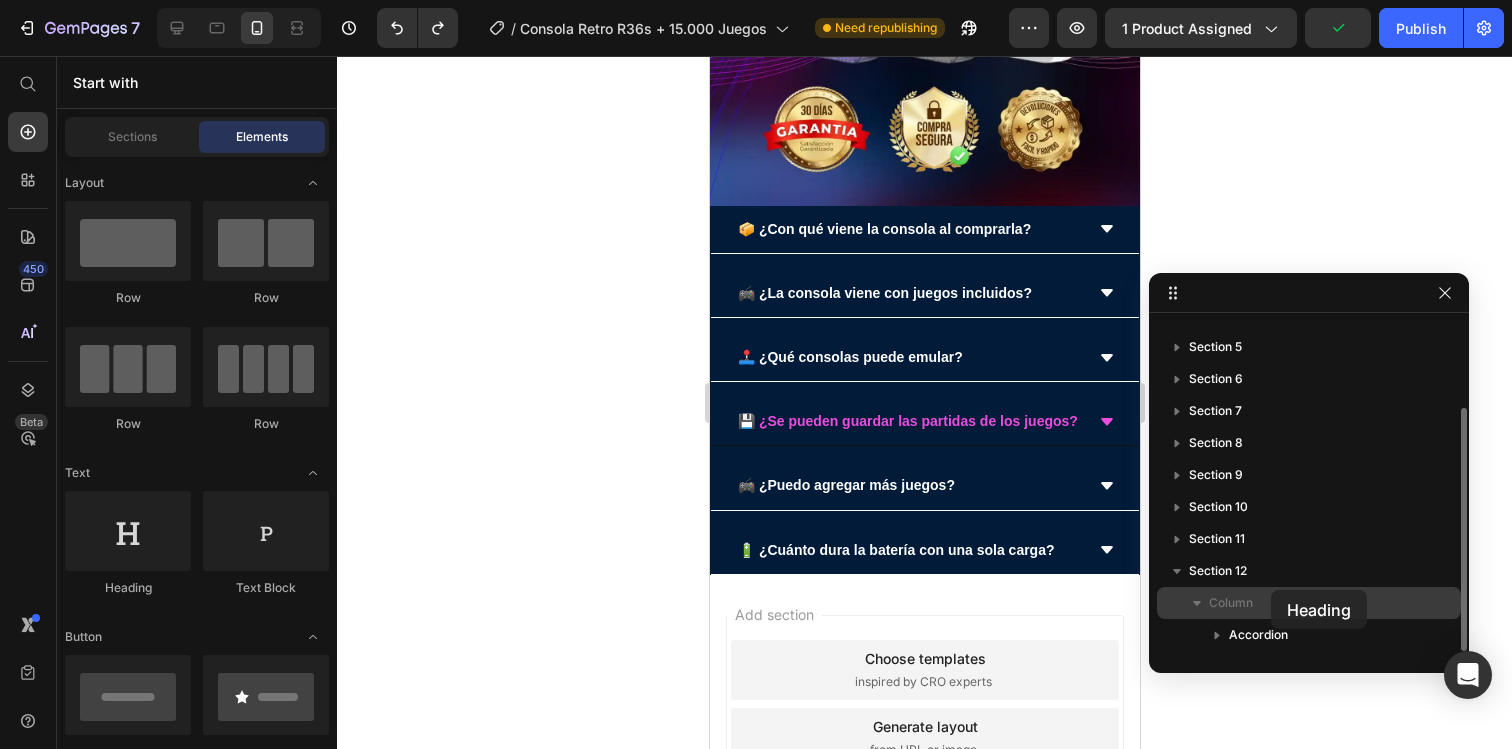 drag, startPoint x: 129, startPoint y: 548, endPoint x: 1271, endPoint y: 590, distance: 1142.7721 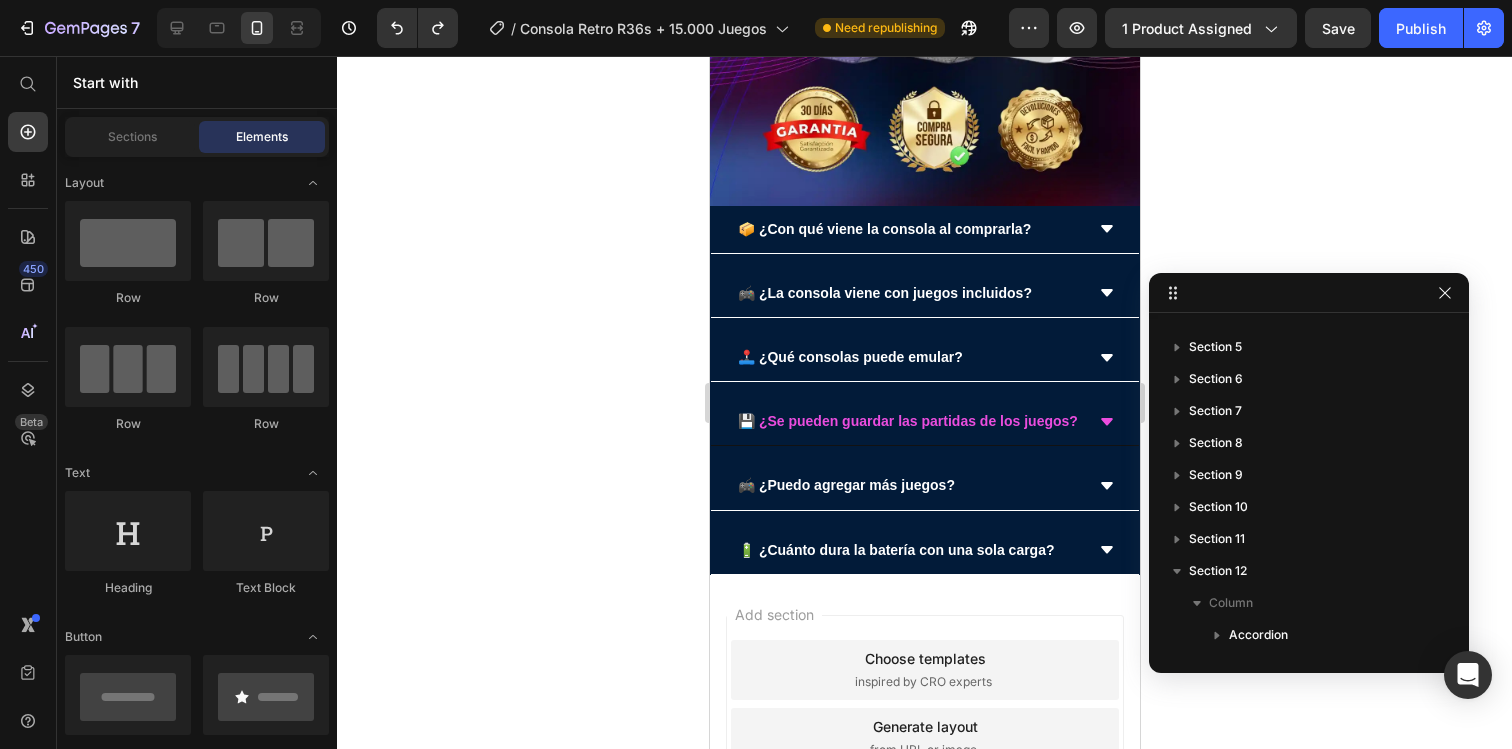 click 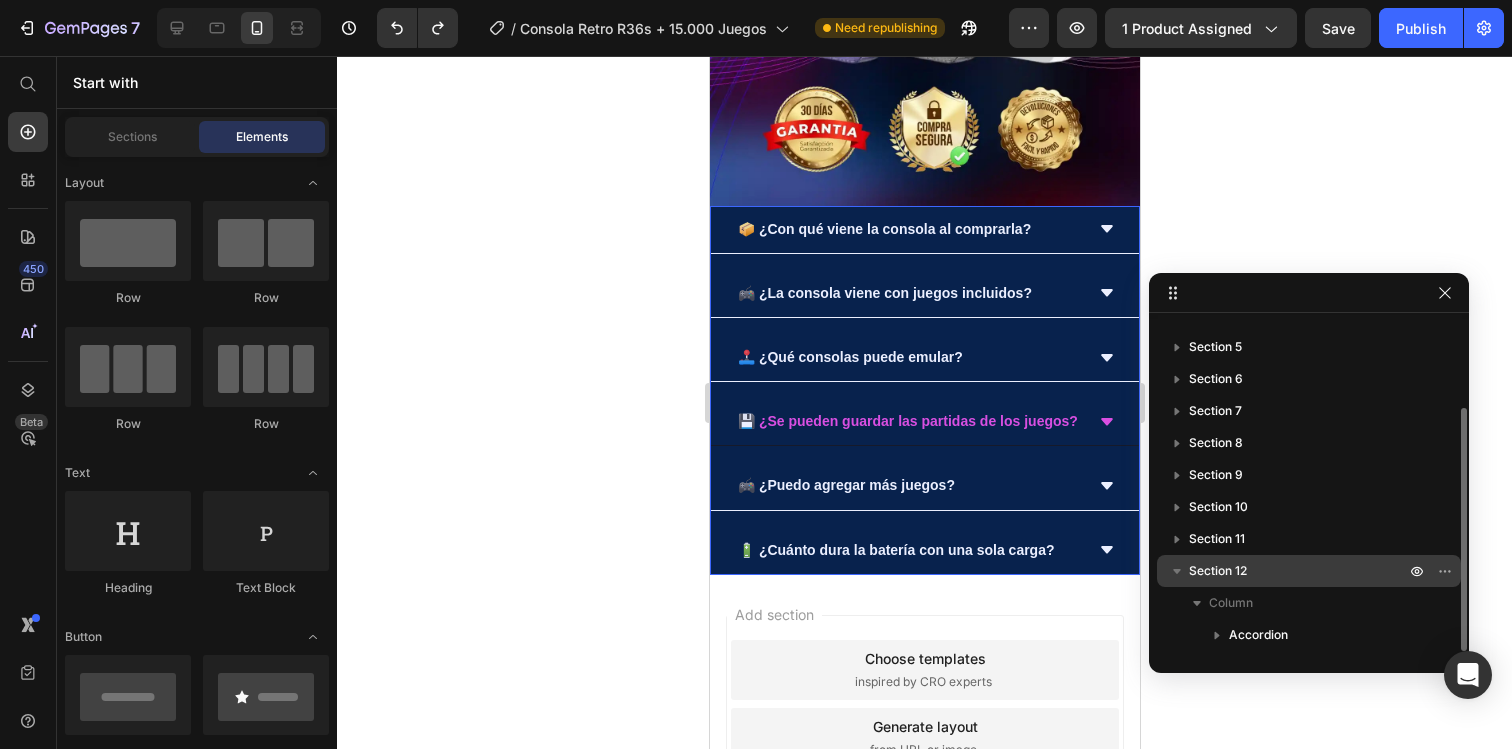 click 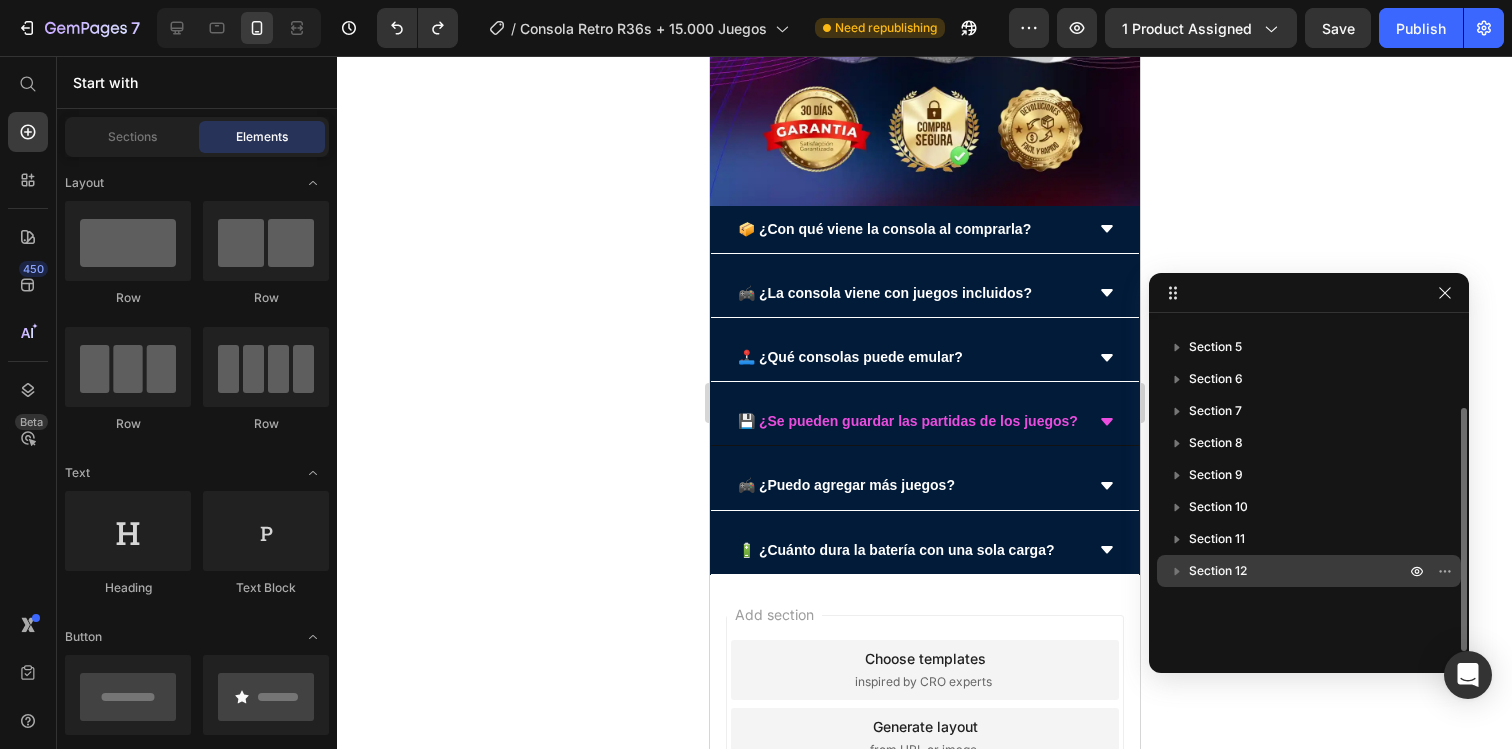 click on "Section 1 Section 2 Section 3 Section 4 Section 5 Section 6 Section 7 Section 8 Section 9 Section 10 Section 11 Section 12" at bounding box center (1309, 486) 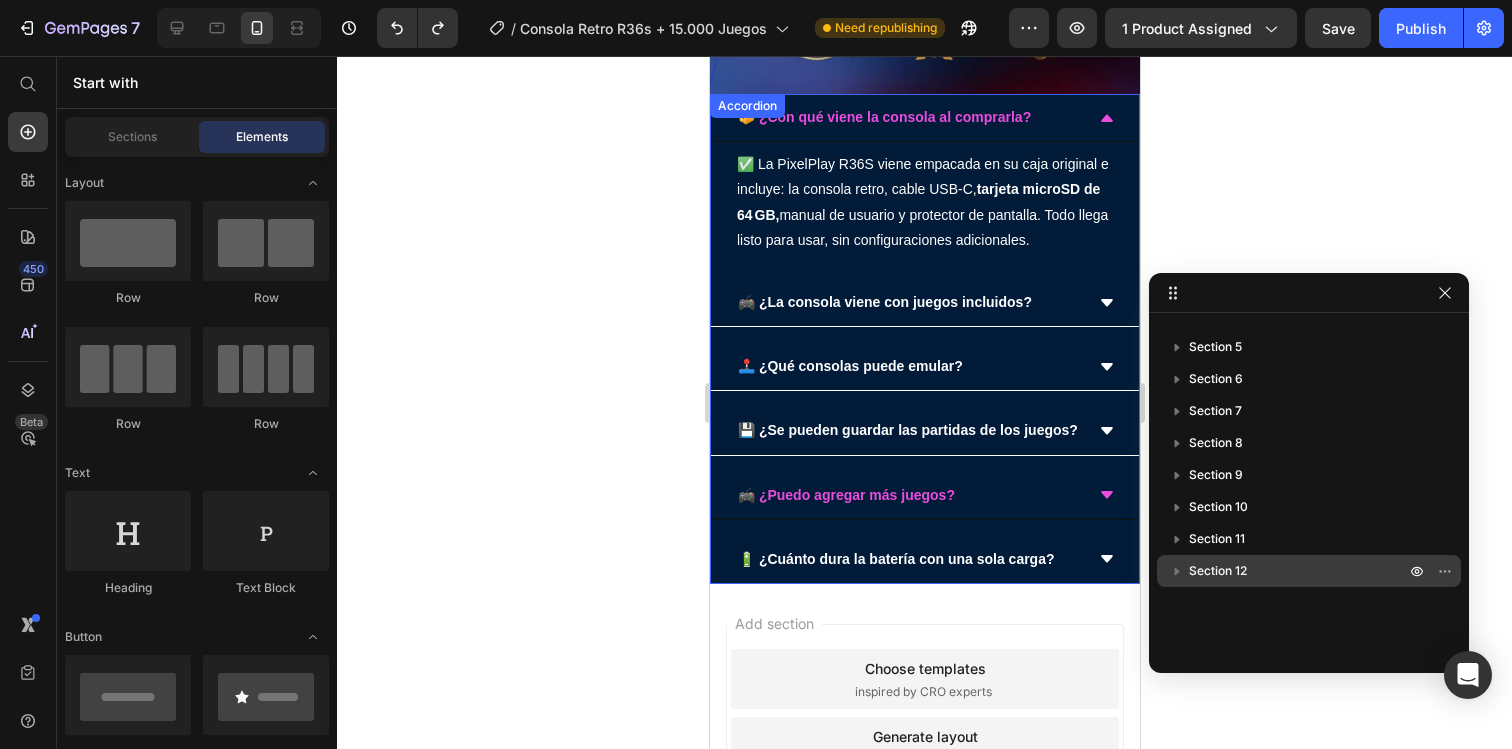 scroll, scrollTop: 4185, scrollLeft: 0, axis: vertical 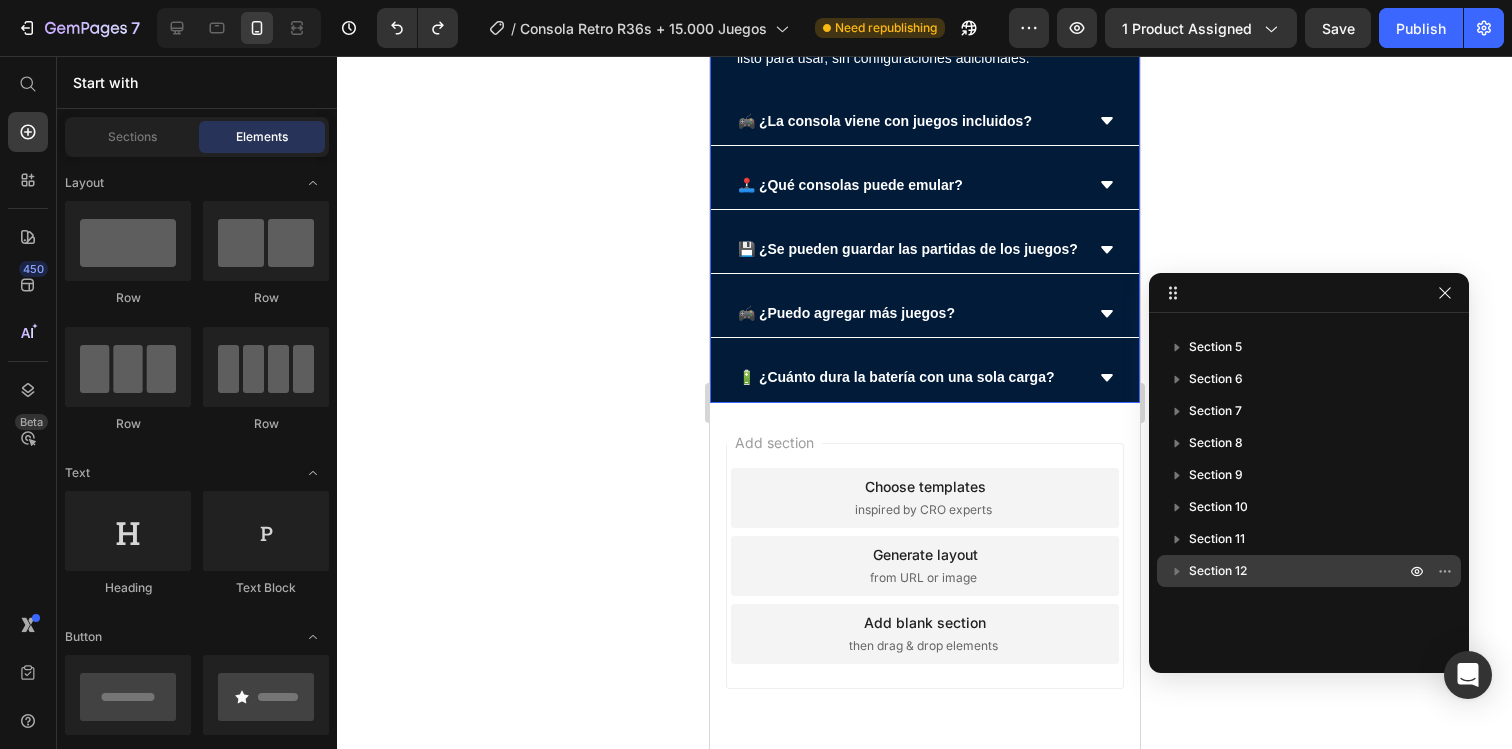 click on "📦 ¿Con qué viene la consola al comprarla?" at bounding box center [908, -64] 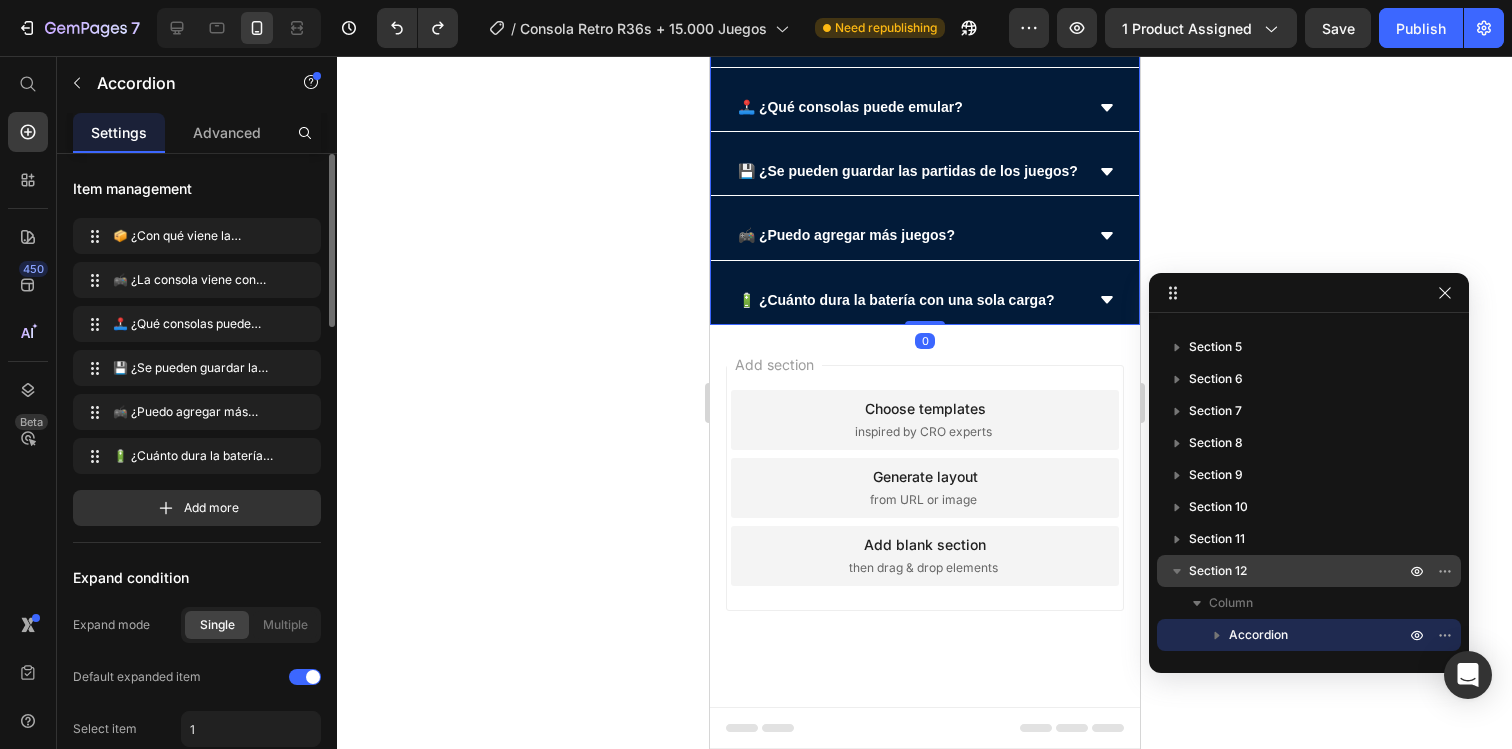 click 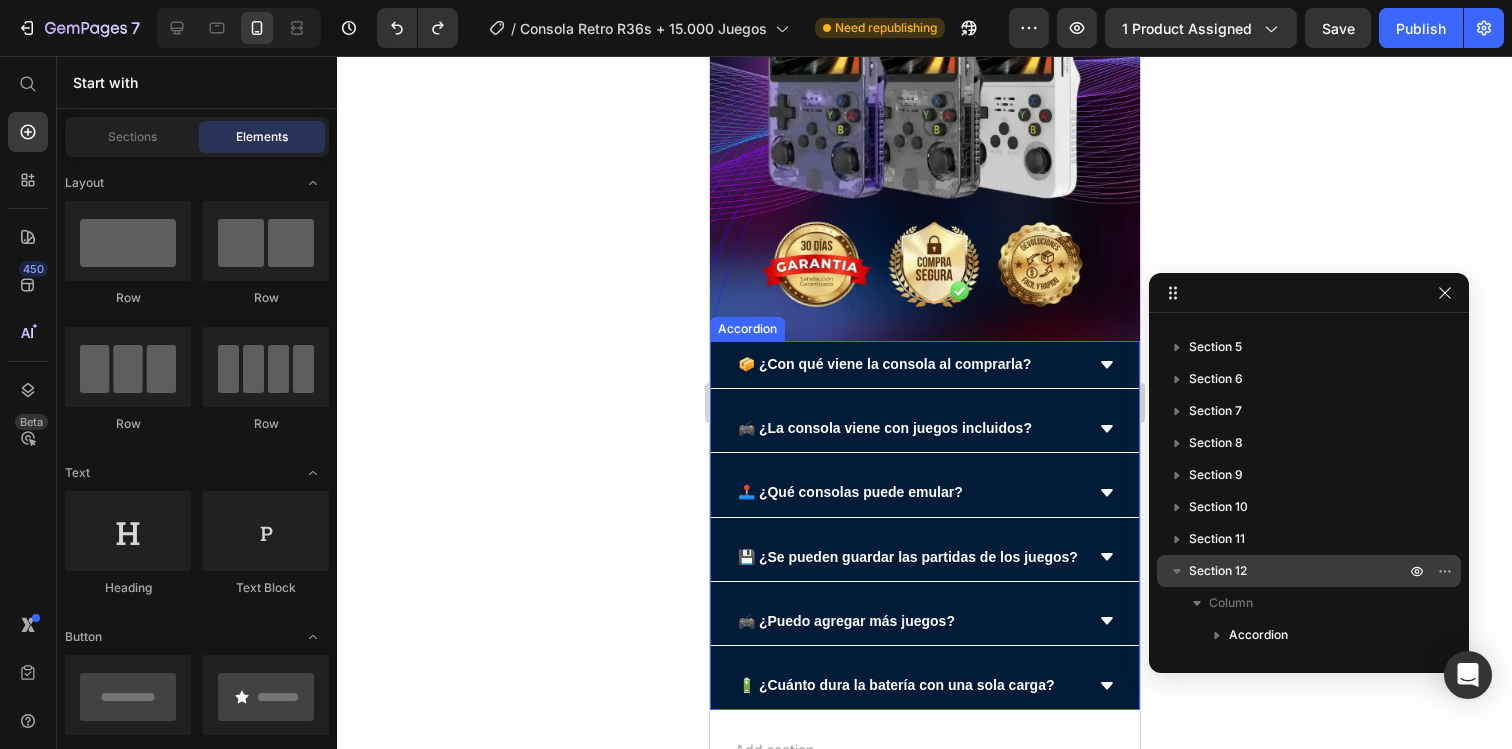 scroll, scrollTop: 4441, scrollLeft: 0, axis: vertical 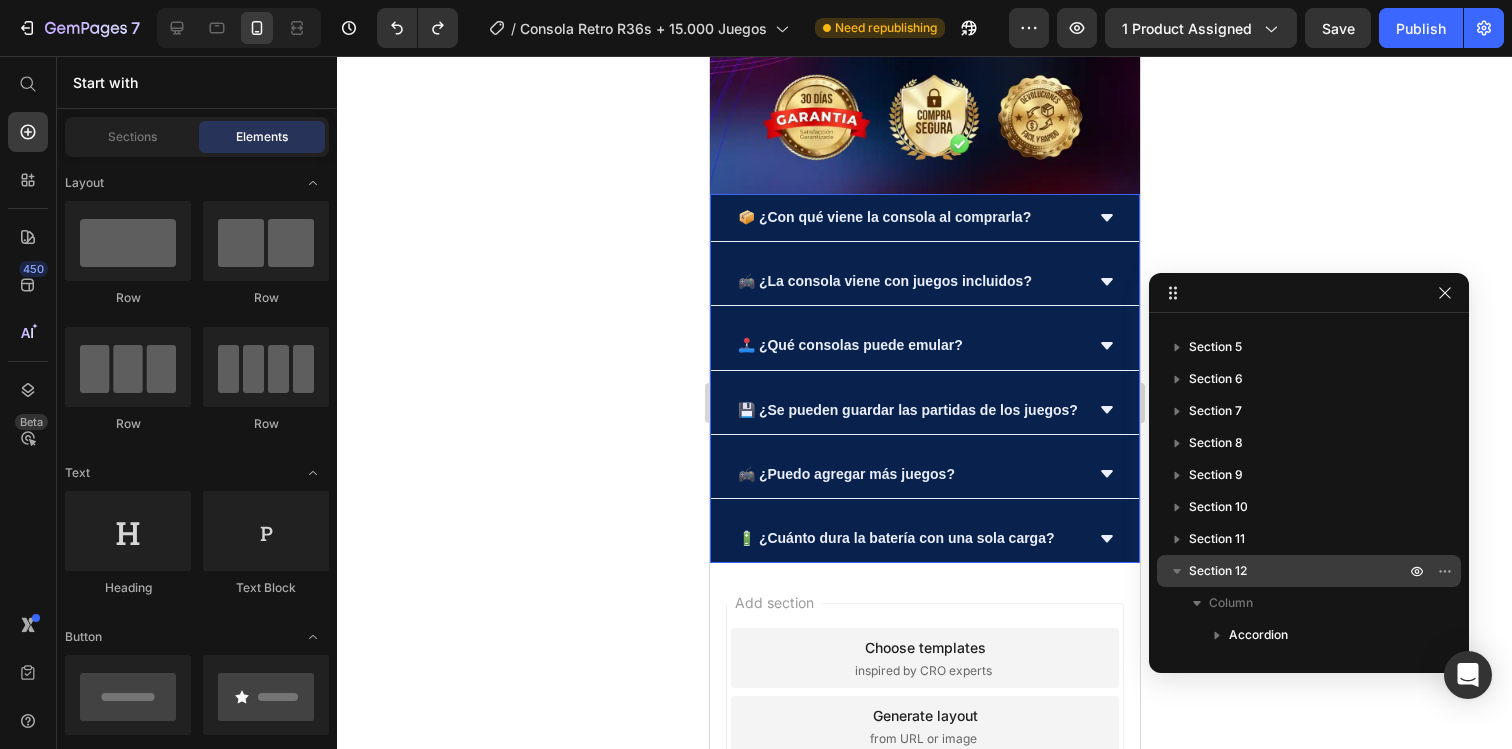 click 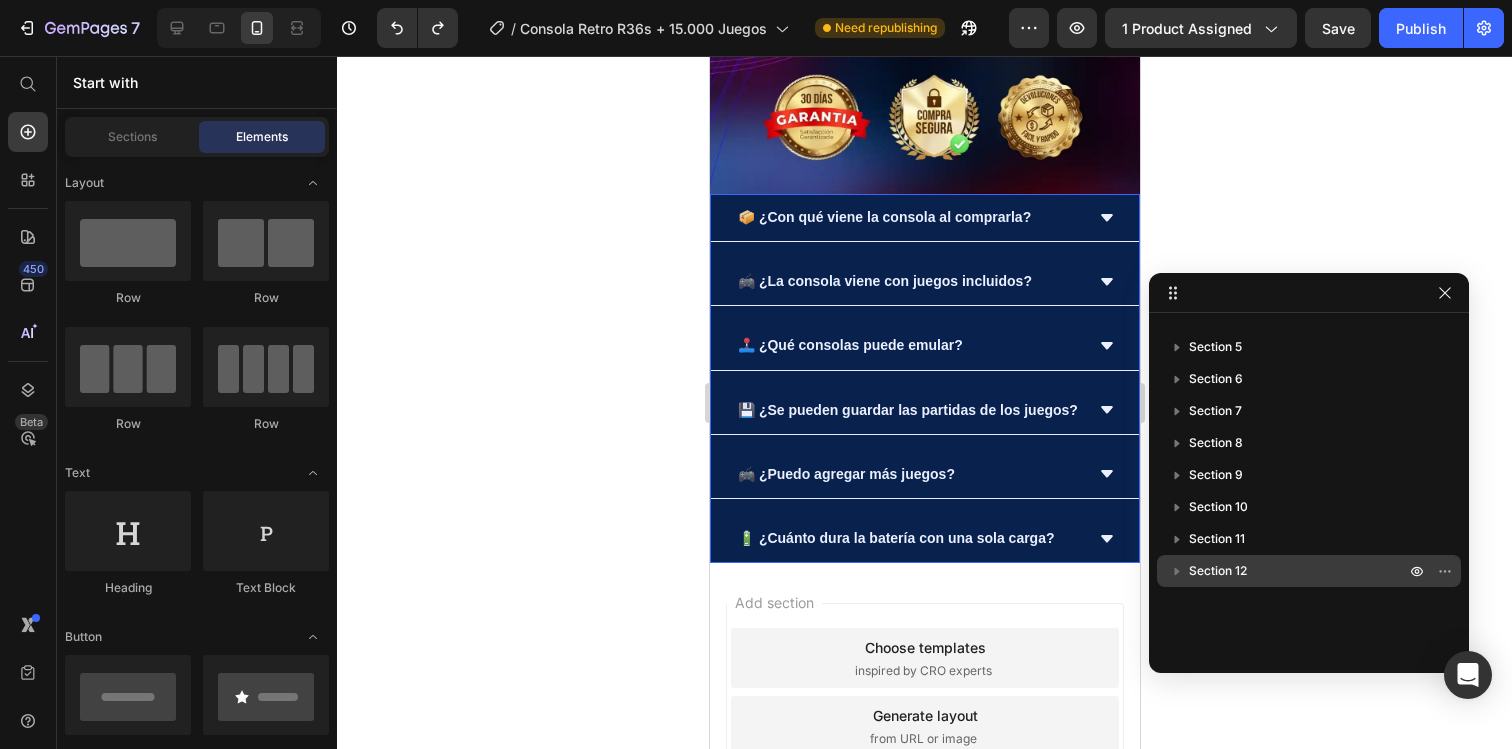 click 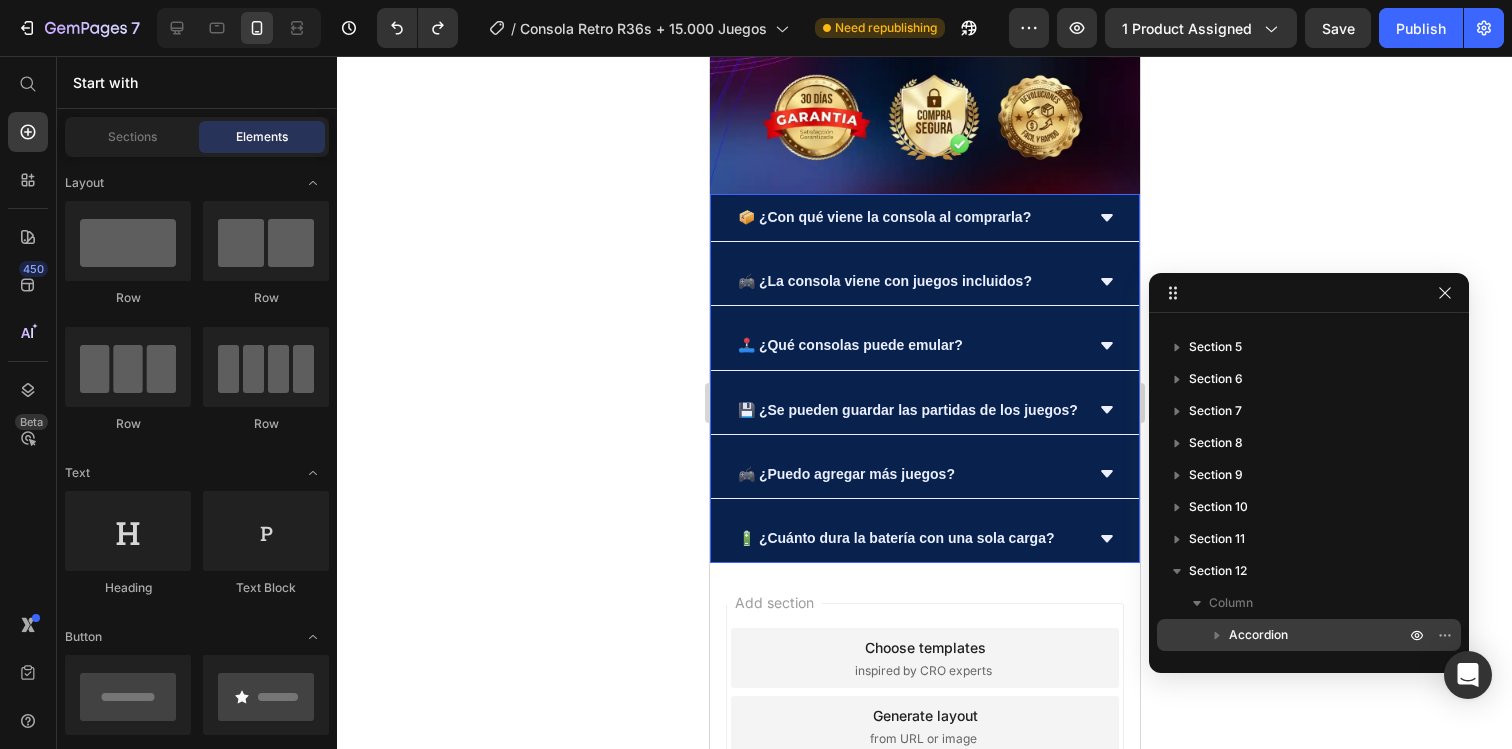 click on "Accordion" at bounding box center (1309, 635) 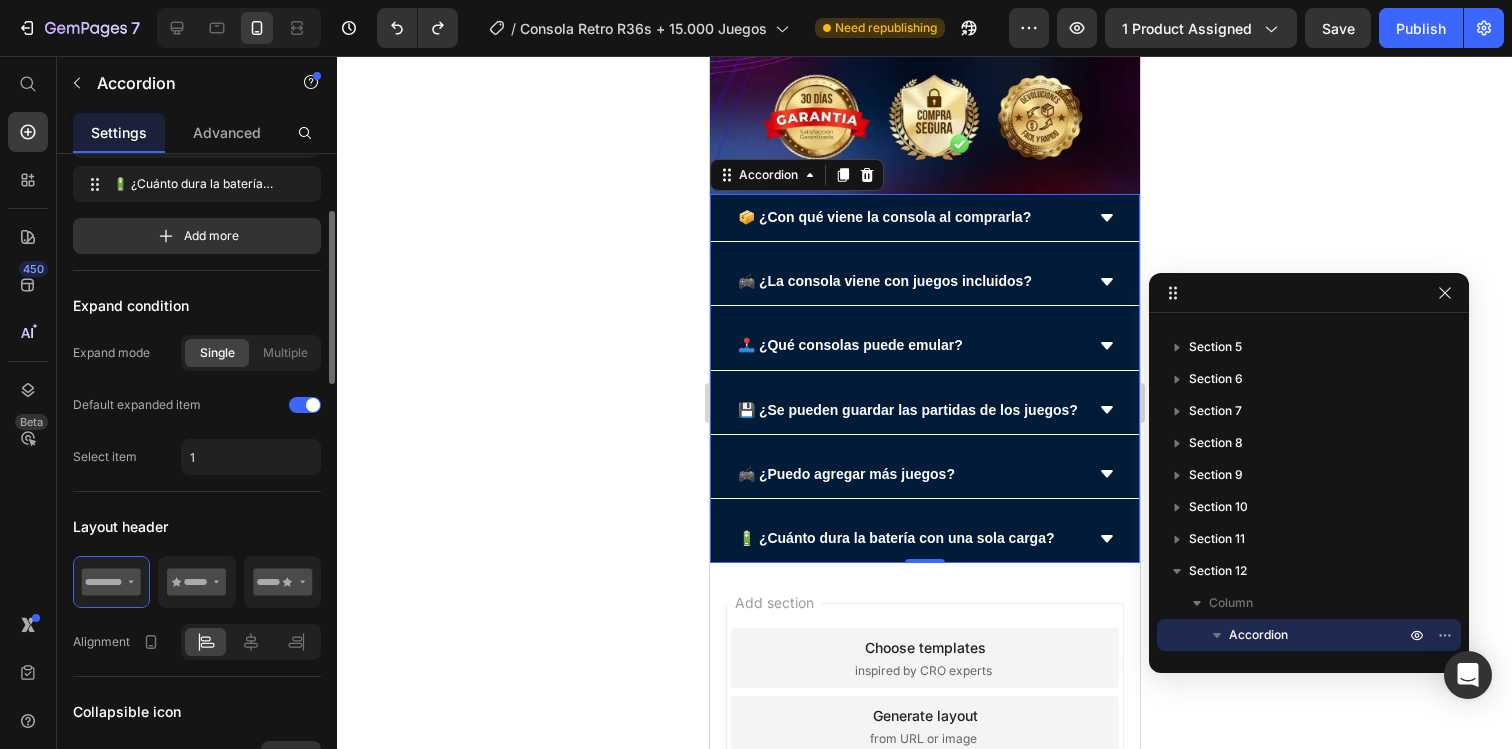 scroll, scrollTop: 295, scrollLeft: 0, axis: vertical 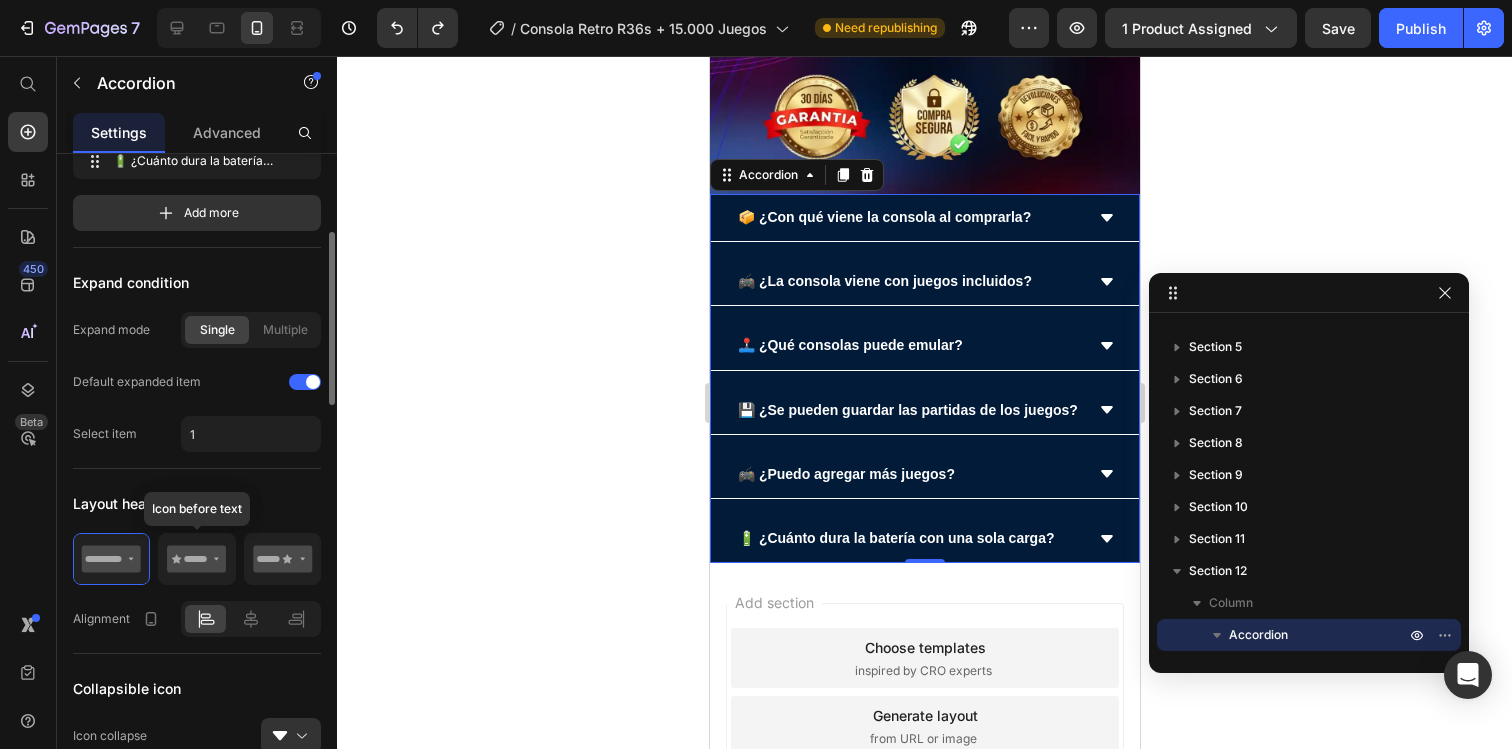 click 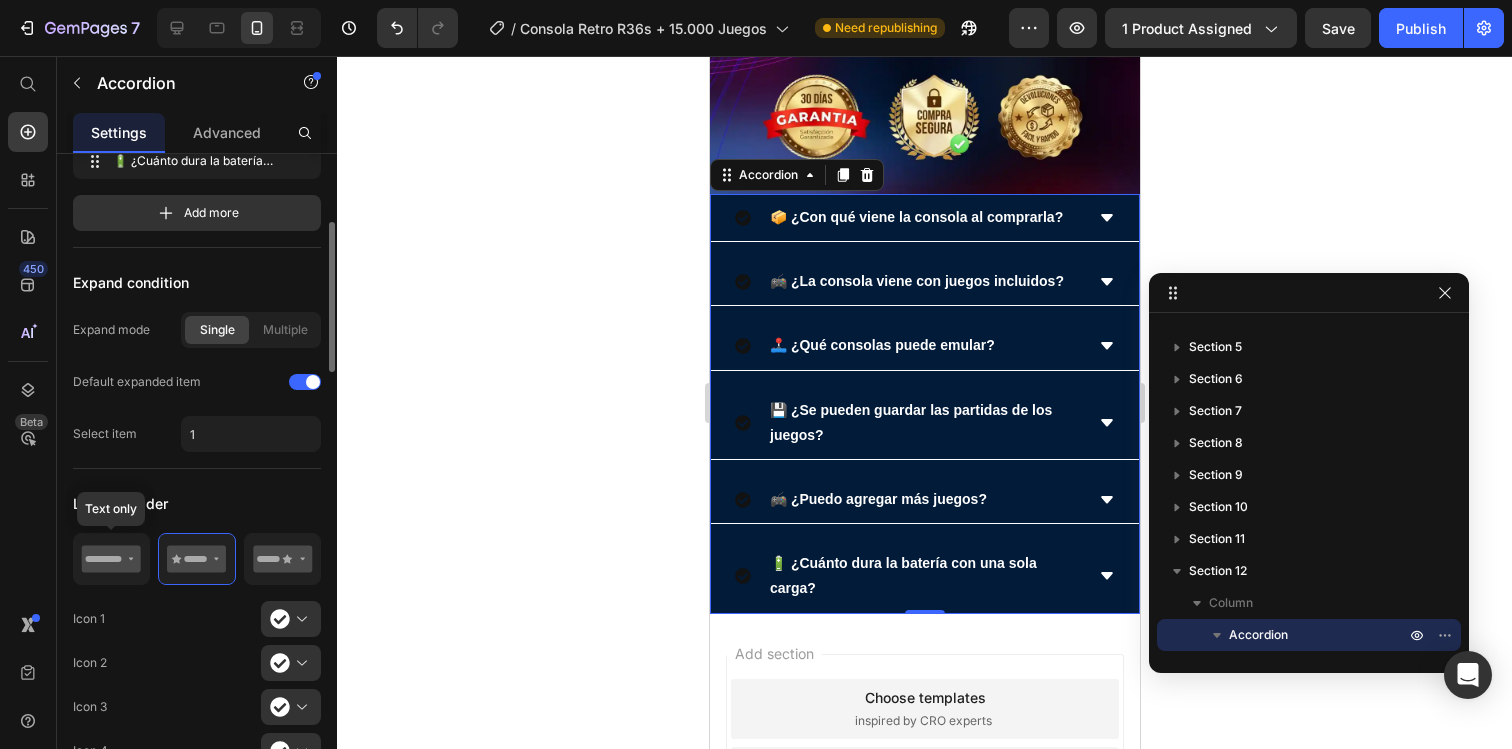 click 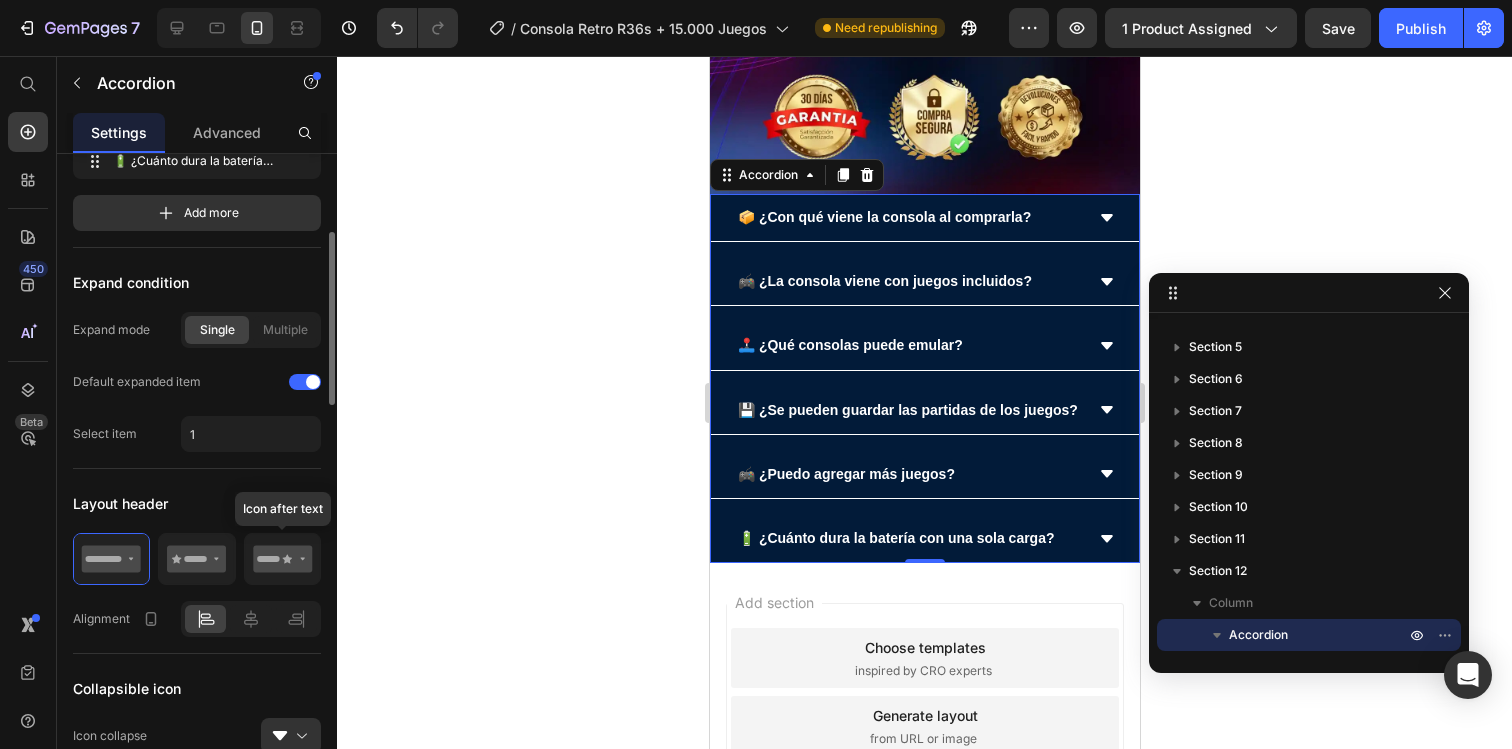 click 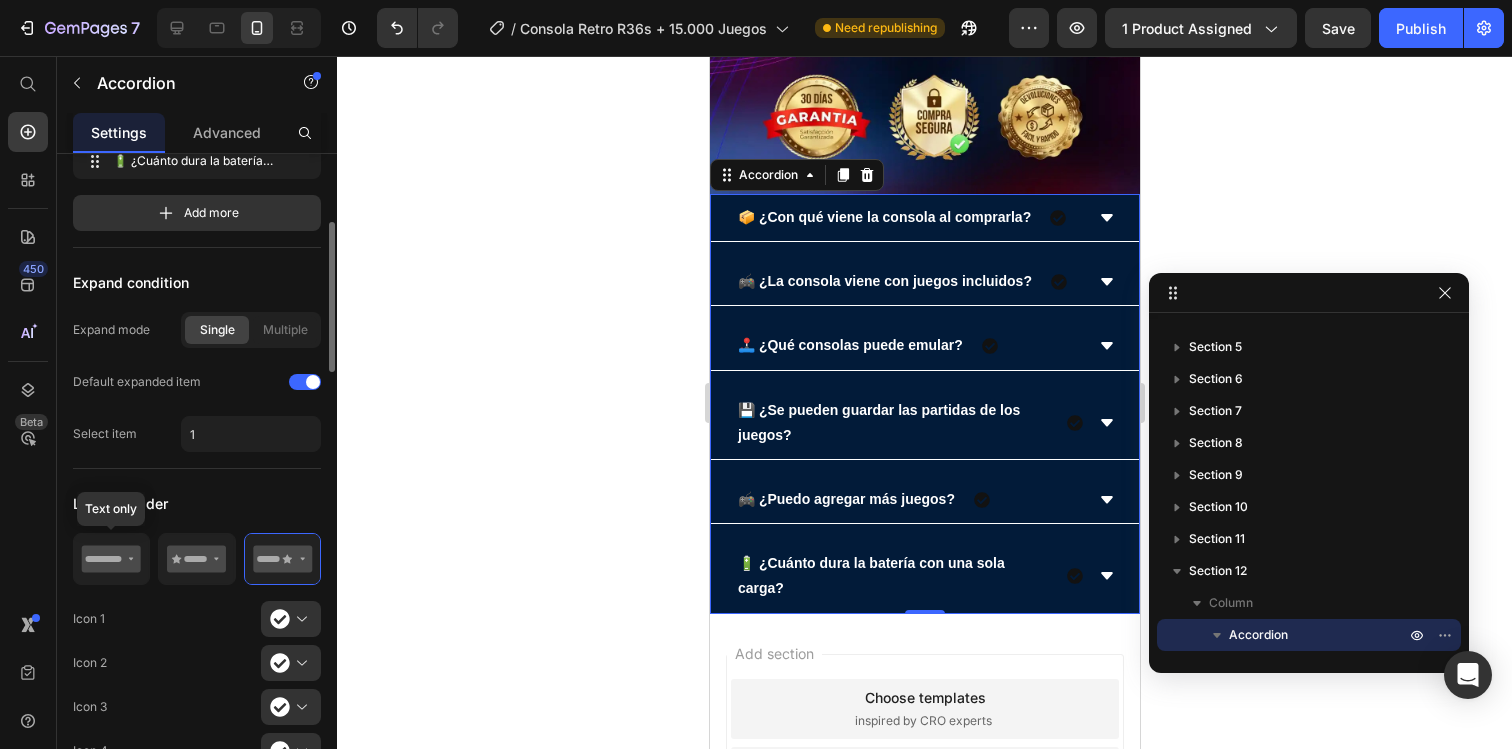 click 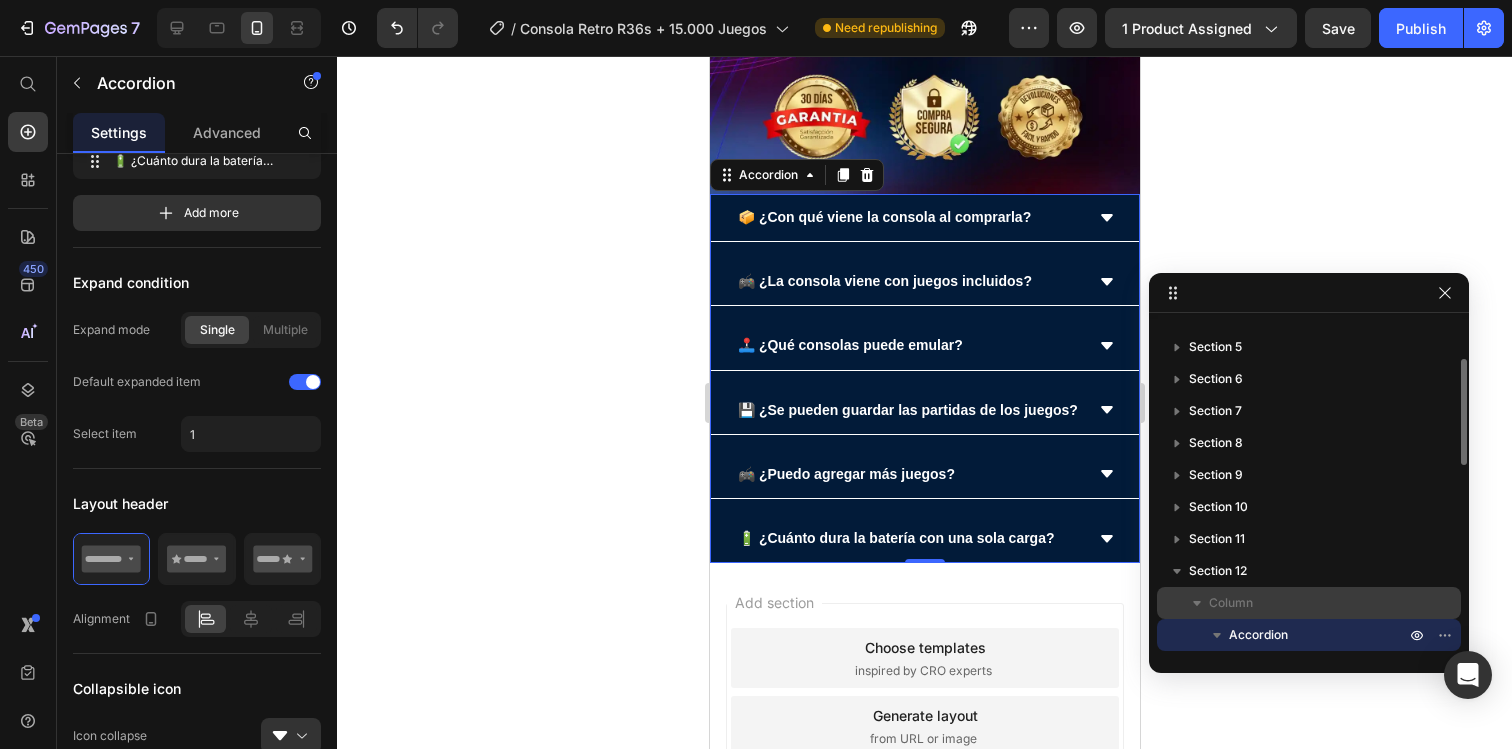 click on "Column" at bounding box center [1309, 603] 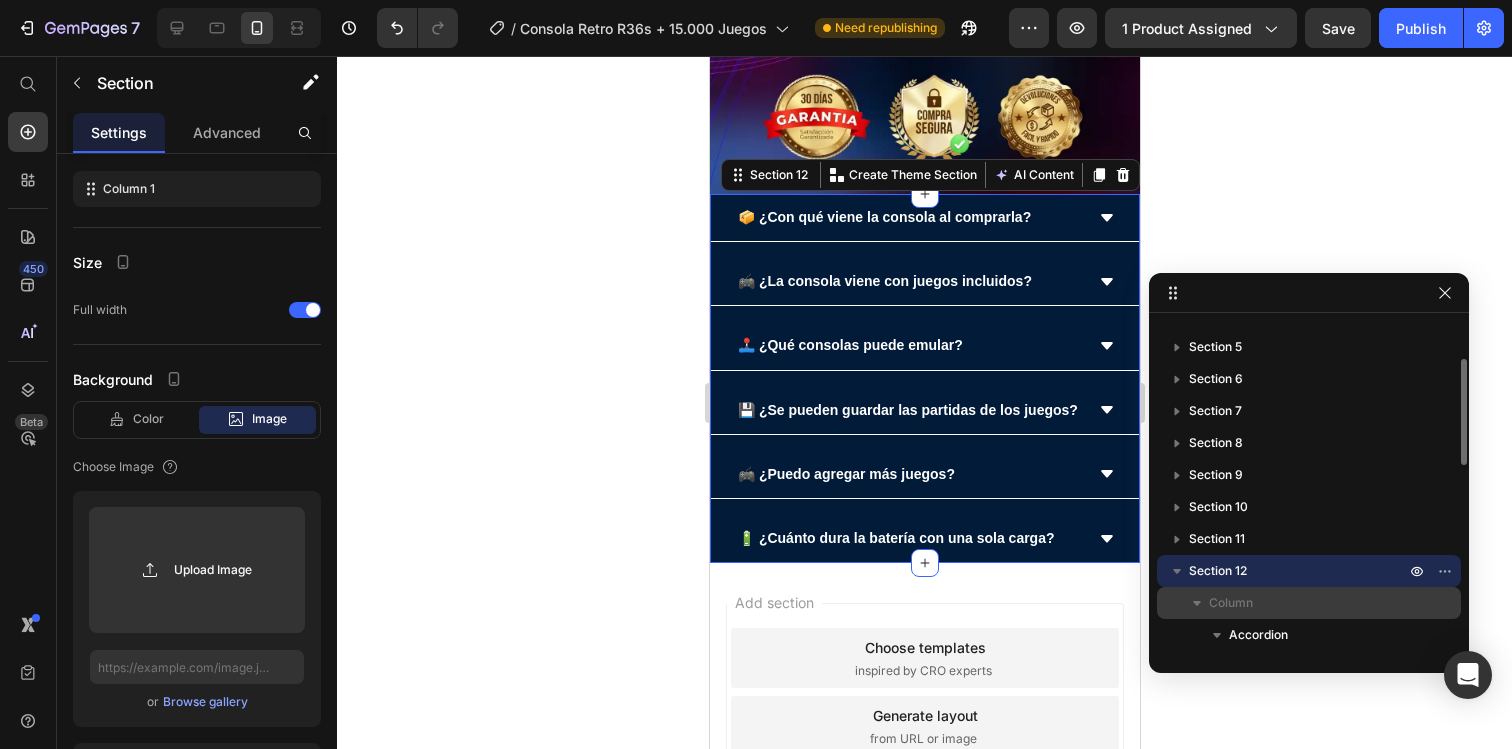 scroll, scrollTop: 0, scrollLeft: 0, axis: both 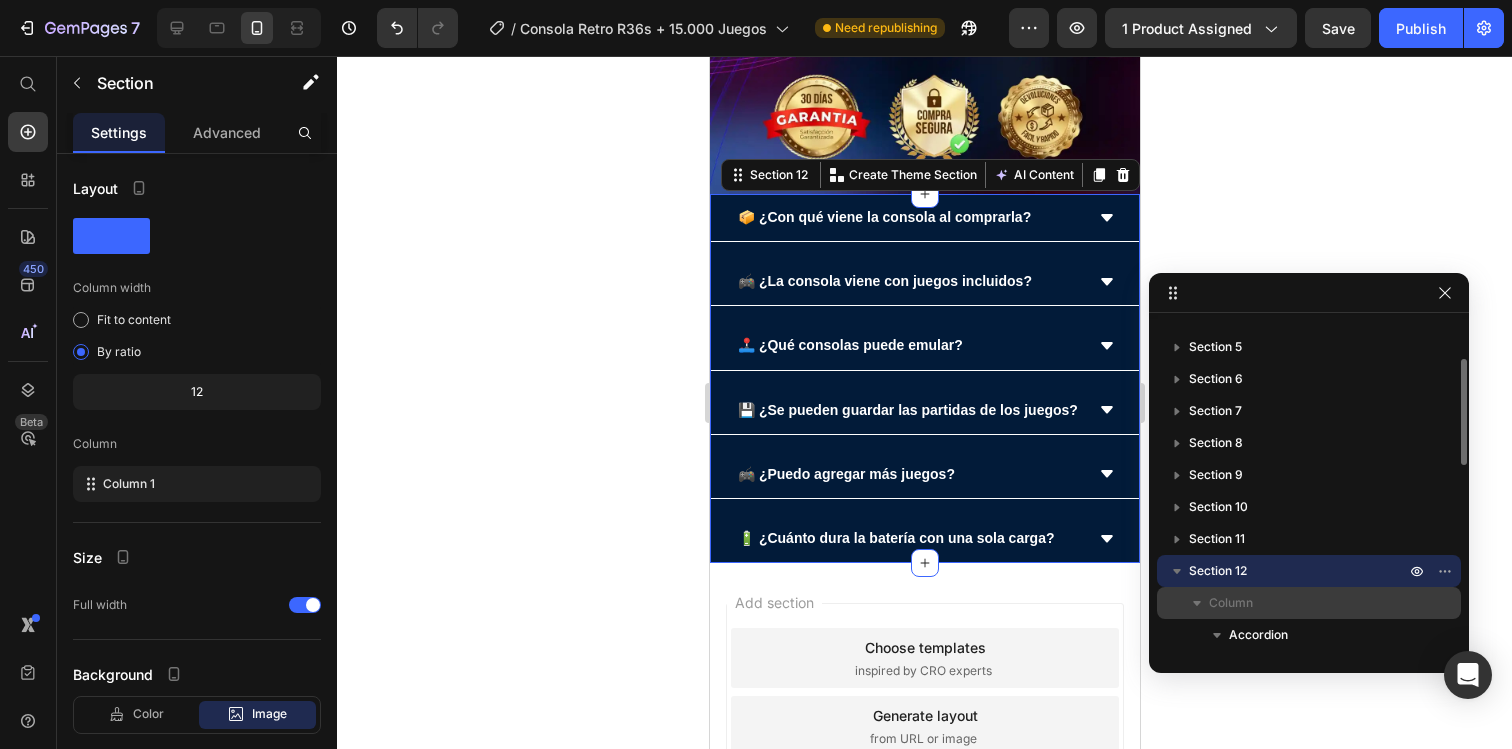 click on "Column" at bounding box center [1309, 603] 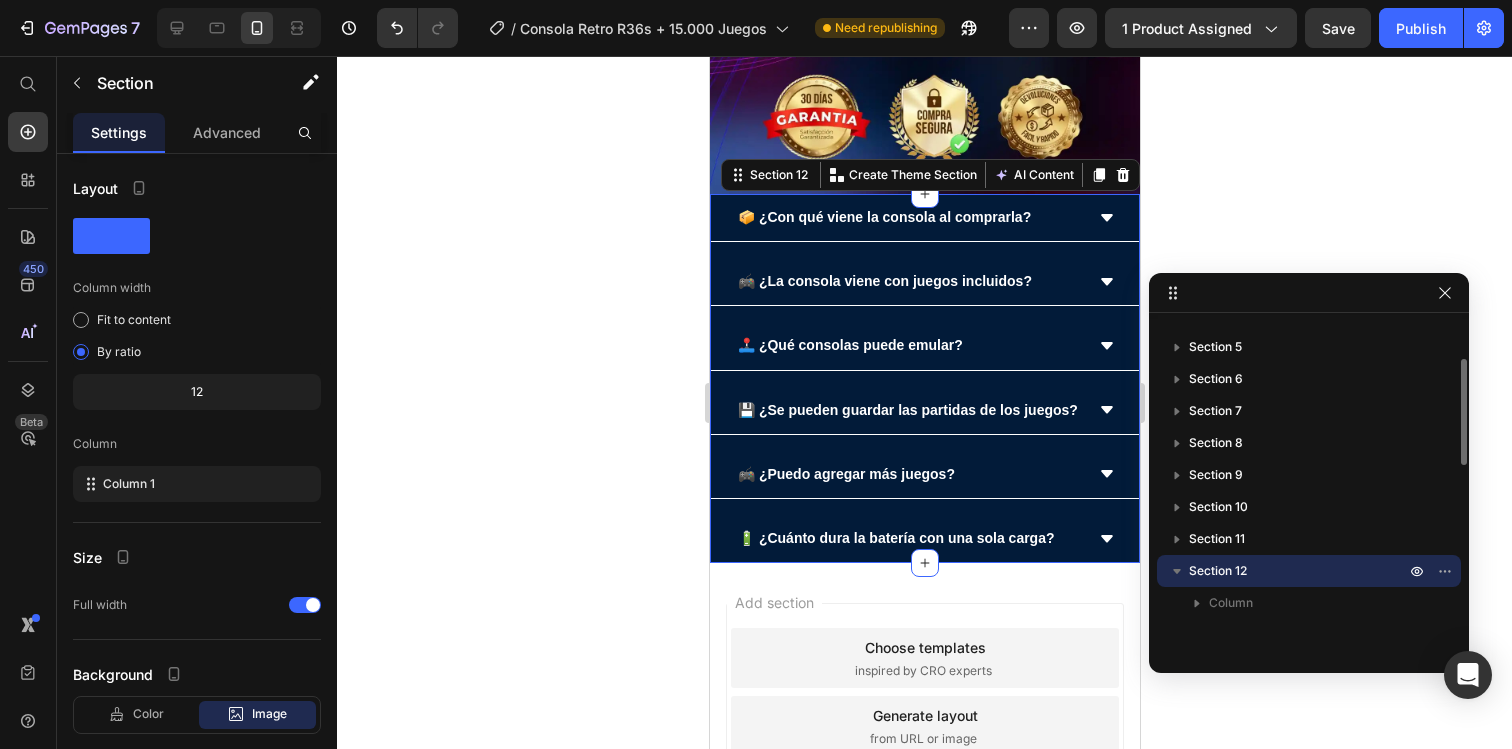 click on "Section 1 Section 2 Section 3 Section 4 Section 5 Section 6 Section 7 Section 8 Section 9 Section 10 Section 11 Section 12 Column" at bounding box center (1309, 486) 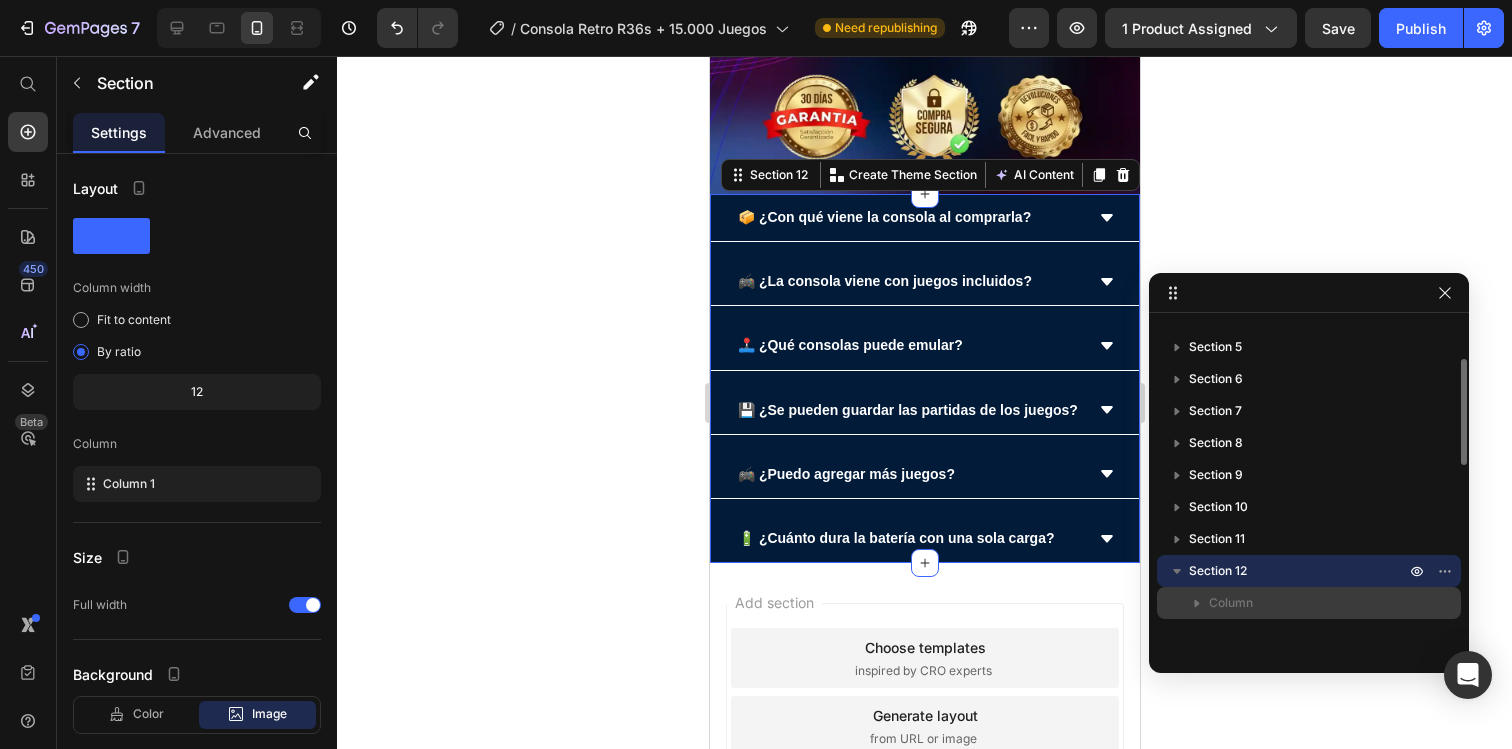 click on "Column" at bounding box center [1309, 603] 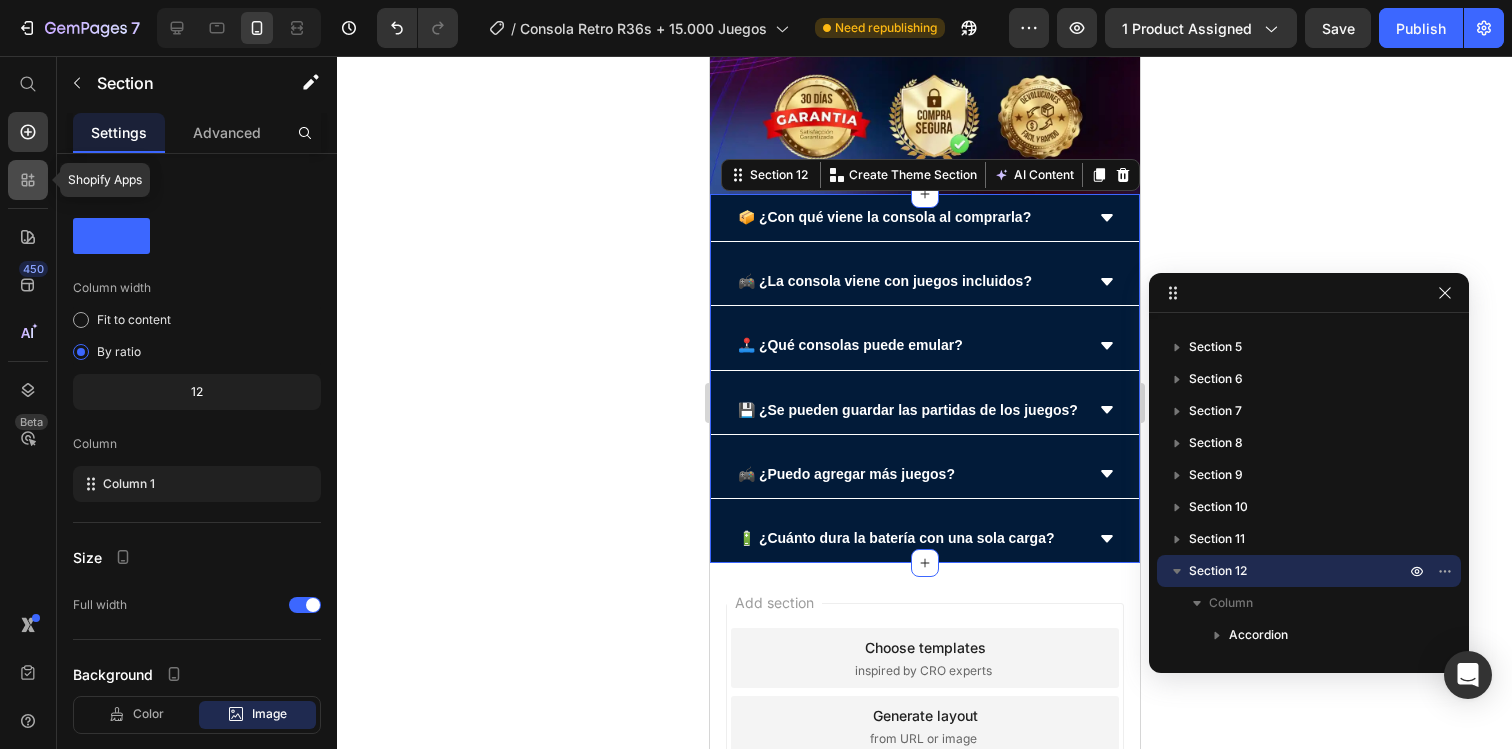 click 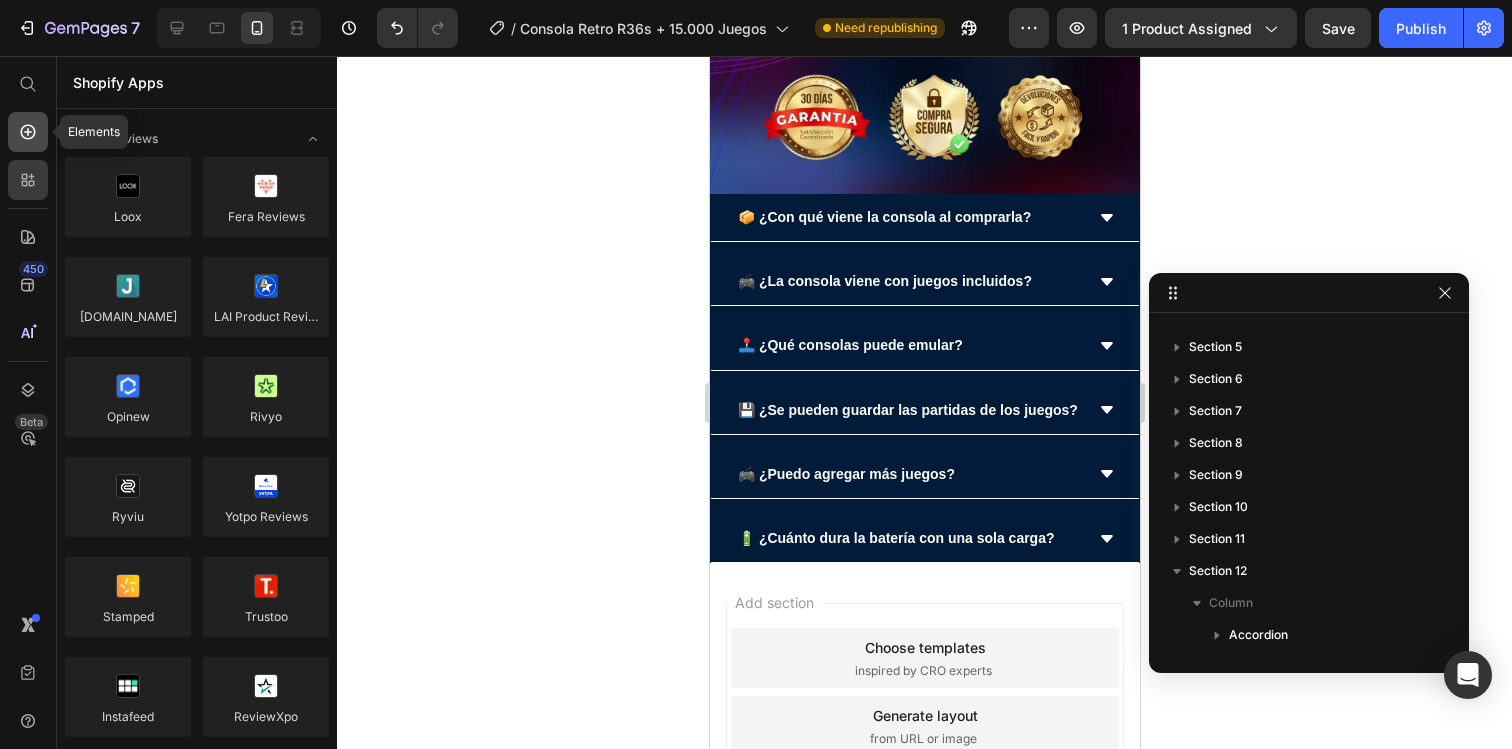 click 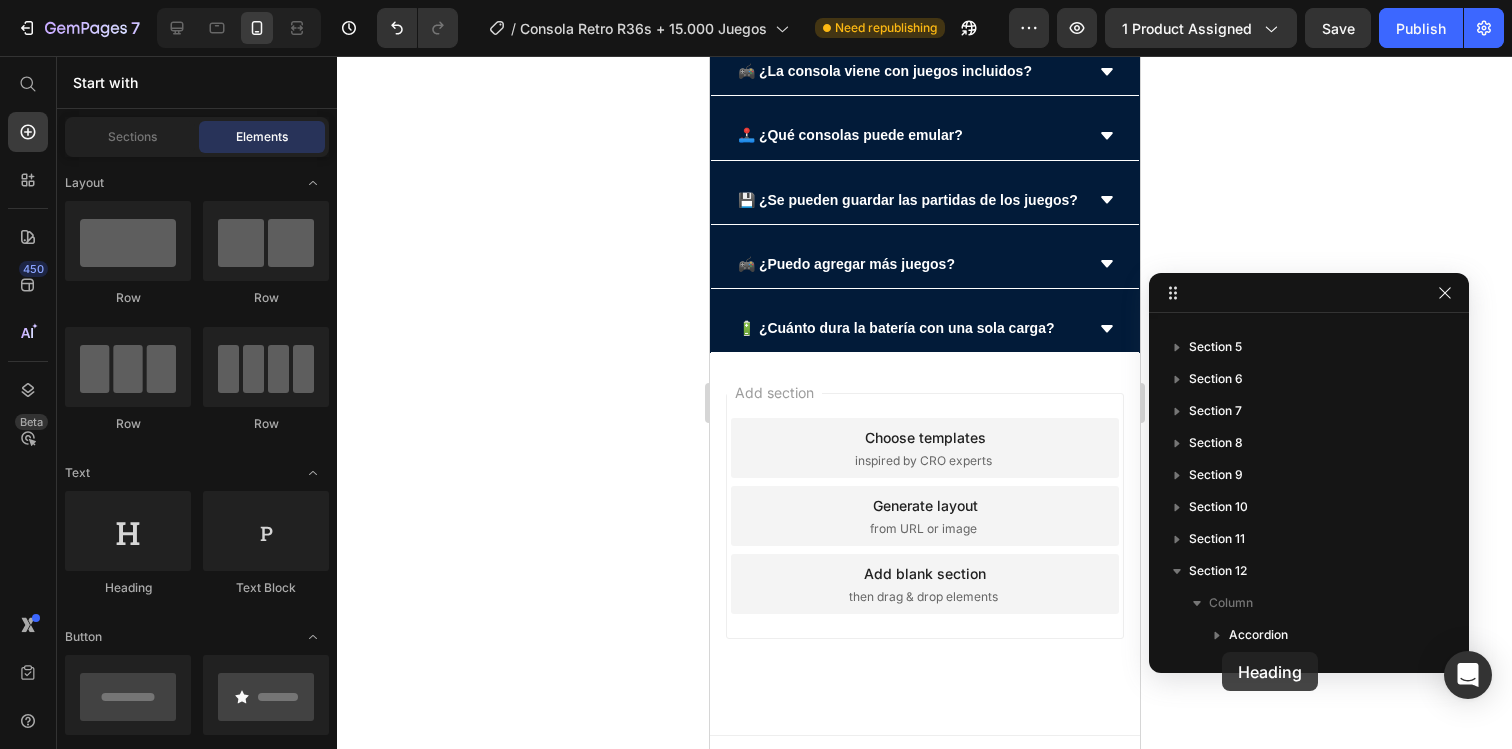 scroll, scrollTop: 4679, scrollLeft: 0, axis: vertical 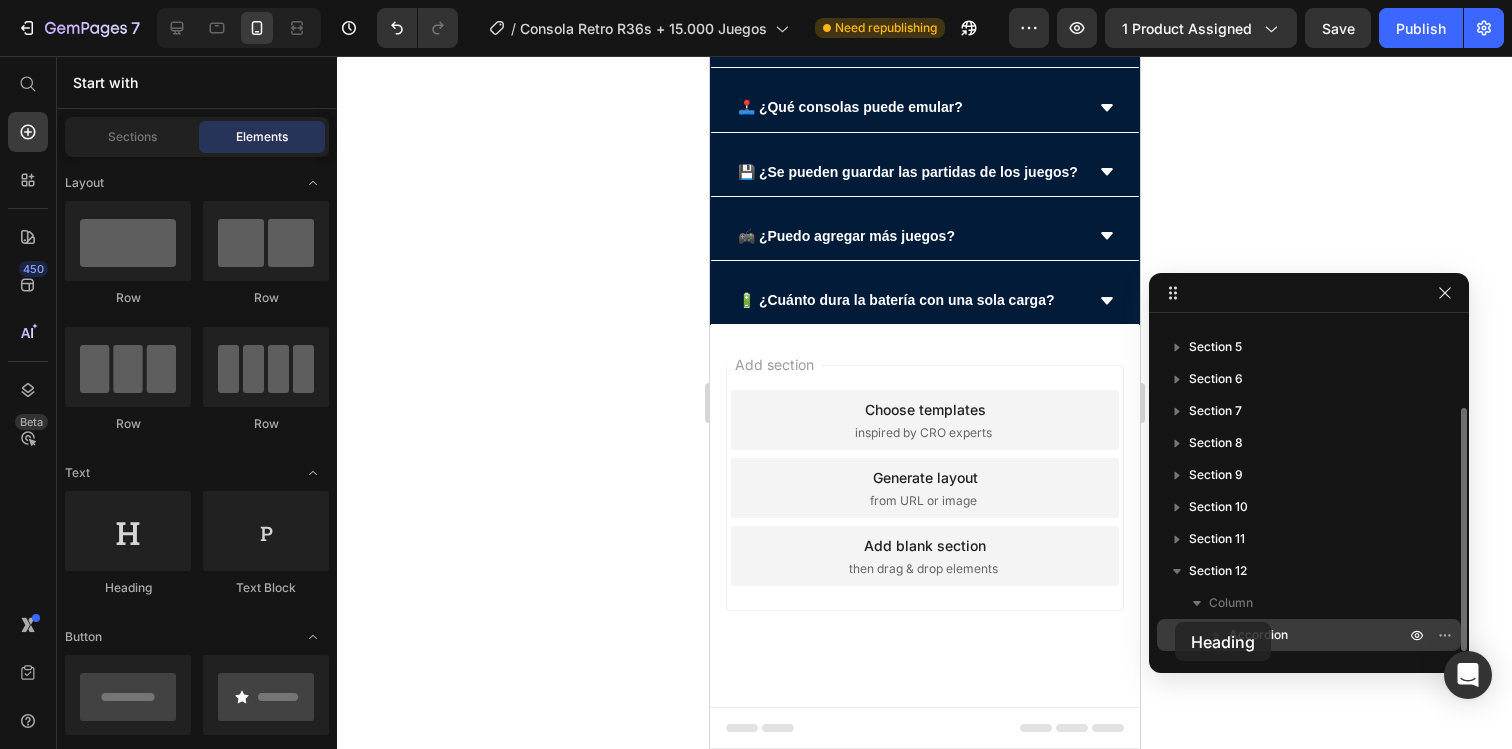 drag, startPoint x: 117, startPoint y: 534, endPoint x: 1175, endPoint y: 622, distance: 1061.6534 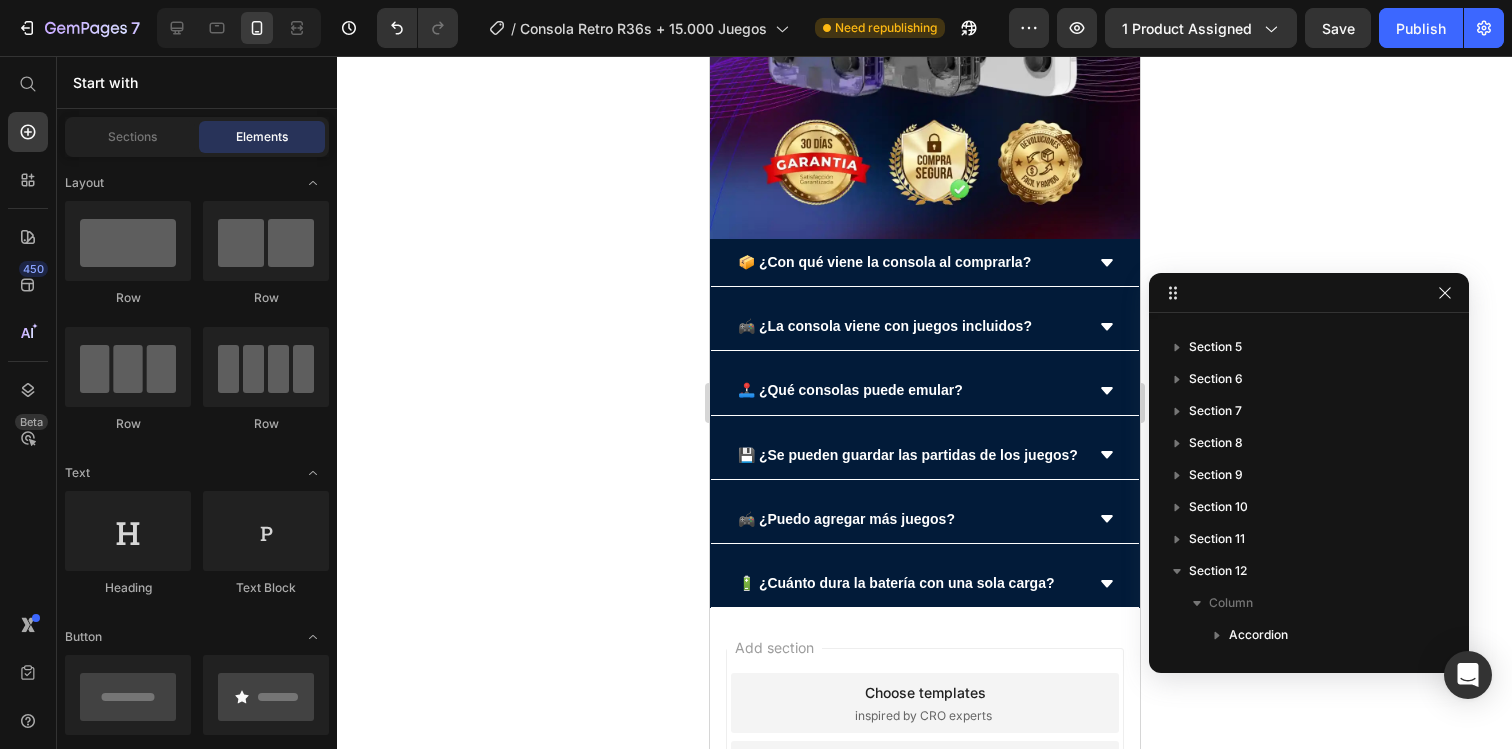 scroll, scrollTop: 4354, scrollLeft: 0, axis: vertical 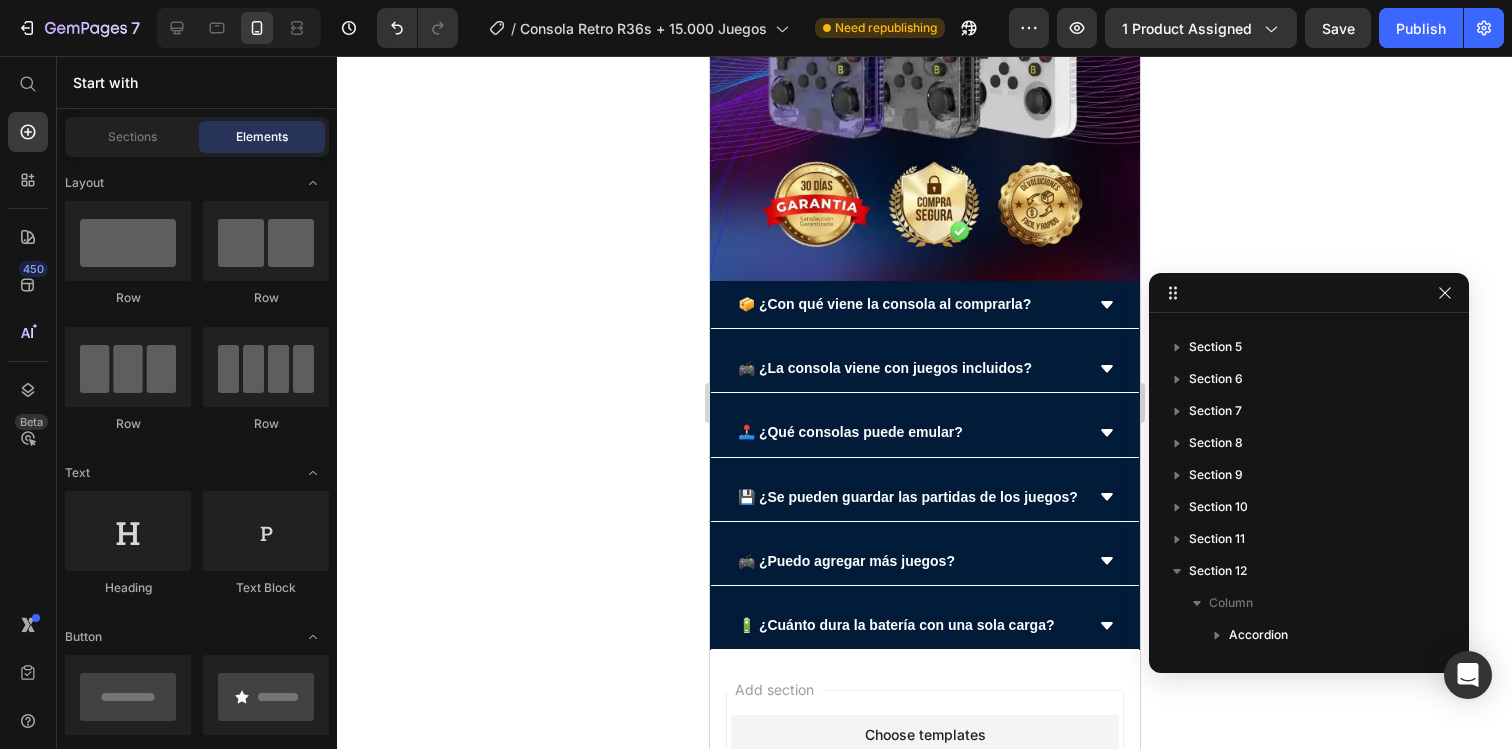 click 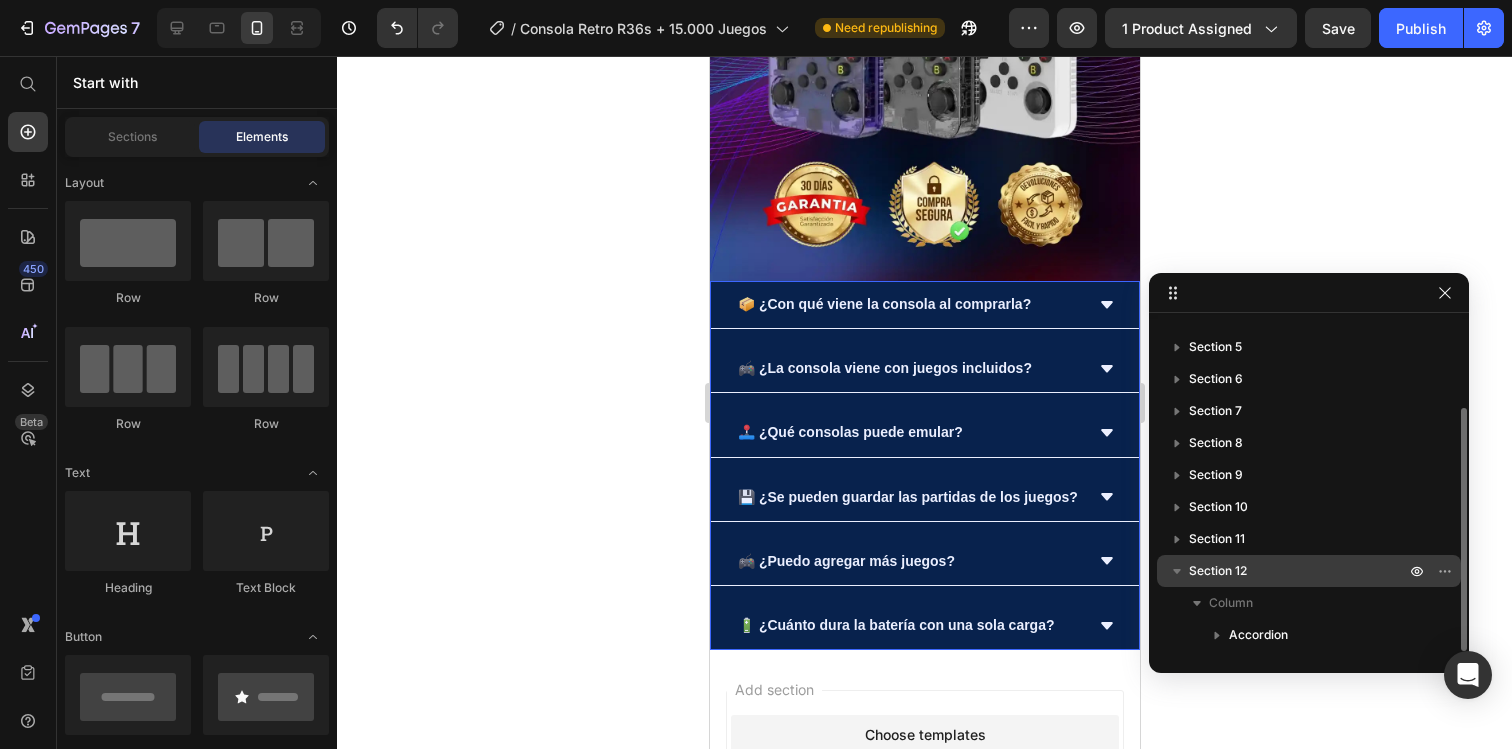 click 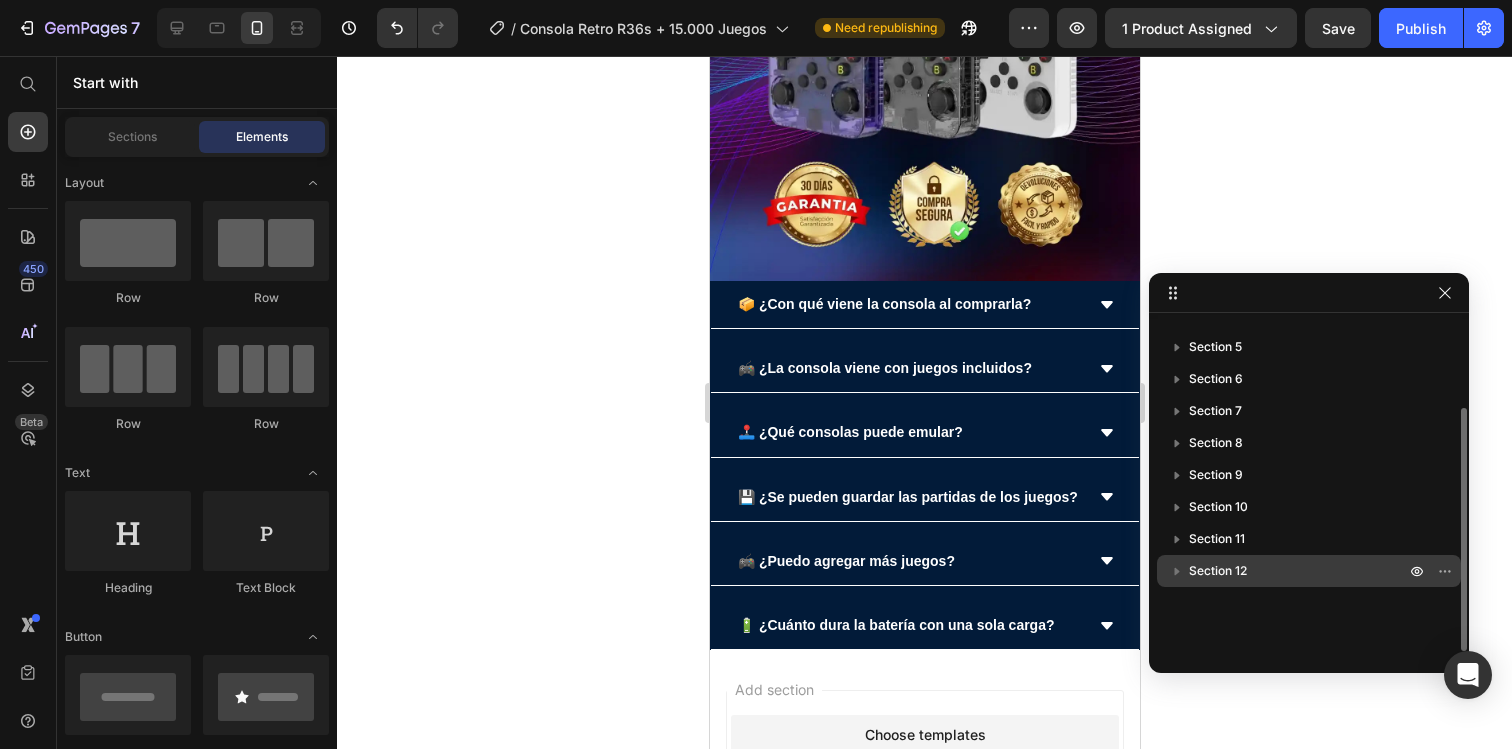 click 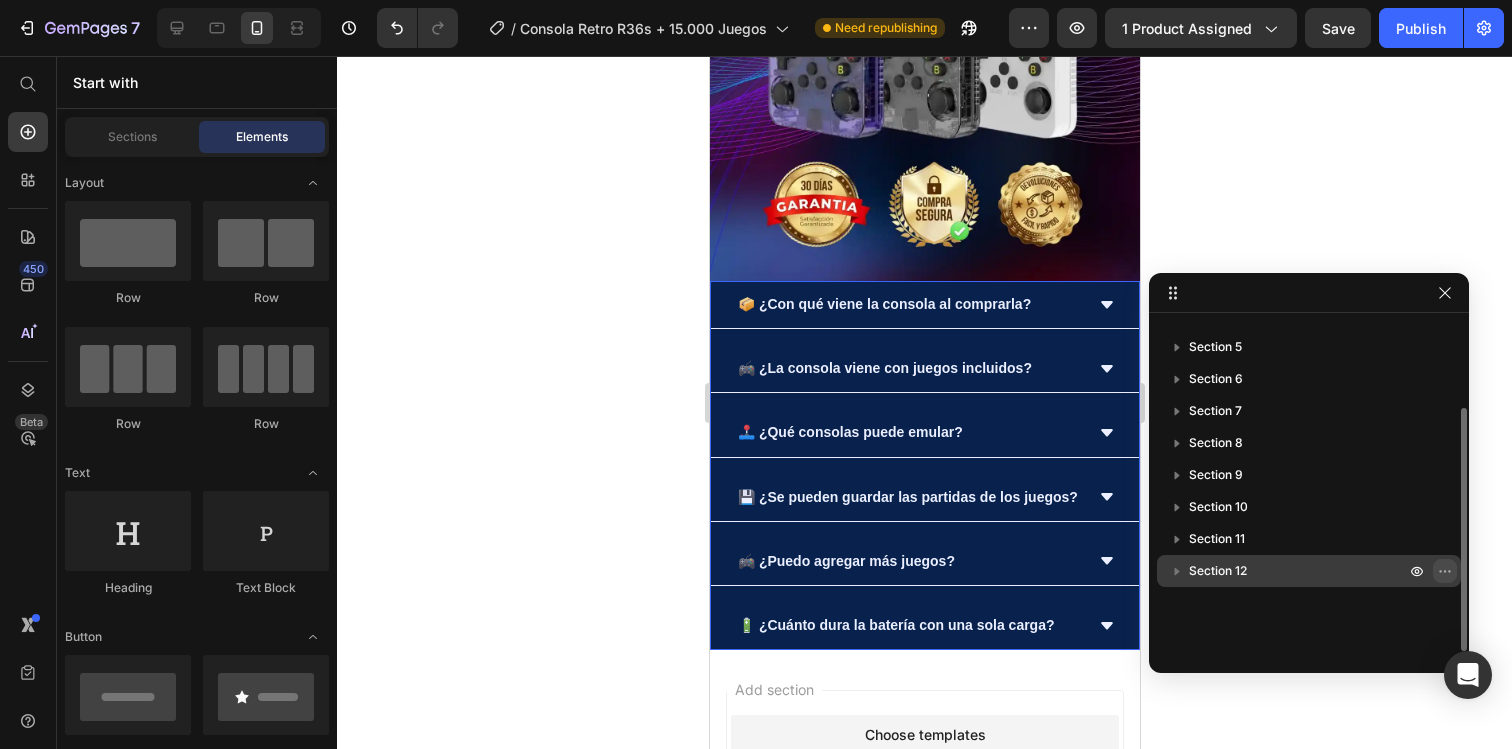 click 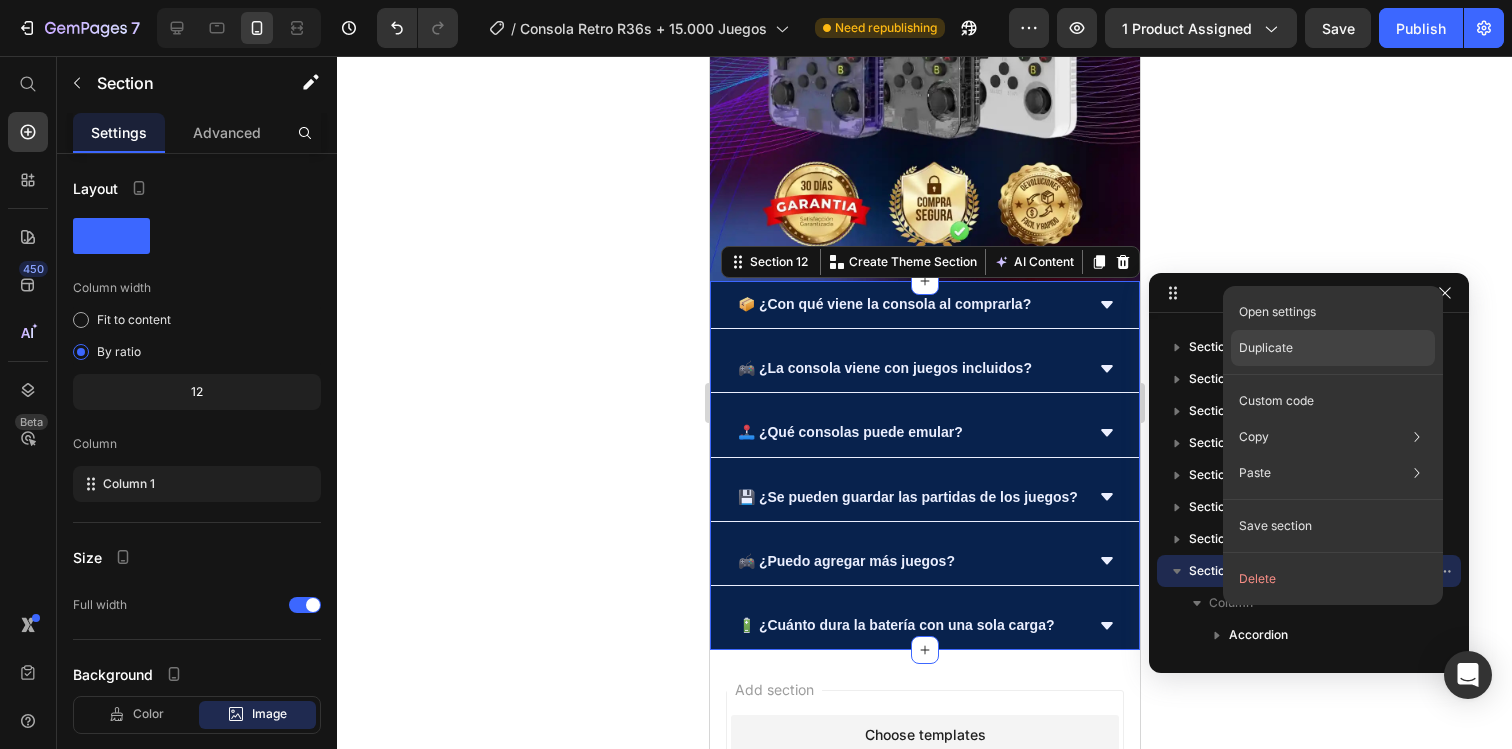 click on "Duplicate" at bounding box center [1266, 348] 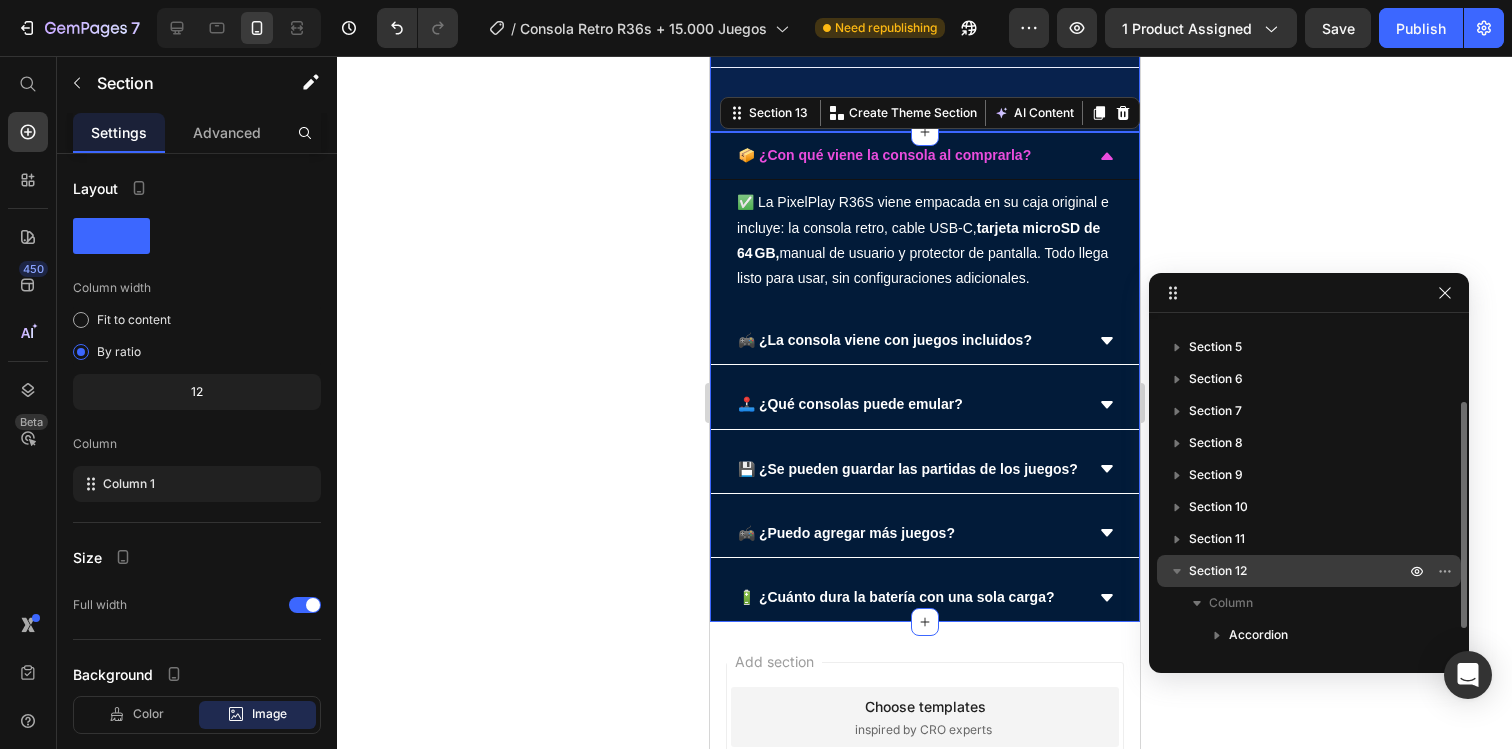 scroll, scrollTop: 4878, scrollLeft: 0, axis: vertical 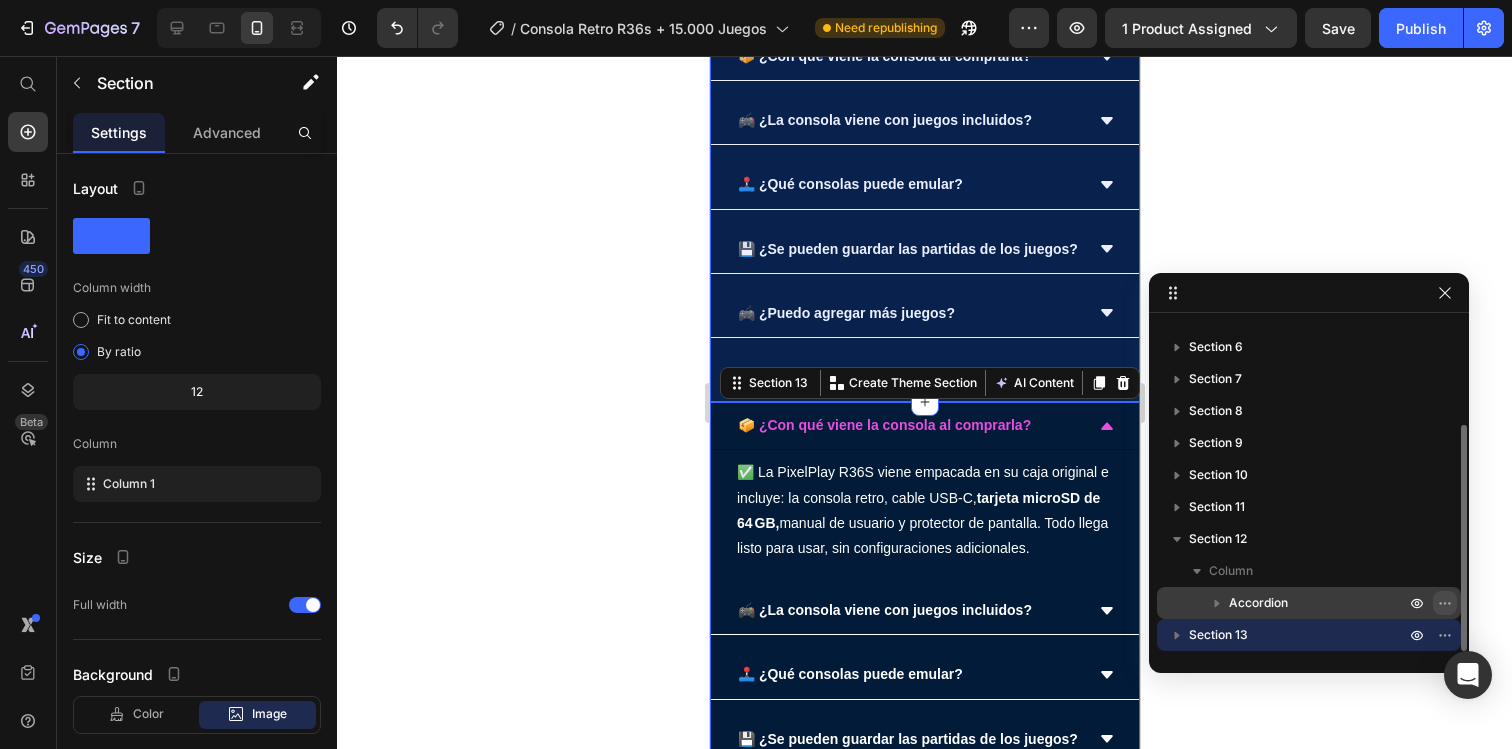 click 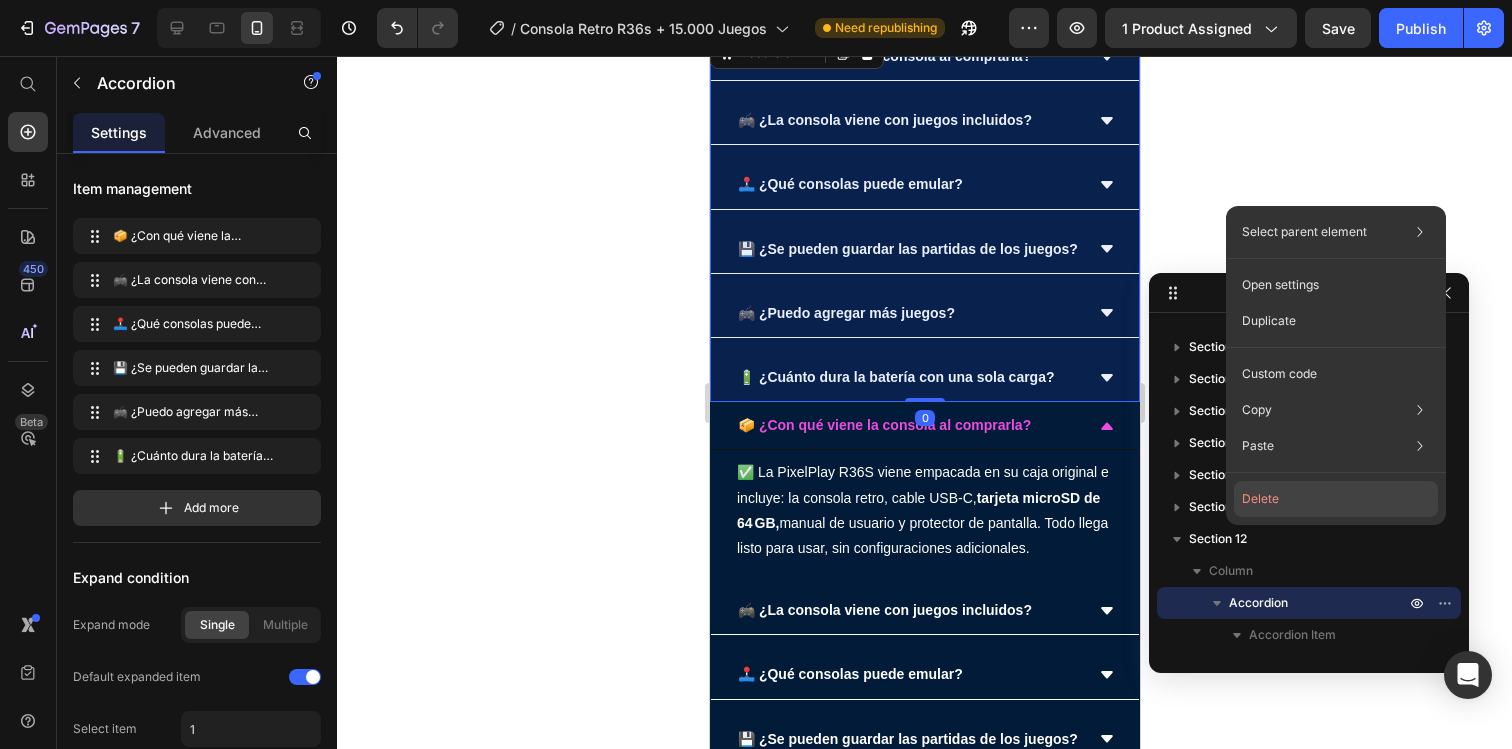 click on "Delete" 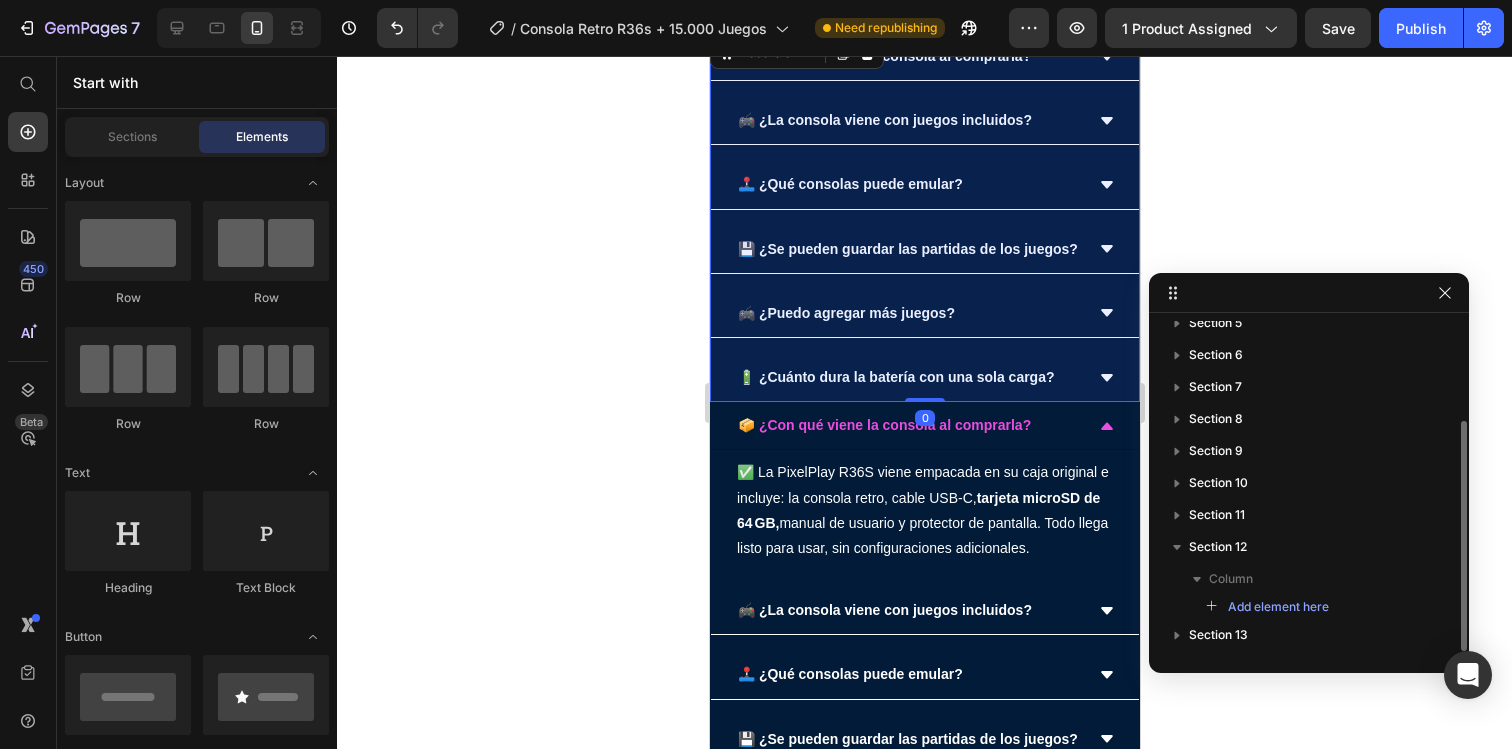 scroll, scrollTop: 142, scrollLeft: 0, axis: vertical 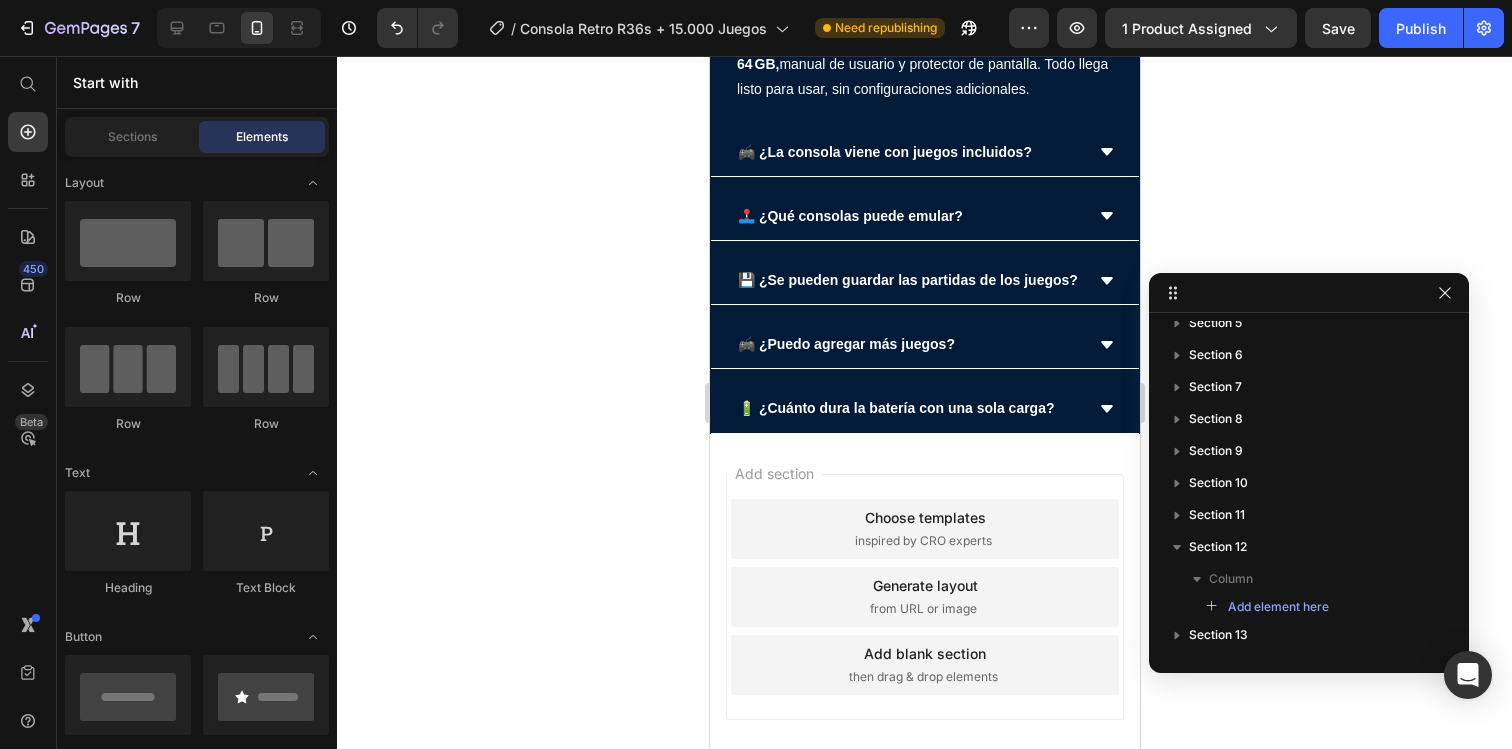 click on "Drop element here" at bounding box center (936, -86) 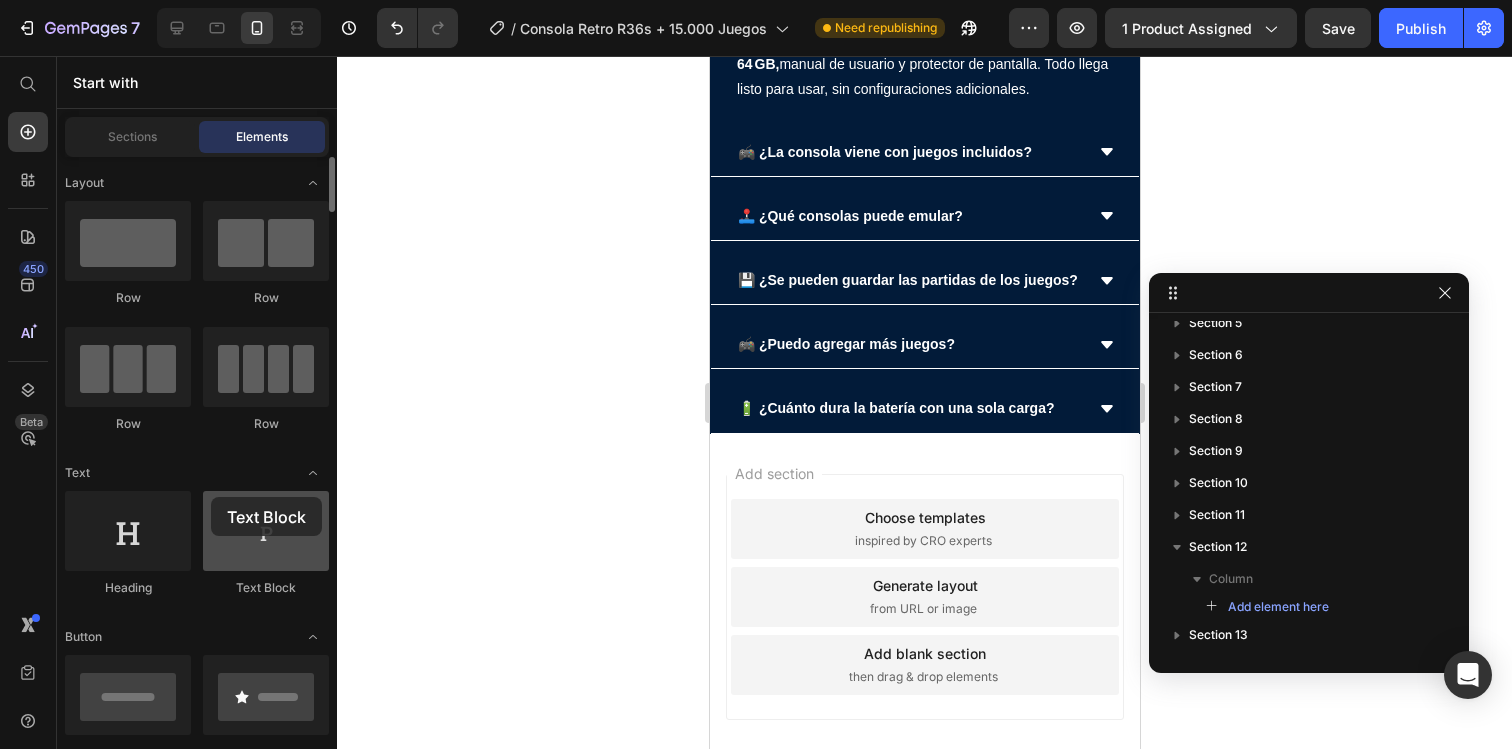 drag, startPoint x: 268, startPoint y: 533, endPoint x: 244, endPoint y: 535, distance: 24.083189 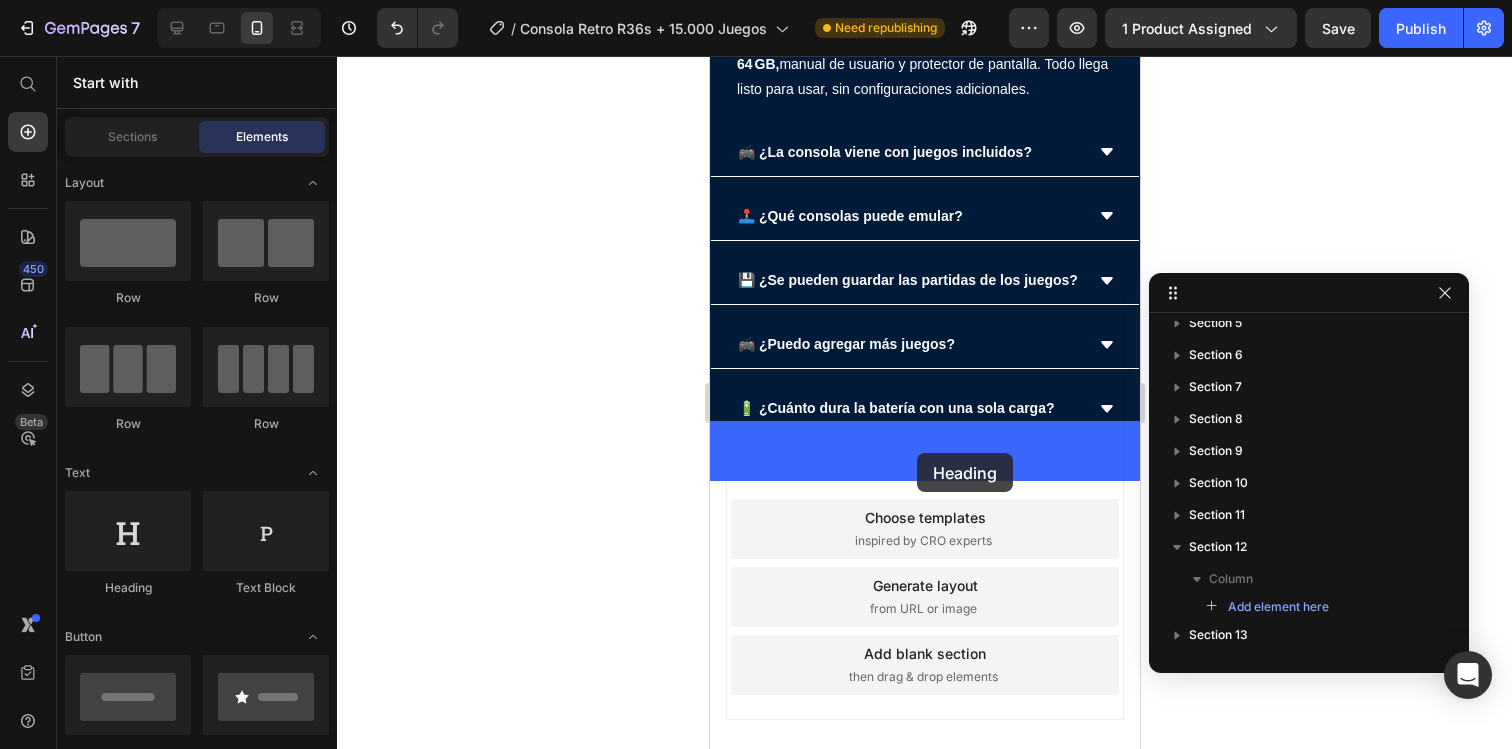 drag, startPoint x: 827, startPoint y: 586, endPoint x: 917, endPoint y: 453, distance: 160.58954 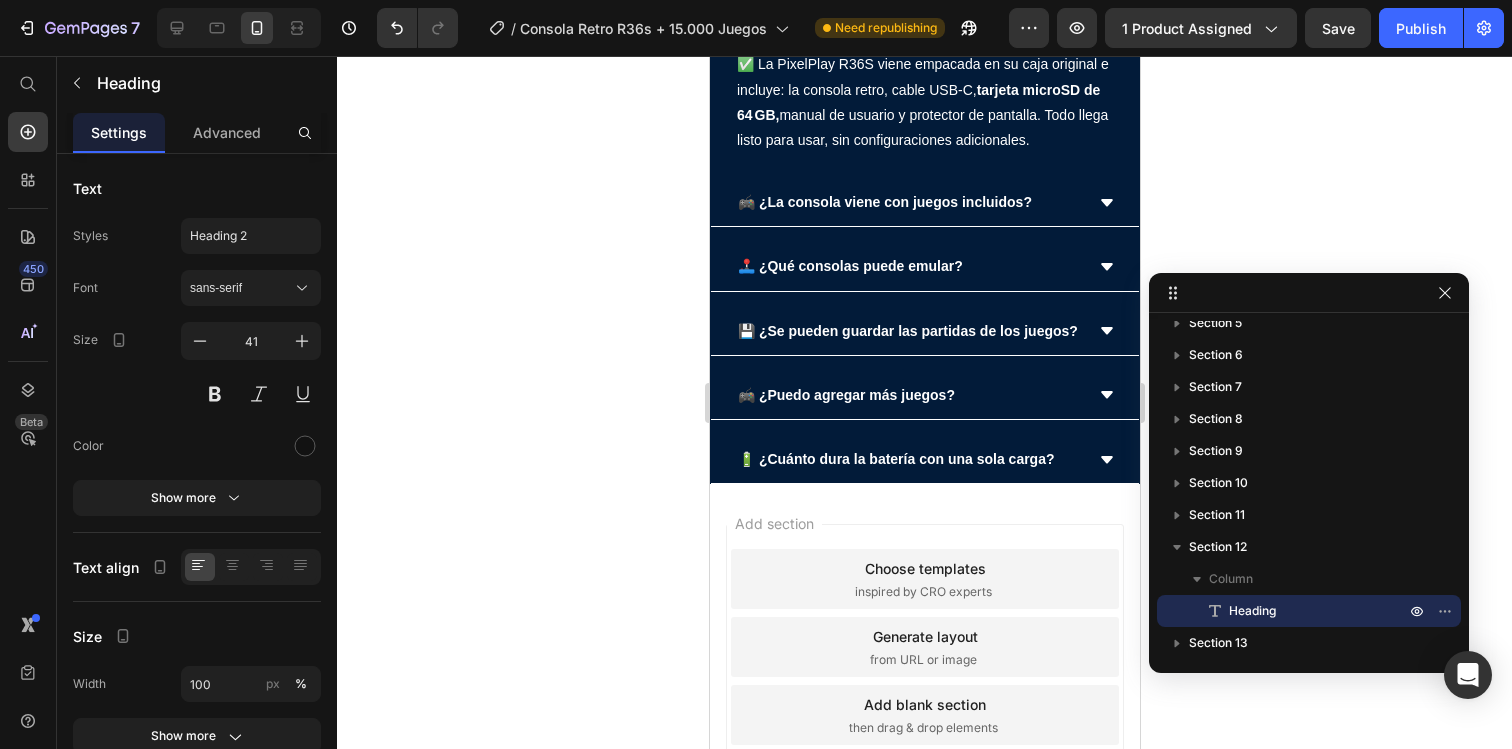 click on "Your heading text goes here" at bounding box center [924, -61] 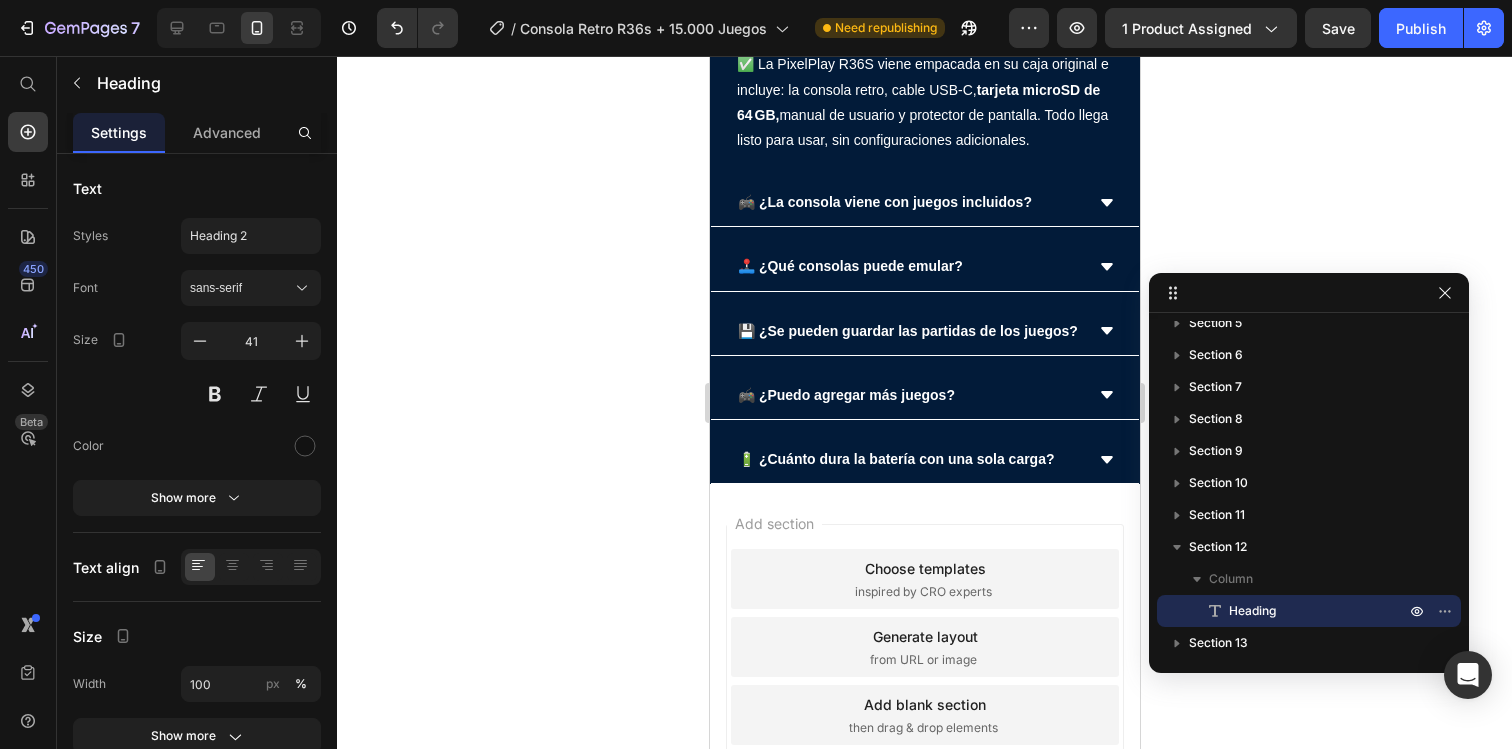 click on "Your heading text goes here" at bounding box center [924, -61] 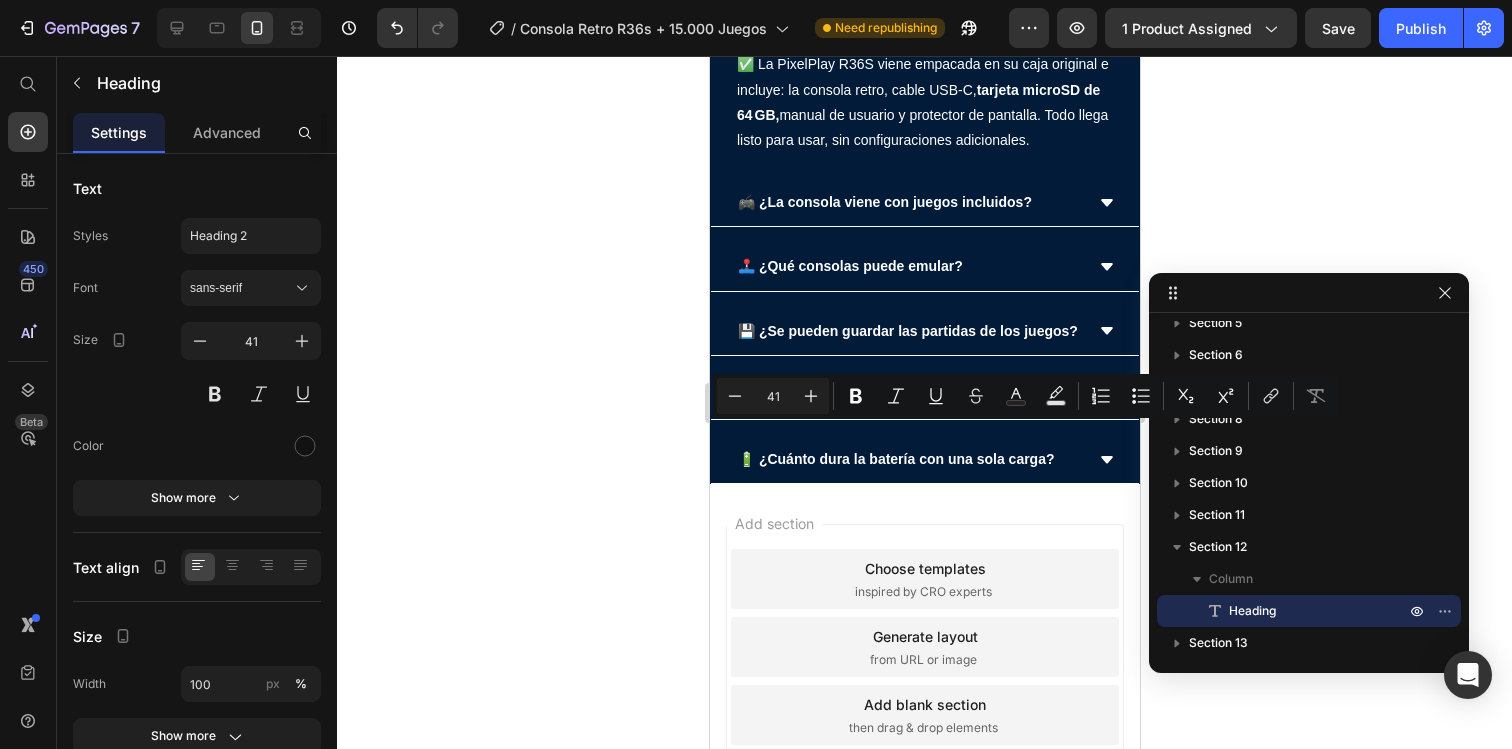 drag, startPoint x: 992, startPoint y: 499, endPoint x: 705, endPoint y: 465, distance: 289.00693 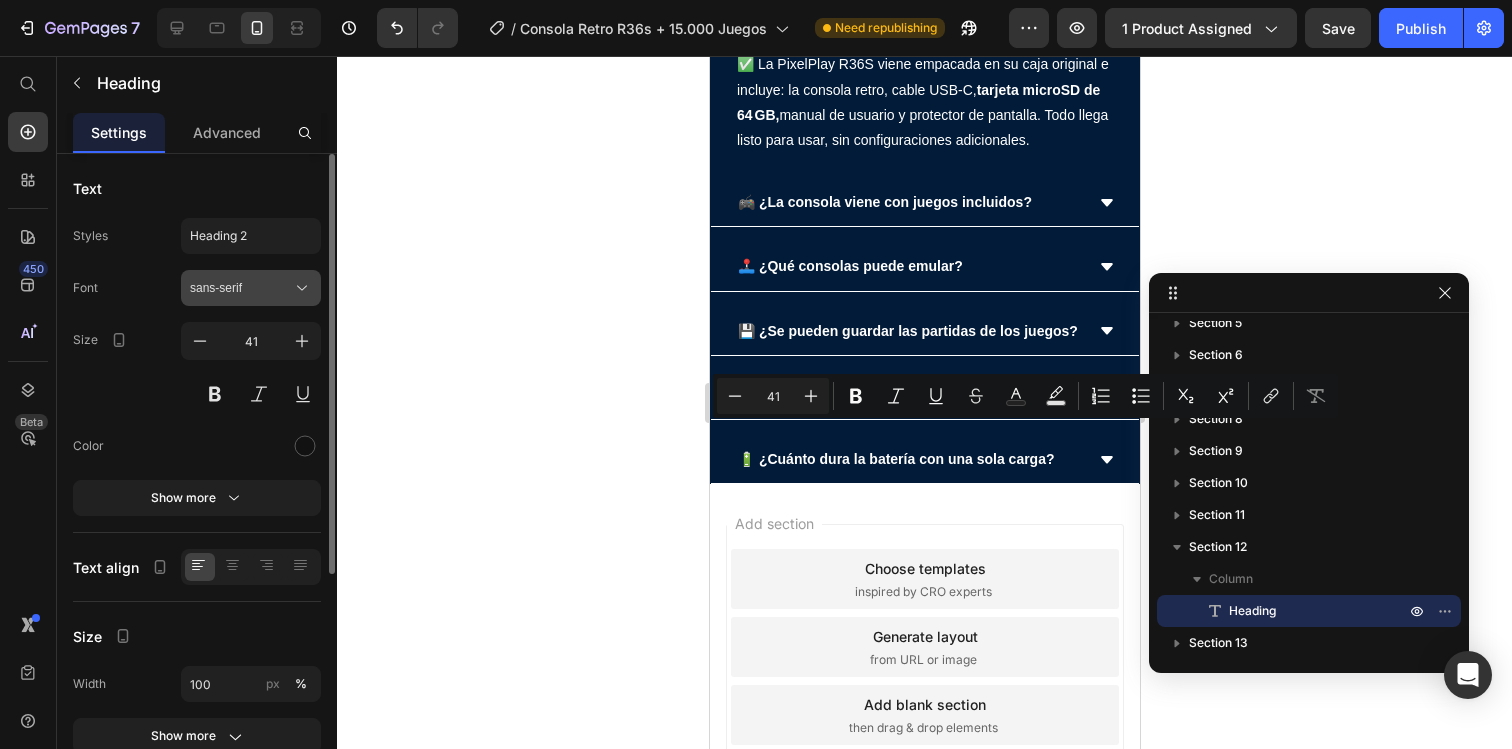click on "sans-serif" at bounding box center (241, 288) 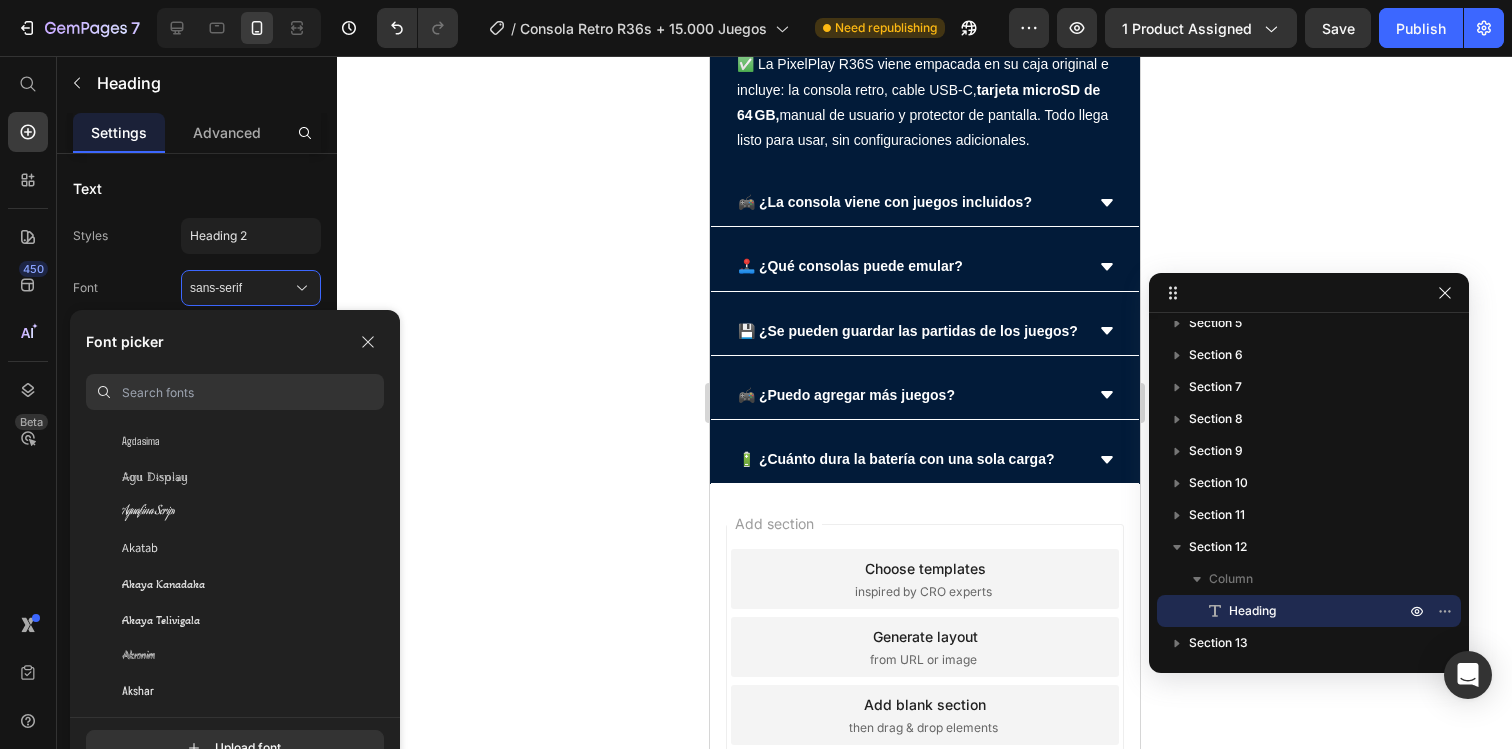 scroll, scrollTop: 680, scrollLeft: 0, axis: vertical 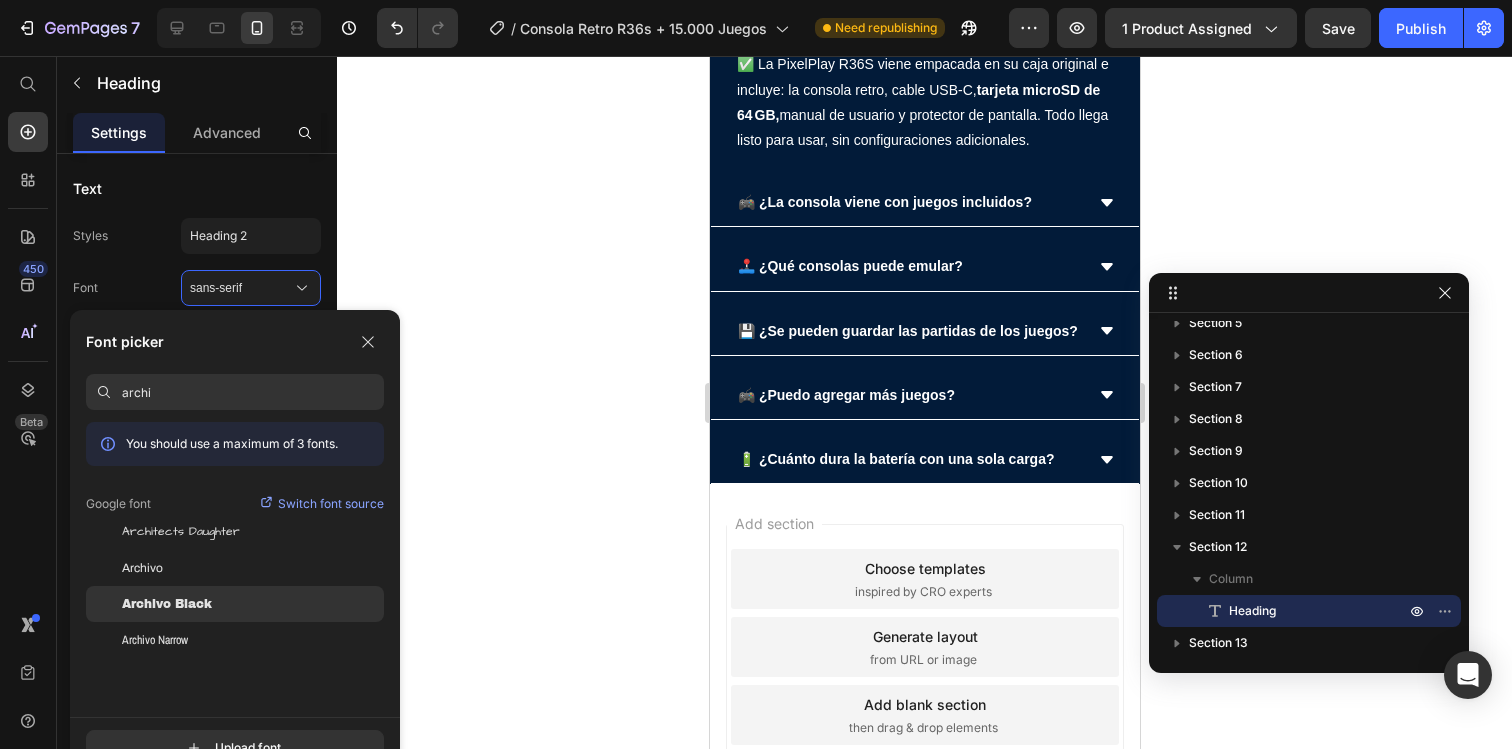 type on "archi" 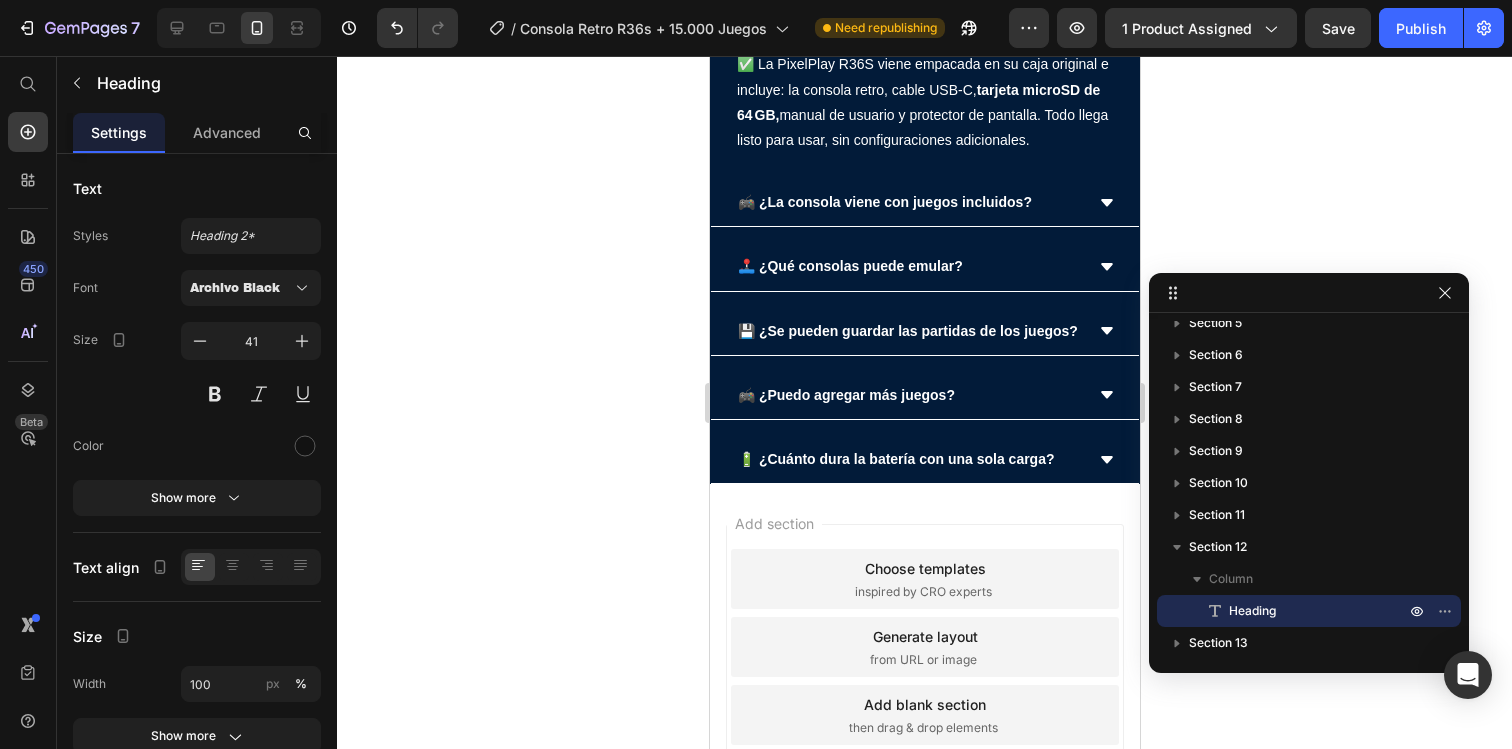 click on "PREGUNTAS FRECUENTES" at bounding box center (924, -61) 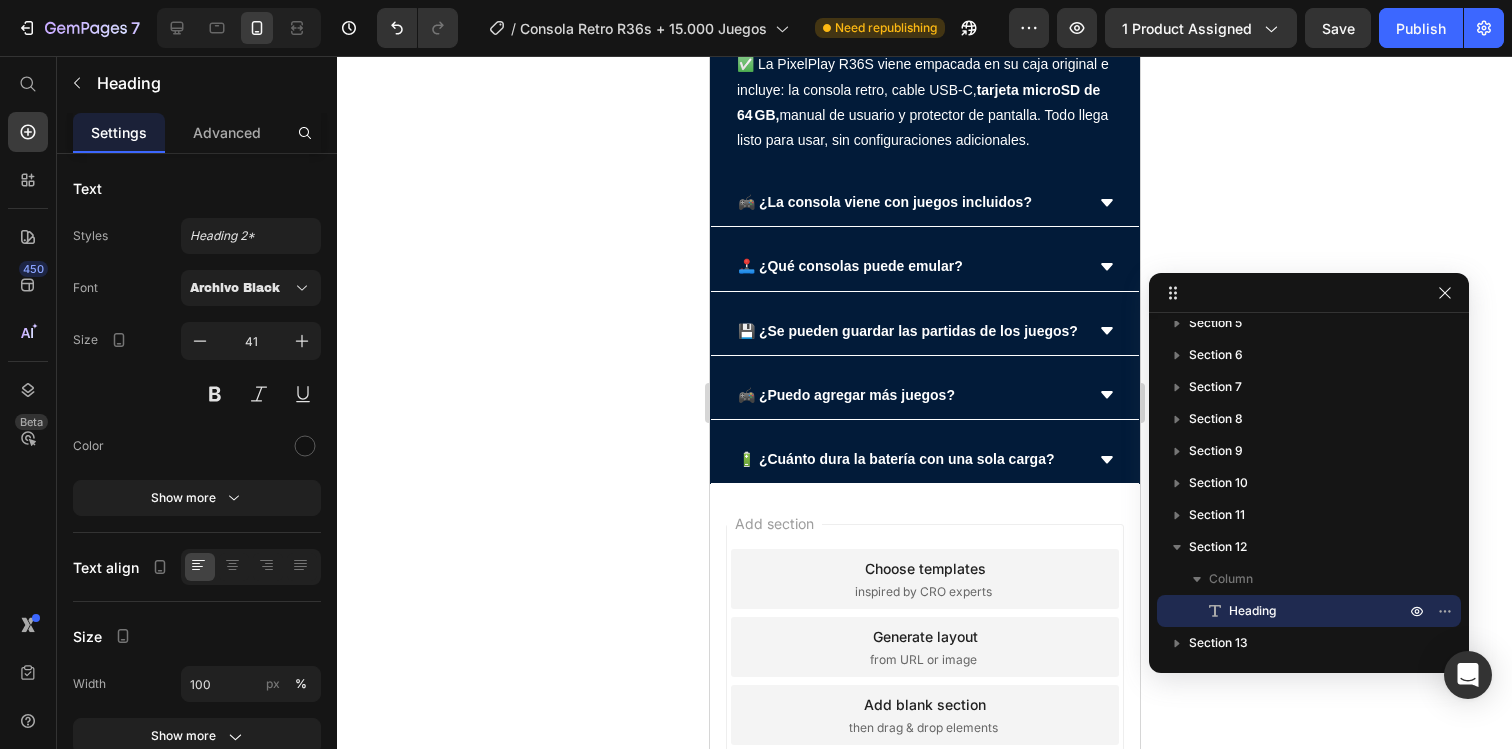drag, startPoint x: 1013, startPoint y: 505, endPoint x: 735, endPoint y: 432, distance: 287.42477 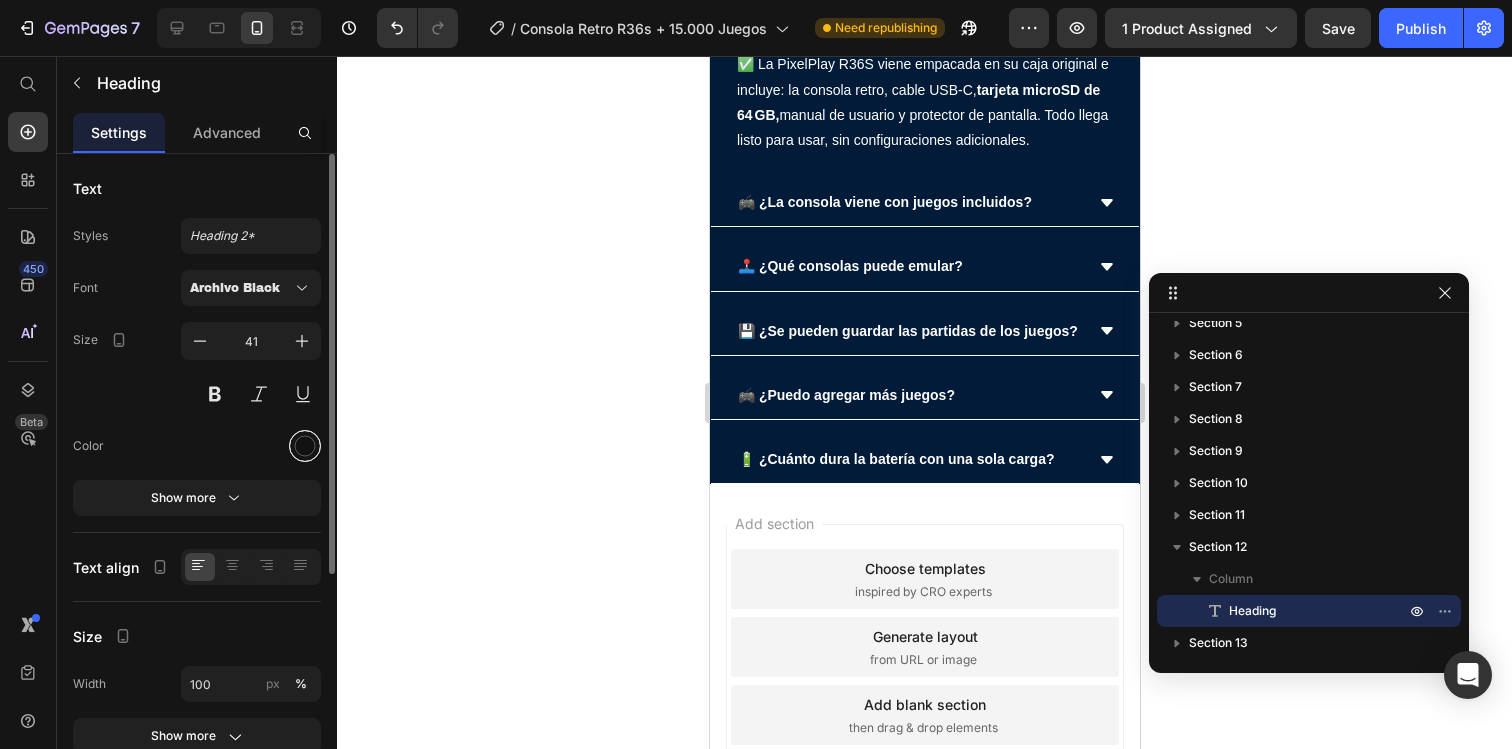 click at bounding box center [305, 446] 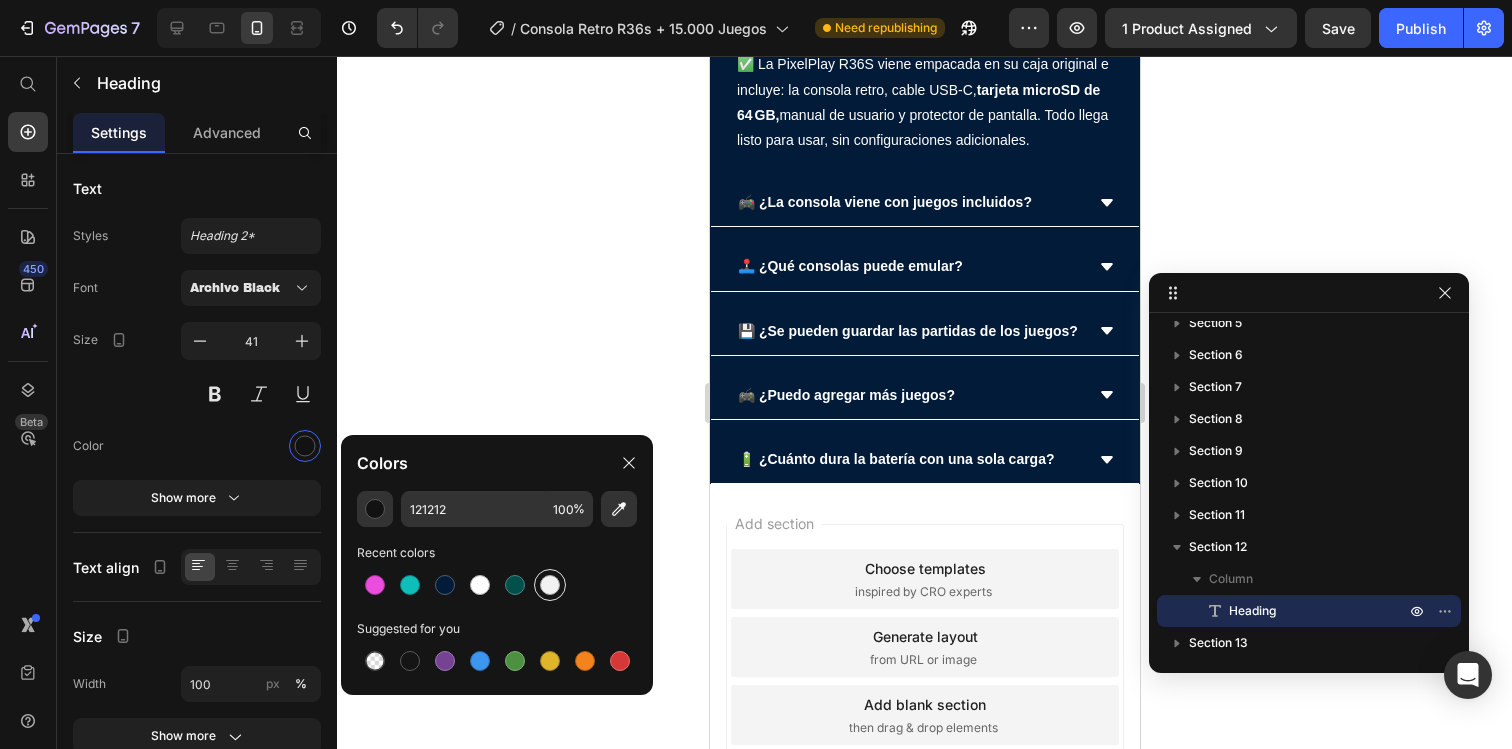 click at bounding box center (550, 585) 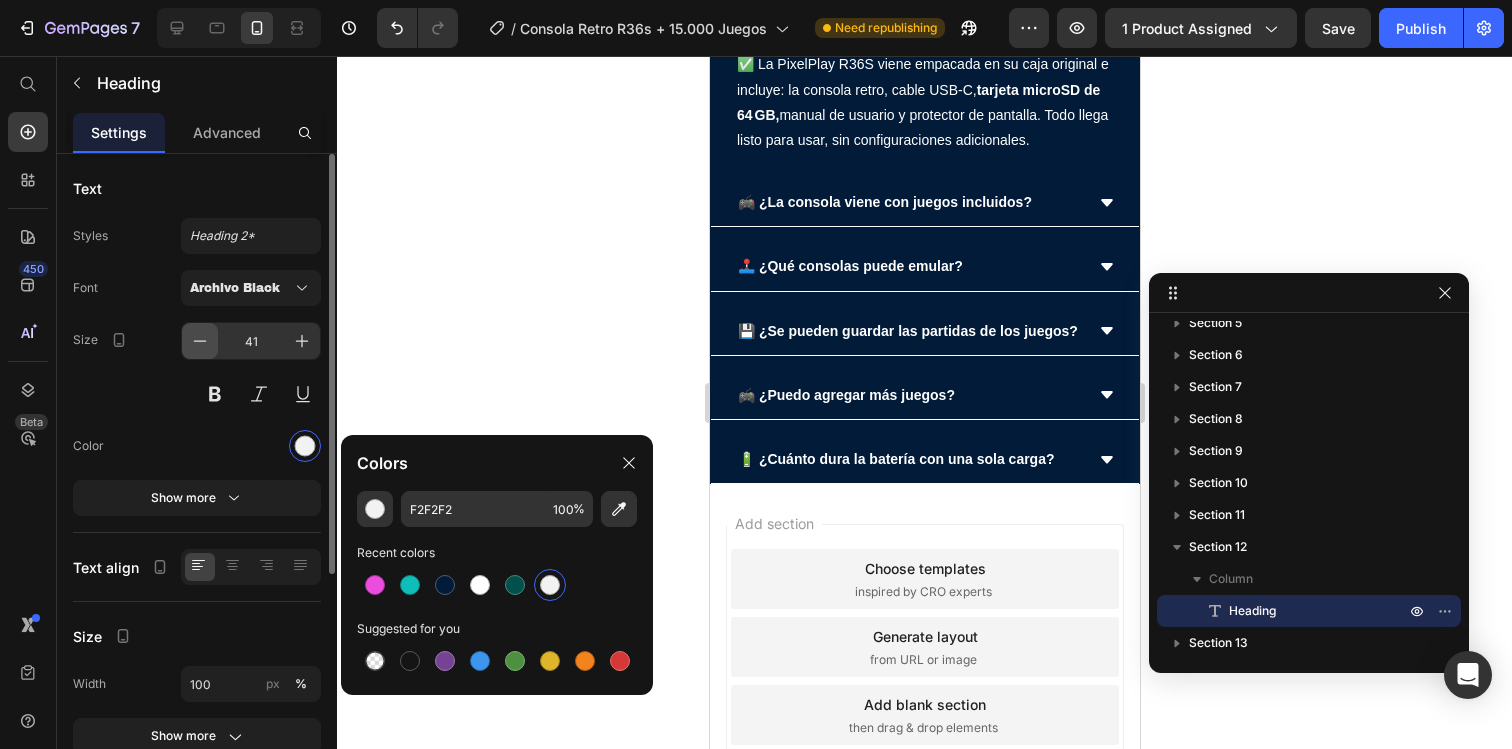 click at bounding box center [200, 341] 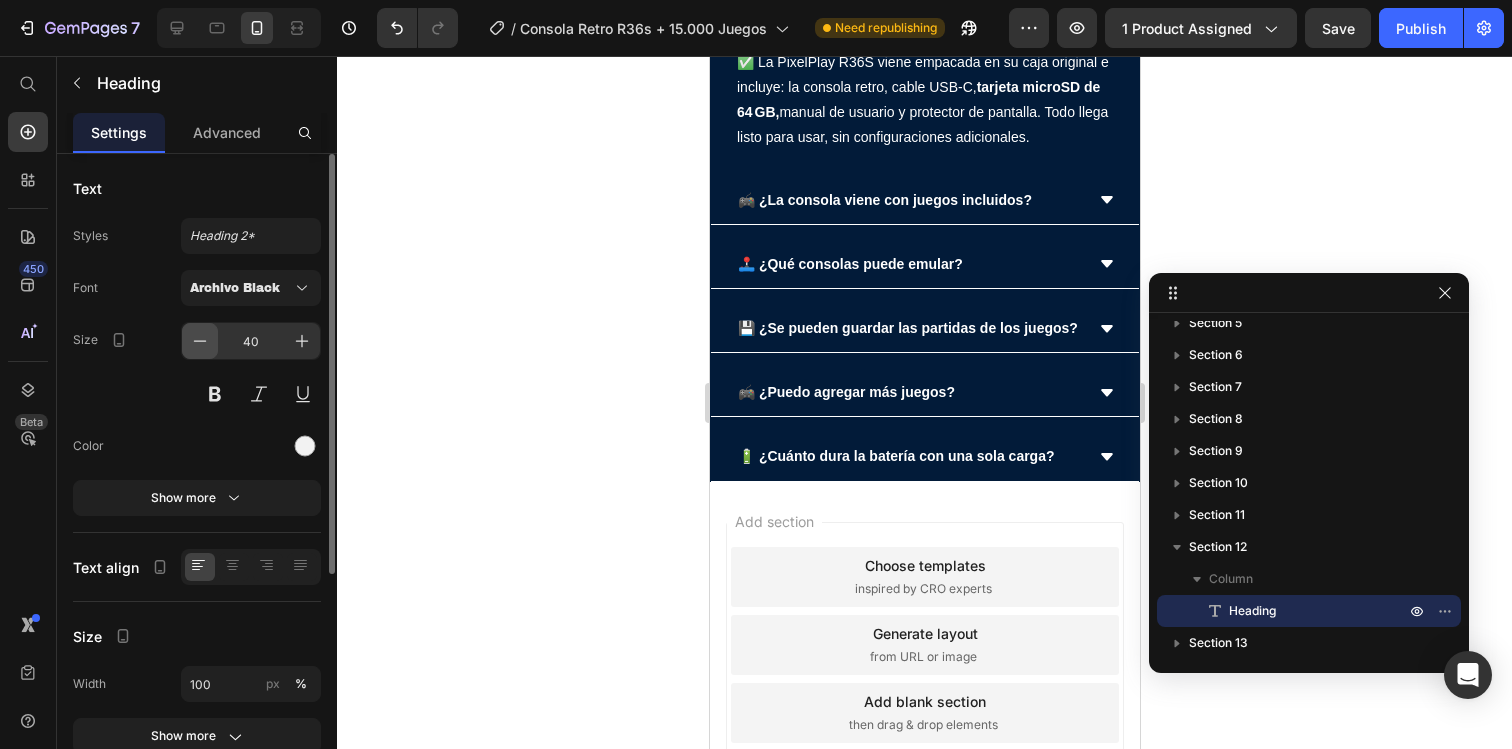 click at bounding box center (200, 341) 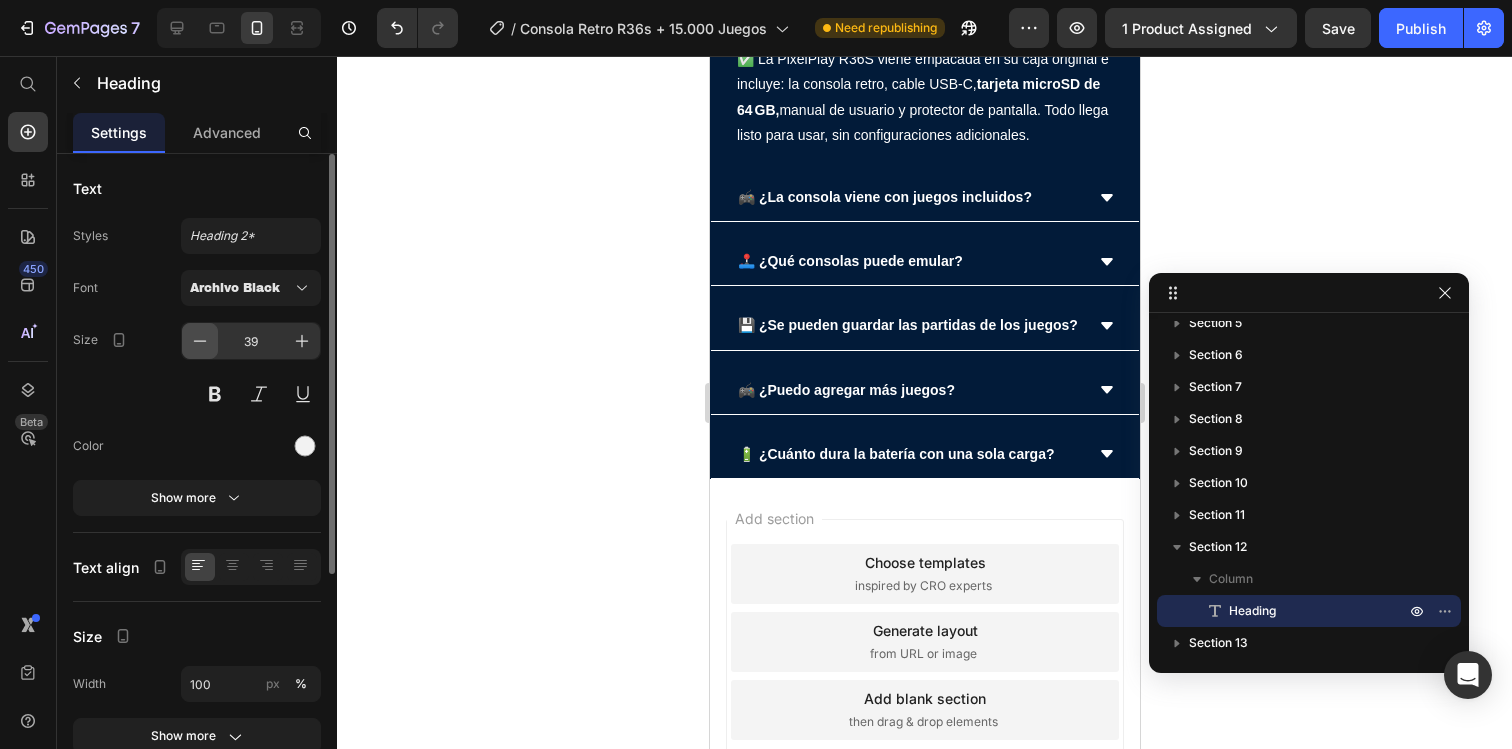 click at bounding box center (200, 341) 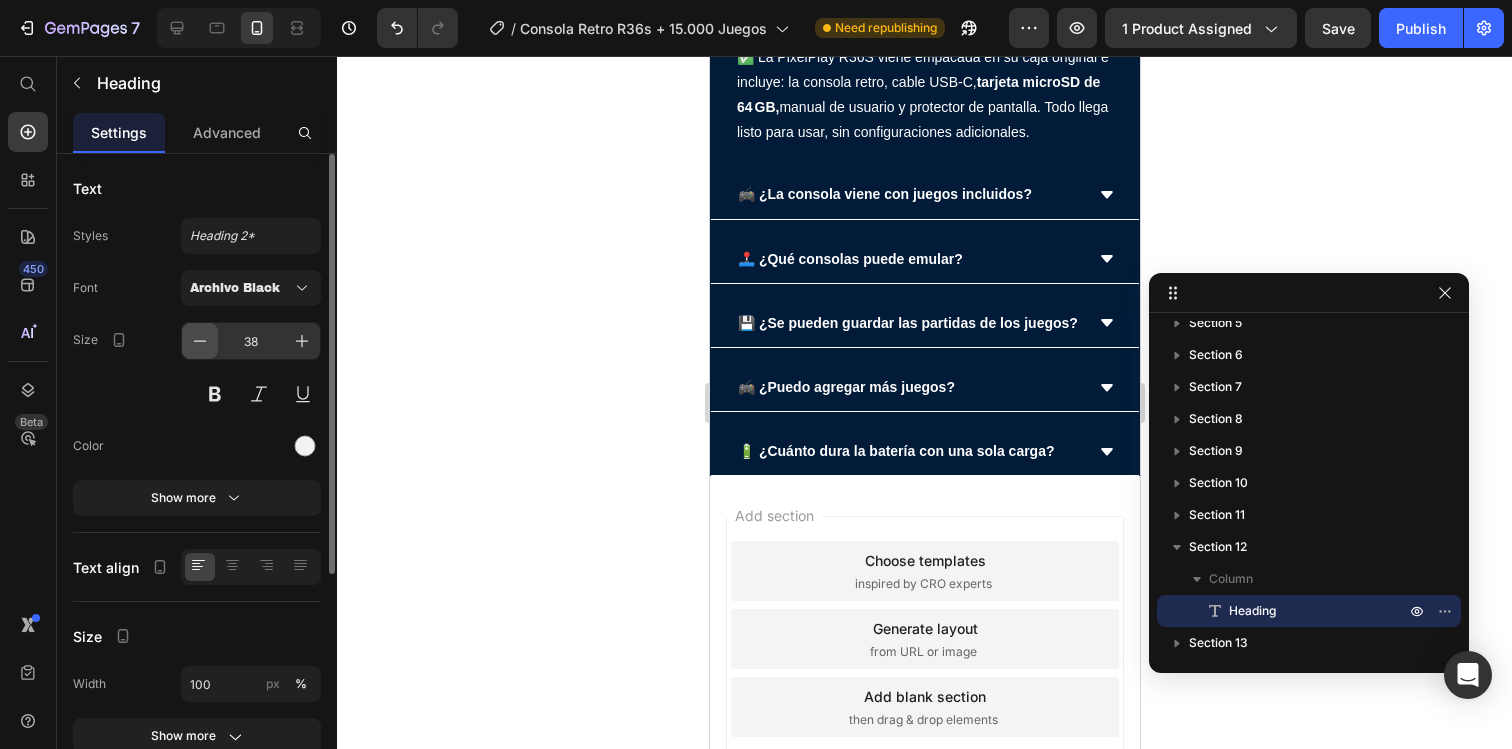 click at bounding box center (200, 341) 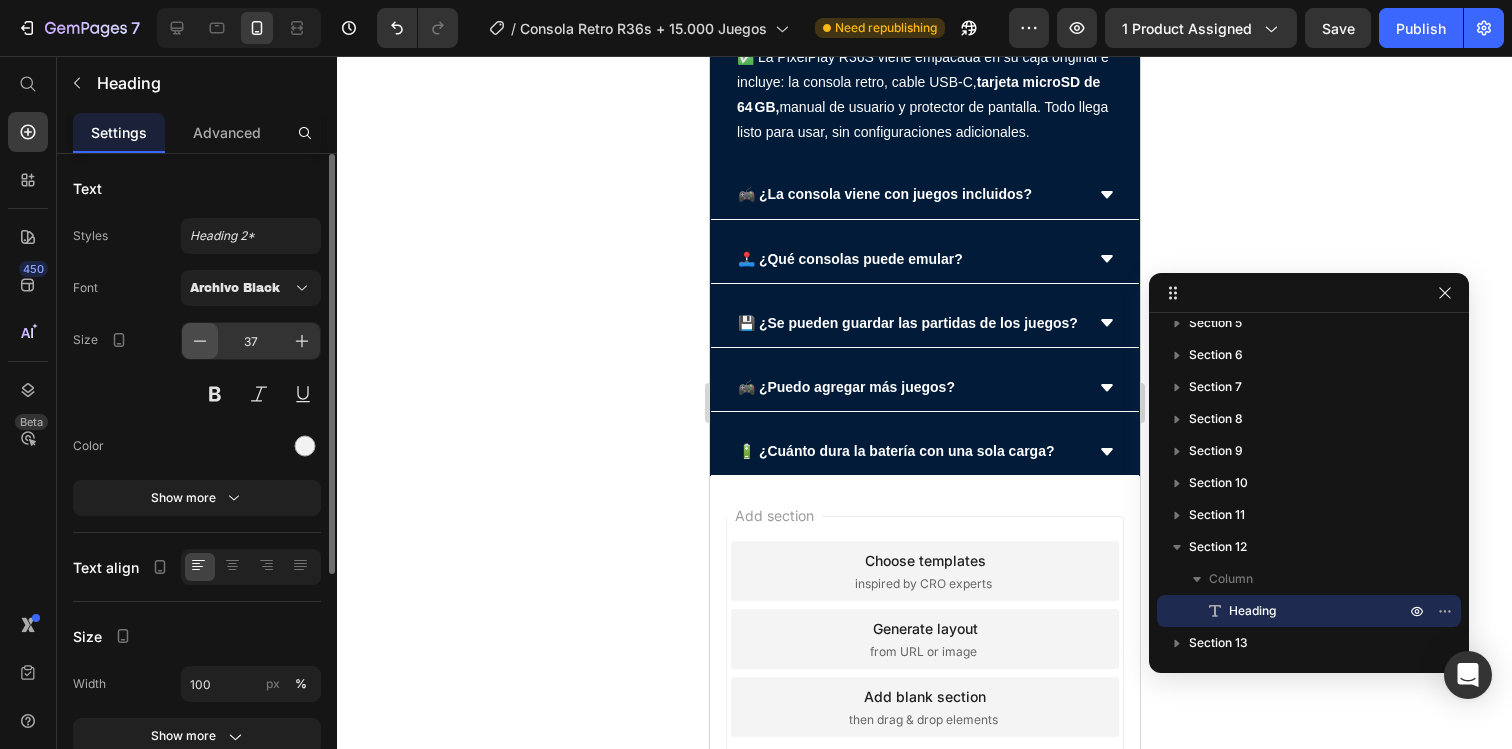 click at bounding box center (200, 341) 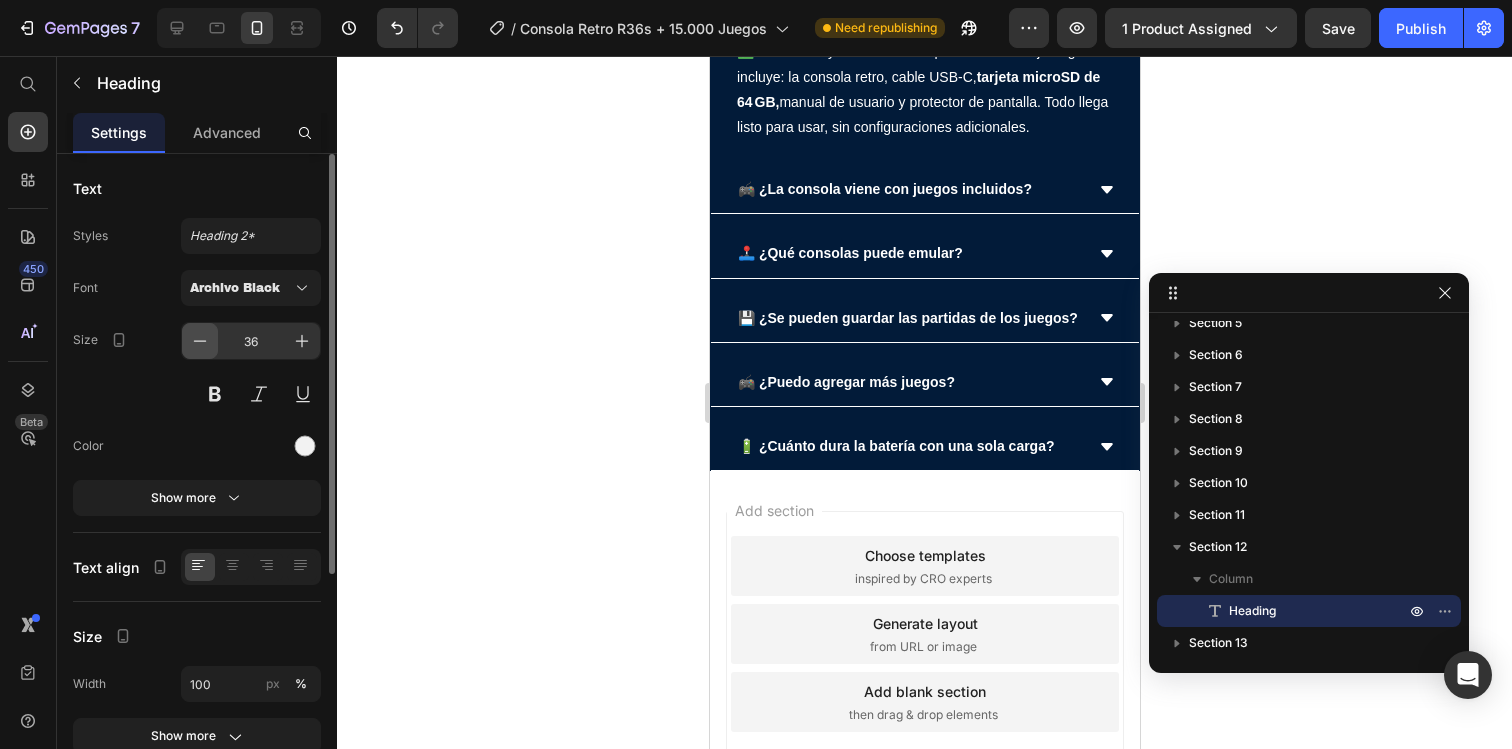 click at bounding box center (200, 341) 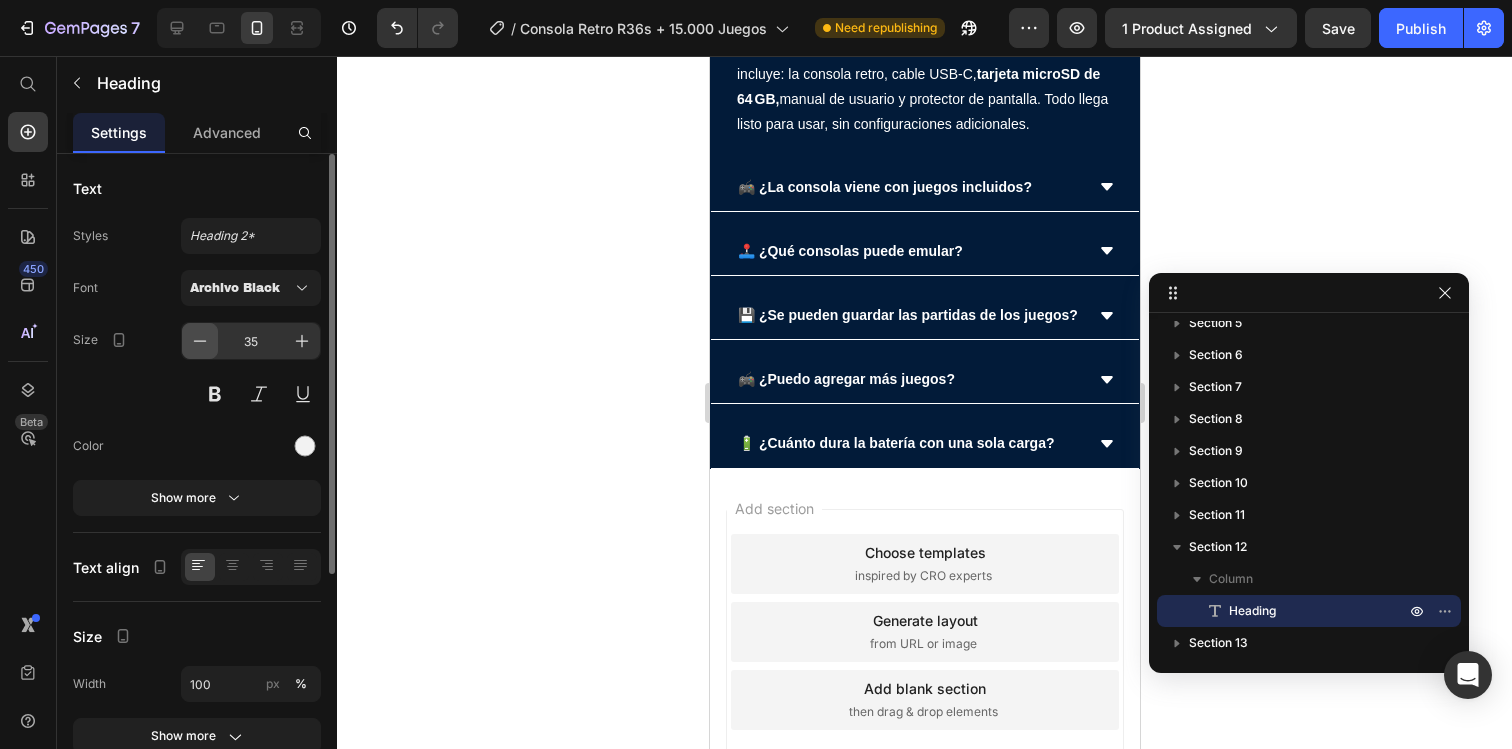 click at bounding box center [200, 341] 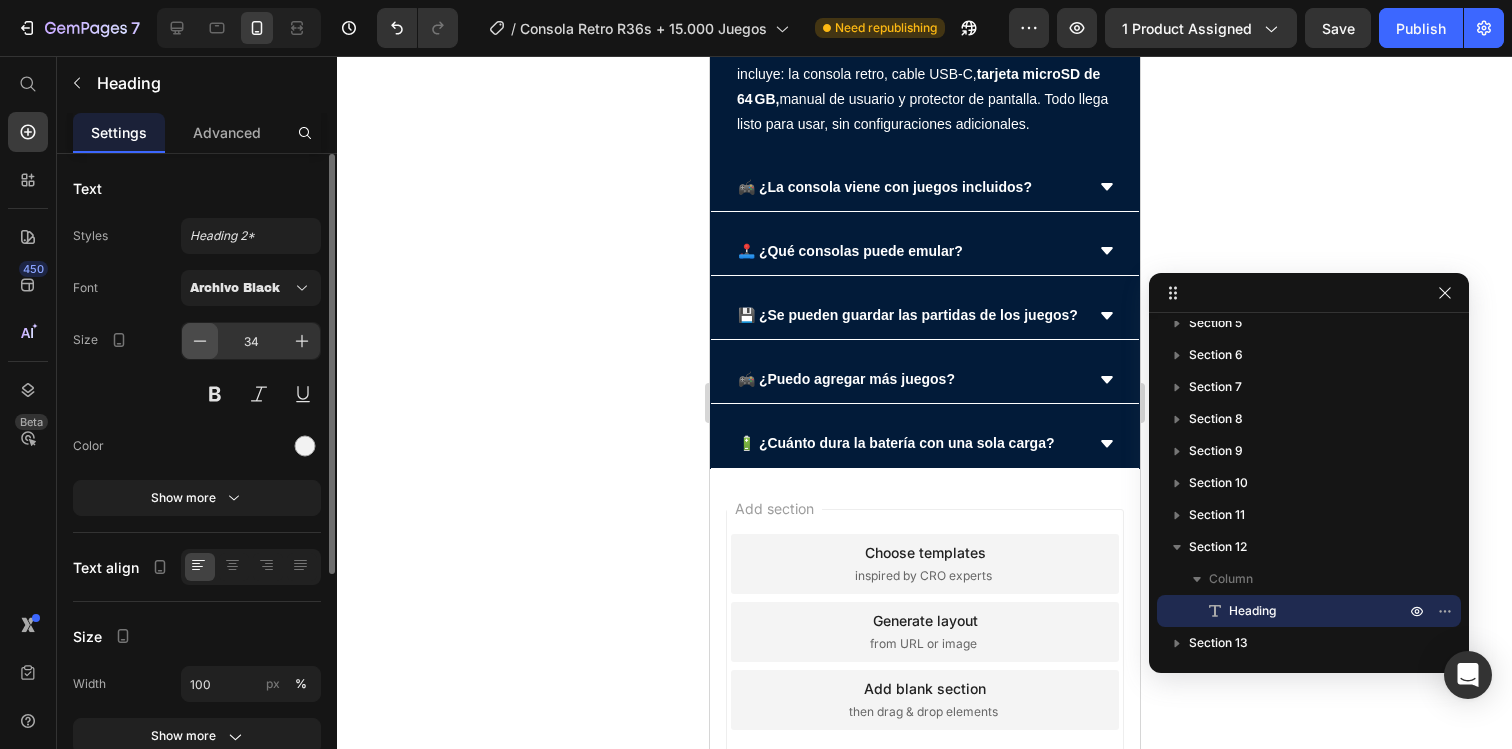 click at bounding box center [200, 341] 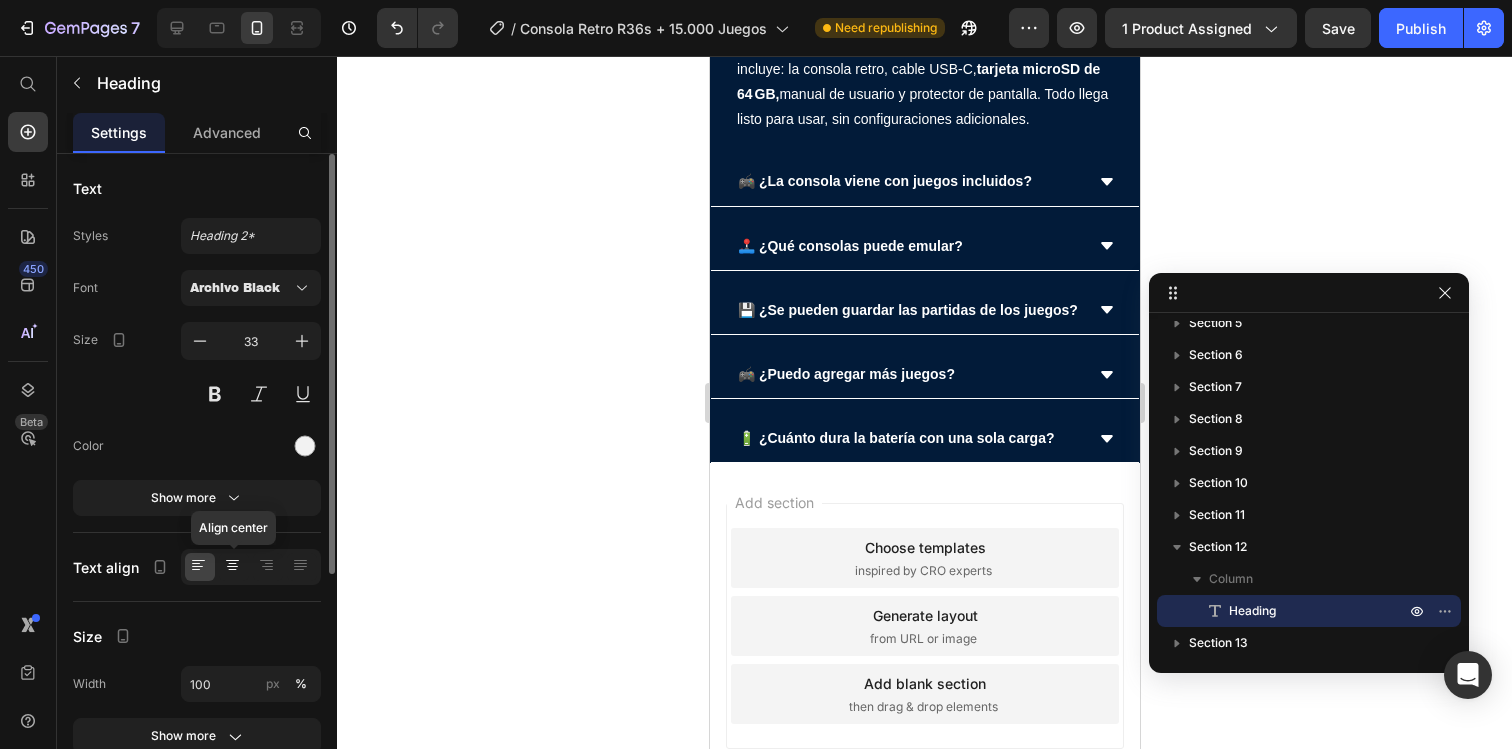click 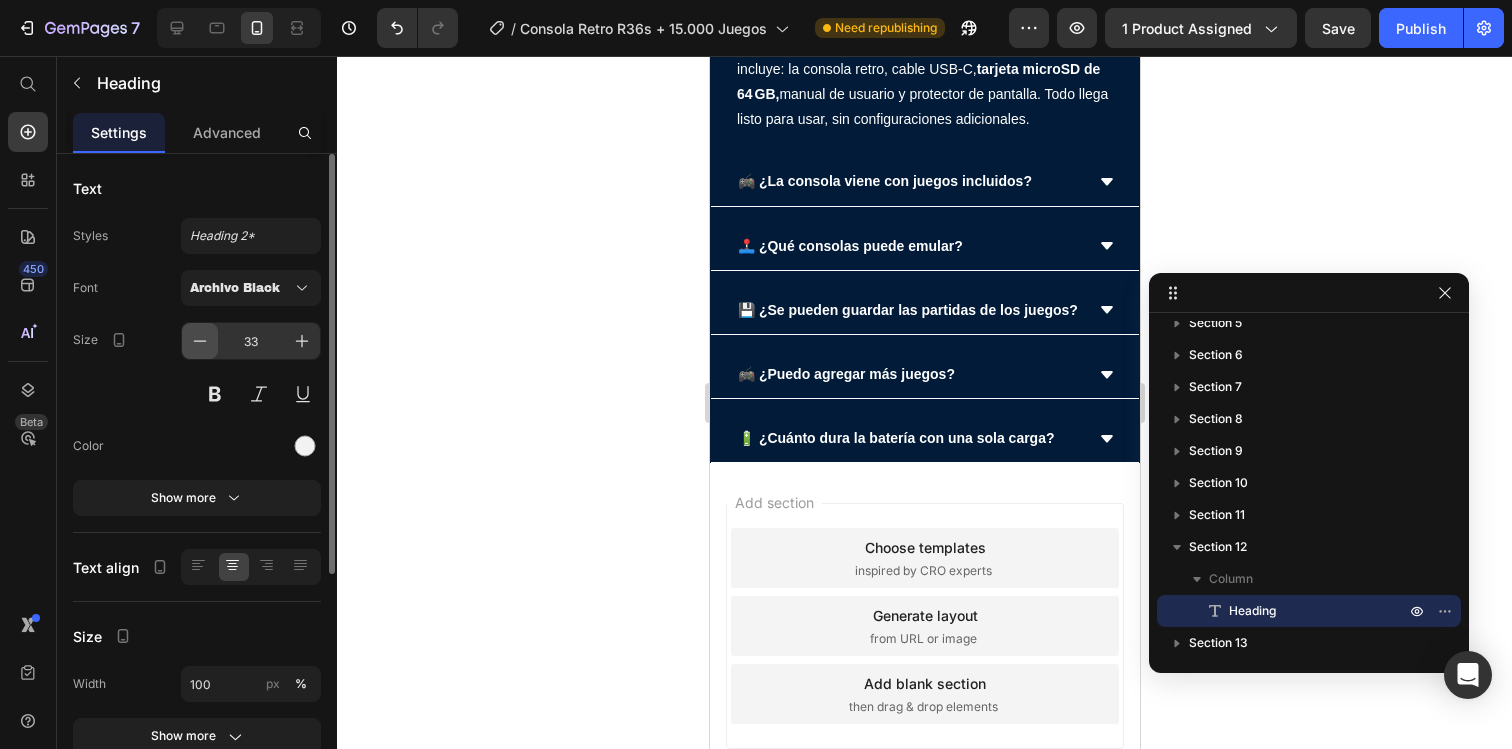 click at bounding box center (200, 341) 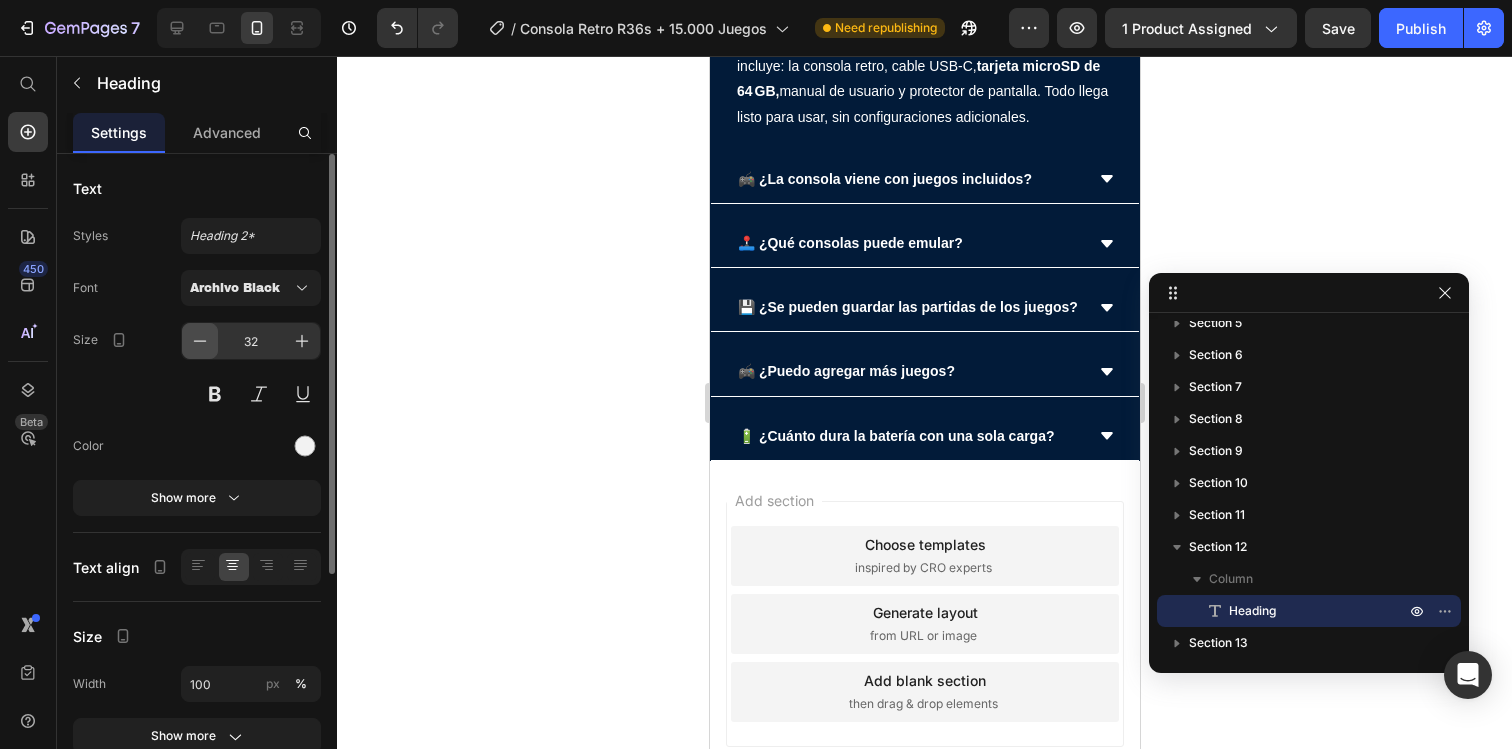 click 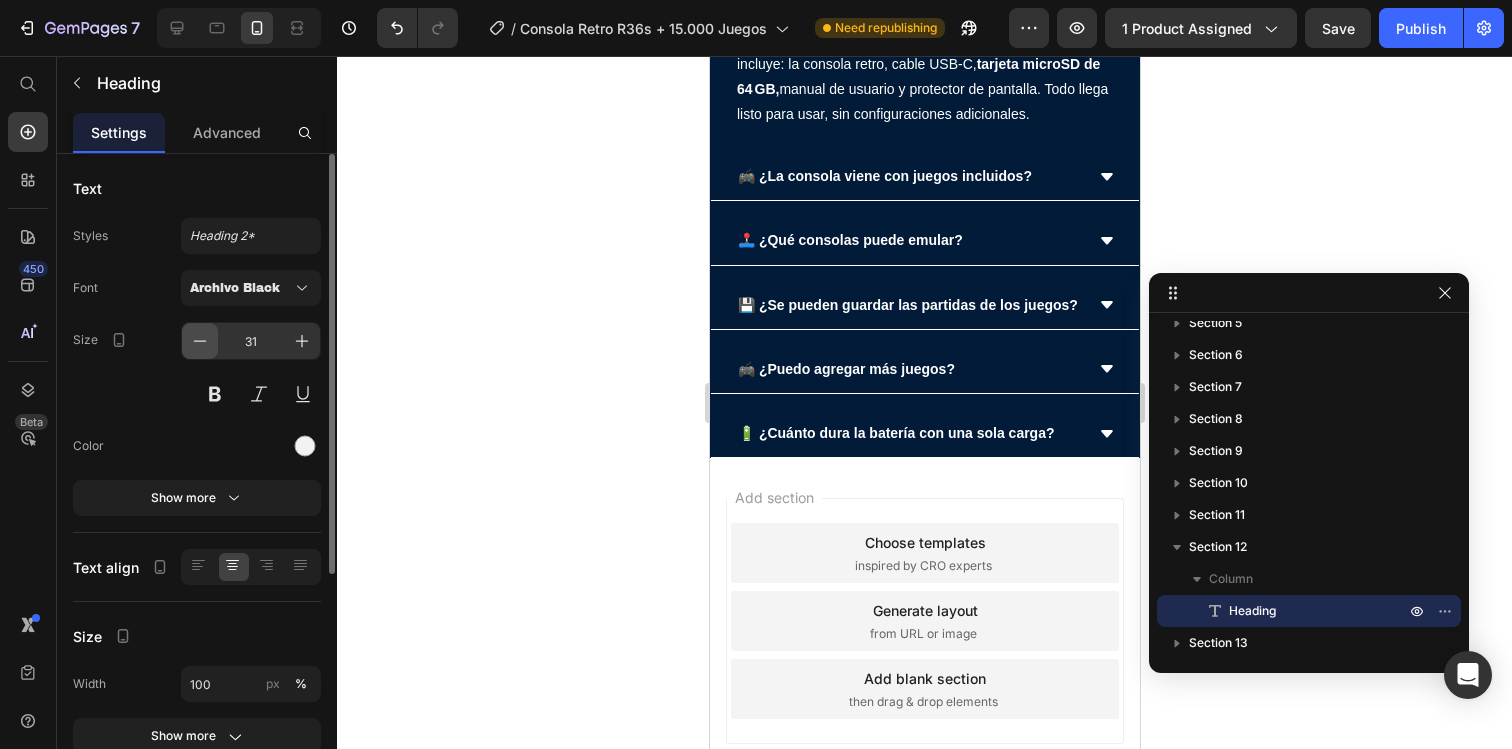 click 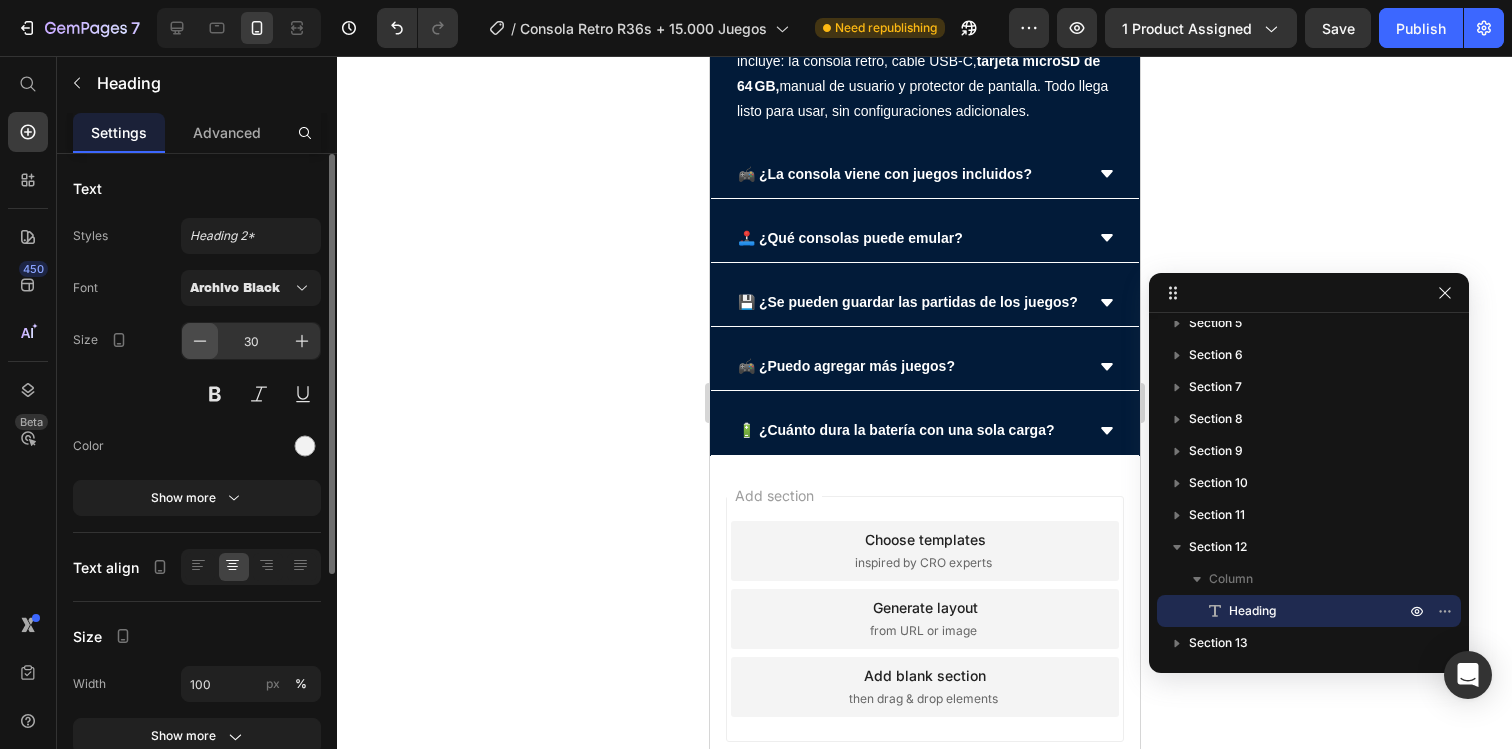 click 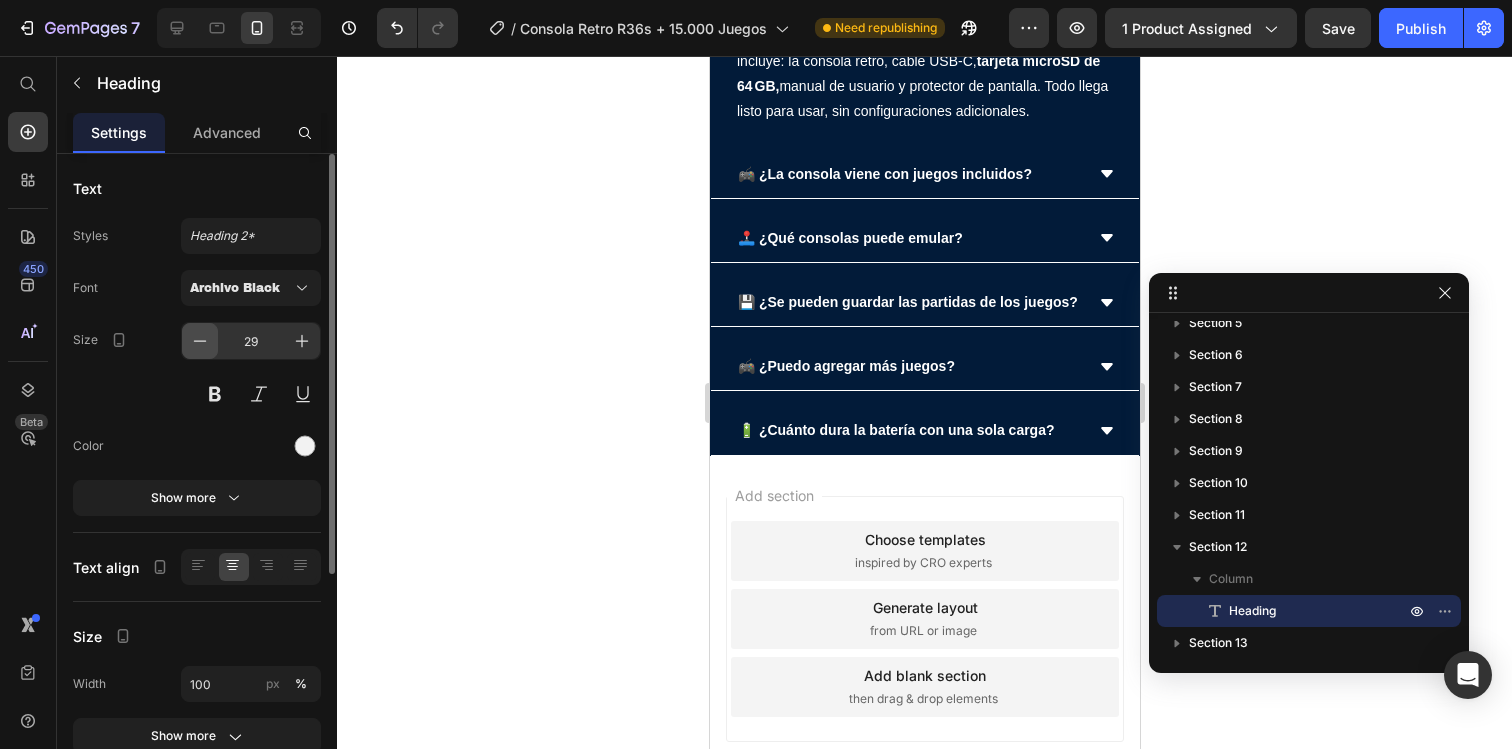 click 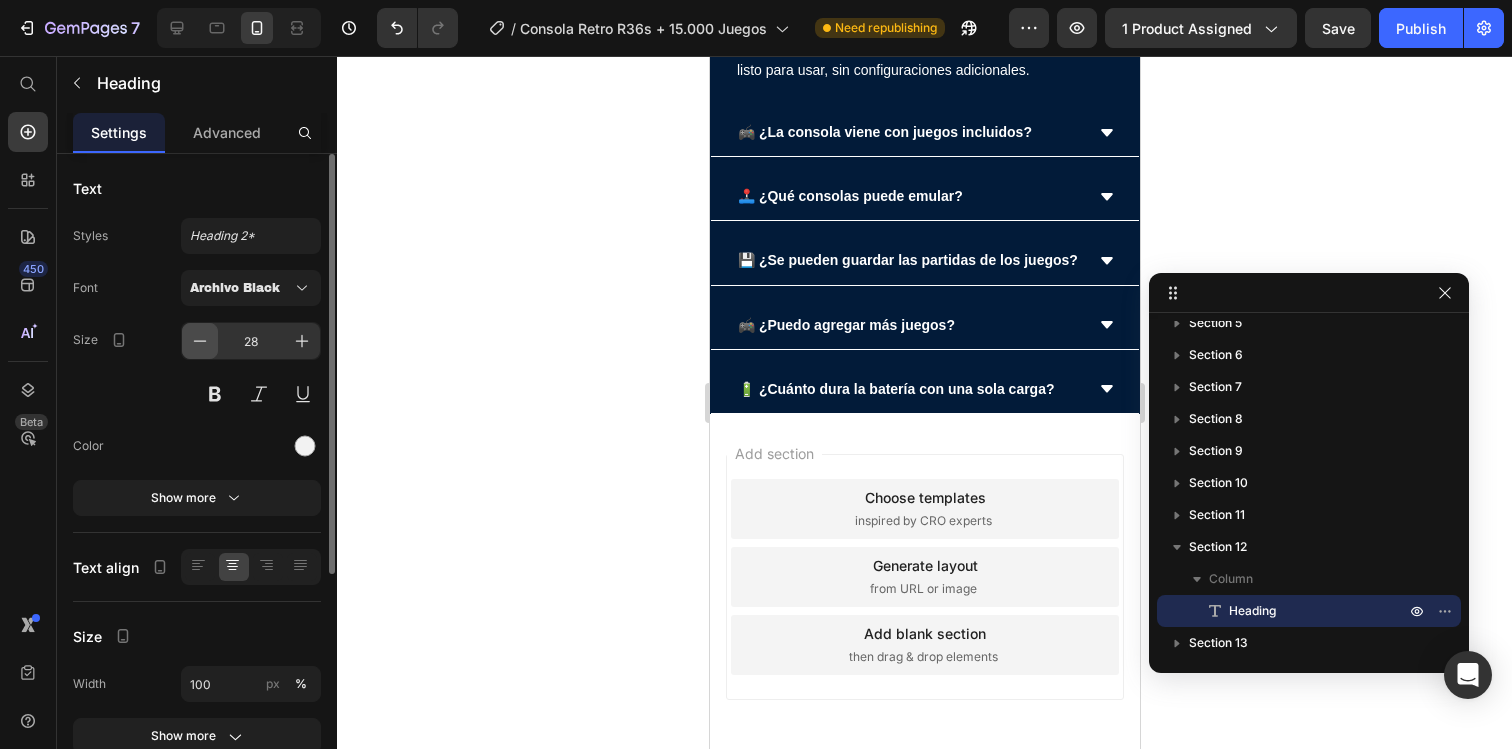 click 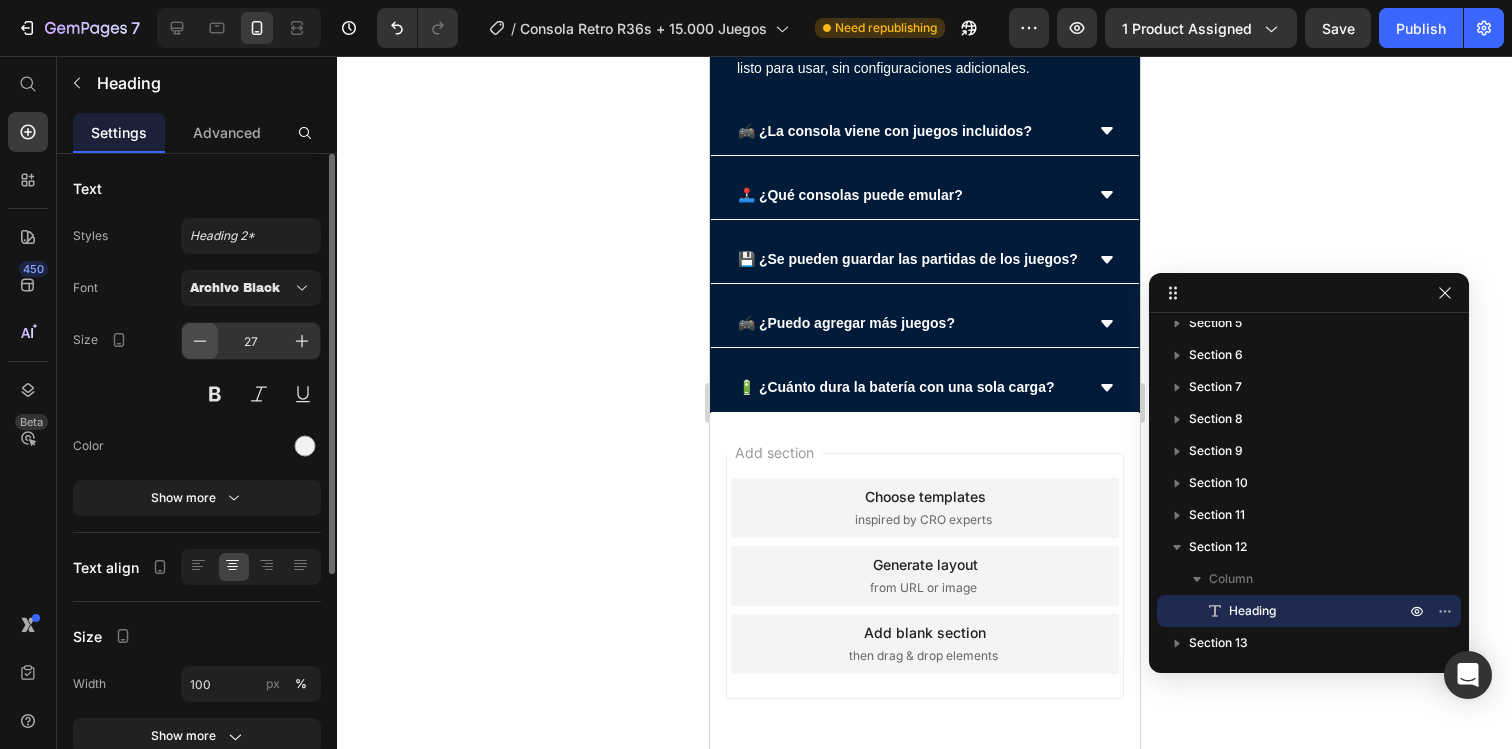 click 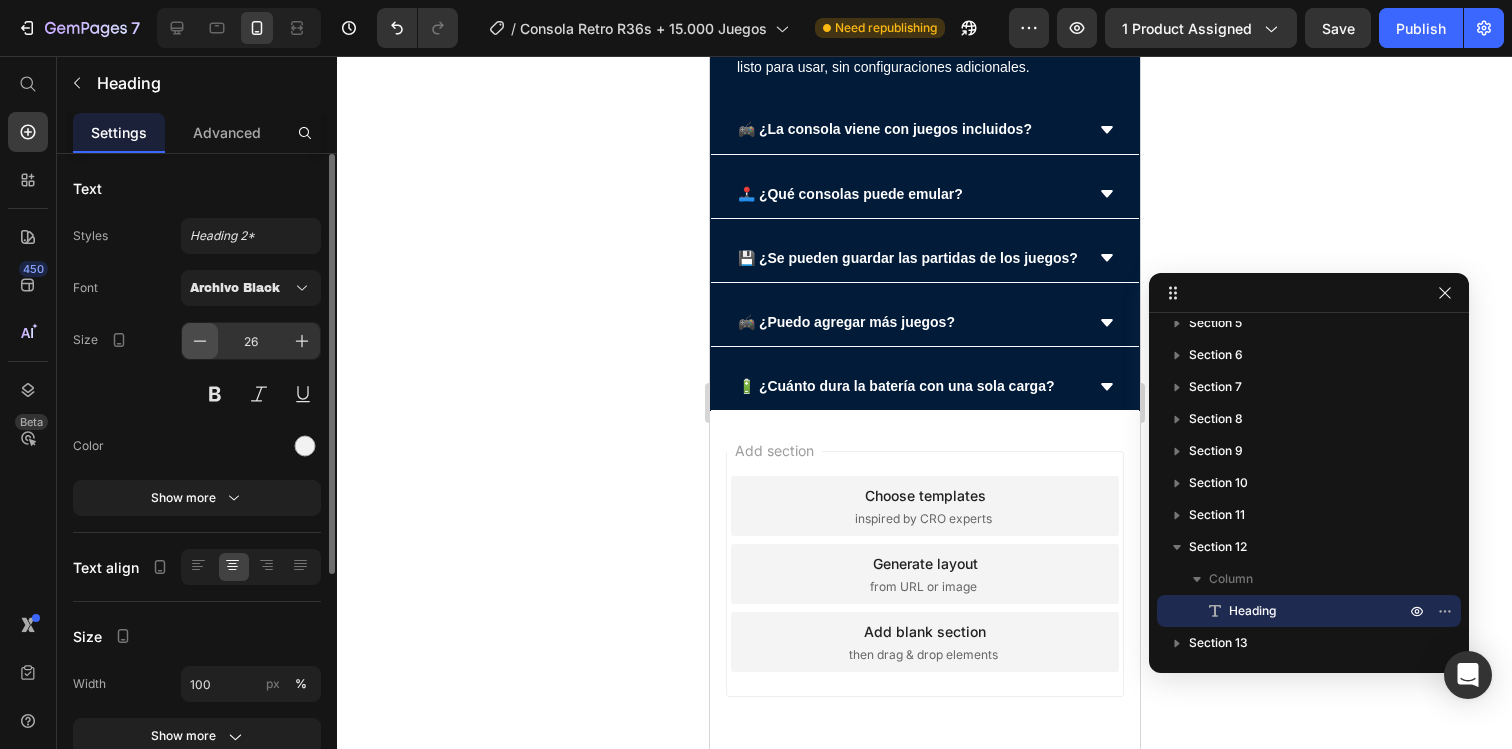 click 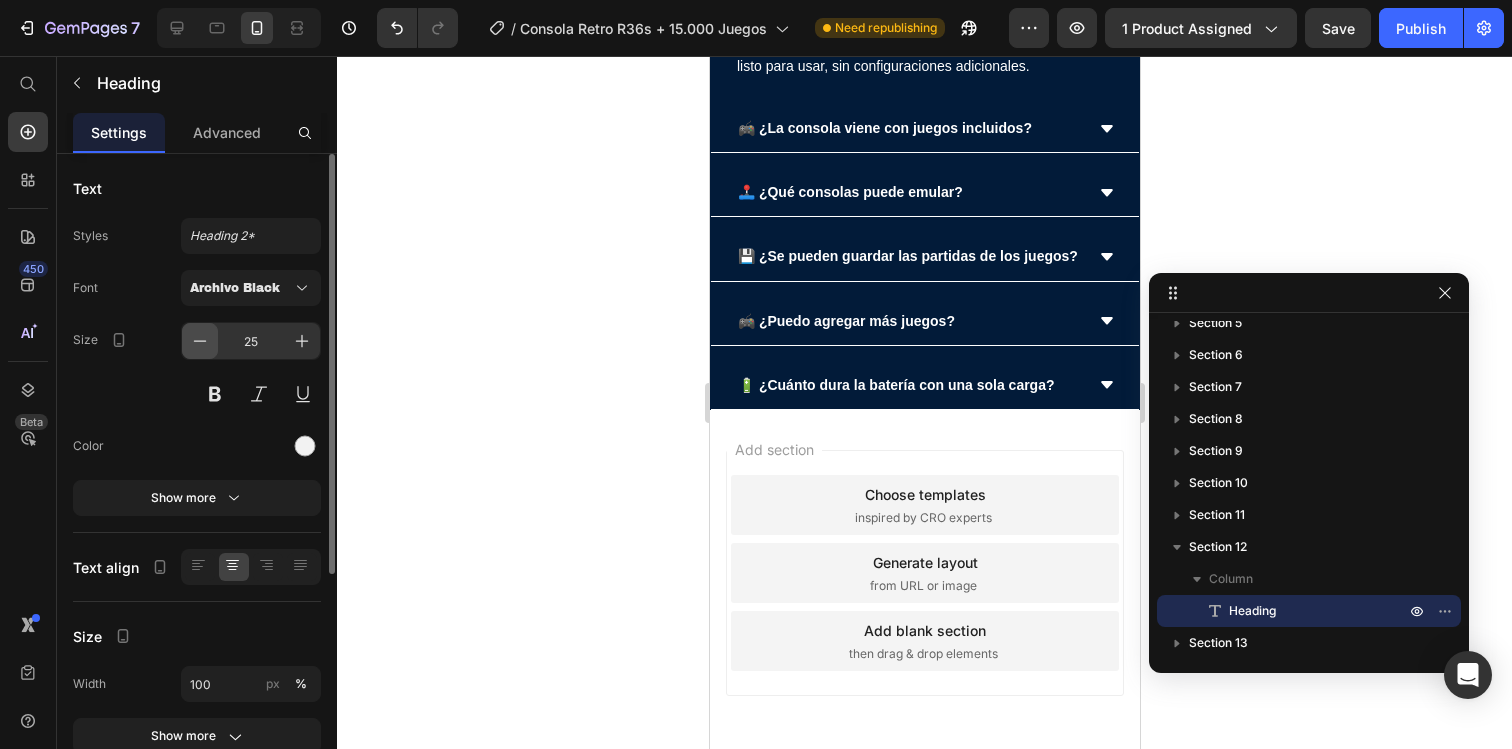 click 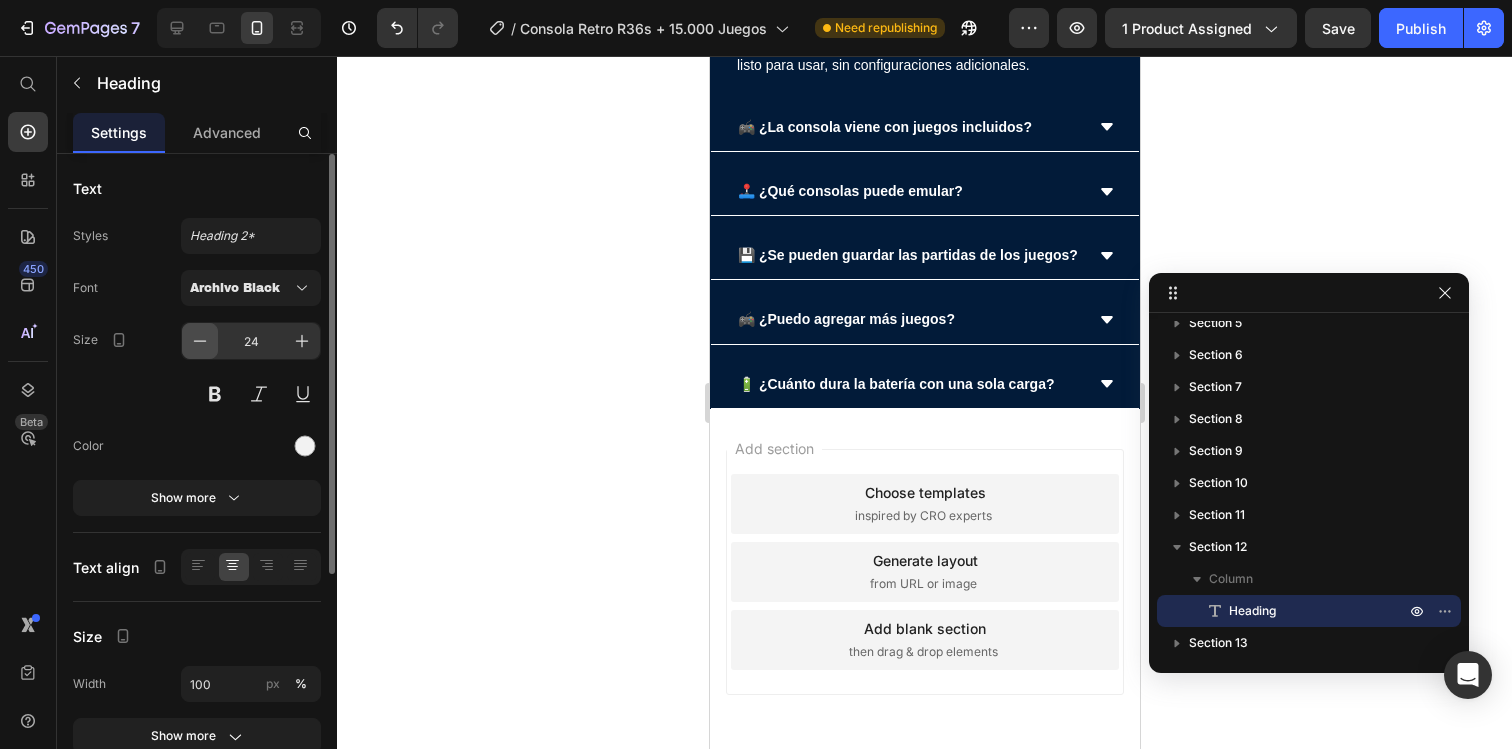 click 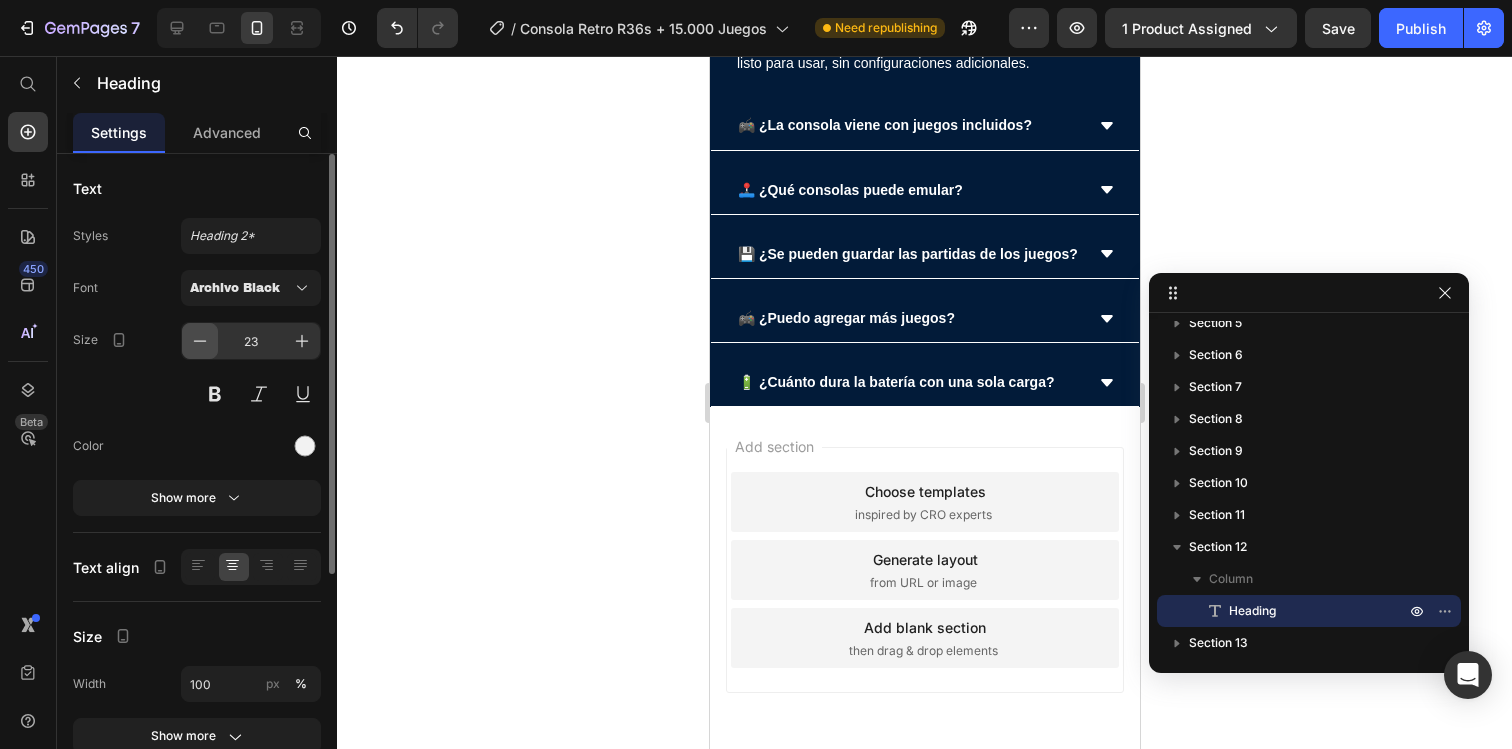 click 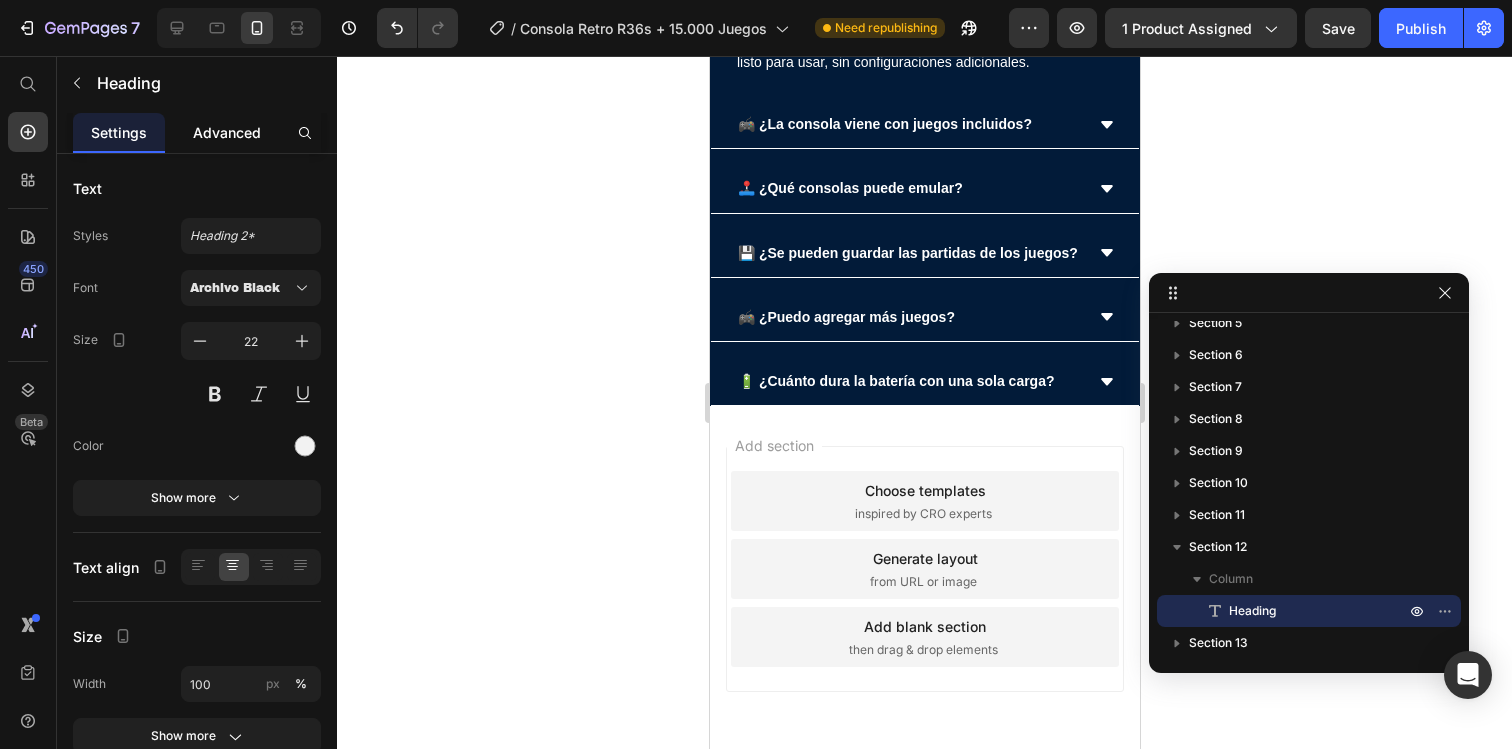 click on "Advanced" at bounding box center [227, 132] 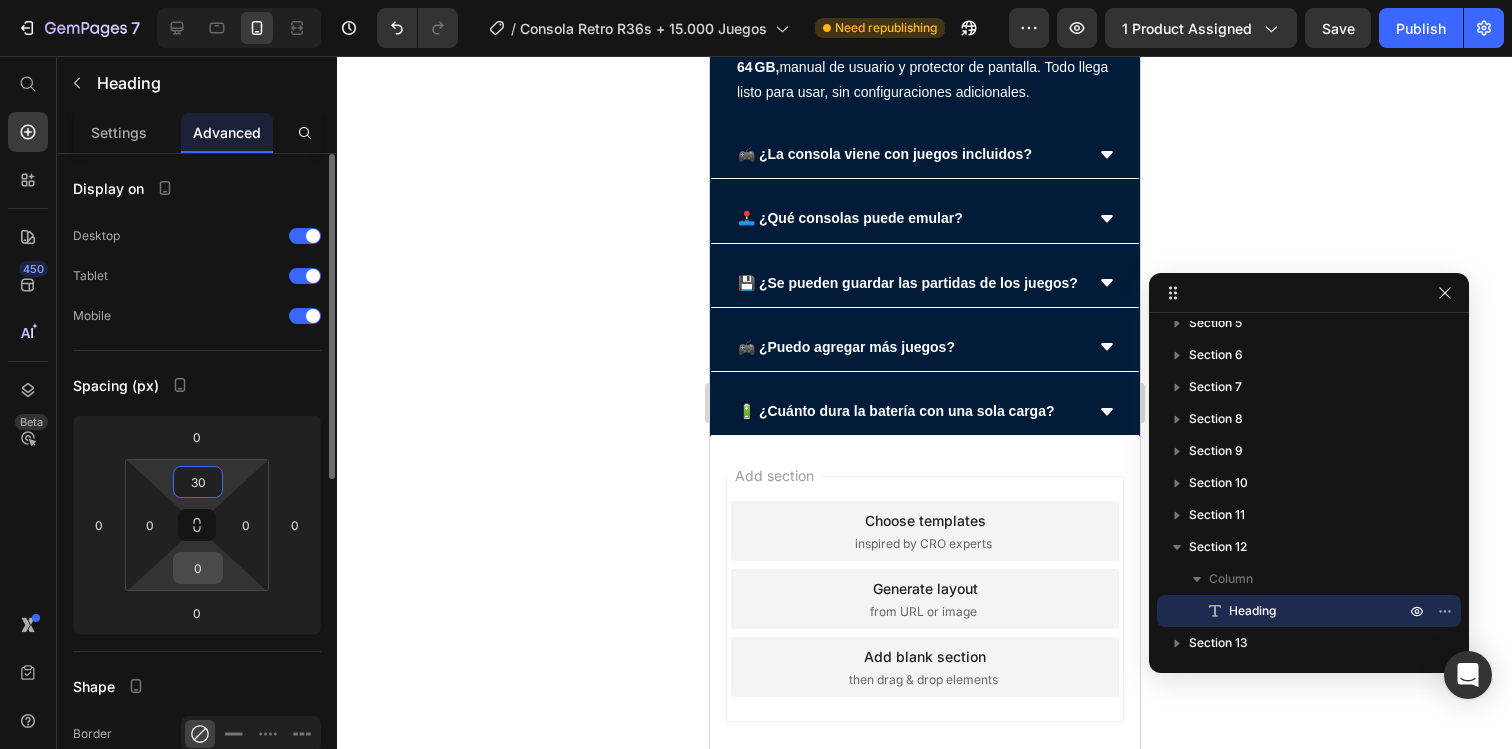 type on "30" 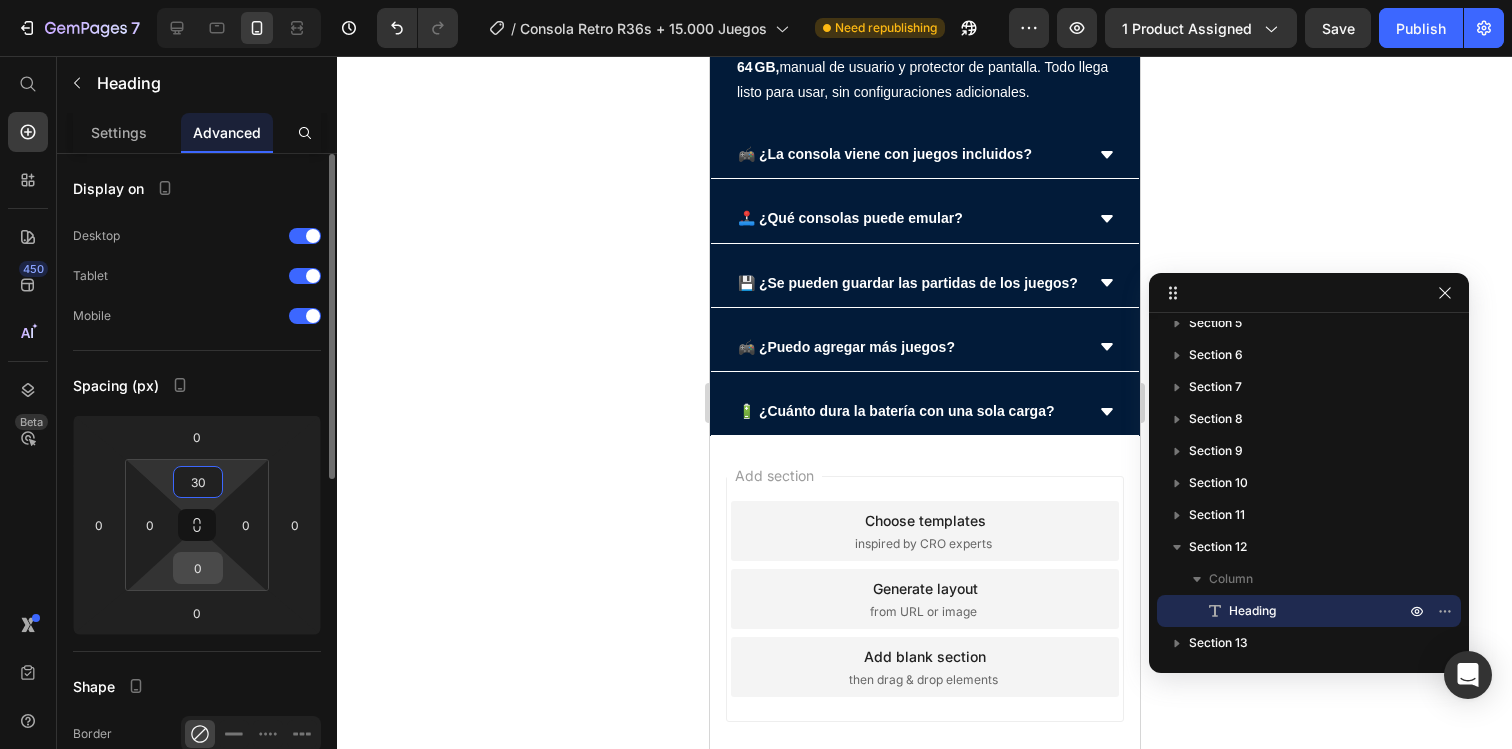 click on "0" at bounding box center [198, 568] 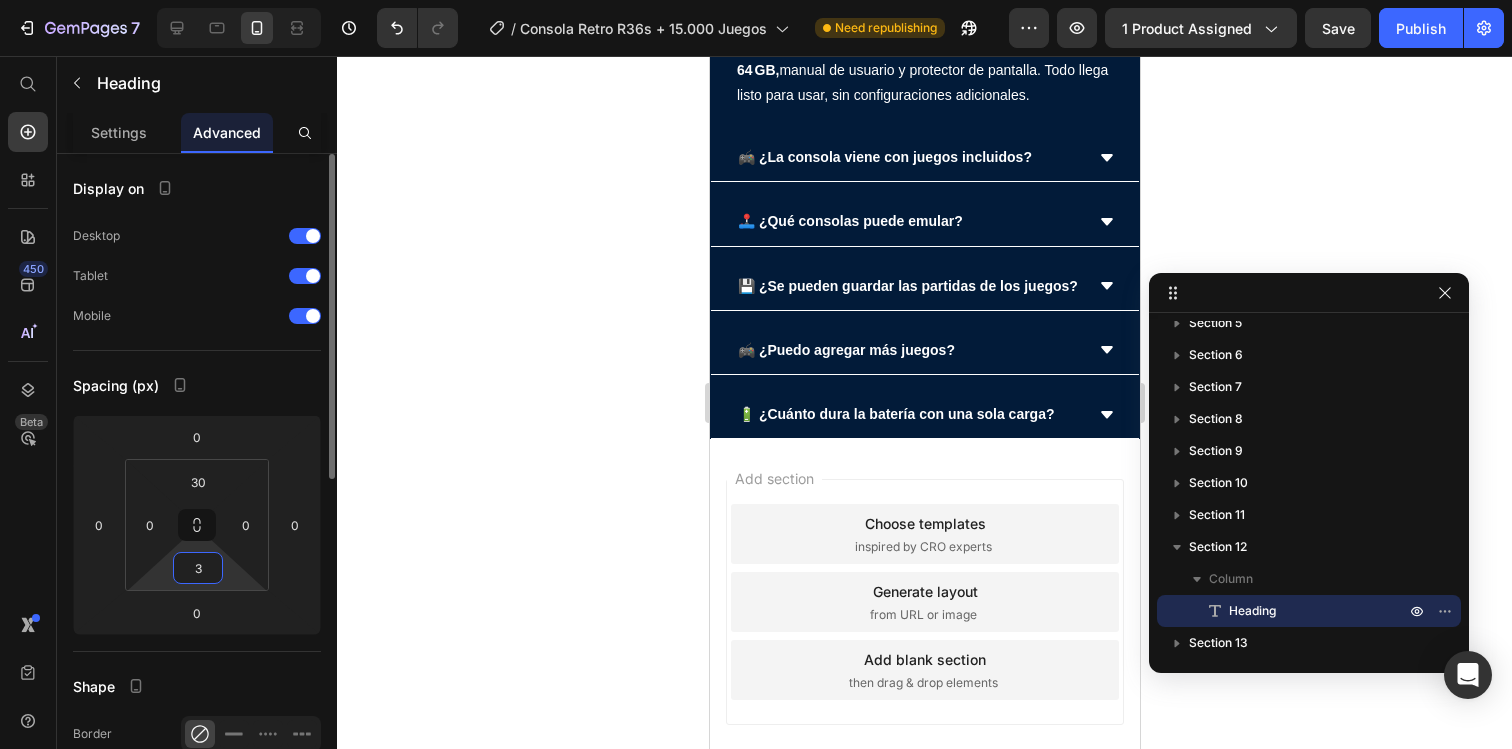 type on "30" 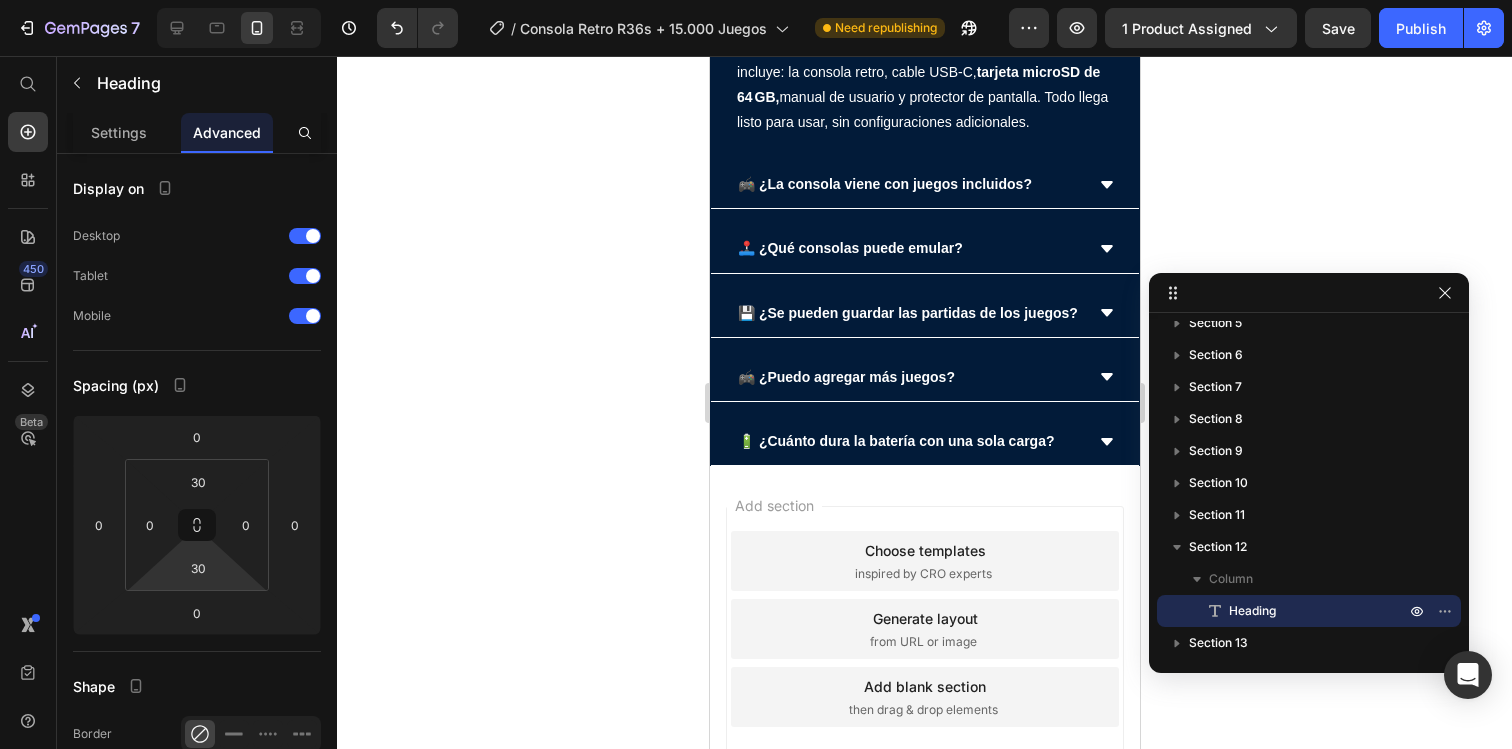 click 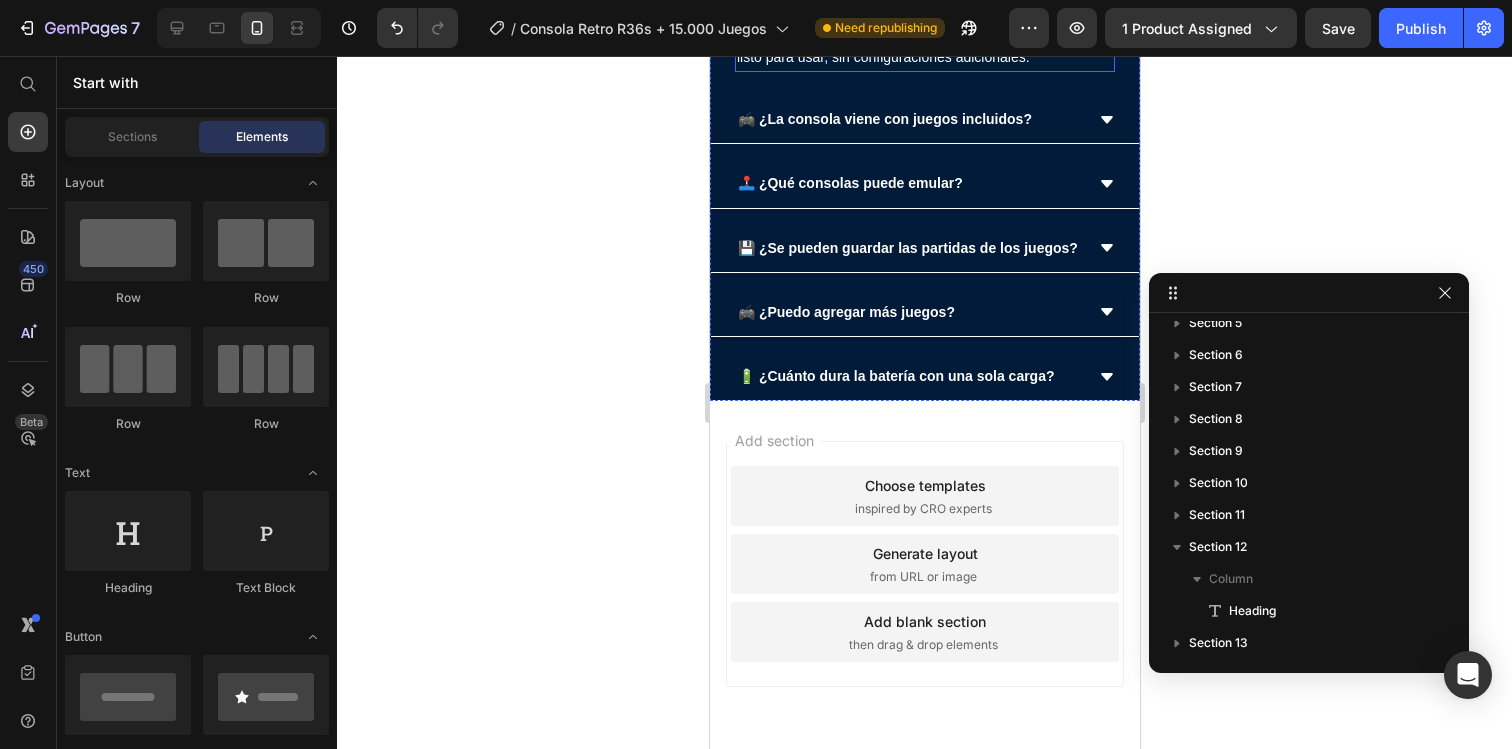 scroll, scrollTop: 3784, scrollLeft: 0, axis: vertical 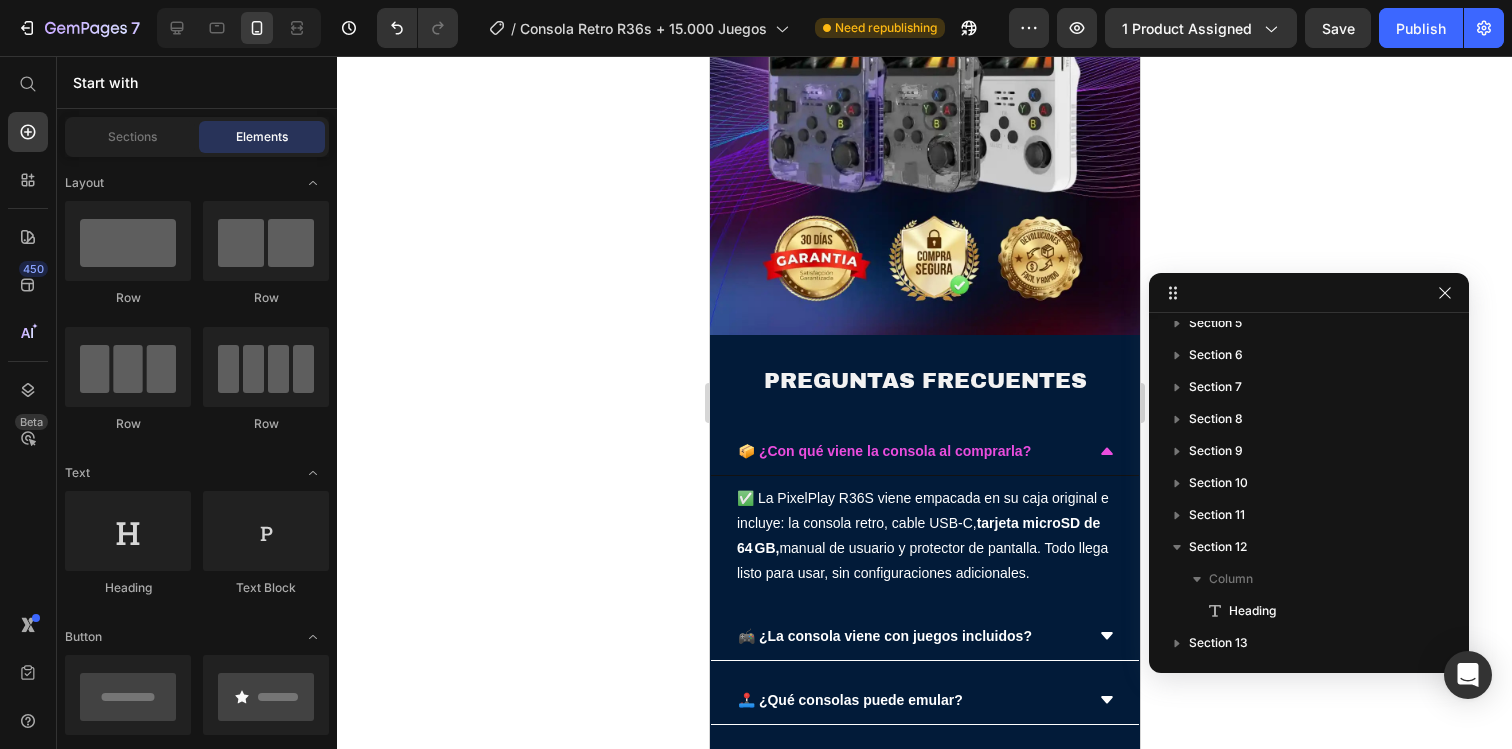 click 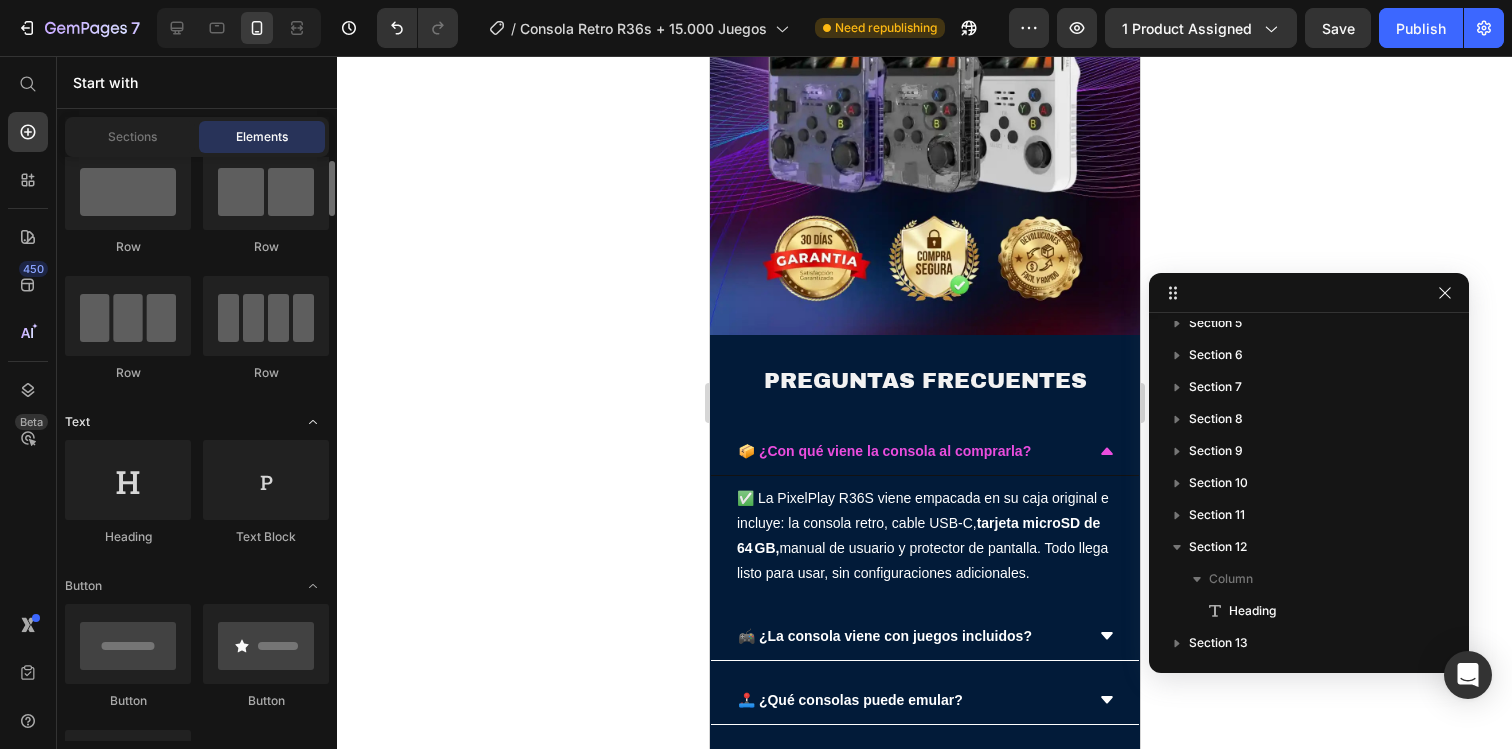 scroll, scrollTop: 147, scrollLeft: 0, axis: vertical 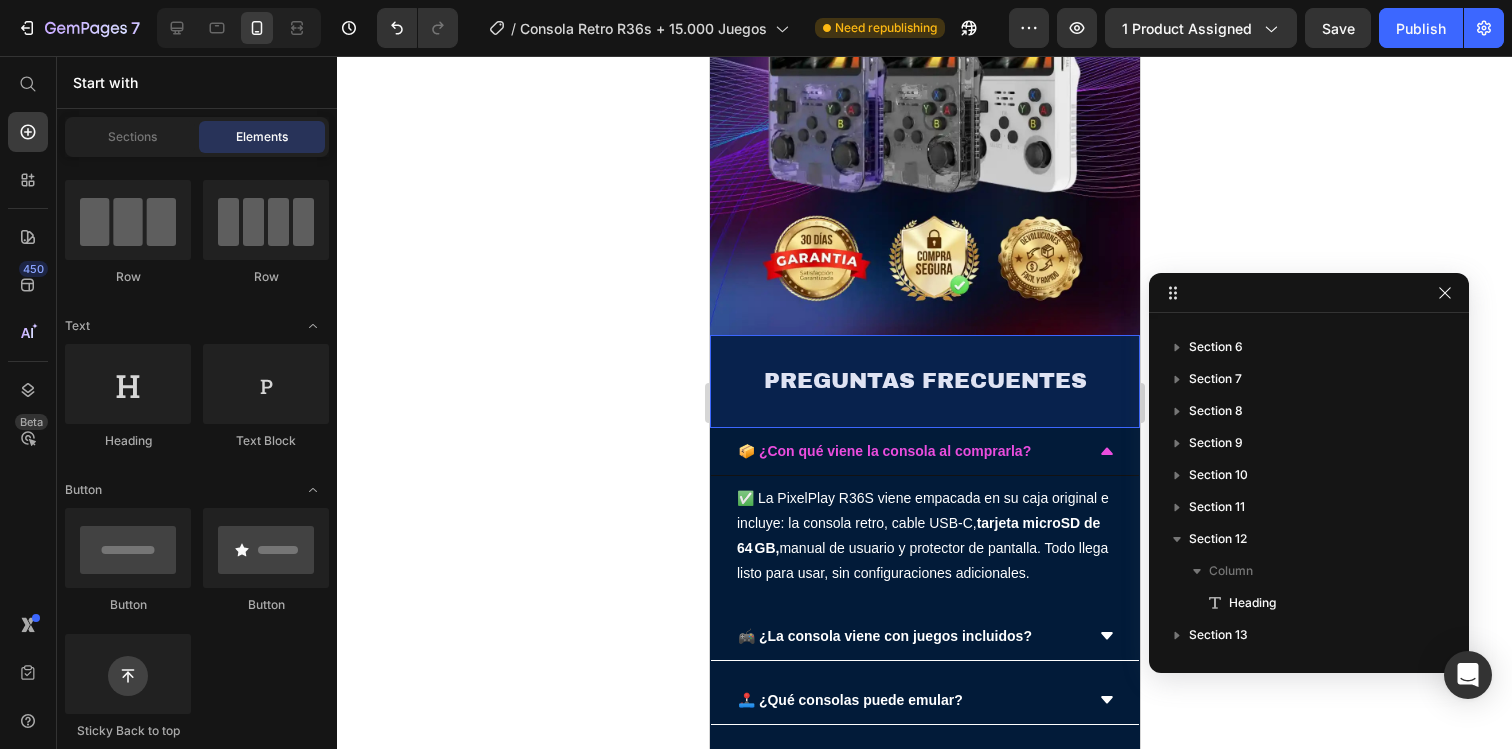 click 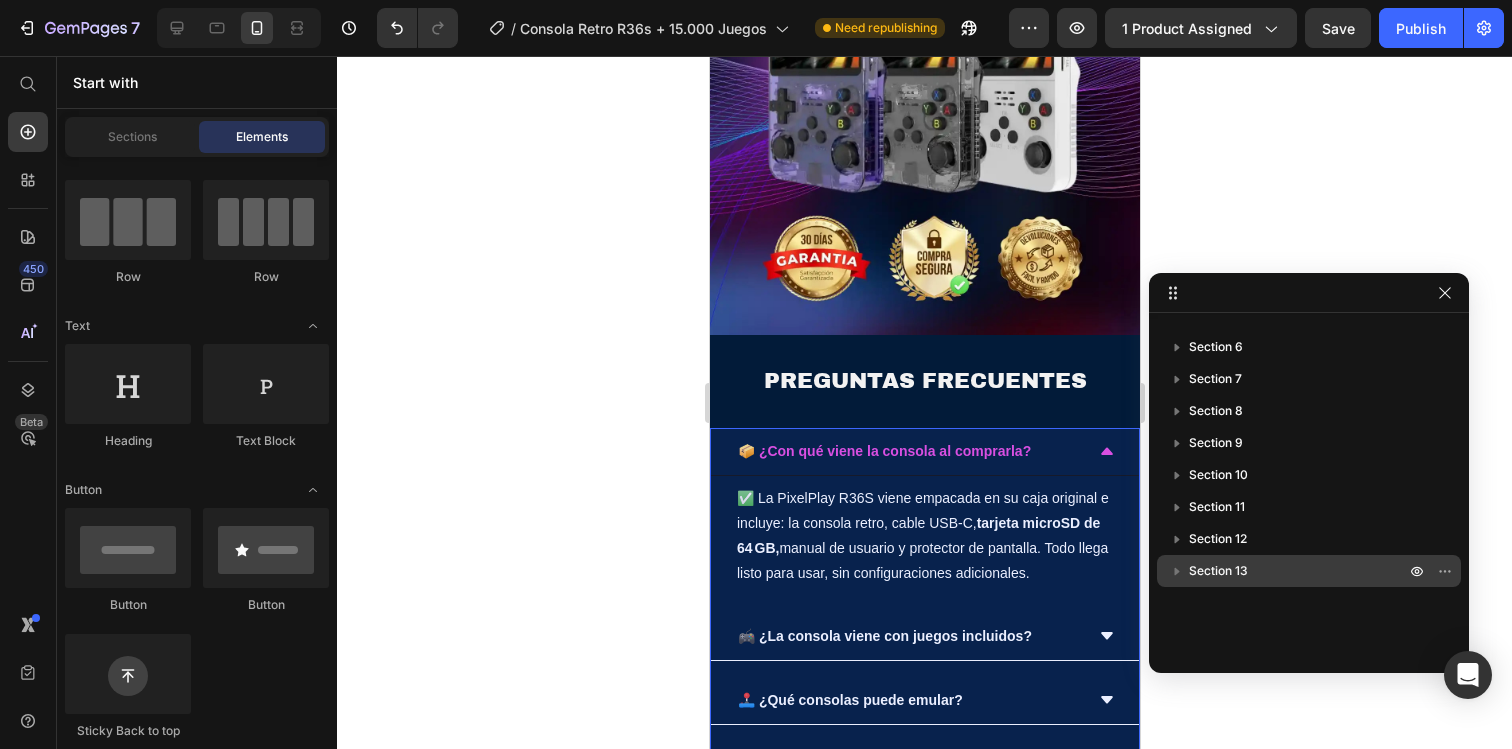 click 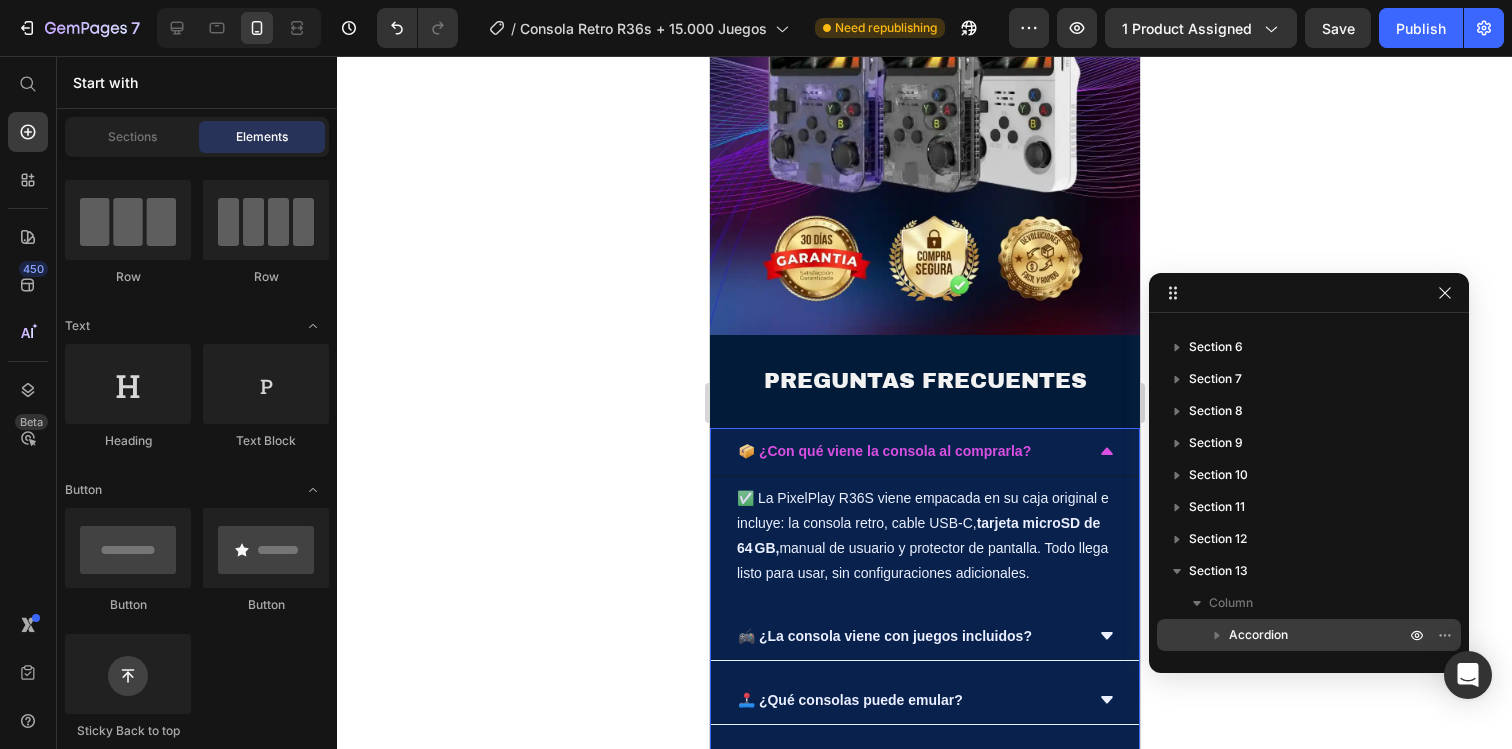 click on "Accordion" at bounding box center (1258, 635) 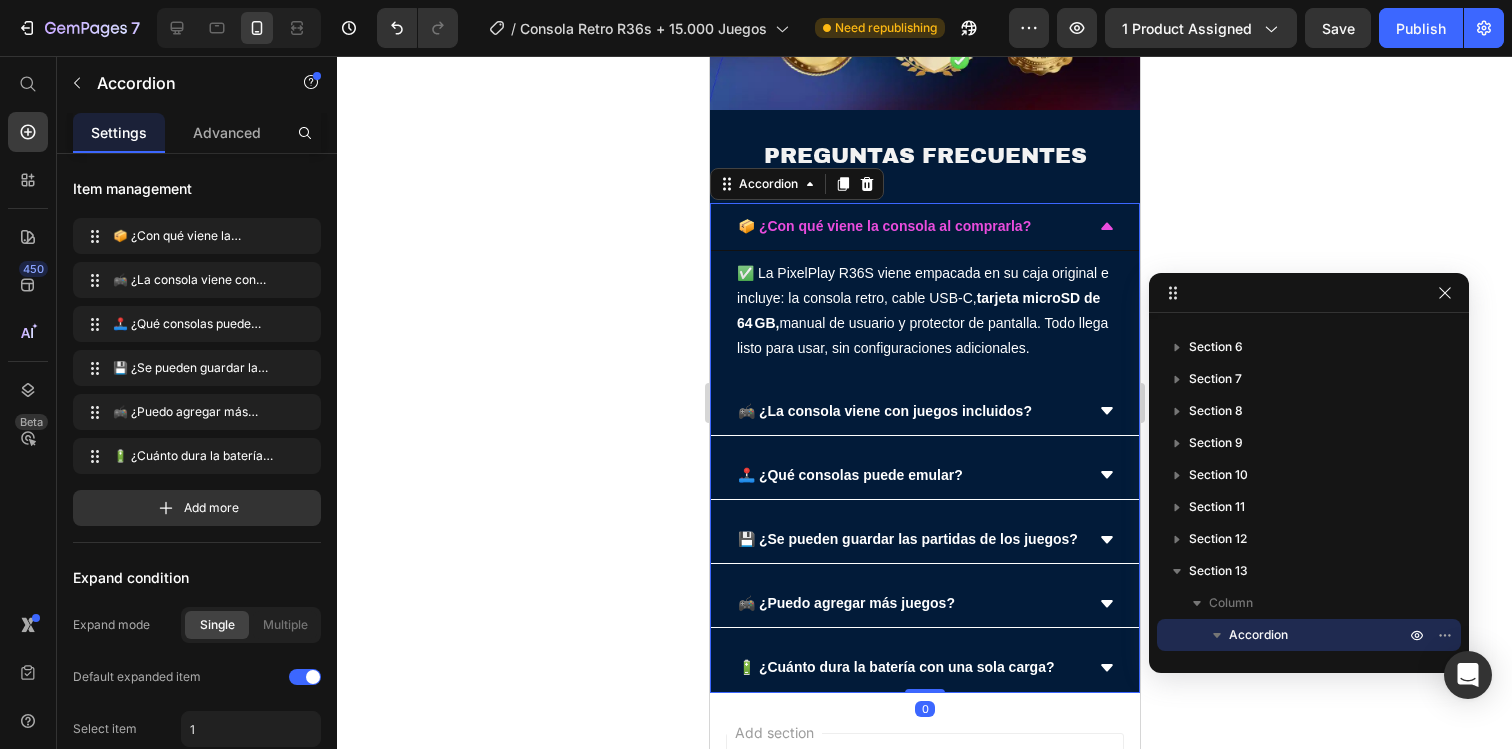 scroll, scrollTop: 4085, scrollLeft: 0, axis: vertical 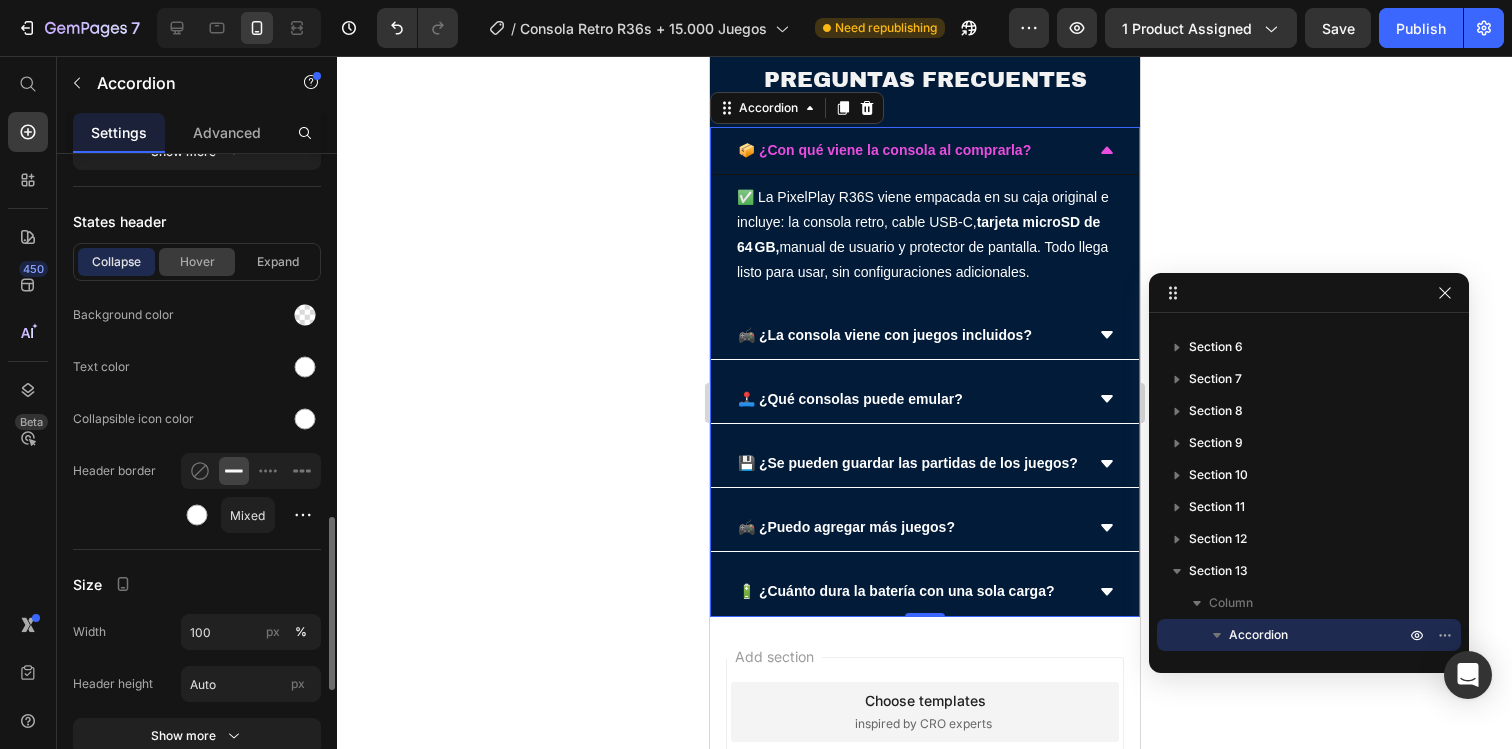 click on "Hover" at bounding box center [197, 262] 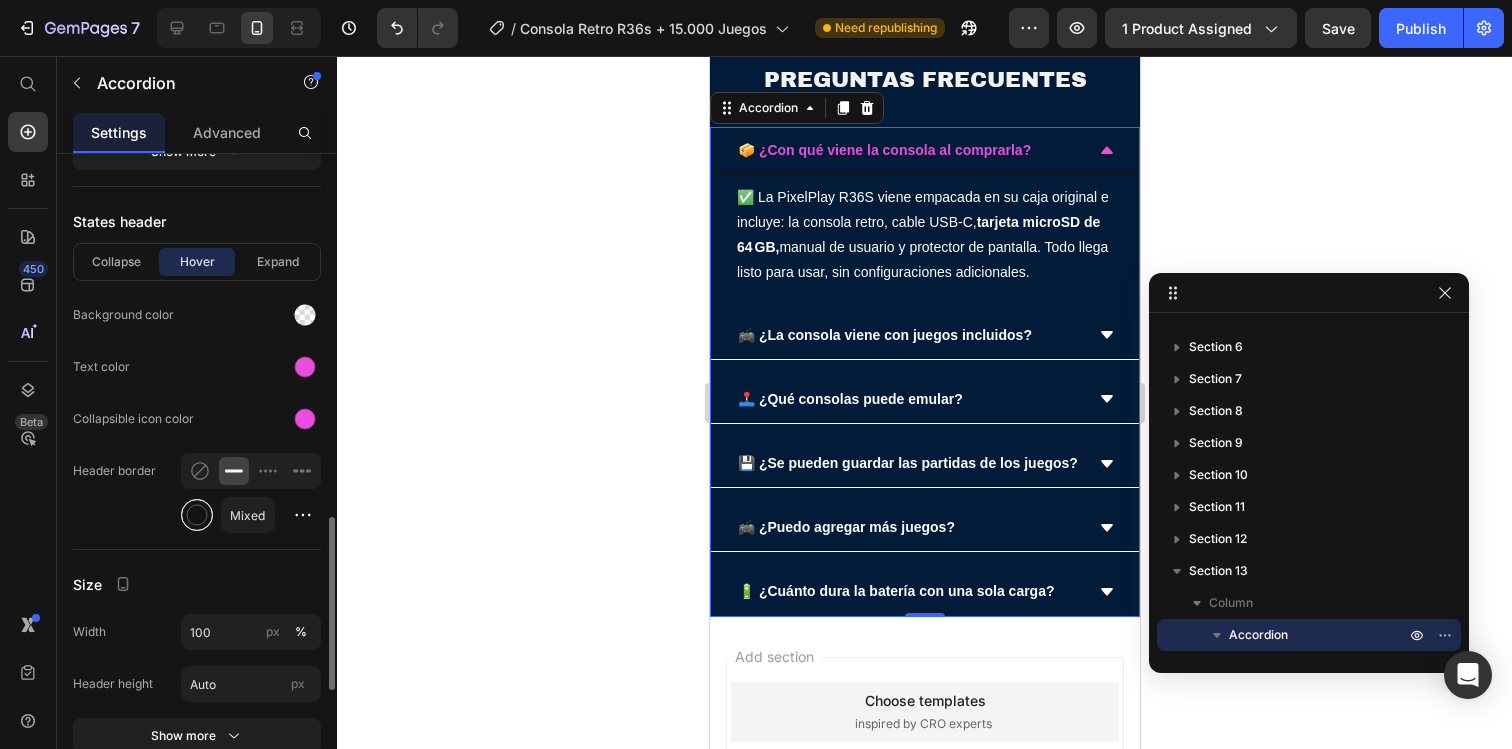 click at bounding box center [197, 515] 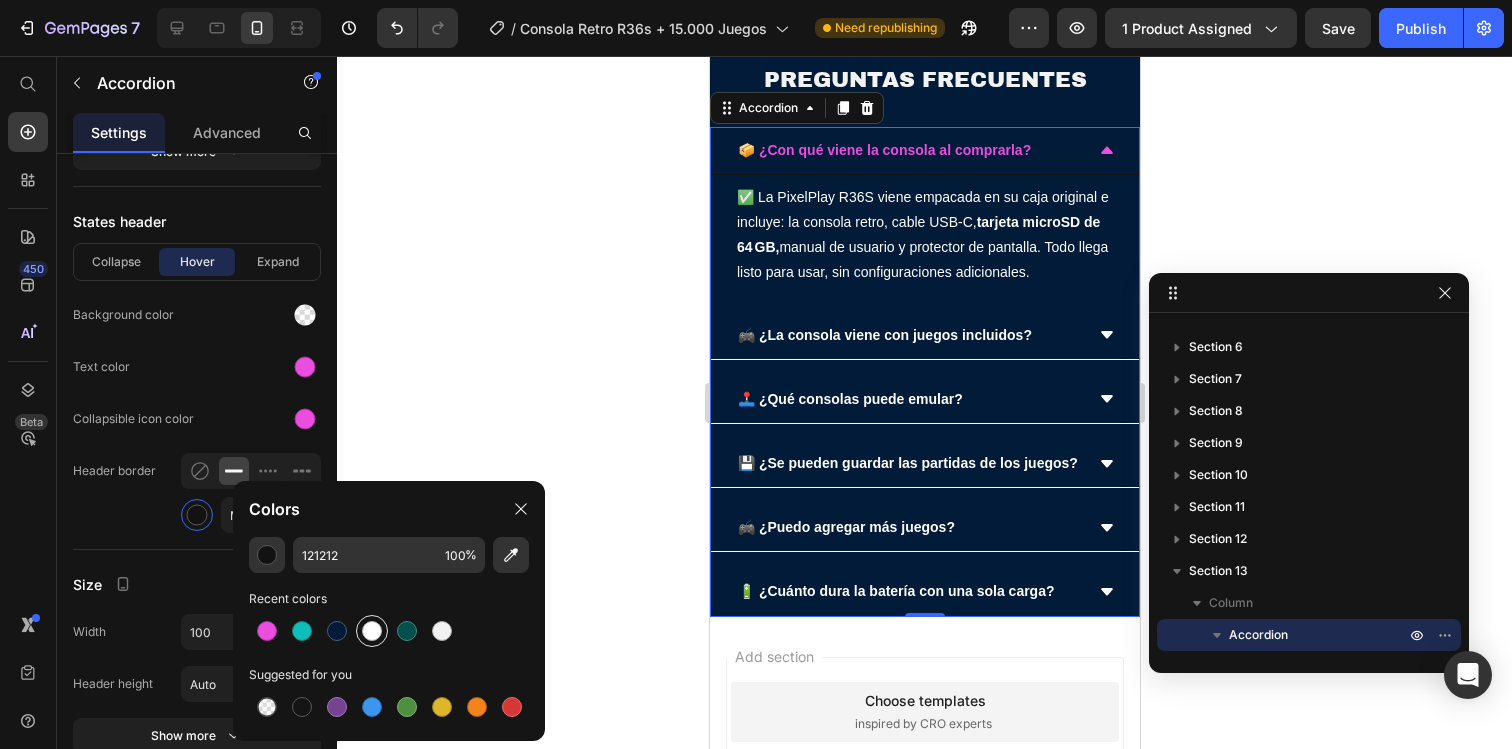 click at bounding box center [372, 631] 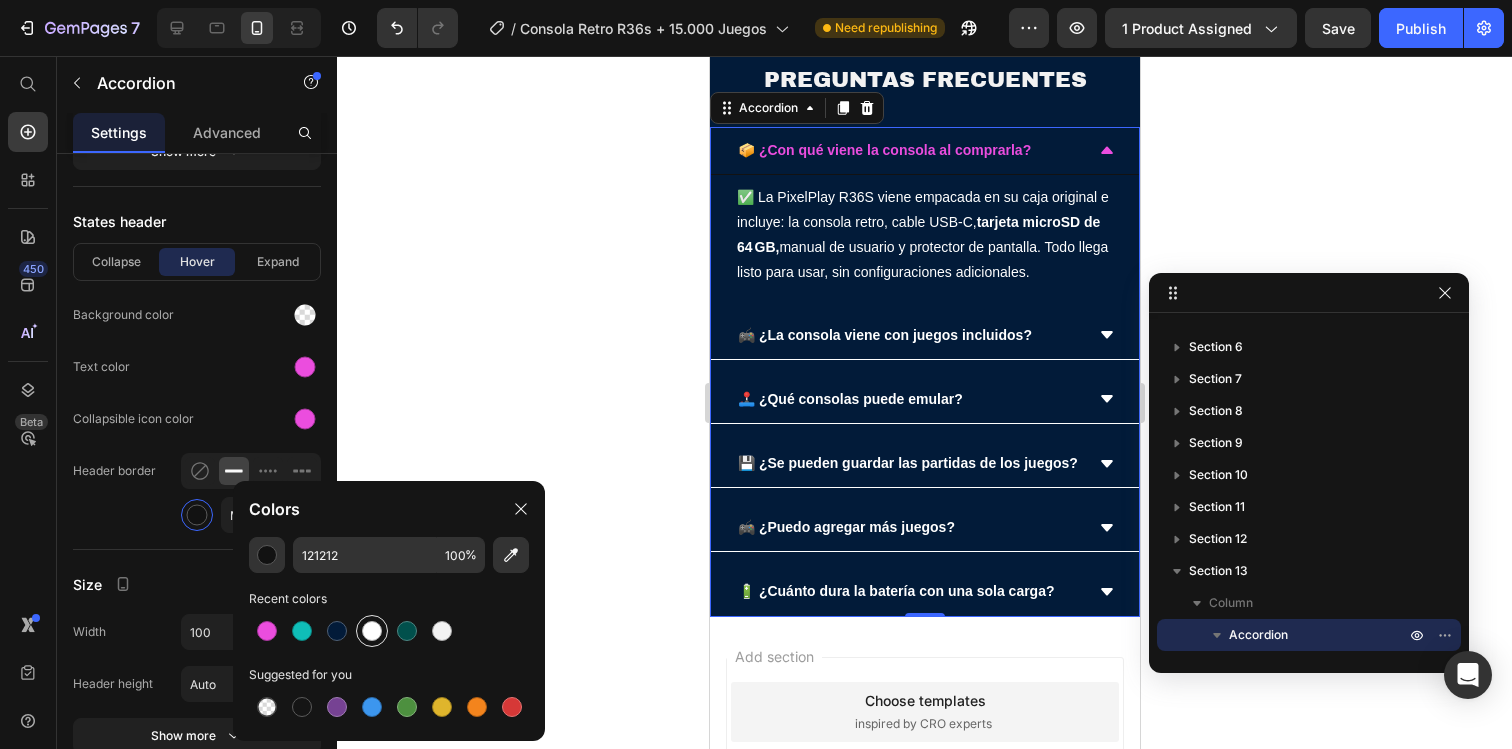 type on "FFFFFF" 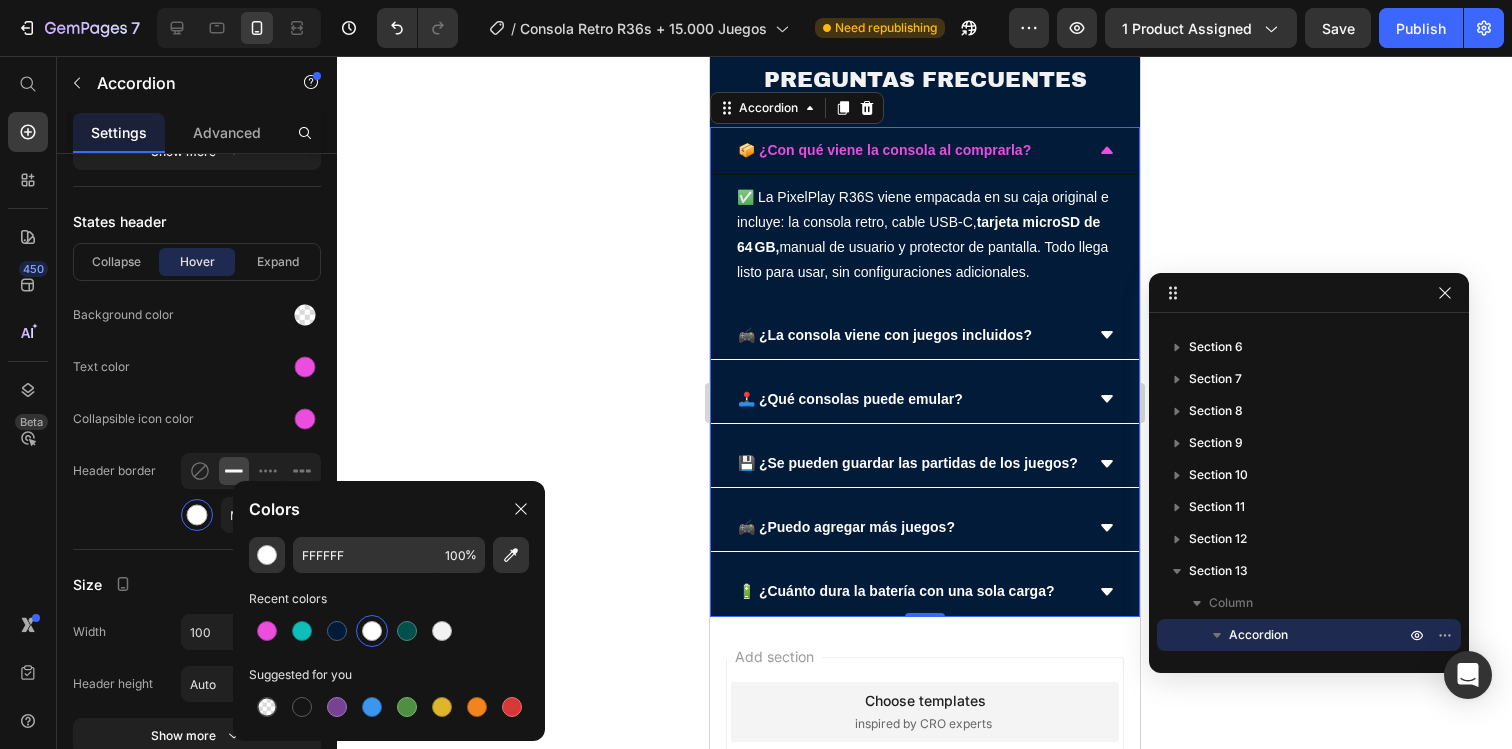 click on "Collapse Hover Expand" at bounding box center [197, 262] 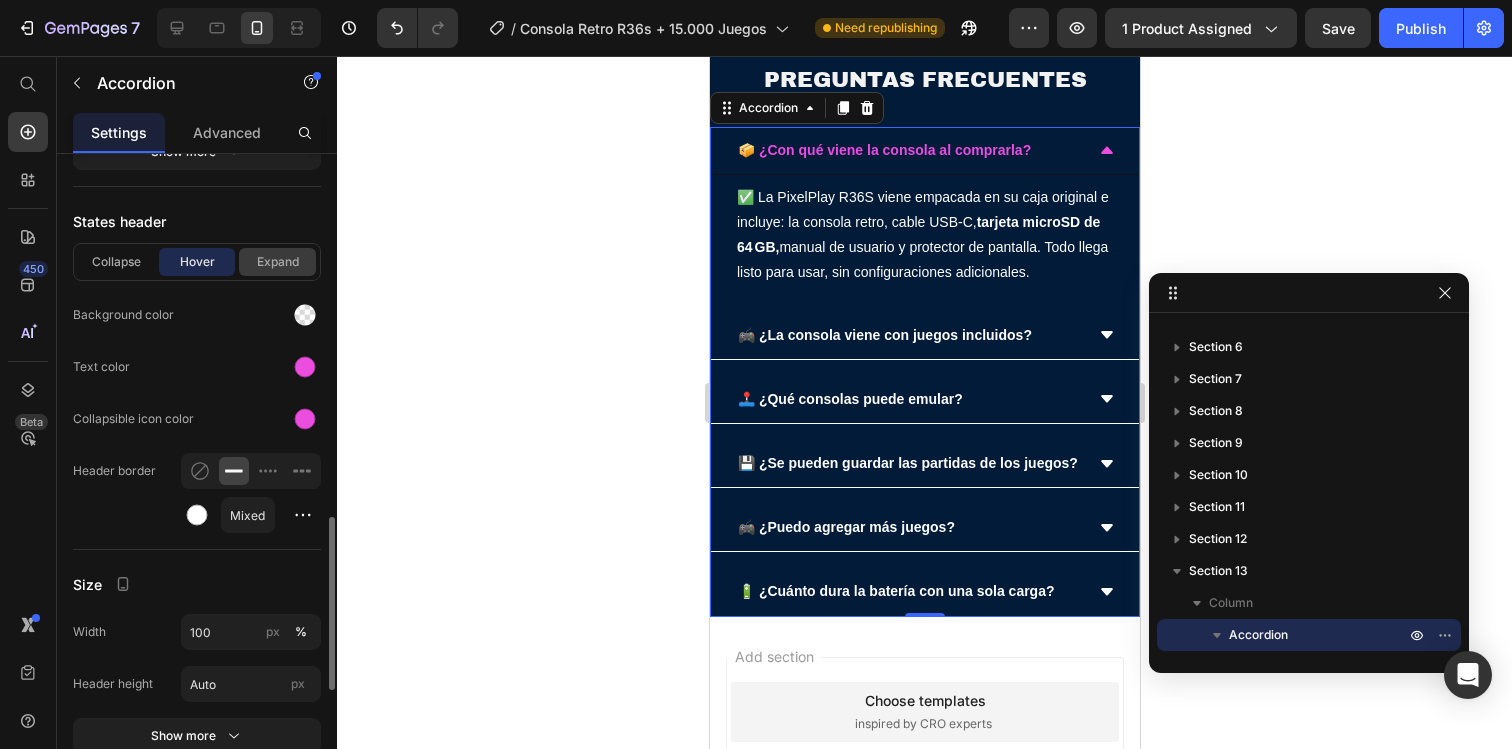 click on "Expand" at bounding box center [277, 262] 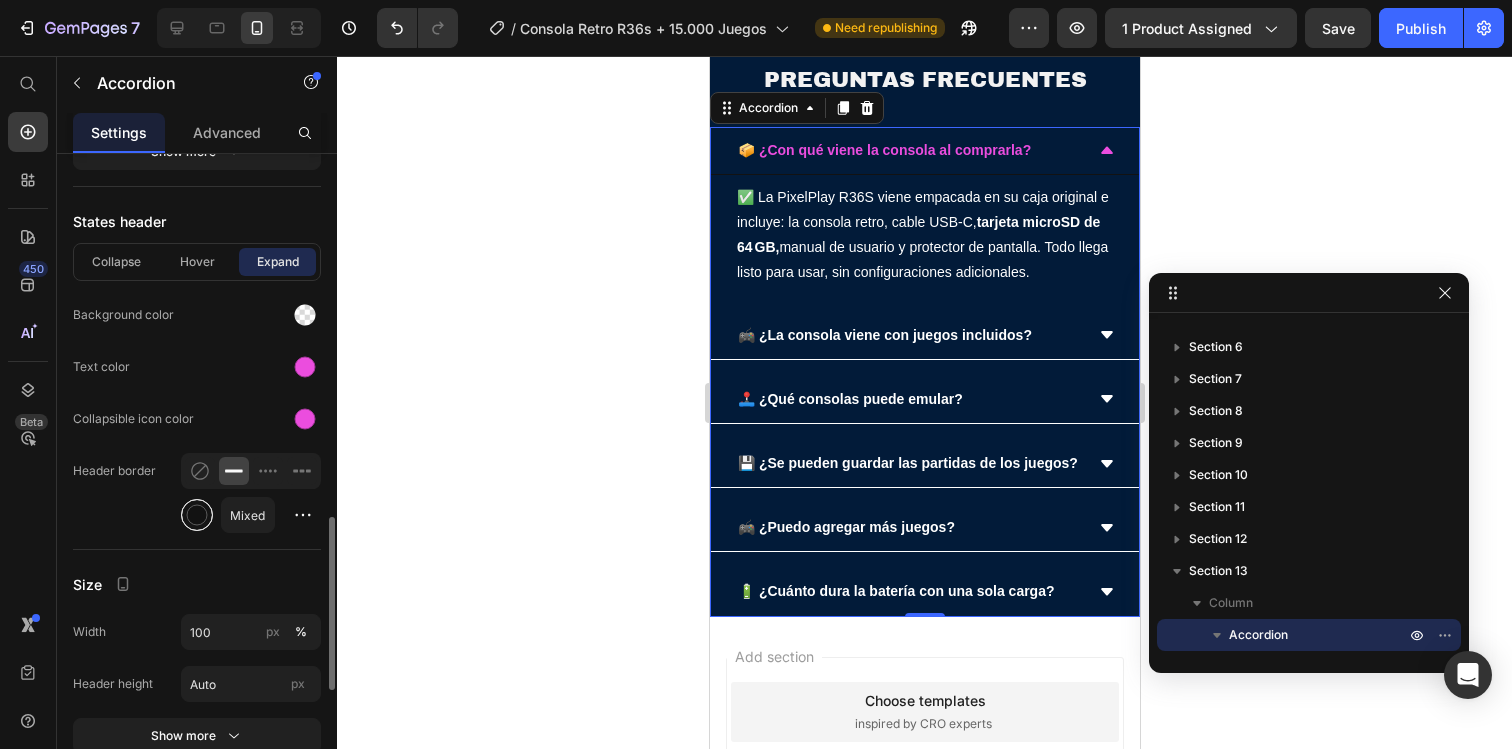 click at bounding box center (197, 515) 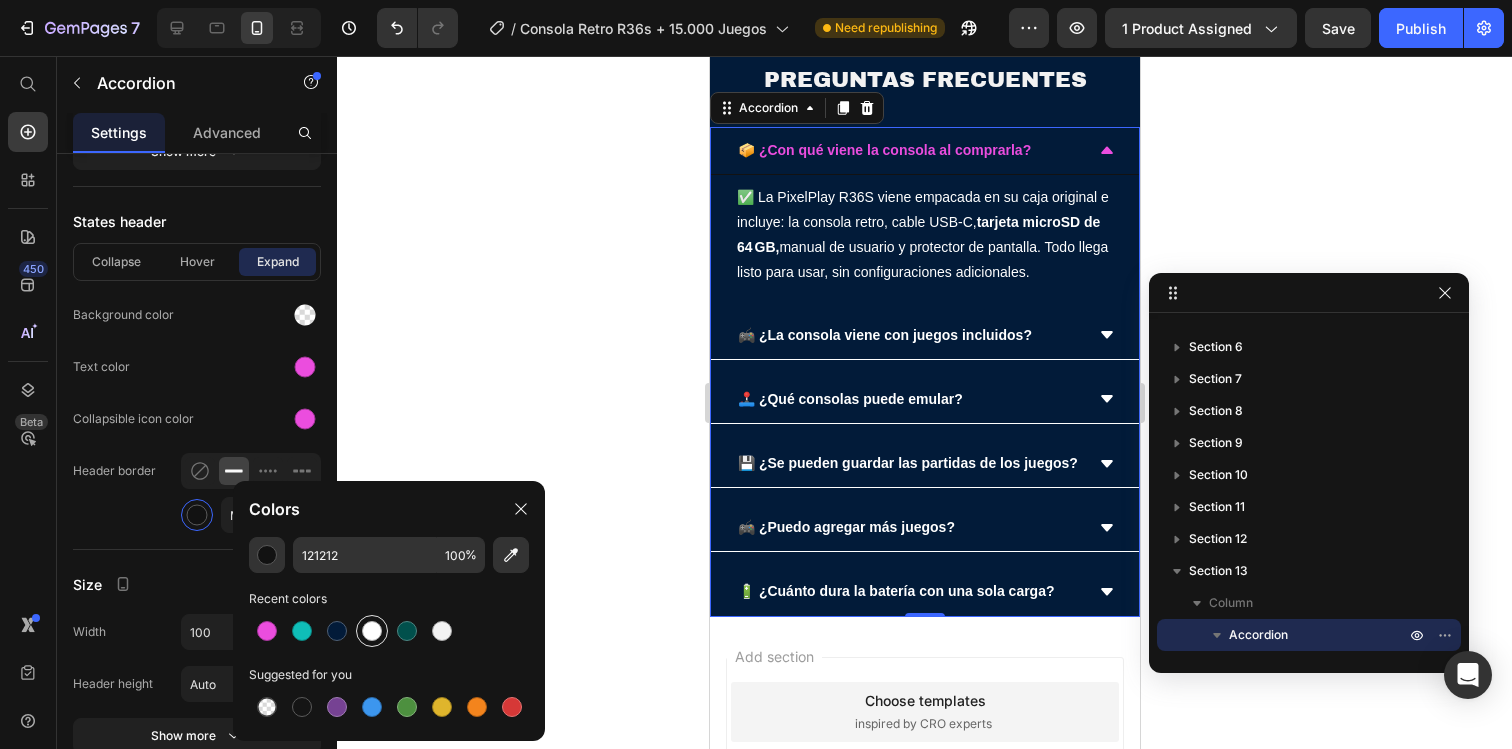 click at bounding box center [372, 631] 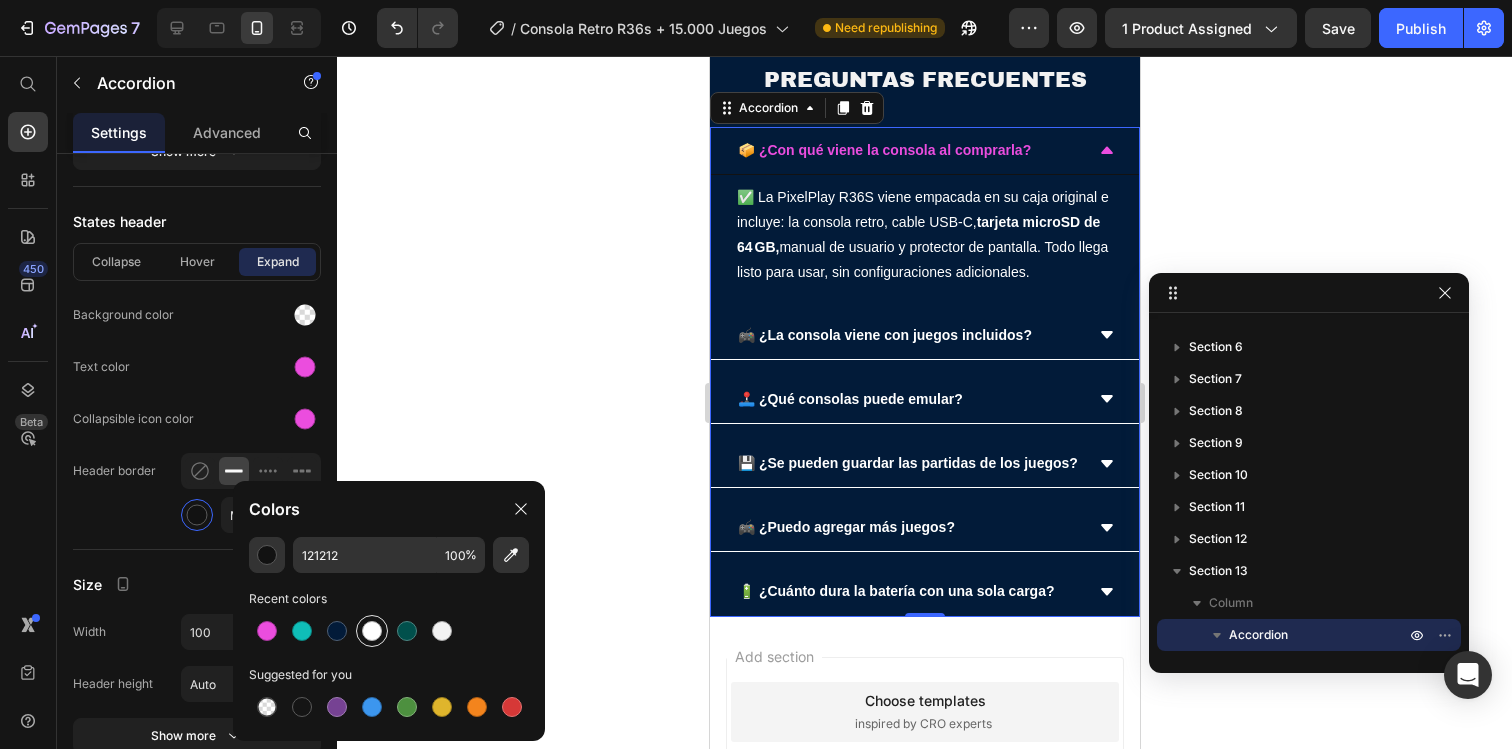 type on "FFFFFF" 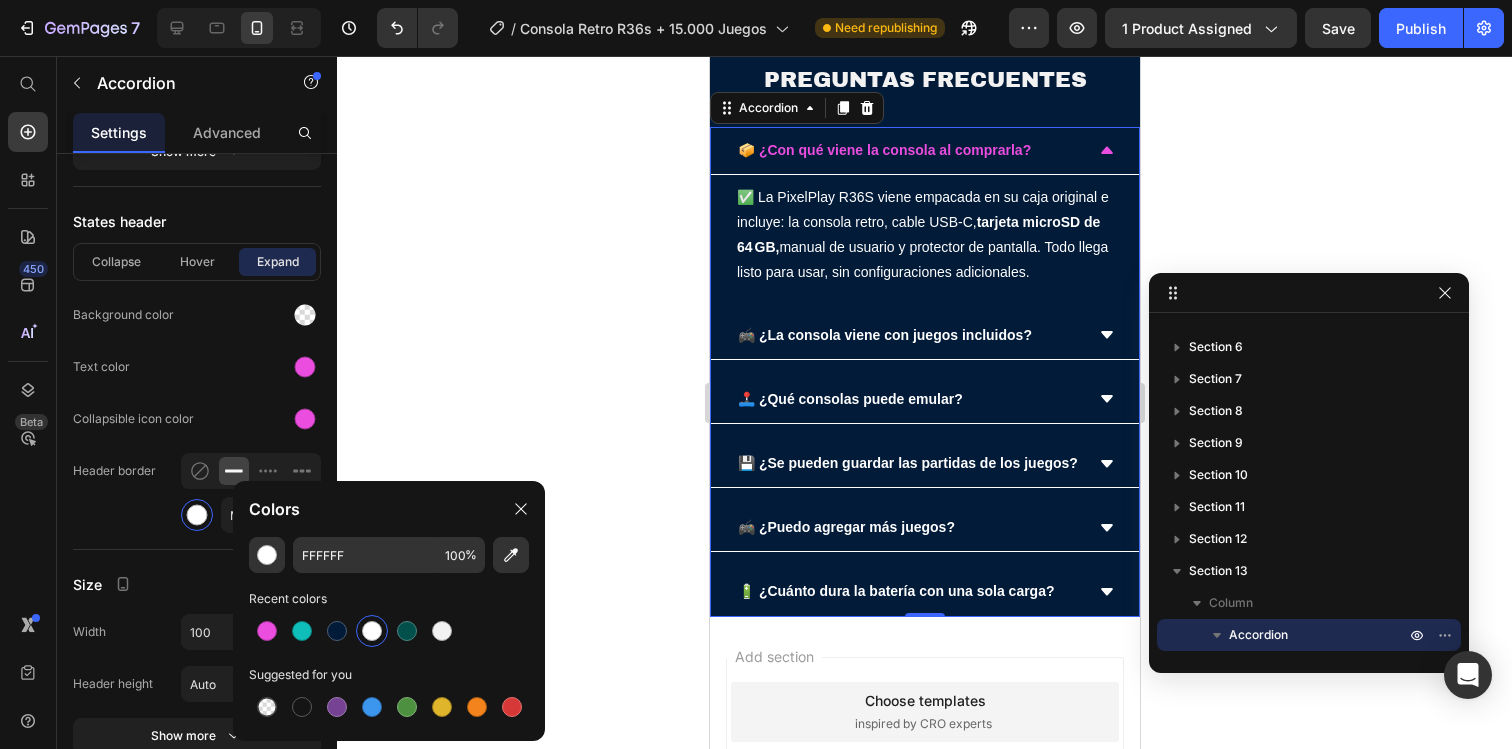 click 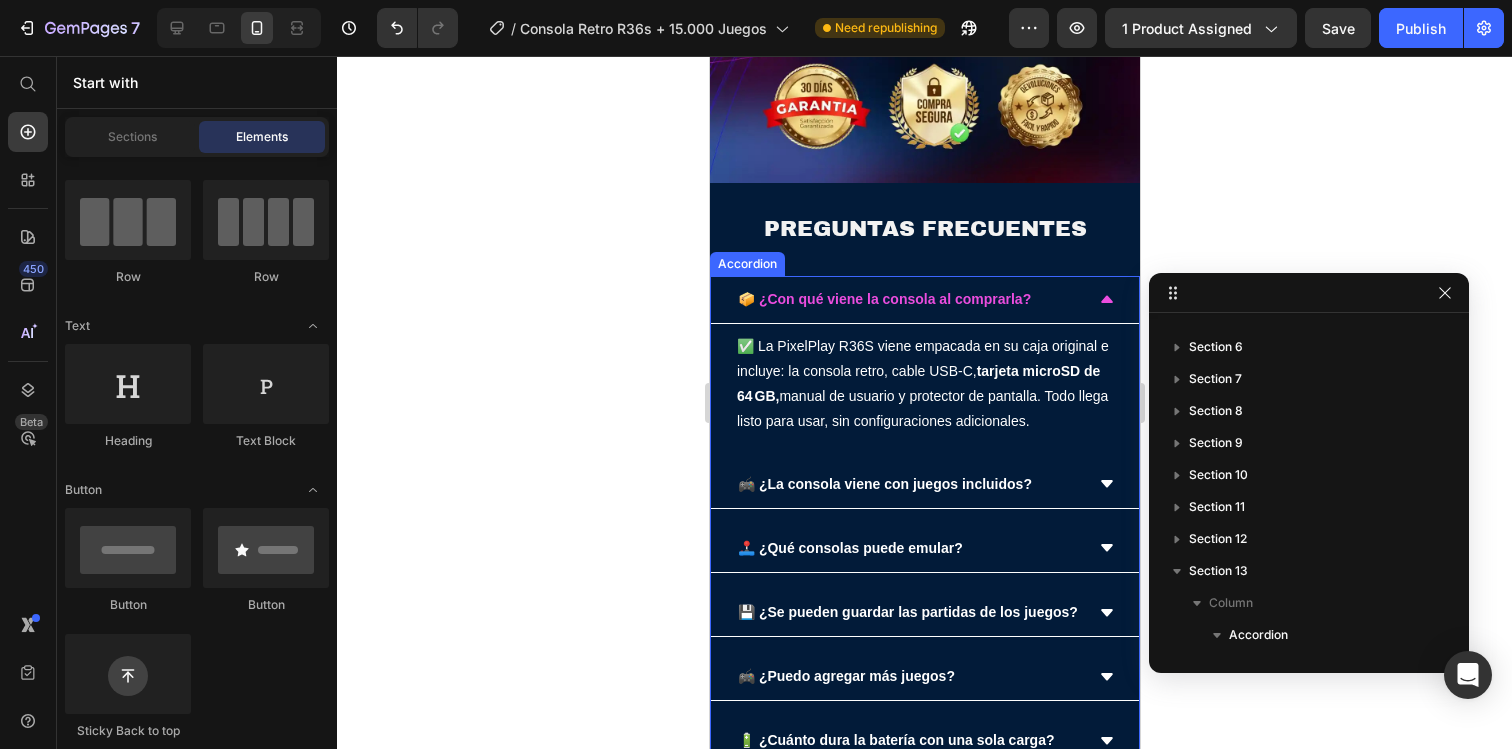 scroll, scrollTop: 3894, scrollLeft: 0, axis: vertical 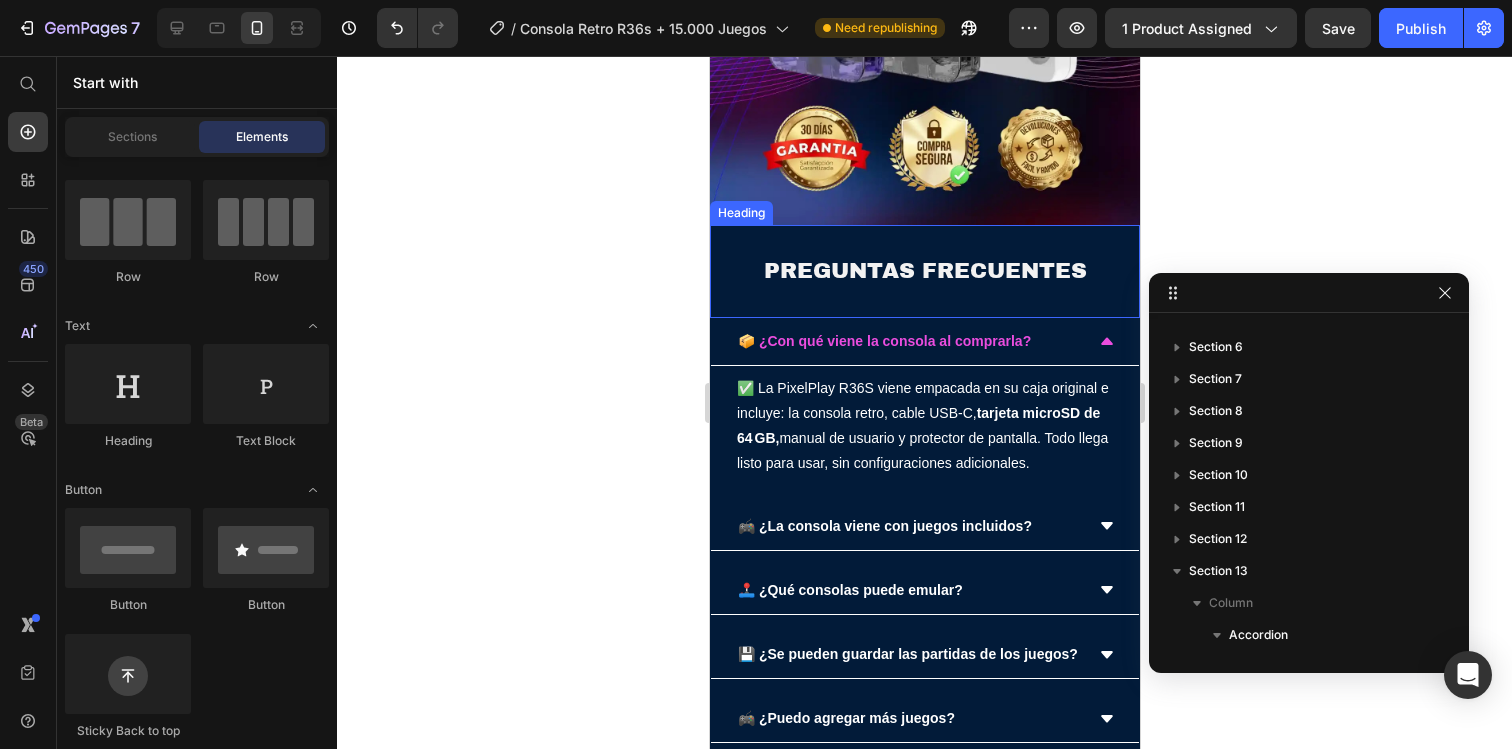 click on "PREGUNTAS FRECUENTES Heading" at bounding box center (924, 271) 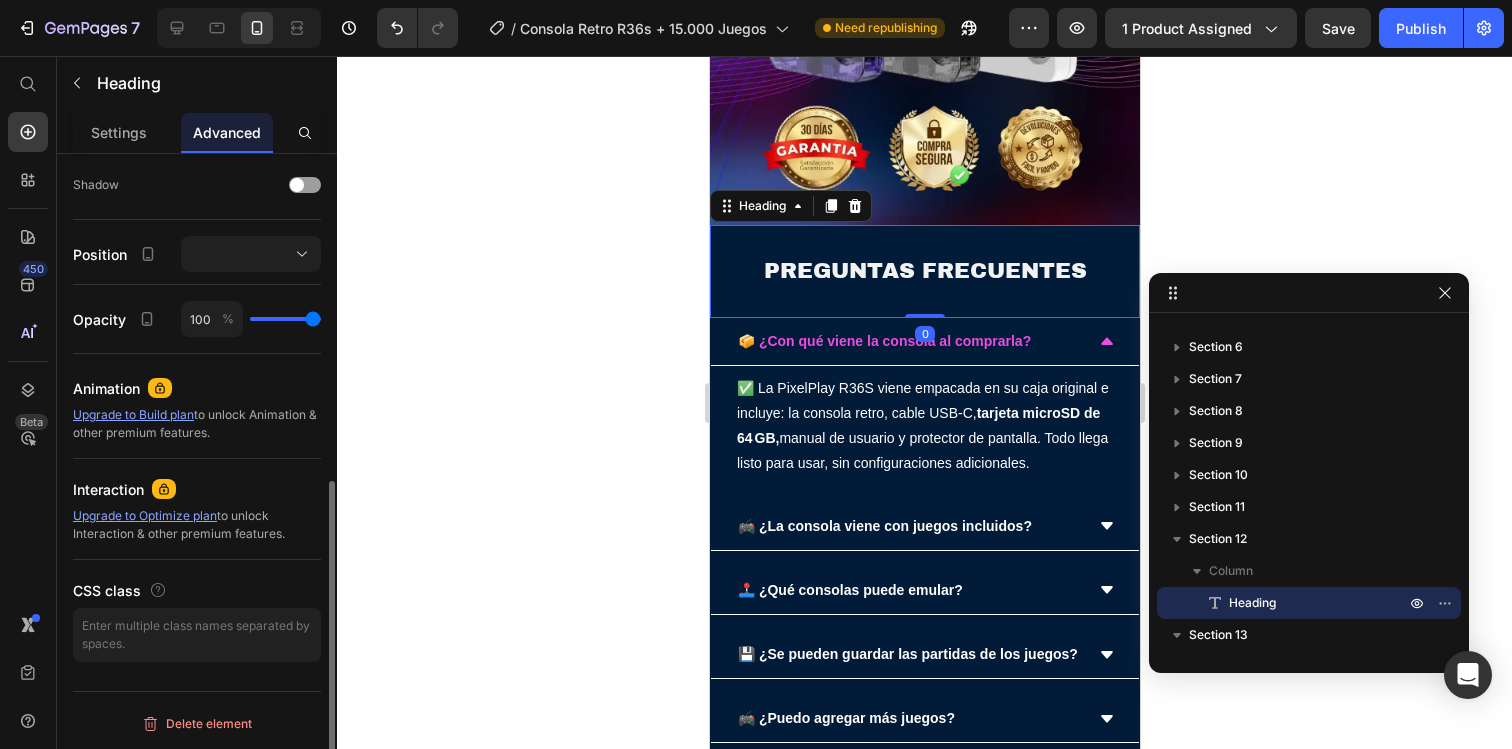 scroll, scrollTop: 0, scrollLeft: 0, axis: both 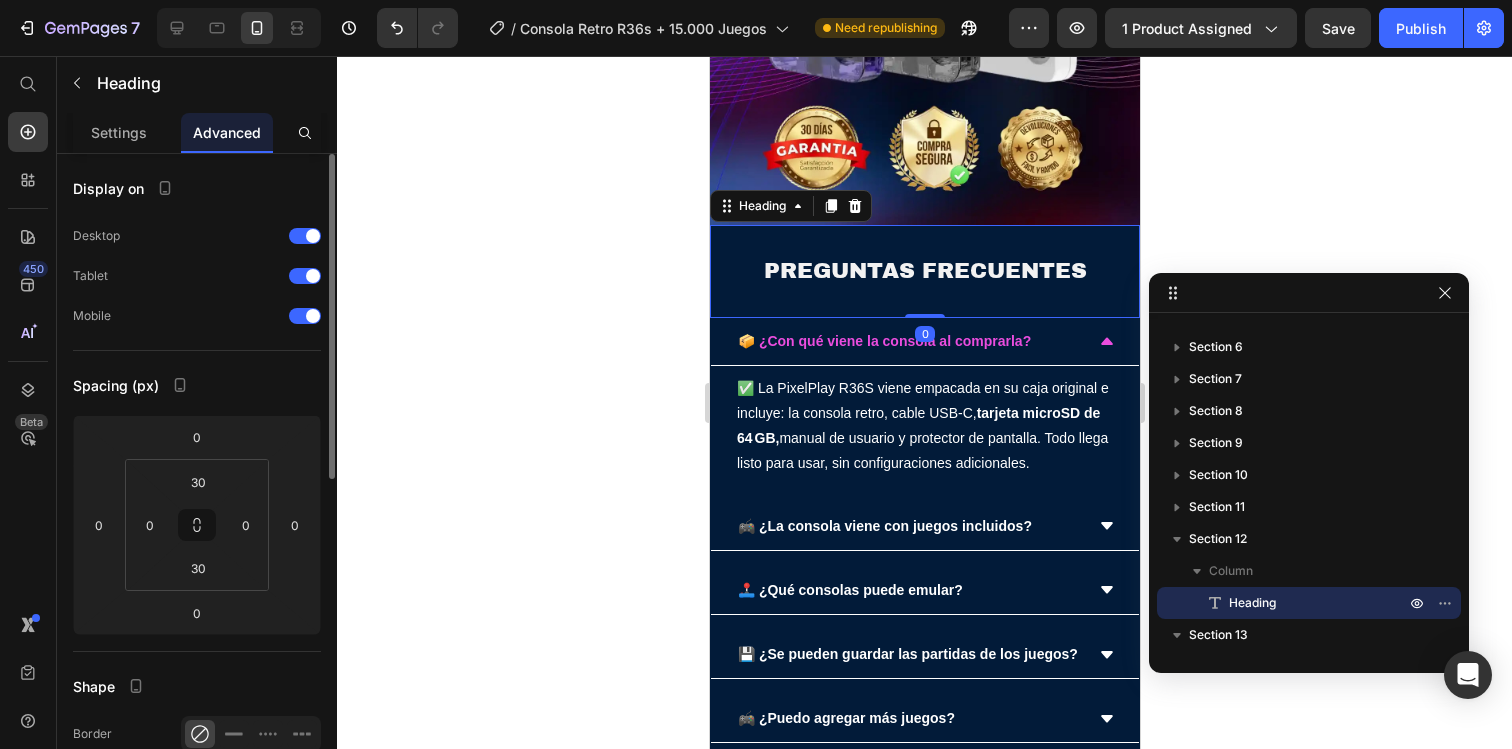 click 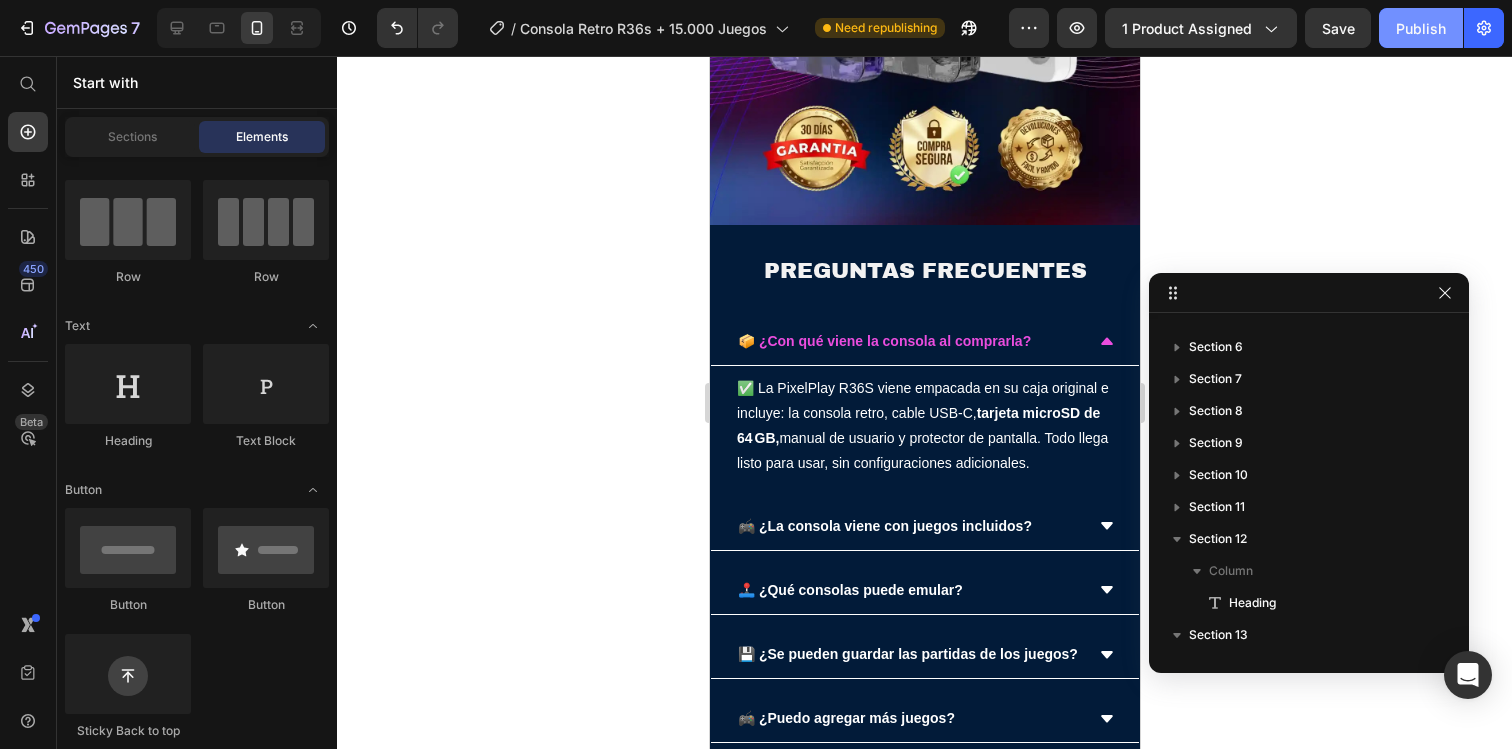 click on "Publish" at bounding box center [1421, 28] 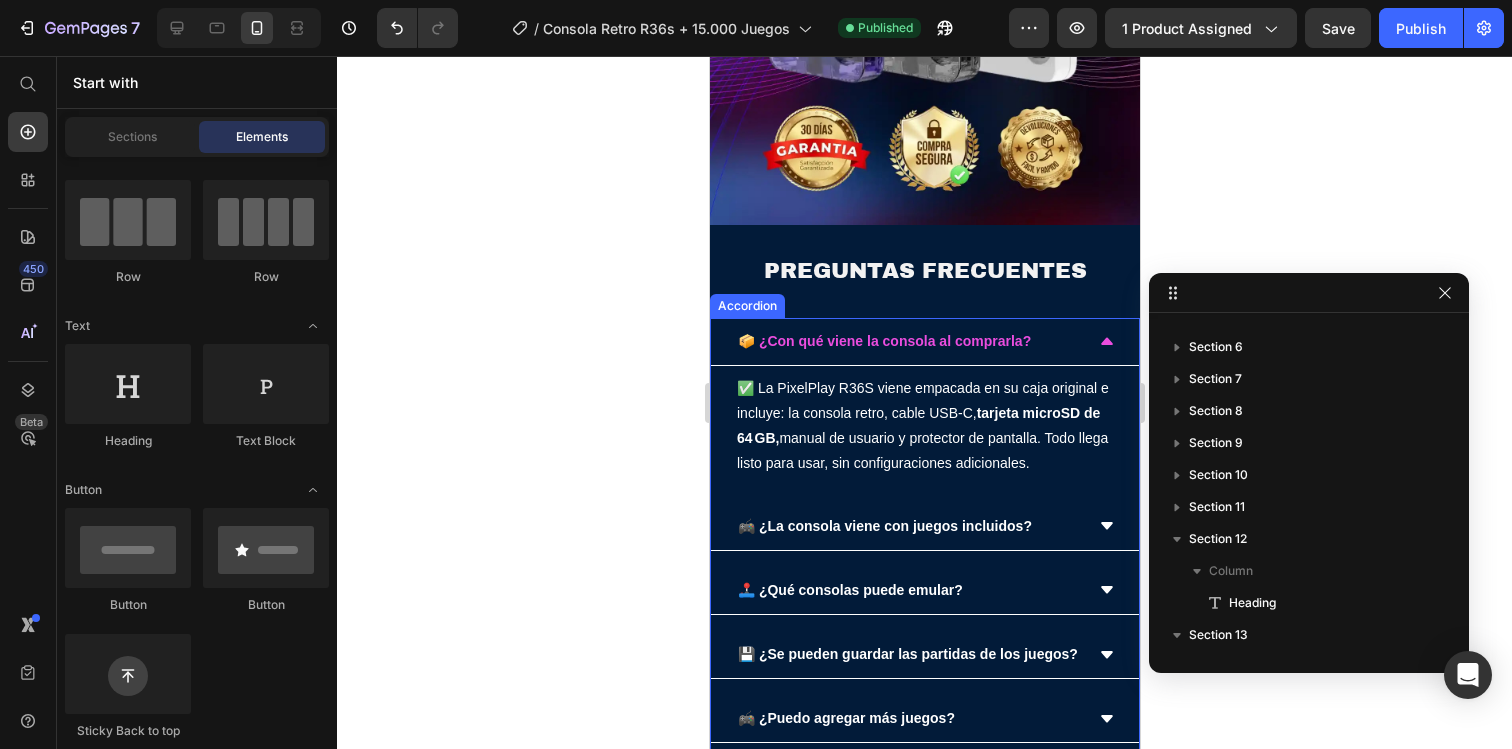 click on "📦 ¿Con qué viene la consola al comprarla?" at bounding box center [908, 341] 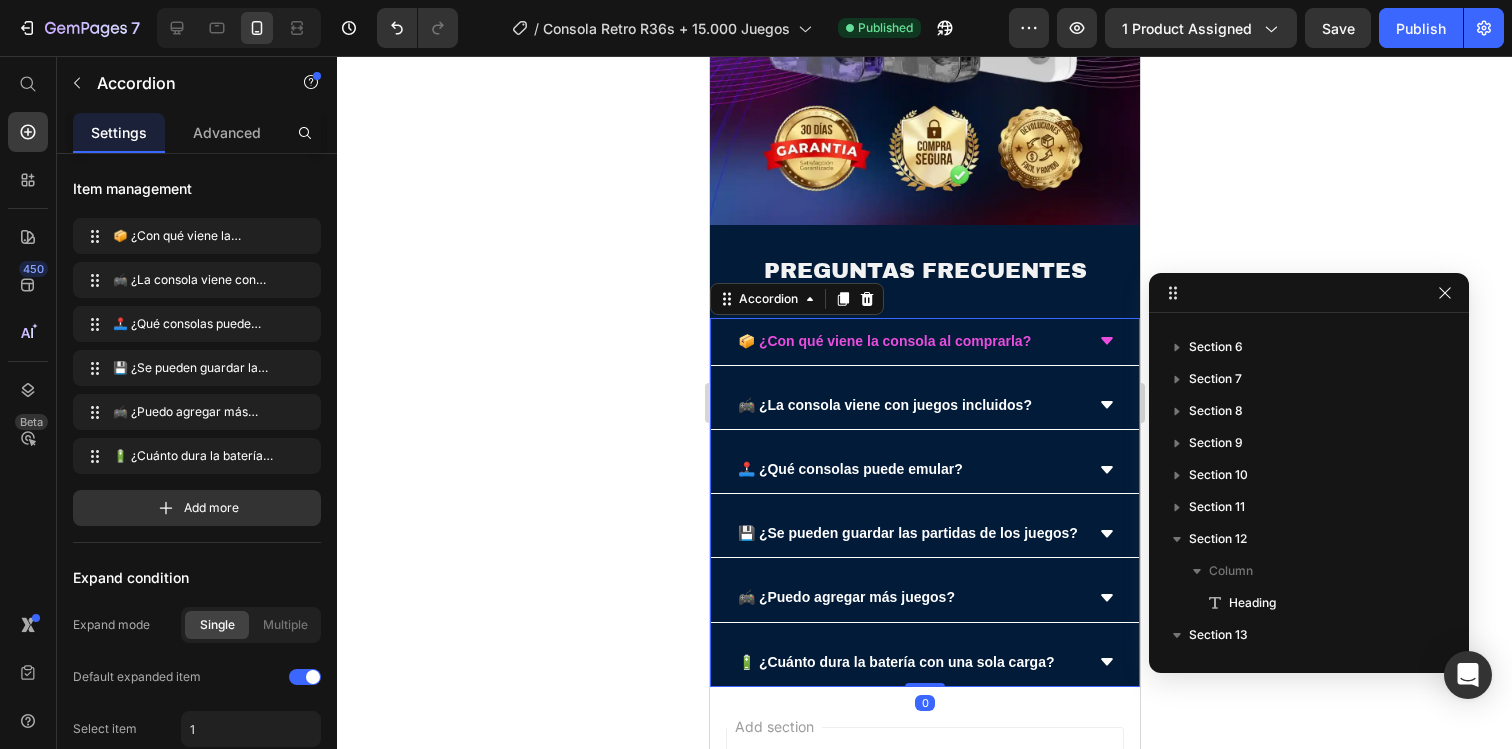 scroll, scrollTop: 378, scrollLeft: 0, axis: vertical 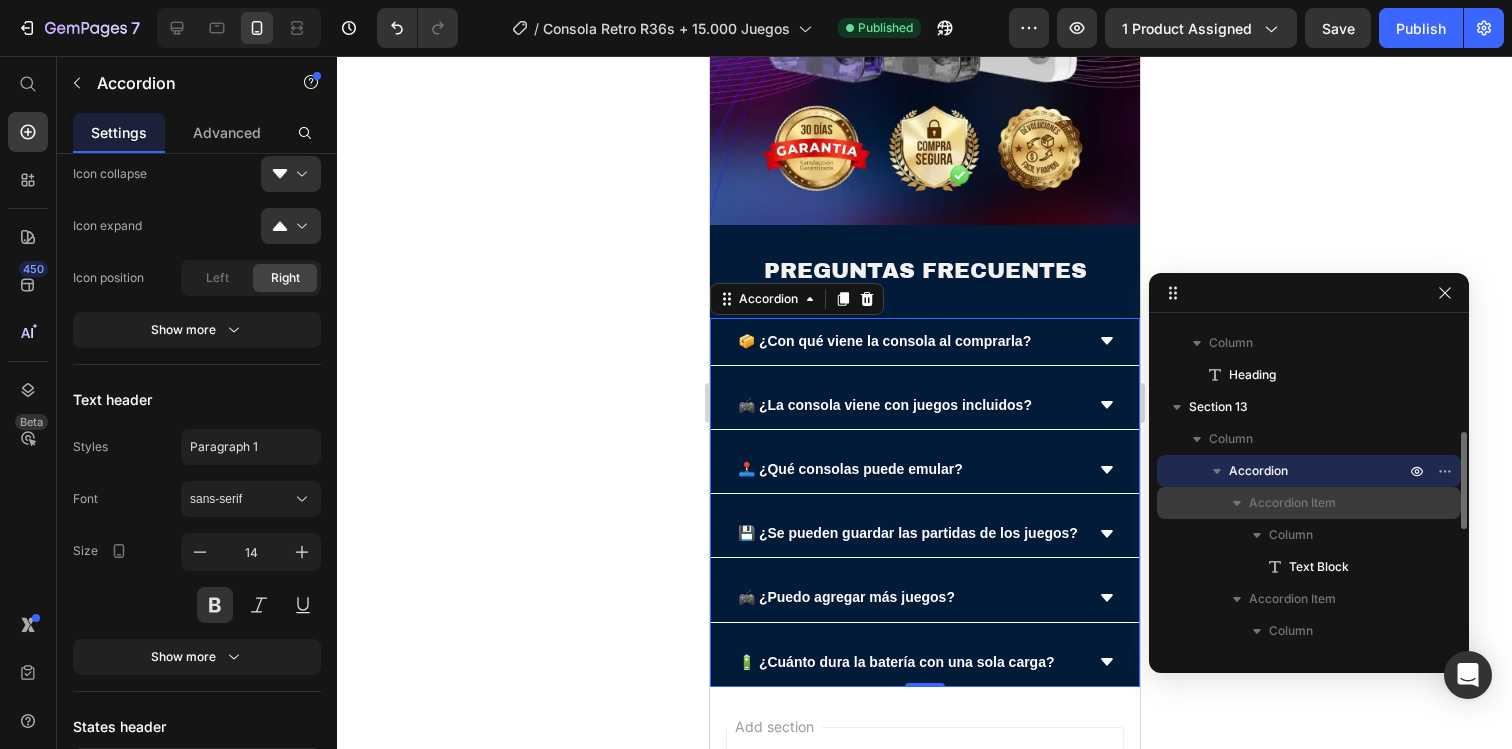 click 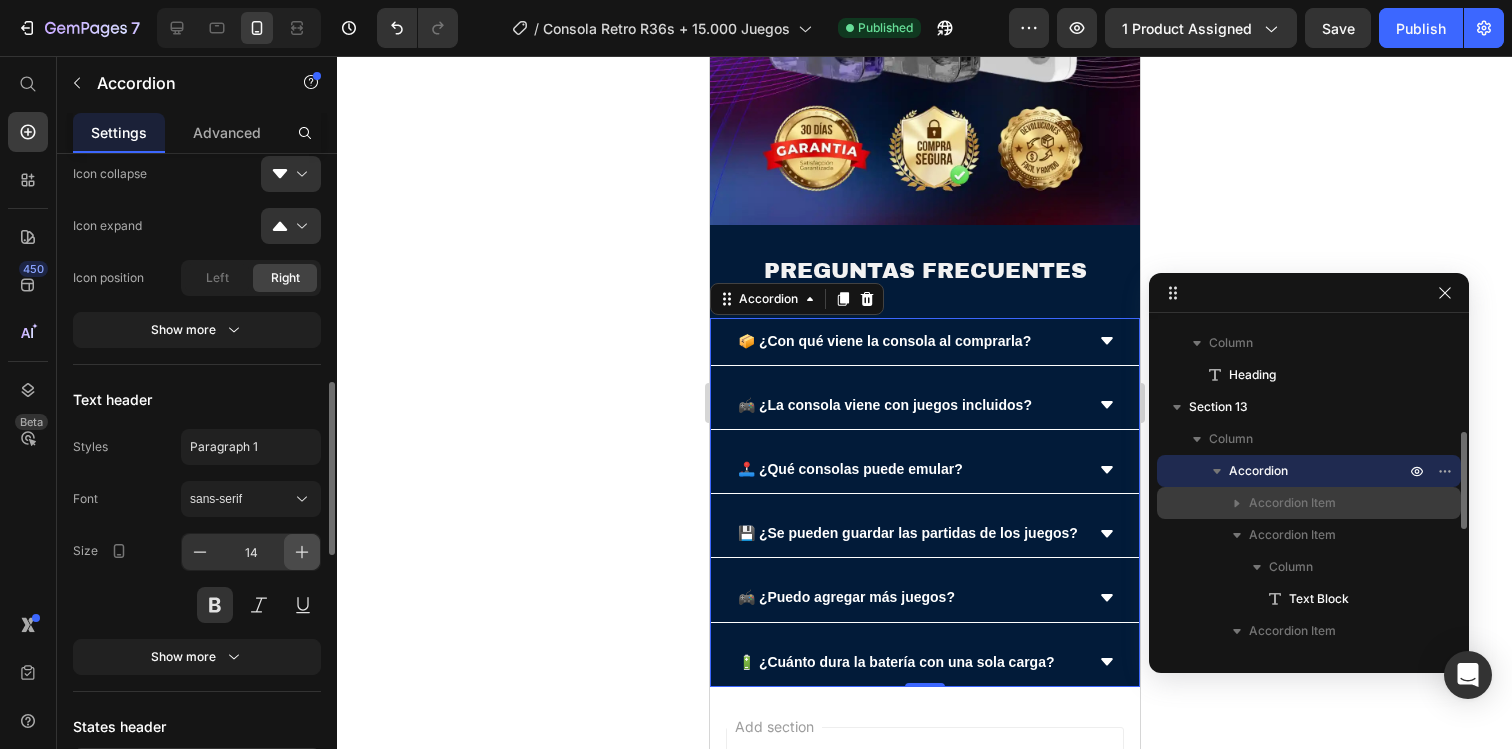 click 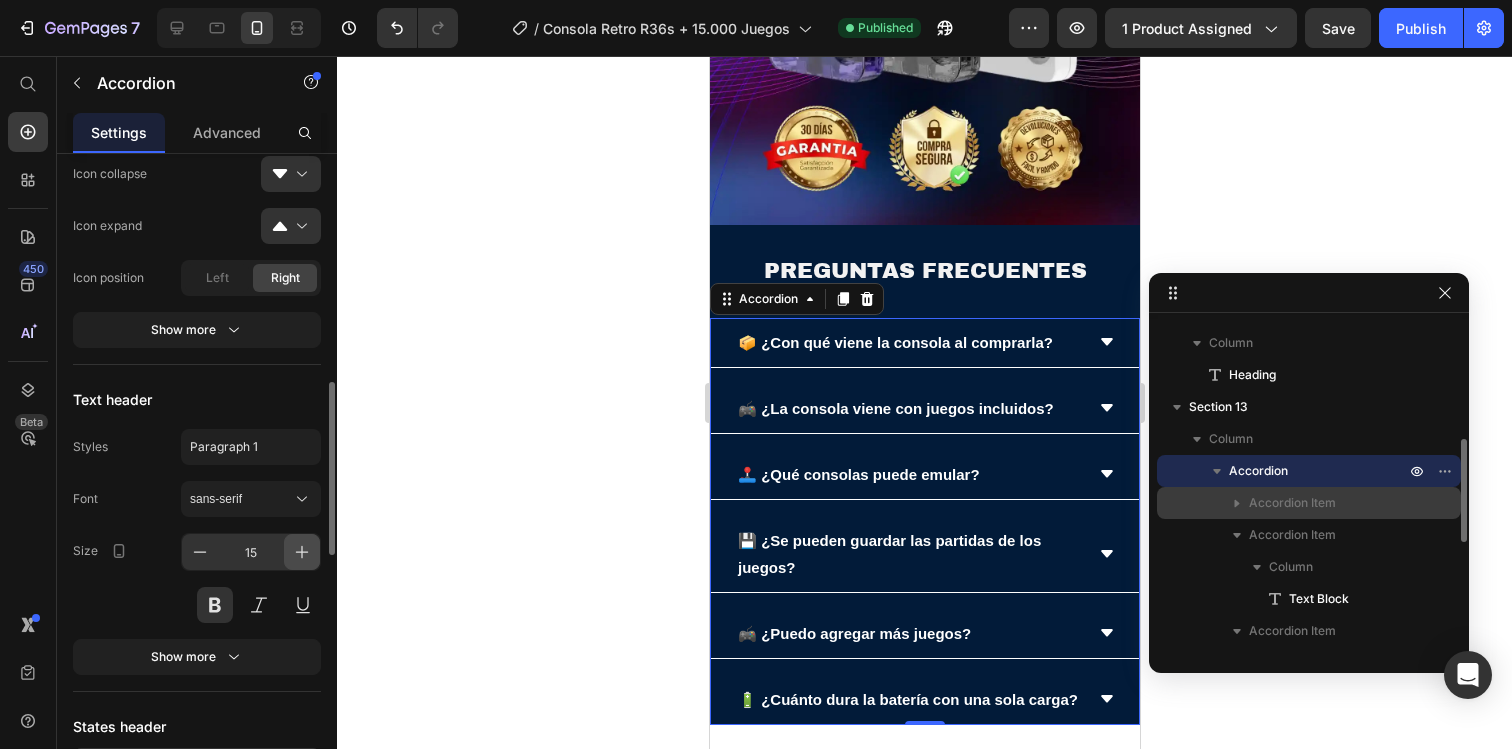 click 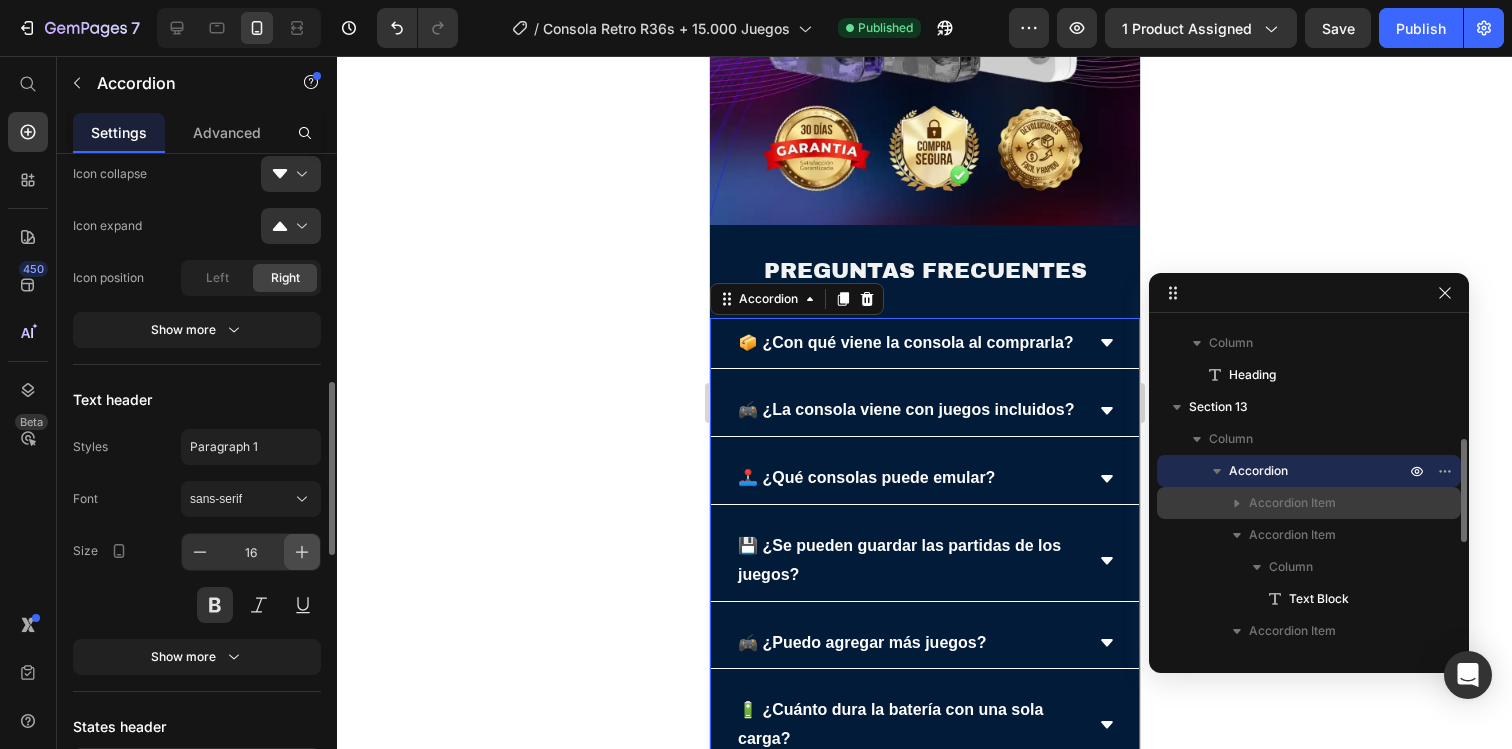 click 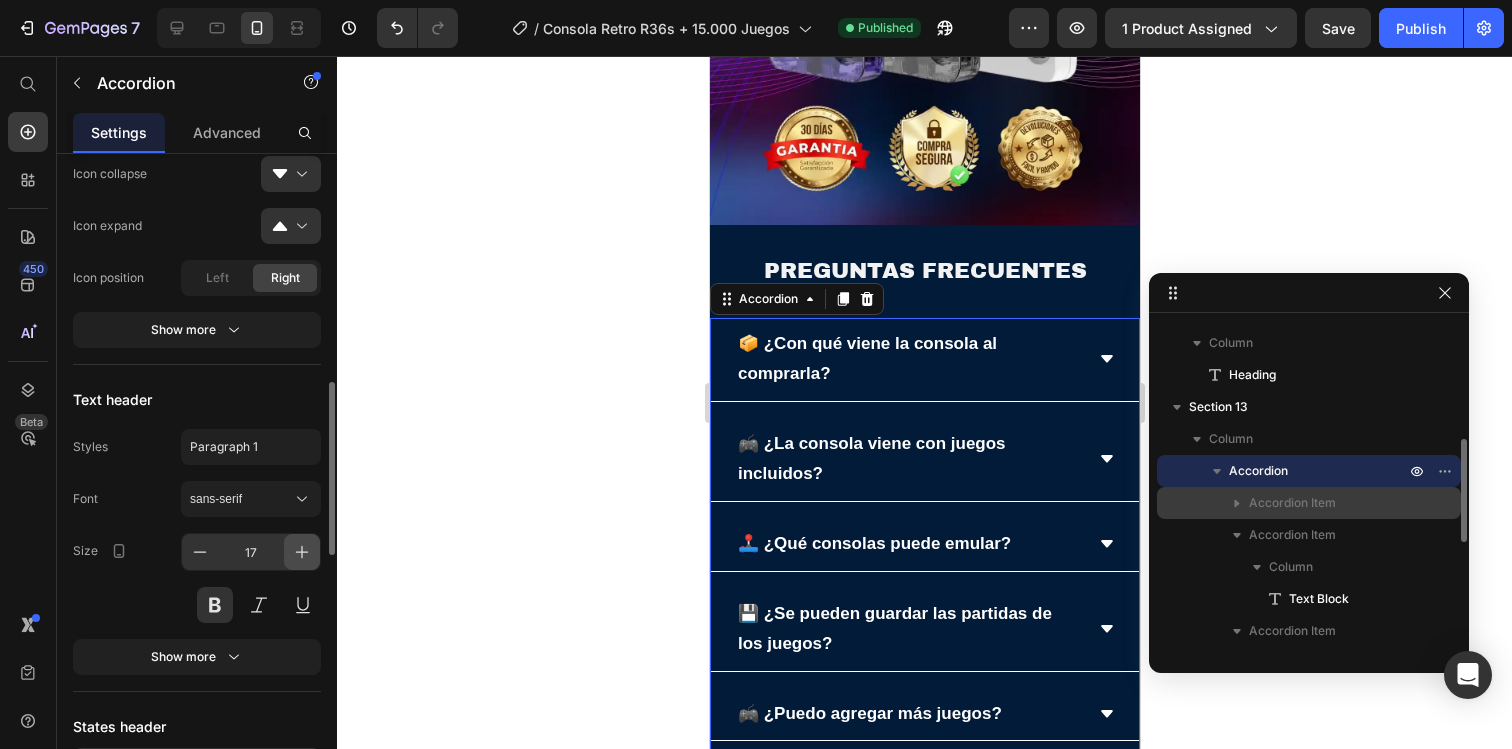click 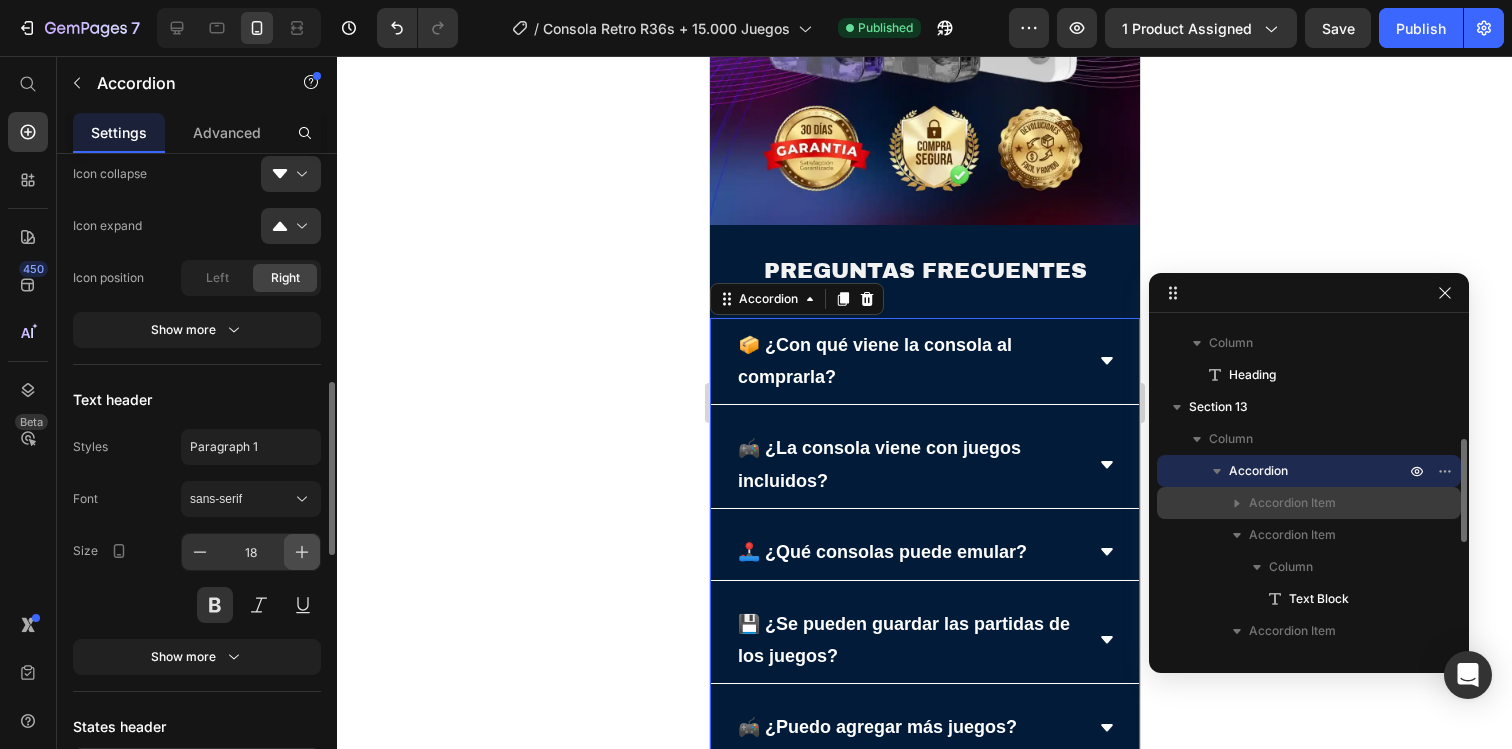 click 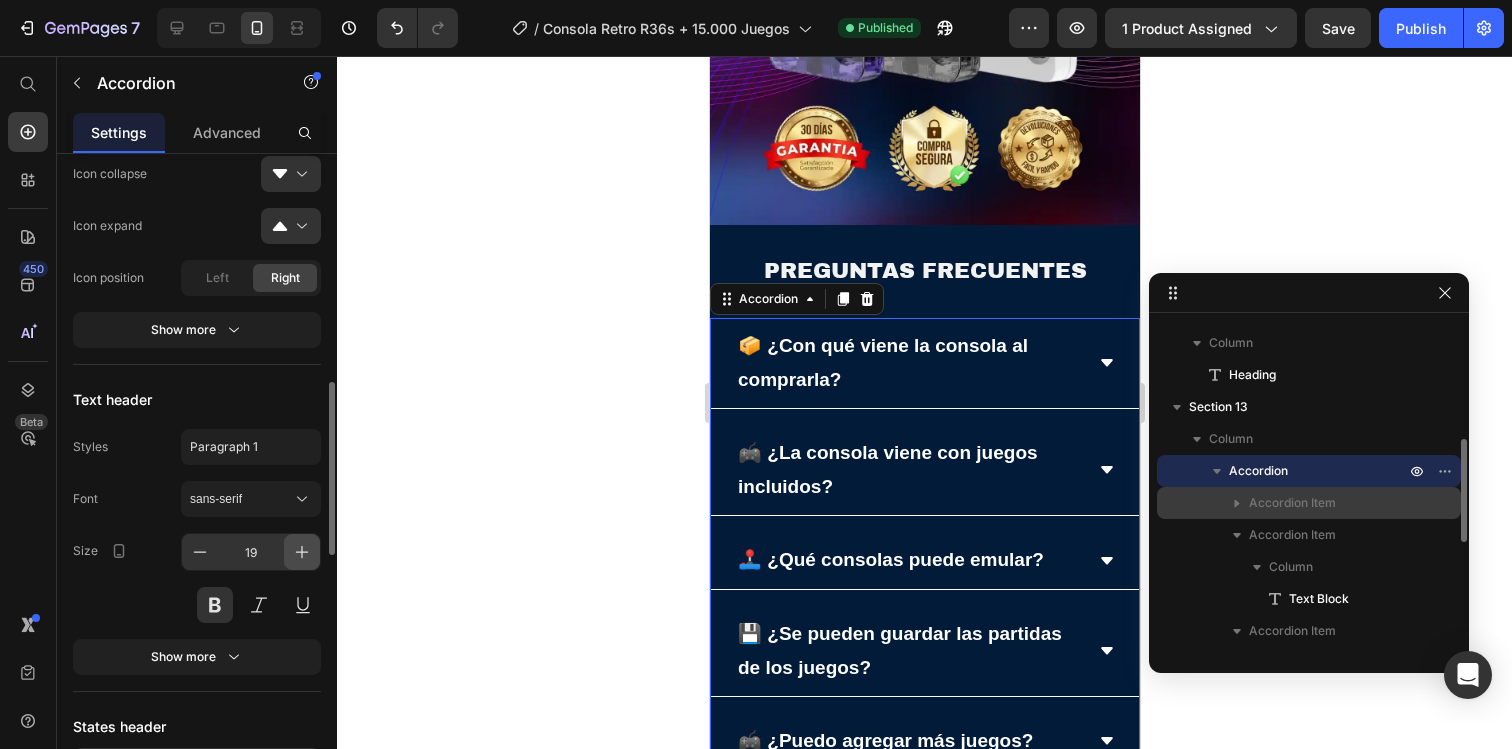 click 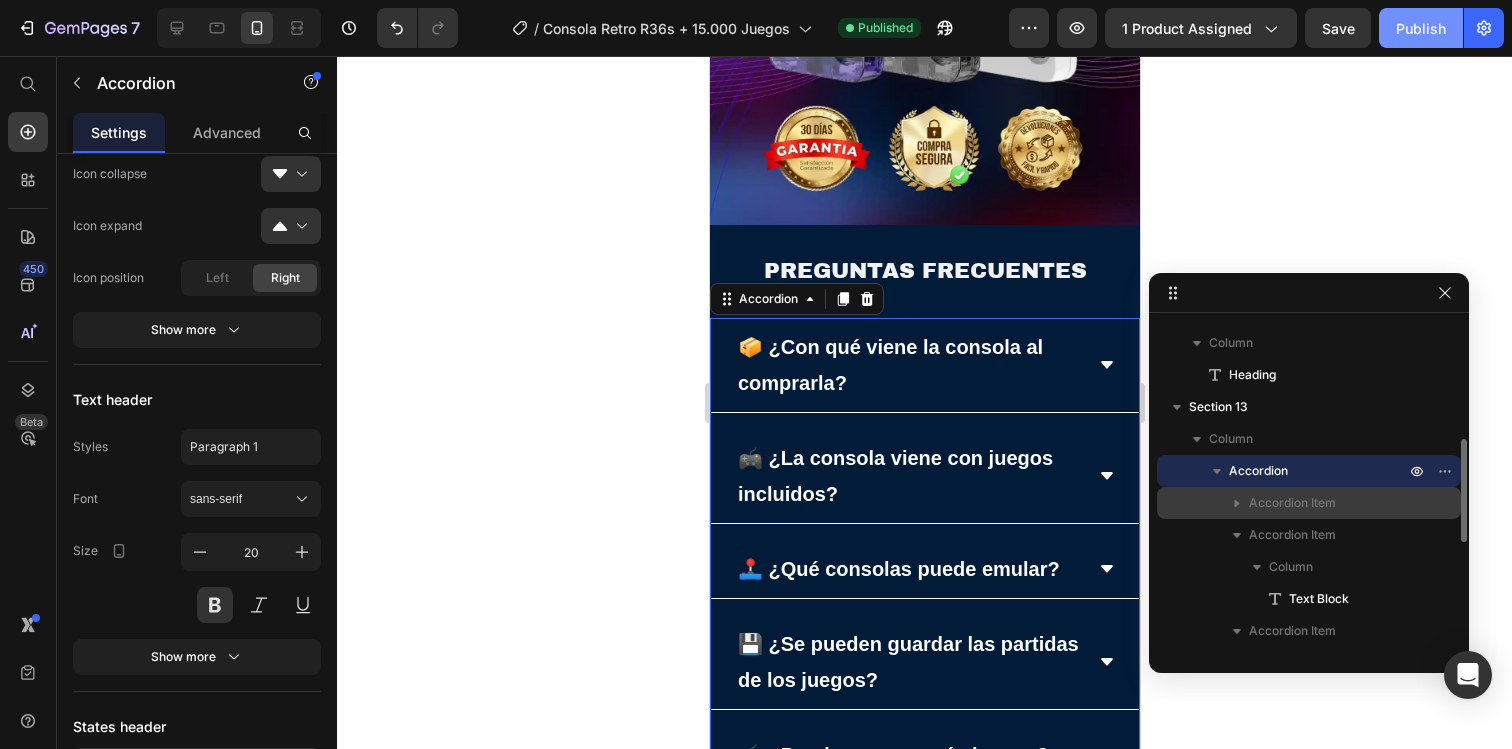 click on "Publish" at bounding box center [1421, 28] 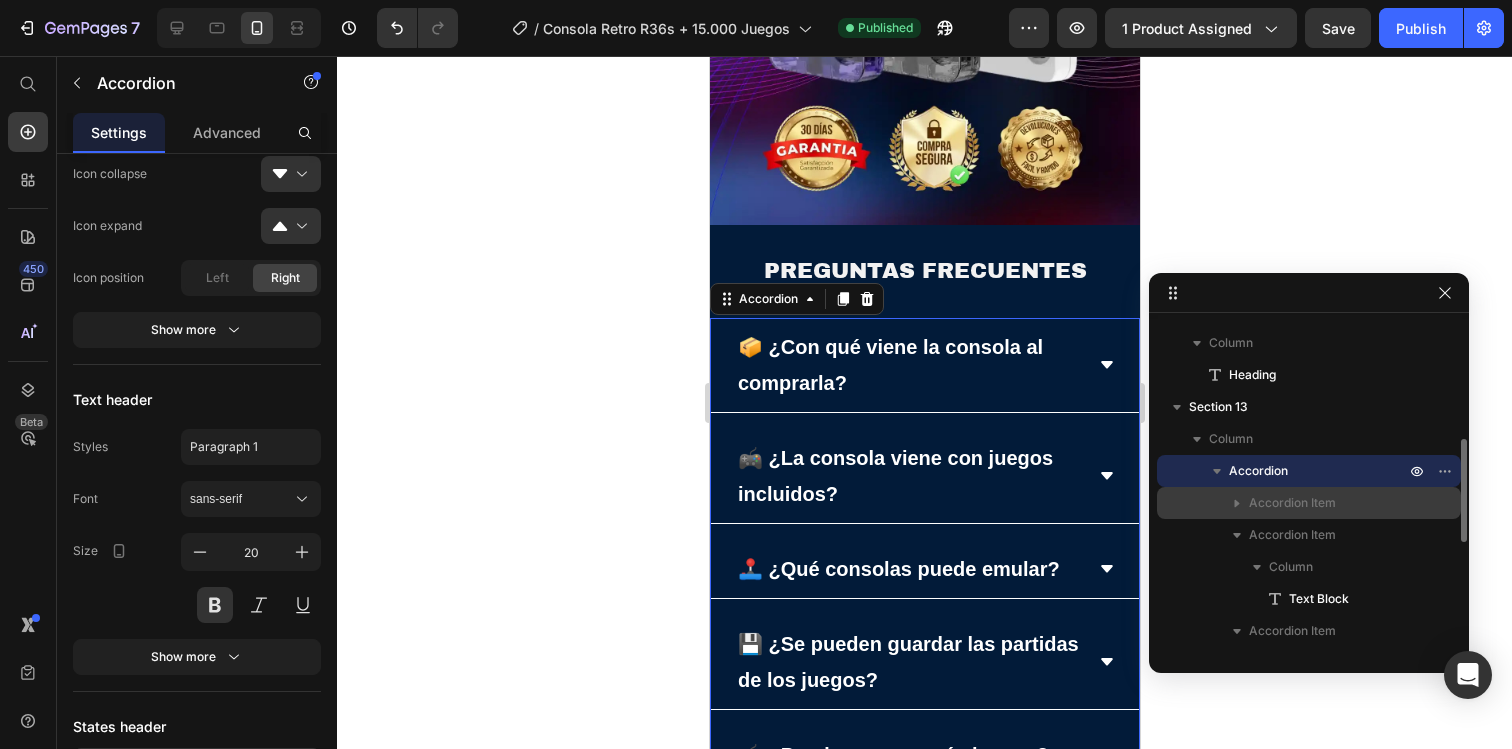 click 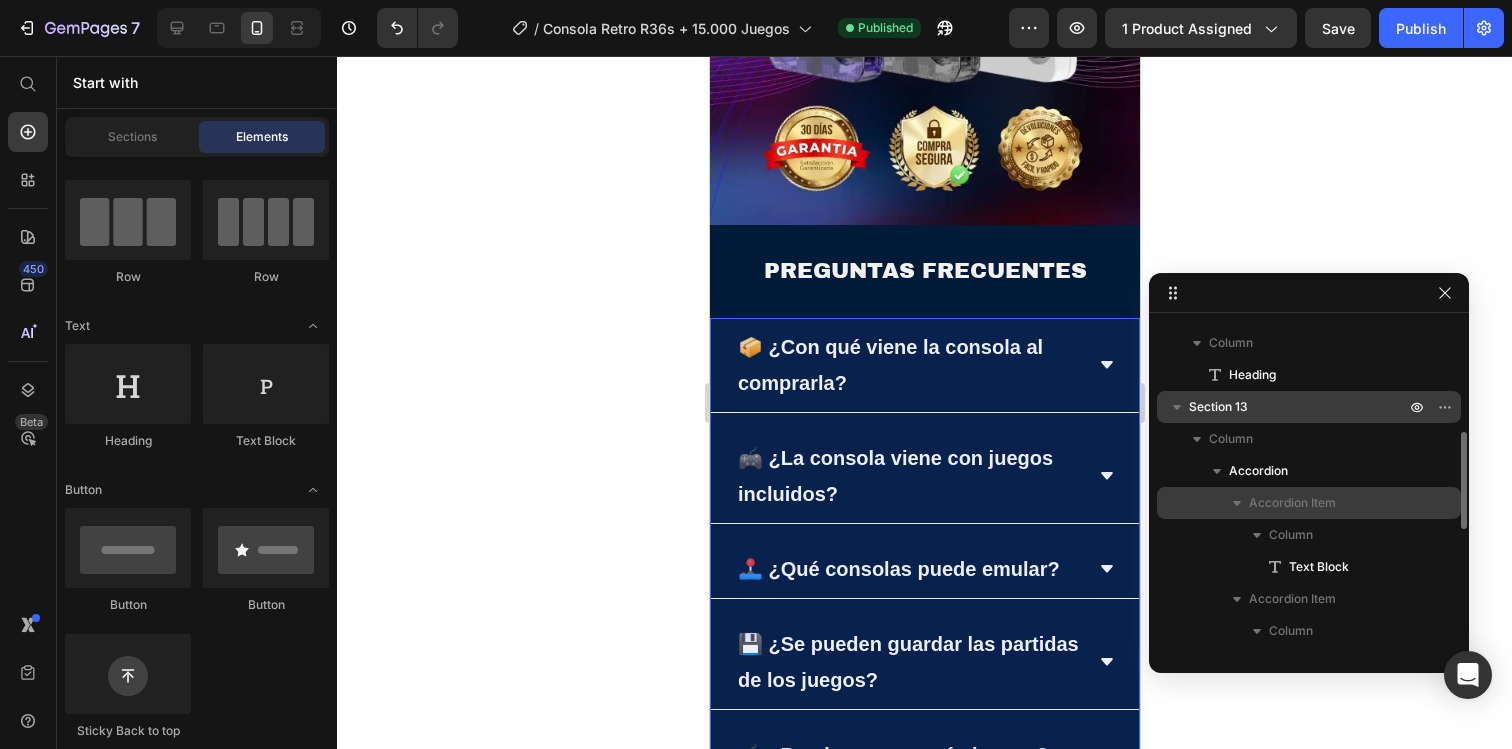 click 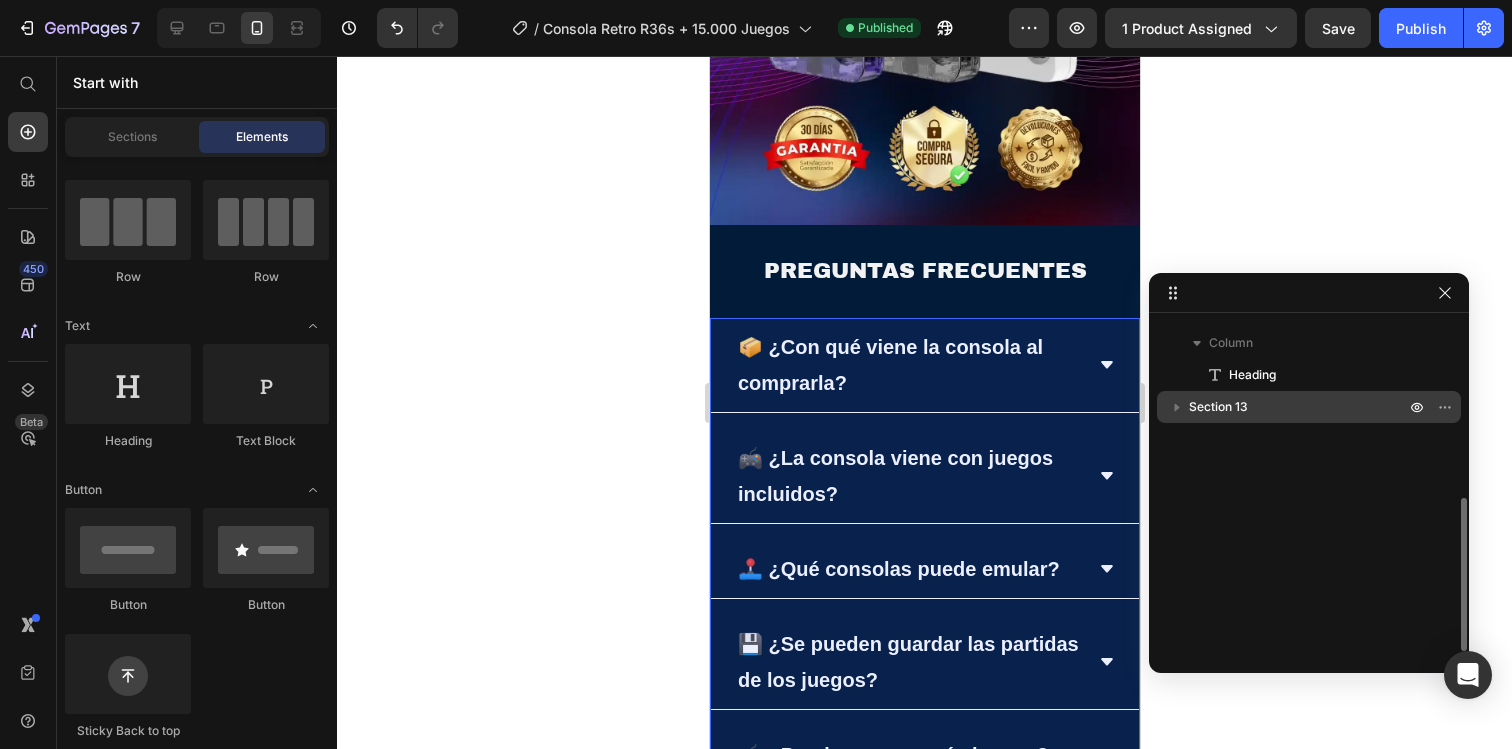 click on "Section 13" at bounding box center (1299, 407) 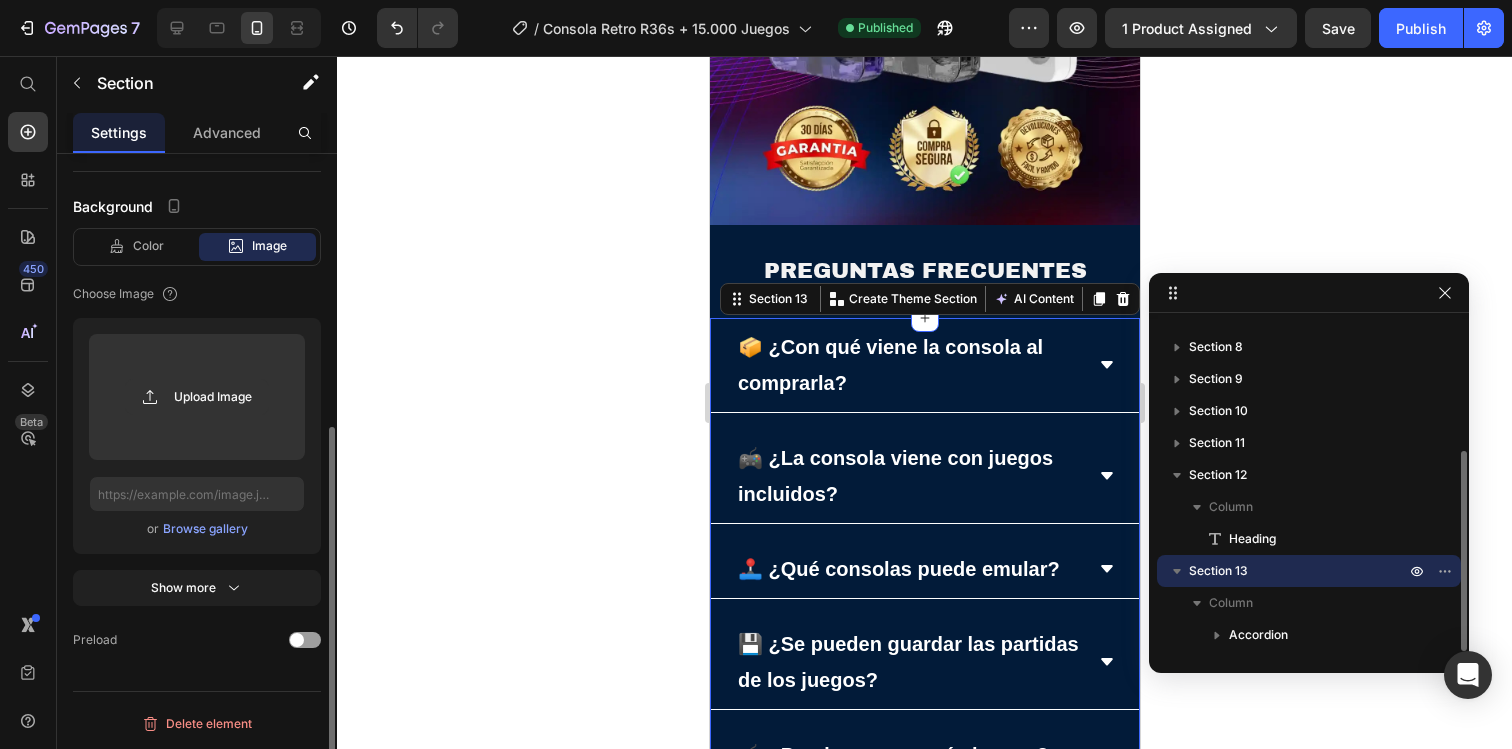 scroll, scrollTop: 0, scrollLeft: 0, axis: both 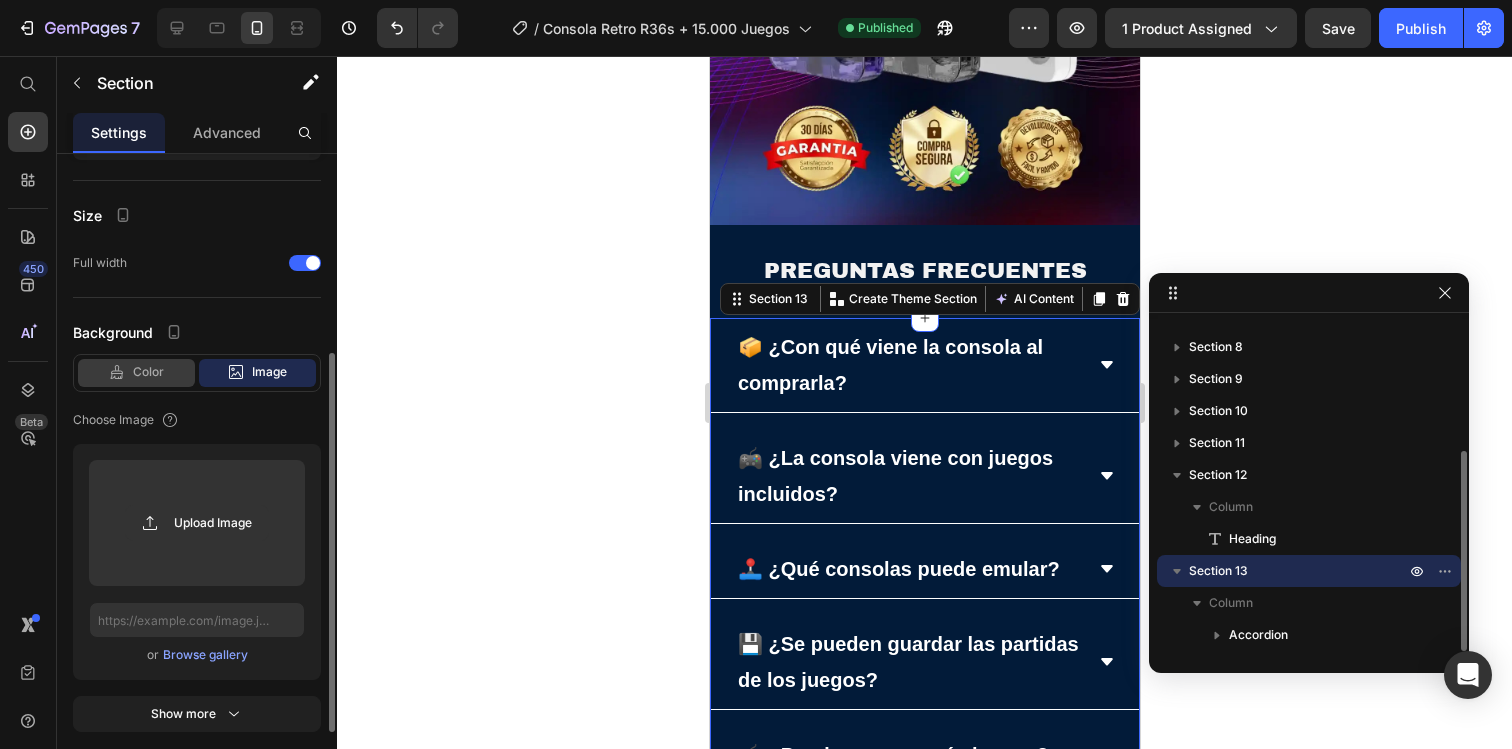 click on "Color" 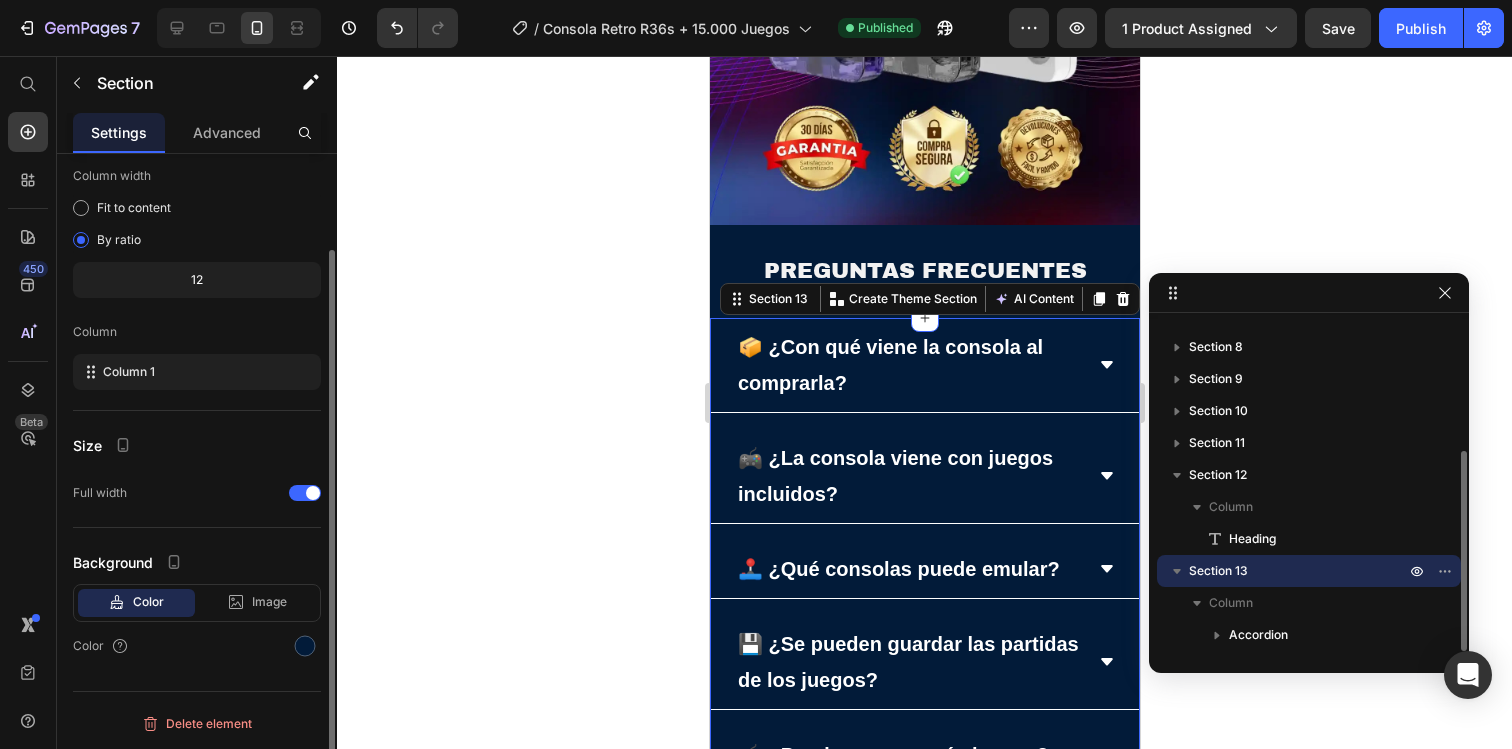 scroll, scrollTop: 112, scrollLeft: 0, axis: vertical 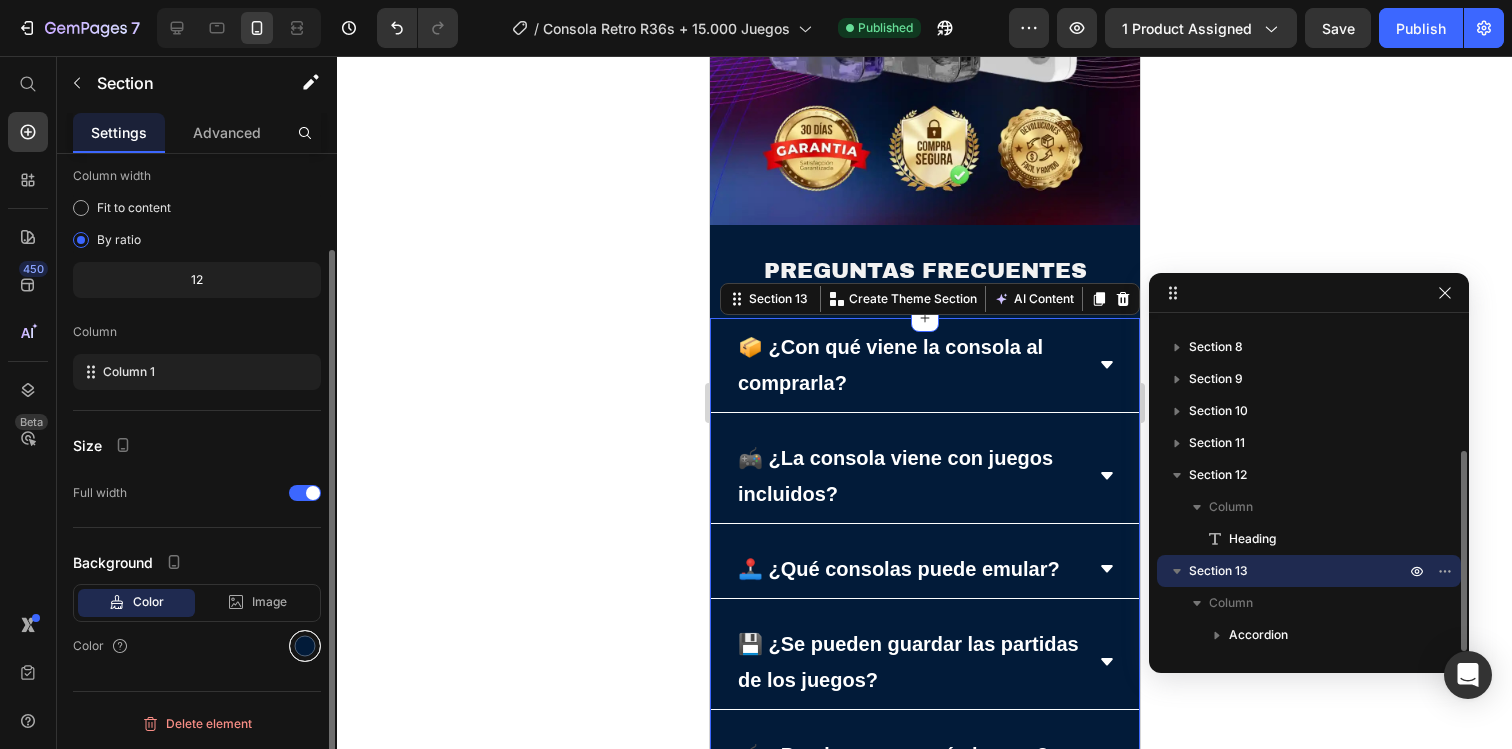 click at bounding box center [305, 646] 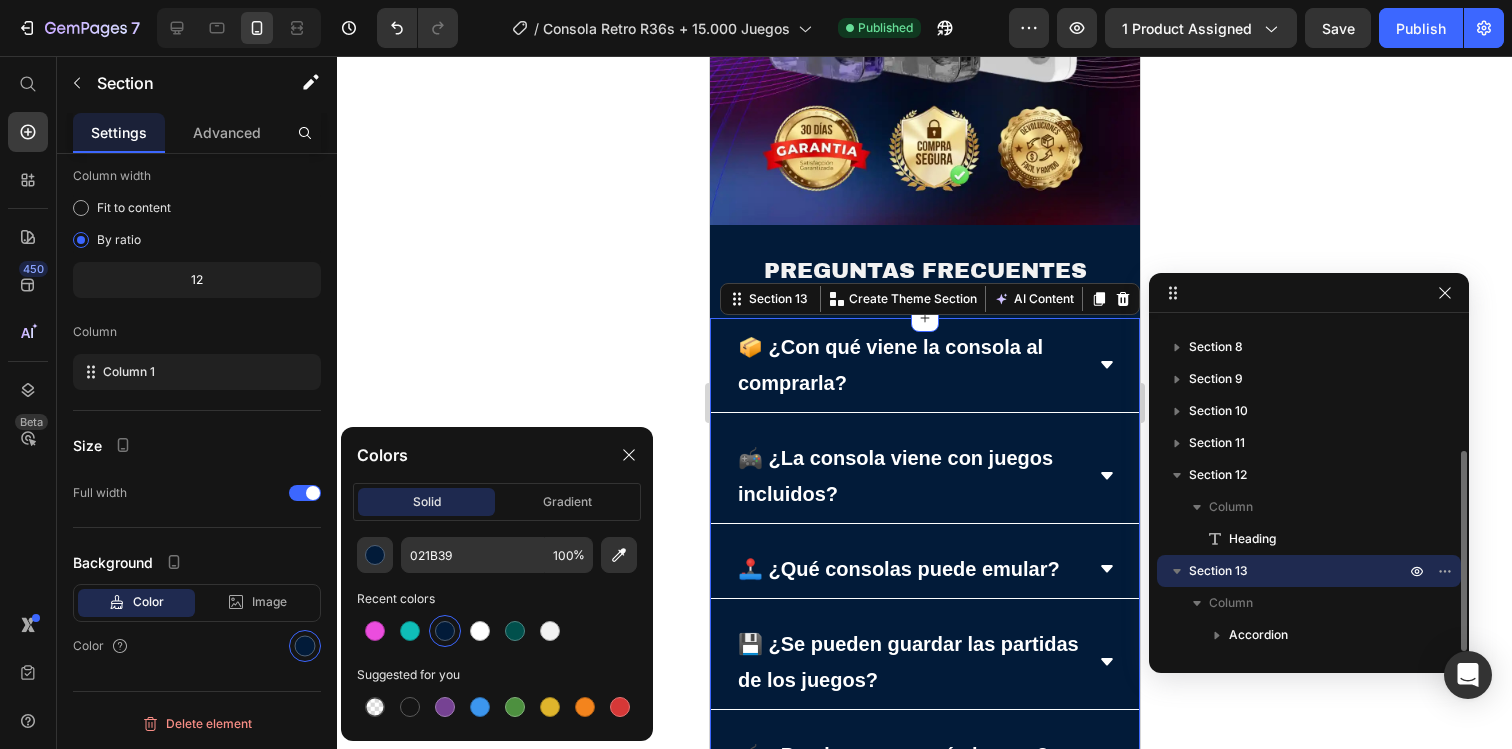 click on "solid gradient" 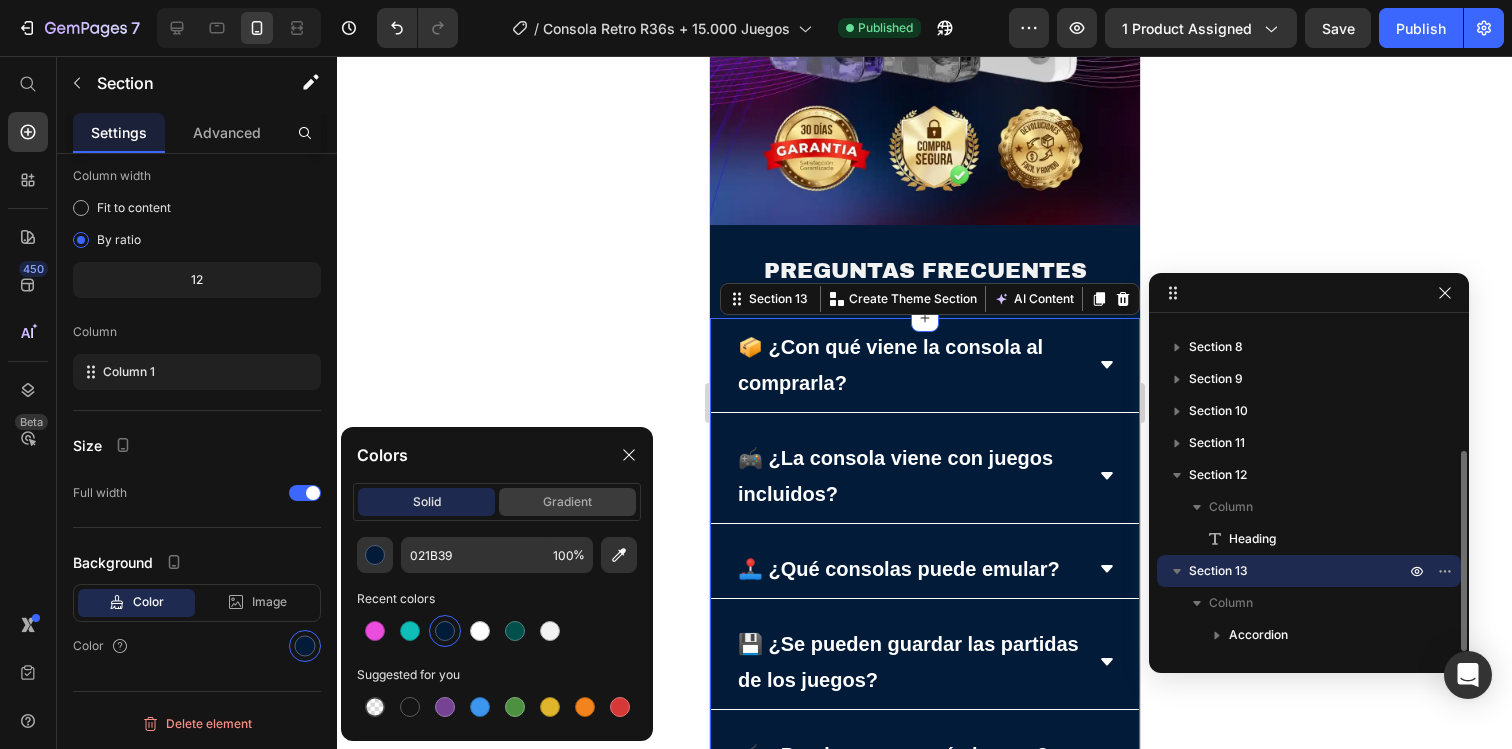 click on "gradient" 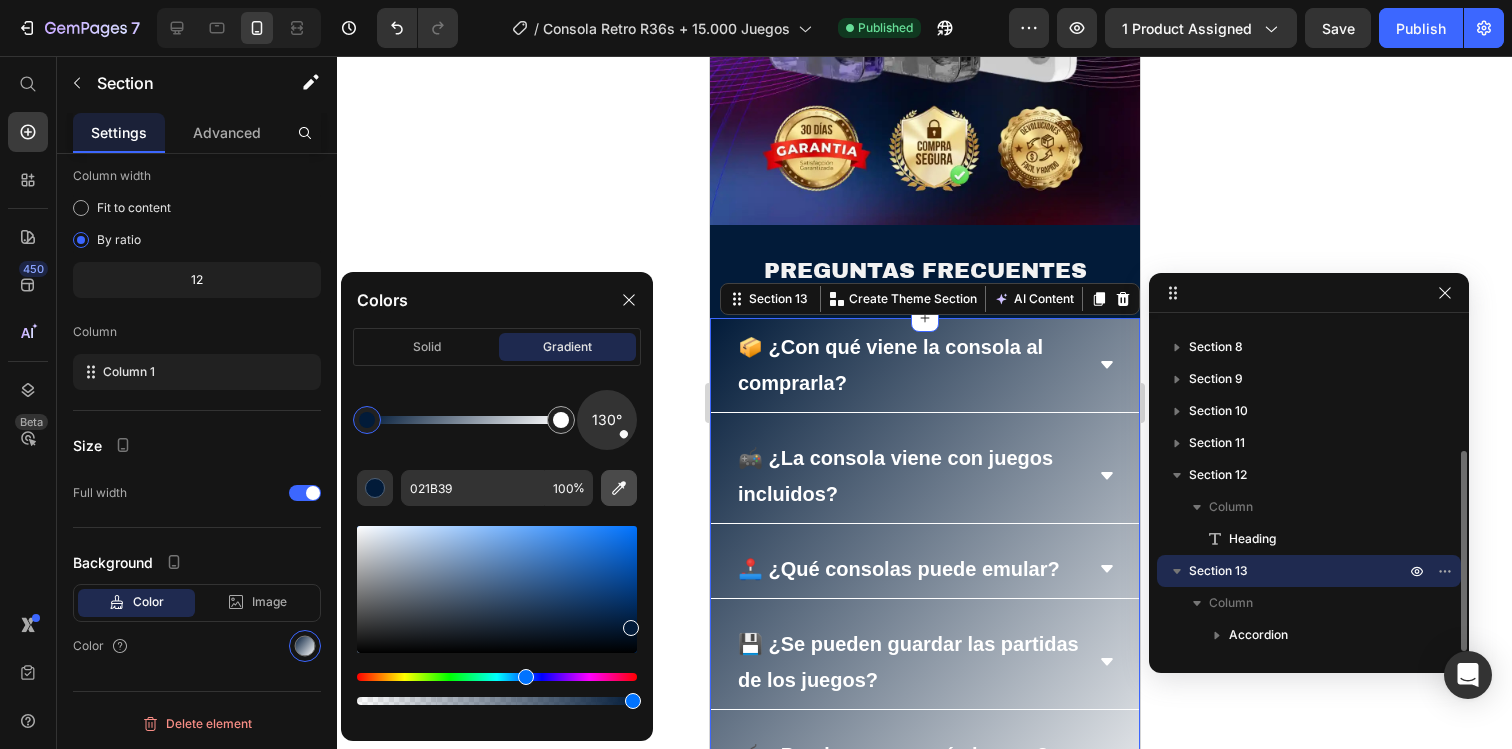 click at bounding box center [619, 488] 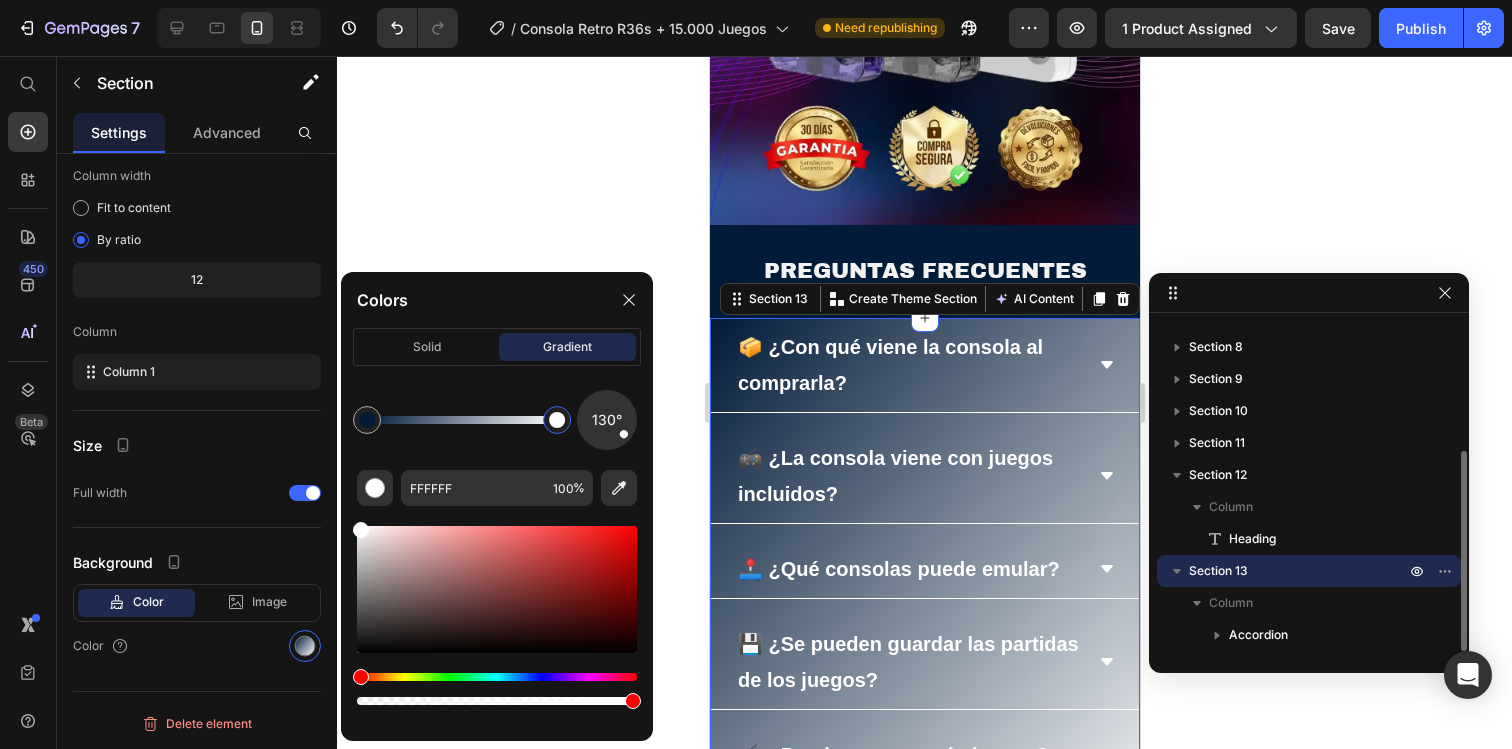 click at bounding box center (557, 420) 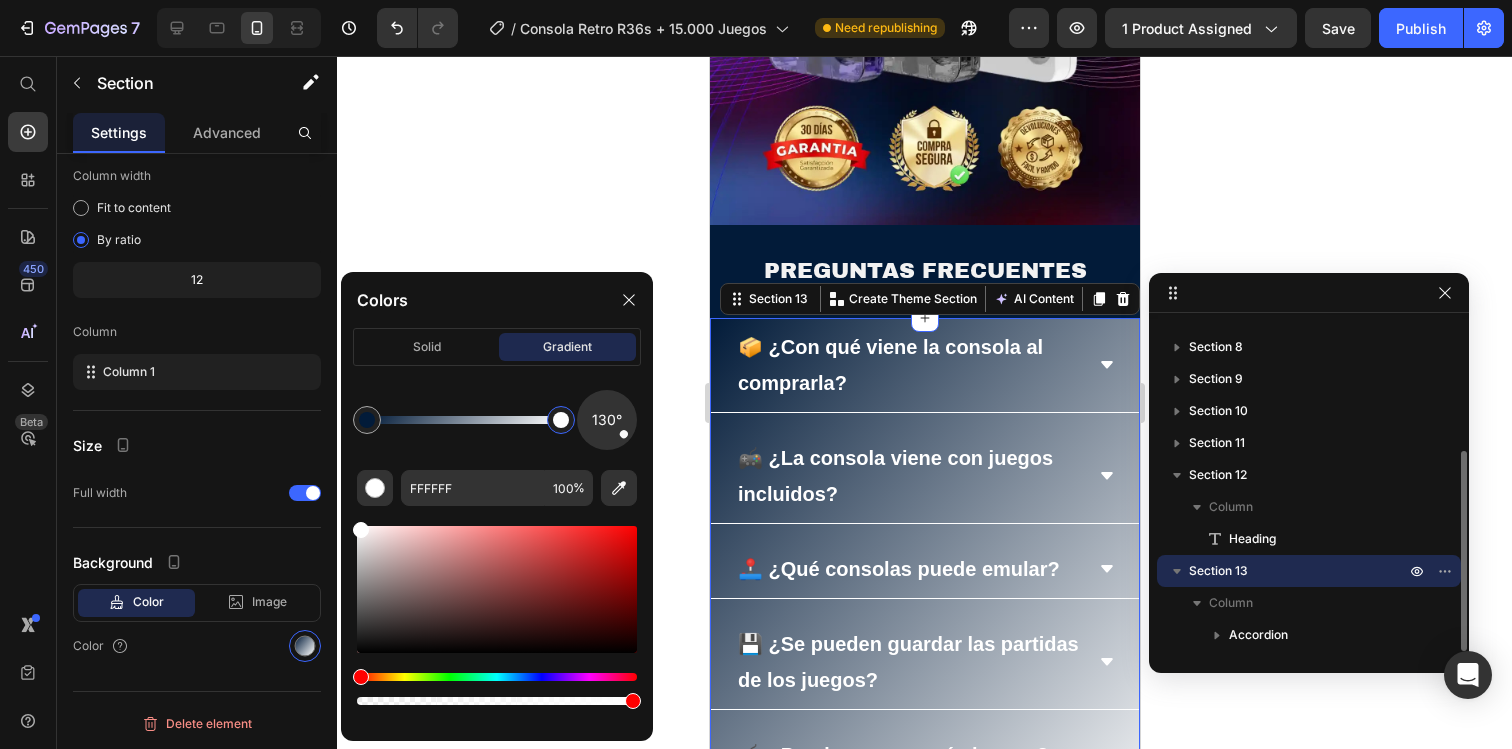 drag, startPoint x: 559, startPoint y: 428, endPoint x: 586, endPoint y: 428, distance: 27 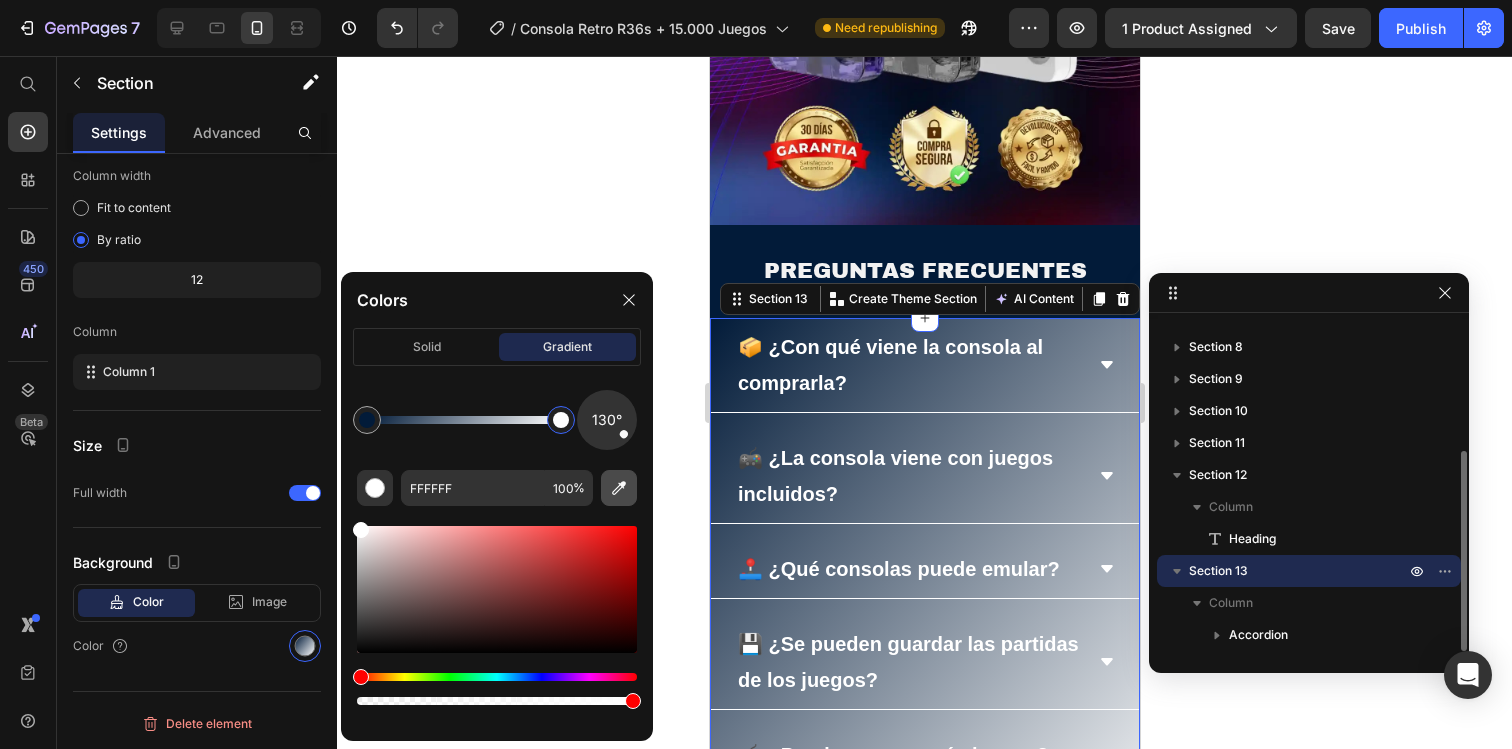 click at bounding box center [619, 488] 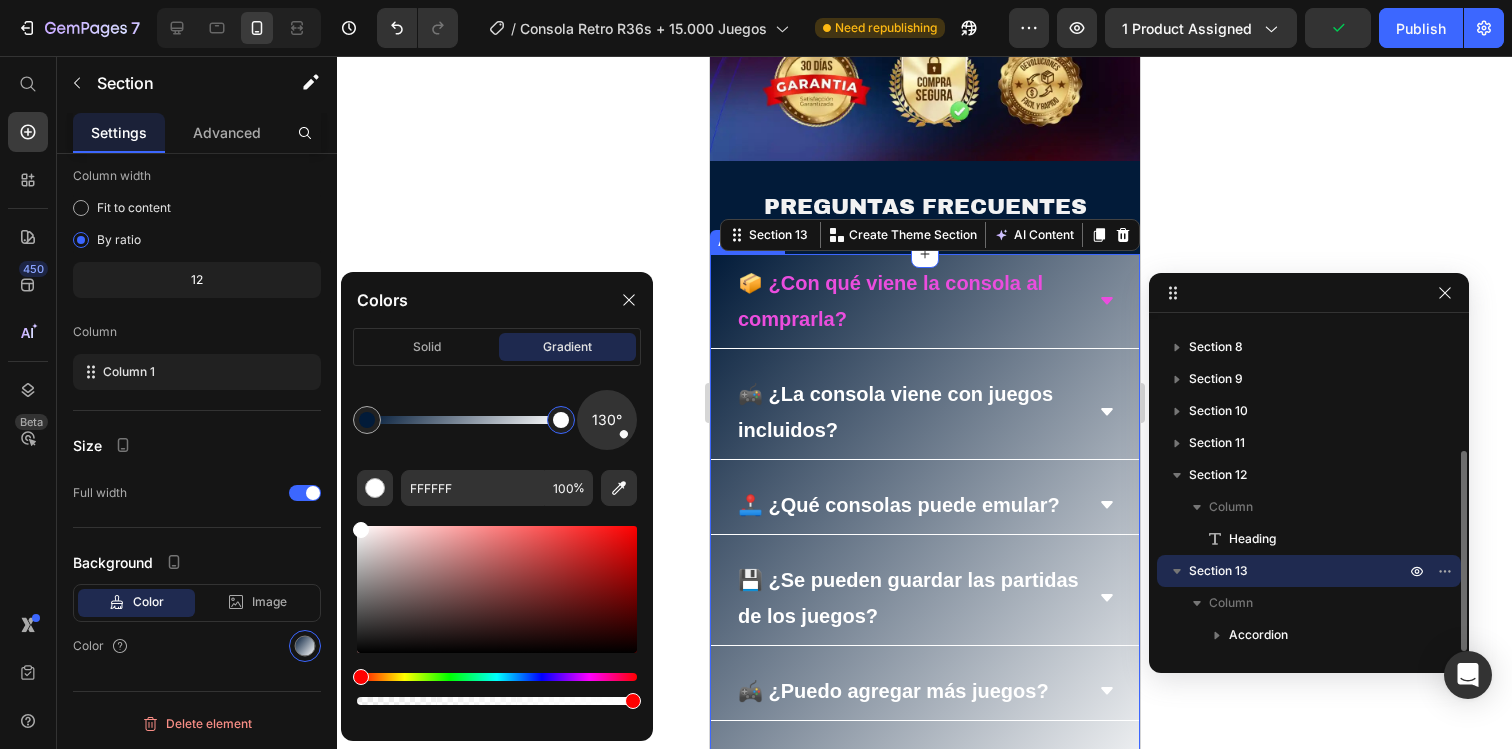 scroll, scrollTop: 2828, scrollLeft: 0, axis: vertical 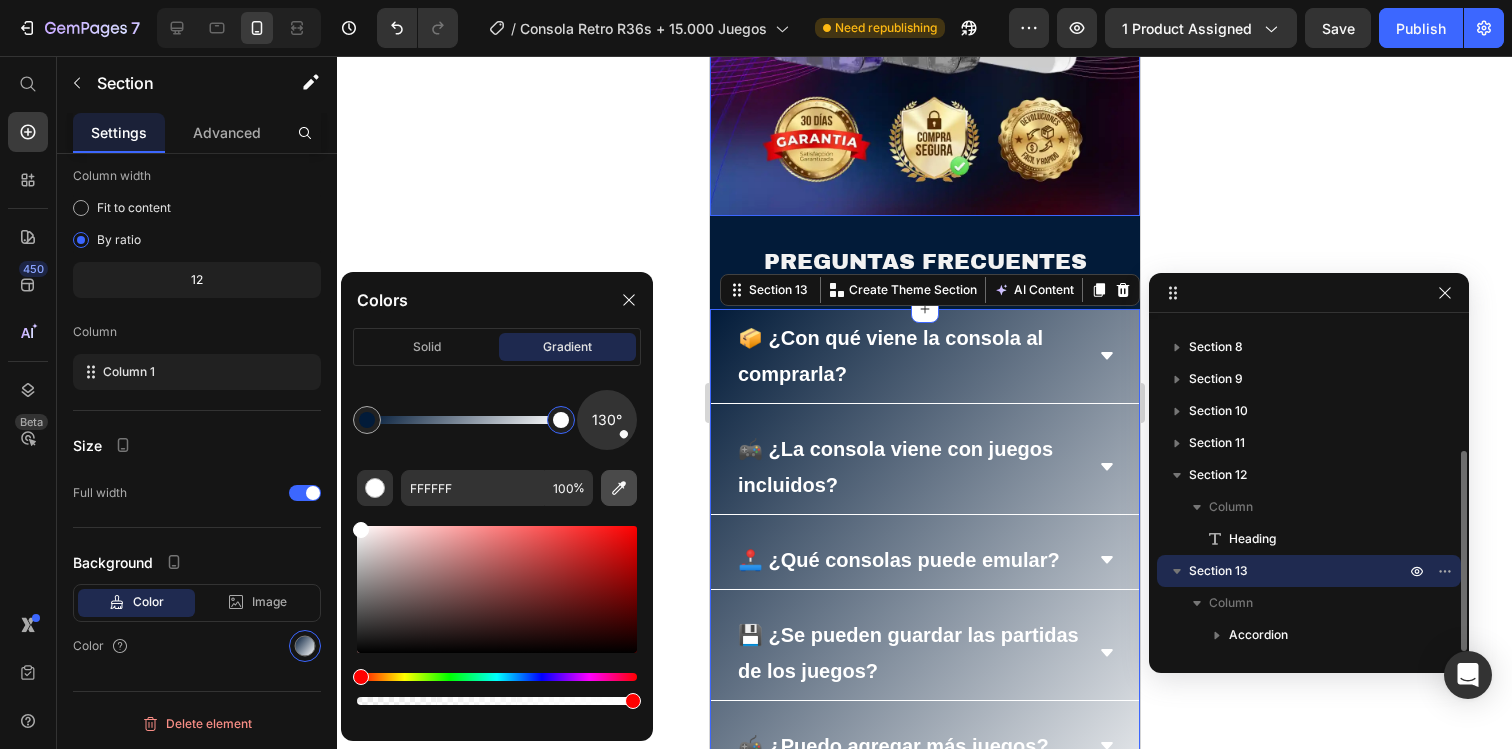 click at bounding box center (619, 488) 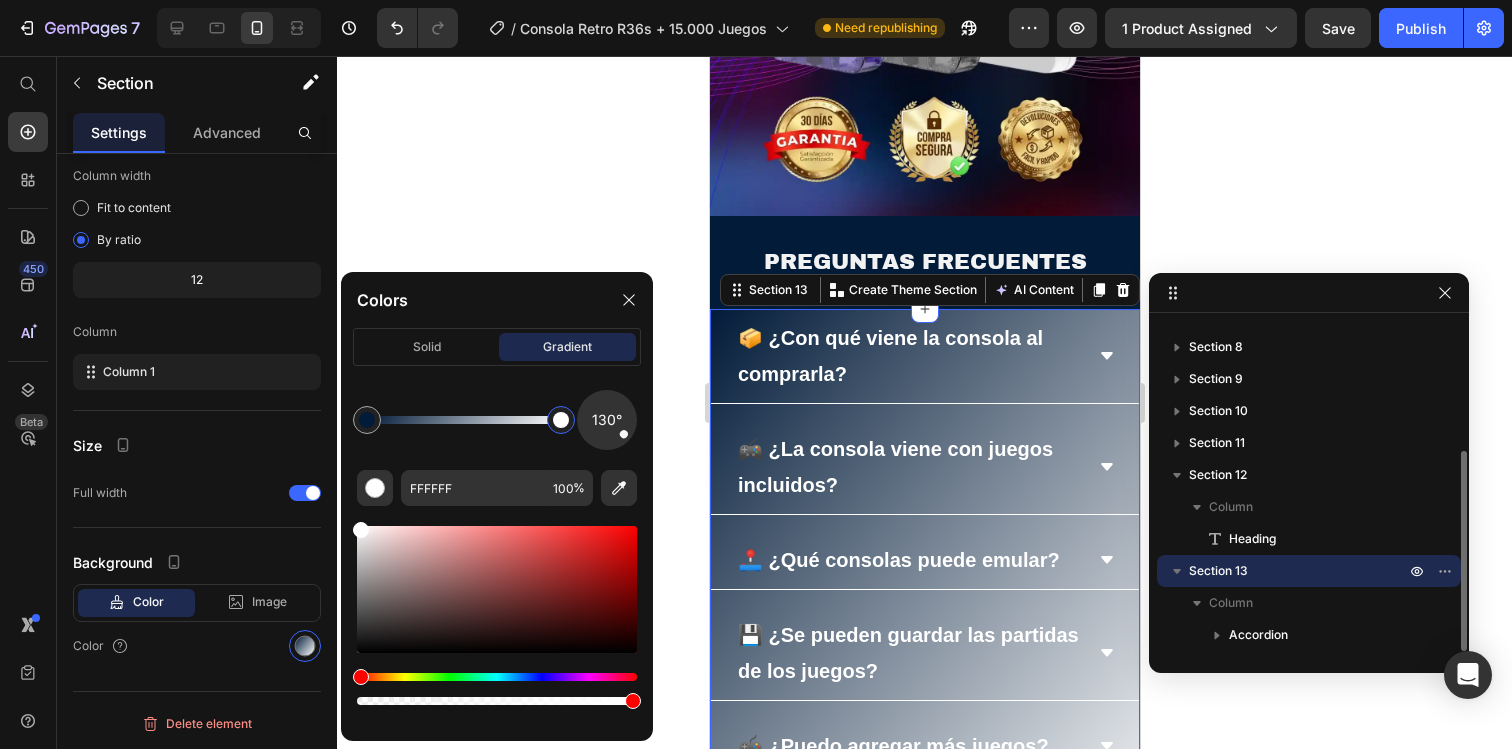 type on "7C287D" 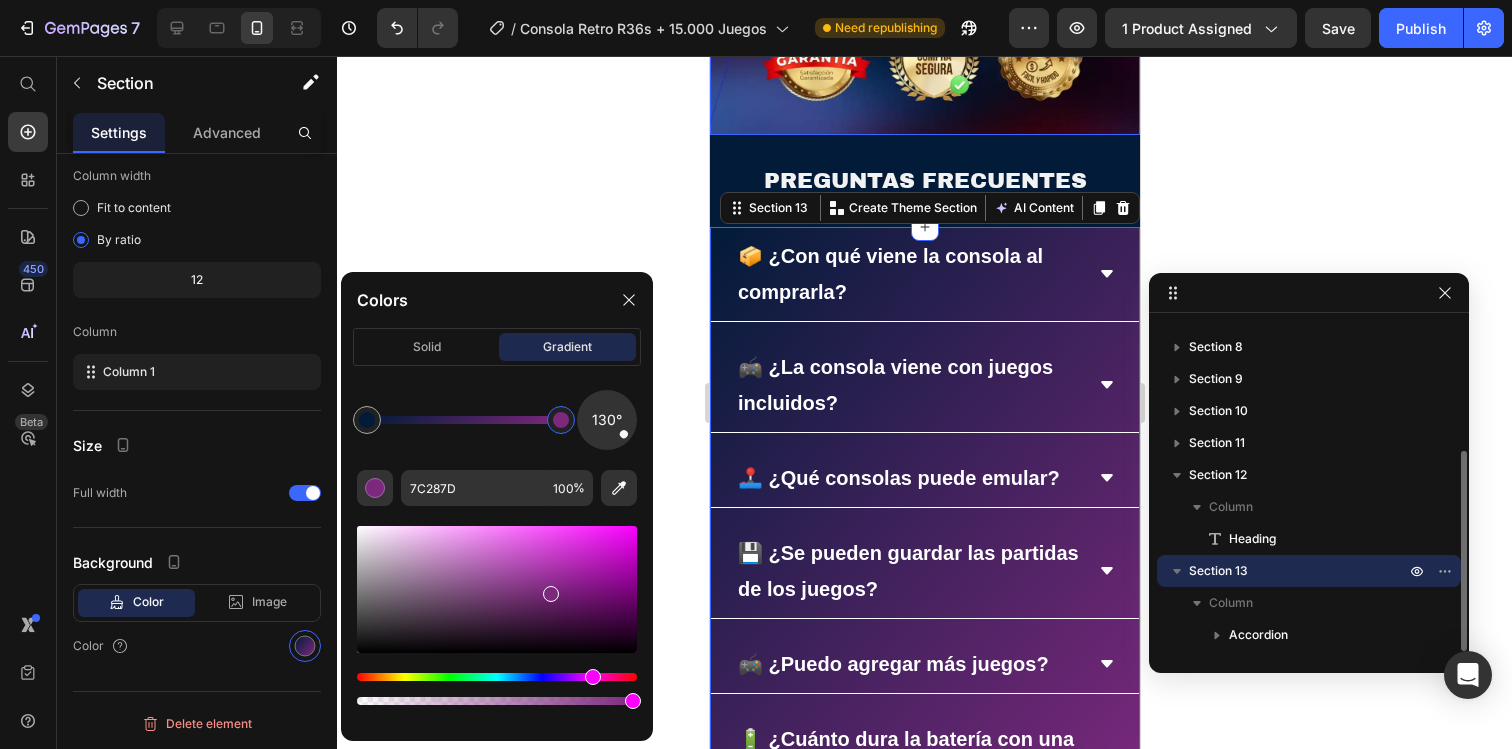 scroll, scrollTop: 3359, scrollLeft: 0, axis: vertical 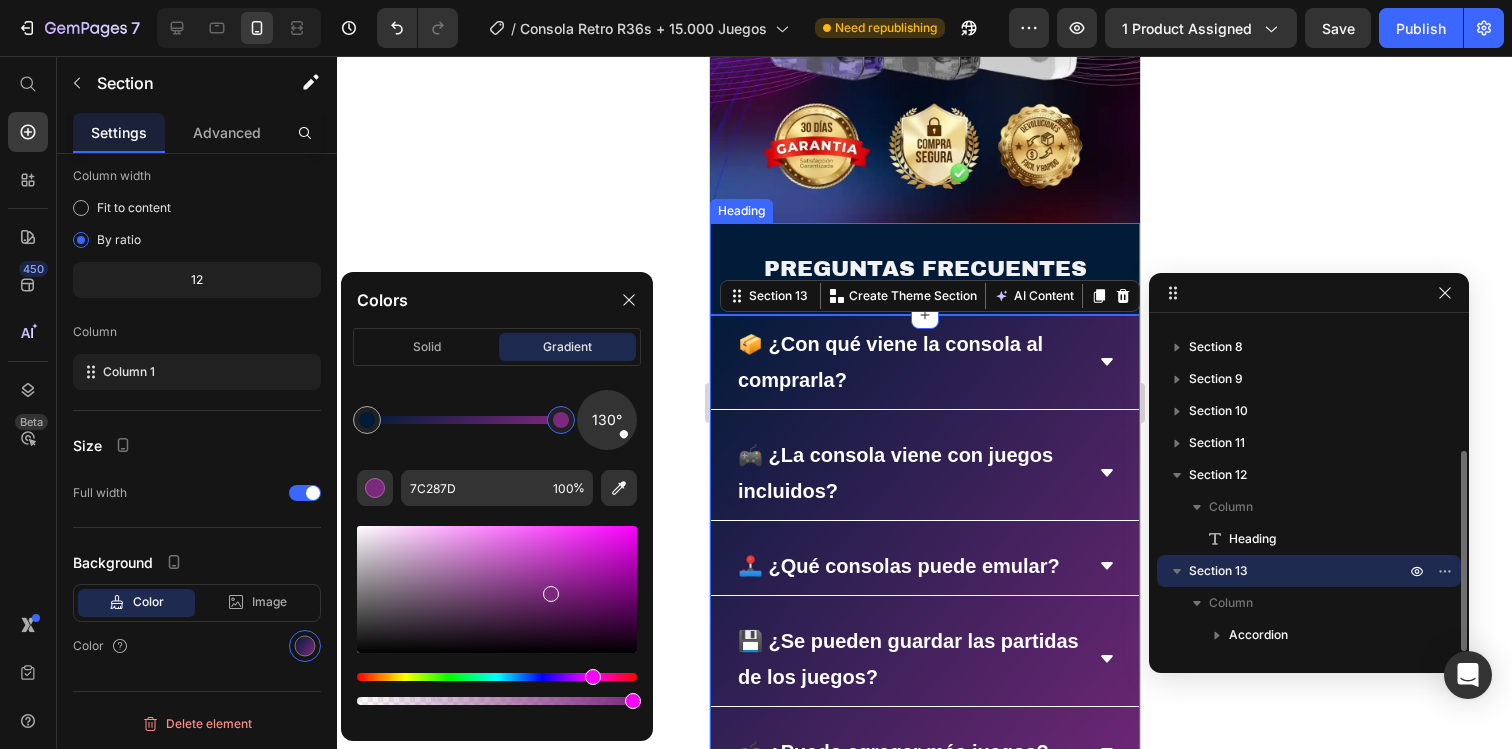 click on "PREGUNTAS FRECUENTES Heading" at bounding box center [924, 269] 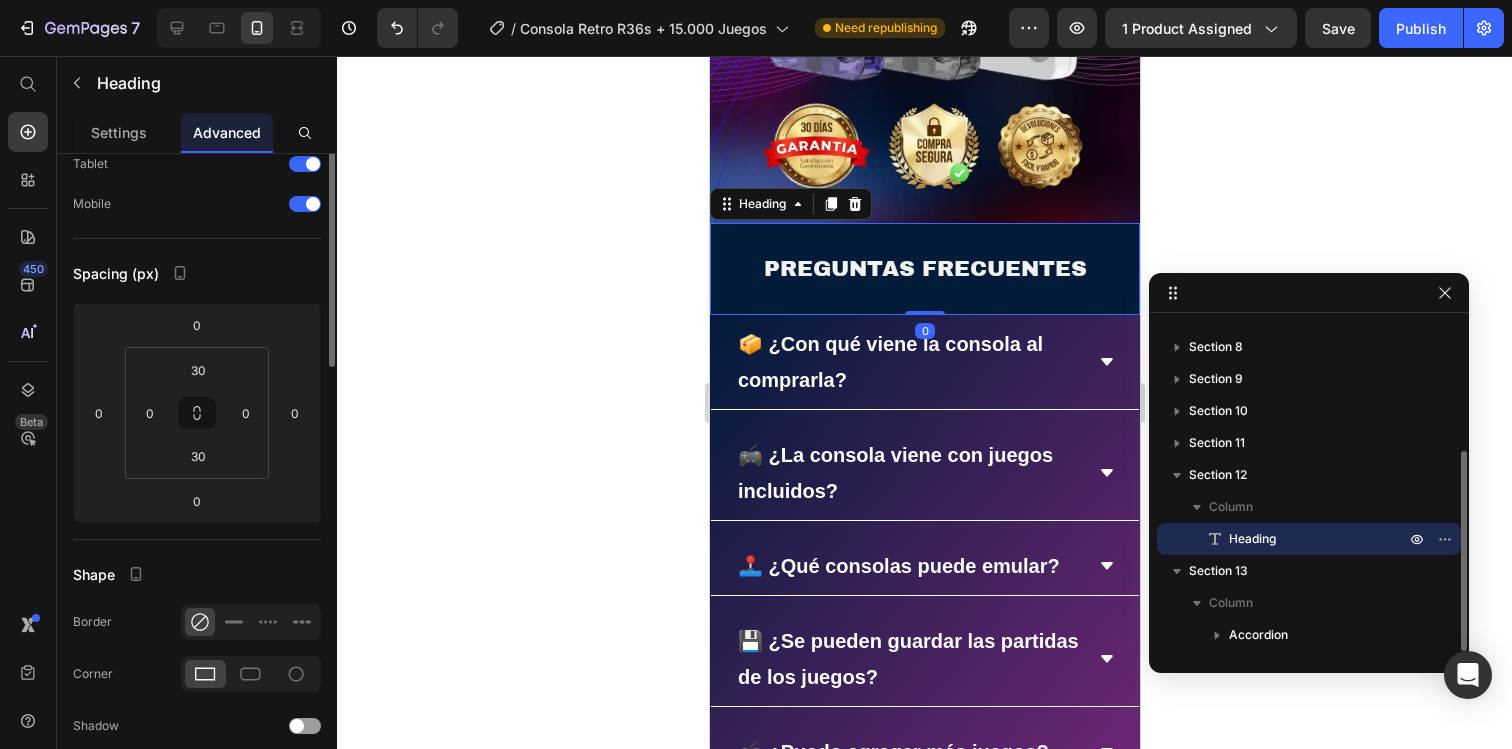 scroll, scrollTop: 0, scrollLeft: 0, axis: both 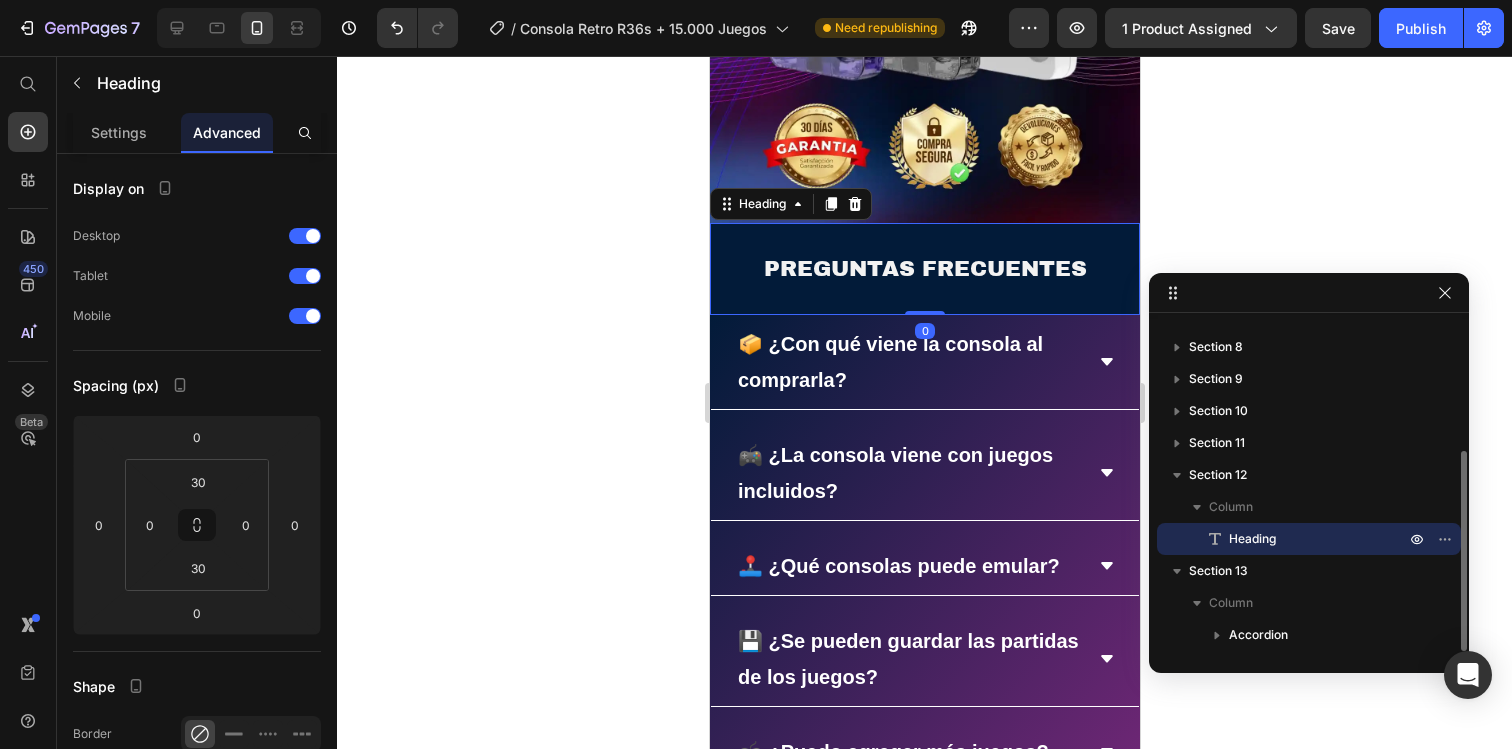 click on "PREGUNTAS FRECUENTES Heading   0" at bounding box center (924, 269) 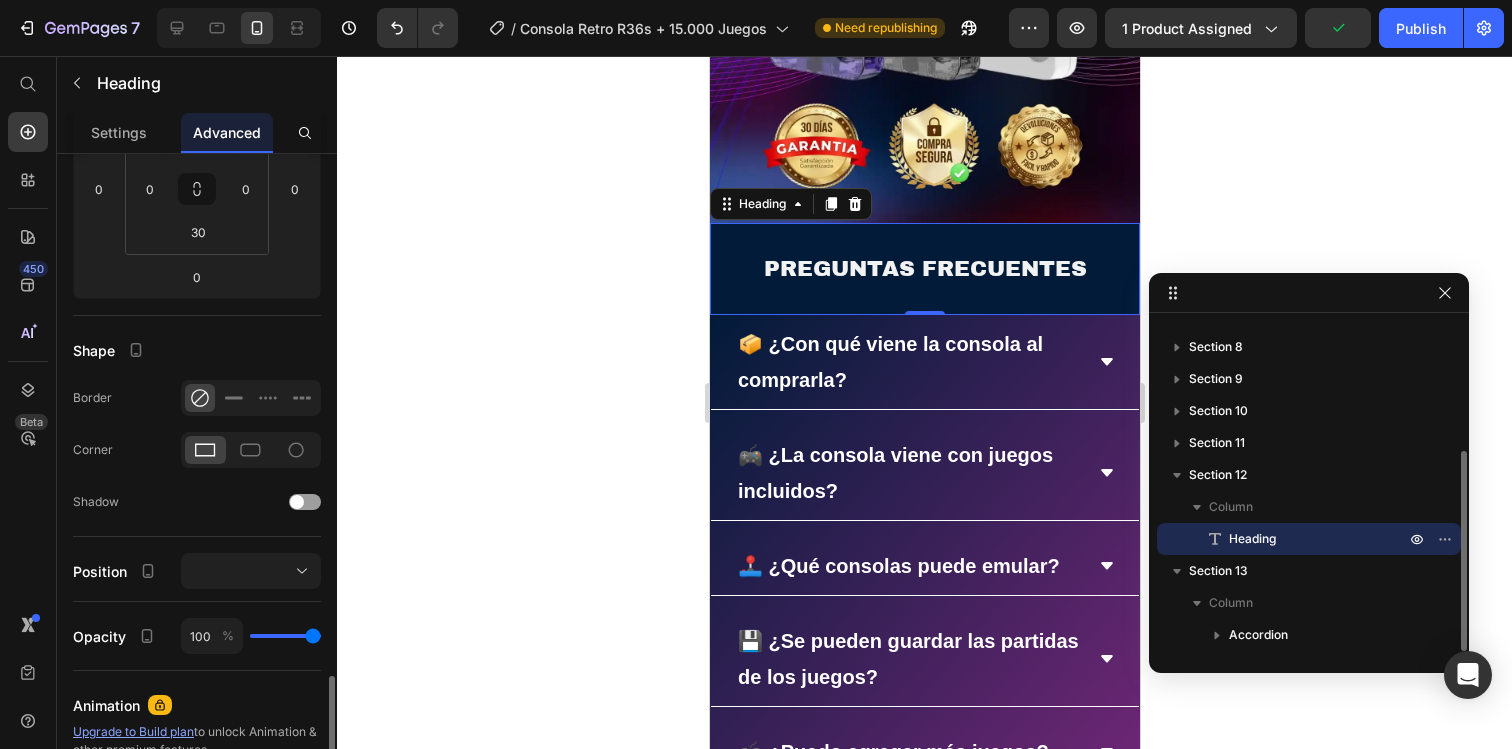 scroll, scrollTop: 249, scrollLeft: 0, axis: vertical 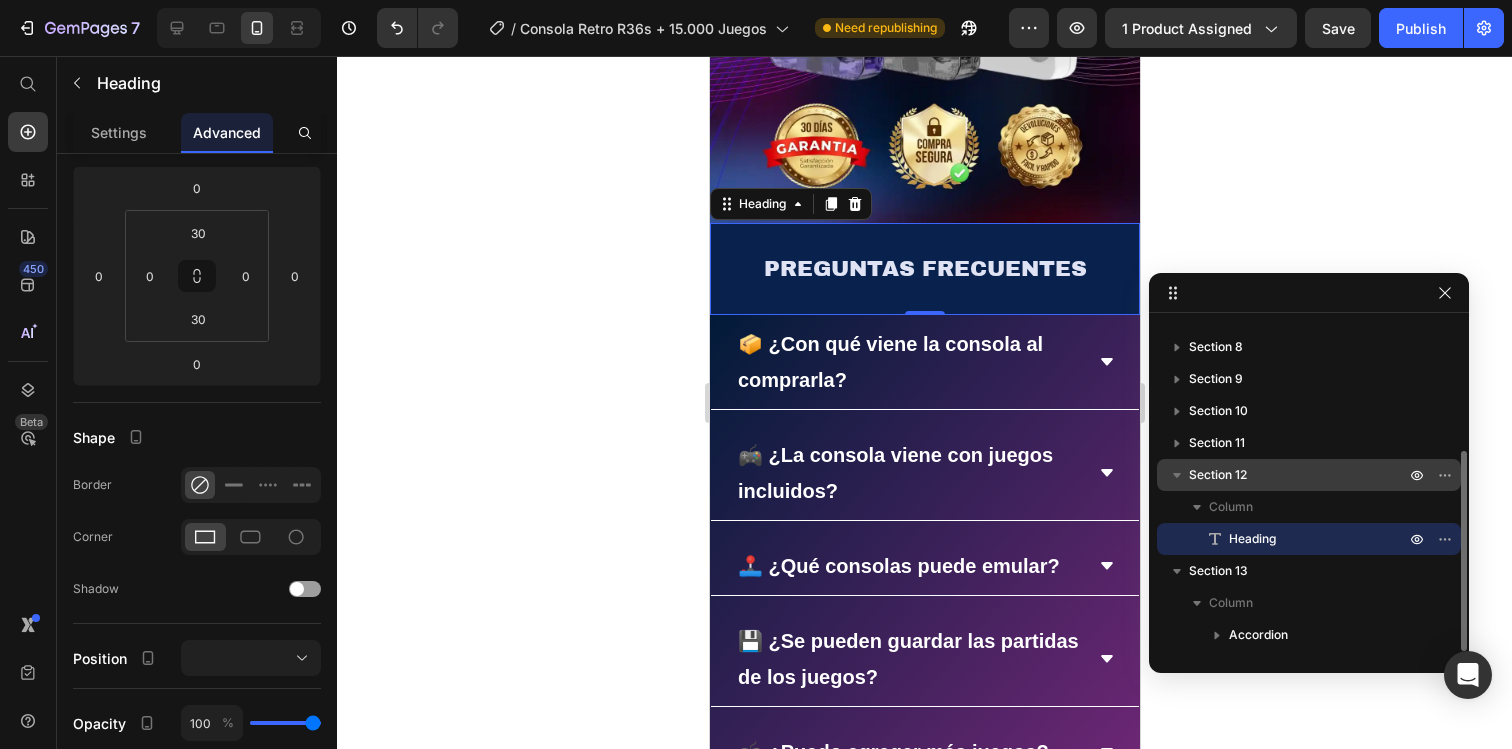 click on "Section 12" at bounding box center (1299, 475) 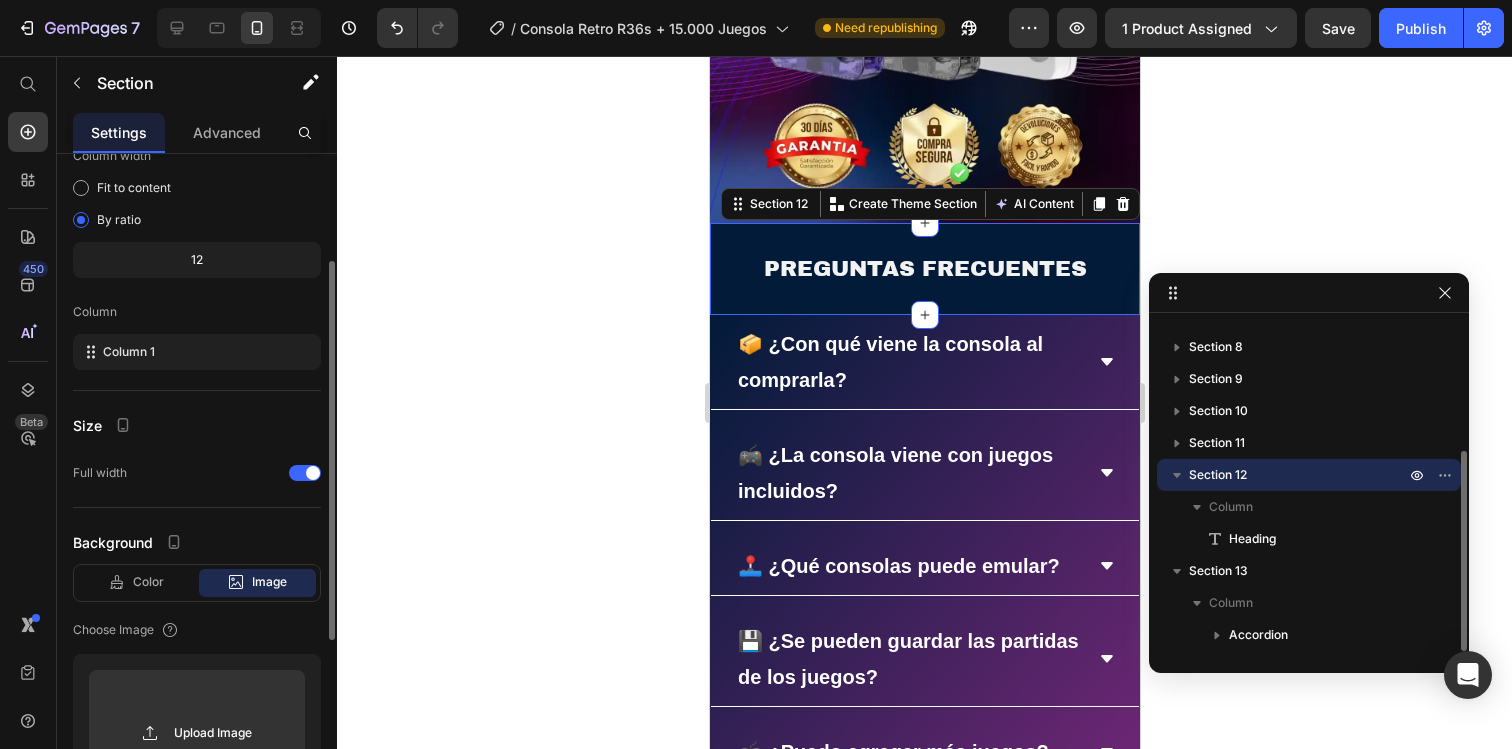 scroll, scrollTop: 468, scrollLeft: 0, axis: vertical 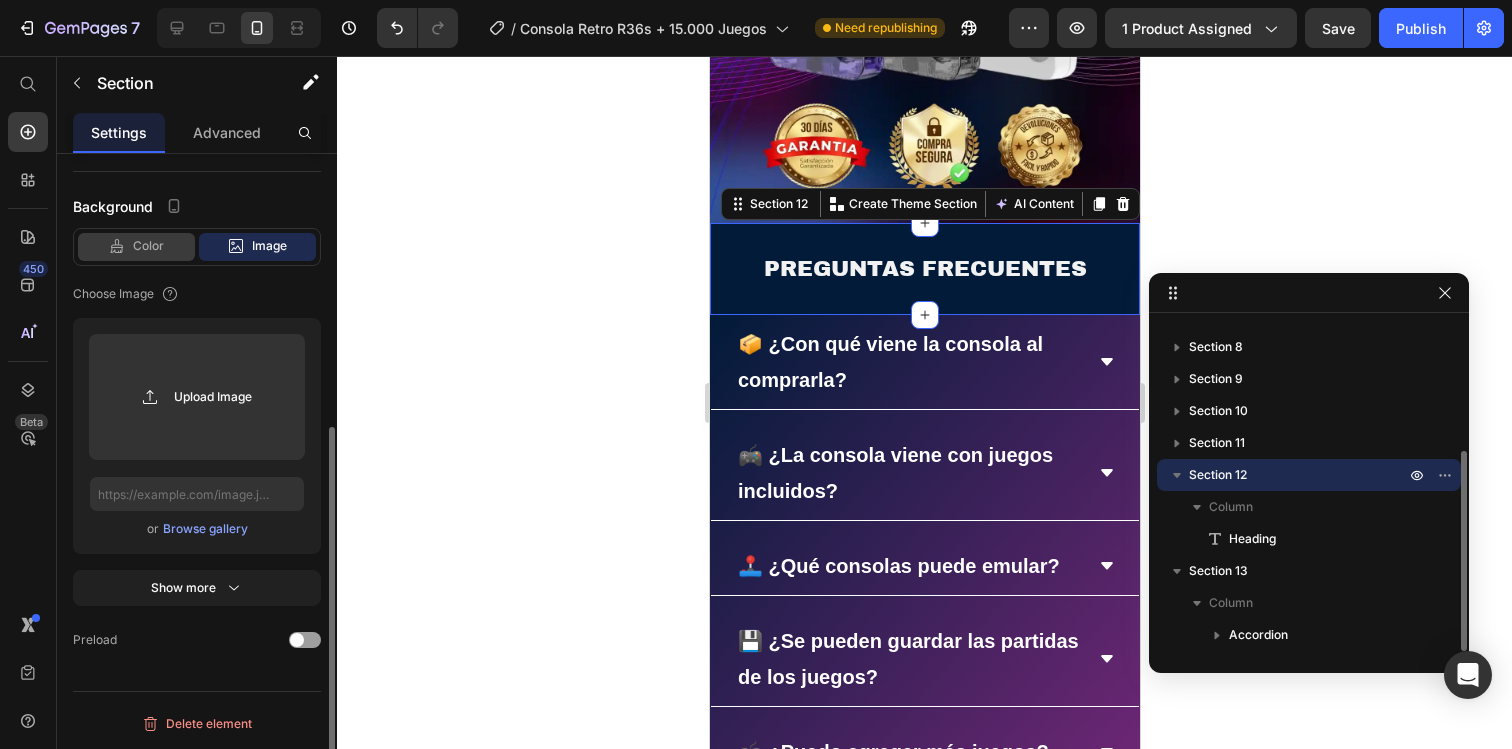 click on "Color" at bounding box center (148, 246) 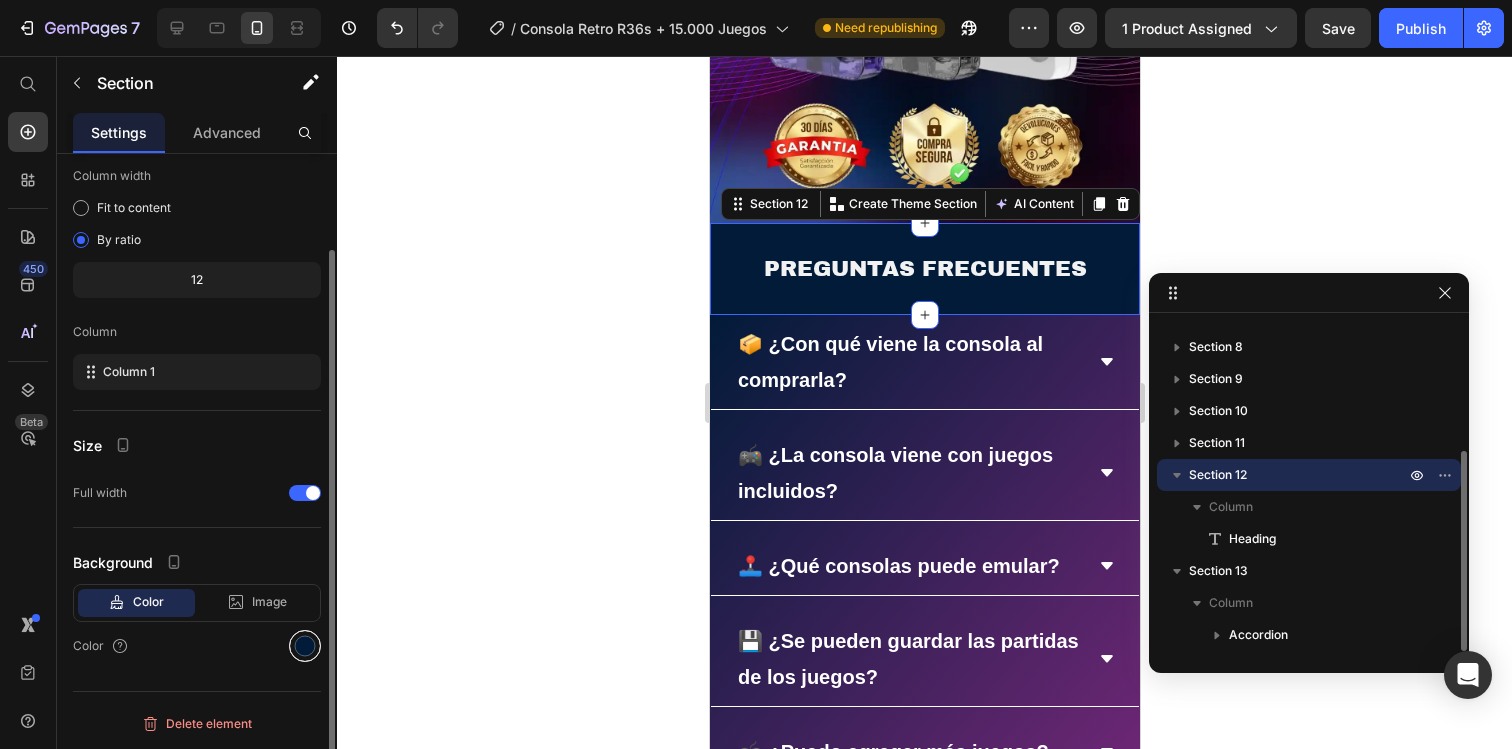click at bounding box center [305, 646] 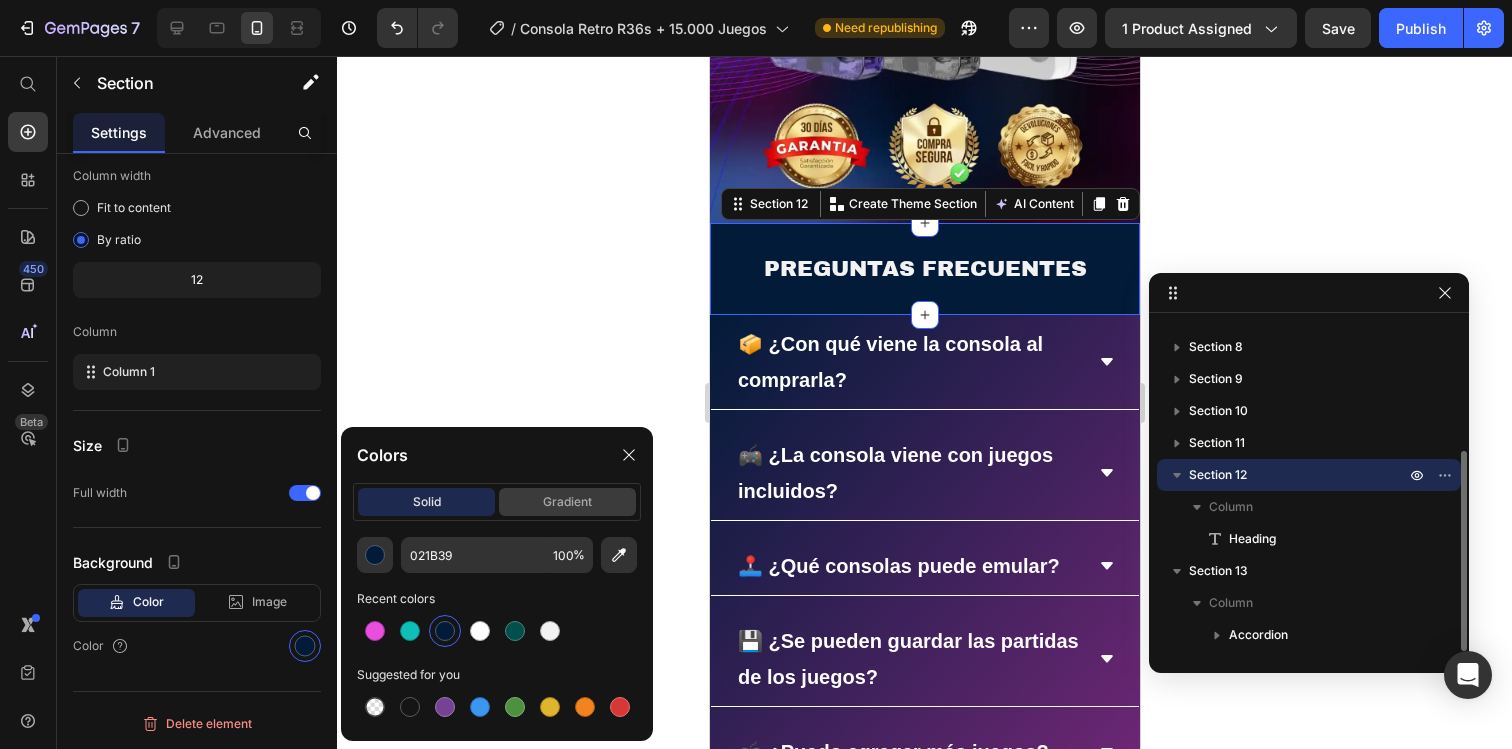 click on "gradient" 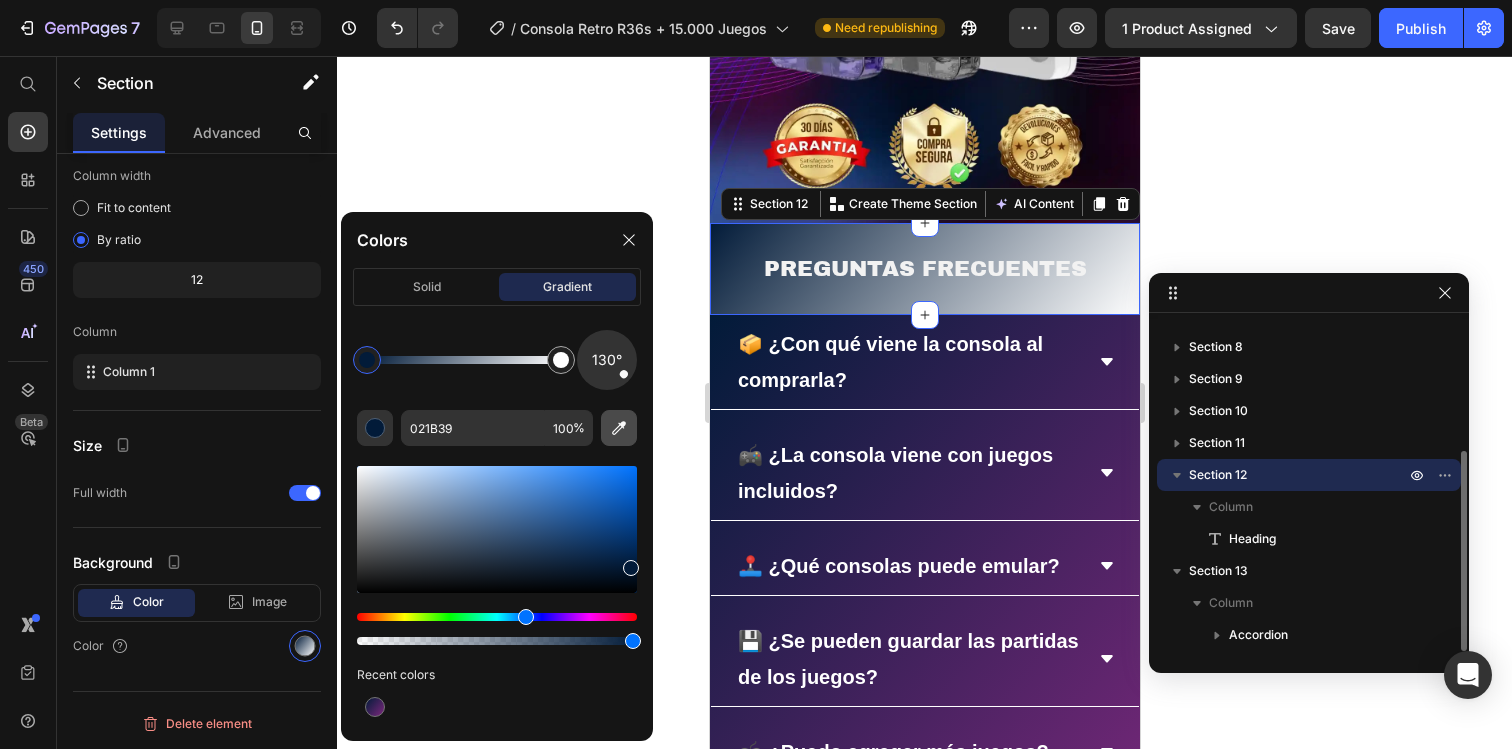 click 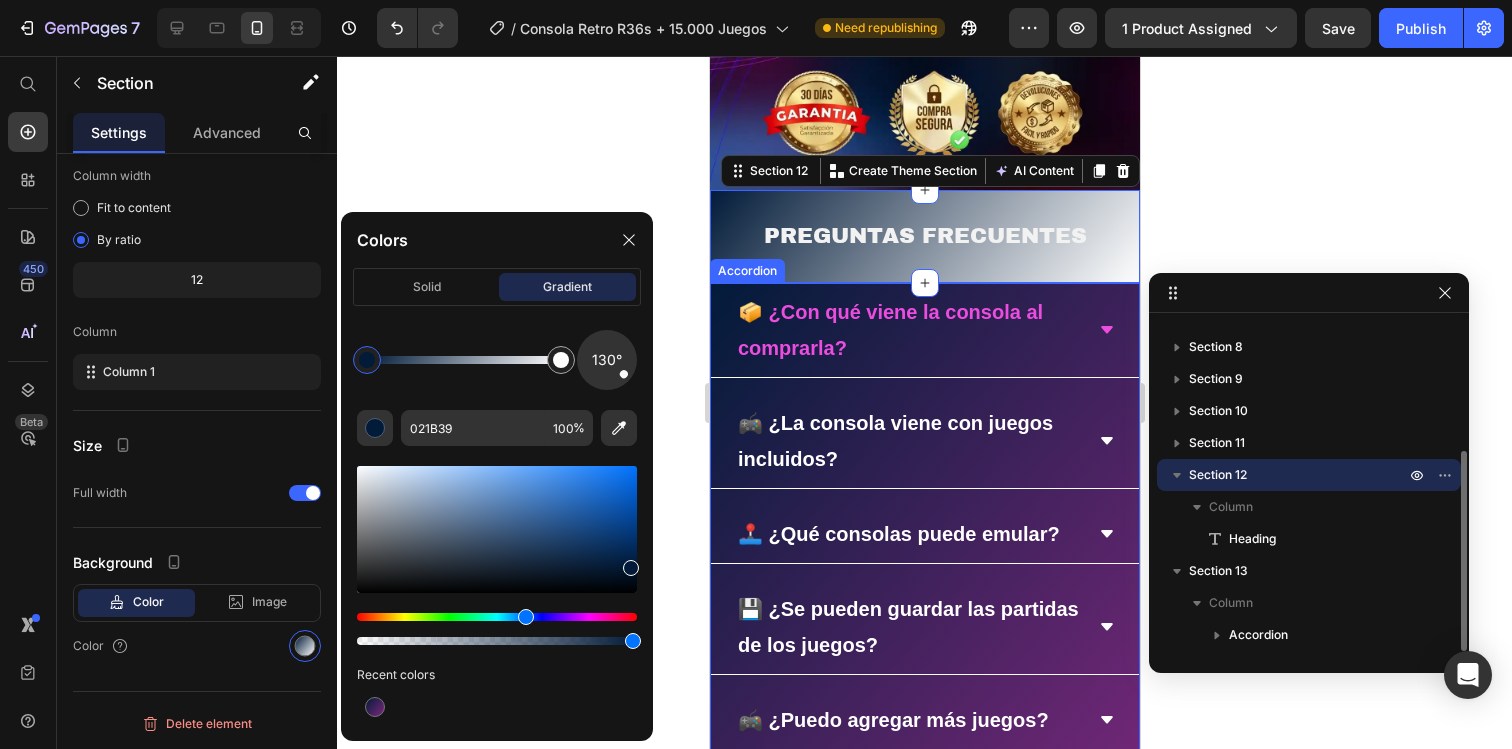 scroll, scrollTop: 2848, scrollLeft: 0, axis: vertical 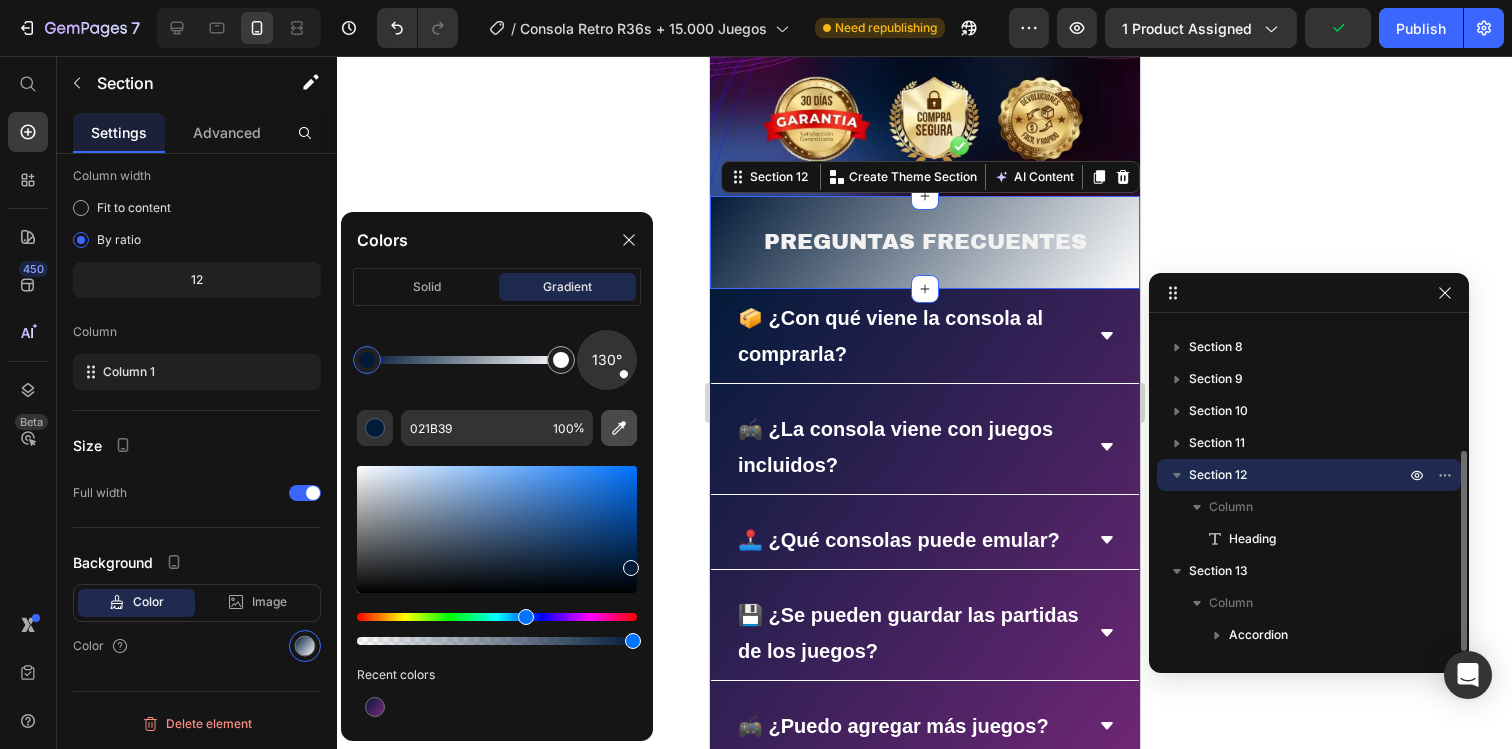 click 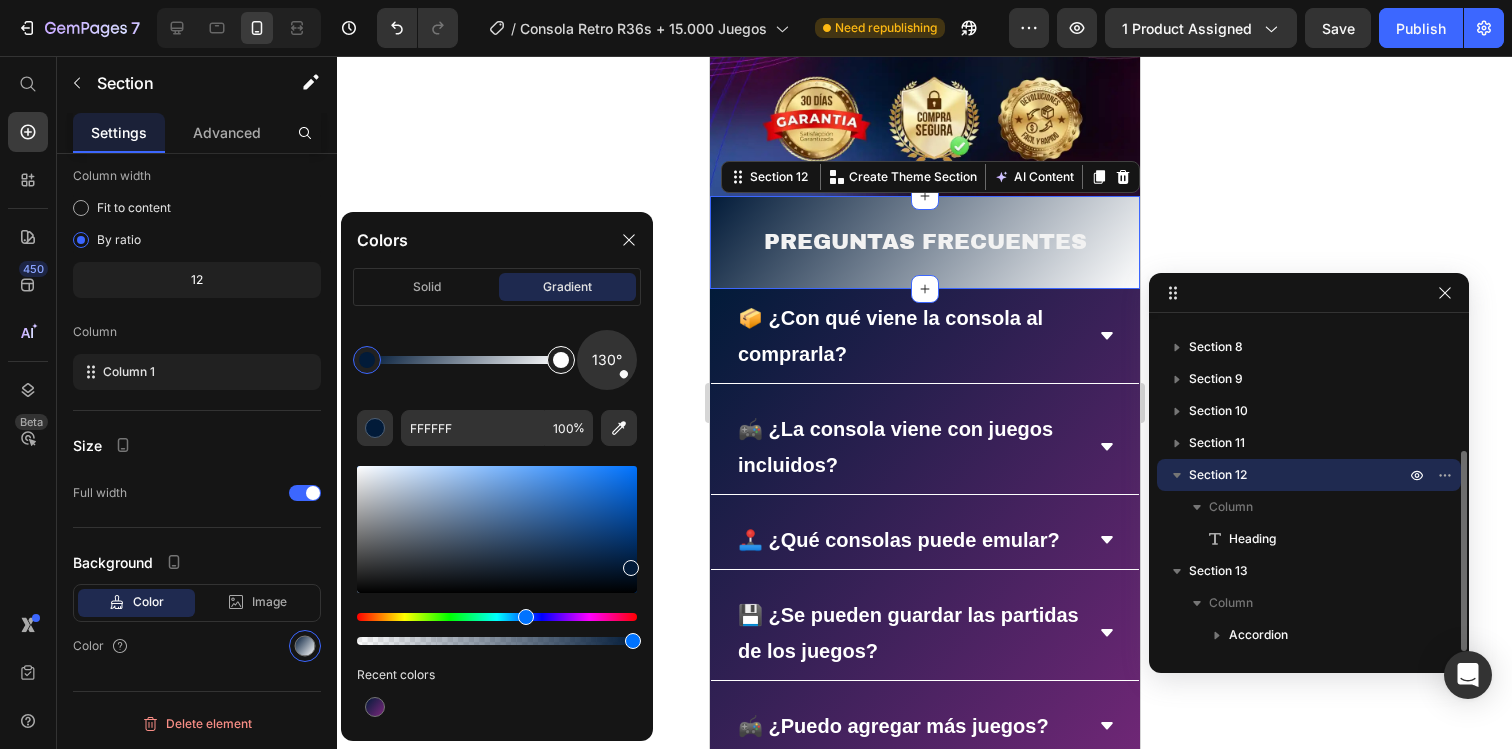 click at bounding box center (561, 360) 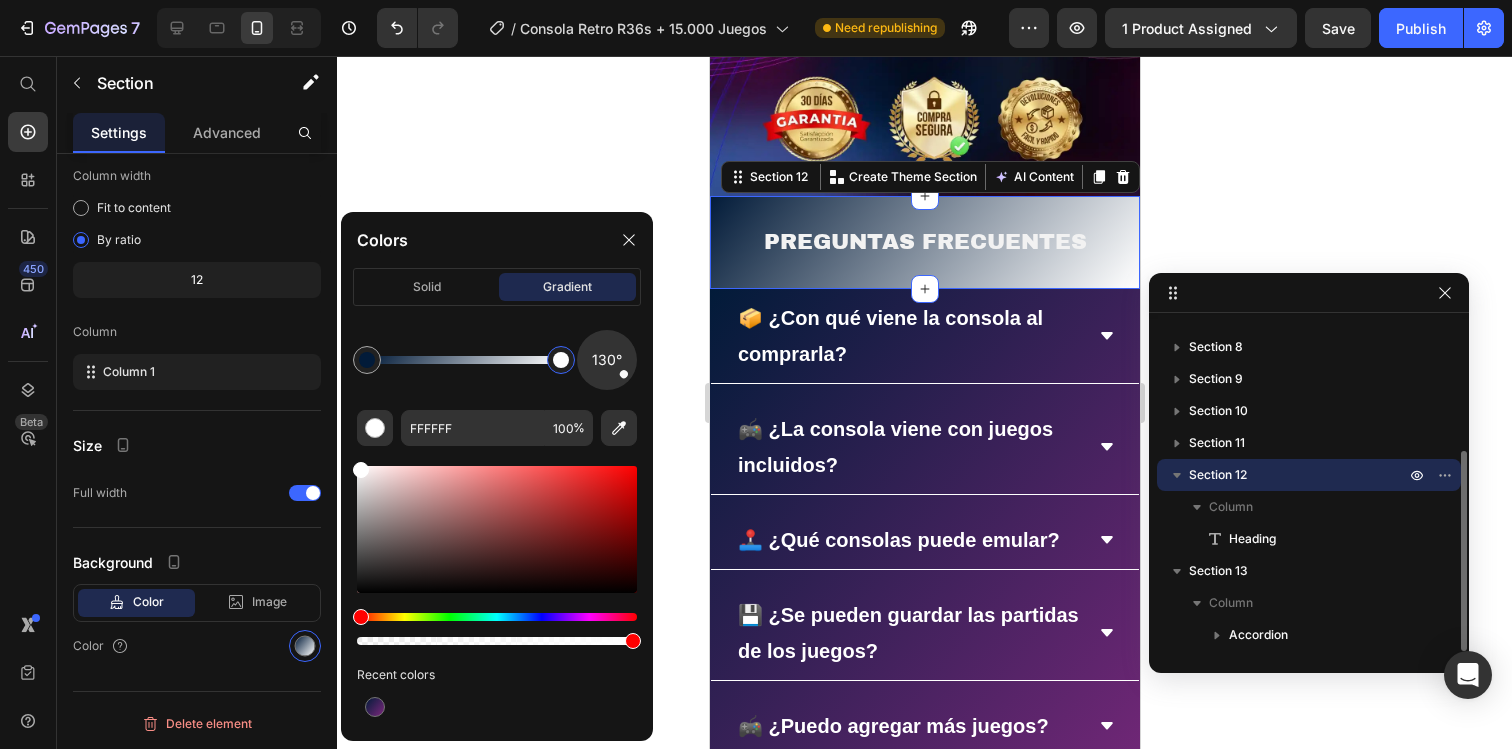 drag, startPoint x: 560, startPoint y: 360, endPoint x: 594, endPoint y: 360, distance: 34 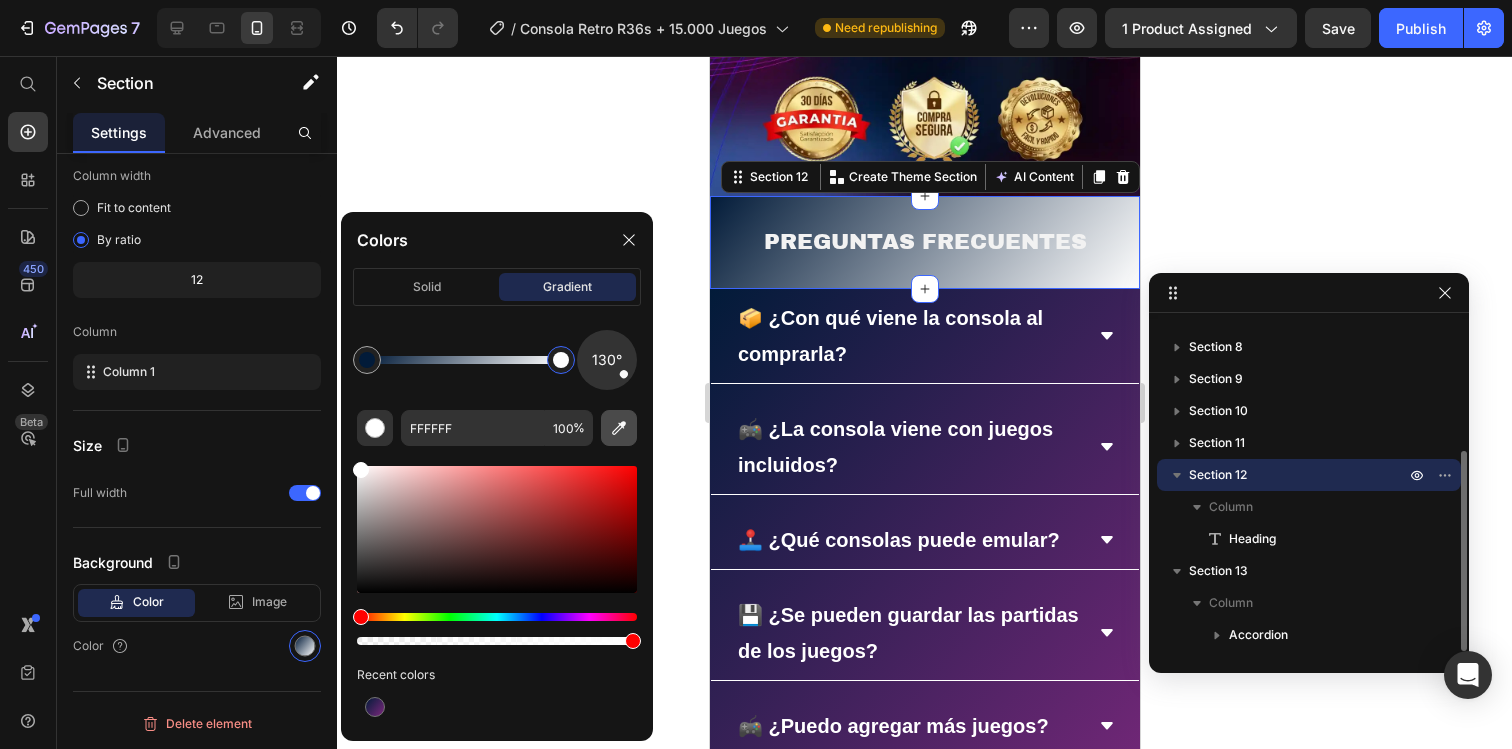 click 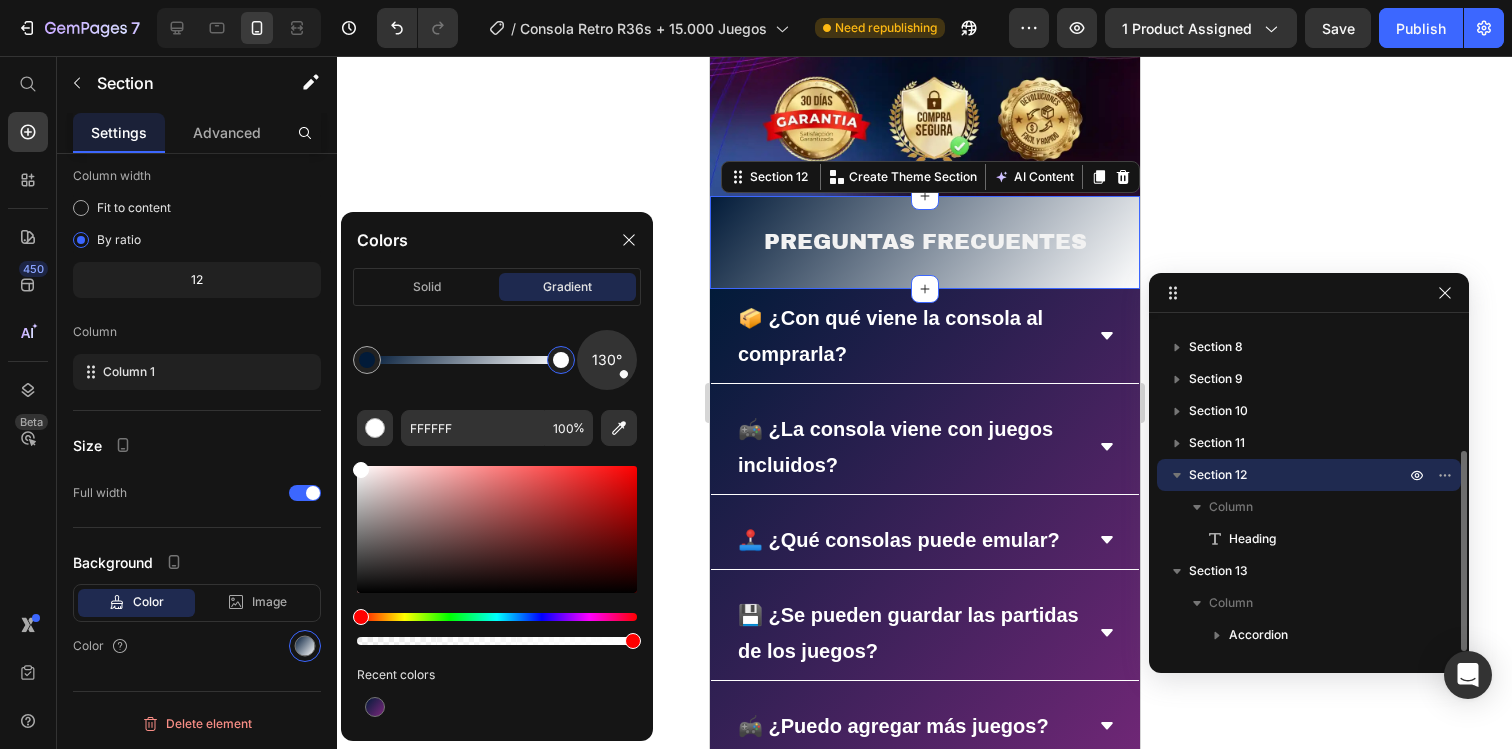 type on "7A287D" 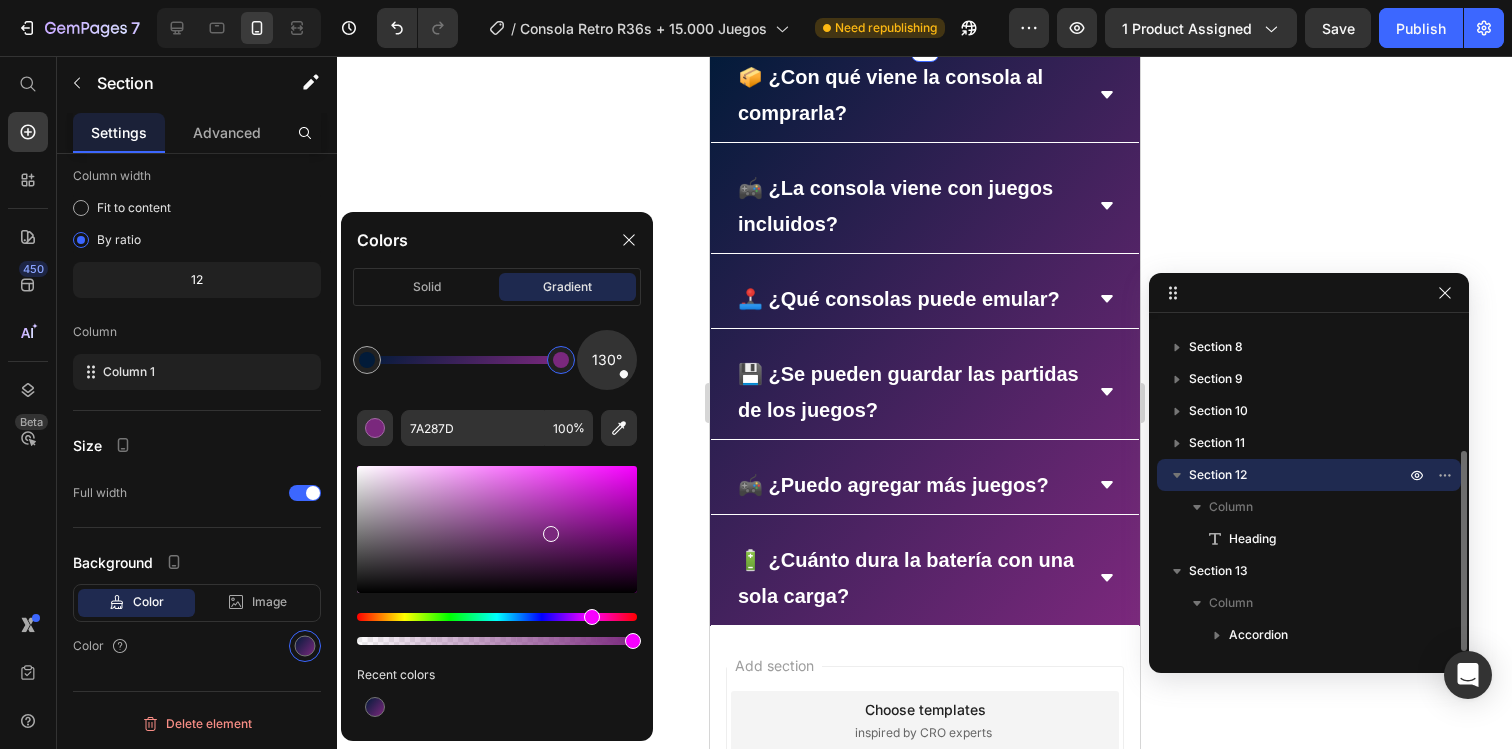 scroll, scrollTop: 3328, scrollLeft: 0, axis: vertical 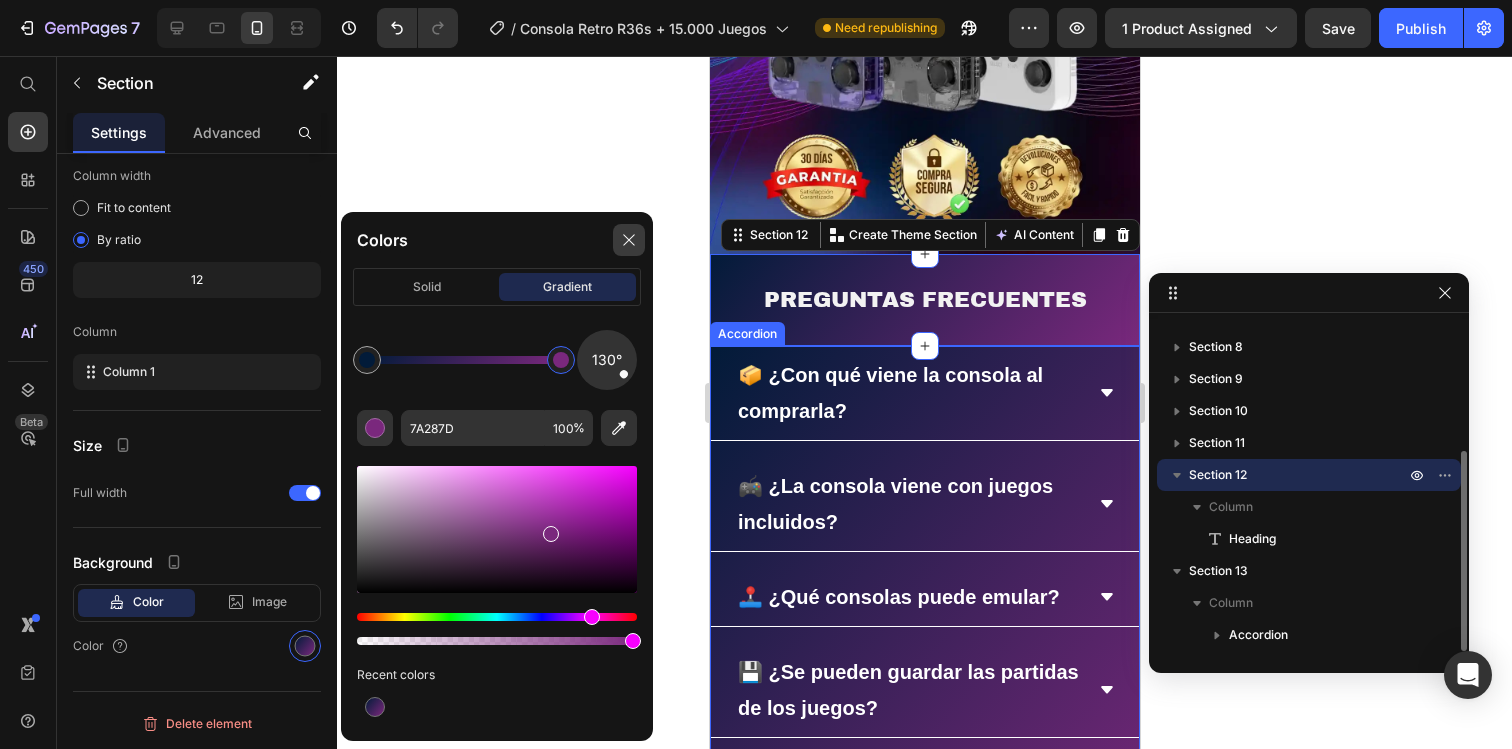 click 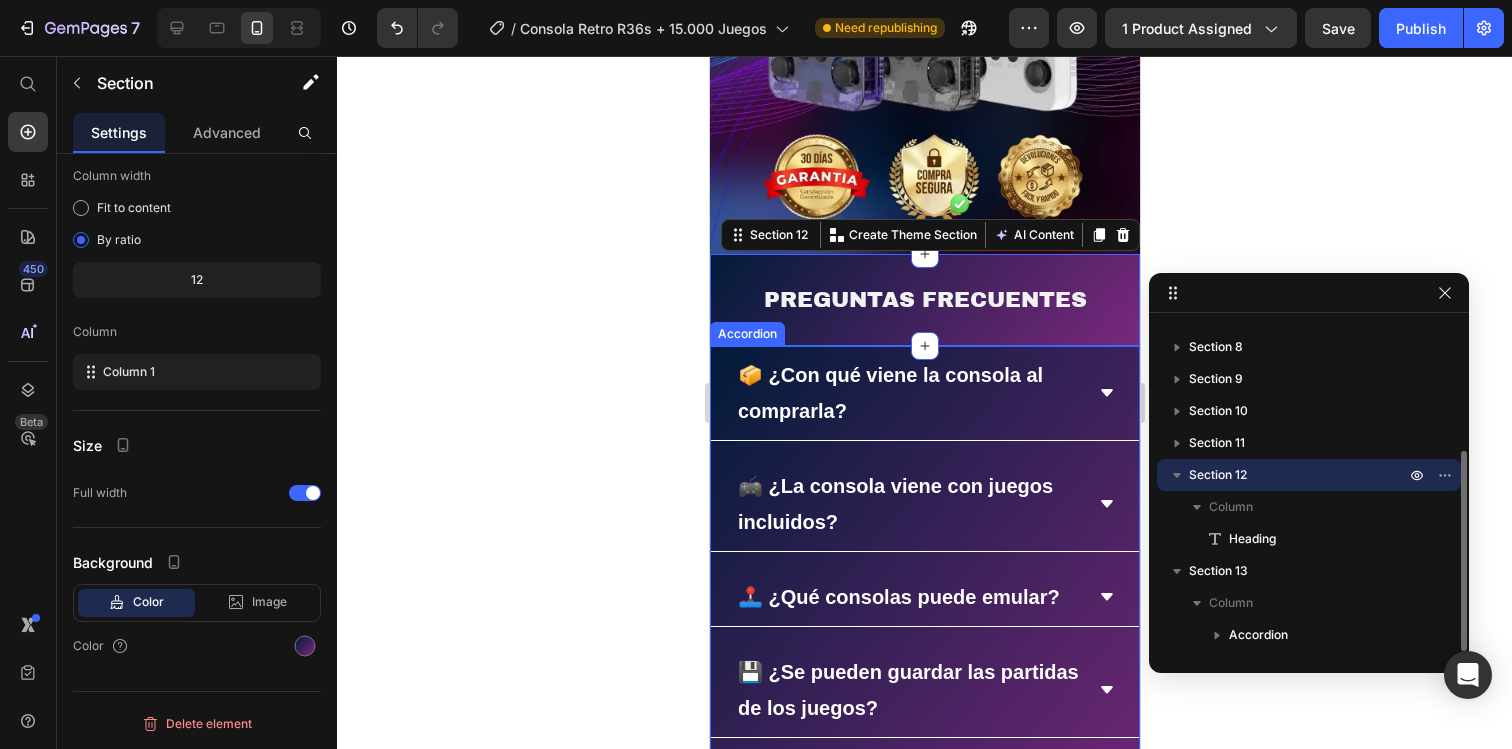 click 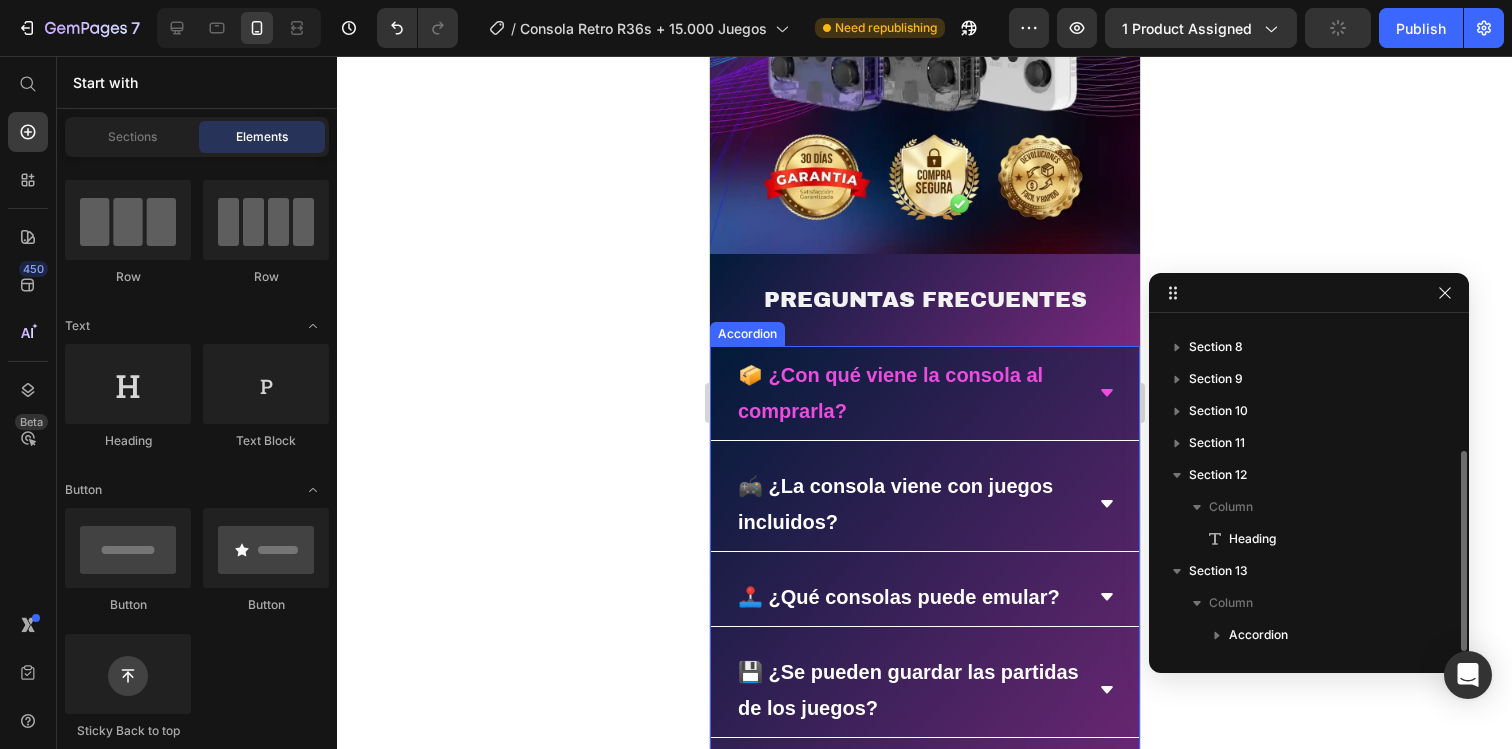 click on "📦 ¿Con qué viene la consola al comprarla?" at bounding box center [908, 393] 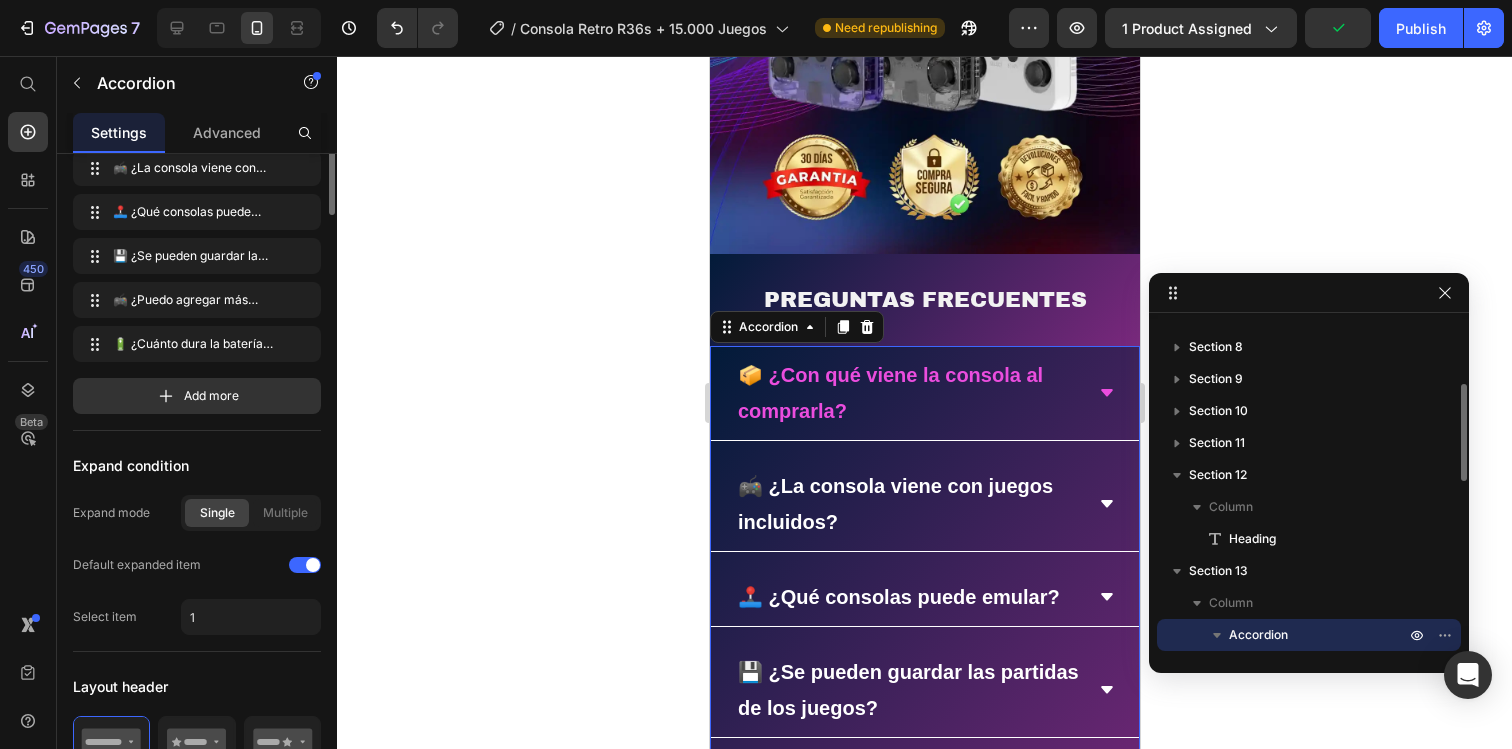 scroll, scrollTop: 0, scrollLeft: 0, axis: both 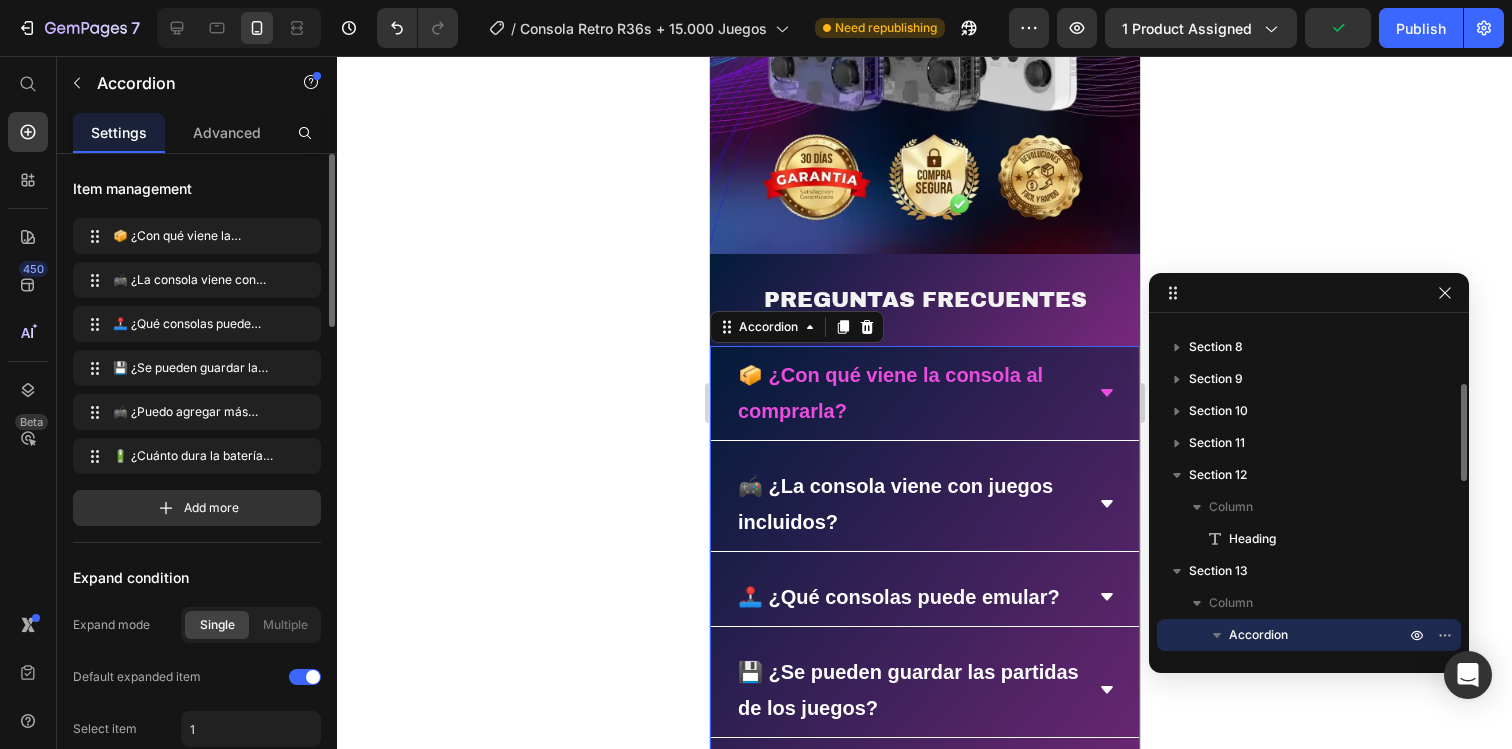 click on "📦 ¿Con qué viene la consola al comprarla?" at bounding box center [924, 393] 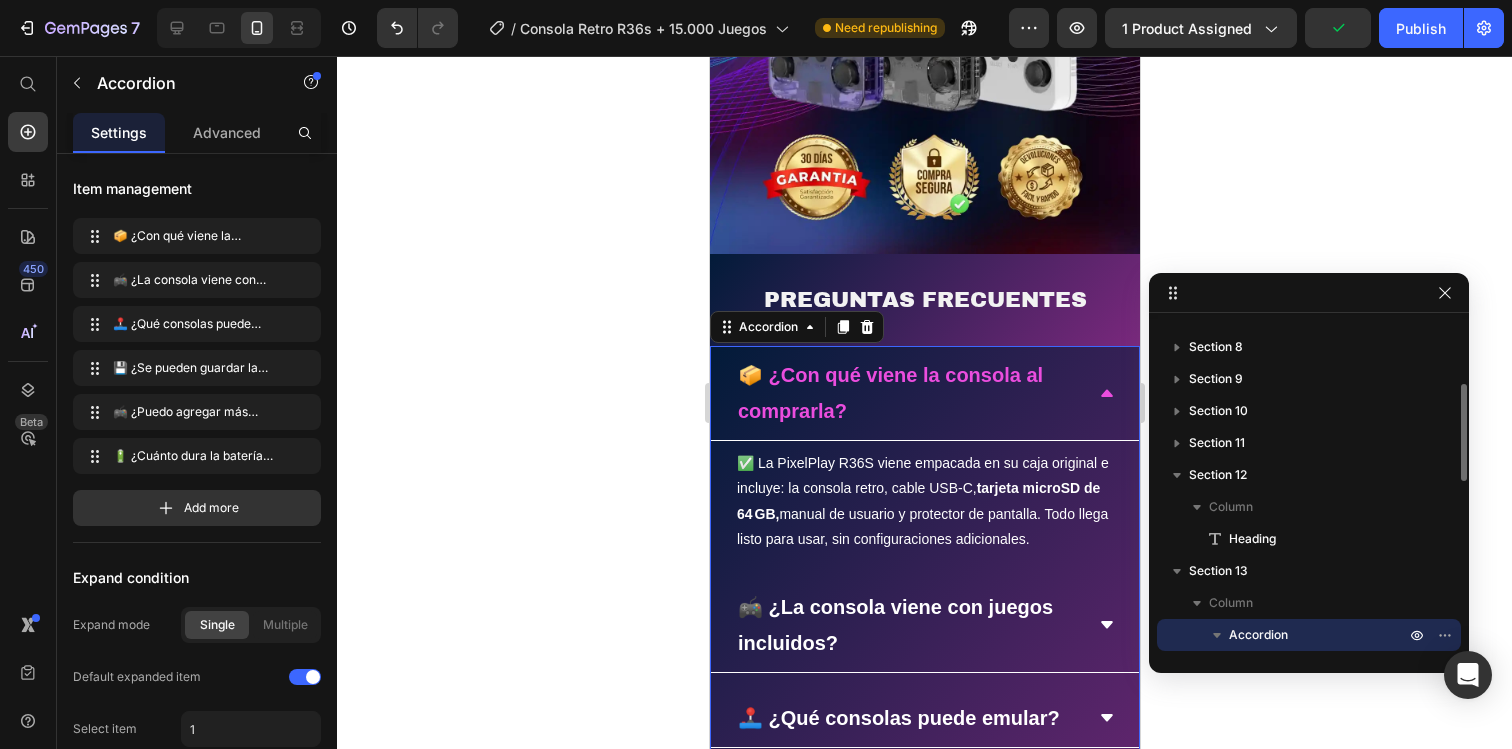 click on "📦 ¿Con qué viene la consola al comprarla?" at bounding box center [924, 393] 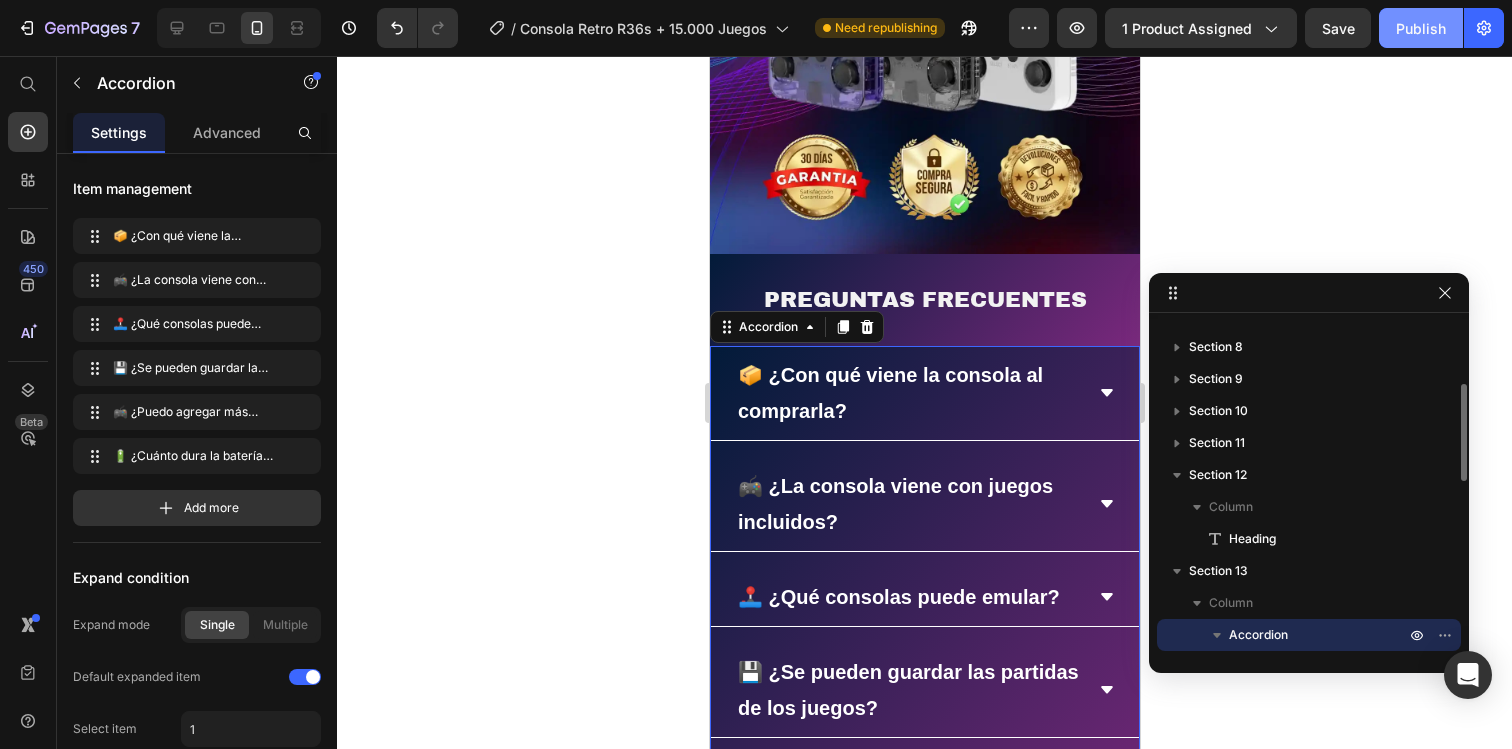 click on "Publish" at bounding box center [1421, 28] 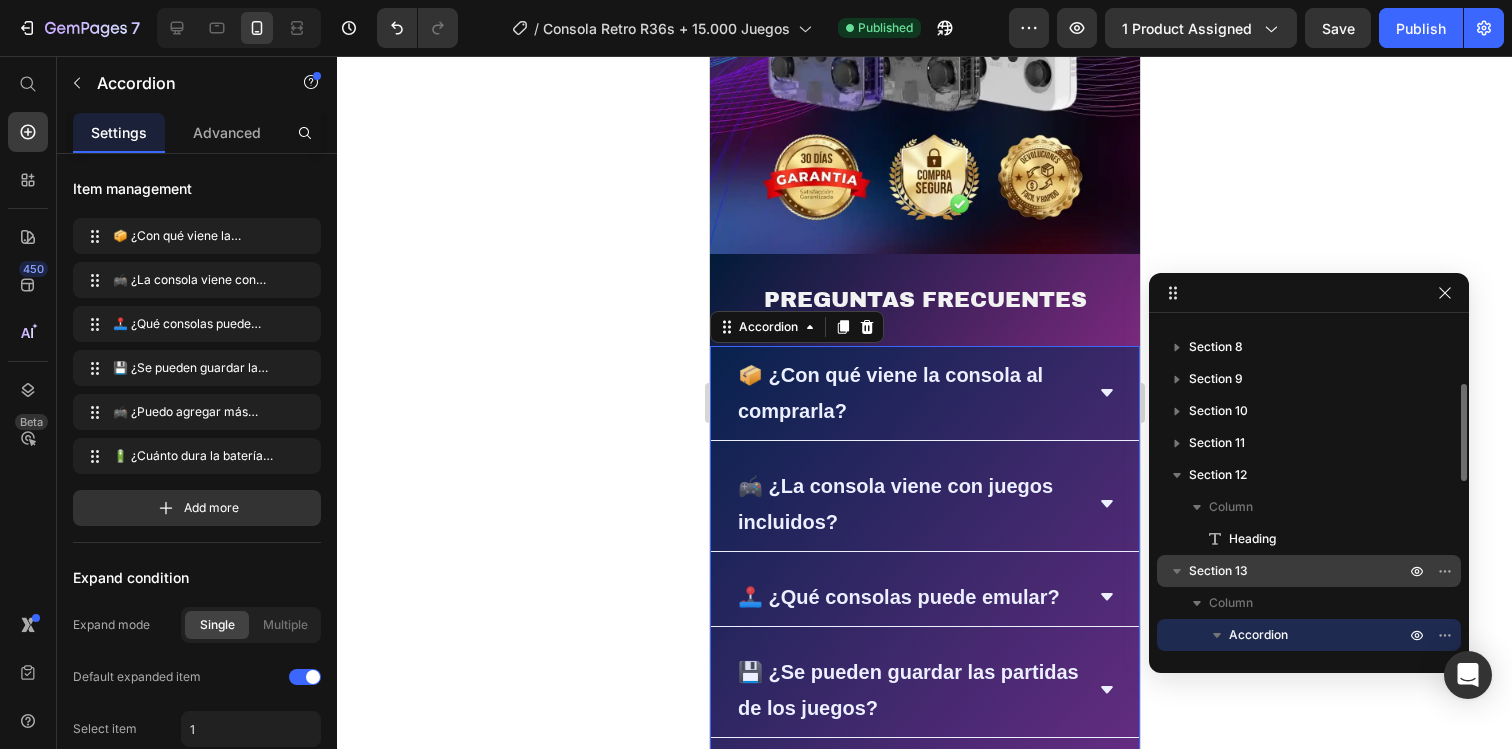click on "Section 13" at bounding box center (1218, 571) 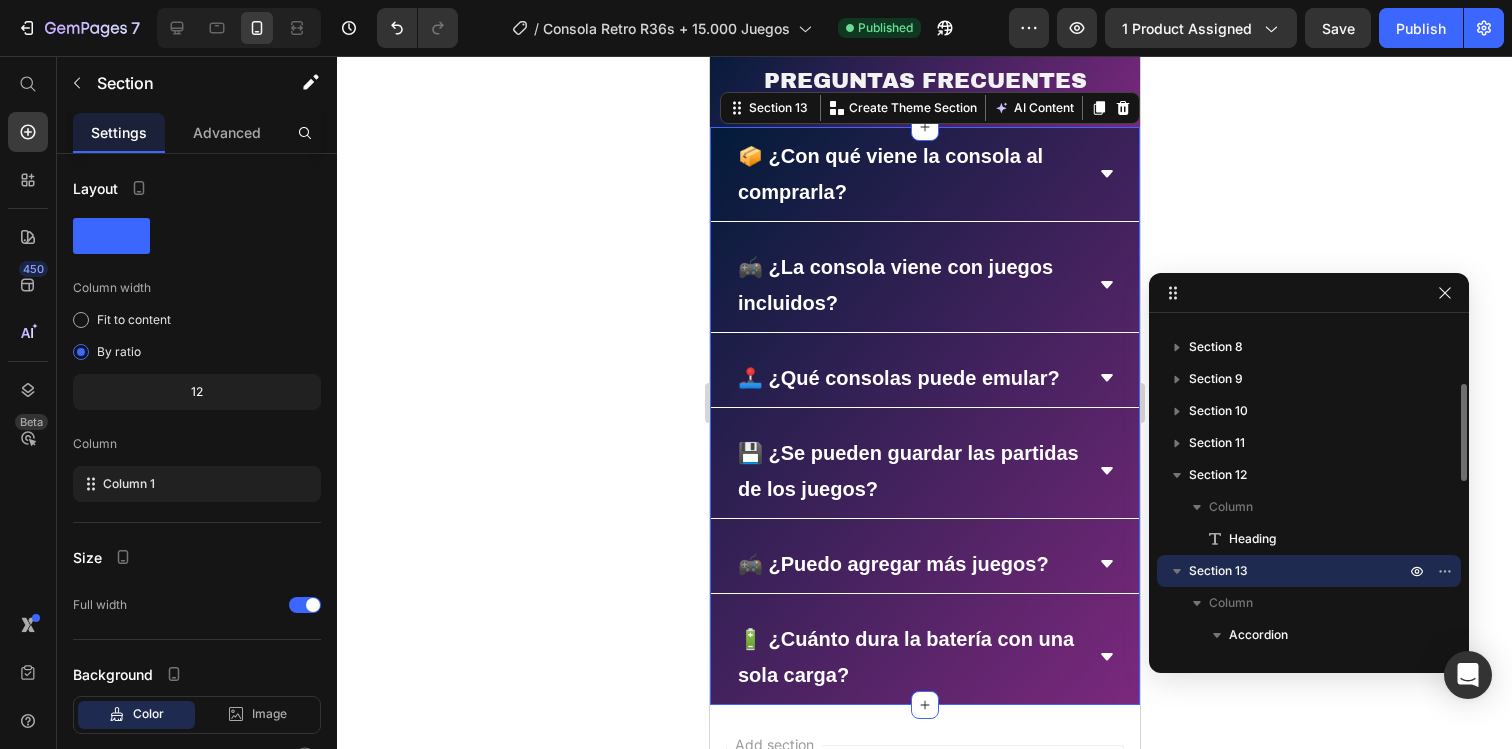 scroll, scrollTop: 3548, scrollLeft: 0, axis: vertical 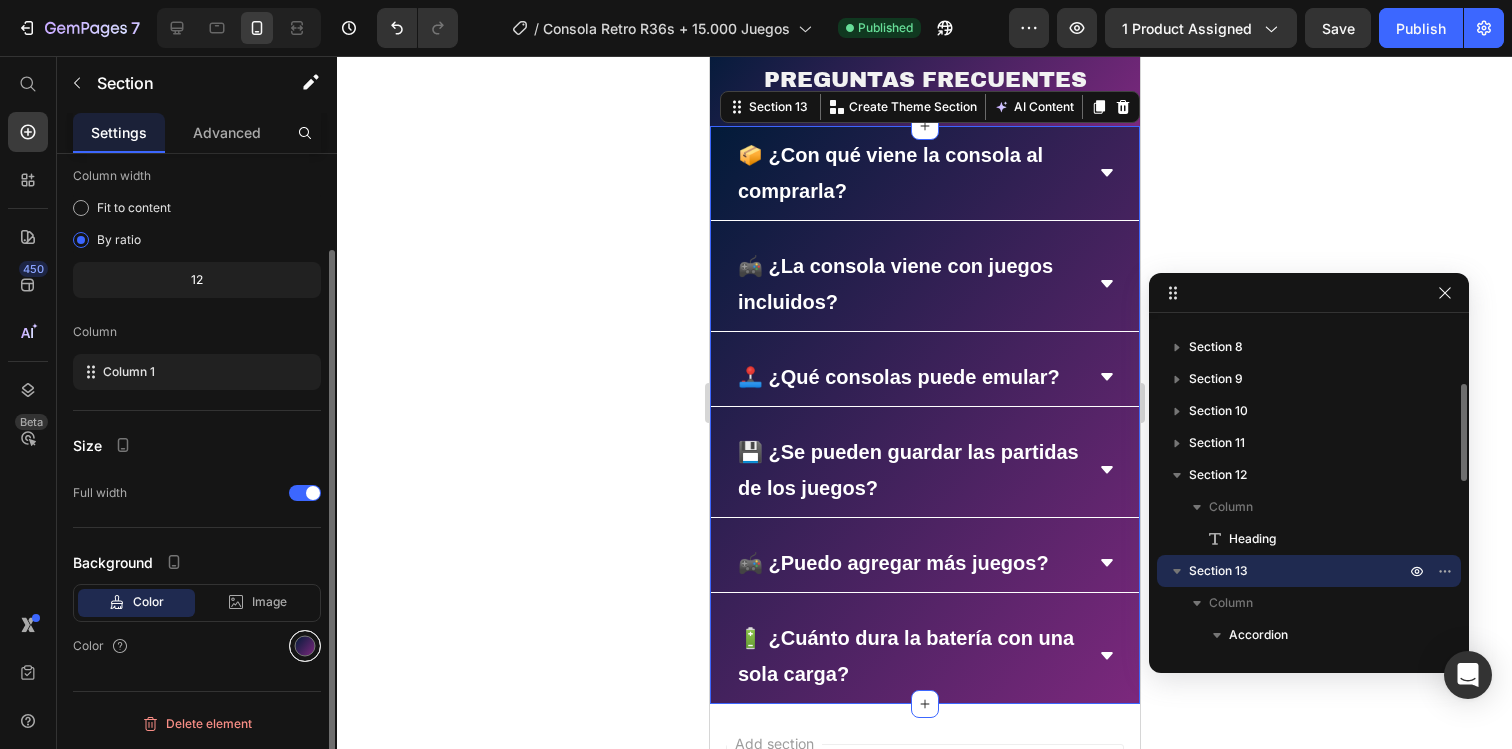 click at bounding box center (305, 646) 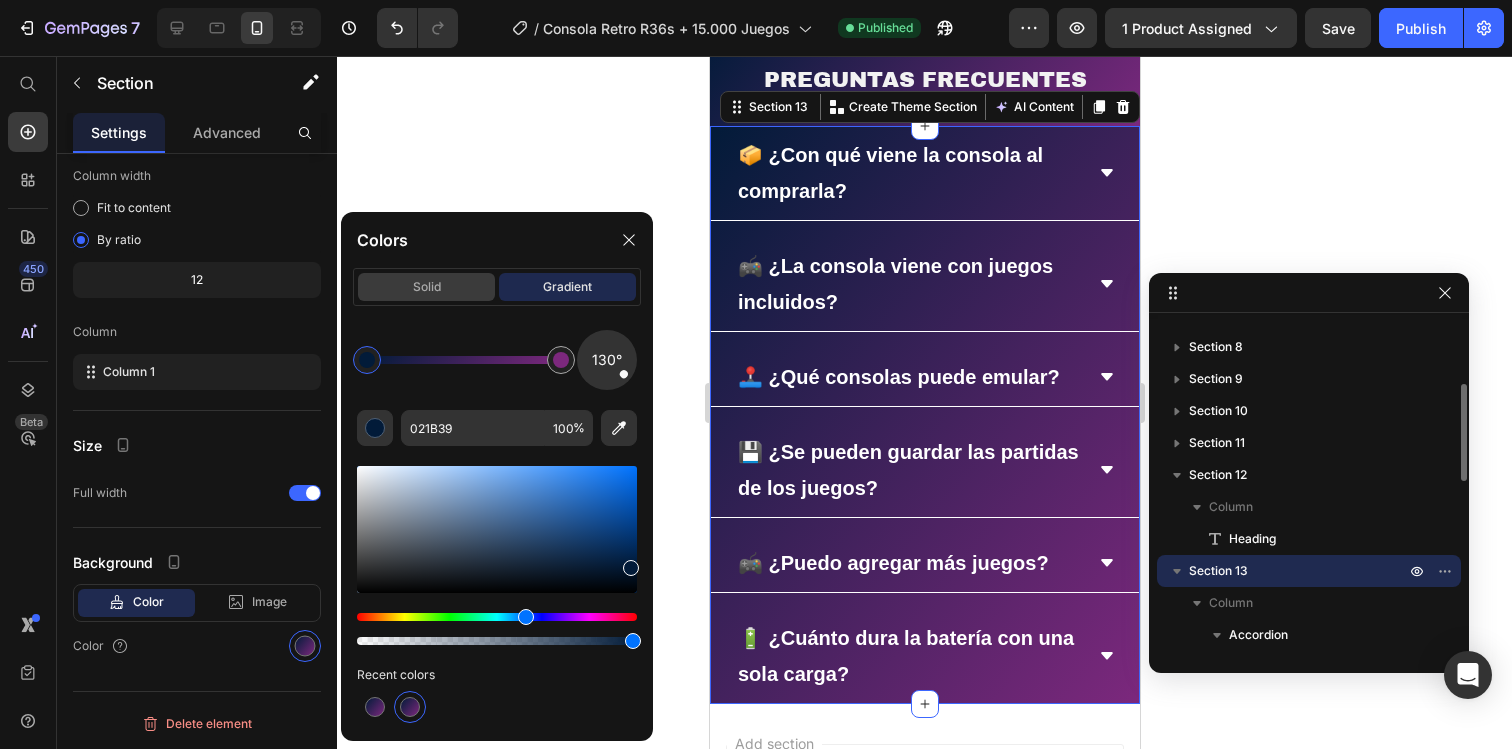 click on "solid" 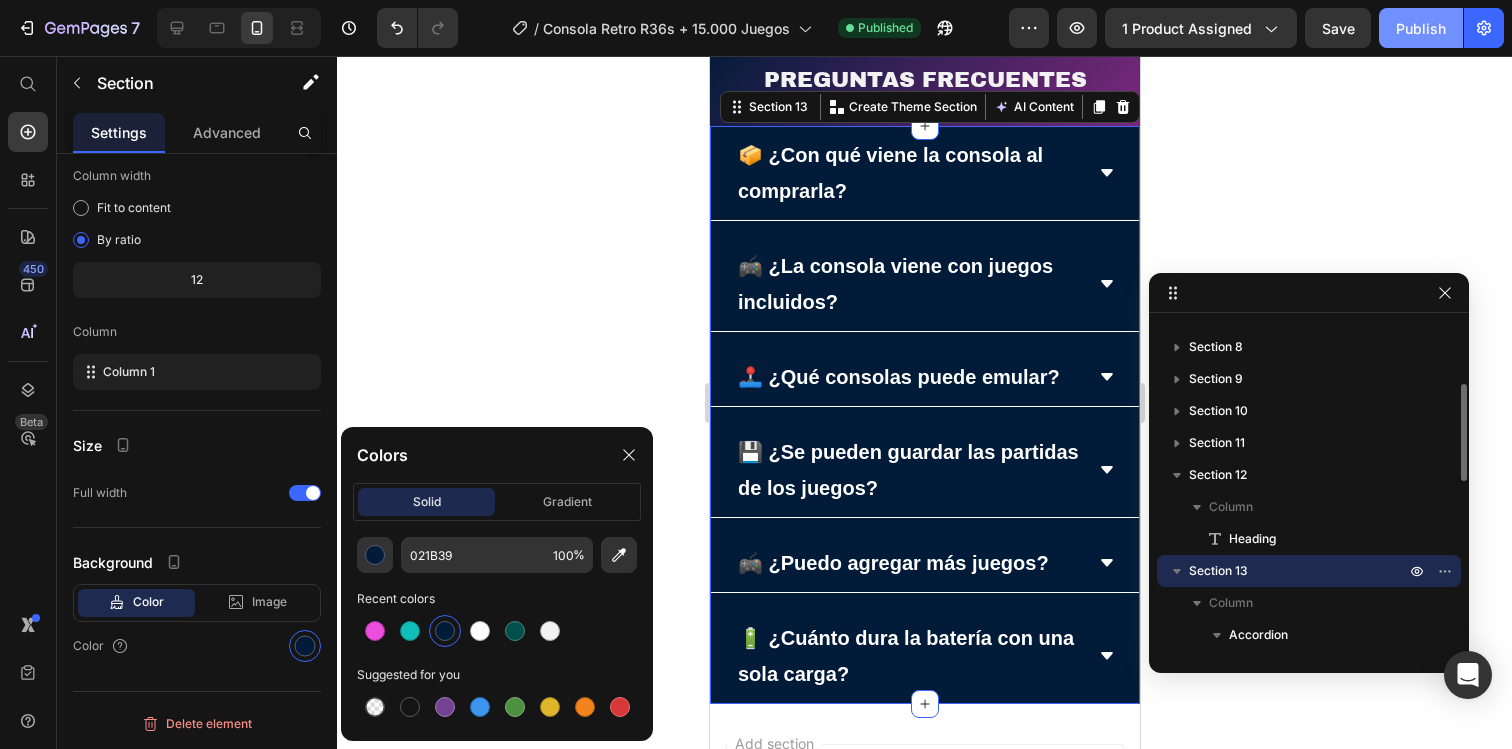 click on "Publish" at bounding box center [1421, 28] 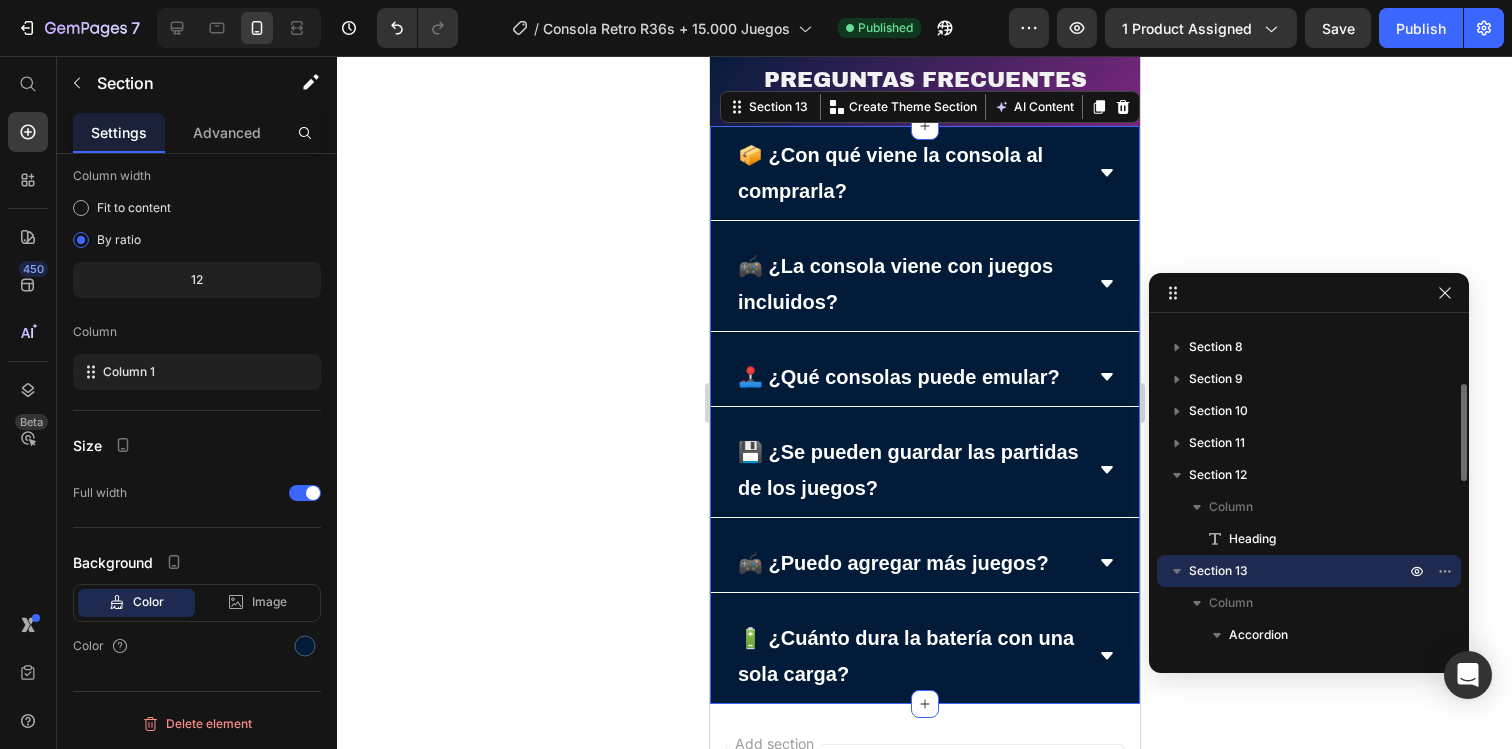click 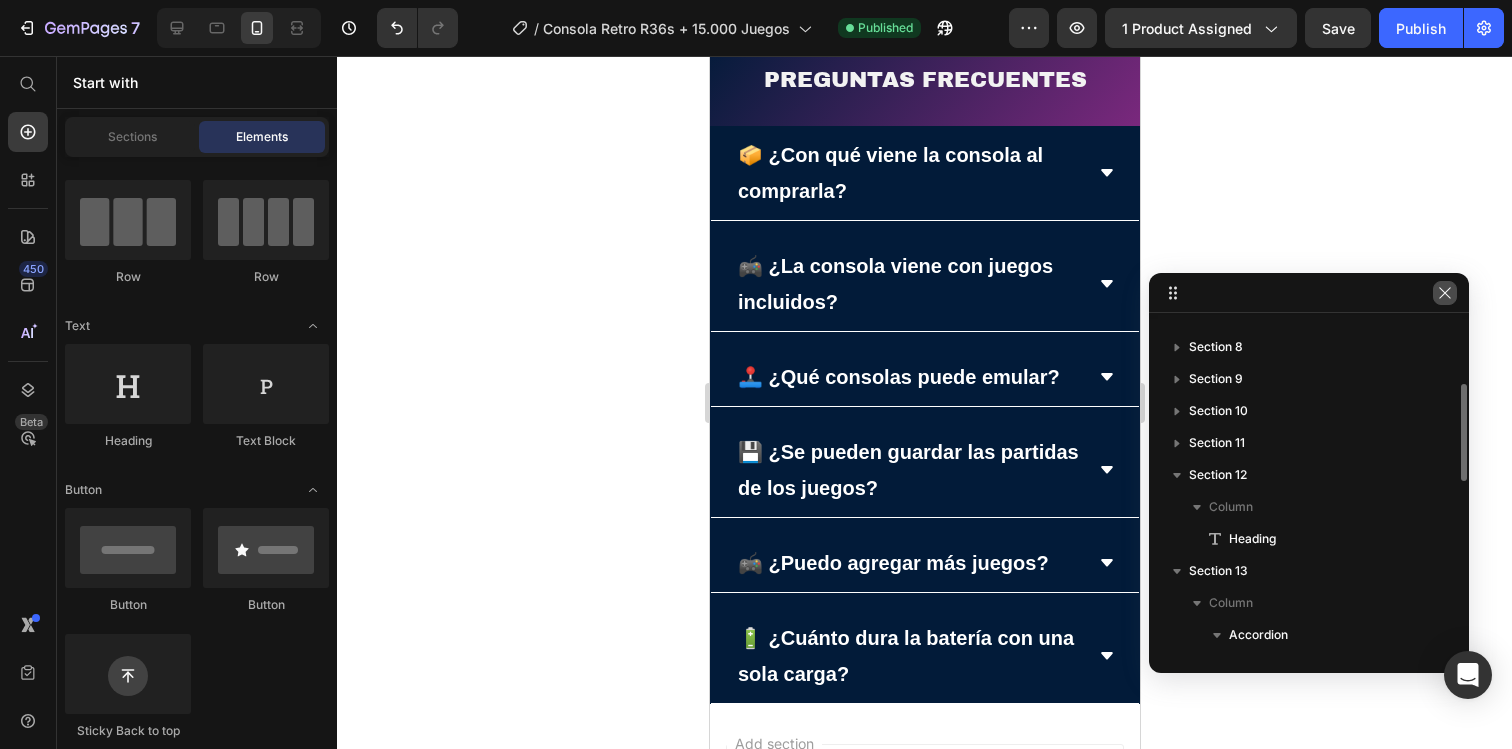 click at bounding box center (1445, 293) 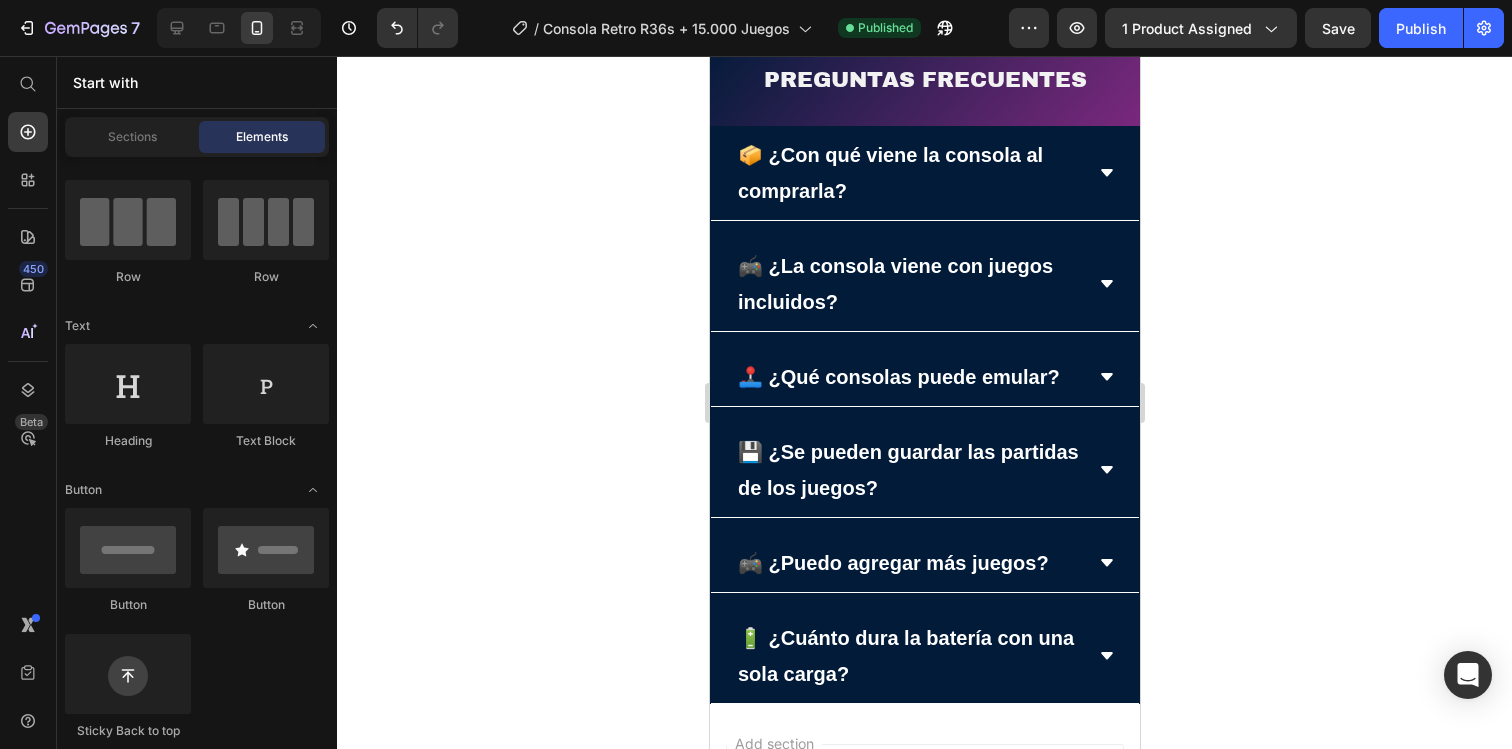 click 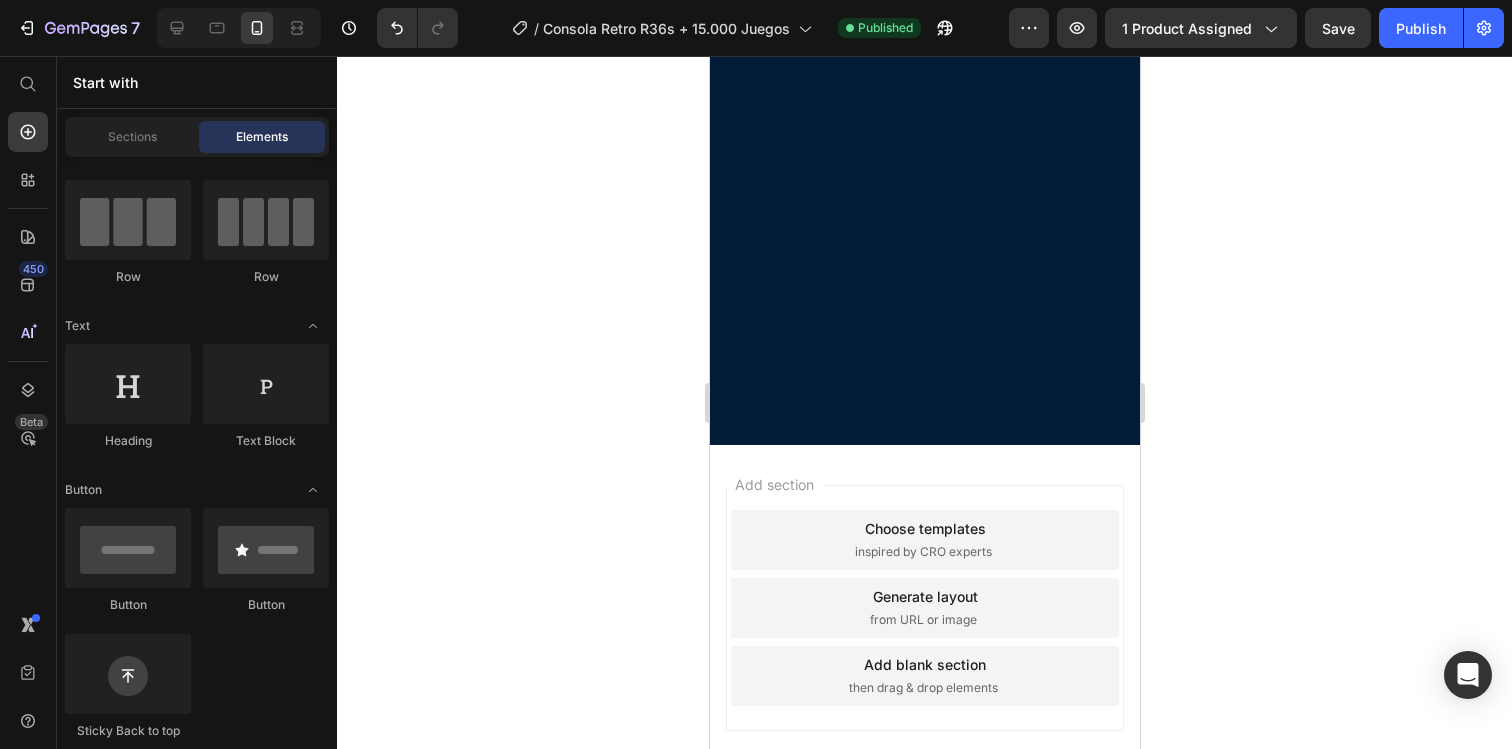 scroll, scrollTop: 5101, scrollLeft: 0, axis: vertical 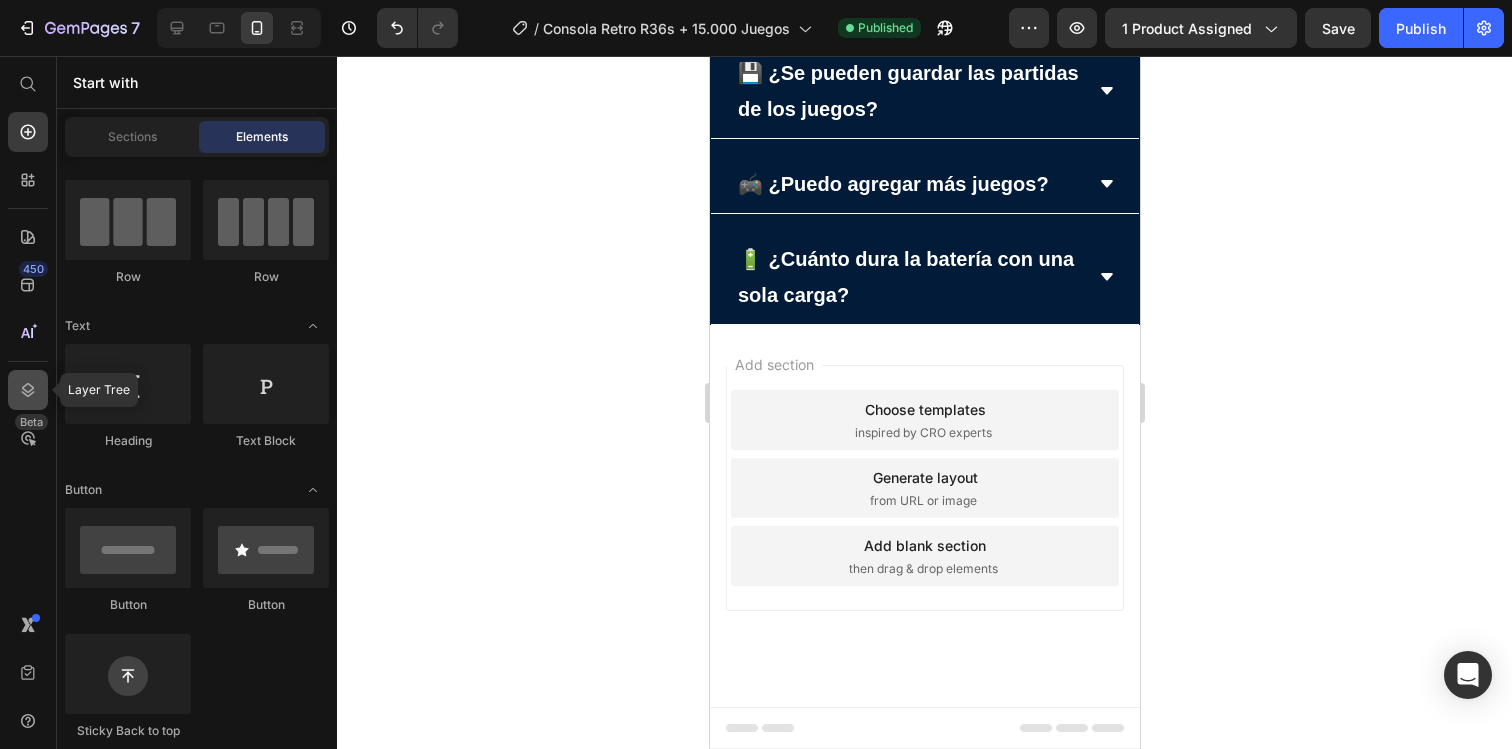 click 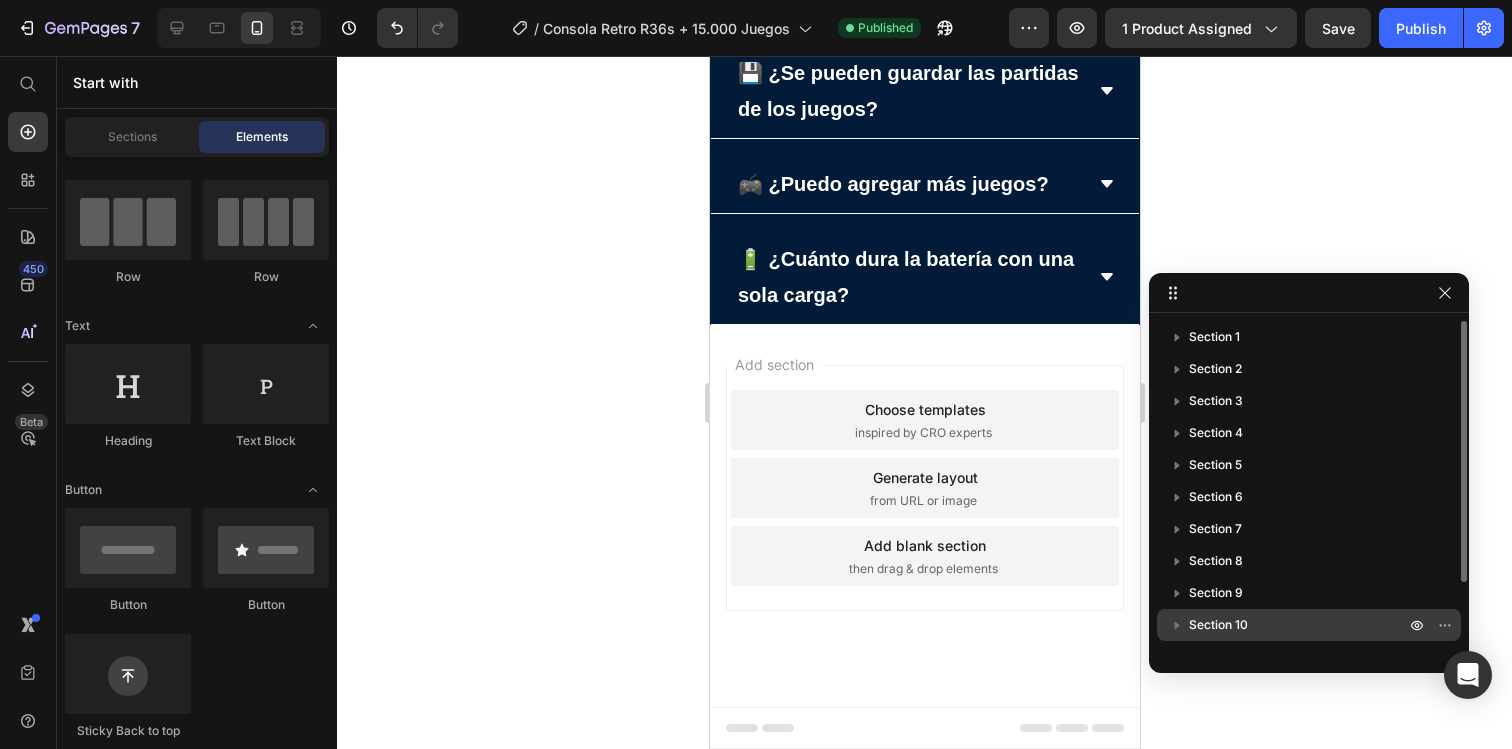 click on "Section 10" at bounding box center (1218, 625) 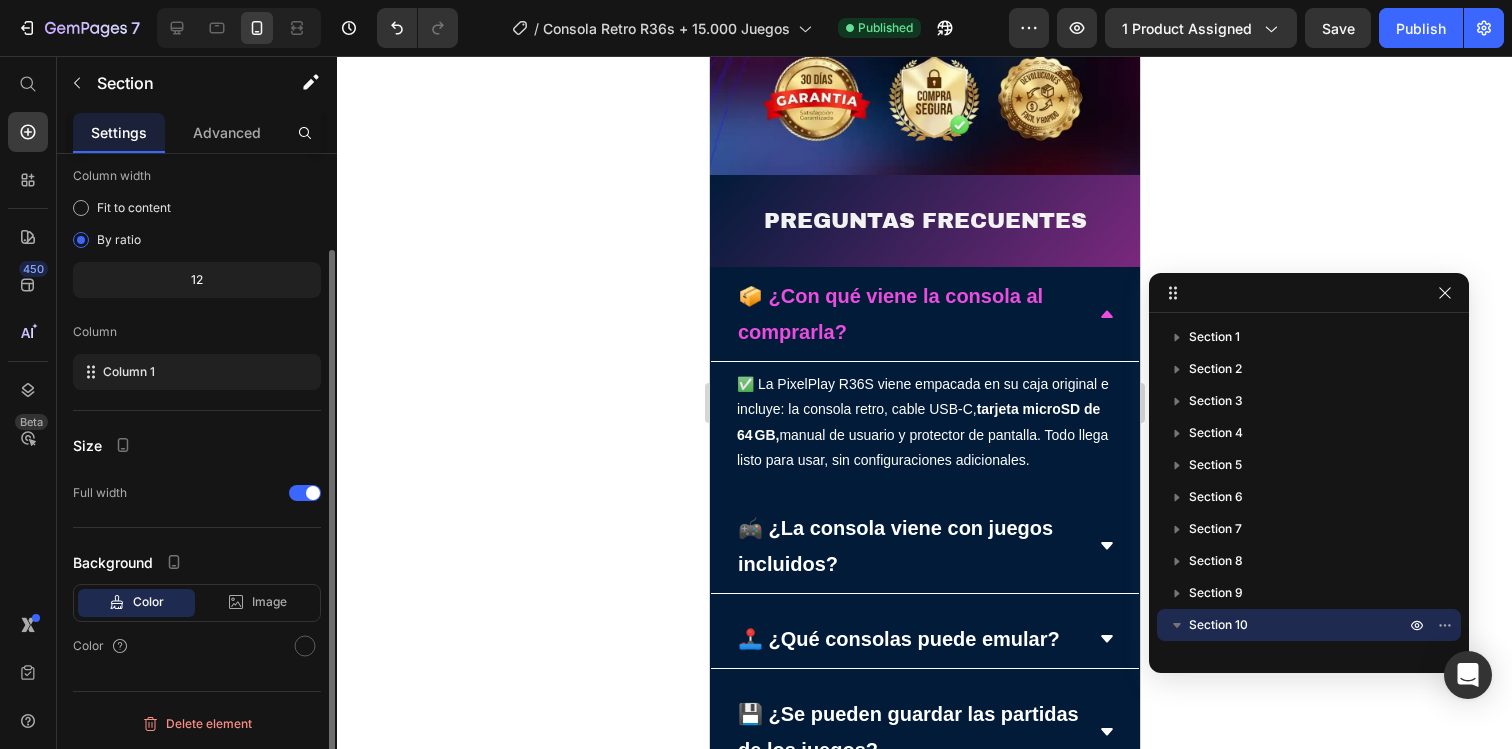 scroll, scrollTop: 3872, scrollLeft: 0, axis: vertical 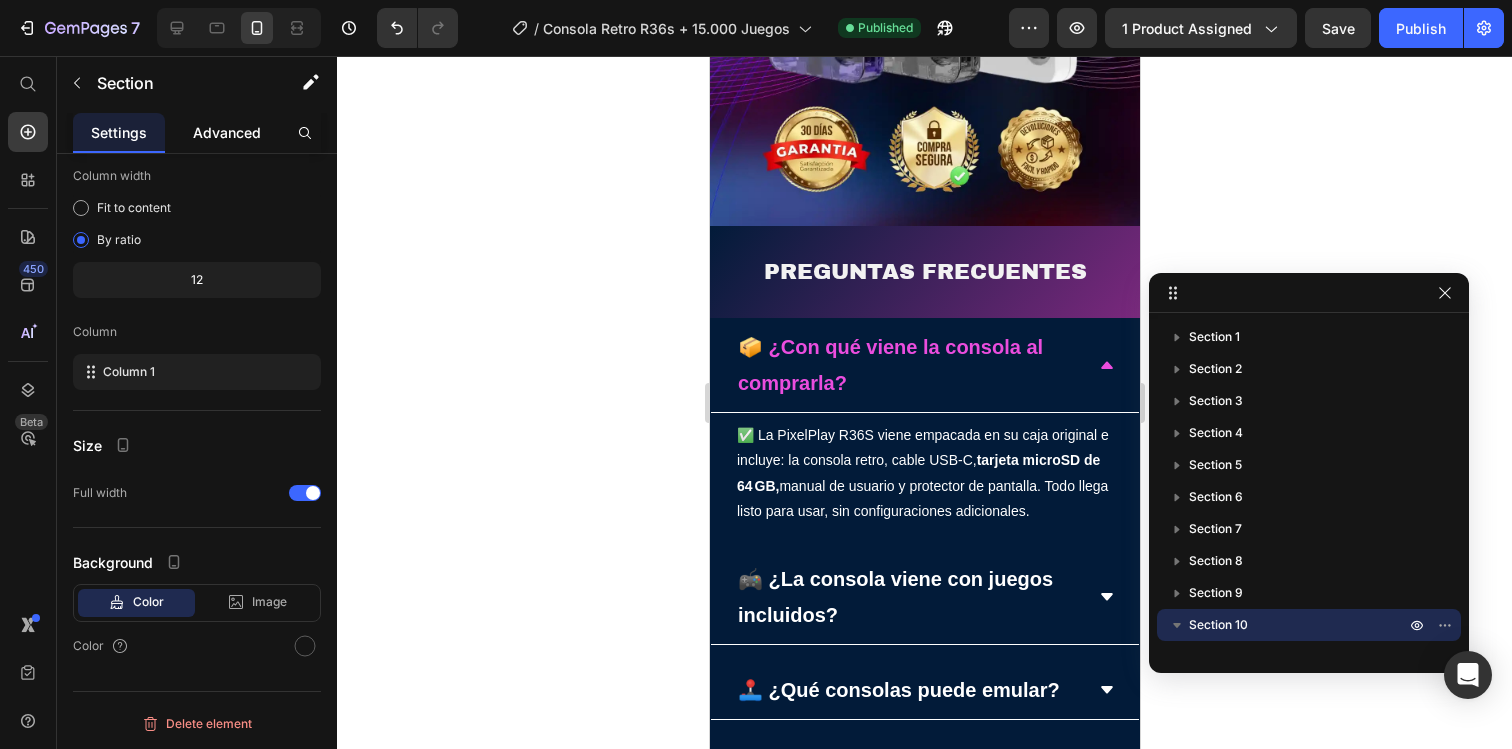 click on "Advanced" 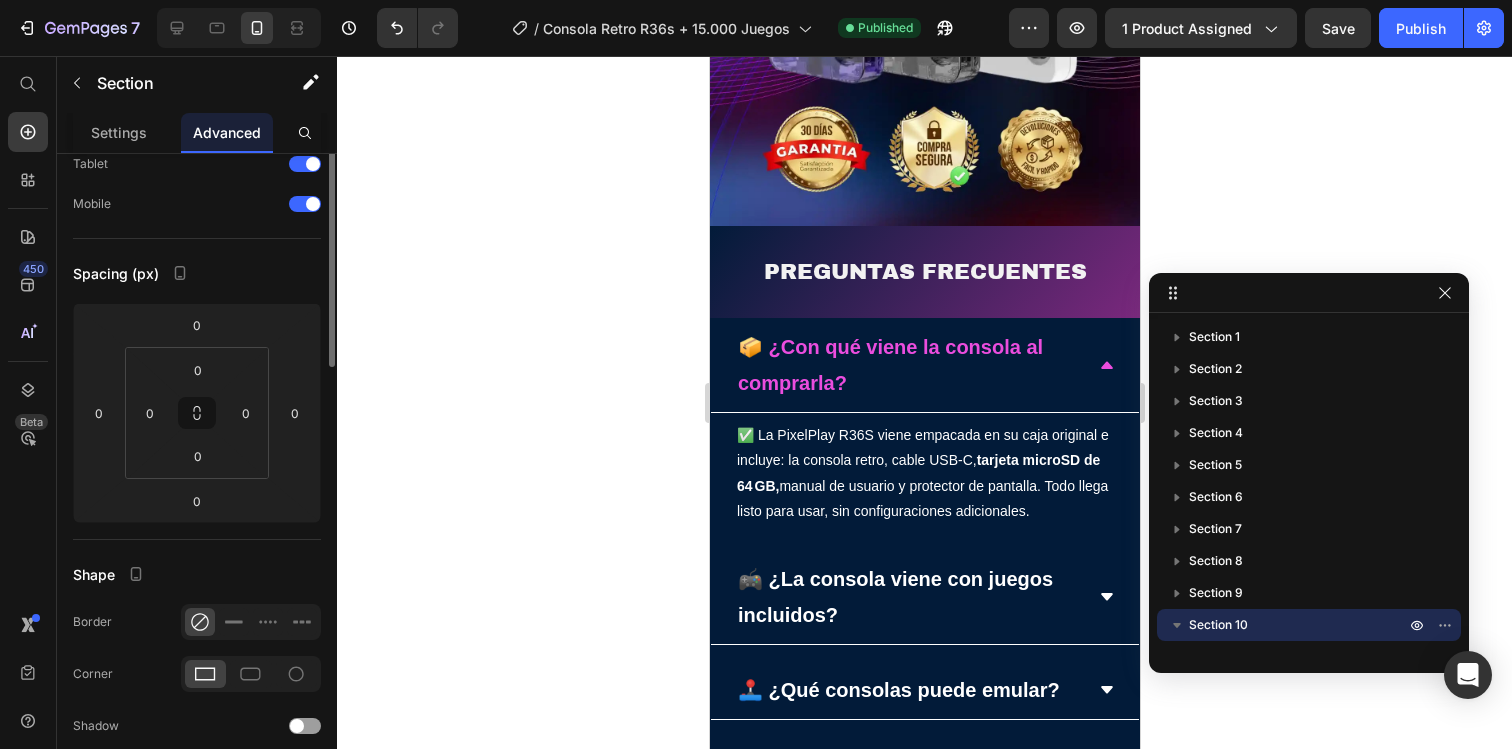 scroll, scrollTop: 0, scrollLeft: 0, axis: both 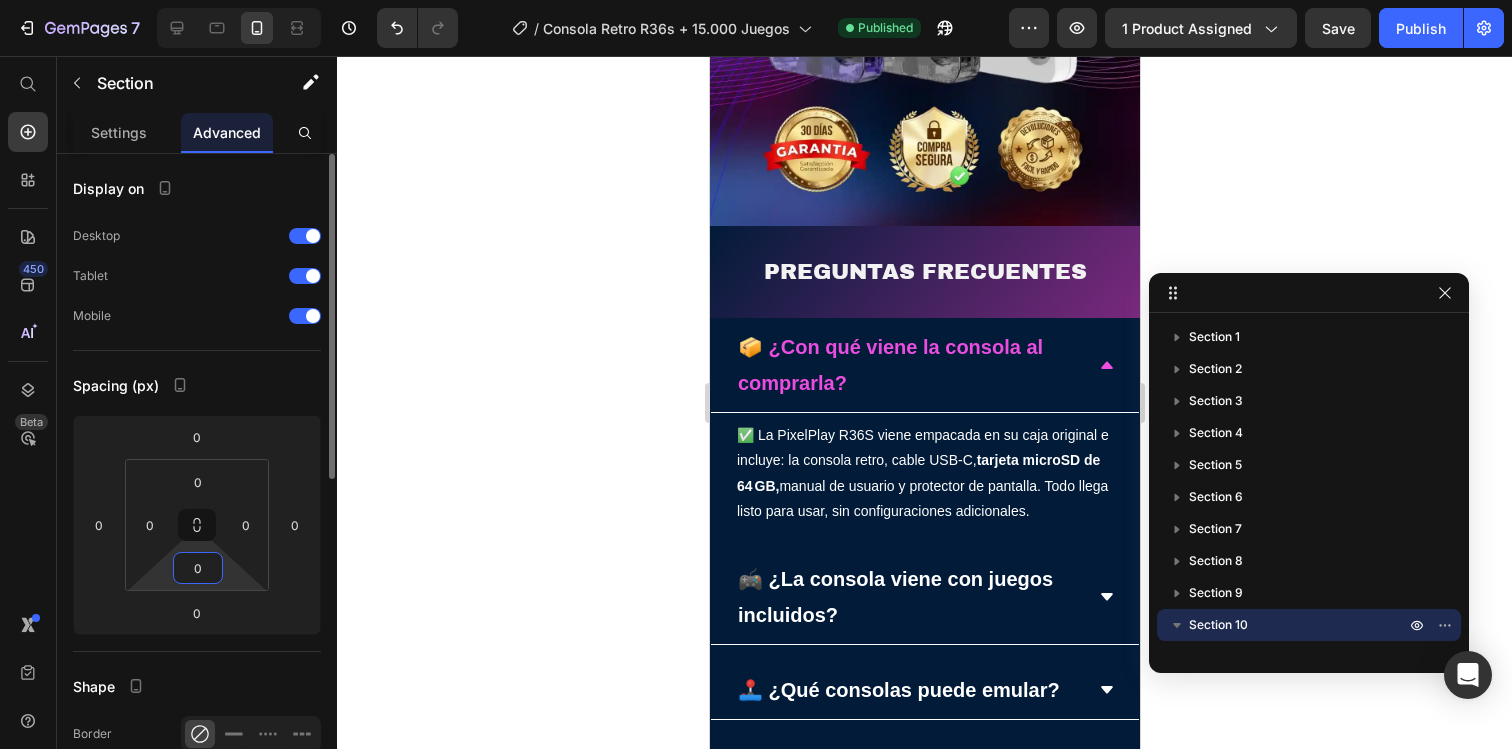 click on "0" at bounding box center (198, 568) 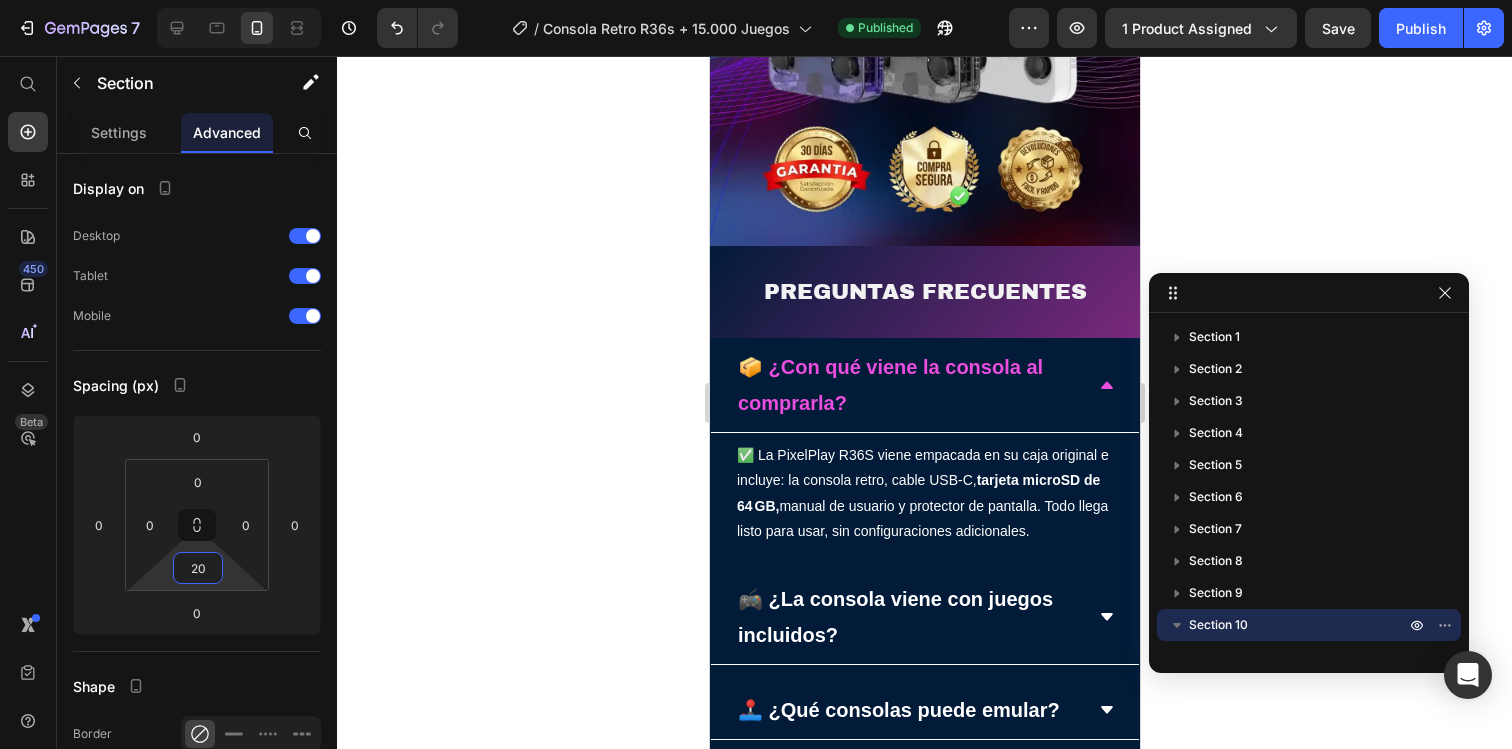 type on "2" 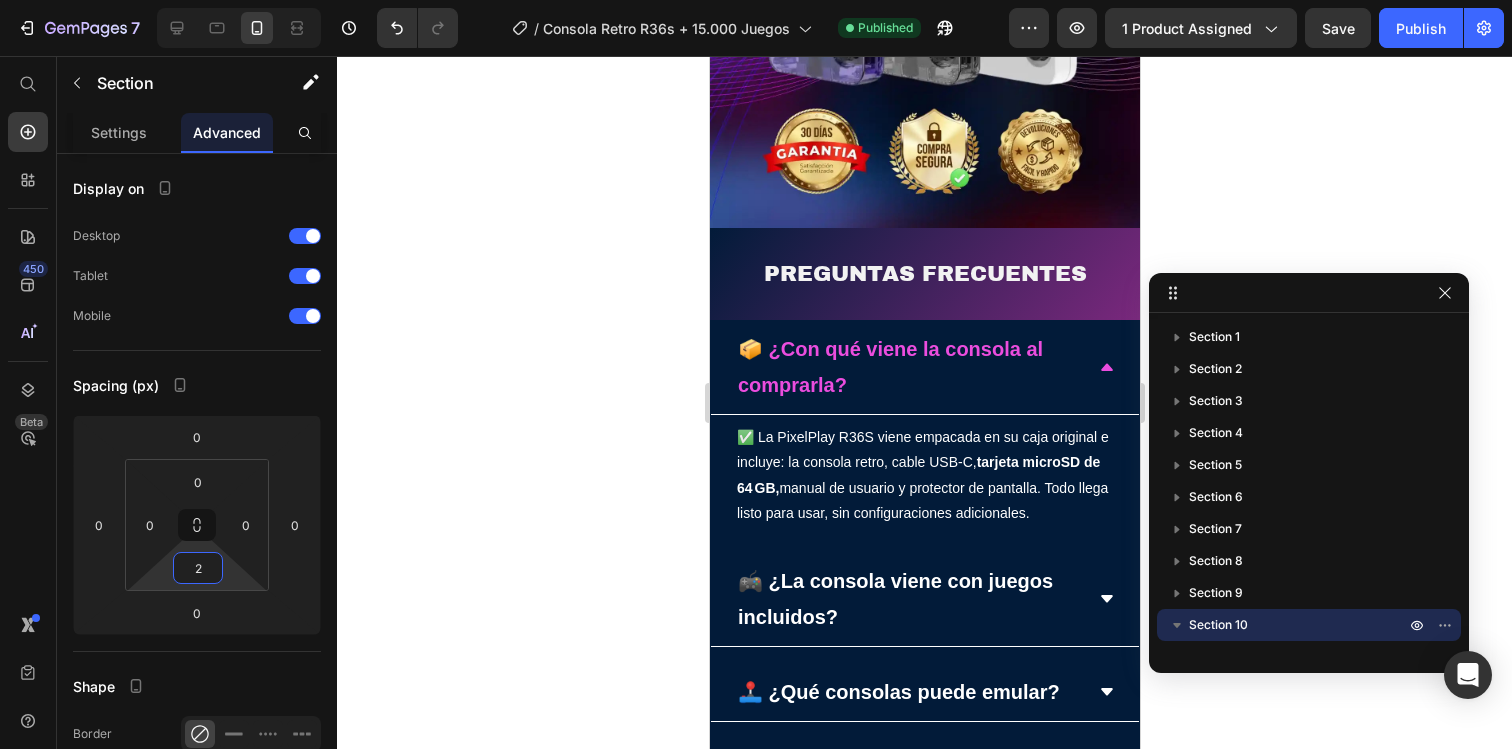 type 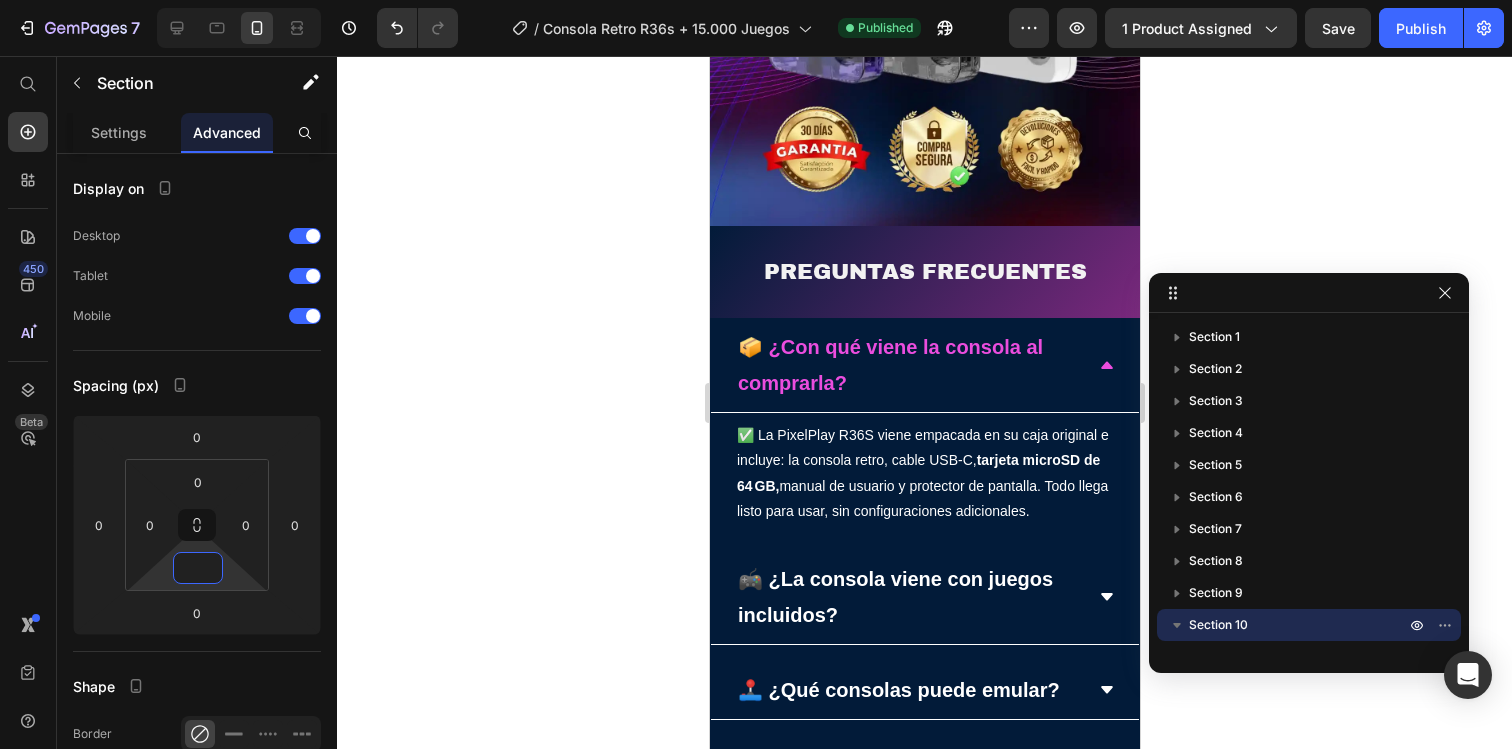 click 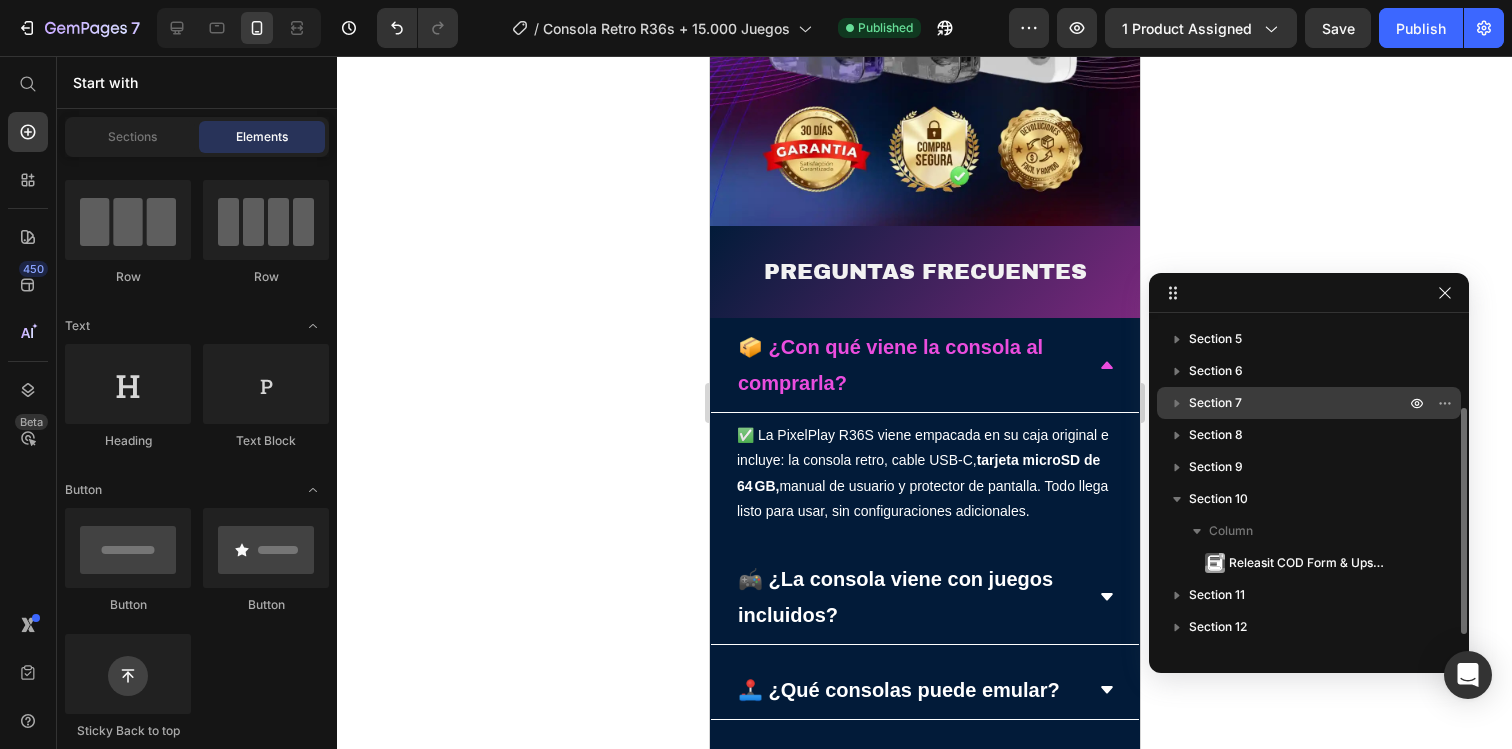scroll, scrollTop: 150, scrollLeft: 0, axis: vertical 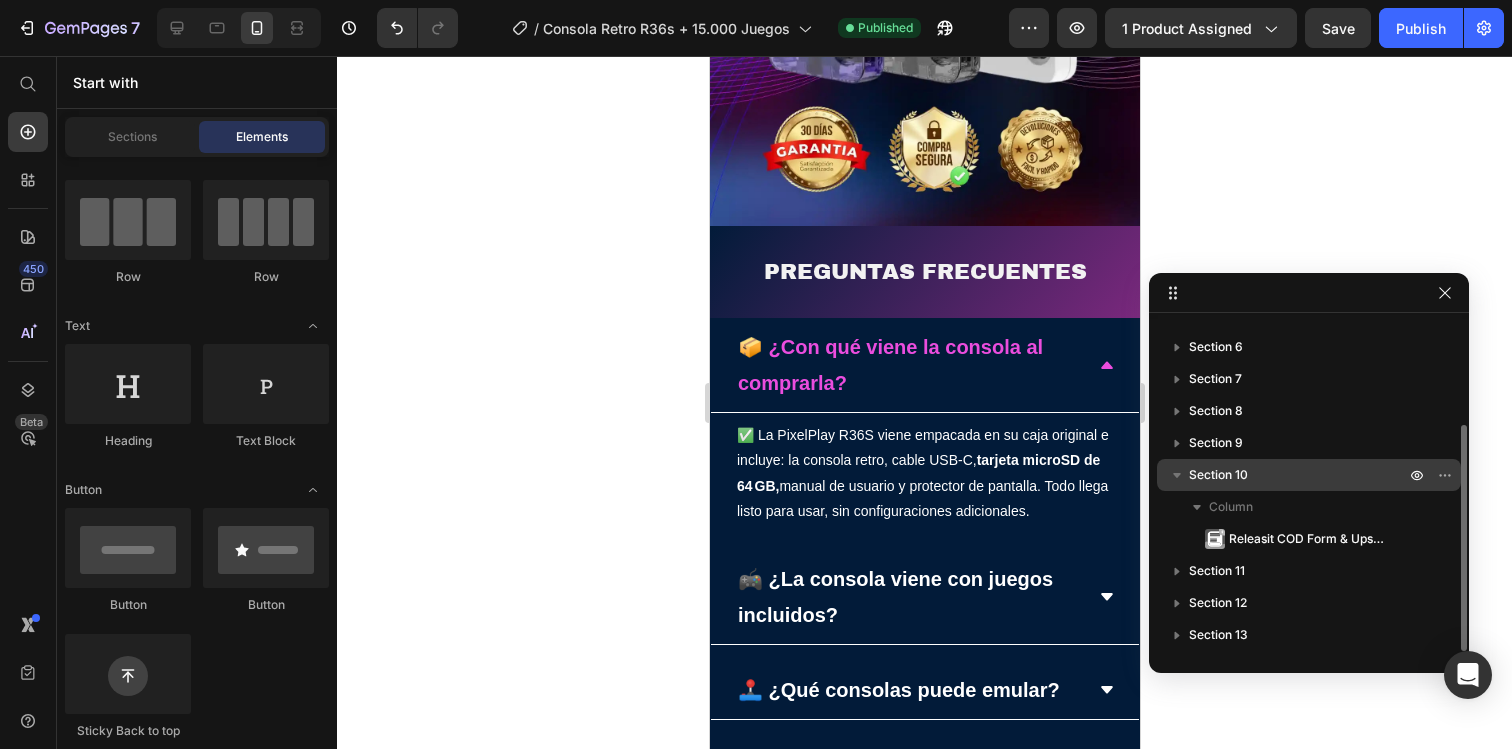 click 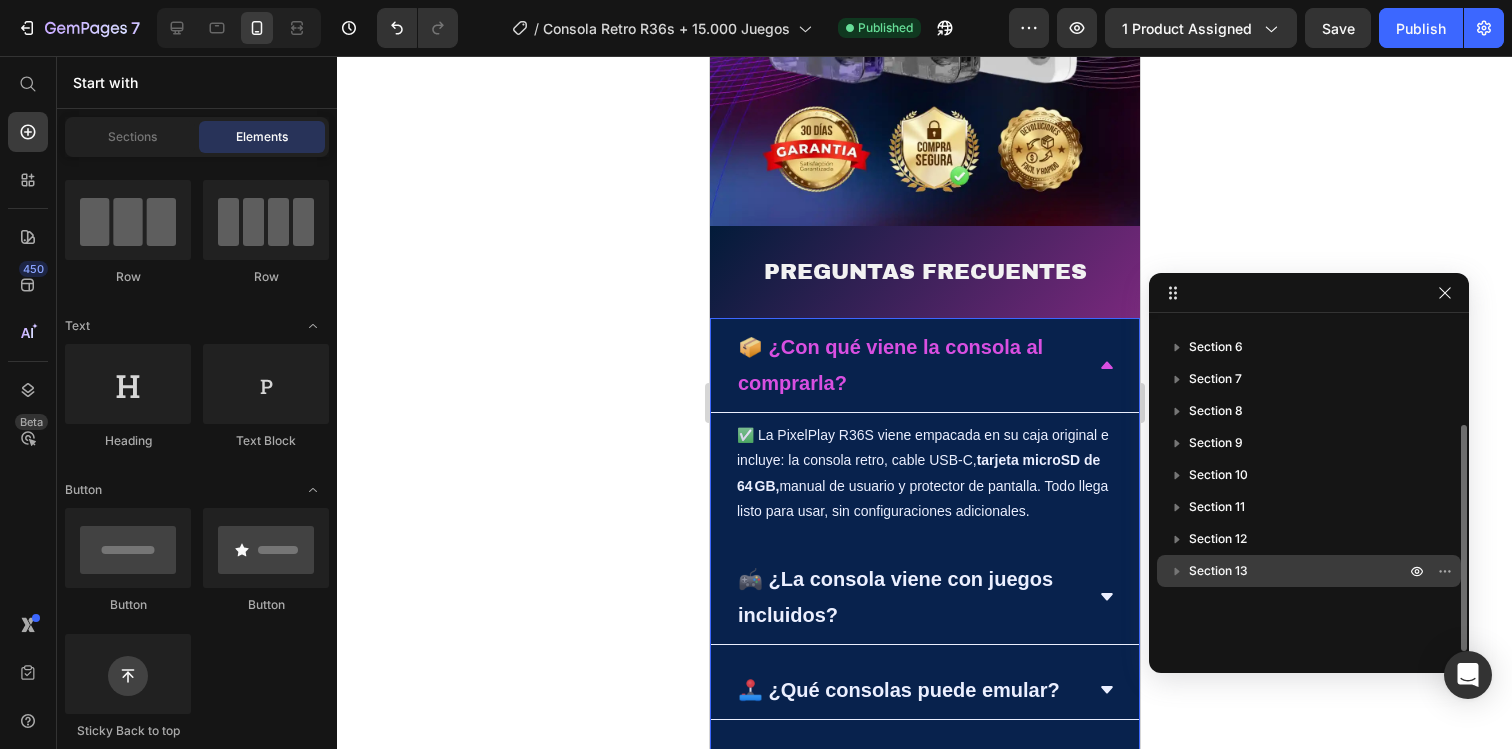click on "Section 13" at bounding box center (1218, 571) 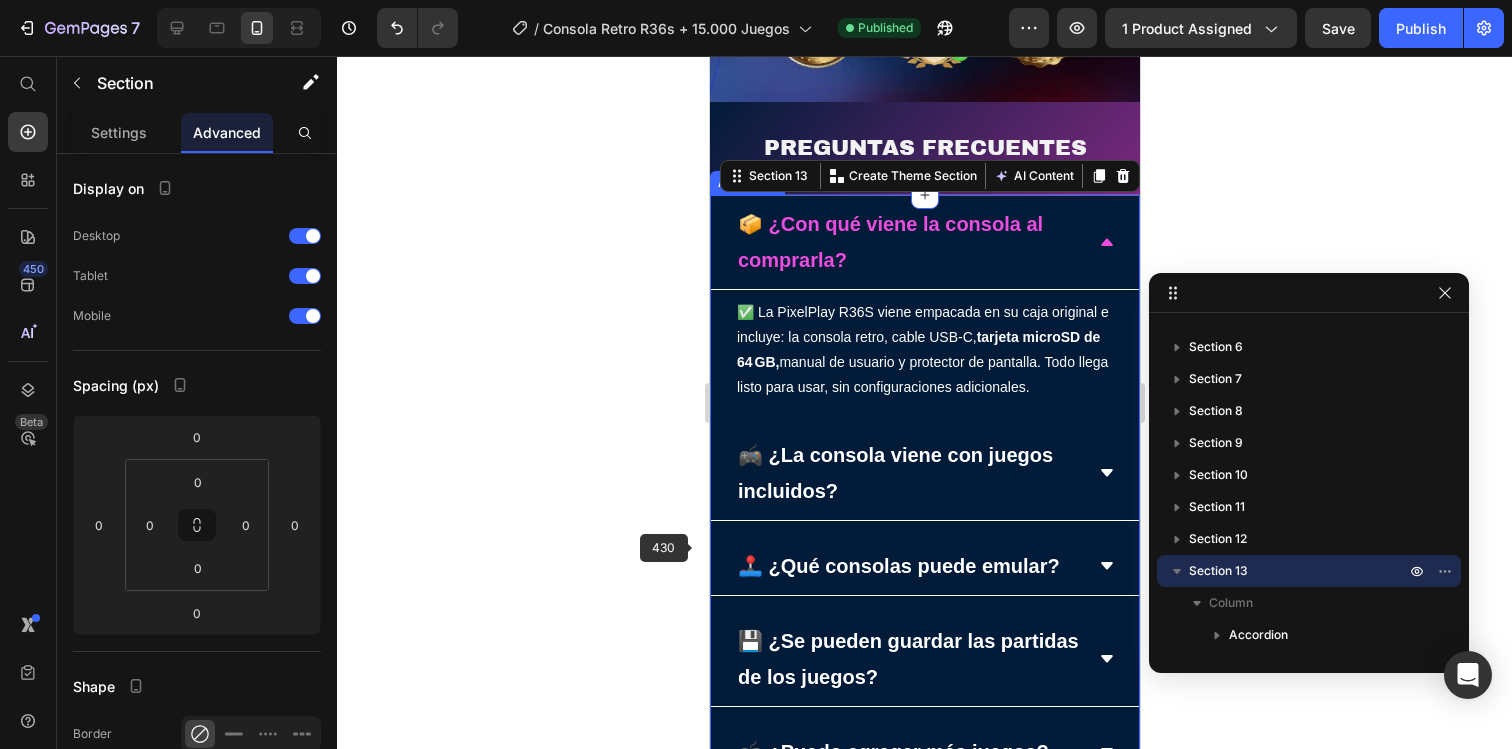 scroll, scrollTop: 4601, scrollLeft: 0, axis: vertical 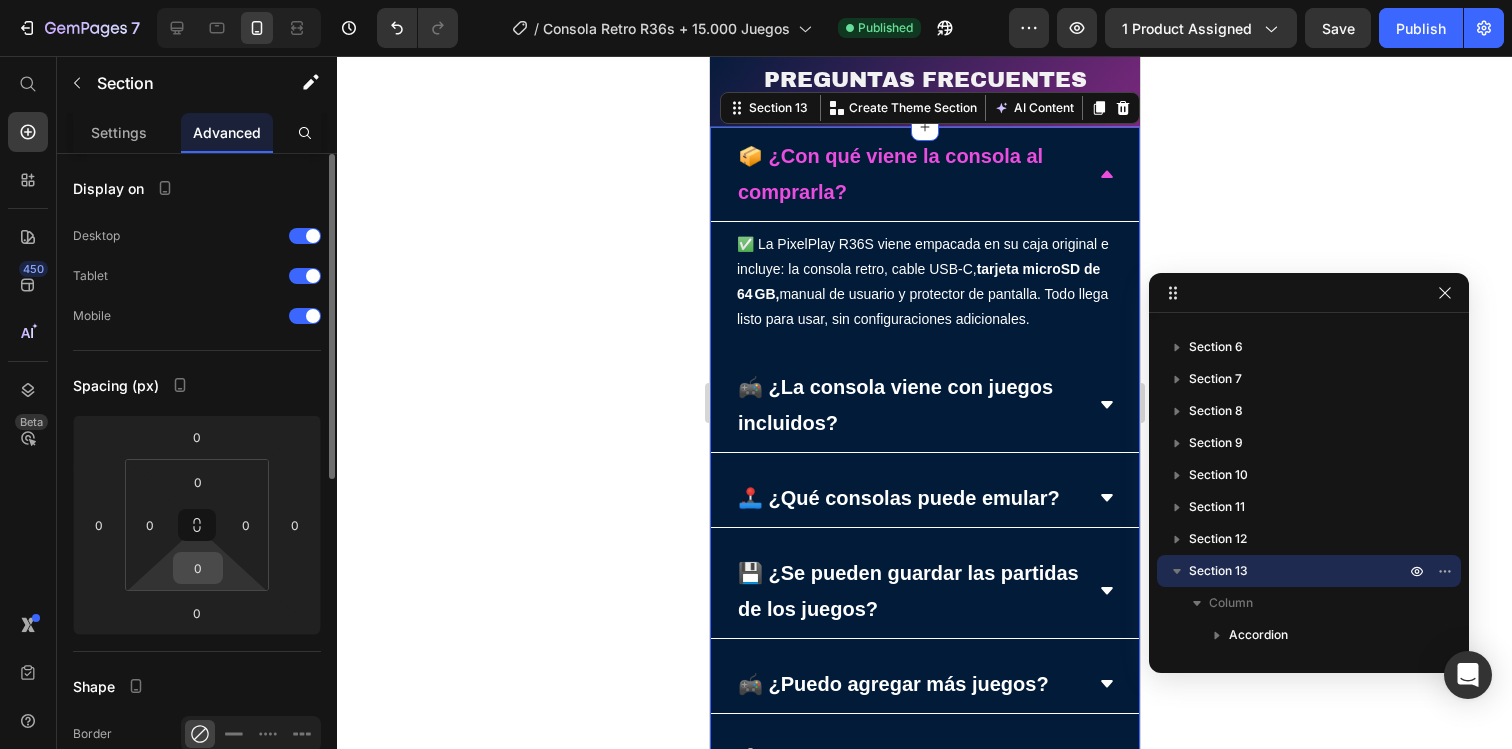 click on "0" at bounding box center [198, 568] 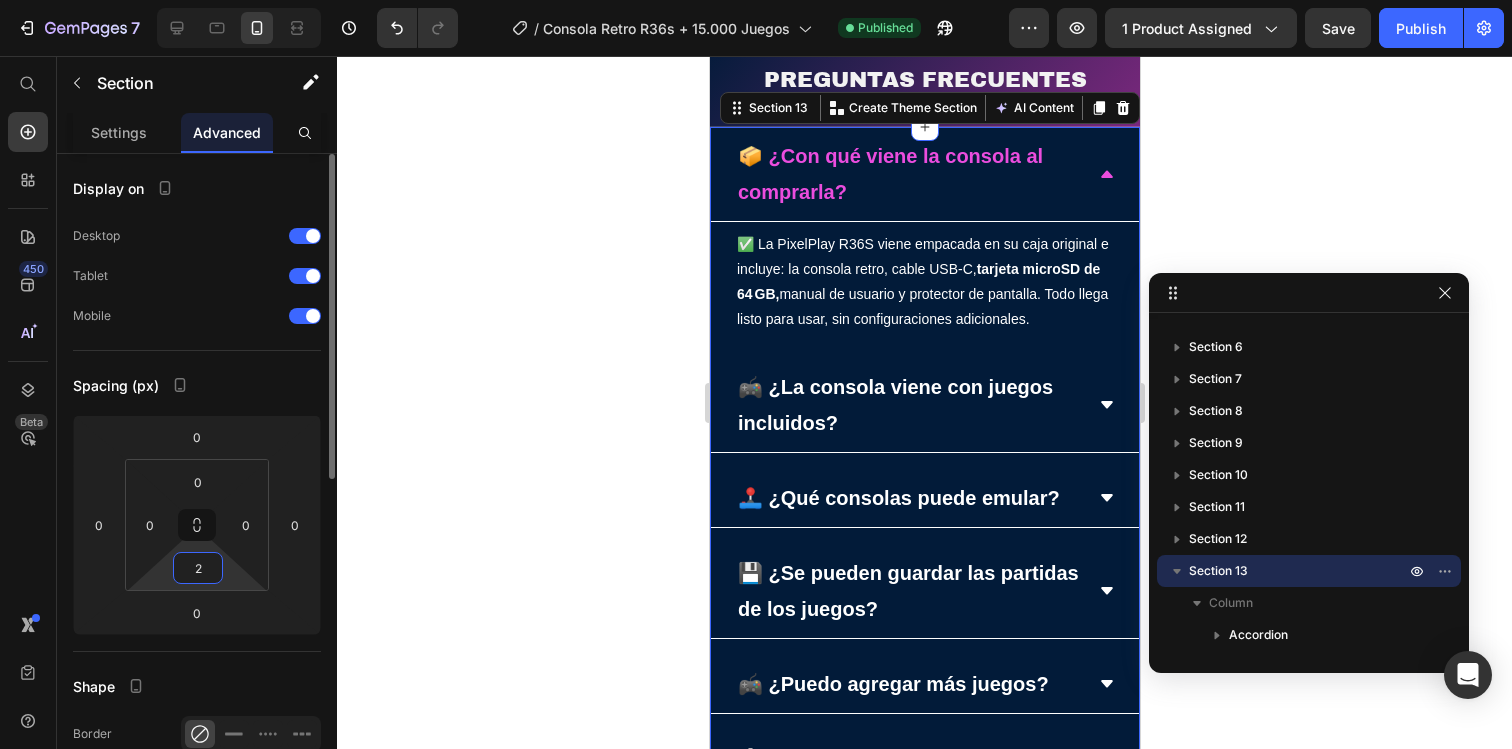 type on "20" 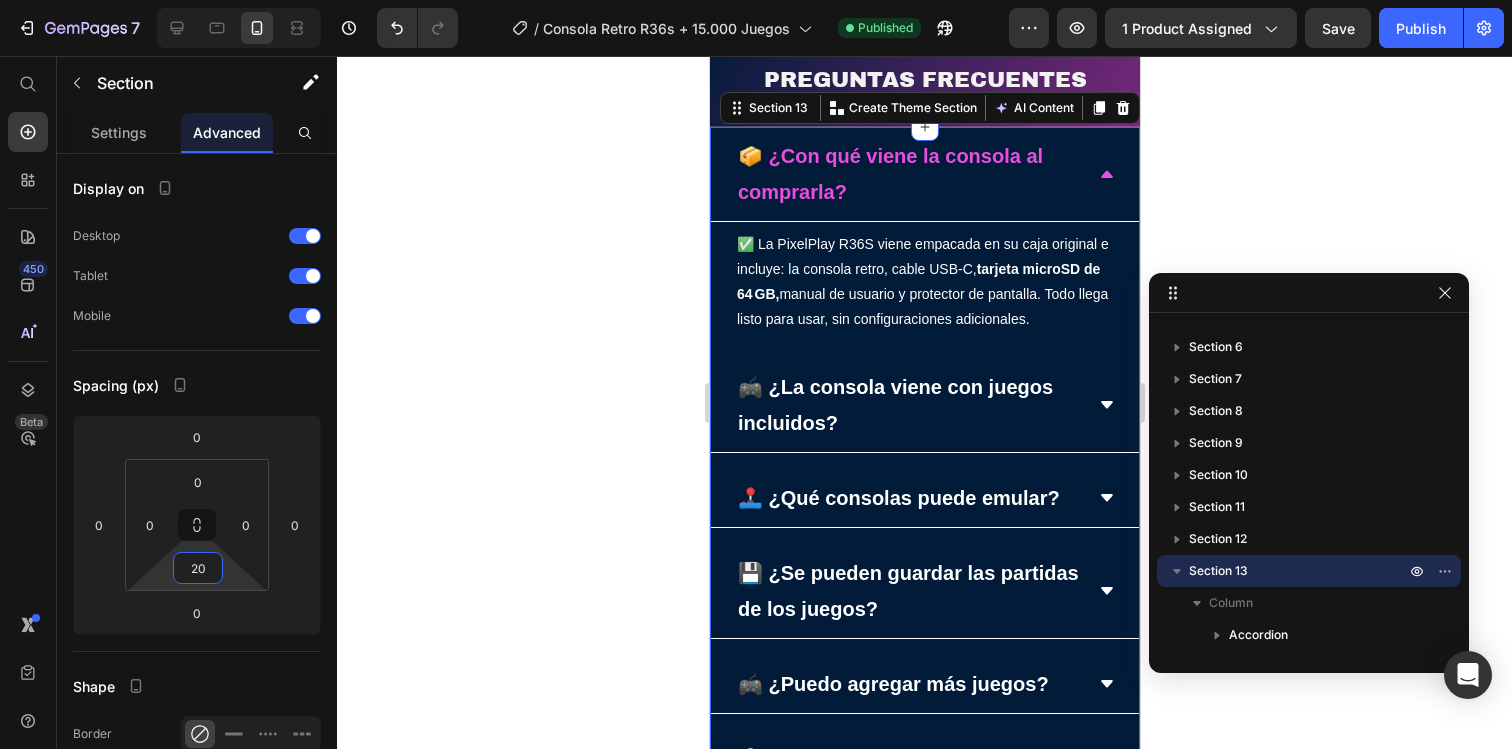 click 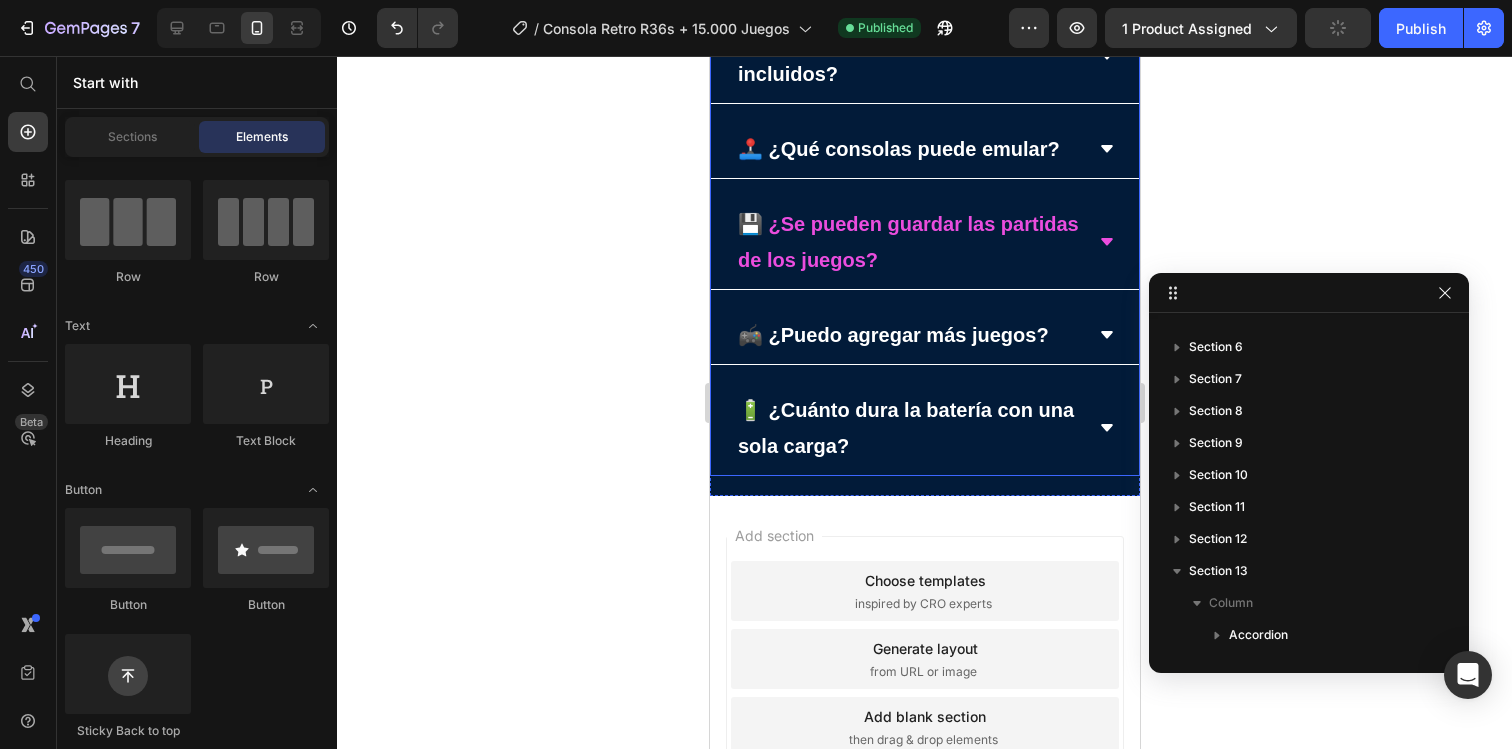 scroll, scrollTop: 4940, scrollLeft: 0, axis: vertical 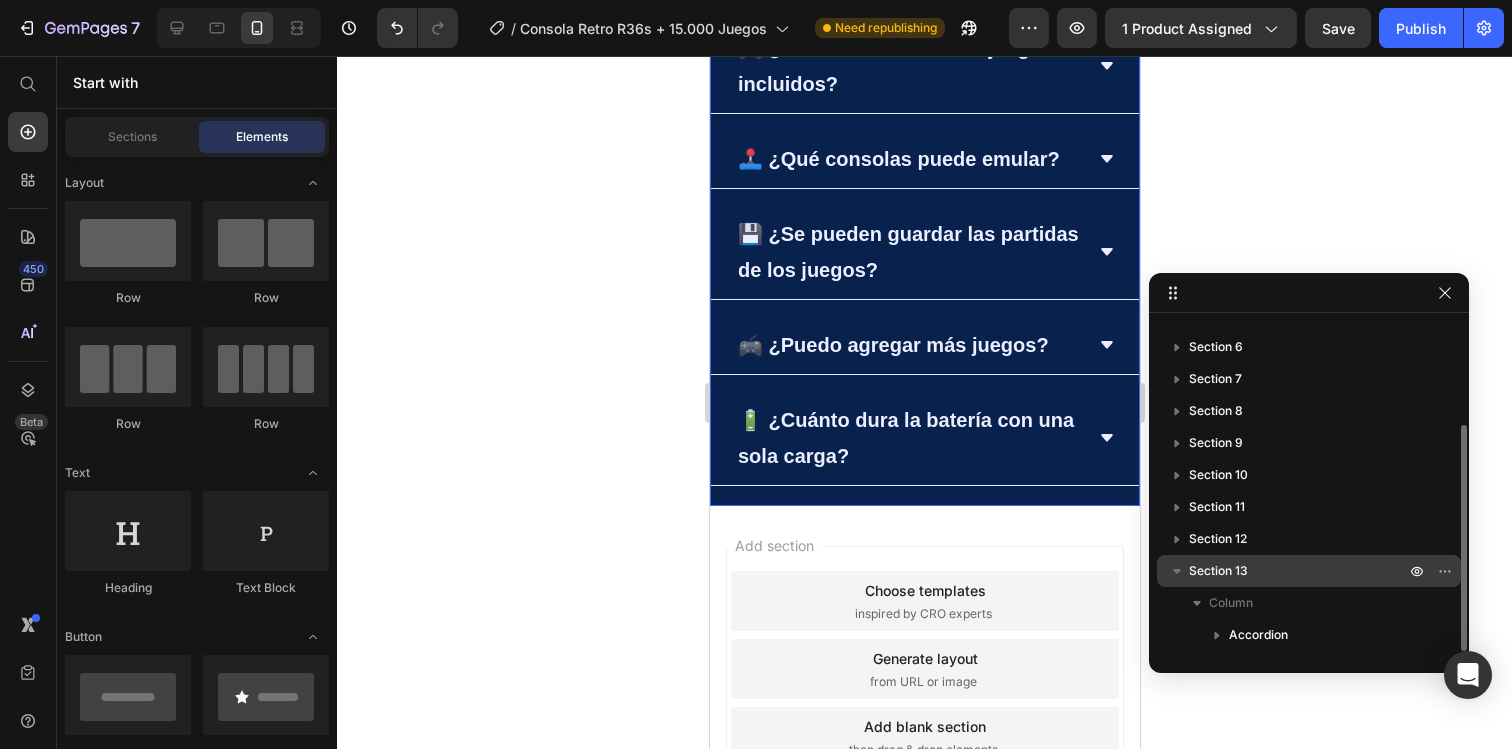 click on "Section 13" at bounding box center [1299, 571] 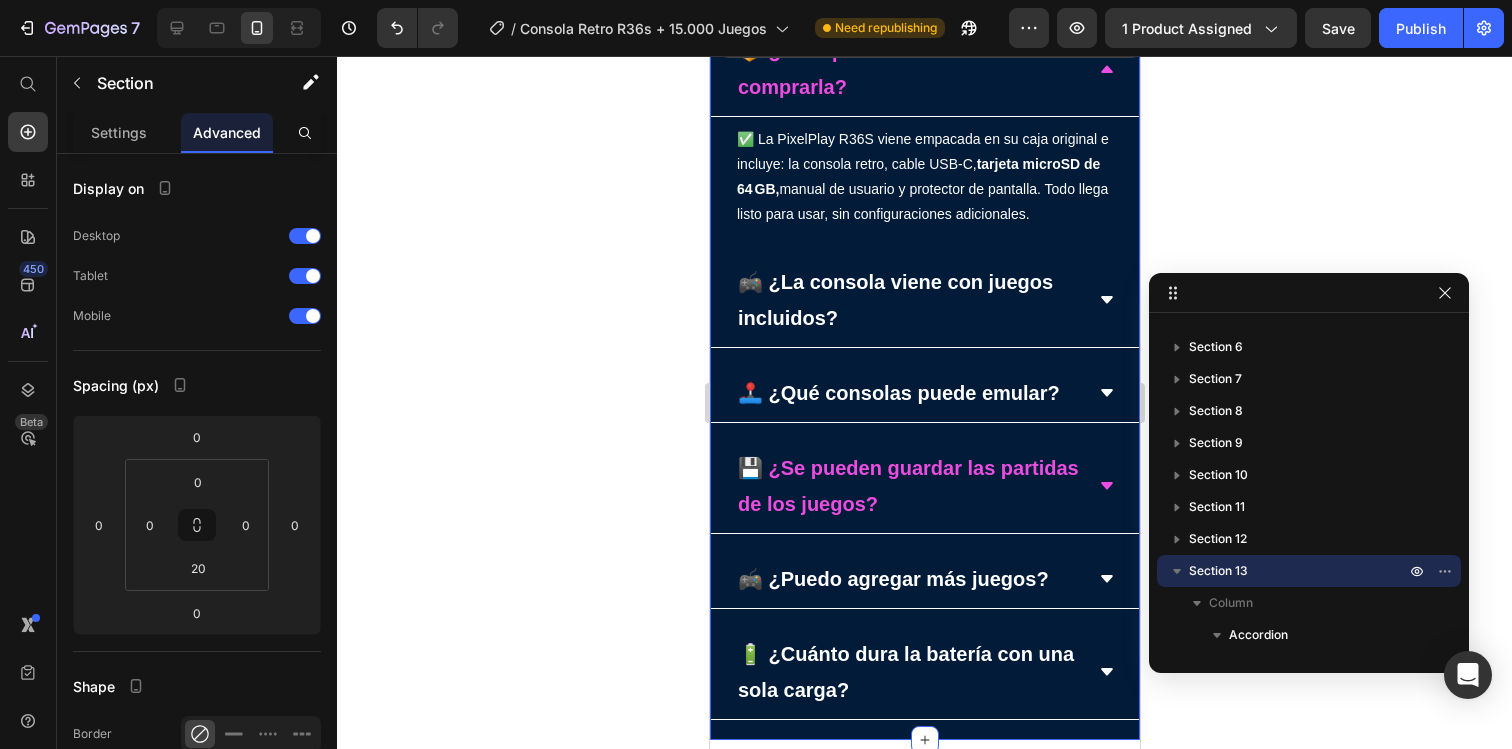 scroll, scrollTop: 4601, scrollLeft: 0, axis: vertical 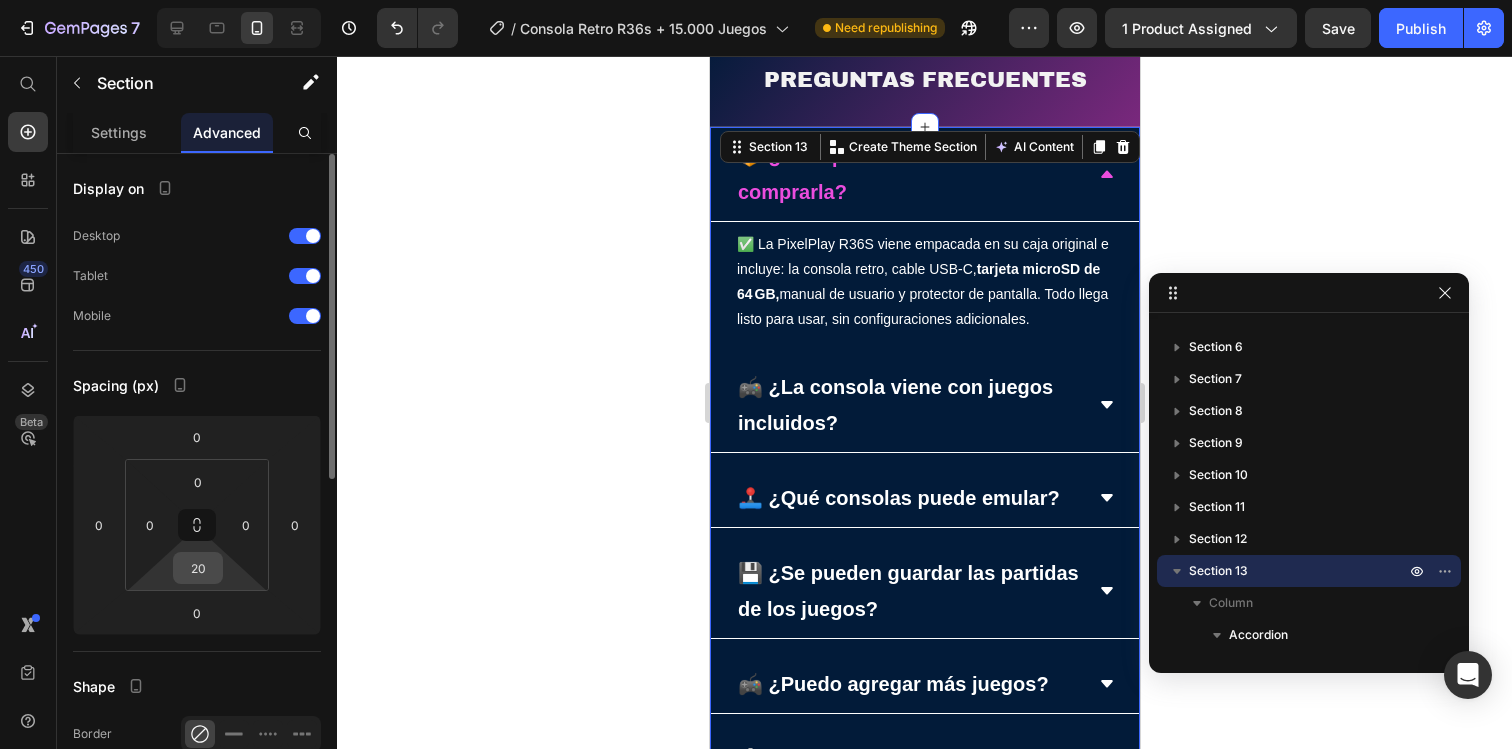 click on "20" at bounding box center [198, 568] 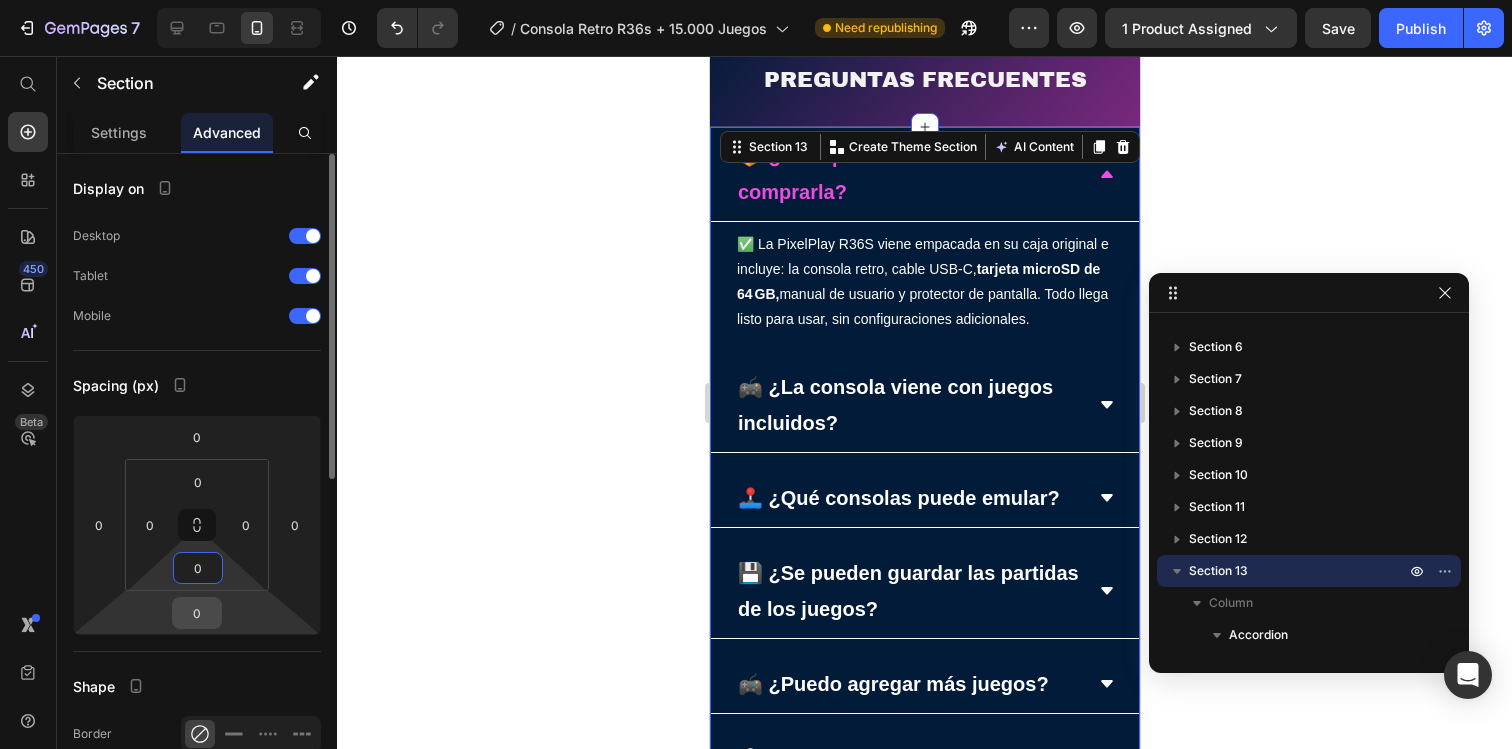 type on "0" 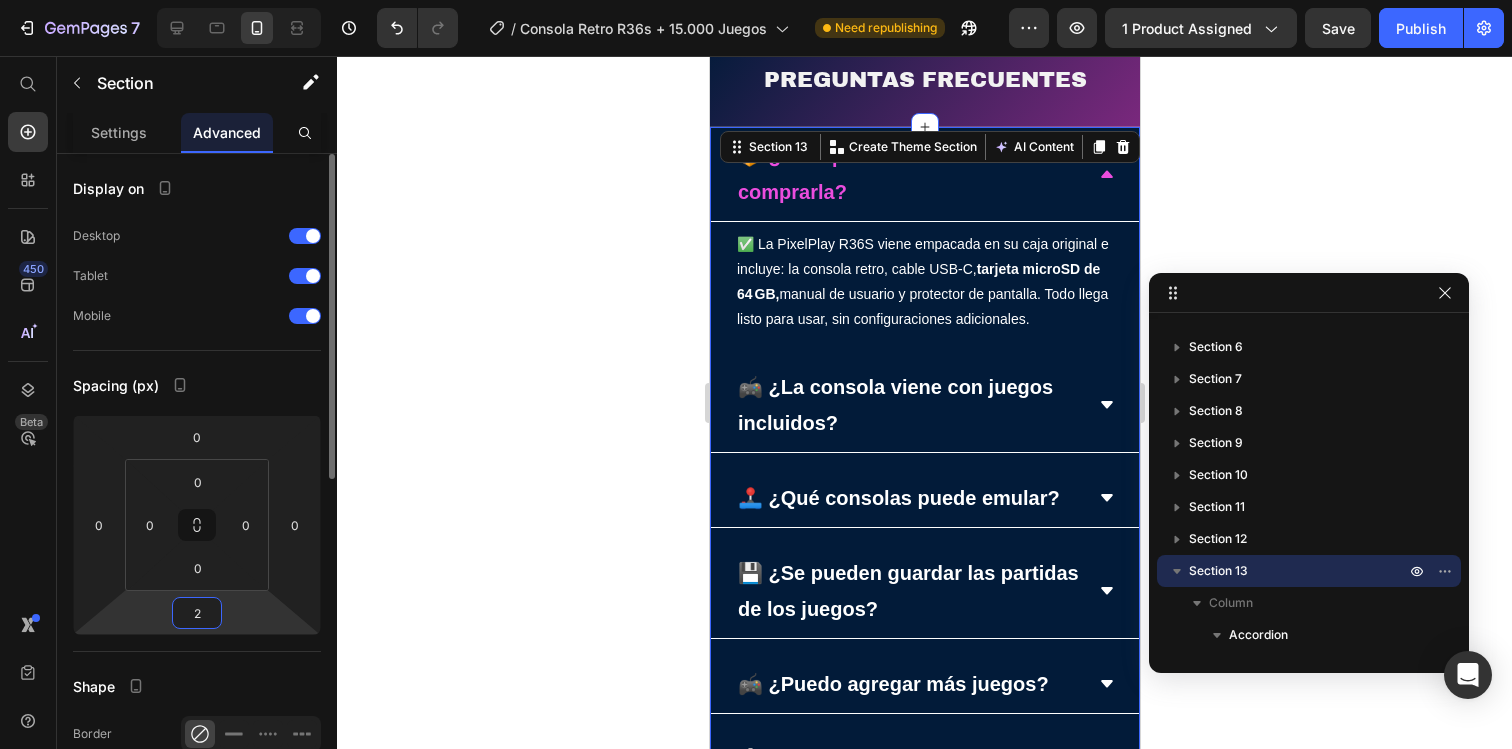 type on "20" 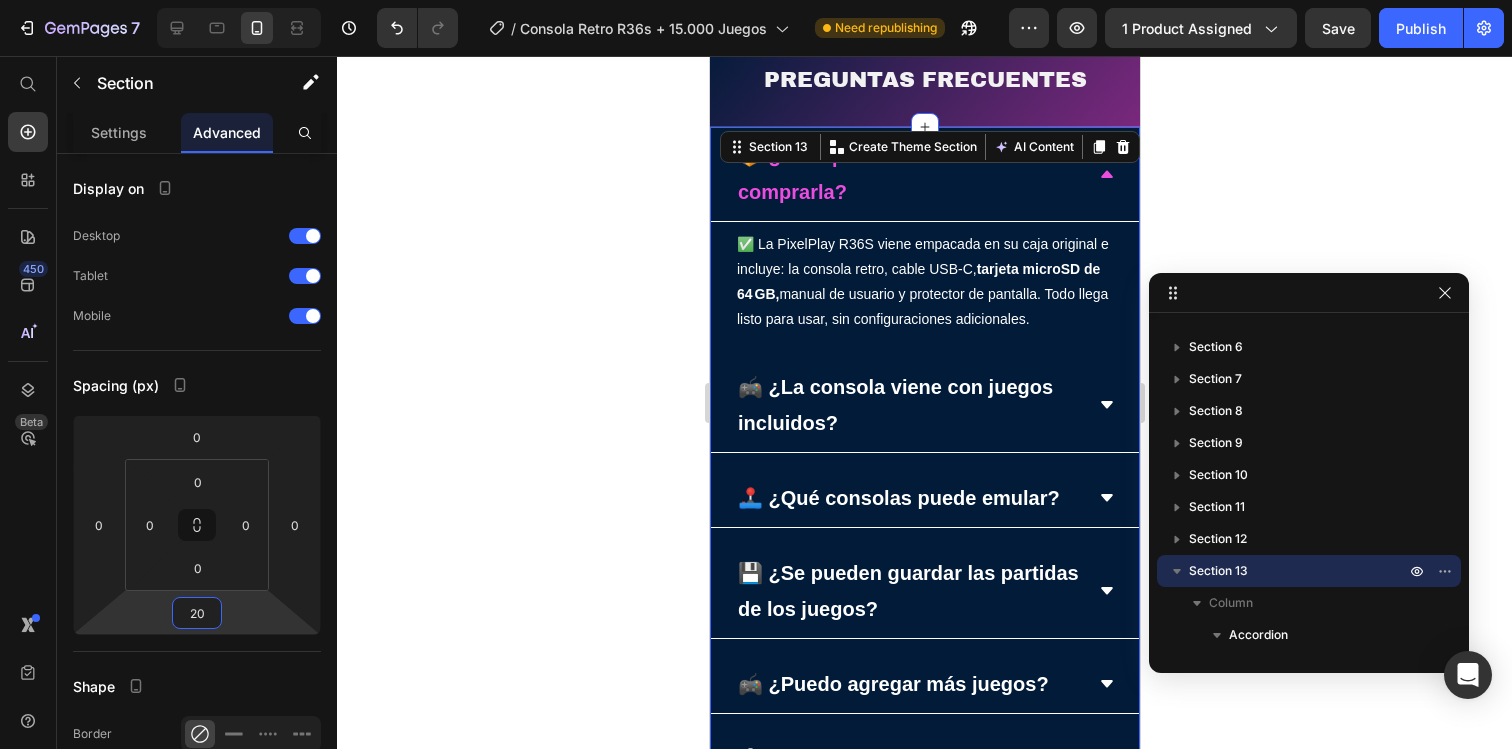 click 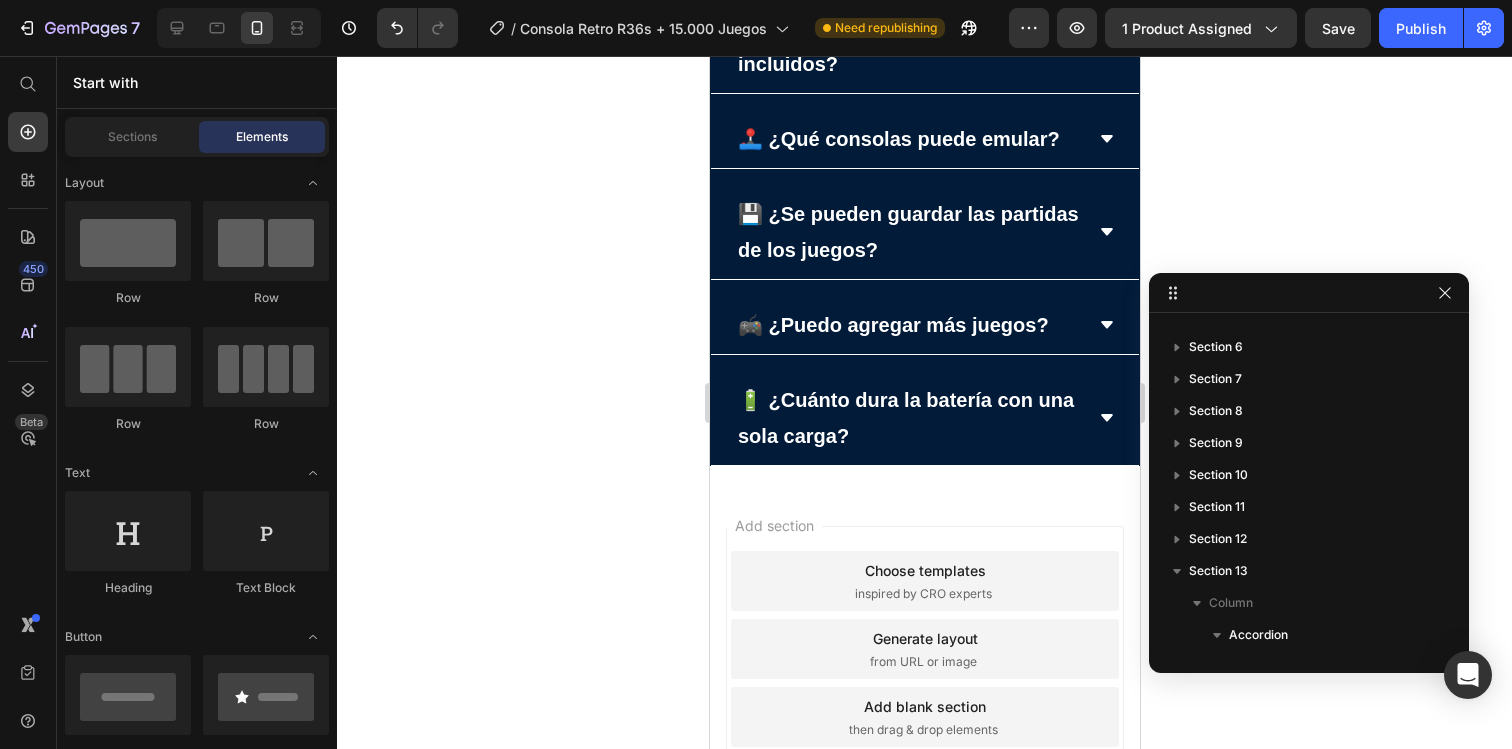 scroll, scrollTop: 4911, scrollLeft: 0, axis: vertical 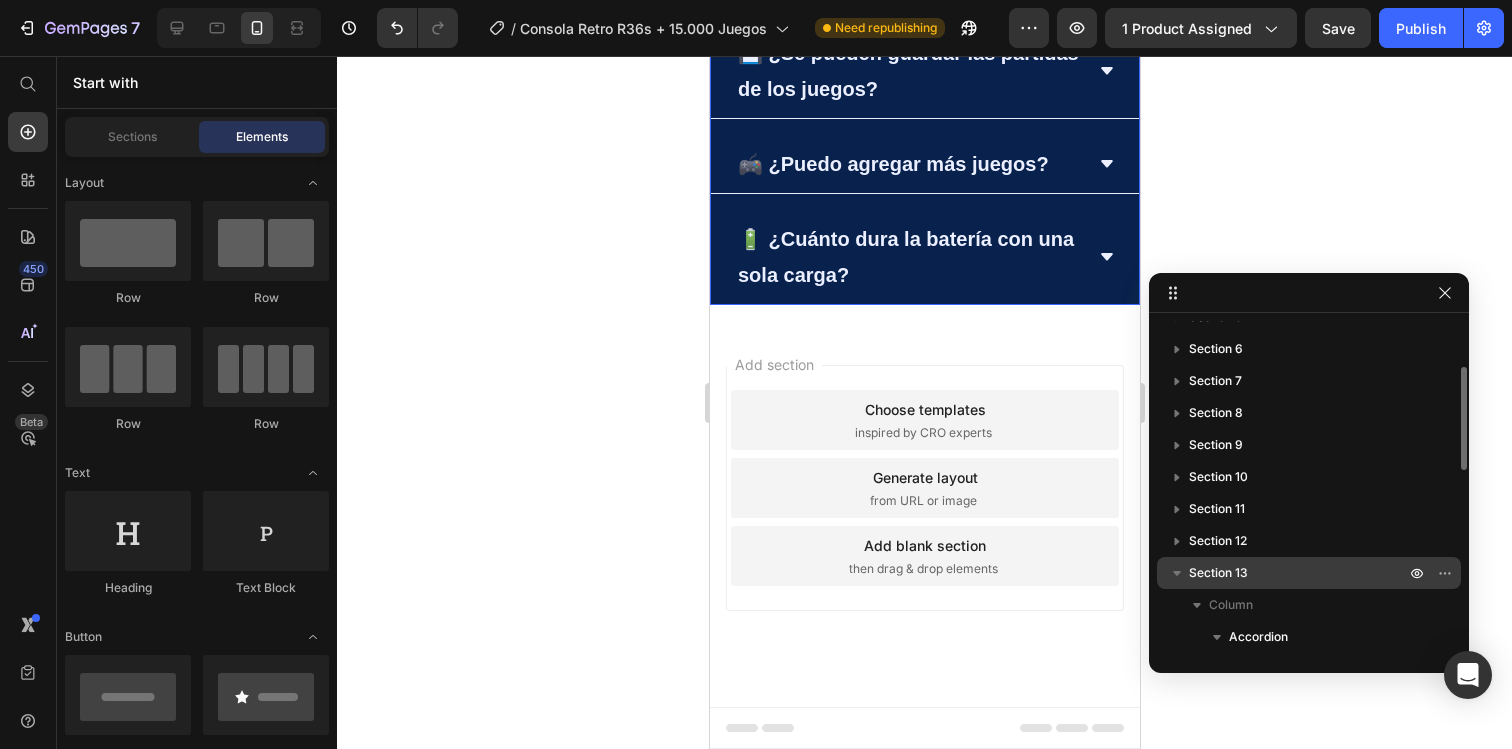 click on "Section 13" at bounding box center (1218, 573) 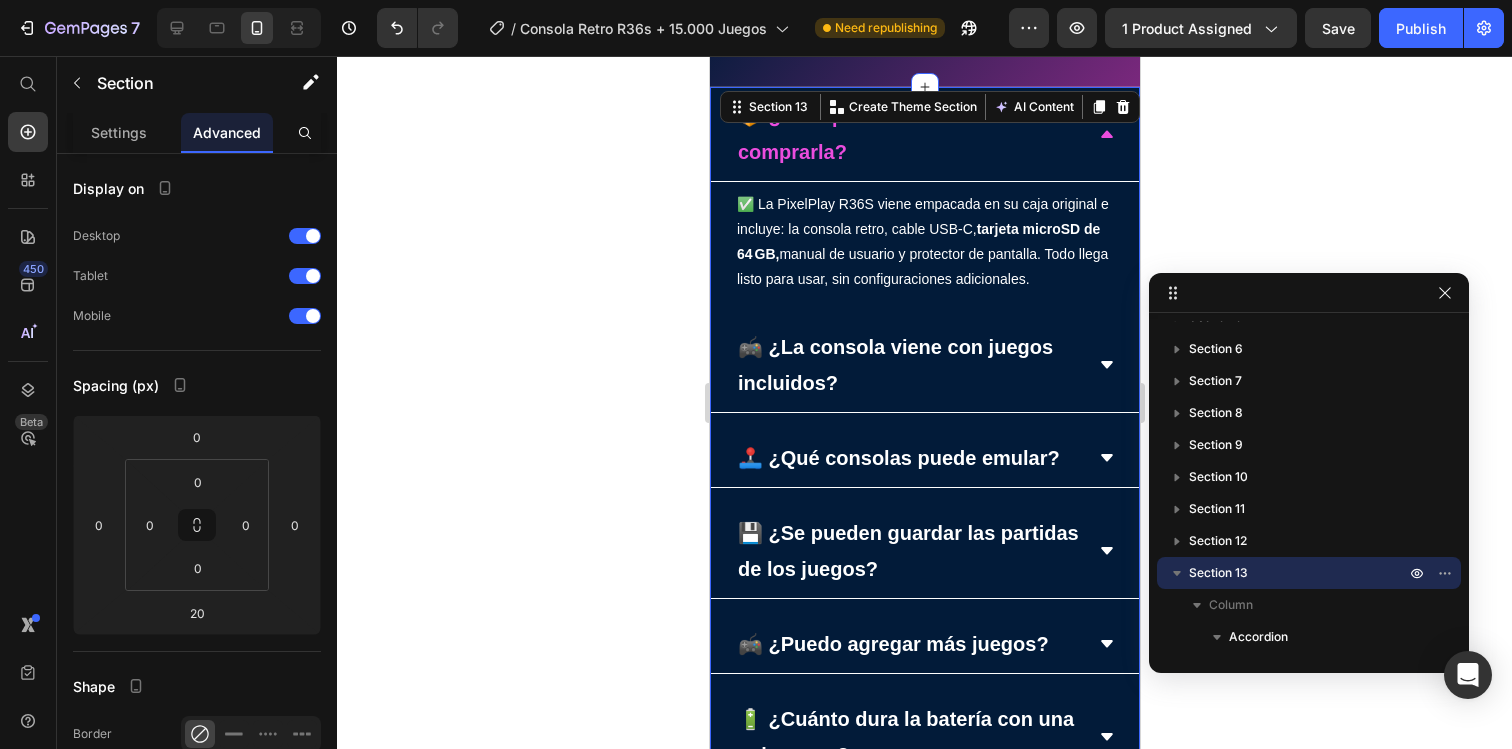 scroll, scrollTop: 4601, scrollLeft: 0, axis: vertical 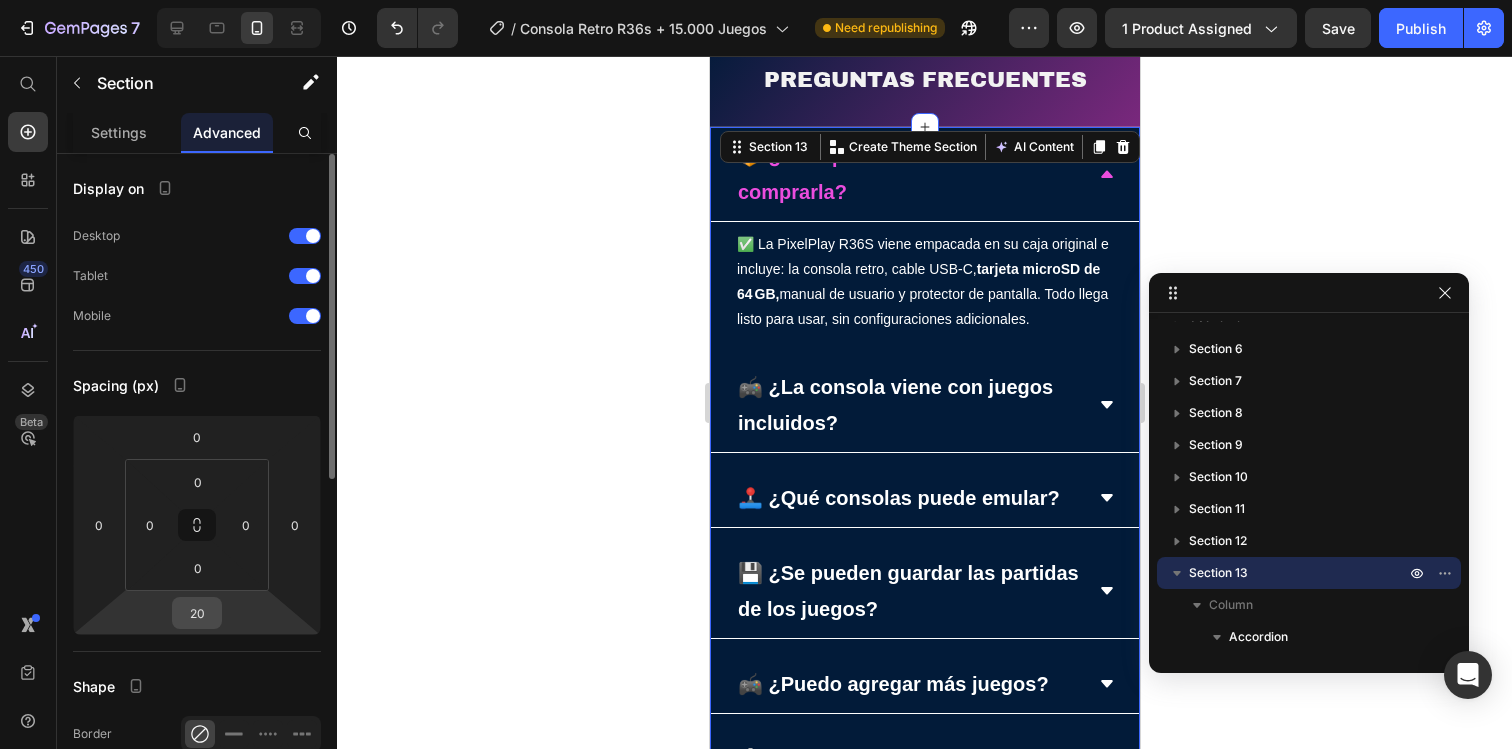 click on "20" at bounding box center (197, 613) 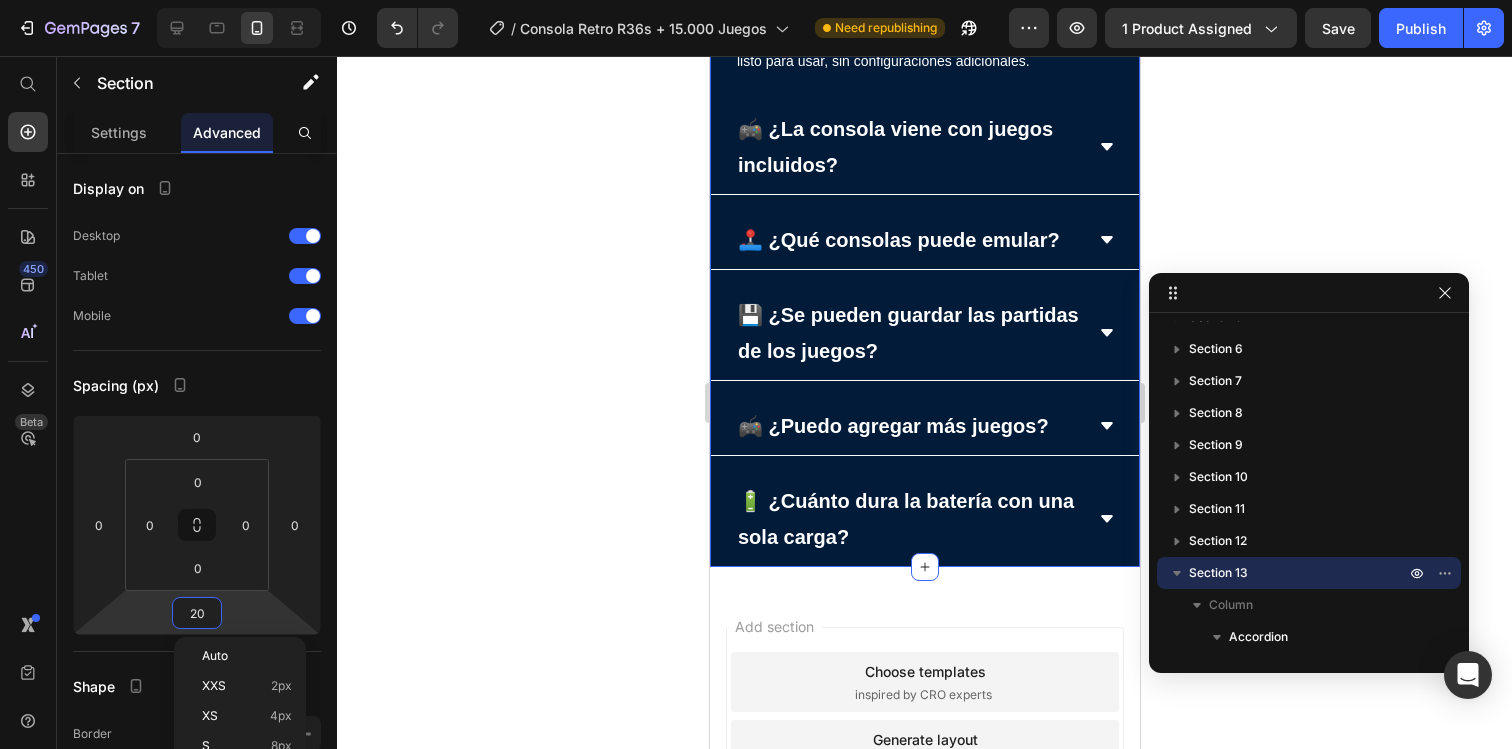 scroll, scrollTop: 4864, scrollLeft: 0, axis: vertical 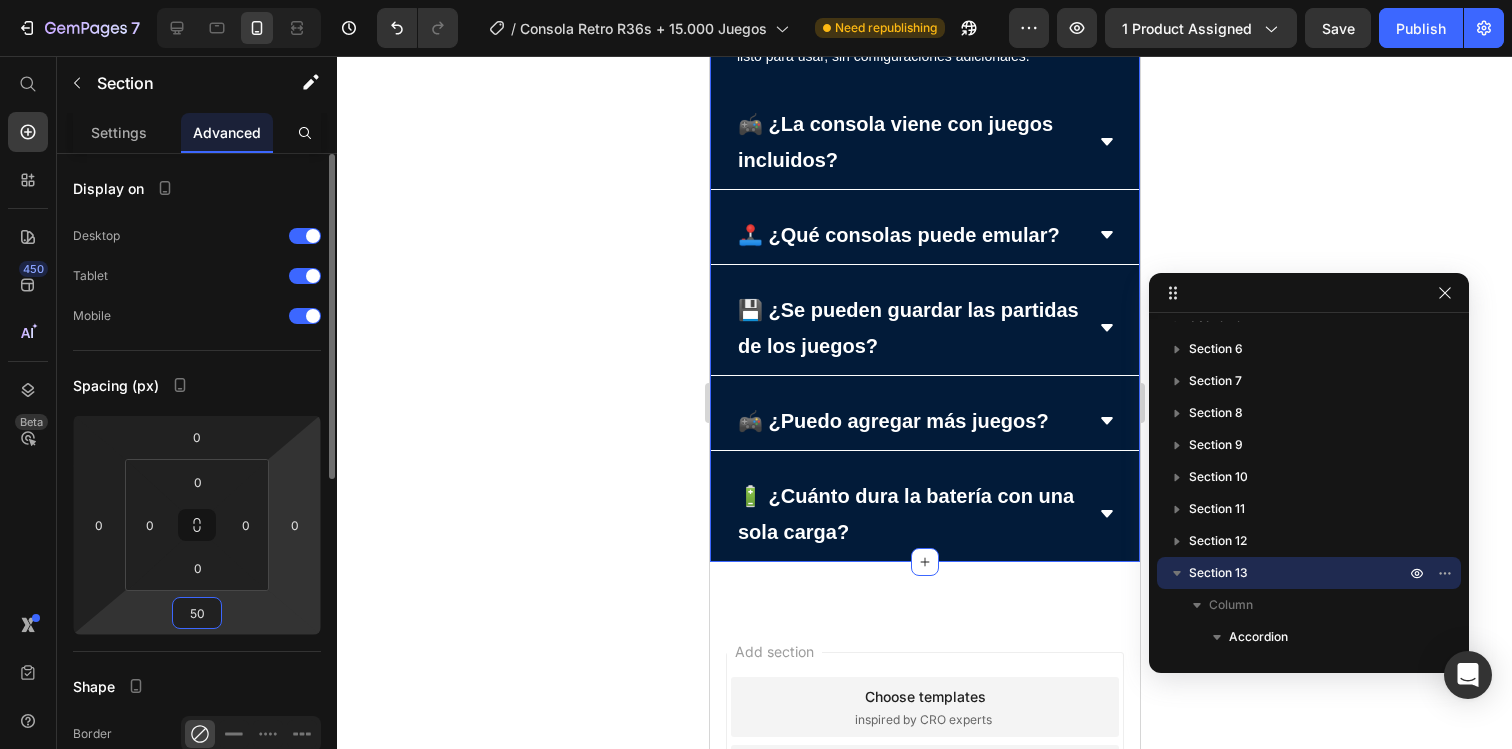 type on "5" 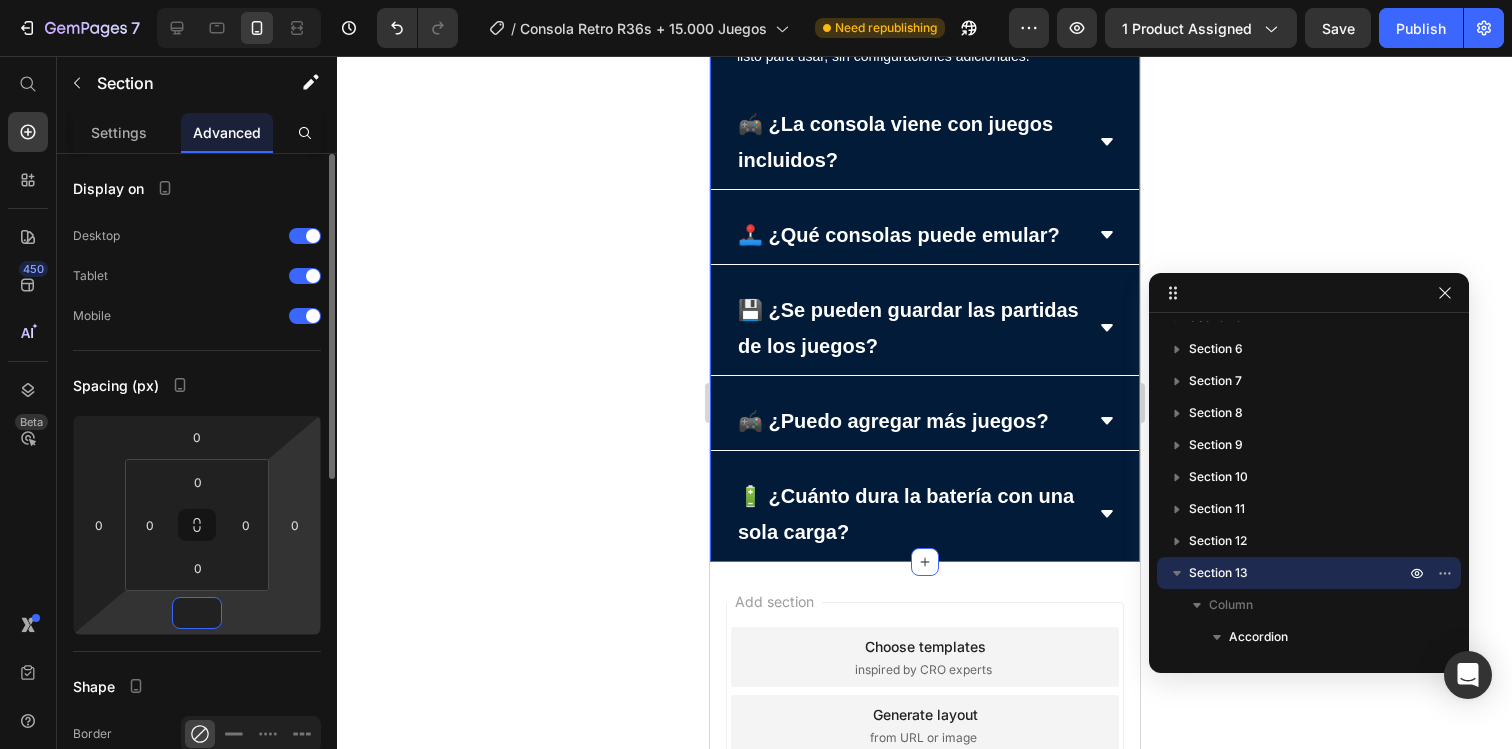 type on "0" 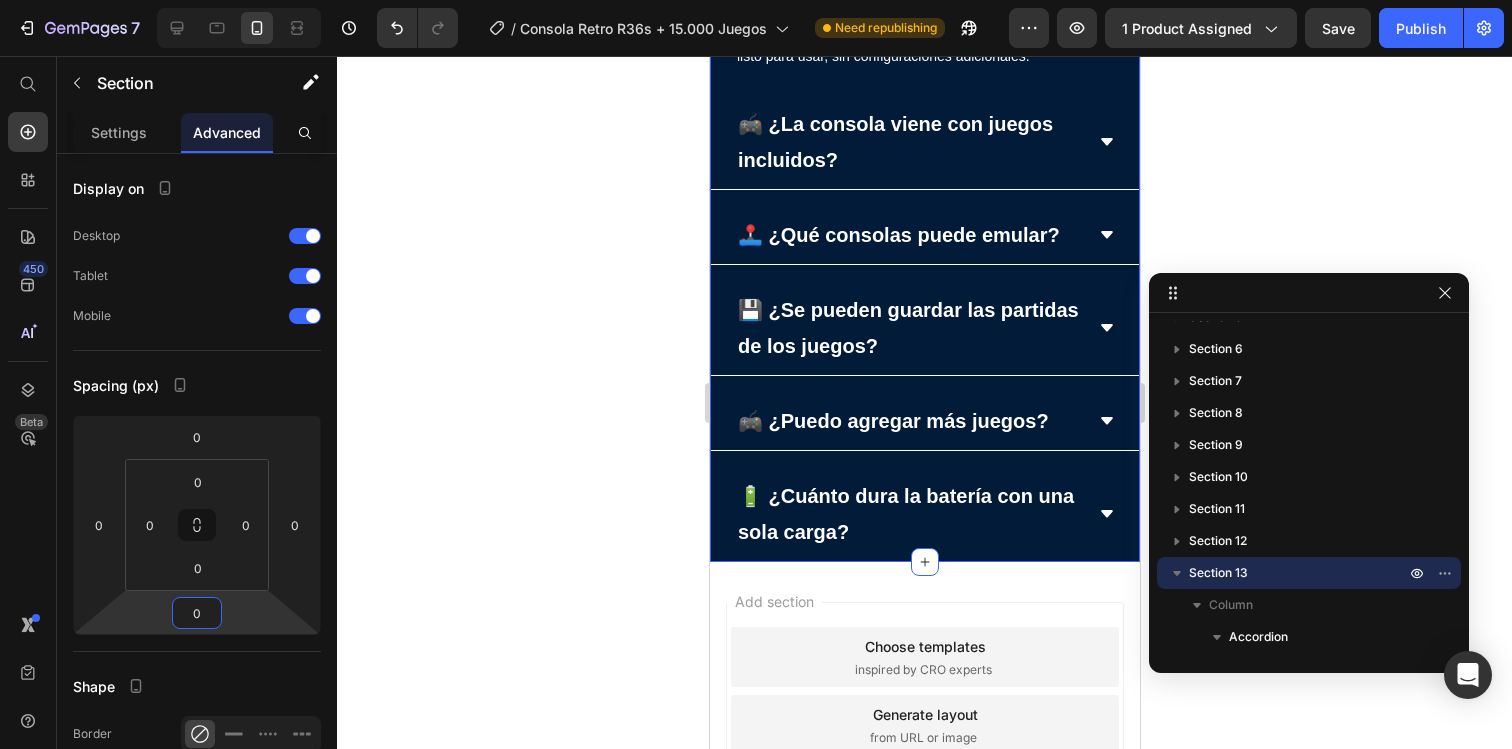 click 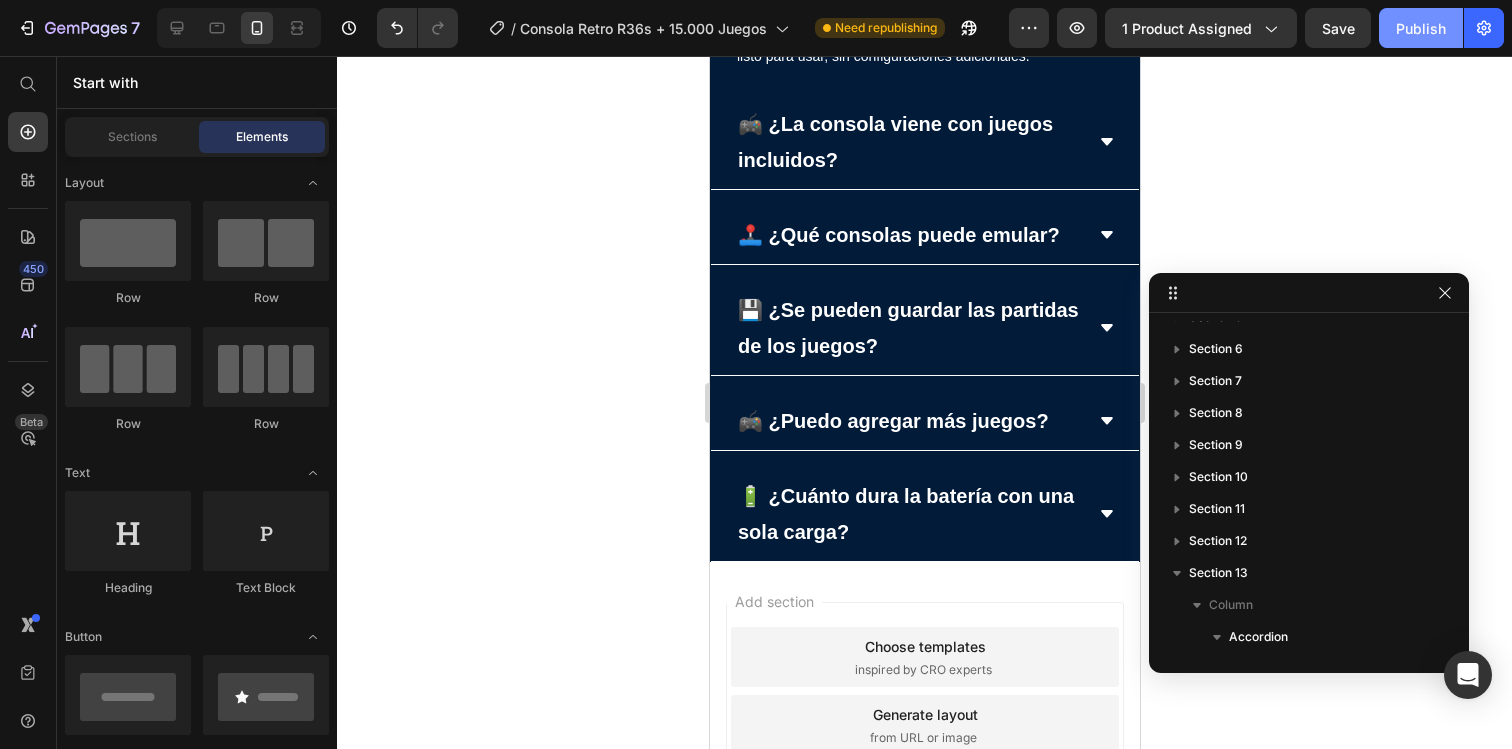 click on "Publish" at bounding box center (1421, 28) 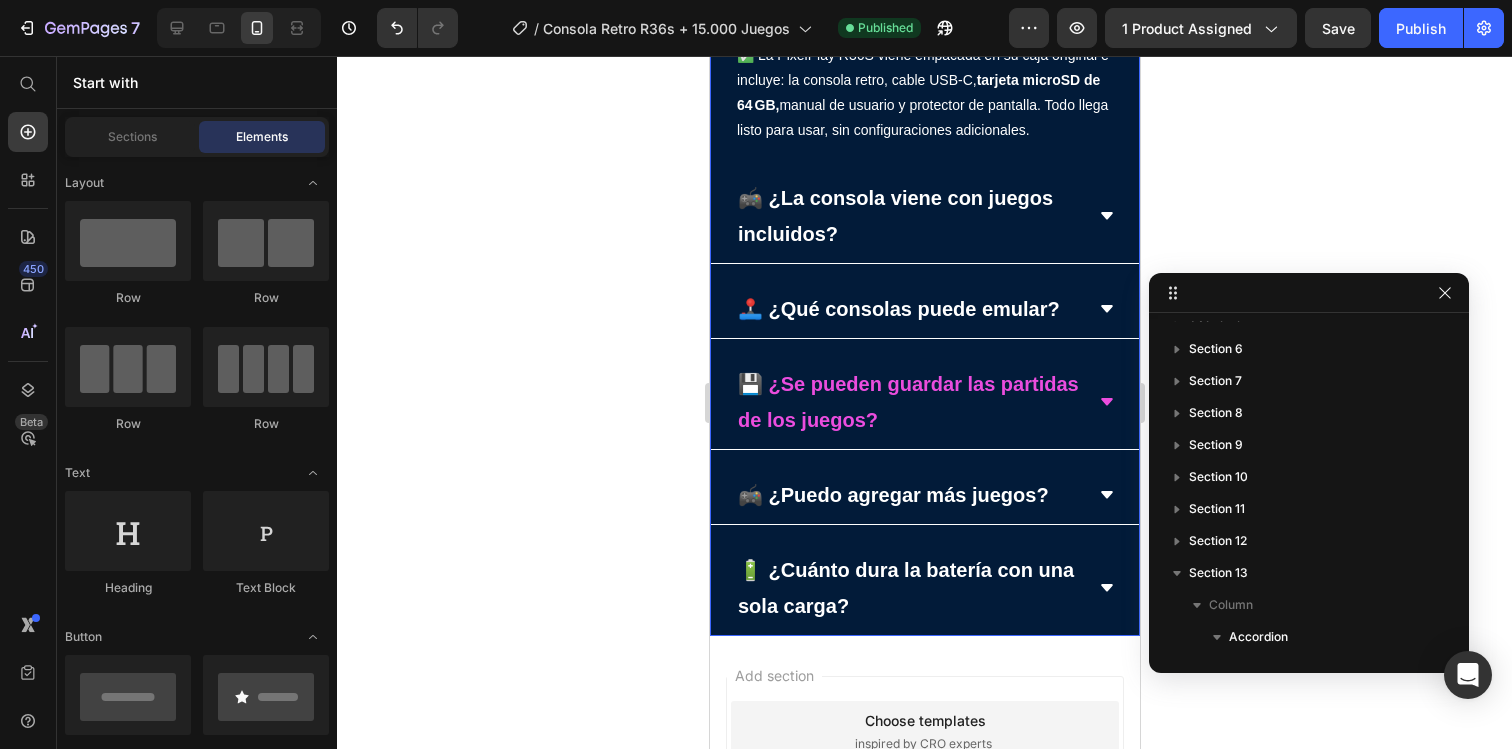 scroll, scrollTop: 4753, scrollLeft: 0, axis: vertical 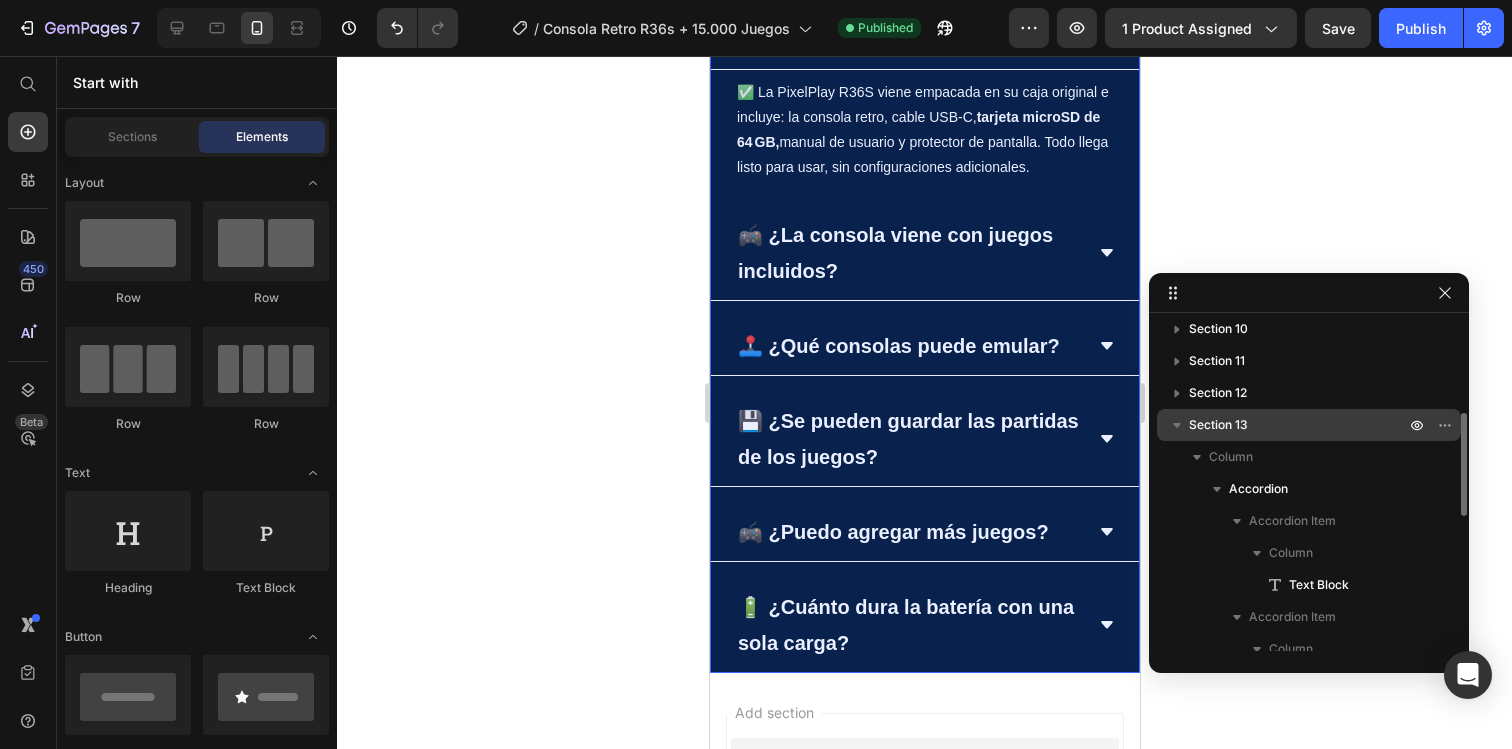 click 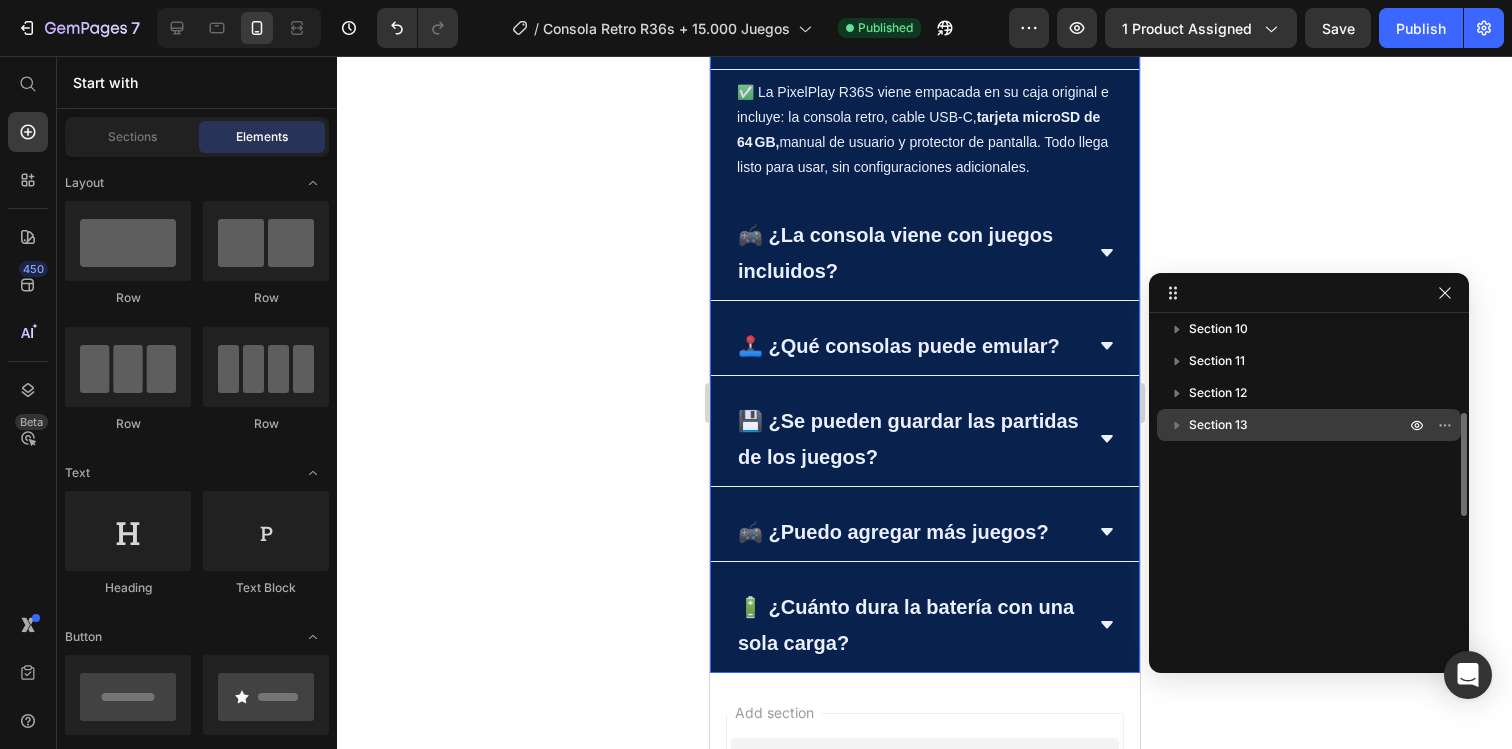 click on "Section 13" at bounding box center (1299, 425) 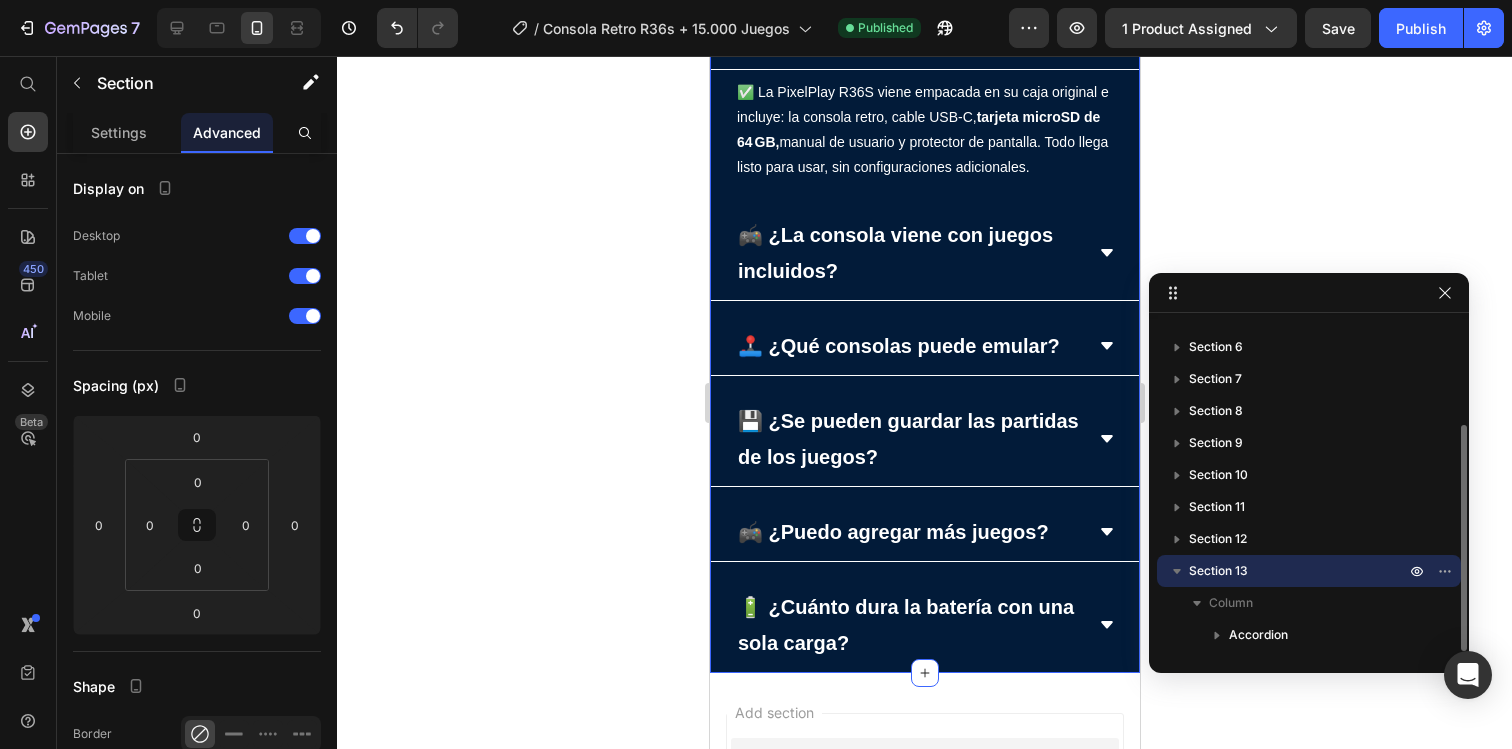 scroll, scrollTop: 150, scrollLeft: 0, axis: vertical 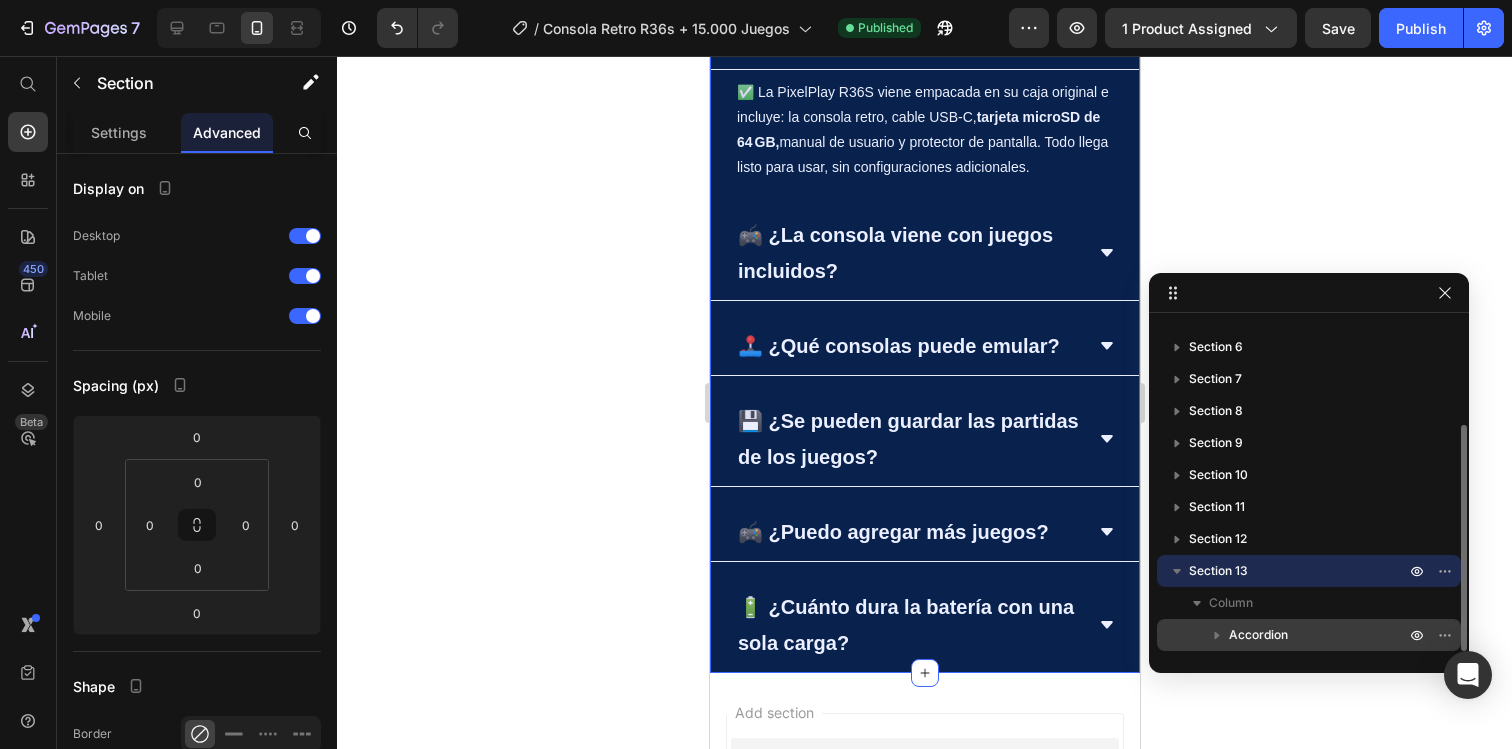 click on "Accordion" at bounding box center (1258, 635) 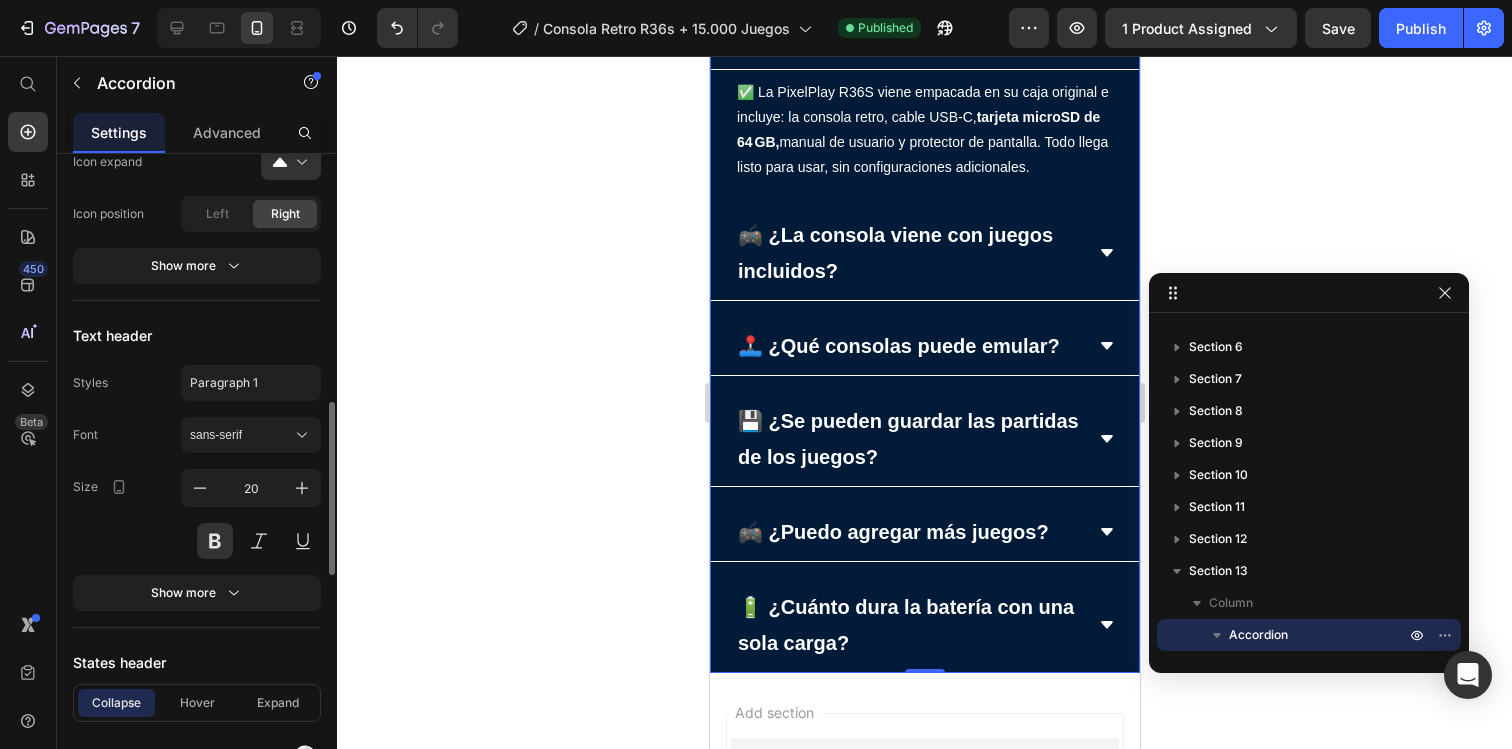 scroll, scrollTop: 925, scrollLeft: 0, axis: vertical 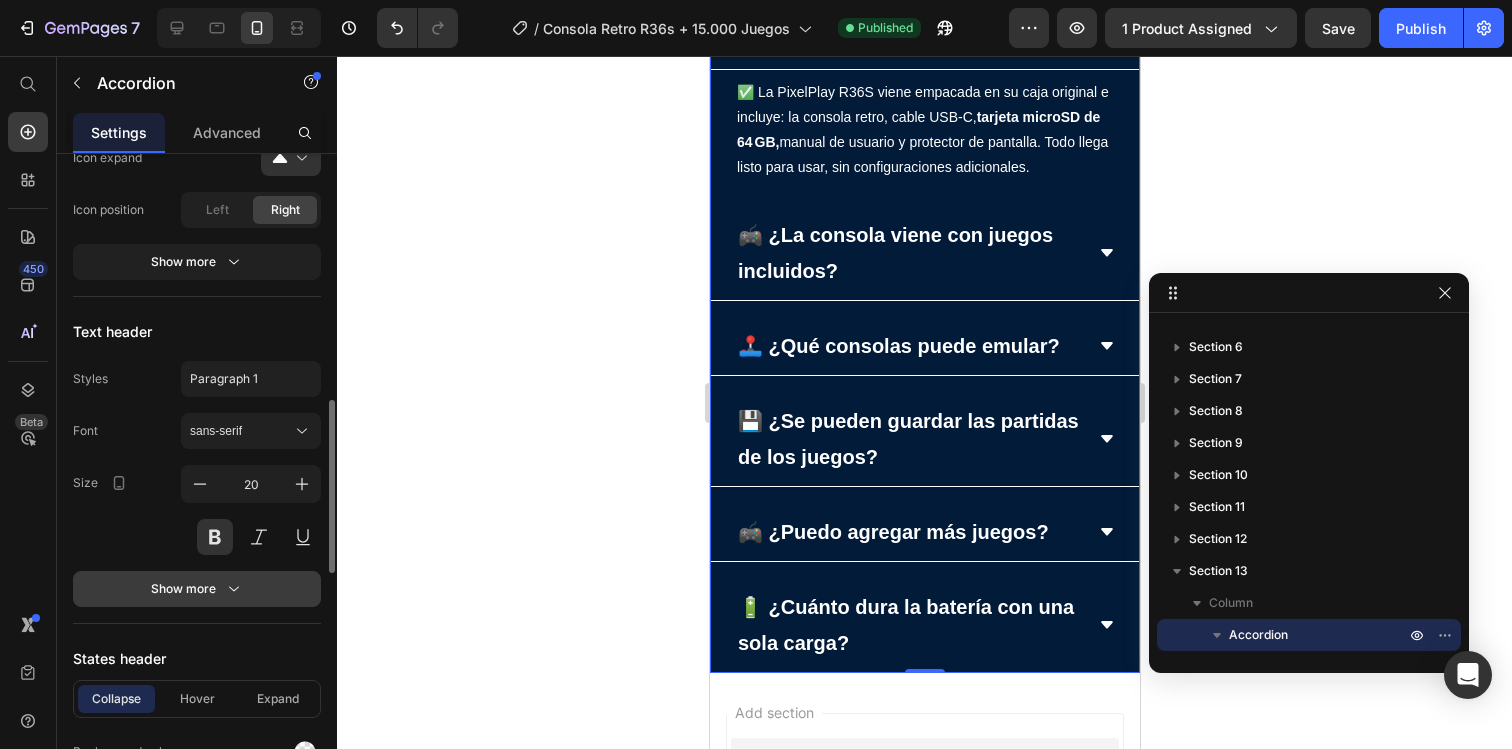 click on "Show more" at bounding box center [197, 589] 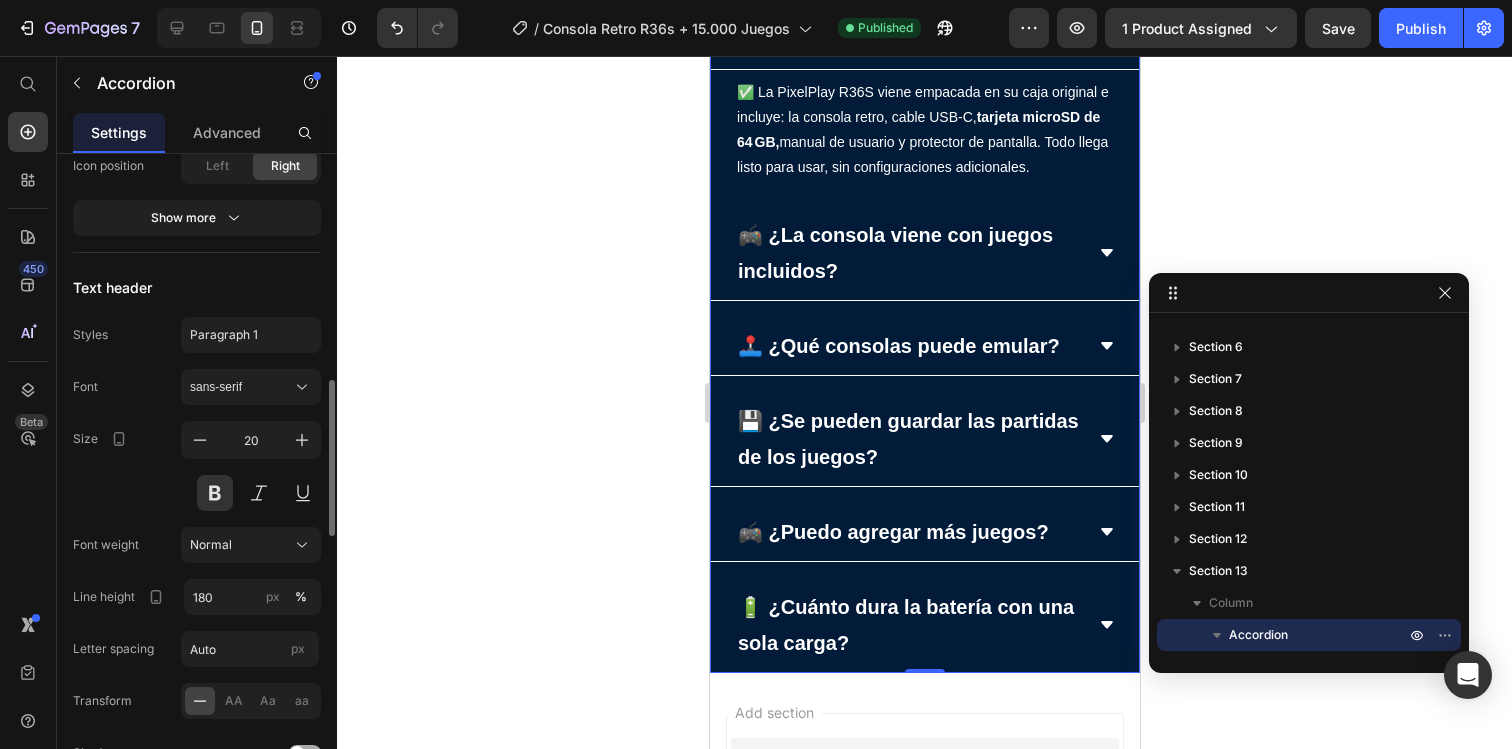 scroll, scrollTop: 971, scrollLeft: 0, axis: vertical 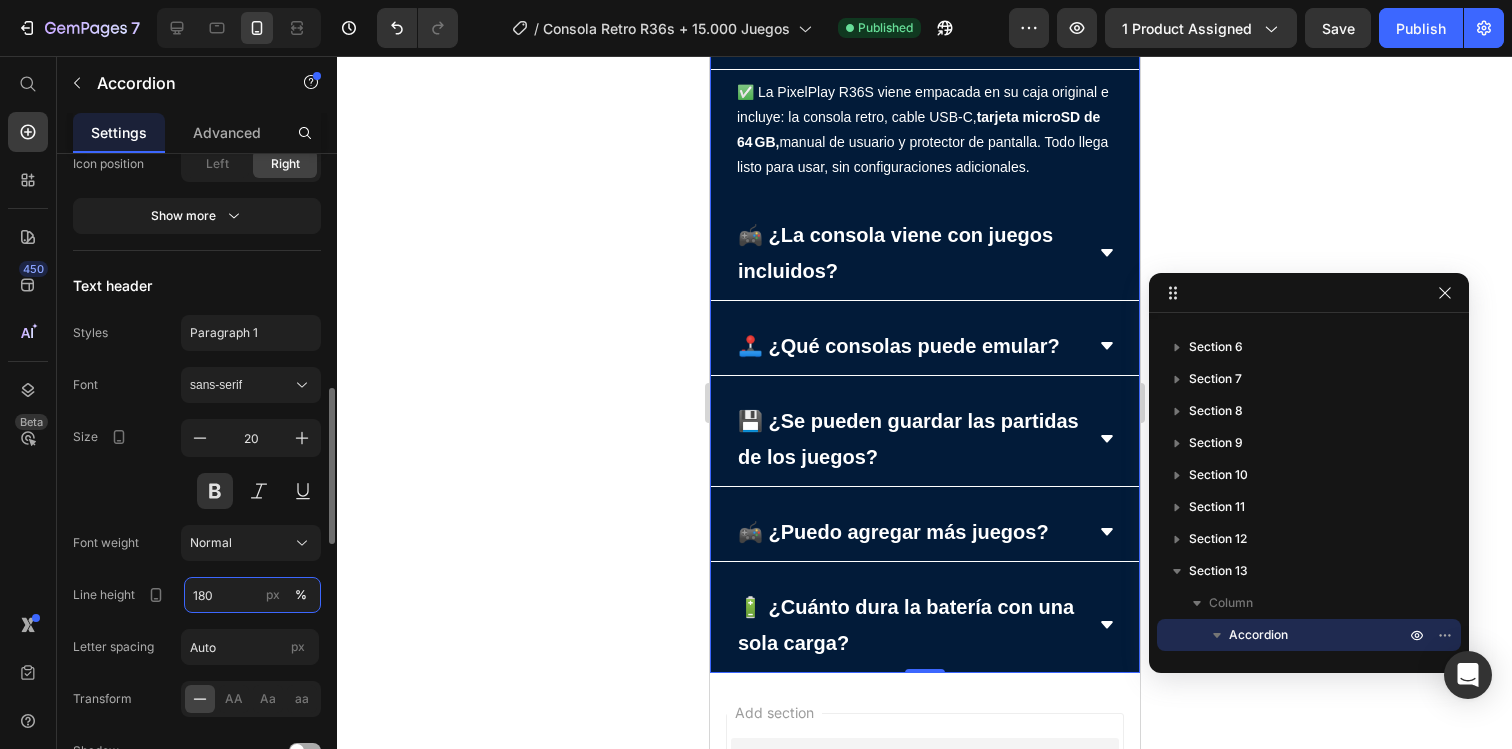 click on "180" at bounding box center (252, 595) 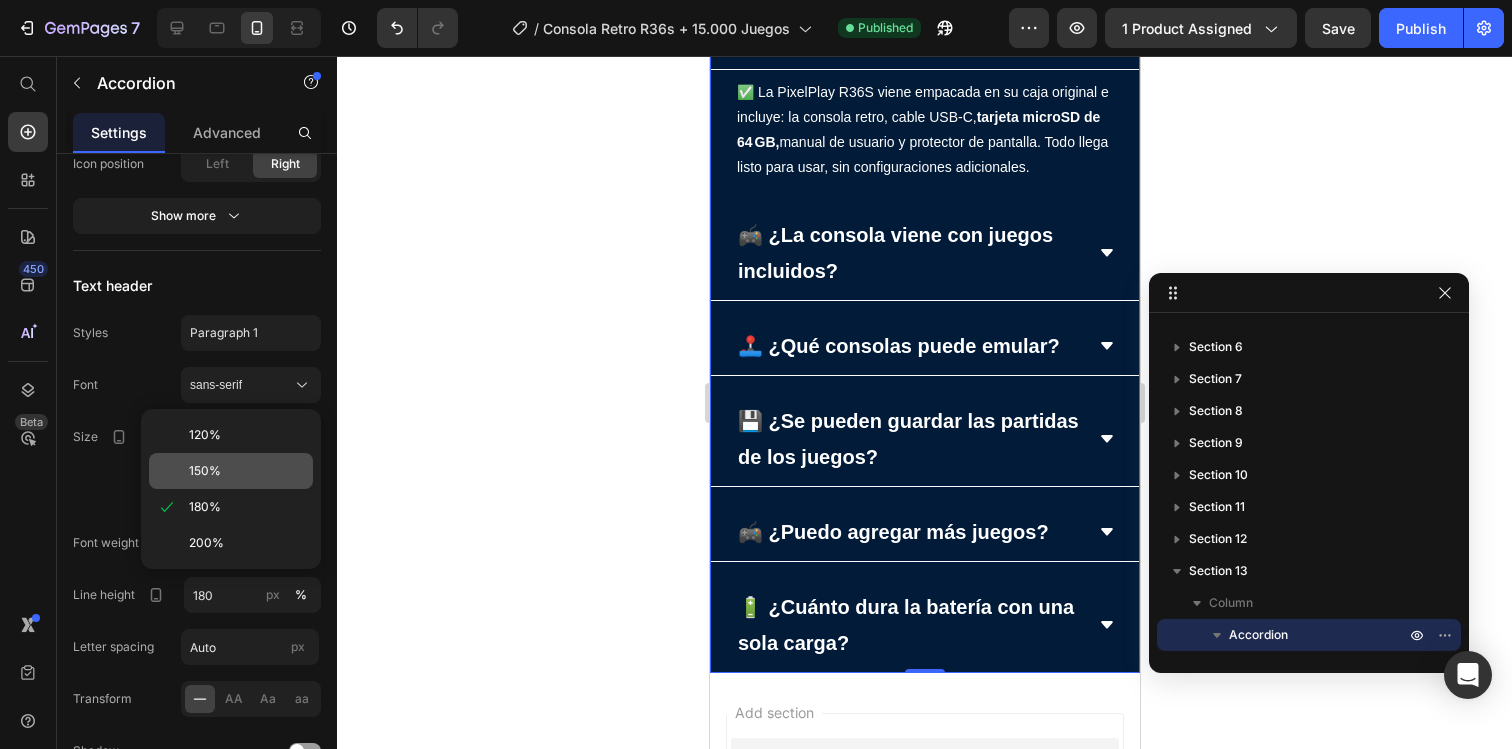 click on "150%" at bounding box center [205, 471] 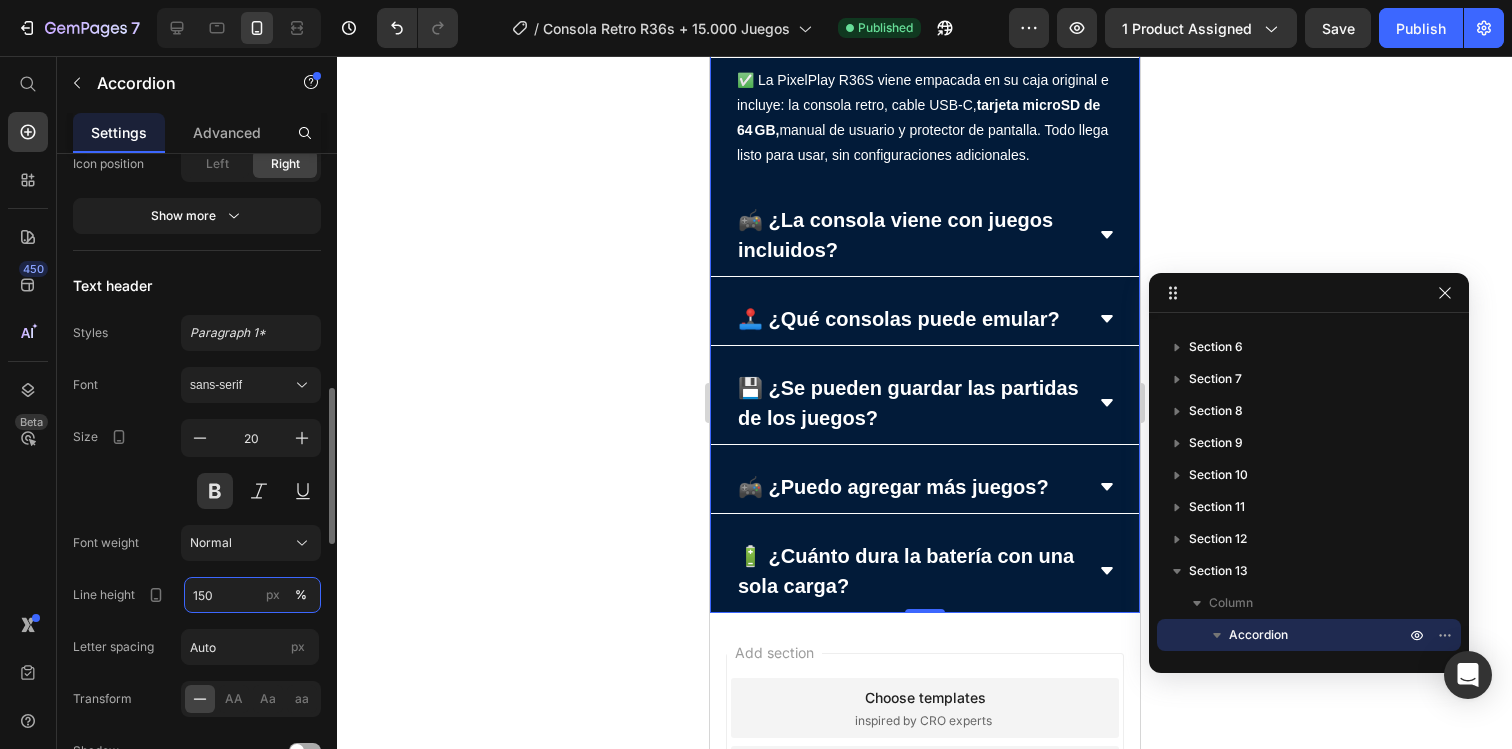 click on "150" at bounding box center (252, 595) 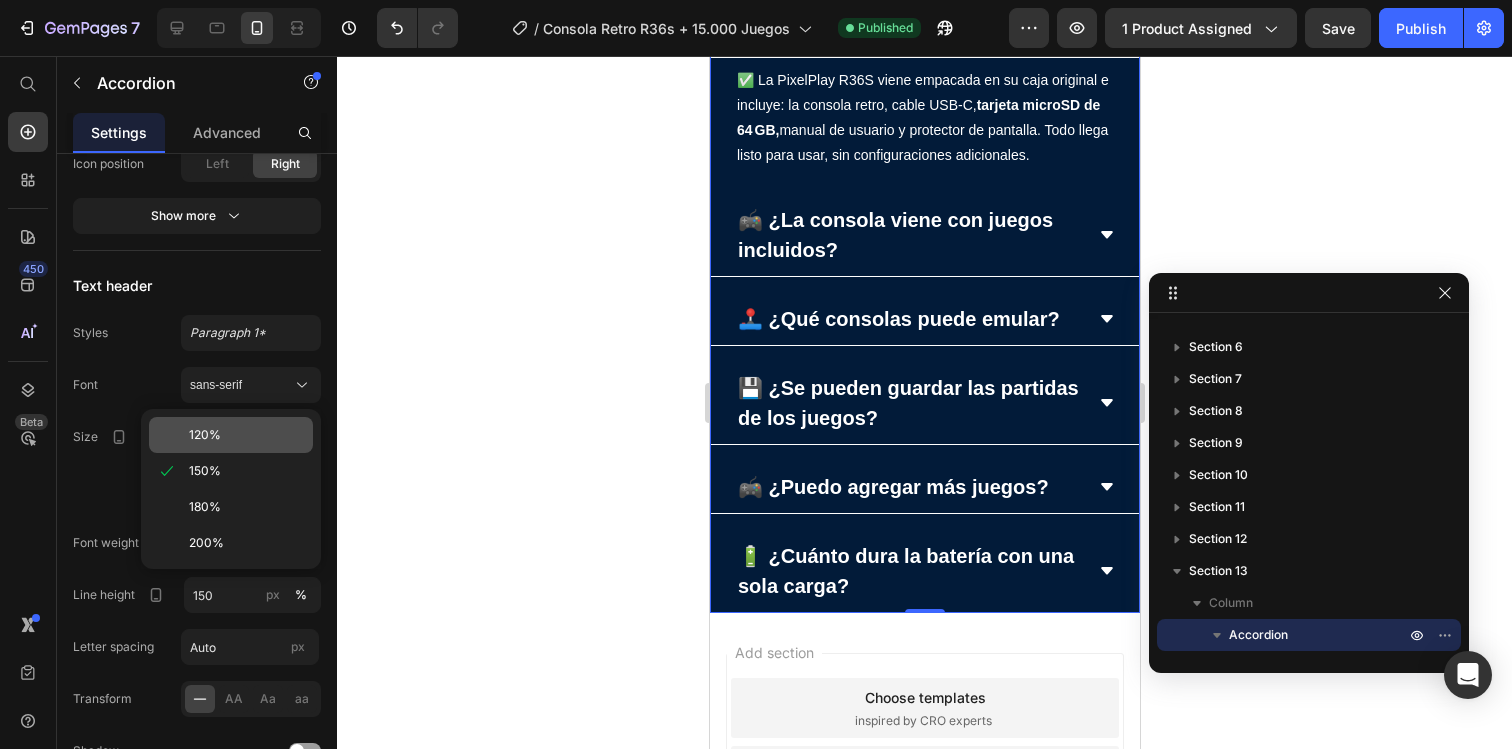 click on "120%" at bounding box center [205, 435] 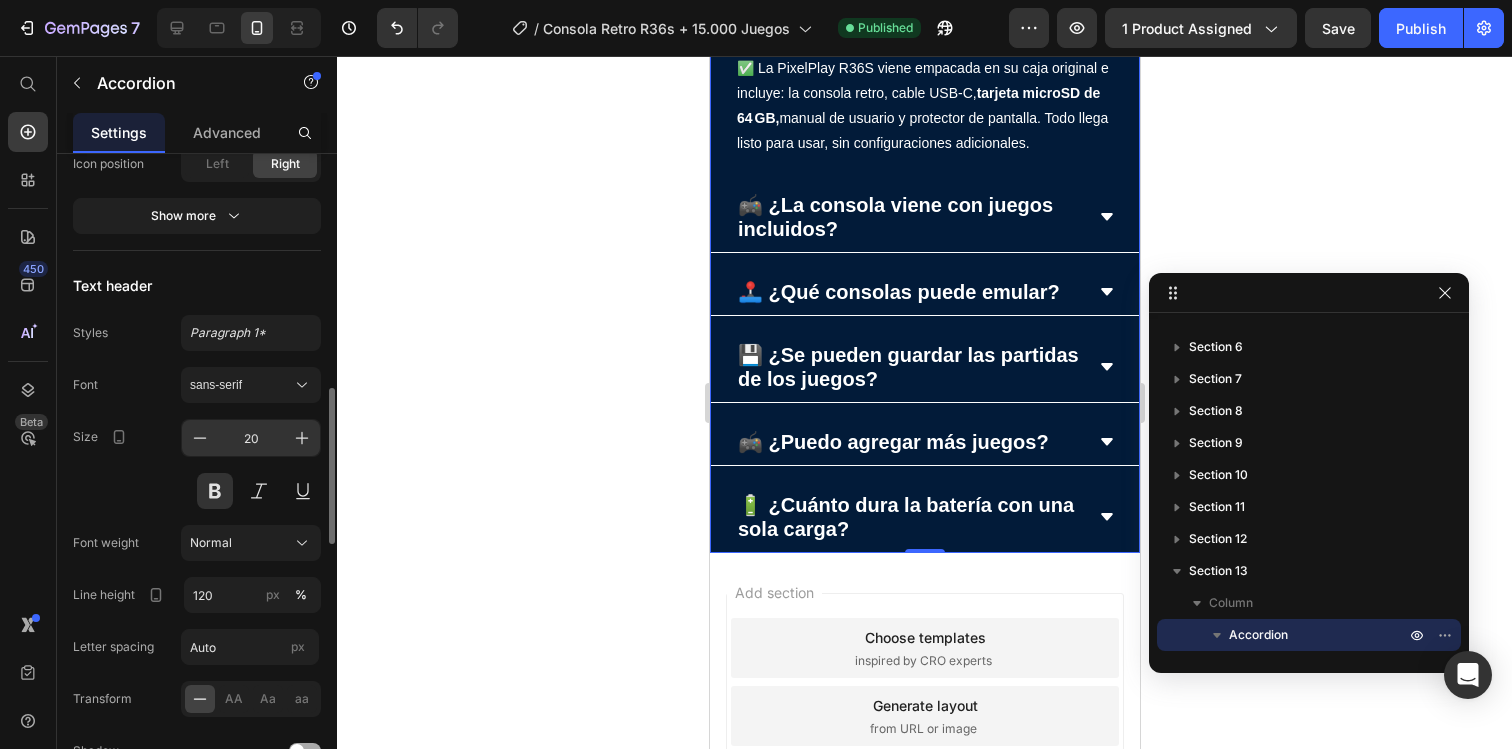 click on "20" at bounding box center (251, 438) 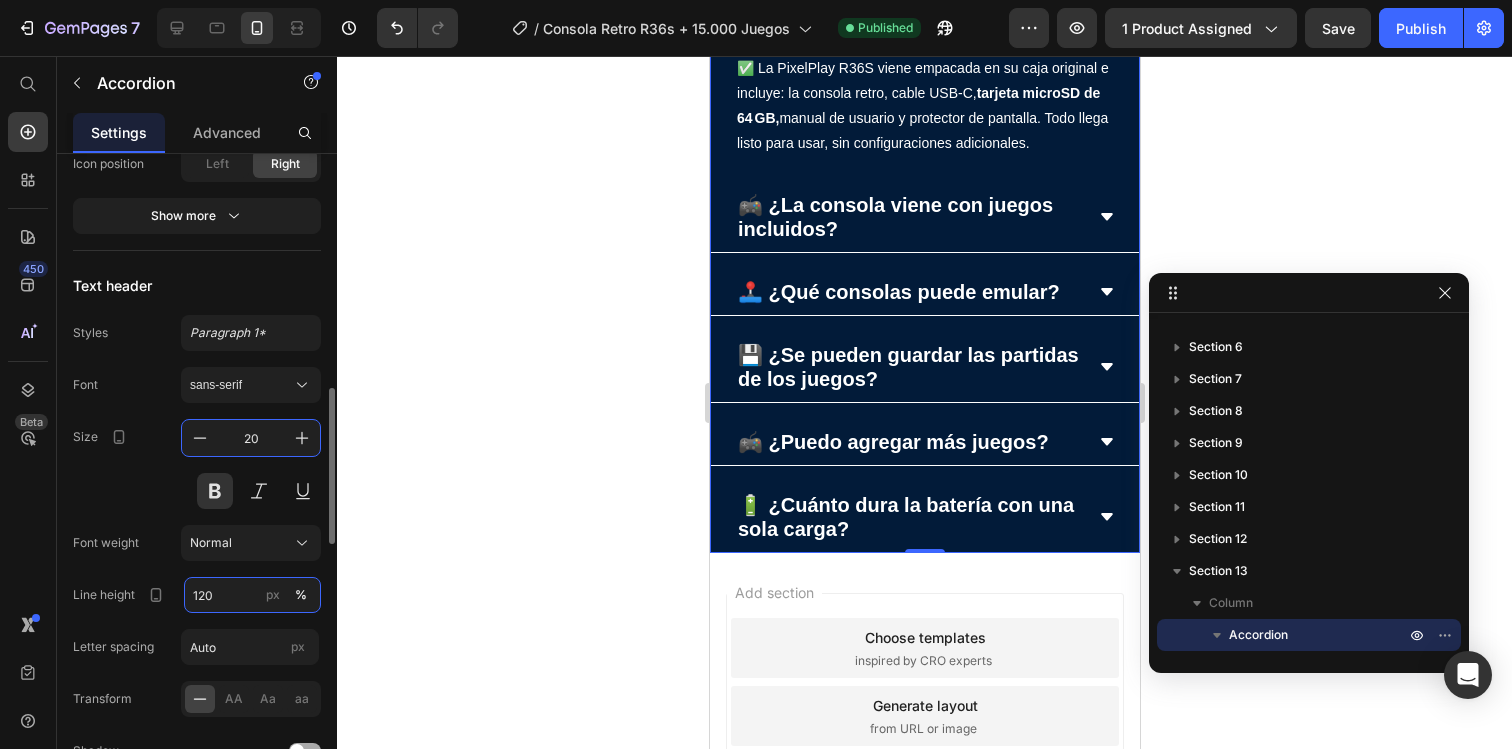 click on "120" at bounding box center (252, 595) 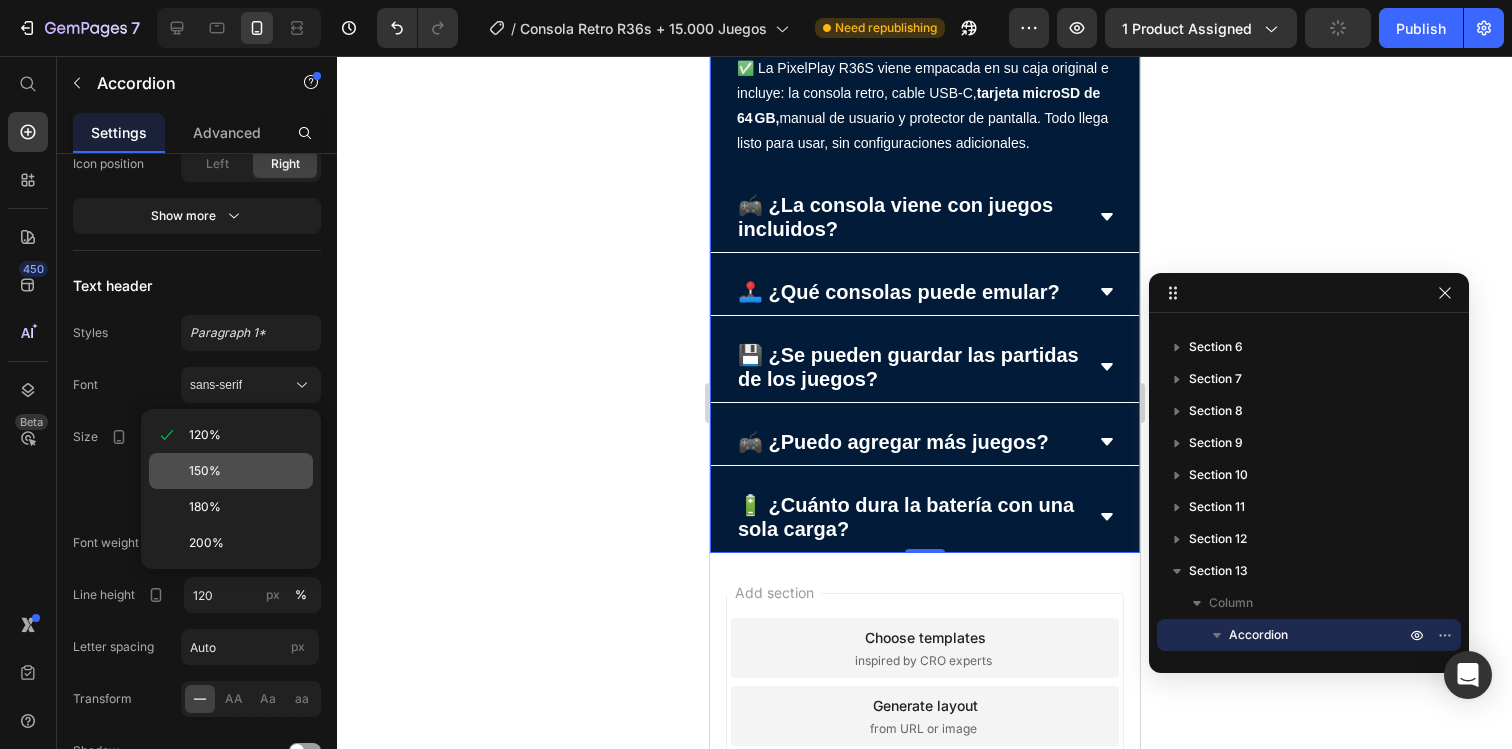 click on "150%" at bounding box center [205, 471] 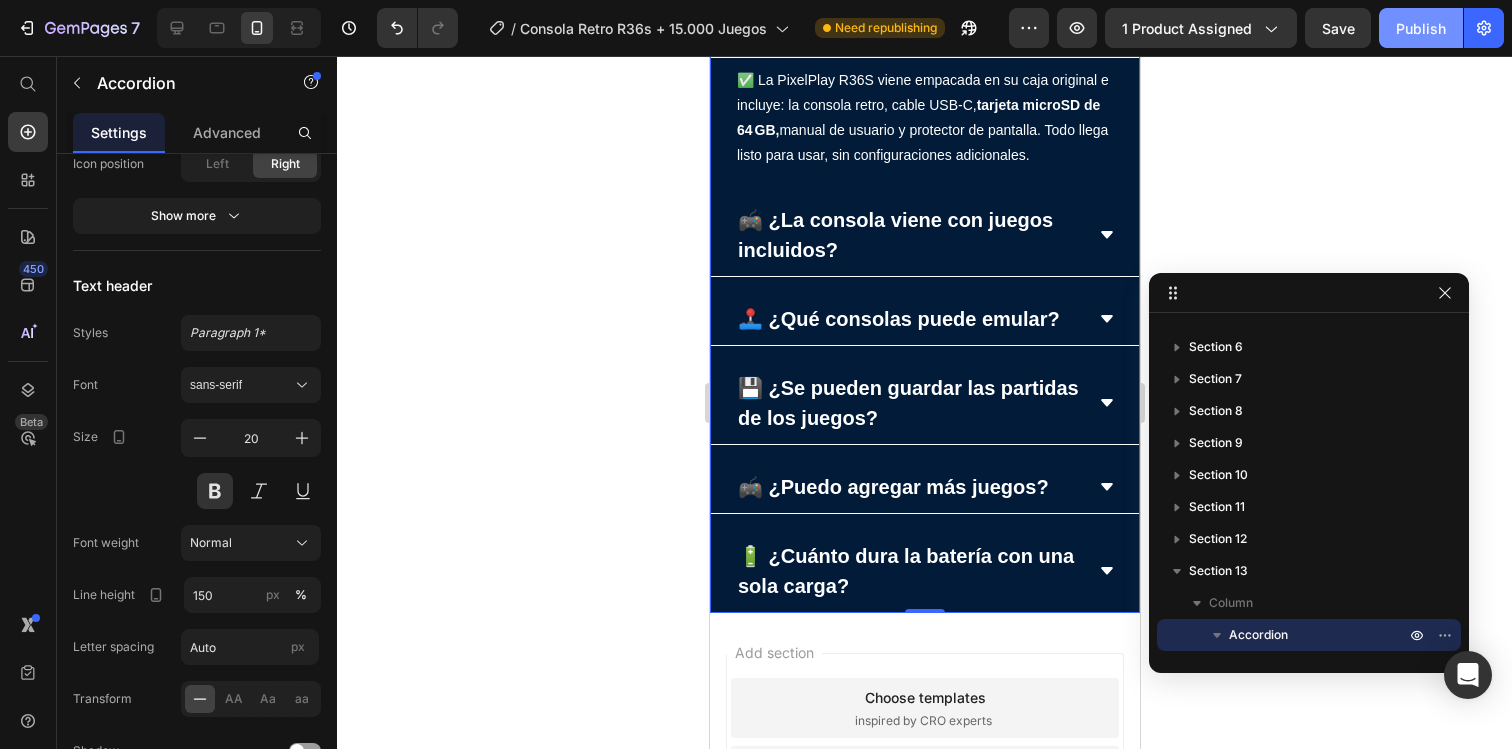 click on "Publish" at bounding box center [1421, 28] 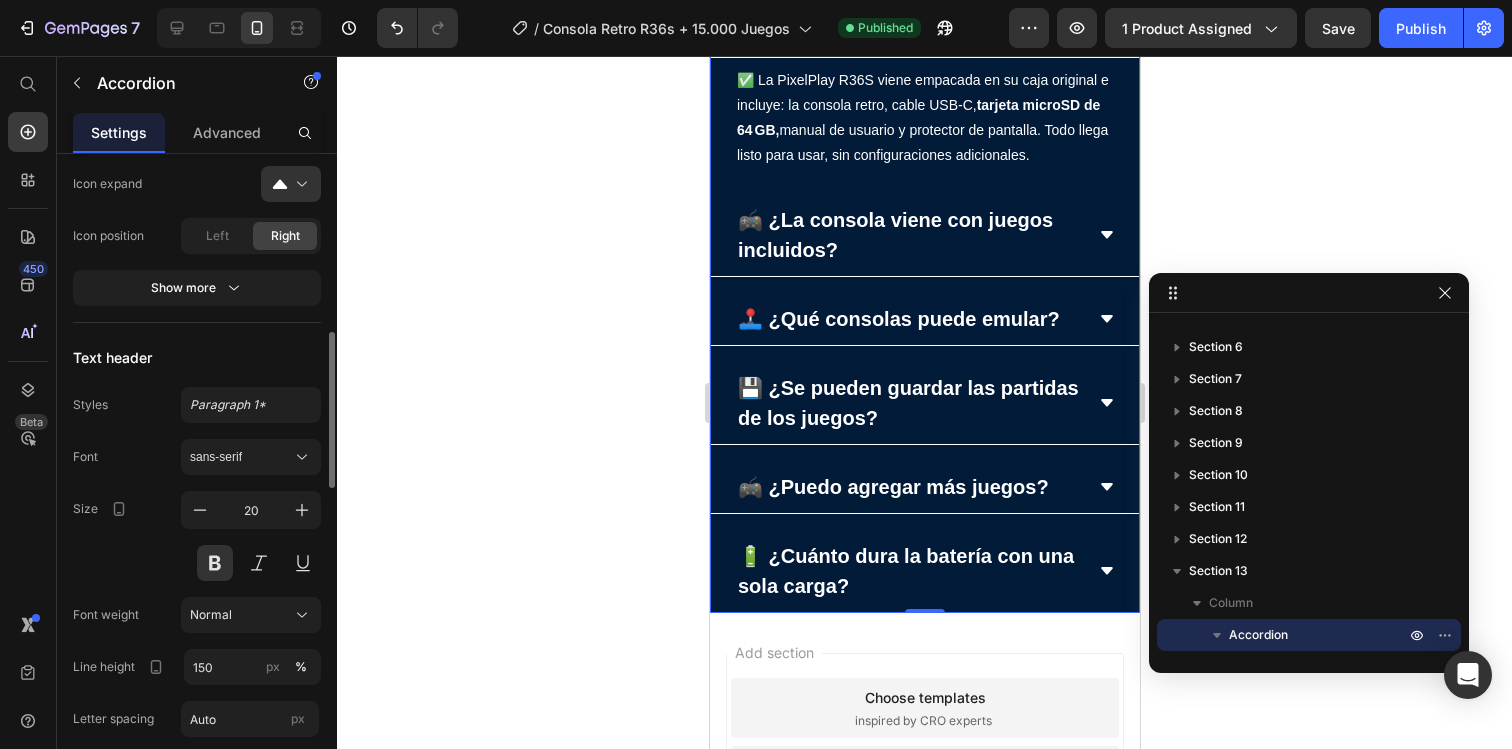scroll, scrollTop: 1047, scrollLeft: 0, axis: vertical 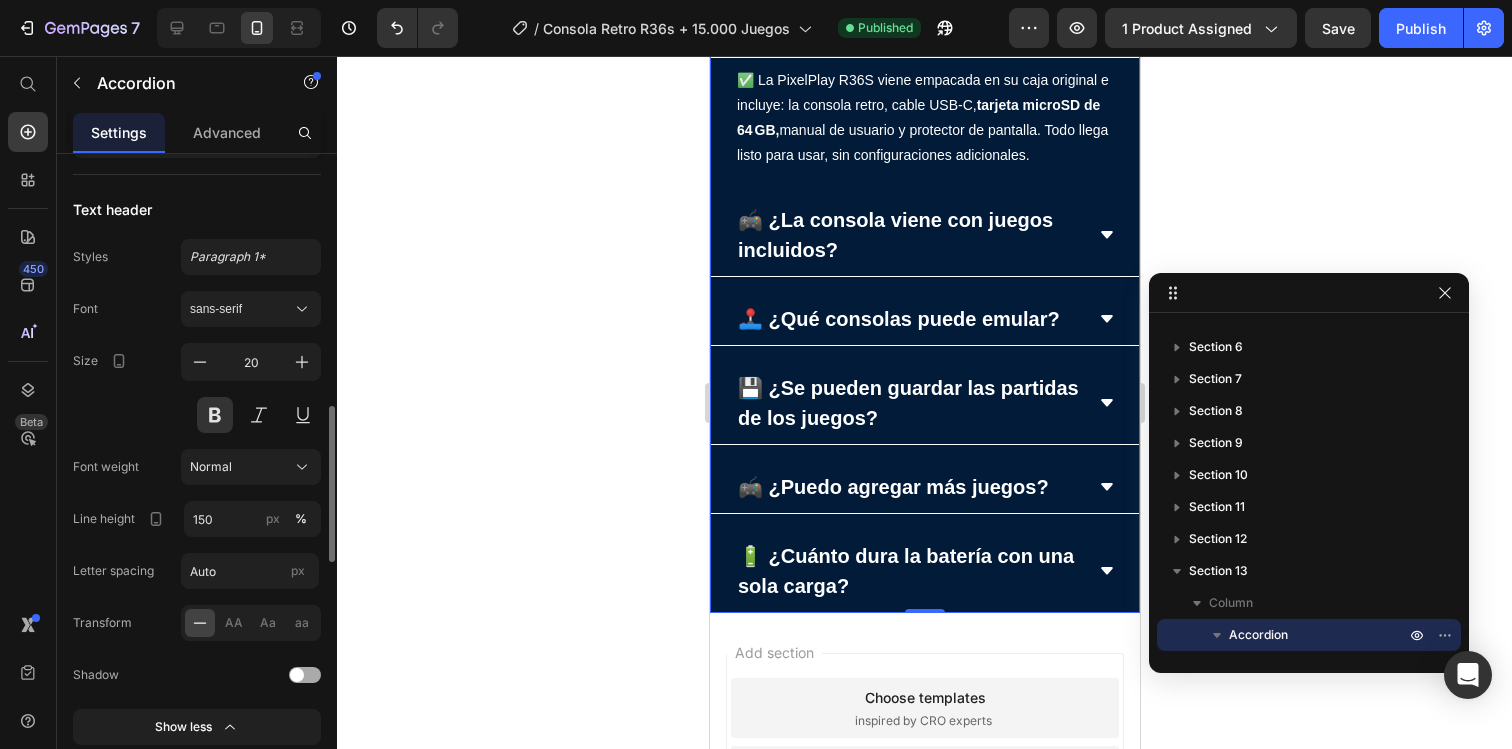 click on "Shadow" 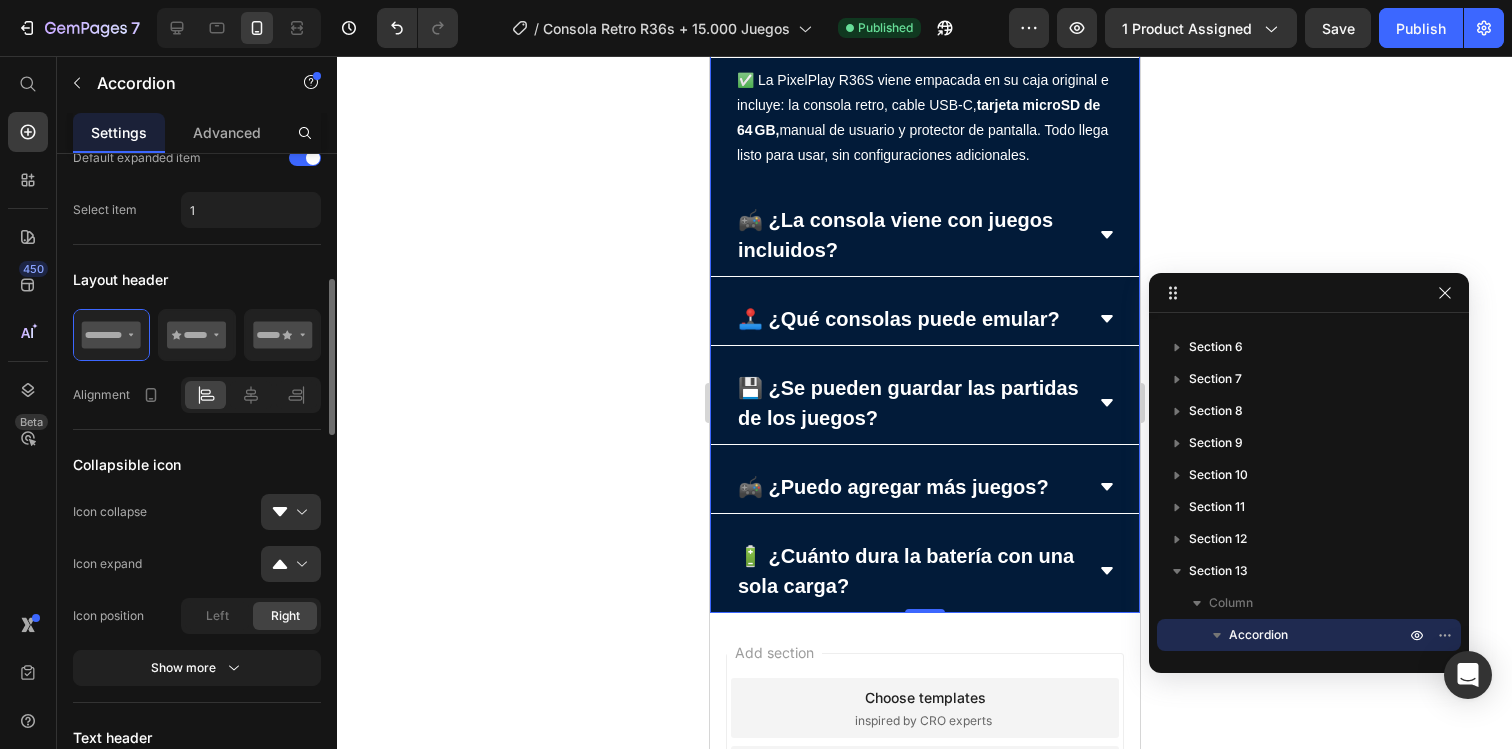 click on "Icon position" at bounding box center [108, 616] 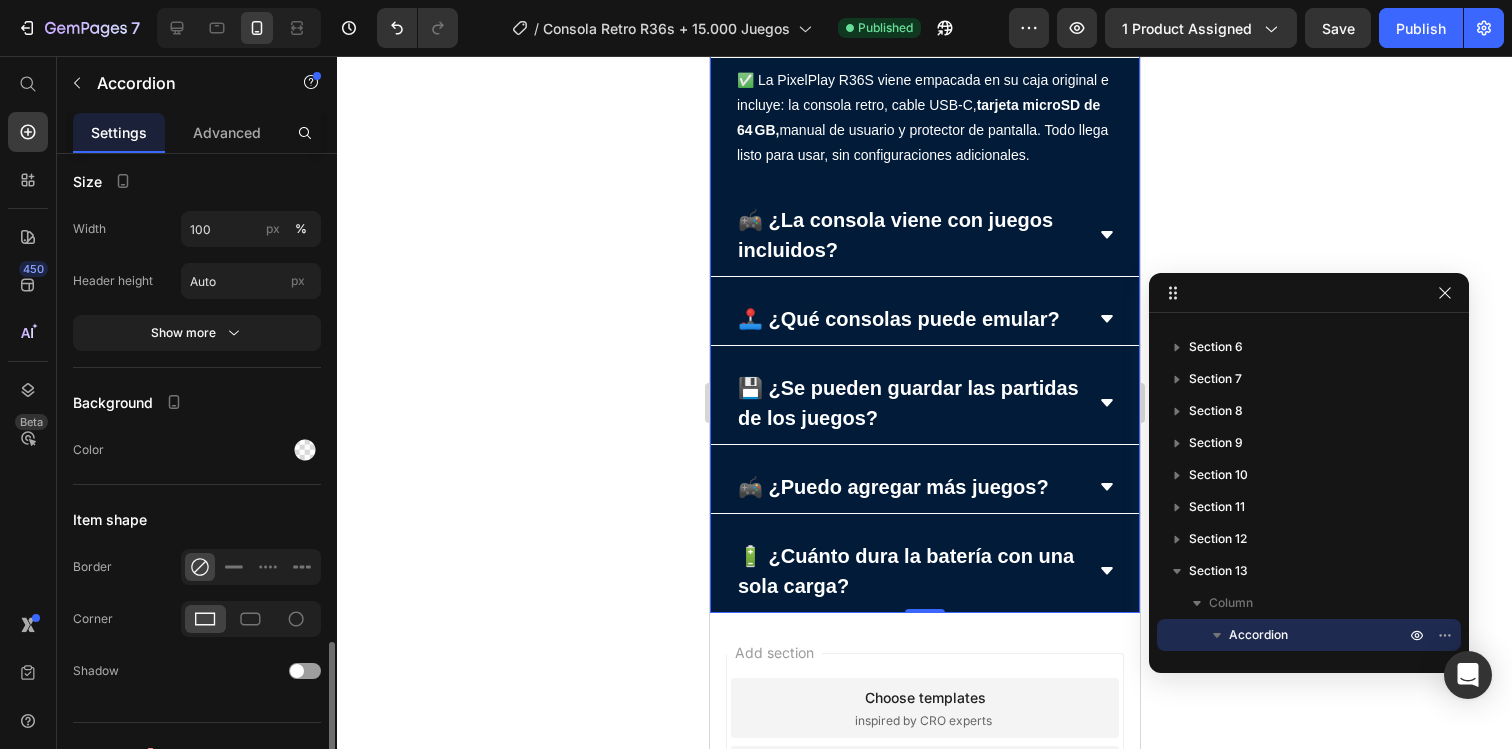 scroll, scrollTop: 2026, scrollLeft: 0, axis: vertical 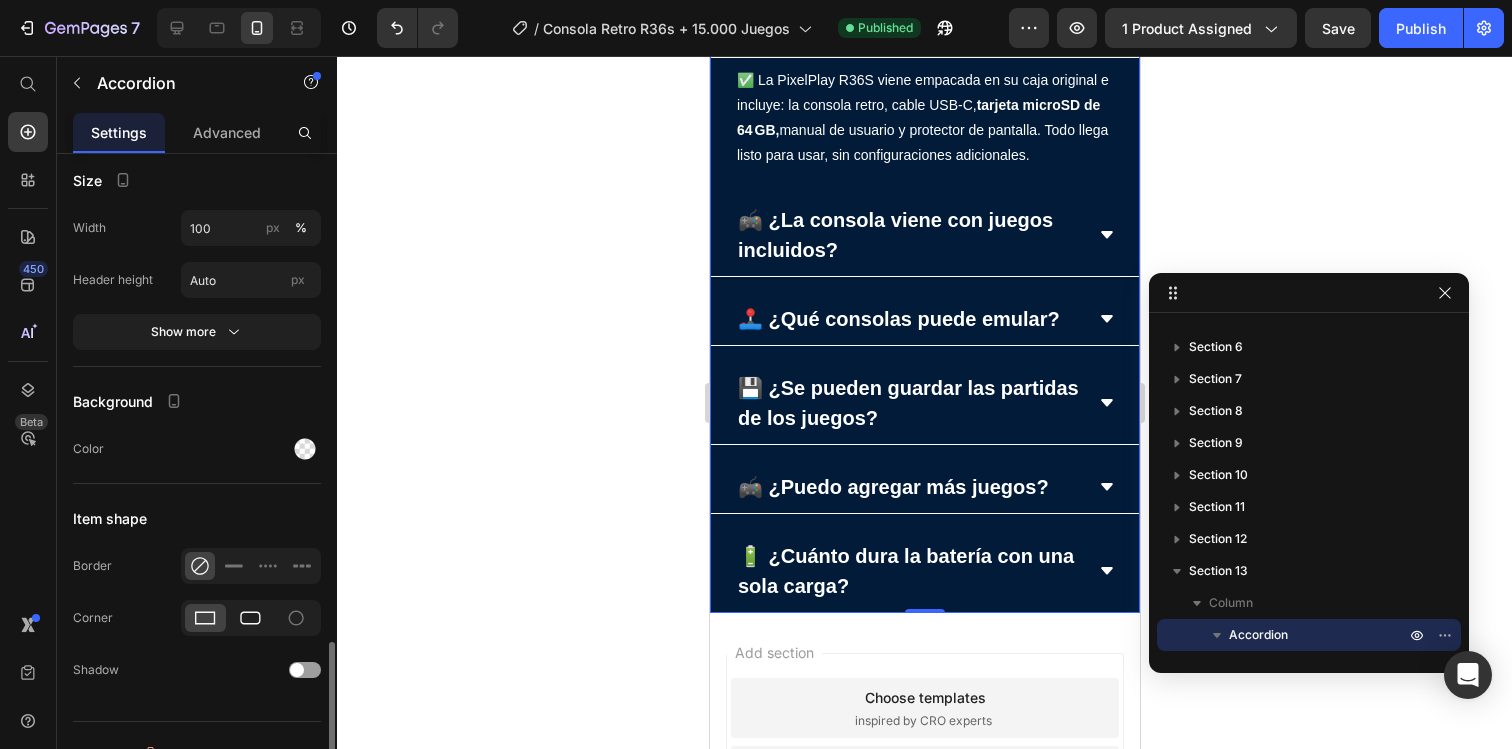 click 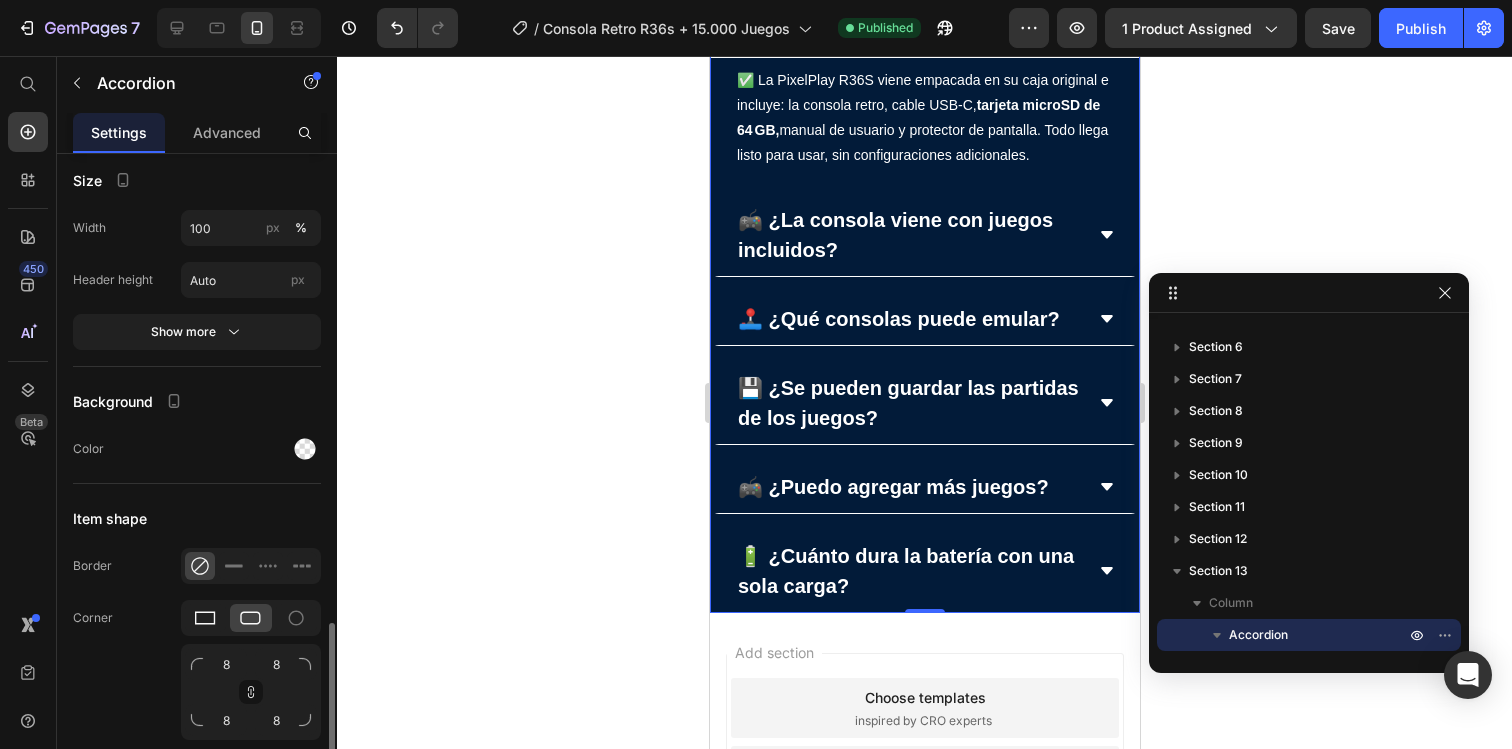 click 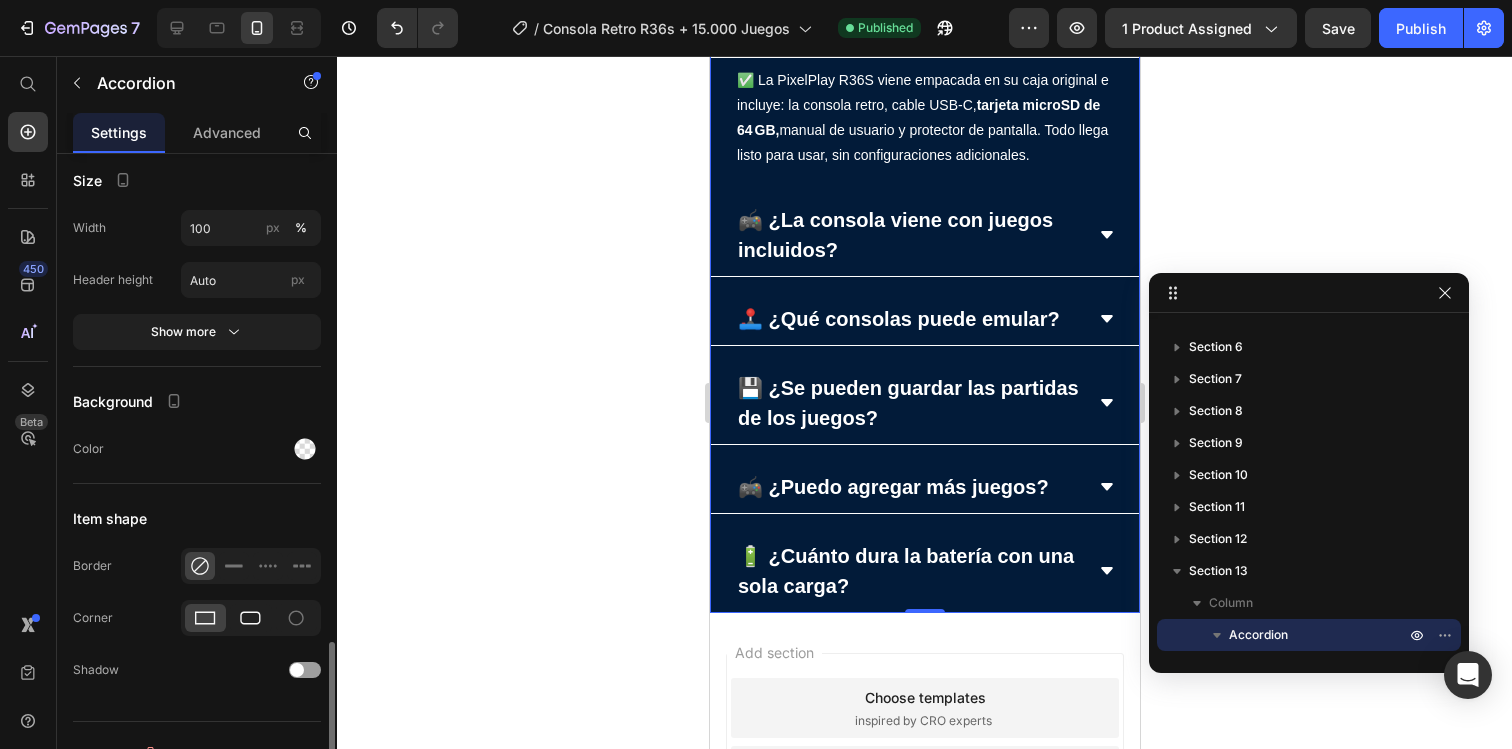 click 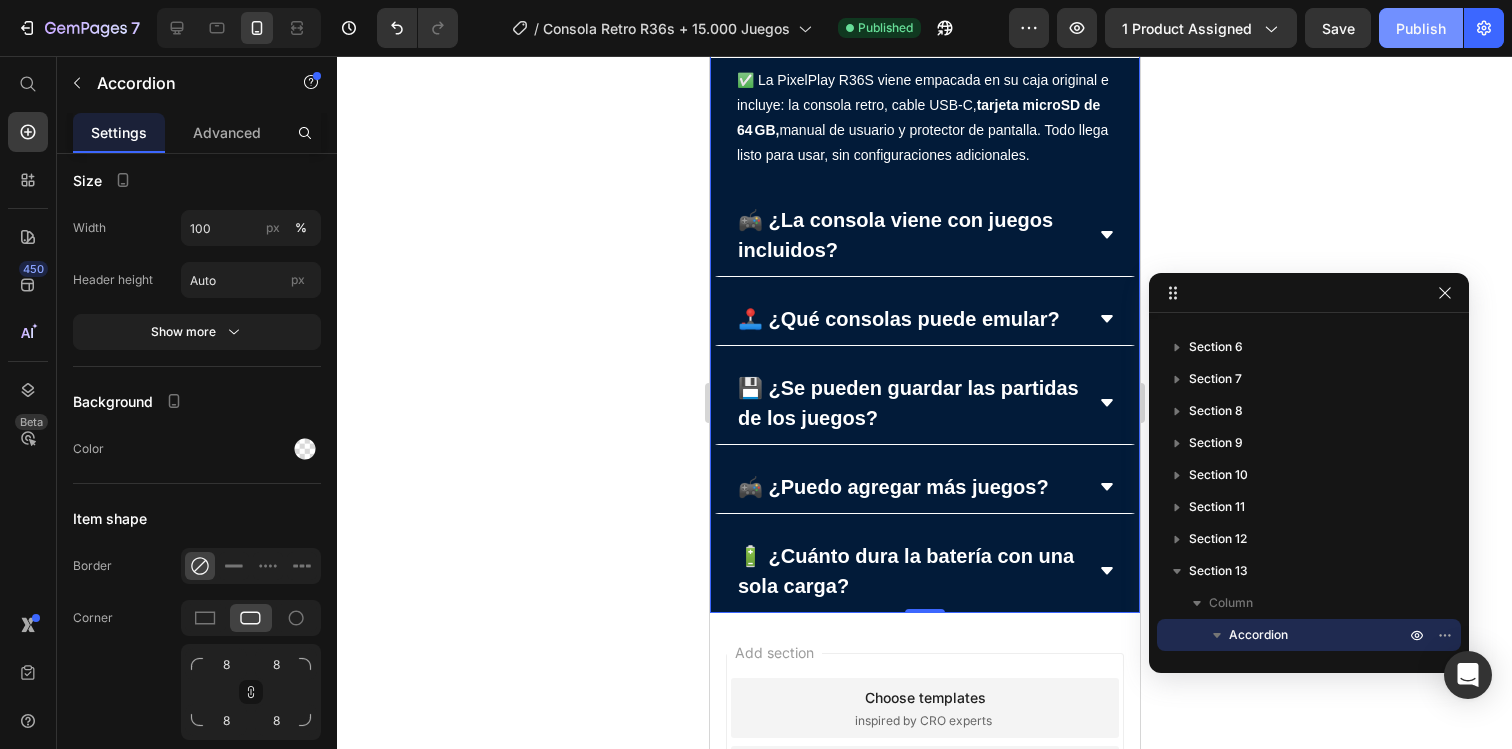 click on "Publish" 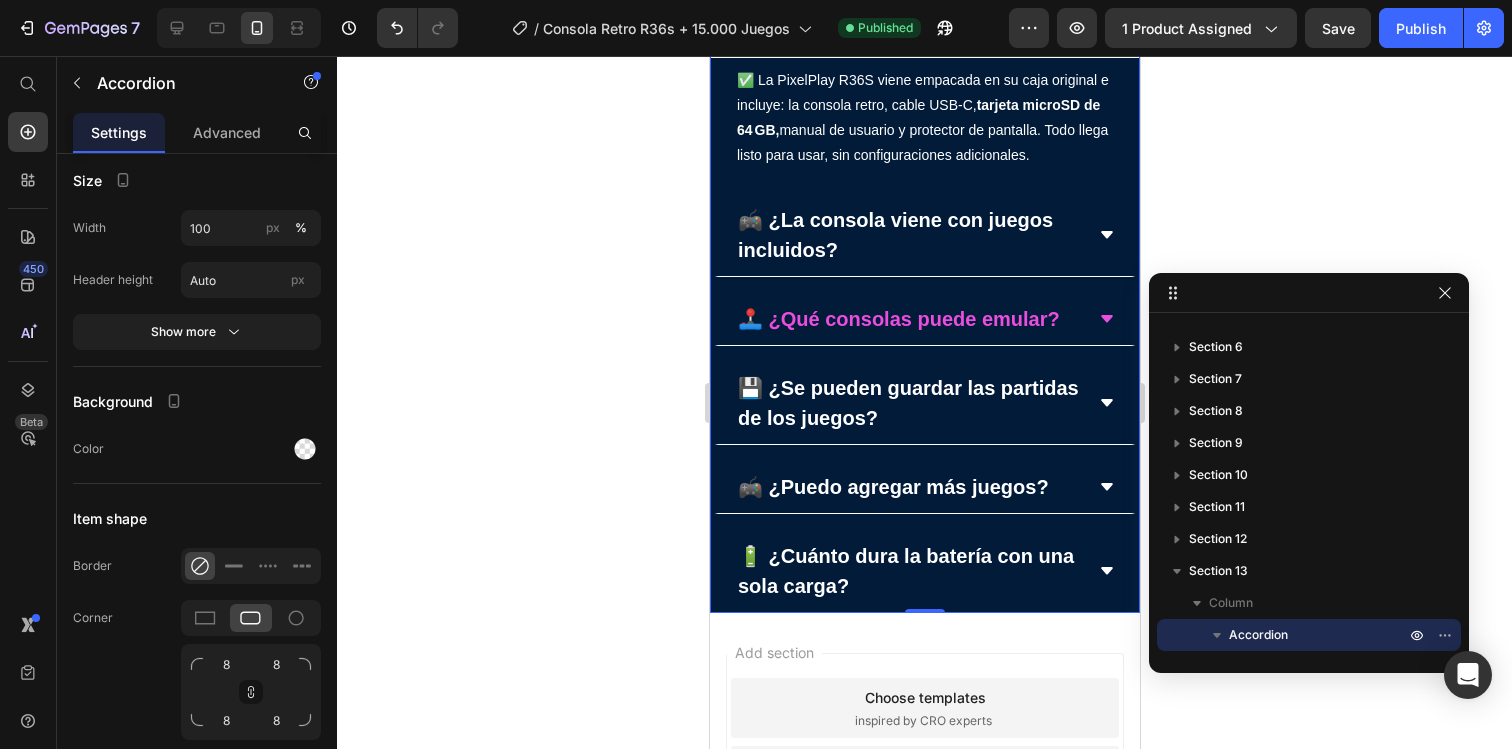 click 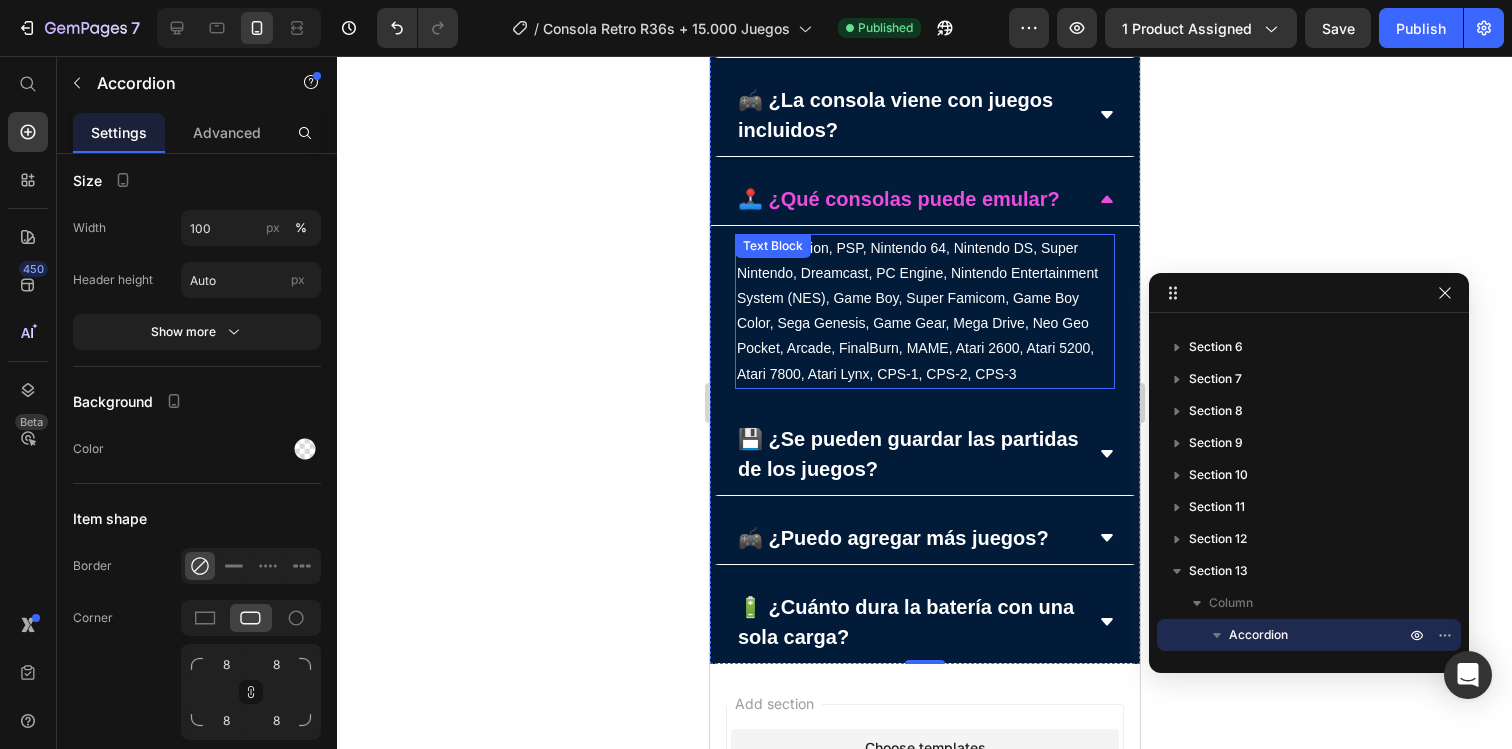 click on "✅ PlayStation, PSP, Nintendo 64, Nintendo DS, Super Nintendo, Dreamcast, PC Engine, Nintendo Entertainment System (NES), Game Boy, Super Famicom, Game Boy Color, Sega Genesis, Game Gear, Mega Drive, Neo Geo Pocket, Arcade, FinalBurn, MAME, Atari 2600, Atari 5200, Atari 7800, Atari Lynx, CPS-1, CPS-2, CPS-3" at bounding box center [924, 311] 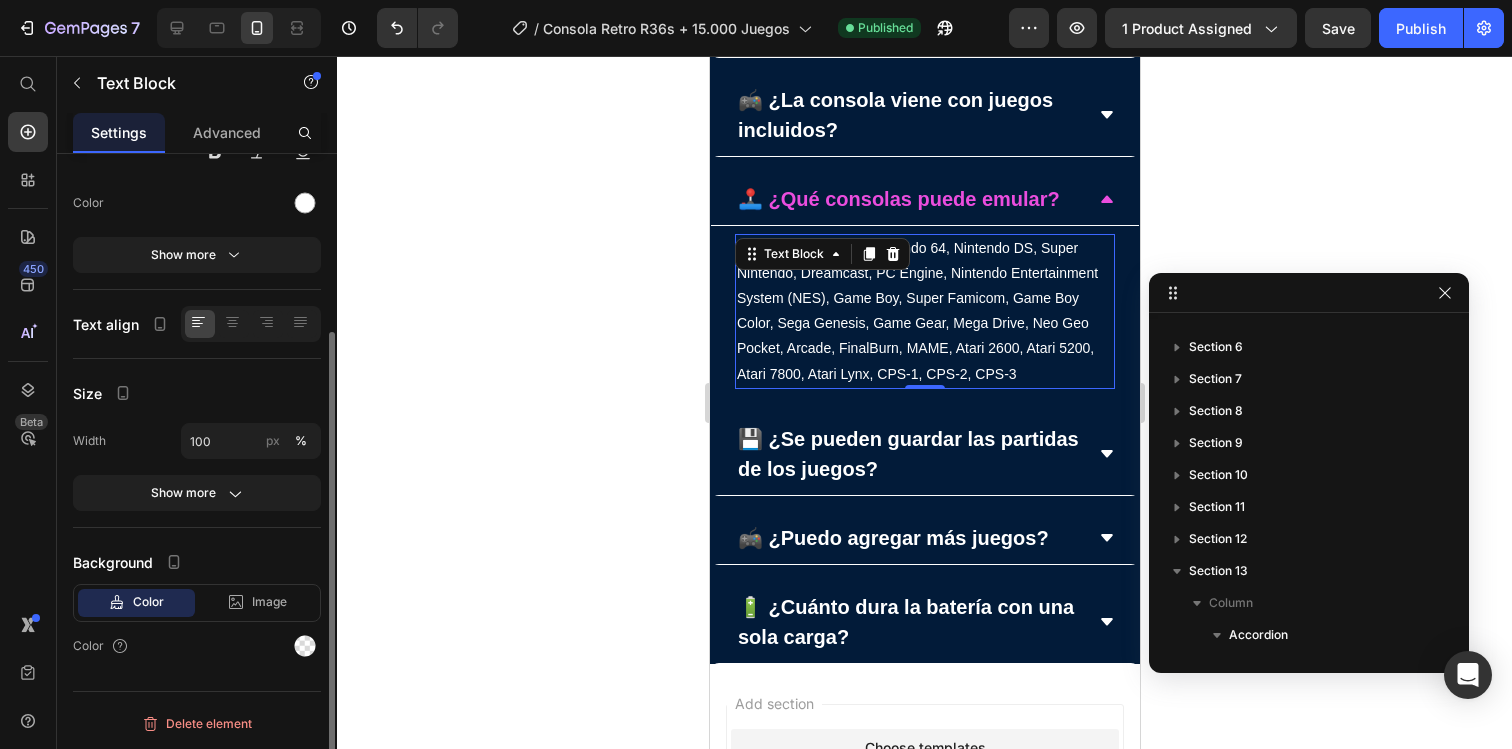 scroll, scrollTop: 602, scrollLeft: 0, axis: vertical 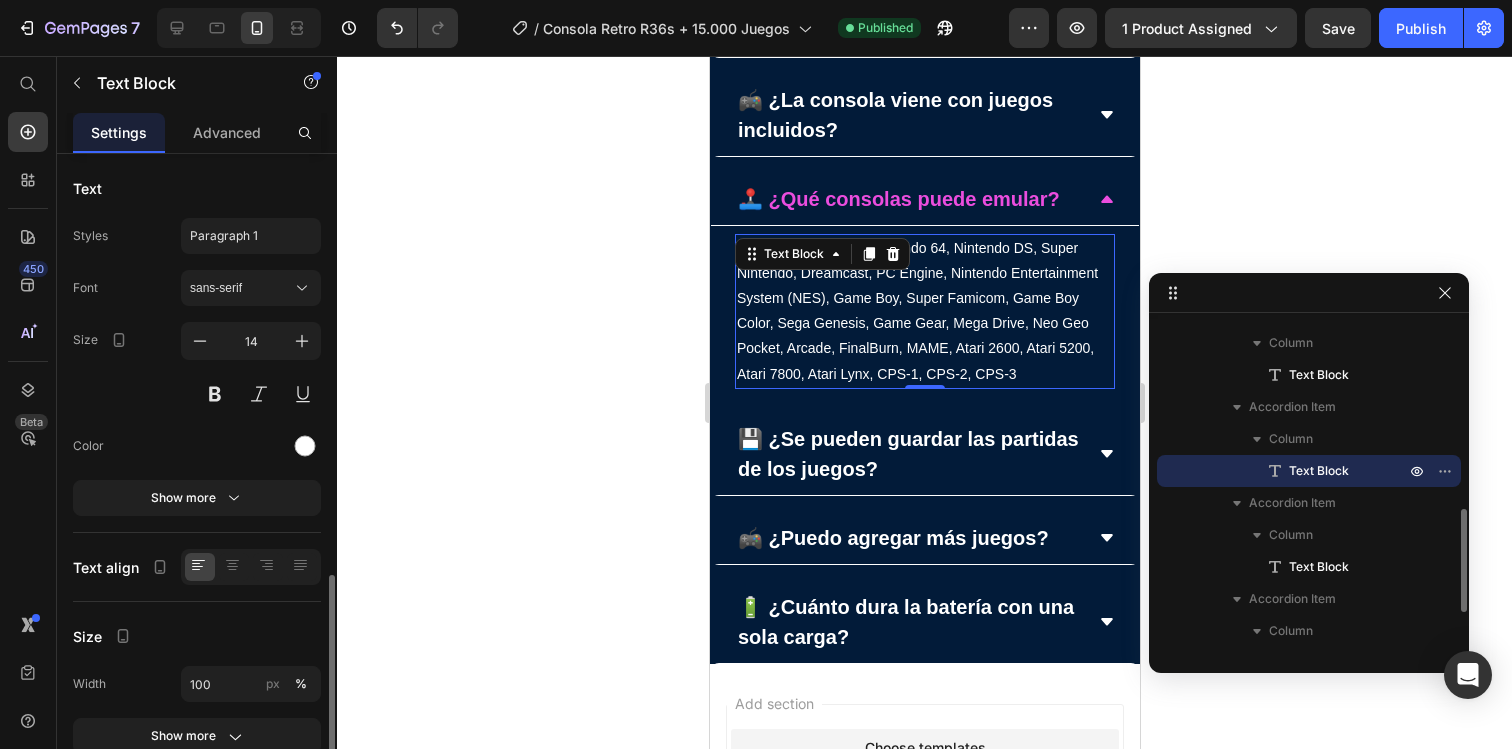 click on "✅ PlayStation, PSP, Nintendo 64, Nintendo DS, Super Nintendo, Dreamcast, PC Engine, Nintendo Entertainment System (NES), Game Boy, Super Famicom, Game Boy Color, Sega Genesis, Game Gear, Mega Drive, Neo Geo Pocket, Arcade, FinalBurn, MAME, Atari 2600, Atari 5200, Atari 7800, Atari Lynx, CPS-1, CPS-2, CPS-3" at bounding box center (924, 311) 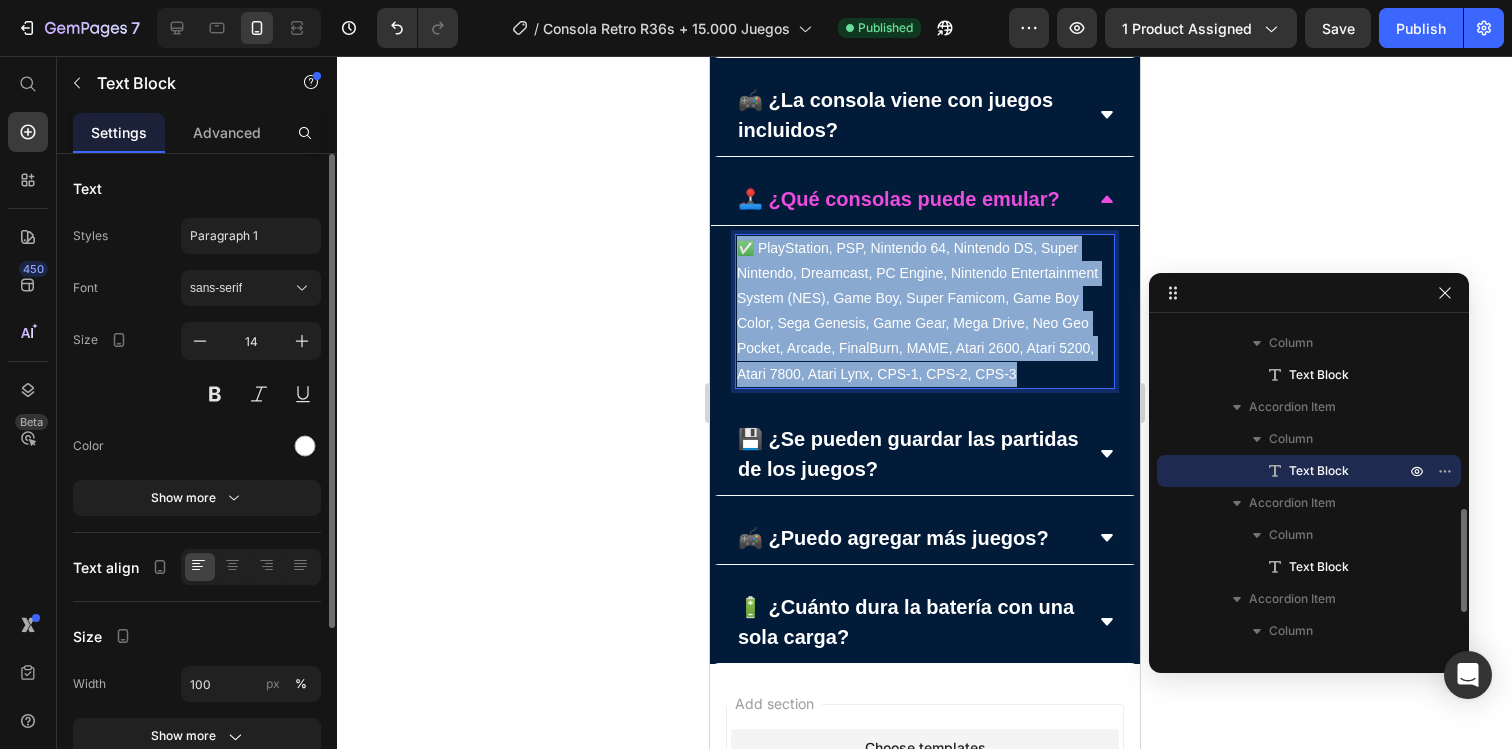 click on "✅ PlayStation, PSP, Nintendo 64, Nintendo DS, Super Nintendo, Dreamcast, PC Engine, Nintendo Entertainment System (NES), Game Boy, Super Famicom, Game Boy Color, Sega Genesis, Game Gear, Mega Drive, Neo Geo Pocket, Arcade, FinalBurn, MAME, Atari 2600, Atari 5200, Atari 7800, Atari Lynx, CPS-1, CPS-2, CPS-3" at bounding box center [924, 311] 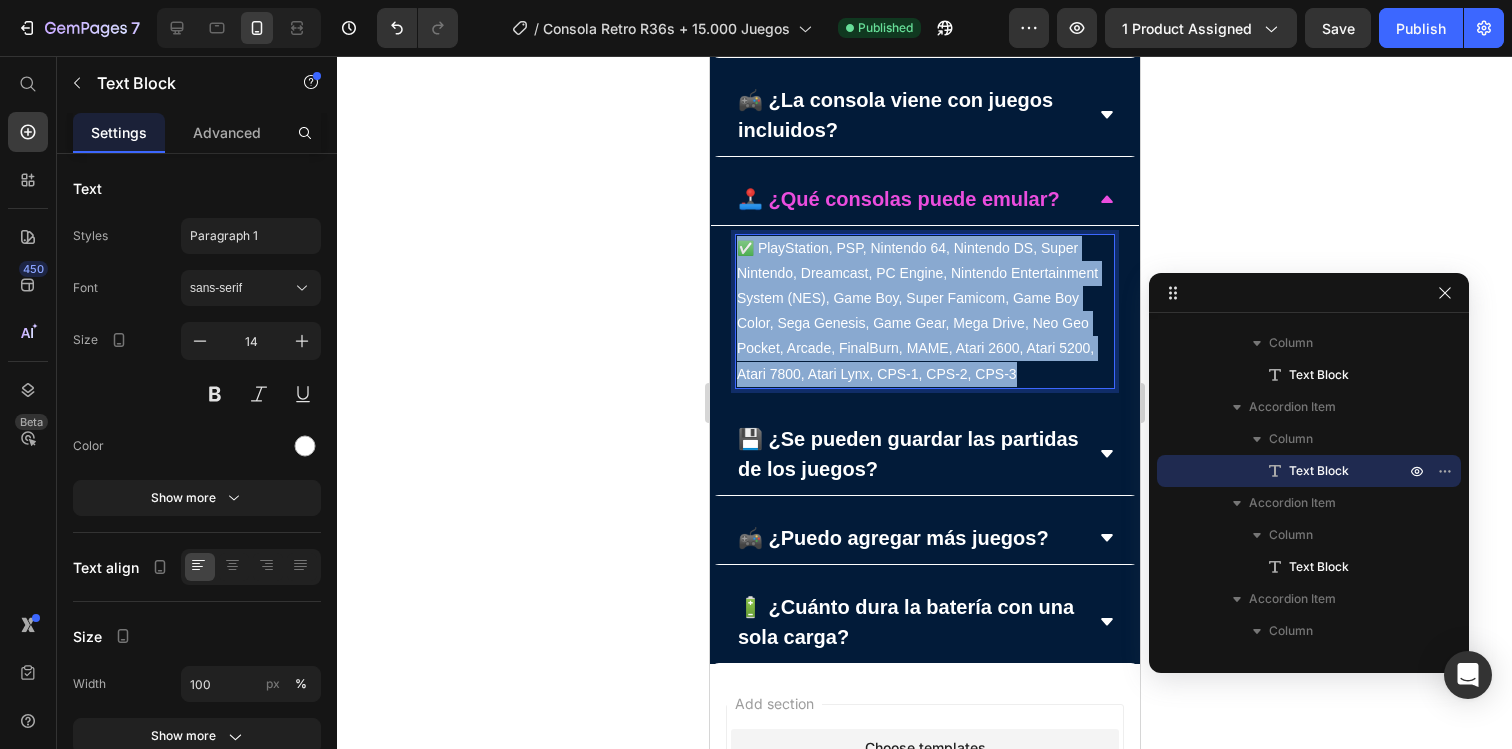 click on "✅ PlayStation, PSP, Nintendo 64, Nintendo DS, Super Nintendo, Dreamcast, PC Engine, Nintendo Entertainment System (NES), Game Boy, Super Famicom, Game Boy Color, Sega Genesis, Game Gear, Mega Drive, Neo Geo Pocket, Arcade, FinalBurn, MAME, Atari 2600, Atari 5200, Atari 7800, Atari Lynx, CPS-1, CPS-2, CPS-3" at bounding box center (924, 311) 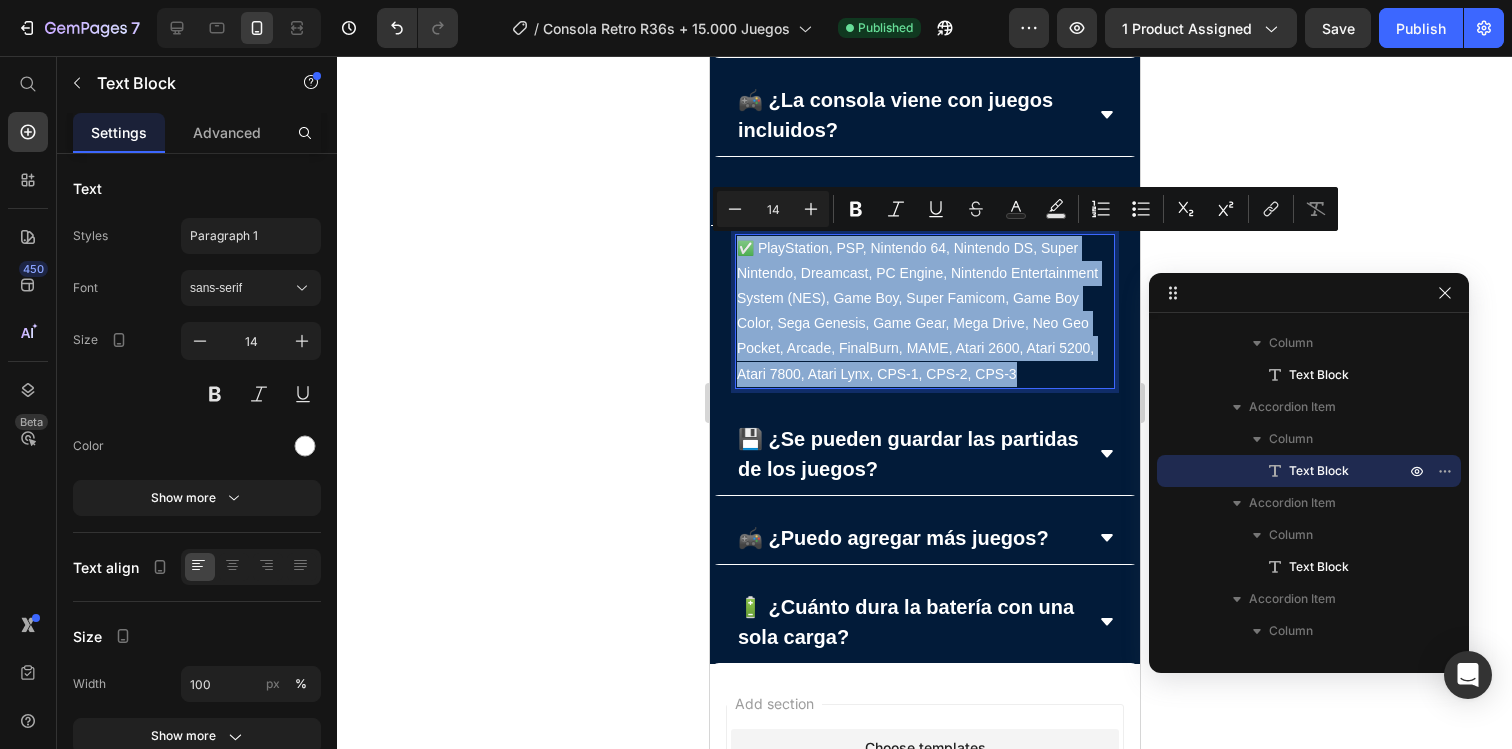 click on "✅ PlayStation, PSP, Nintendo 64, Nintendo DS, Super Nintendo, Dreamcast, PC Engine, Nintendo Entertainment System (NES), Game Boy, Super Famicom, Game Boy Color, Sega Genesis, Game Gear, Mega Drive, Neo Geo Pocket, Arcade, FinalBurn, MAME, Atari 2600, Atari 5200, Atari 7800, Atari Lynx, CPS-1, CPS-2, CPS-3" at bounding box center (924, 311) 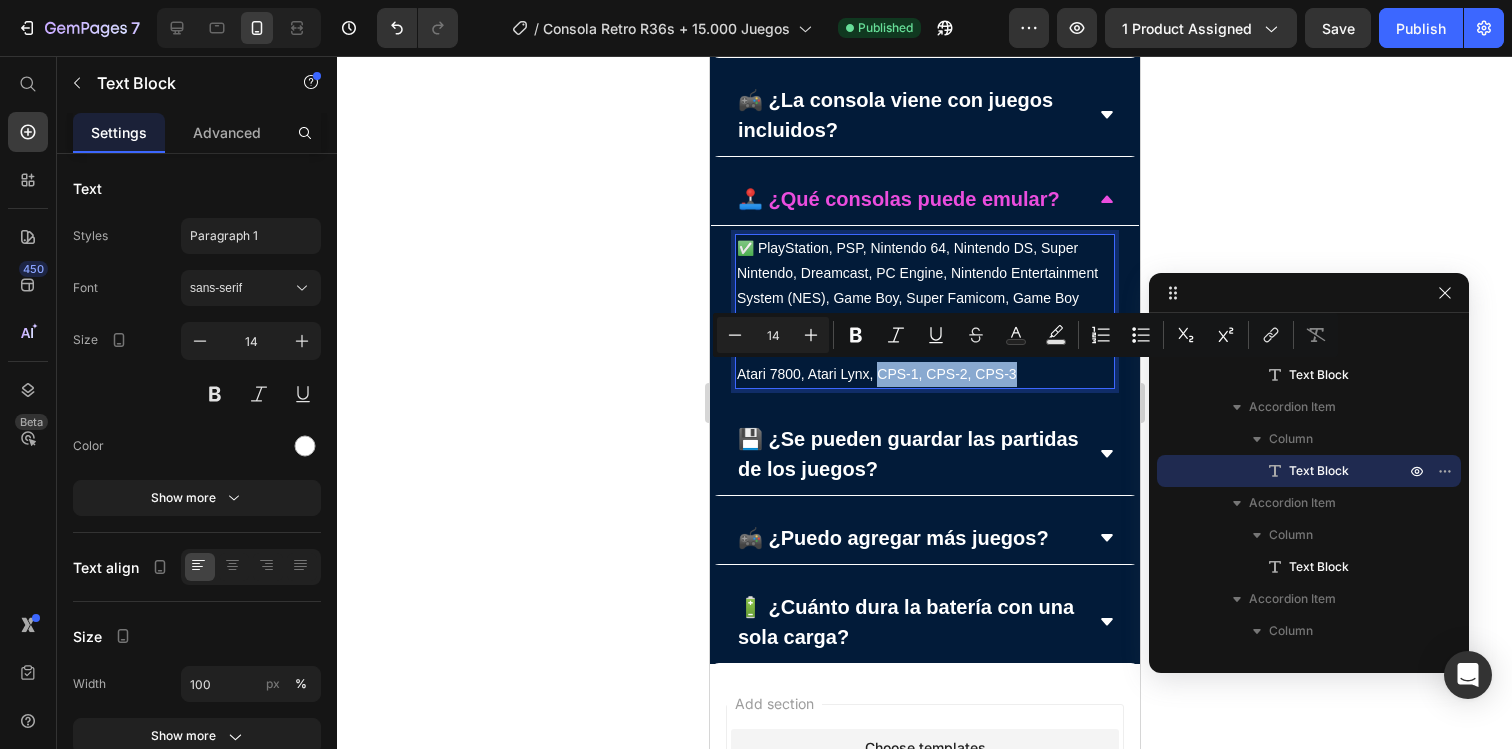 drag, startPoint x: 1039, startPoint y: 379, endPoint x: 879, endPoint y: 380, distance: 160.00313 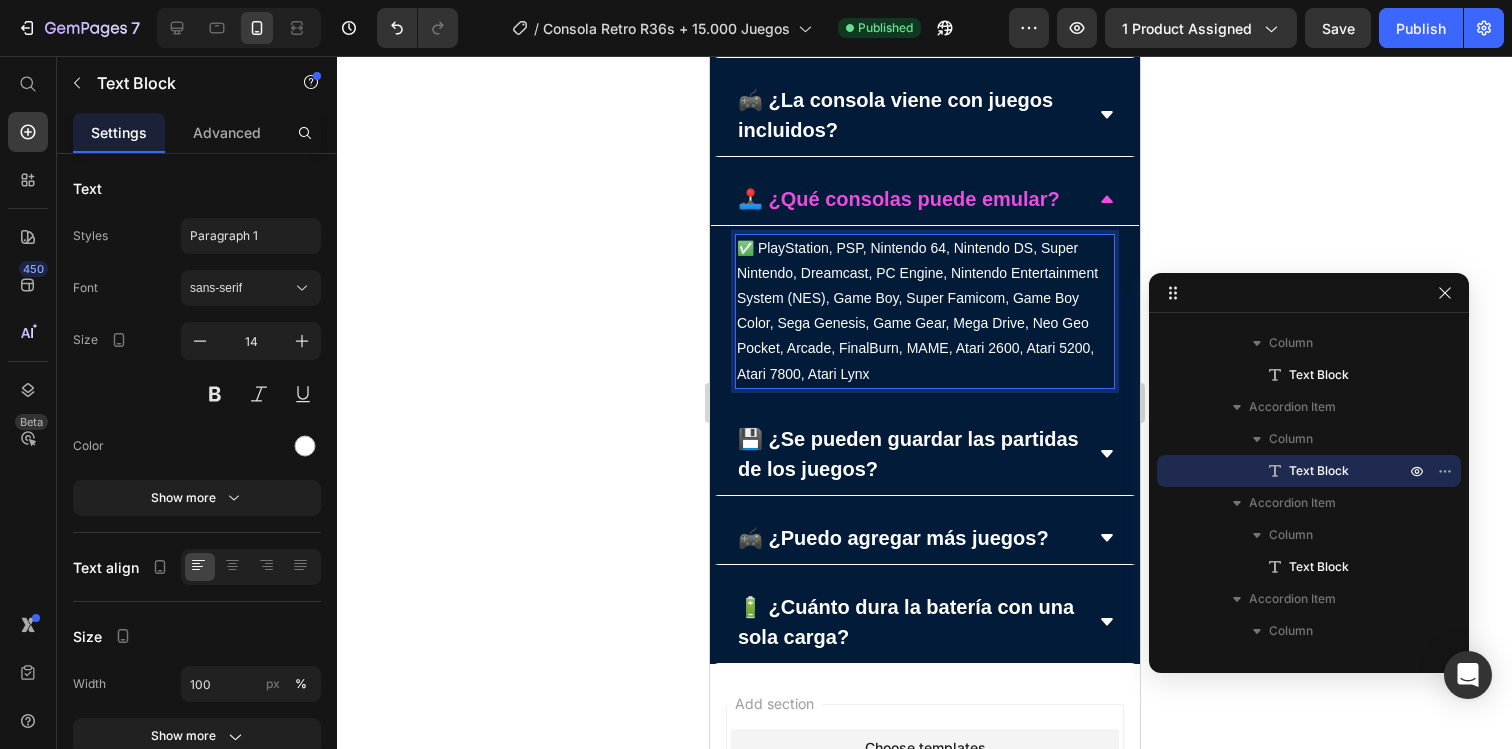 click 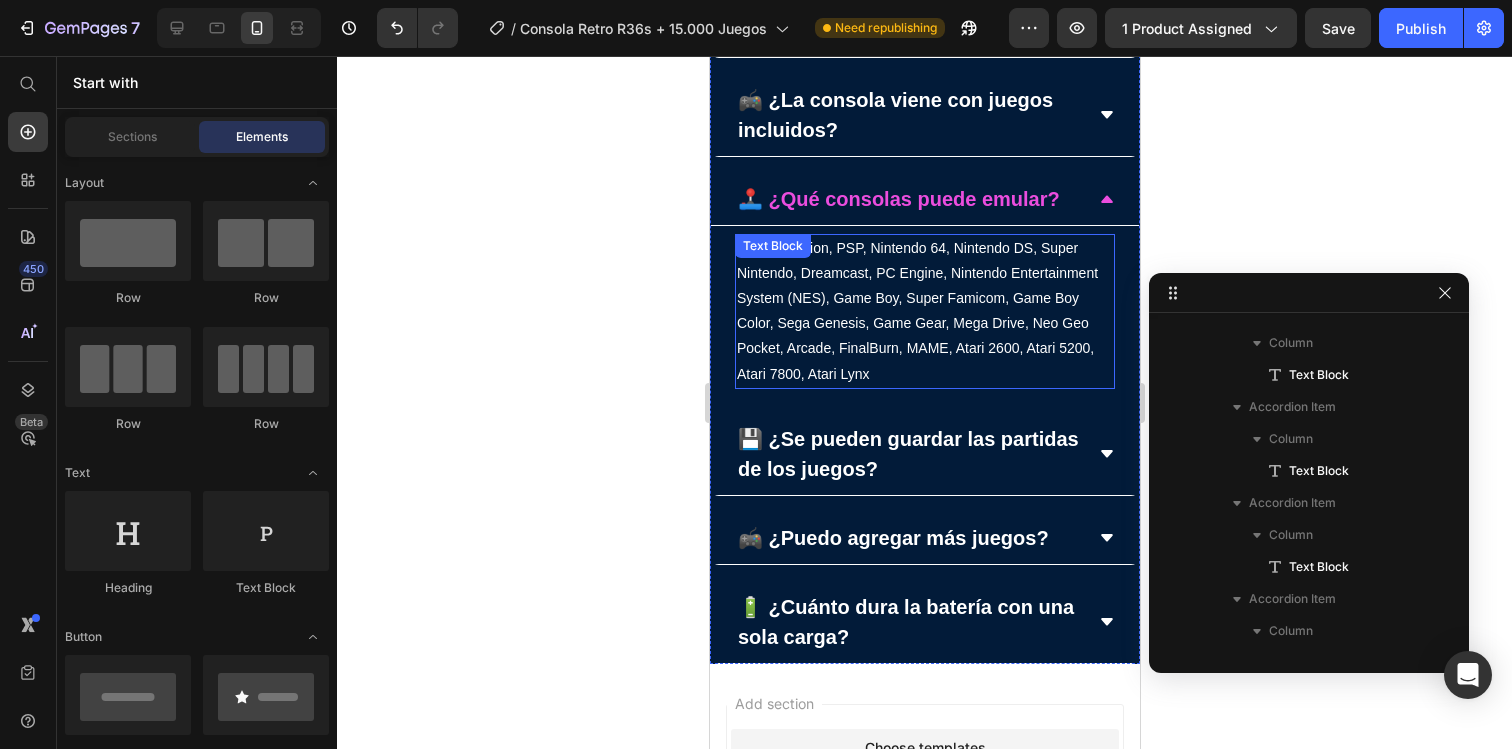 click on "✅ PlayStation, PSP, Nintendo 64, Nintendo DS, Super Nintendo, Dreamcast, PC Engine, Nintendo Entertainment System (NES), Game Boy, Super Famicom, Game Boy Color, Sega Genesis, Game Gear, Mega Drive, Neo Geo Pocket, Arcade, FinalBurn, MAME, Atari 2600, Atari 5200, Atari 7800, Atari Lynx" at bounding box center (924, 311) 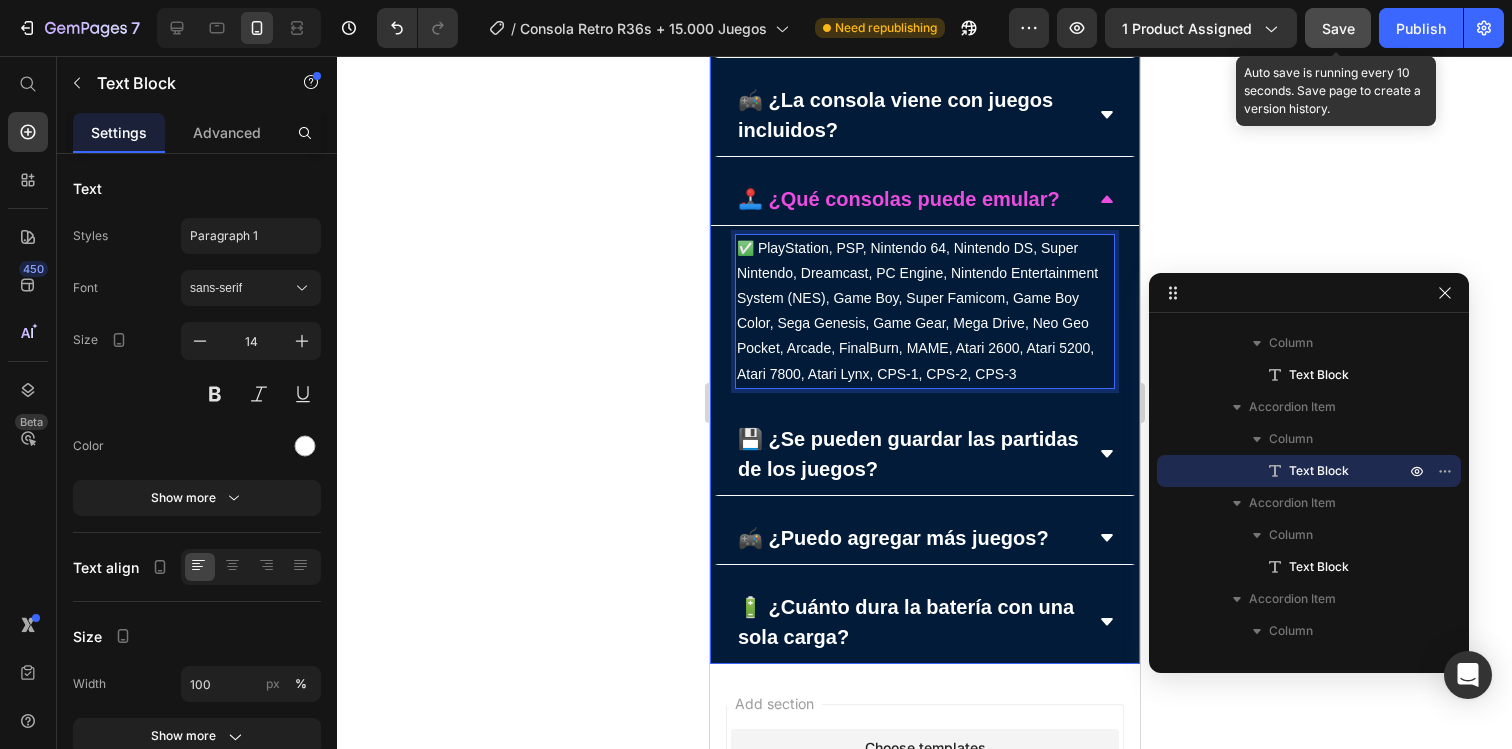 click on "Save" 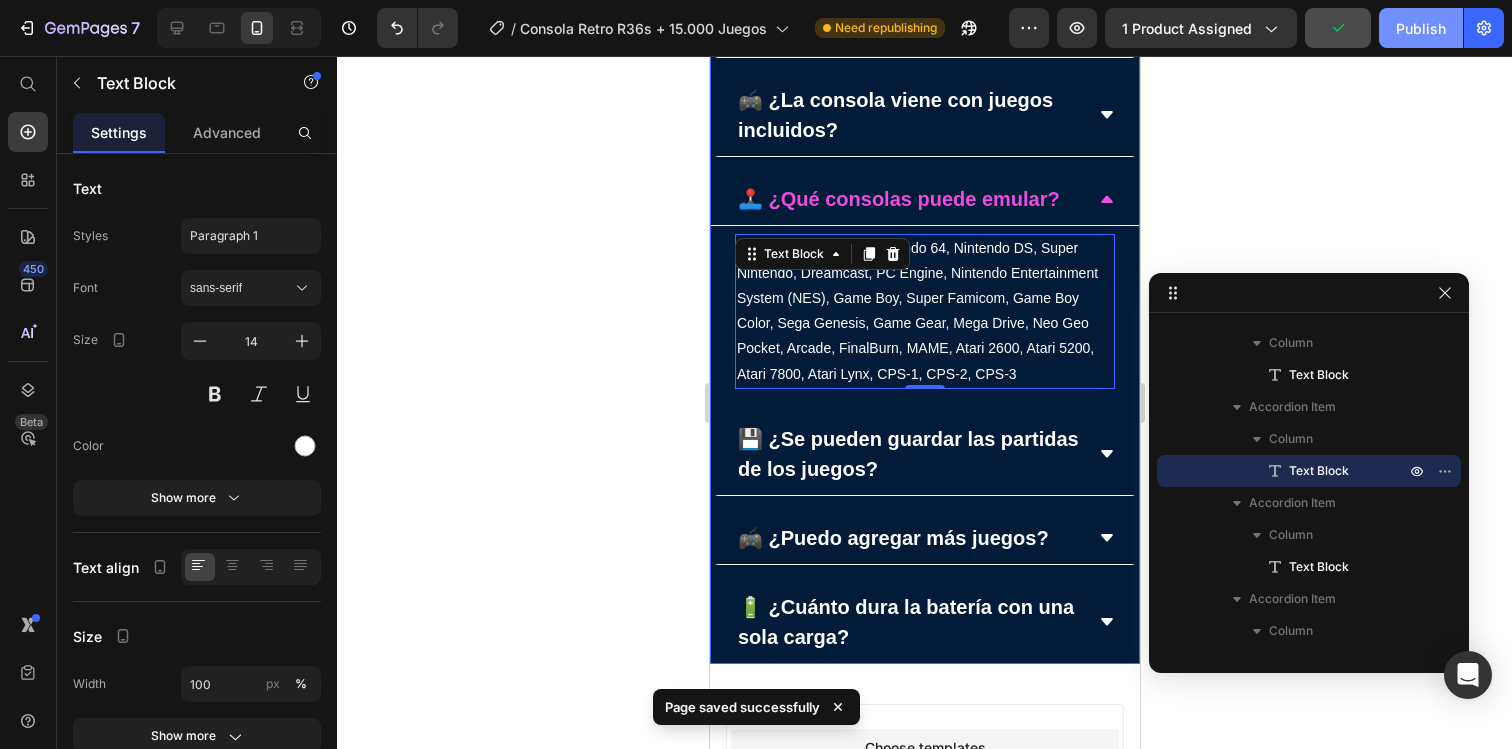 click on "Publish" at bounding box center (1421, 28) 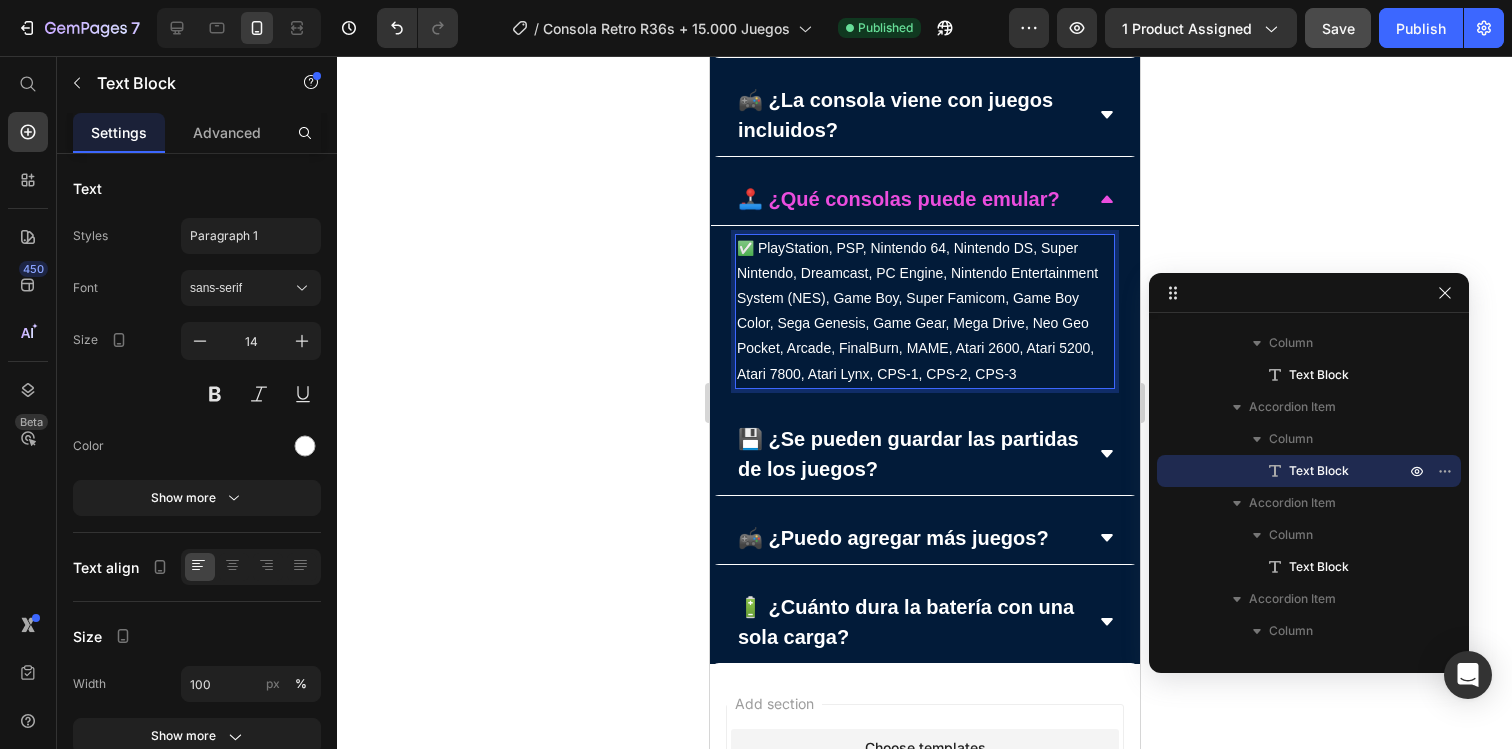 click on "✅ PlayStation, PSP, Nintendo 64, Nintendo DS, Super Nintendo, Dreamcast, PC Engine, Nintendo Entertainment System (NES), Game Boy, Super Famicom, Game Boy Color, Sega Genesis, Game Gear, Mega Drive, Neo Geo Pocket, Arcade, FinalBurn, MAME, Atari 2600, Atari 5200, Atari 7800, Atari Lynx, CPS-1, CPS-2, CPS-3" at bounding box center (924, 311) 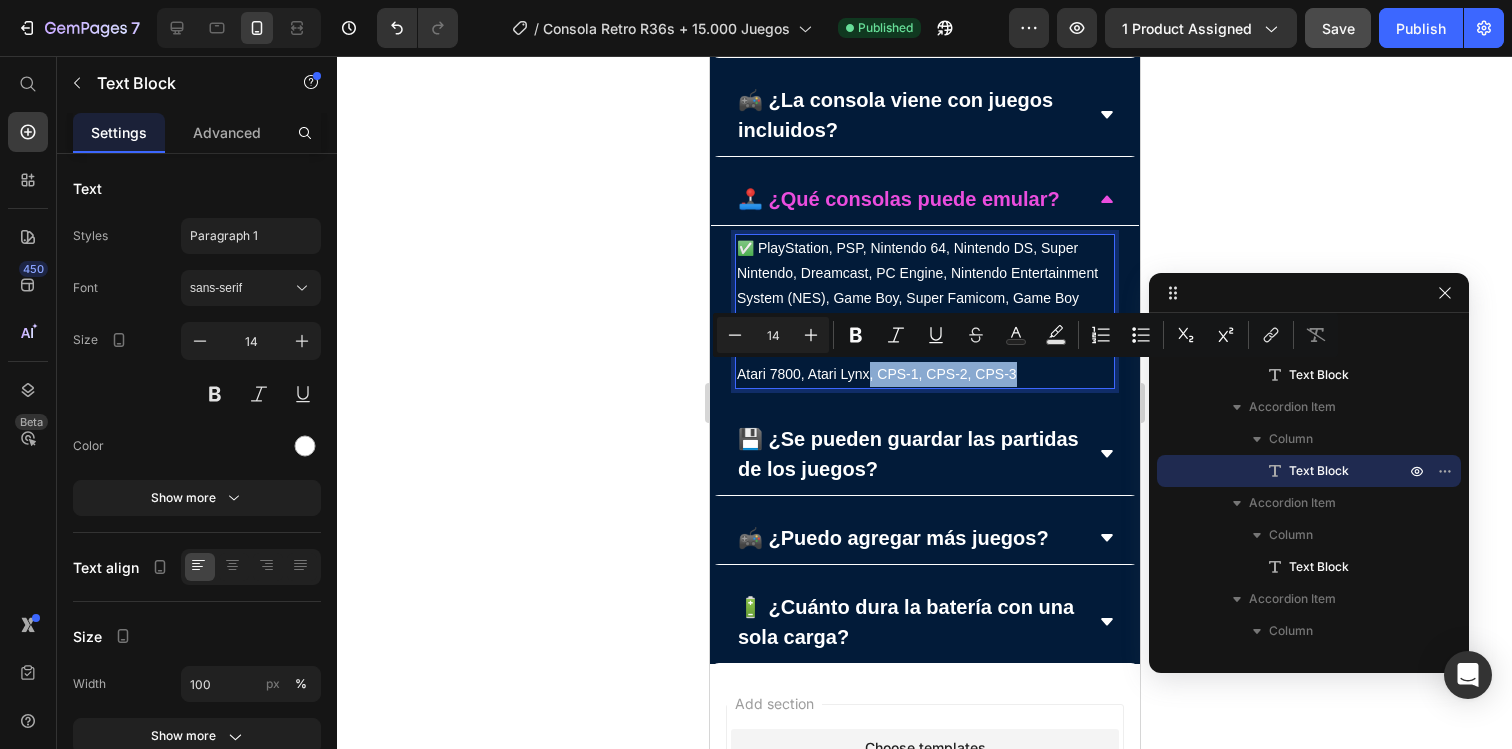 drag, startPoint x: 1033, startPoint y: 369, endPoint x: 868, endPoint y: 371, distance: 165.01212 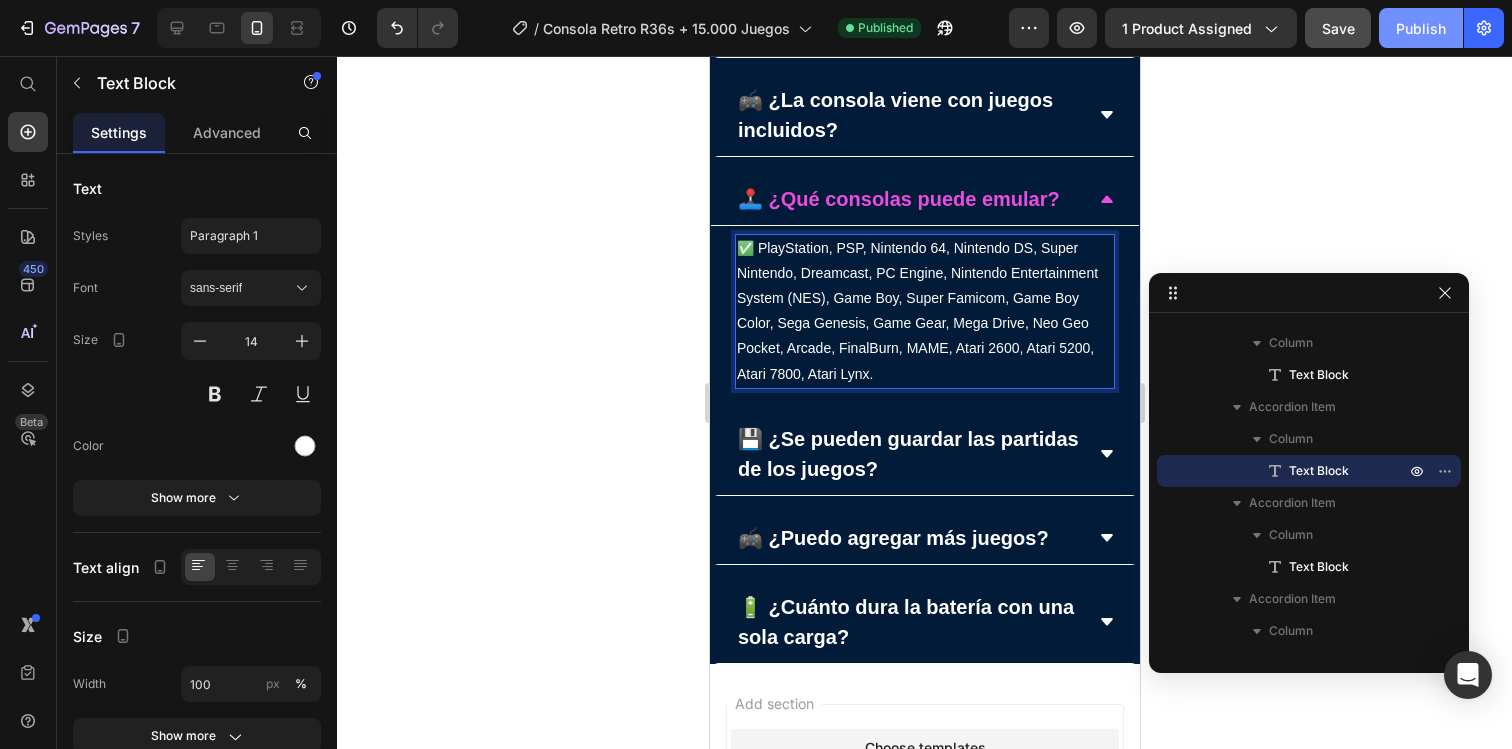 click on "Publish" 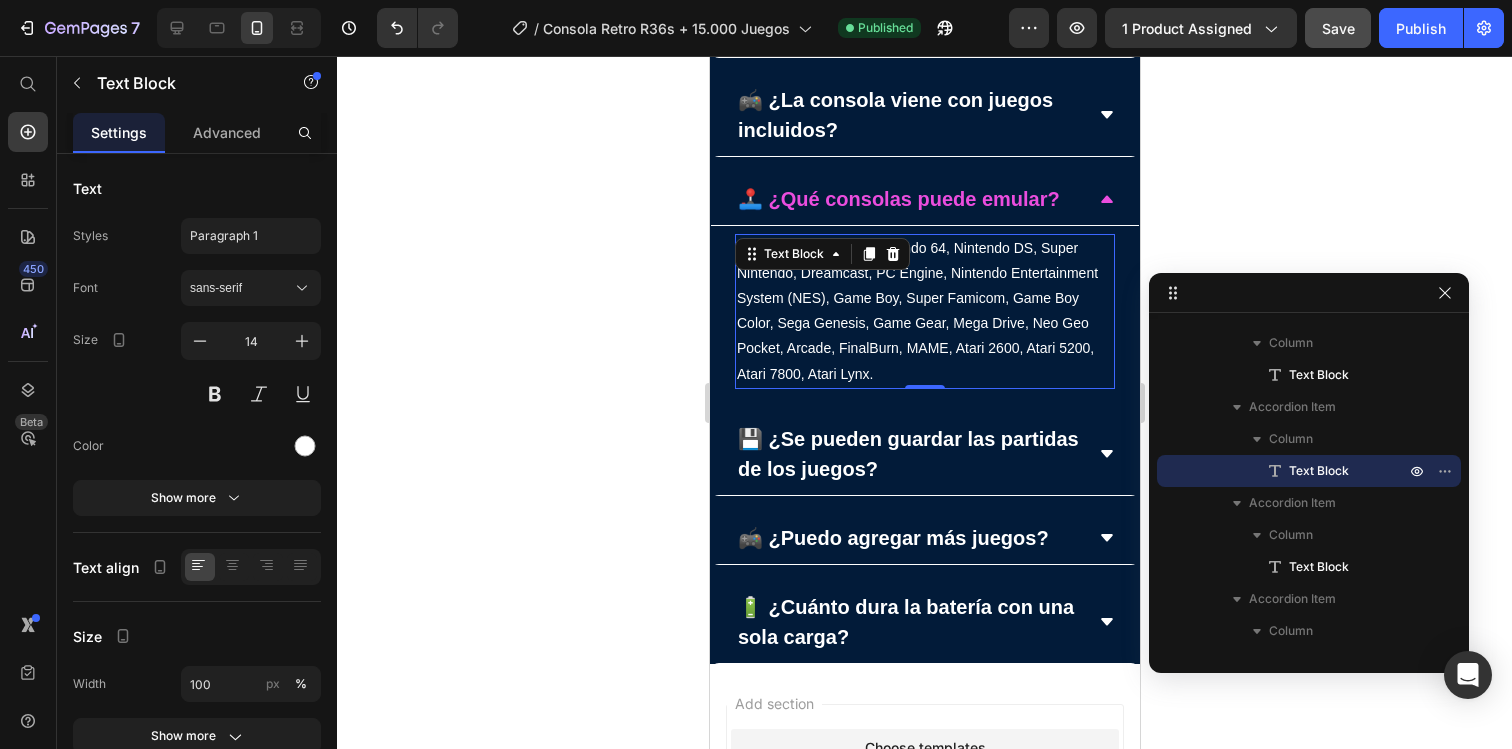 click 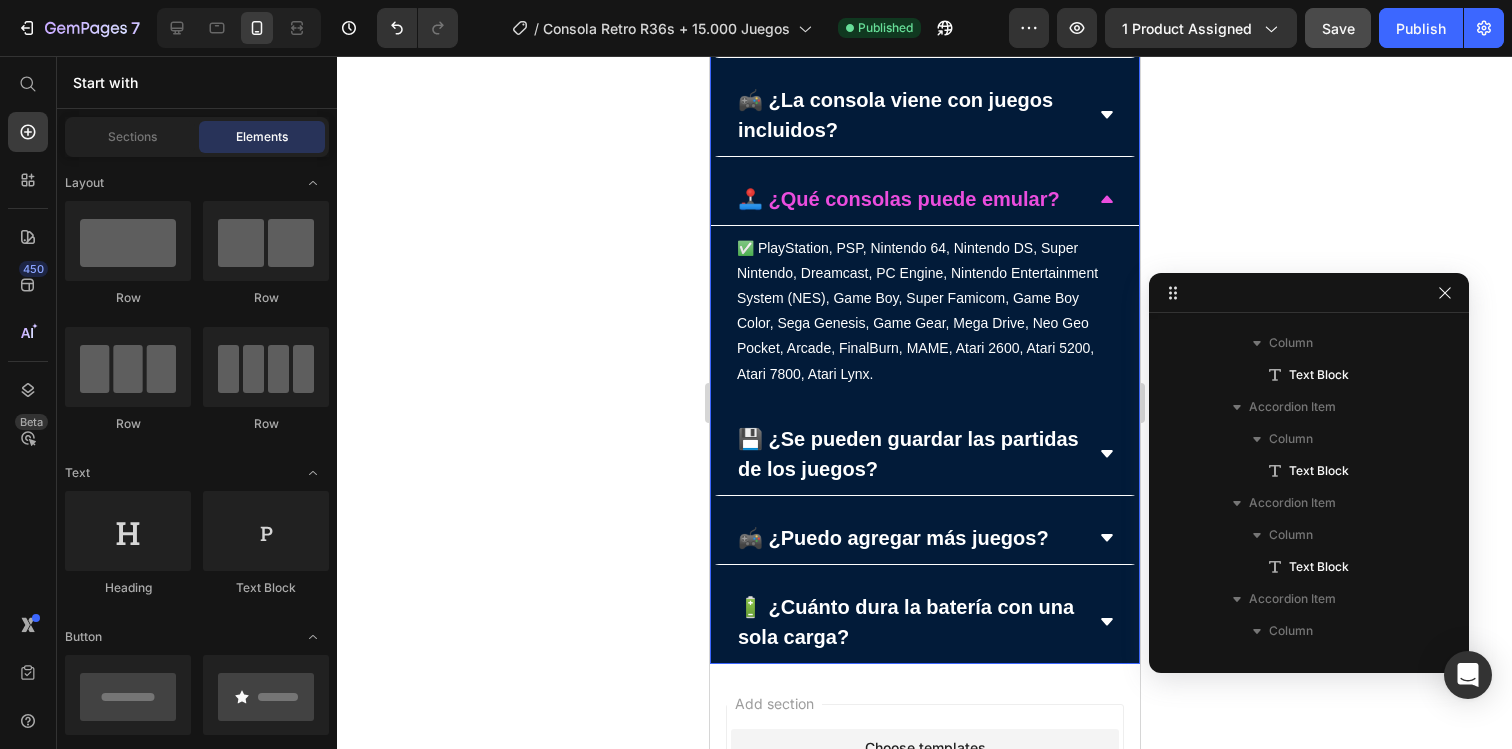 click on "🕹️ ¿Qué consolas puede emular?" at bounding box center (924, 199) 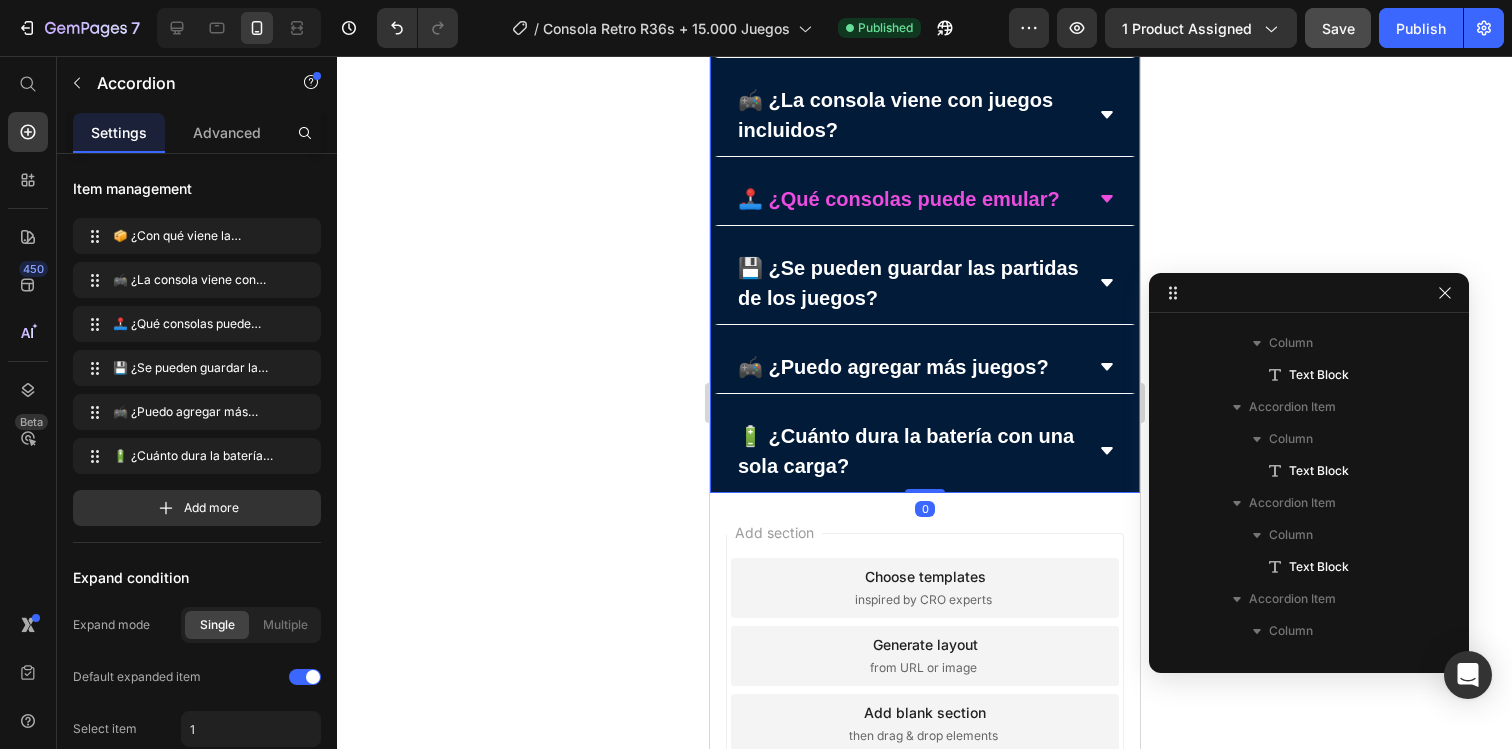scroll, scrollTop: 314, scrollLeft: 0, axis: vertical 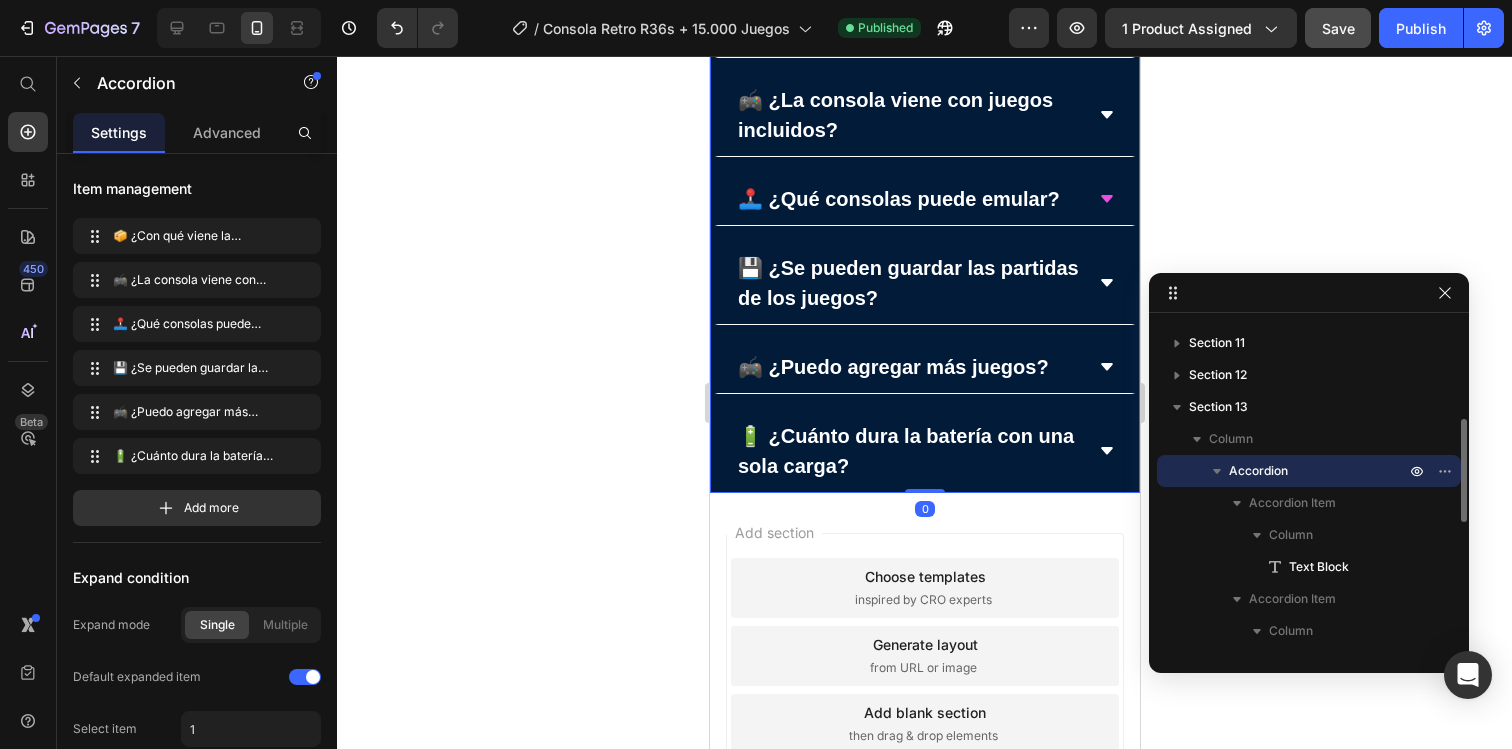 click 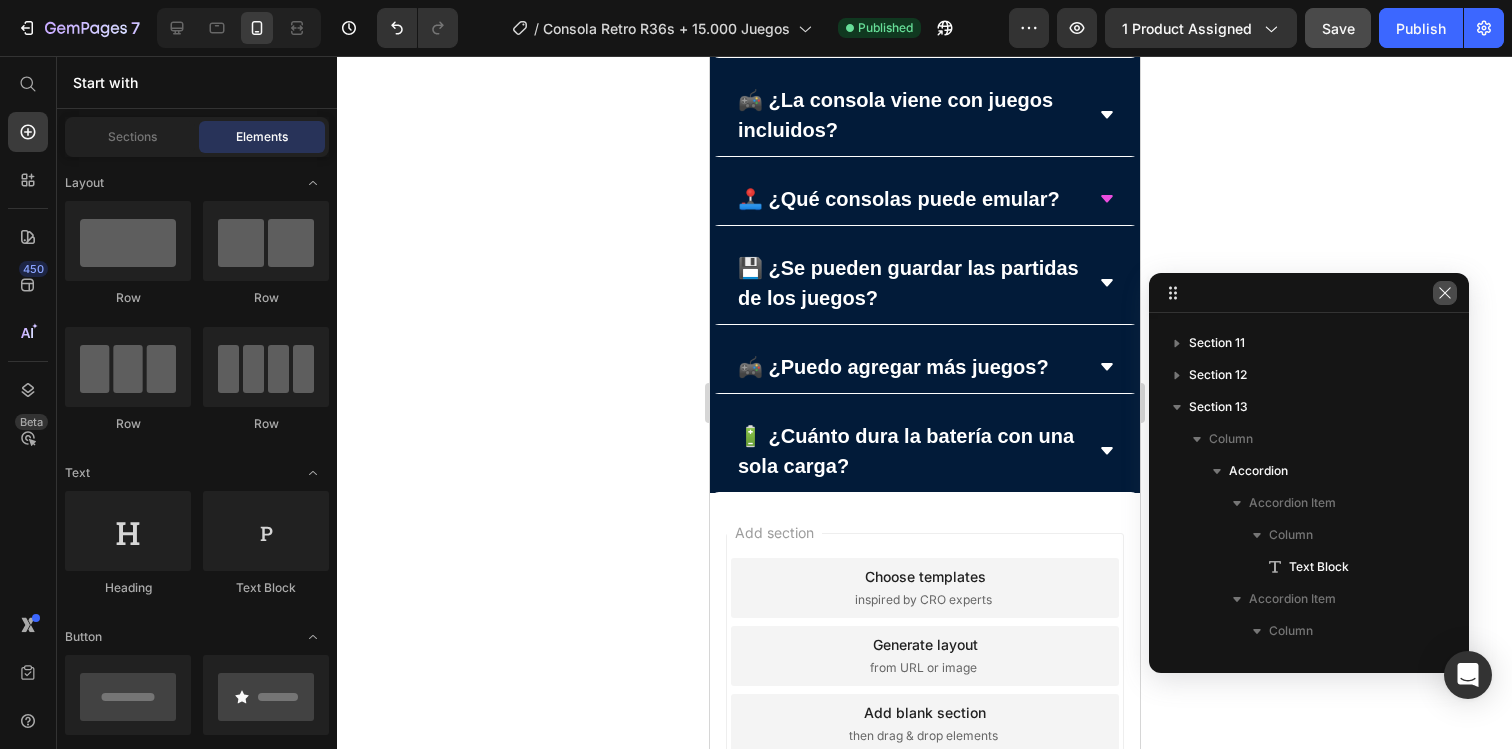 click at bounding box center [1445, 293] 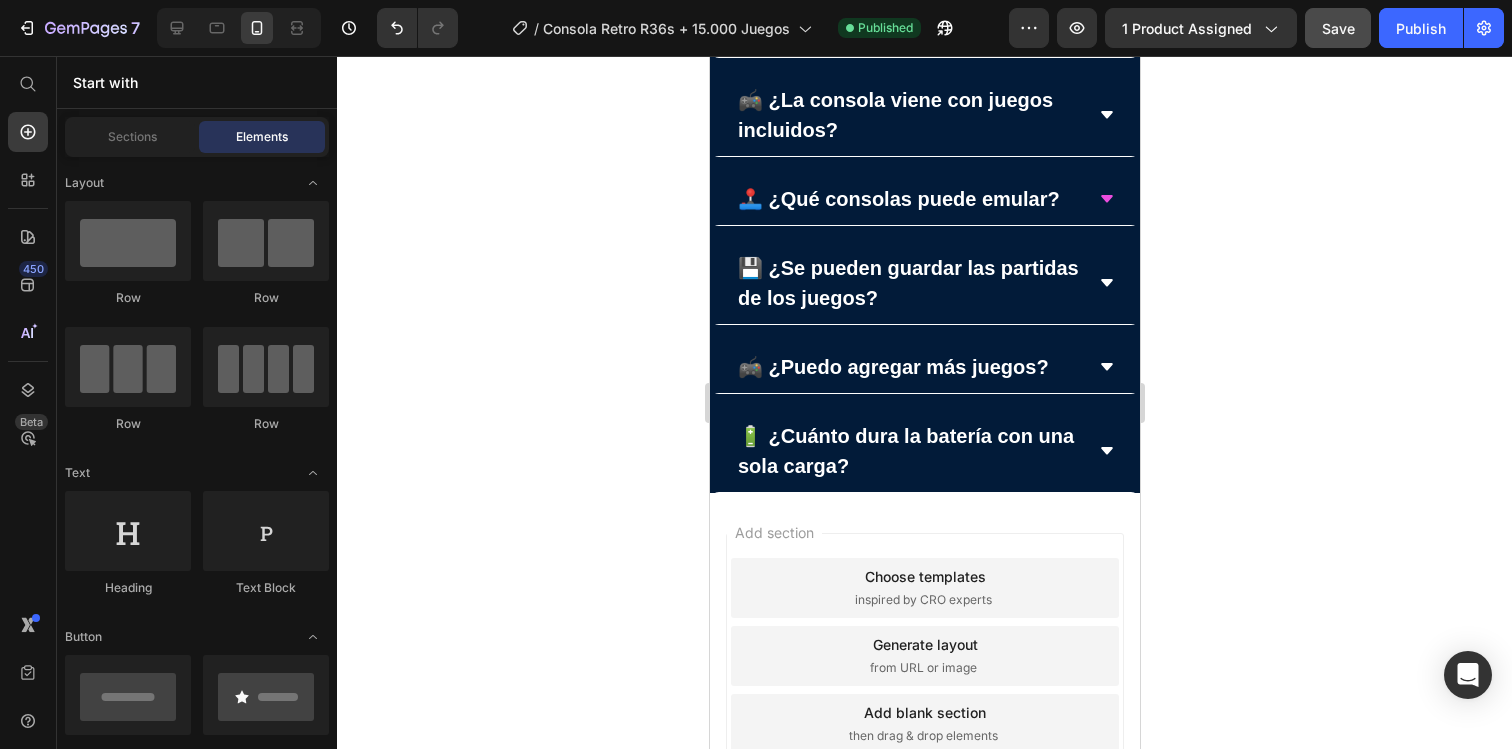 click 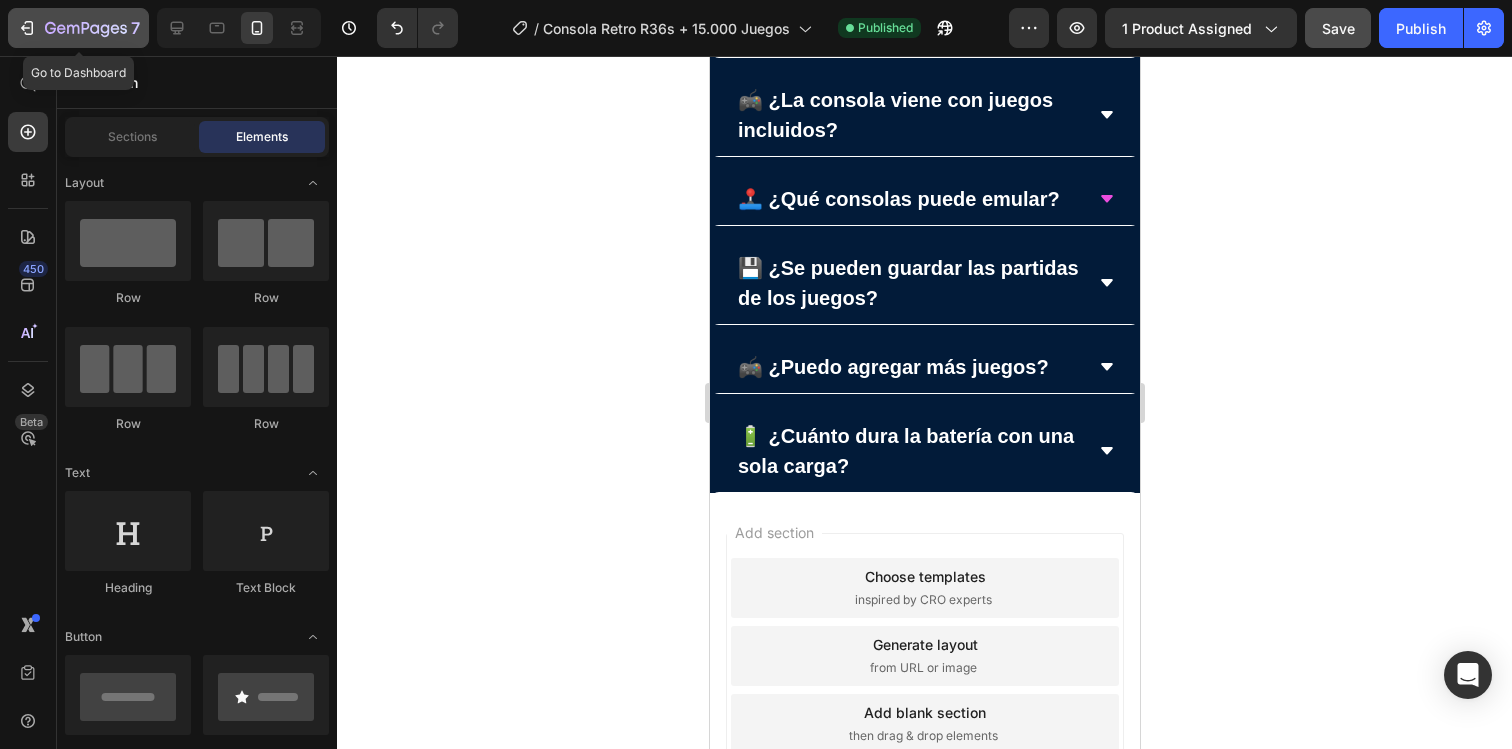 click 